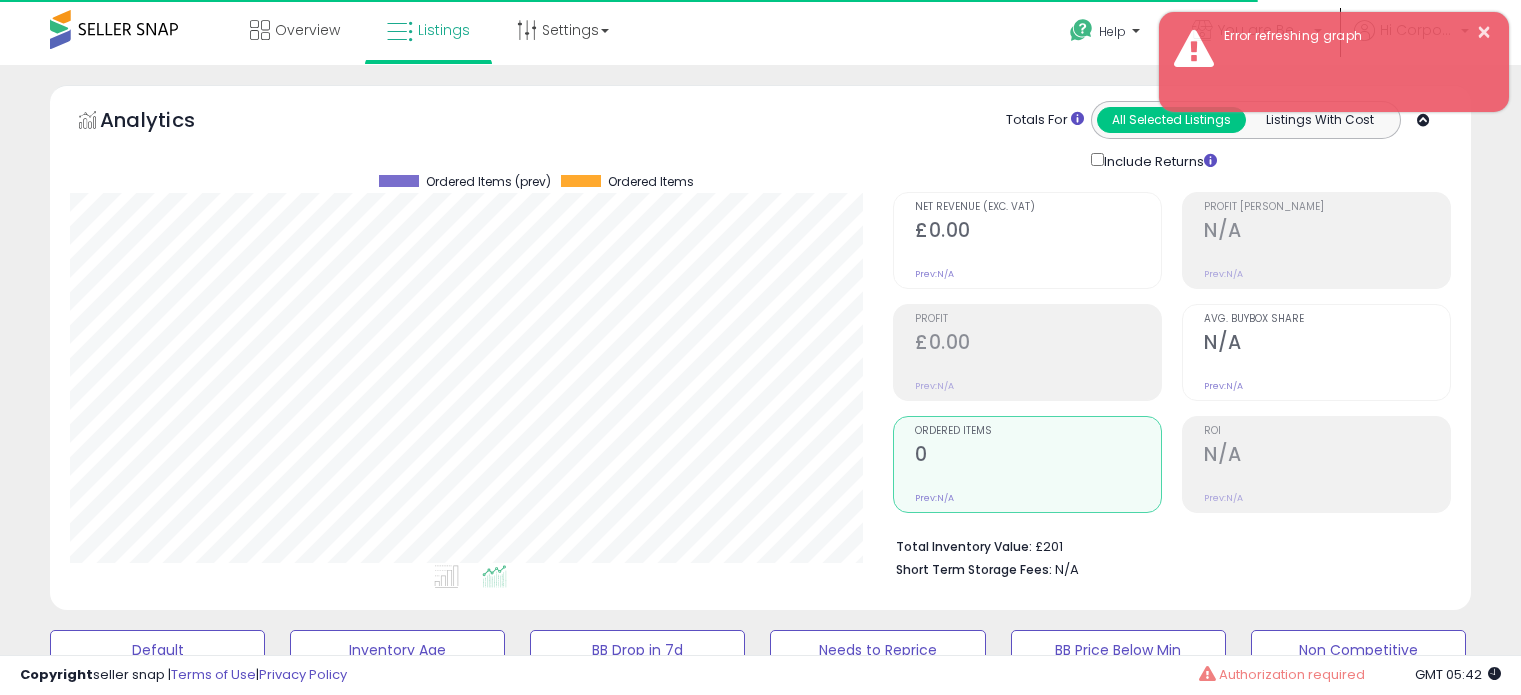 scroll, scrollTop: 827, scrollLeft: 0, axis: vertical 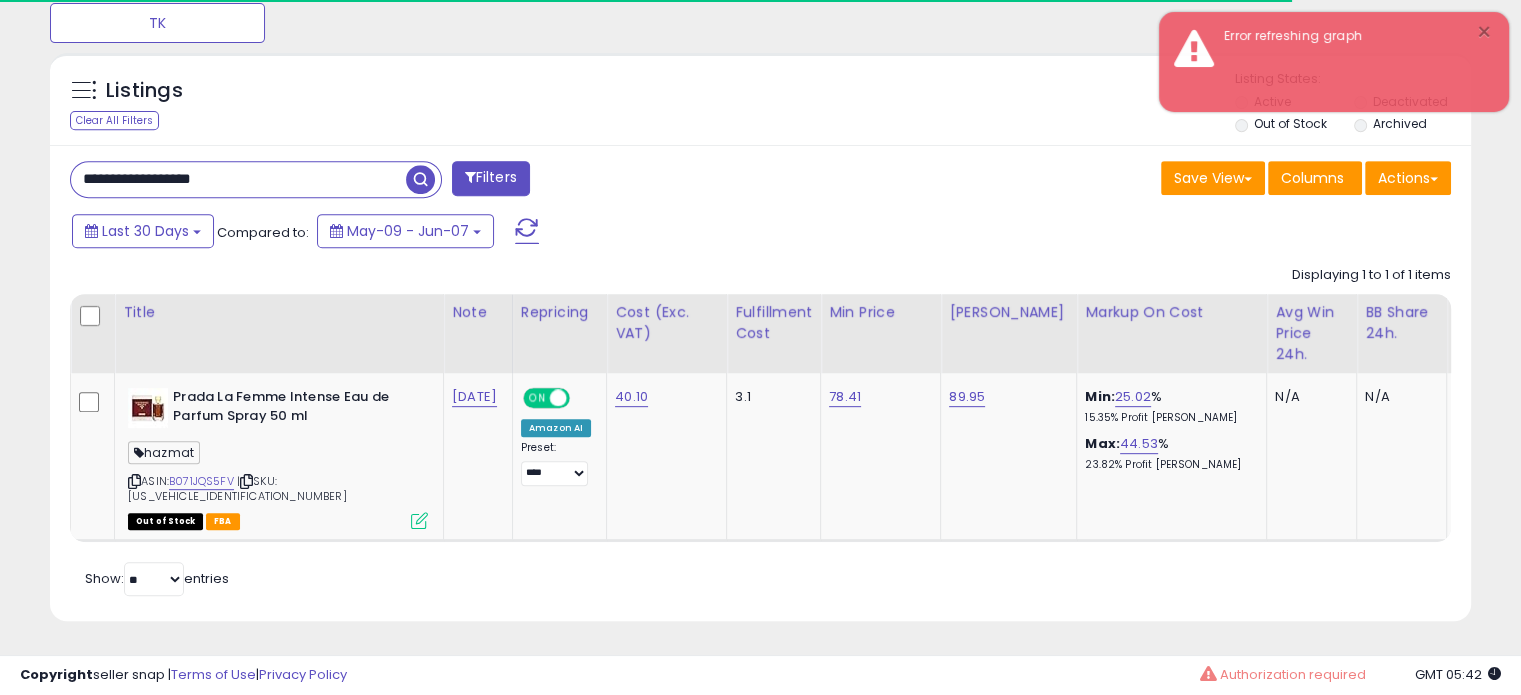 click on "×" at bounding box center (1484, 32) 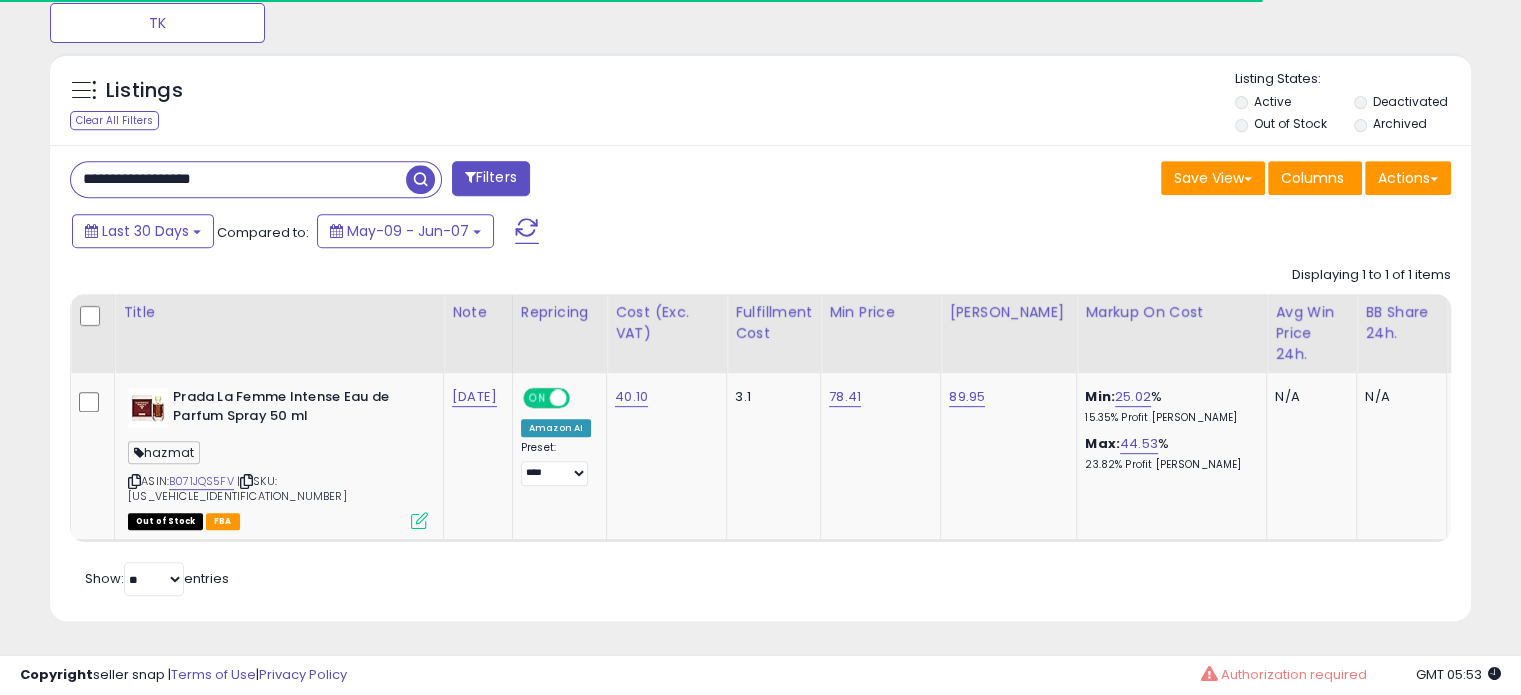 click on "**********" at bounding box center [238, 179] 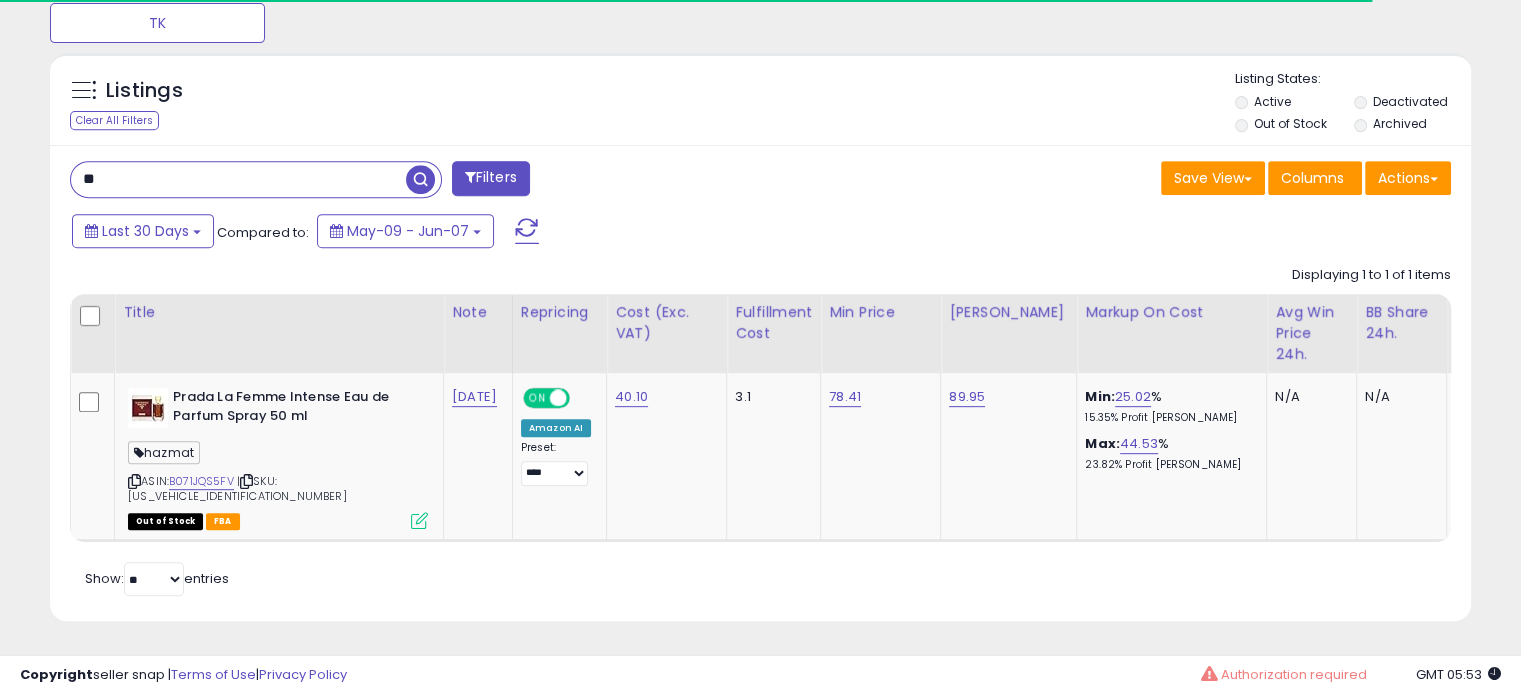 type on "*" 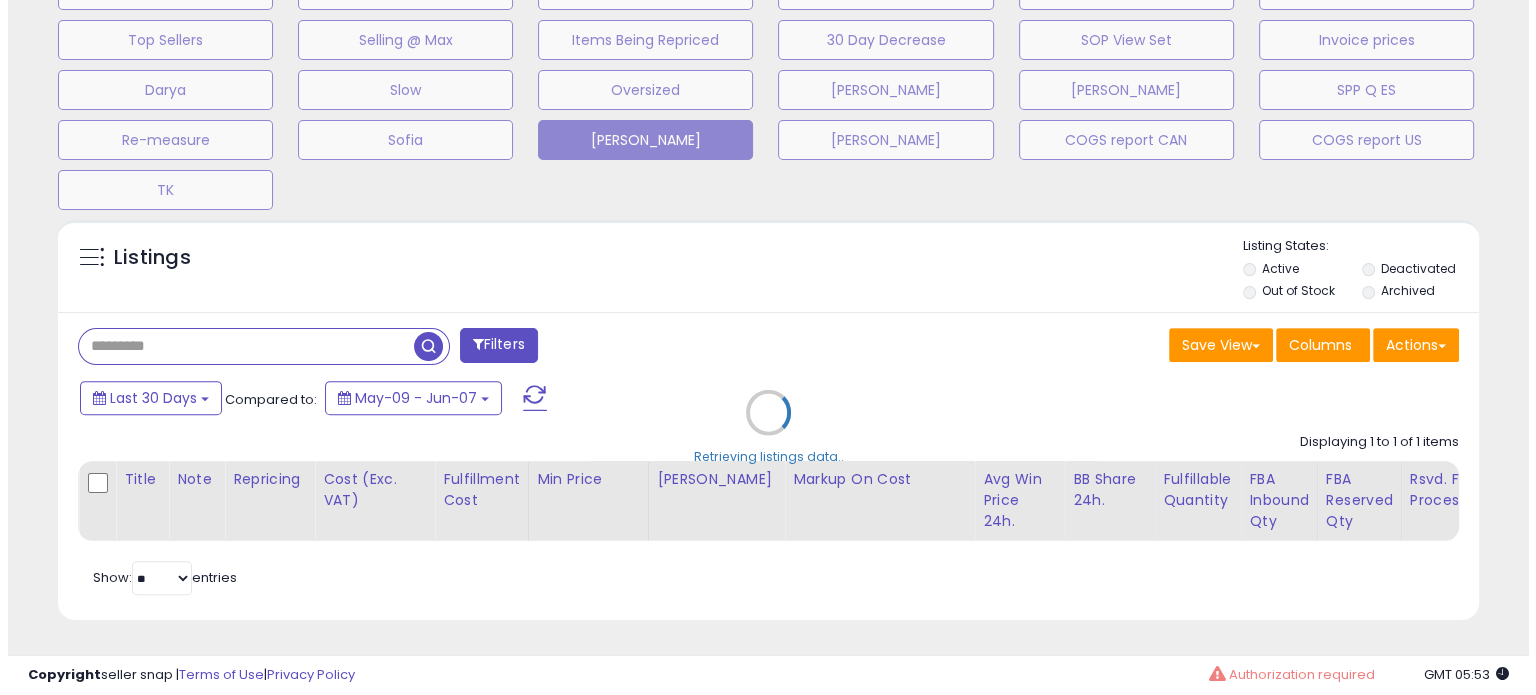 scroll, scrollTop: 674, scrollLeft: 0, axis: vertical 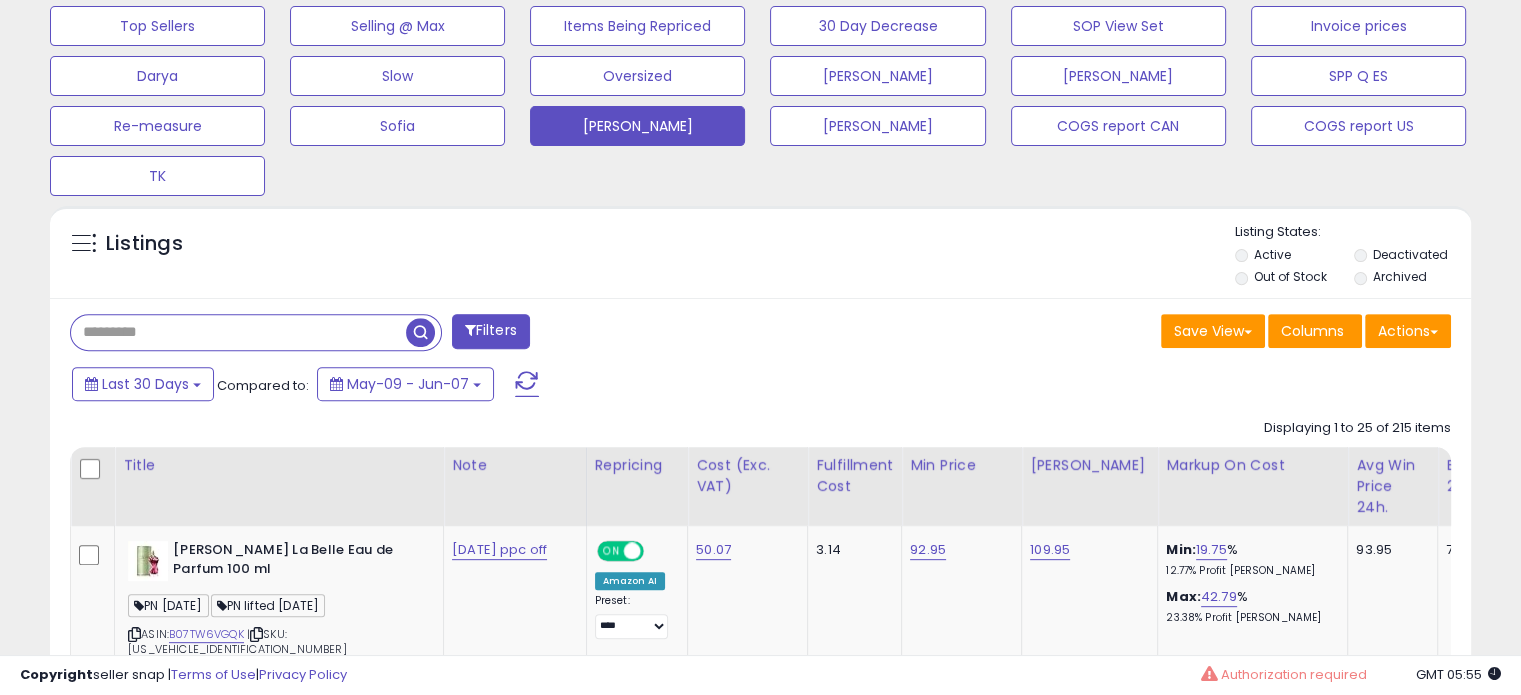click at bounding box center [238, 332] 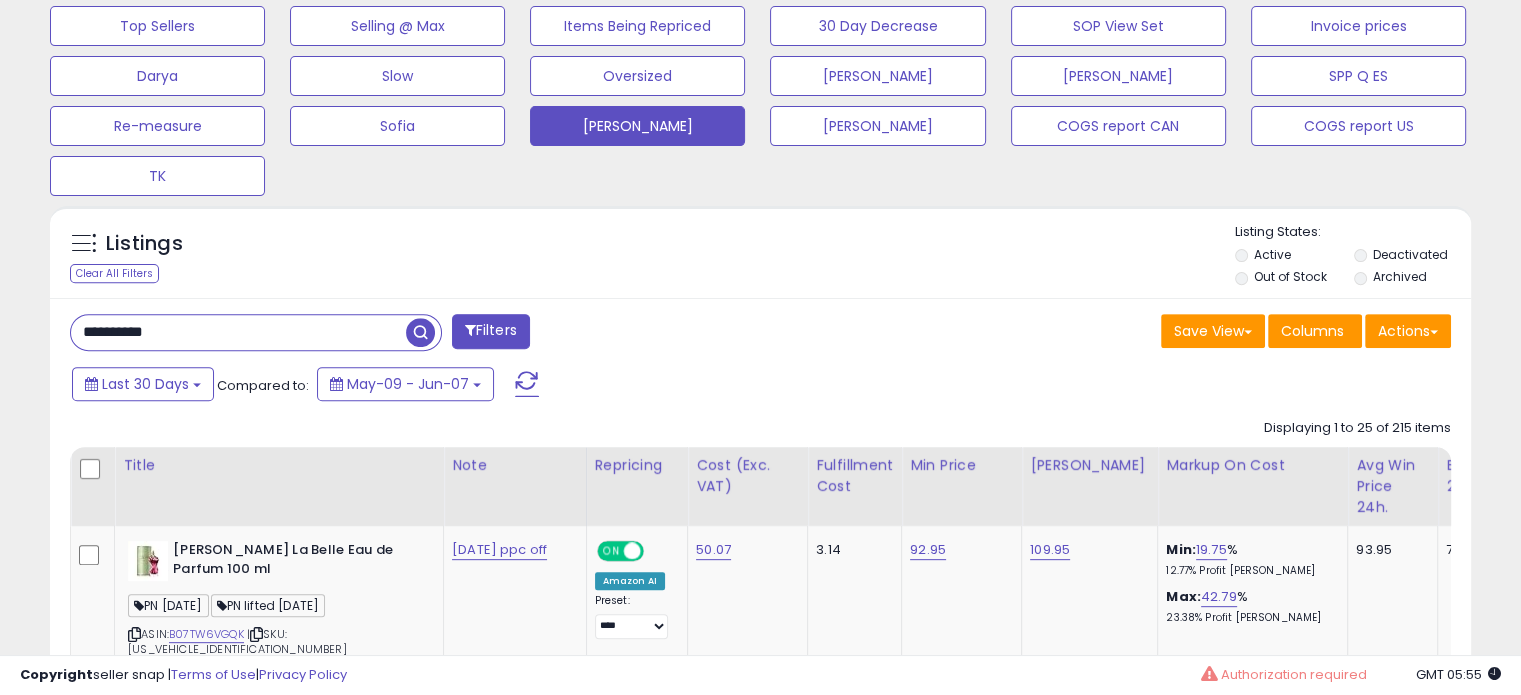type on "**********" 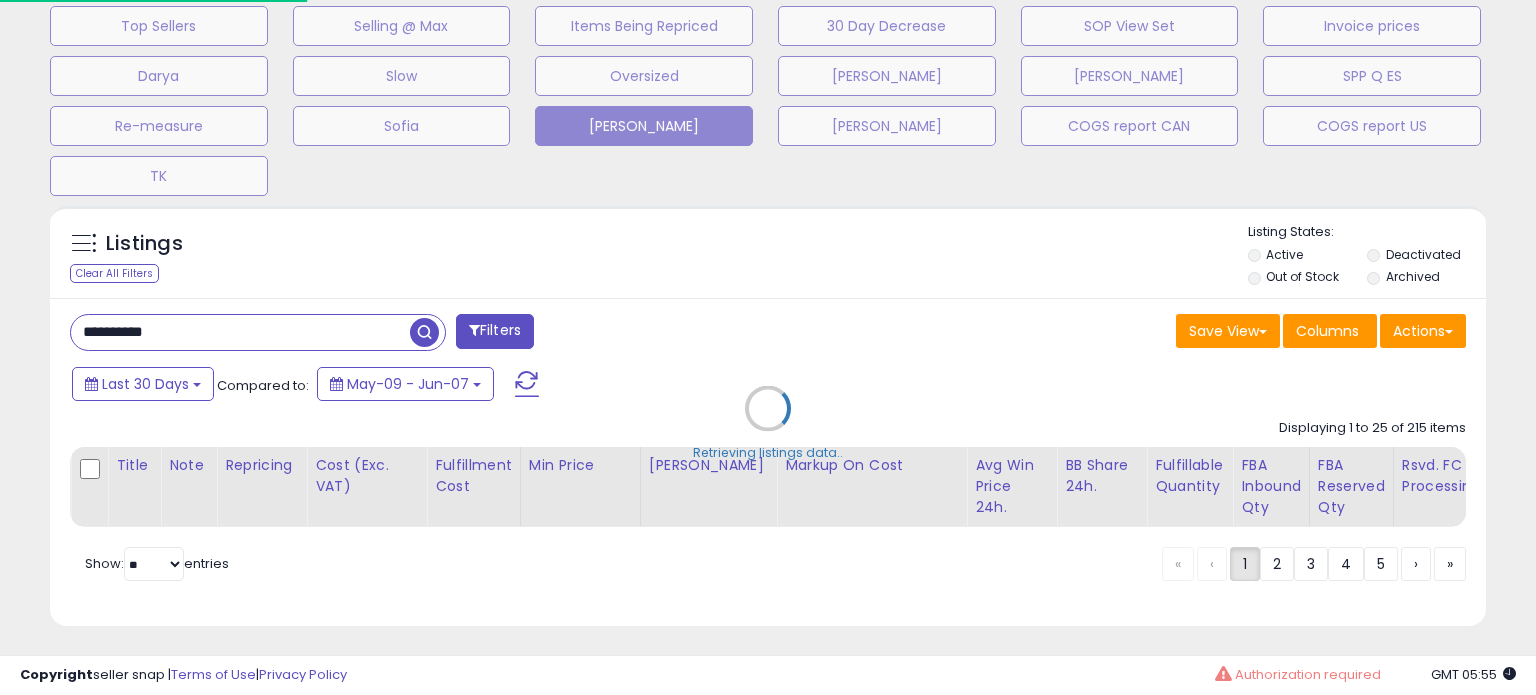scroll, scrollTop: 999589, scrollLeft: 999168, axis: both 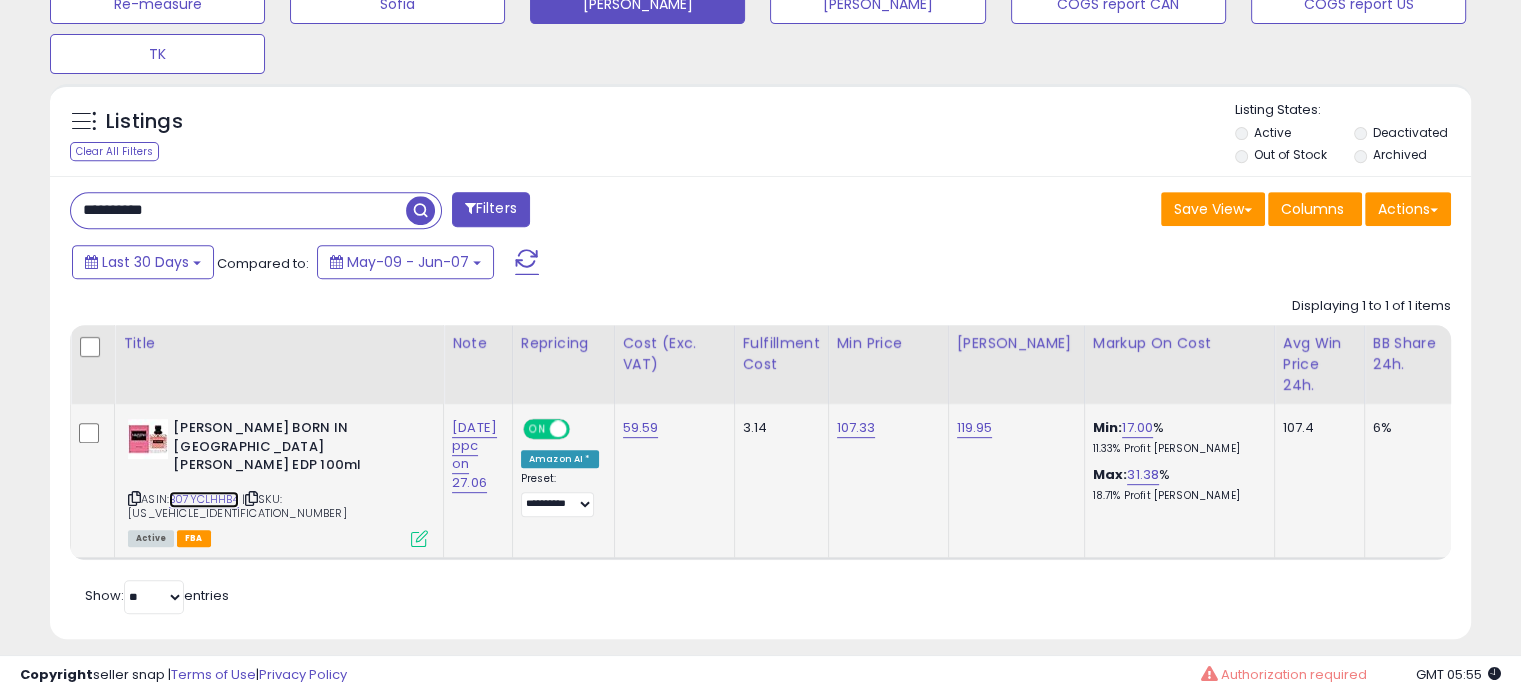 click on "B07YCLHHB4" at bounding box center [204, 499] 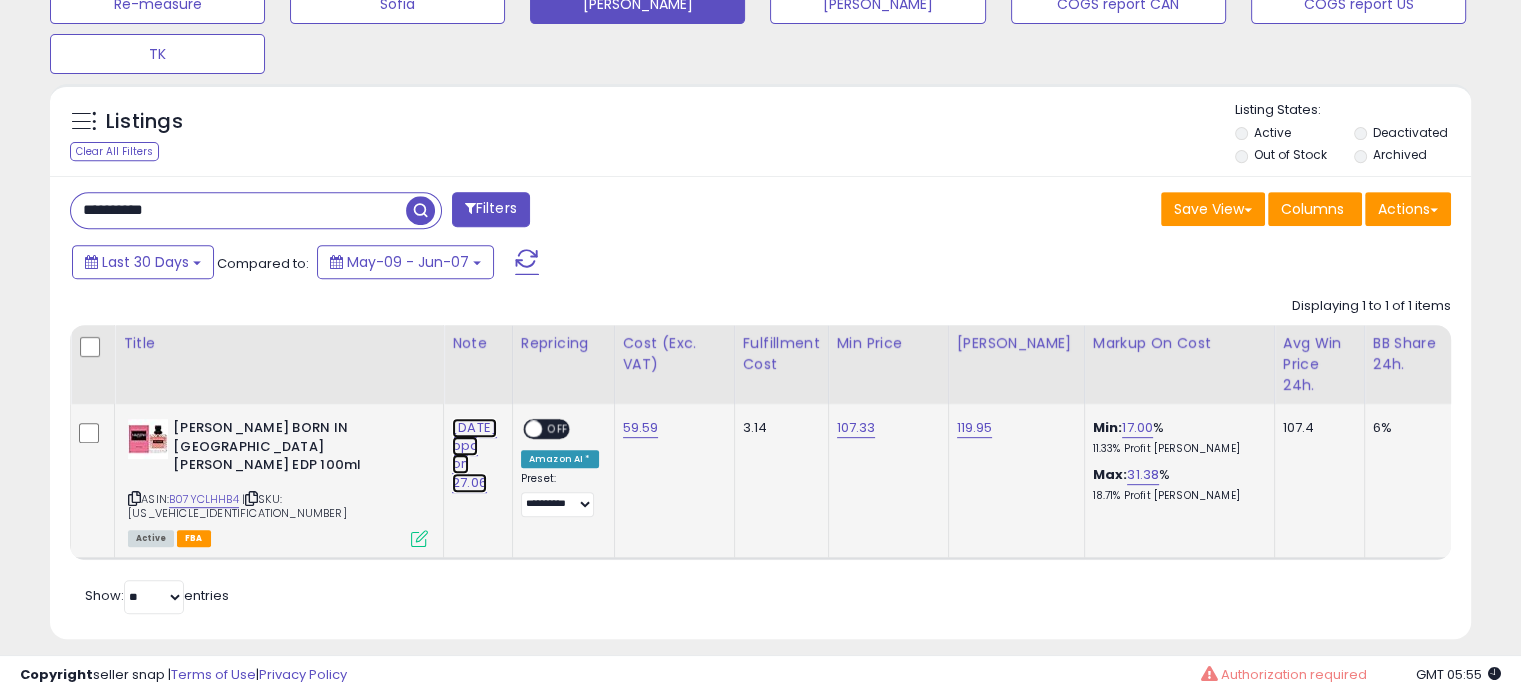 click on "07.07.25 ppc on 27.06" at bounding box center [474, 455] 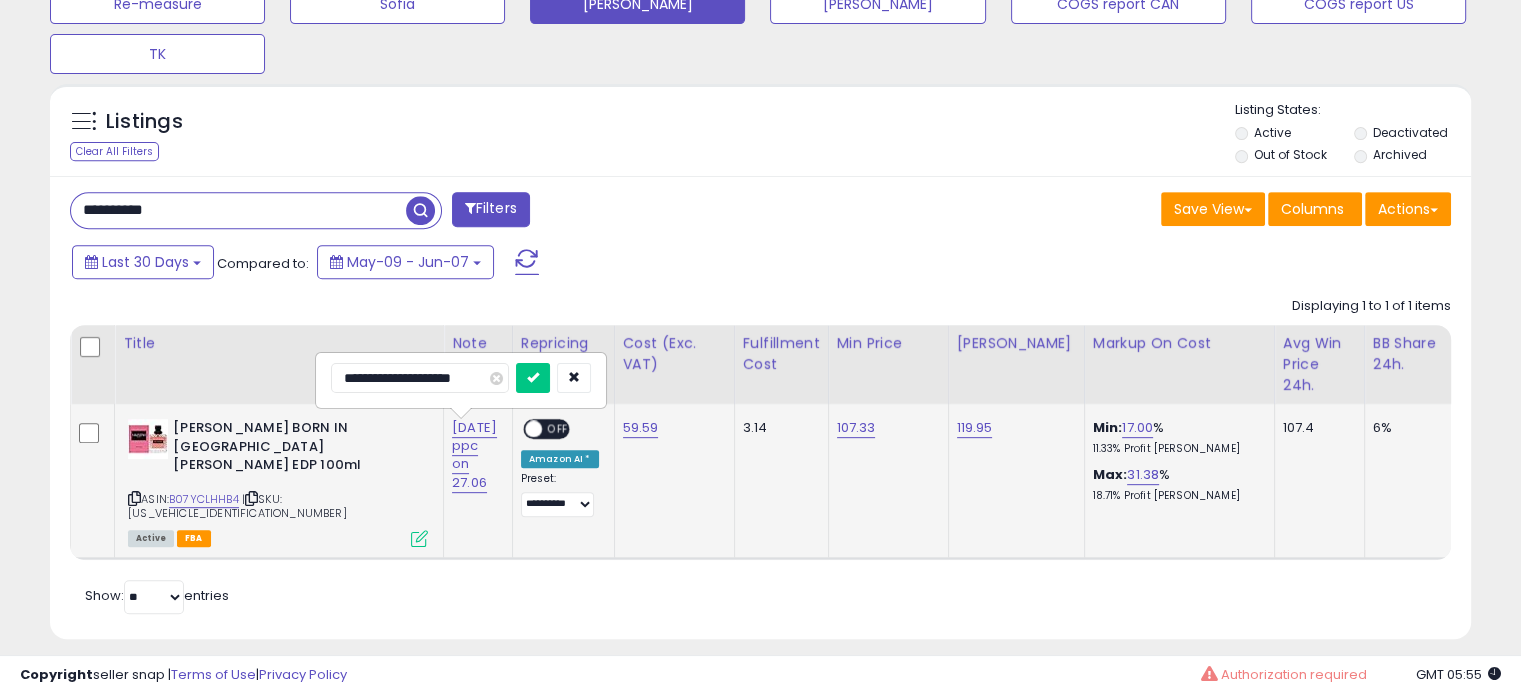 click on "**********" at bounding box center (420, 378) 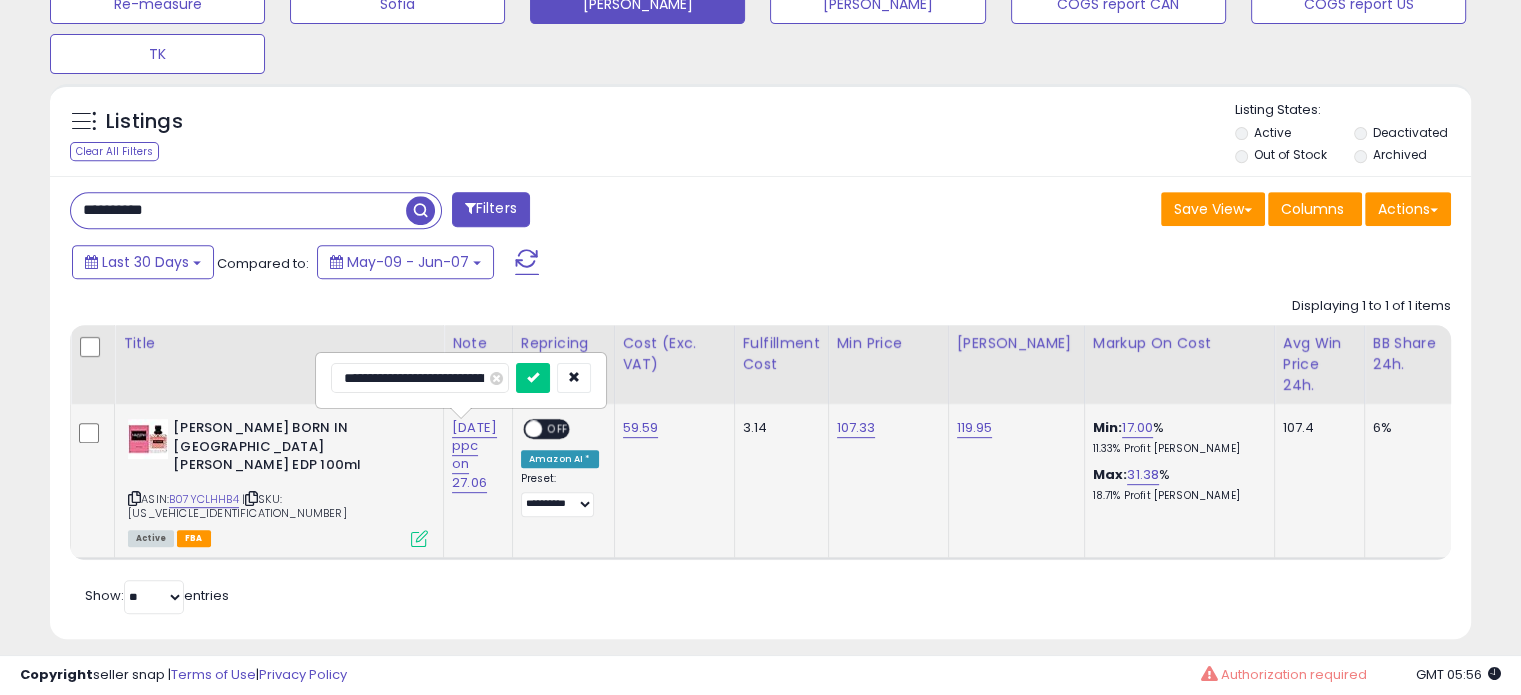click on "**********" at bounding box center (420, 378) 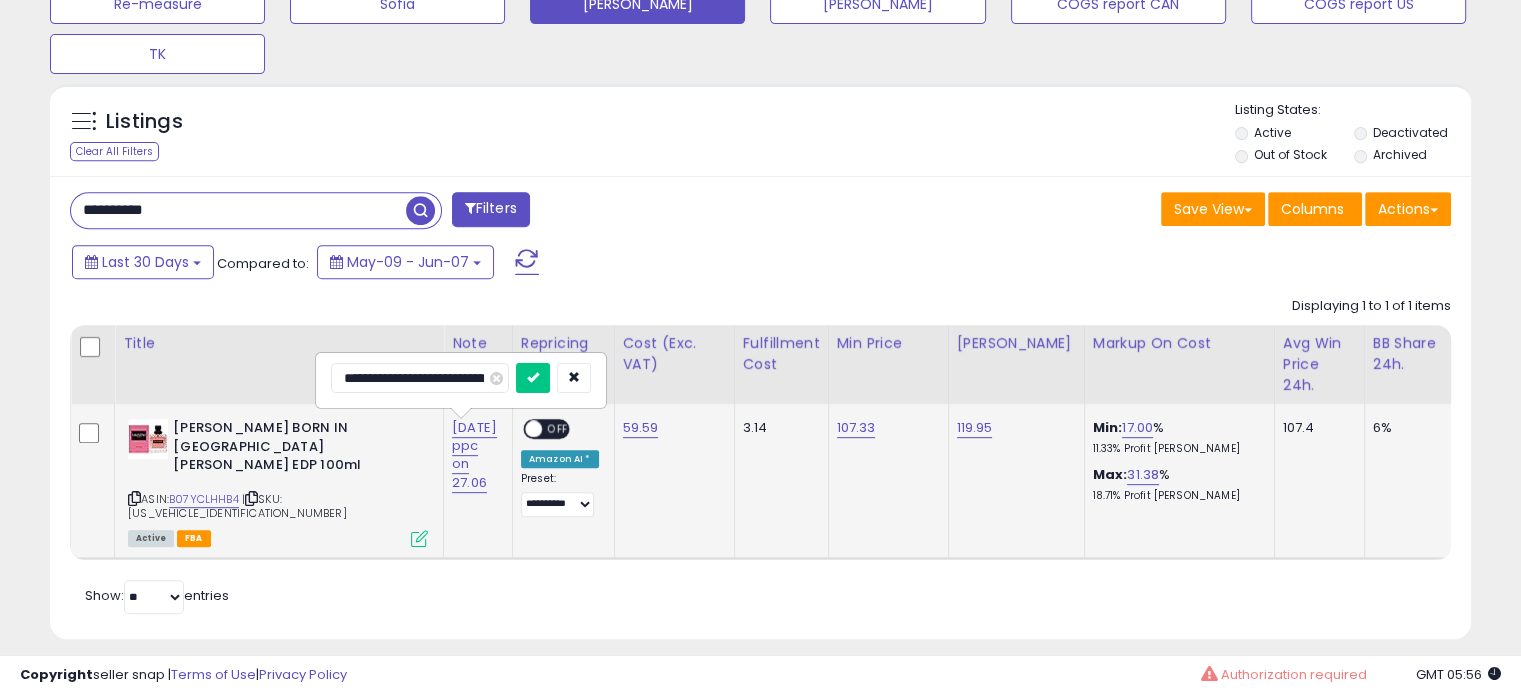 type on "**********" 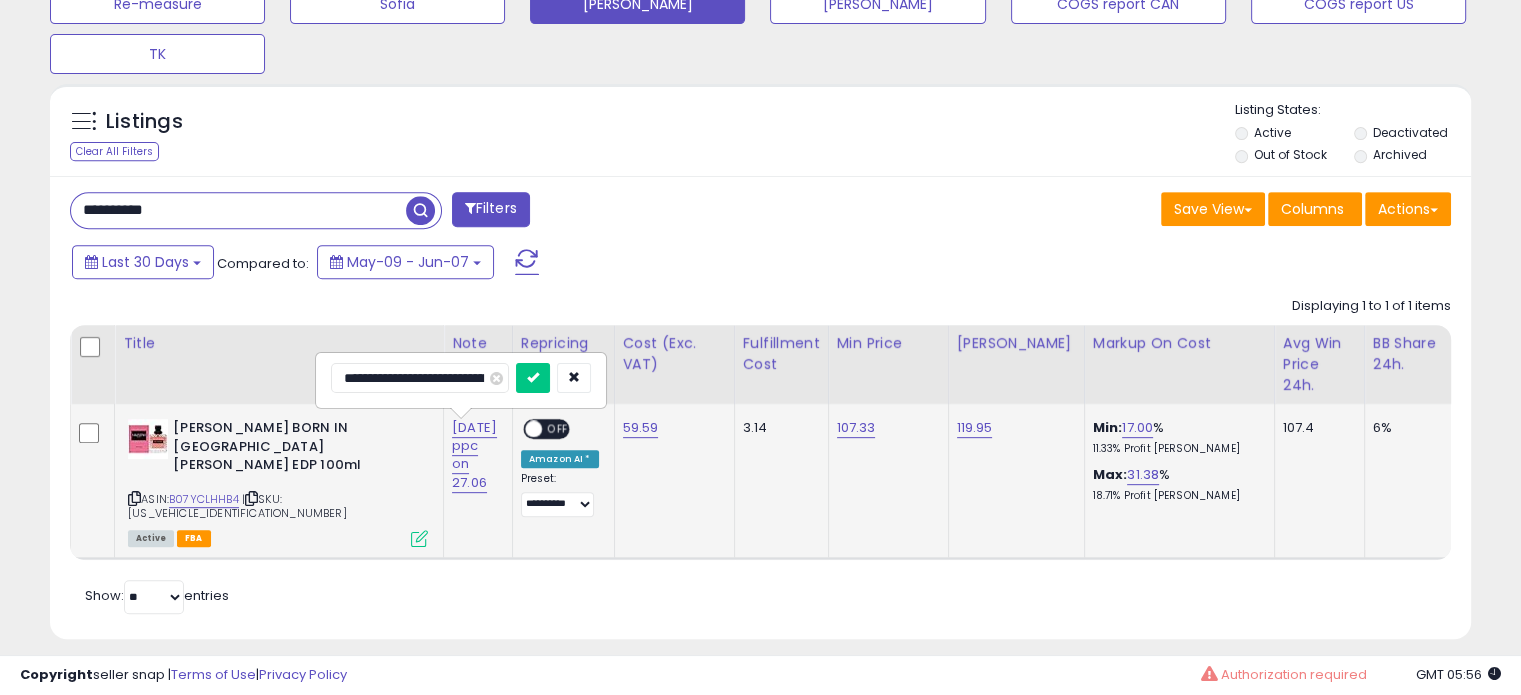 click at bounding box center [533, 378] 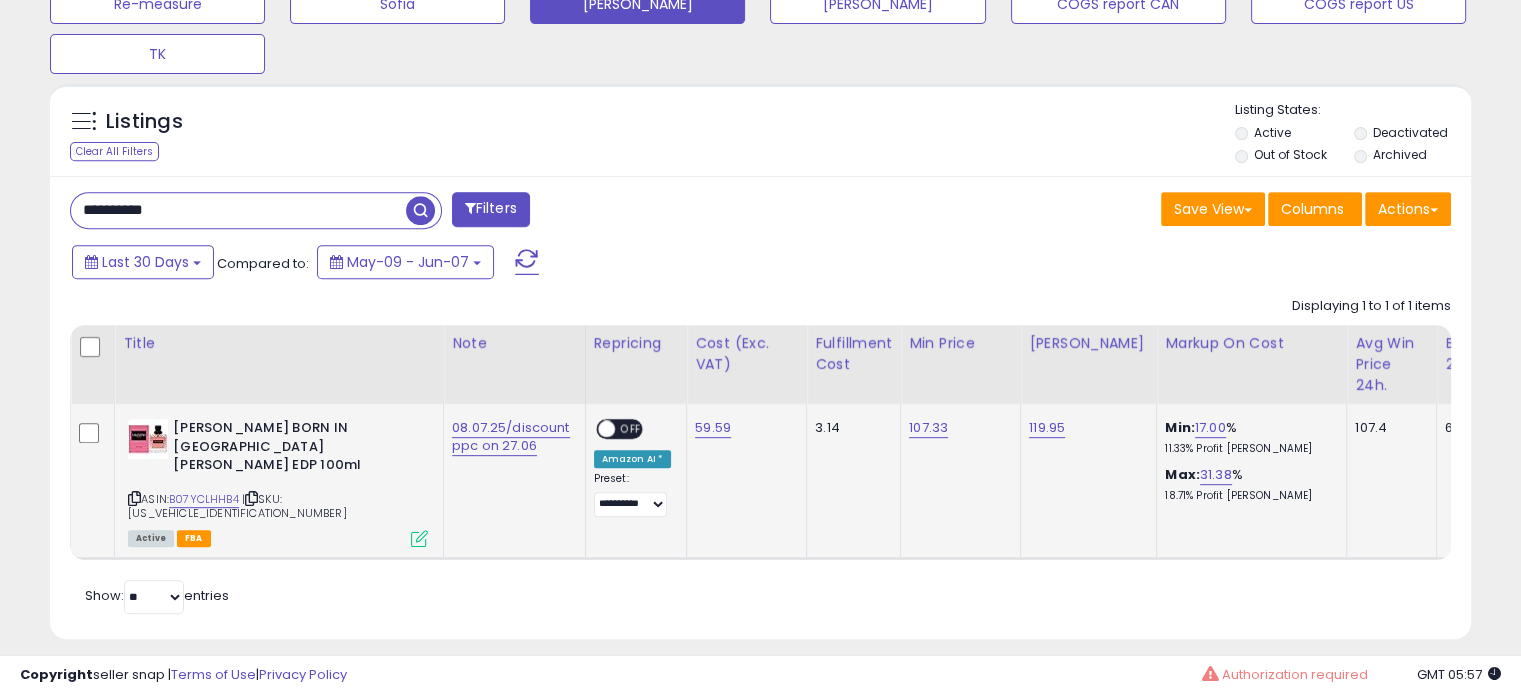 click on "**********" at bounding box center [238, 210] 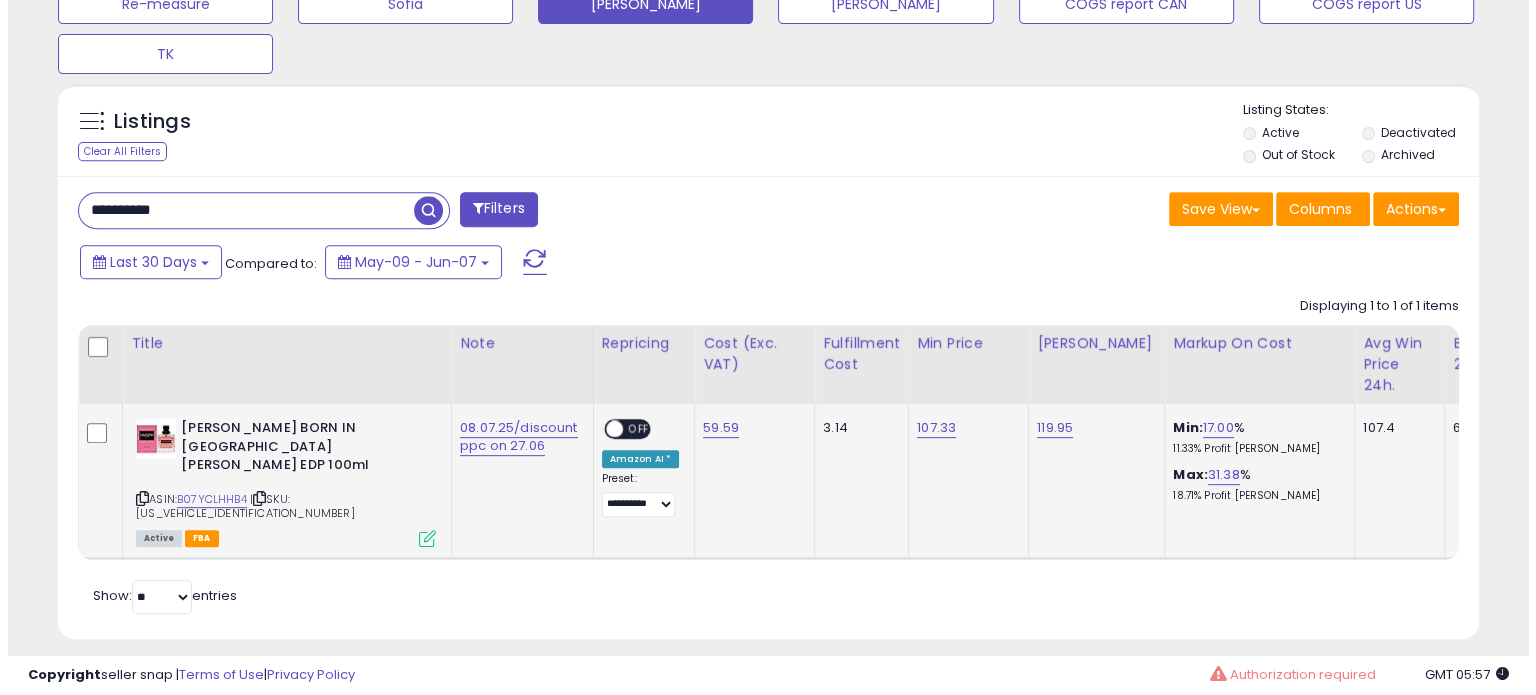 scroll, scrollTop: 674, scrollLeft: 0, axis: vertical 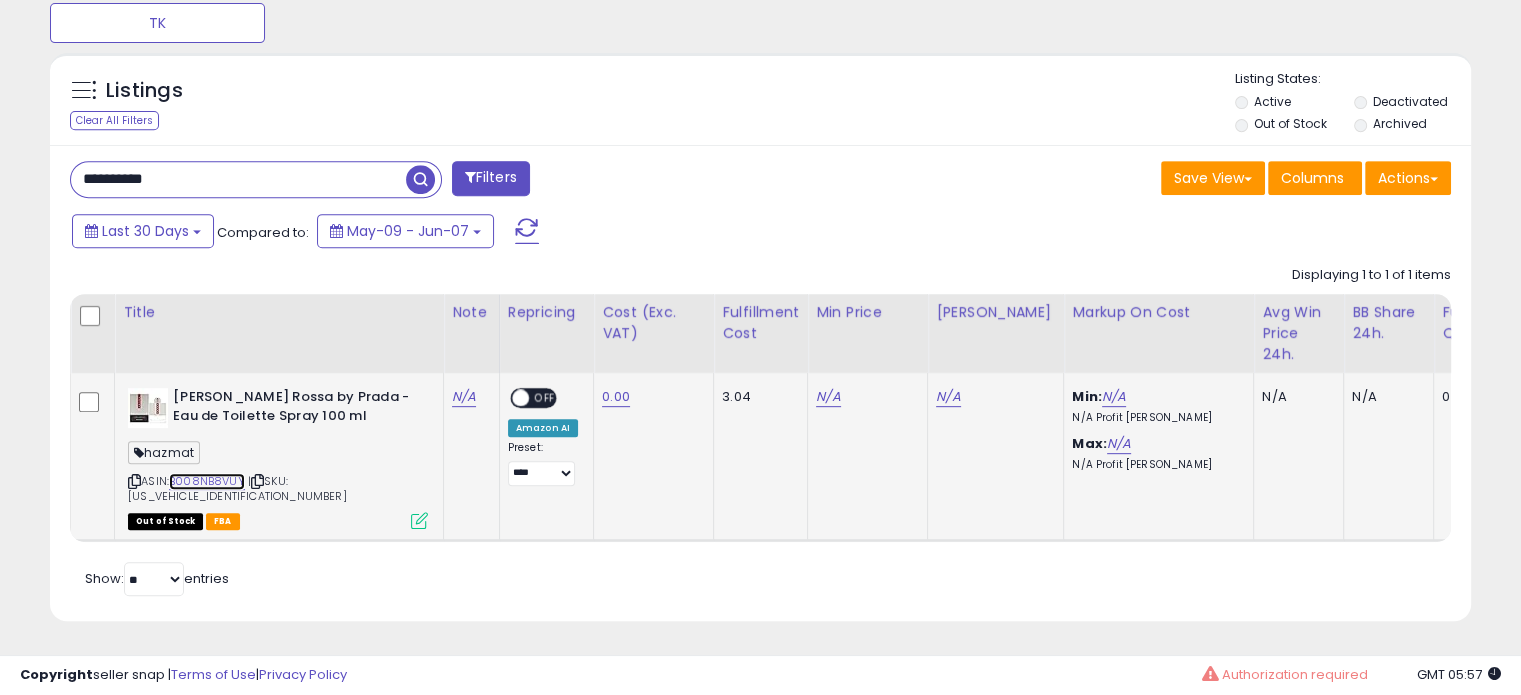click on "B008NB8VUY" at bounding box center [207, 481] 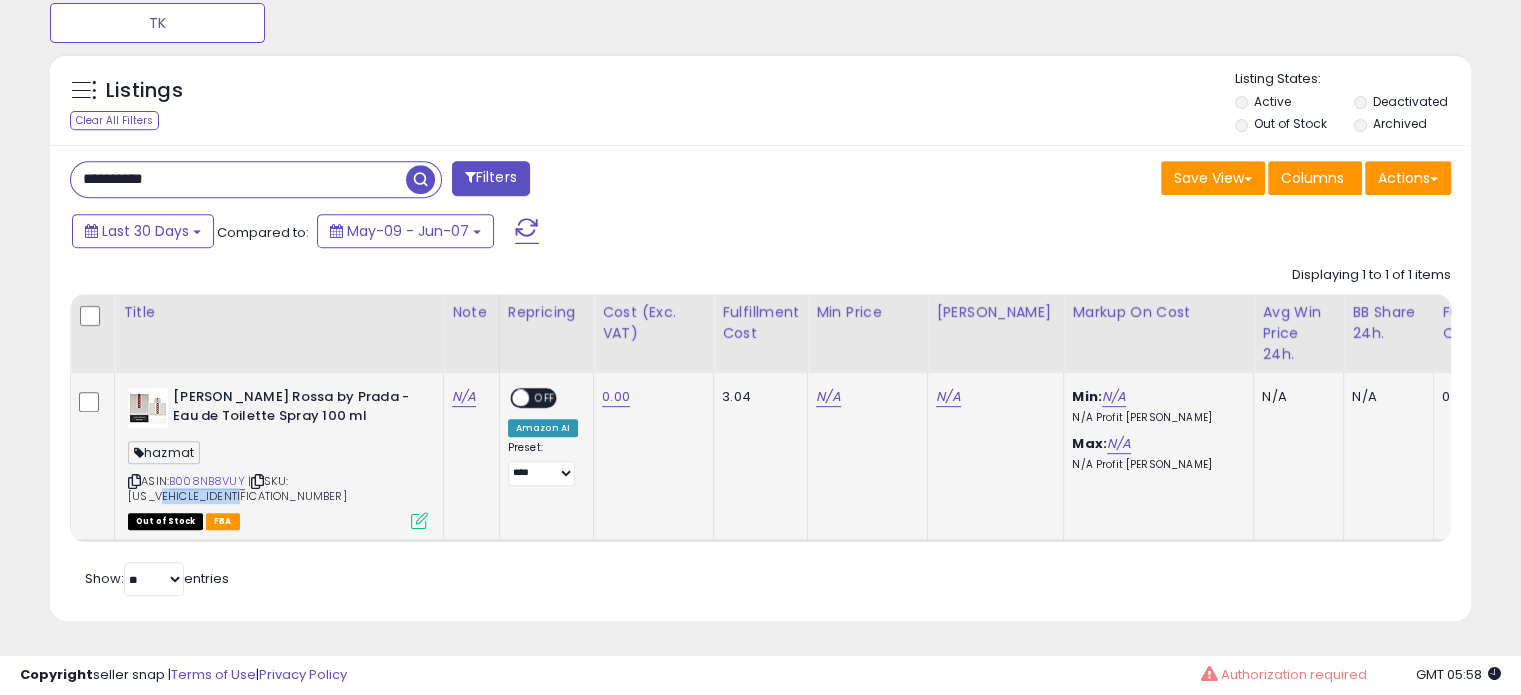drag, startPoint x: 406, startPoint y: 479, endPoint x: 320, endPoint y: 472, distance: 86.28442 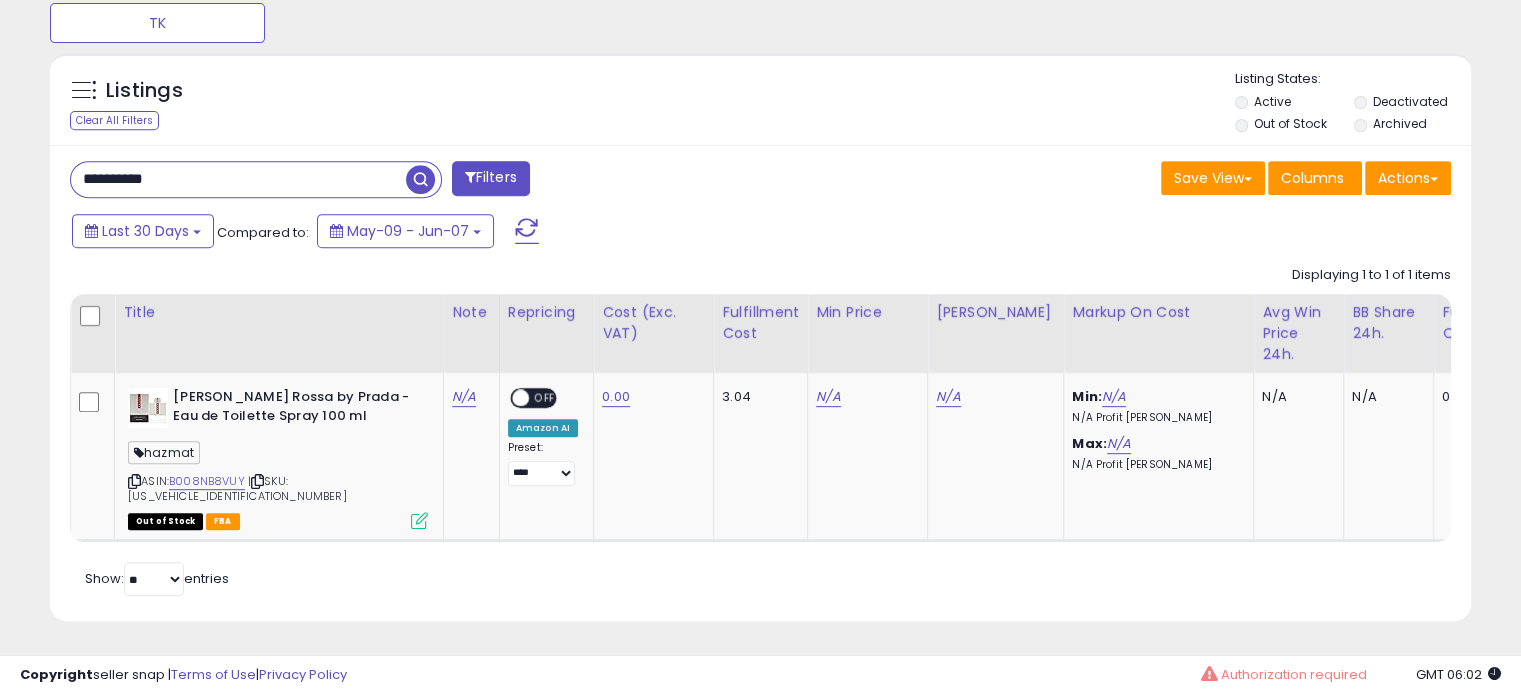 click on "**********" at bounding box center [238, 179] 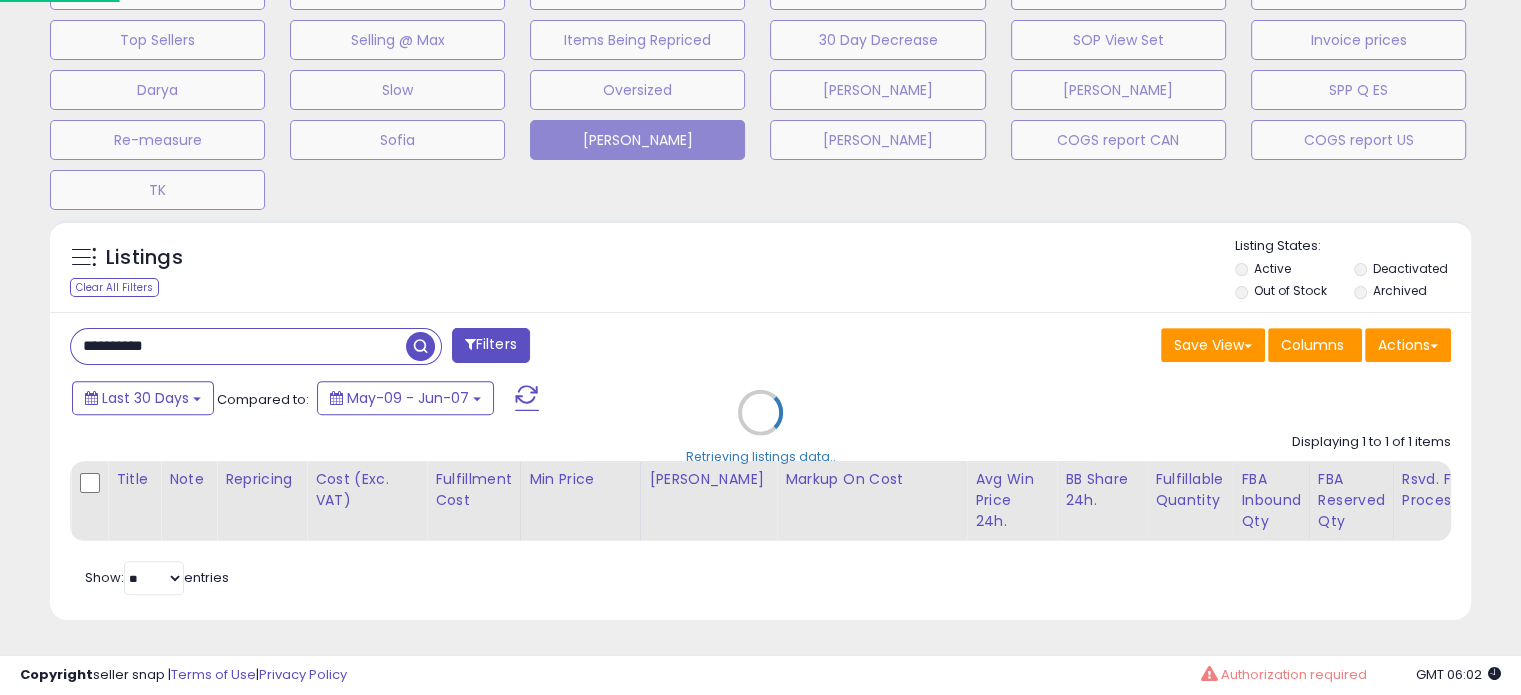 scroll, scrollTop: 999589, scrollLeft: 999168, axis: both 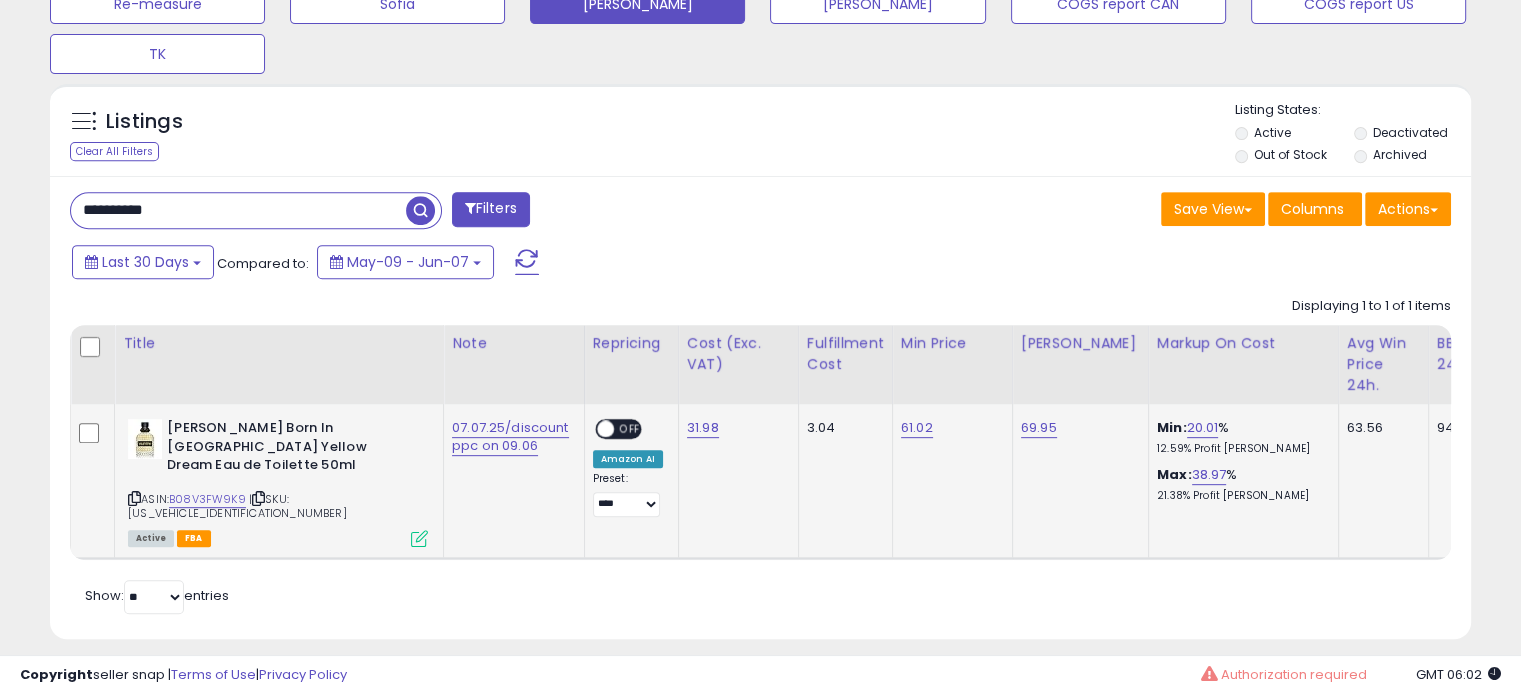 click on "ASIN:  B08V3FW9K9    |   SKU: A1UK3614273261432 Active FBA" at bounding box center (278, 482) 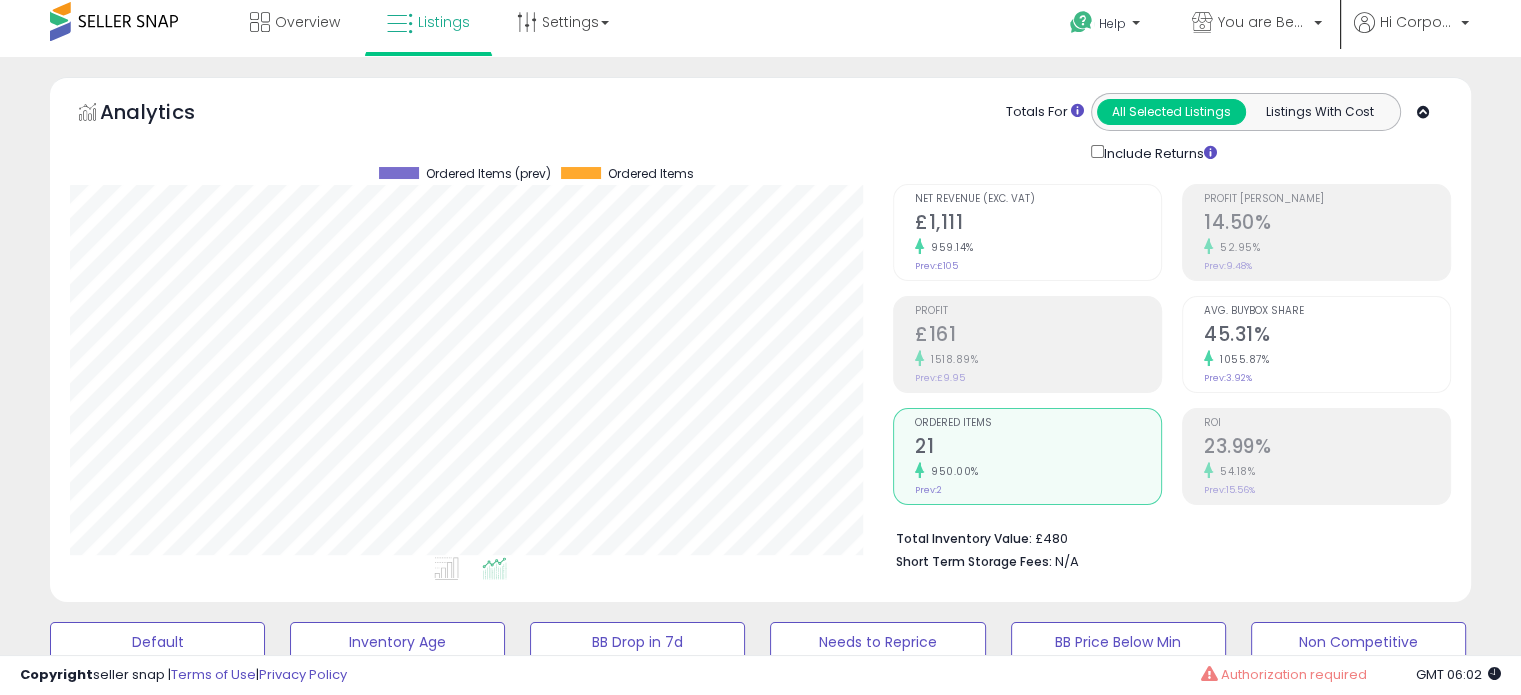 click on "45.31%" at bounding box center [1327, 336] 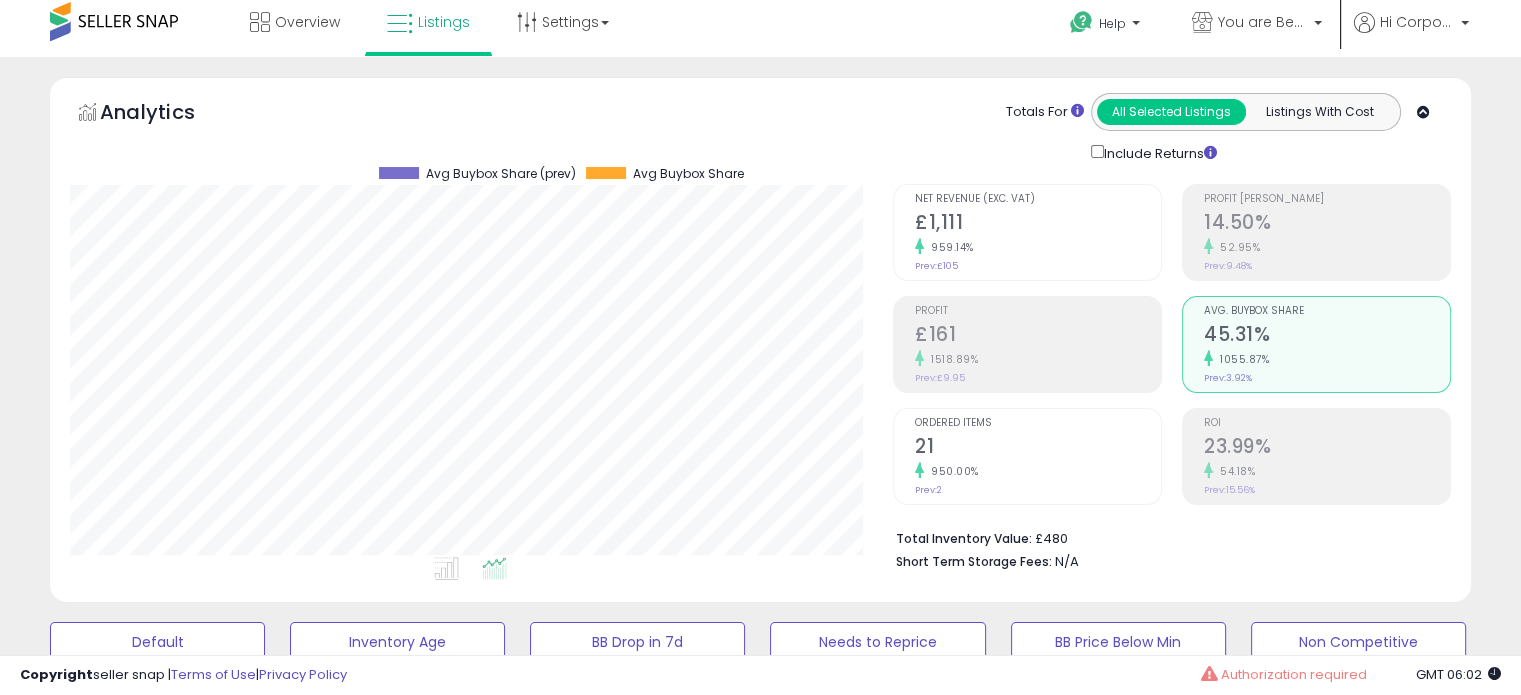click on "21" at bounding box center (1038, 448) 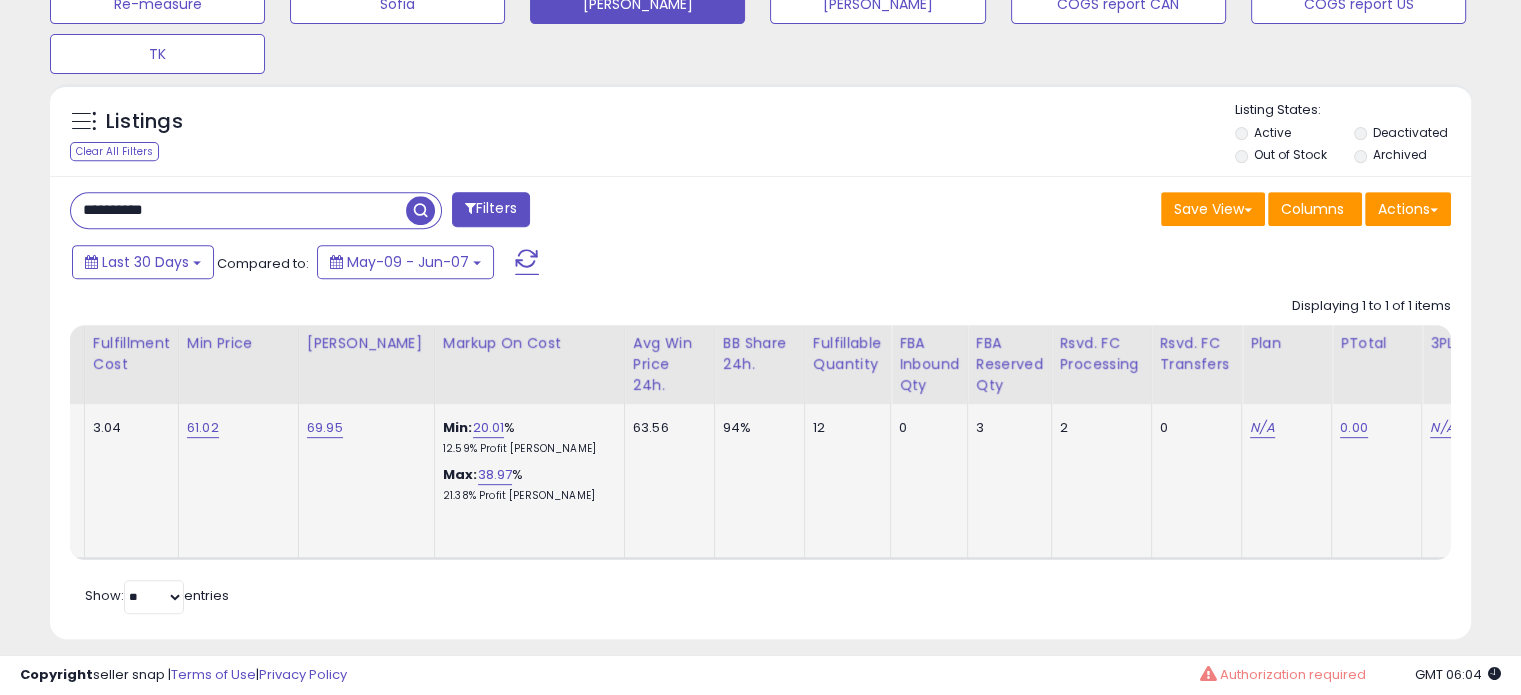 scroll, scrollTop: 0, scrollLeft: 0, axis: both 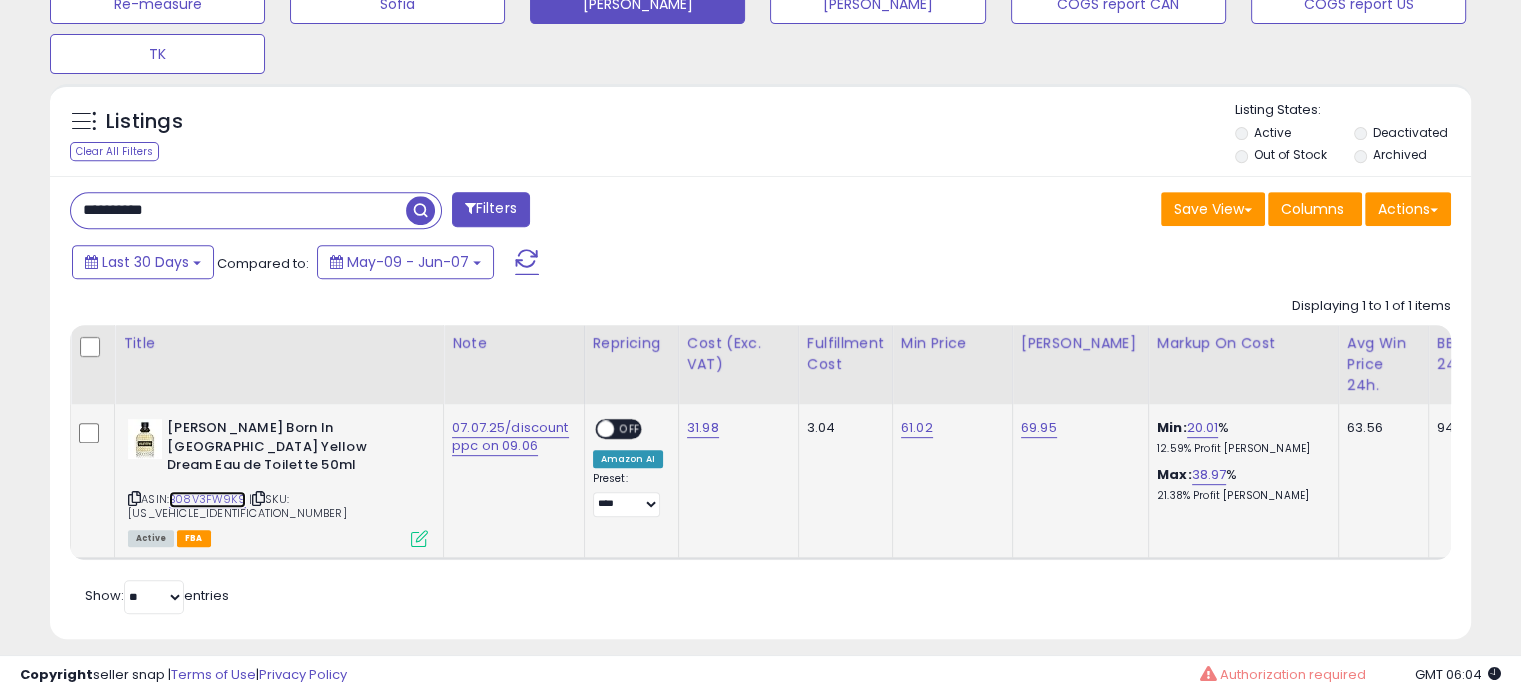 click on "B08V3FW9K9" at bounding box center (207, 499) 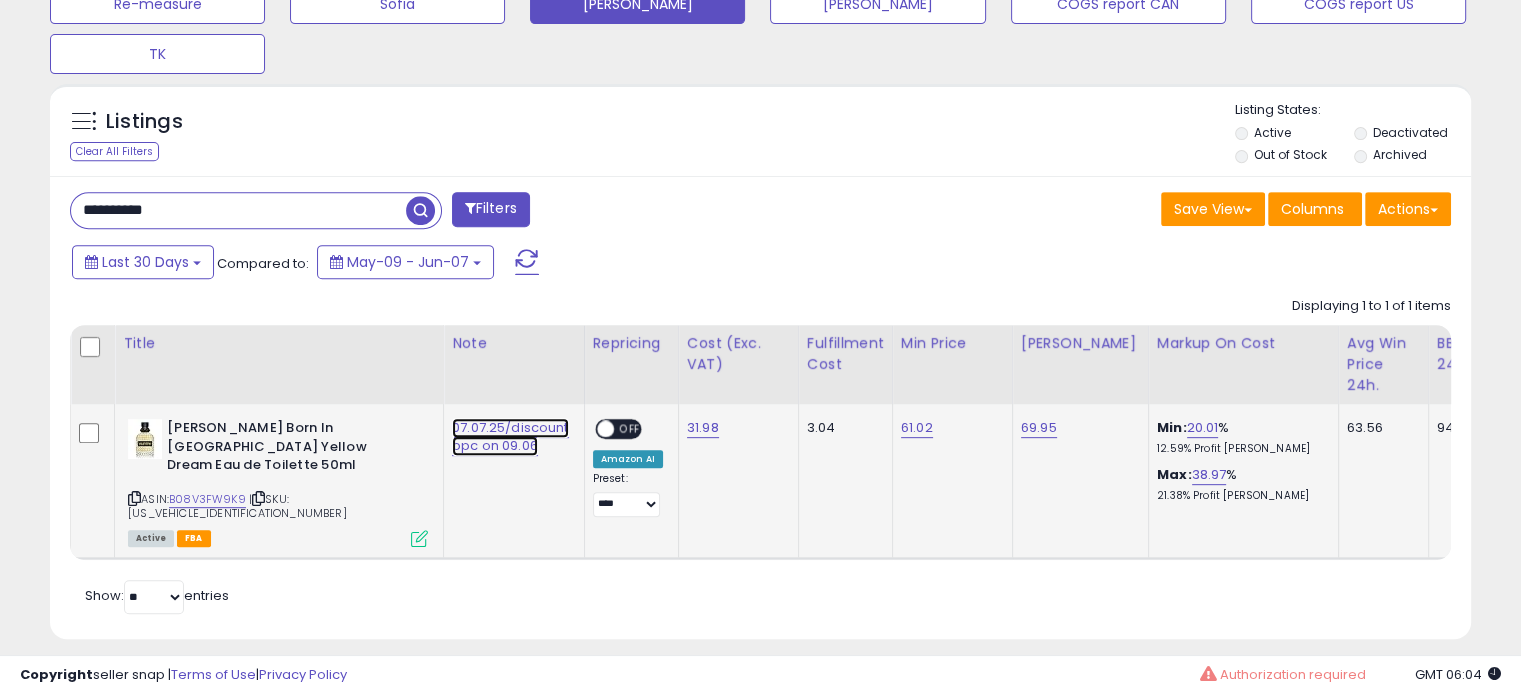 click on "07.07.25/discount ppc on 09.06" at bounding box center [510, 437] 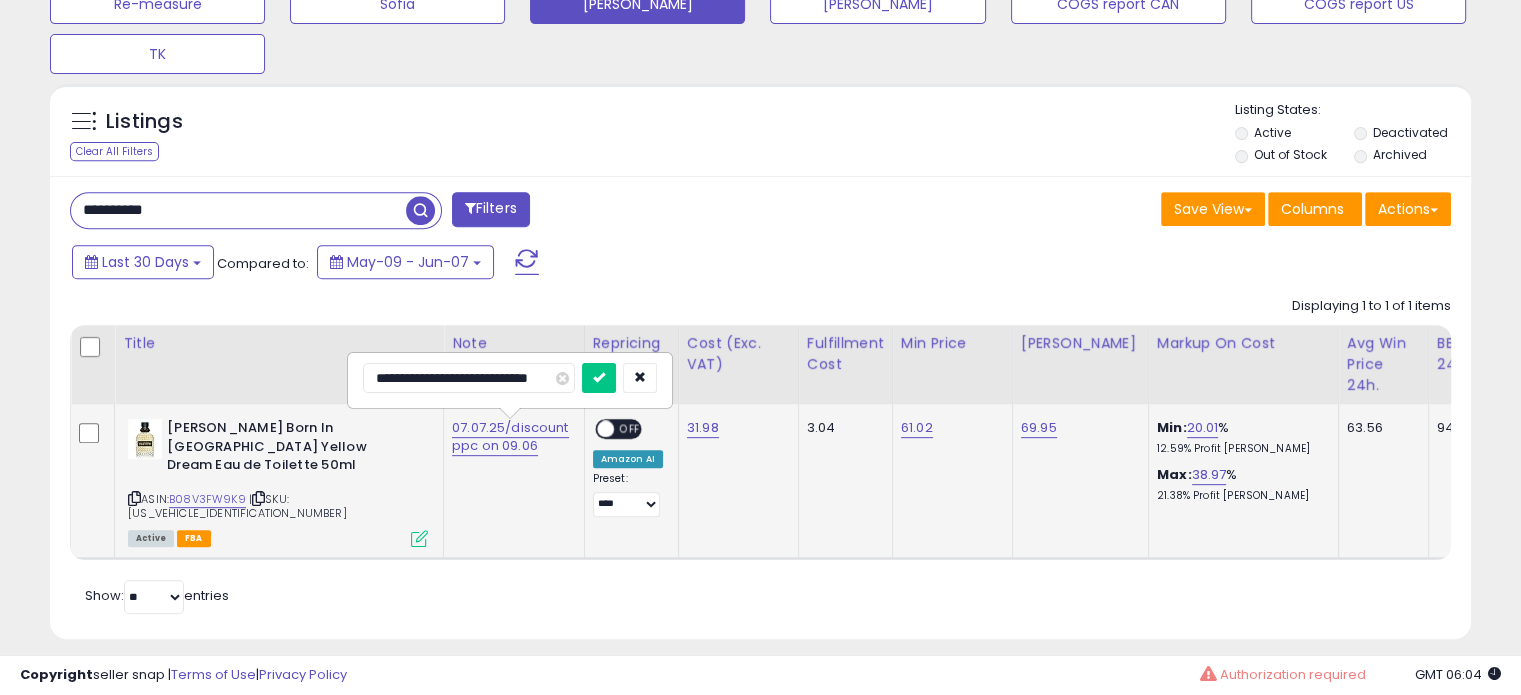 scroll, scrollTop: 0, scrollLeft: 0, axis: both 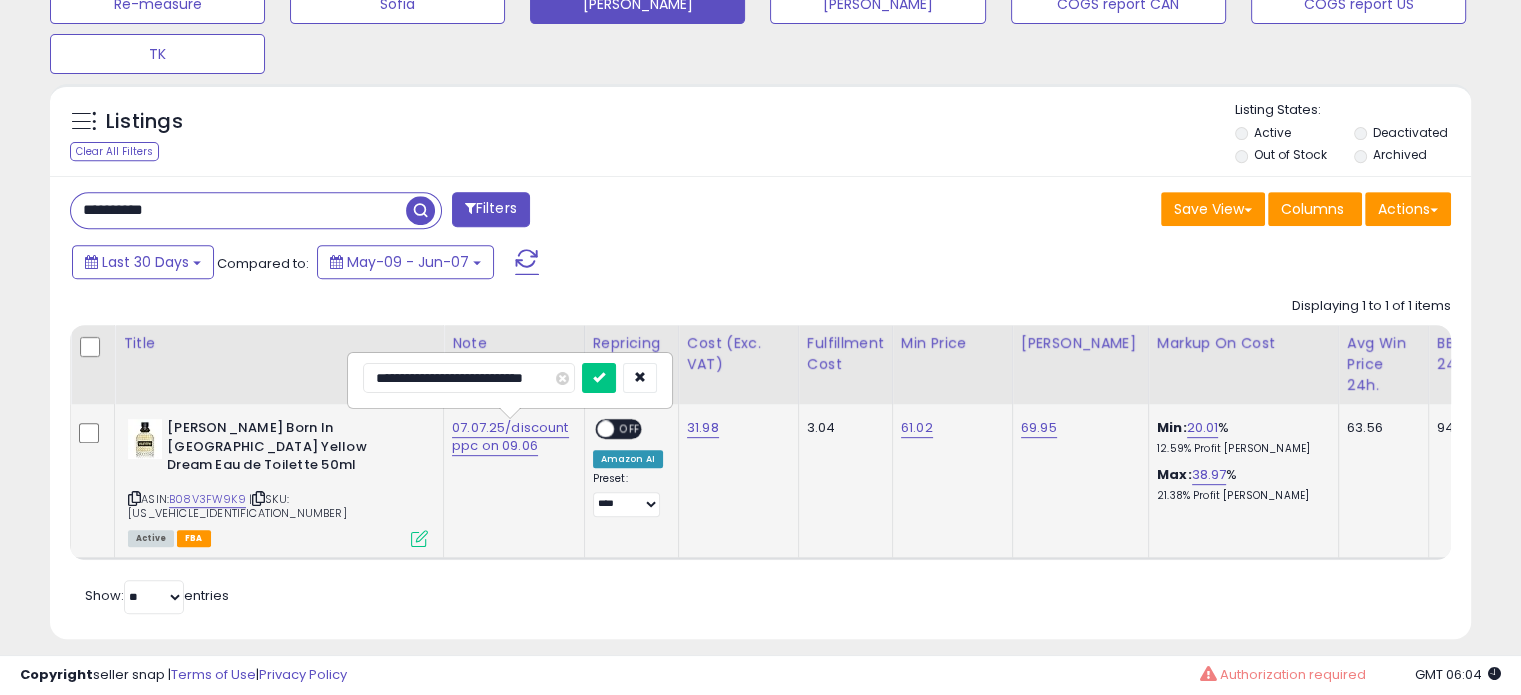 type on "**********" 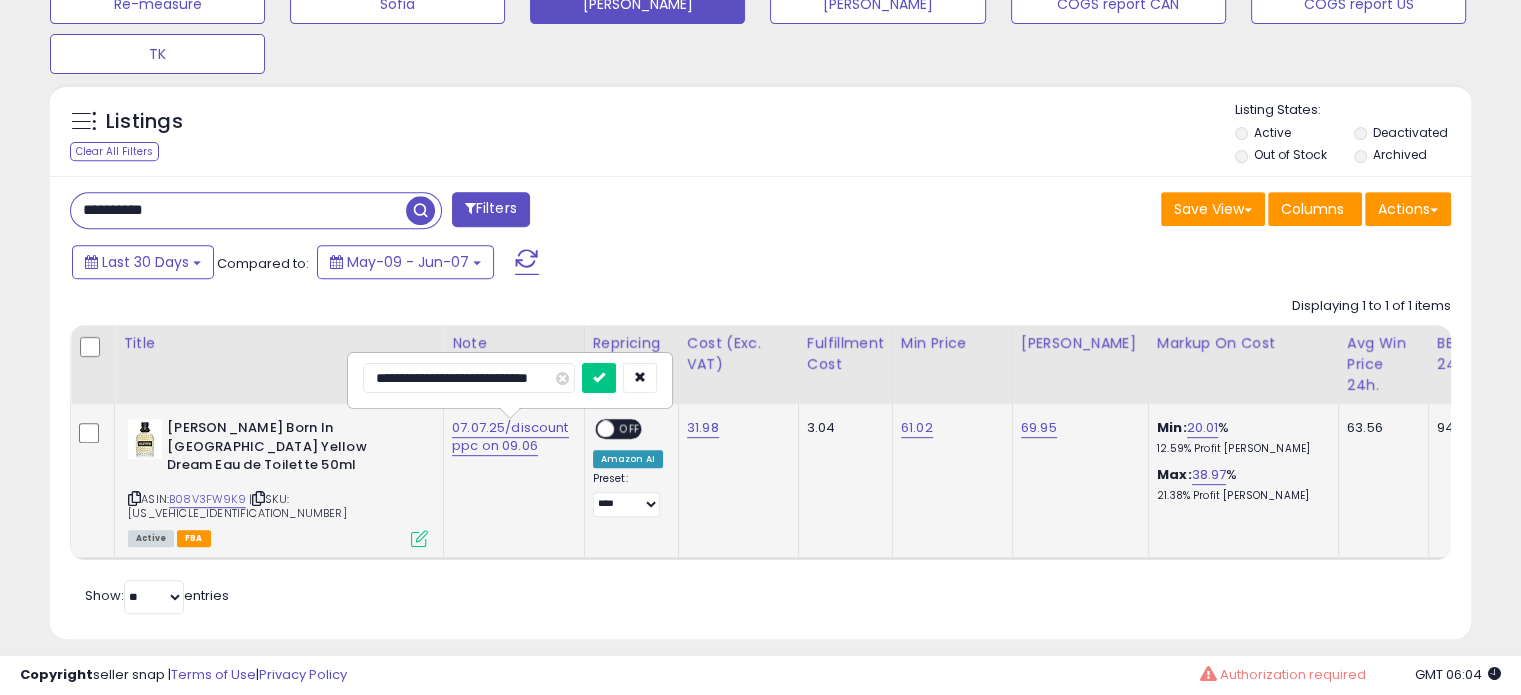click at bounding box center [599, 378] 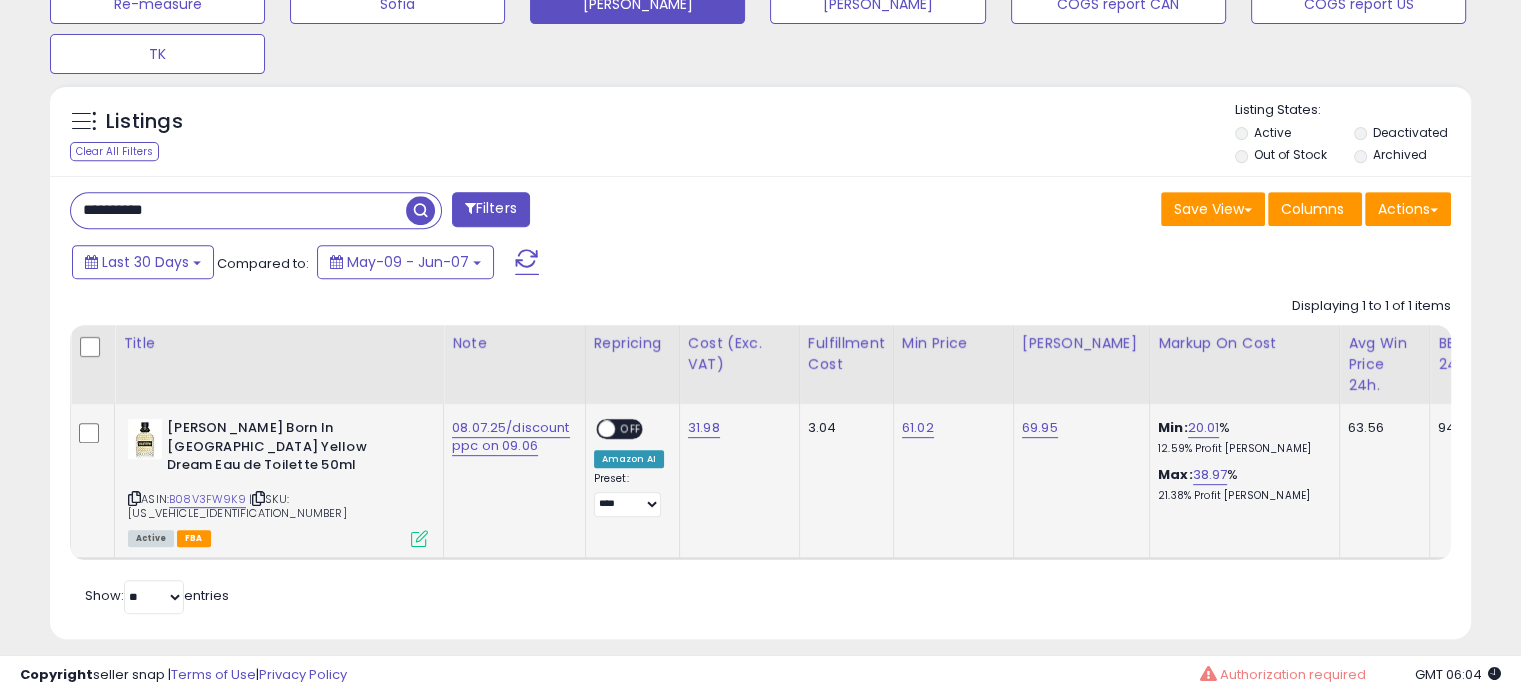 scroll, scrollTop: 0, scrollLeft: 570, axis: horizontal 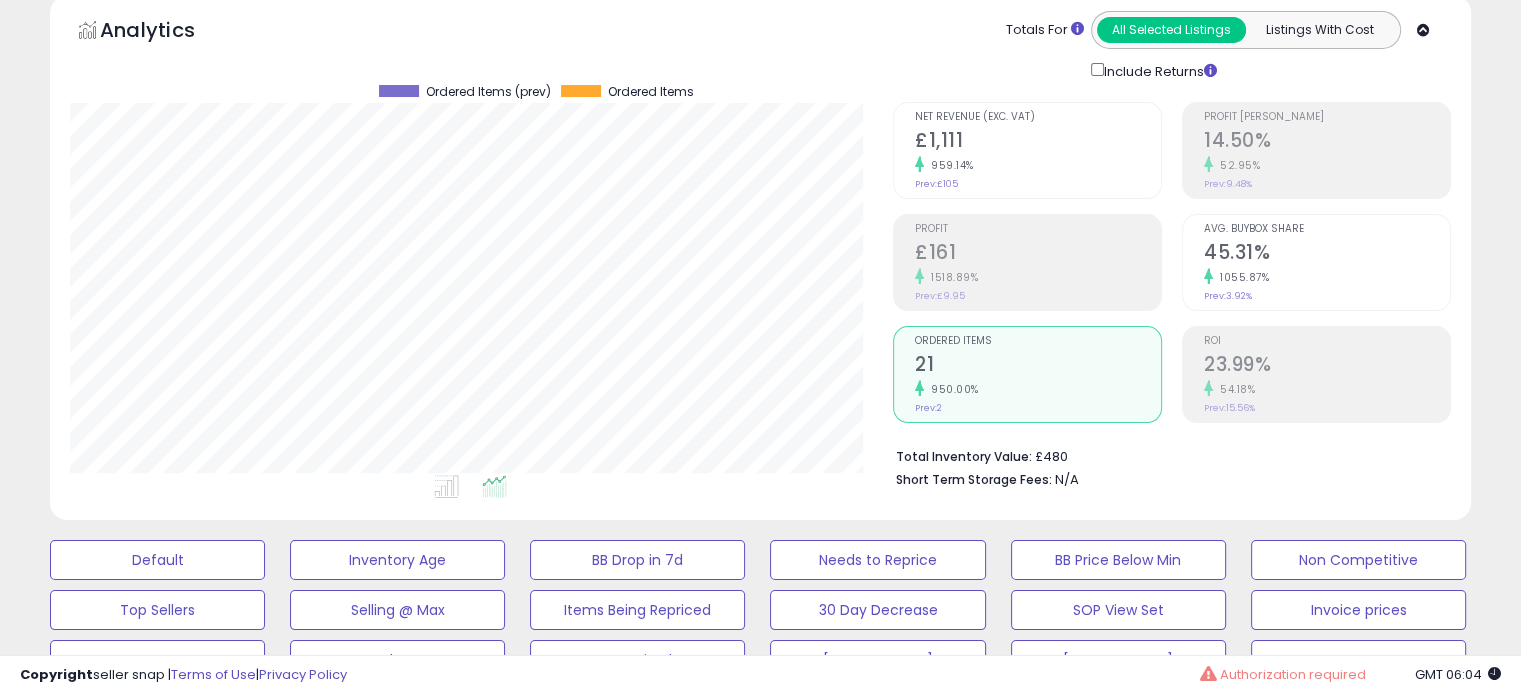 click on "1055.87%" at bounding box center (1327, 277) 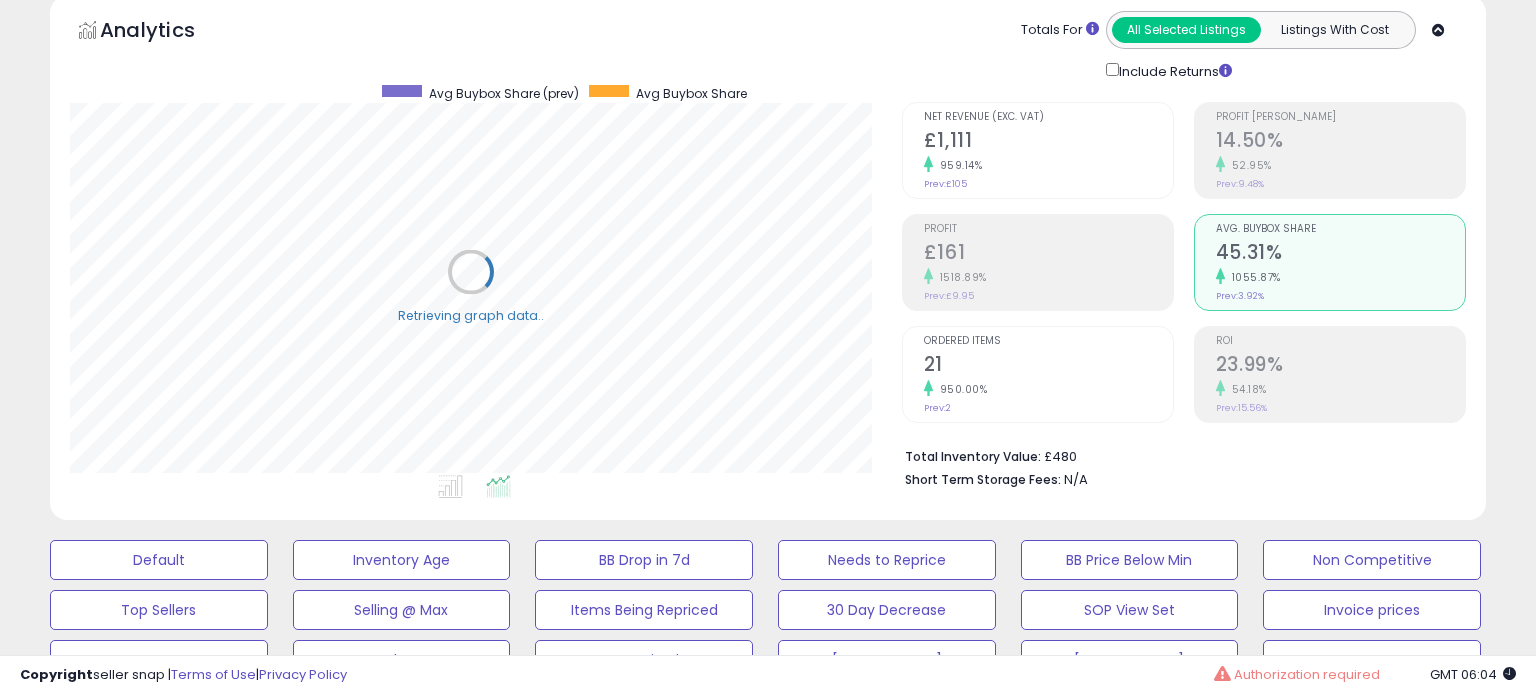 scroll, scrollTop: 999589, scrollLeft: 999168, axis: both 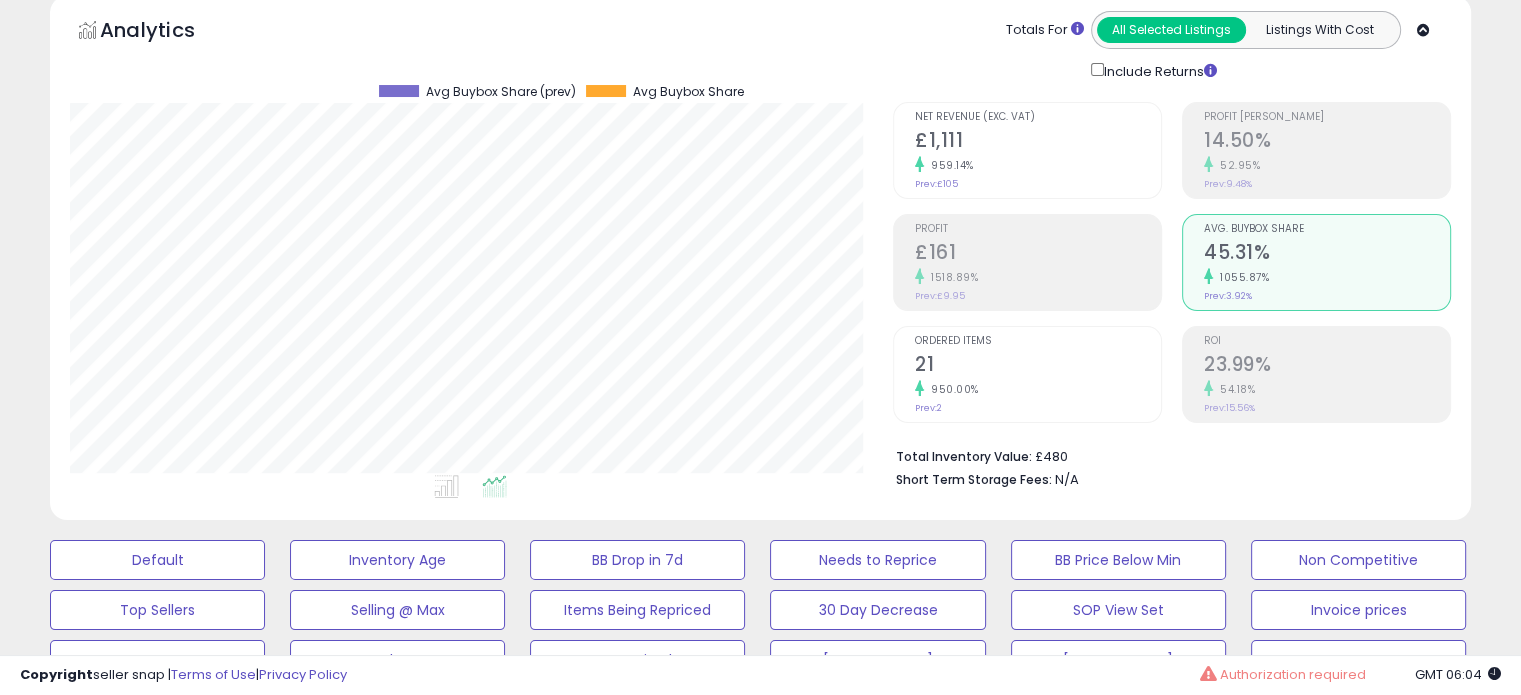 click on "Ordered Items" at bounding box center [1038, 341] 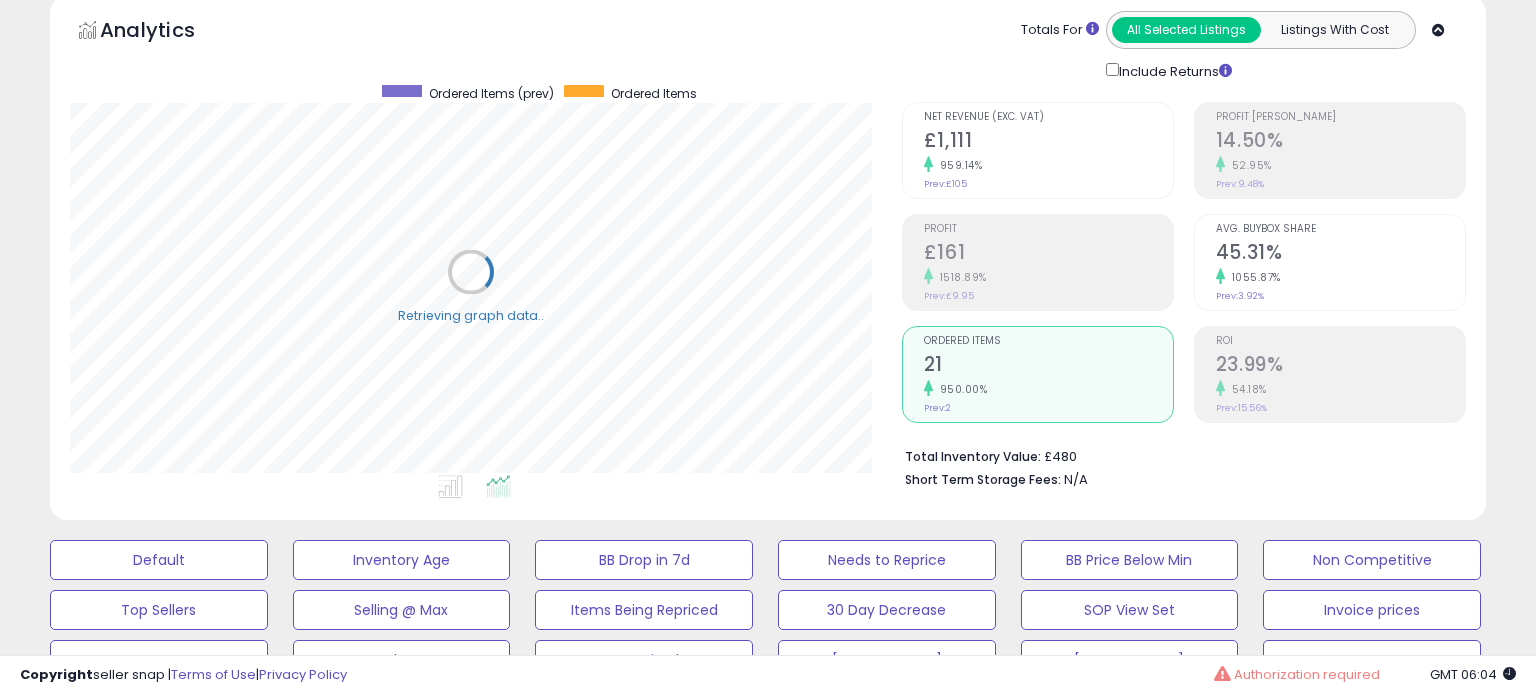scroll, scrollTop: 999589, scrollLeft: 999168, axis: both 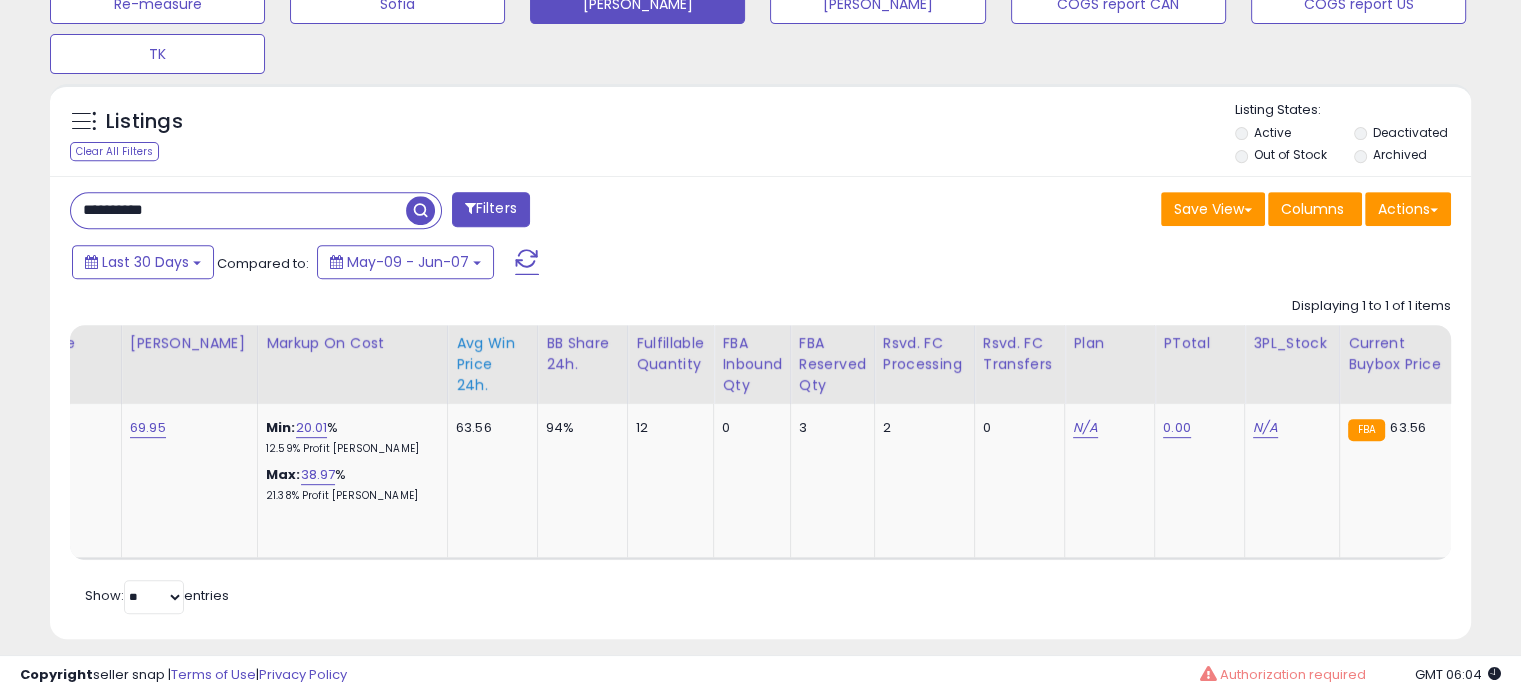 click on "63.56" 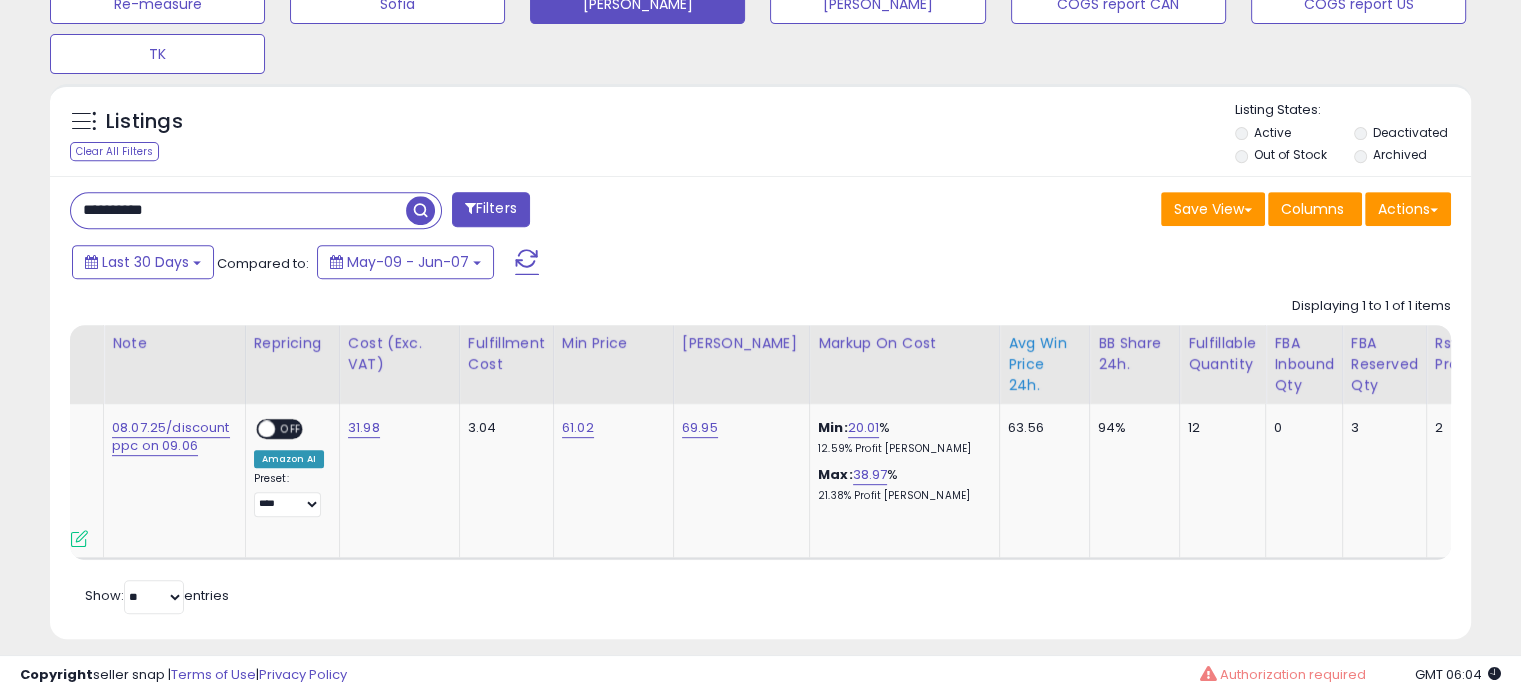 scroll, scrollTop: 0, scrollLeft: 208, axis: horizontal 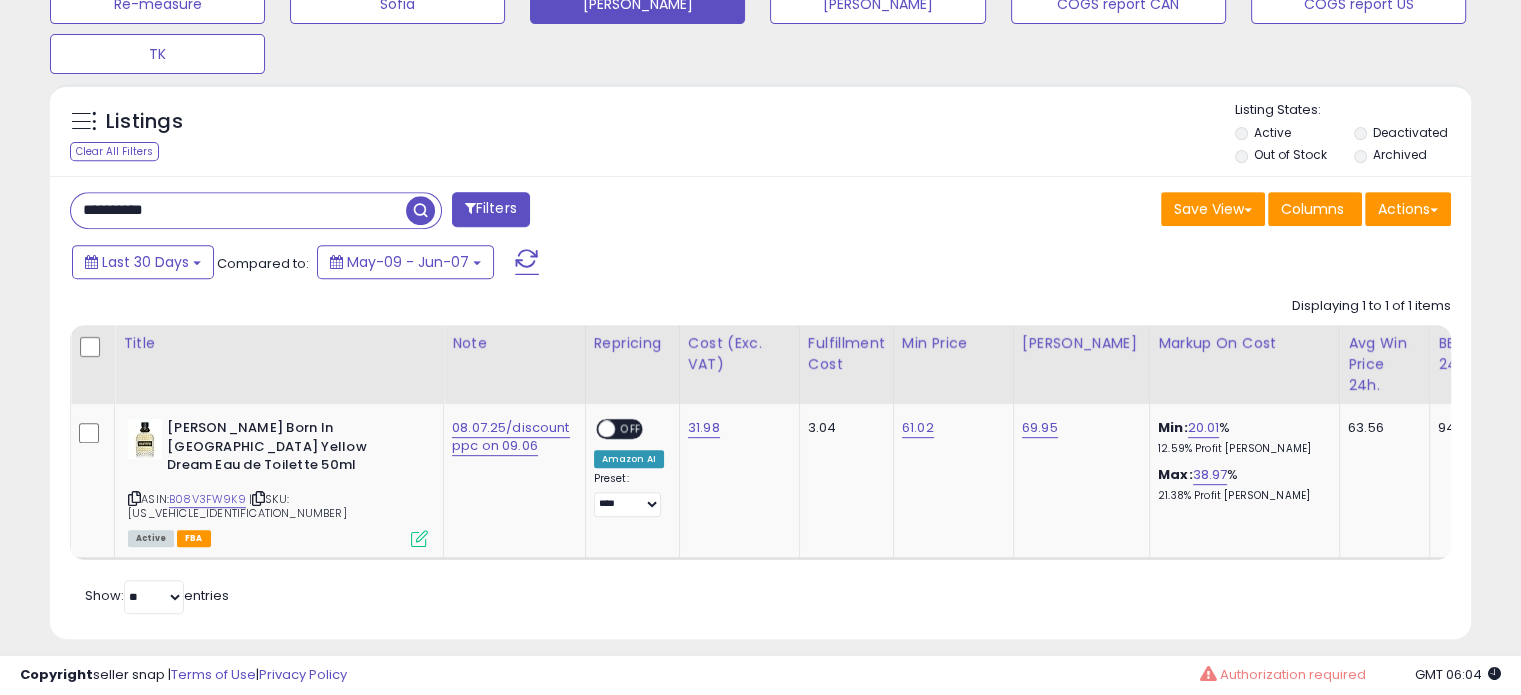 click on "**********" at bounding box center (238, 210) 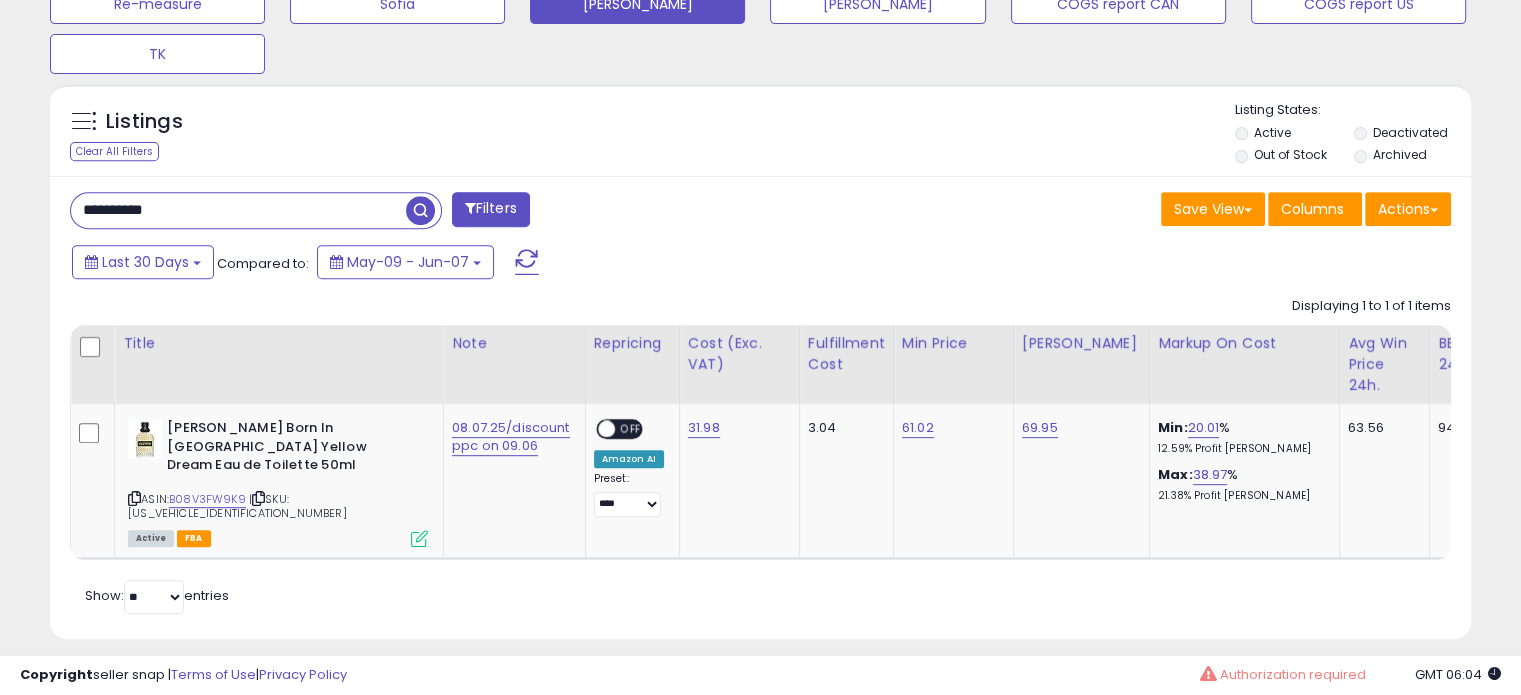 paste 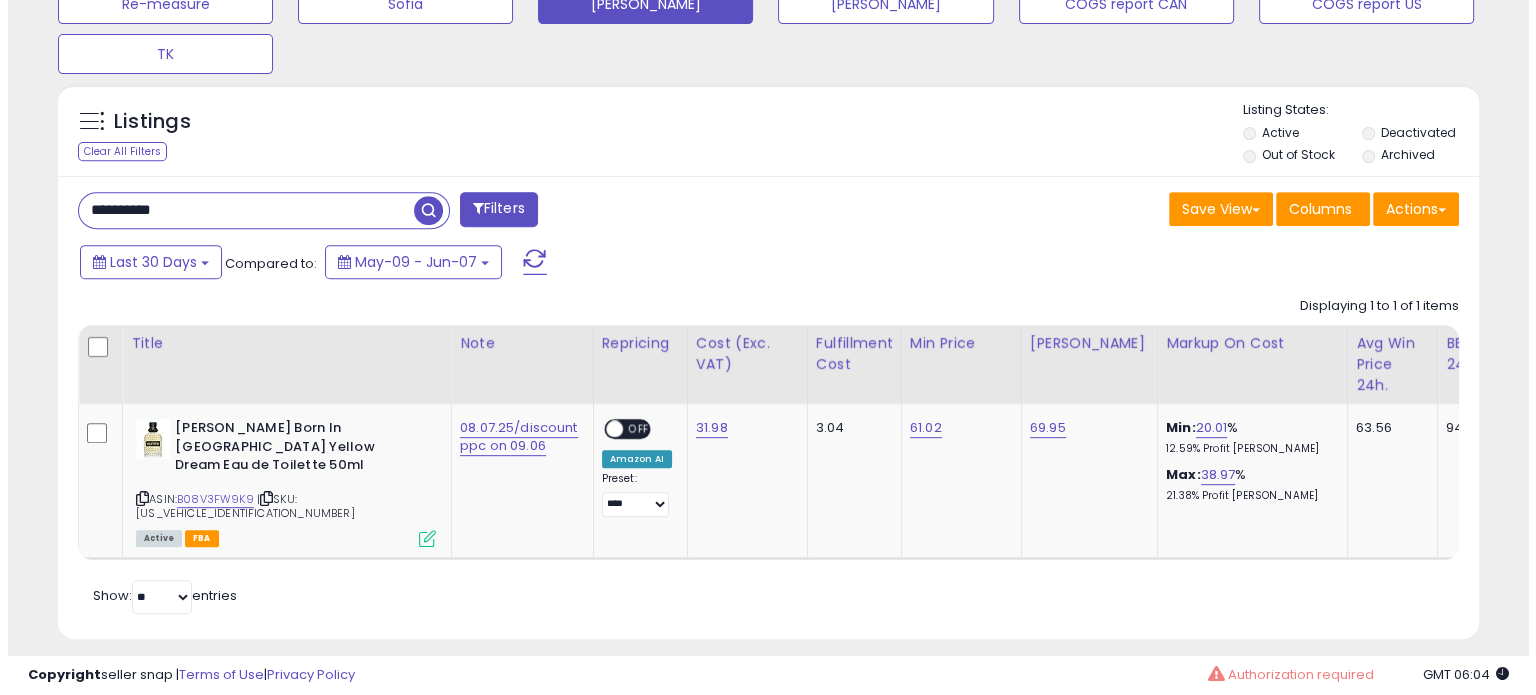 scroll, scrollTop: 674, scrollLeft: 0, axis: vertical 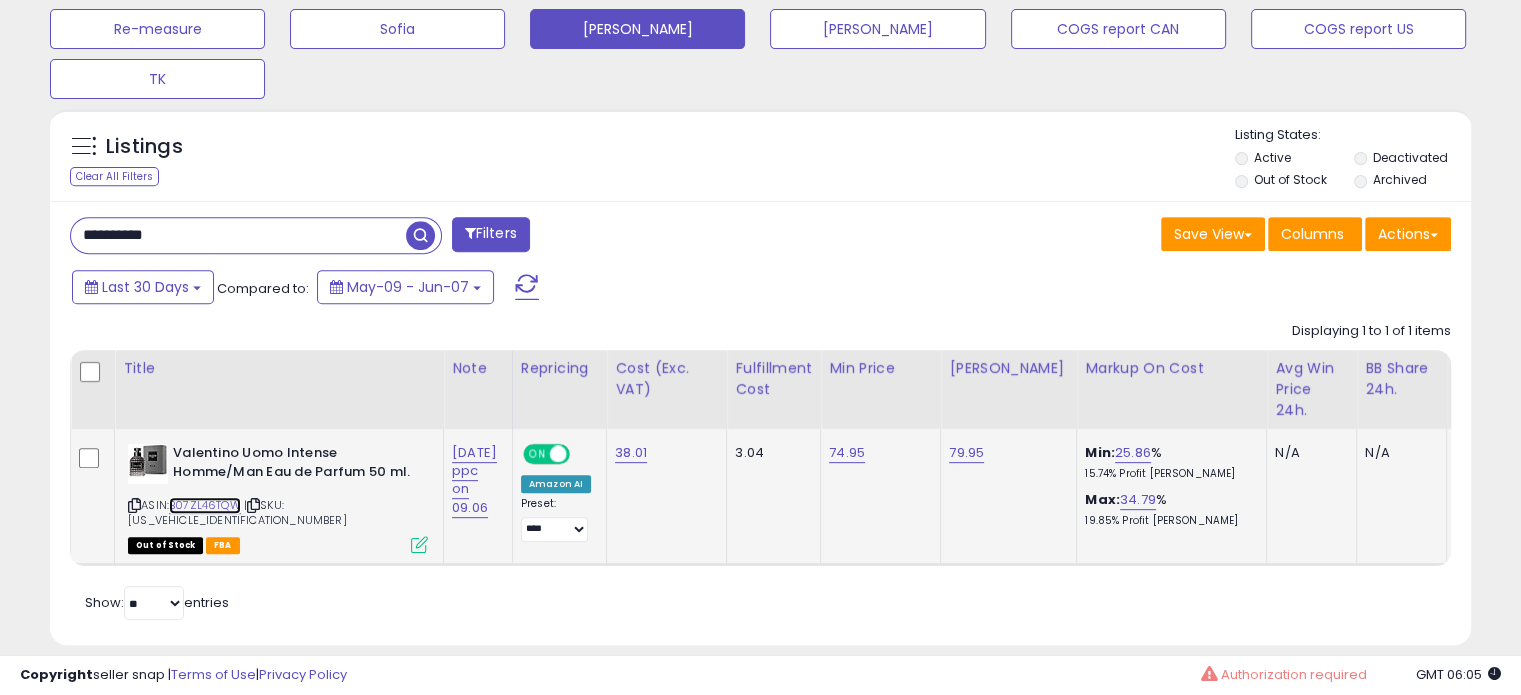 click on "B07ZL46TQW" at bounding box center (205, 505) 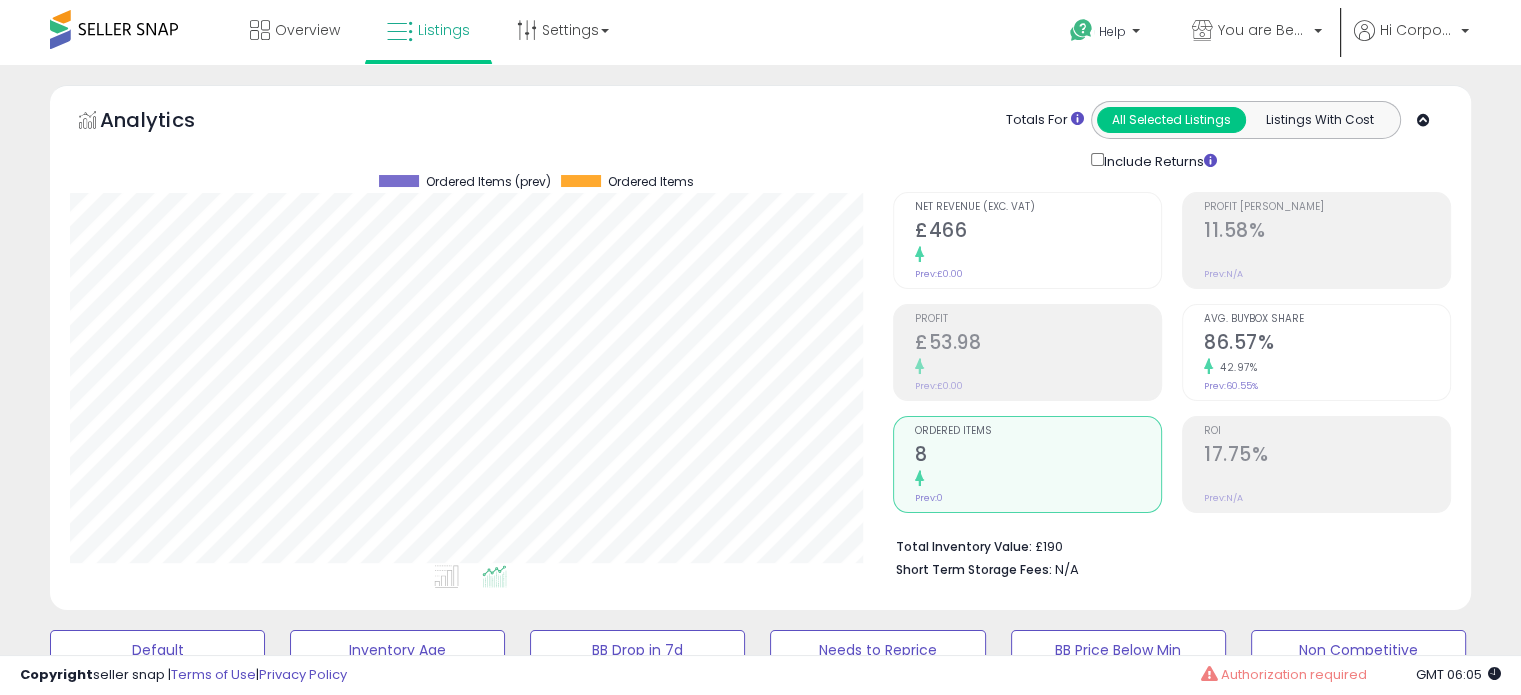 click on "86.57%" at bounding box center [1327, 344] 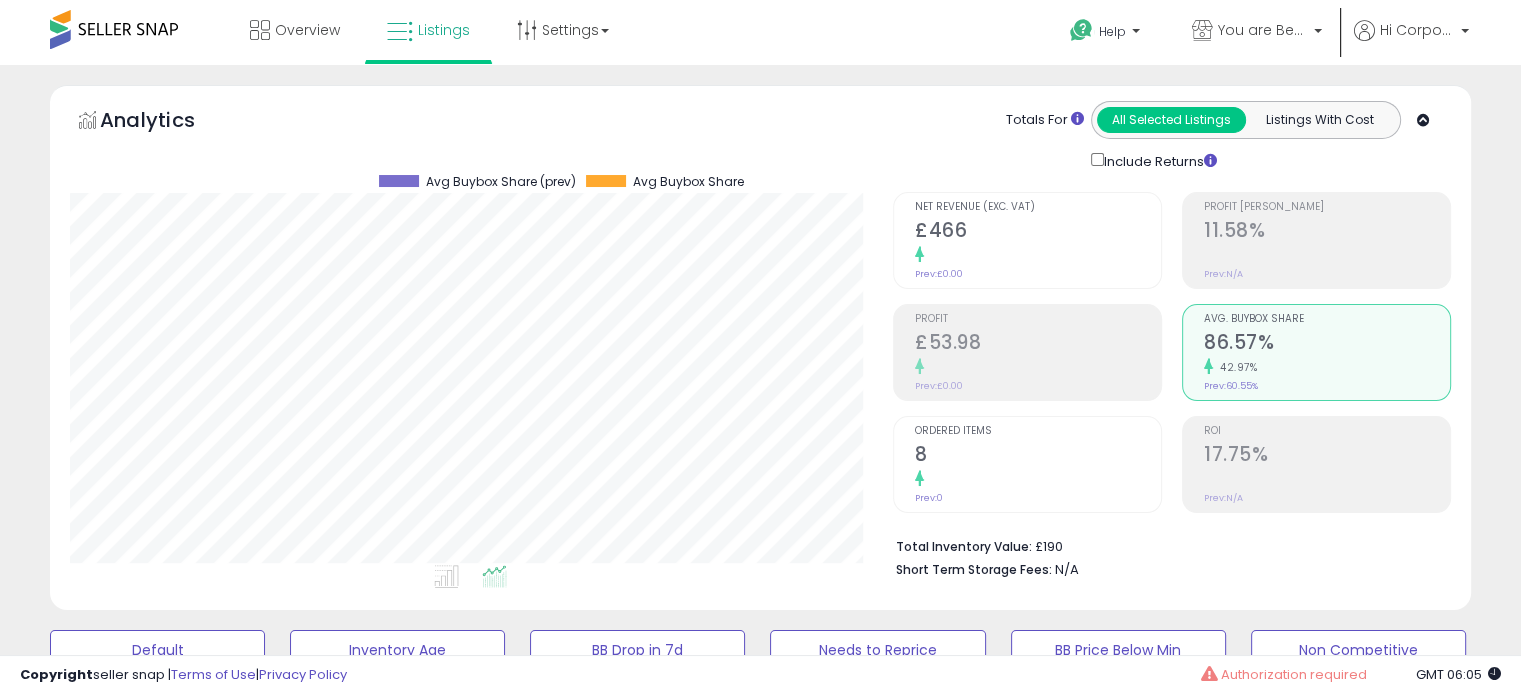 click on "8" at bounding box center (1038, 456) 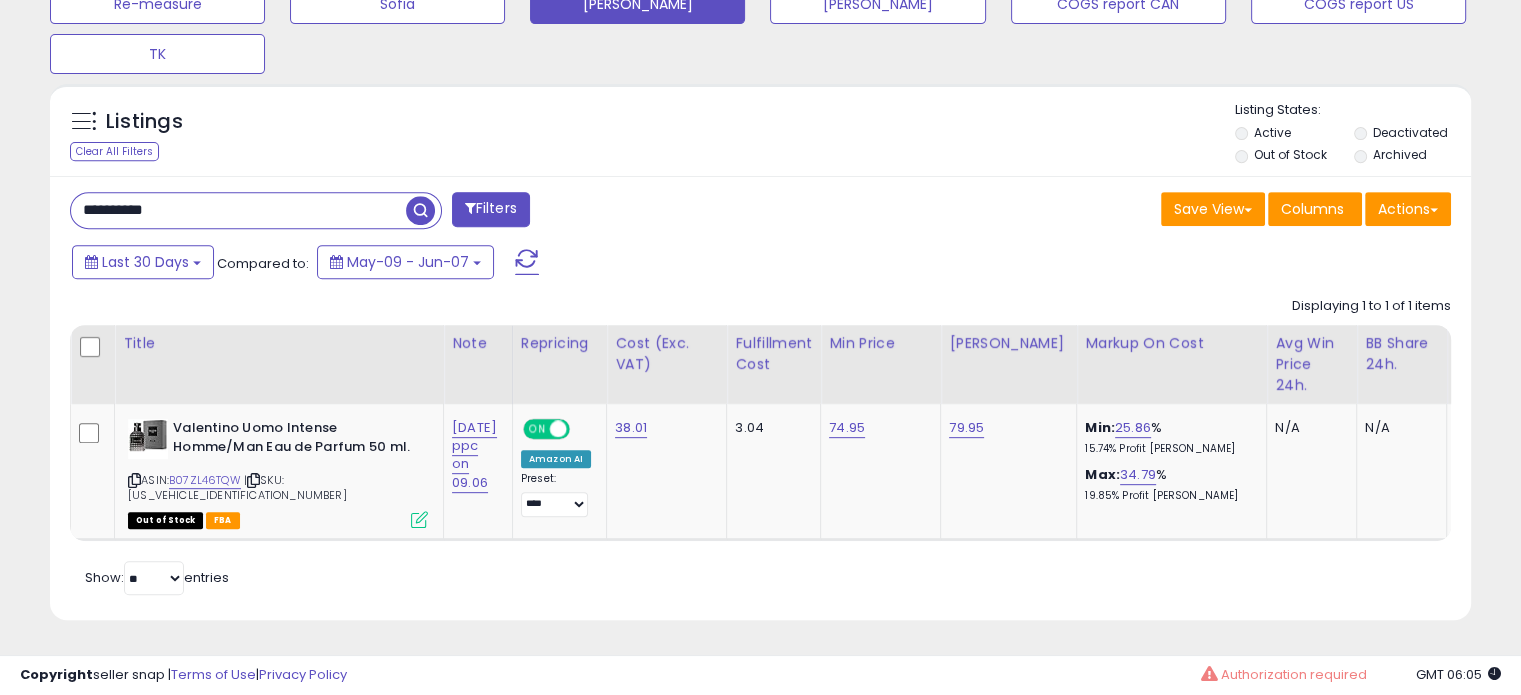 click on "**********" at bounding box center [238, 210] 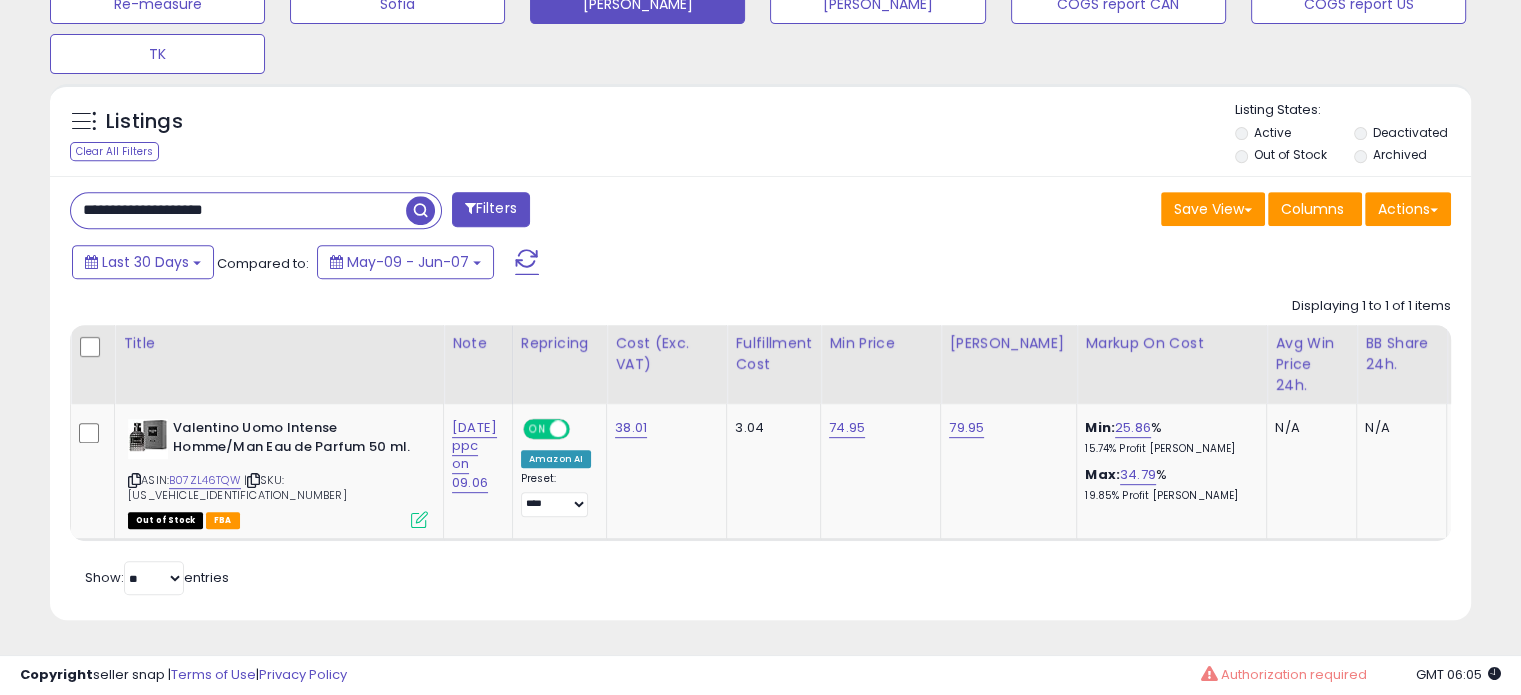 click on "**********" at bounding box center [238, 210] 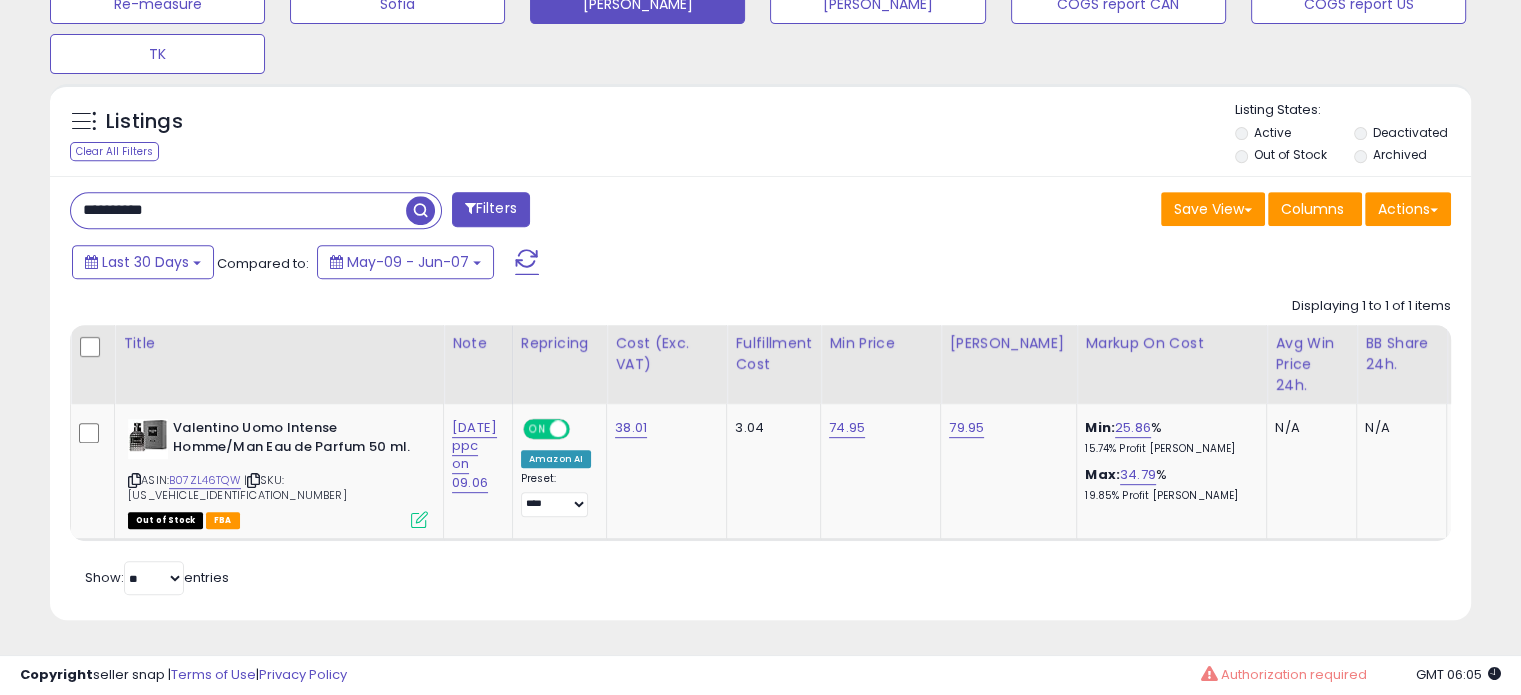 click on "**********" at bounding box center (238, 210) 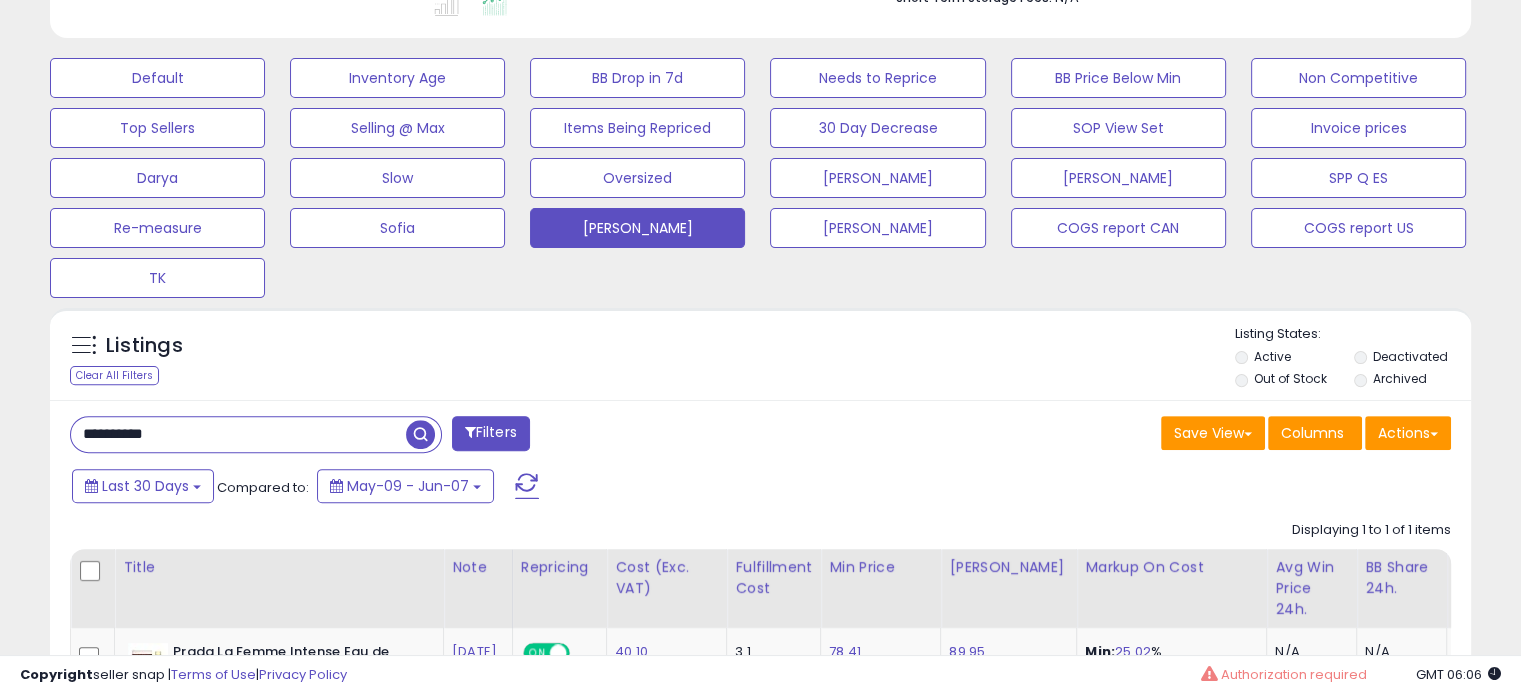 click on "**********" at bounding box center (238, 434) 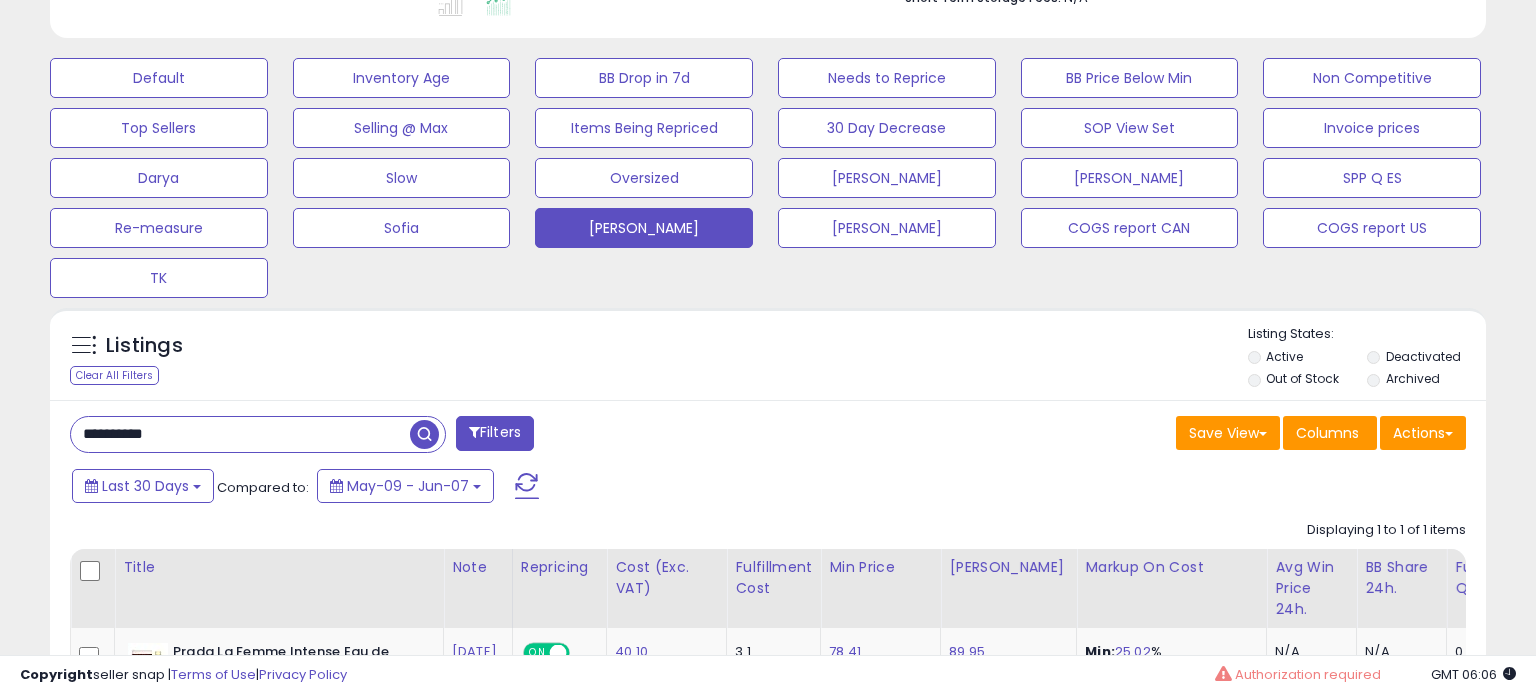 scroll, scrollTop: 999589, scrollLeft: 999168, axis: both 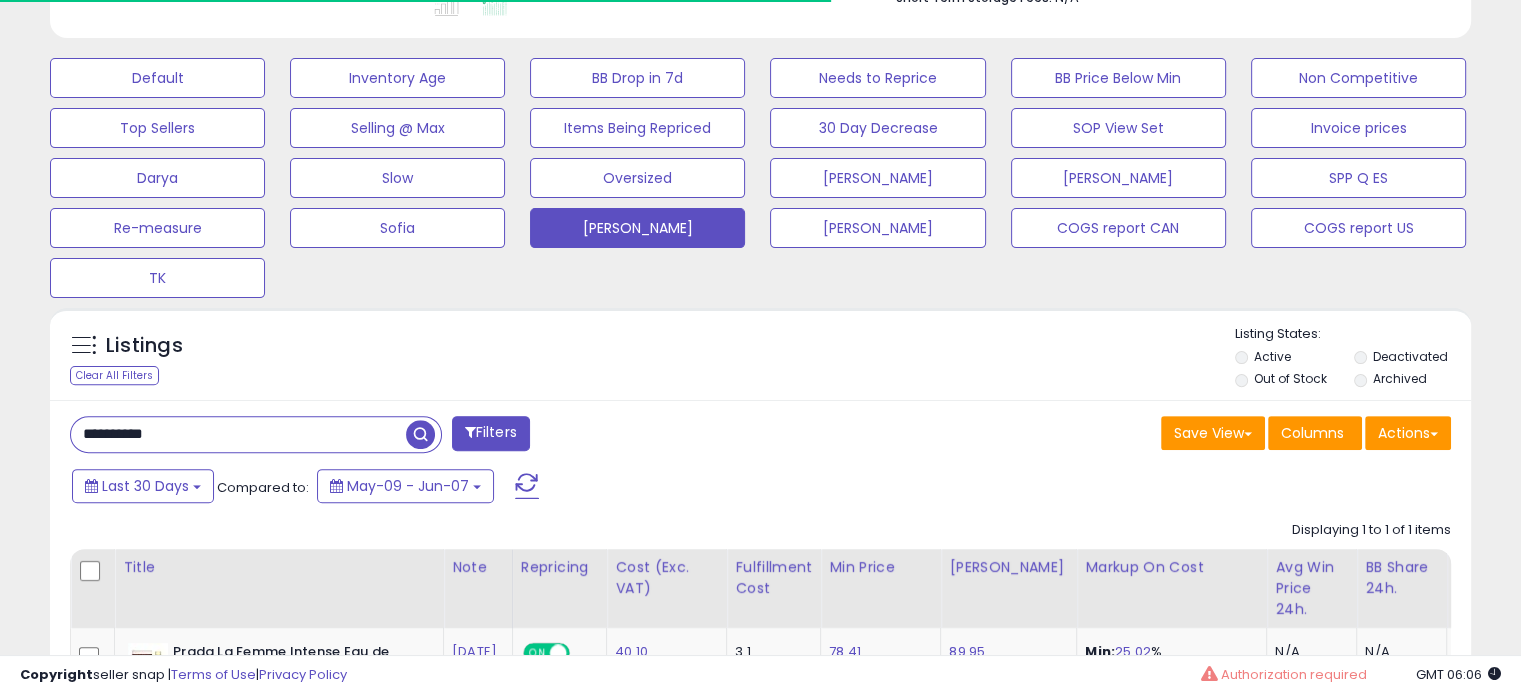 click on "**********" at bounding box center [238, 434] 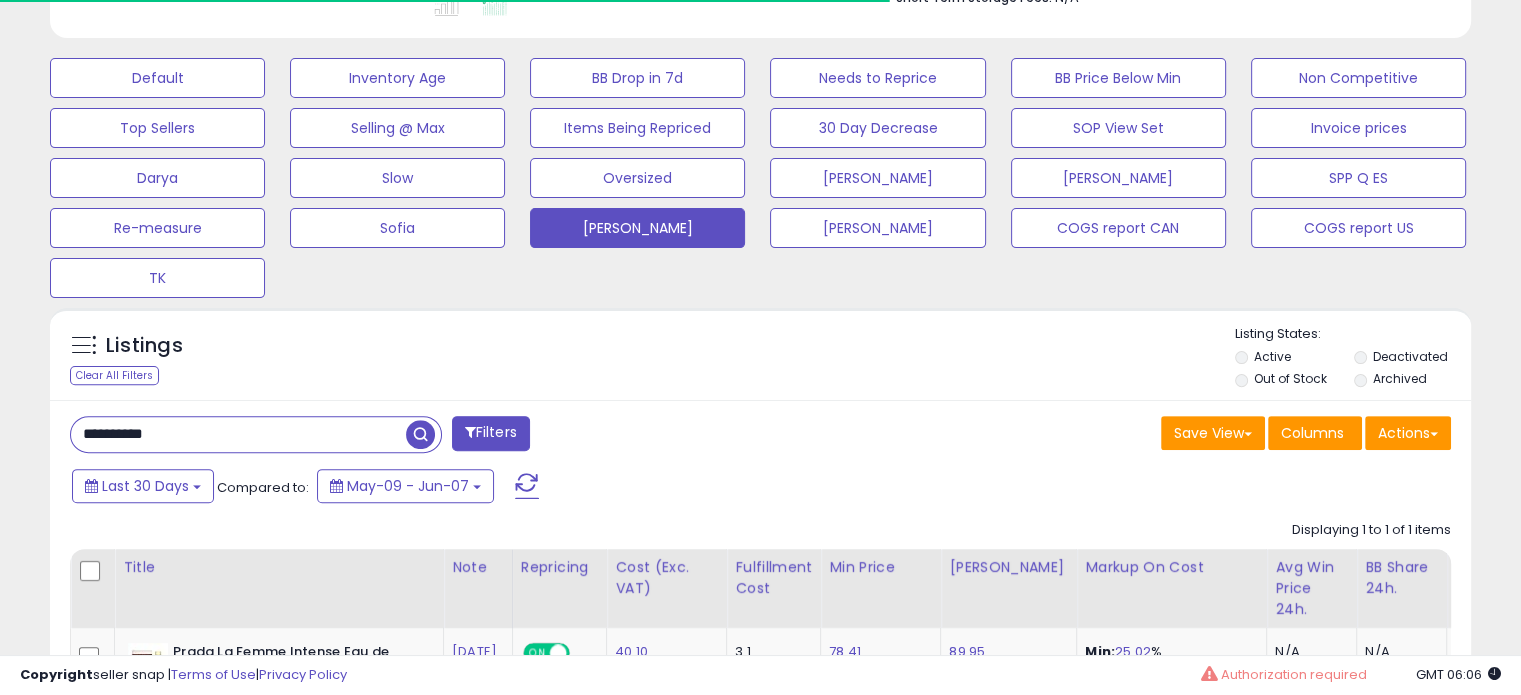 click on "**********" at bounding box center (238, 434) 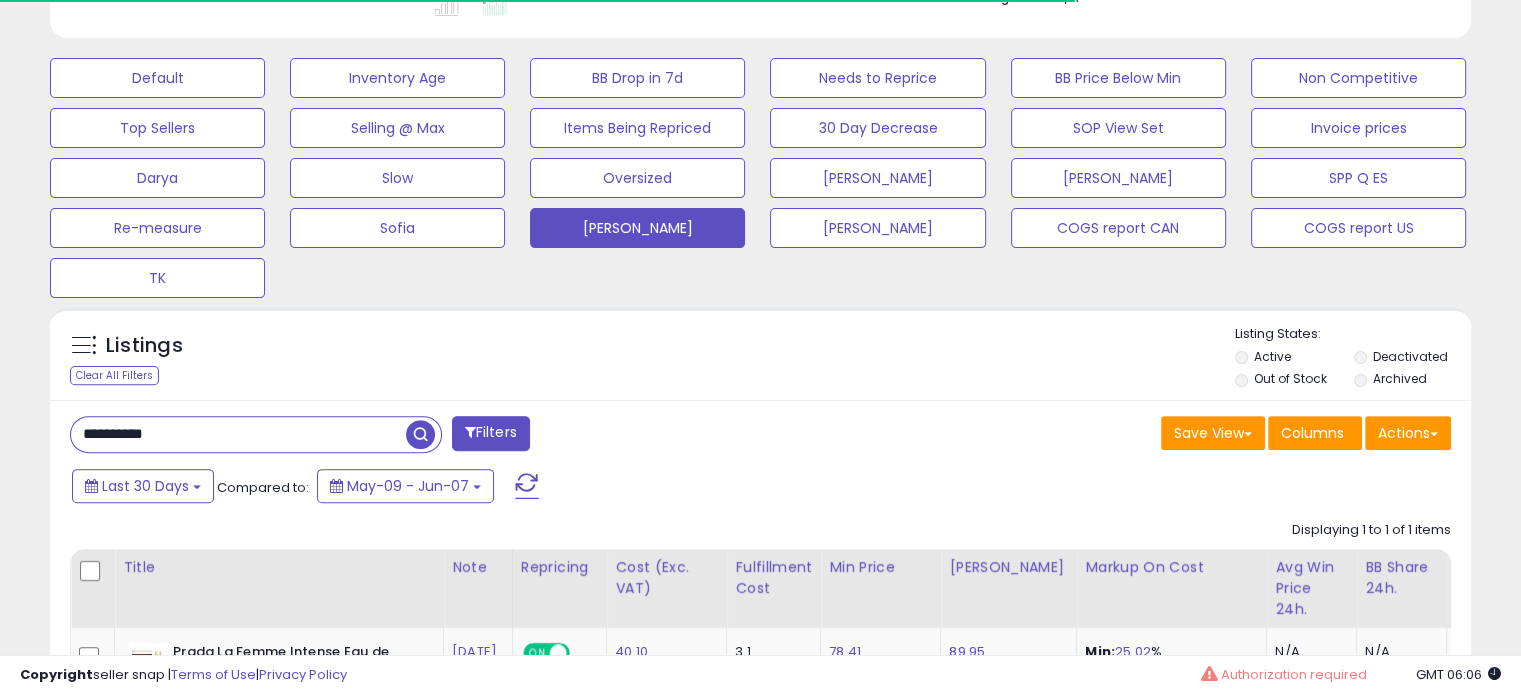 paste 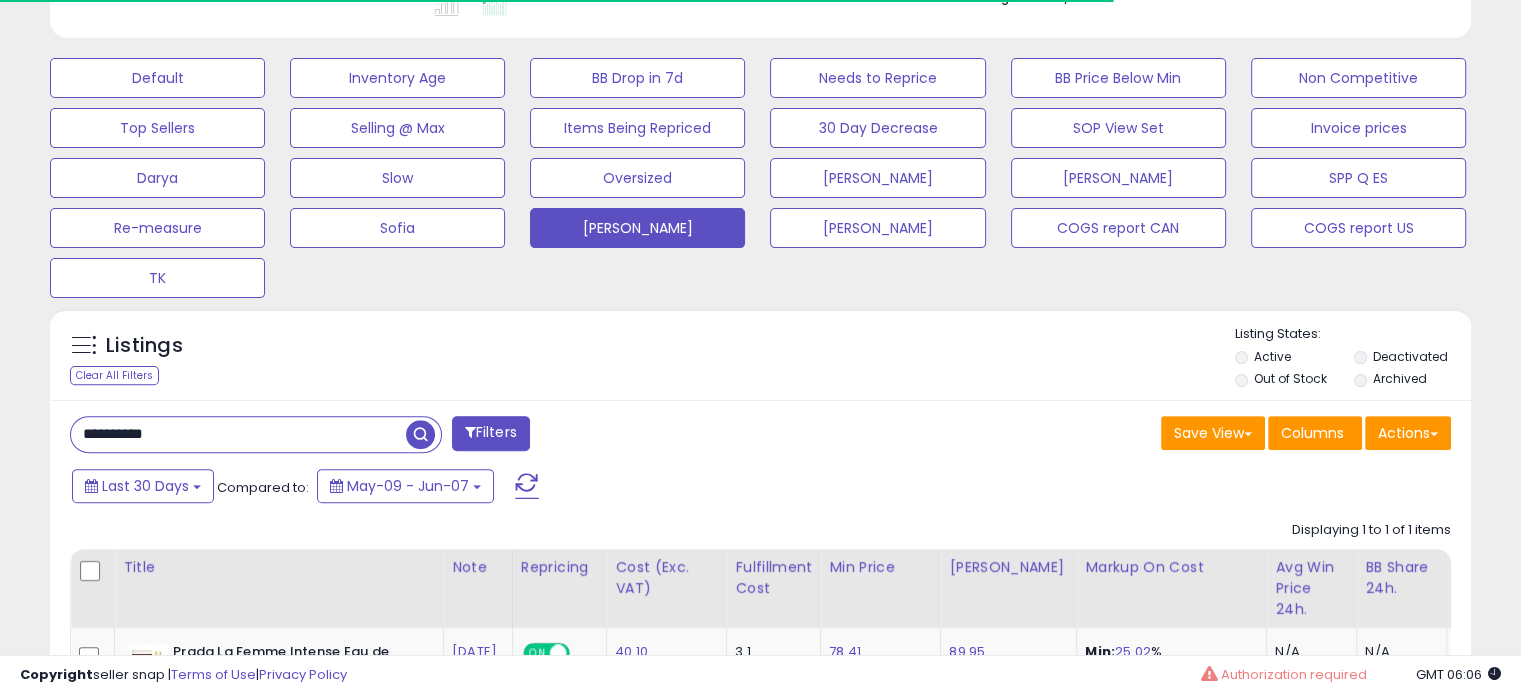 type on "**********" 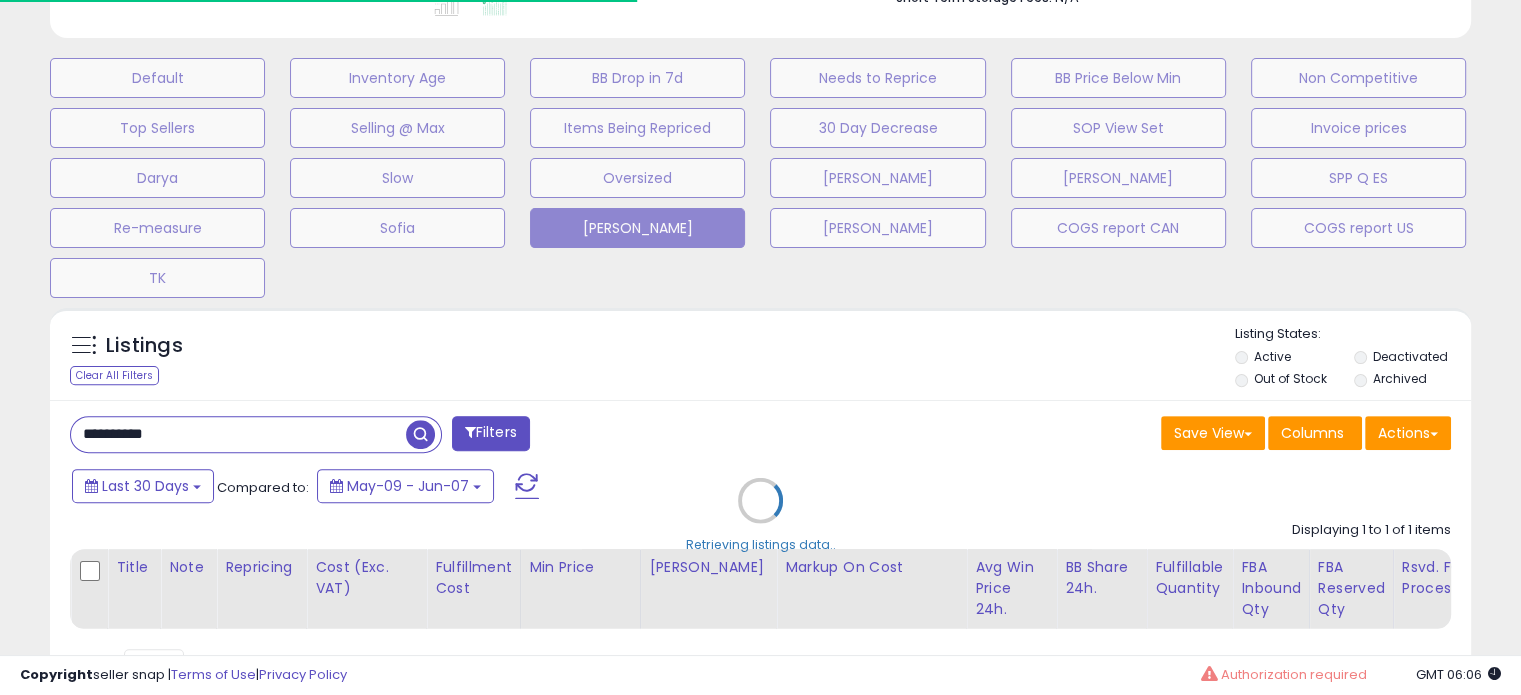 scroll, scrollTop: 999589, scrollLeft: 999176, axis: both 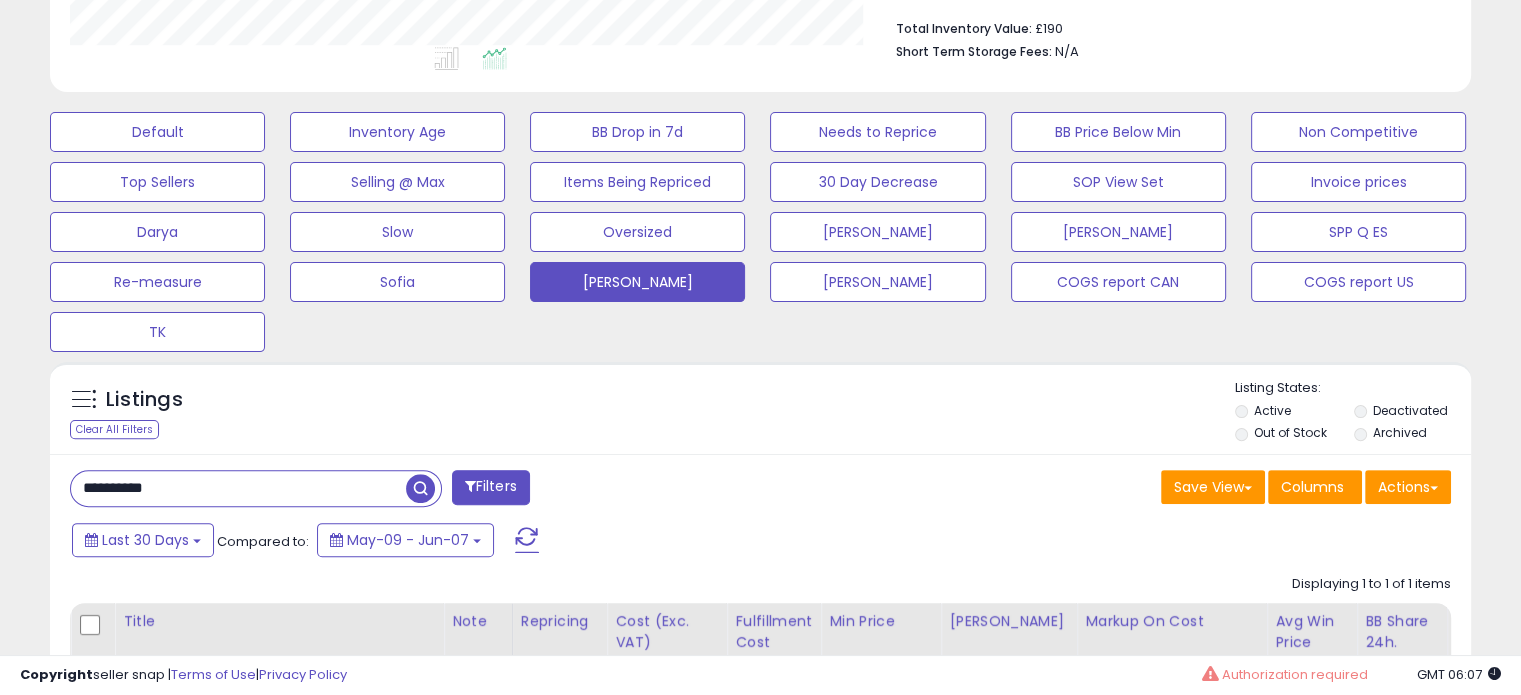 click on "**********" at bounding box center (238, 488) 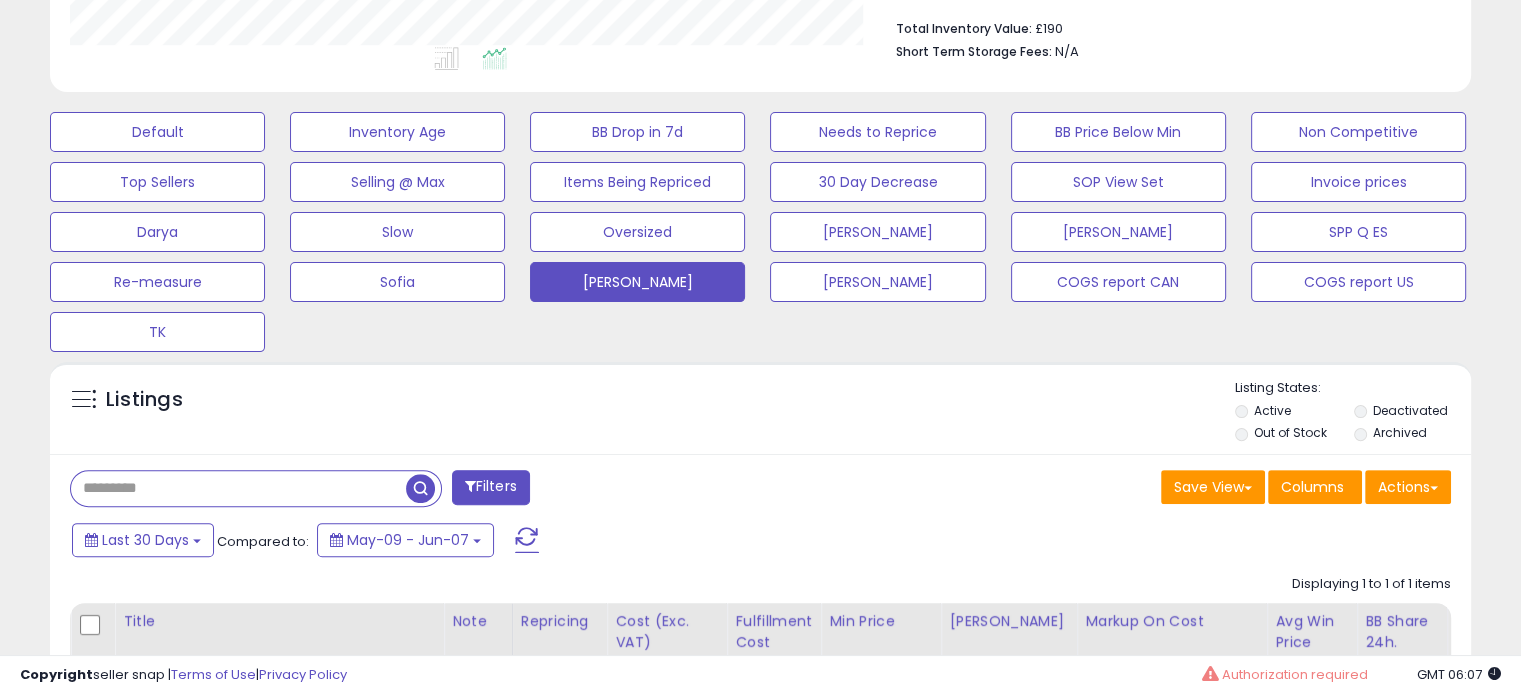 type 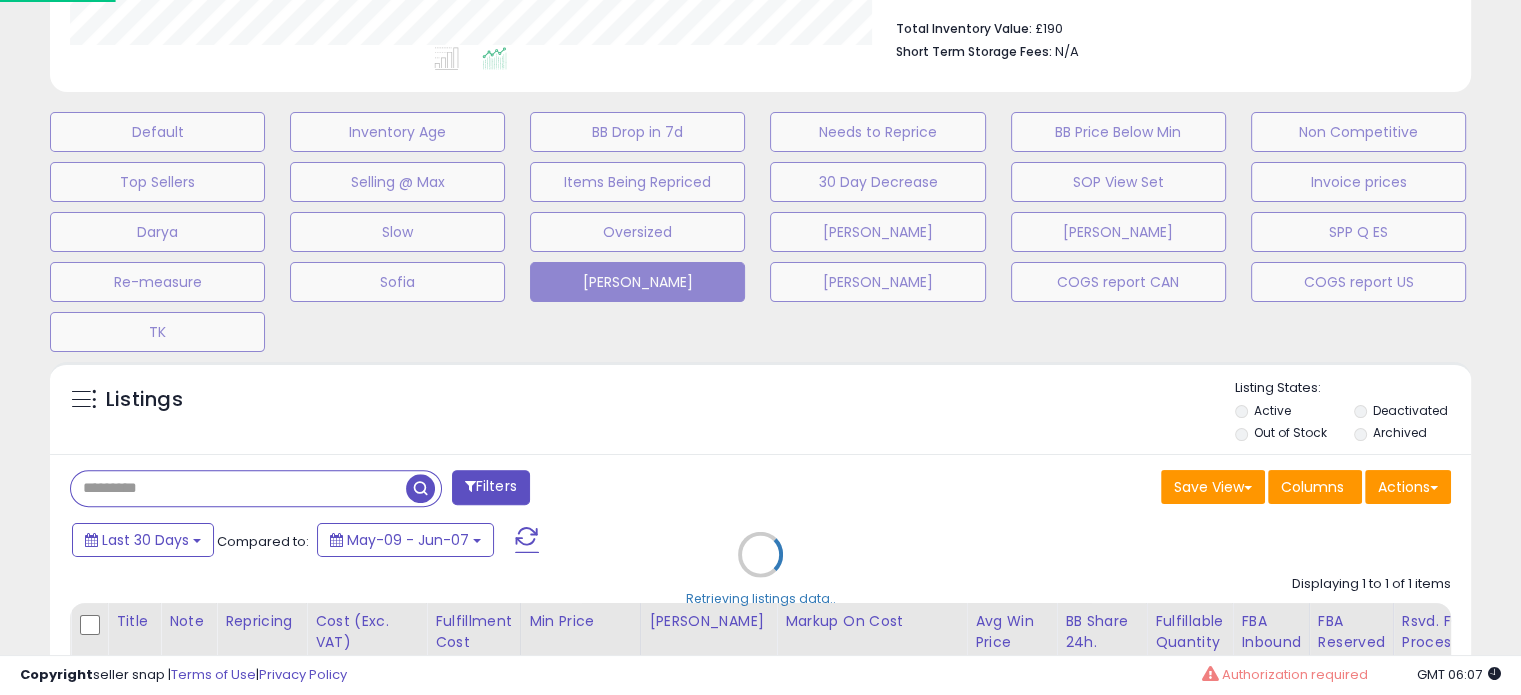 scroll, scrollTop: 999589, scrollLeft: 999168, axis: both 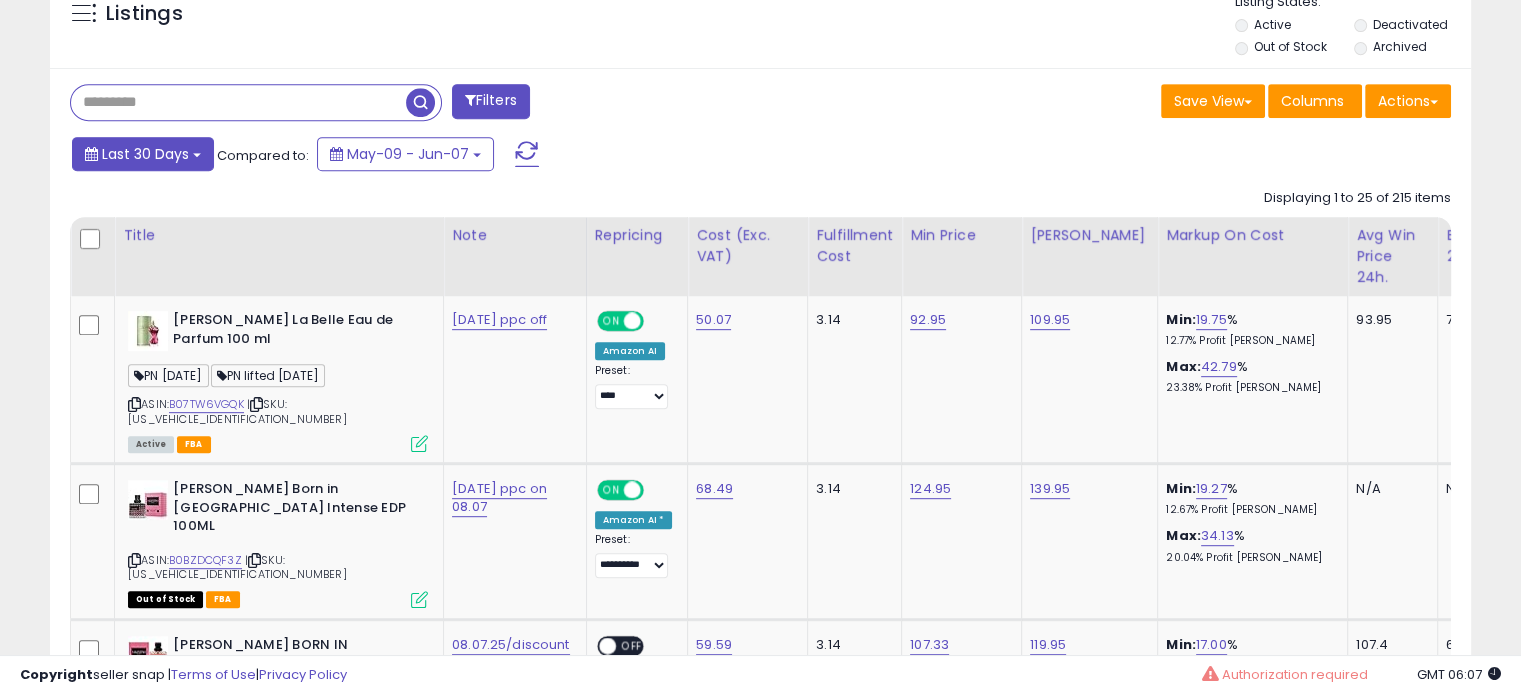 click on "Last 30 Days" at bounding box center (145, 154) 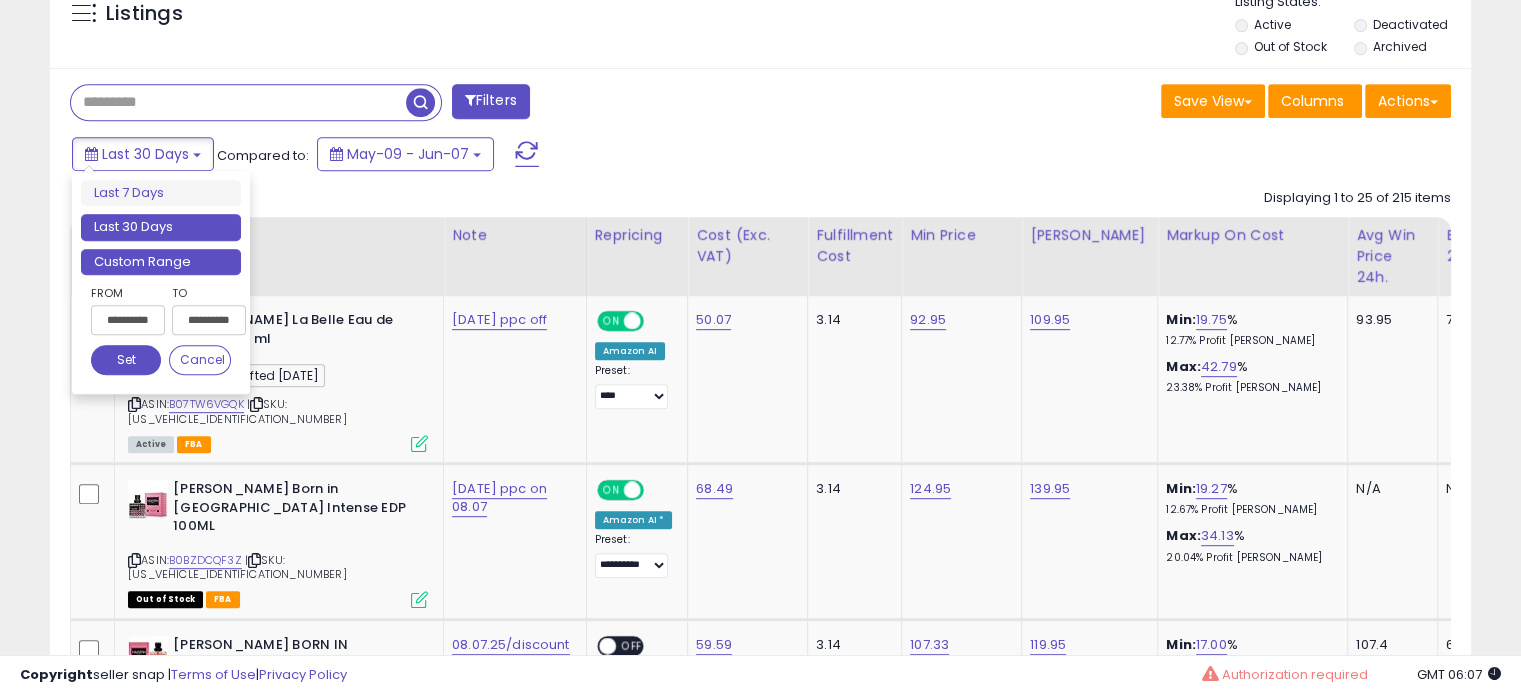 click on "Custom Range" at bounding box center (161, 262) 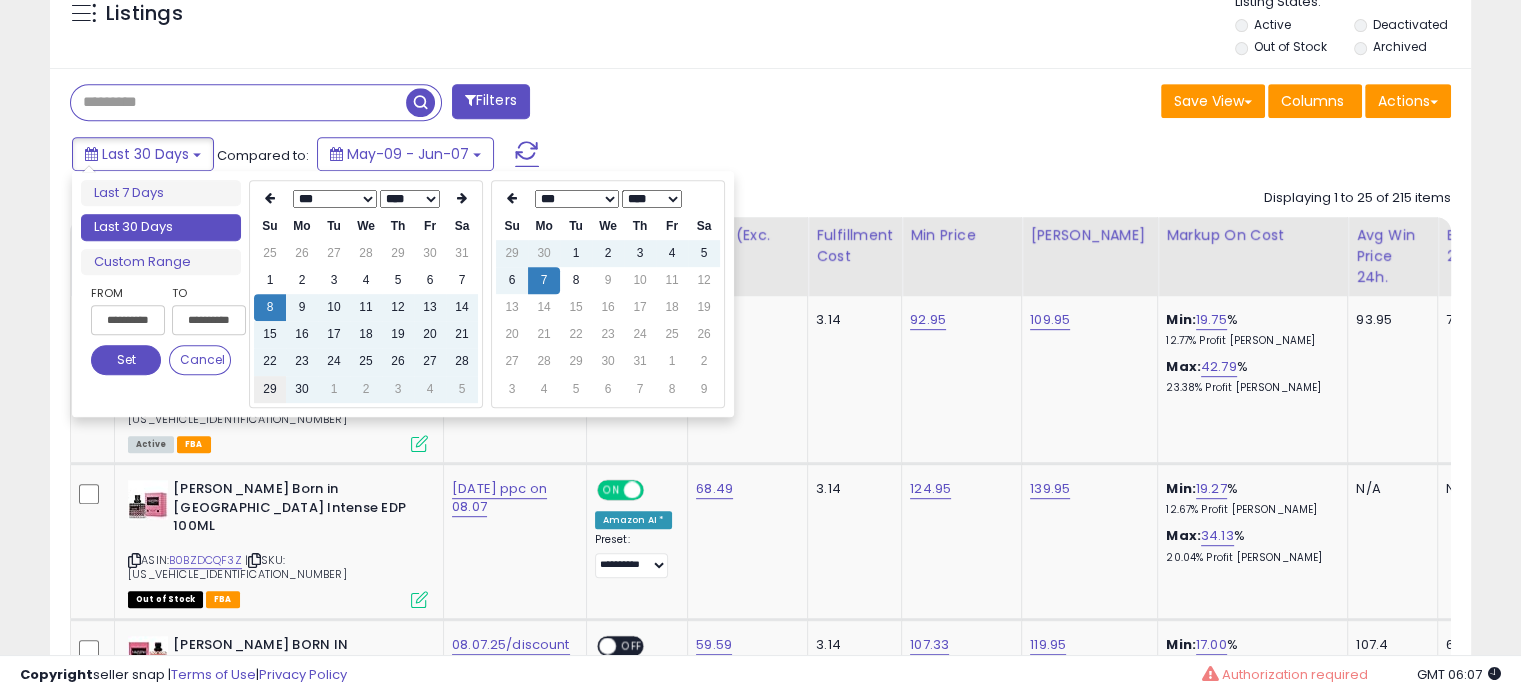 click on "29" at bounding box center [270, 389] 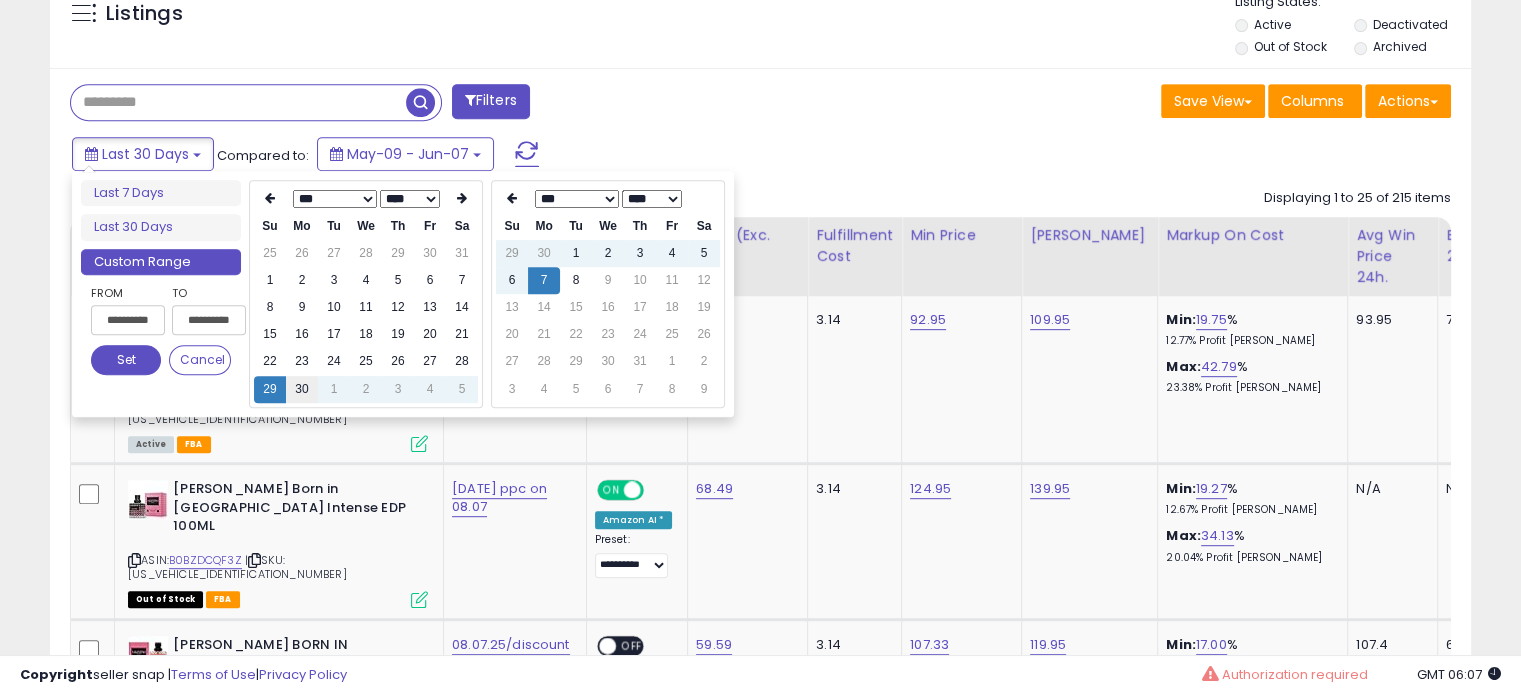 click on "30" at bounding box center [302, 389] 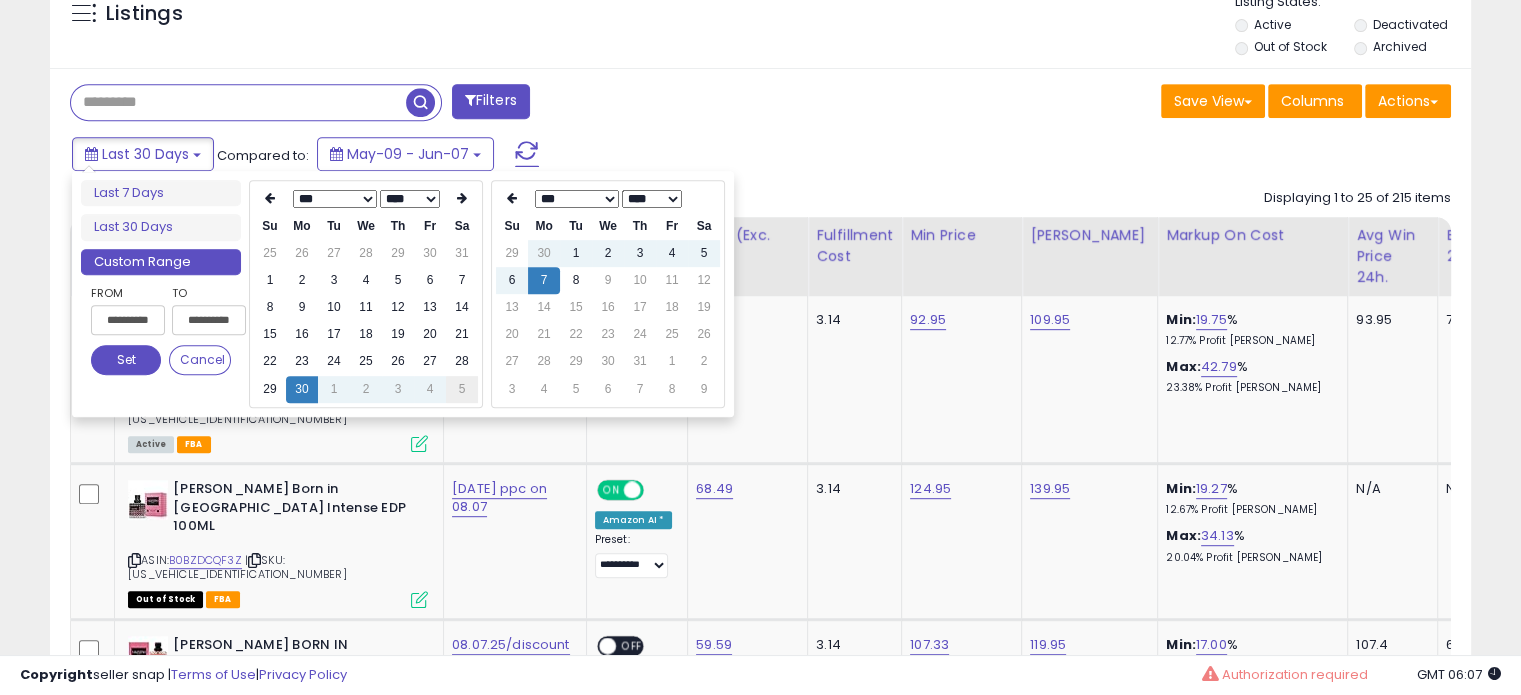 click on "5" at bounding box center [462, 389] 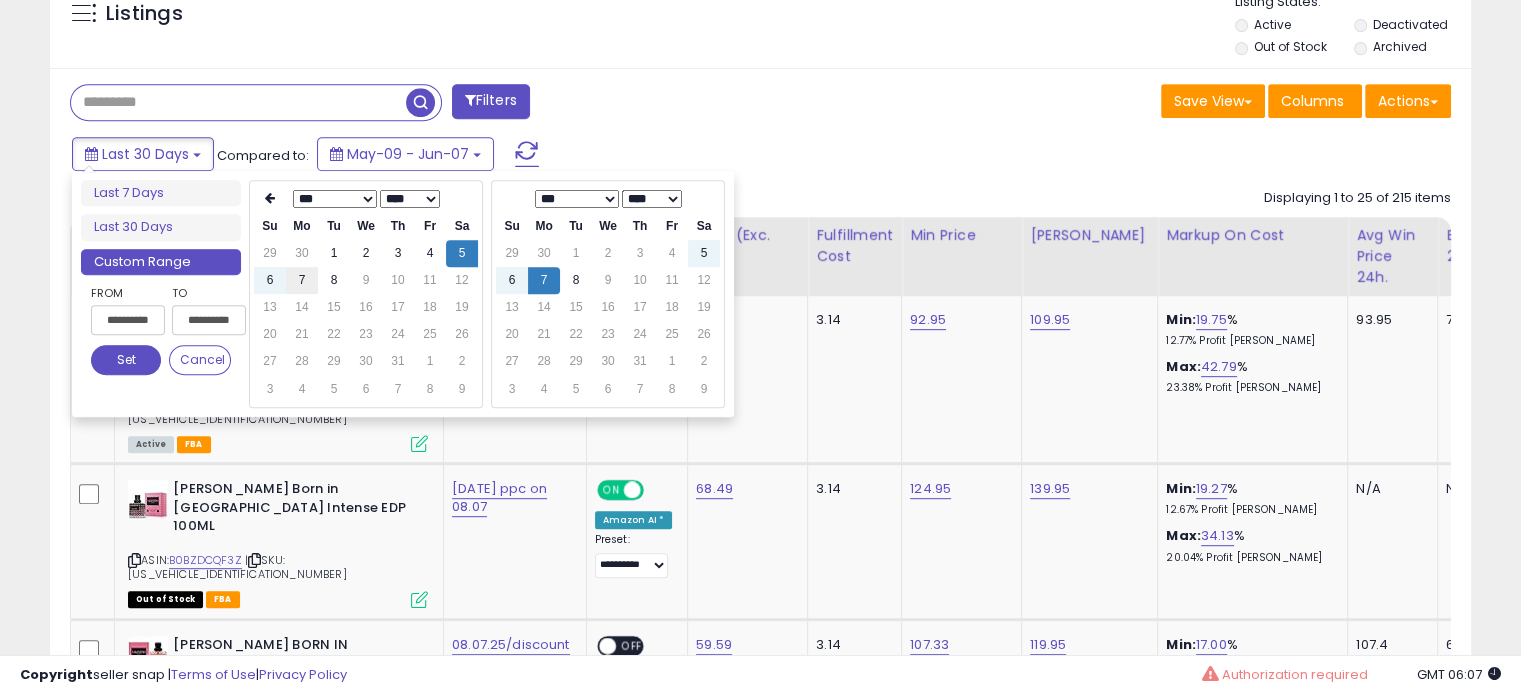 click on "7" at bounding box center [302, 280] 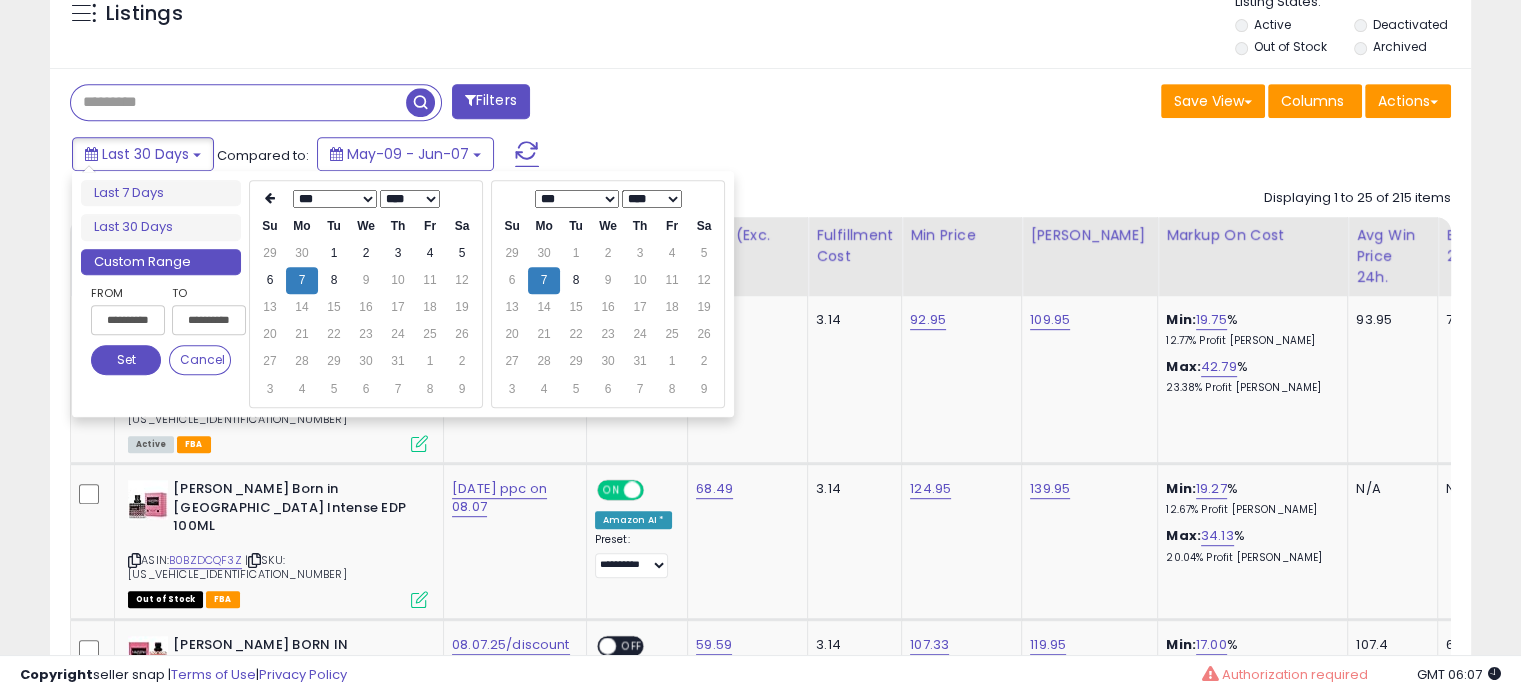 type on "**********" 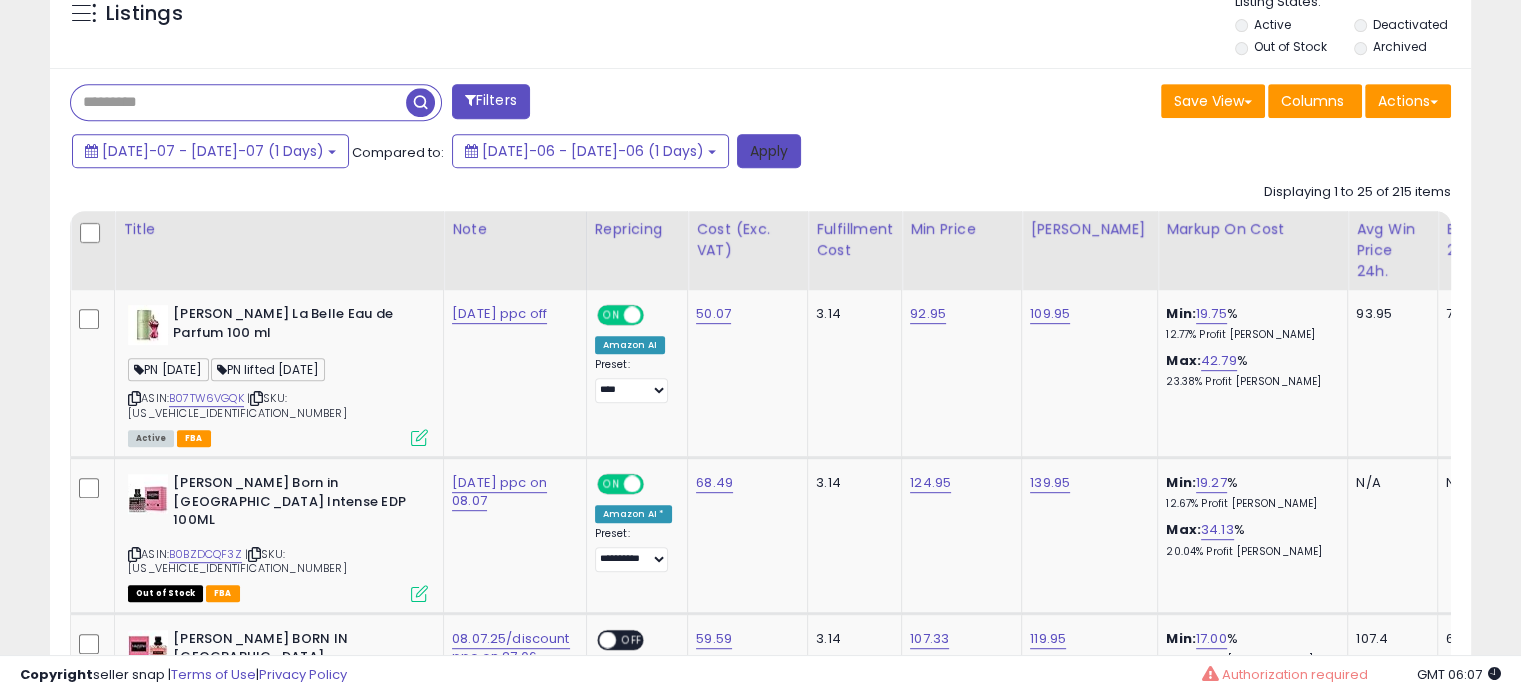 click on "Apply" at bounding box center (769, 151) 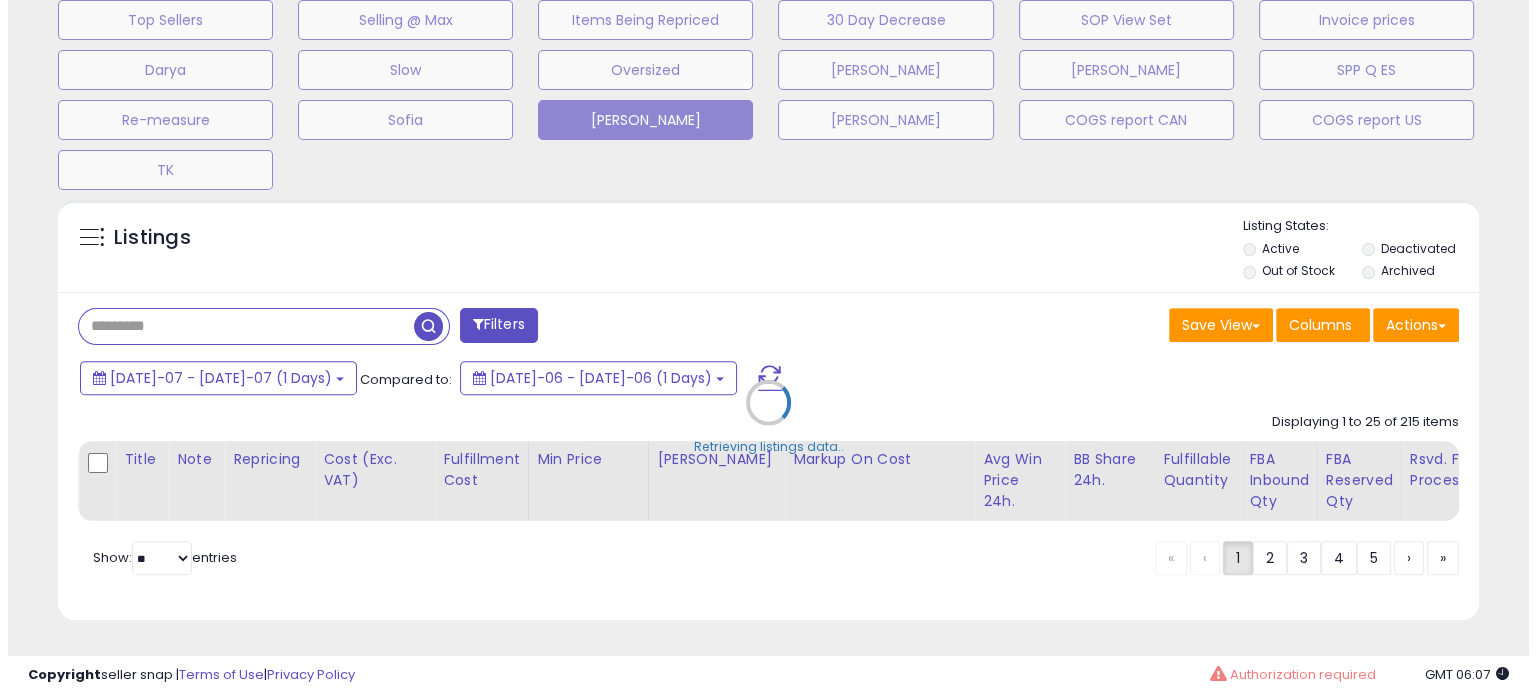 scroll, scrollTop: 693, scrollLeft: 0, axis: vertical 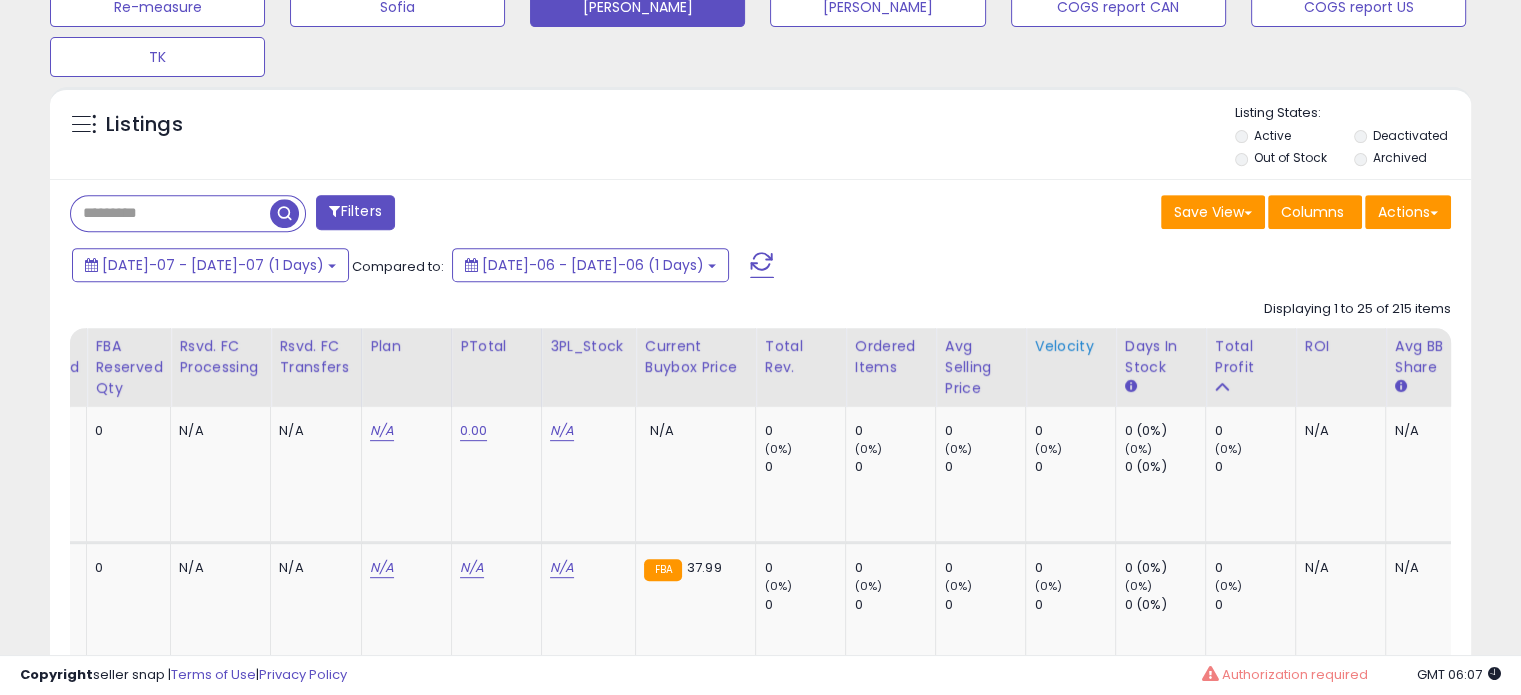 click on "Velocity" 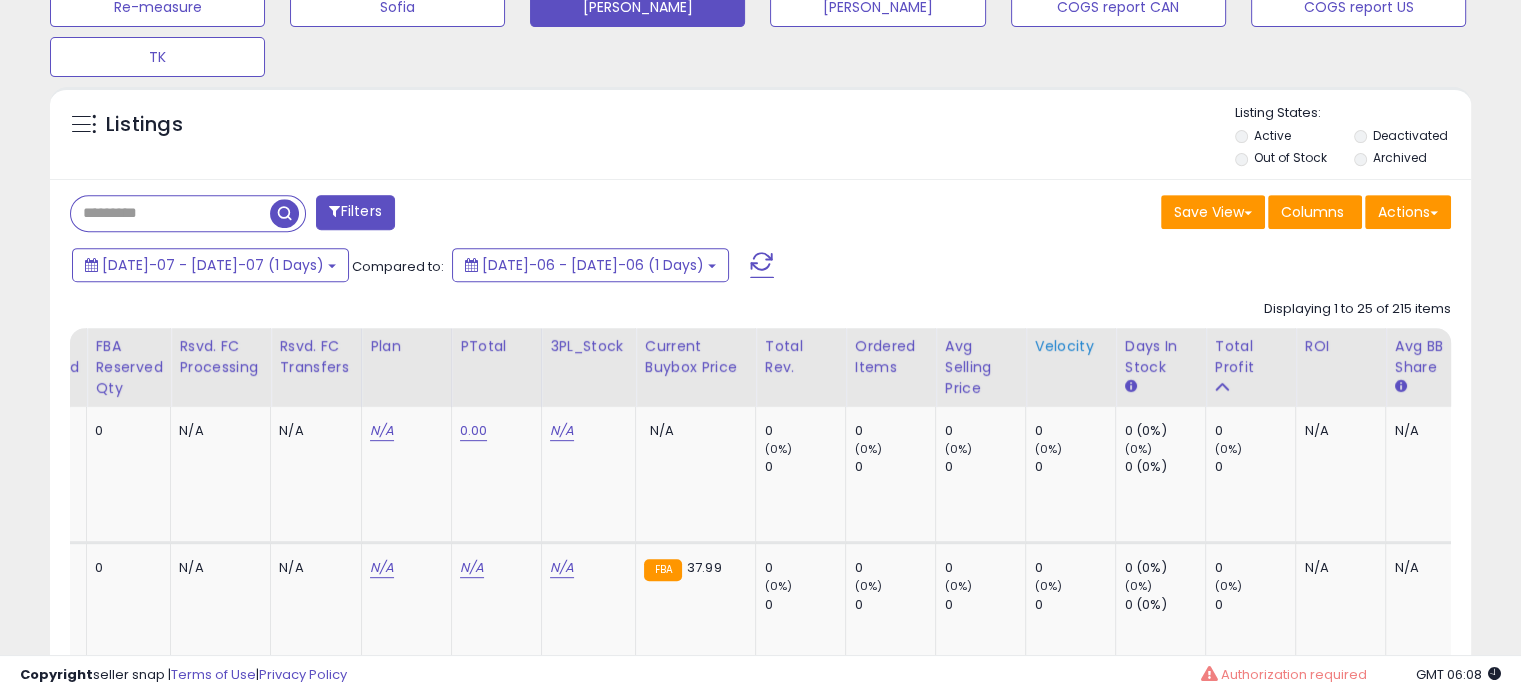 click on "Velocity" at bounding box center [1070, 346] 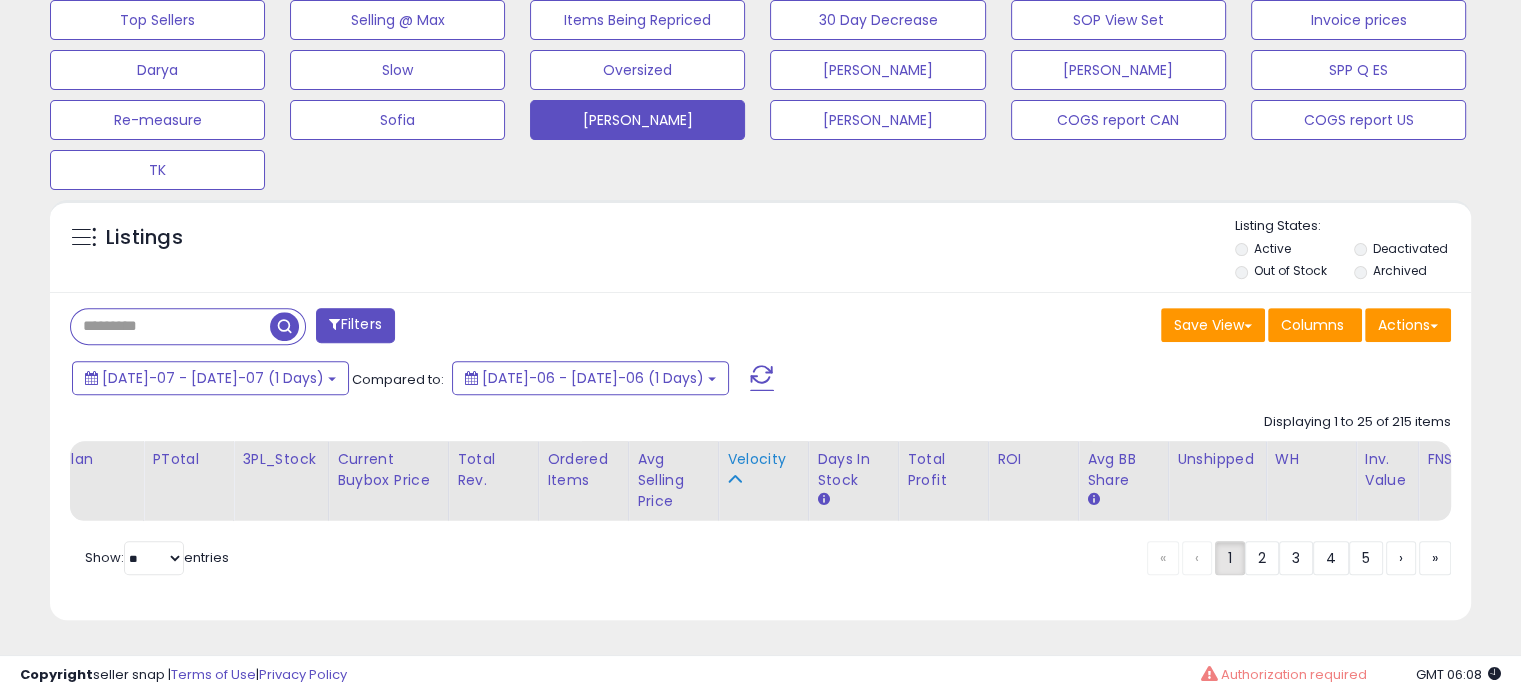 scroll, scrollTop: 693, scrollLeft: 0, axis: vertical 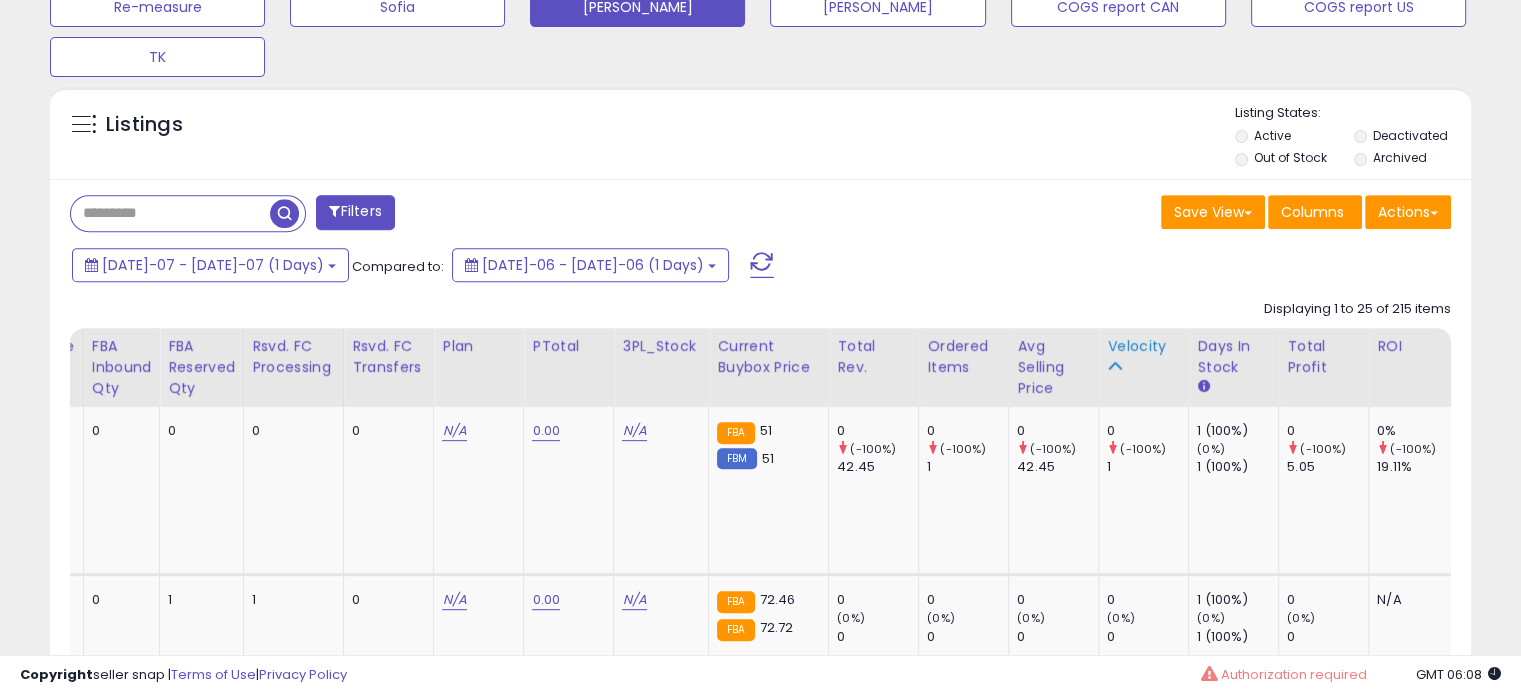 click on "Velocity" at bounding box center [1143, 346] 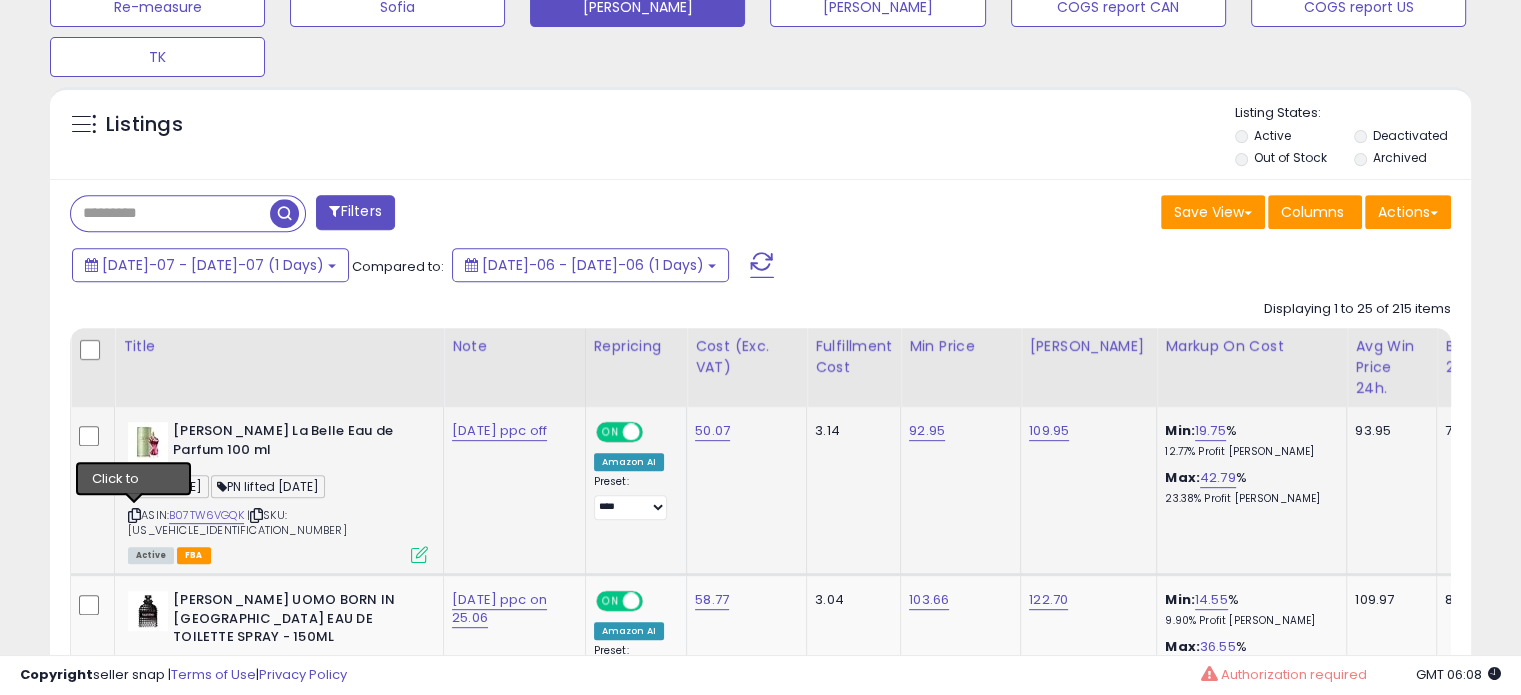 click at bounding box center [134, 515] 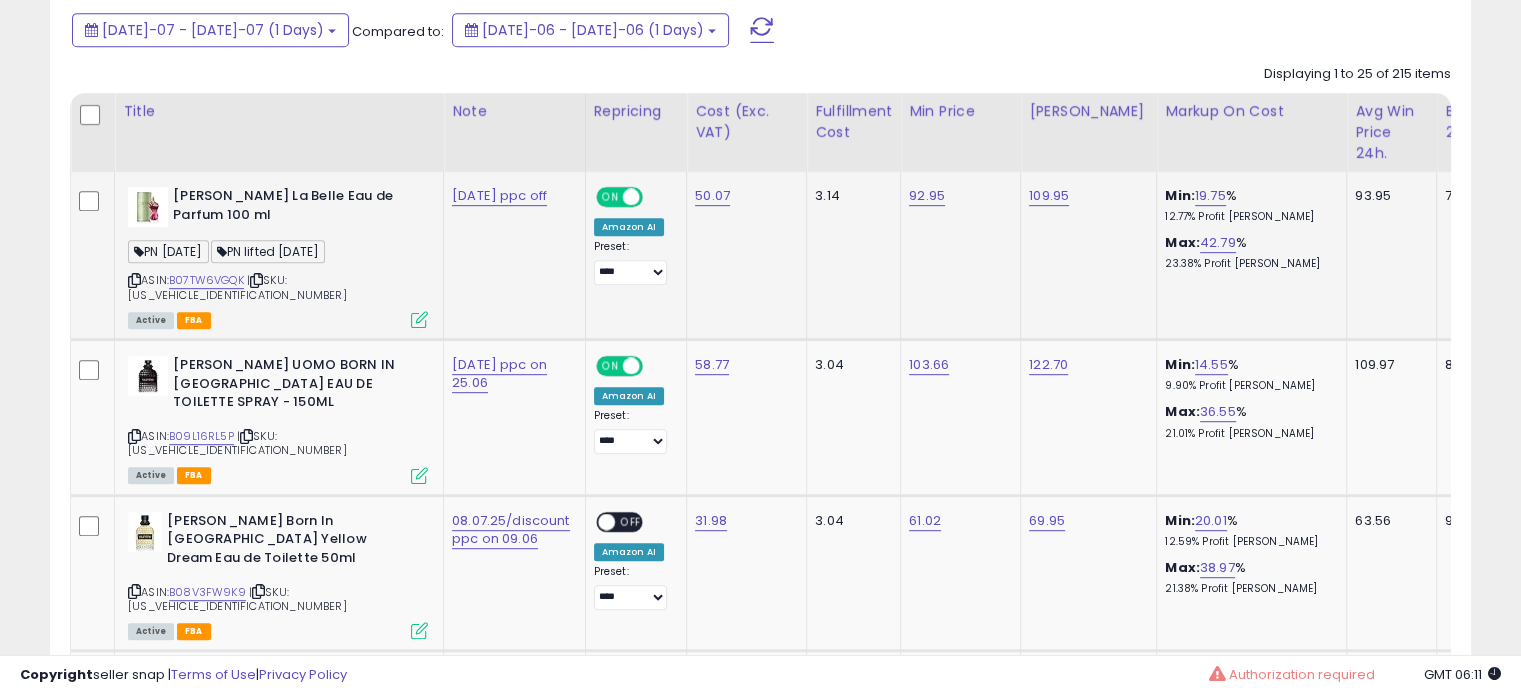 scroll, scrollTop: 1029, scrollLeft: 0, axis: vertical 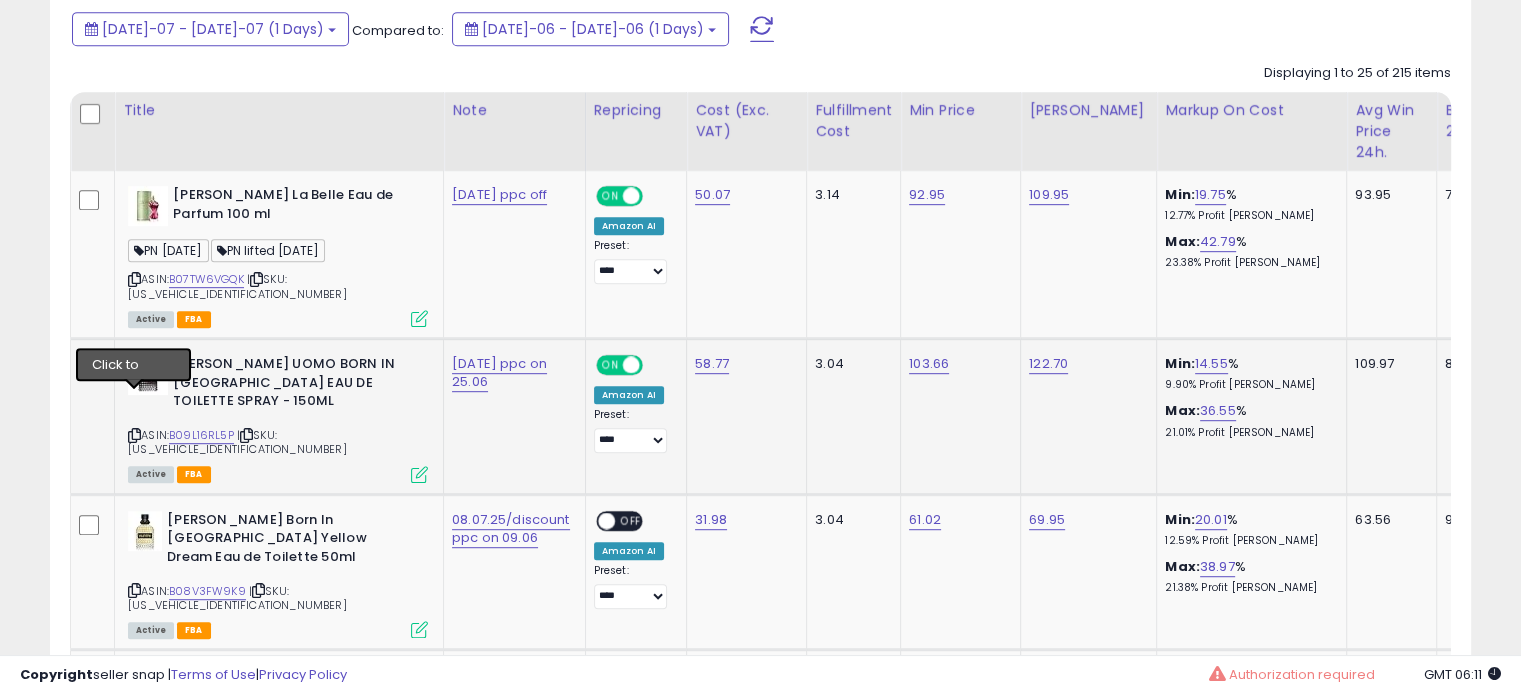 click at bounding box center [134, 435] 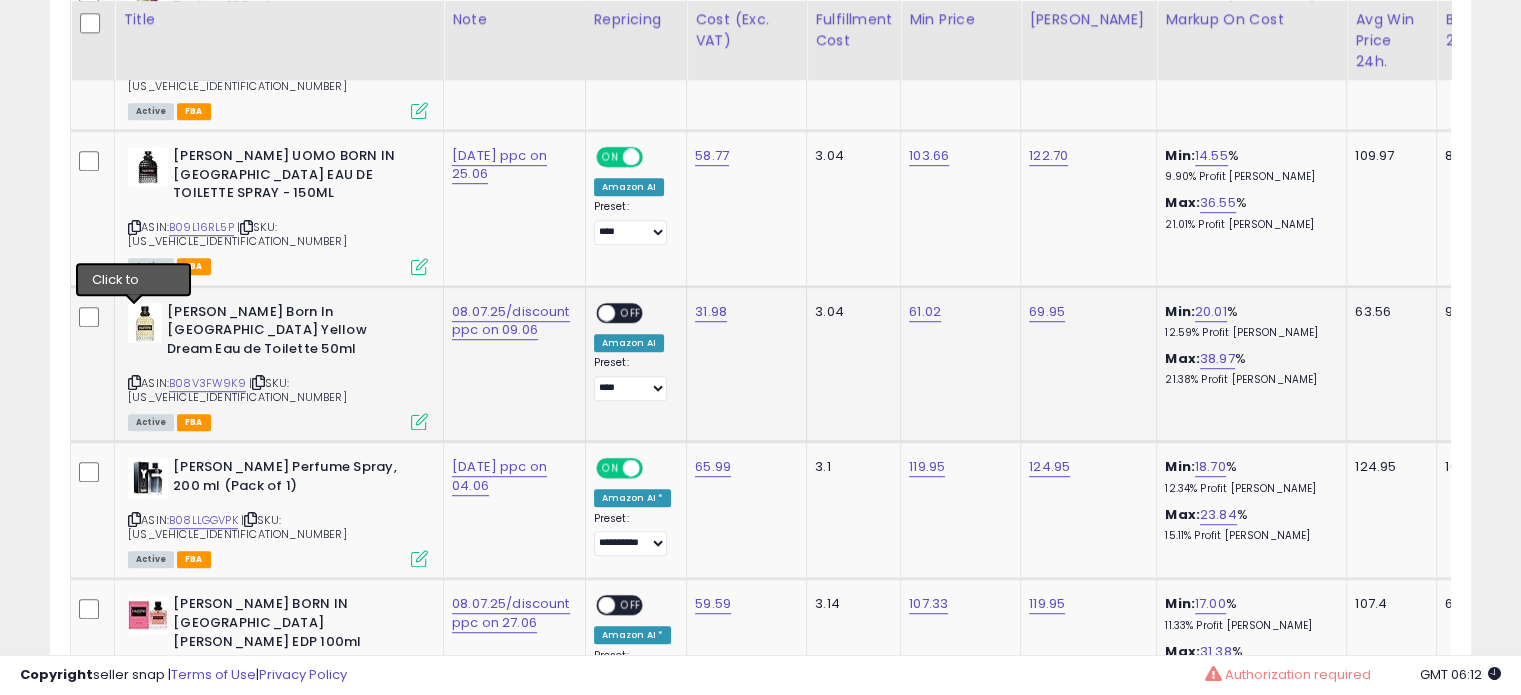 scroll, scrollTop: 1238, scrollLeft: 0, axis: vertical 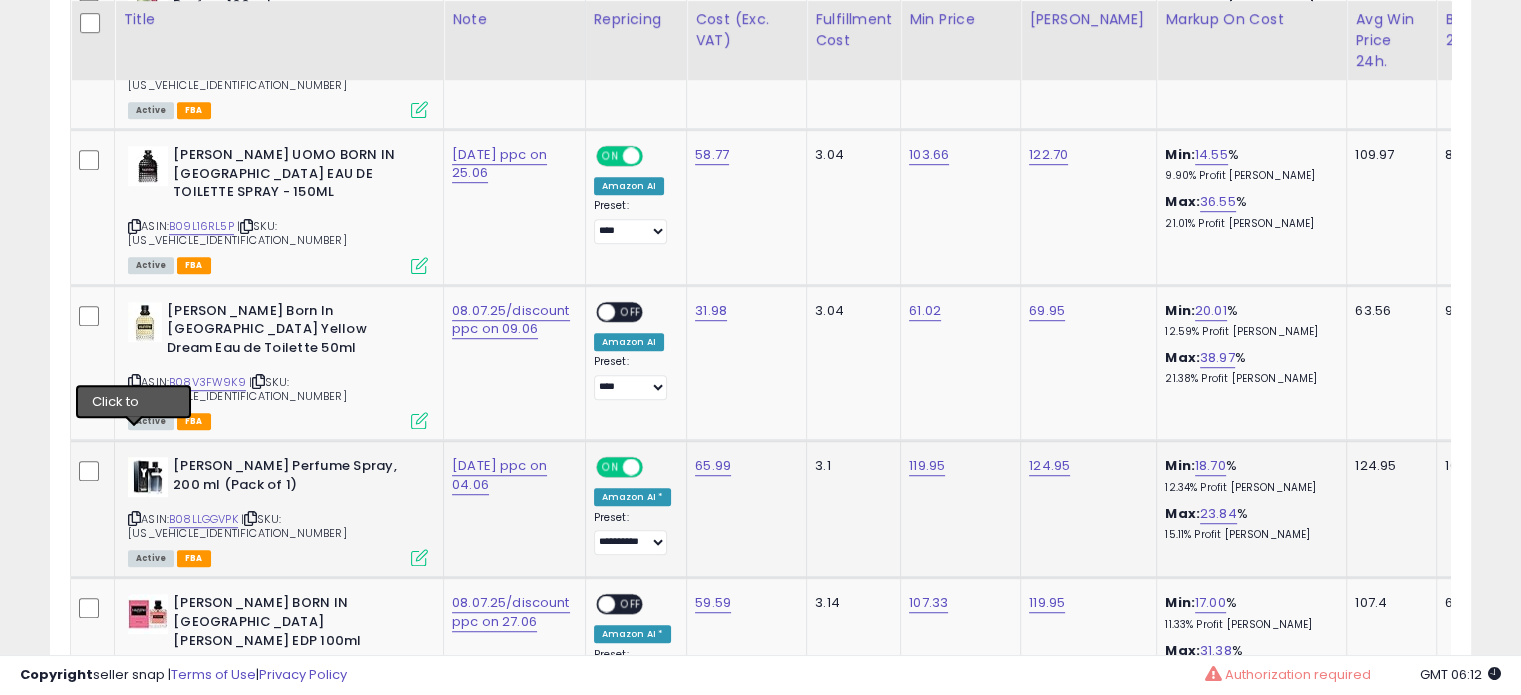 click at bounding box center [134, 518] 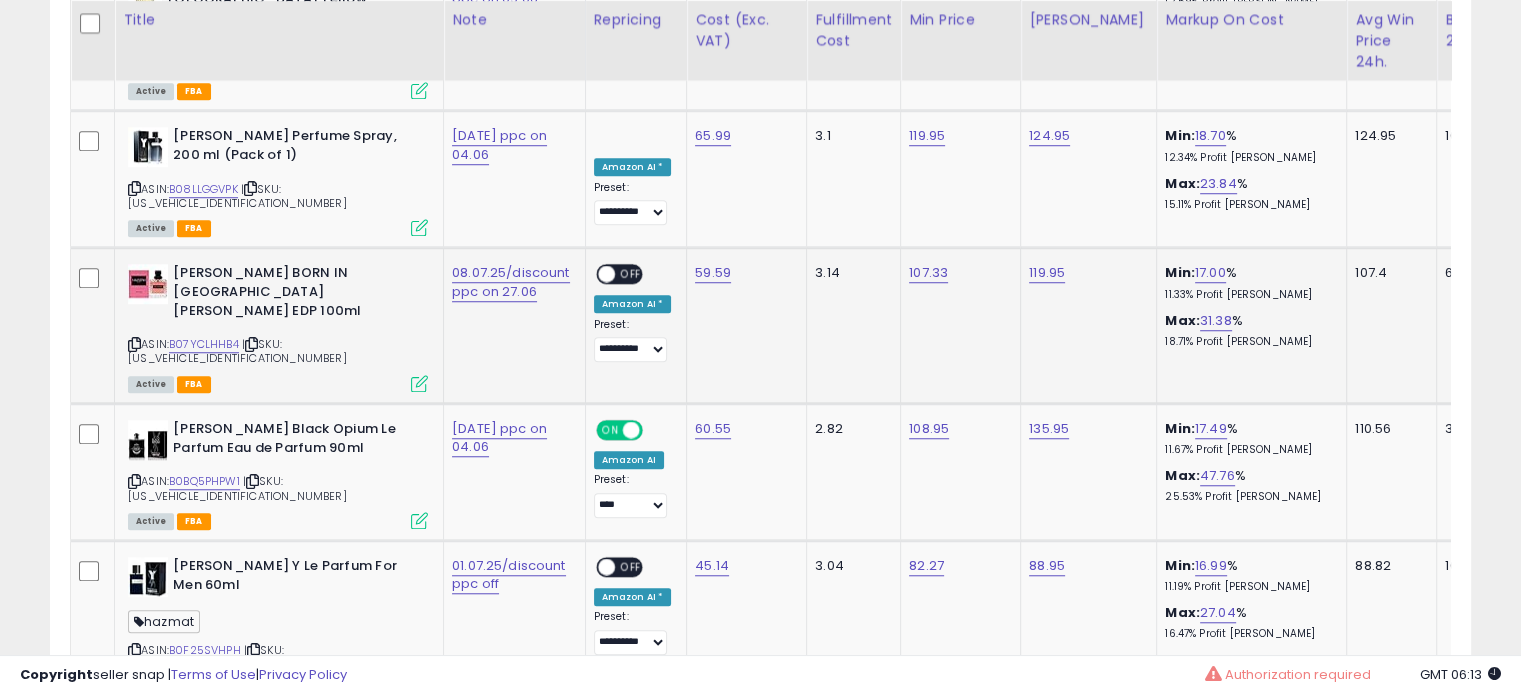 scroll, scrollTop: 1576, scrollLeft: 0, axis: vertical 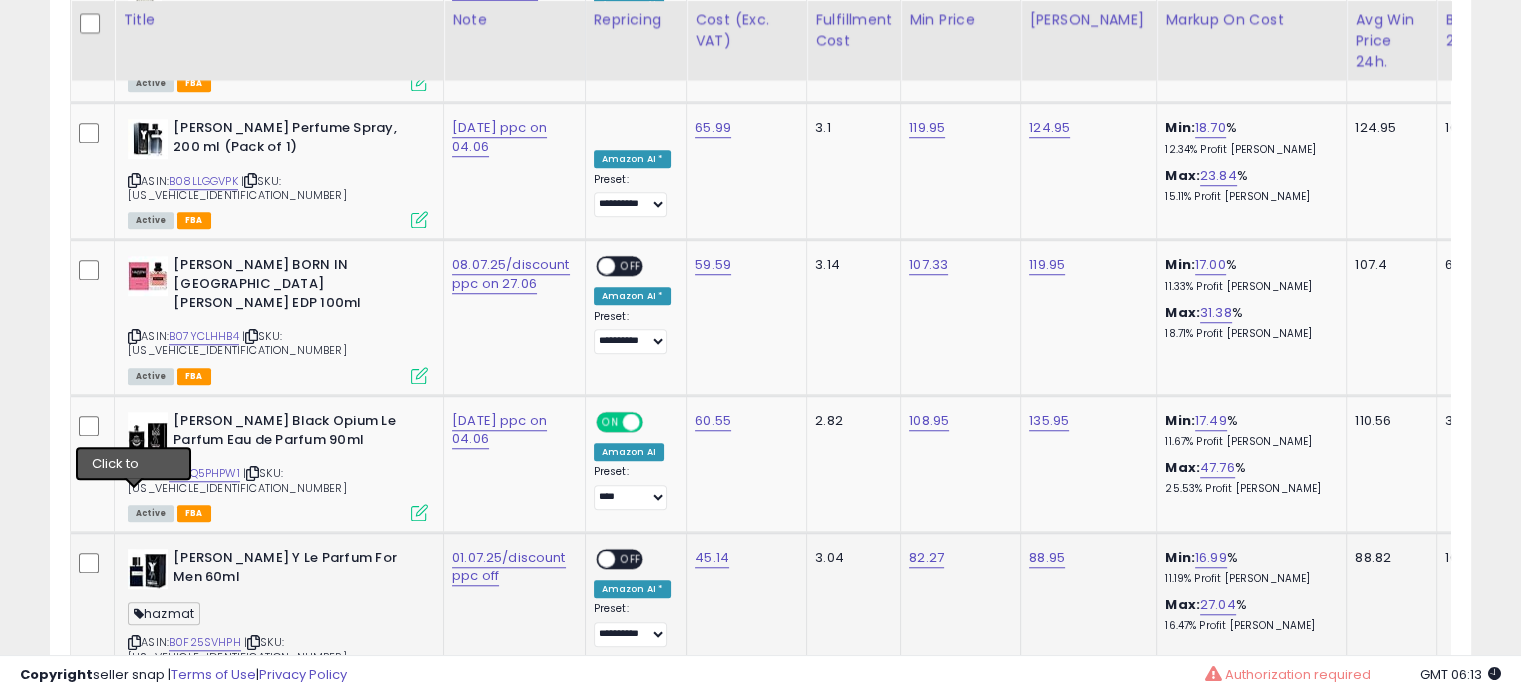 click at bounding box center (134, 642) 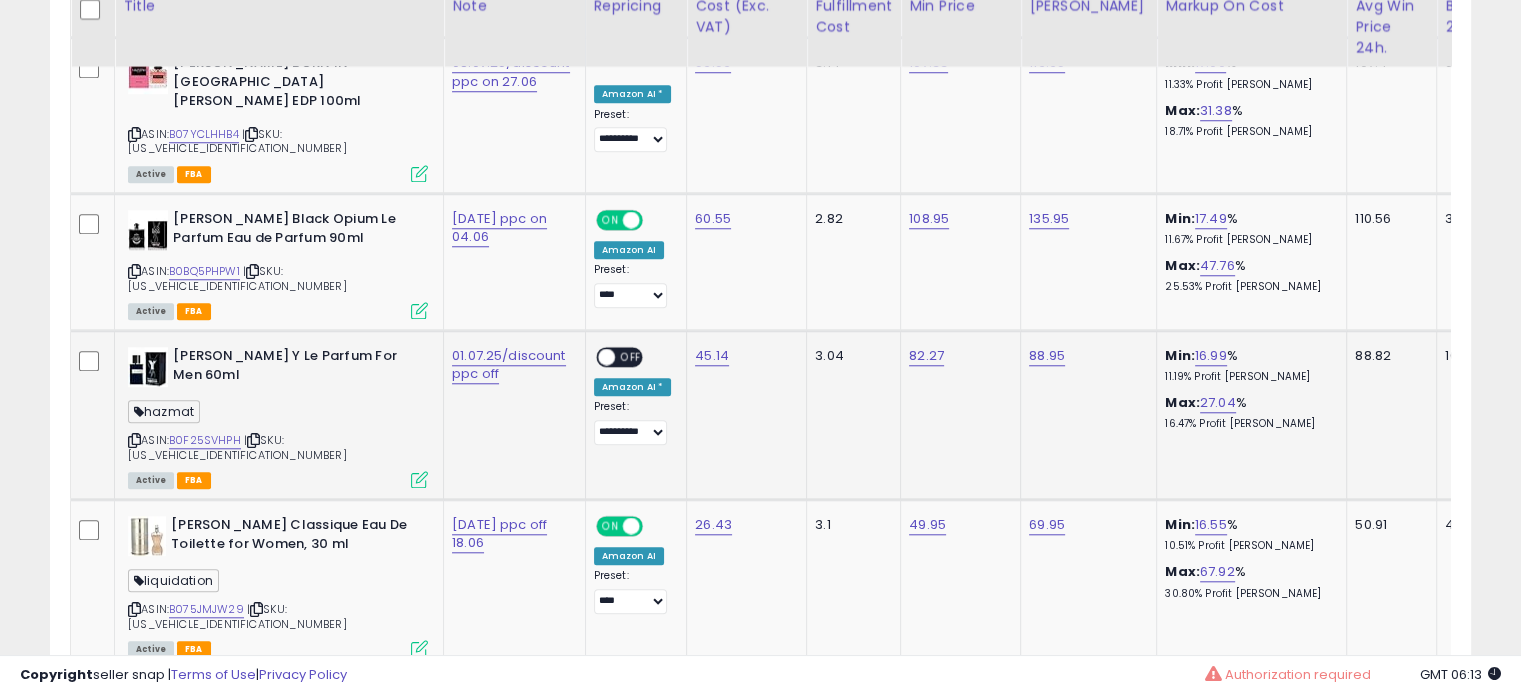 scroll, scrollTop: 1794, scrollLeft: 0, axis: vertical 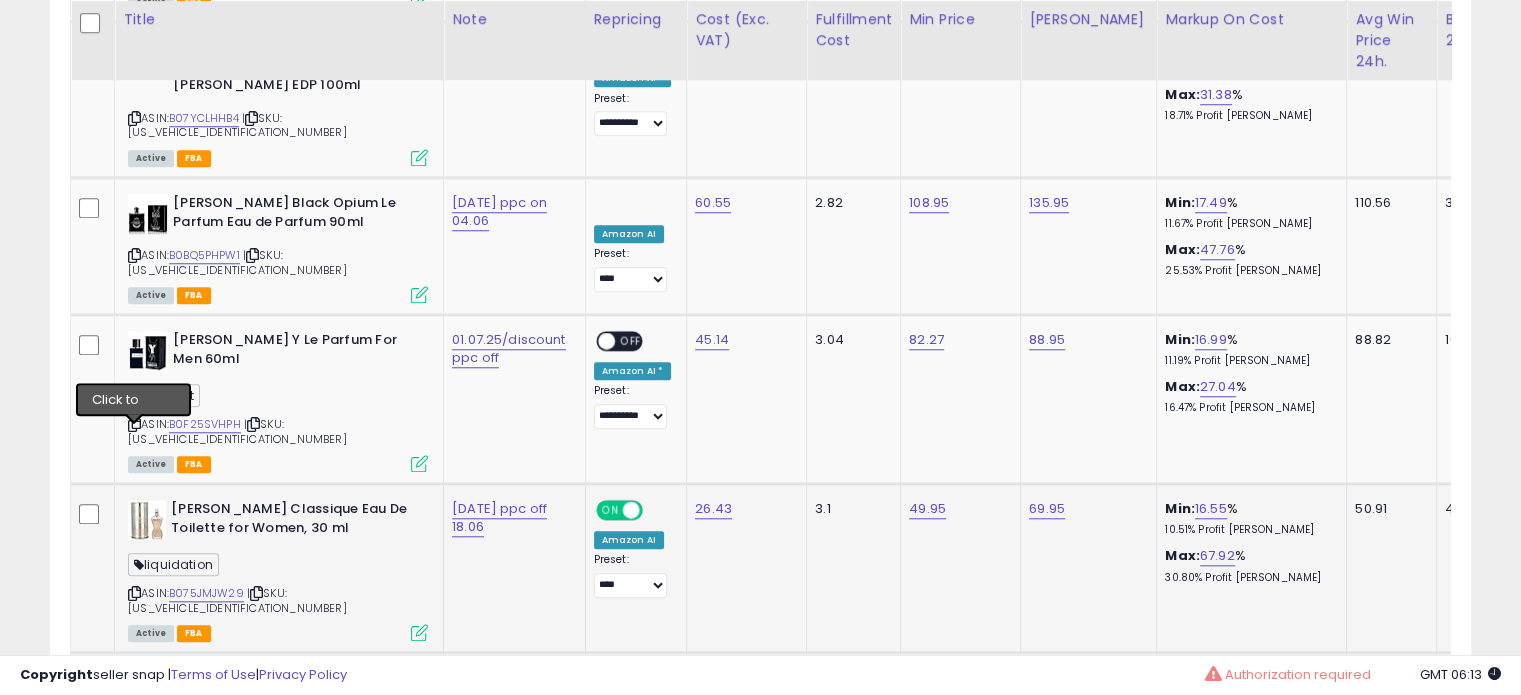 click at bounding box center [134, 593] 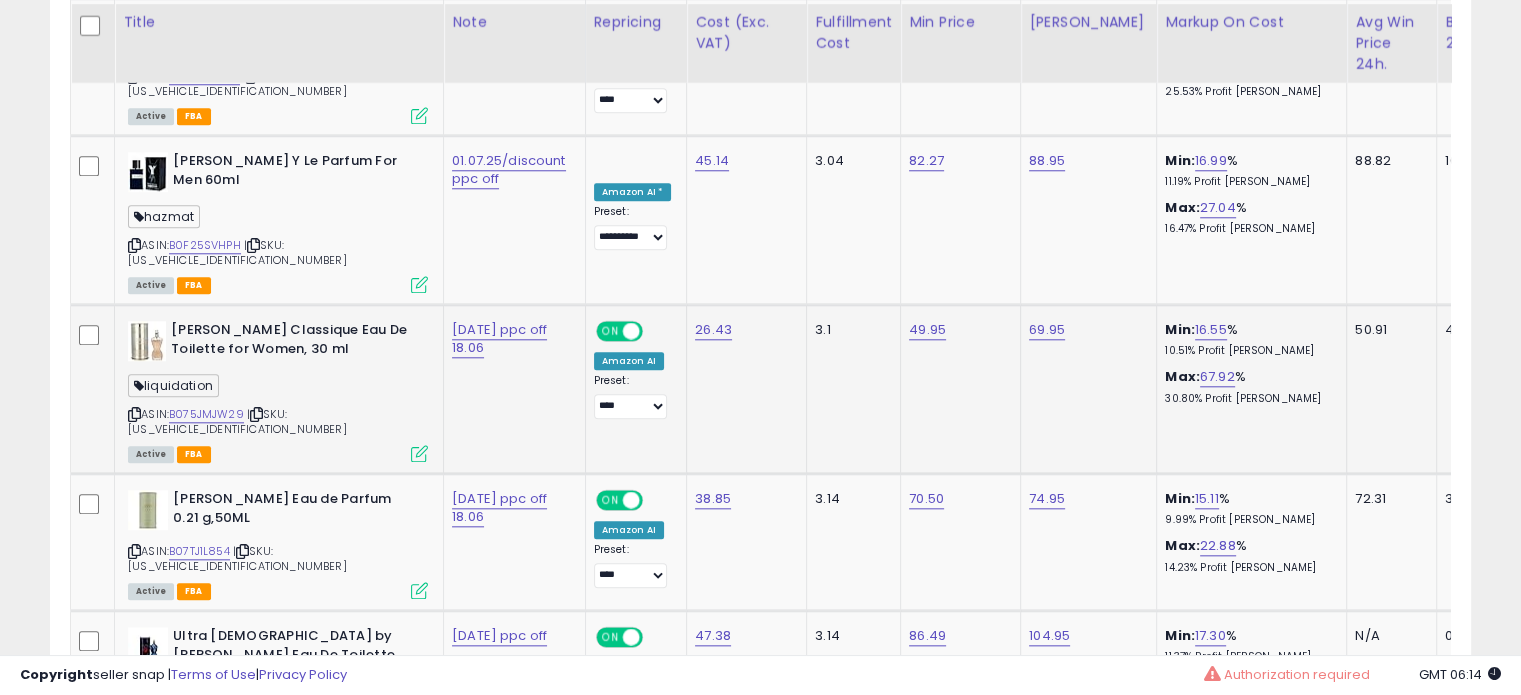 scroll, scrollTop: 1976, scrollLeft: 0, axis: vertical 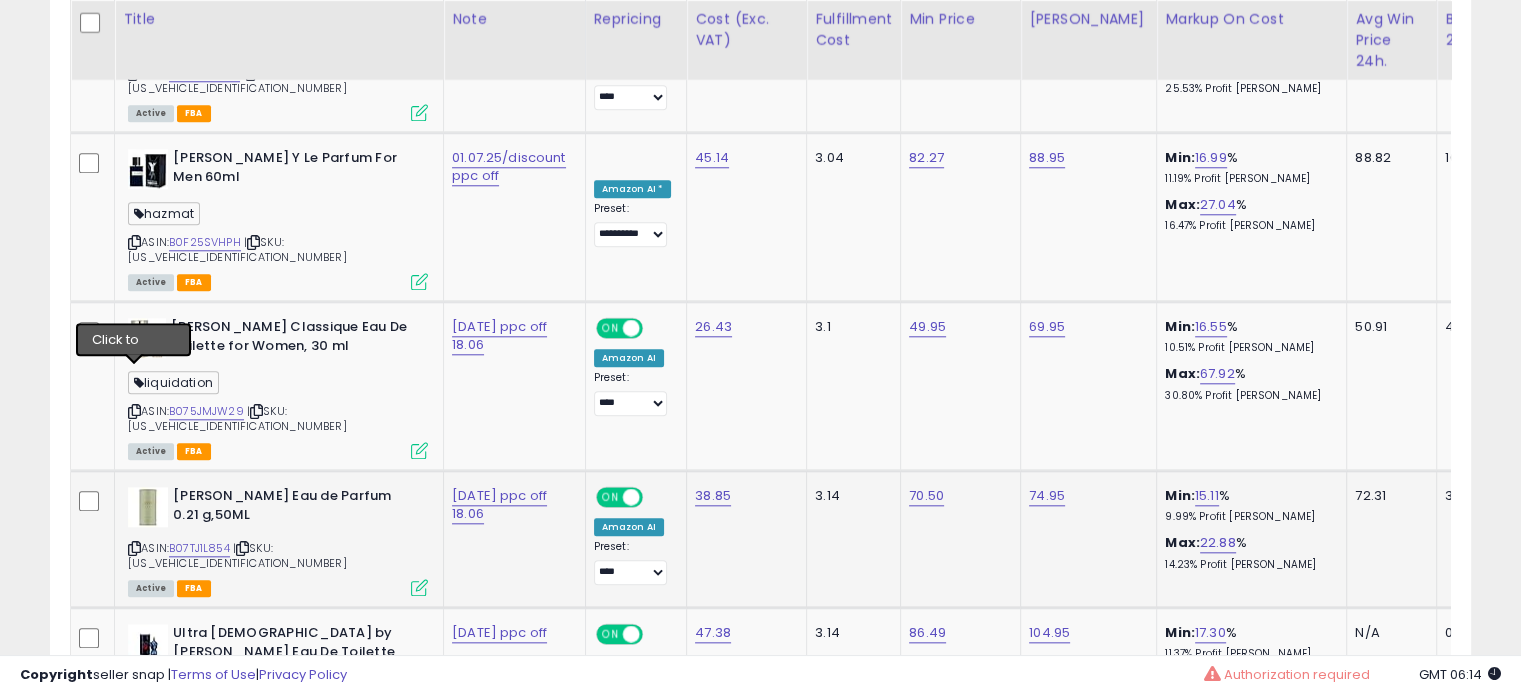 click at bounding box center (134, 548) 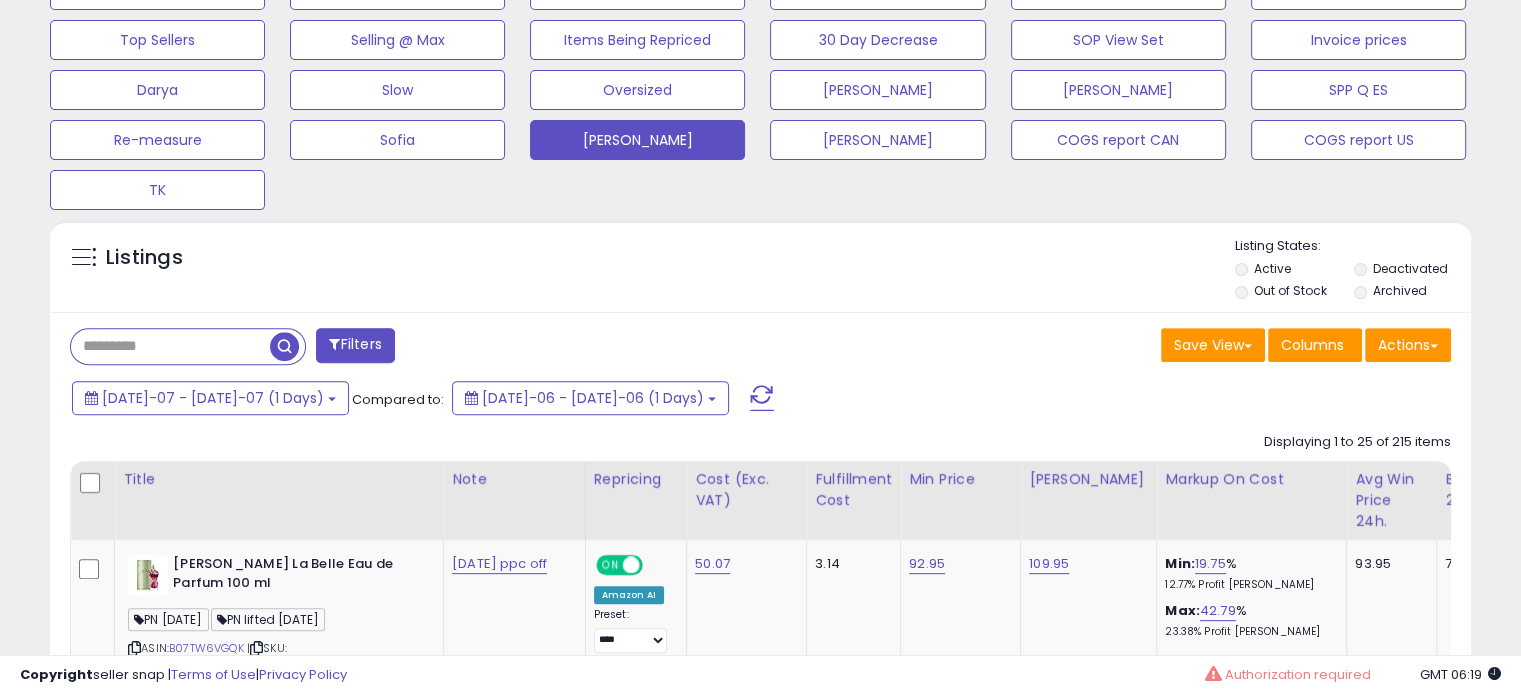 scroll, scrollTop: 0, scrollLeft: 0, axis: both 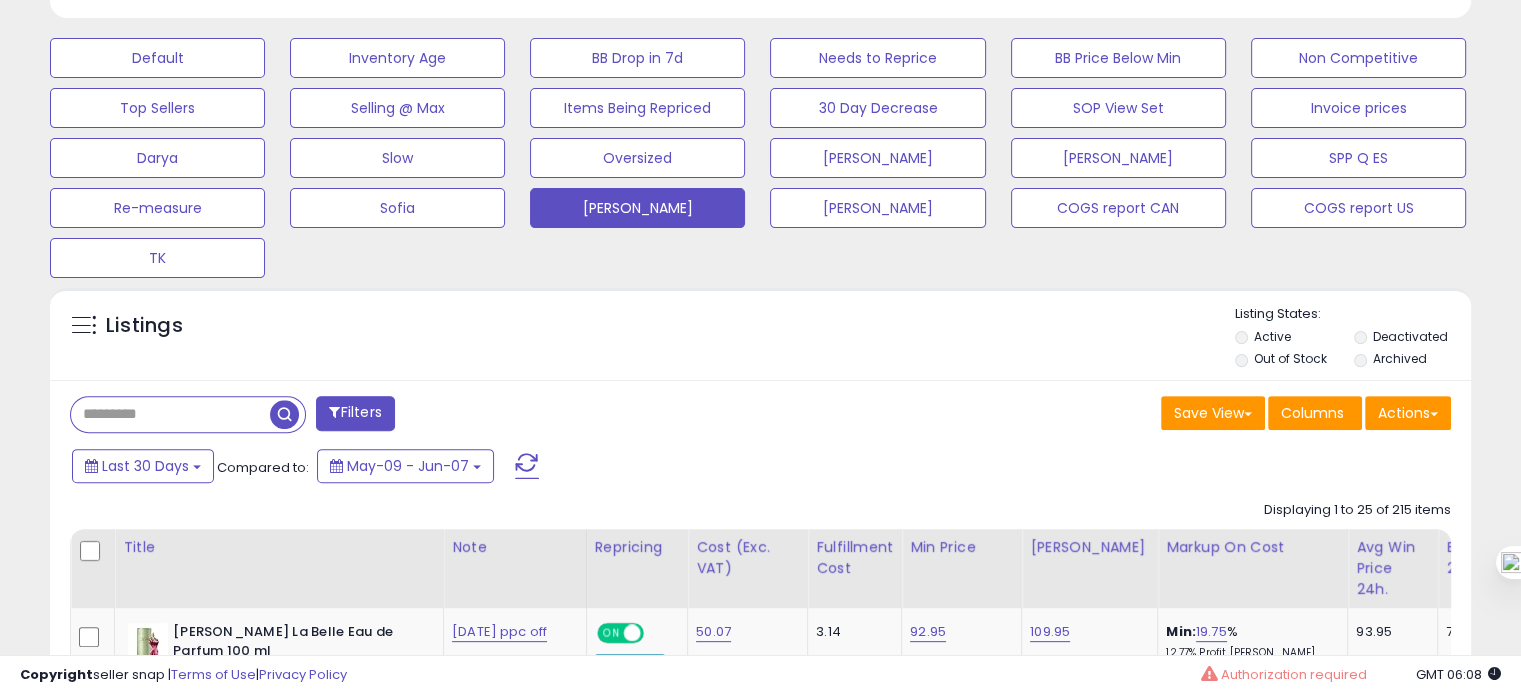 click at bounding box center [170, 414] 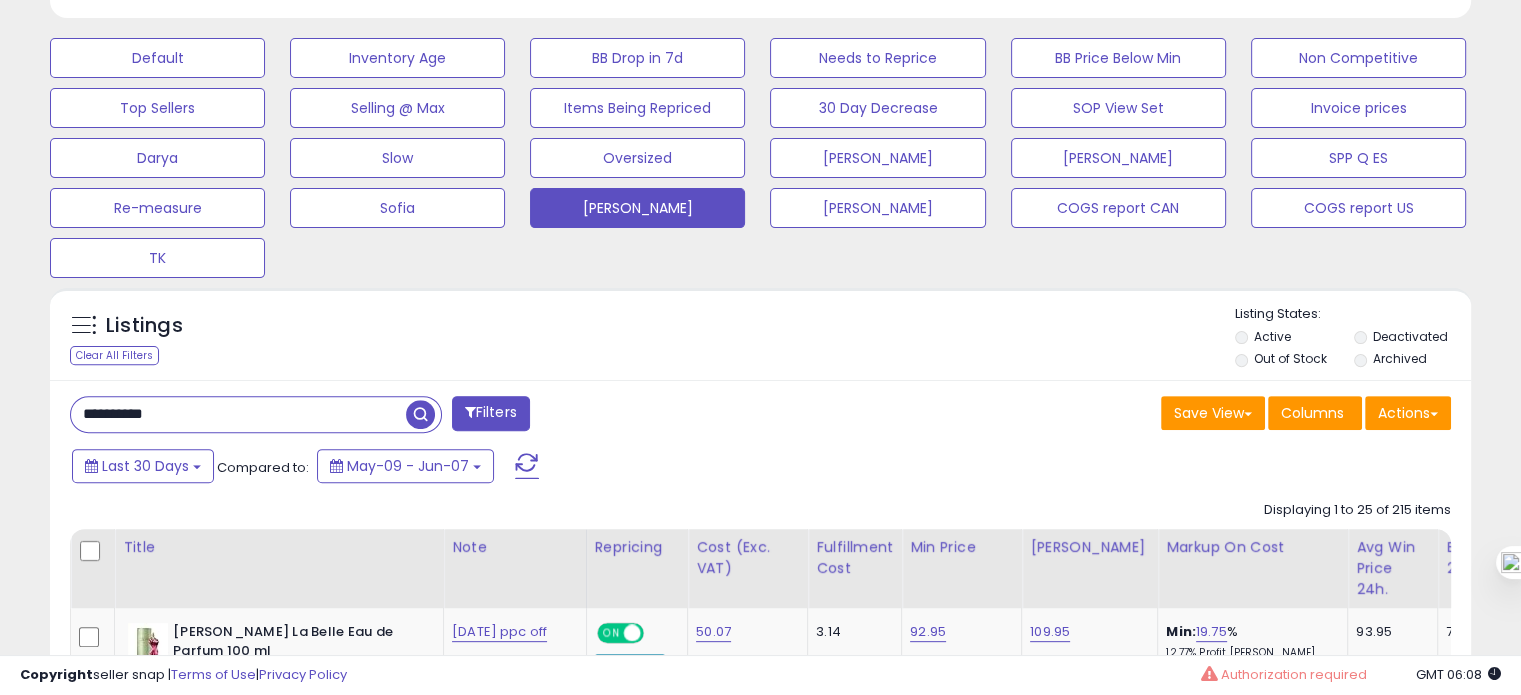 type on "**********" 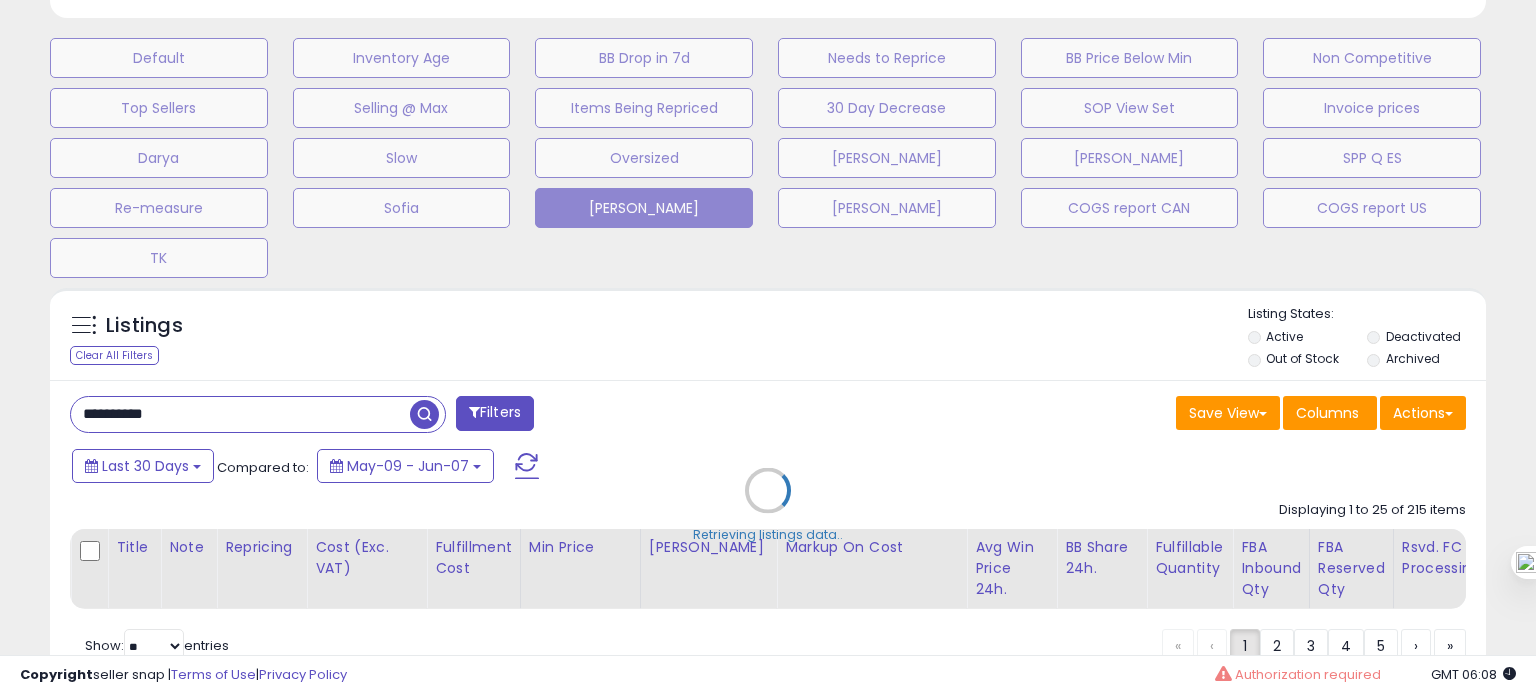 scroll, scrollTop: 999589, scrollLeft: 999168, axis: both 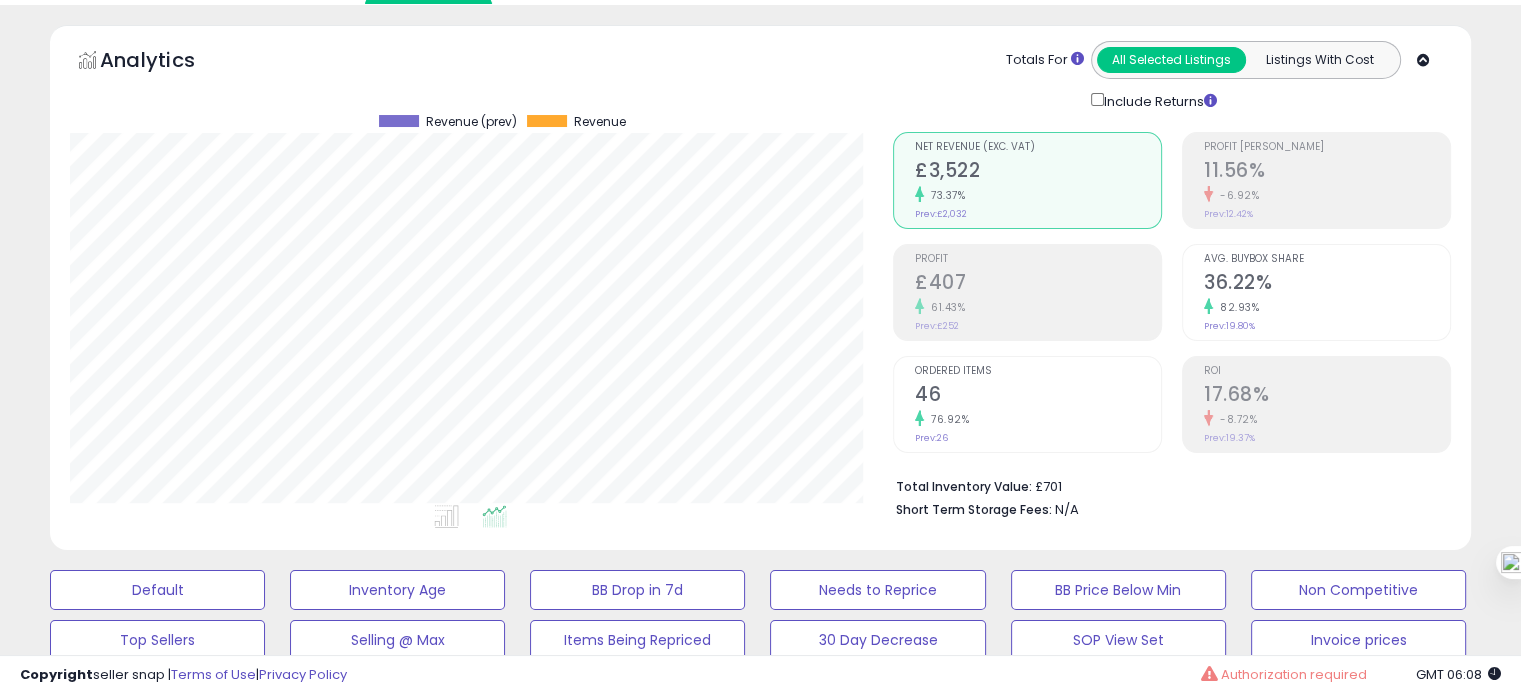 click on "82.93%" at bounding box center (1327, 307) 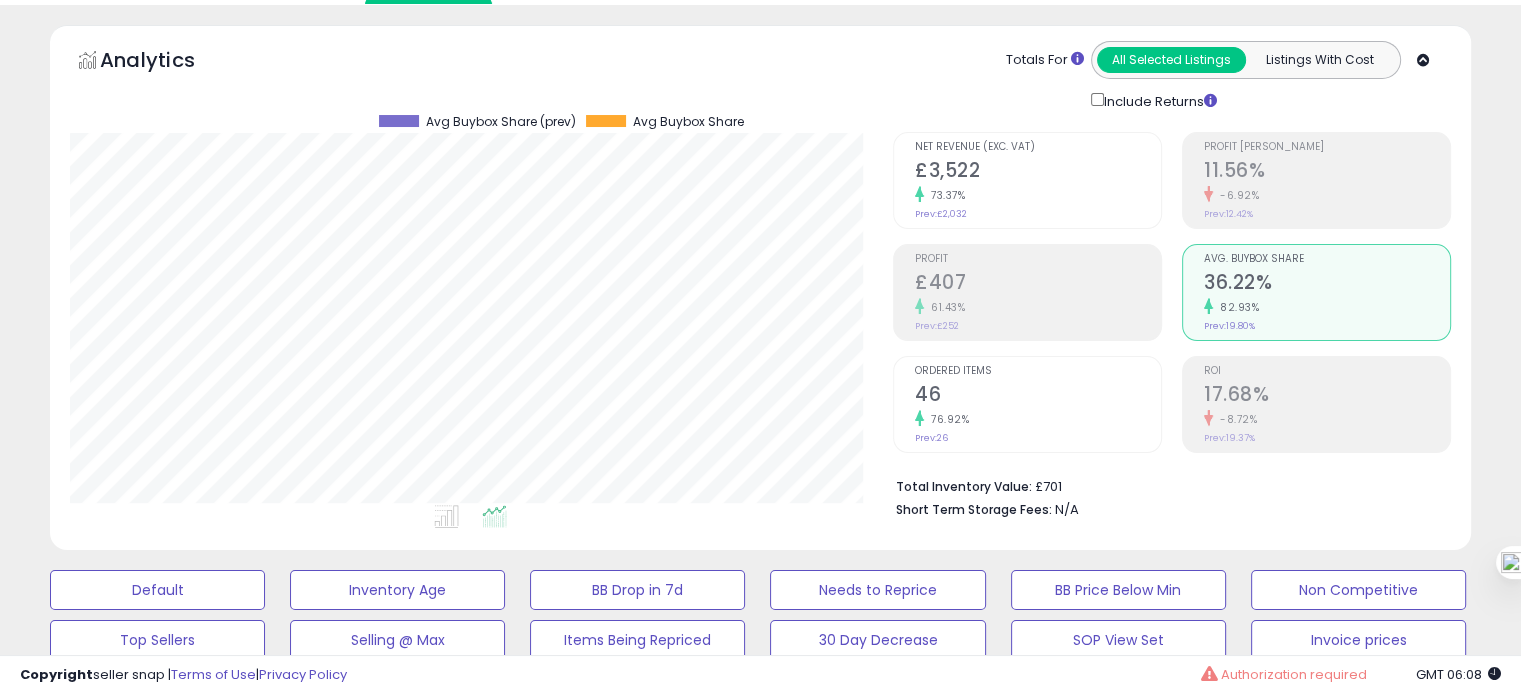 click on "46" at bounding box center (1038, 396) 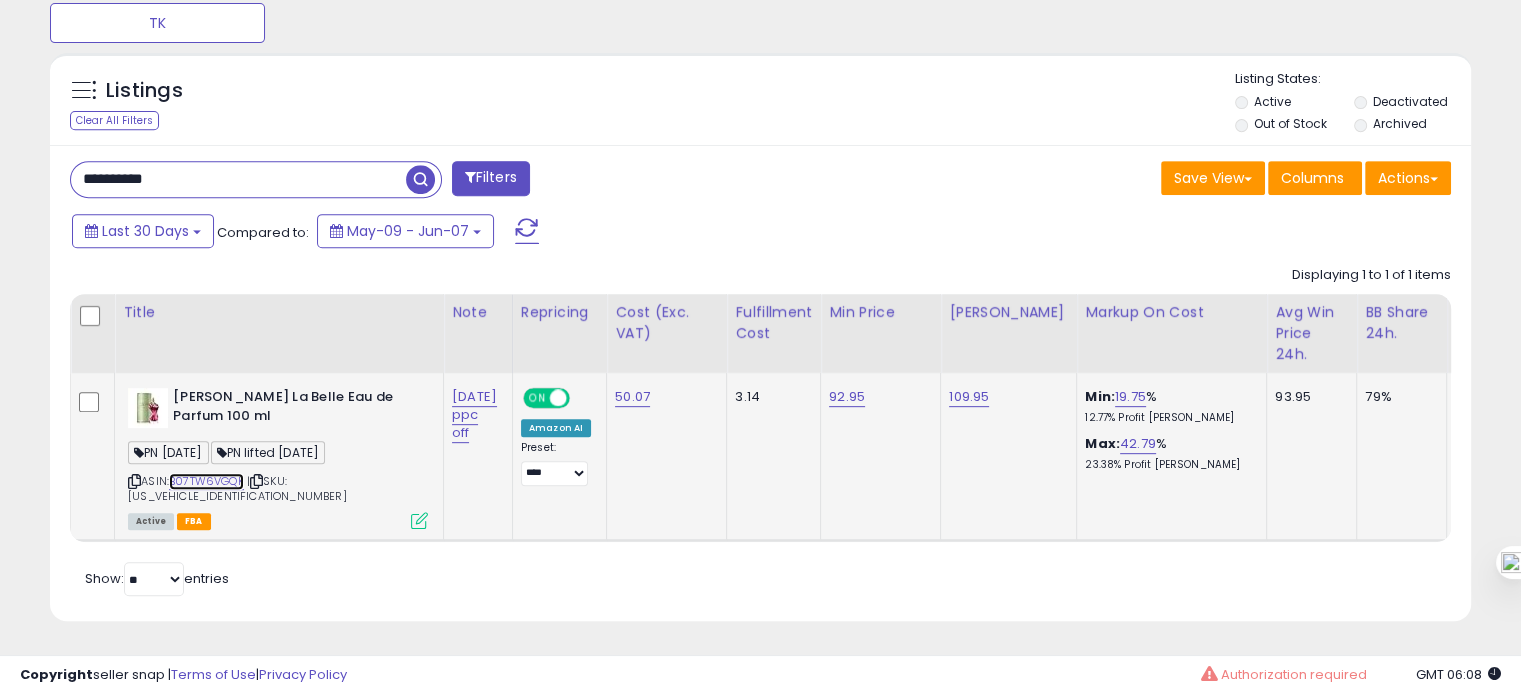 click on "B07TW6VGQK" at bounding box center [206, 481] 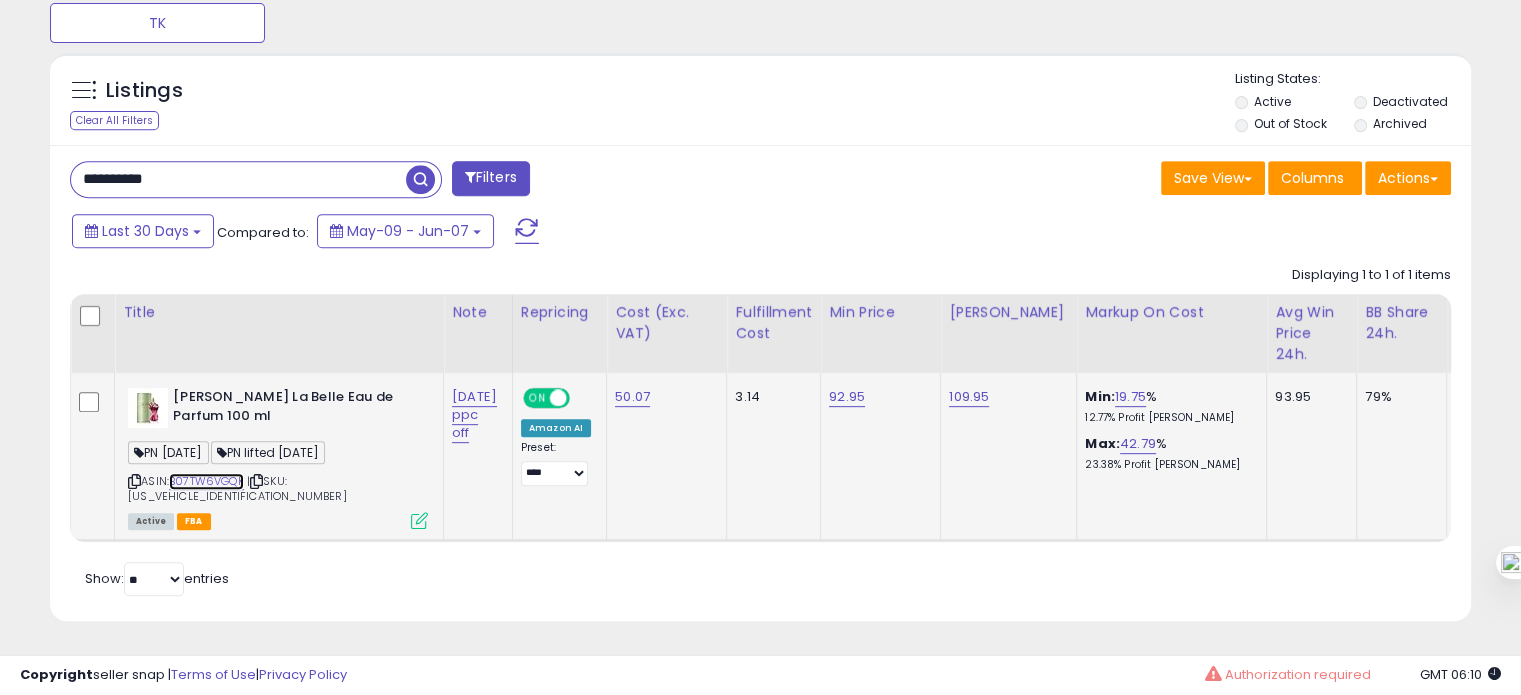 scroll, scrollTop: 0, scrollLeft: 338, axis: horizontal 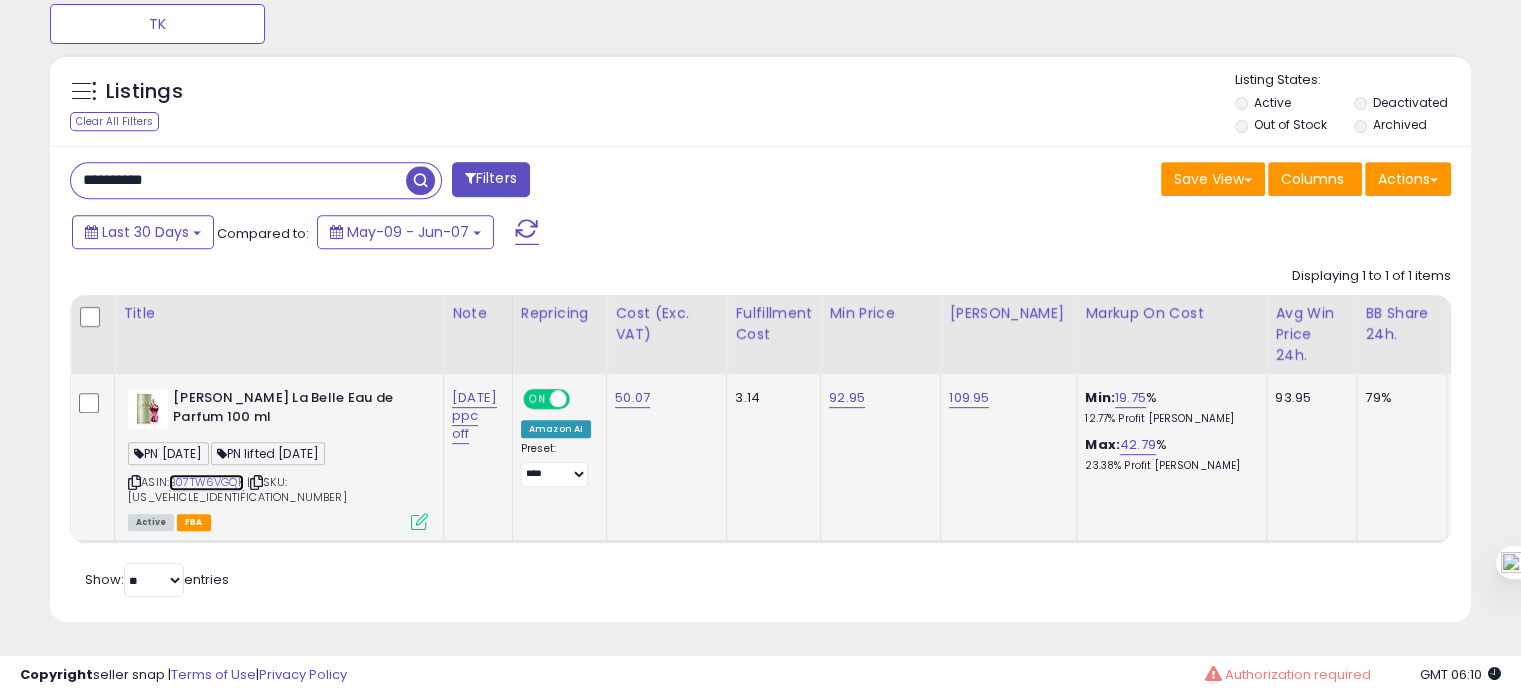 click on "B07TW6VGQK" at bounding box center [206, 482] 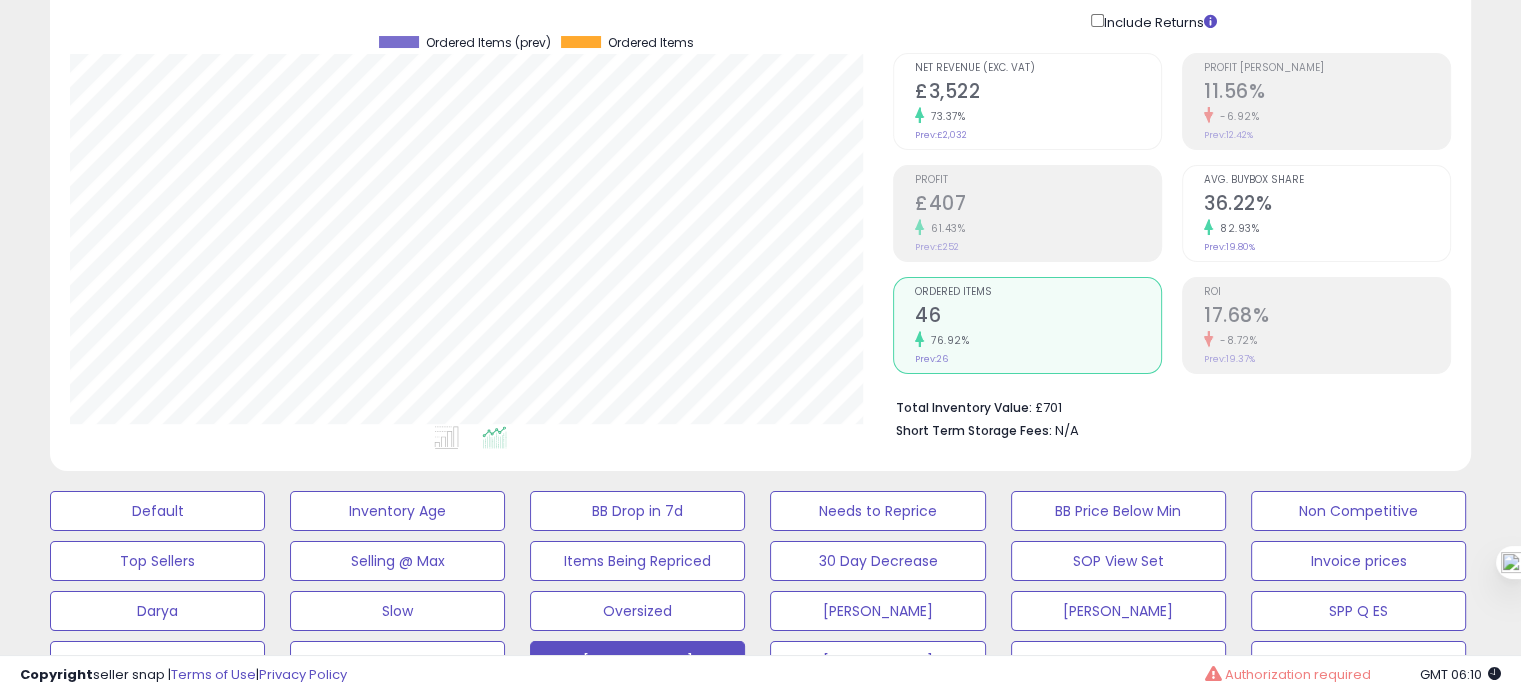 scroll, scrollTop: 121, scrollLeft: 0, axis: vertical 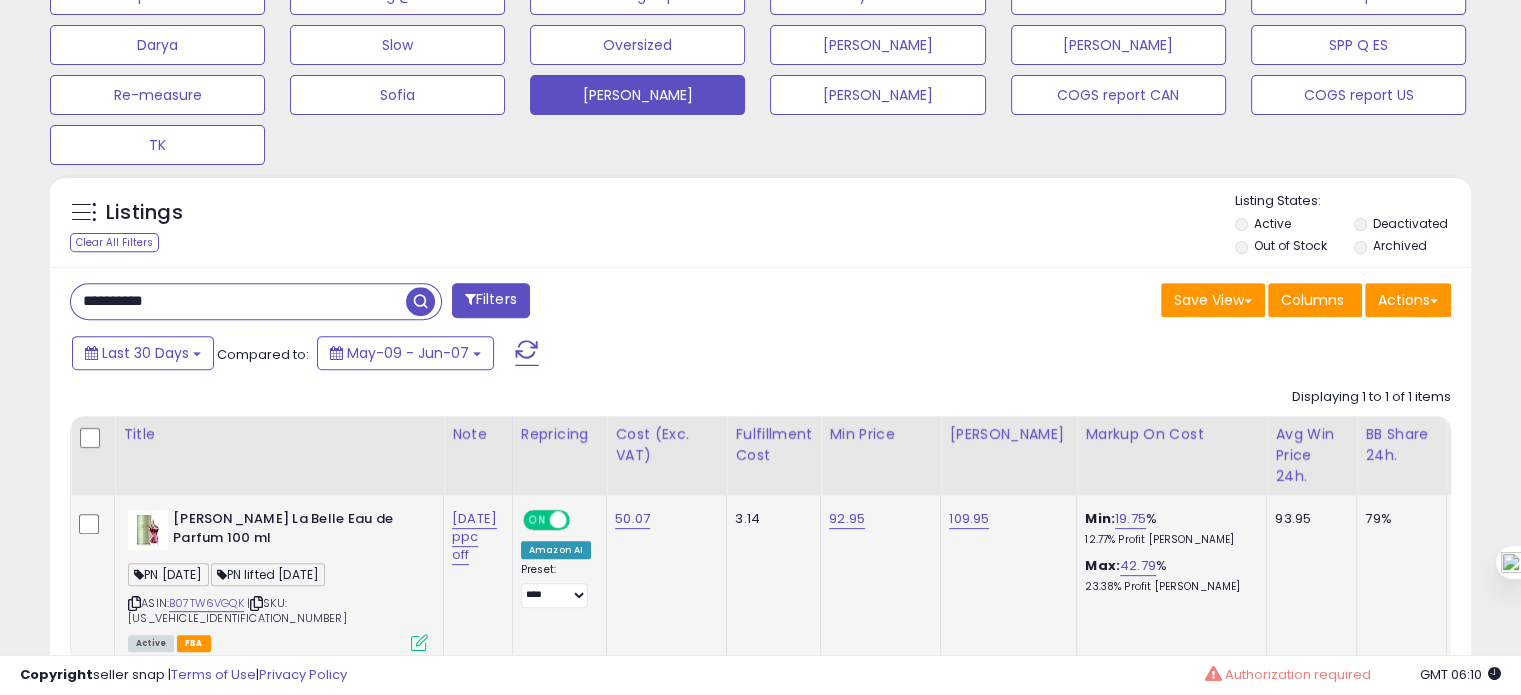 click on "92.95" 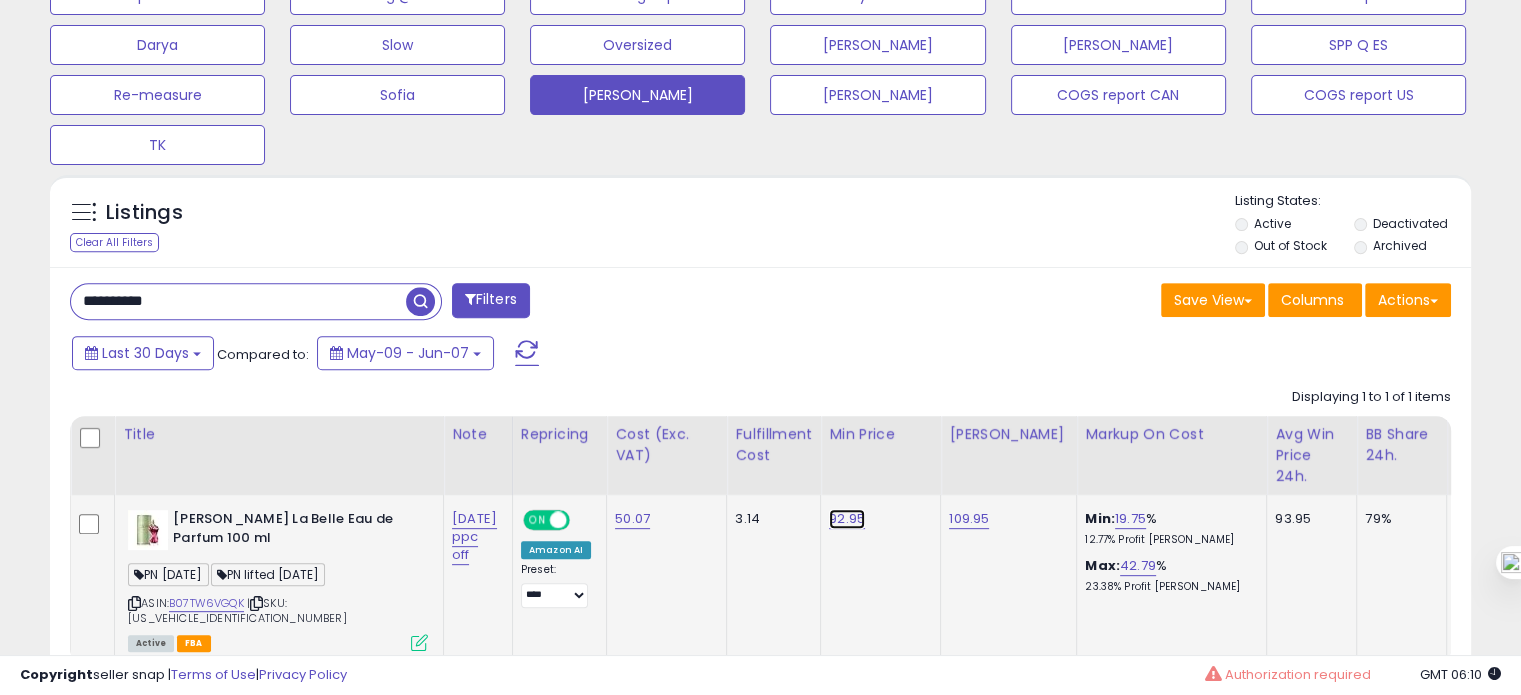 click on "92.95" at bounding box center [847, 519] 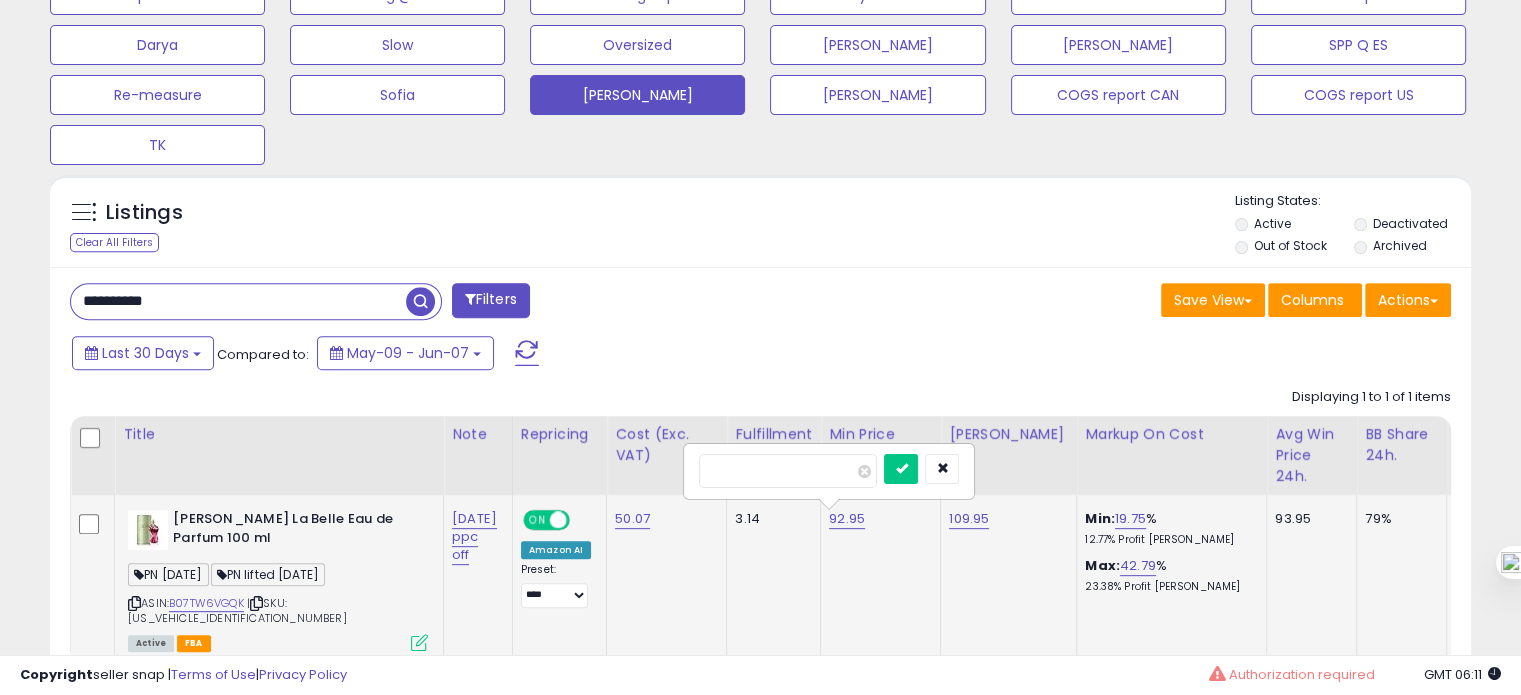 click on "*****" at bounding box center [788, 471] 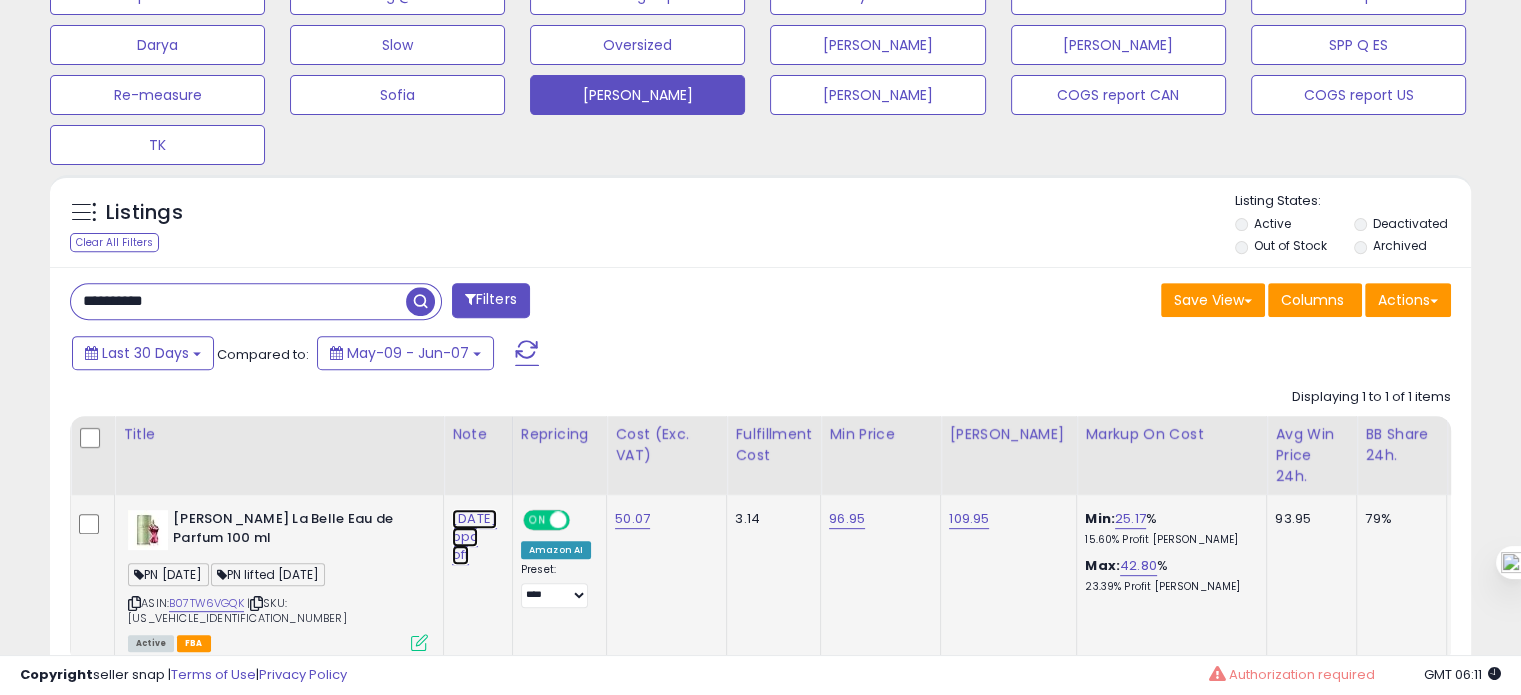 click on "[DATE] ppc off" at bounding box center [474, 537] 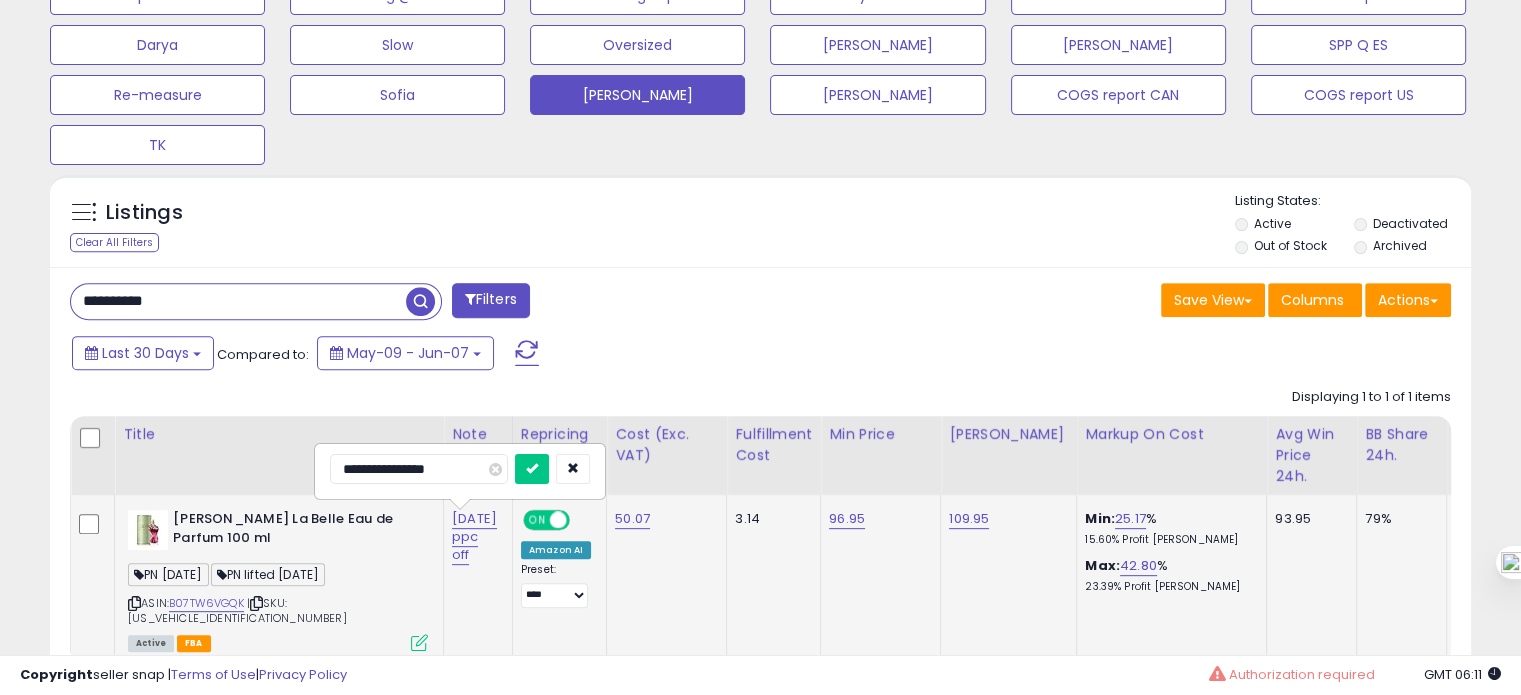 click on "**********" at bounding box center (419, 469) 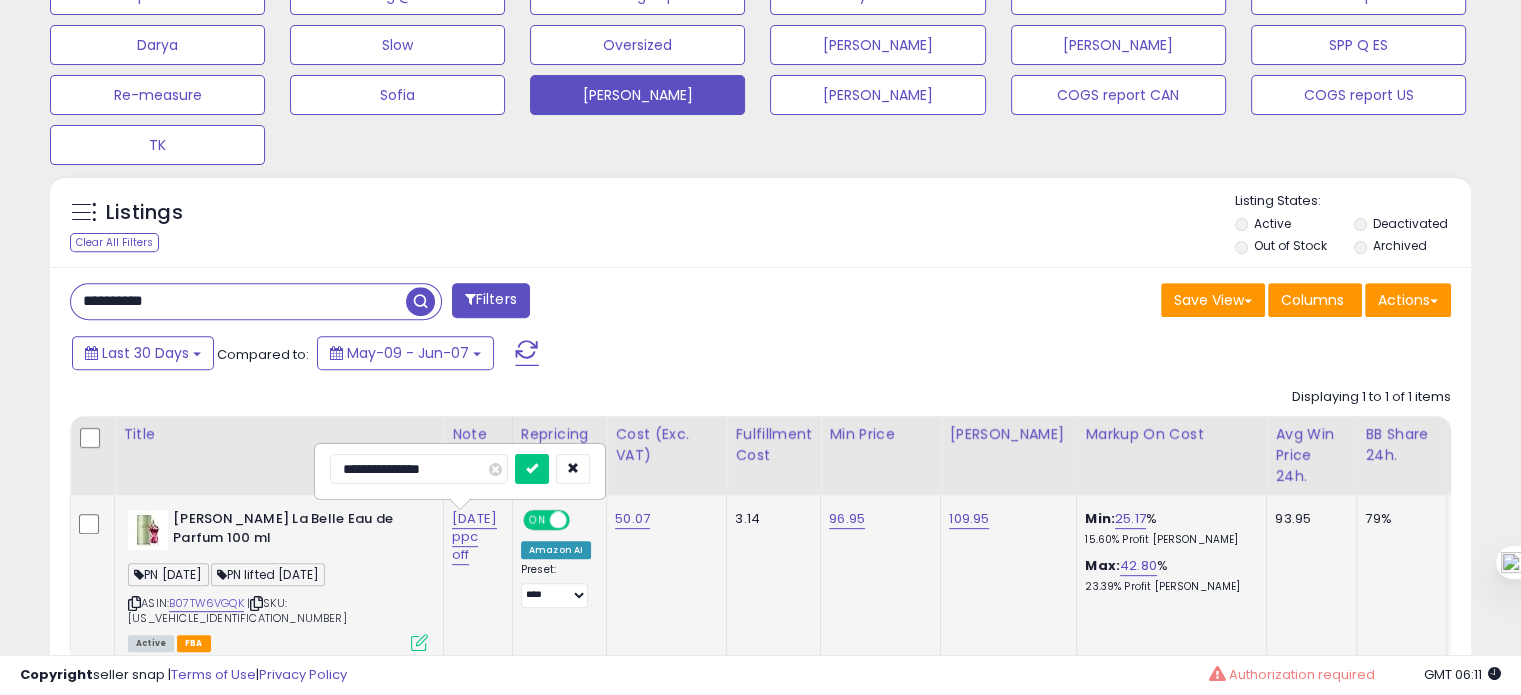 type on "**********" 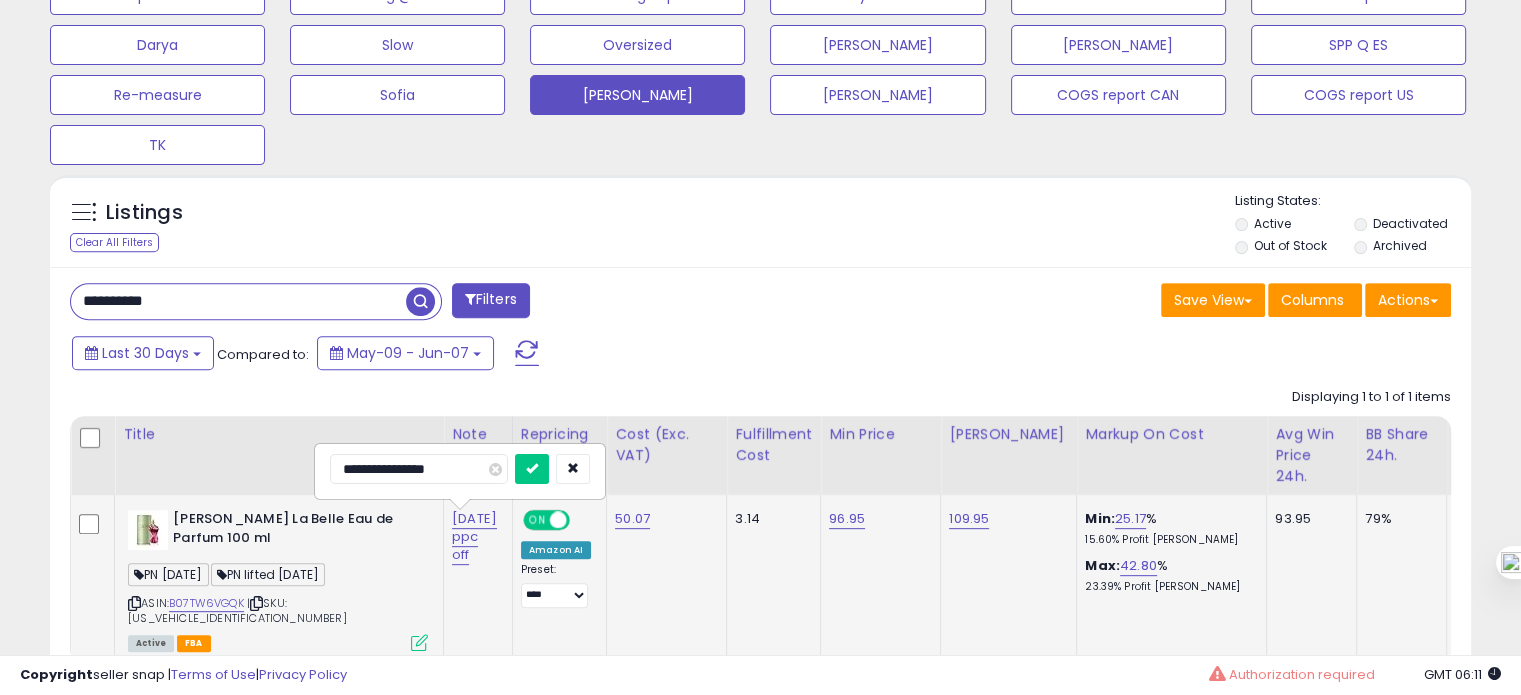 click at bounding box center (532, 469) 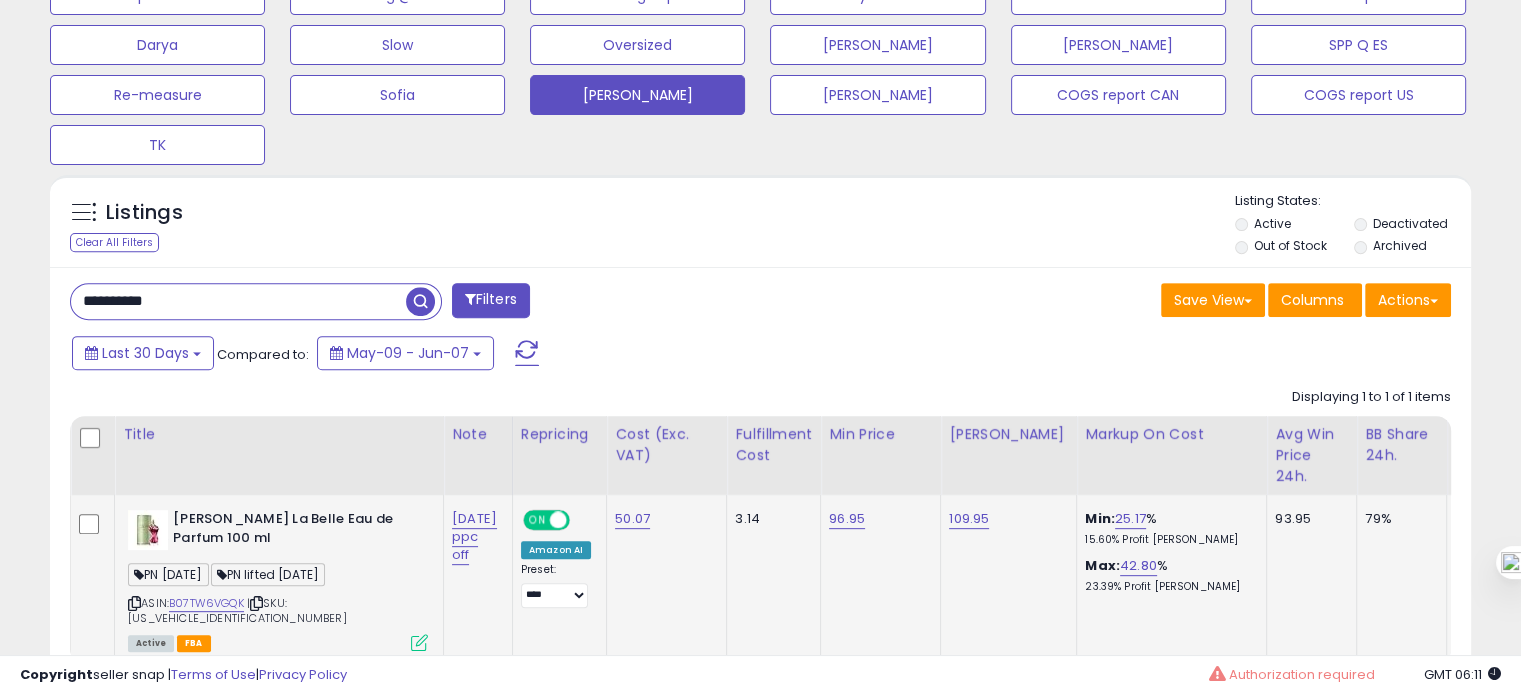 scroll, scrollTop: 737, scrollLeft: 0, axis: vertical 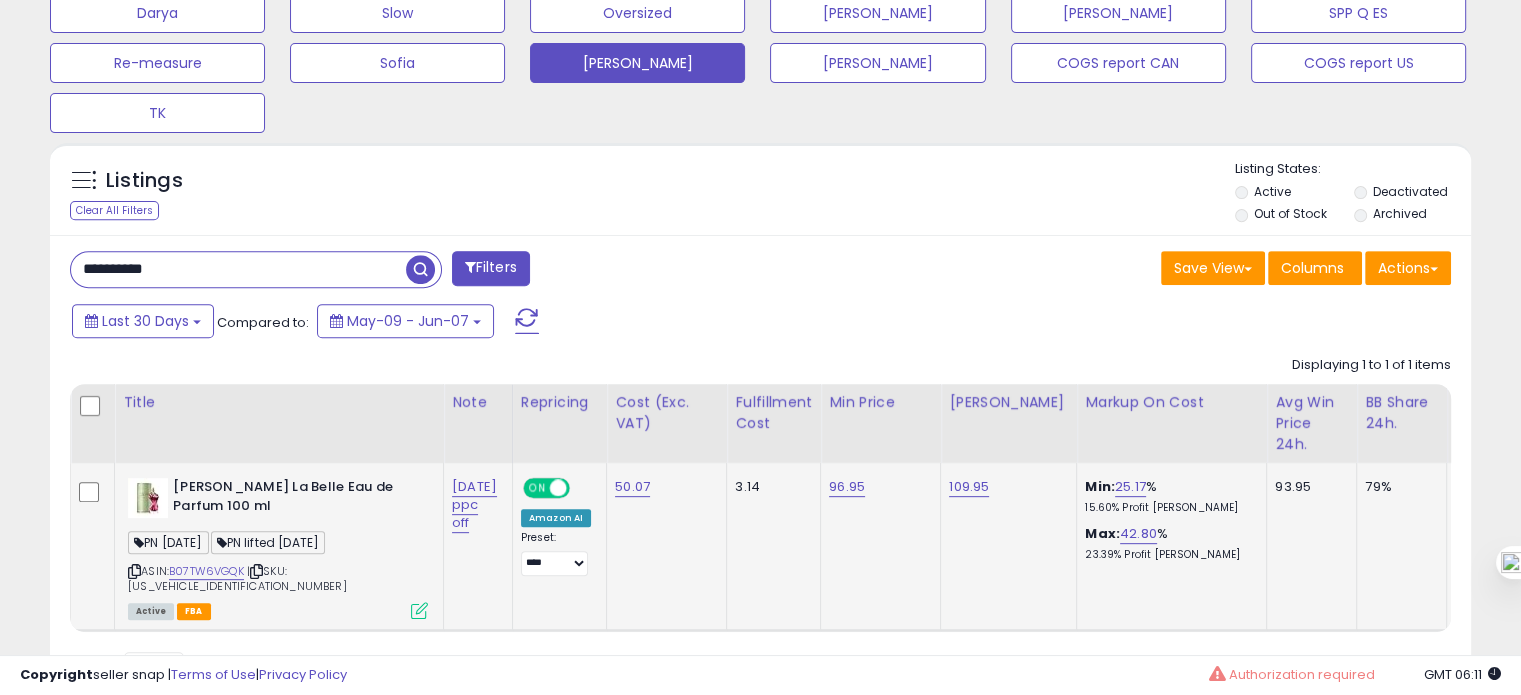 click on "**********" at bounding box center (238, 269) 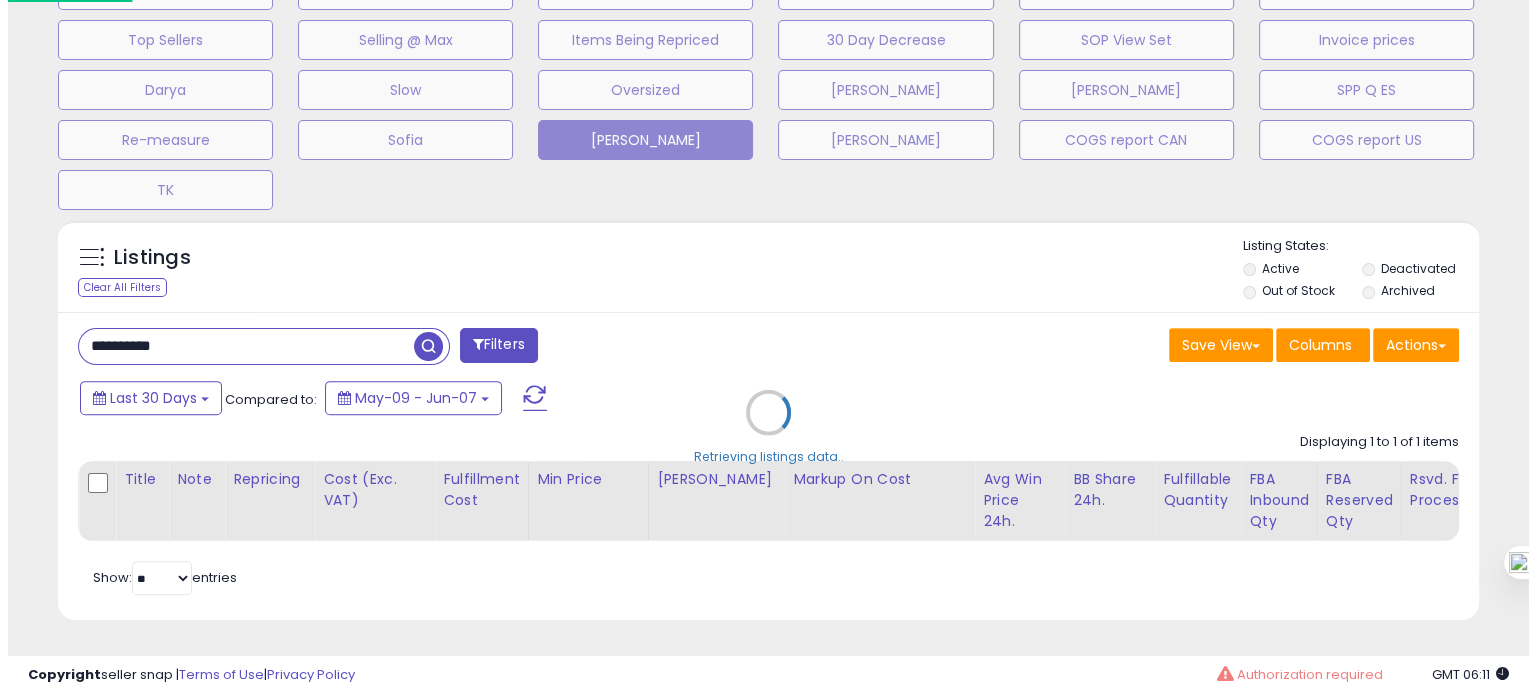 scroll, scrollTop: 674, scrollLeft: 0, axis: vertical 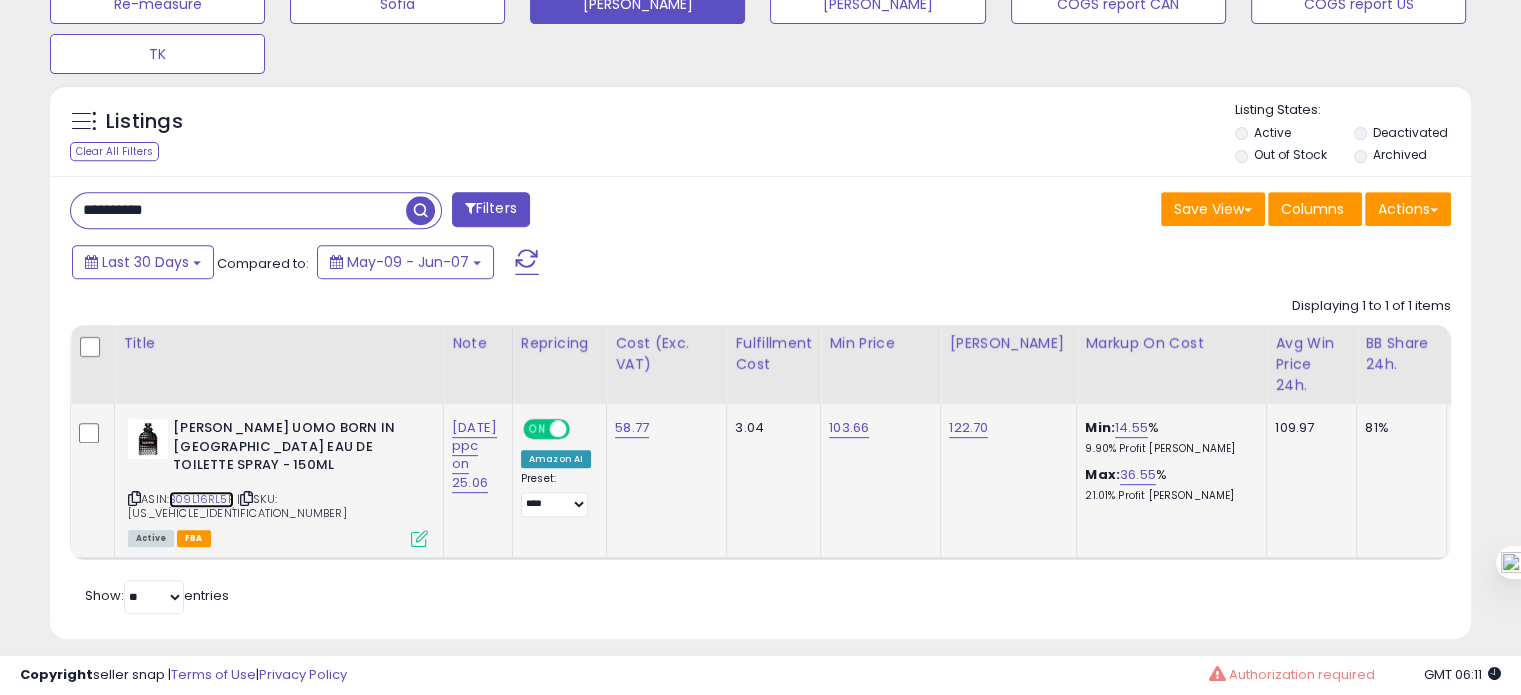 click on "B09L16RL5P" at bounding box center (201, 499) 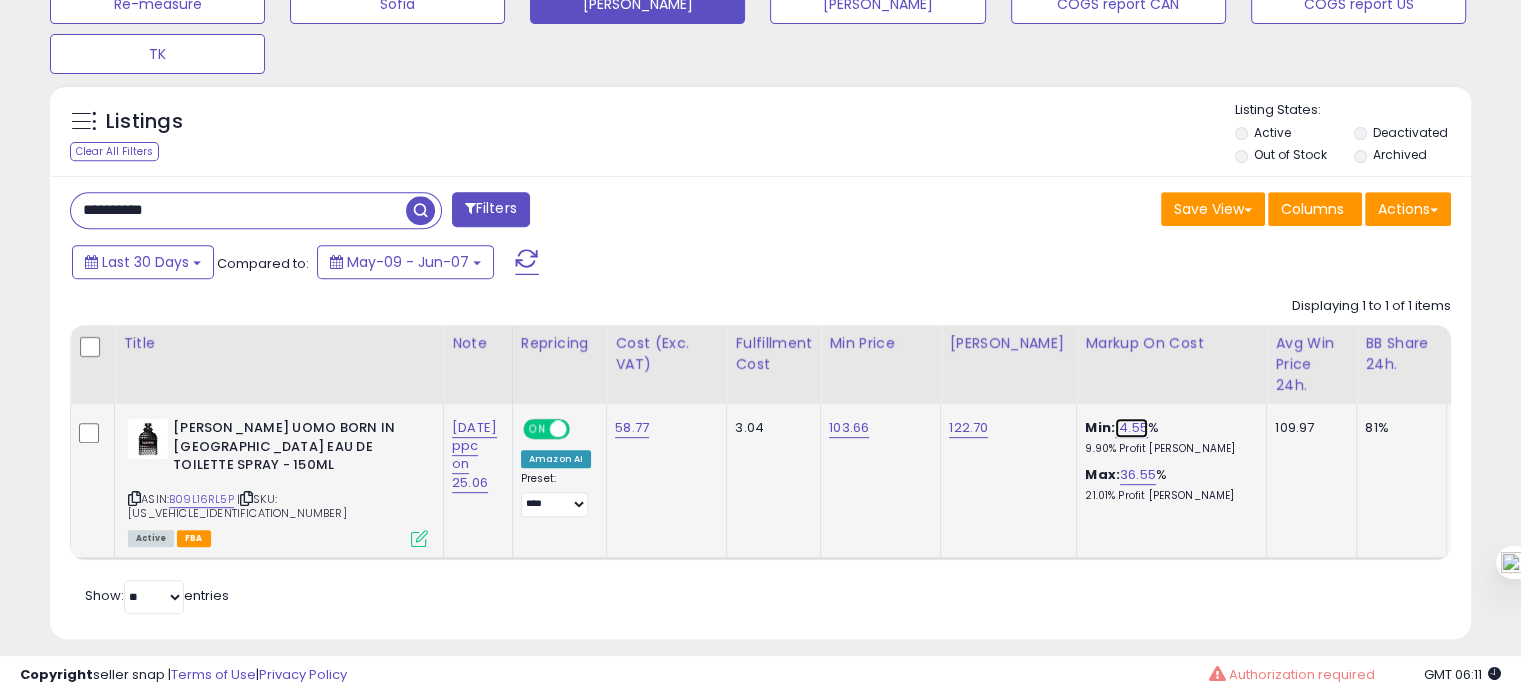 click on "14.55" at bounding box center [1131, 428] 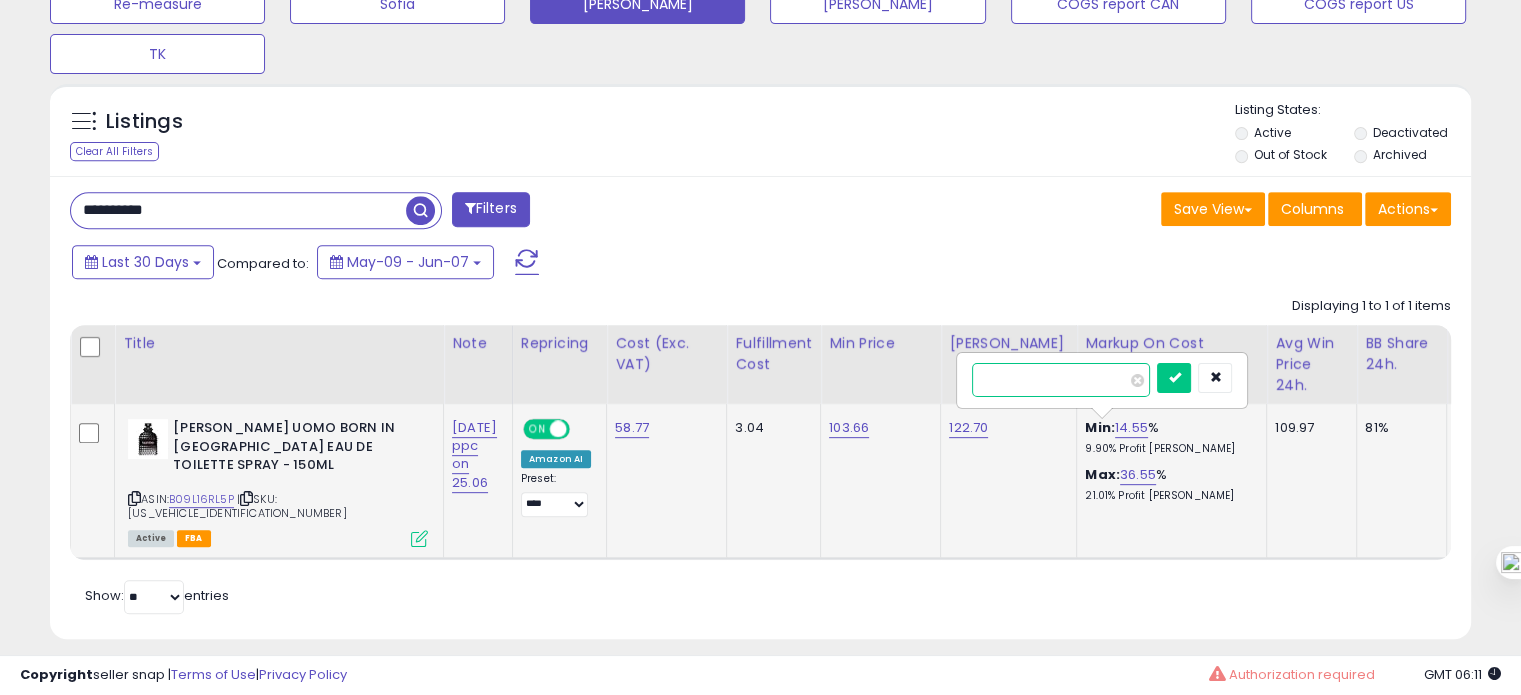 drag, startPoint x: 1022, startPoint y: 374, endPoint x: 975, endPoint y: 375, distance: 47.010635 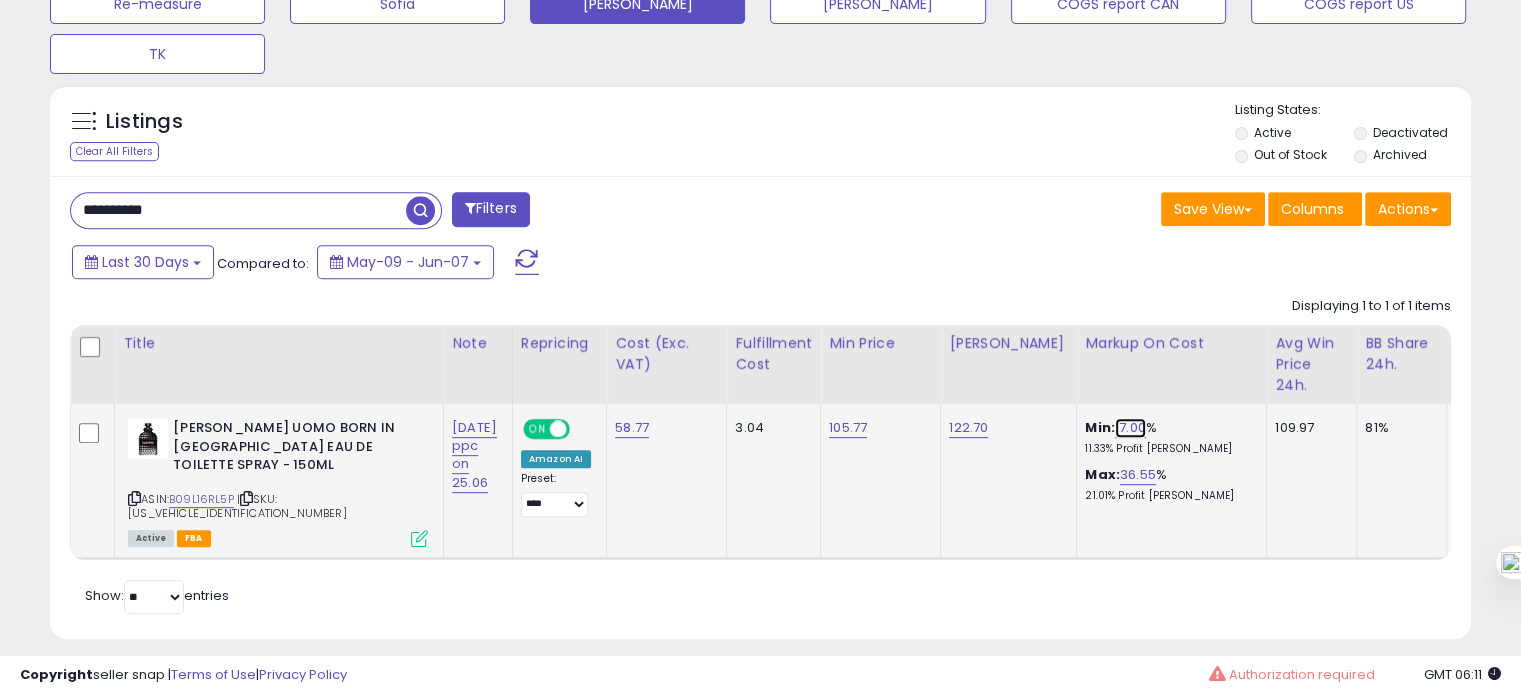 click on "17.00" at bounding box center [1130, 428] 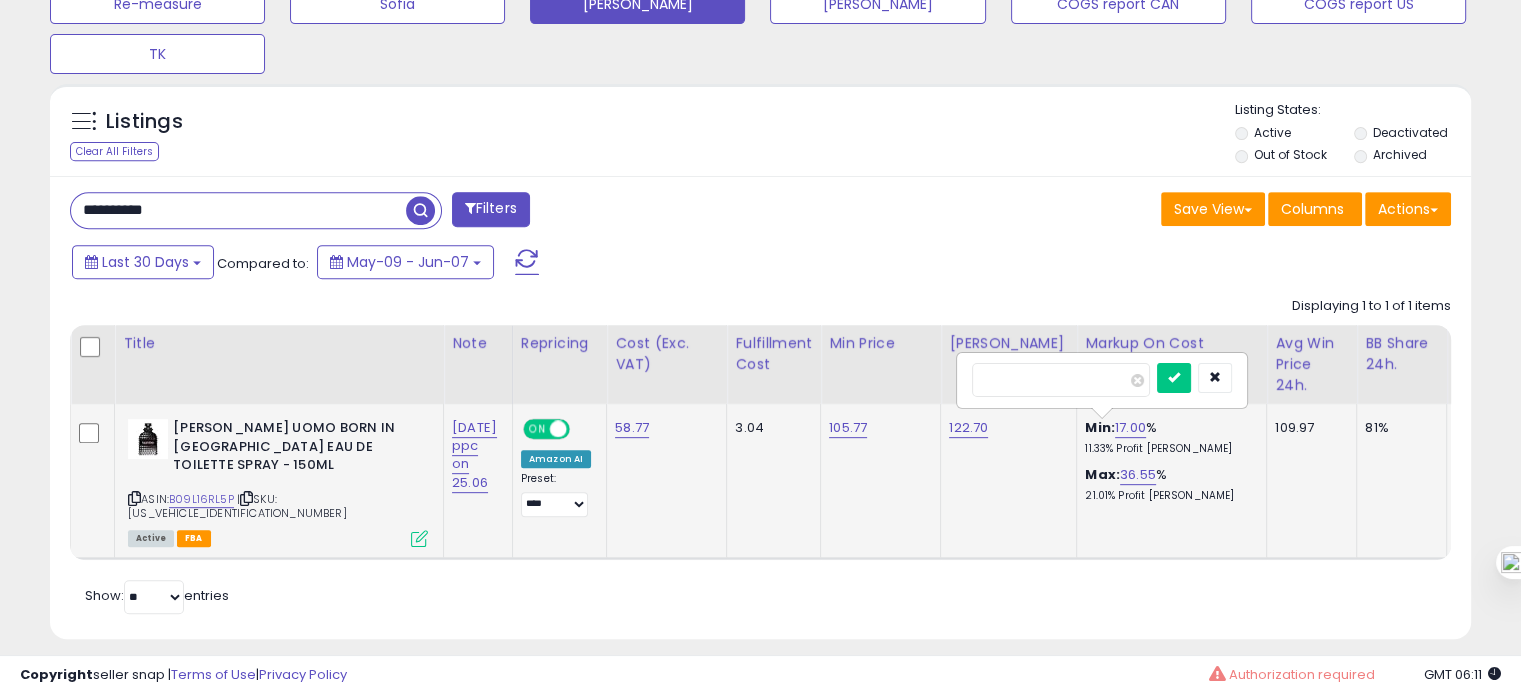 drag, startPoint x: 1034, startPoint y: 381, endPoint x: 969, endPoint y: 384, distance: 65.06919 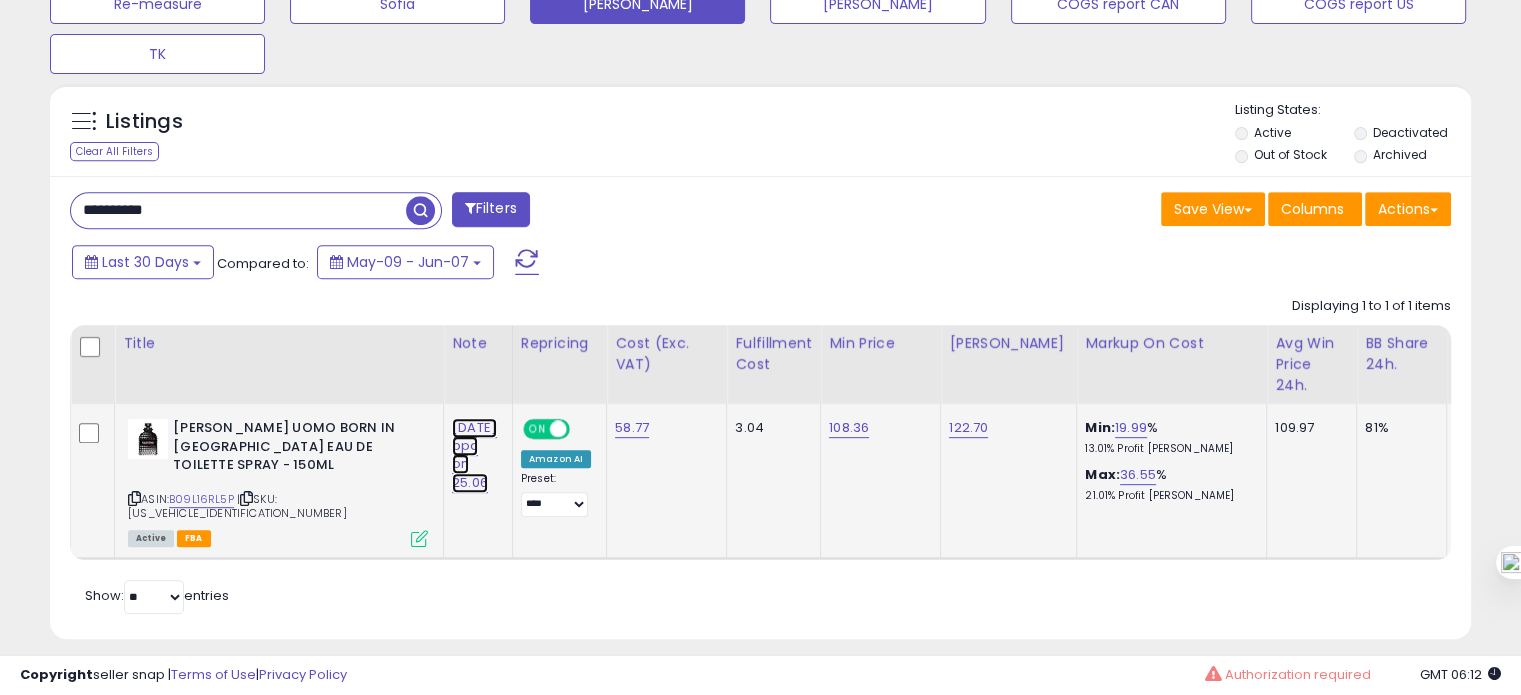 click on "07.07.25 ppc on 25.06" at bounding box center (474, 455) 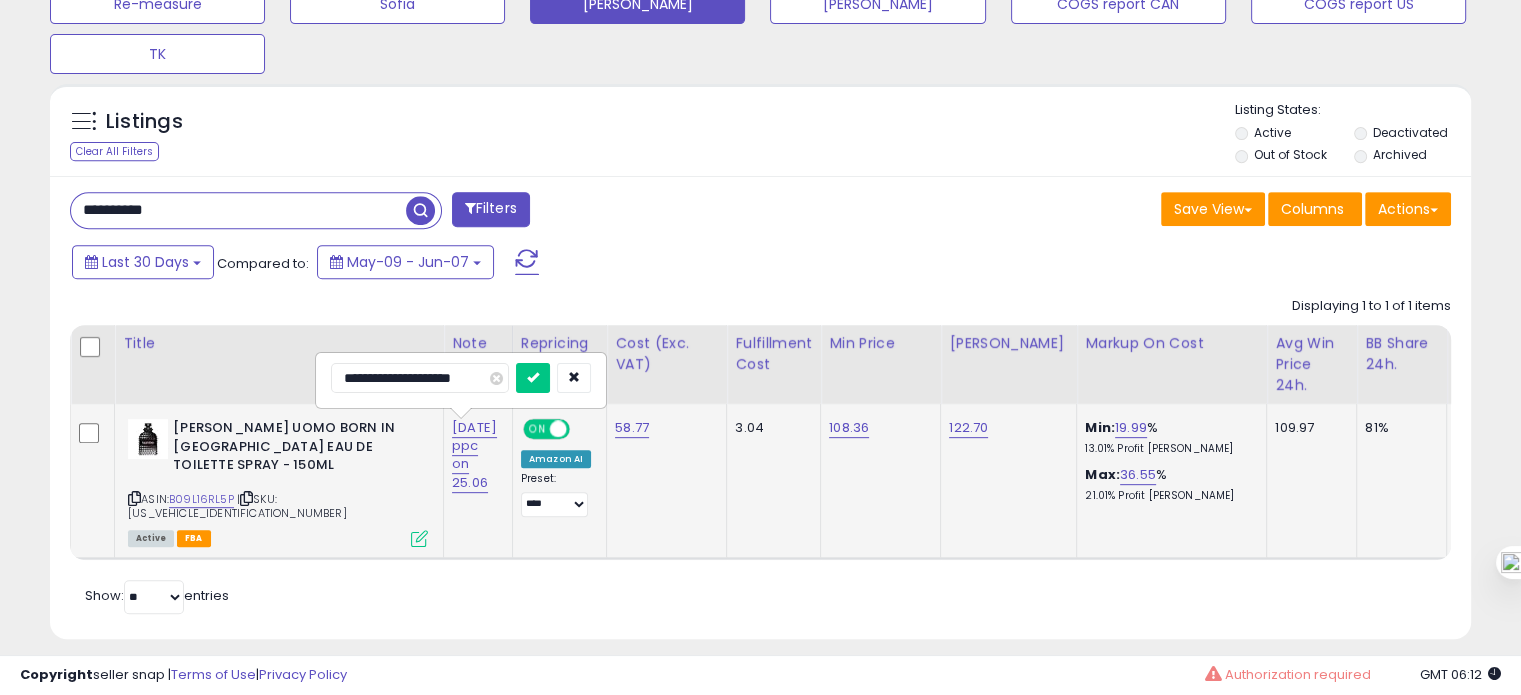 click on "**********" at bounding box center [420, 378] 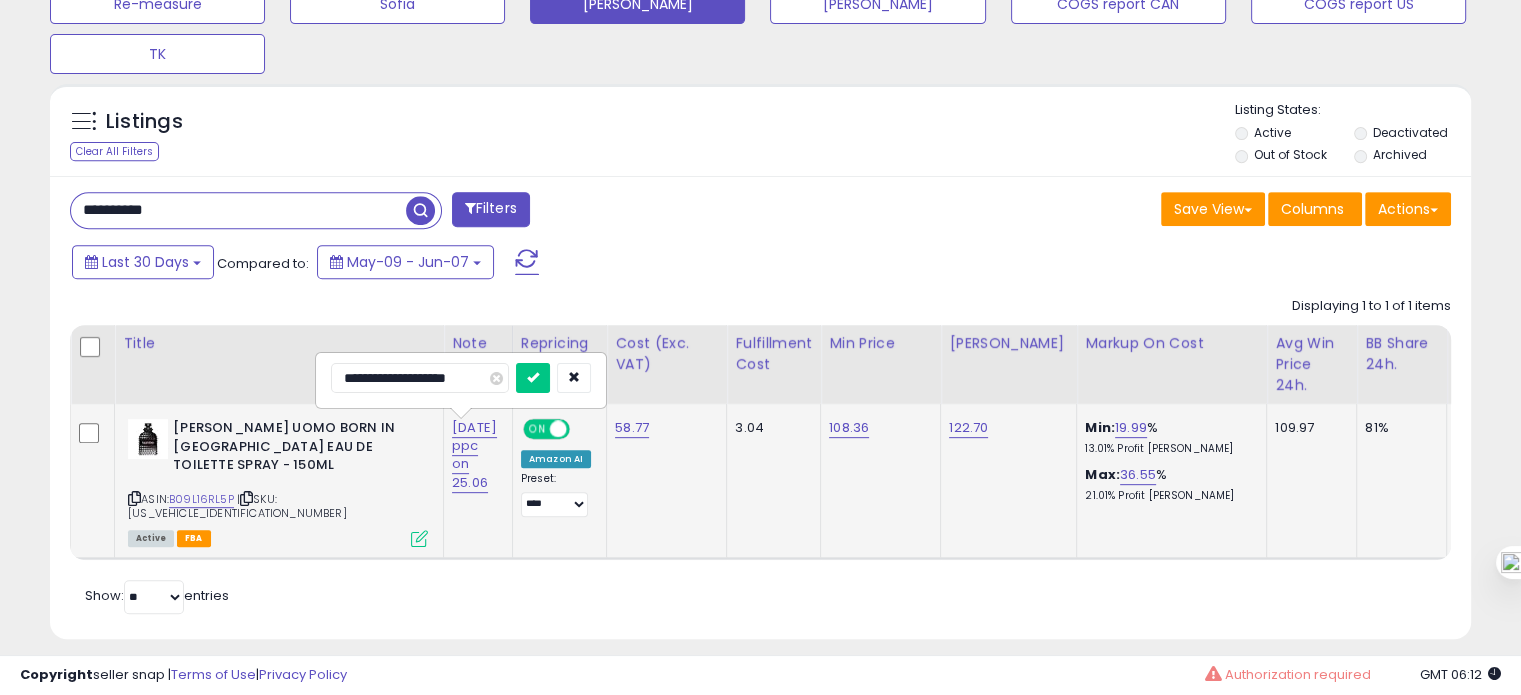type on "**********" 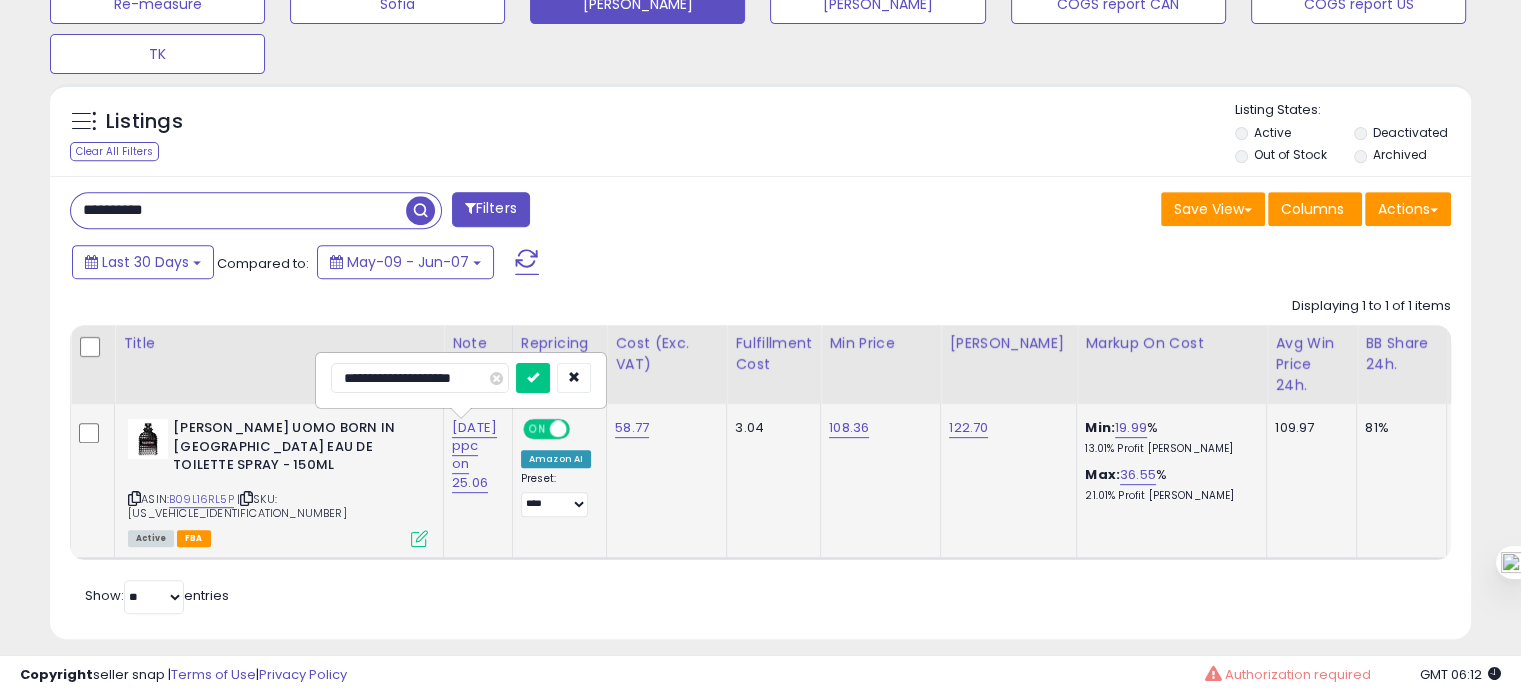 click at bounding box center [533, 378] 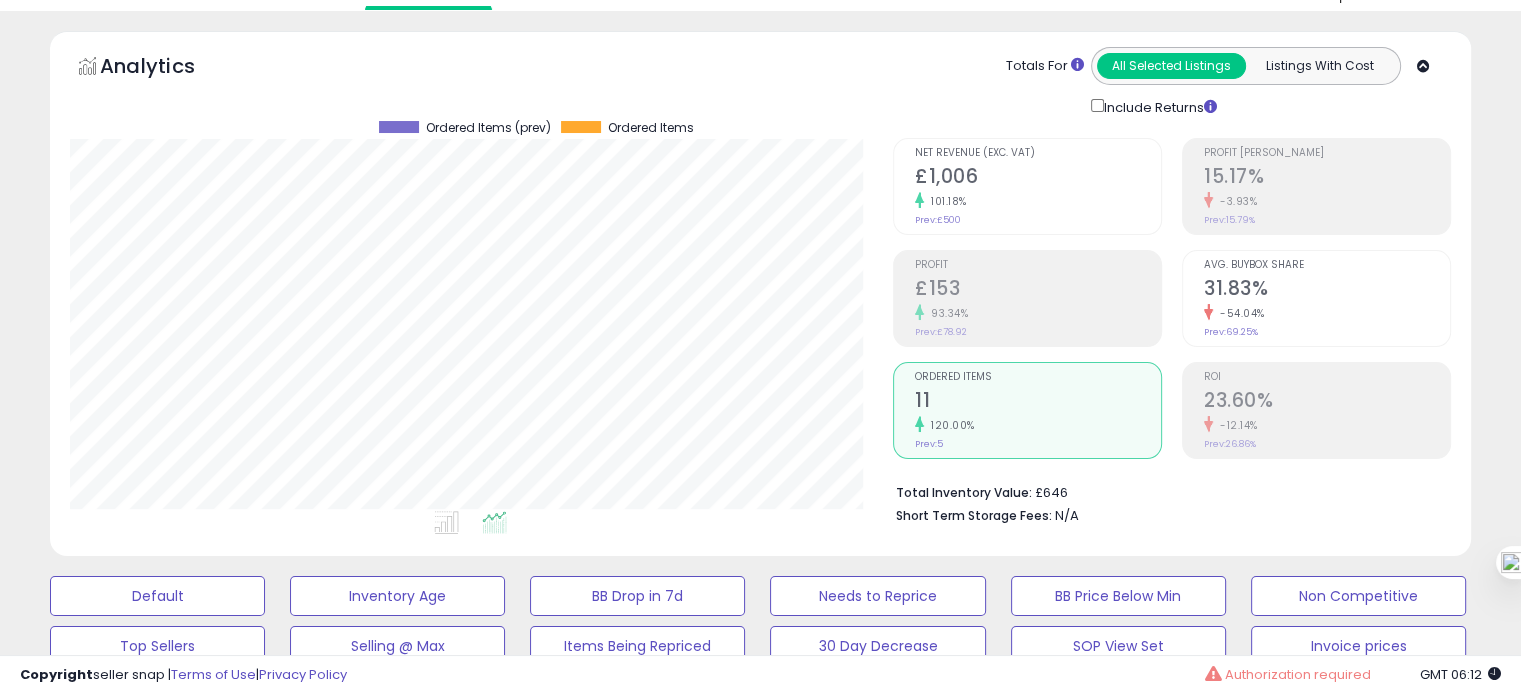 click on "23.60%" at bounding box center (1327, 402) 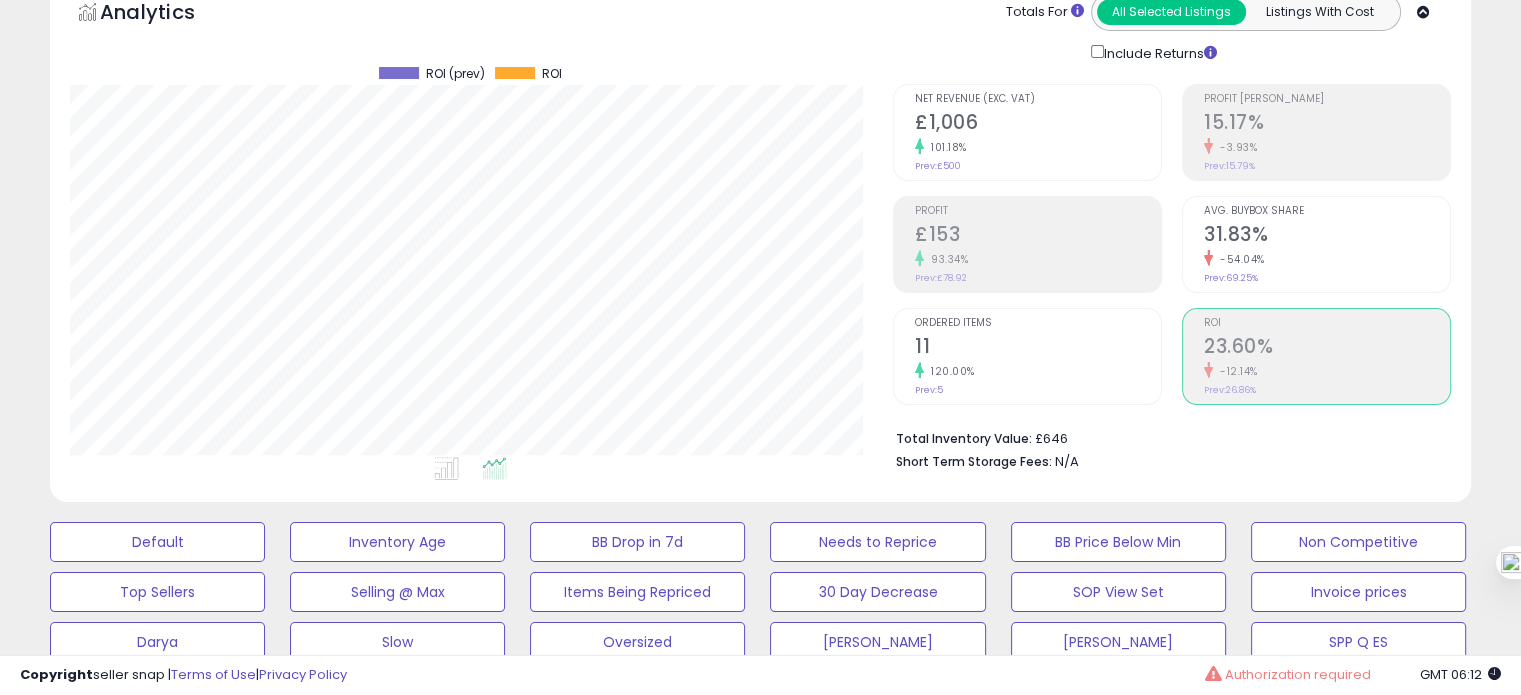 click on "Ordered Items
11
120.00%
Prev:  5" at bounding box center [1027, 356] 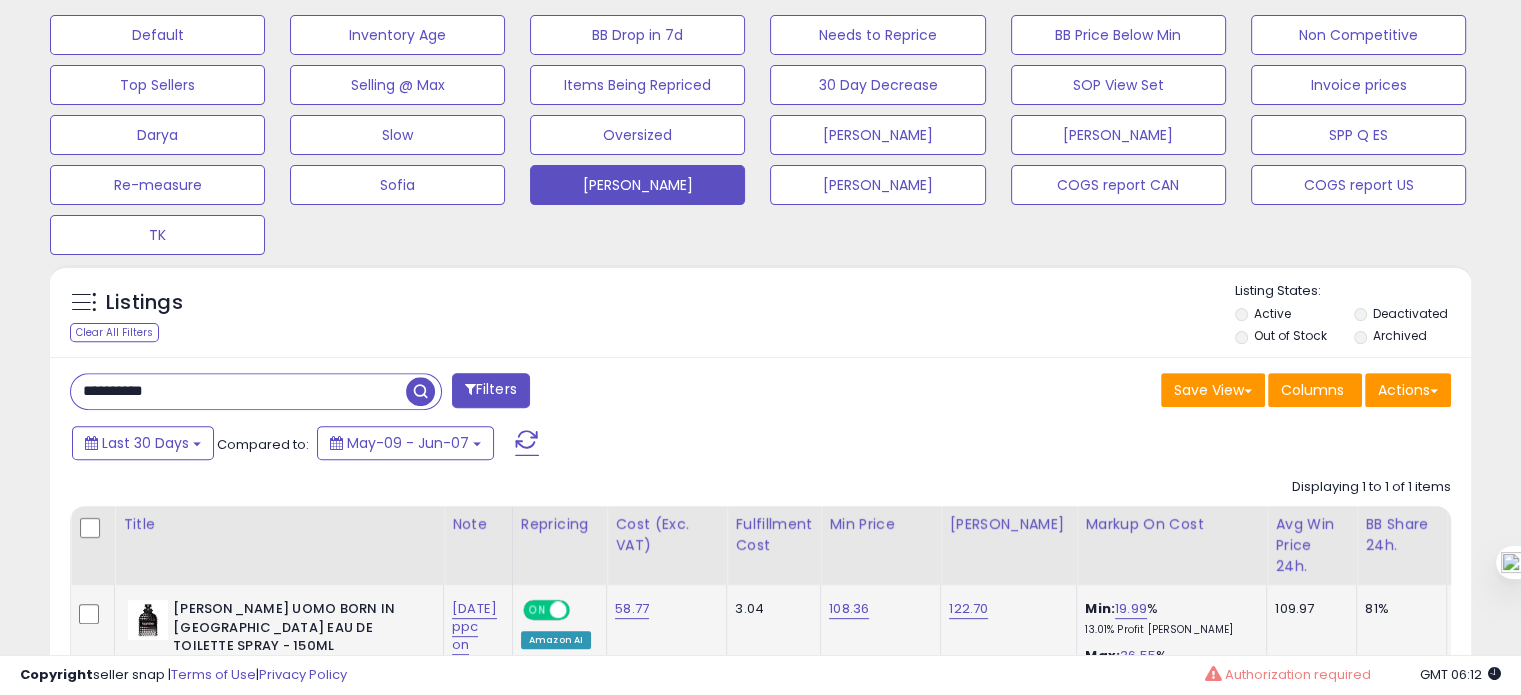 click on "**********" at bounding box center [238, 391] 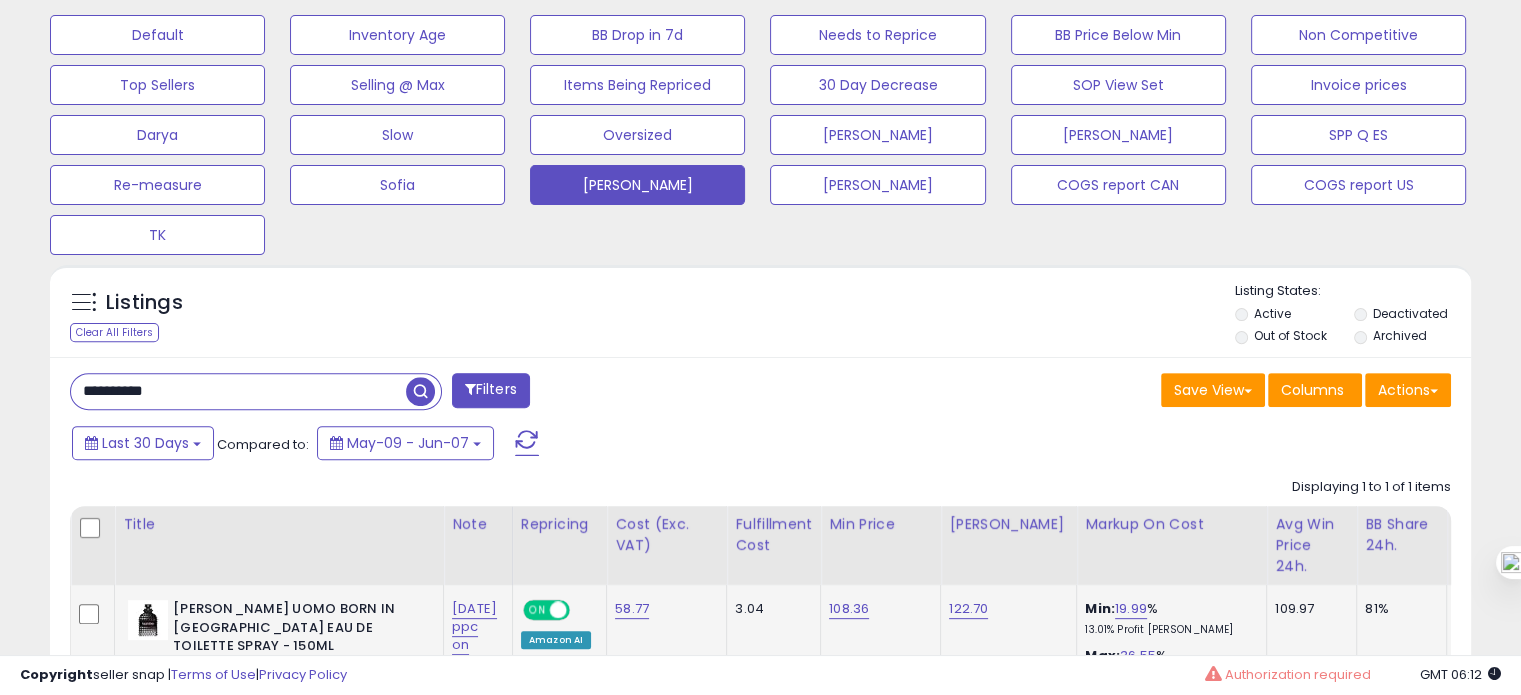 paste 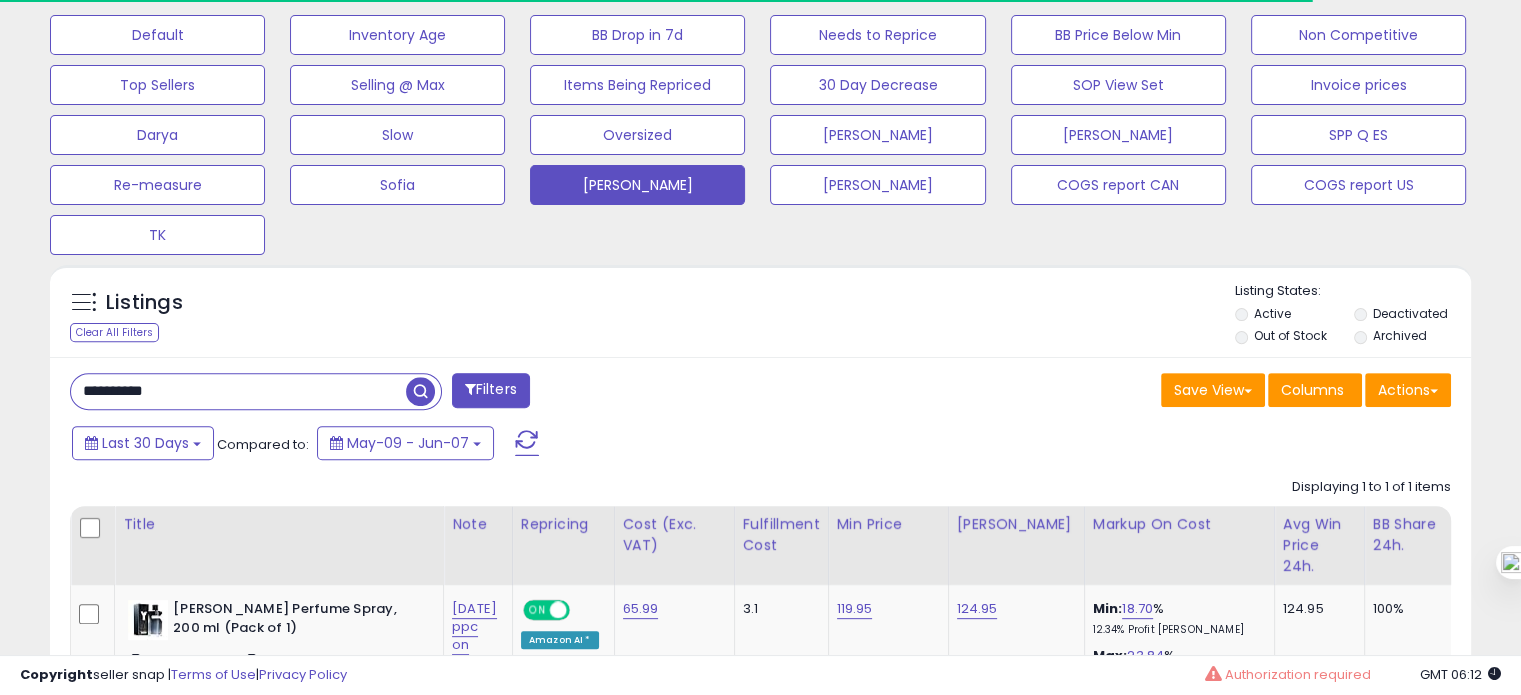 scroll, scrollTop: 409, scrollLeft: 822, axis: both 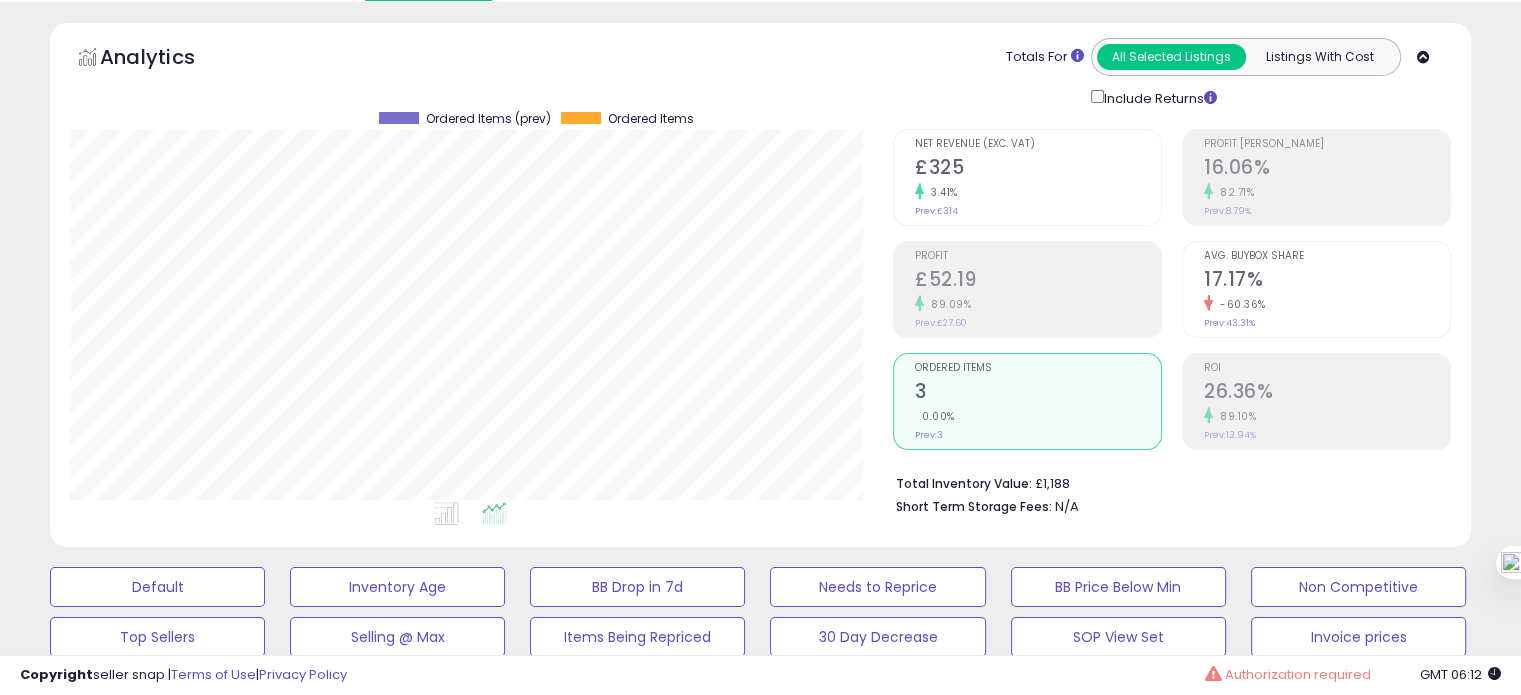 click on "-60.36%" at bounding box center [1327, 304] 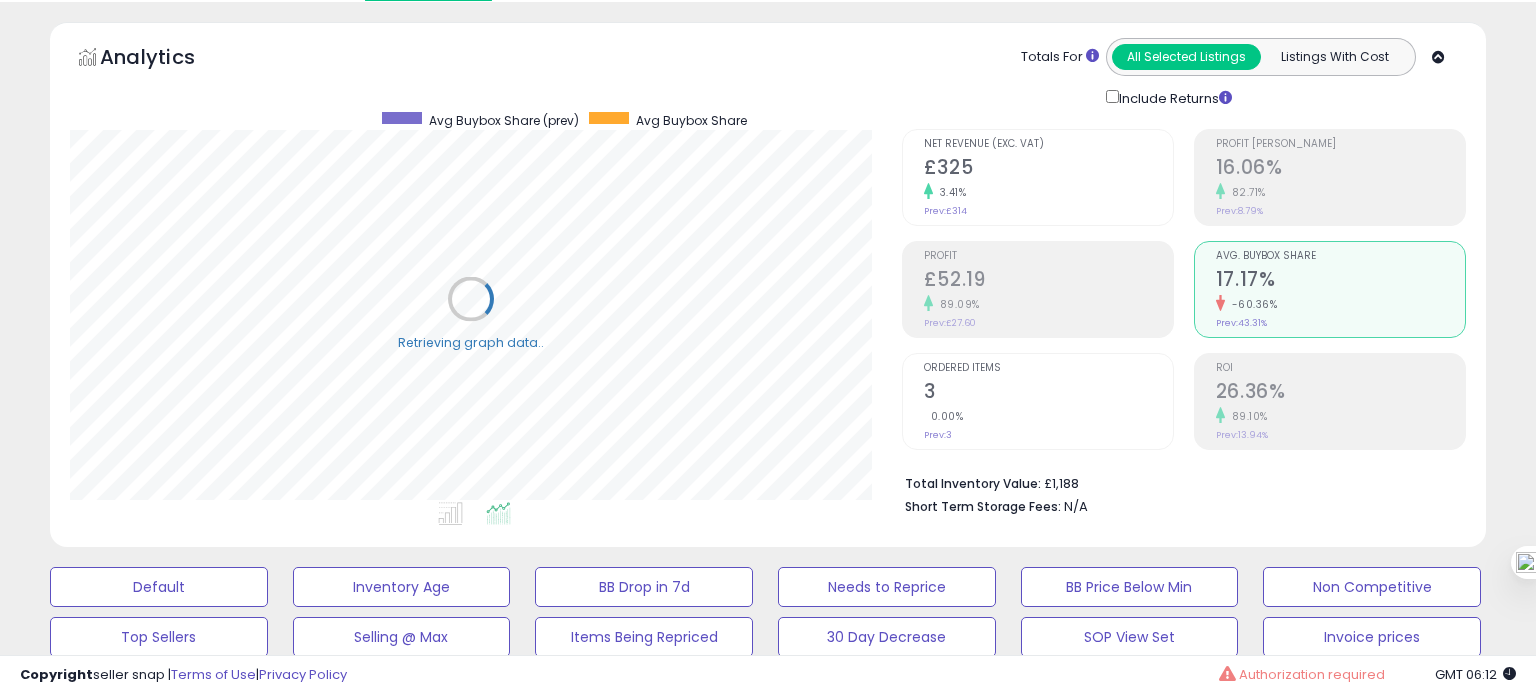 scroll, scrollTop: 999589, scrollLeft: 999168, axis: both 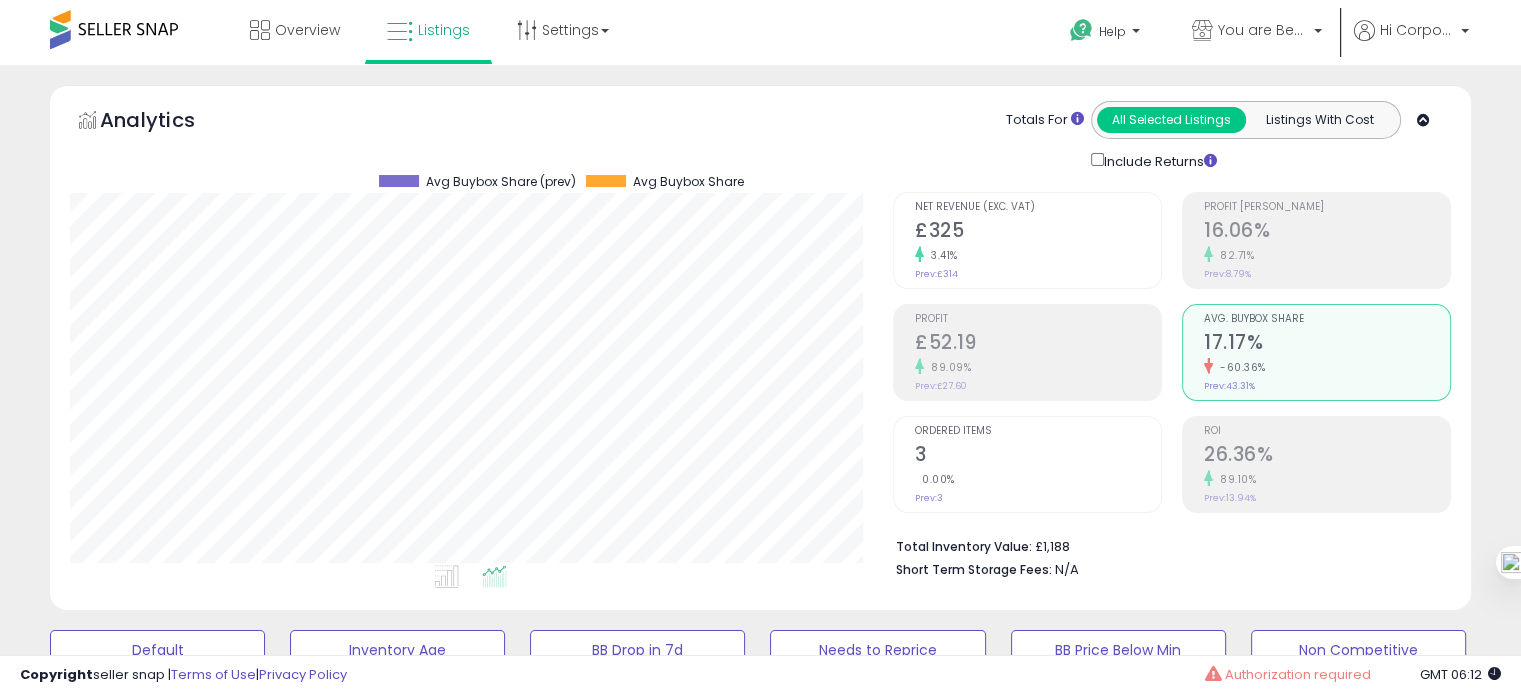 click on "3" at bounding box center [1038, 456] 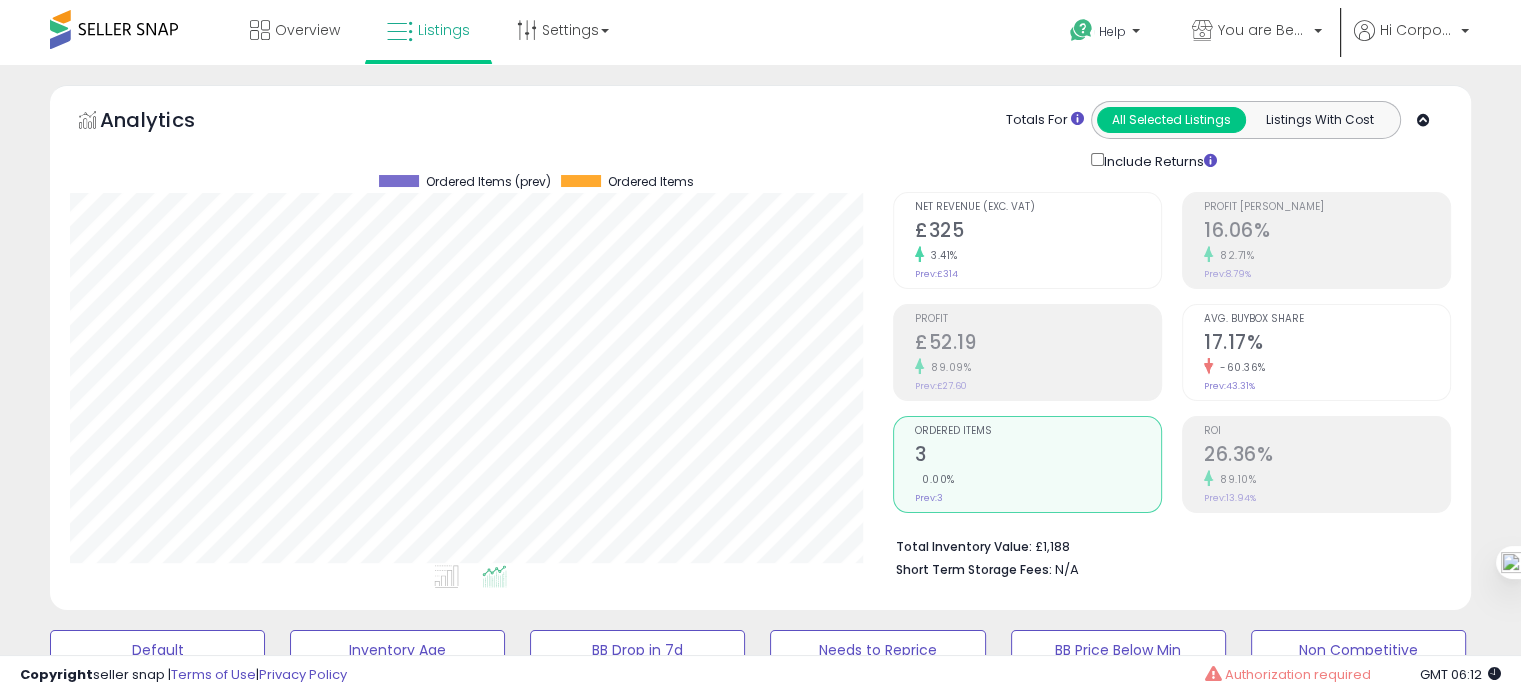 click on "-60.36%" 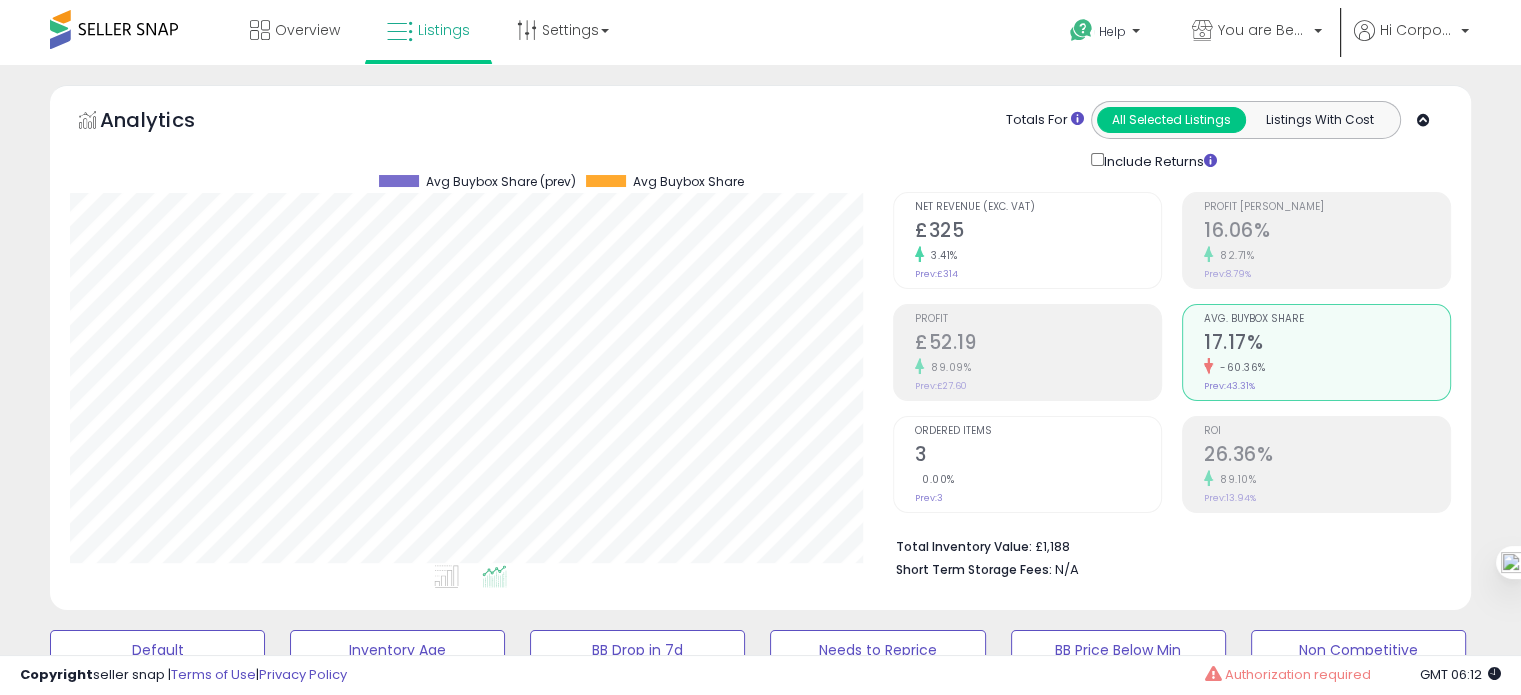 click on "3" at bounding box center [1038, 456] 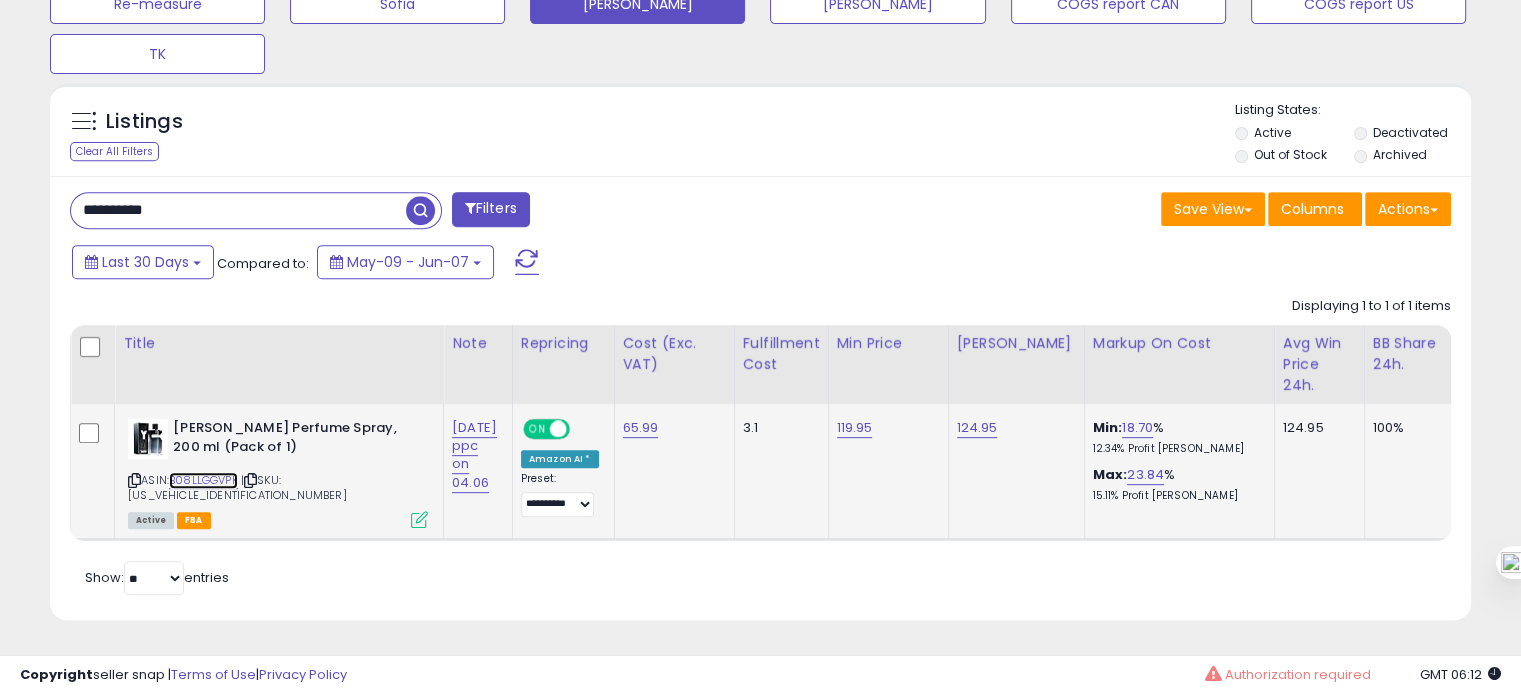 click on "B08LLGGVPK" at bounding box center [203, 480] 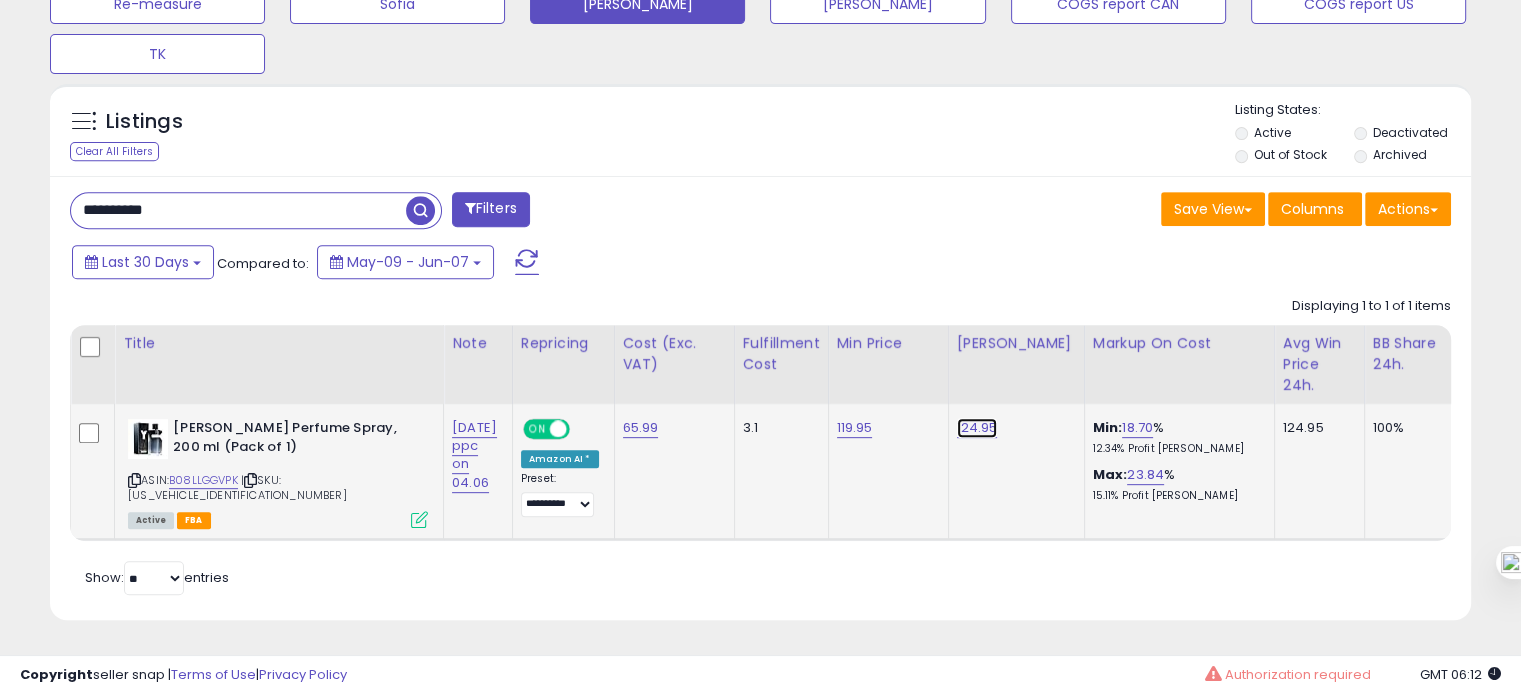 click on "124.95" at bounding box center [977, 428] 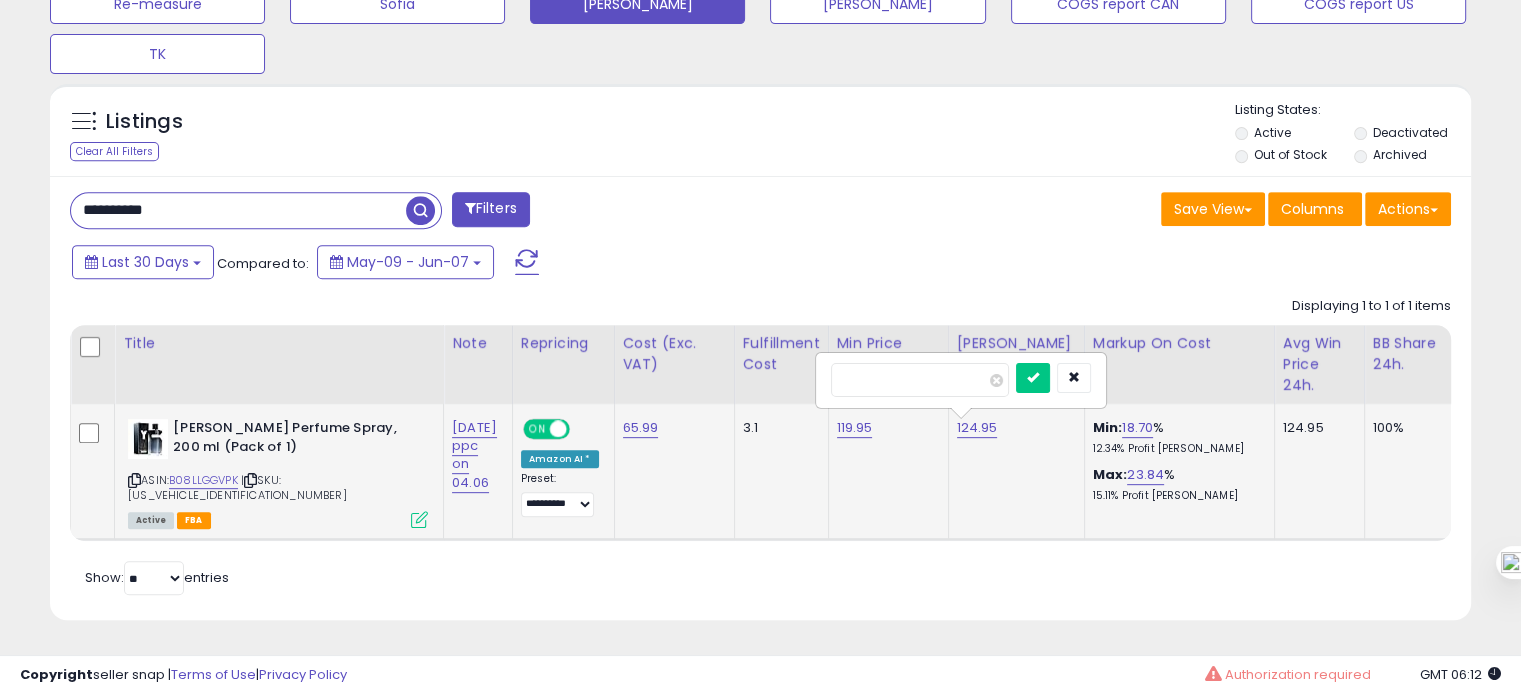 click on "******" at bounding box center (920, 380) 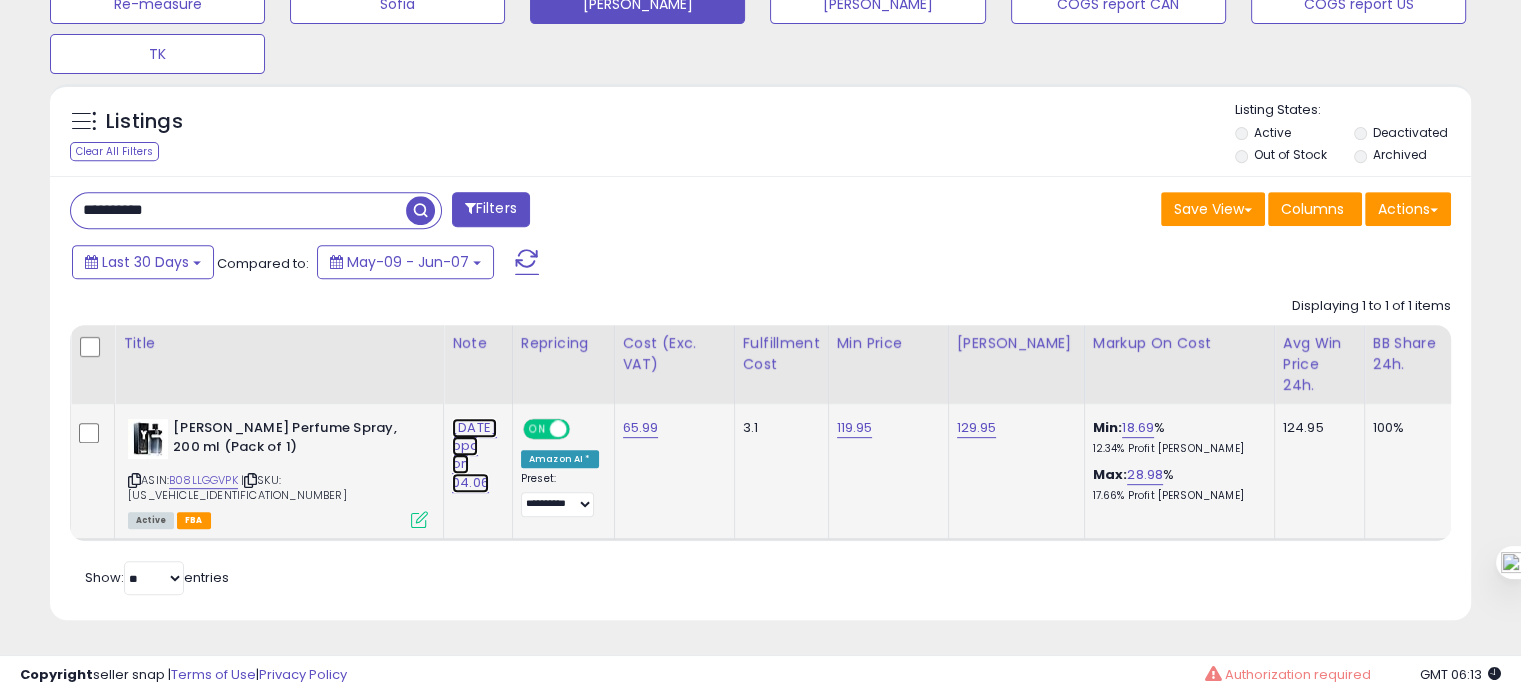 click on "03.07.25 ppc on 04.06" at bounding box center (474, 455) 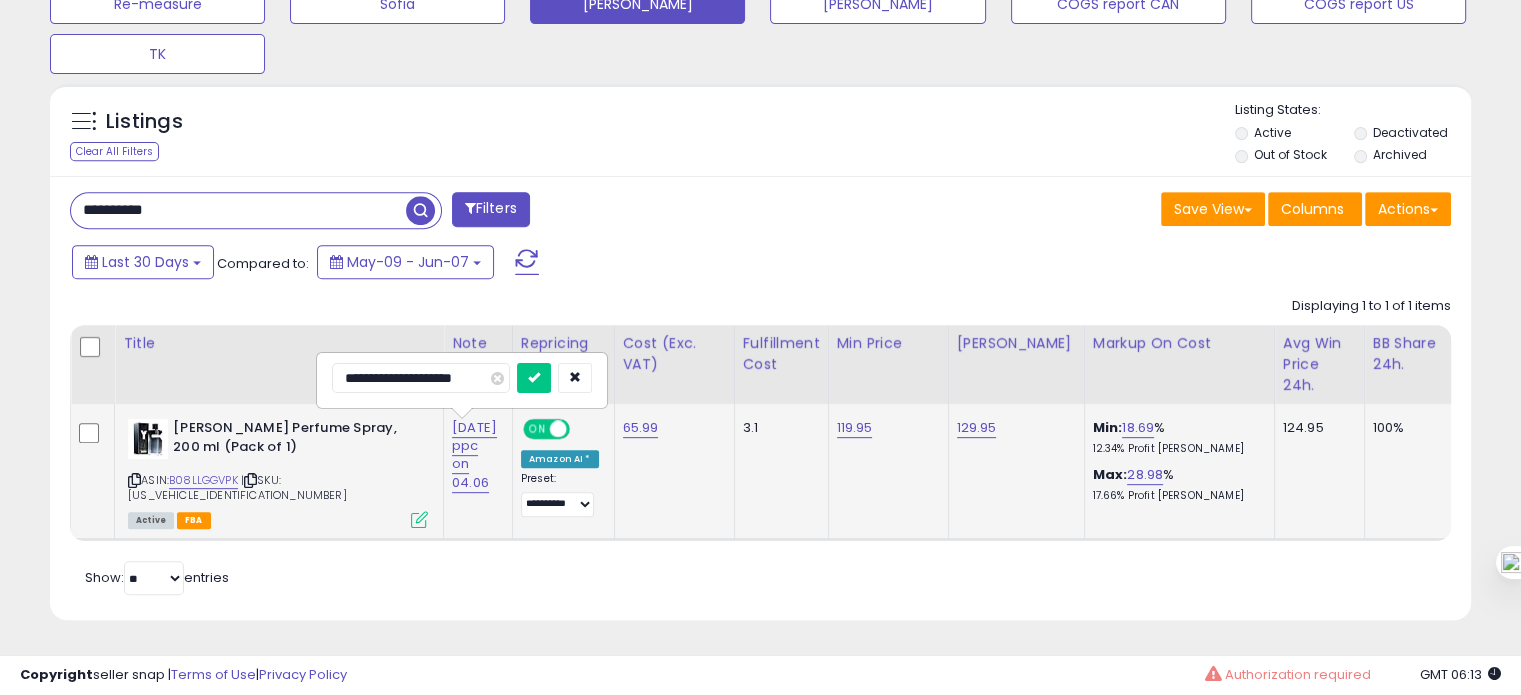click on "**********" at bounding box center (421, 378) 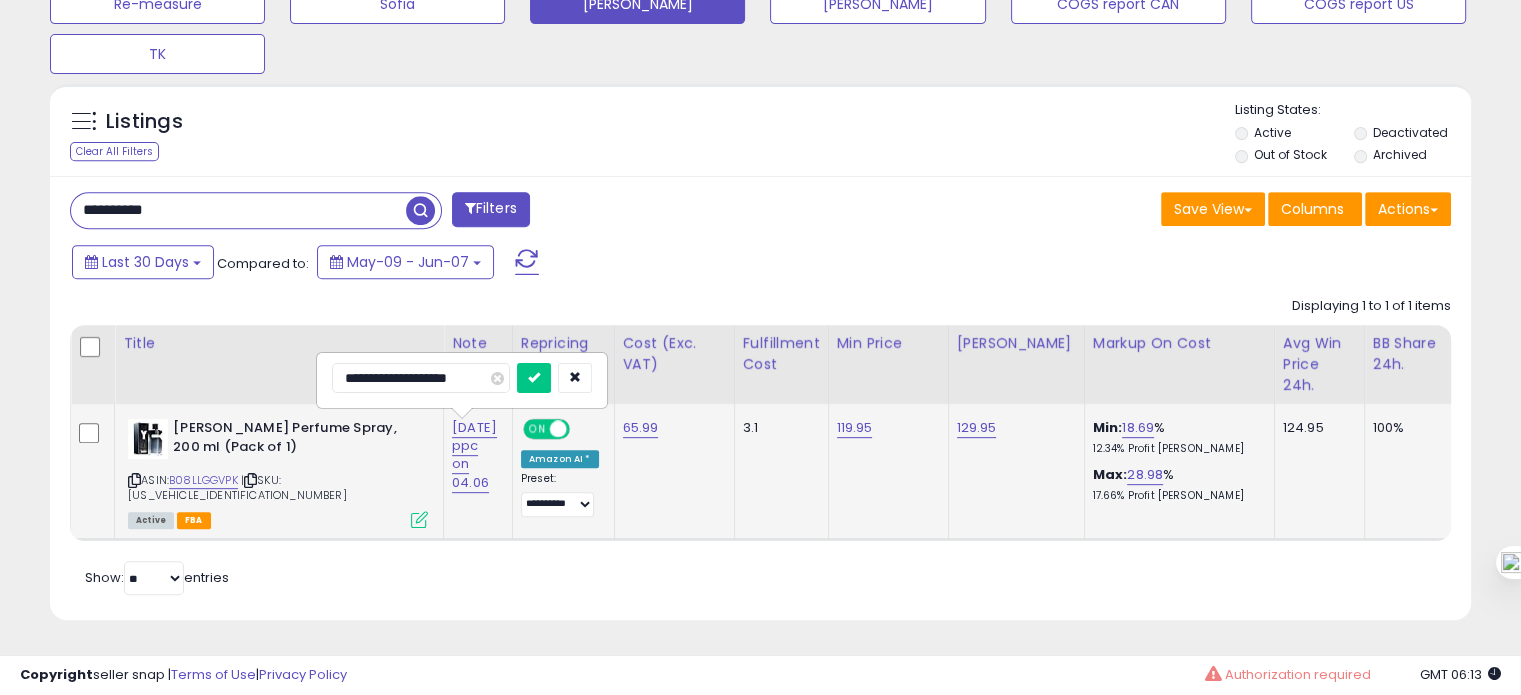 type on "**********" 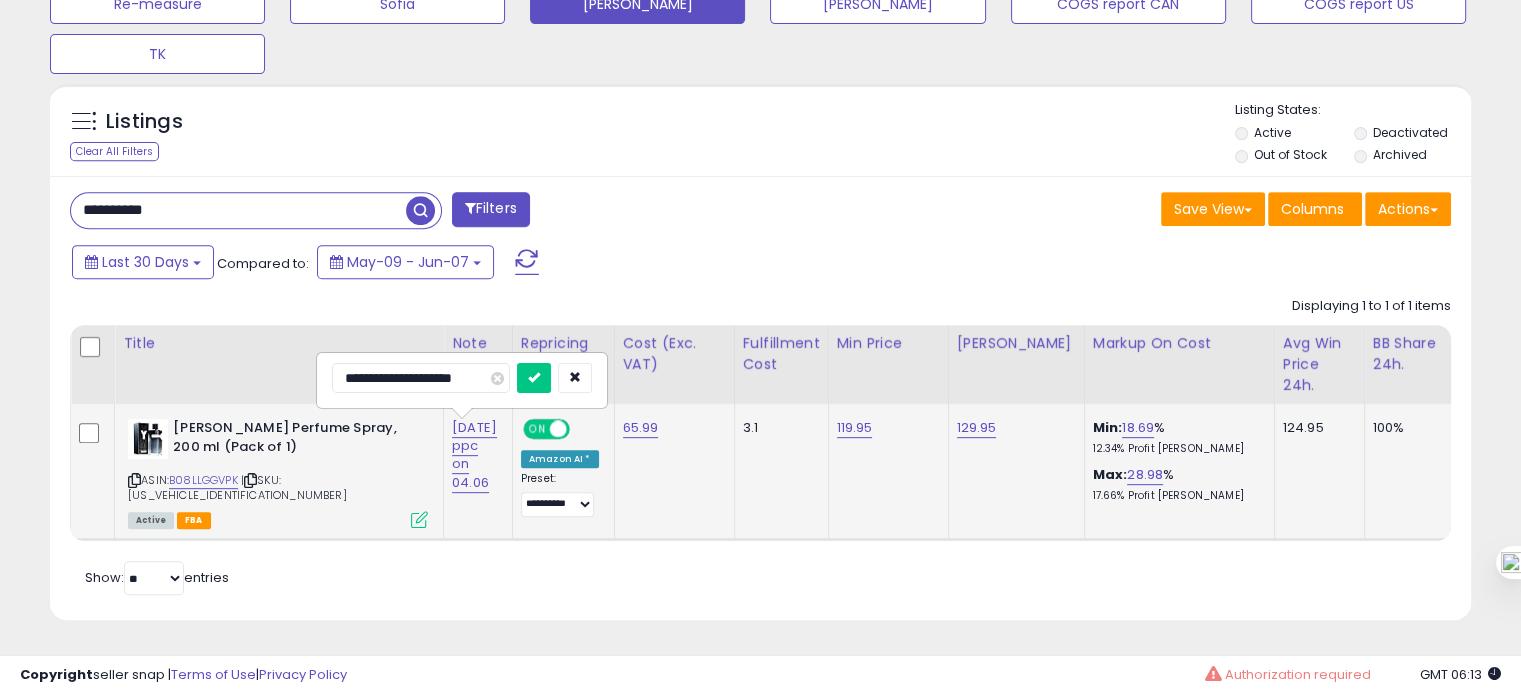 click at bounding box center [534, 378] 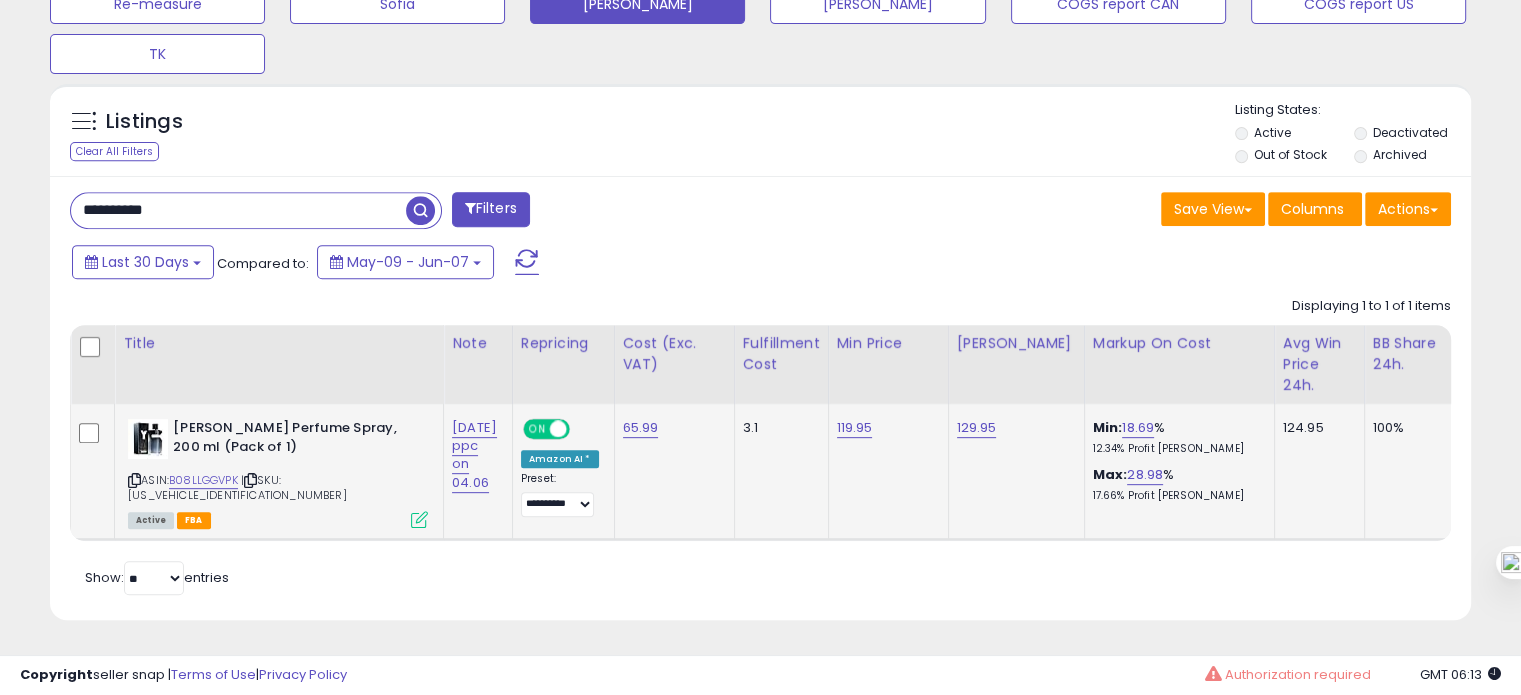 click on "**********" at bounding box center [238, 210] 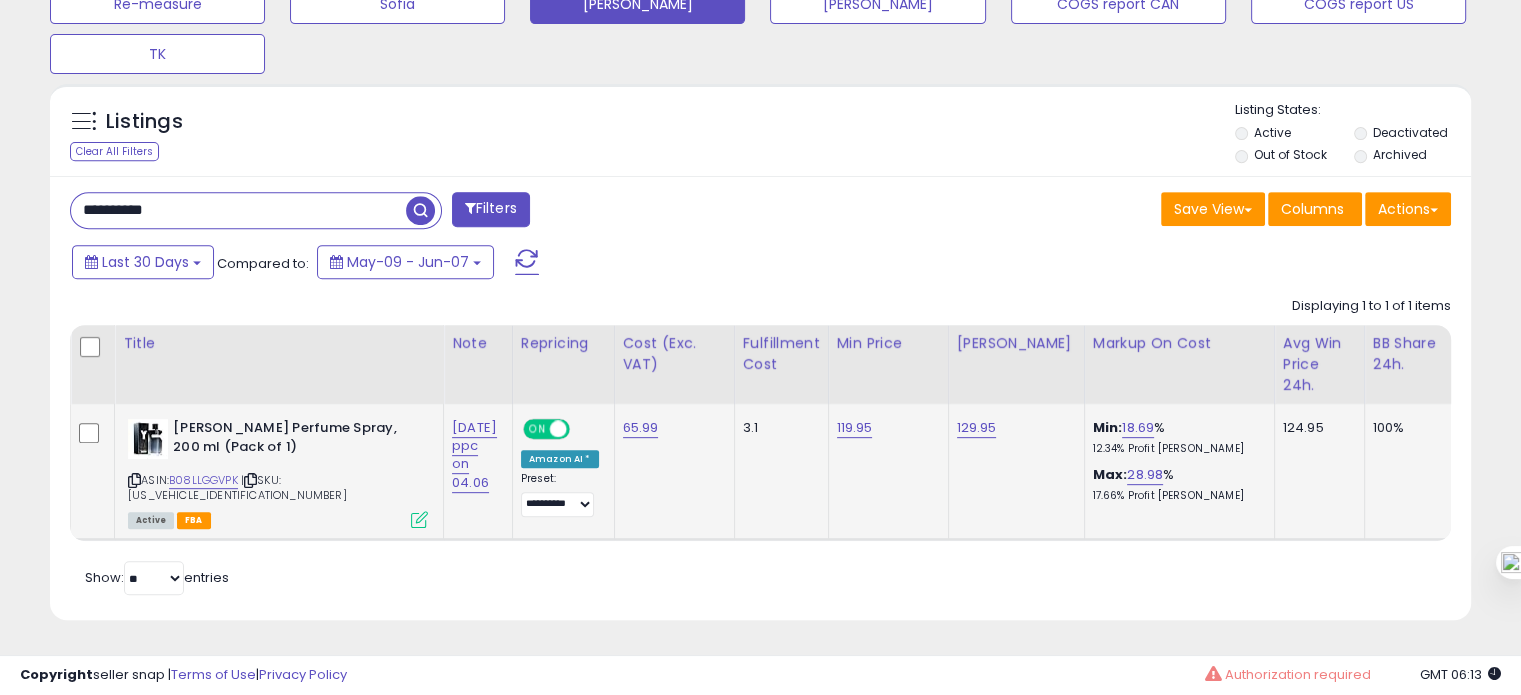 paste 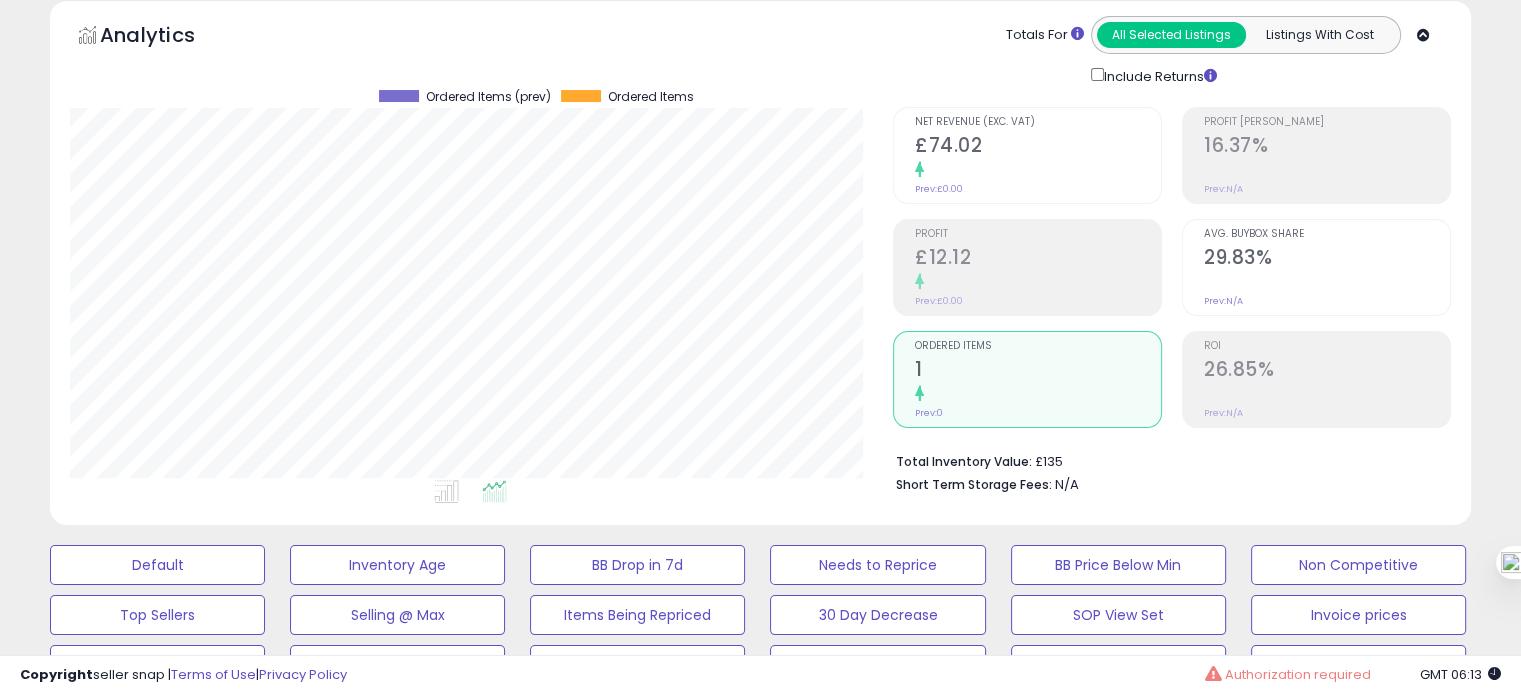 click on "Prev:  N/A" 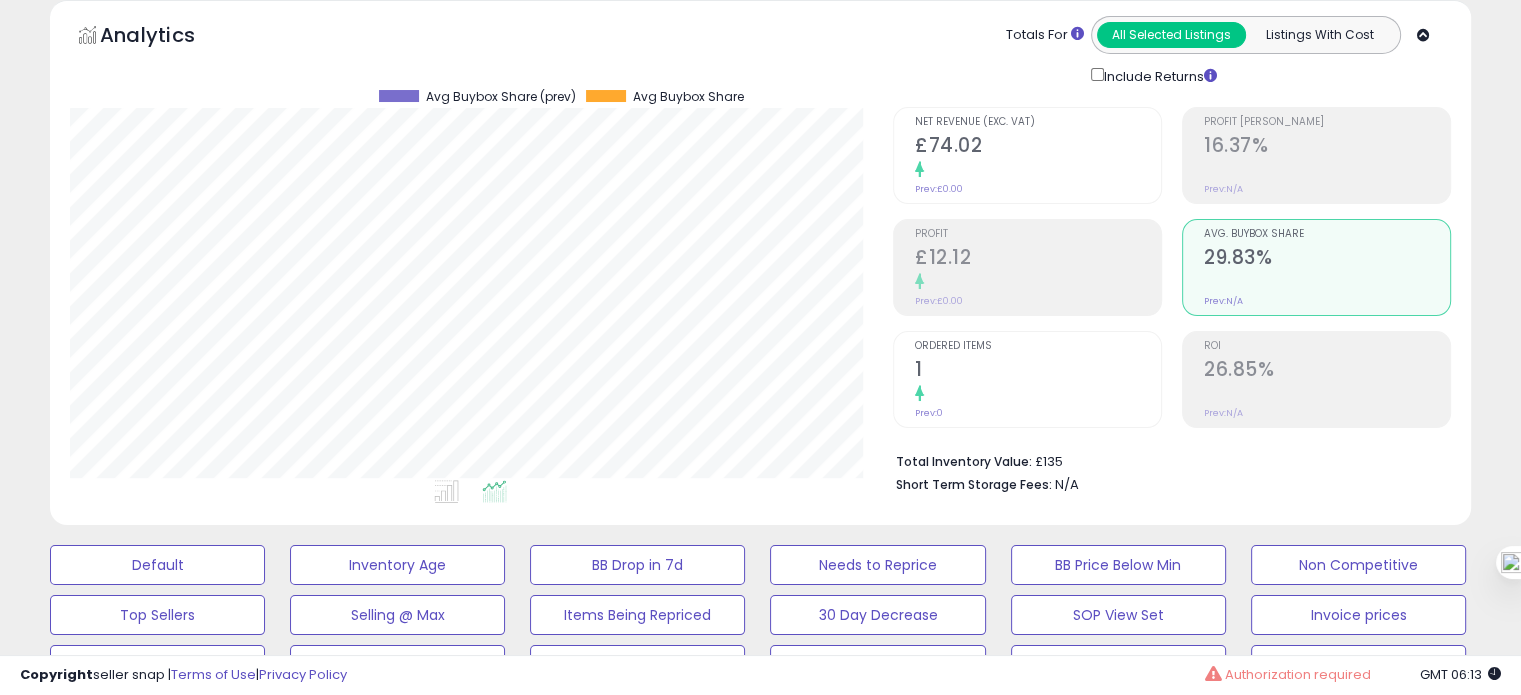 click at bounding box center [1038, 394] 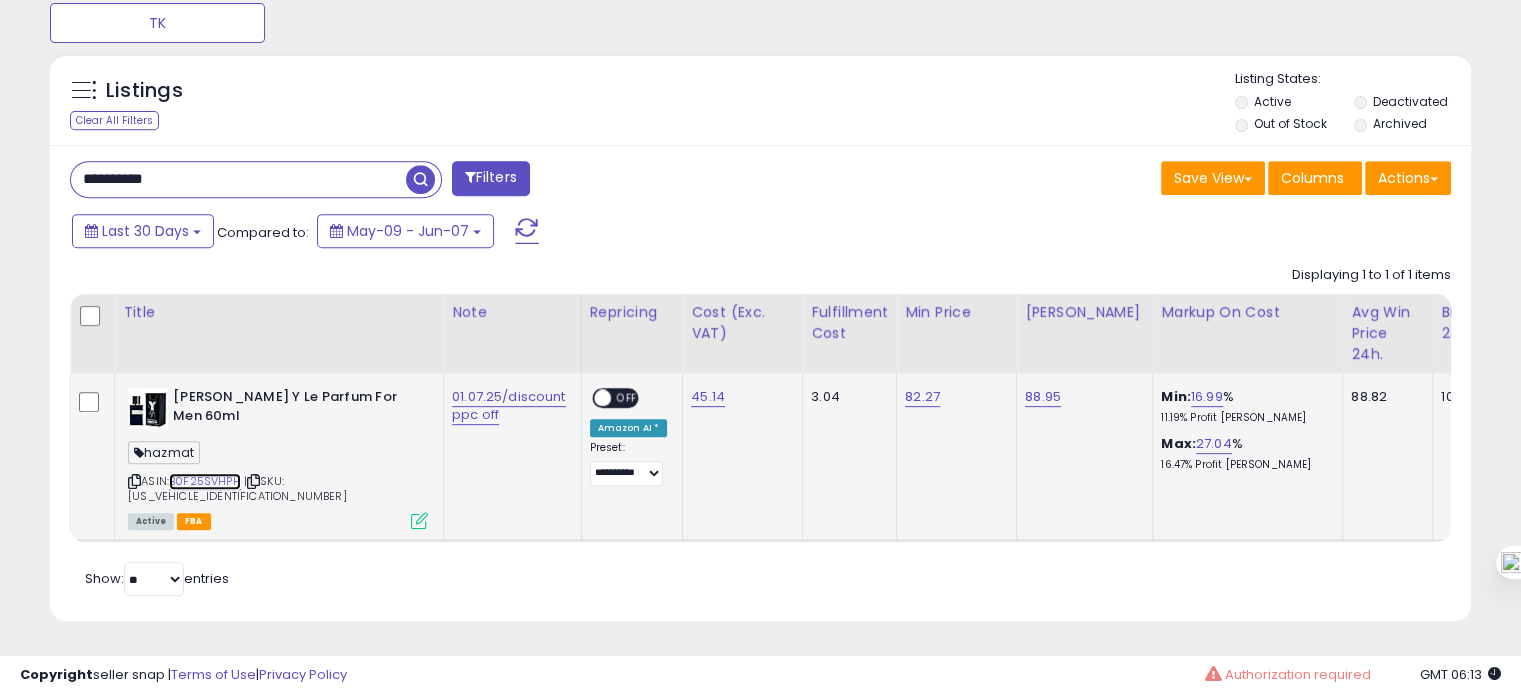 click on "B0F25SVHPH" at bounding box center [205, 481] 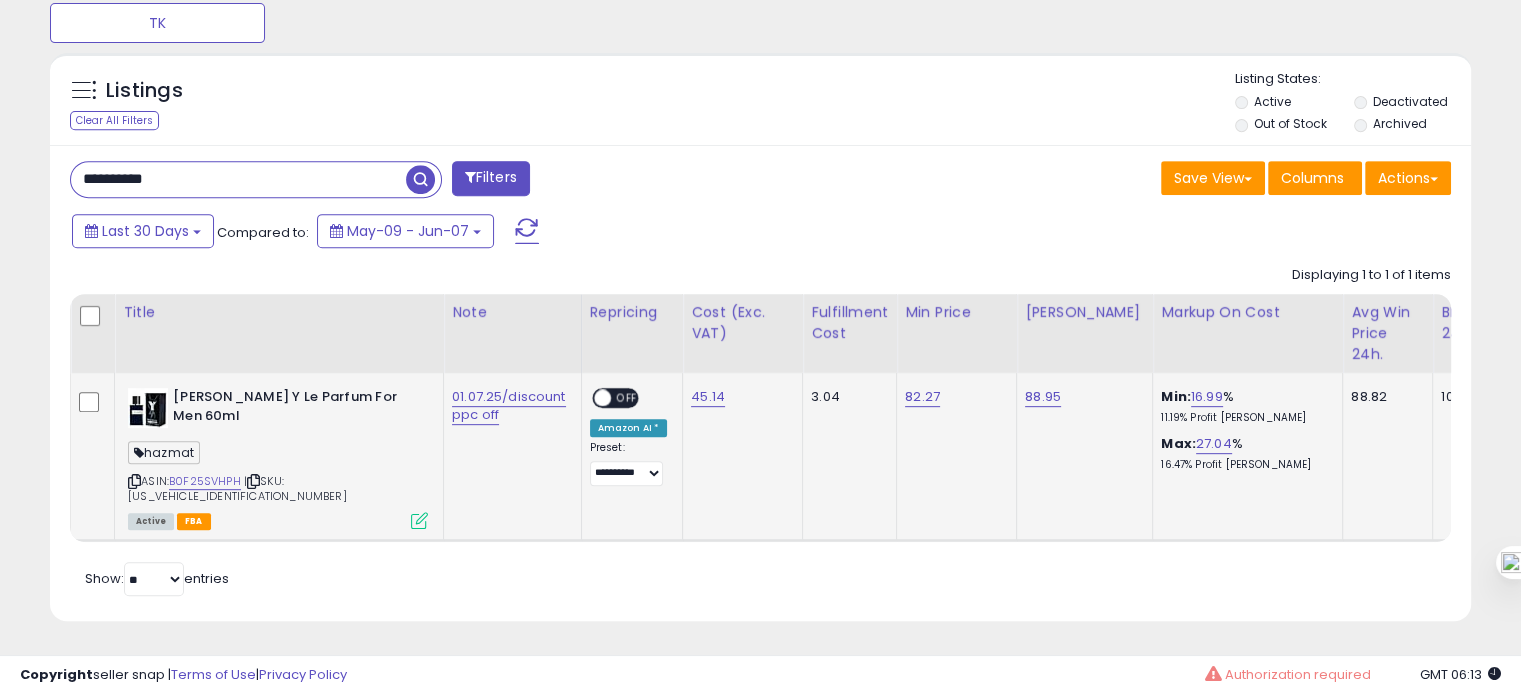 click on "OFF" at bounding box center [627, 398] 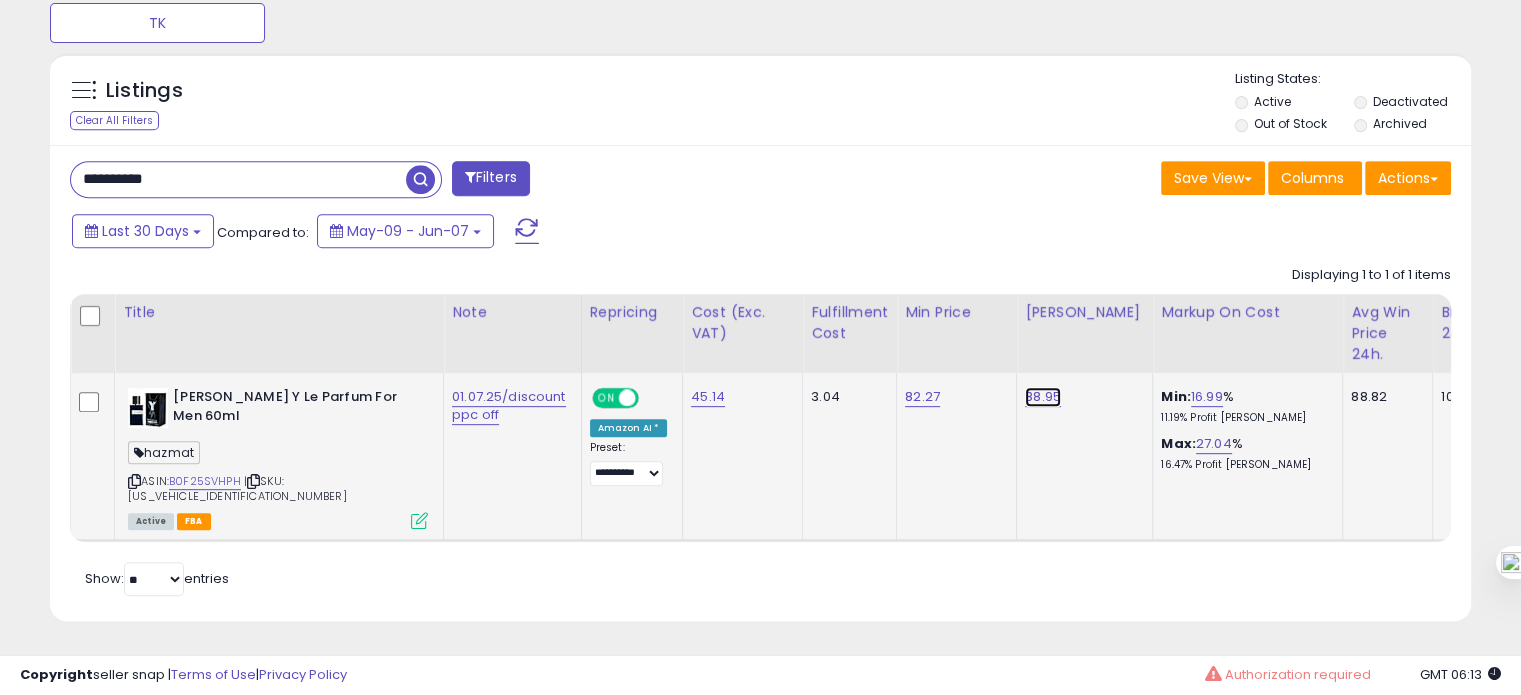 click on "88.95" at bounding box center [1043, 397] 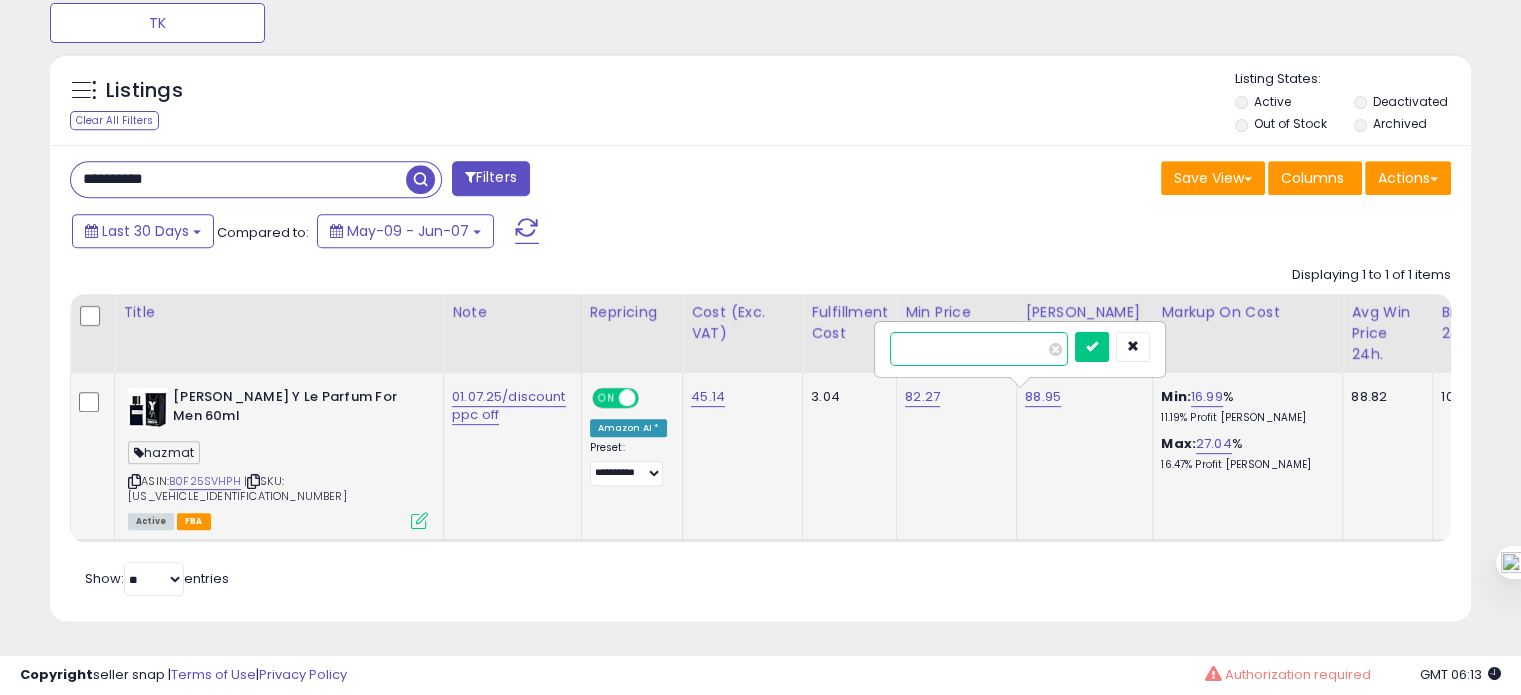 click on "*****" at bounding box center [979, 349] 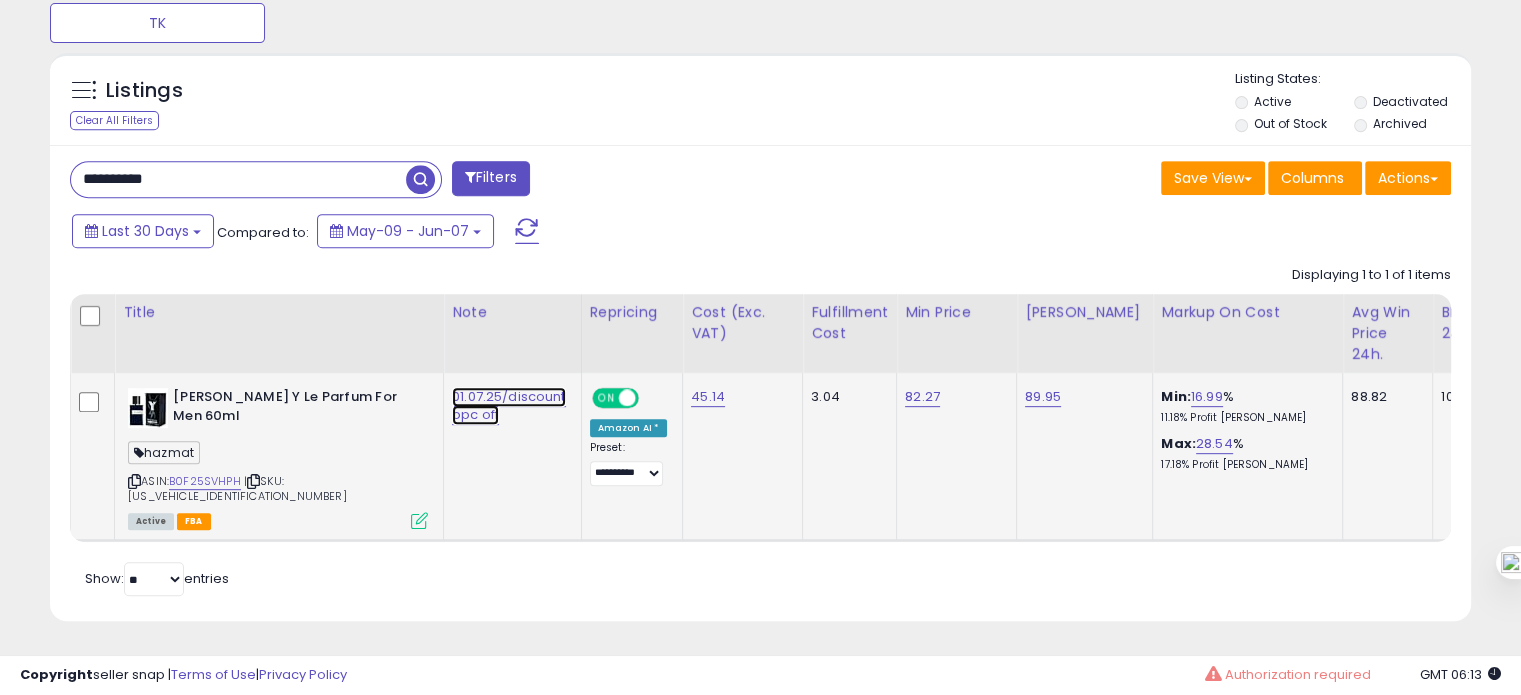 click on "01.07.25/discount ppc off" at bounding box center [509, 406] 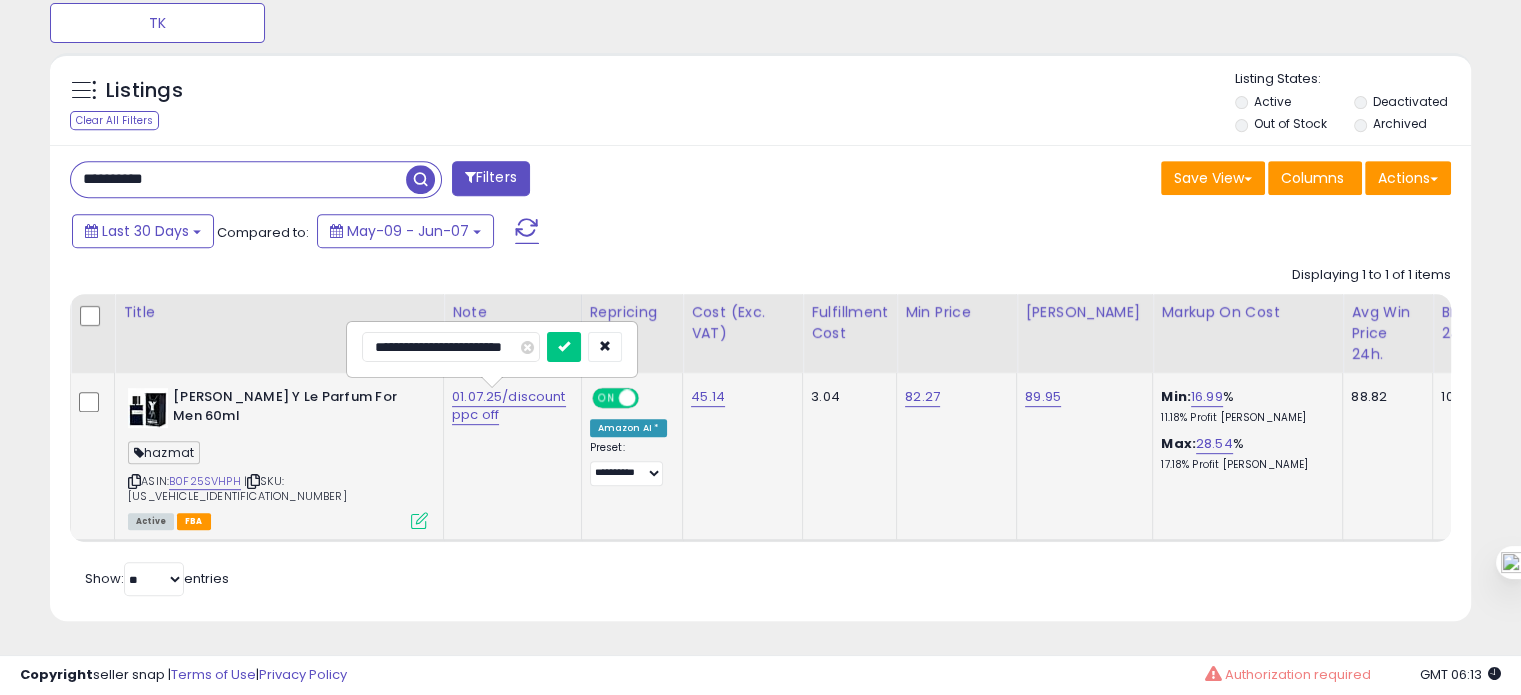 click on "**********" at bounding box center [451, 347] 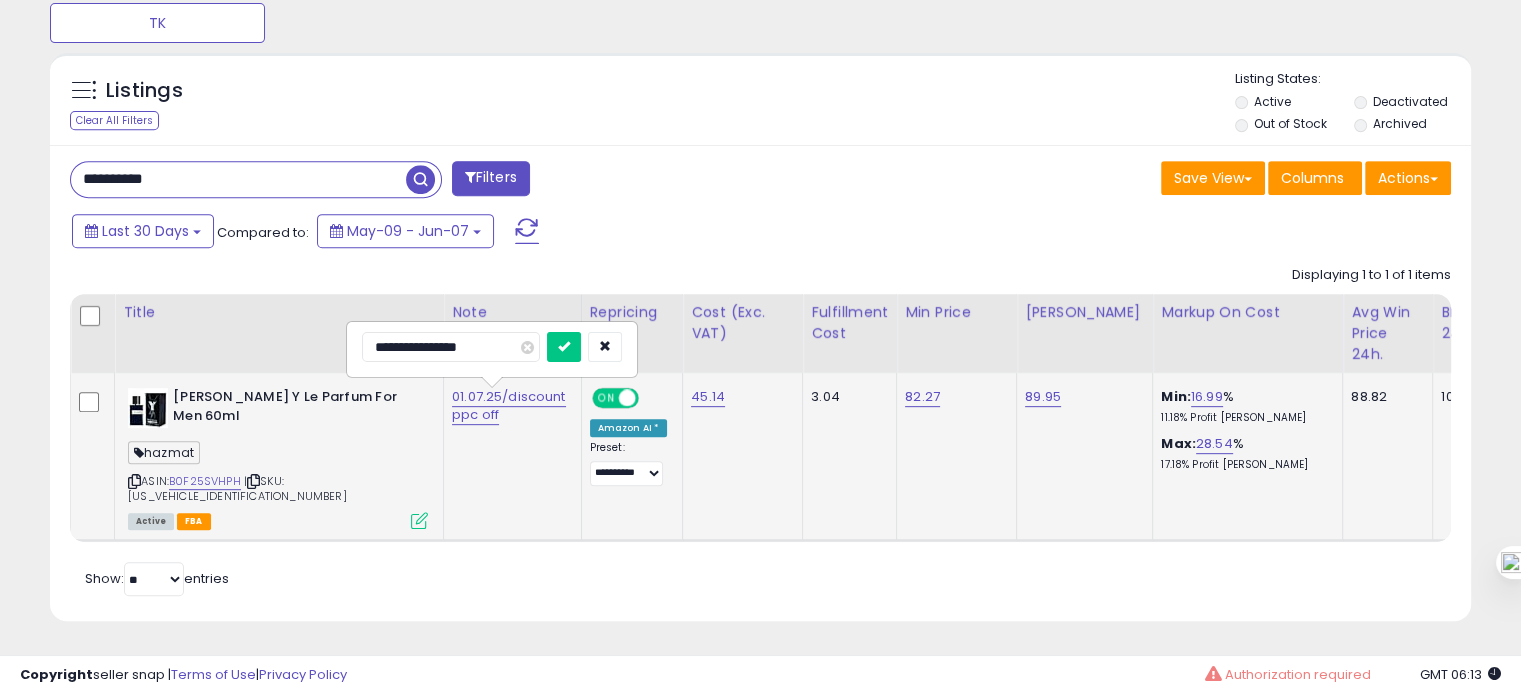 click on "**********" at bounding box center (451, 347) 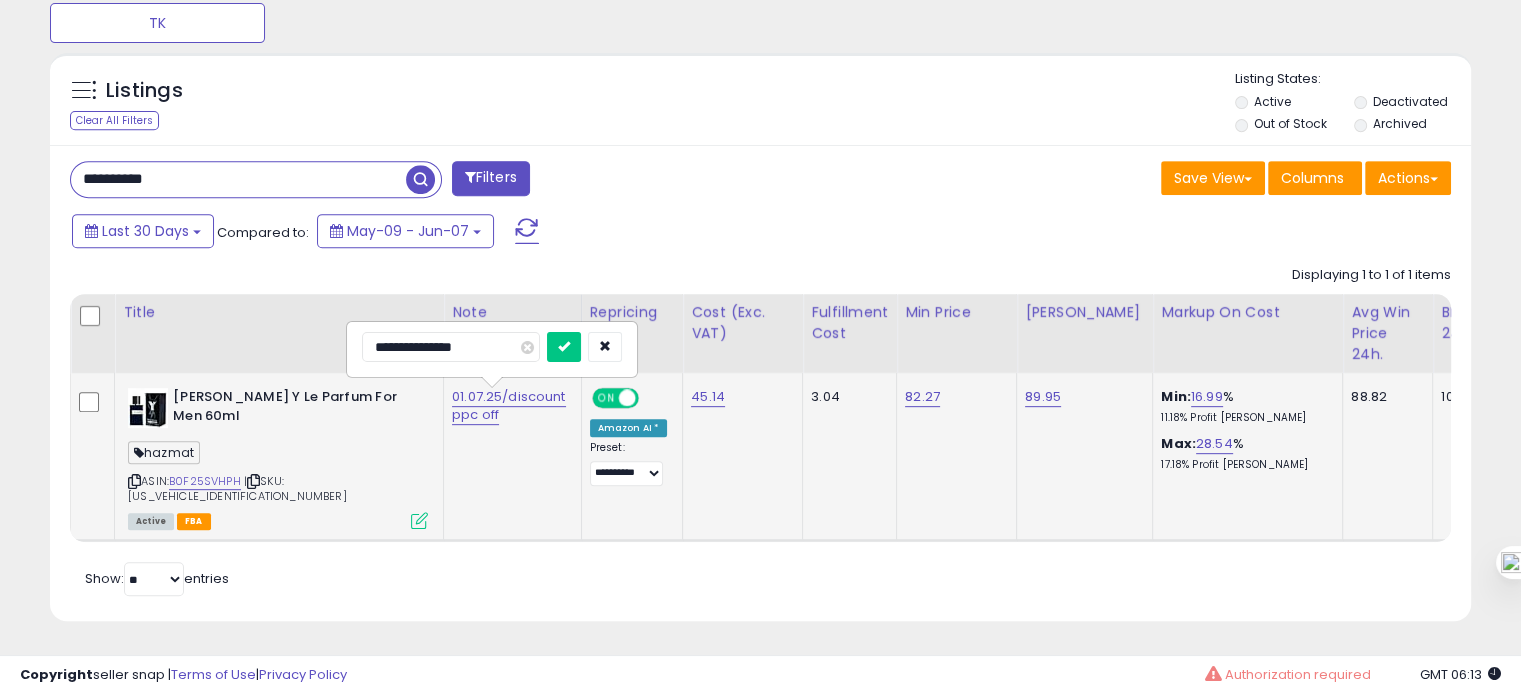 type on "**********" 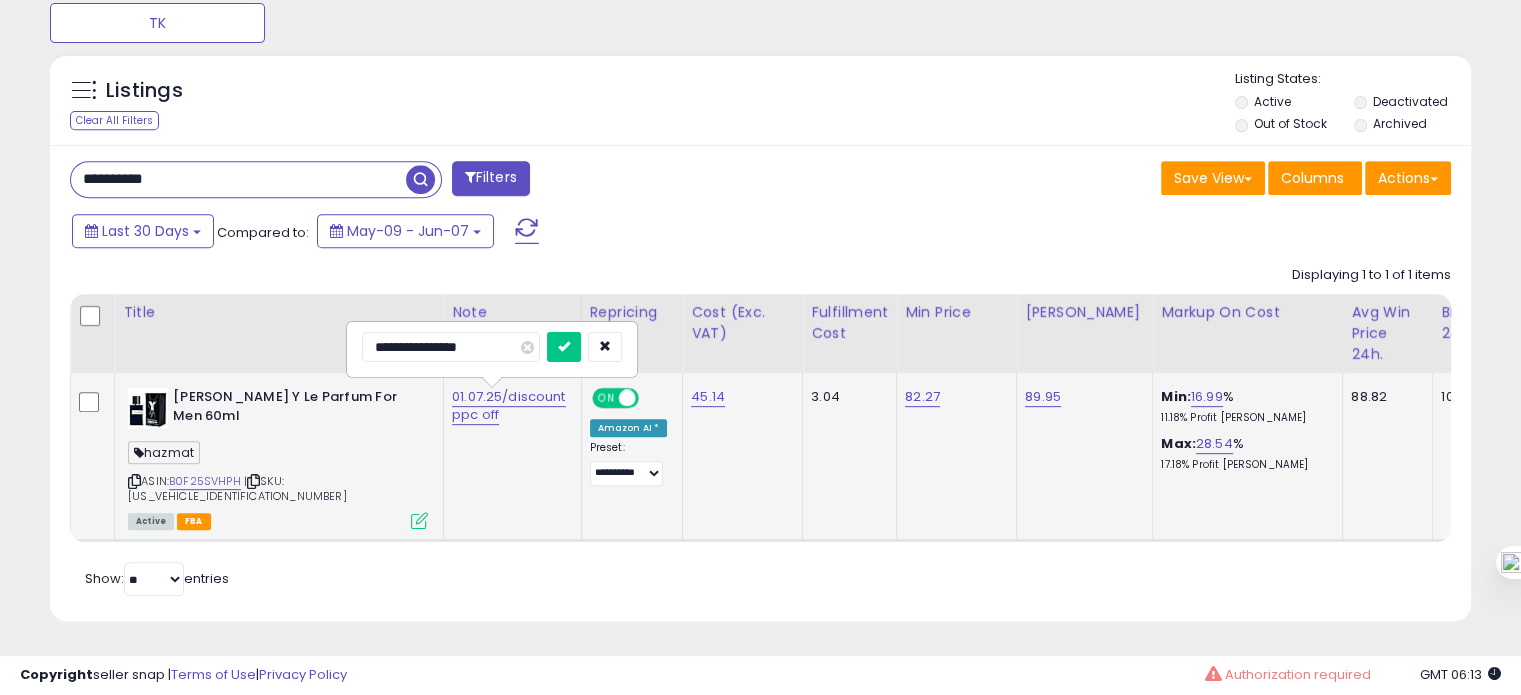 click at bounding box center [564, 347] 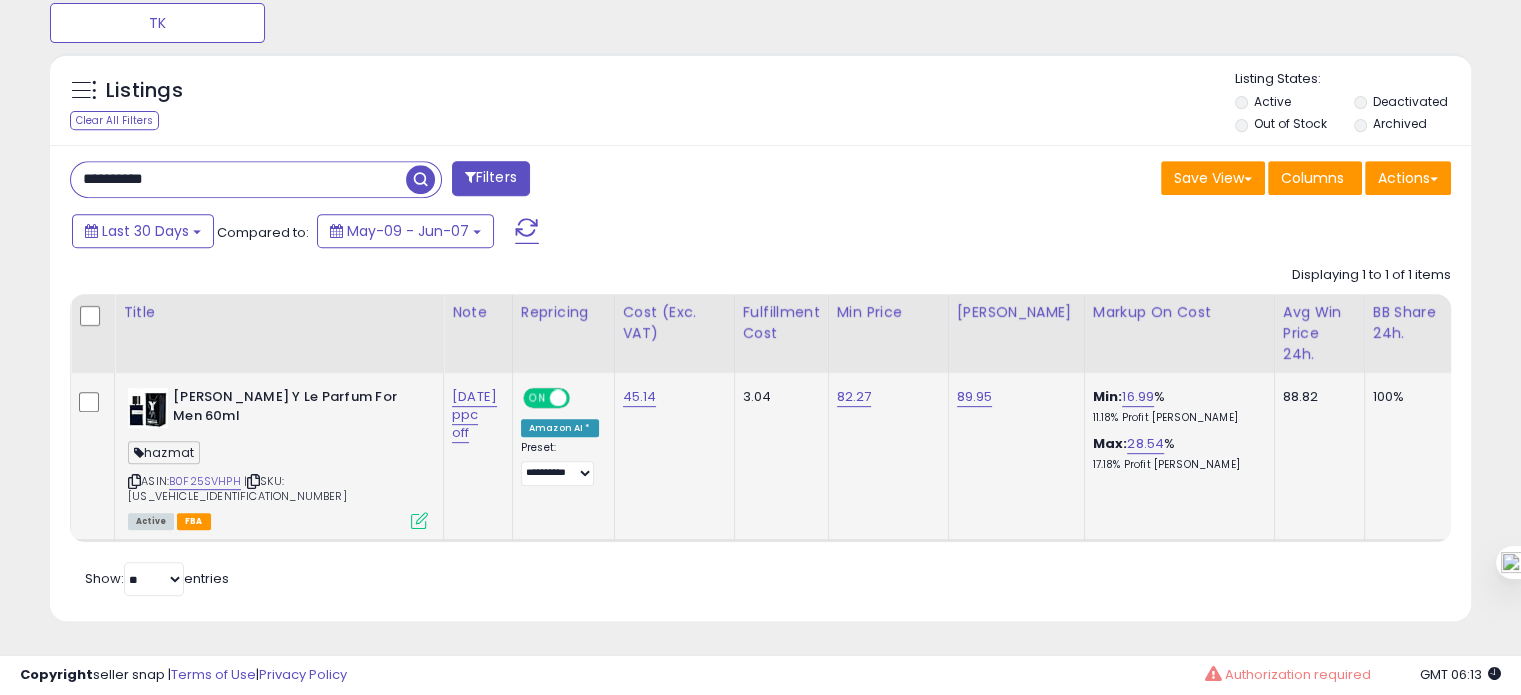 click on "**********" at bounding box center (238, 179) 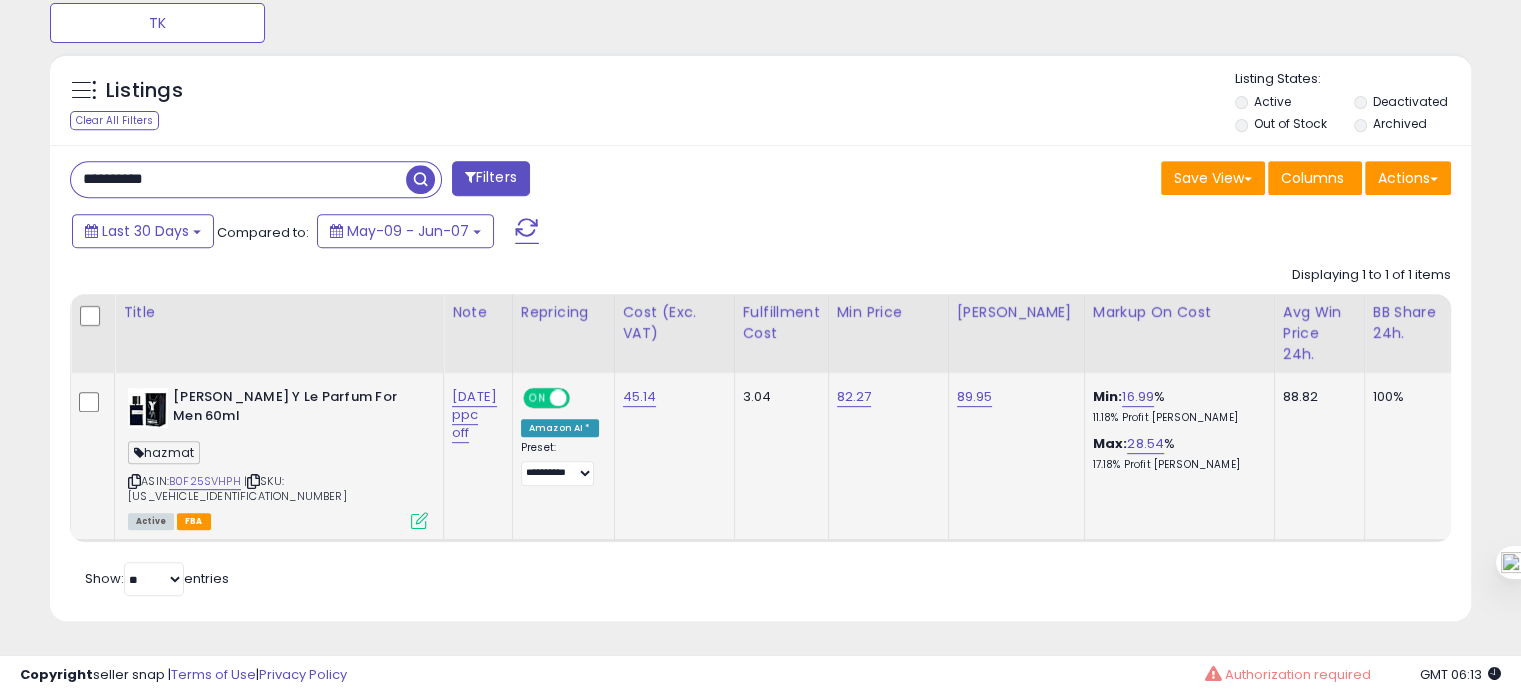 click on "**********" at bounding box center (238, 179) 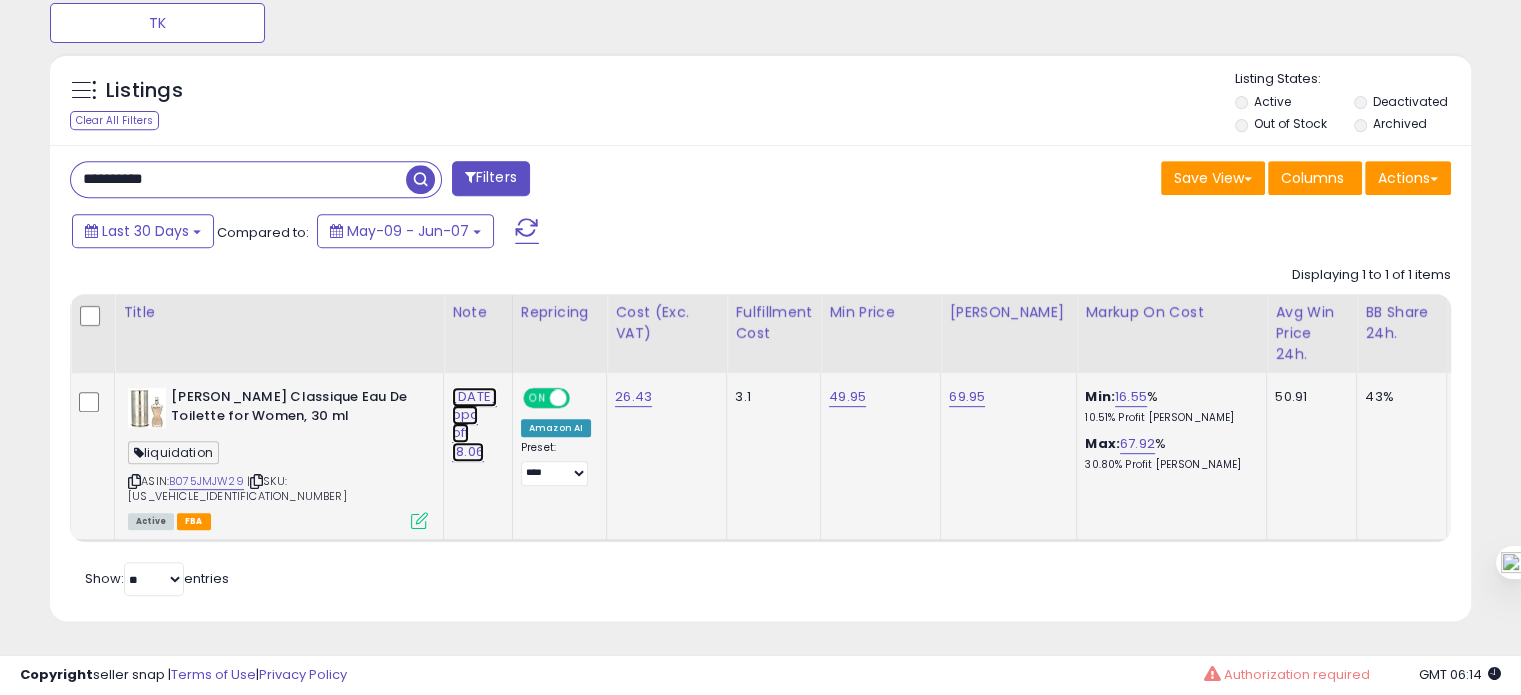 click on "07.07.25 ppc off 18.06" at bounding box center (474, 424) 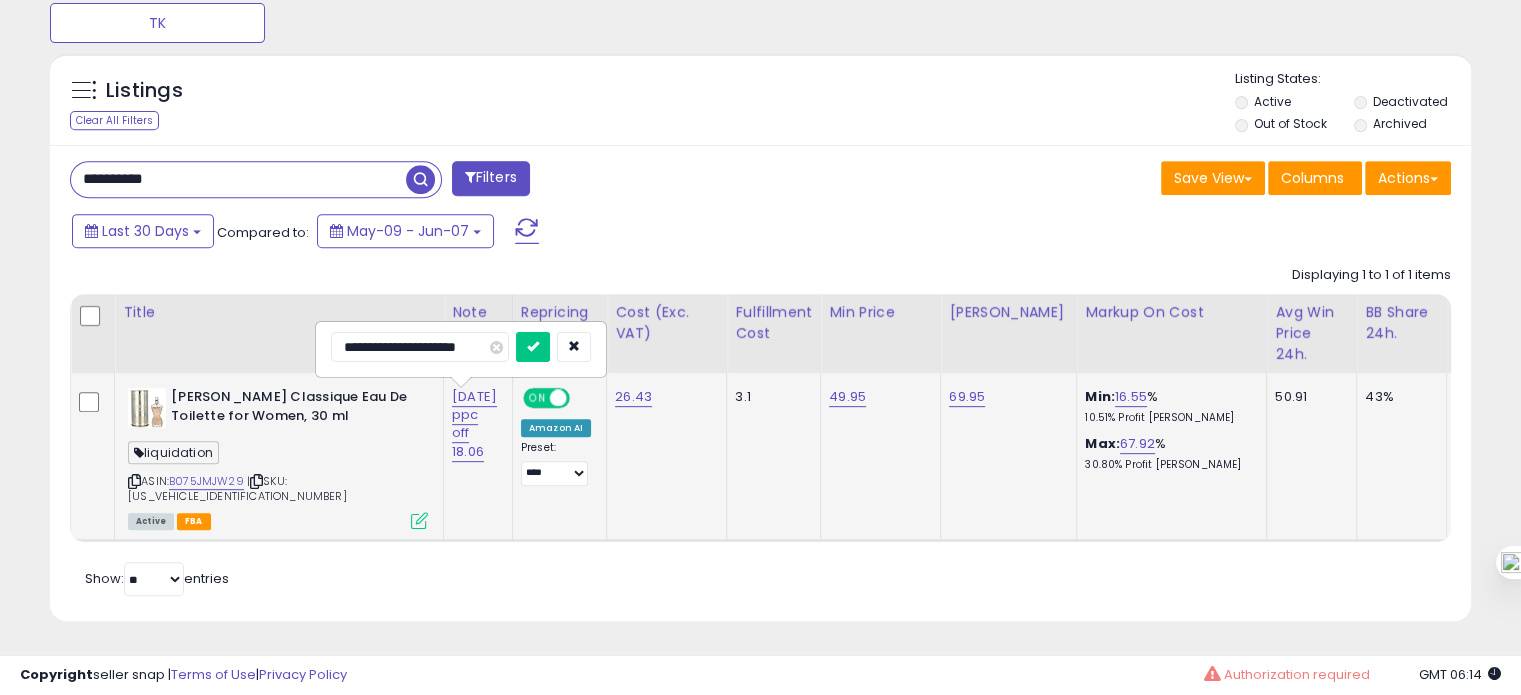 click on "**********" at bounding box center (420, 347) 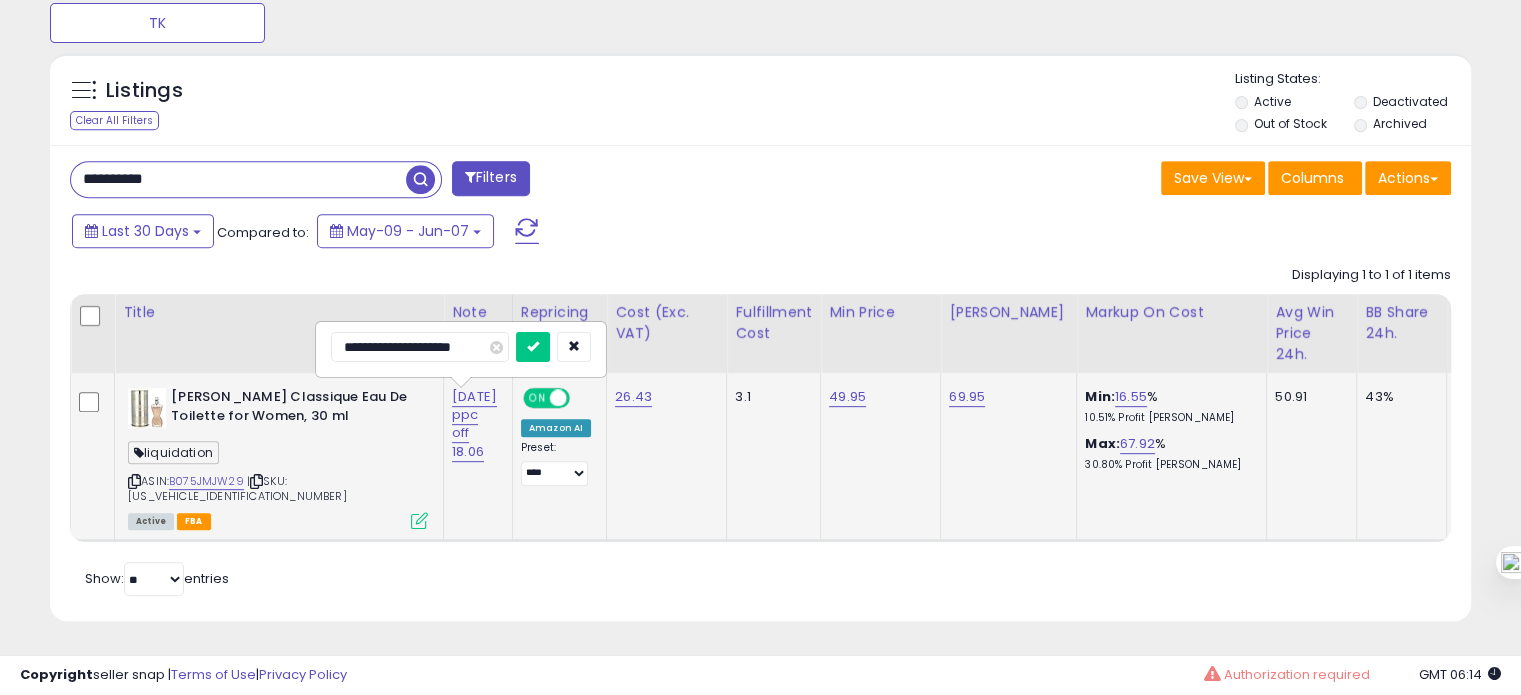 type on "**********" 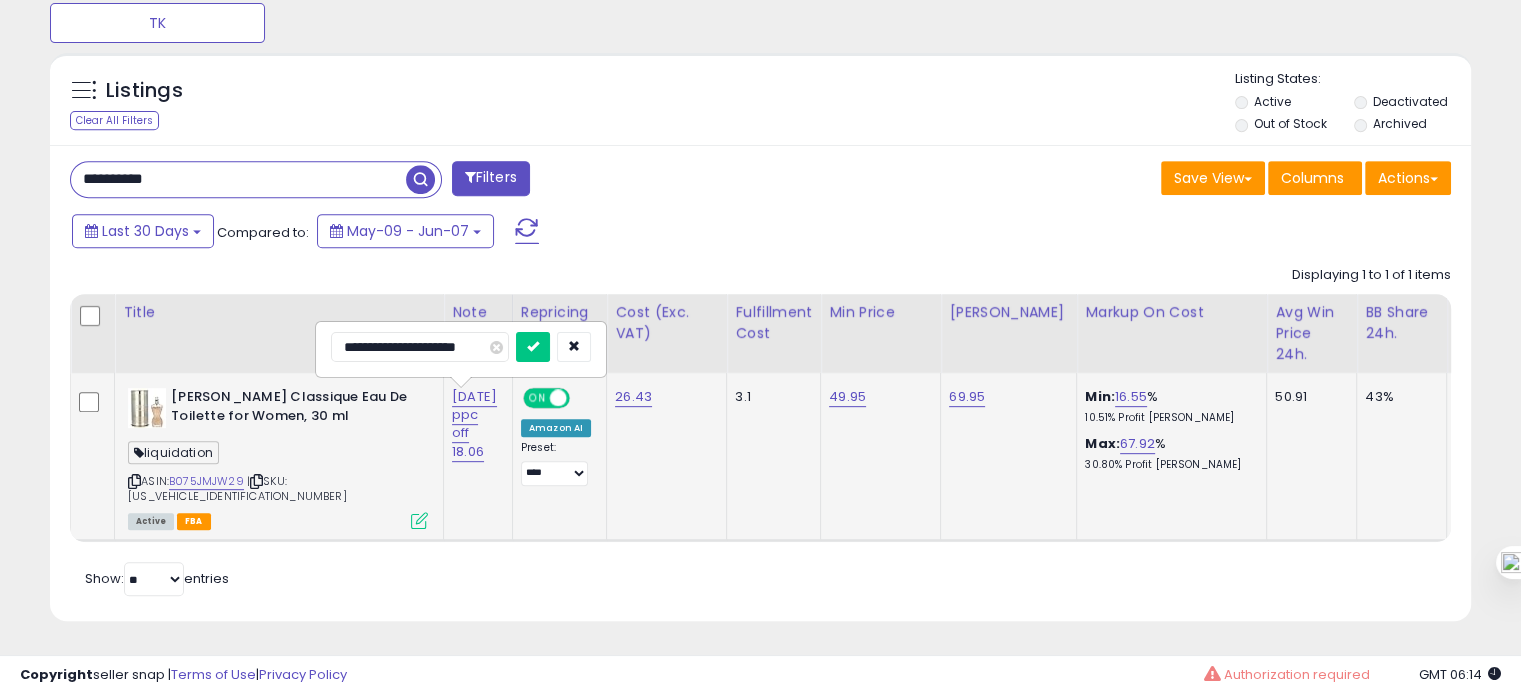 click at bounding box center [533, 347] 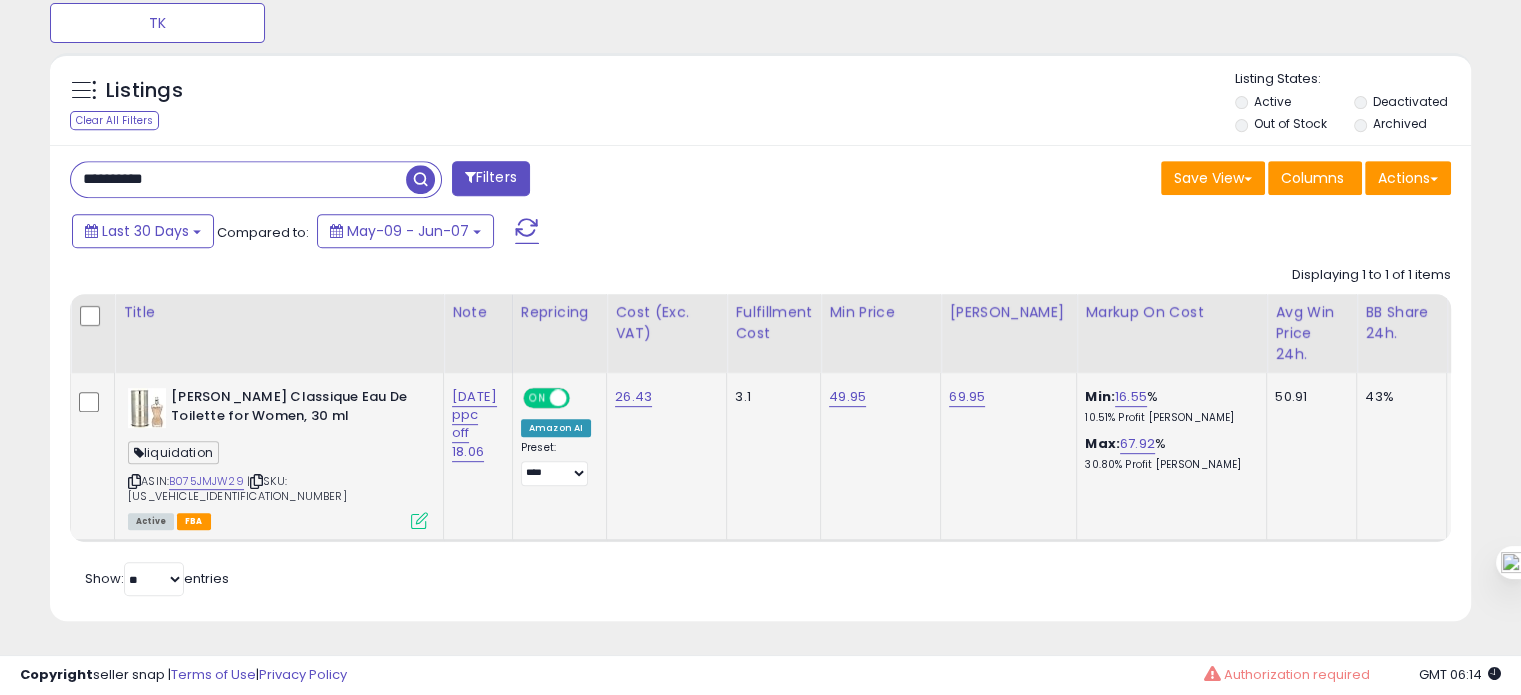 click on "**********" at bounding box center [238, 179] 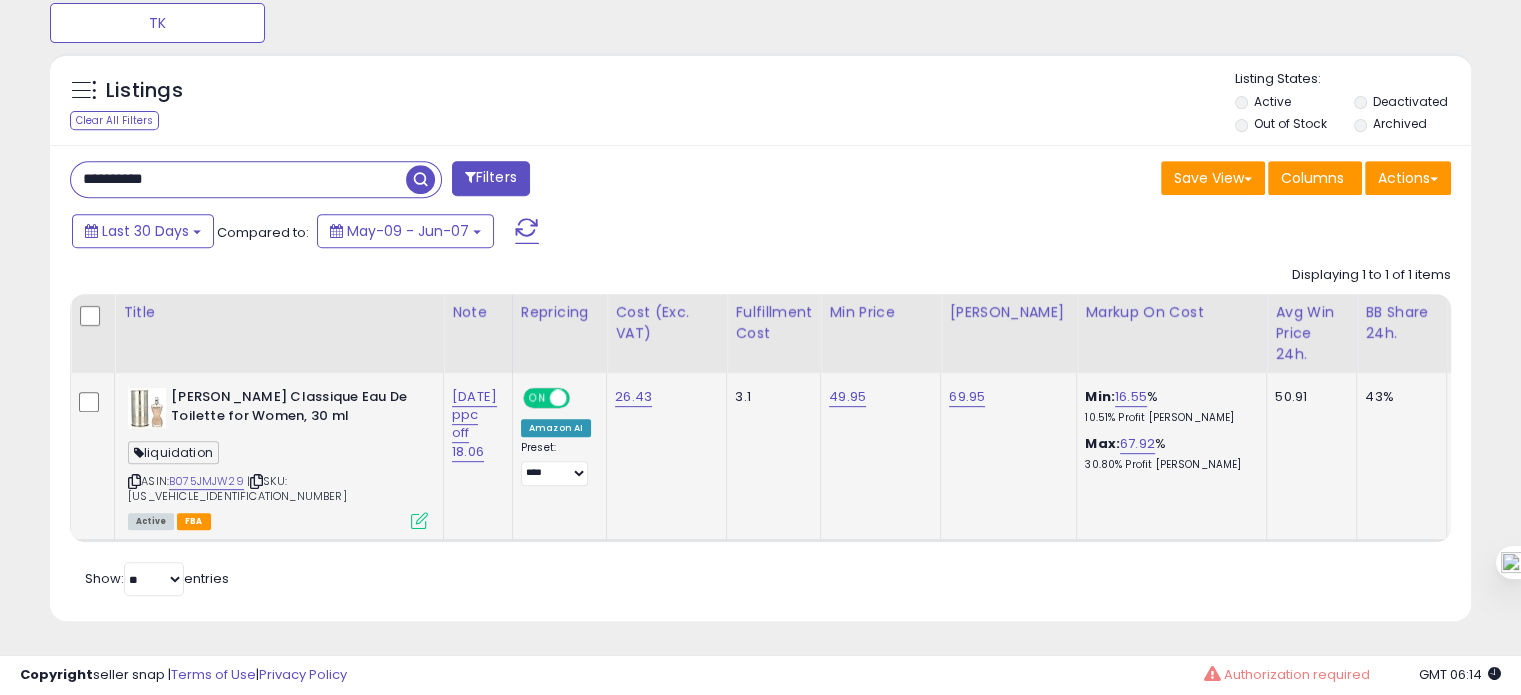 click on "**********" at bounding box center [238, 179] 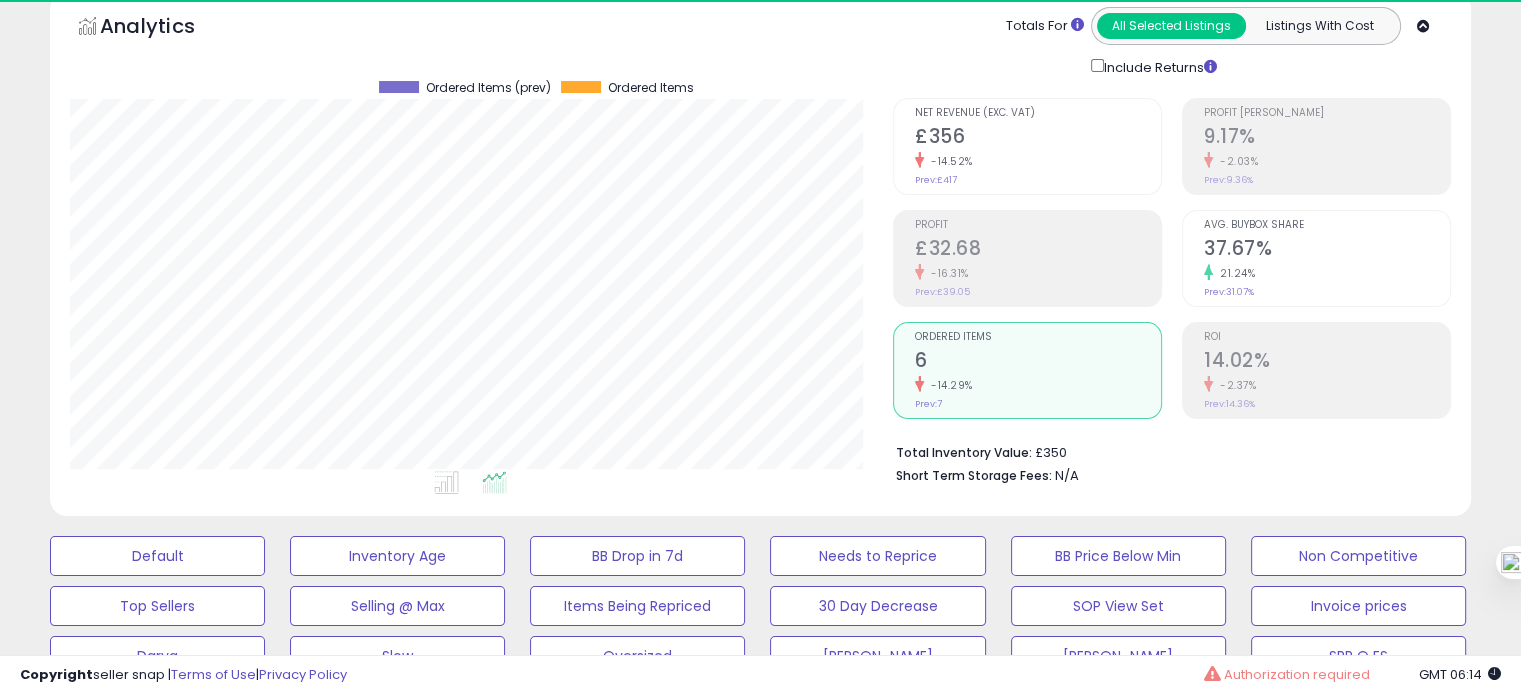 scroll, scrollTop: 999589, scrollLeft: 999176, axis: both 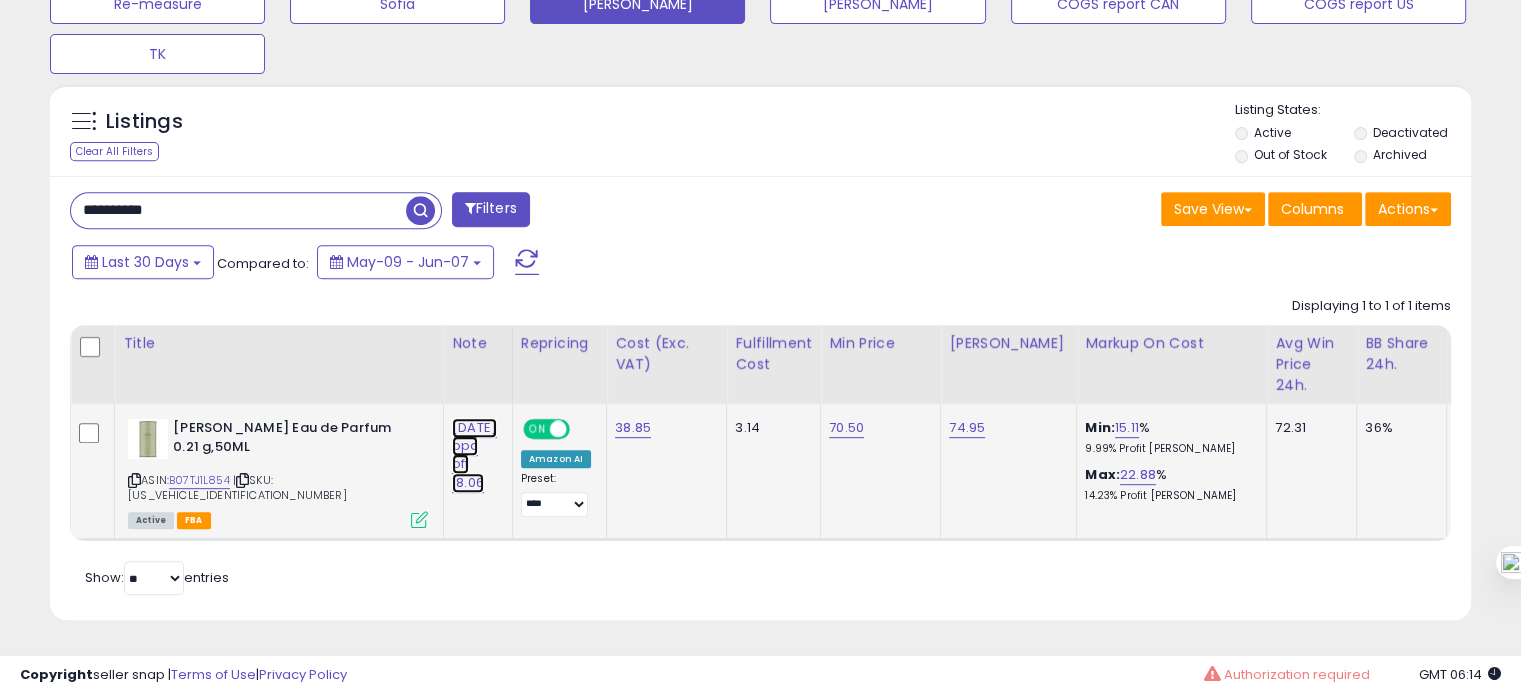 click on "07.07.25 ppc off 18.06" at bounding box center [474, 455] 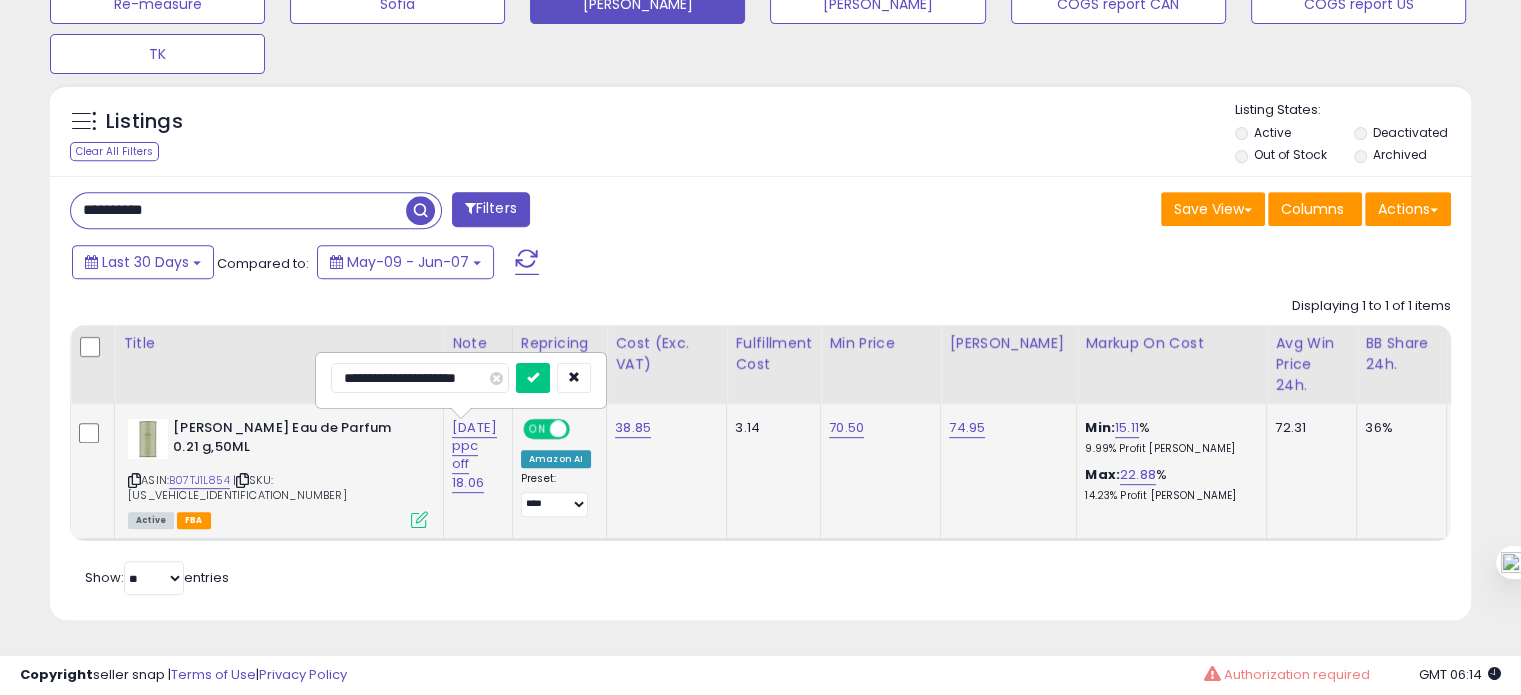 click on "**********" at bounding box center [420, 378] 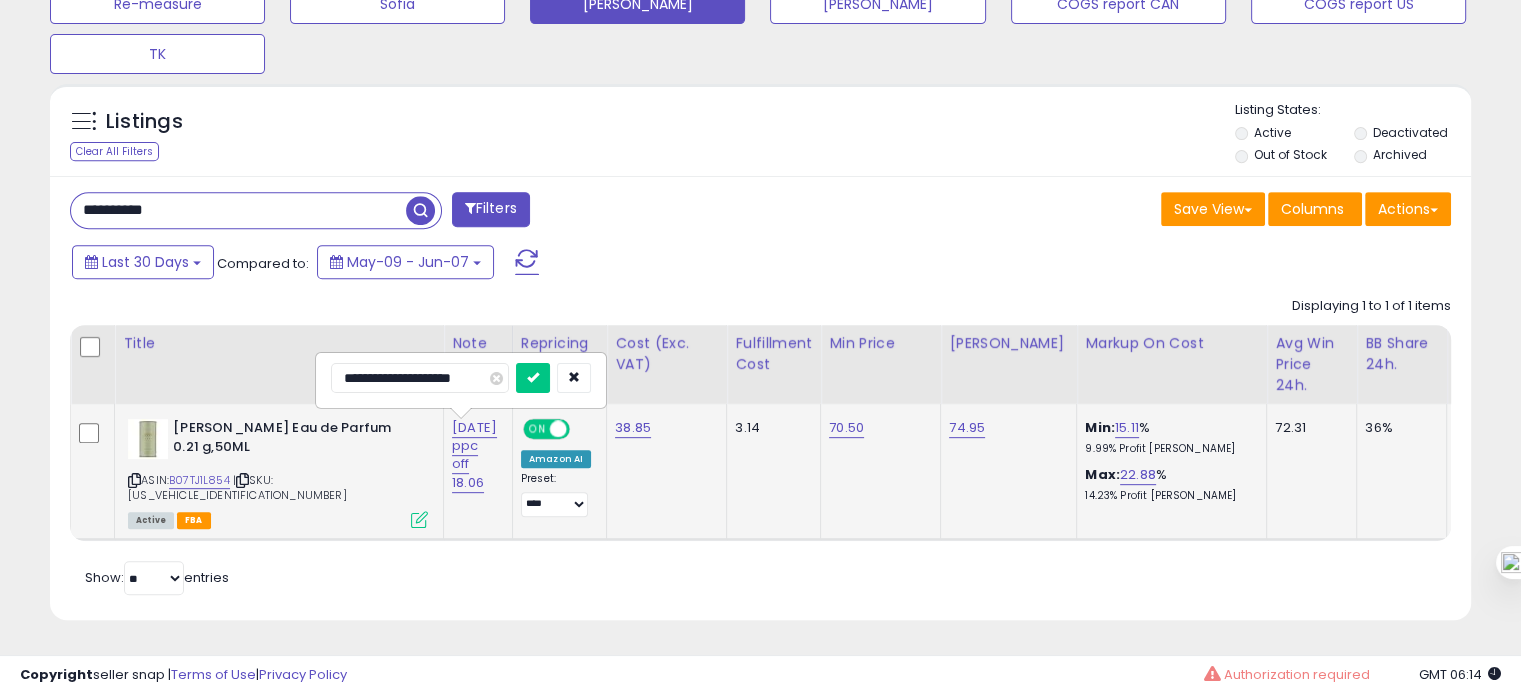 type on "**********" 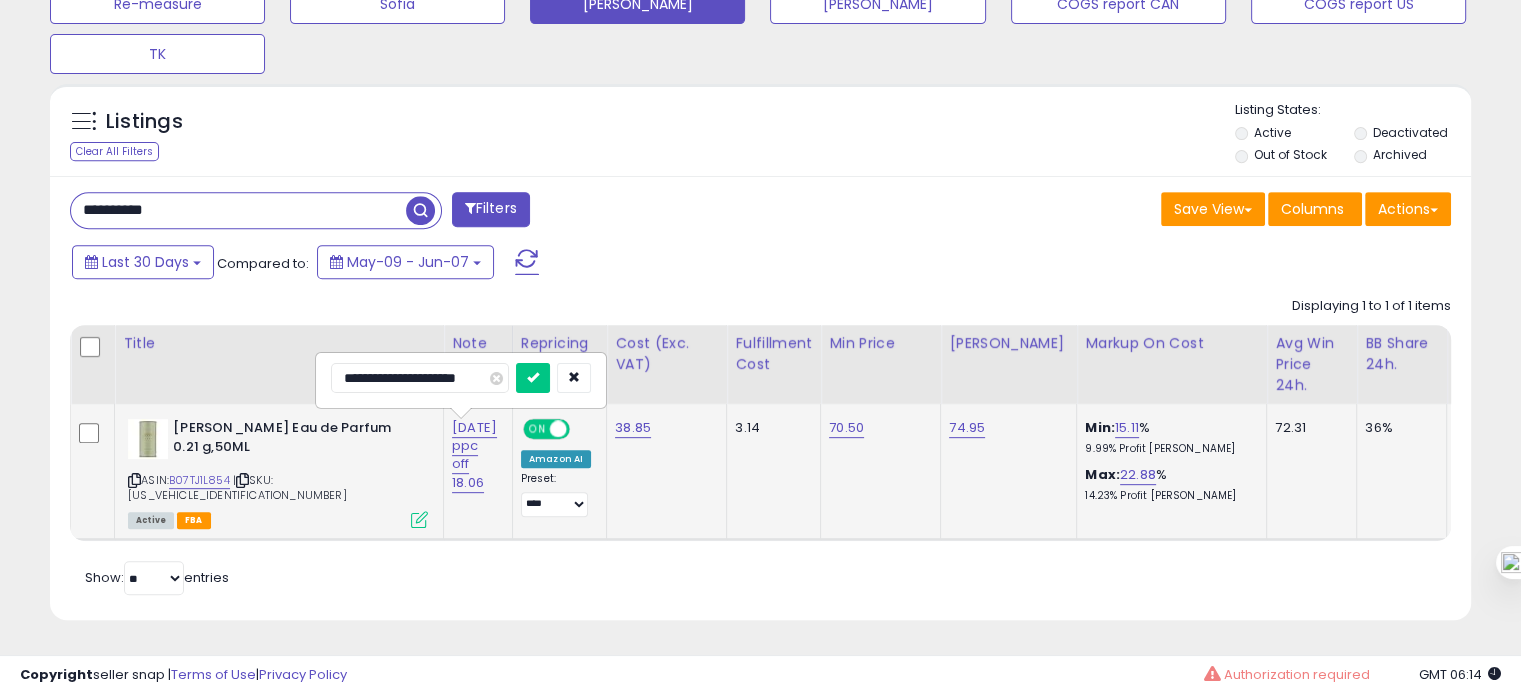 click at bounding box center (533, 378) 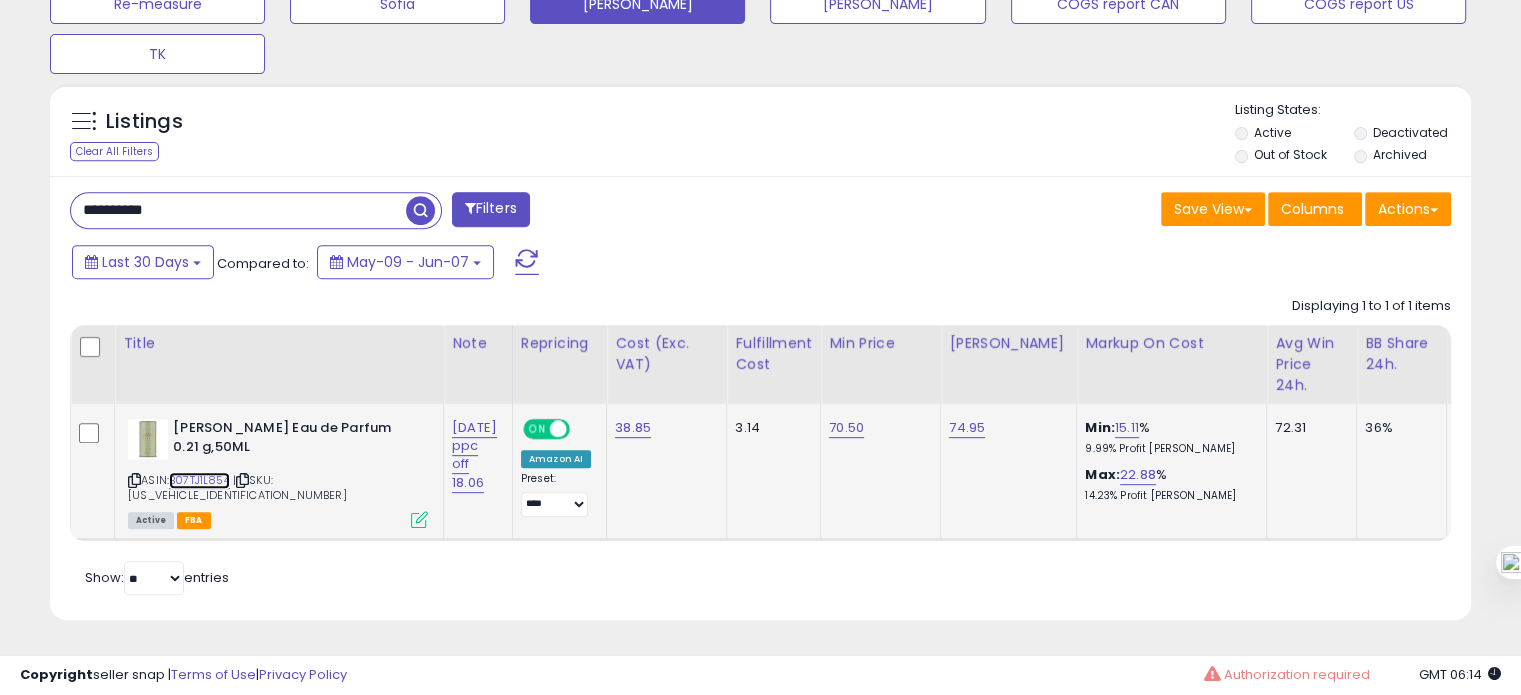 click on "B07TJ1L854" at bounding box center (199, 480) 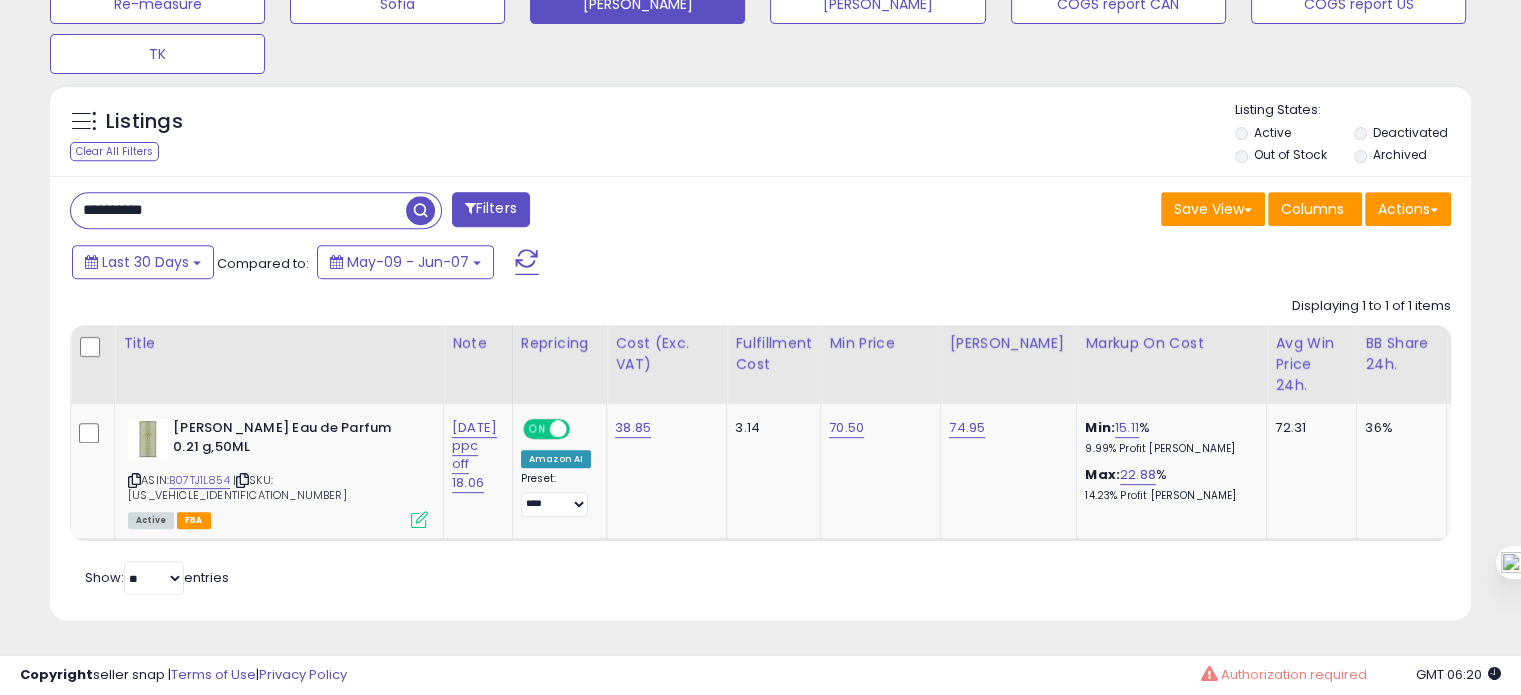 click on "**********" at bounding box center (238, 210) 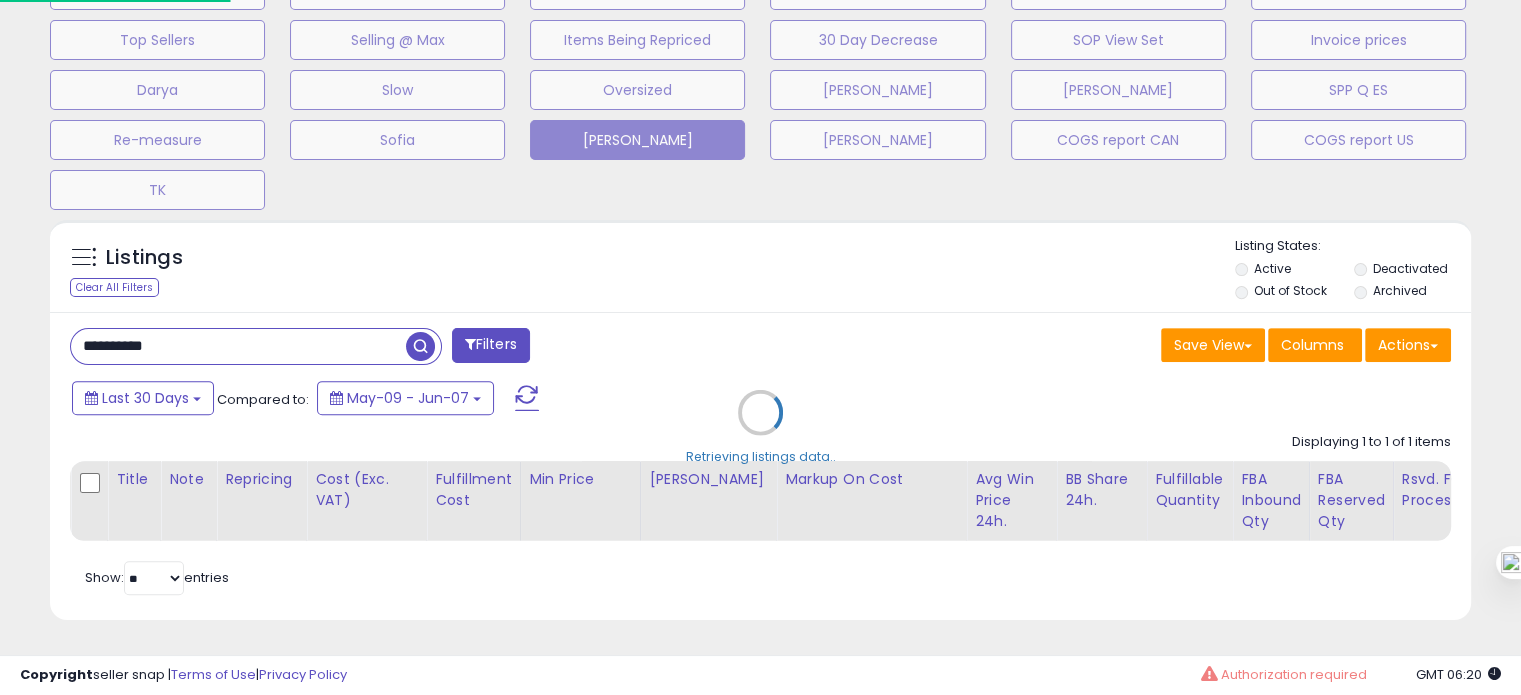 scroll, scrollTop: 999589, scrollLeft: 999168, axis: both 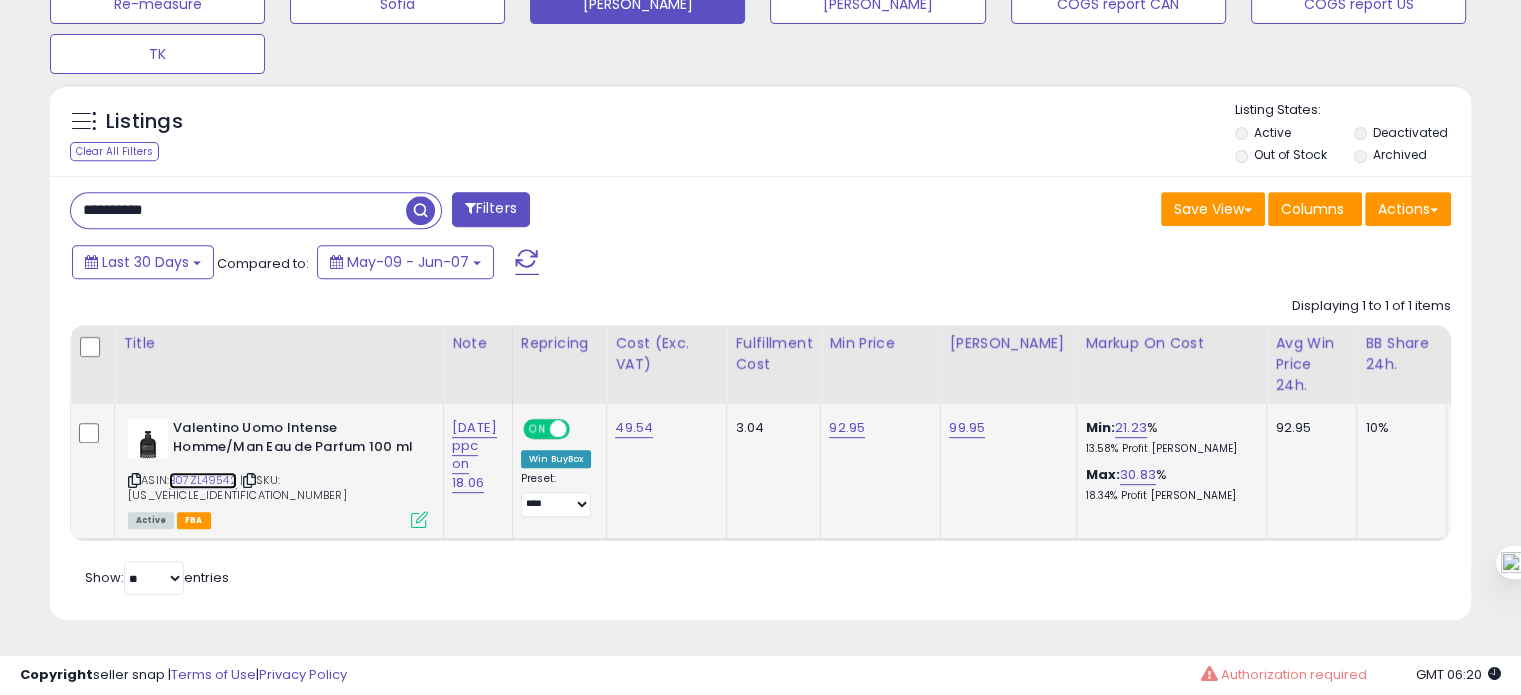 click on "B07ZL49542" at bounding box center [203, 480] 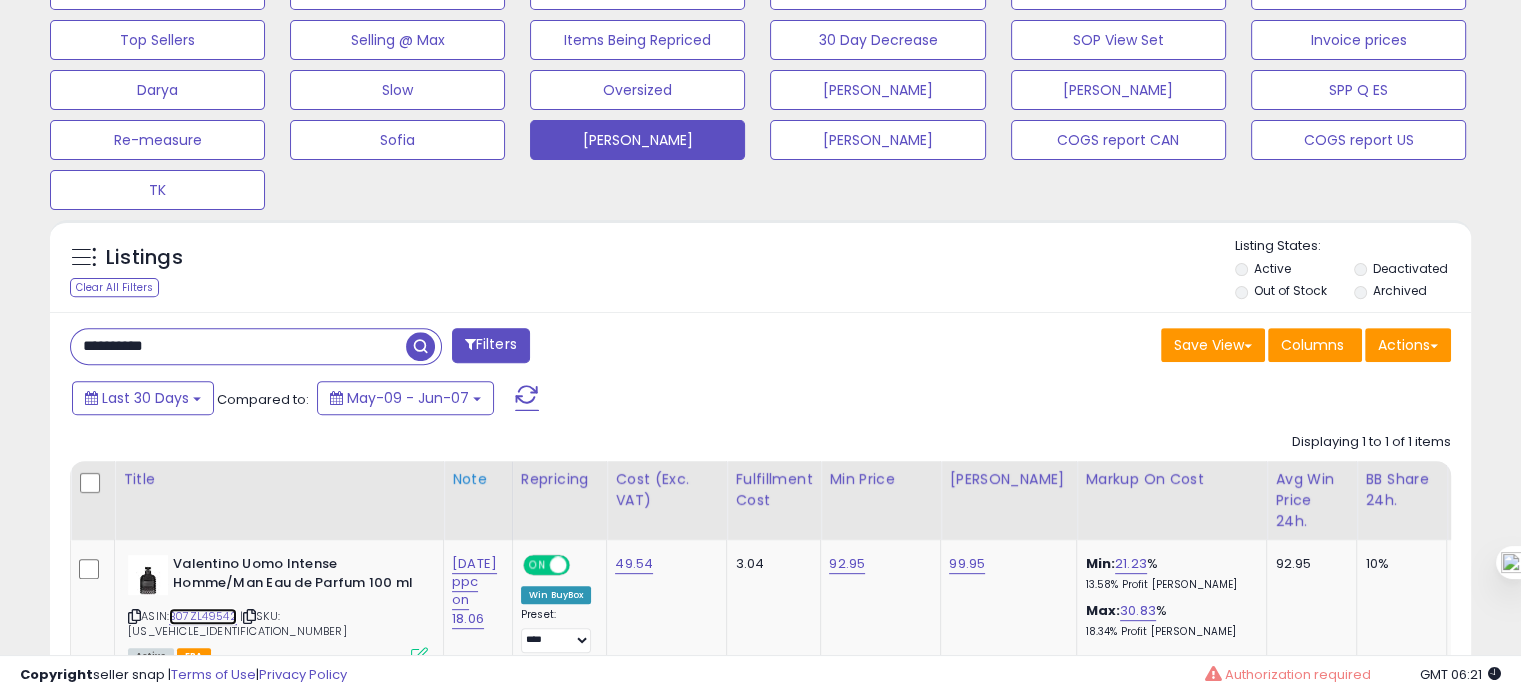 scroll, scrollTop: 796, scrollLeft: 0, axis: vertical 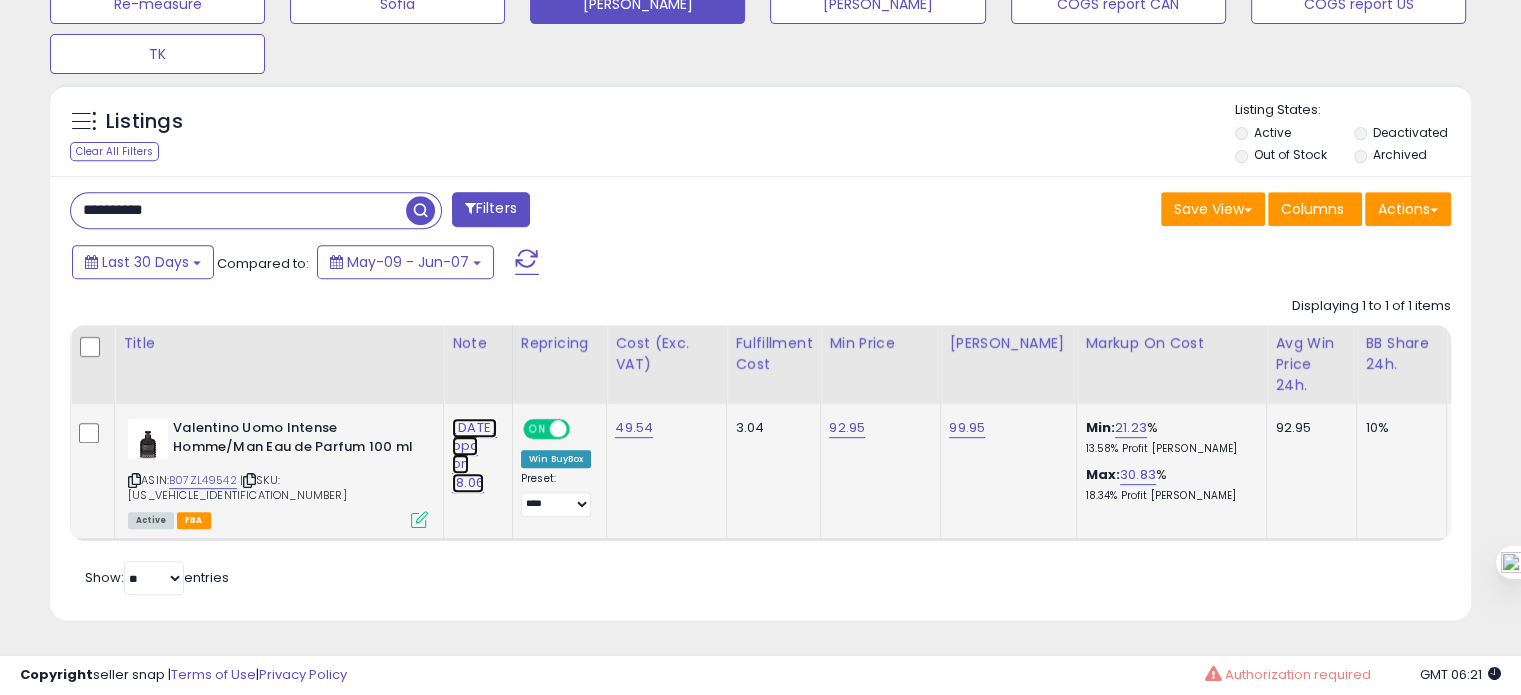click on "07.07.25 ppc on 18.06" at bounding box center (474, 455) 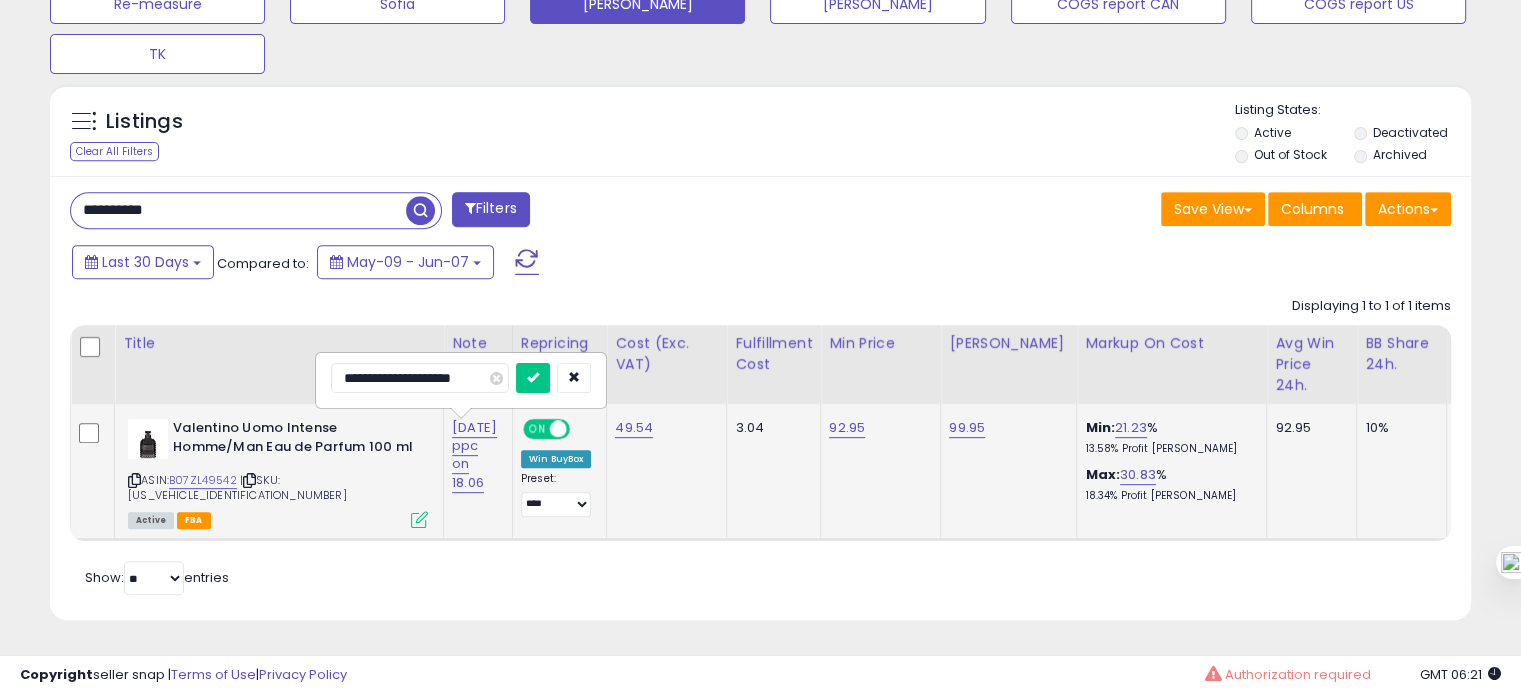 click on "**********" at bounding box center [420, 378] 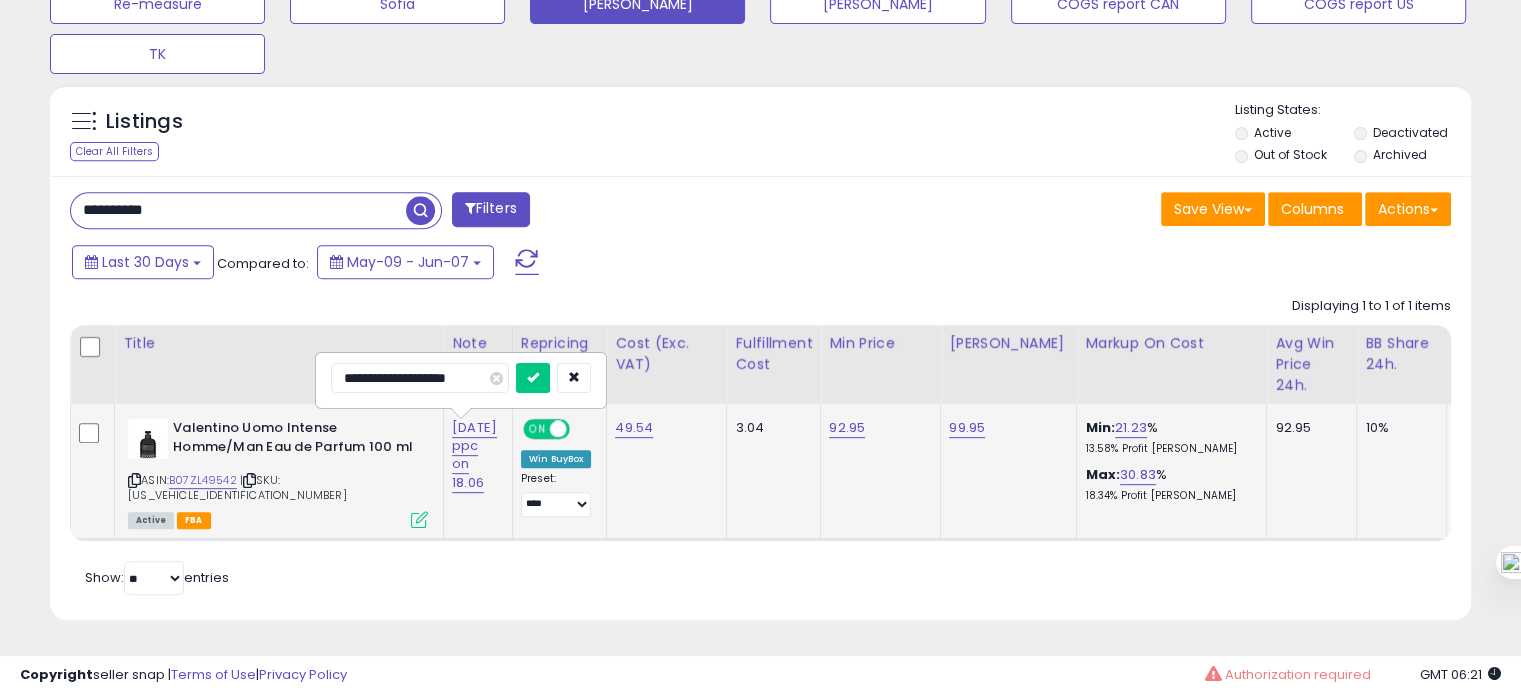 type on "**********" 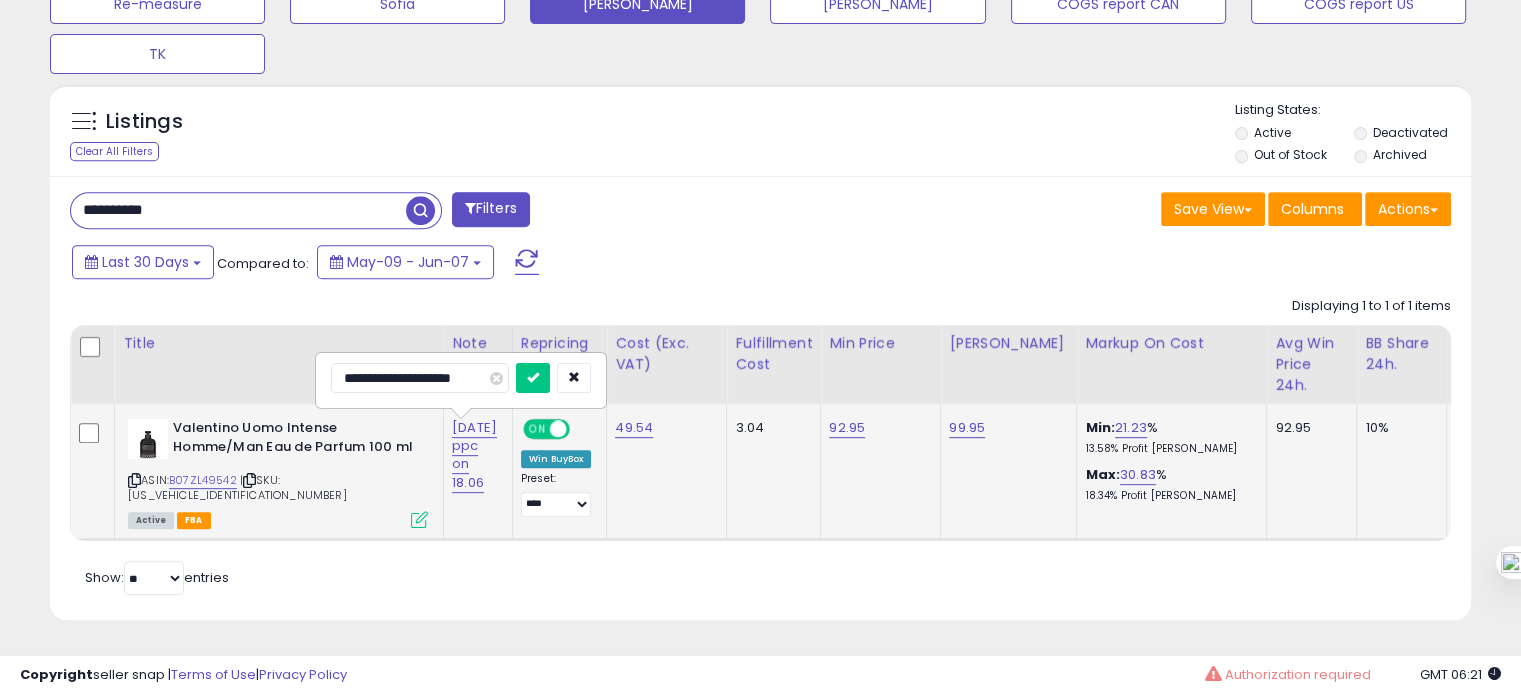 click at bounding box center (533, 378) 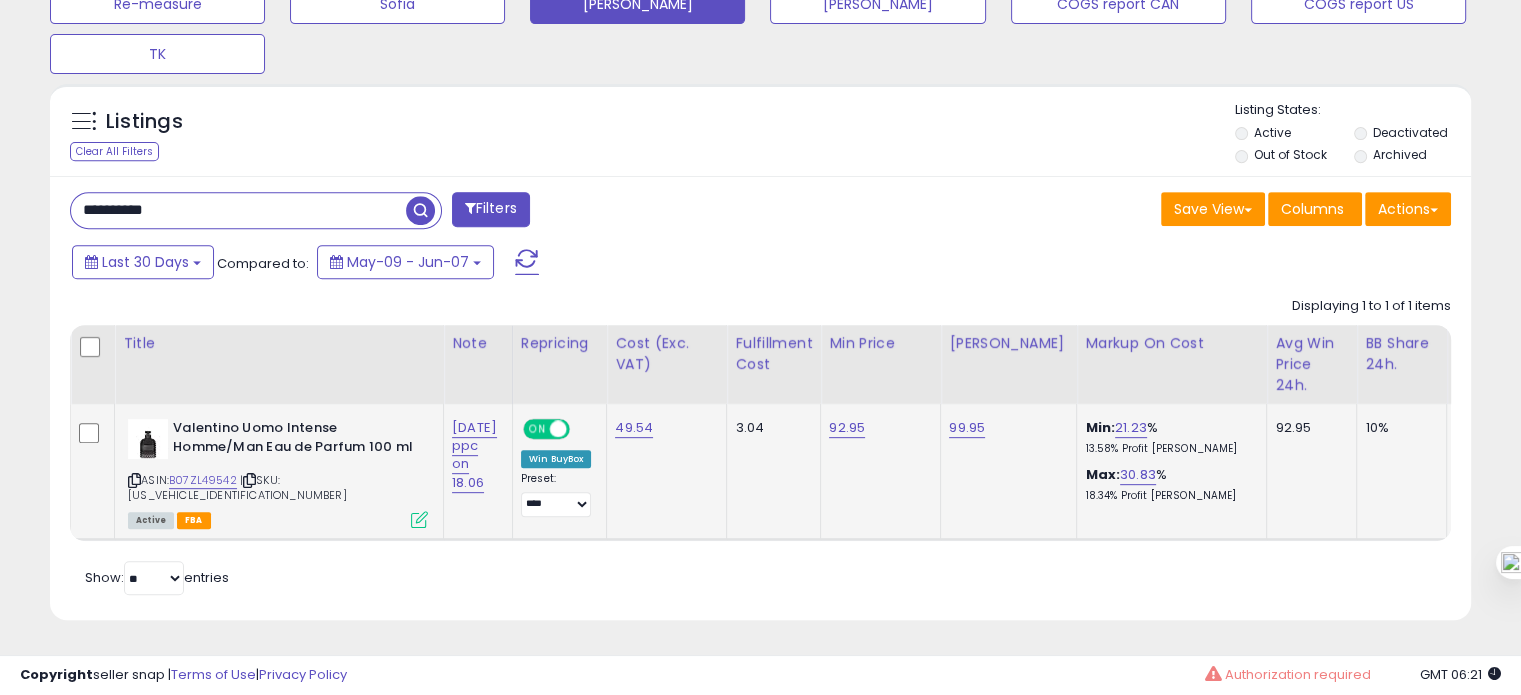 click at bounding box center (419, 519) 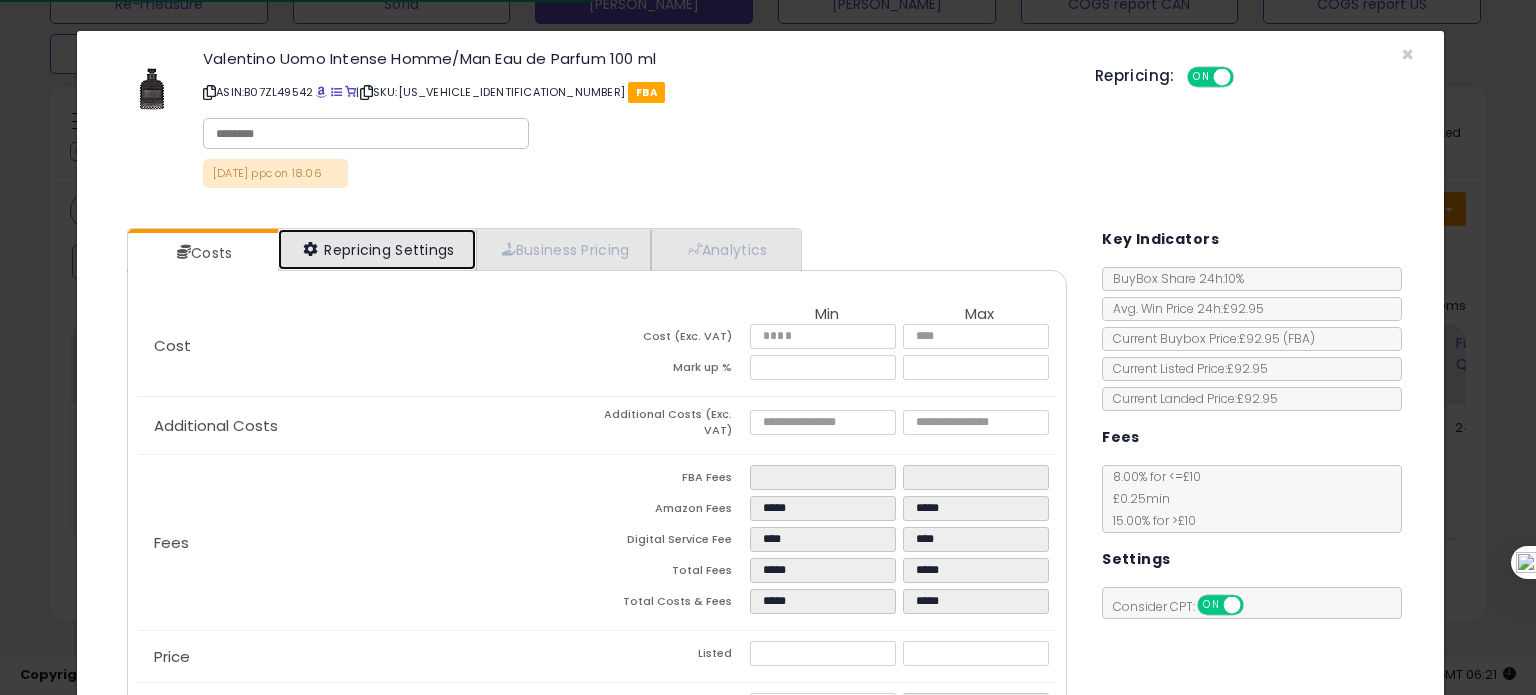 click on "Repricing Settings" at bounding box center [377, 249] 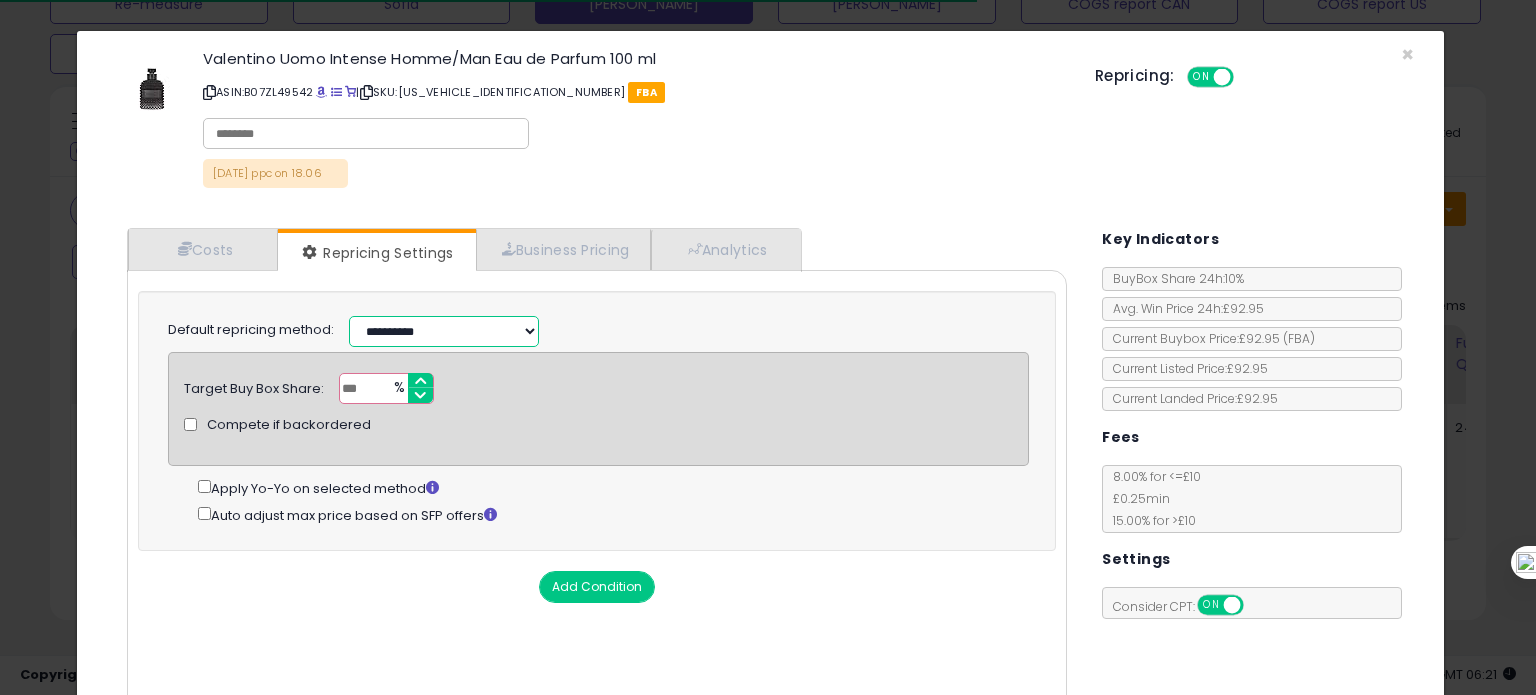 click on "**********" at bounding box center (444, 331) 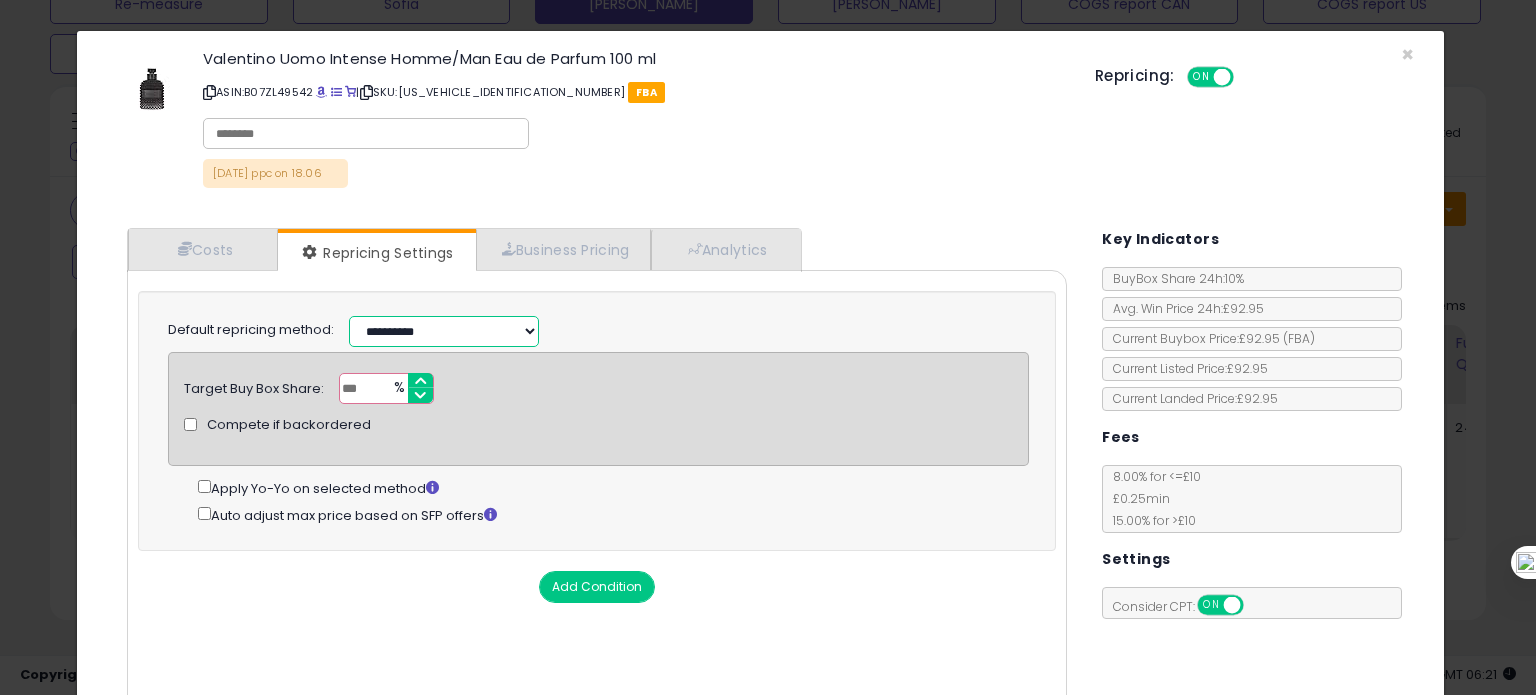 select on "*********" 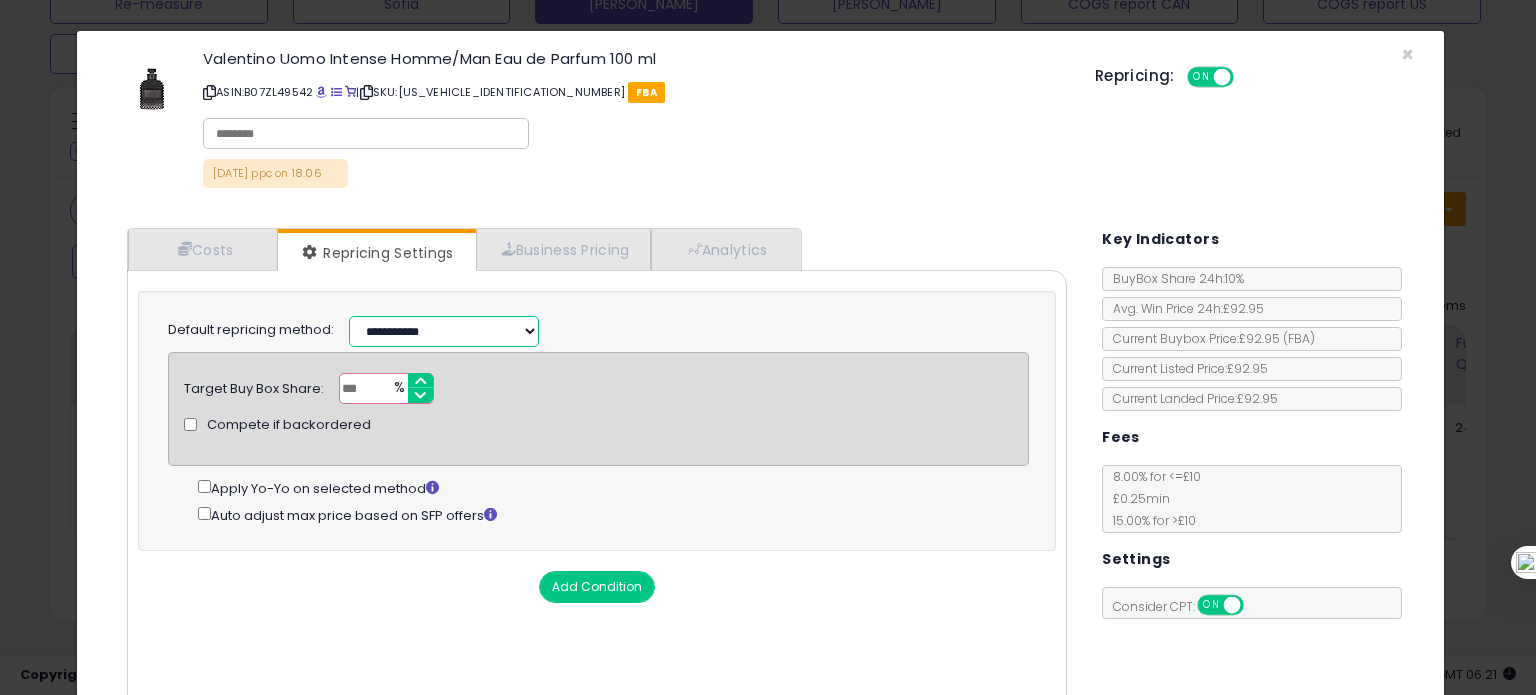 click on "**********" at bounding box center (444, 331) 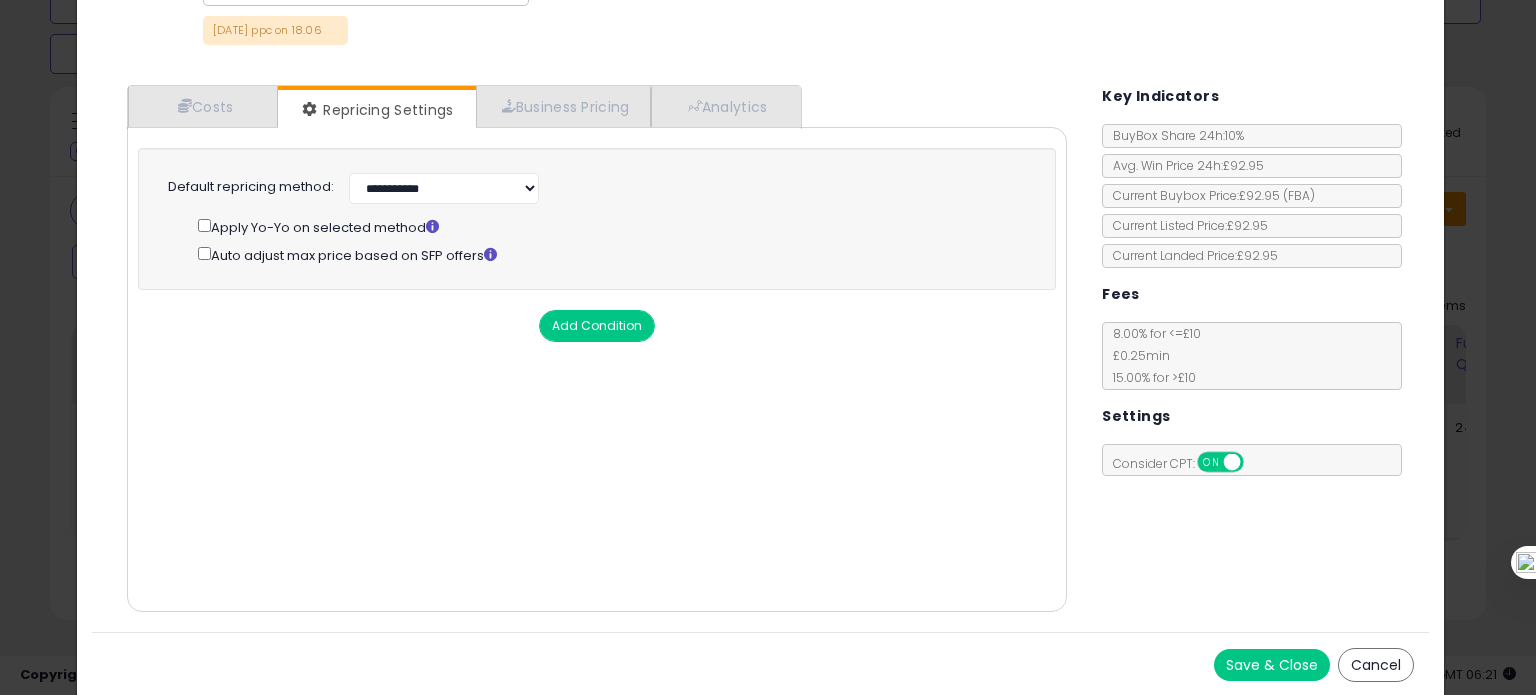 click on "Save & Close" at bounding box center [1272, 665] 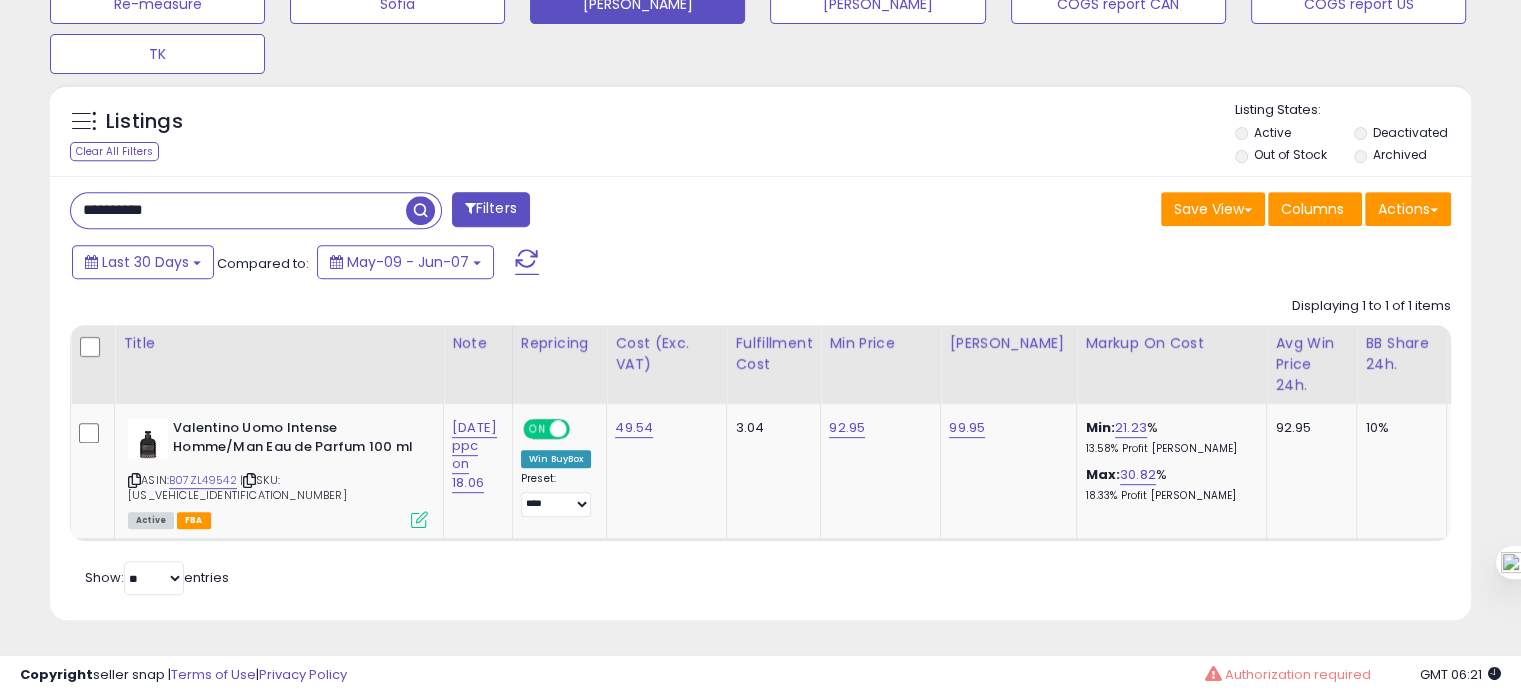 click on "**********" at bounding box center (238, 210) 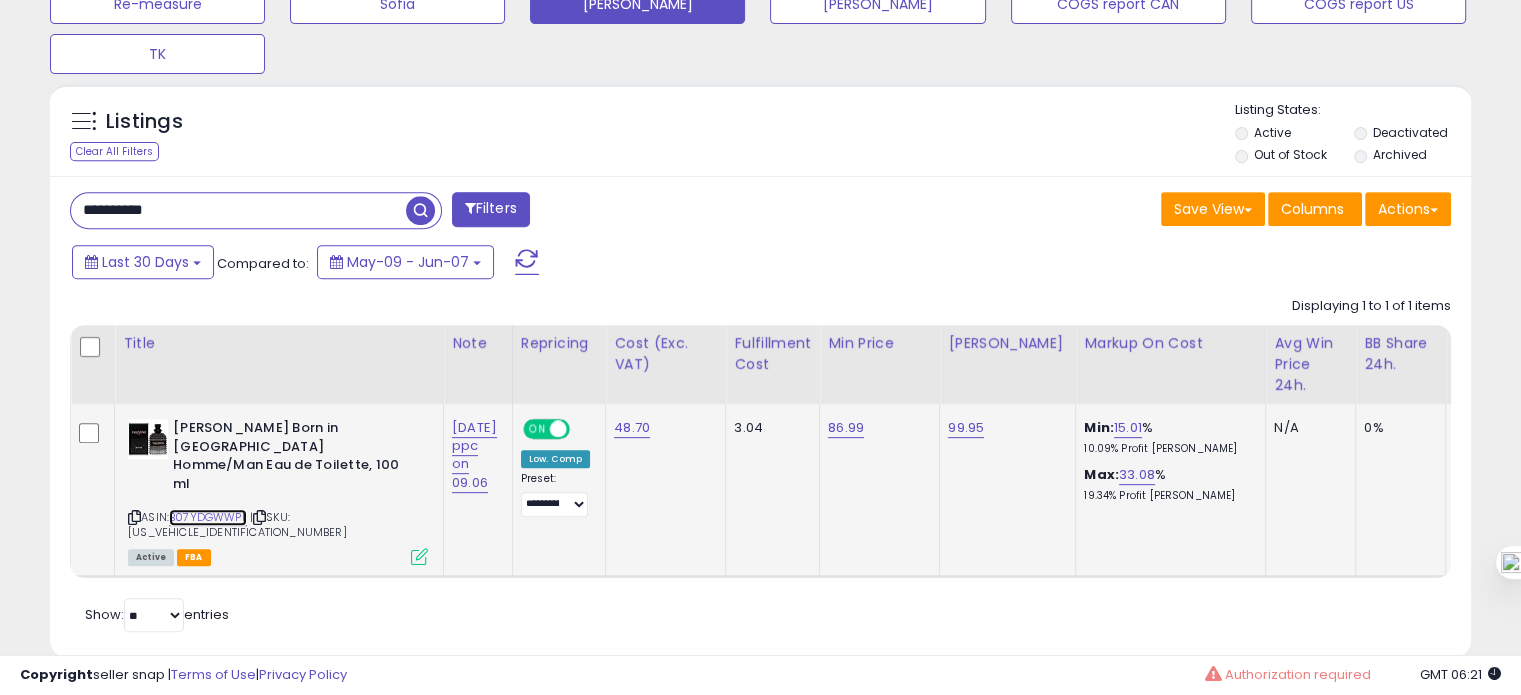 click on "B07YDGWWPL" at bounding box center (208, 517) 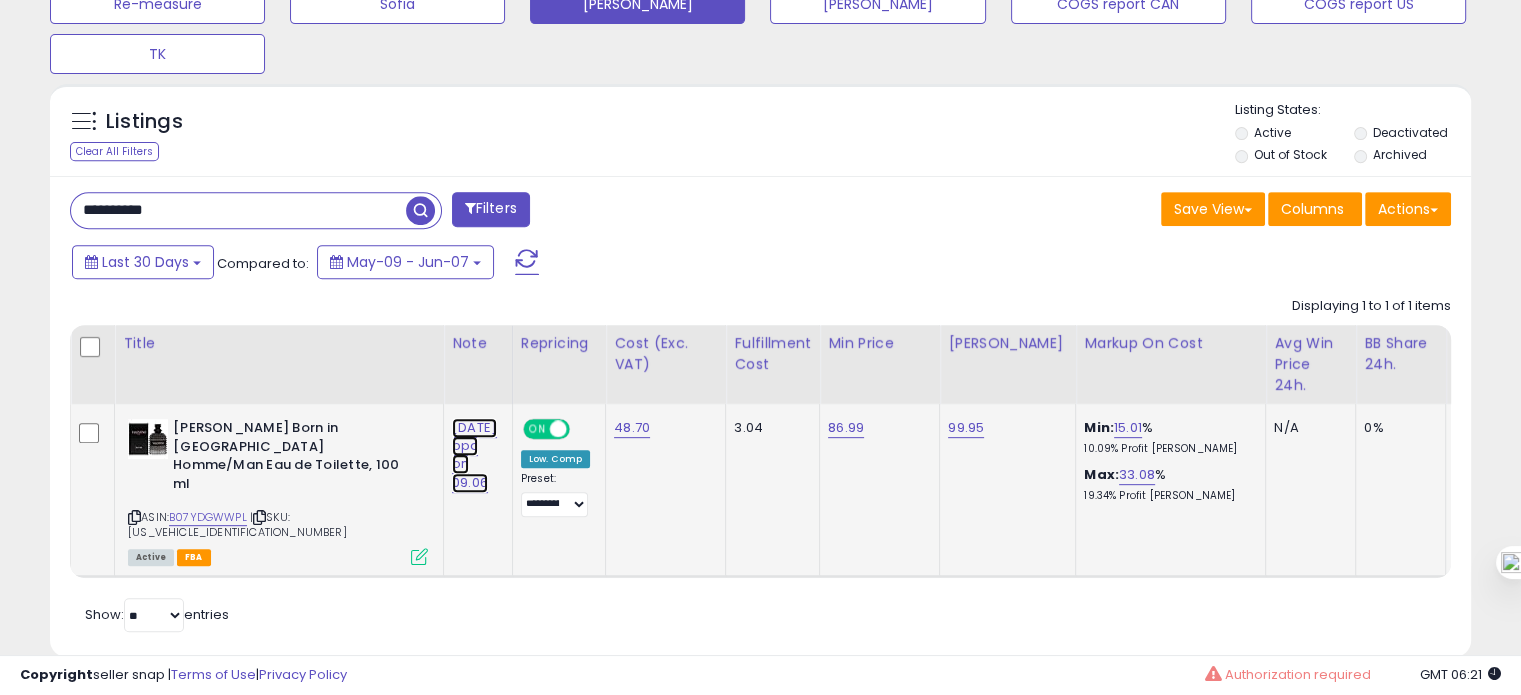 click on "03.07.25 ppc on 09.06" at bounding box center (474, 455) 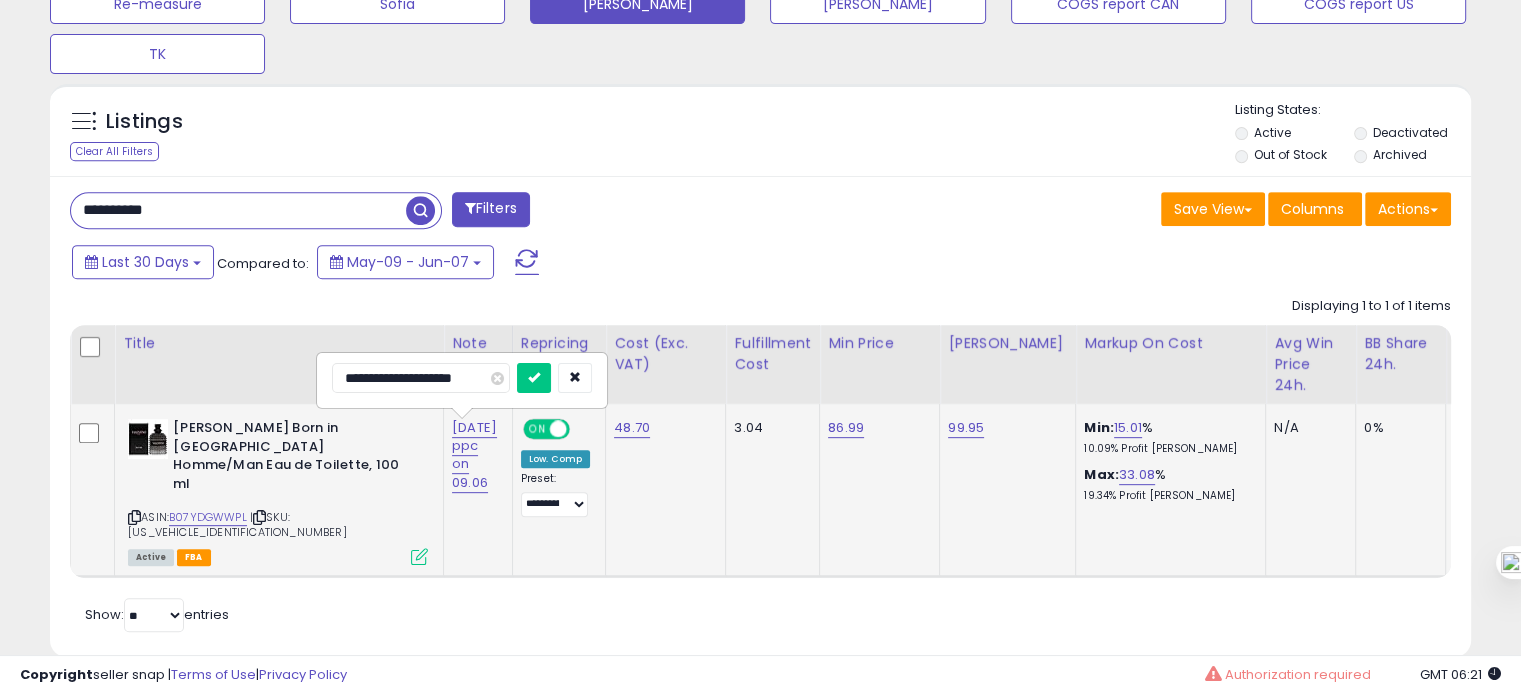 click on "**********" at bounding box center (421, 378) 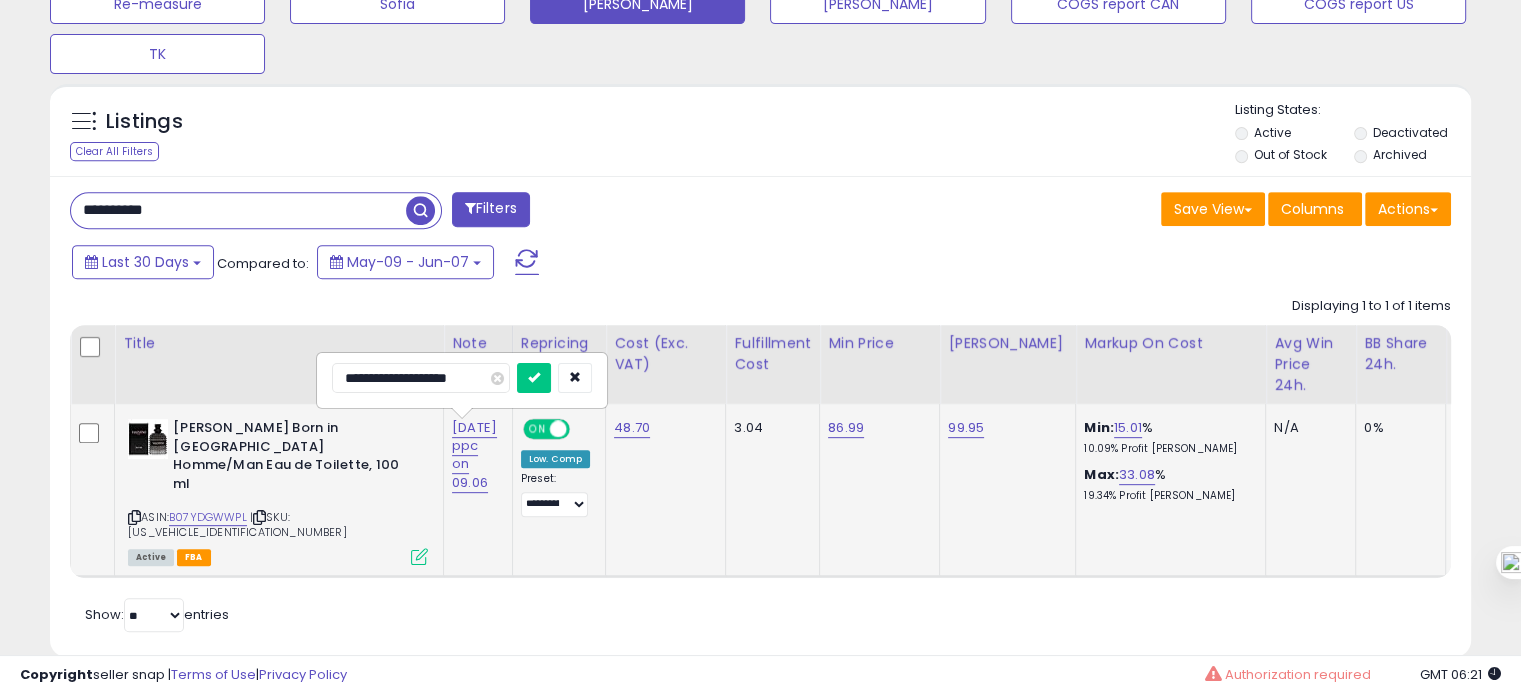type on "**********" 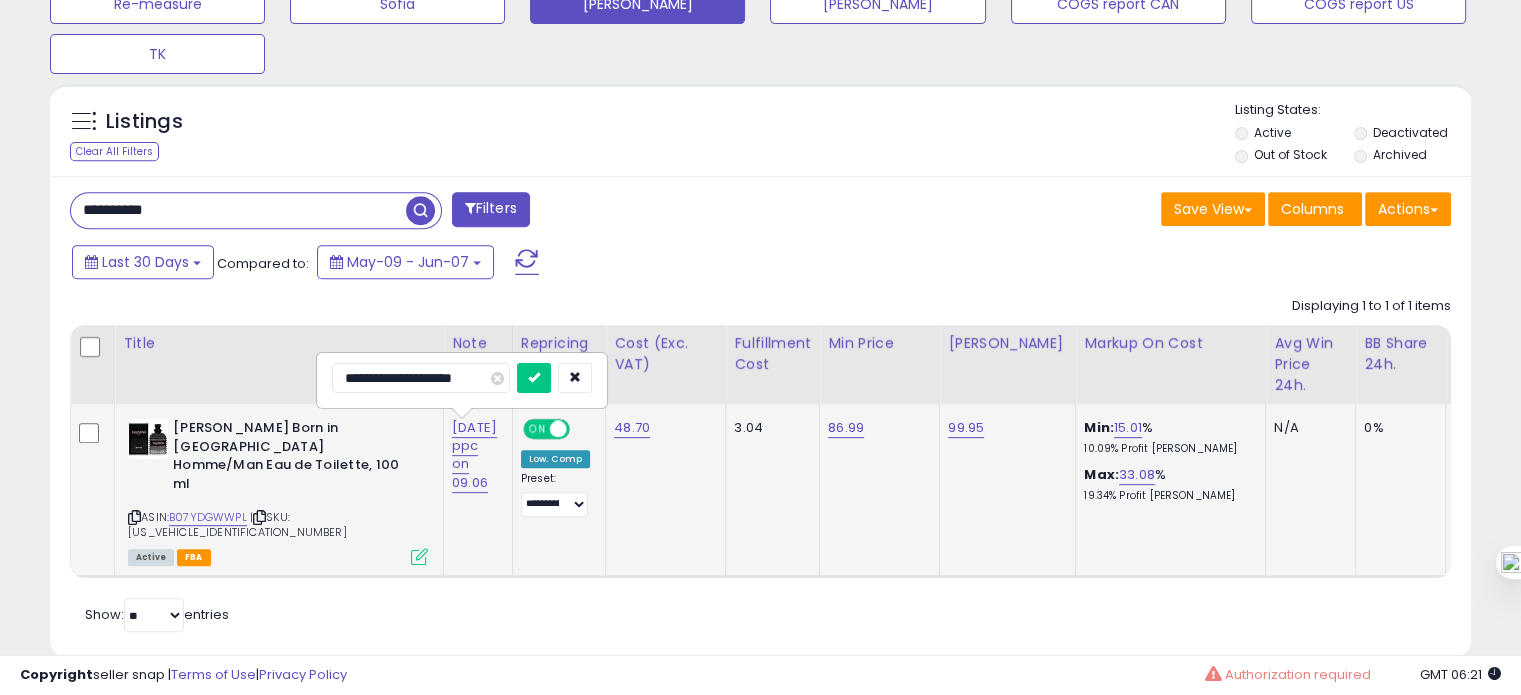 click at bounding box center [534, 378] 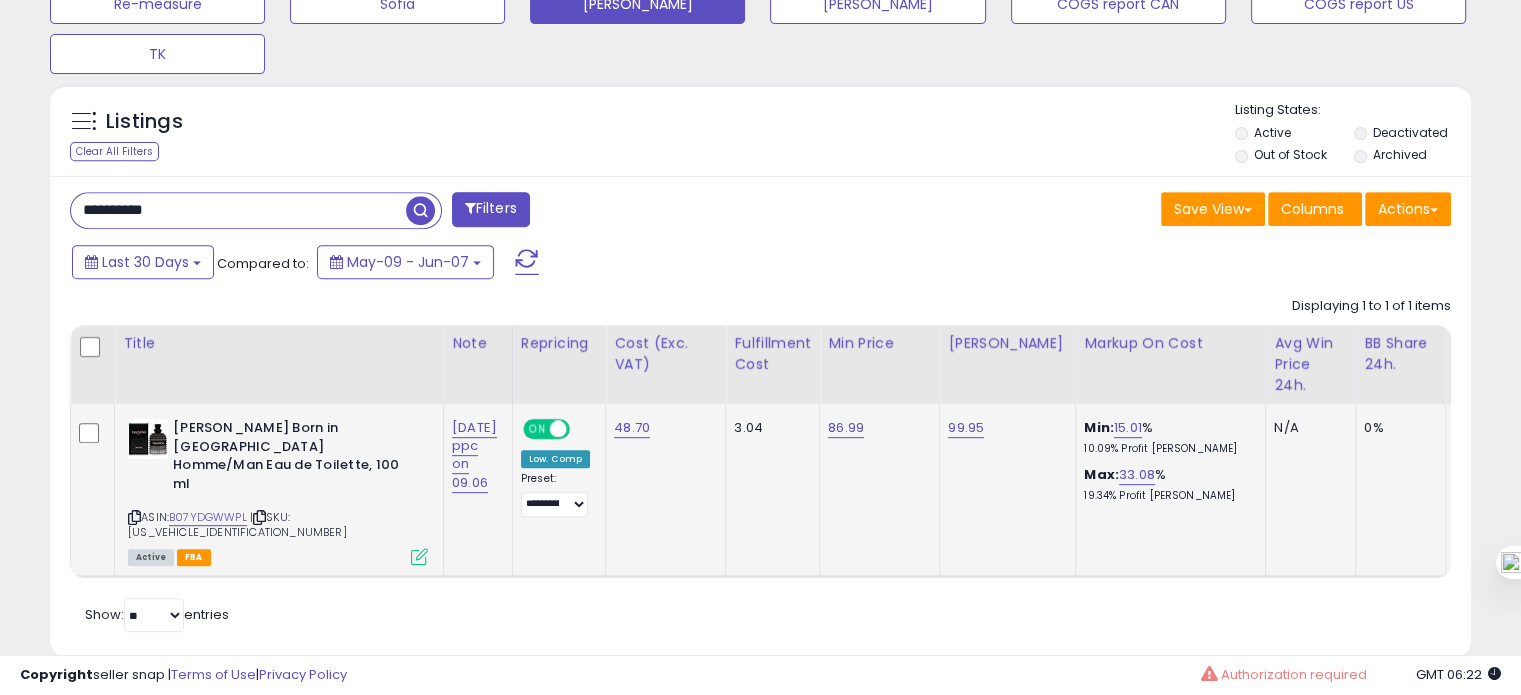 click on "**********" at bounding box center (238, 210) 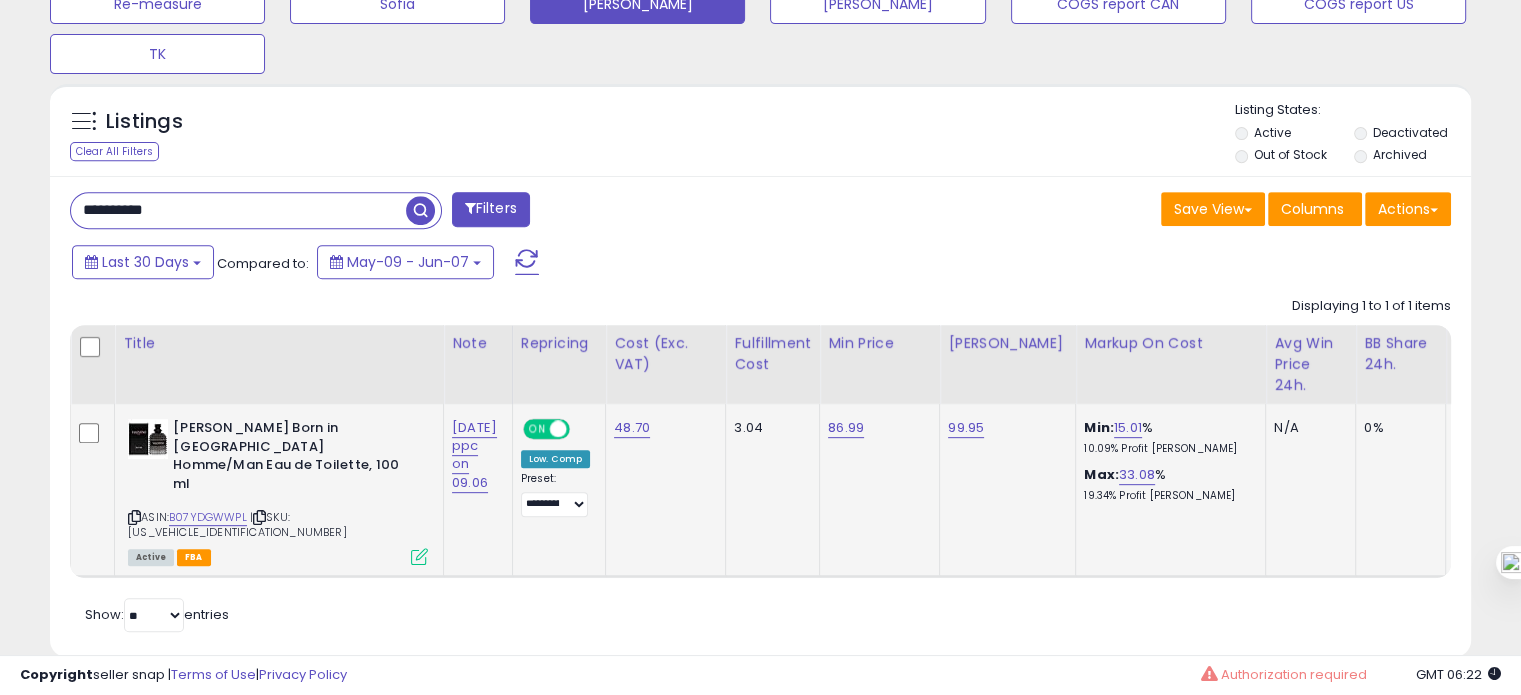 click on "**********" at bounding box center (238, 210) 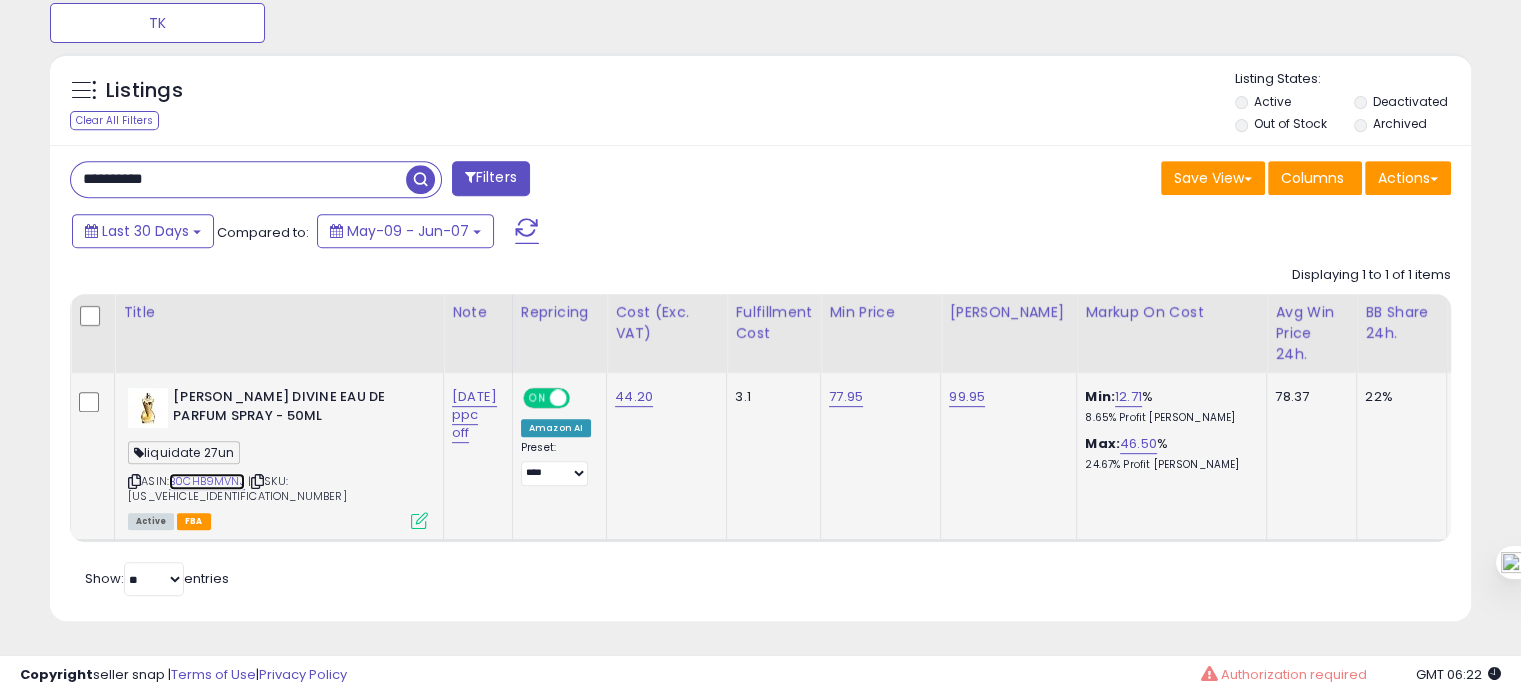 click on "B0CHB9MVNJ" at bounding box center (207, 481) 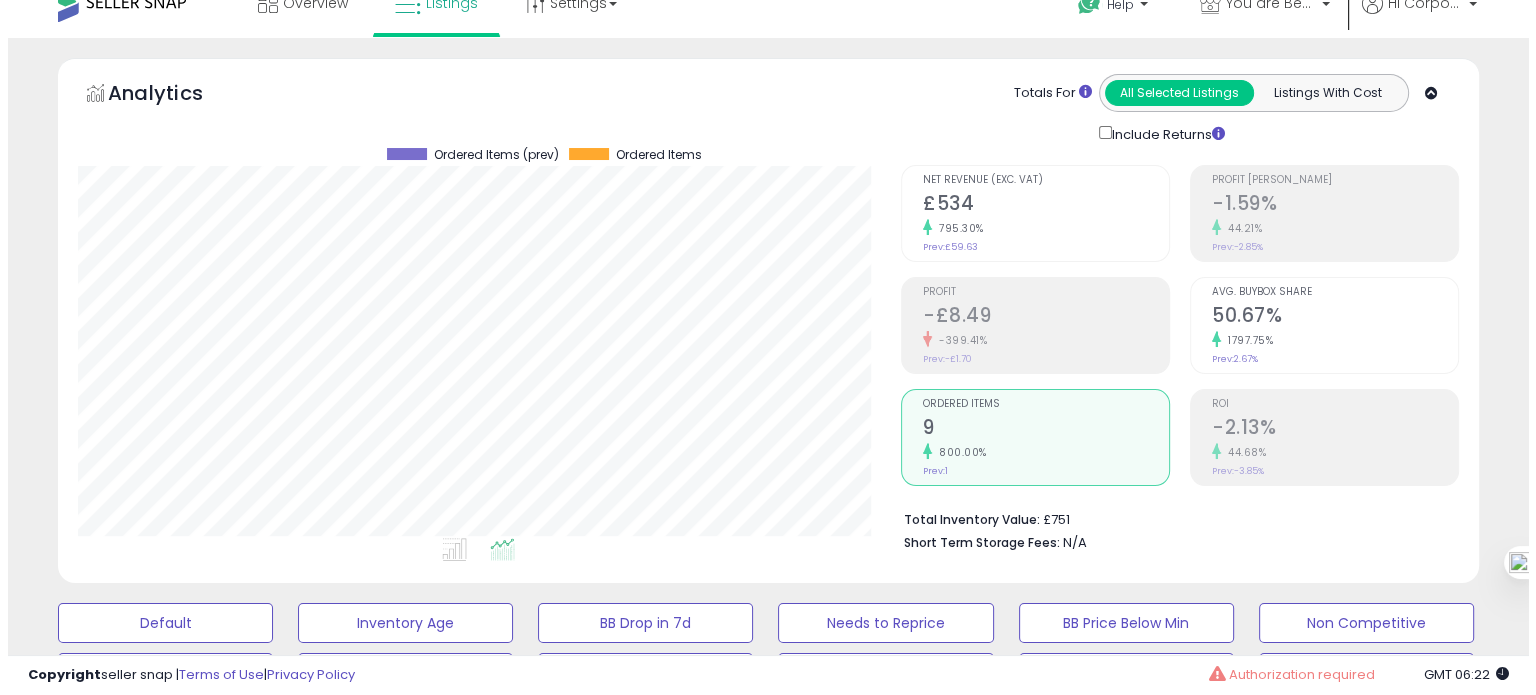 scroll, scrollTop: 0, scrollLeft: 0, axis: both 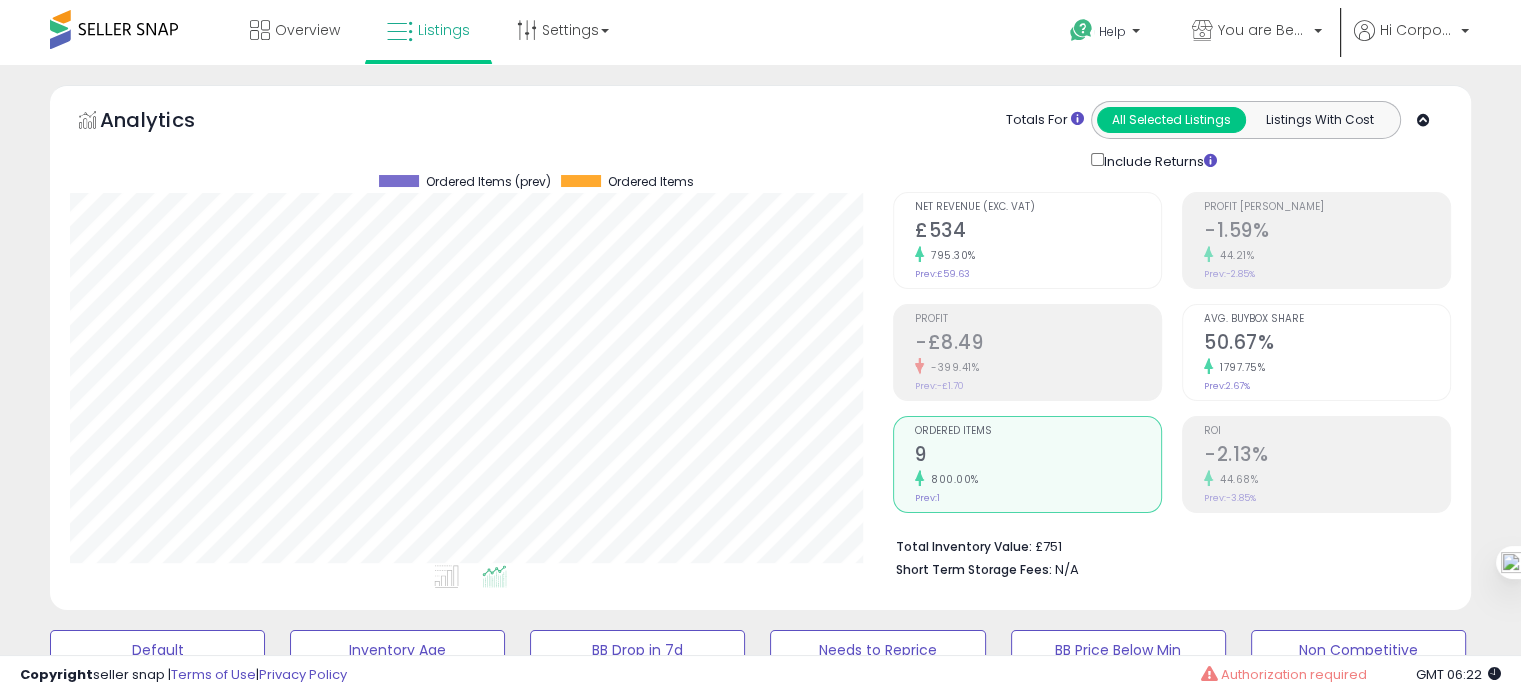 click on "50.67%" at bounding box center (1327, 344) 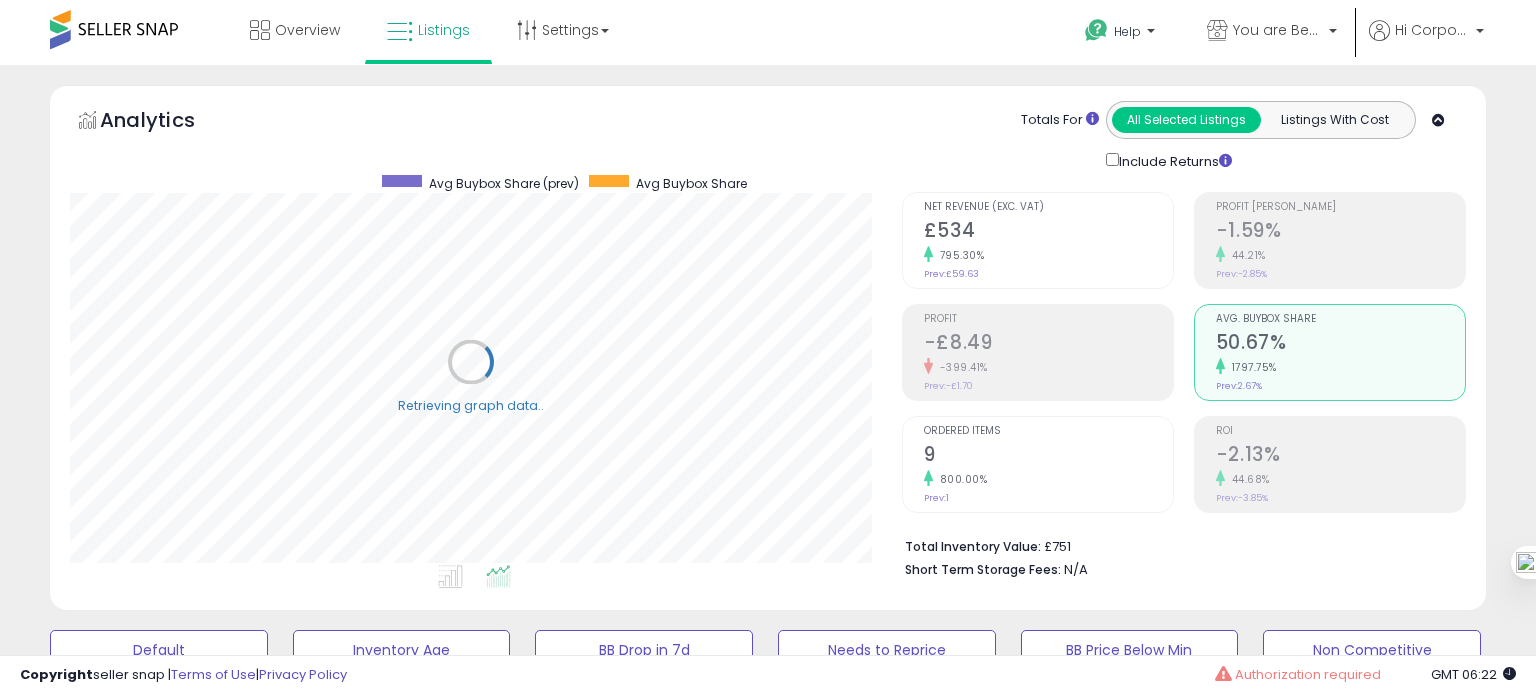 scroll, scrollTop: 999589, scrollLeft: 999168, axis: both 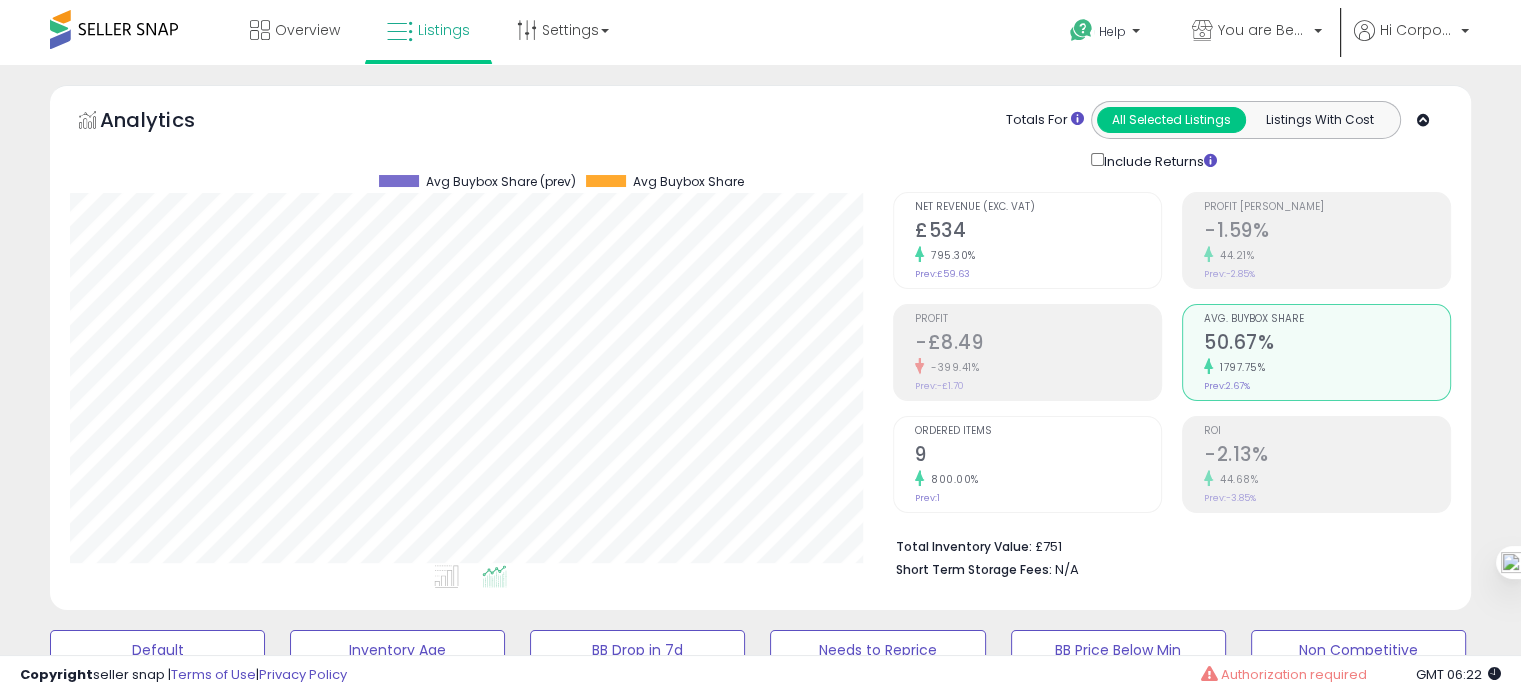 click on "800.00%" at bounding box center [1038, 479] 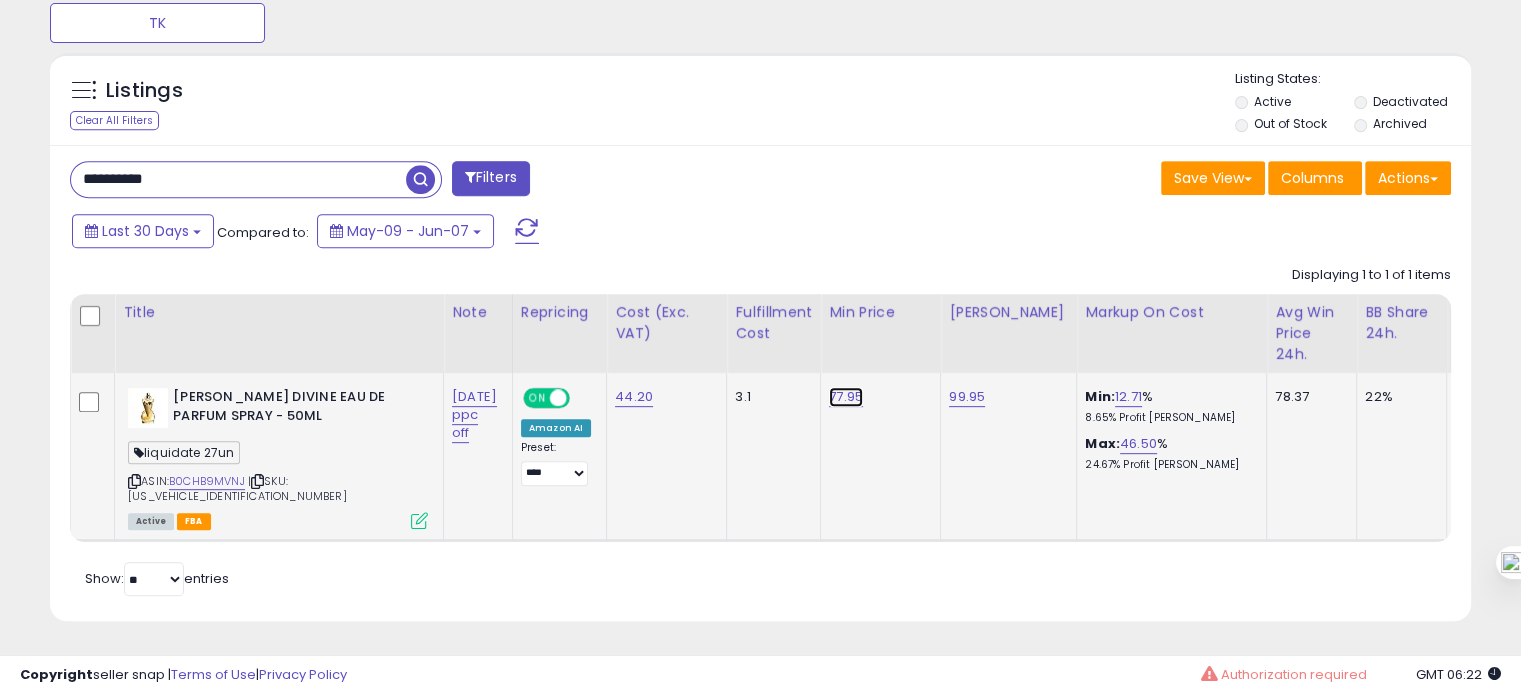 click on "77.95" at bounding box center (846, 397) 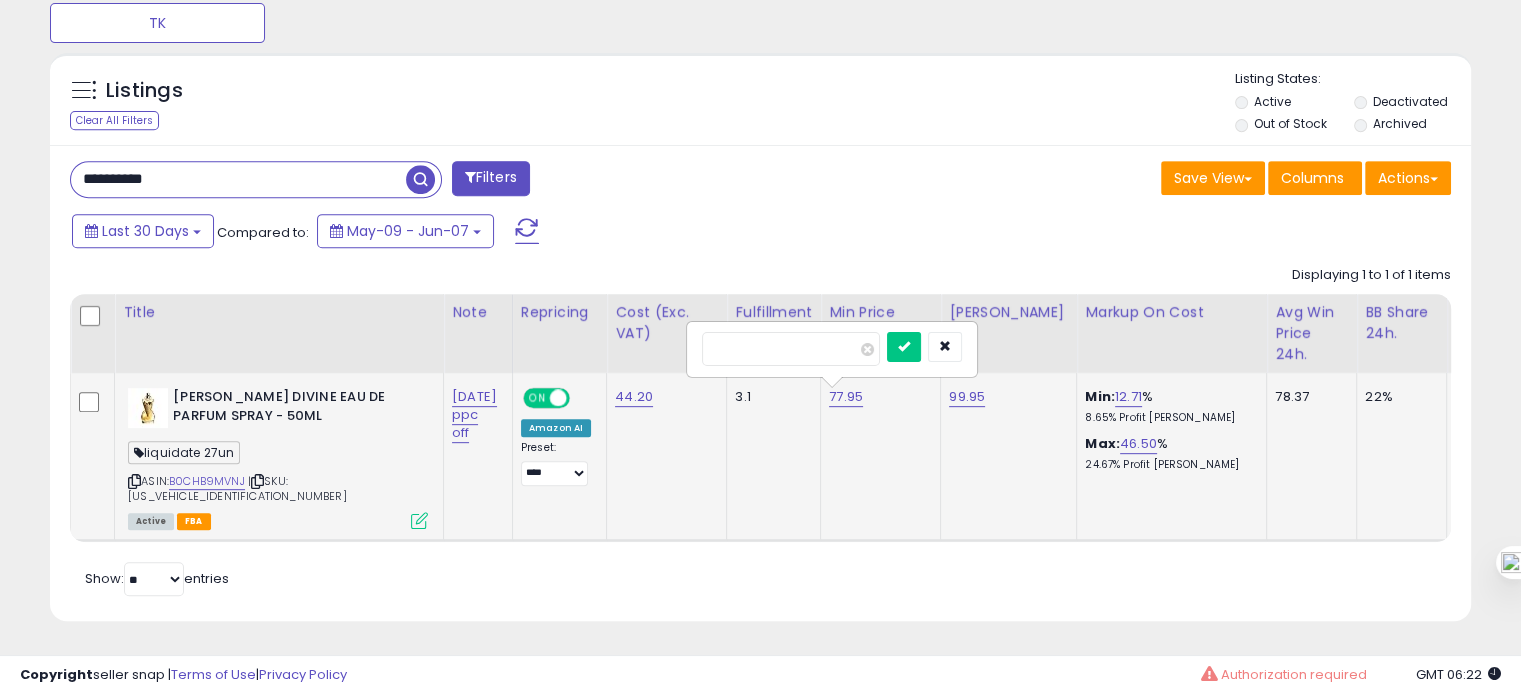 click on "*****" at bounding box center [791, 349] 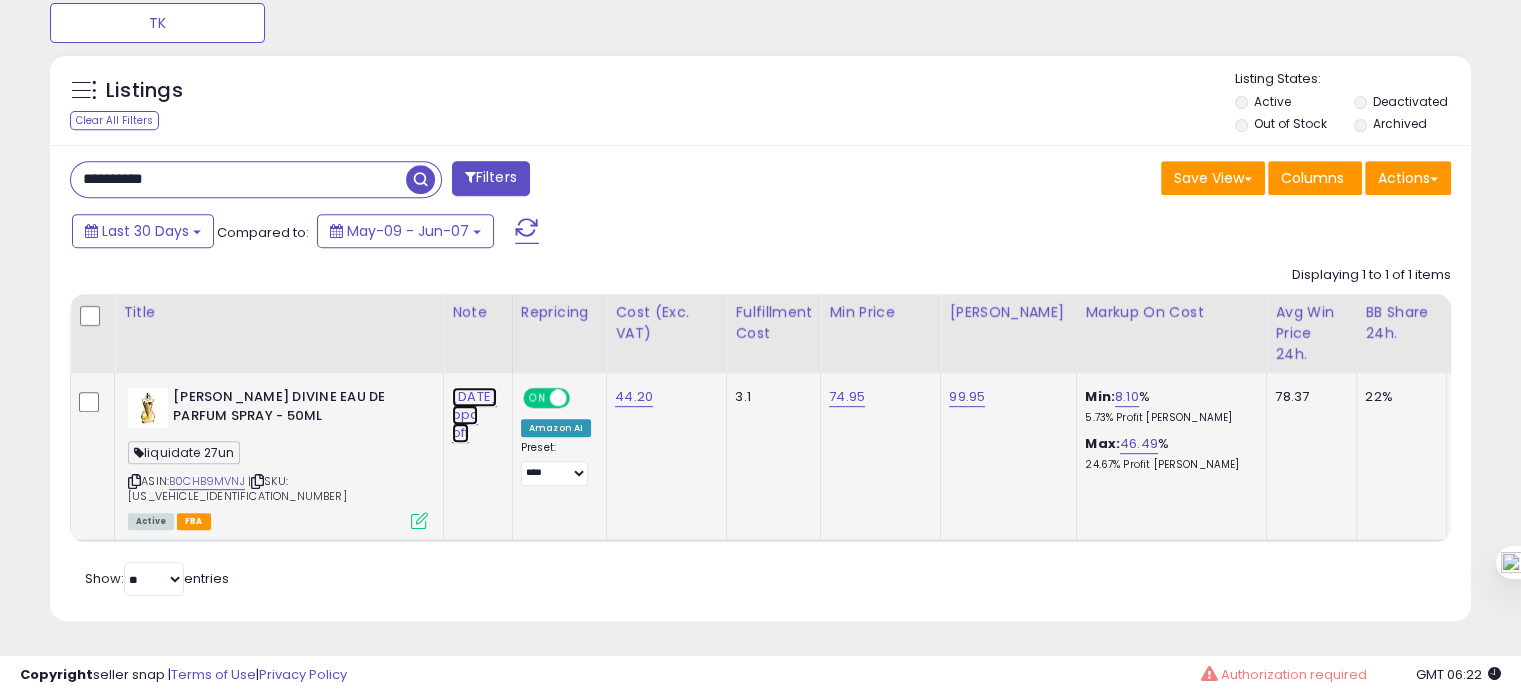 click on "[DATE] ppc off" at bounding box center (474, 415) 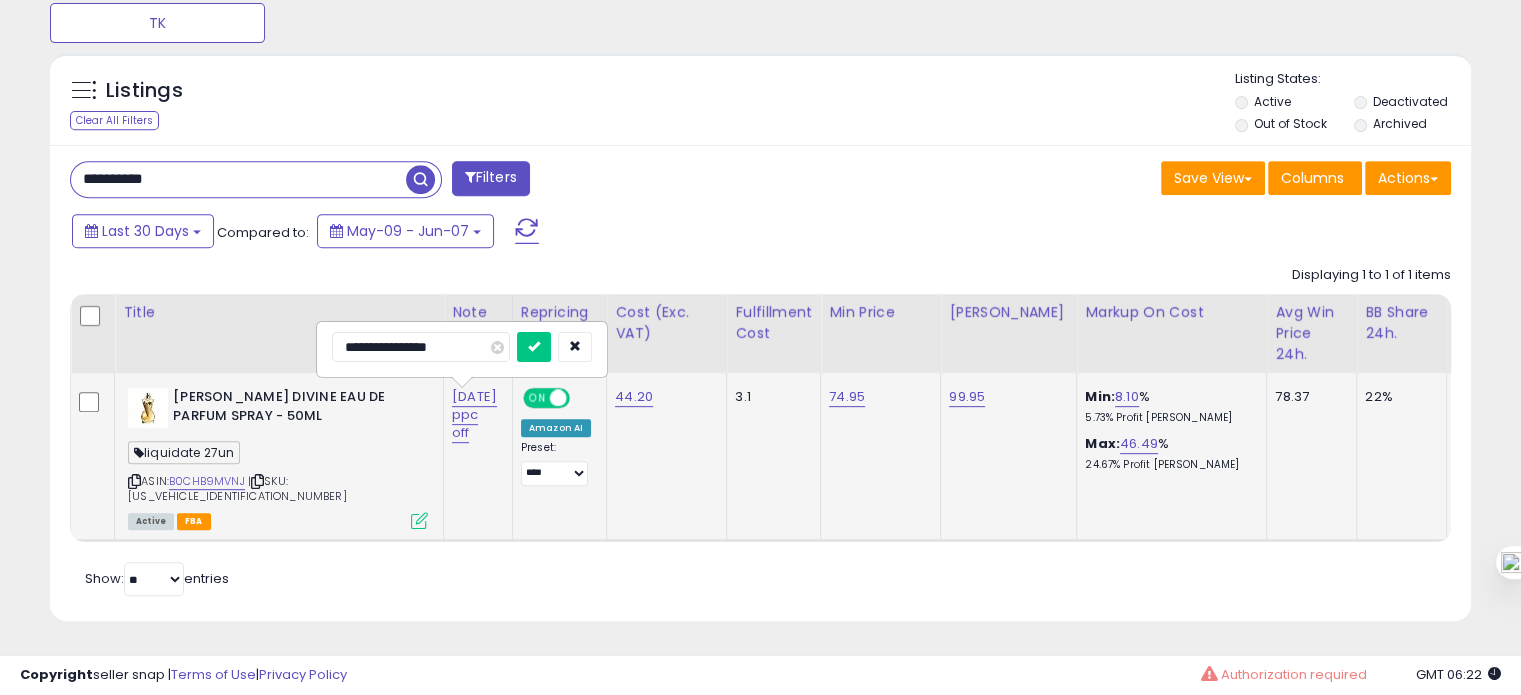 click on "**********" at bounding box center [421, 347] 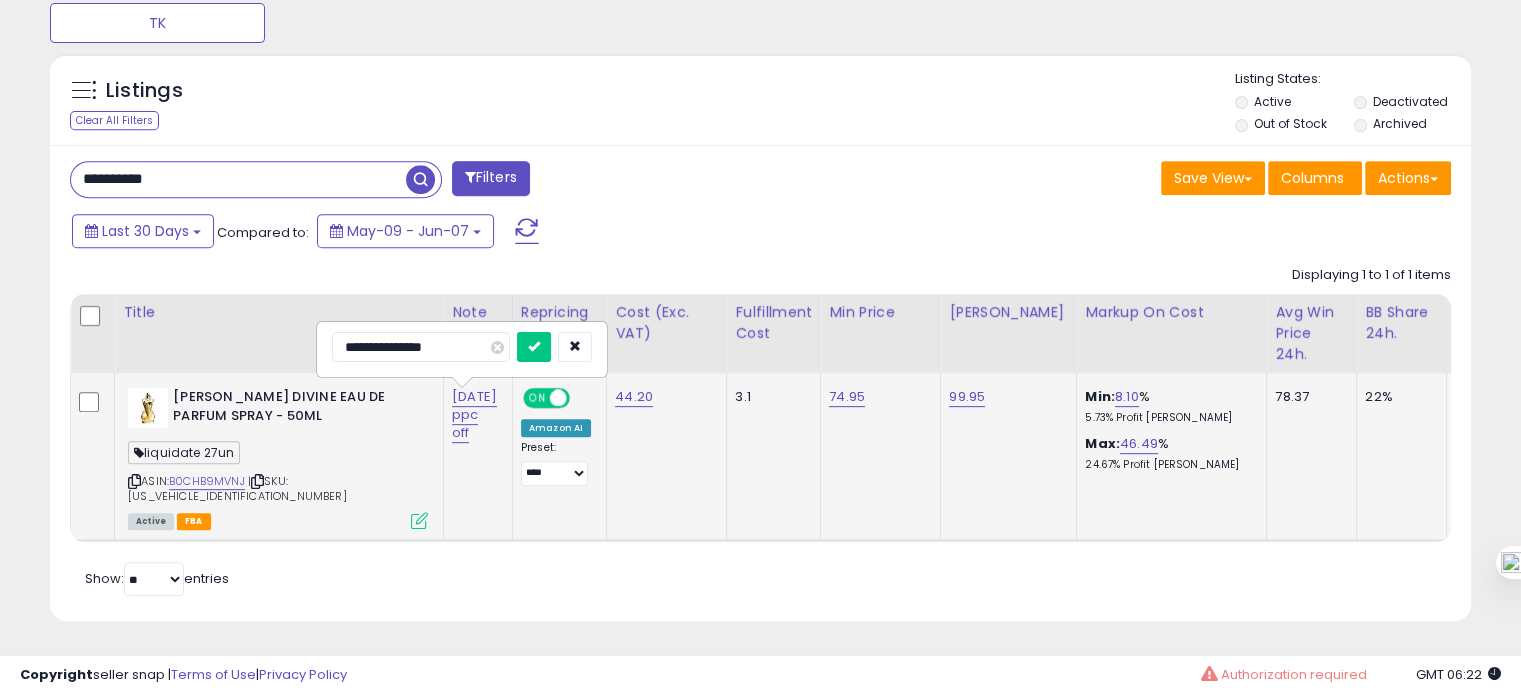type on "**********" 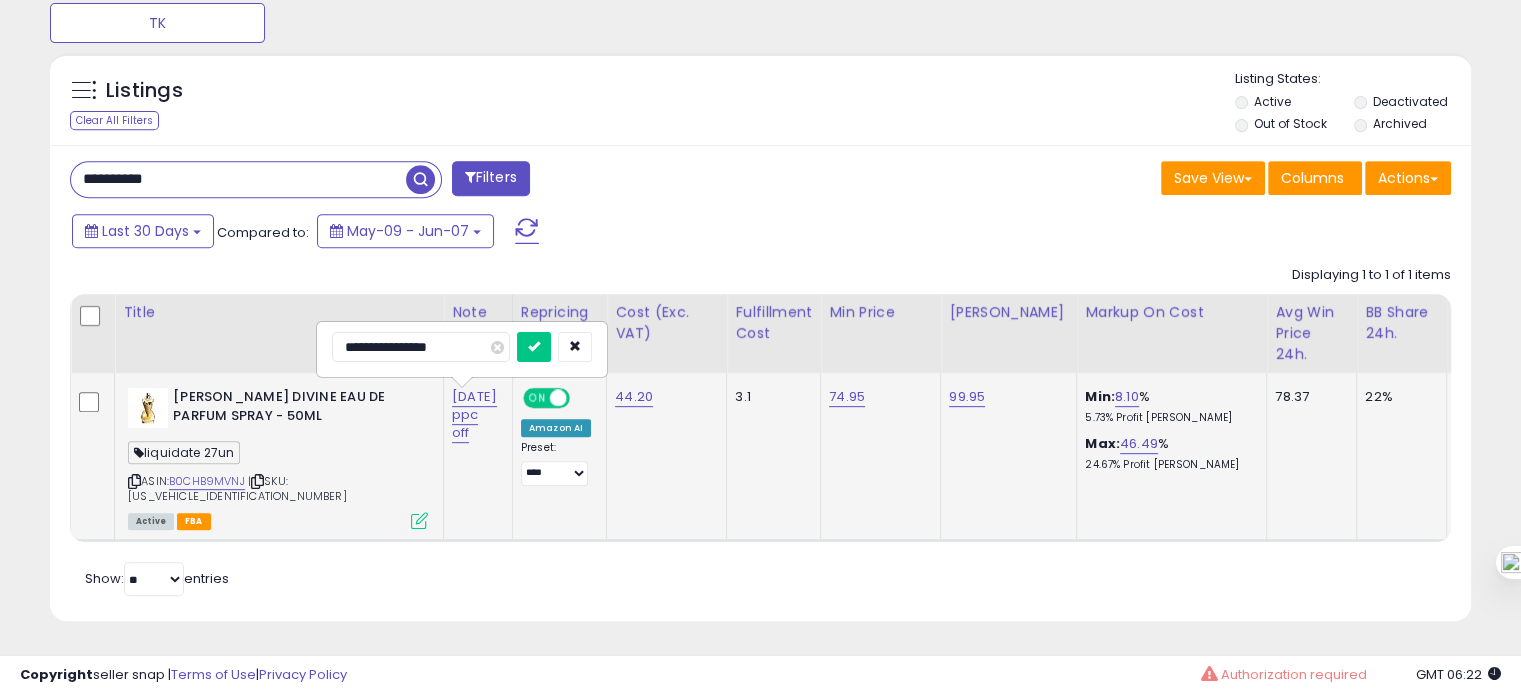 click at bounding box center (534, 347) 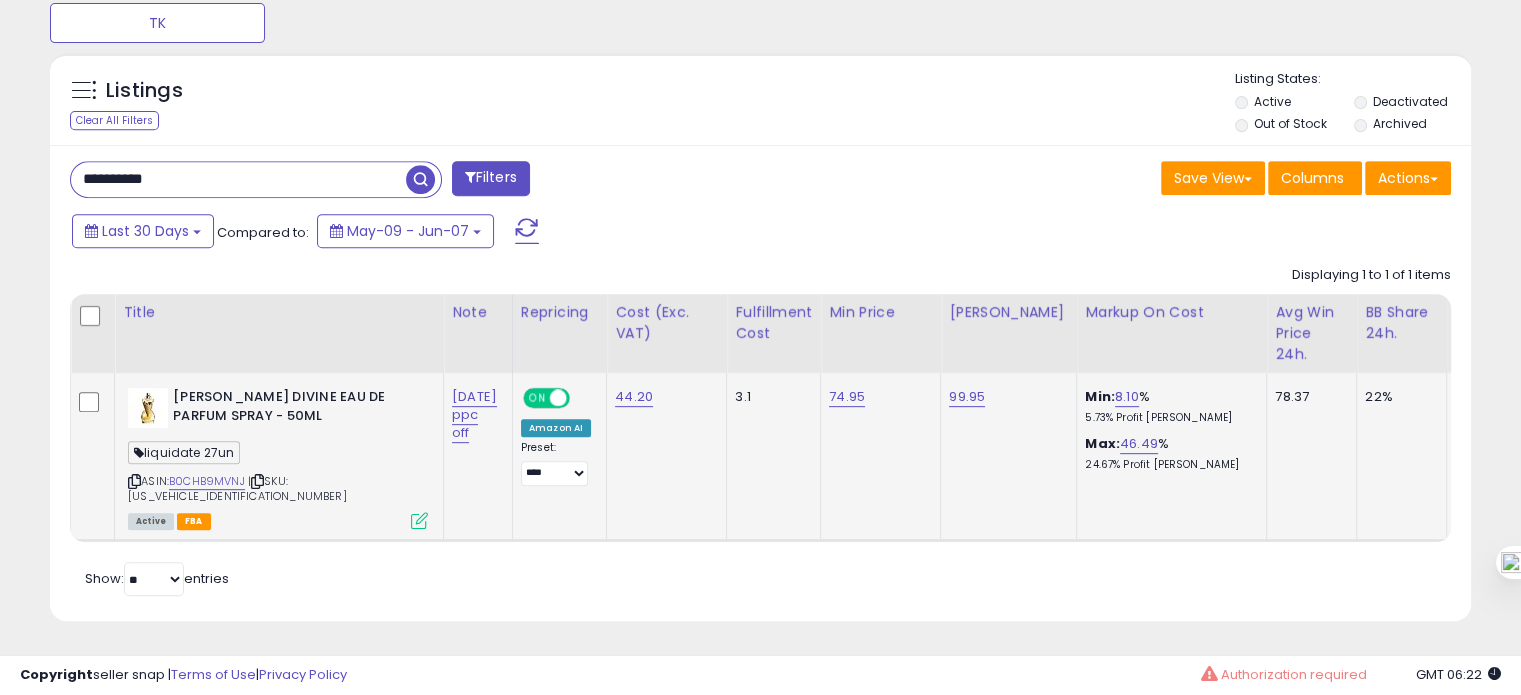 click on "**********" at bounding box center (238, 179) 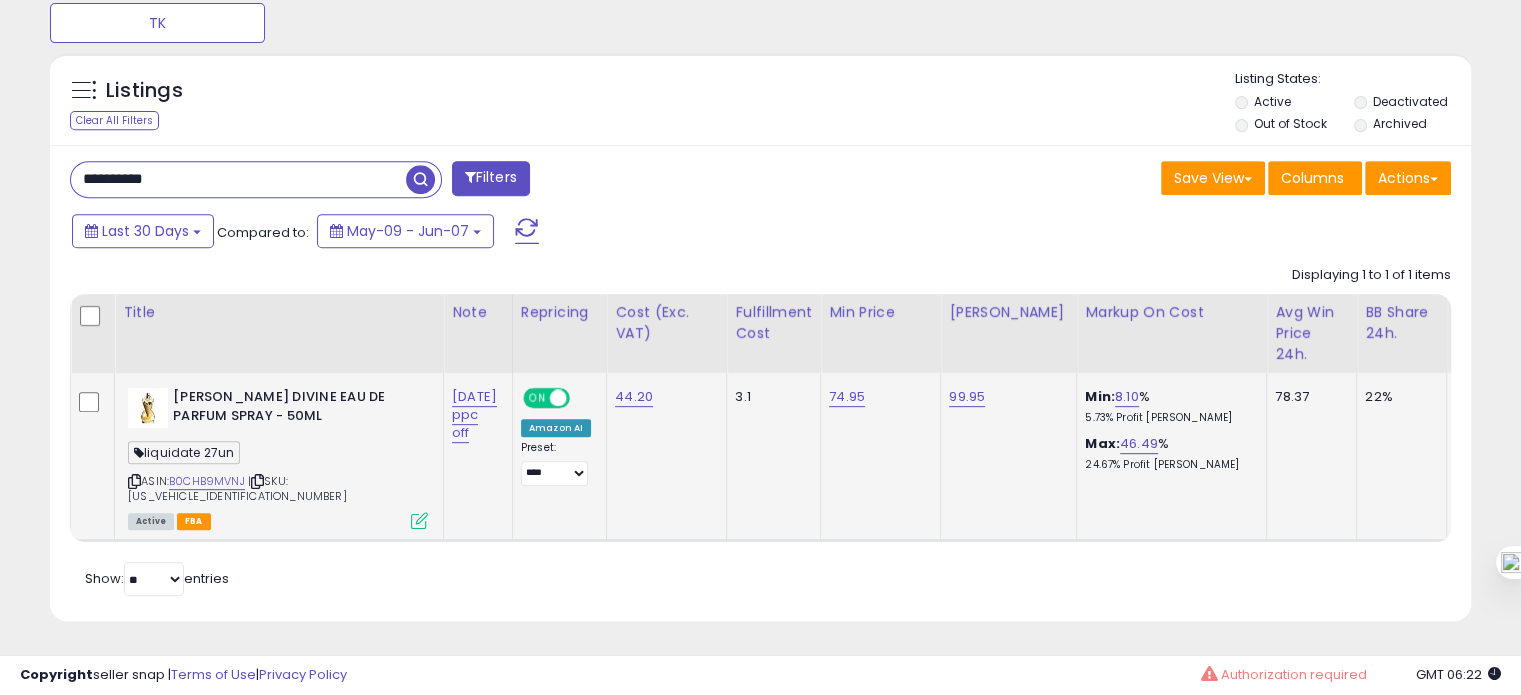 paste 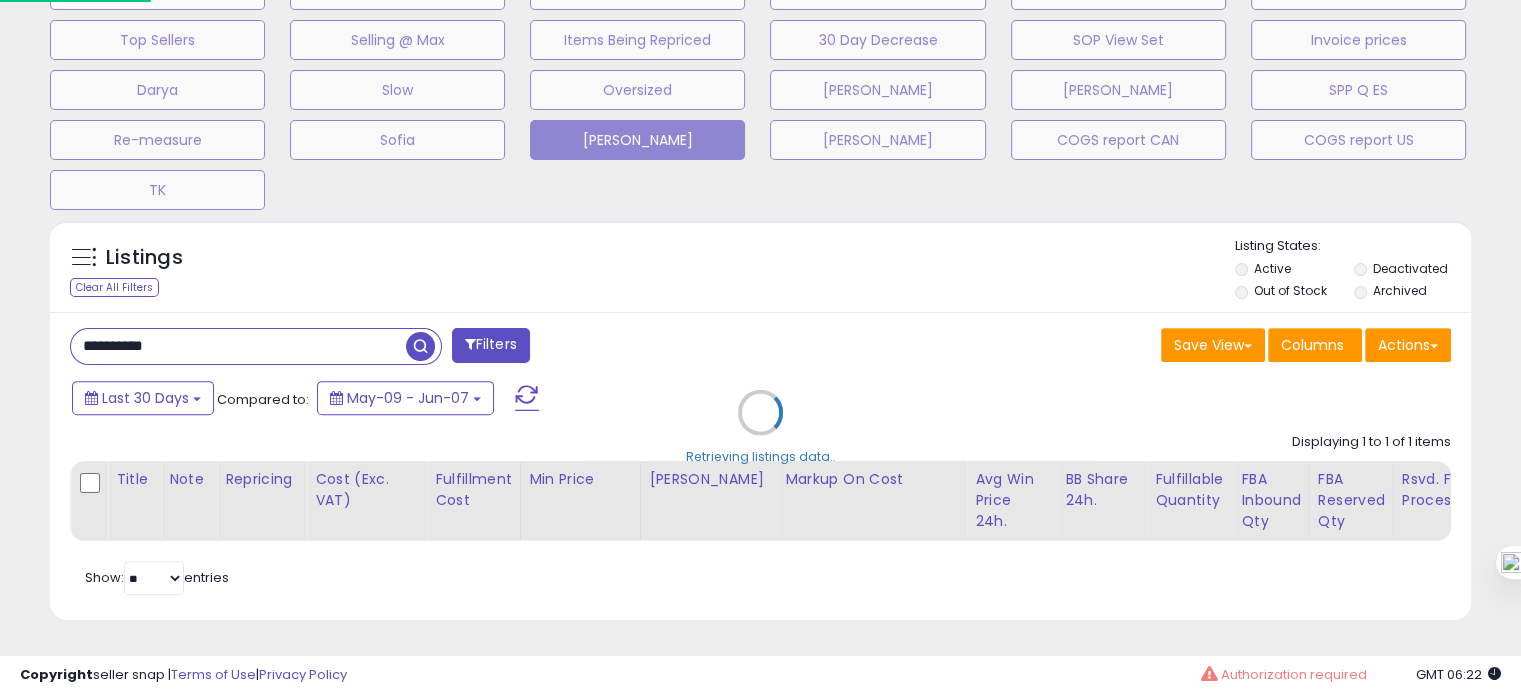 scroll, scrollTop: 999589, scrollLeft: 999168, axis: both 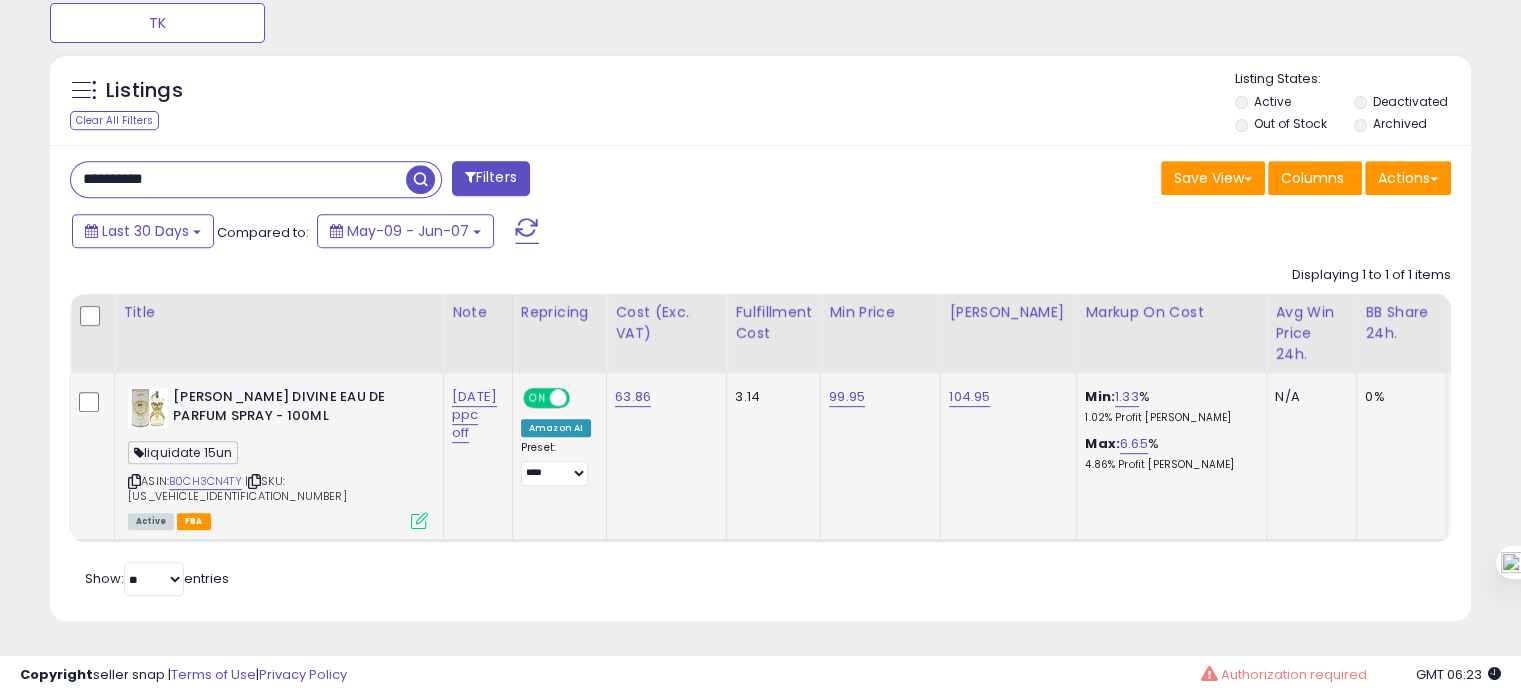 click on "ASIN:  B0CH3CN4TY    |   SKU: A1UK8435415076838 Active FBA" at bounding box center [278, 457] 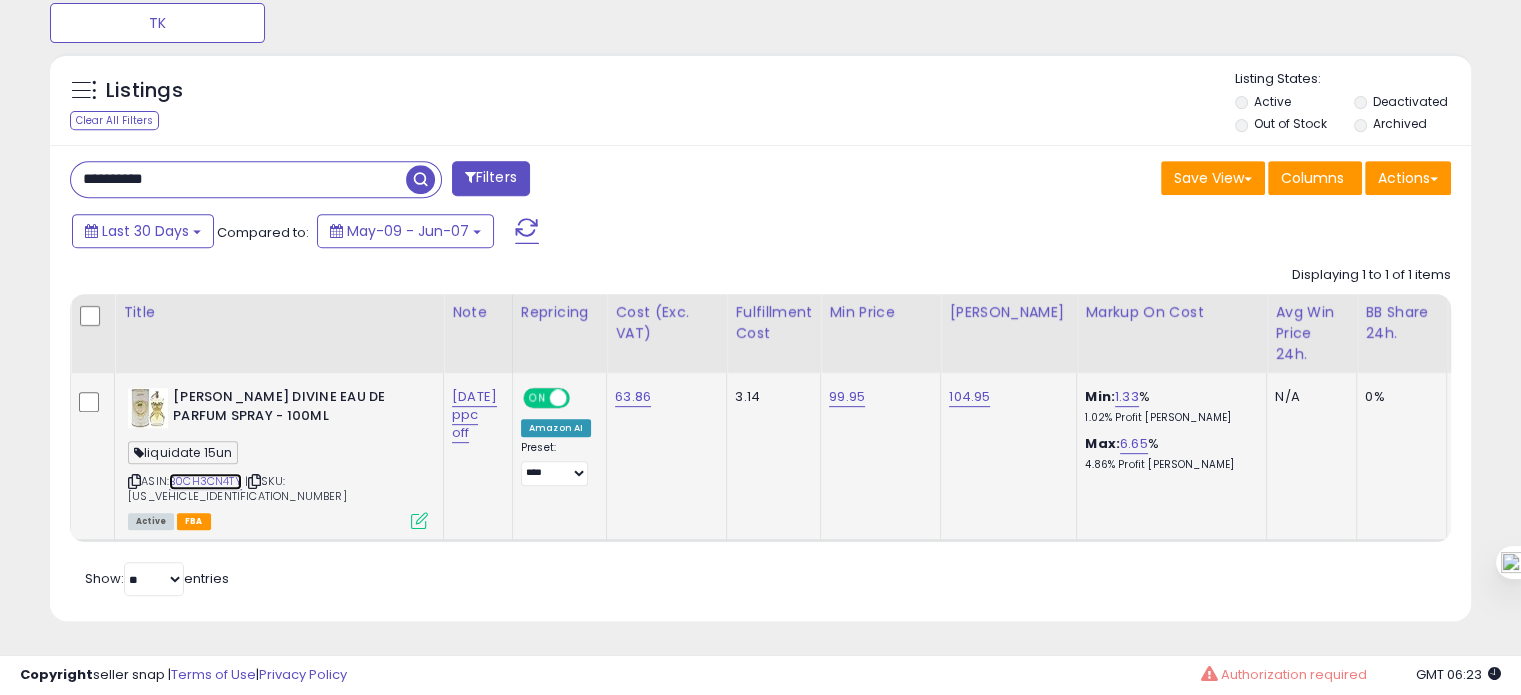 click on "B0CH3CN4TY" at bounding box center (205, 481) 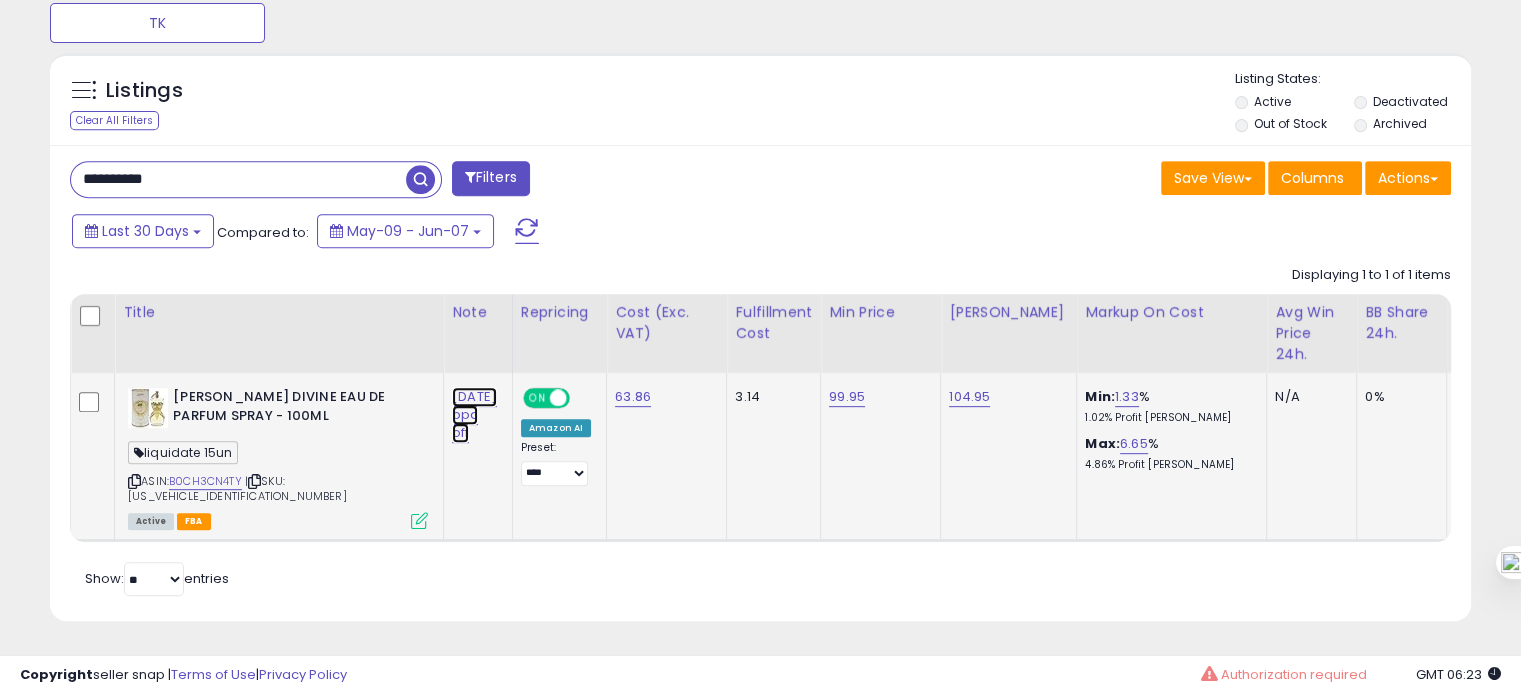 click on "[DATE] ppc off" at bounding box center (474, 415) 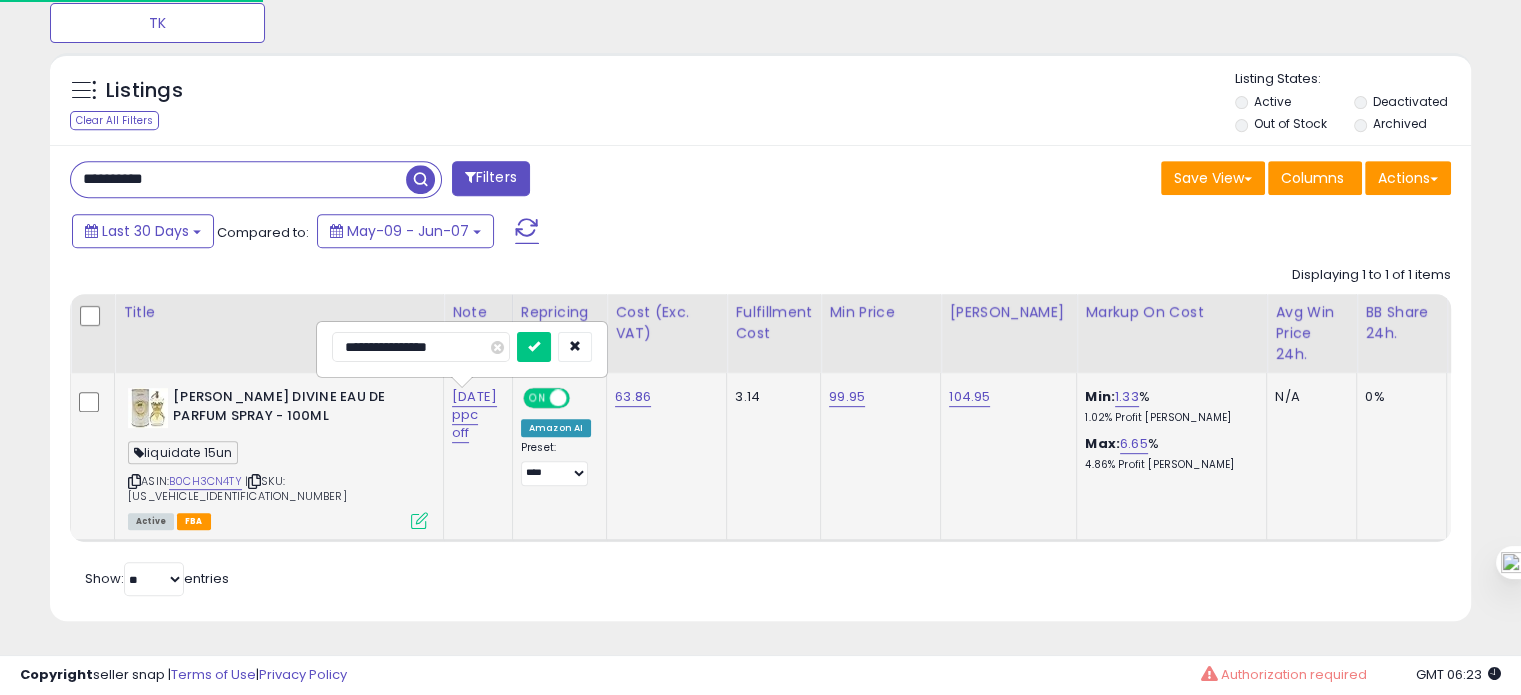 click on "**********" at bounding box center (421, 347) 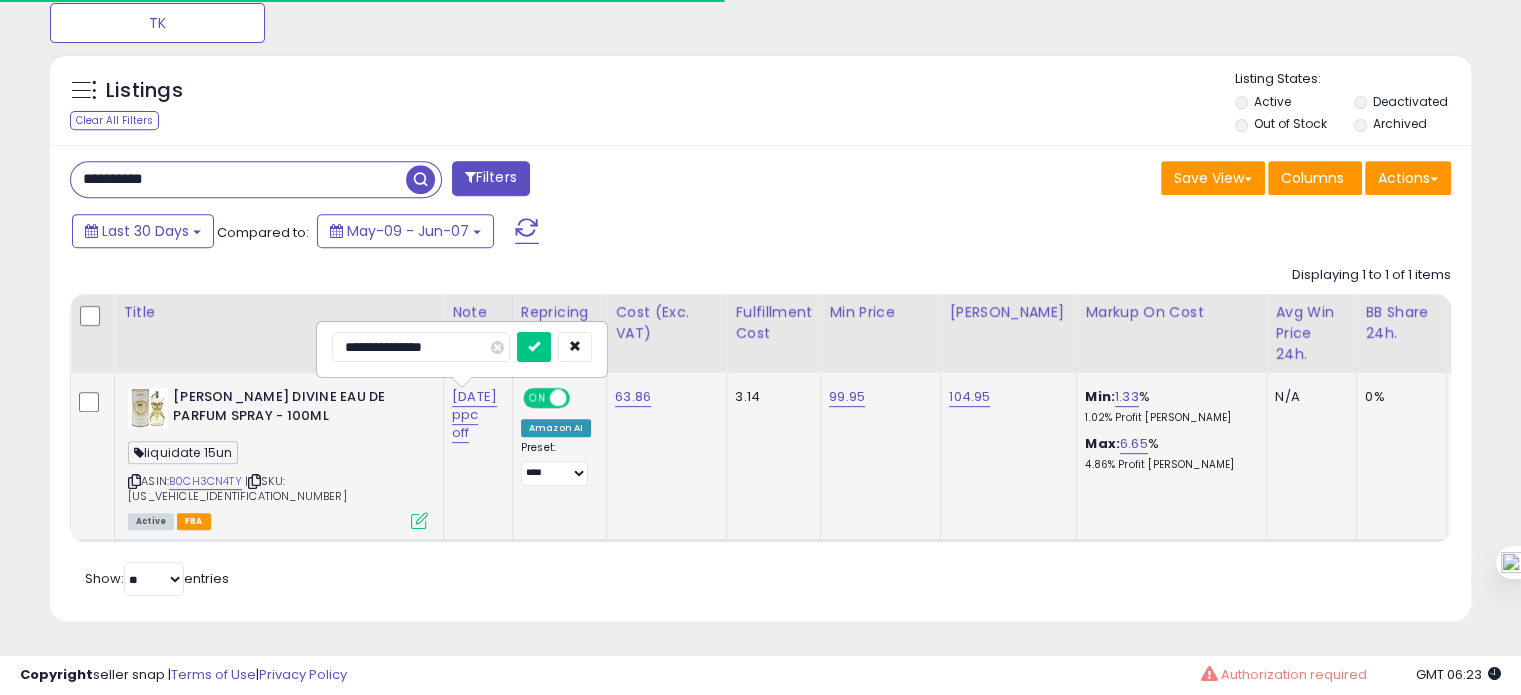 type on "**********" 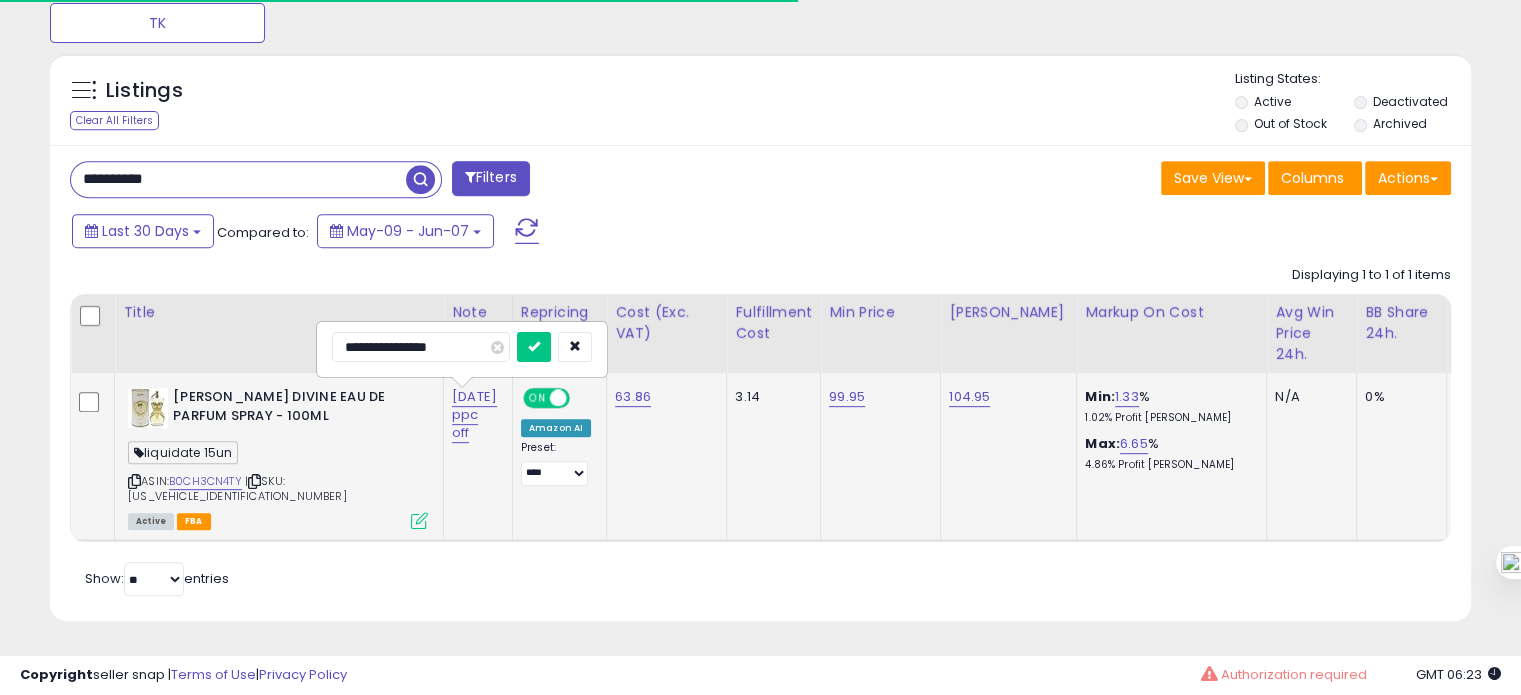 click at bounding box center [534, 347] 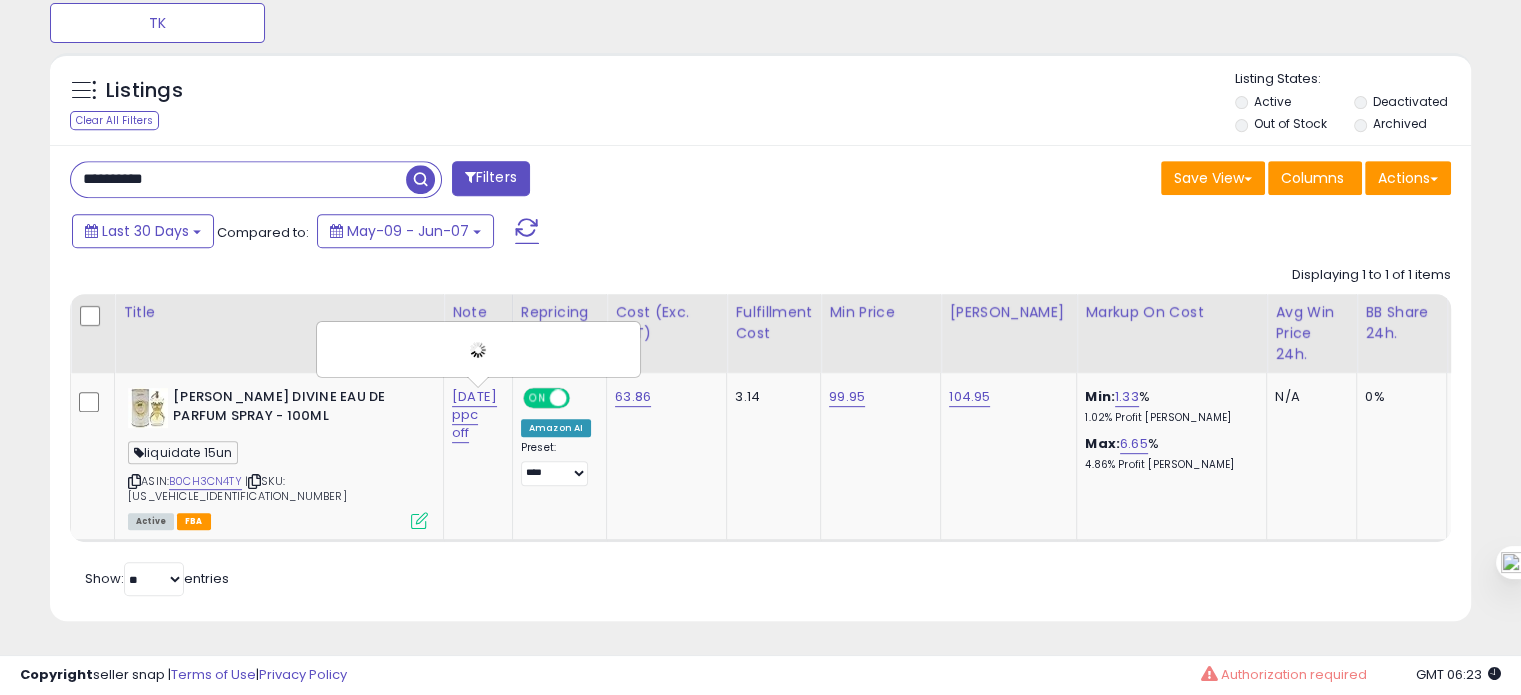 click on "**********" at bounding box center (238, 179) 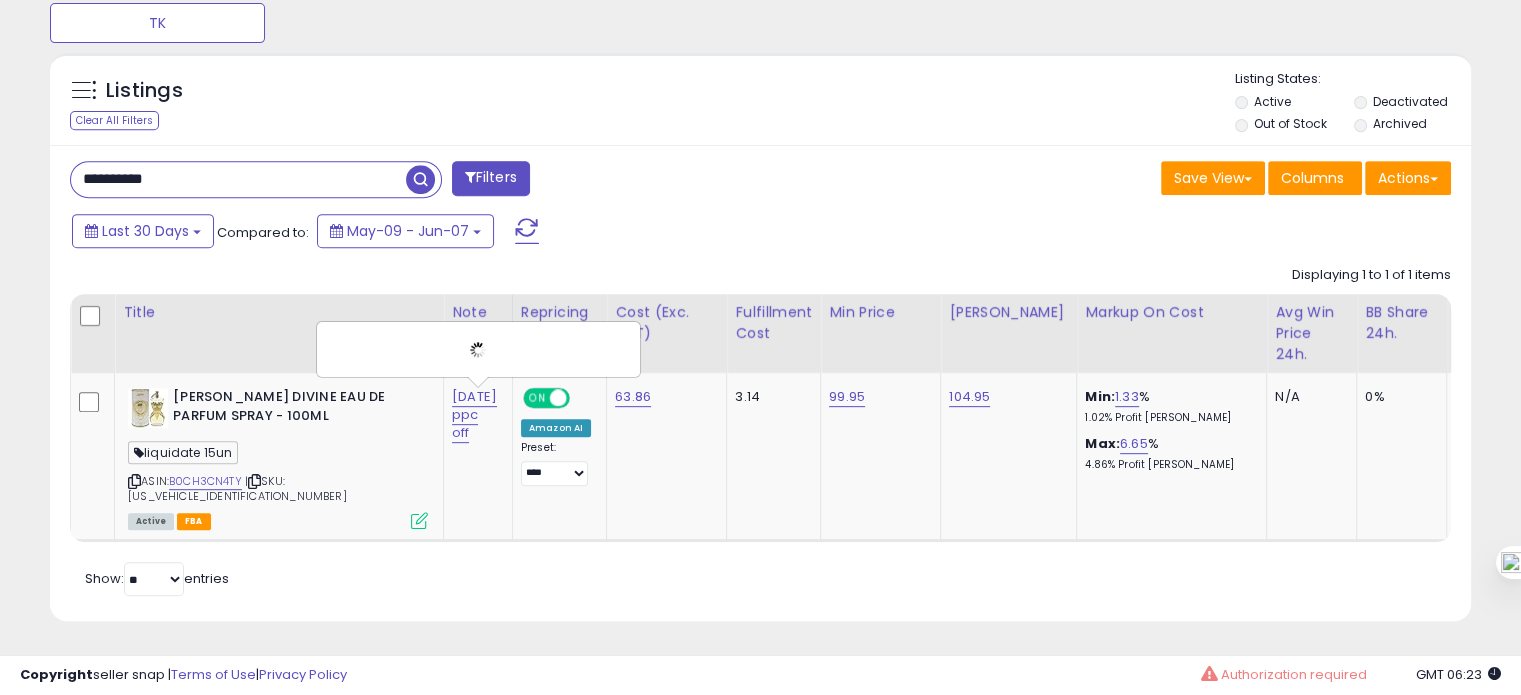 click on "**********" at bounding box center [238, 179] 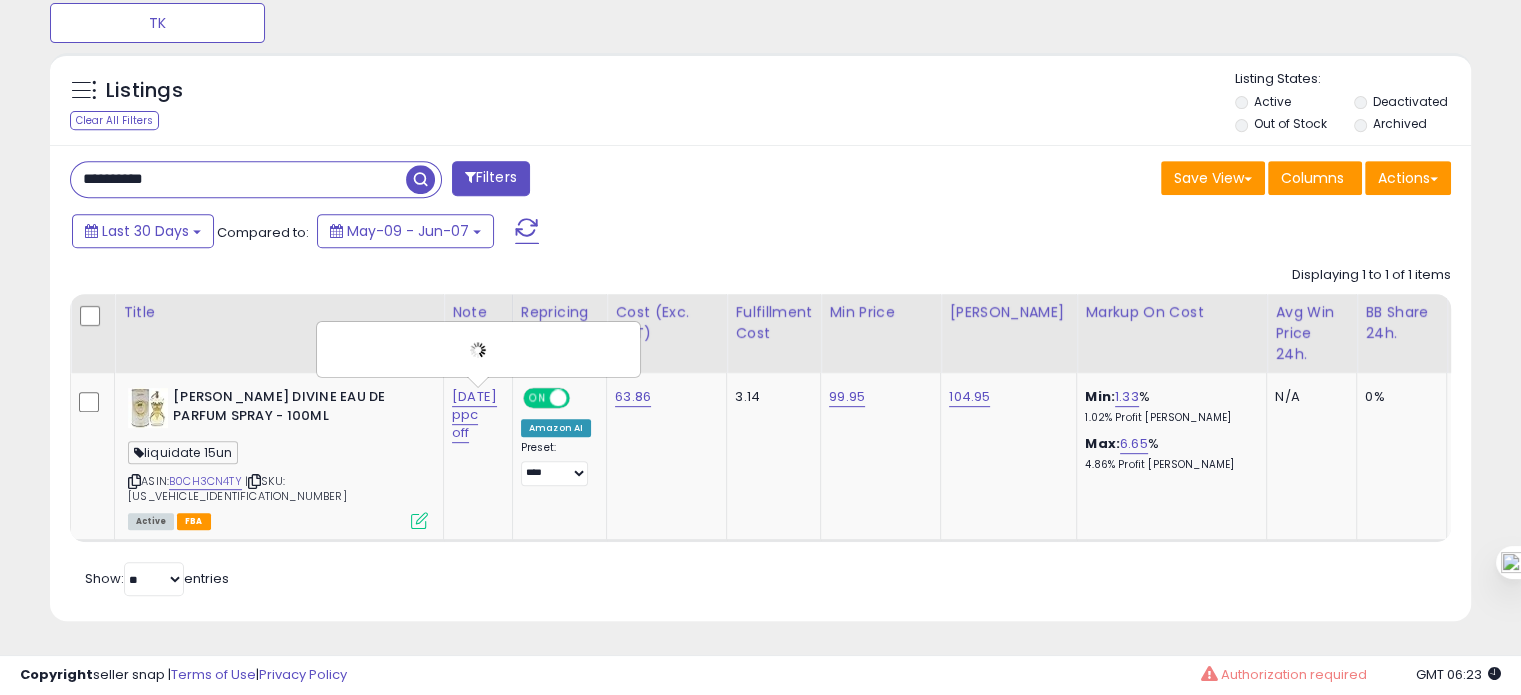 paste 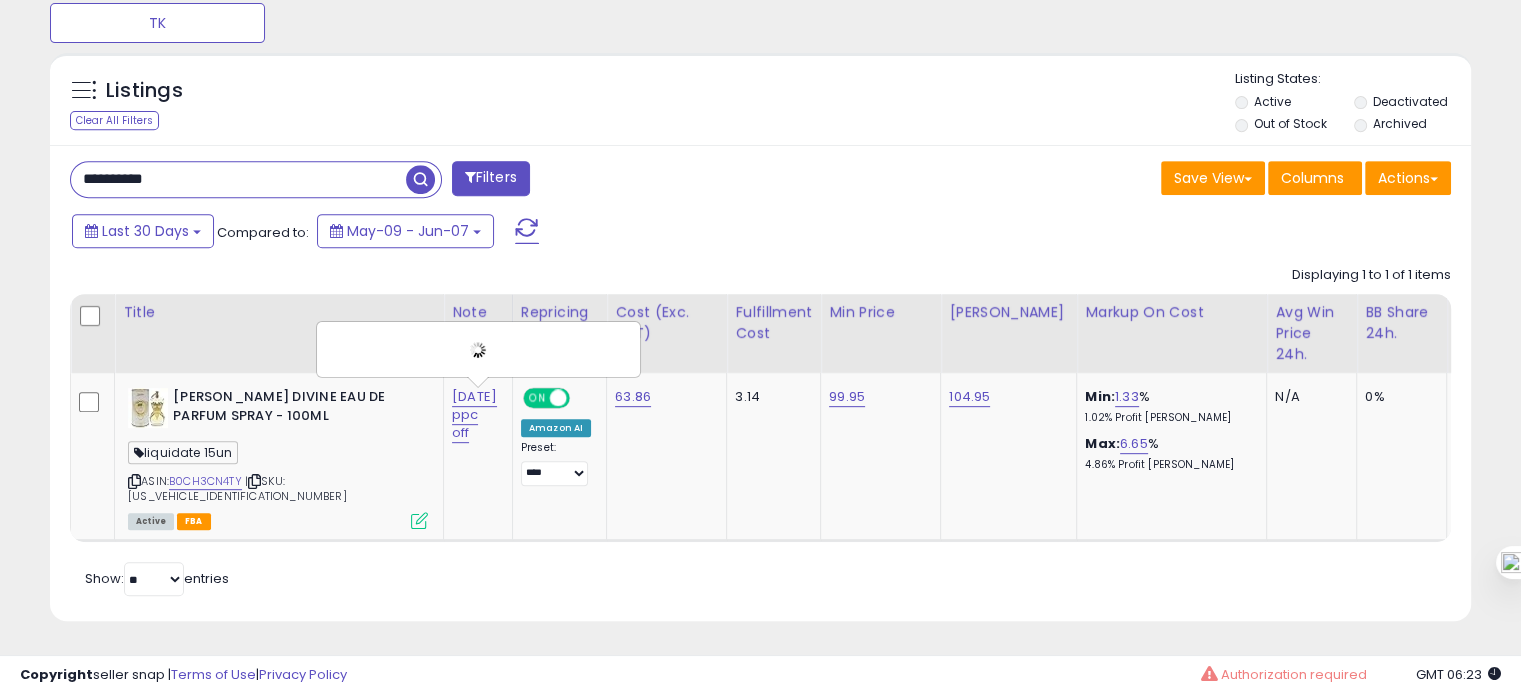 type on "**********" 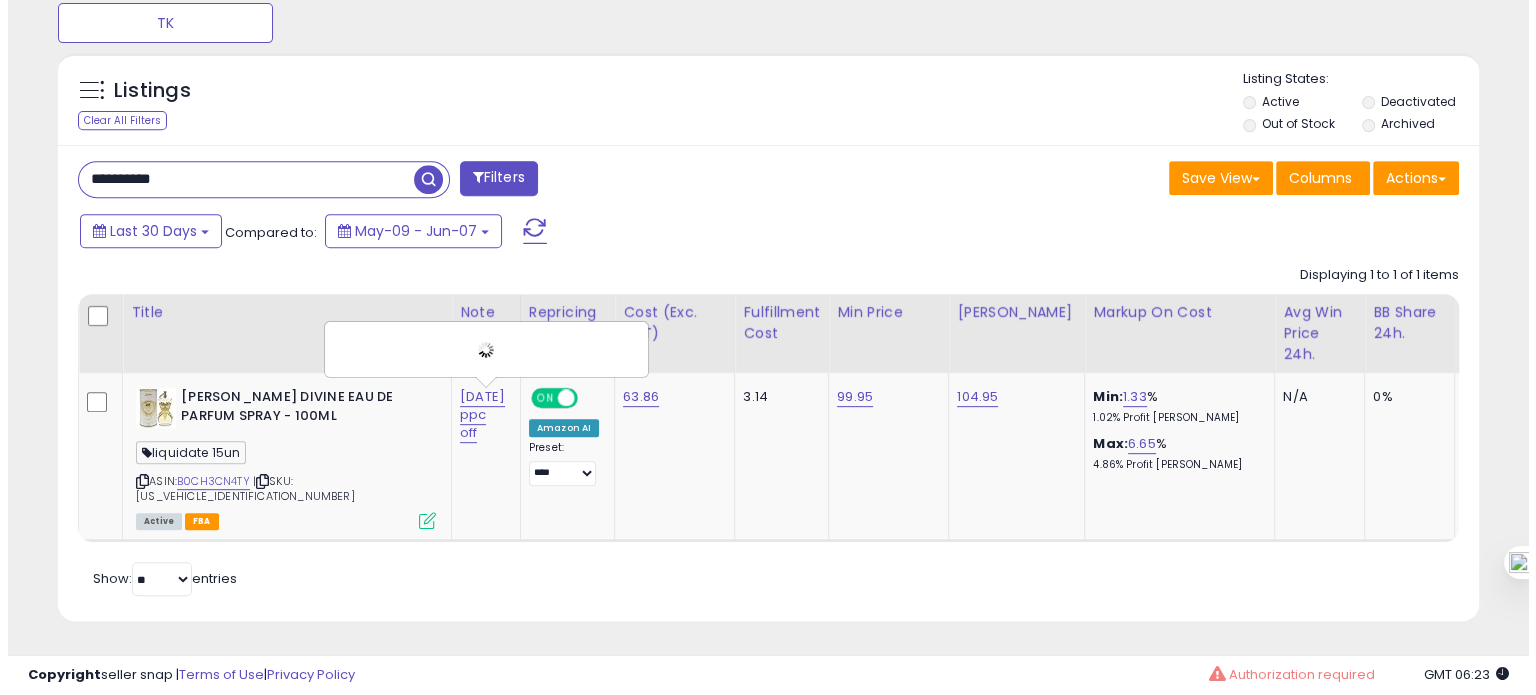 scroll, scrollTop: 674, scrollLeft: 0, axis: vertical 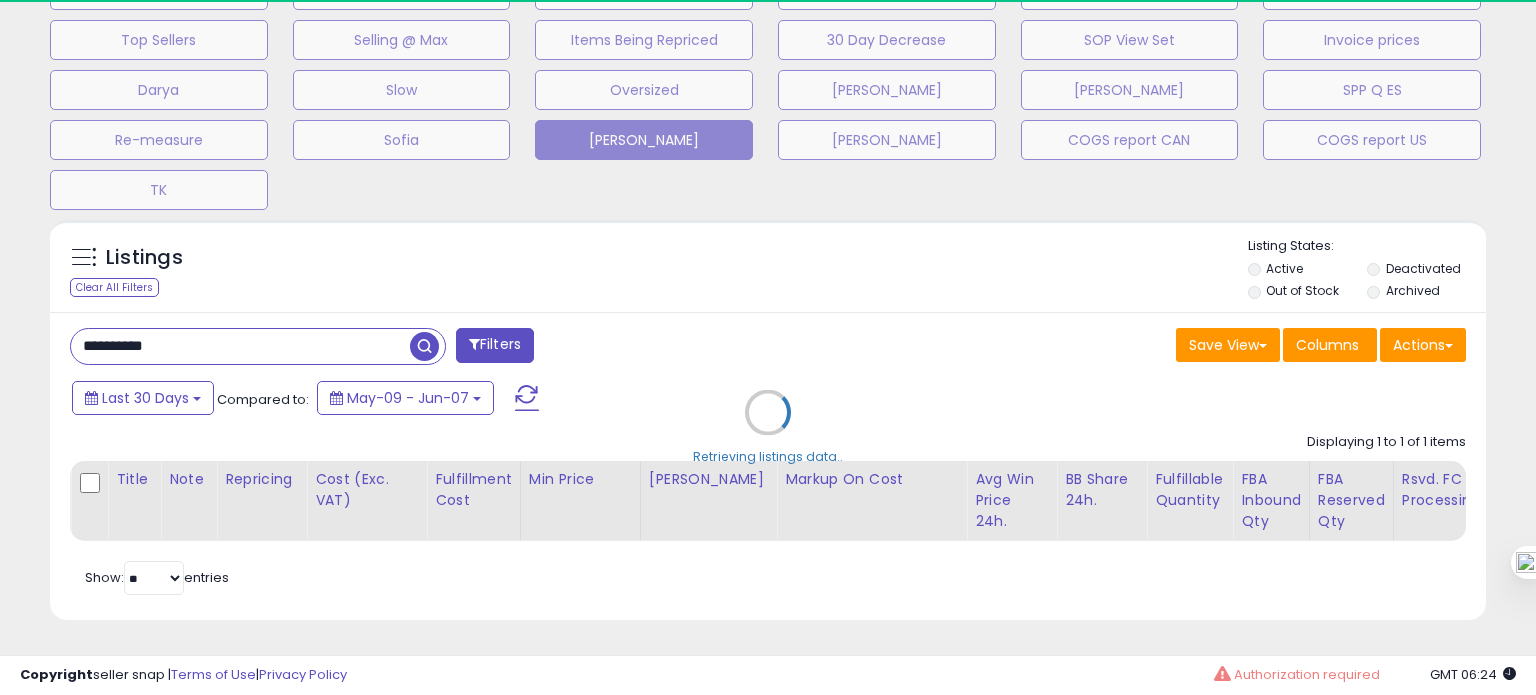 click on "Retrieving listings data.." at bounding box center (768, 427) 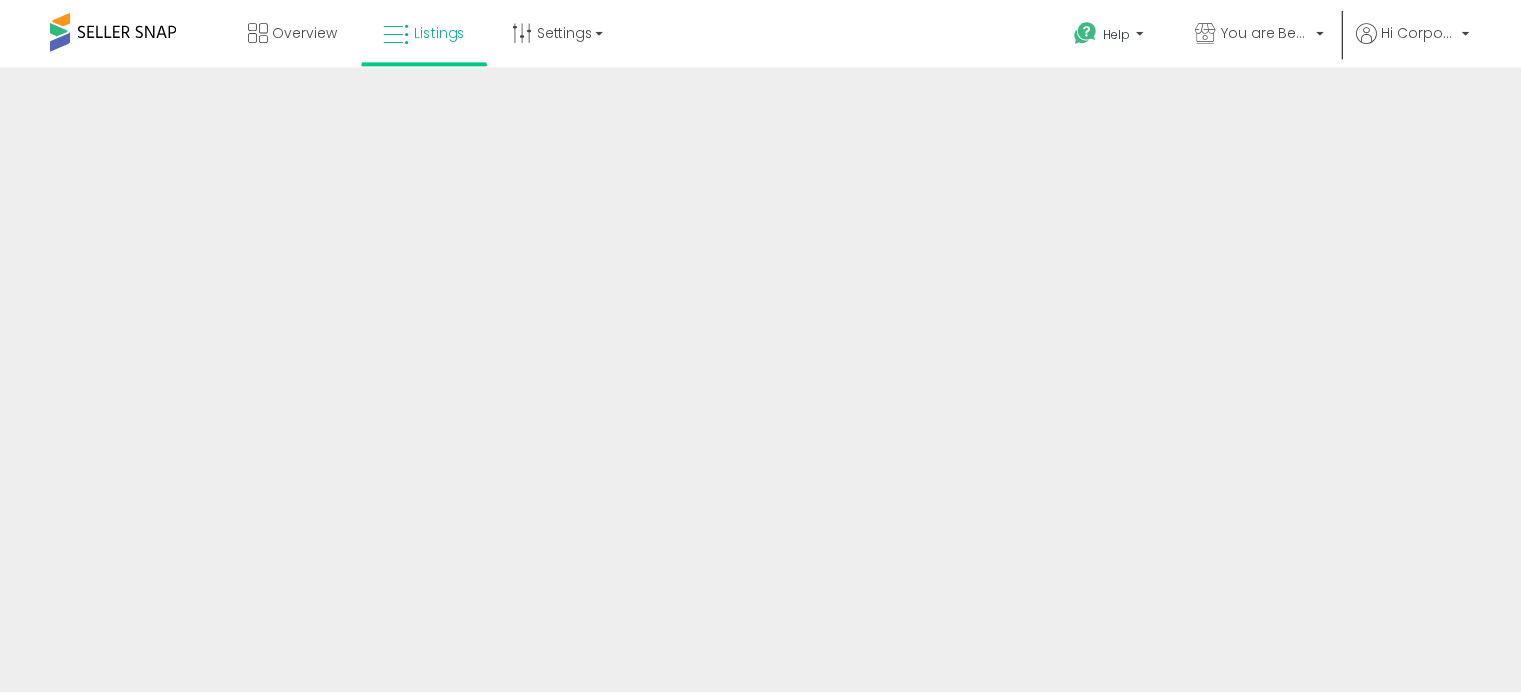 scroll, scrollTop: 0, scrollLeft: 0, axis: both 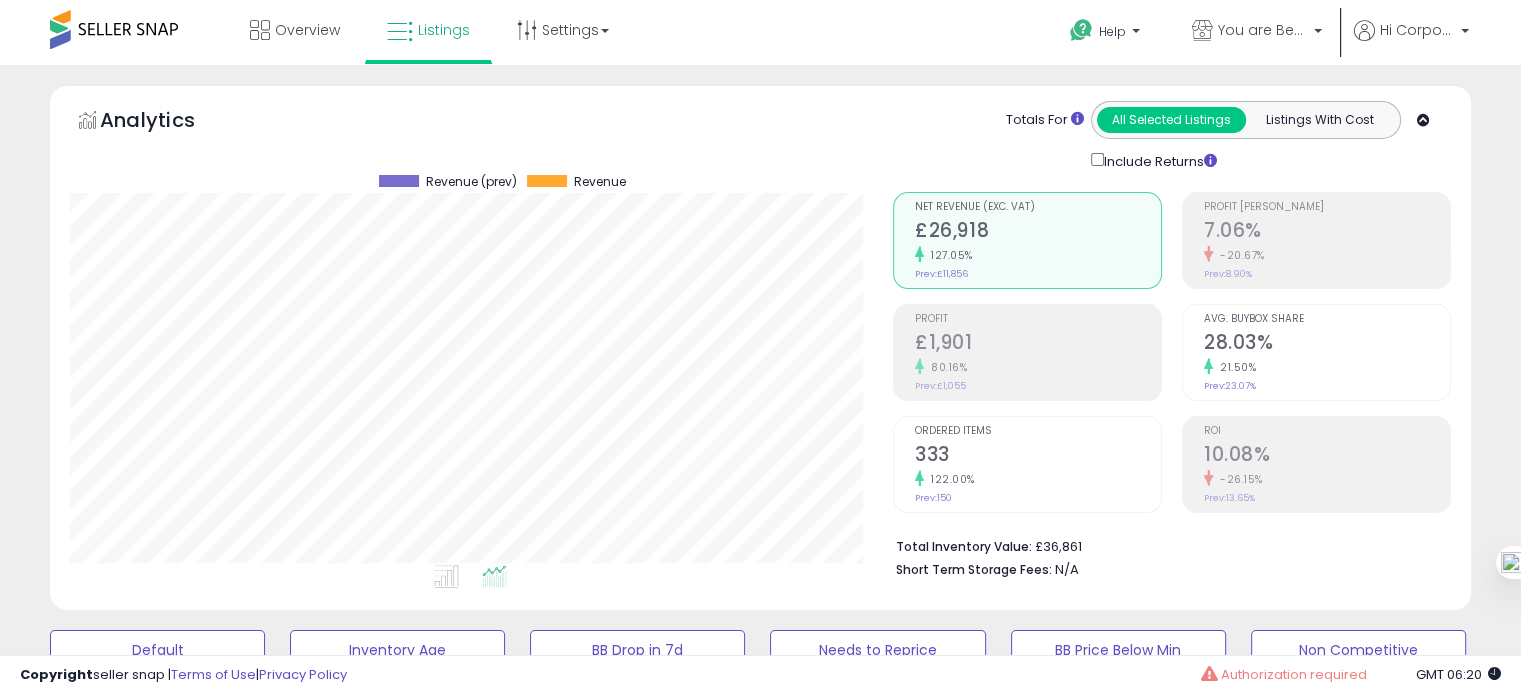 click on "-26.15%" at bounding box center (1327, 479) 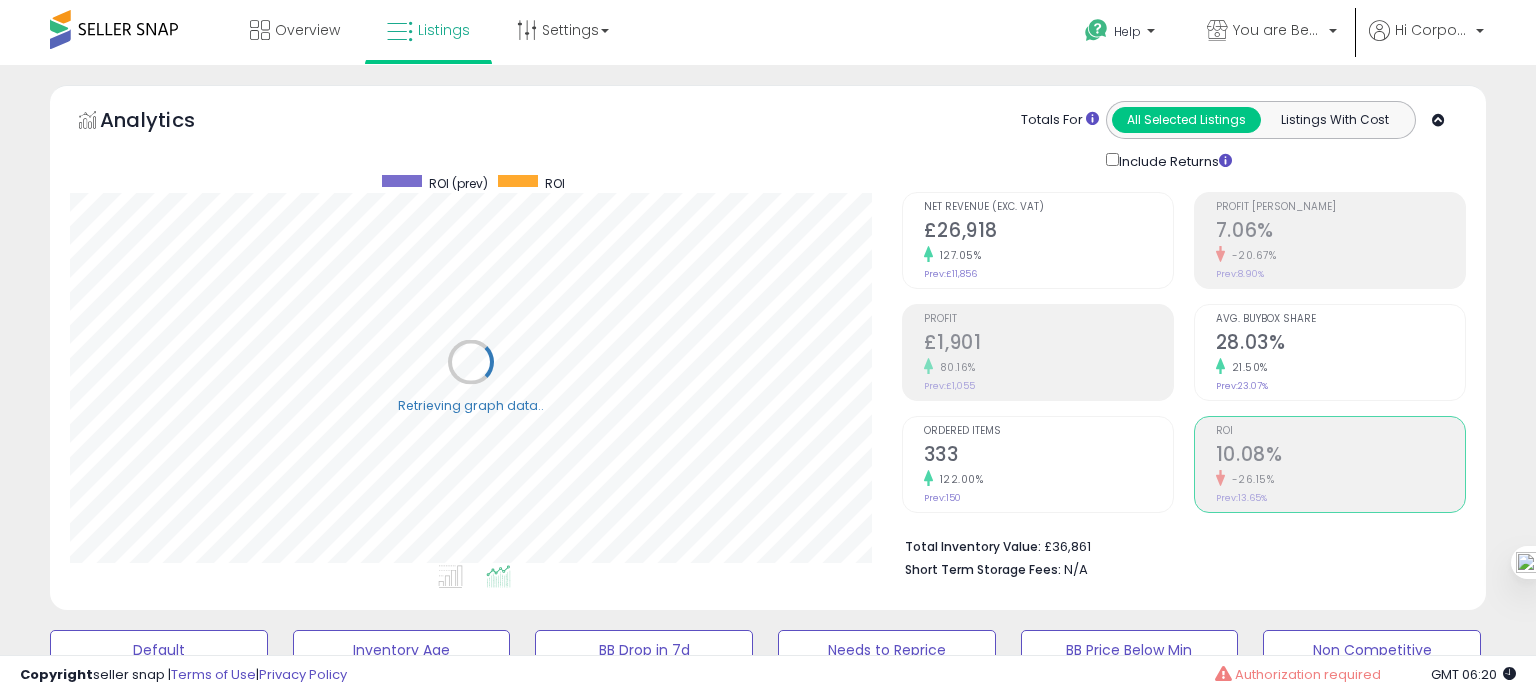 scroll, scrollTop: 999589, scrollLeft: 999168, axis: both 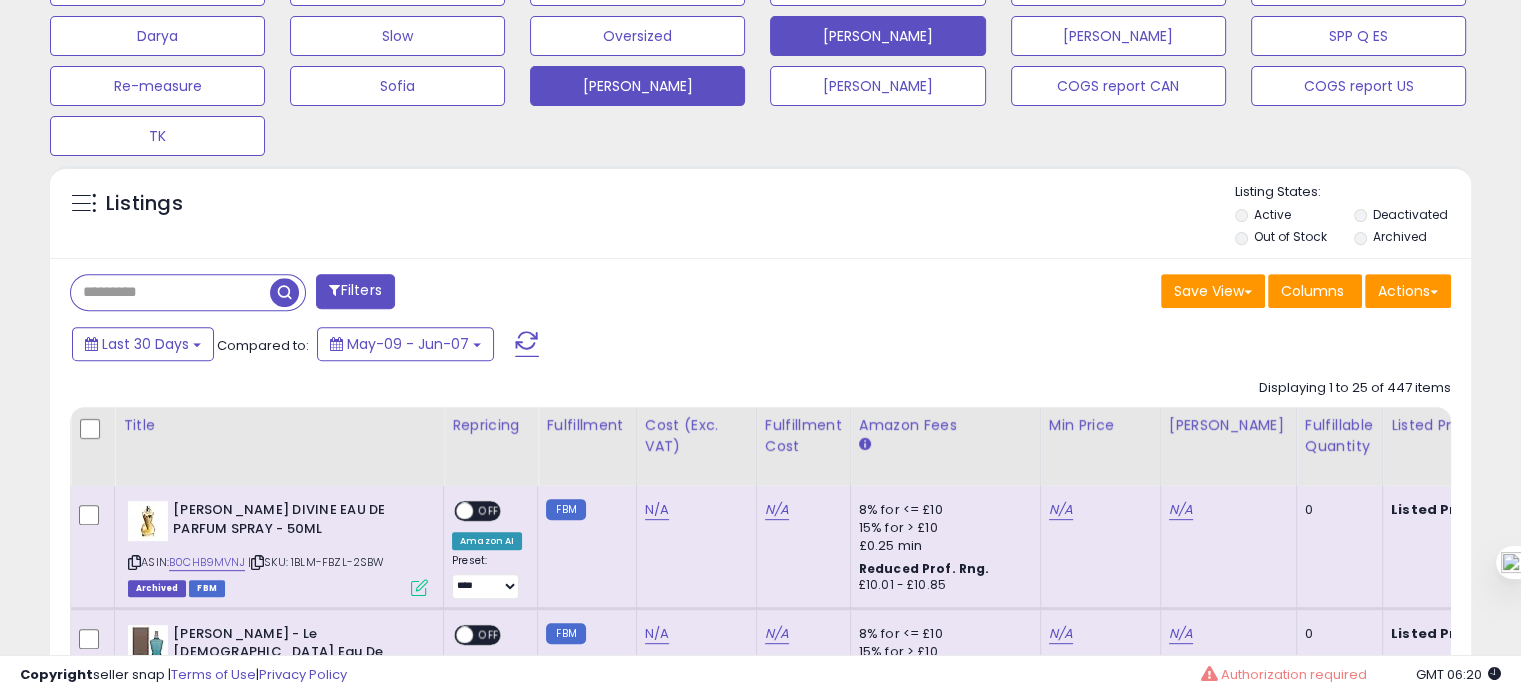 click on "[PERSON_NAME]" at bounding box center (157, -64) 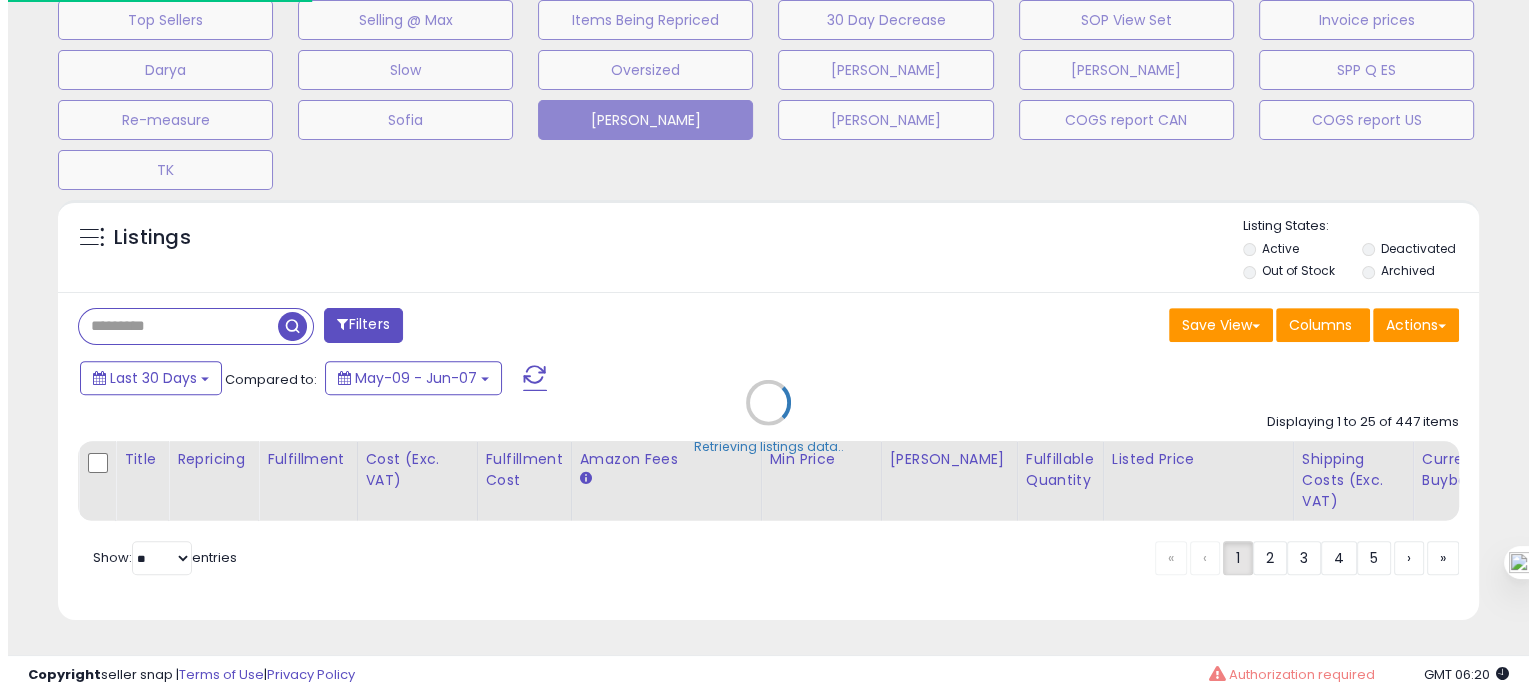 scroll, scrollTop: 693, scrollLeft: 0, axis: vertical 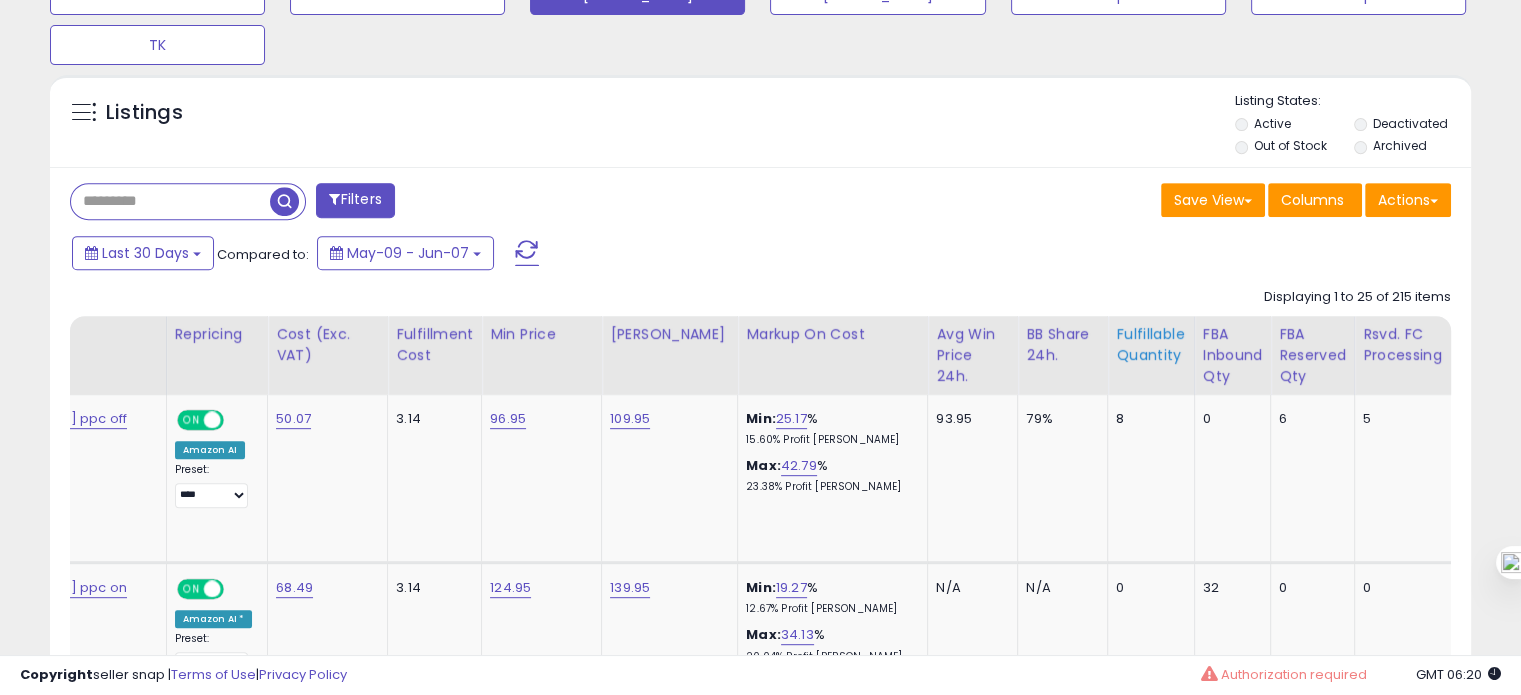 click on "Fulfillable Quantity" at bounding box center [1150, 345] 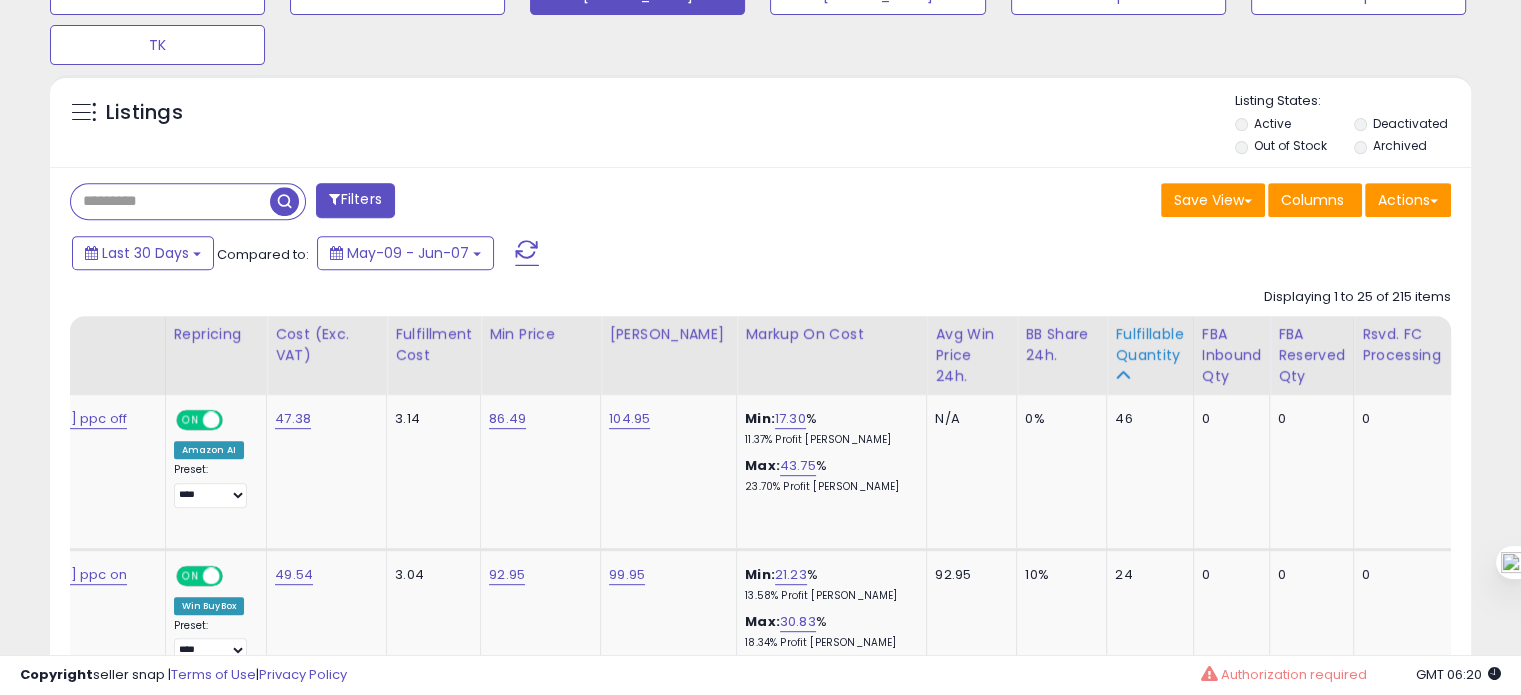scroll, scrollTop: 841, scrollLeft: 0, axis: vertical 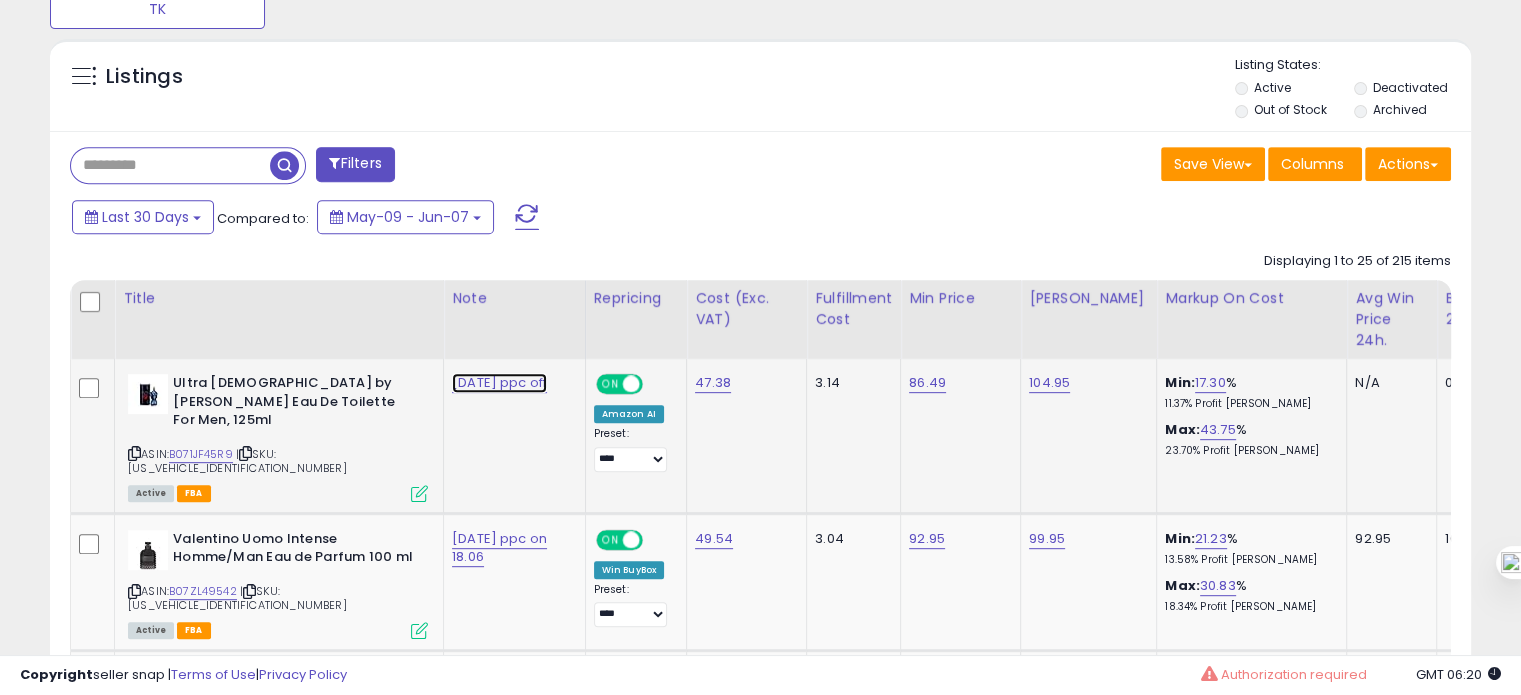 click on "[DATE] ppc off" at bounding box center [499, 383] 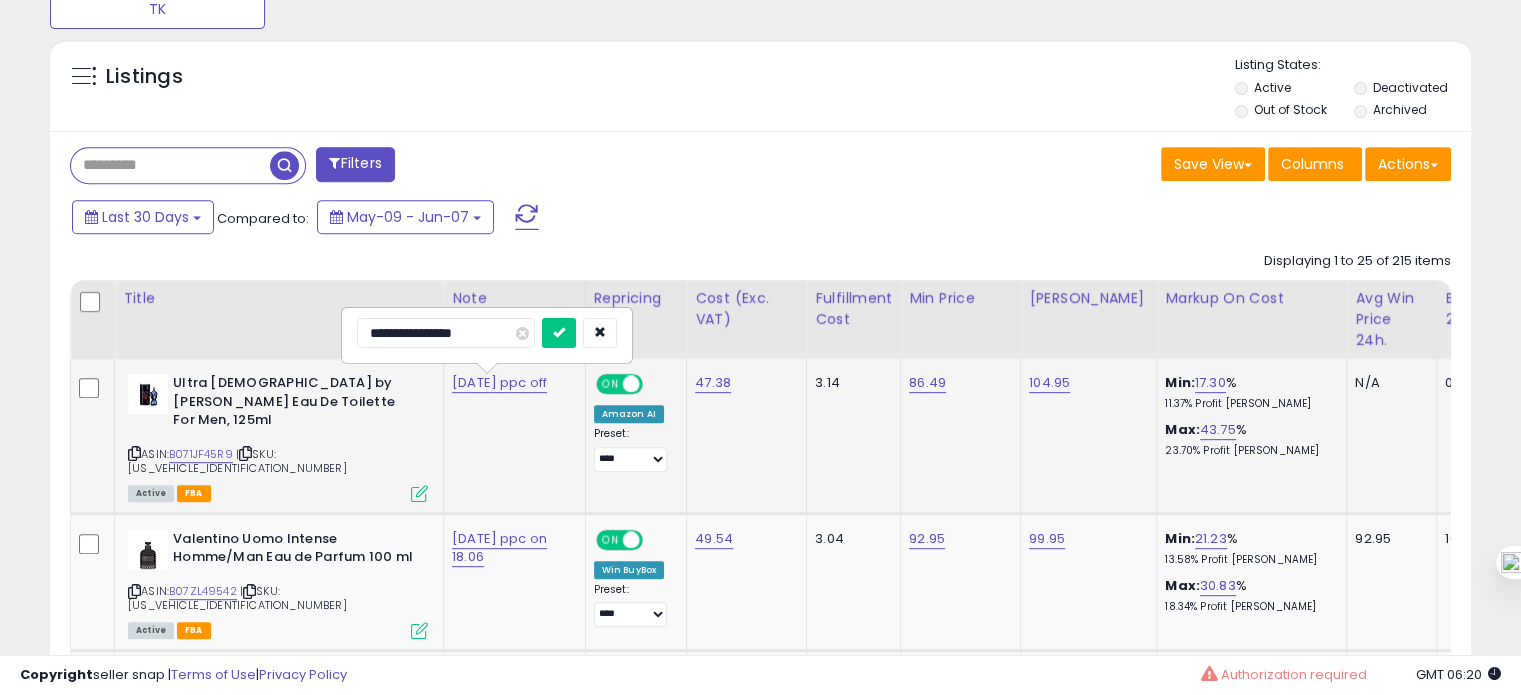 click on "**********" at bounding box center [446, 333] 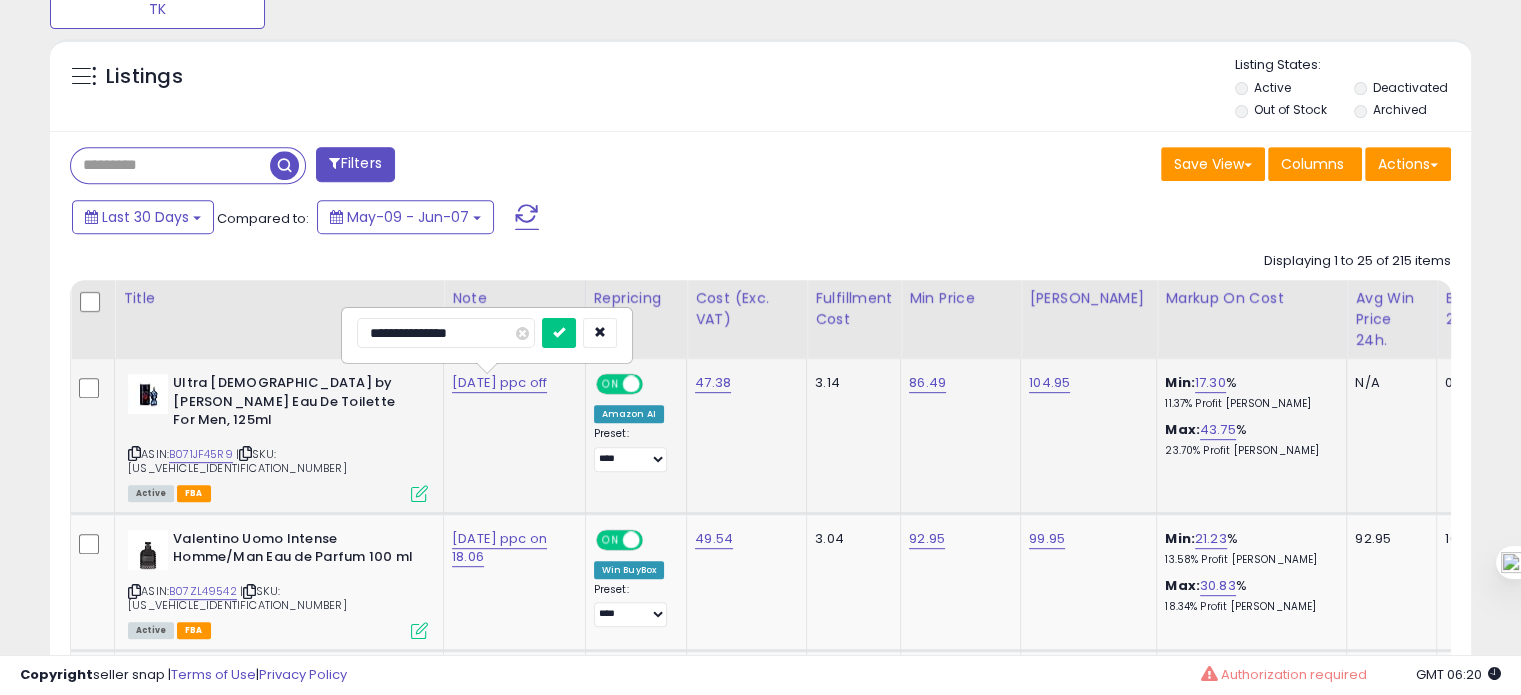 type on "**********" 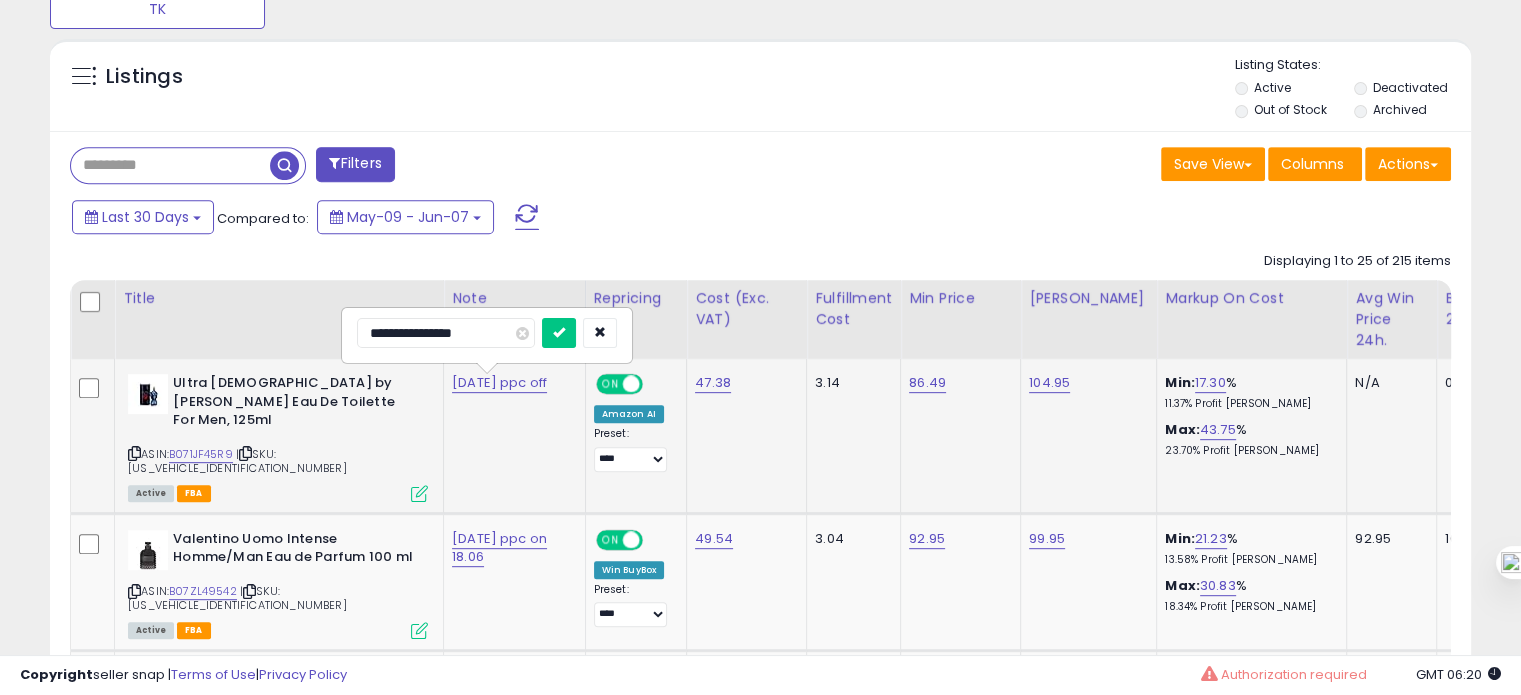 click at bounding box center [559, 333] 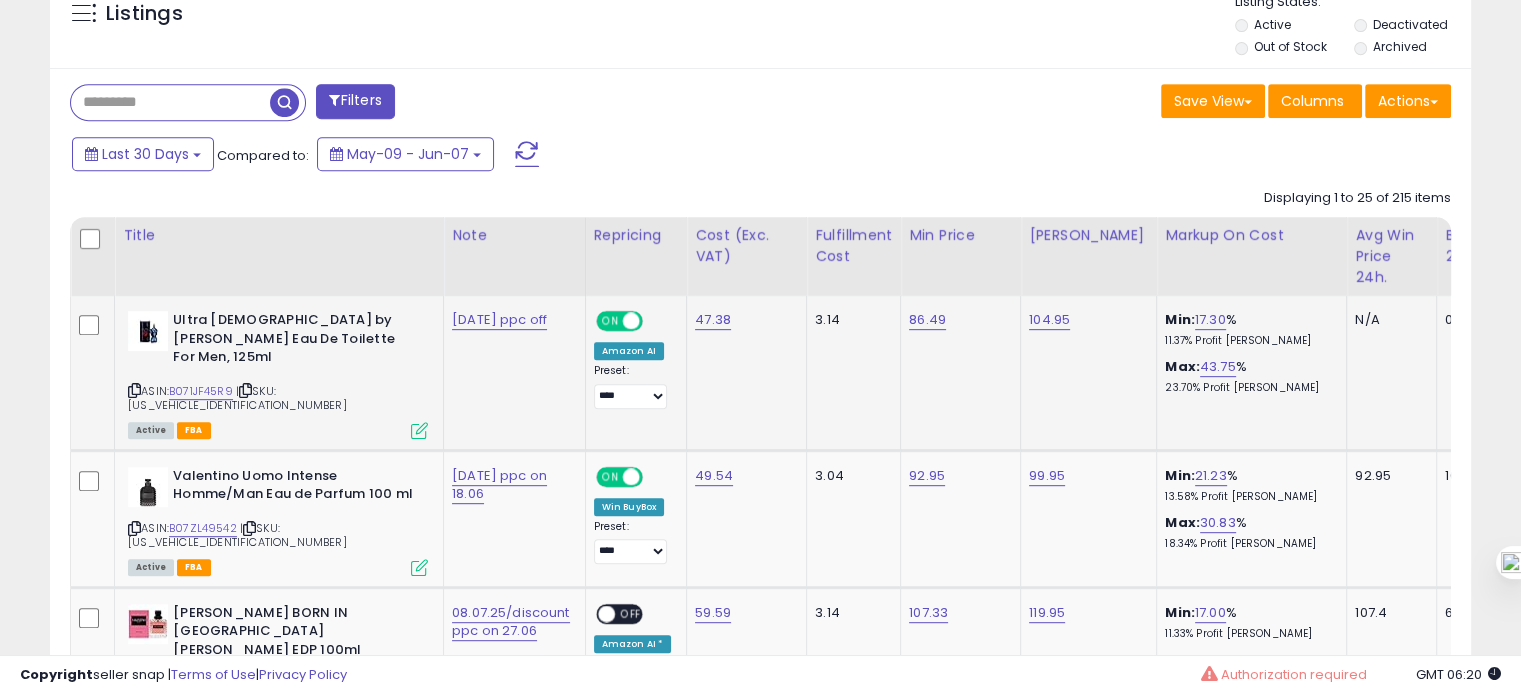 scroll, scrollTop: 934, scrollLeft: 0, axis: vertical 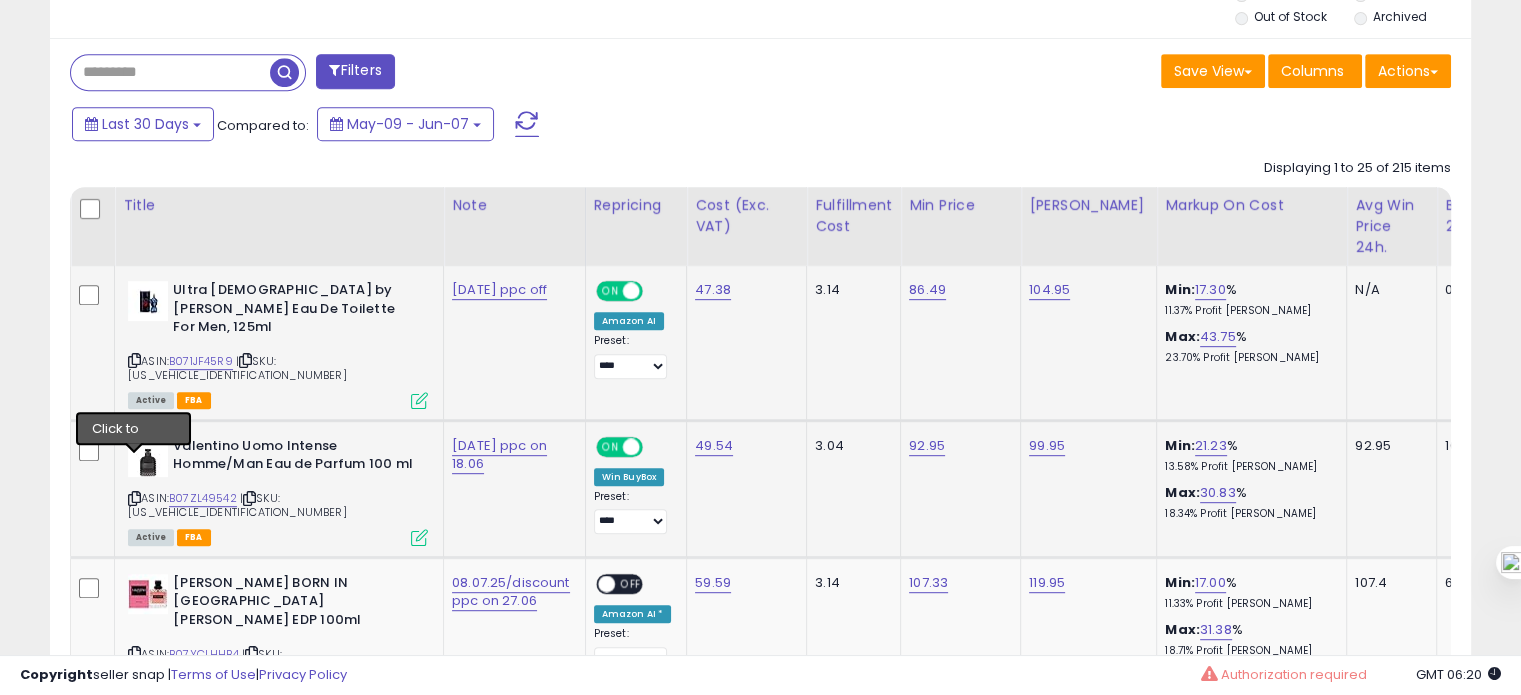 click at bounding box center (134, 498) 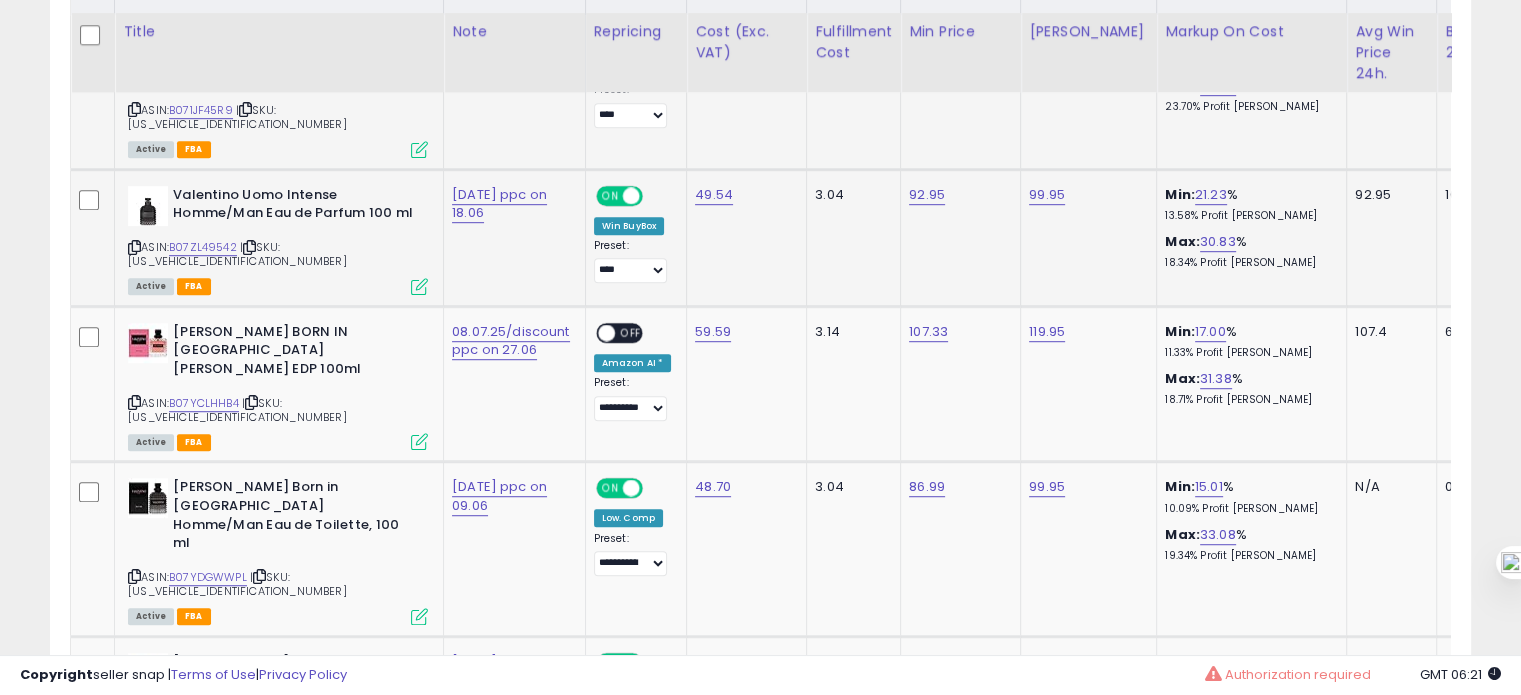 scroll, scrollTop: 1199, scrollLeft: 0, axis: vertical 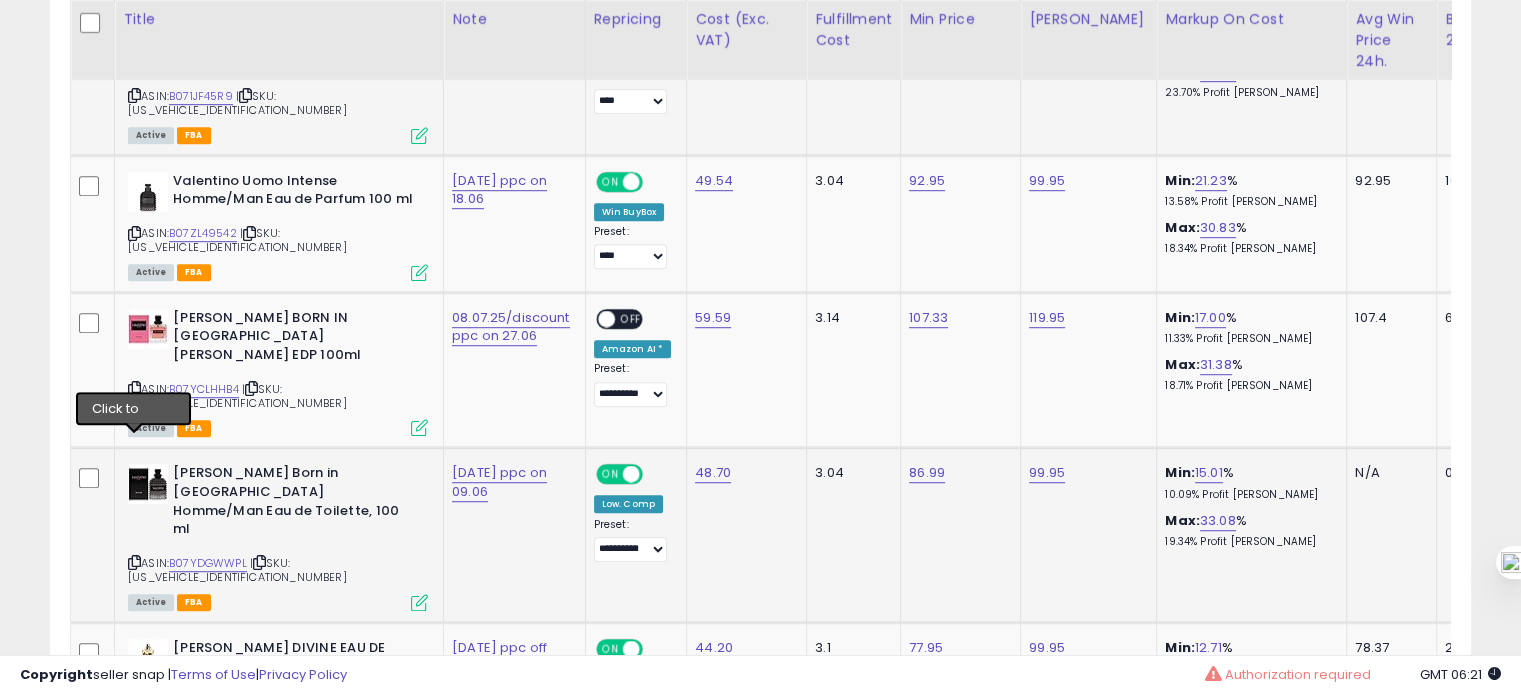 click at bounding box center [134, 562] 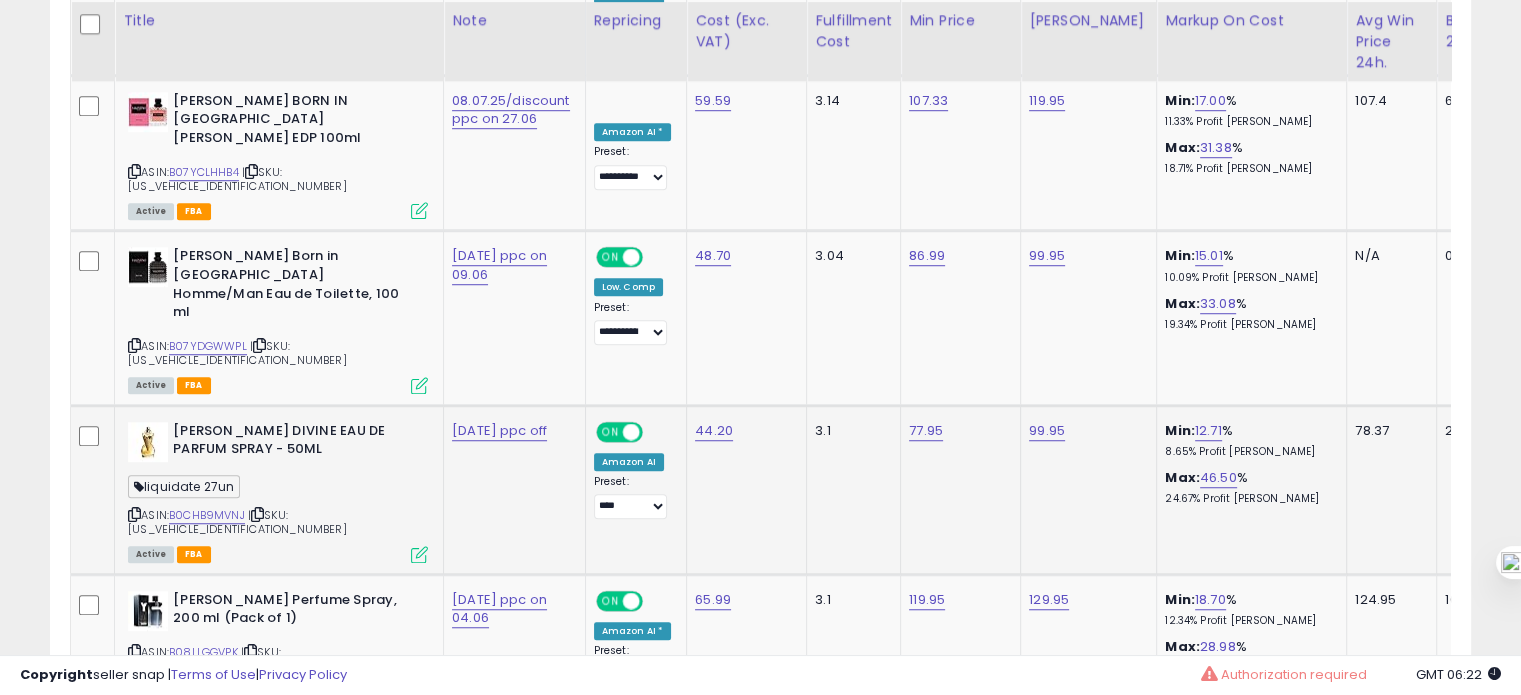 scroll, scrollTop: 1418, scrollLeft: 0, axis: vertical 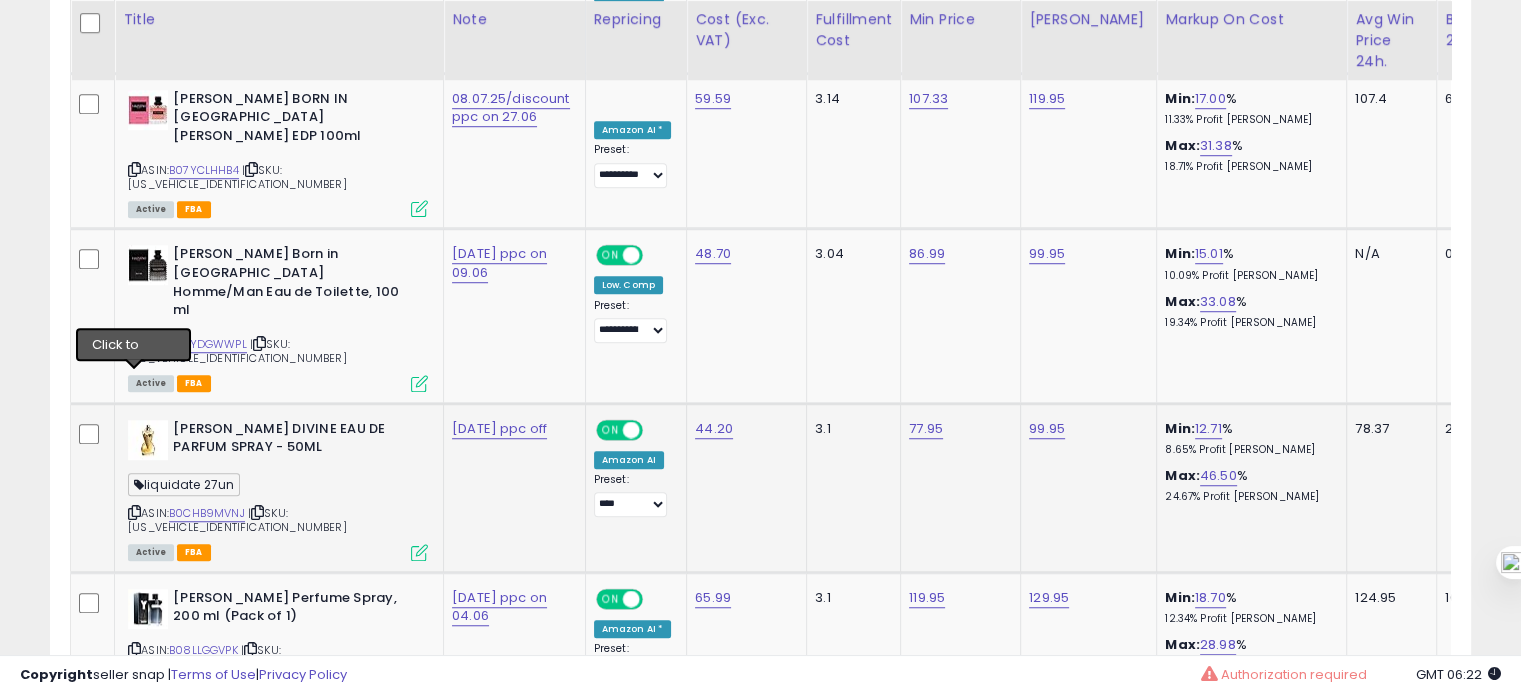 click at bounding box center (134, 512) 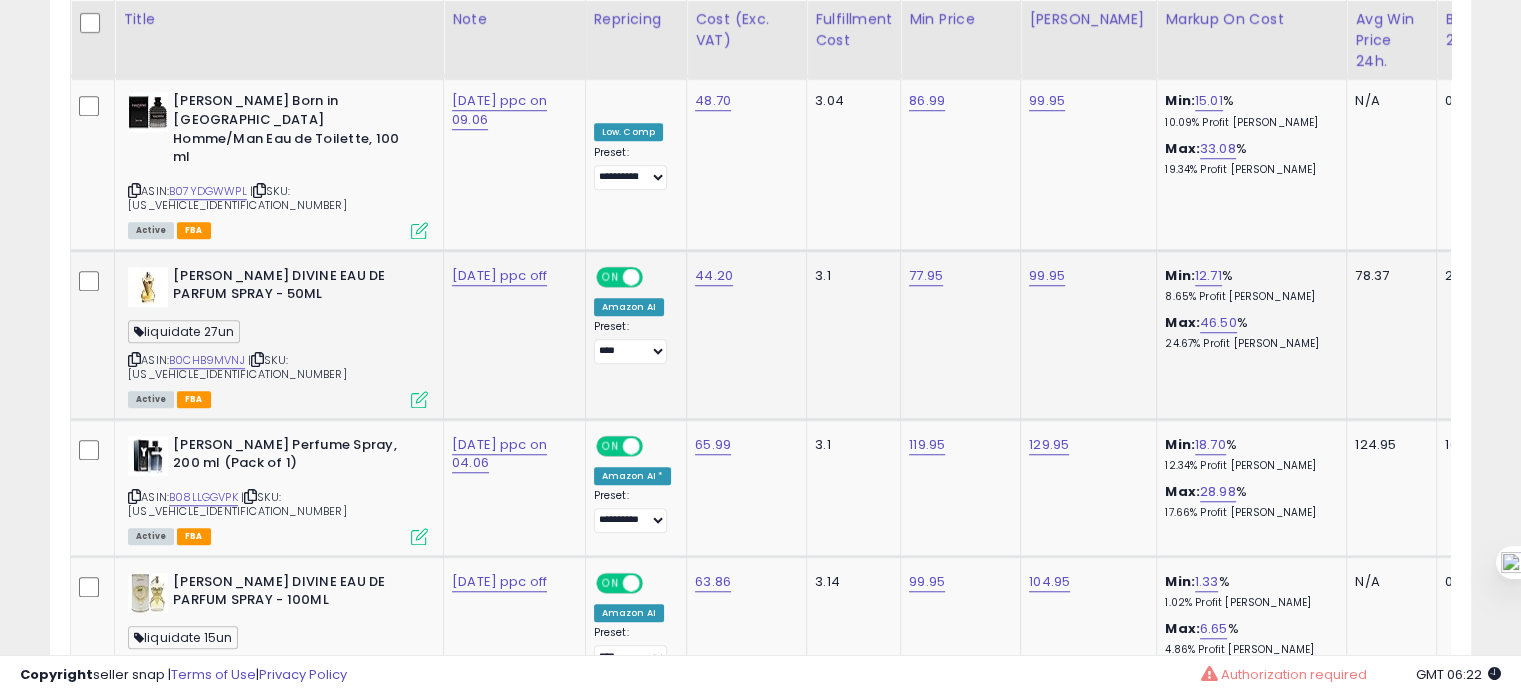 scroll, scrollTop: 1576, scrollLeft: 0, axis: vertical 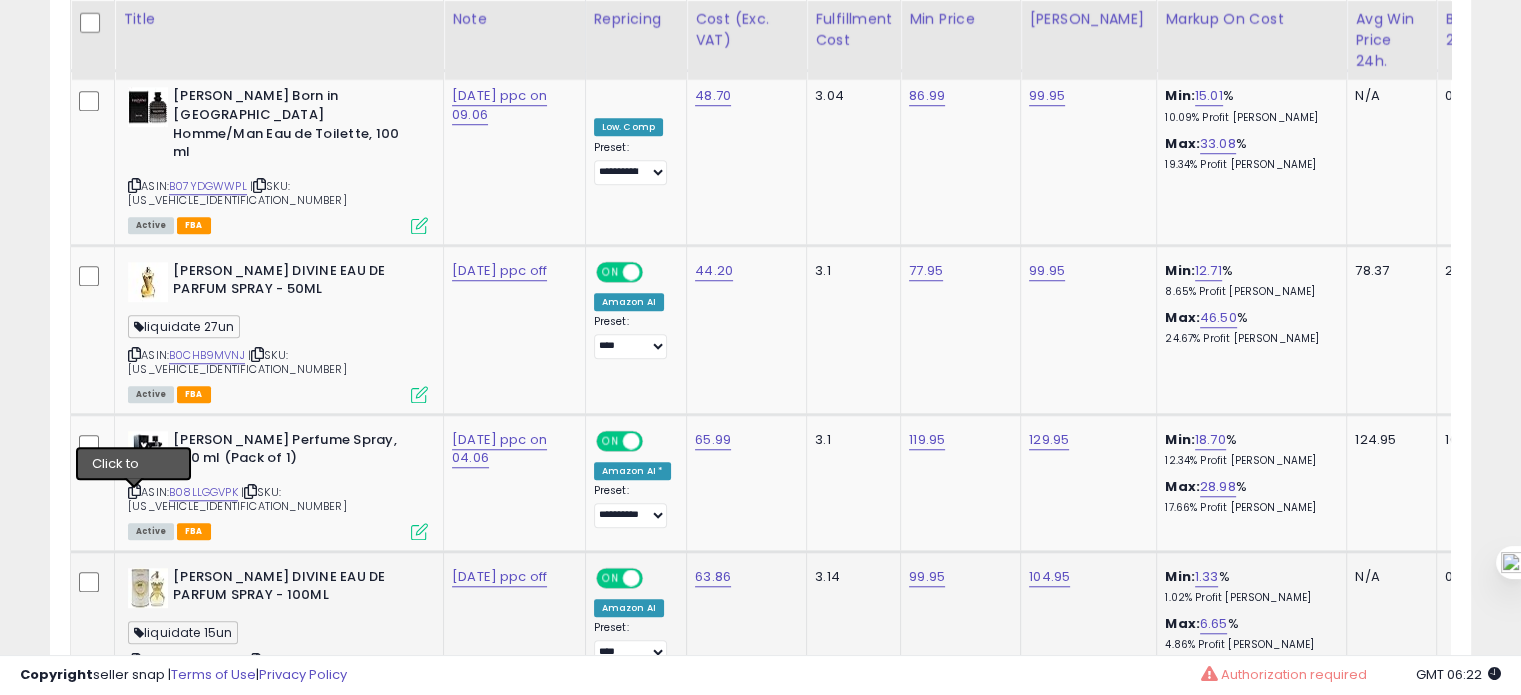 click at bounding box center [134, 660] 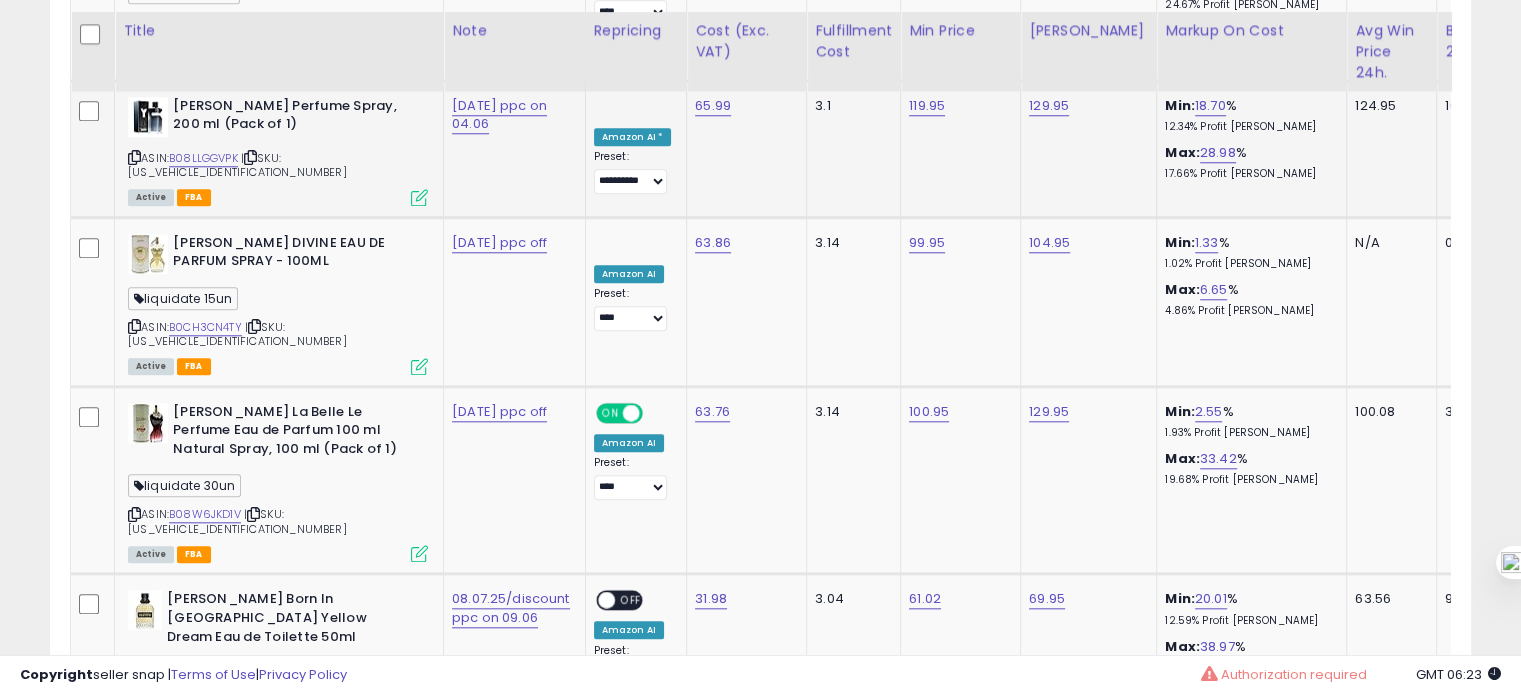 scroll, scrollTop: 1933, scrollLeft: 0, axis: vertical 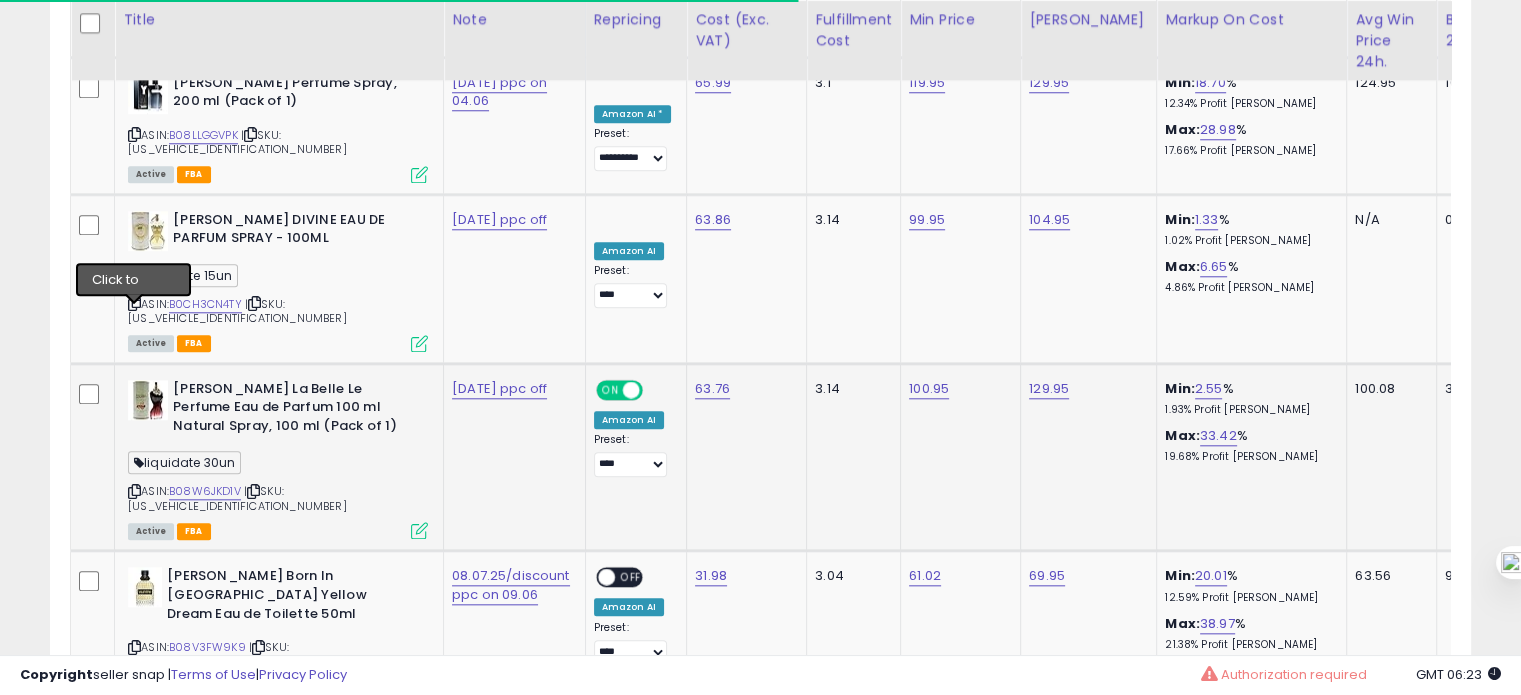 click at bounding box center (134, 491) 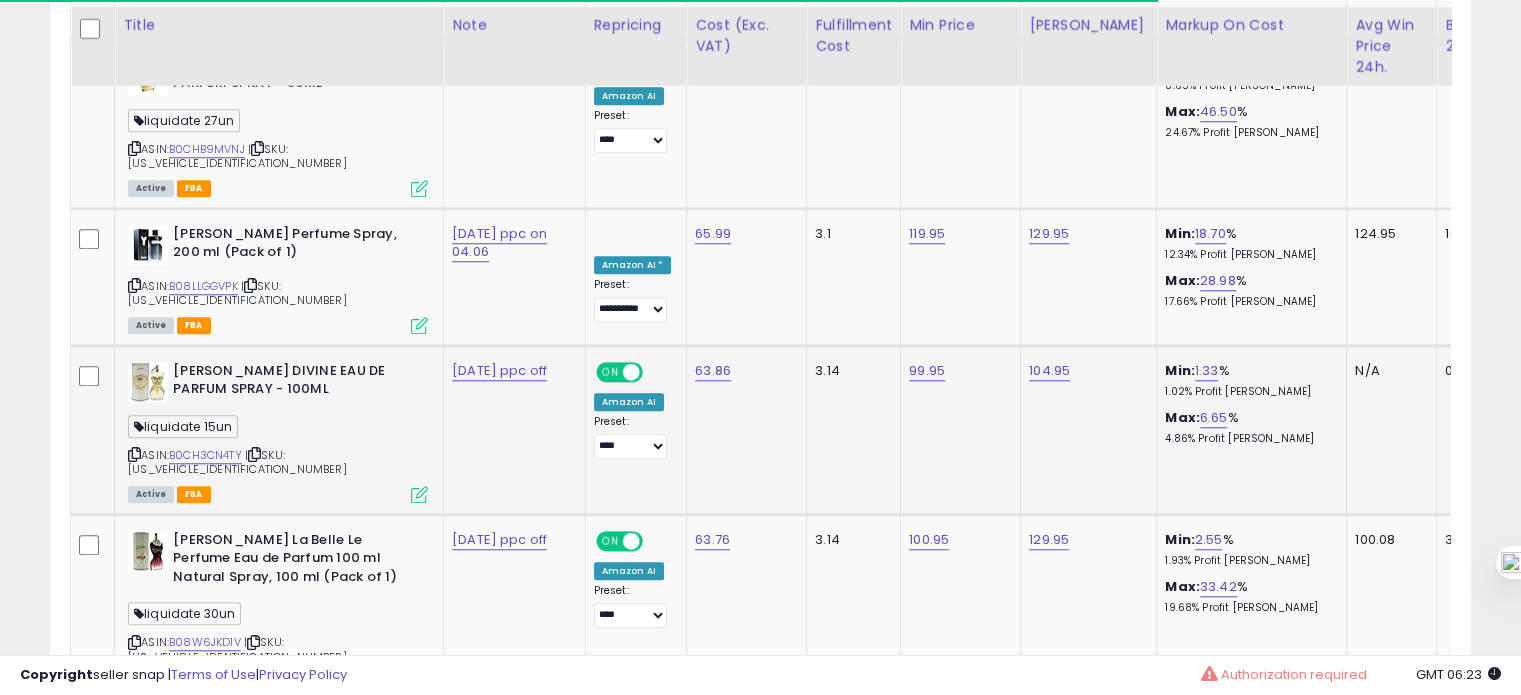 scroll, scrollTop: 1779, scrollLeft: 0, axis: vertical 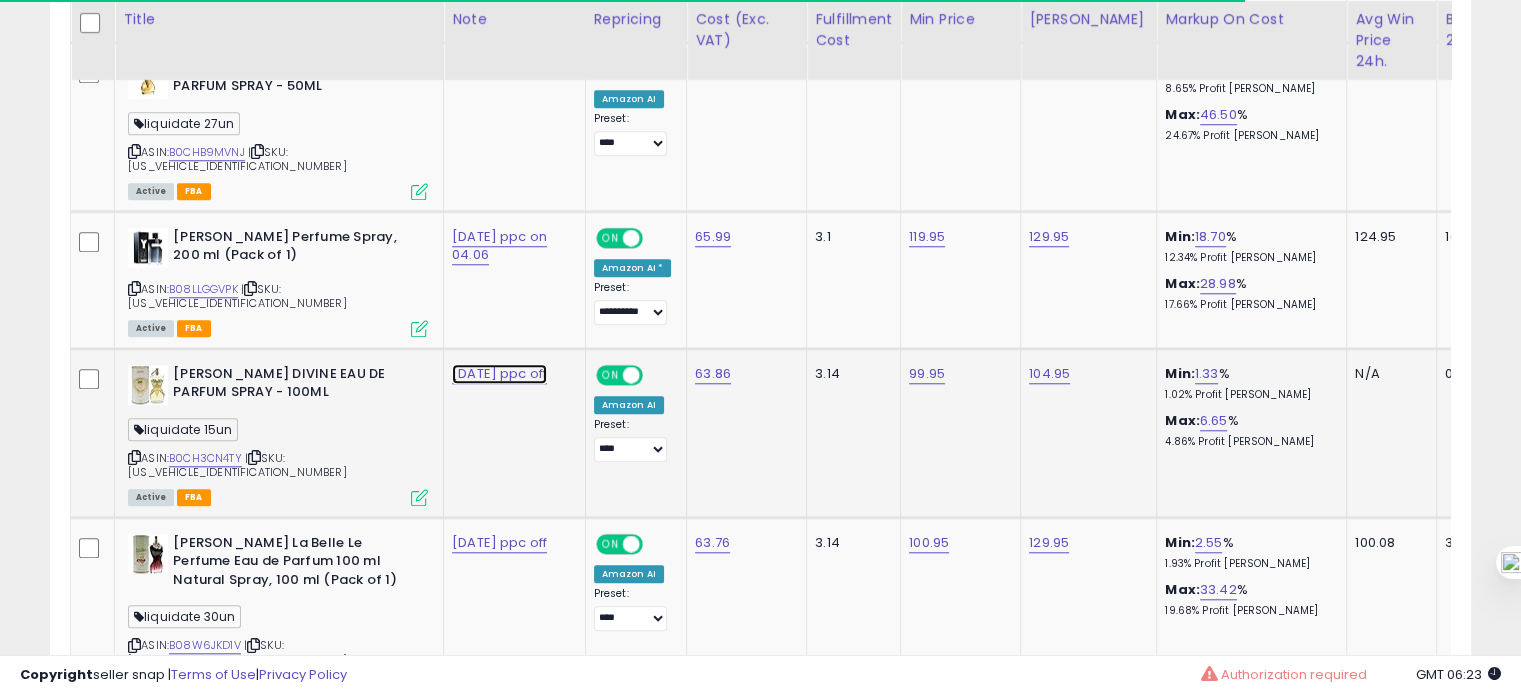 click on "[DATE] ppc off" at bounding box center (499, -555) 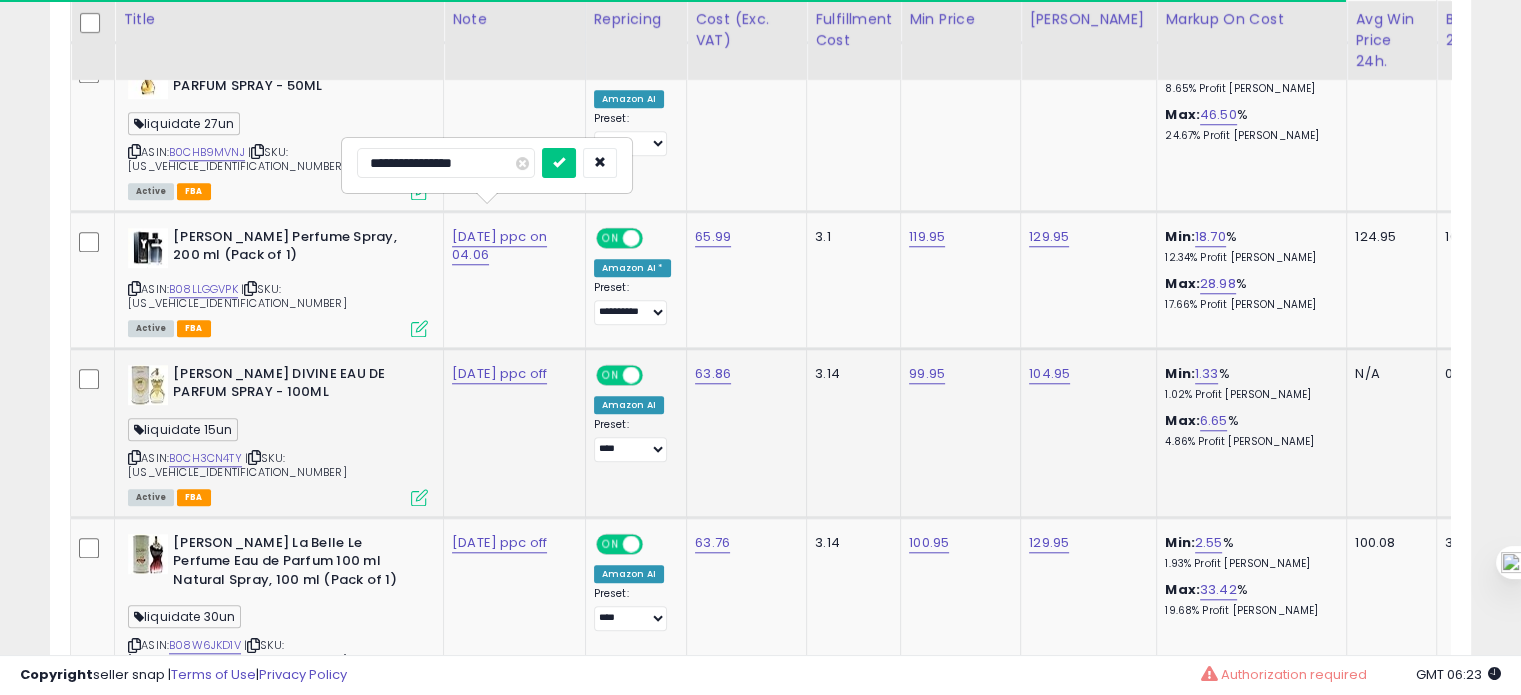 click on "**********" at bounding box center [446, 163] 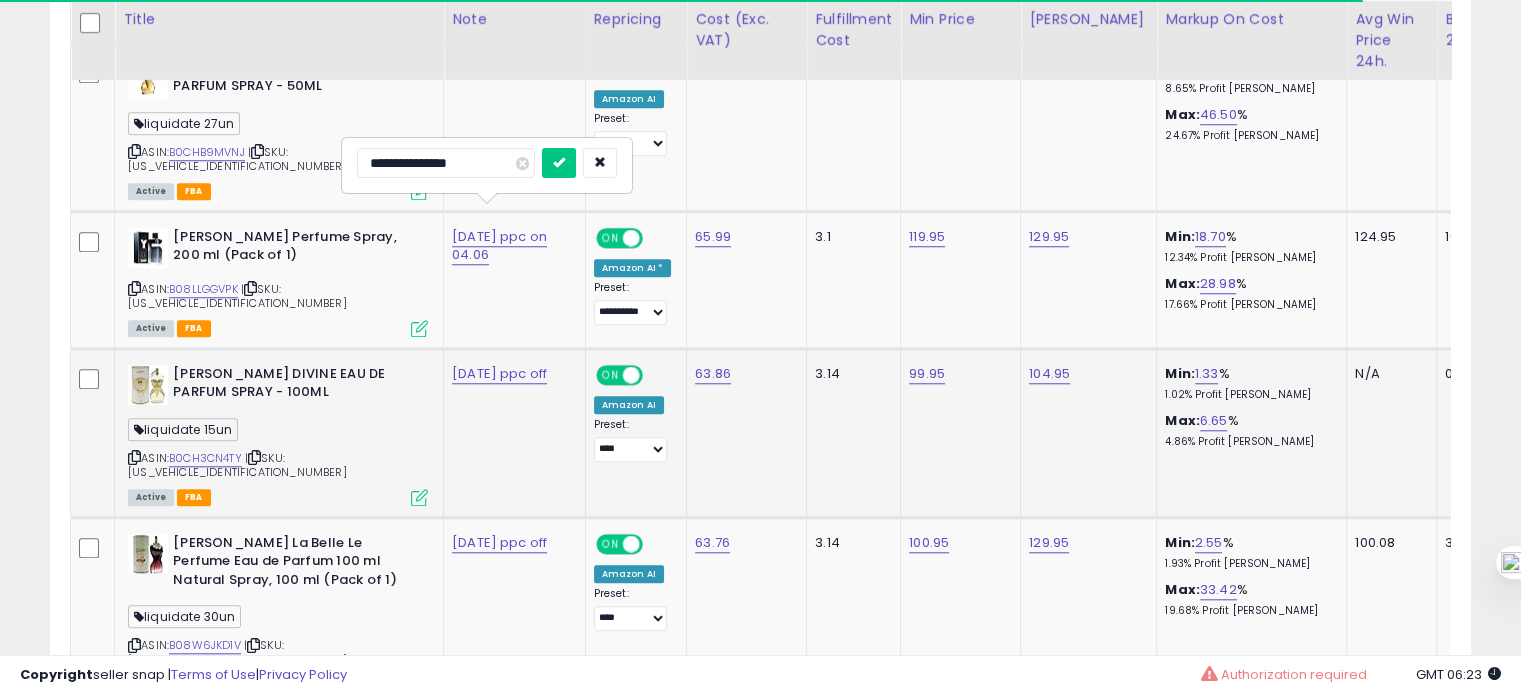 type on "**********" 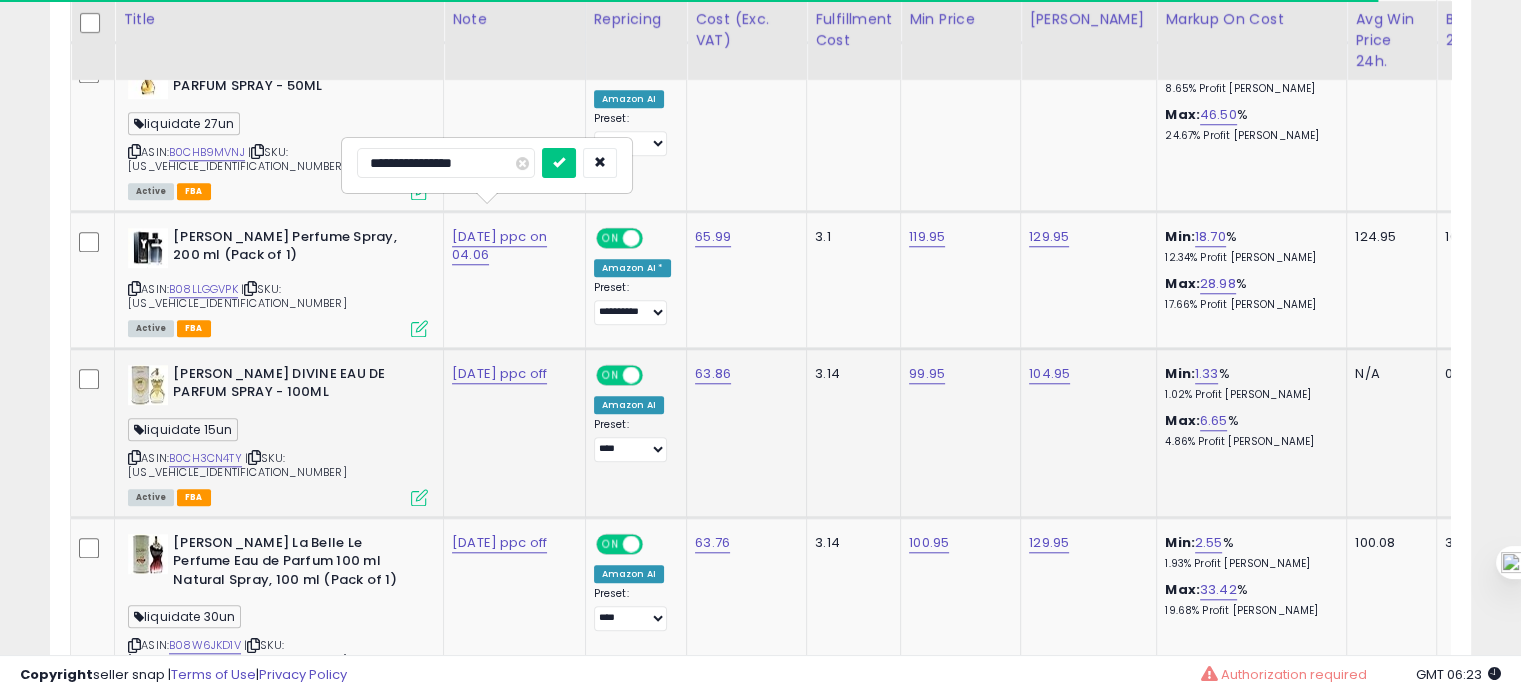 click at bounding box center (559, 163) 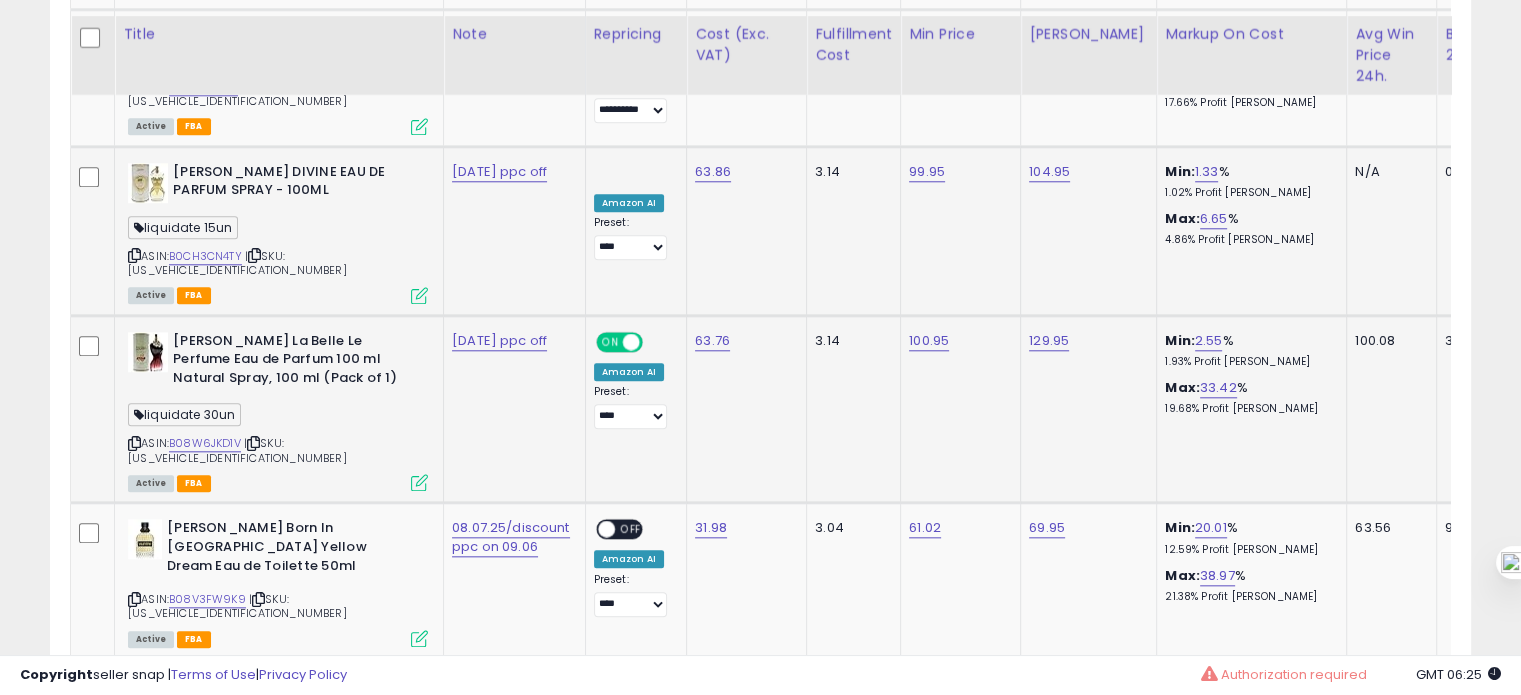 scroll, scrollTop: 1997, scrollLeft: 0, axis: vertical 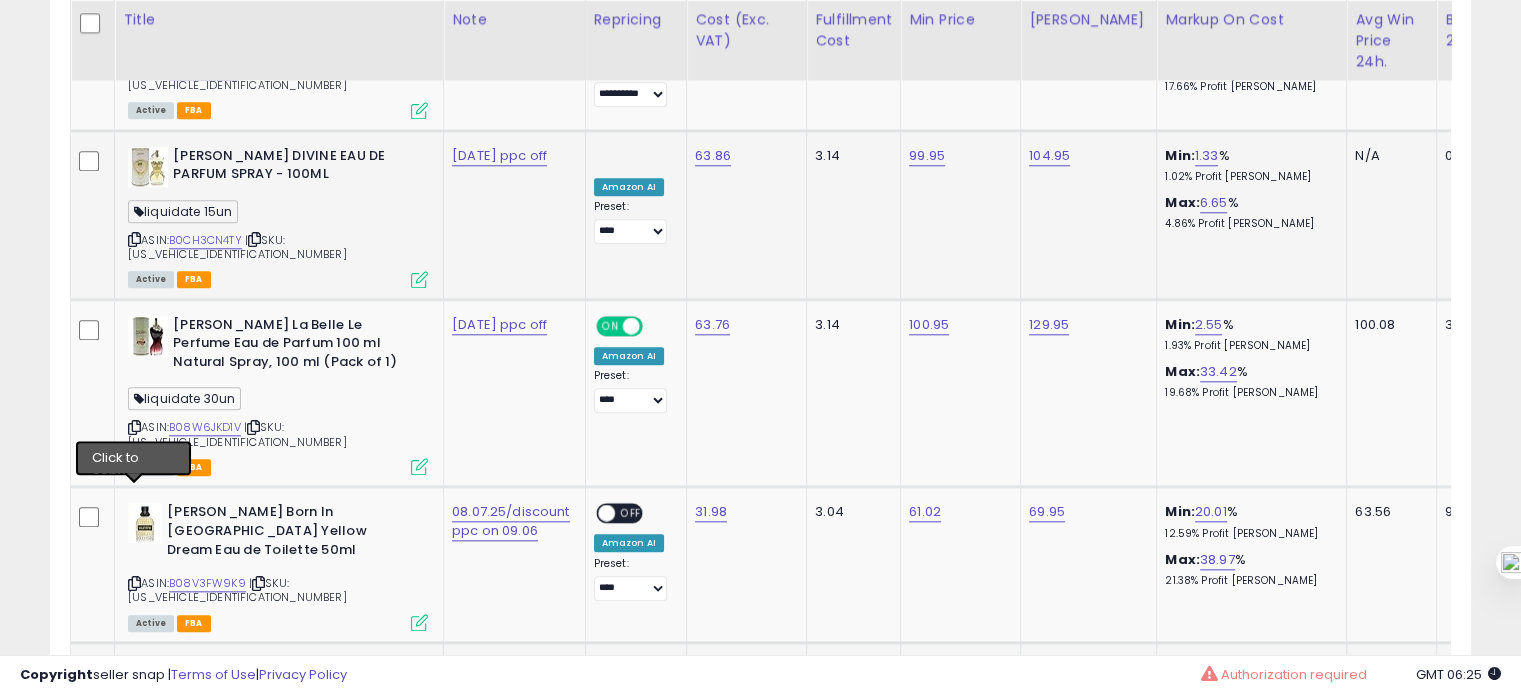 click at bounding box center (134, 720) 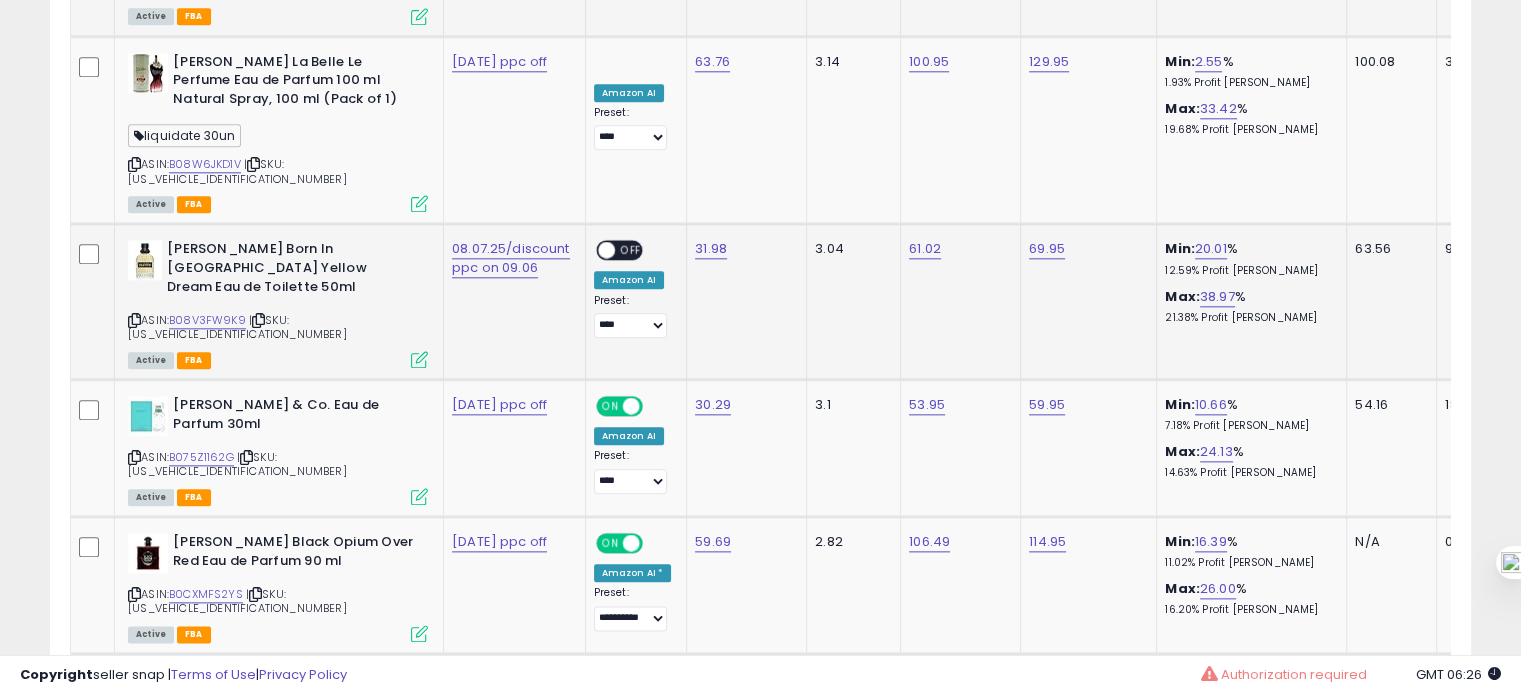 scroll, scrollTop: 2273, scrollLeft: 0, axis: vertical 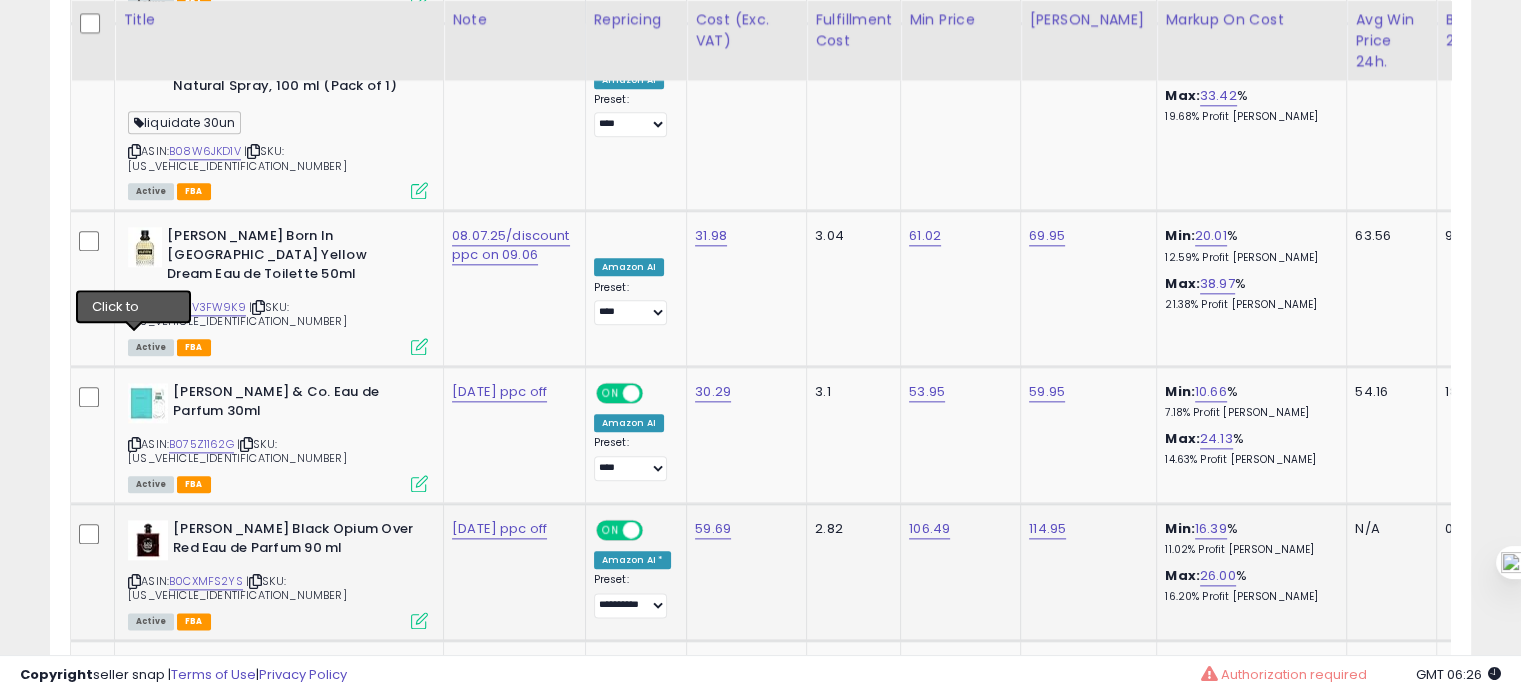 click at bounding box center (134, 581) 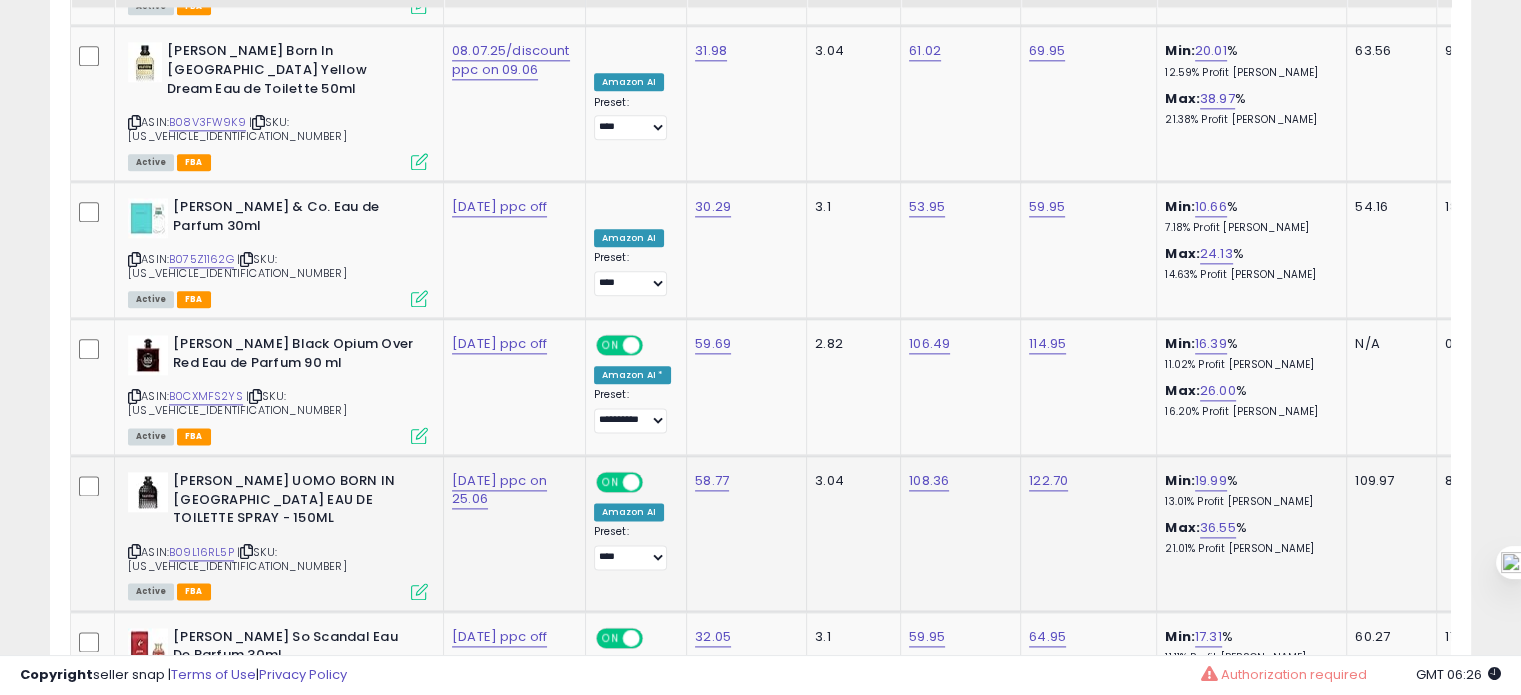 scroll, scrollTop: 2551, scrollLeft: 0, axis: vertical 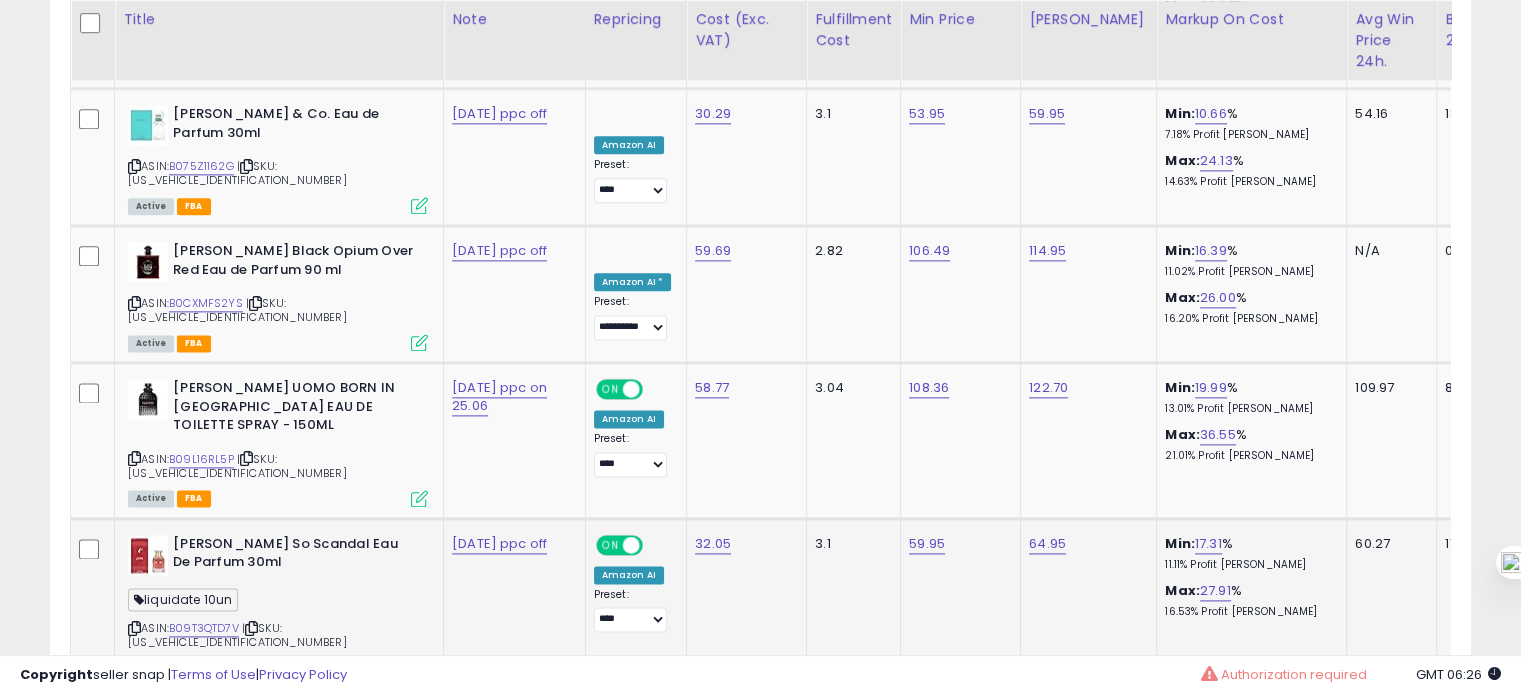 click at bounding box center (134, 628) 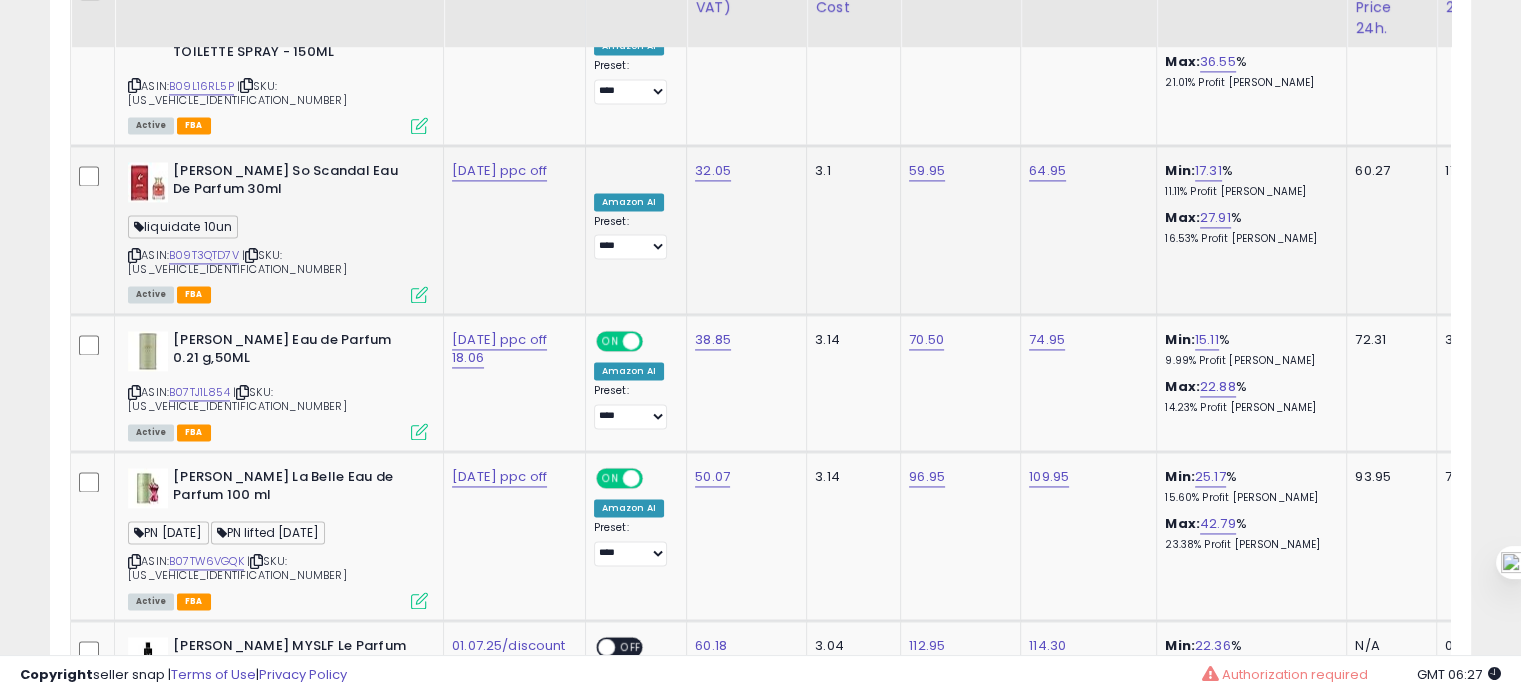 scroll, scrollTop: 2930, scrollLeft: 0, axis: vertical 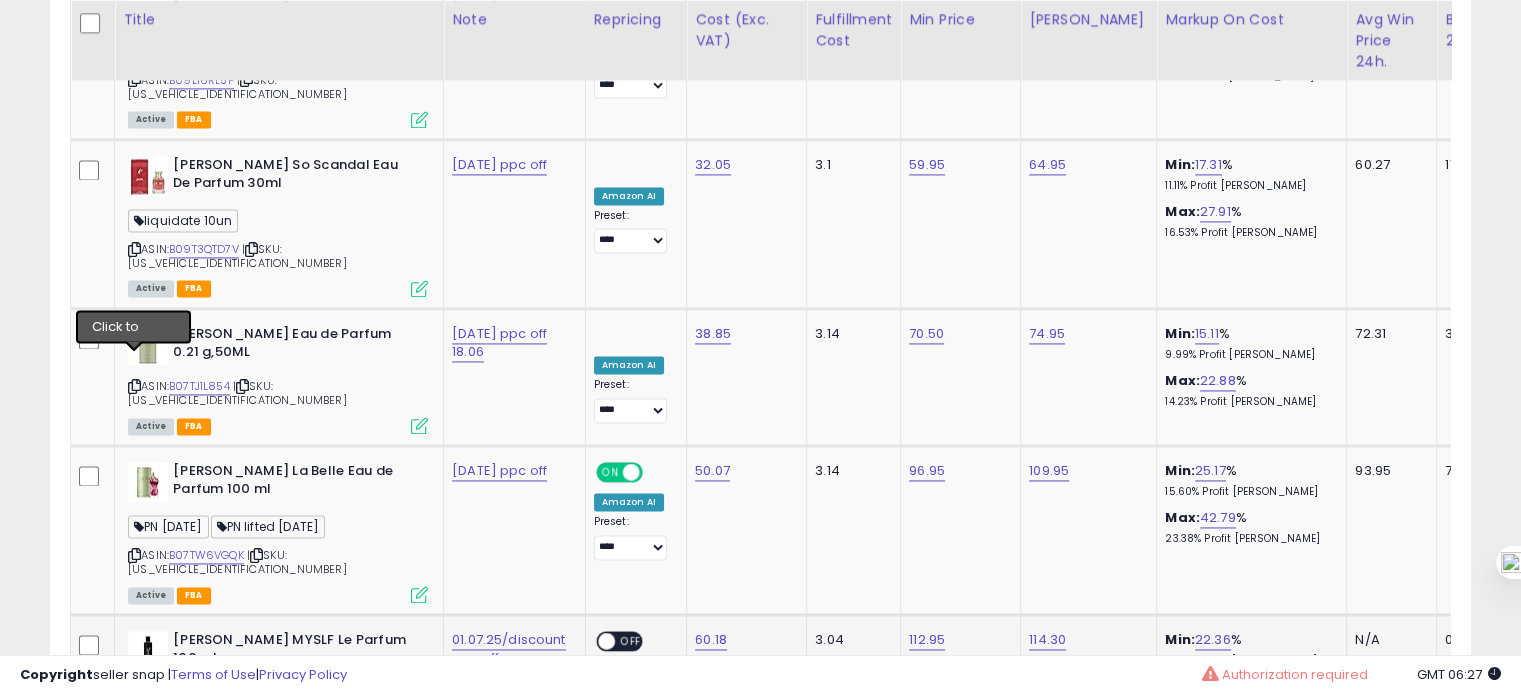 click at bounding box center (134, 692) 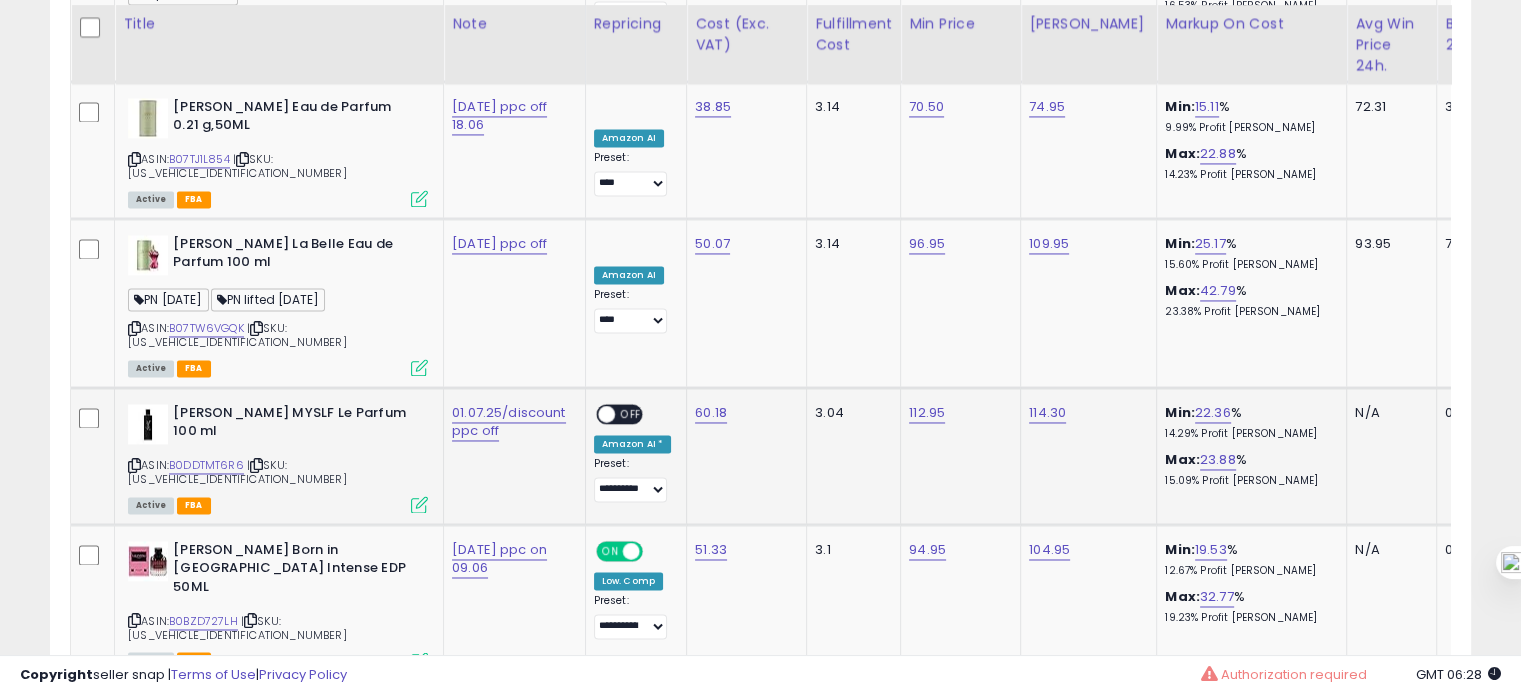 scroll, scrollTop: 3162, scrollLeft: 0, axis: vertical 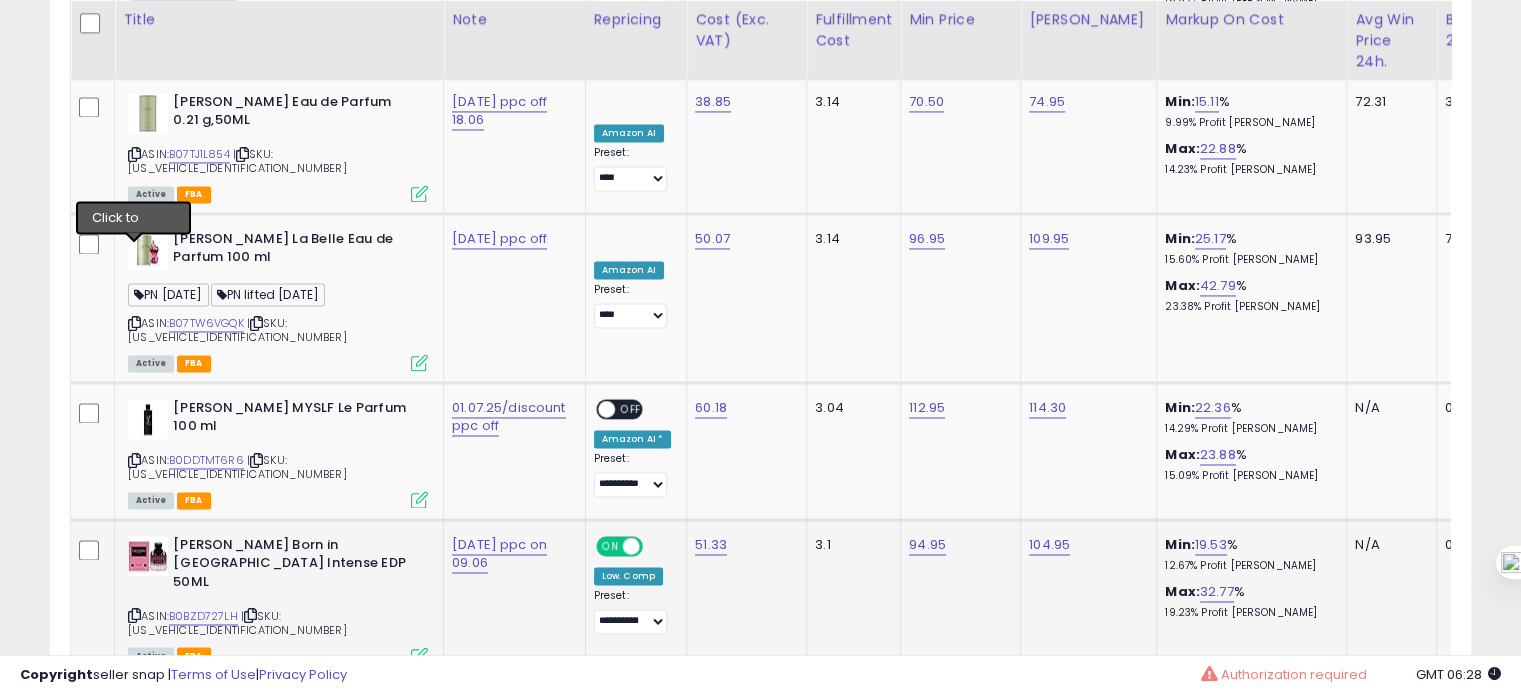 click at bounding box center (134, 615) 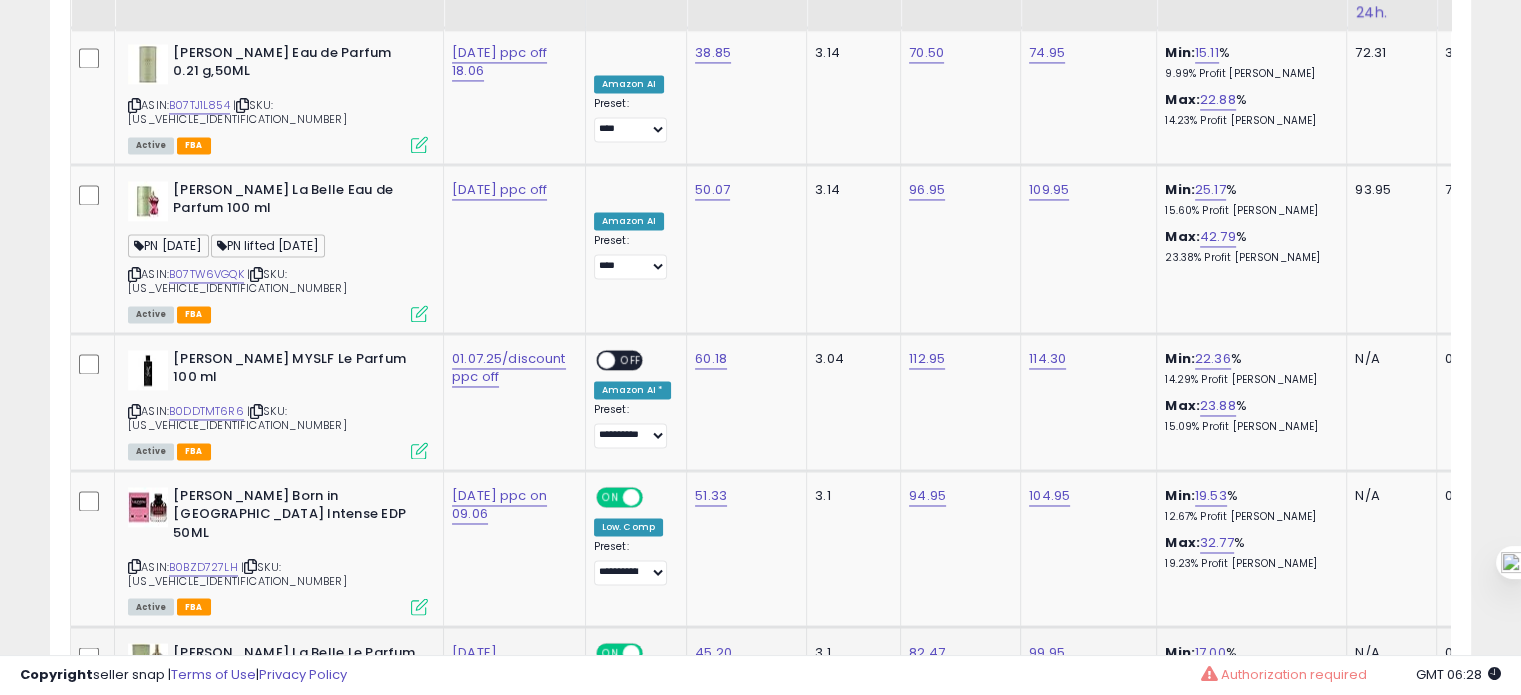 scroll, scrollTop: 3214, scrollLeft: 0, axis: vertical 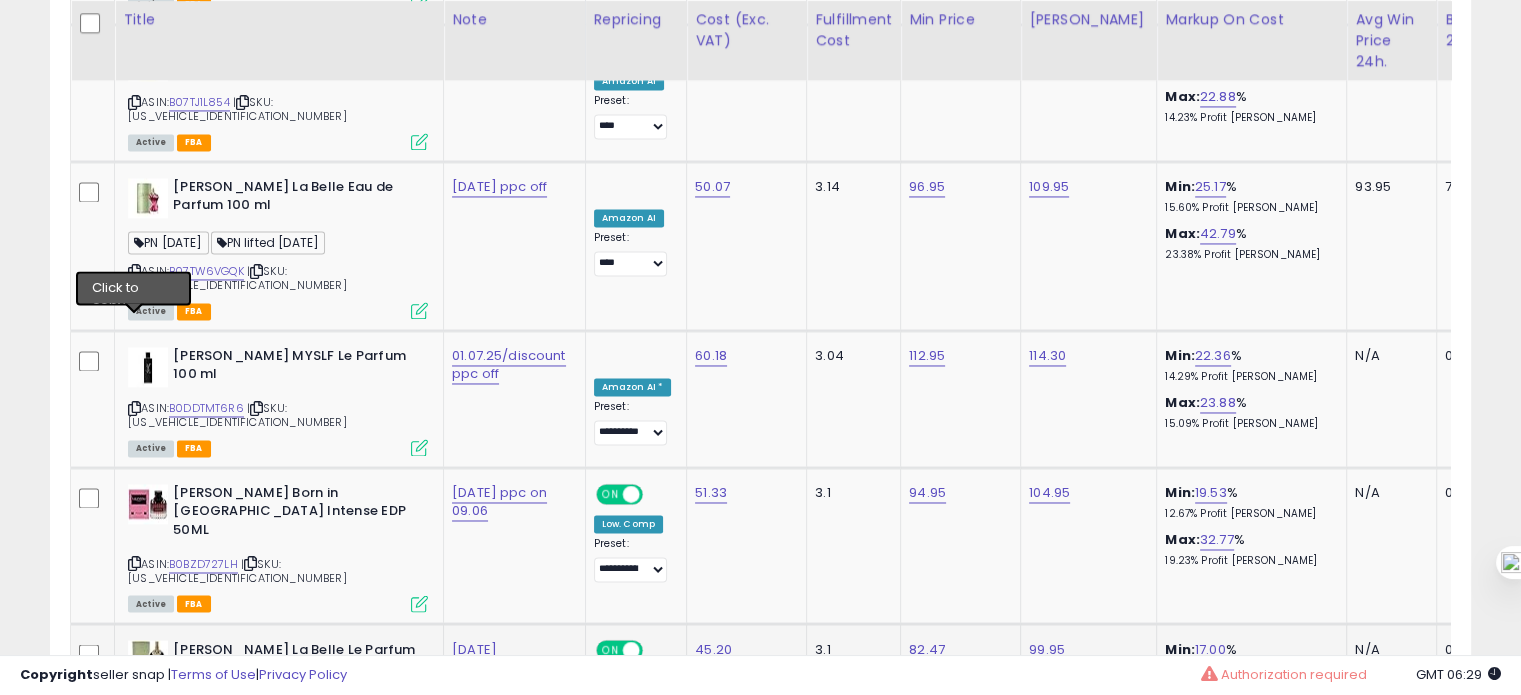 click at bounding box center [134, 700] 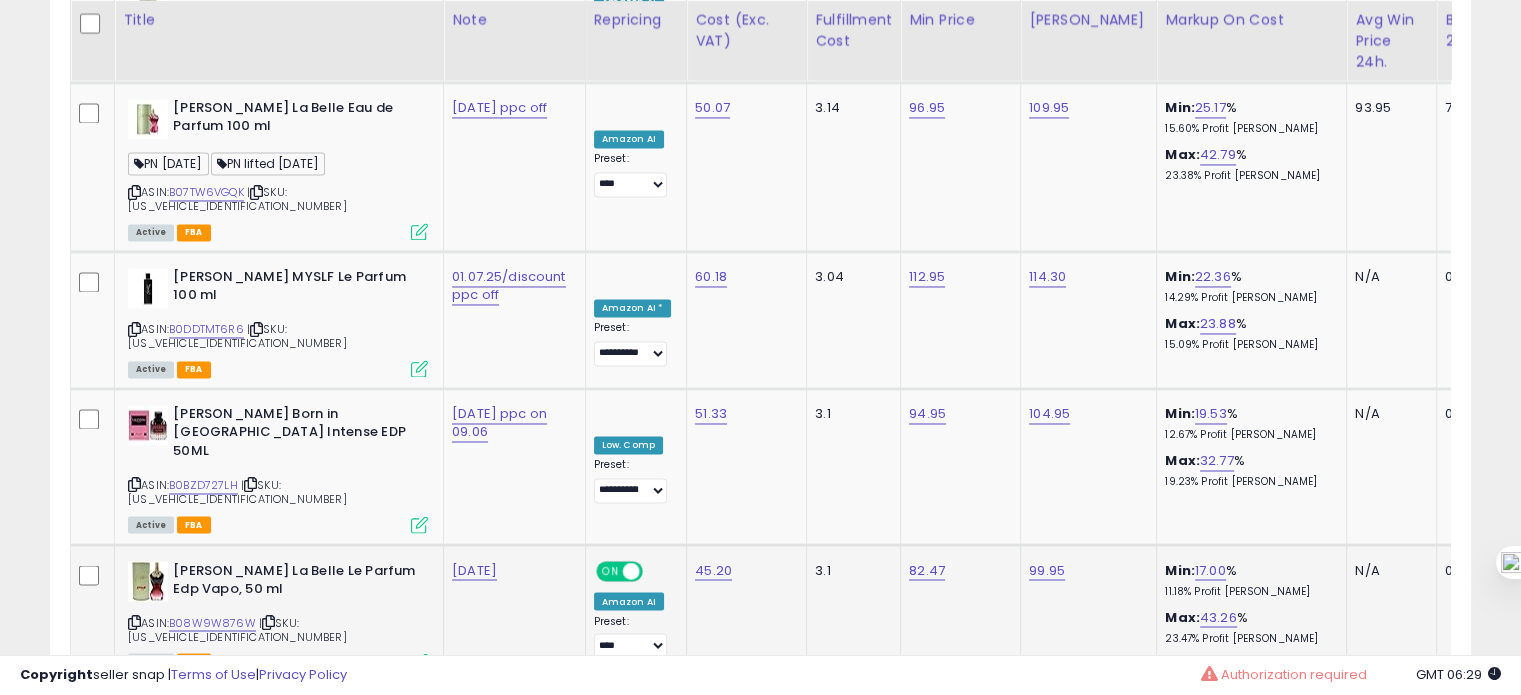 scroll, scrollTop: 3295, scrollLeft: 0, axis: vertical 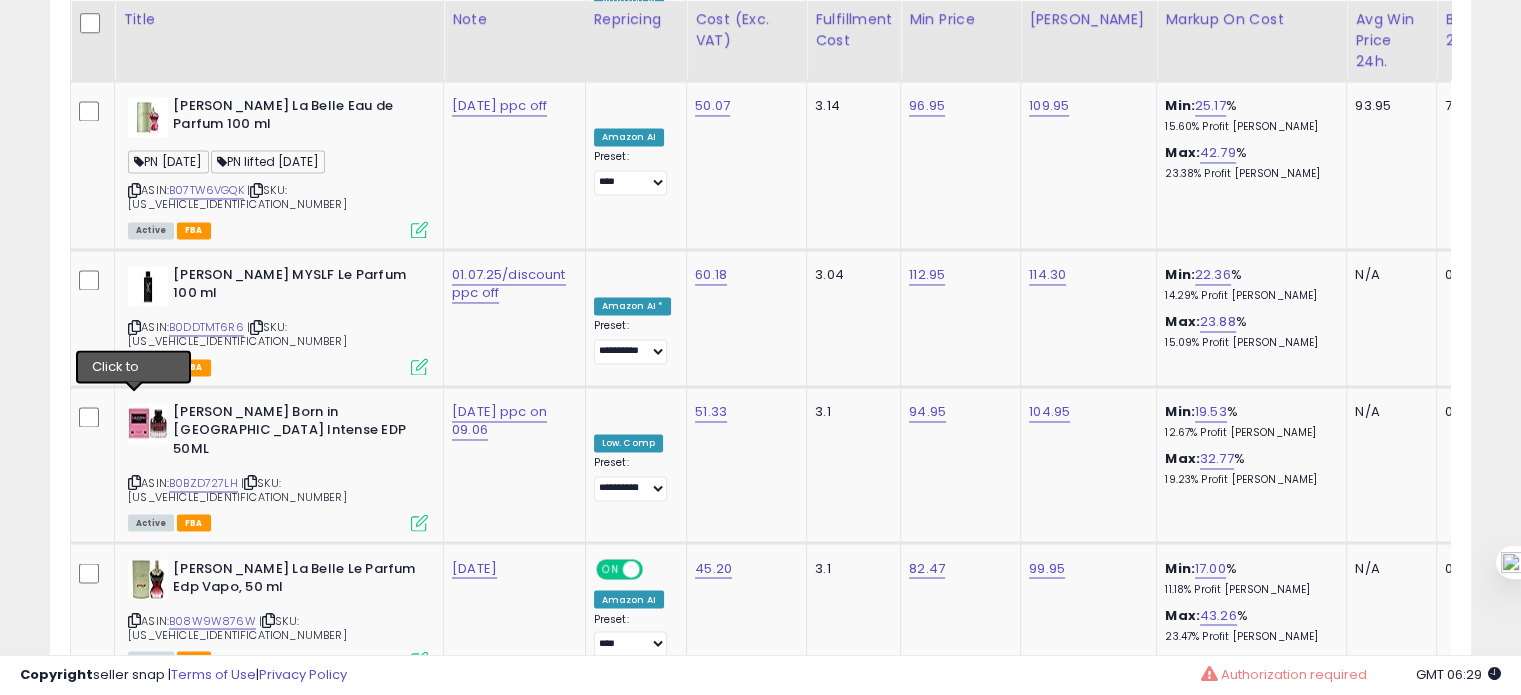 click at bounding box center [134, 794] 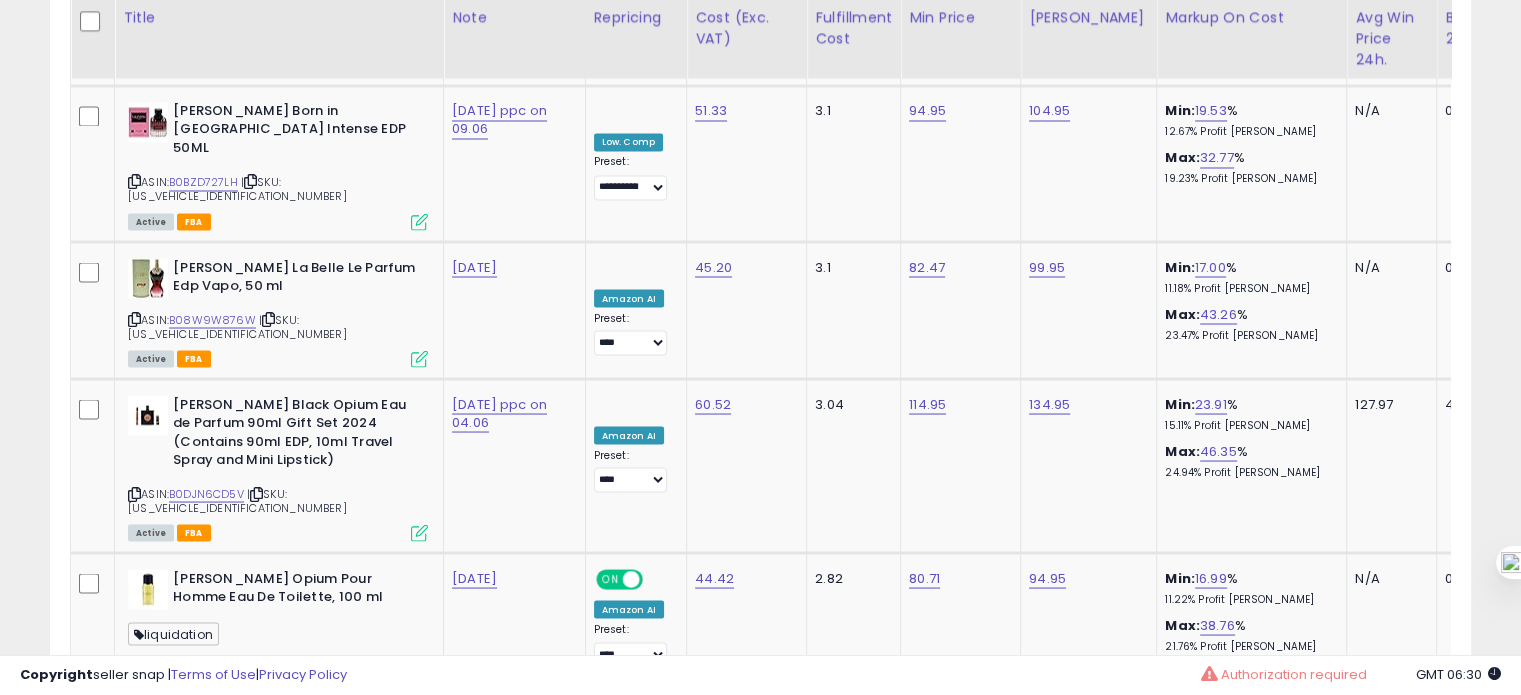 scroll, scrollTop: 3597, scrollLeft: 0, axis: vertical 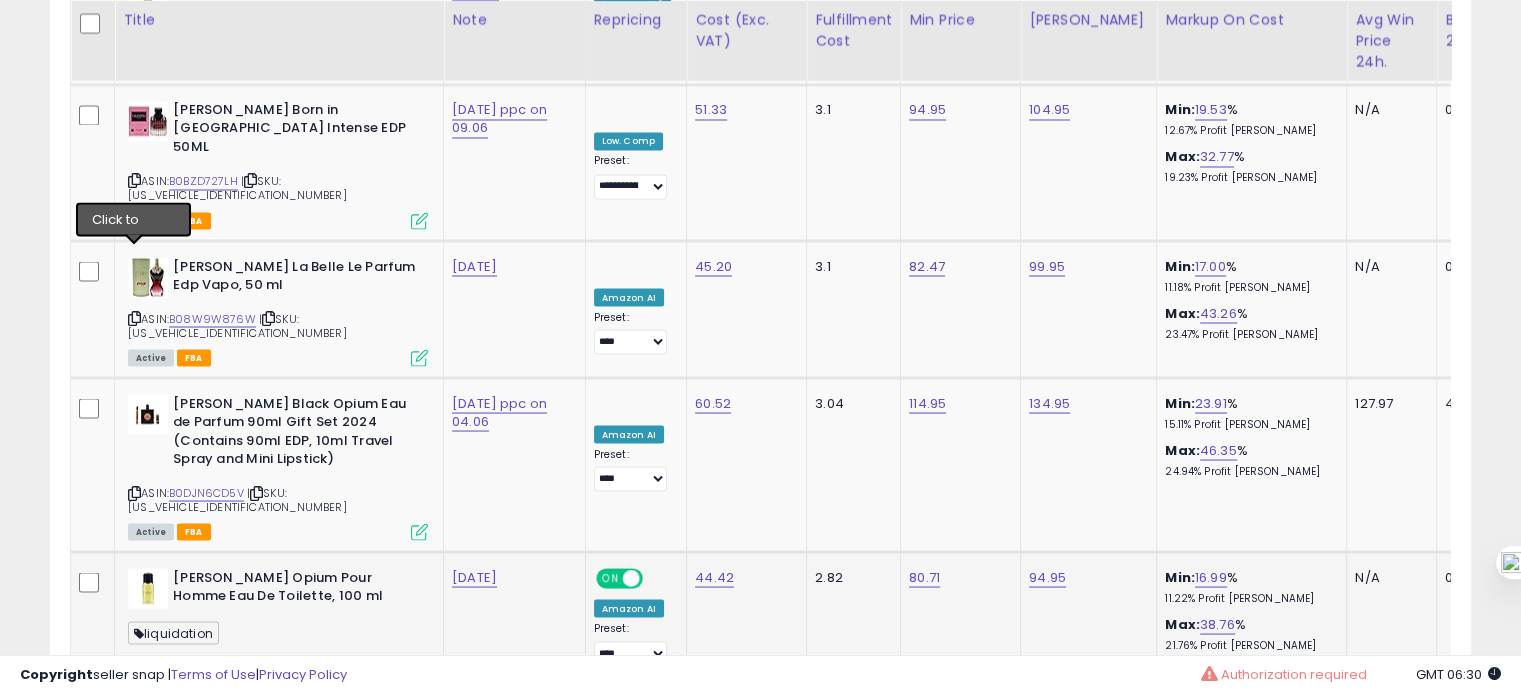click at bounding box center (134, 661) 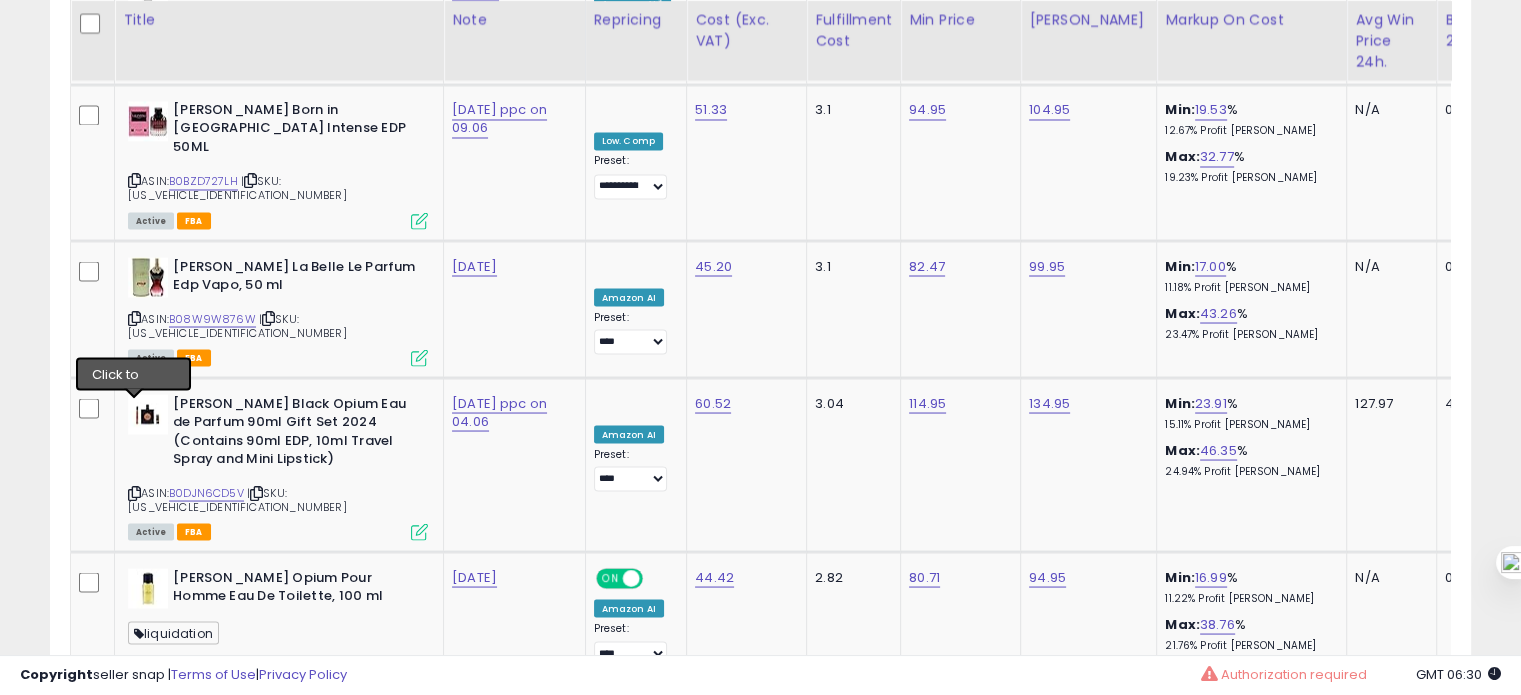 click at bounding box center [134, 848] 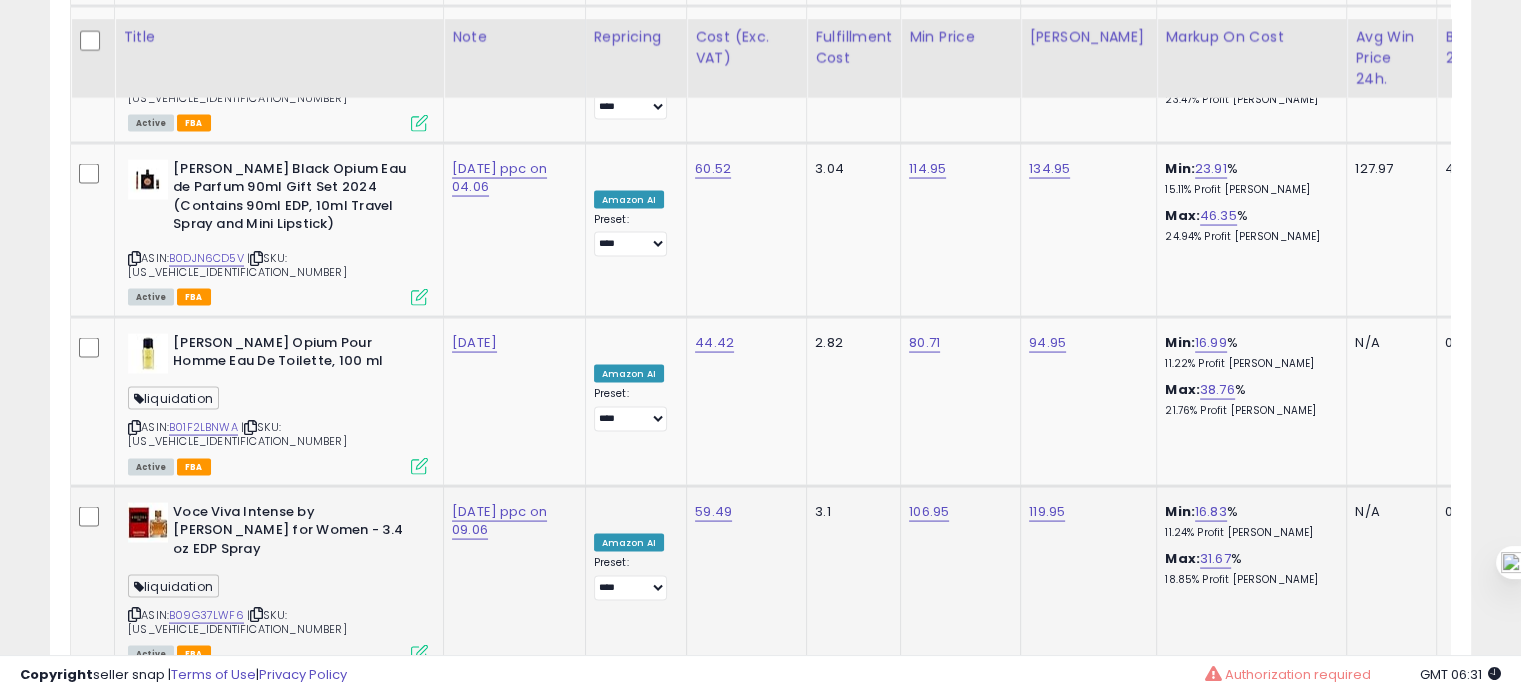 scroll, scrollTop: 3851, scrollLeft: 0, axis: vertical 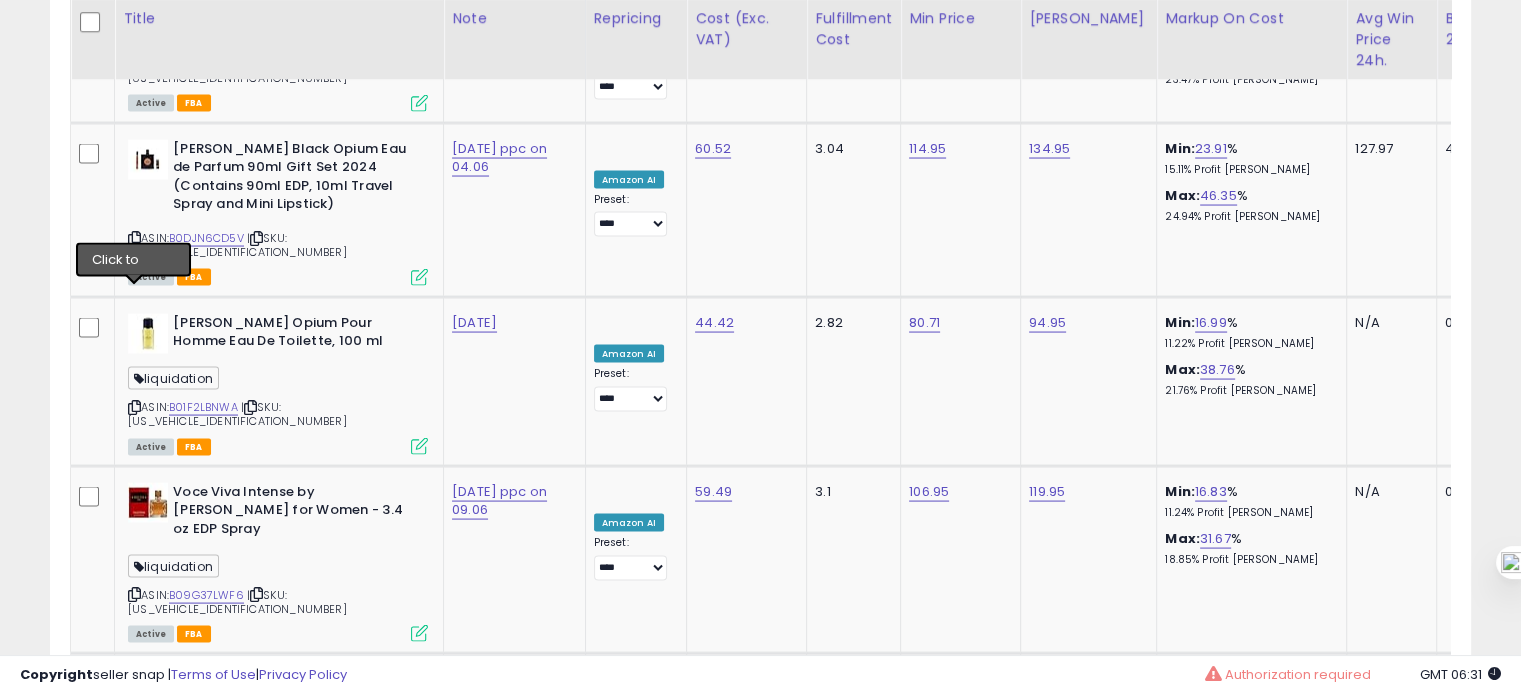 click at bounding box center (134, 750) 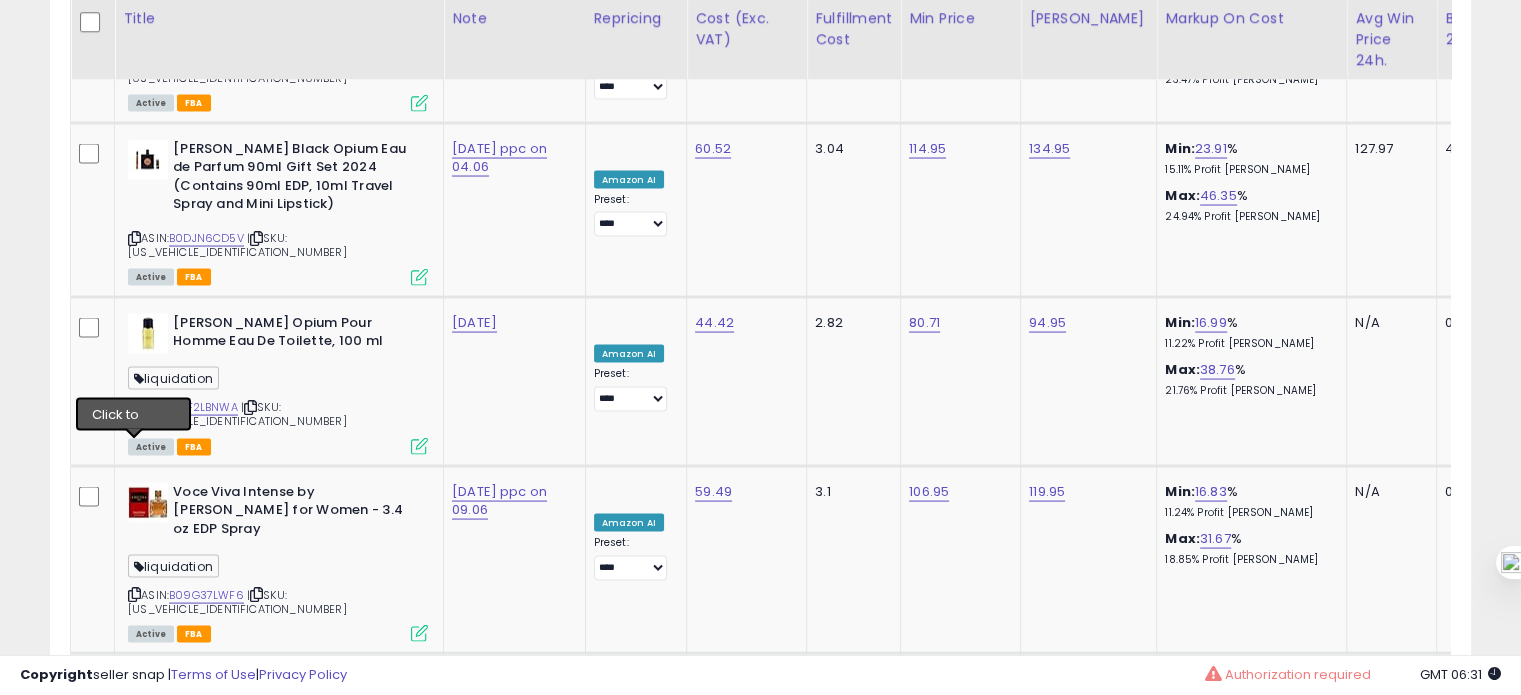 click at bounding box center (134, 937) 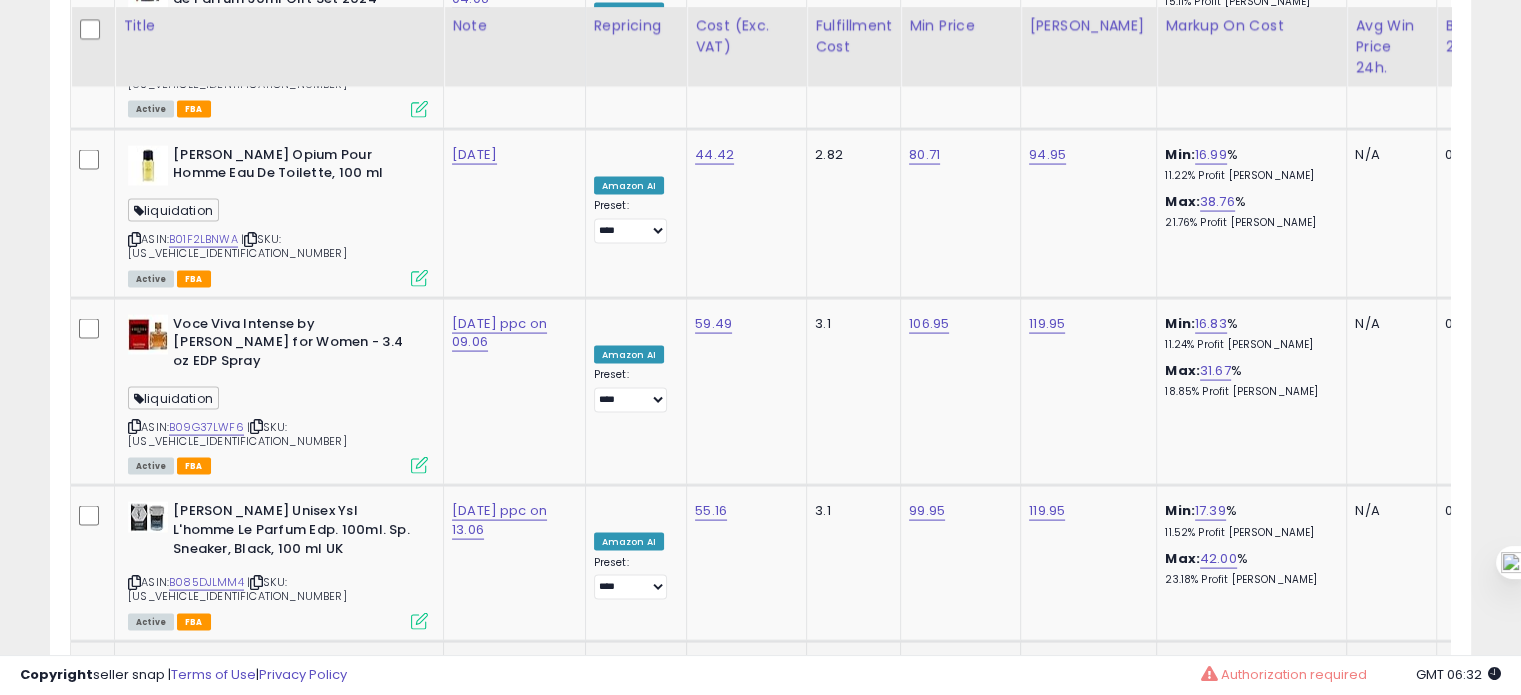 scroll, scrollTop: 4027, scrollLeft: 0, axis: vertical 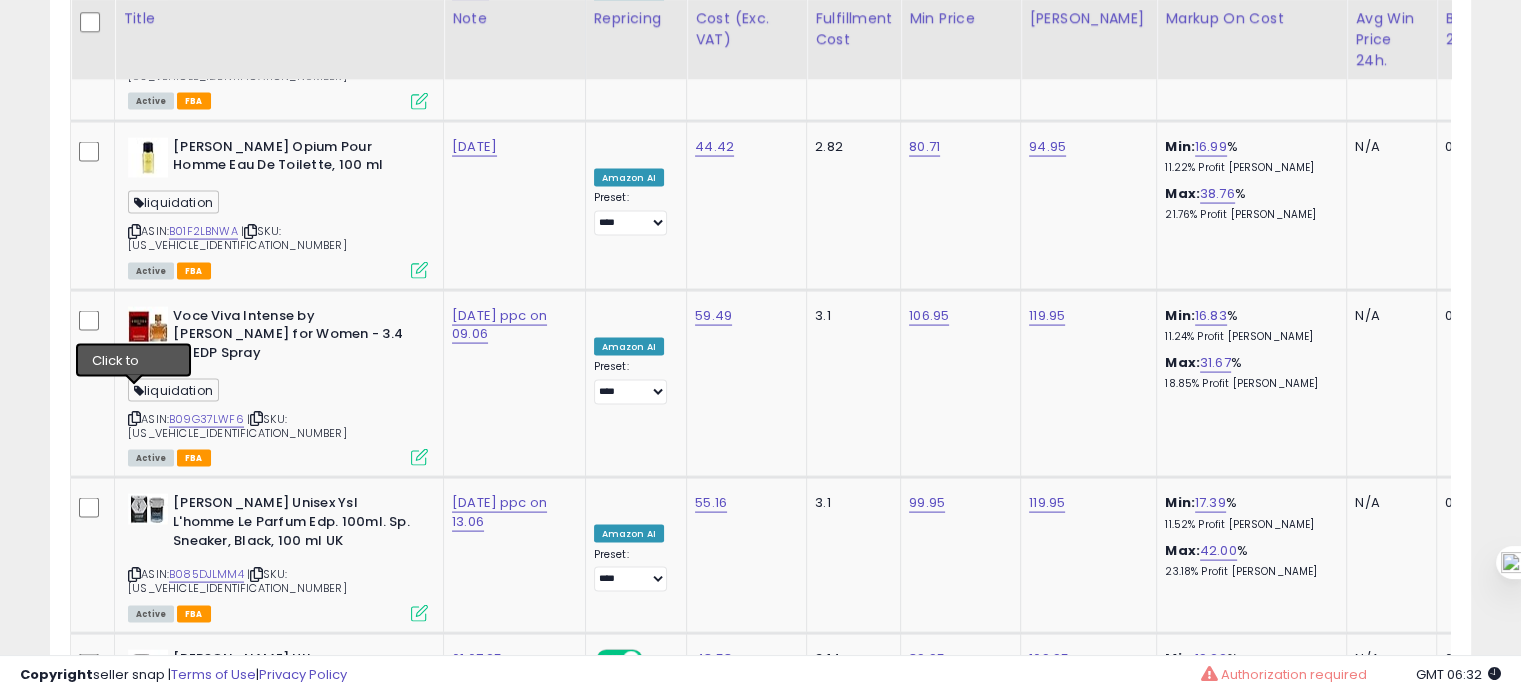 click at bounding box center (134, 898) 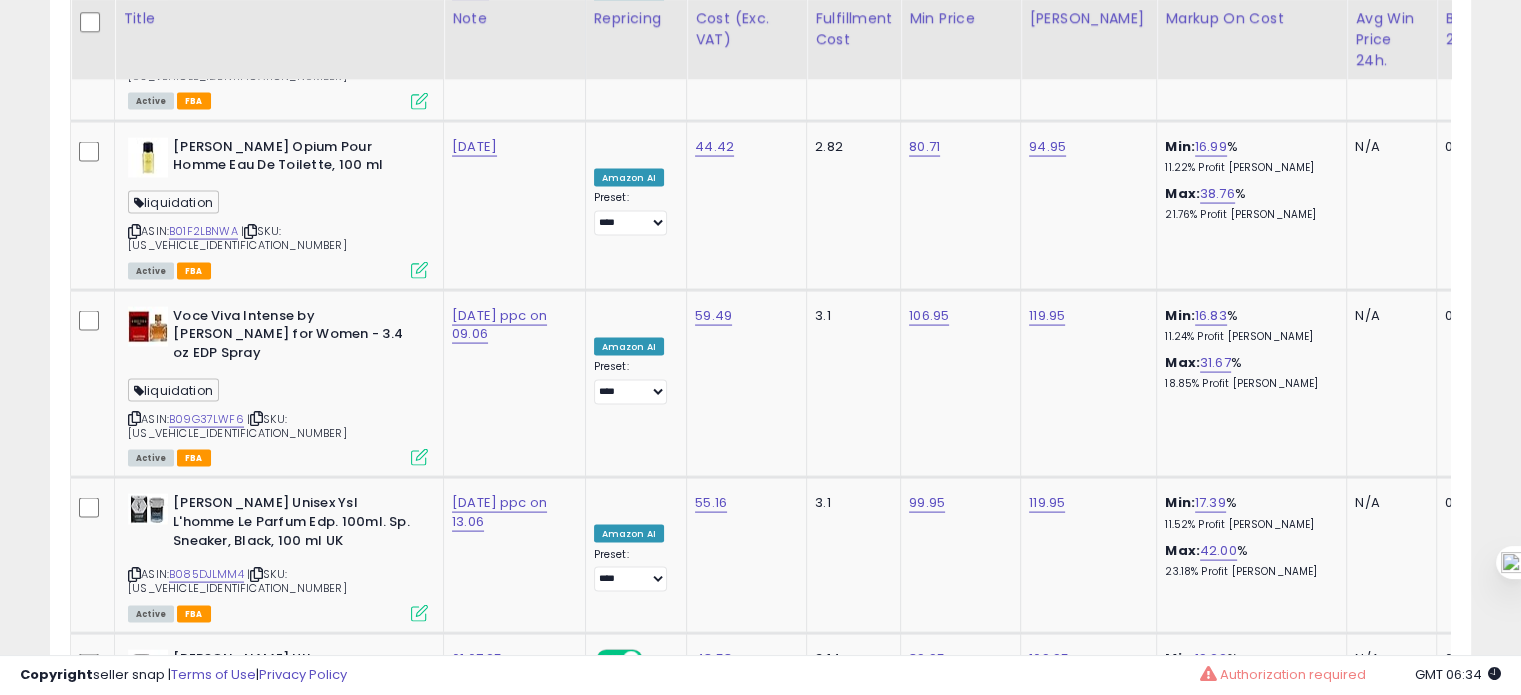 click on "VALENTINO BORN IN ROMA EXTRADOSE PARFUM SPRAY - 50ML  ASIN:  B0DT6SBQCL    |   SKU: A1UK3614274351064 Active FBA" at bounding box center [275, 1038] 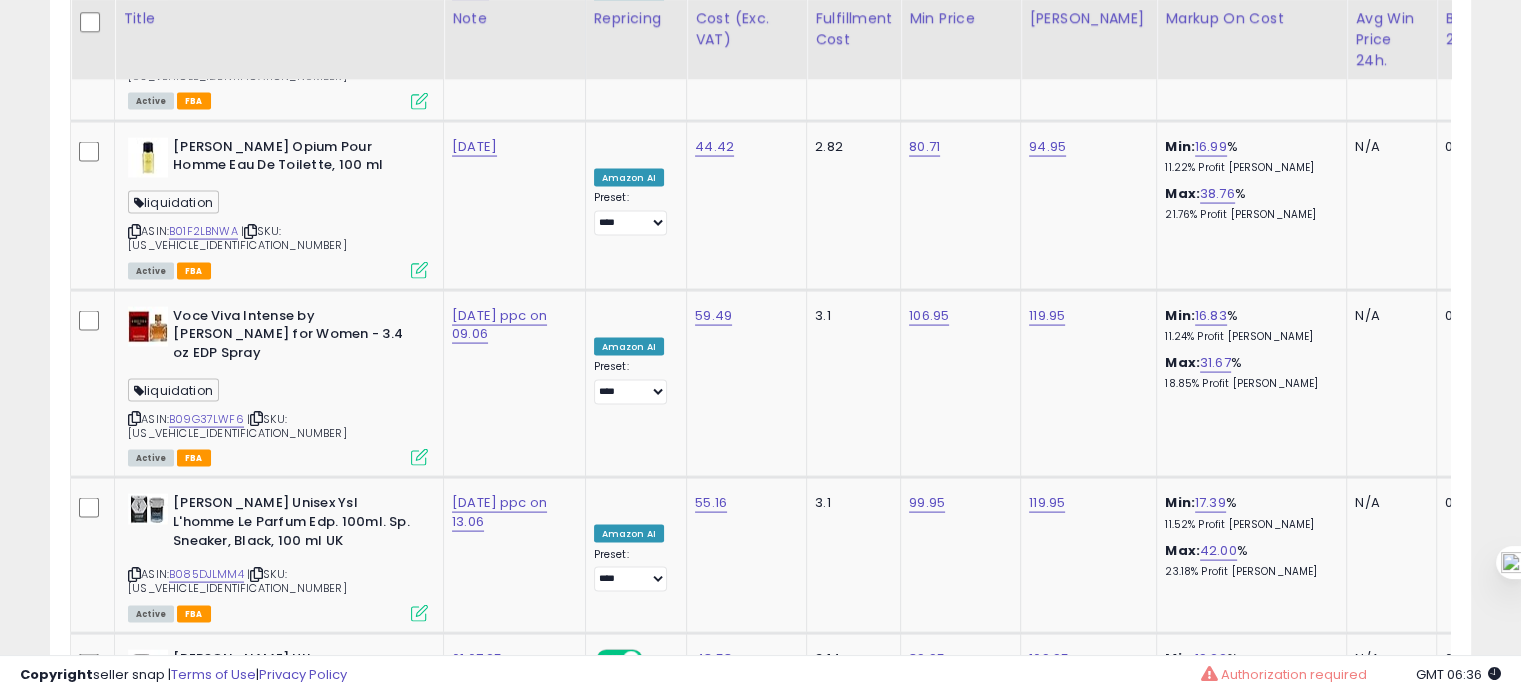 click on "2" 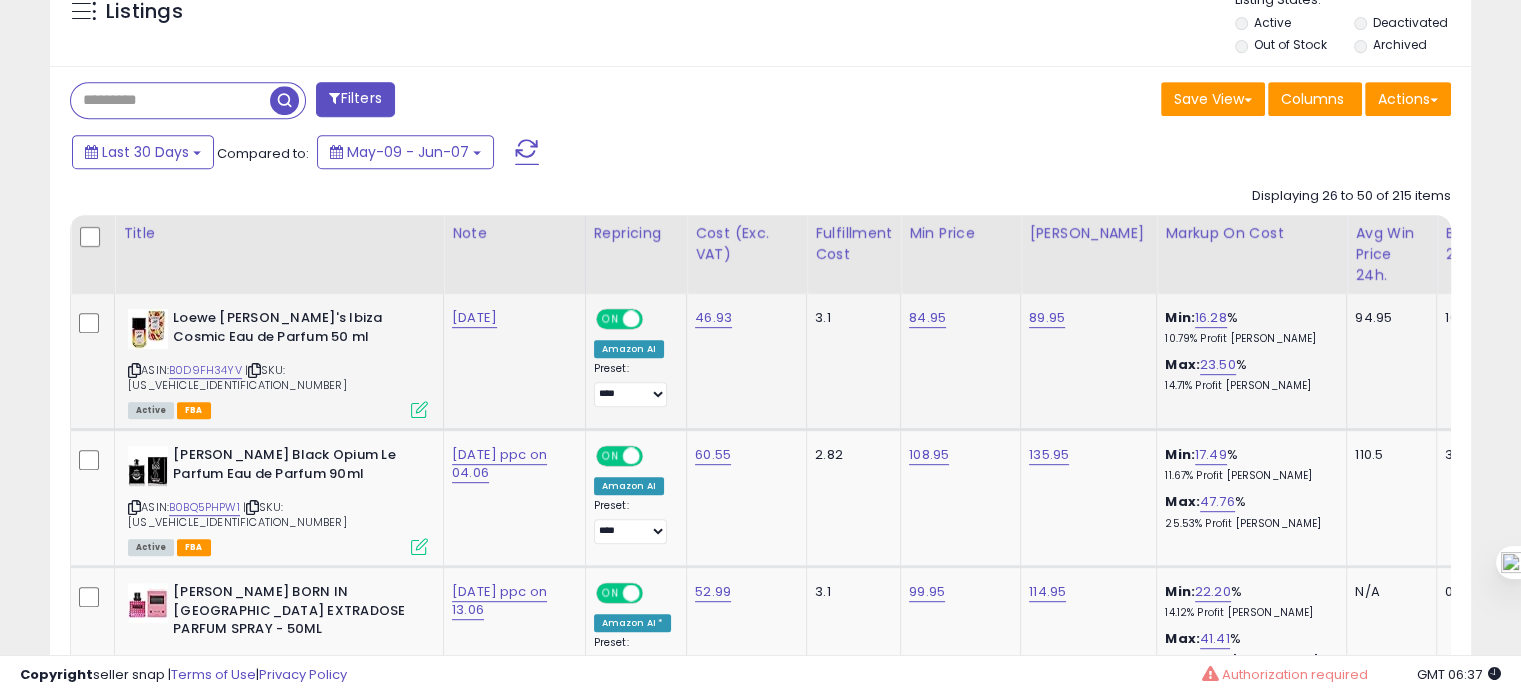 scroll, scrollTop: 912, scrollLeft: 0, axis: vertical 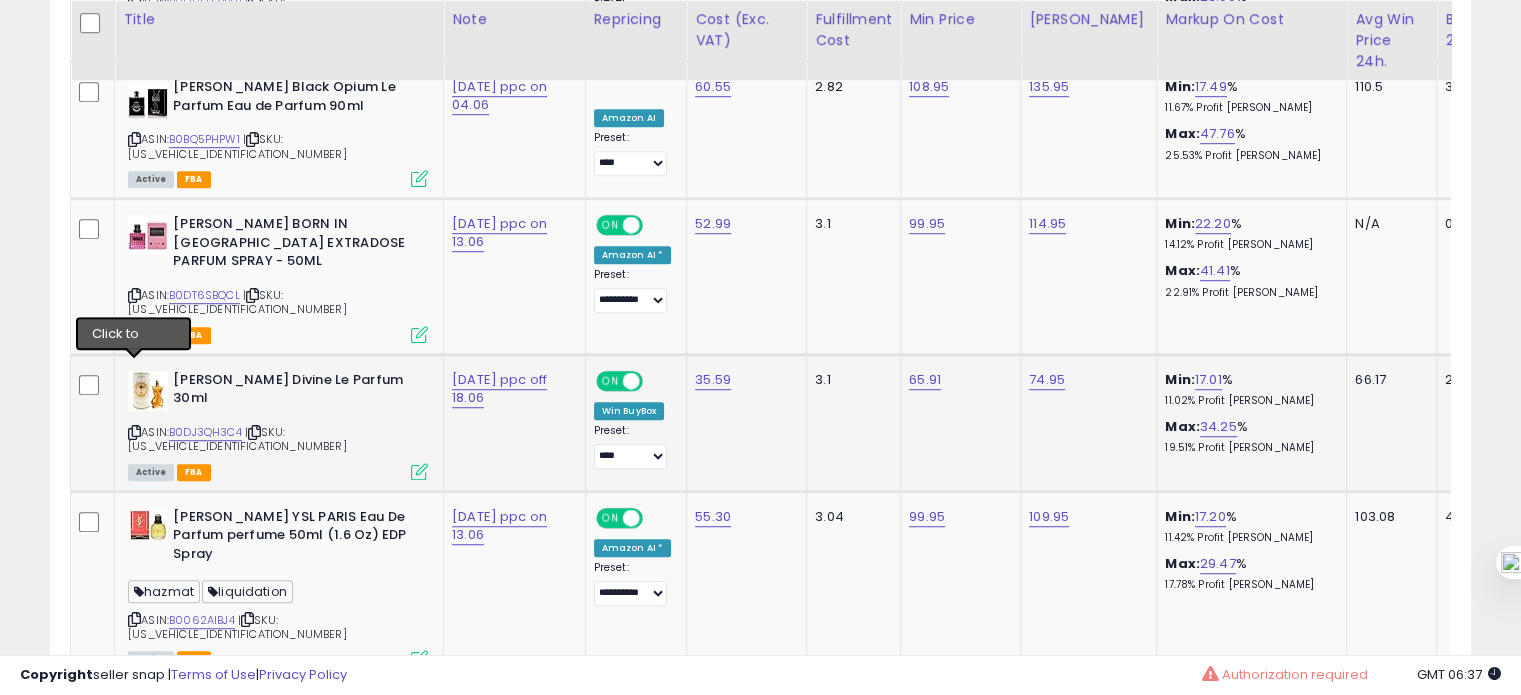 click at bounding box center [134, 432] 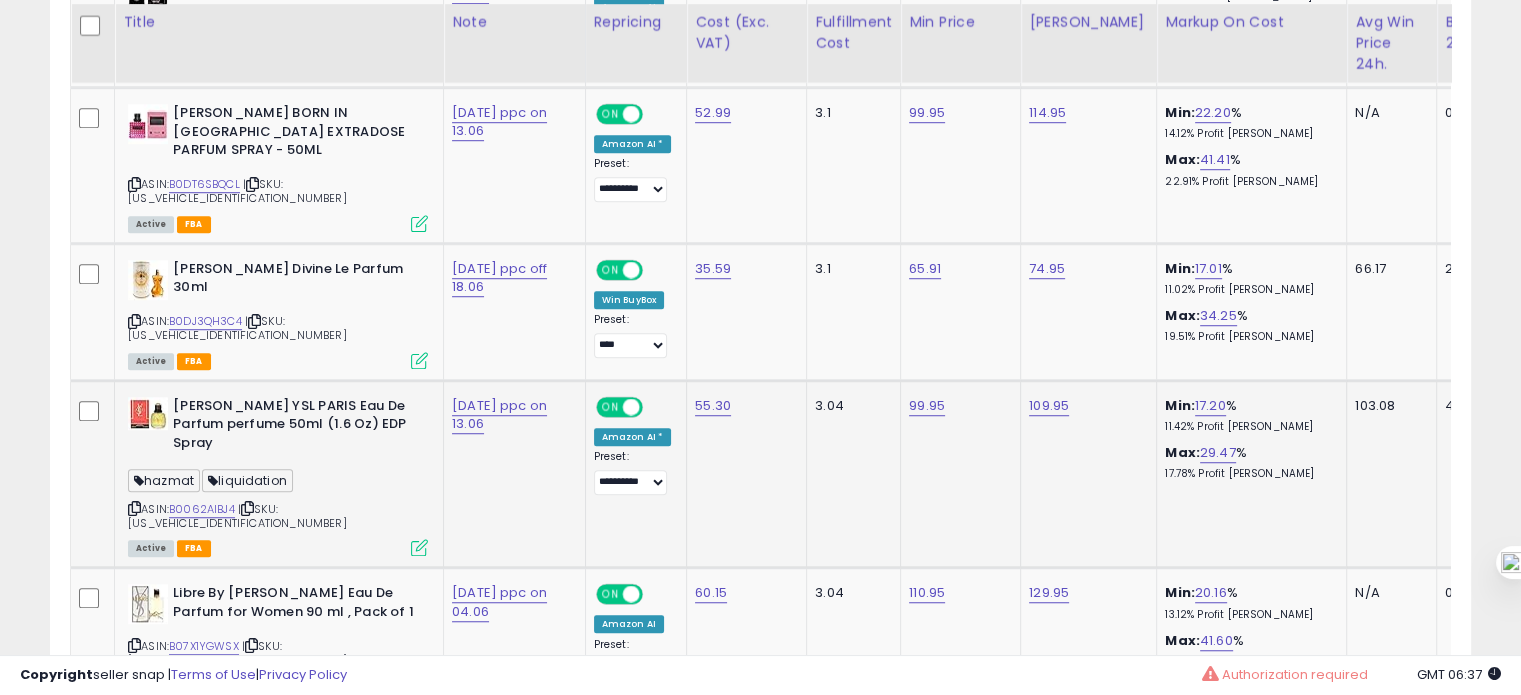 scroll, scrollTop: 1392, scrollLeft: 0, axis: vertical 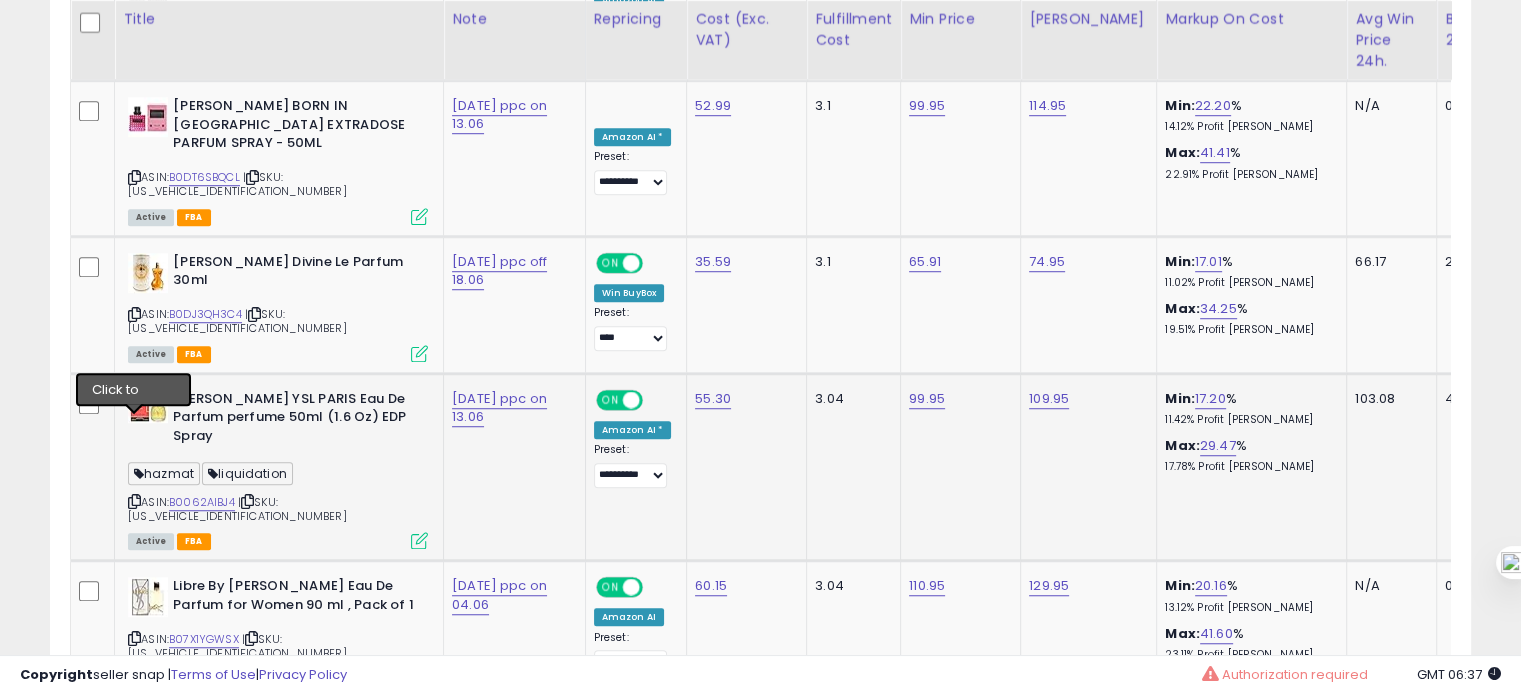 click at bounding box center (134, 501) 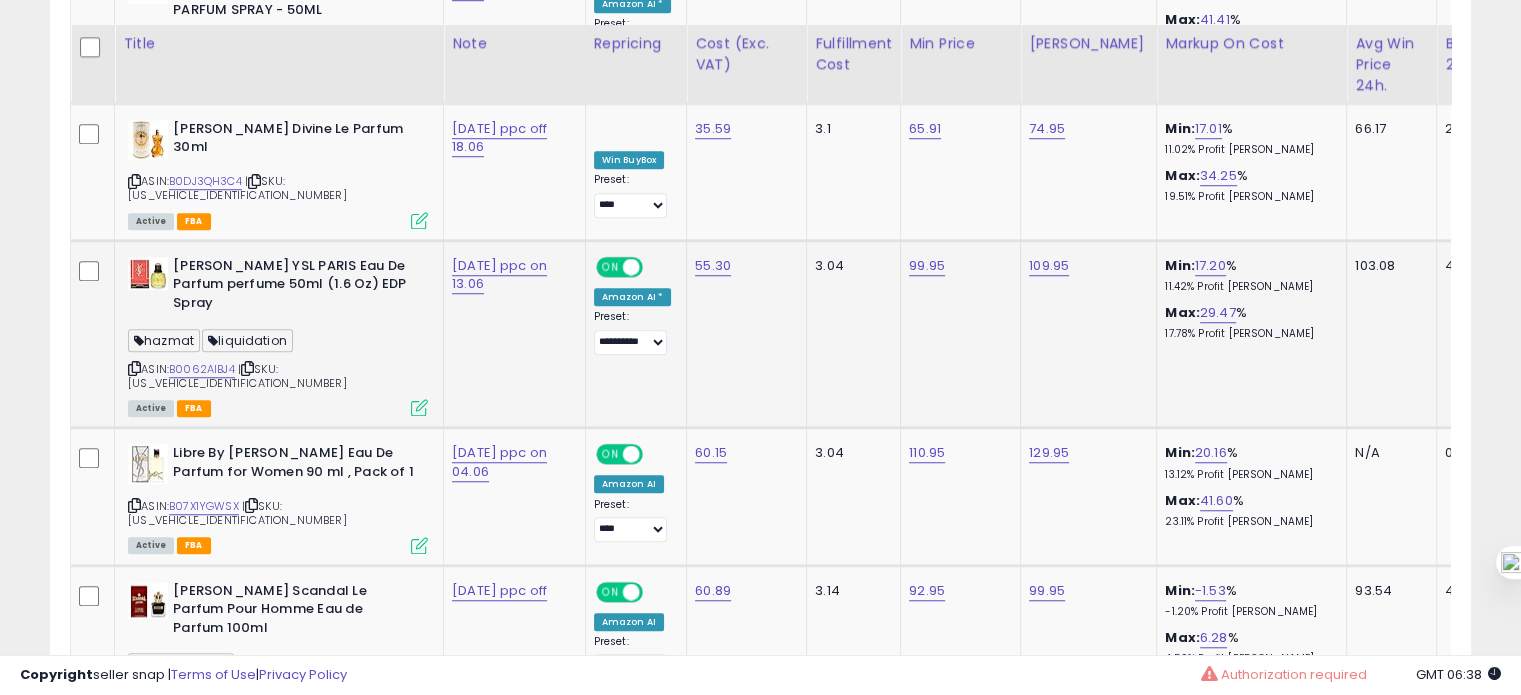 scroll, scrollTop: 1557, scrollLeft: 0, axis: vertical 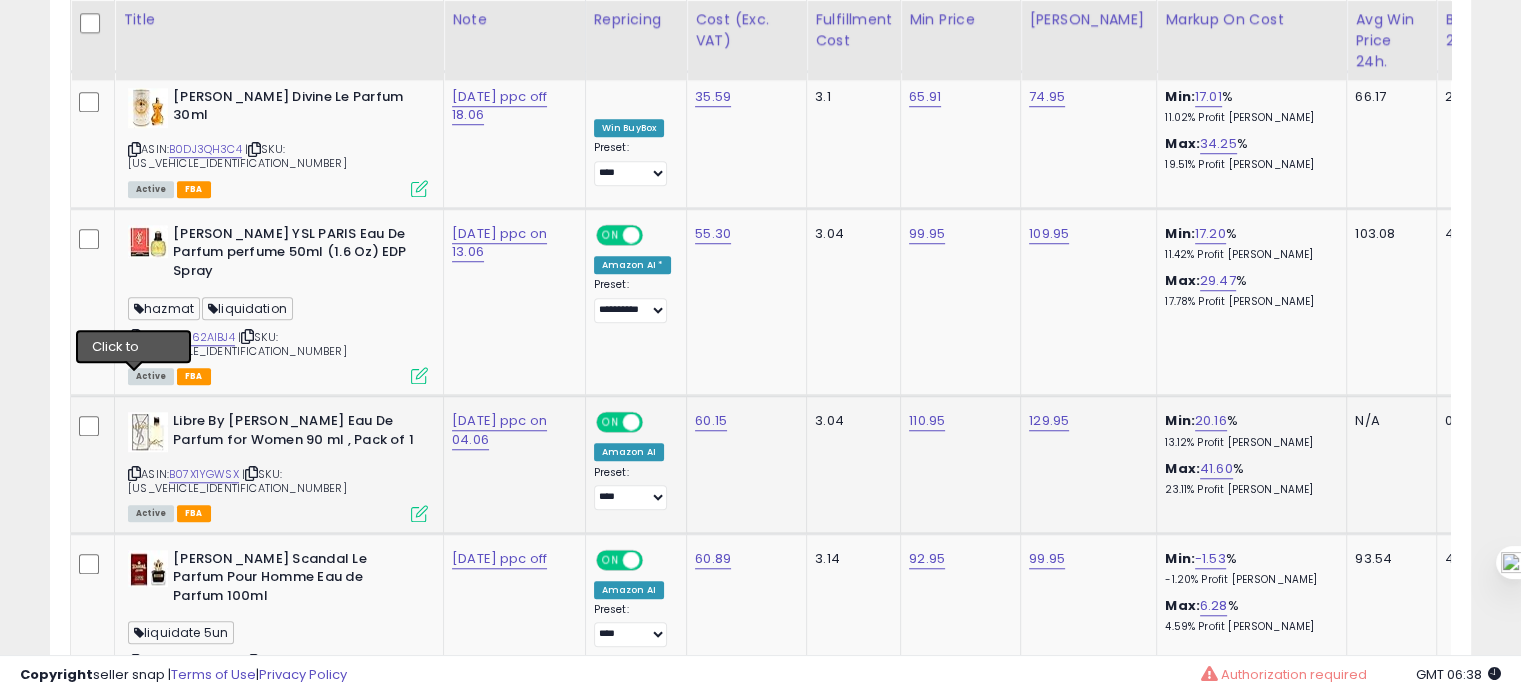 click at bounding box center [134, 473] 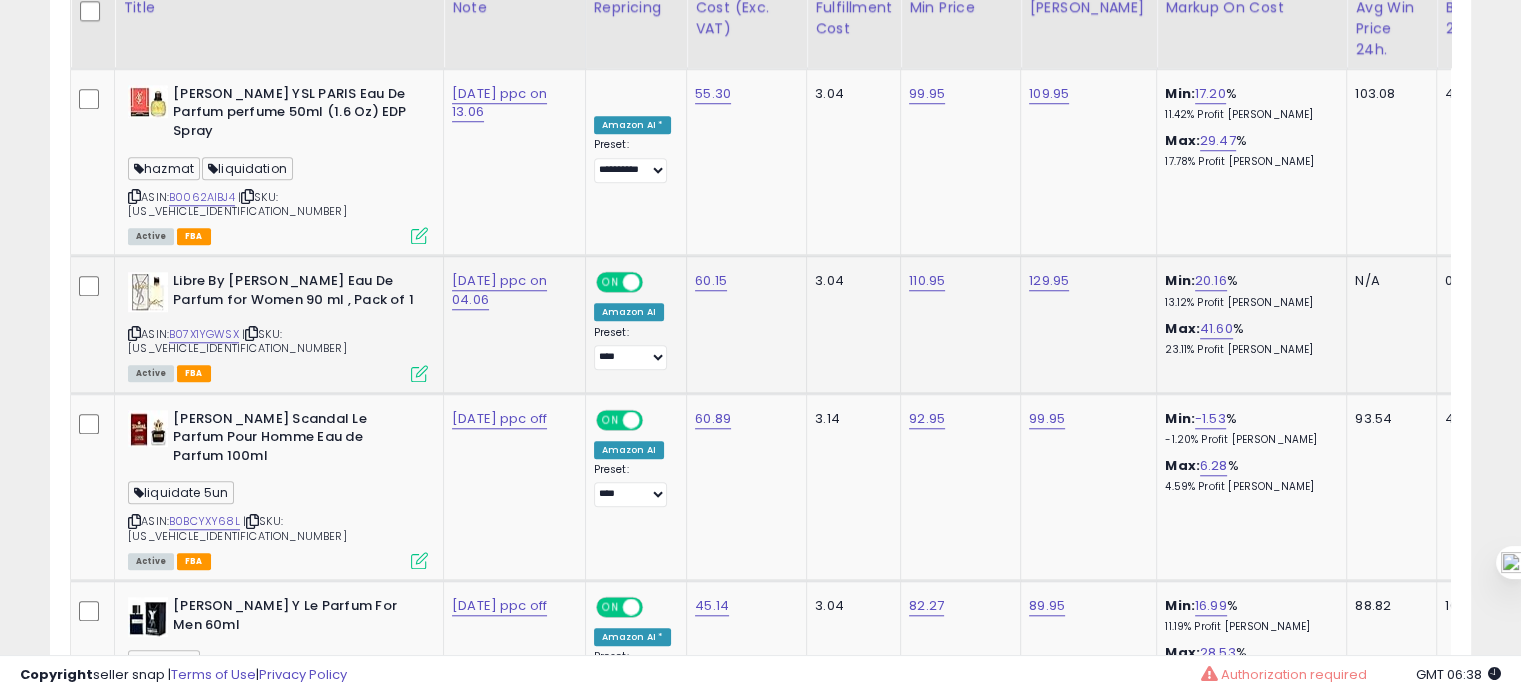 scroll, scrollTop: 1704, scrollLeft: 0, axis: vertical 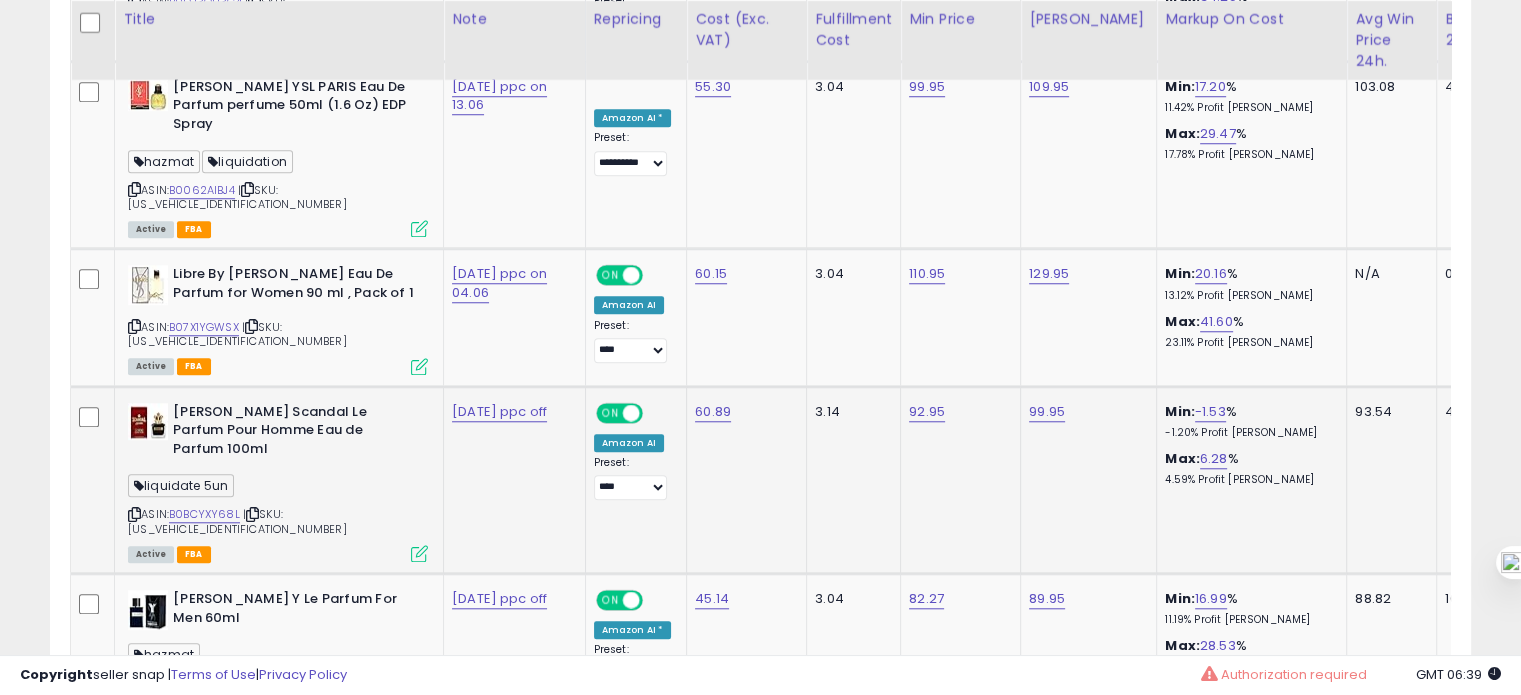 click at bounding box center (134, 514) 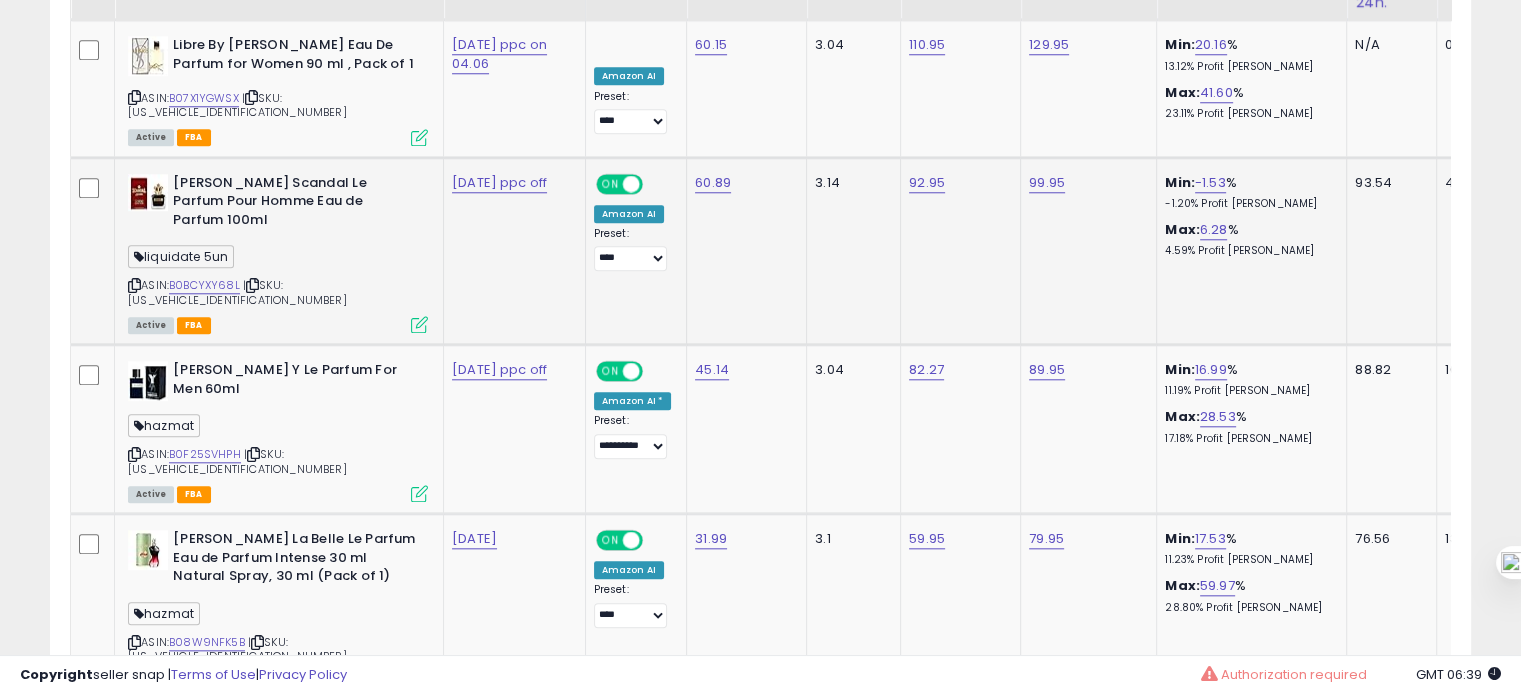 scroll, scrollTop: 1938, scrollLeft: 0, axis: vertical 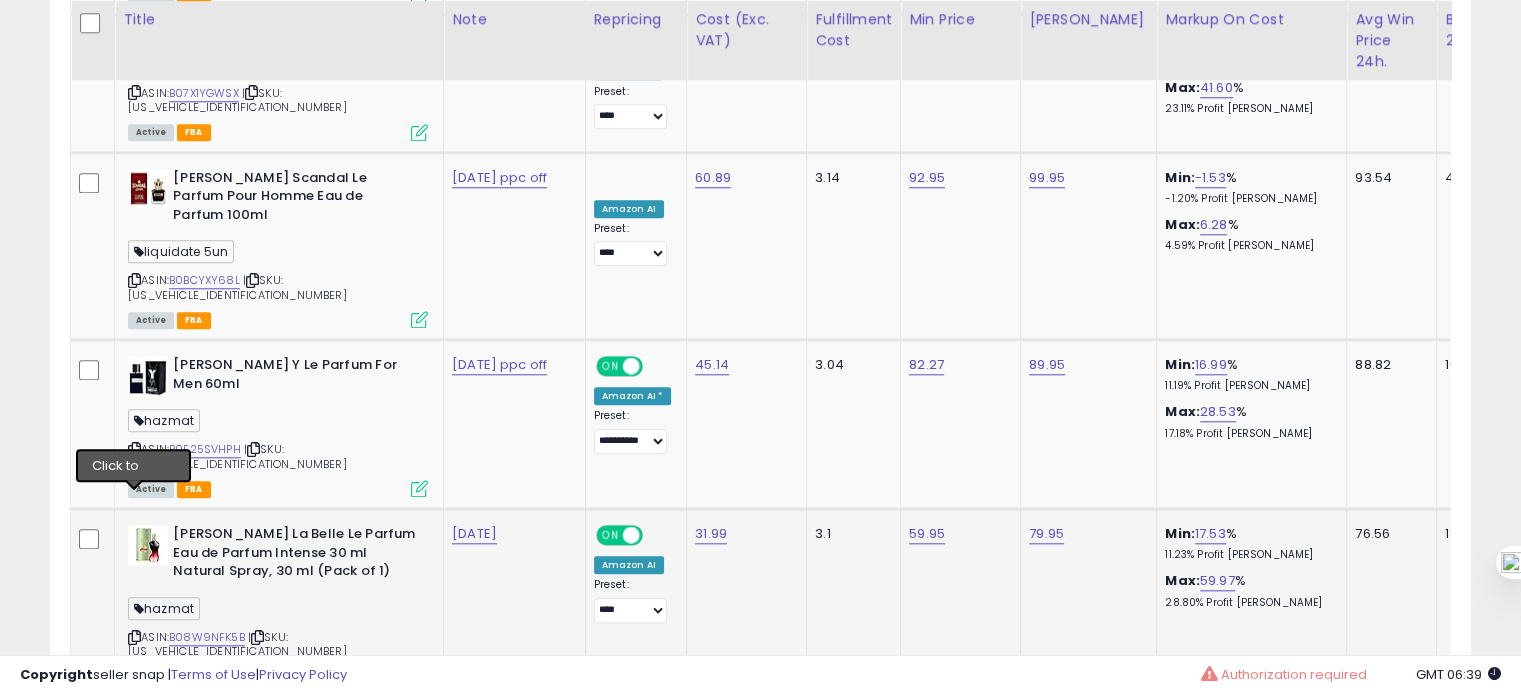 click at bounding box center [134, 637] 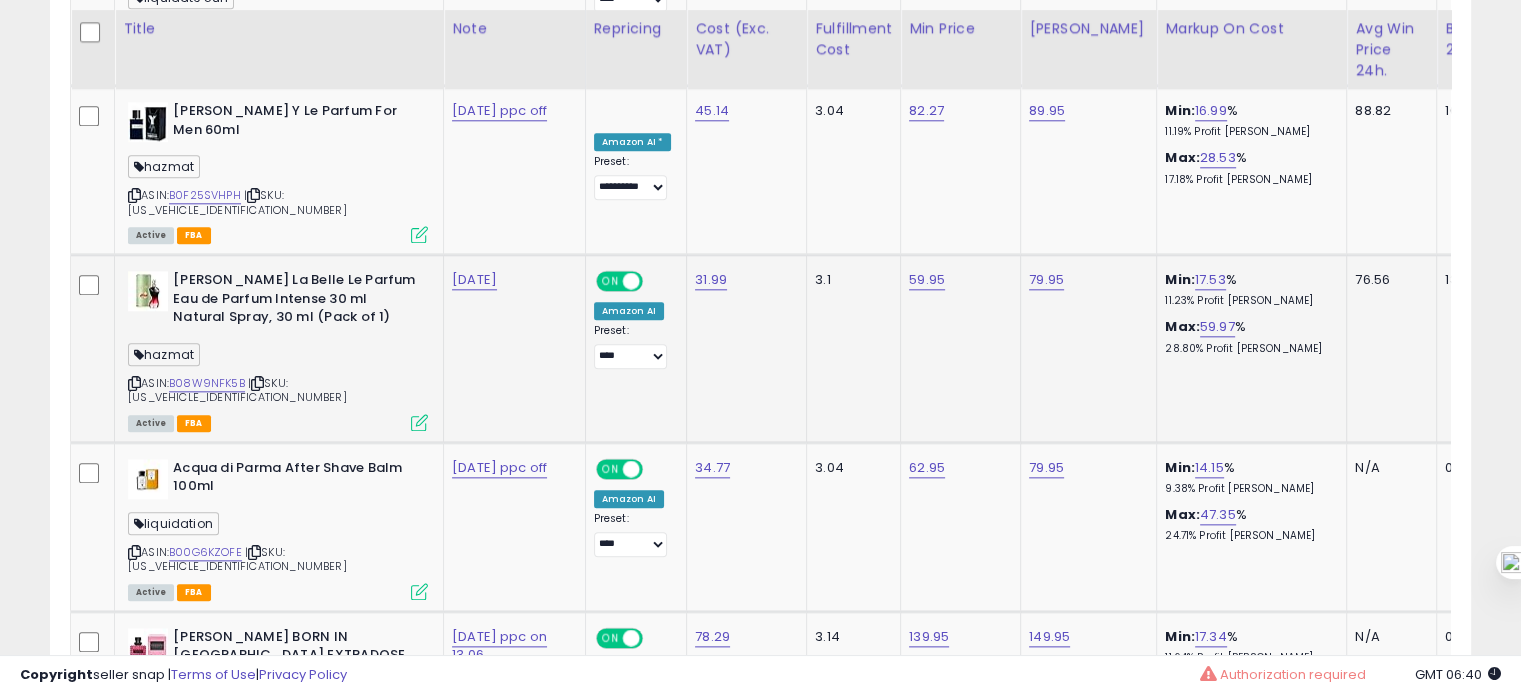 scroll, scrollTop: 2202, scrollLeft: 0, axis: vertical 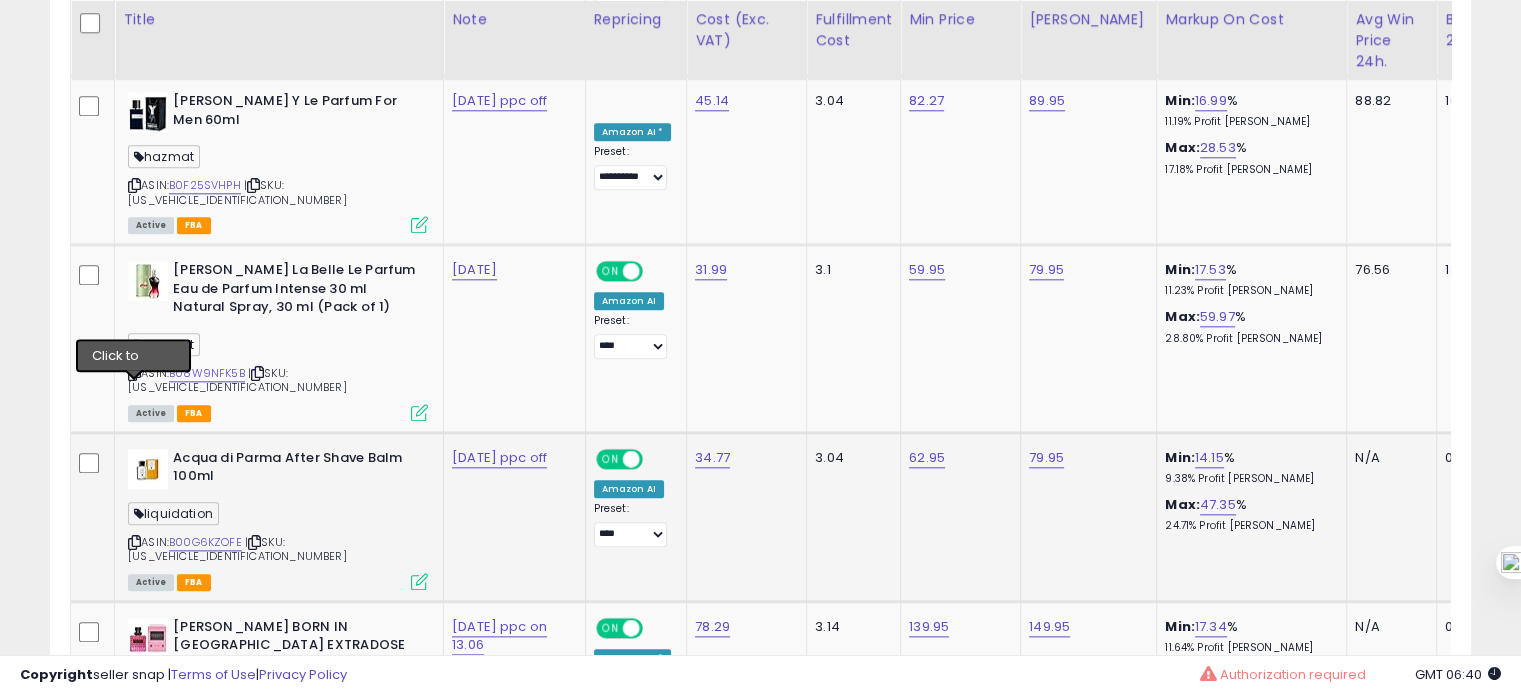 click at bounding box center (134, 542) 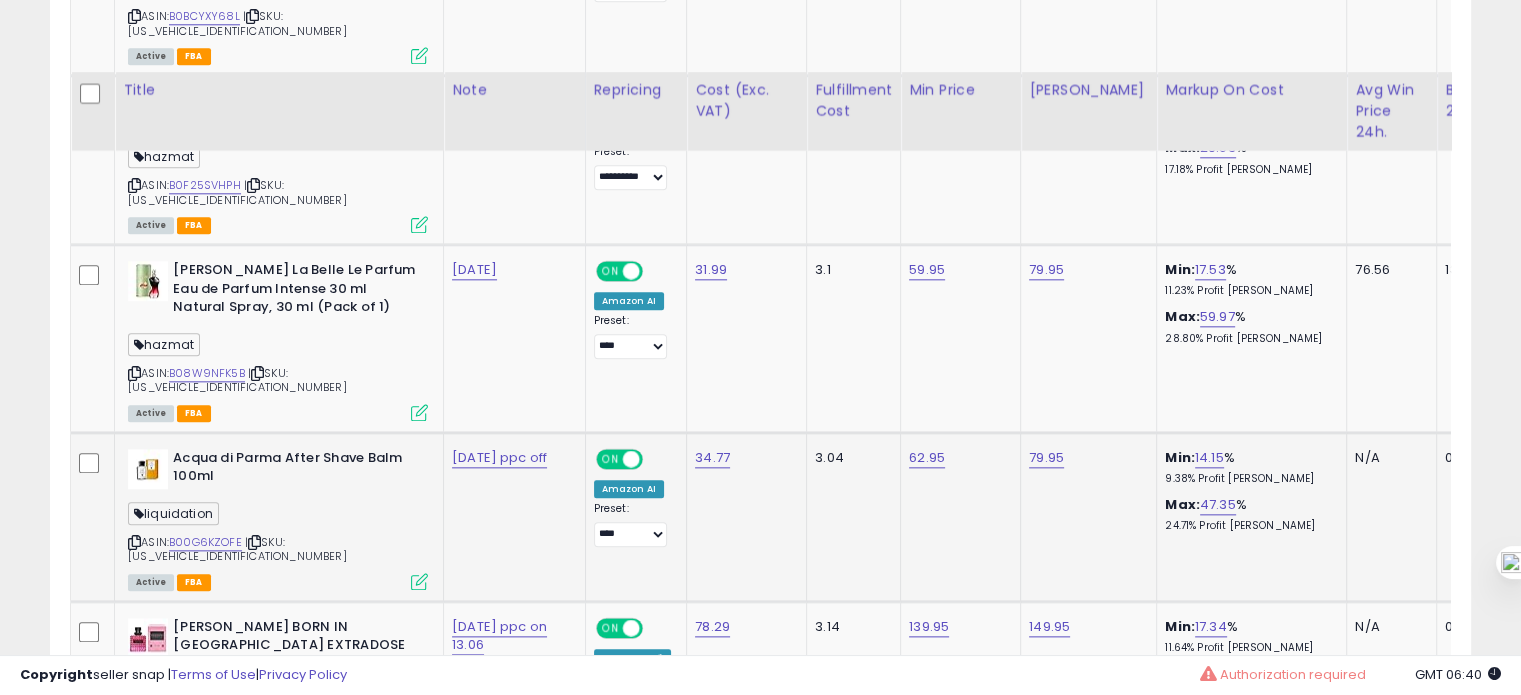 scroll, scrollTop: 2312, scrollLeft: 0, axis: vertical 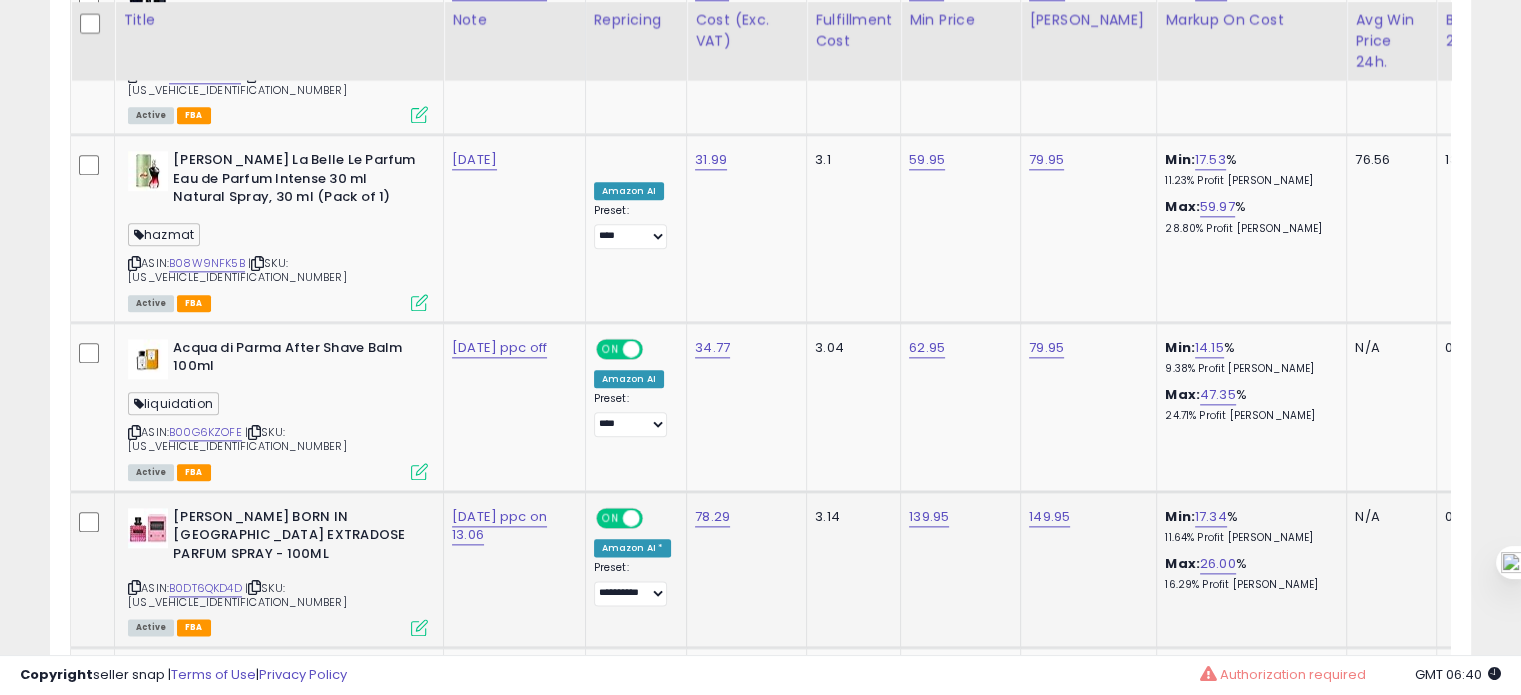click at bounding box center [134, 587] 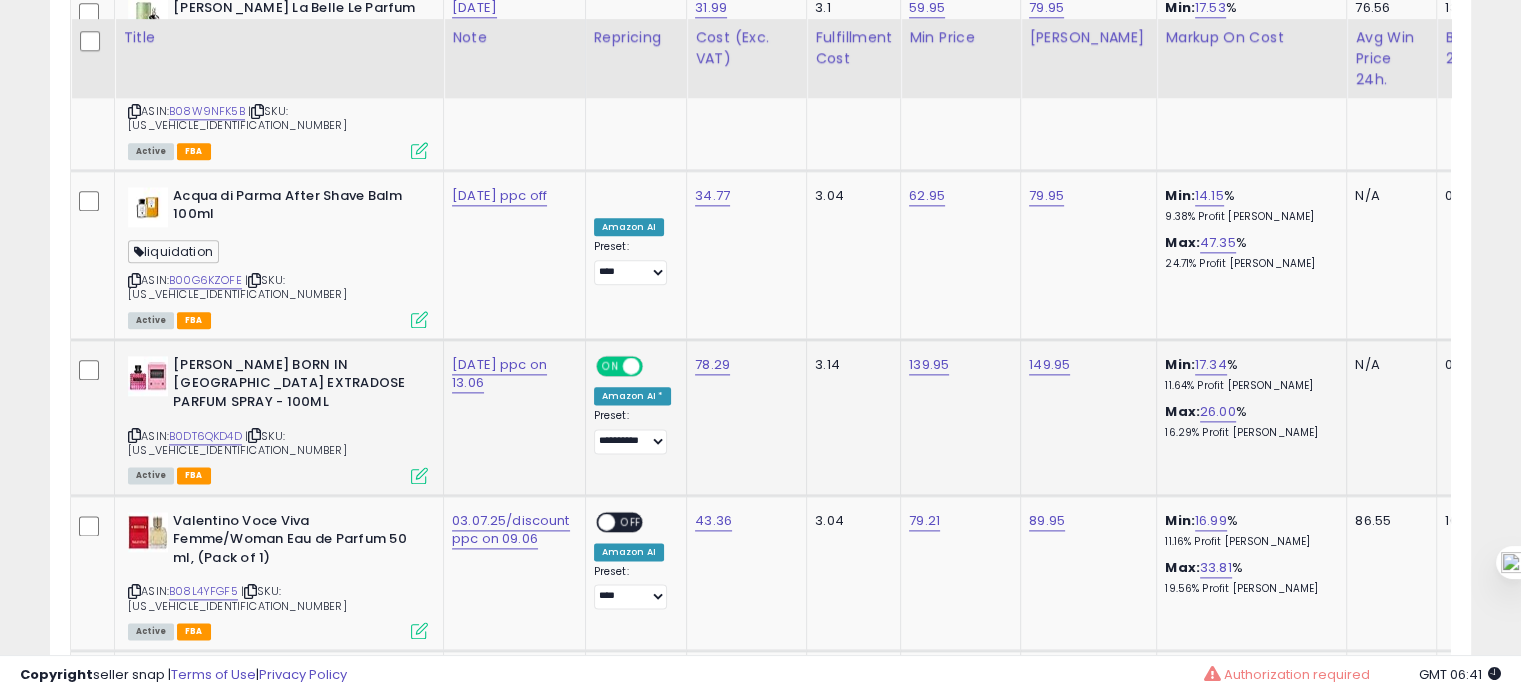 scroll, scrollTop: 2484, scrollLeft: 0, axis: vertical 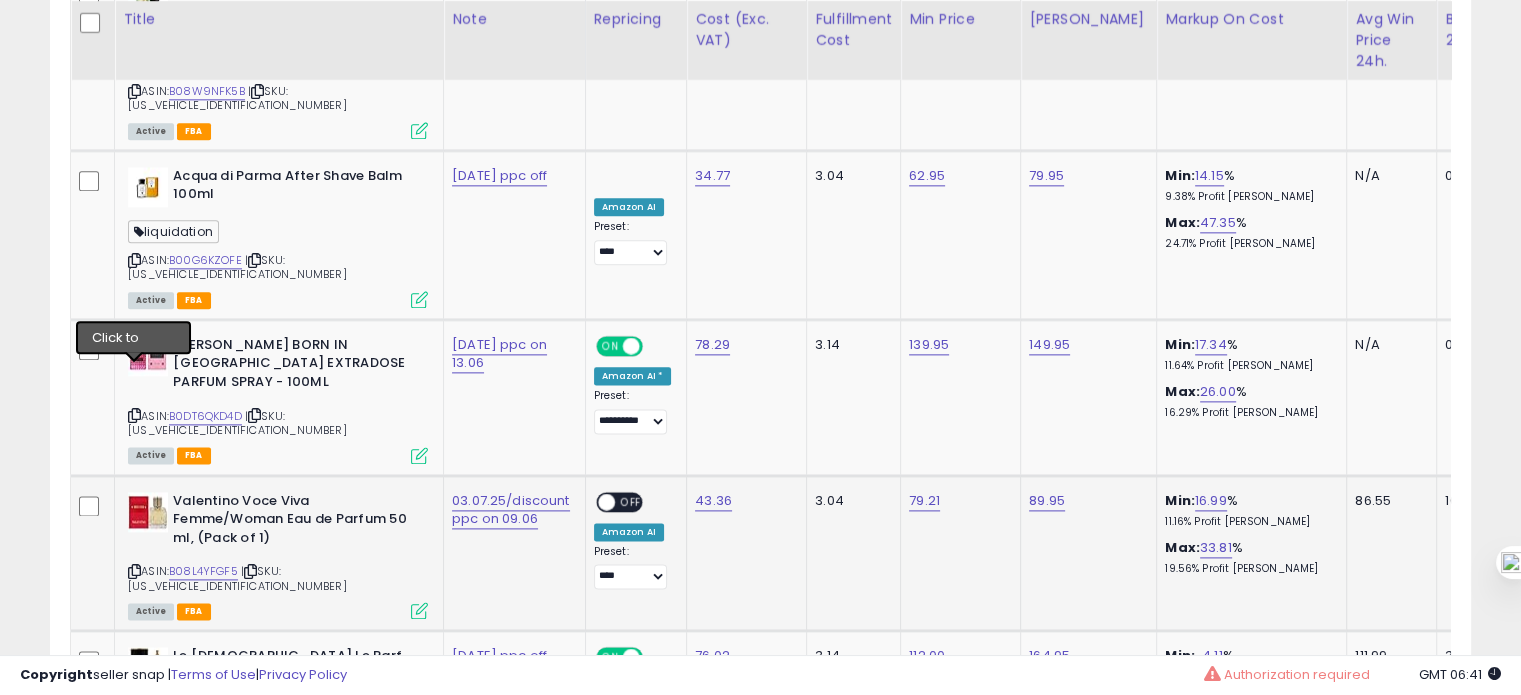 click at bounding box center (134, 571) 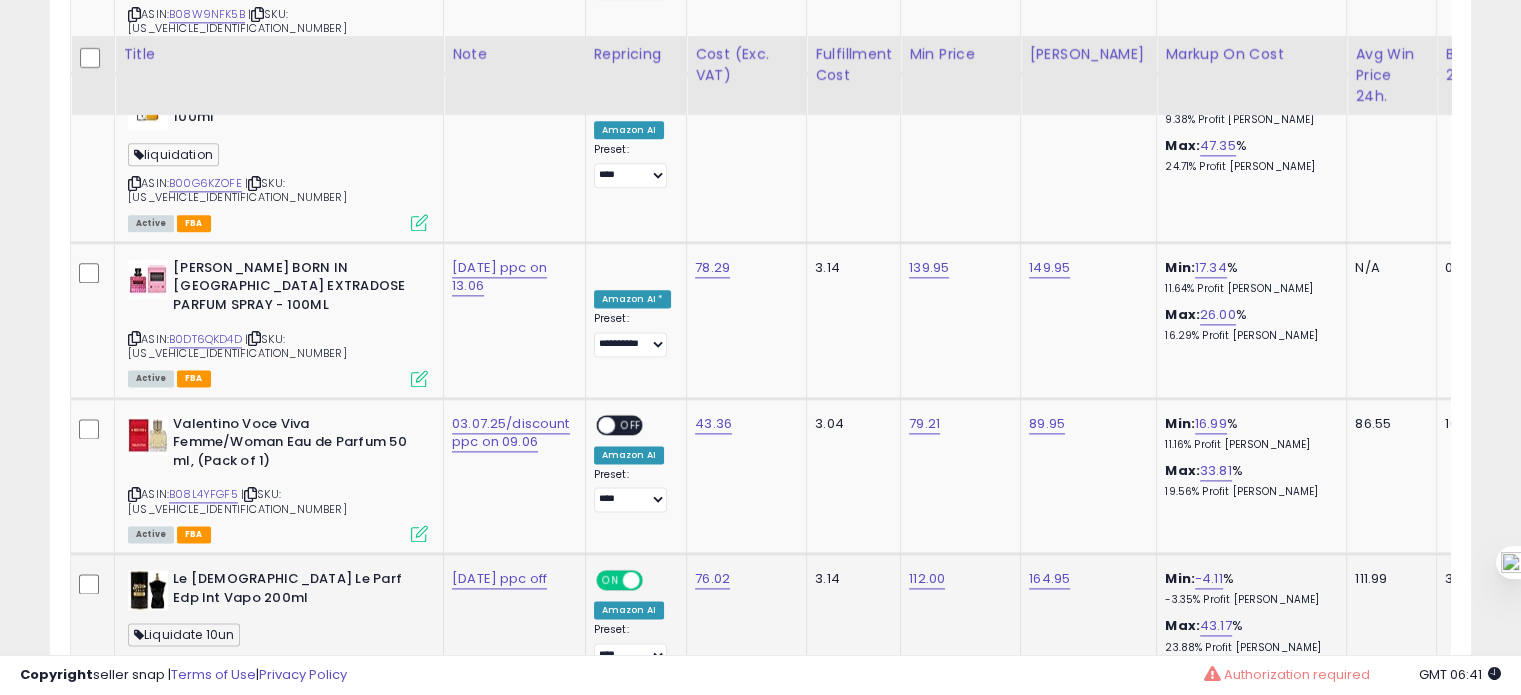 scroll, scrollTop: 2620, scrollLeft: 0, axis: vertical 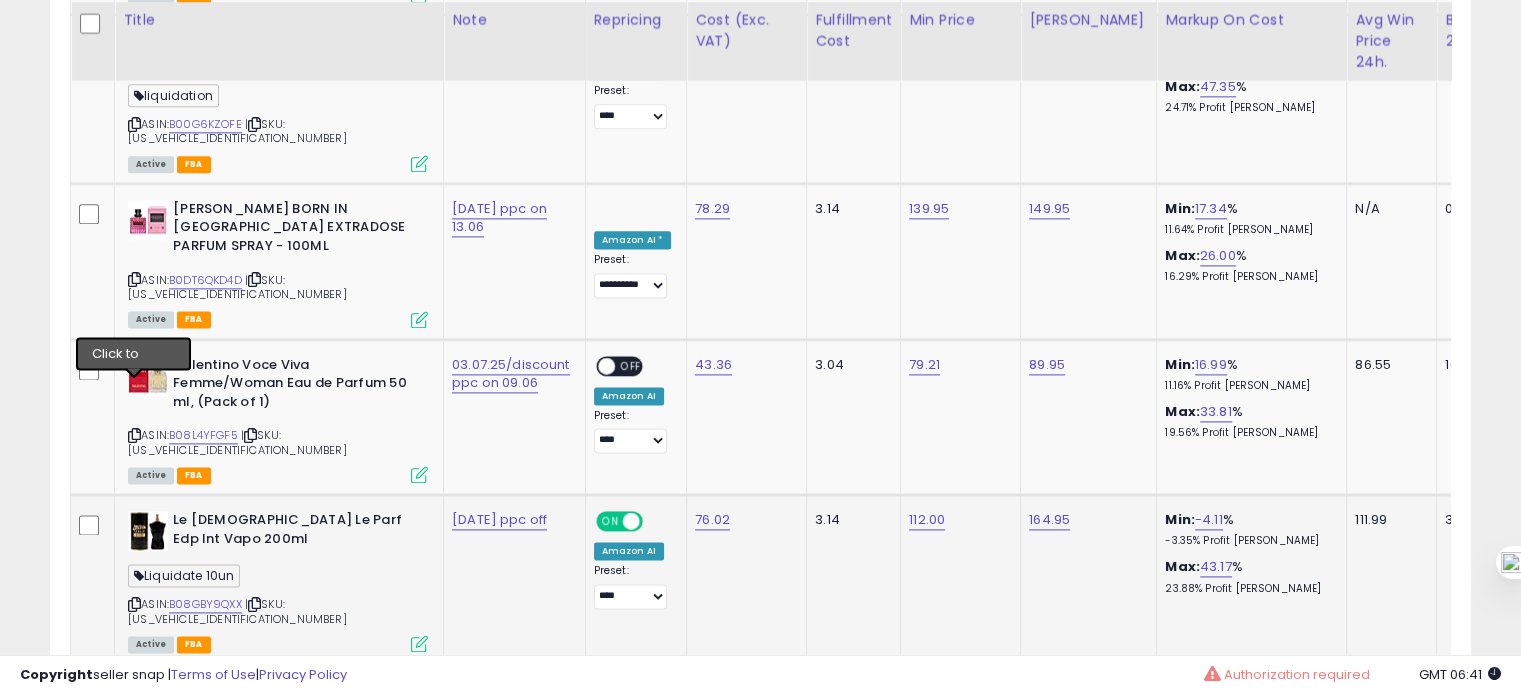 click at bounding box center [134, 604] 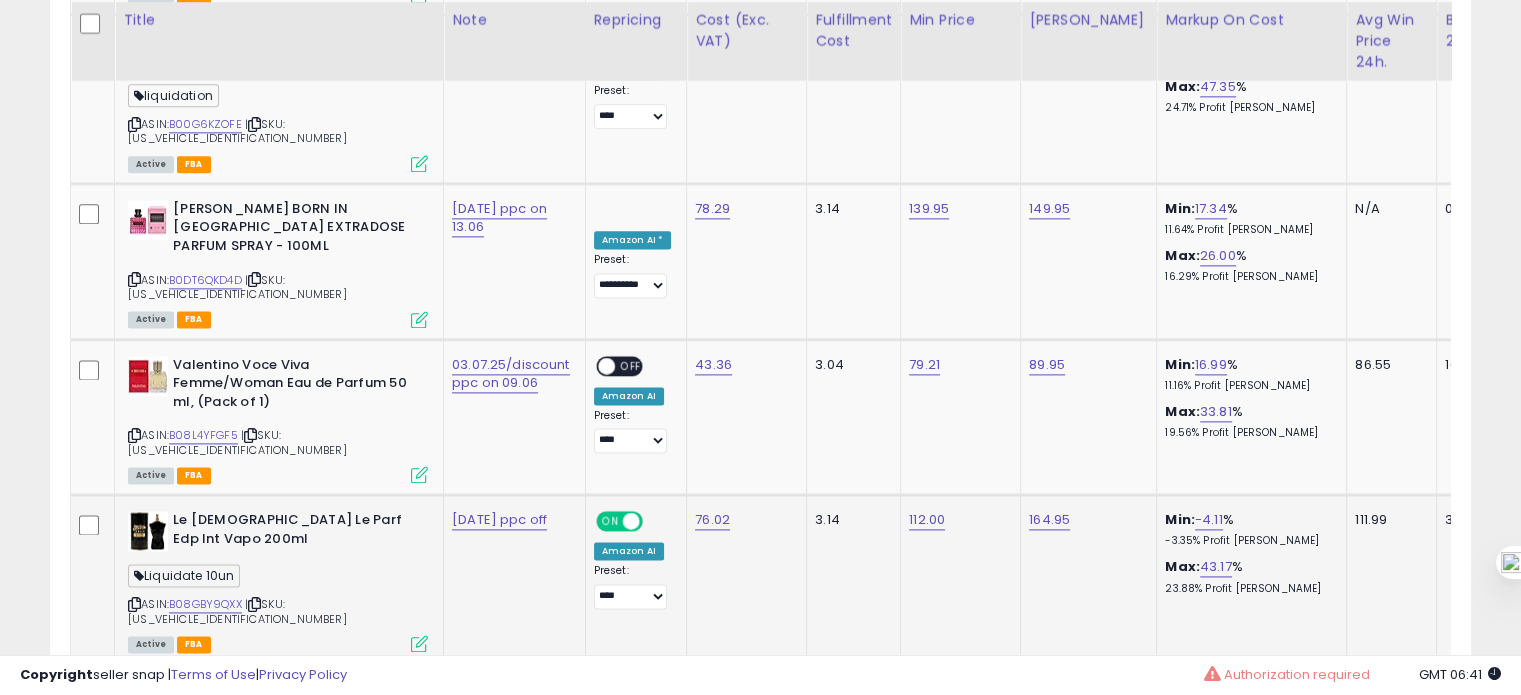 scroll, scrollTop: 0, scrollLeft: 310, axis: horizontal 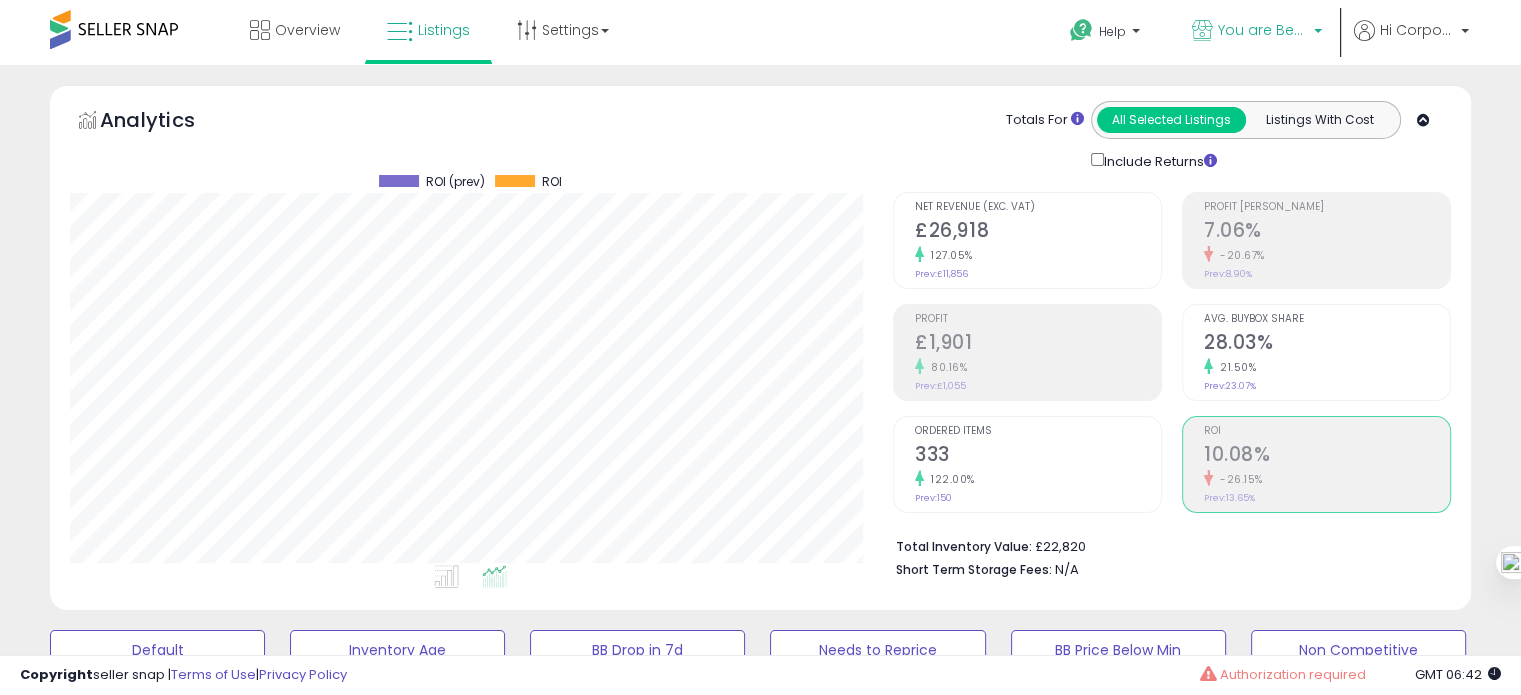 click on "You are Beautiful ([GEOGRAPHIC_DATA])" at bounding box center (1263, 30) 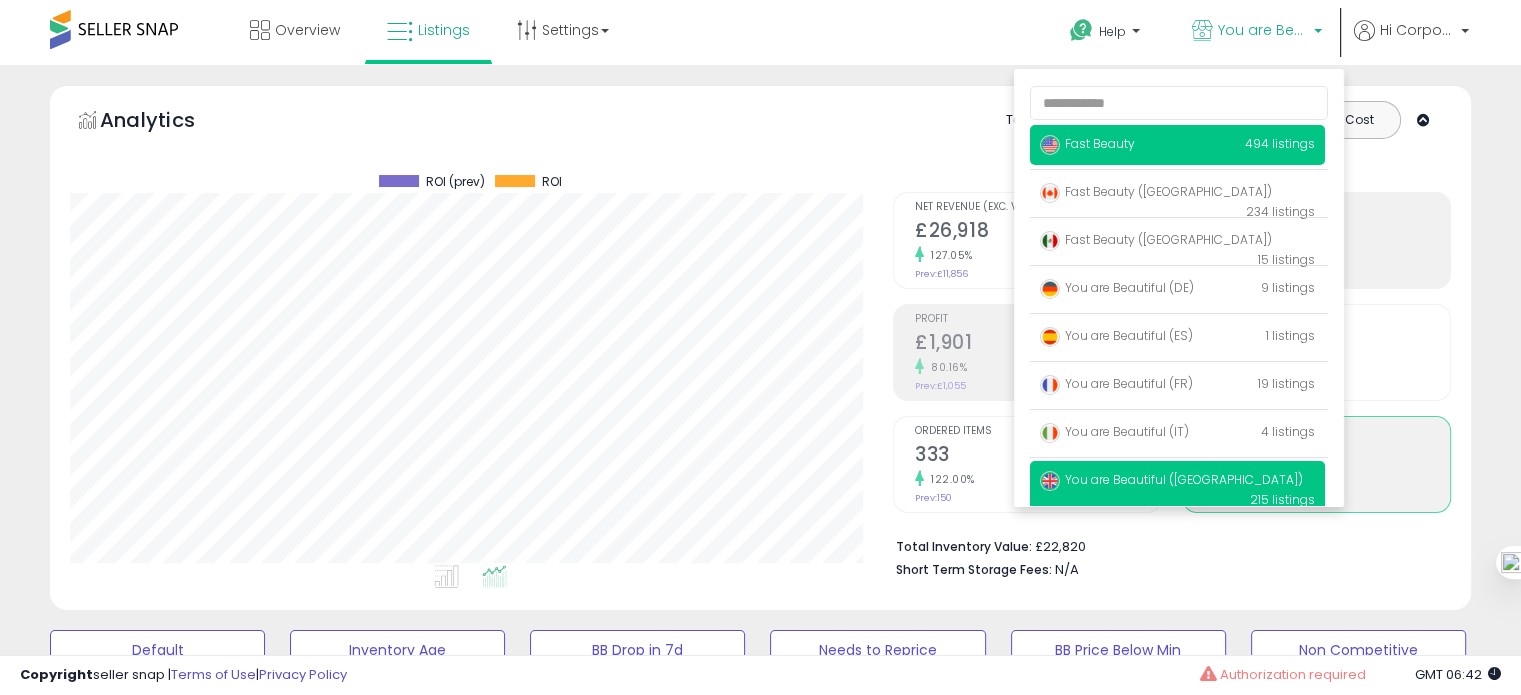 click on "Fast Beauty" at bounding box center (1087, 143) 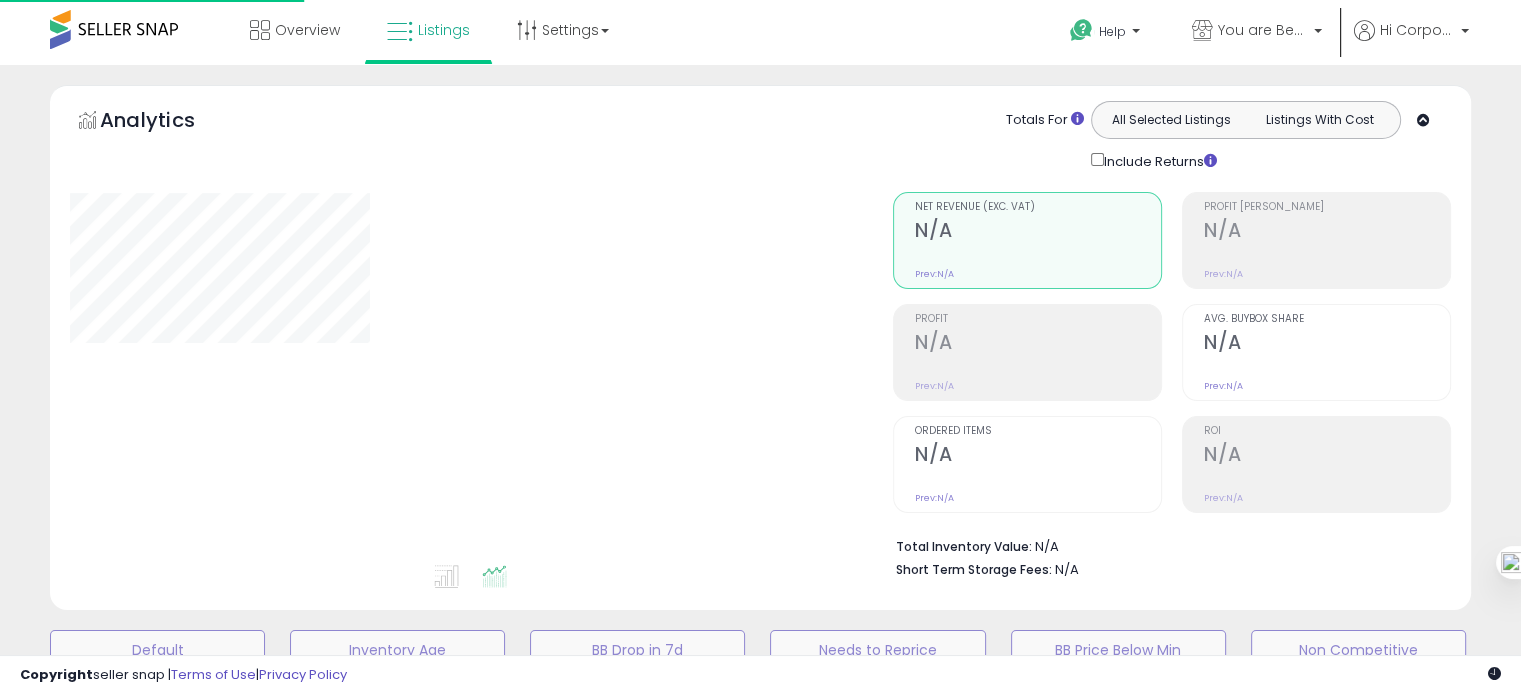 scroll, scrollTop: 675, scrollLeft: 0, axis: vertical 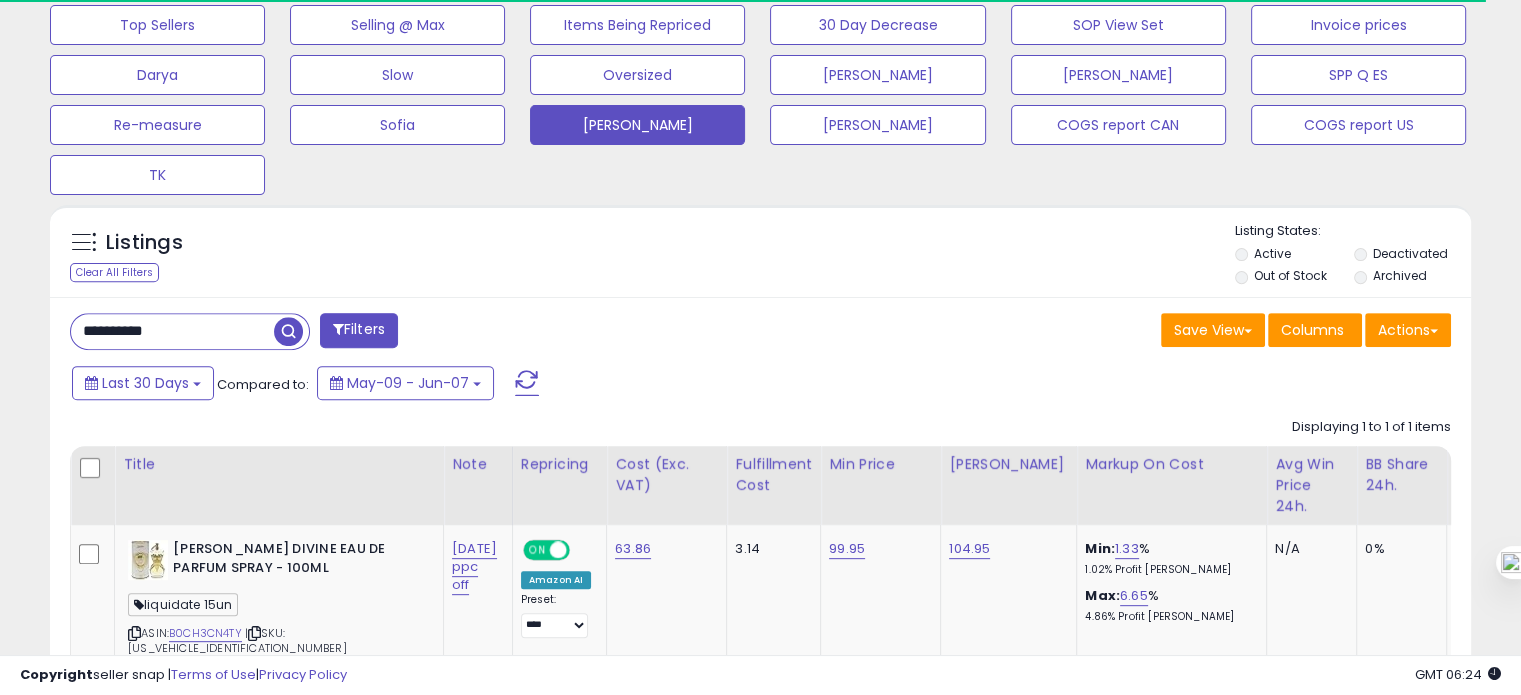 click on "**********" at bounding box center (172, 331) 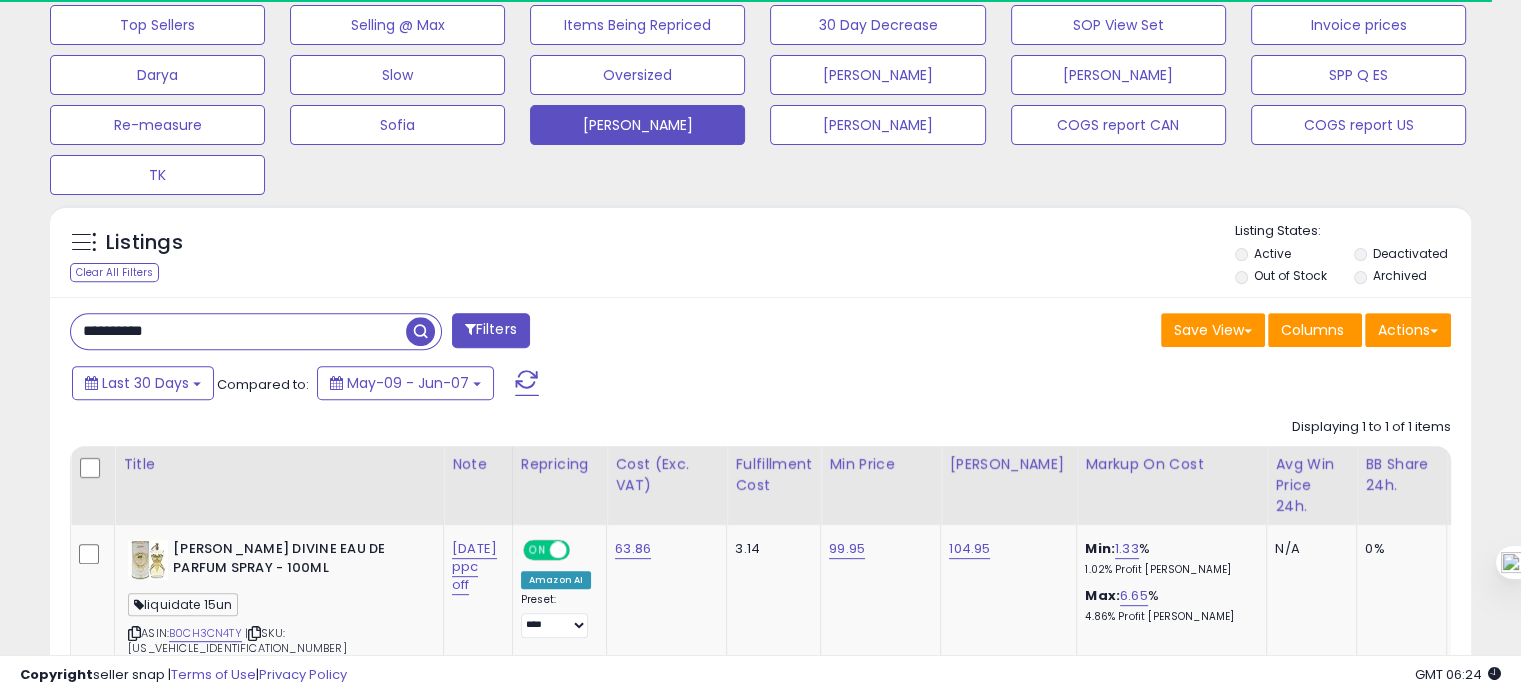 click on "**********" at bounding box center [238, 331] 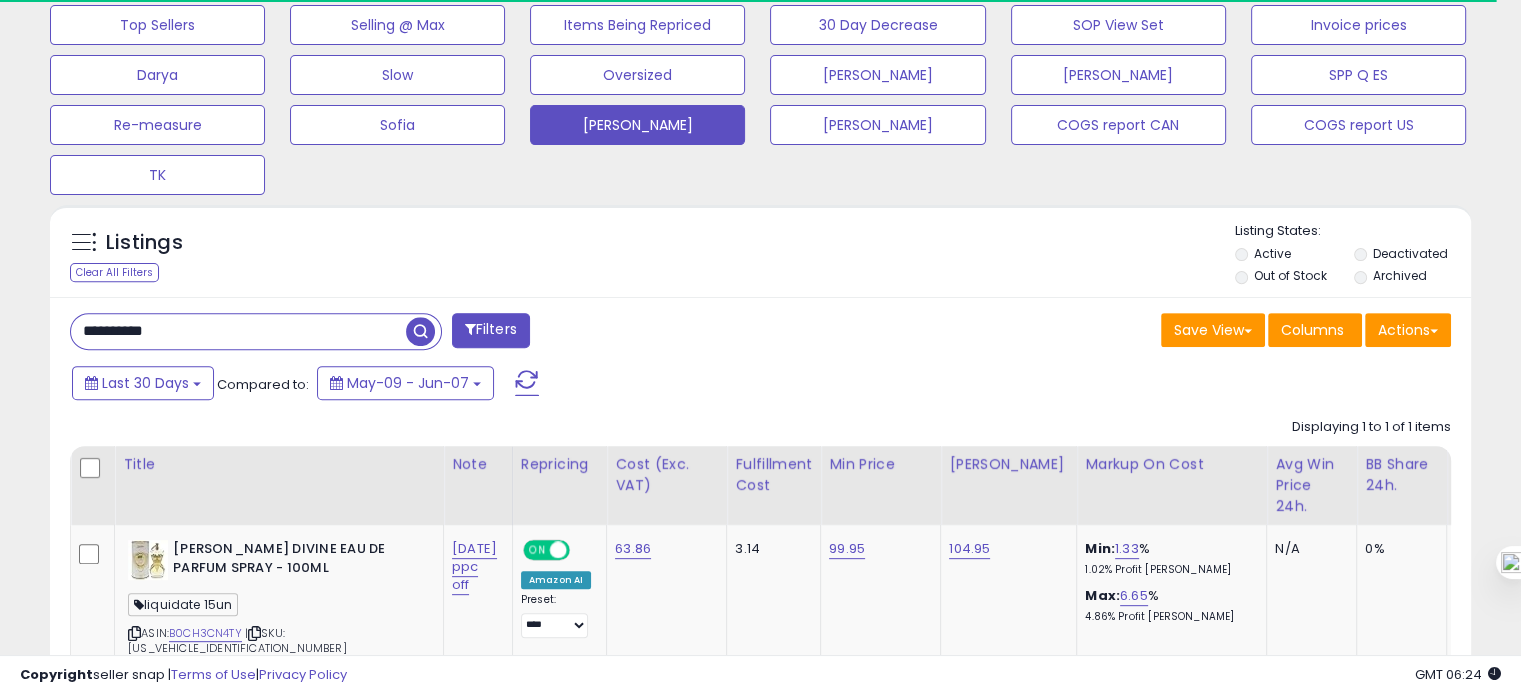 scroll, scrollTop: 999589, scrollLeft: 999176, axis: both 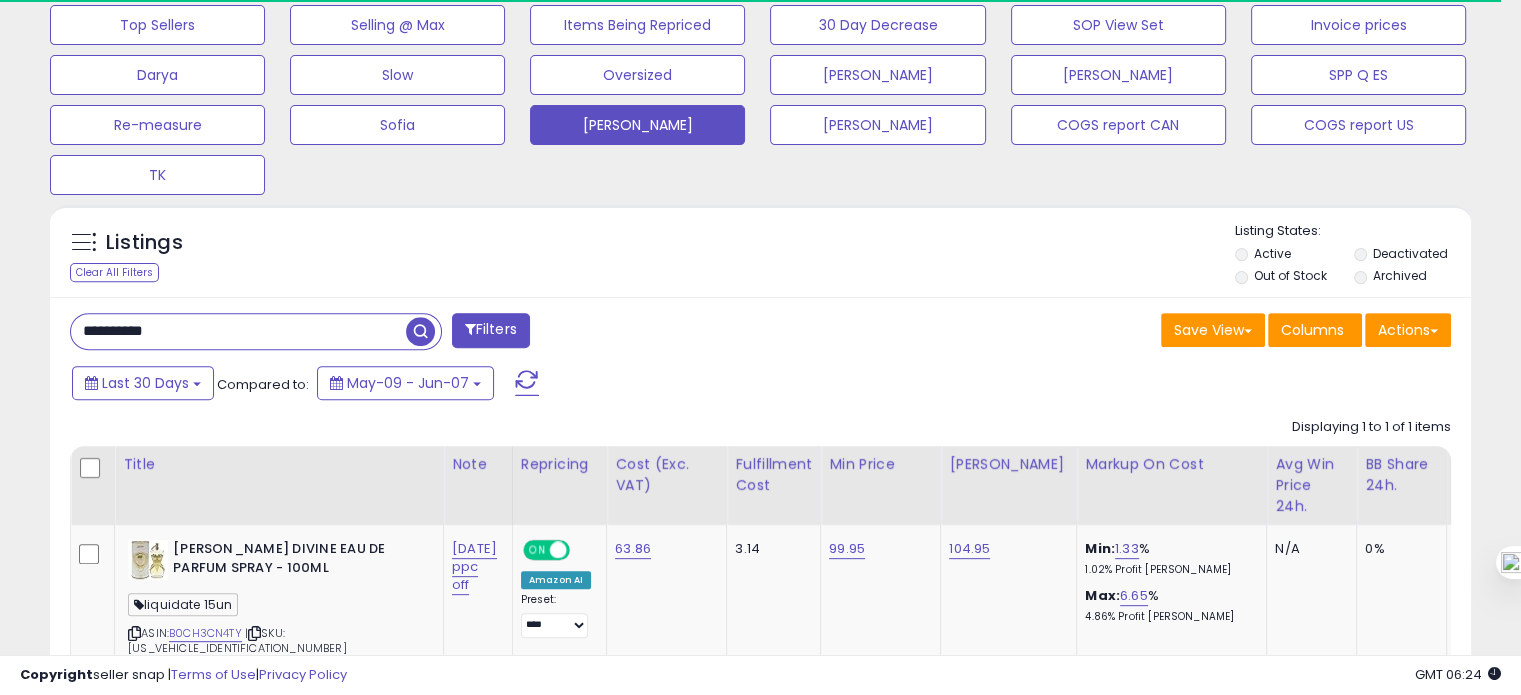 paste 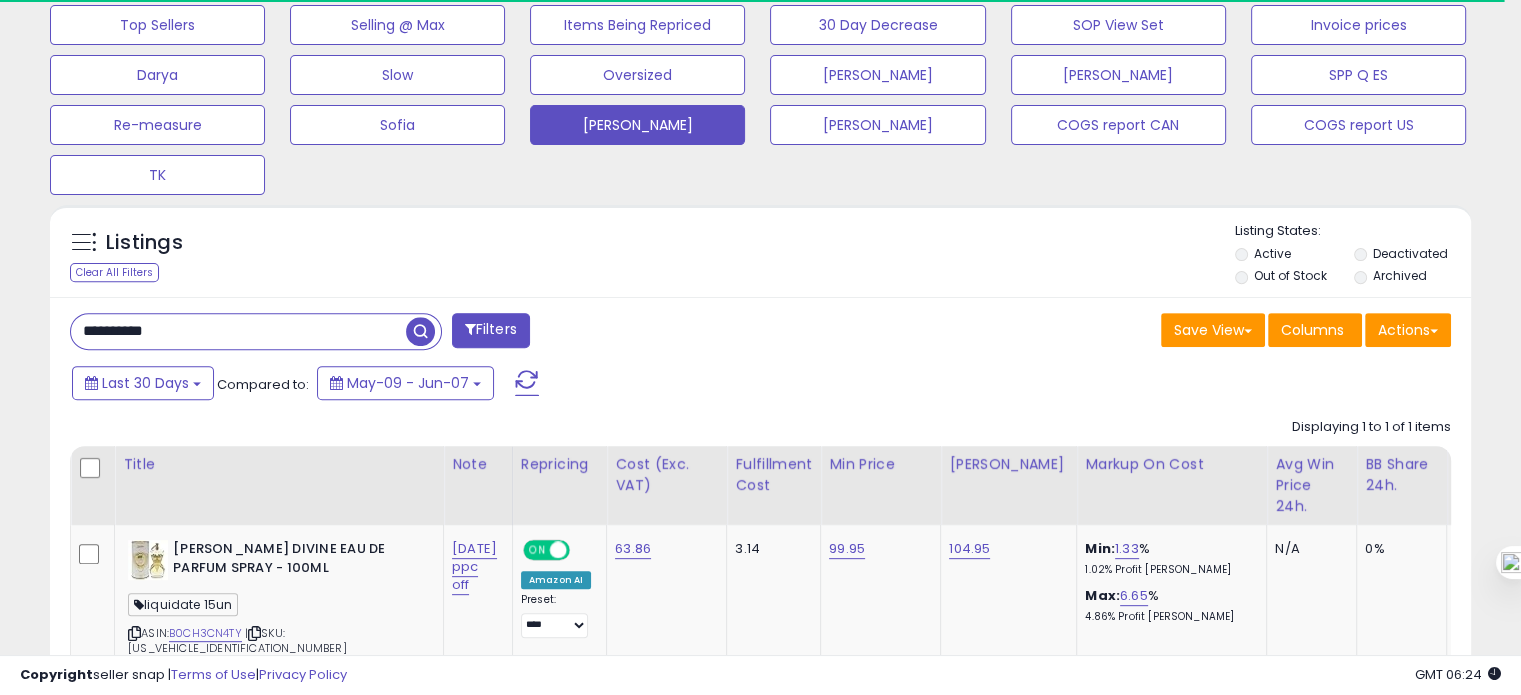 type on "**********" 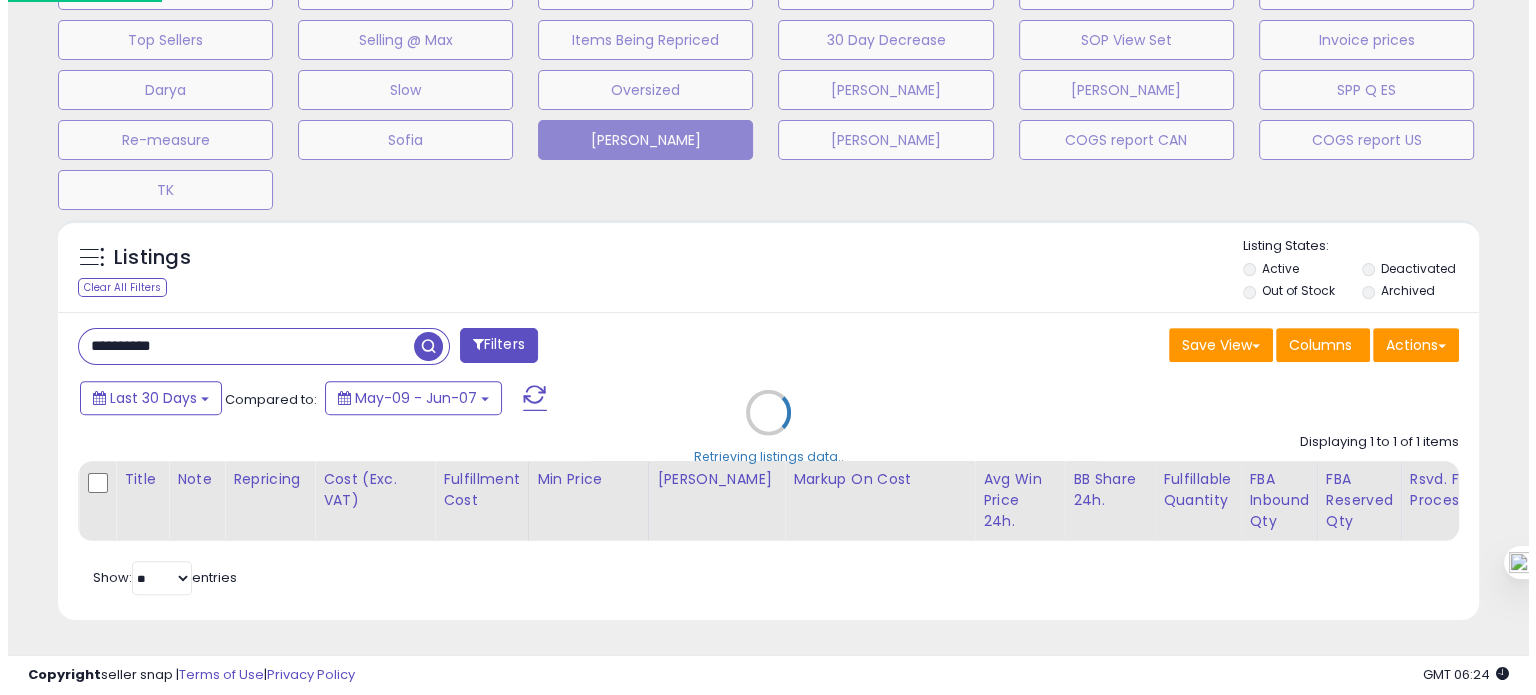 scroll, scrollTop: 674, scrollLeft: 0, axis: vertical 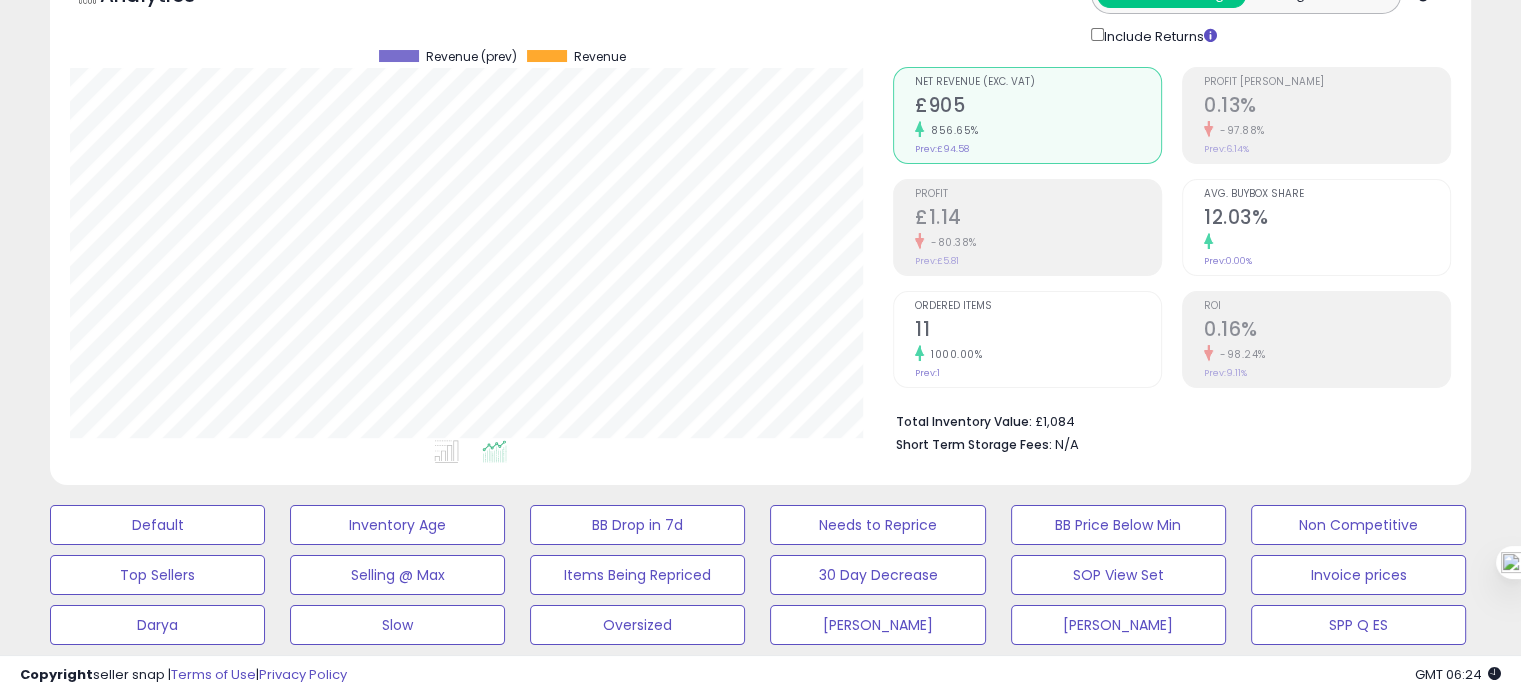 click on "1000.00%" at bounding box center (1038, 354) 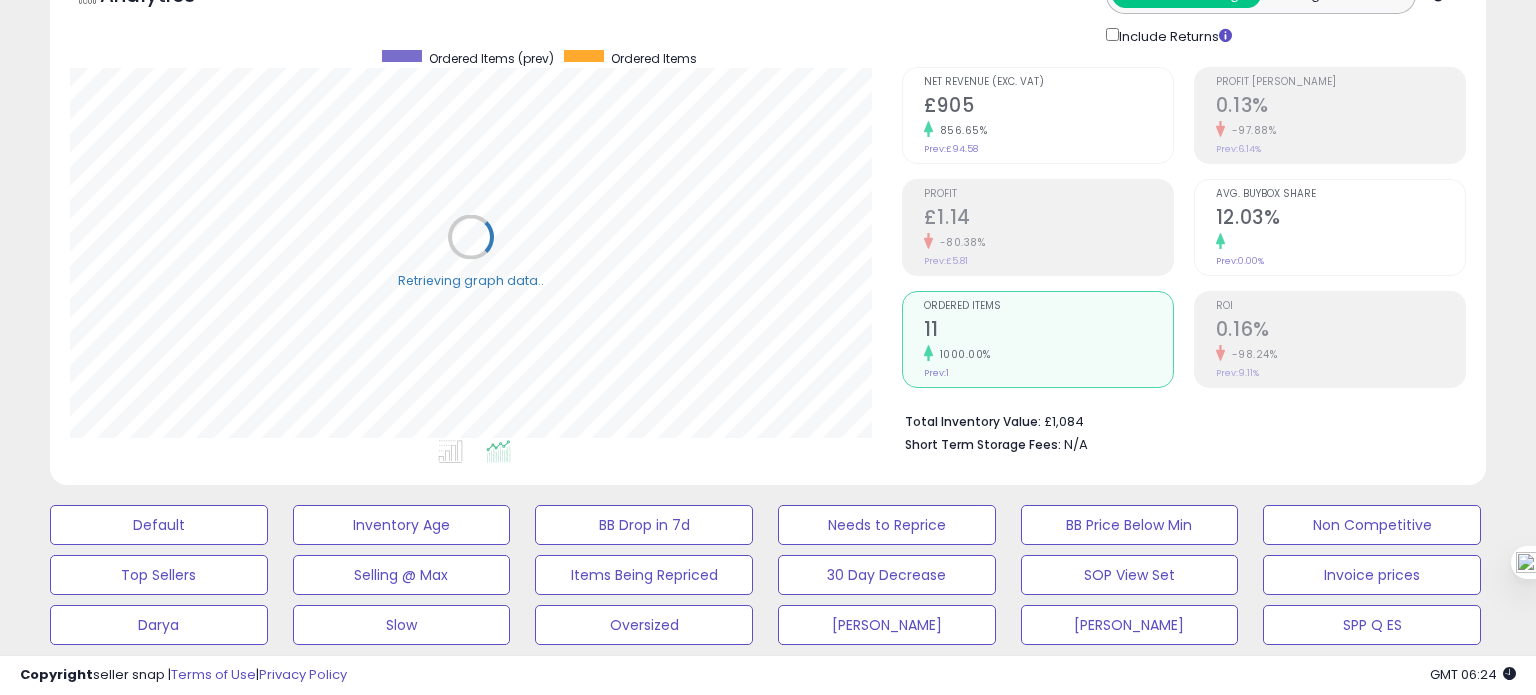 scroll, scrollTop: 999589, scrollLeft: 999168, axis: both 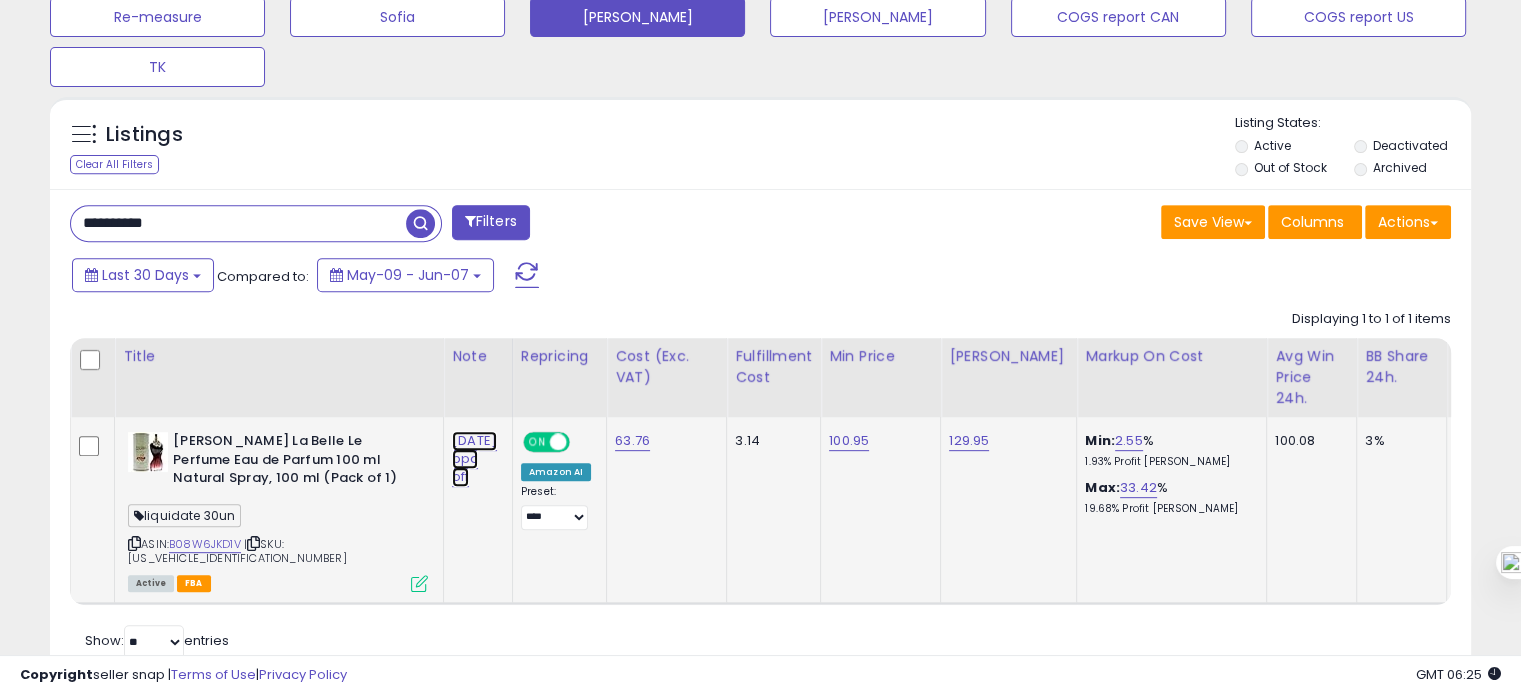 click on "[DATE] ppc off" at bounding box center [474, 459] 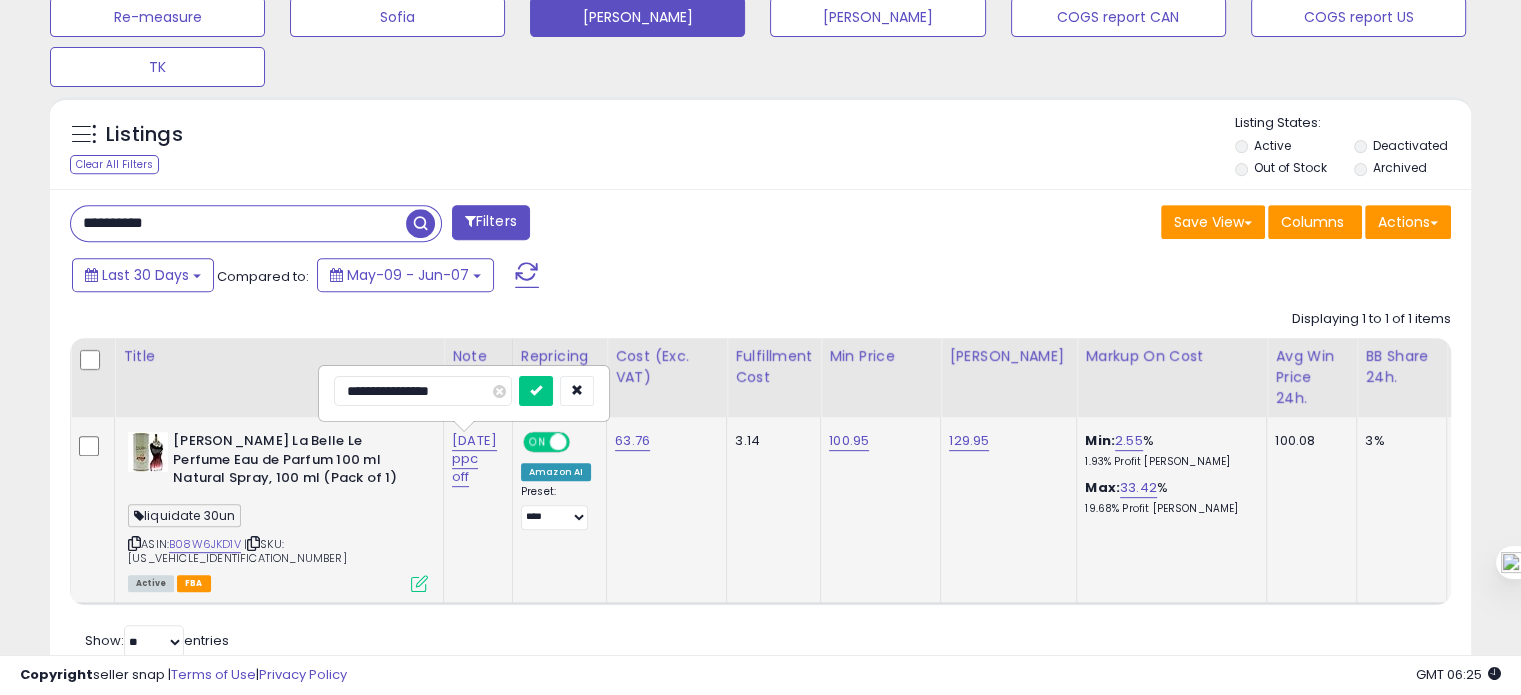 click on "**********" at bounding box center [423, 391] 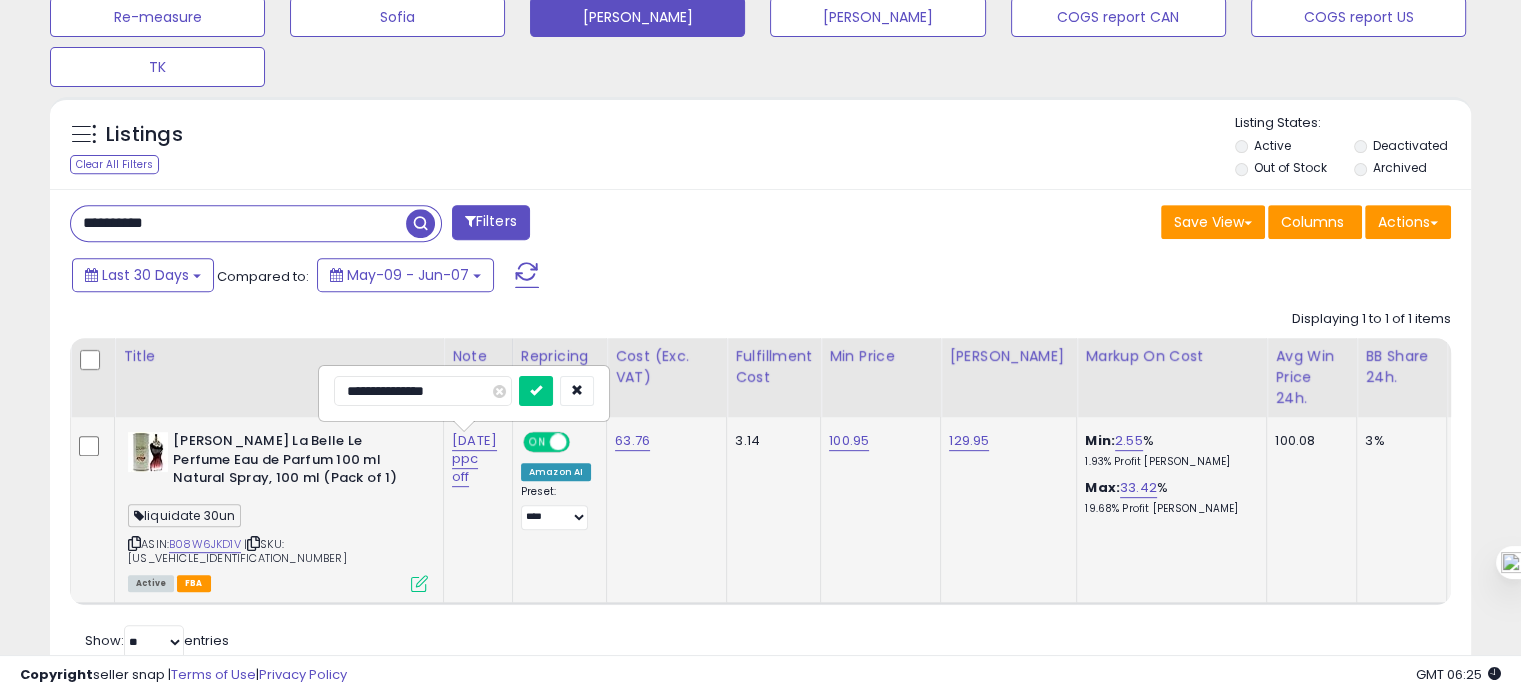 type on "**********" 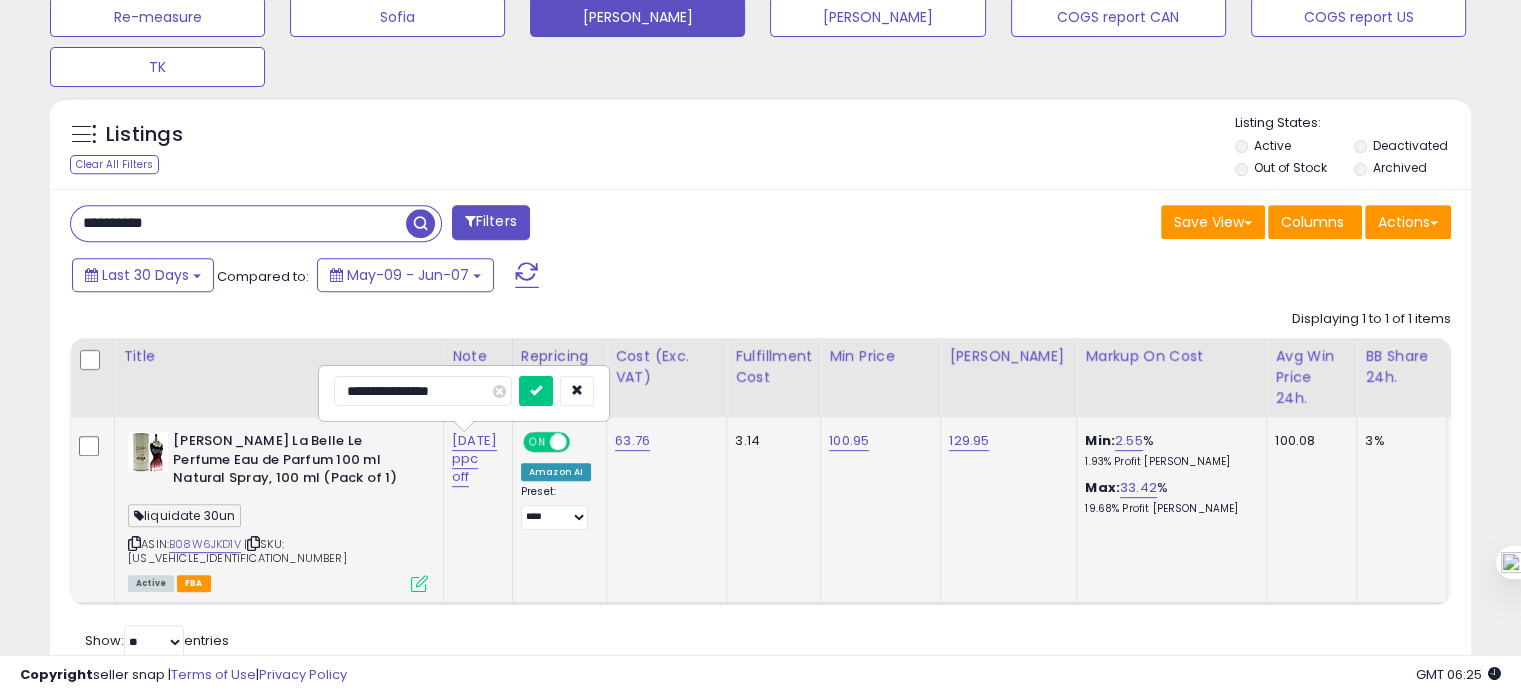 click at bounding box center (536, 391) 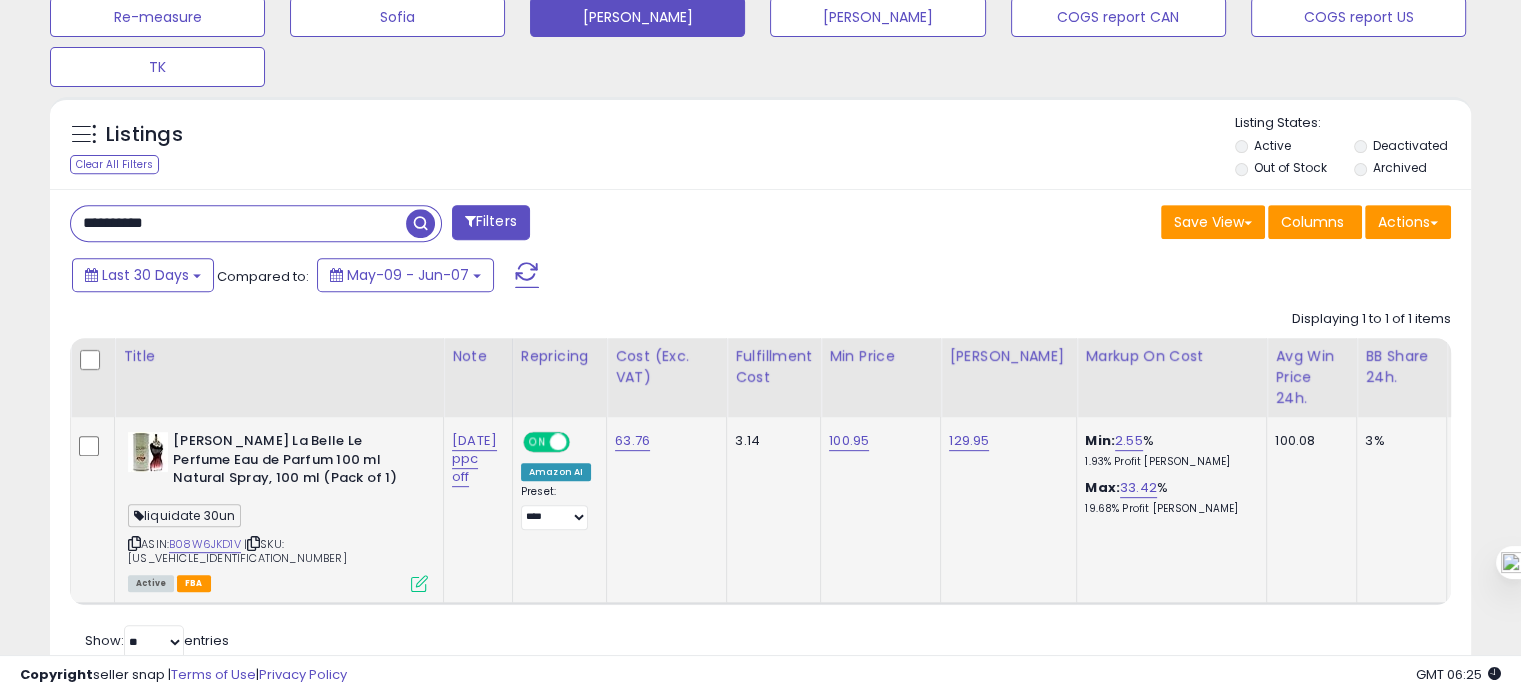 click on "**********" at bounding box center [238, 223] 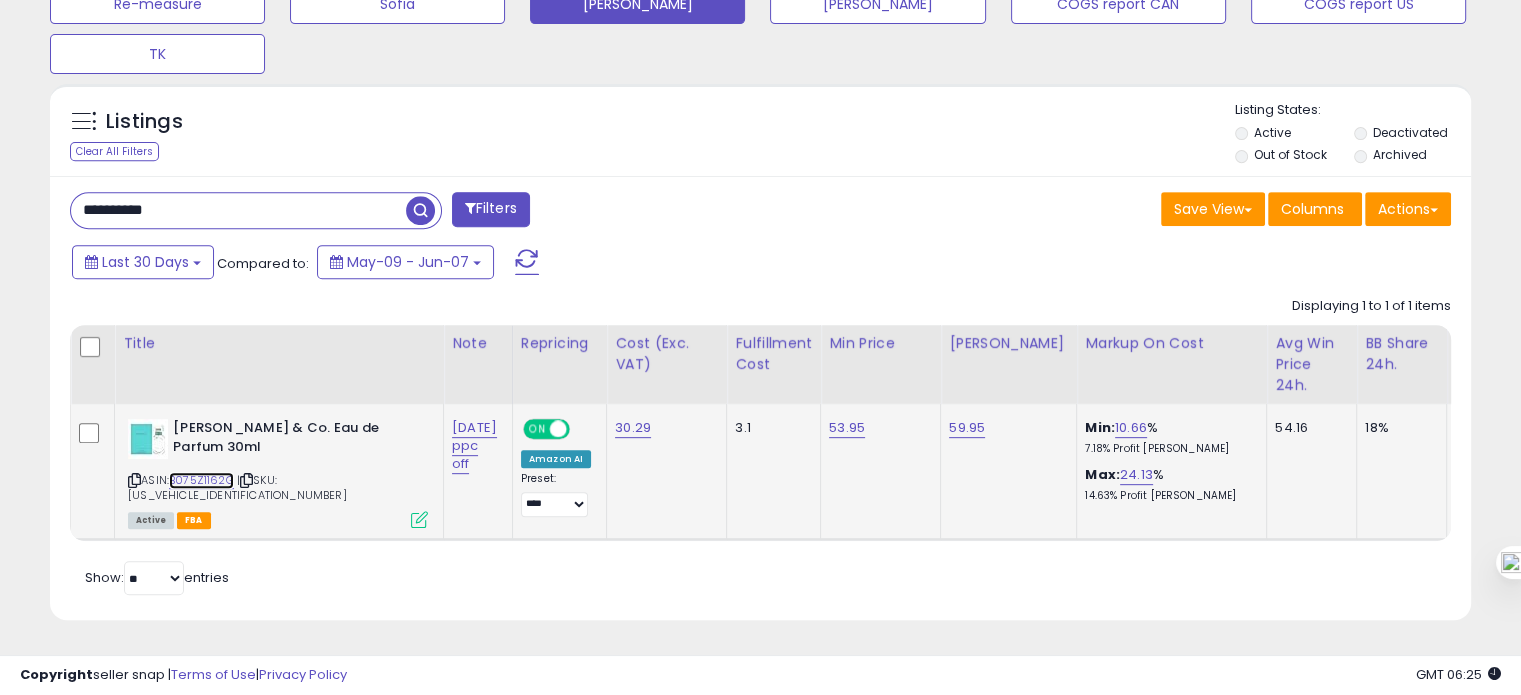 click on "B075Z1162G" at bounding box center [201, 480] 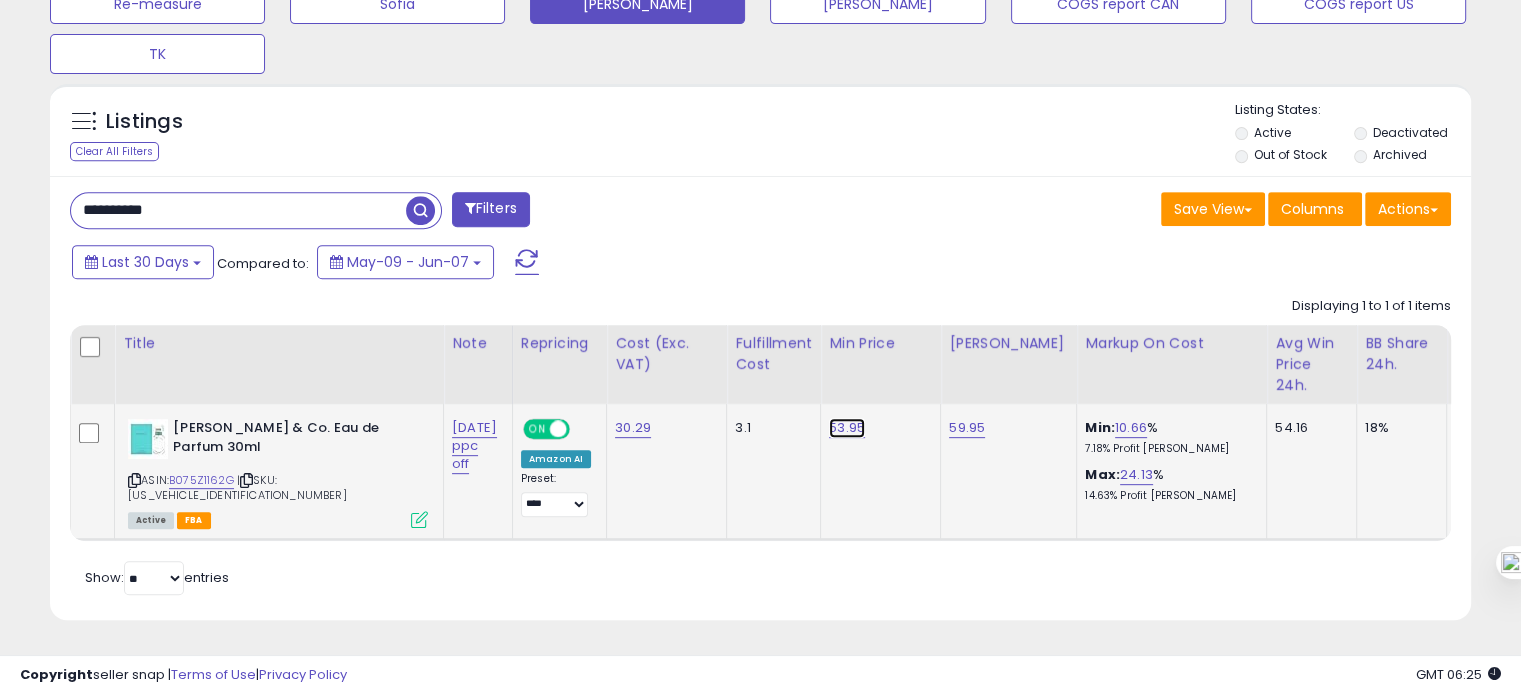 click on "53.95" at bounding box center (847, 428) 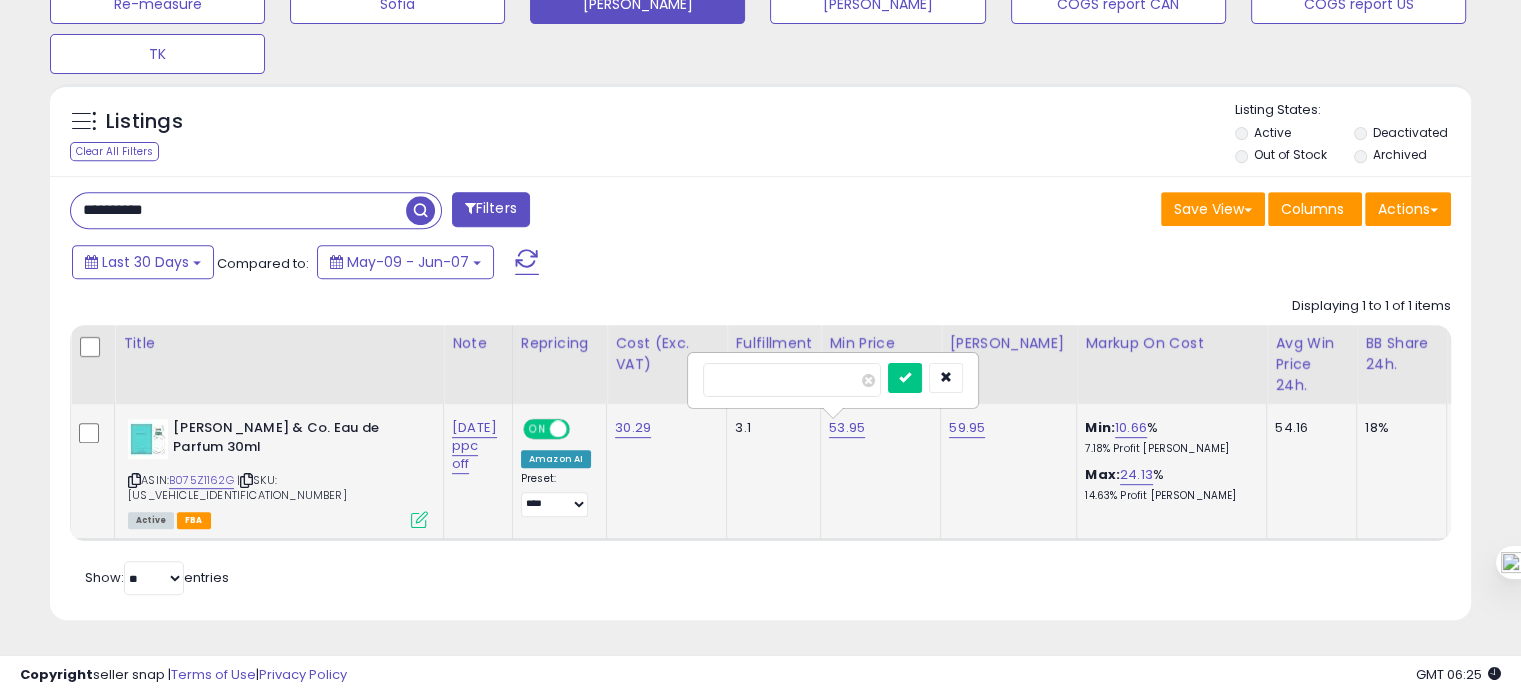 click on "*****" at bounding box center [792, 380] 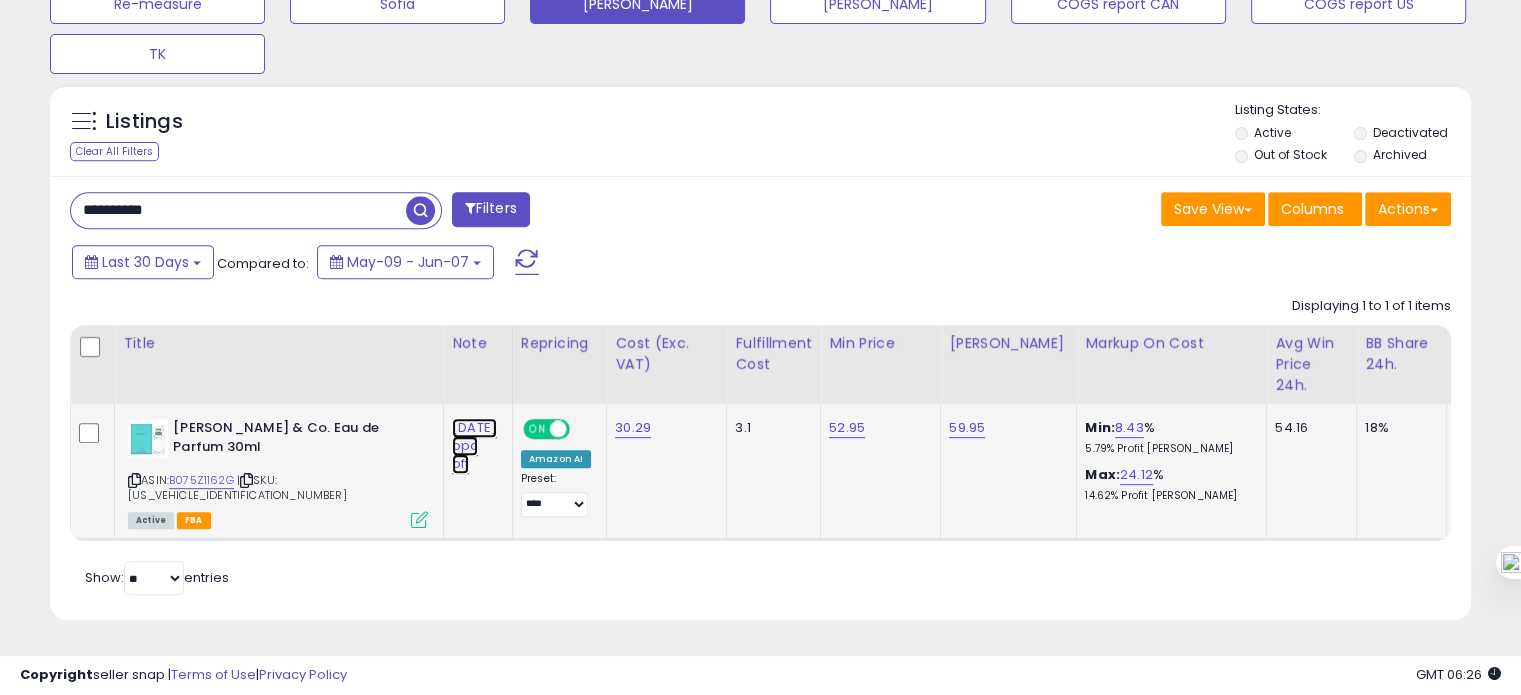 click on "[DATE] ppc off" at bounding box center [474, 446] 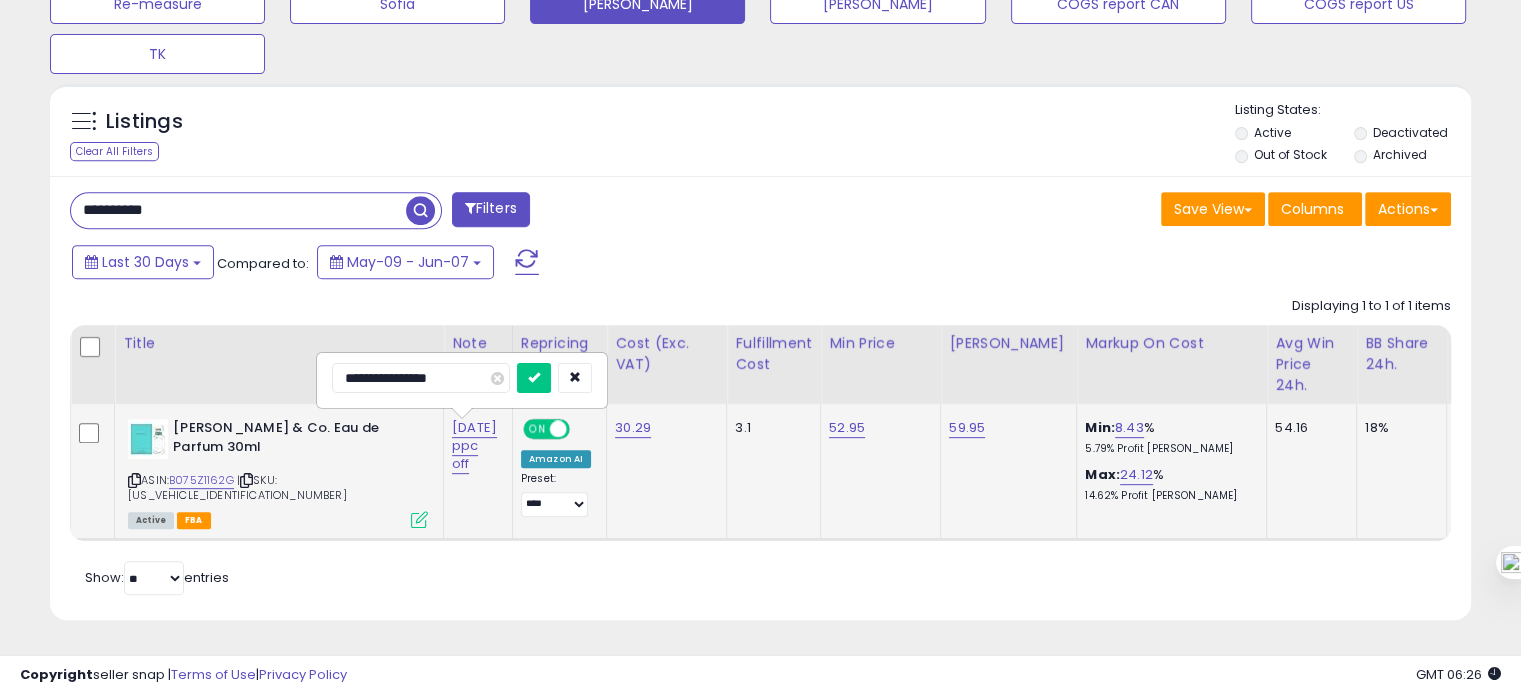 click on "**********" at bounding box center (421, 378) 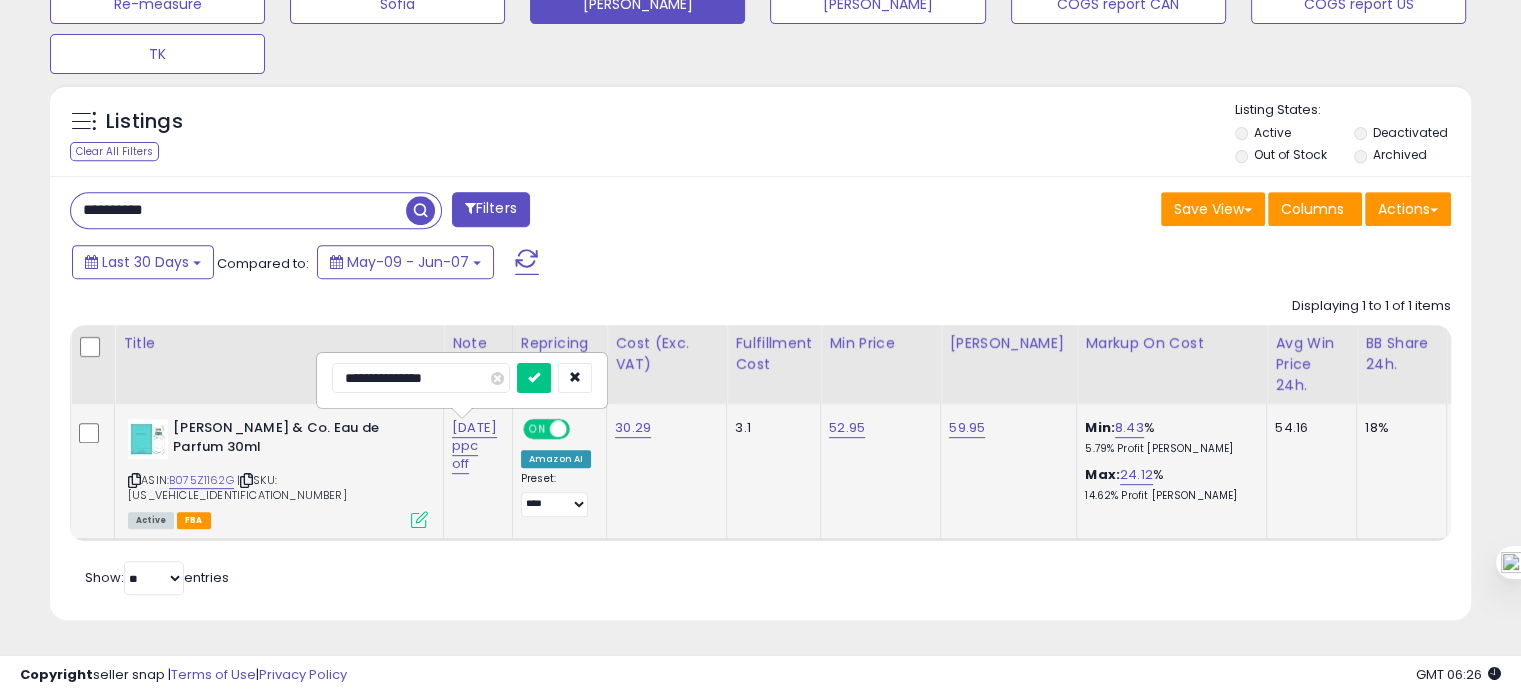 type on "**********" 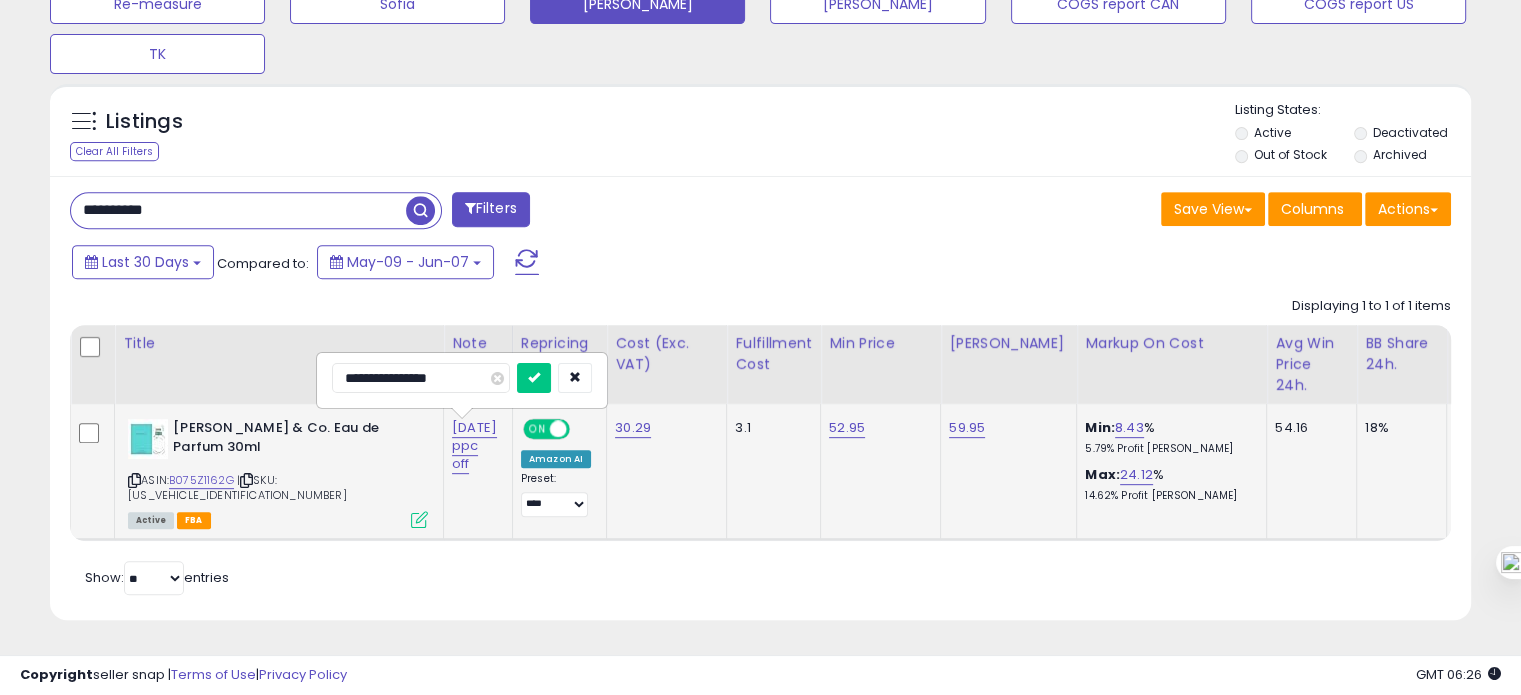 click at bounding box center [534, 378] 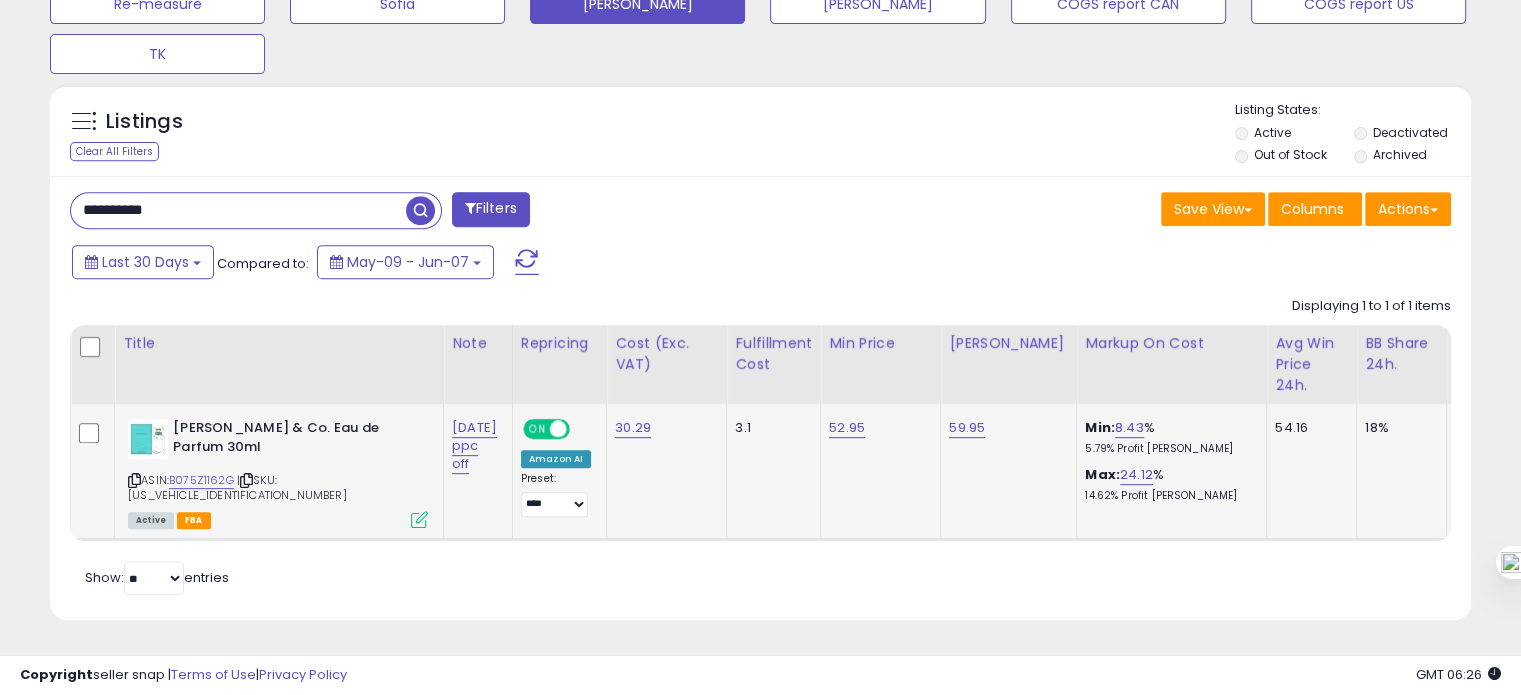 click on "**********" at bounding box center [238, 210] 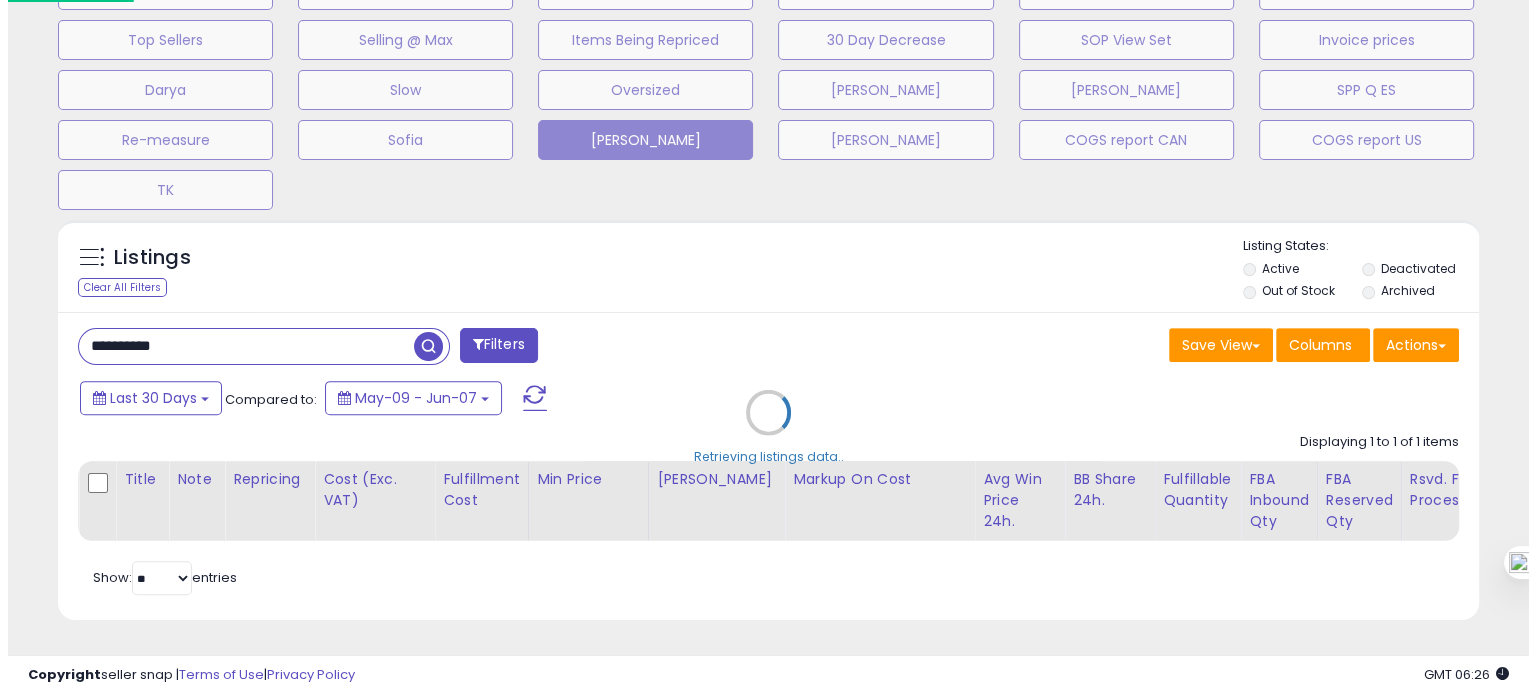 scroll, scrollTop: 674, scrollLeft: 0, axis: vertical 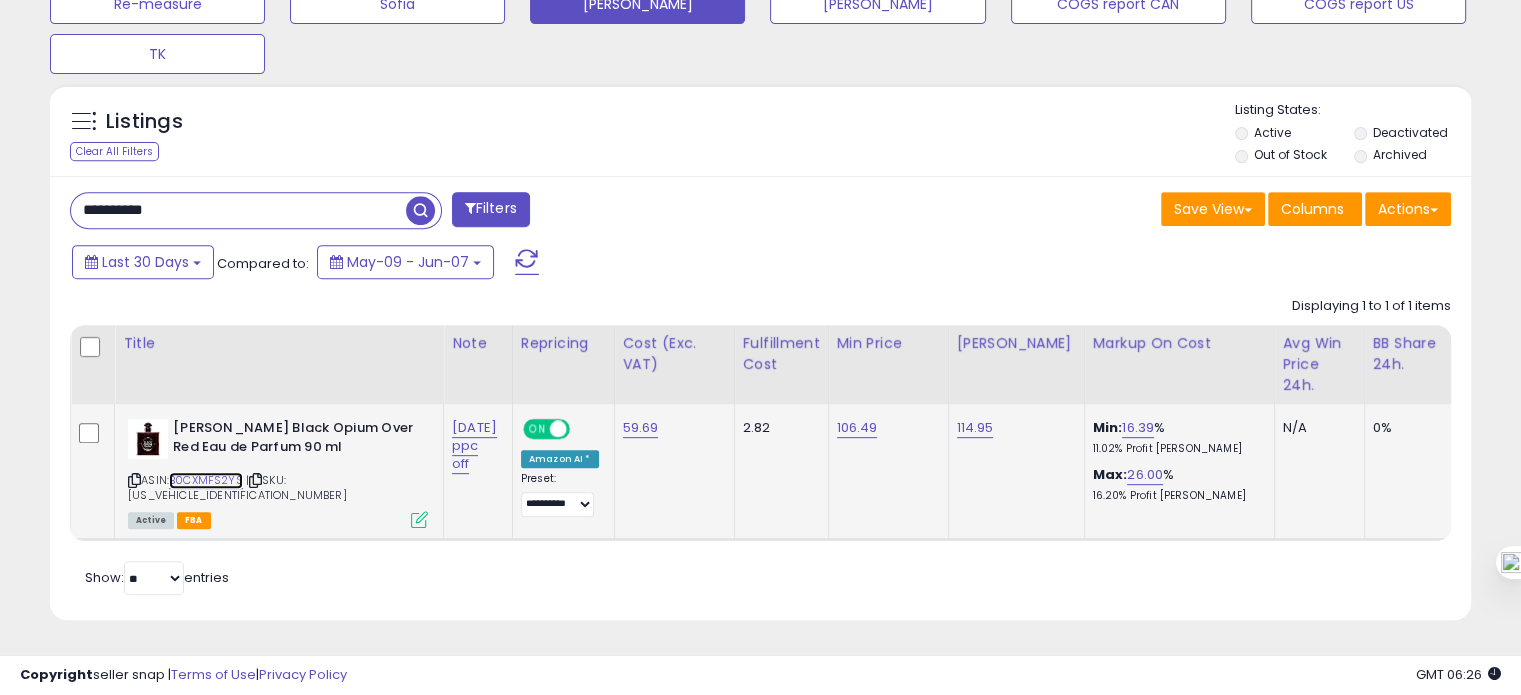 click on "B0CXMFS2YS" at bounding box center [206, 480] 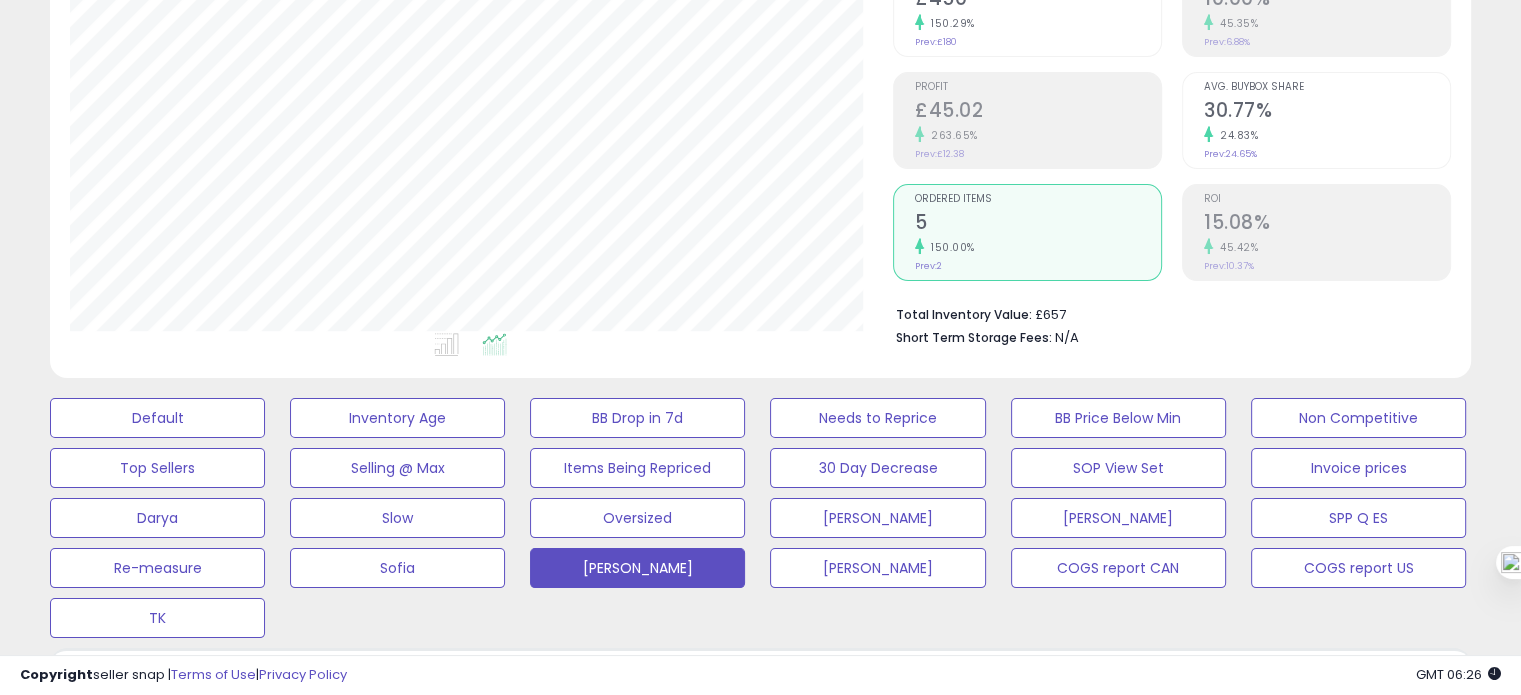 scroll, scrollTop: 796, scrollLeft: 0, axis: vertical 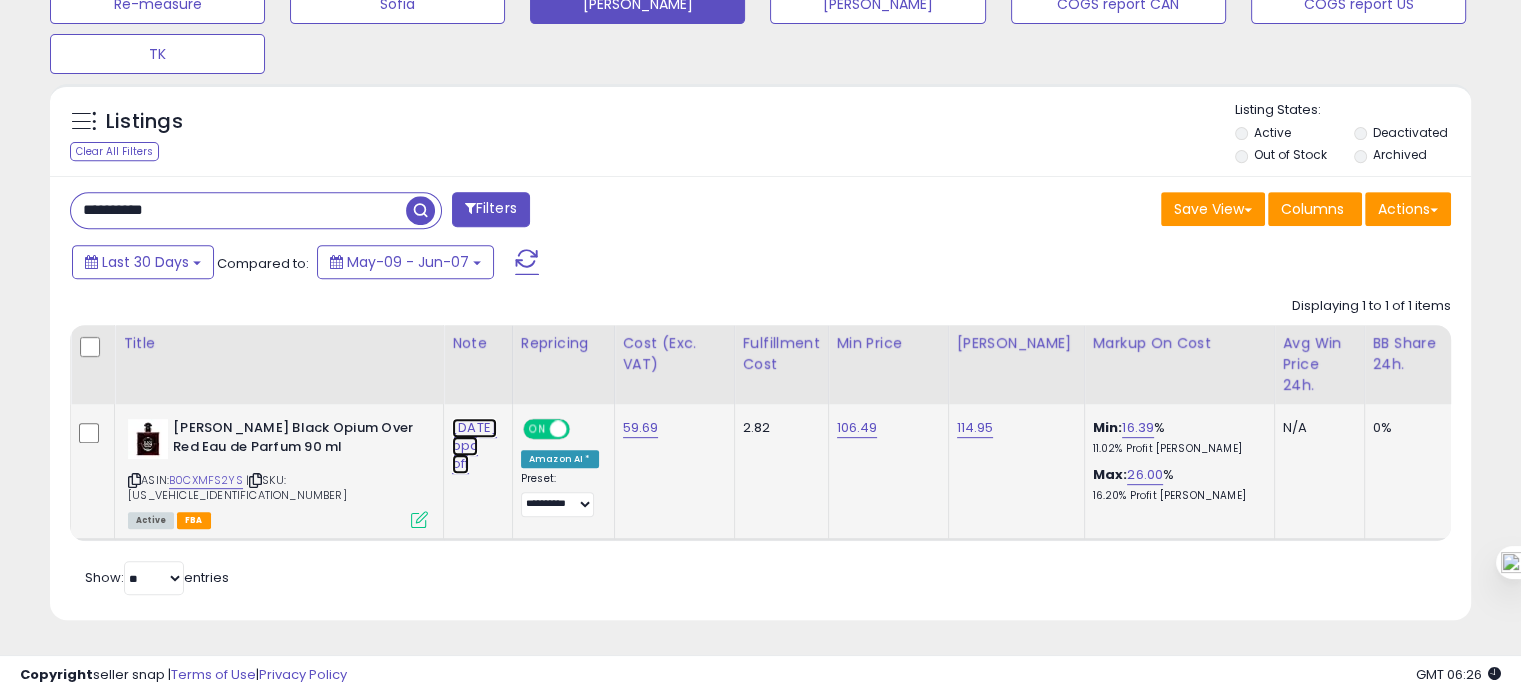 click on "[DATE] ppc off" at bounding box center [474, 446] 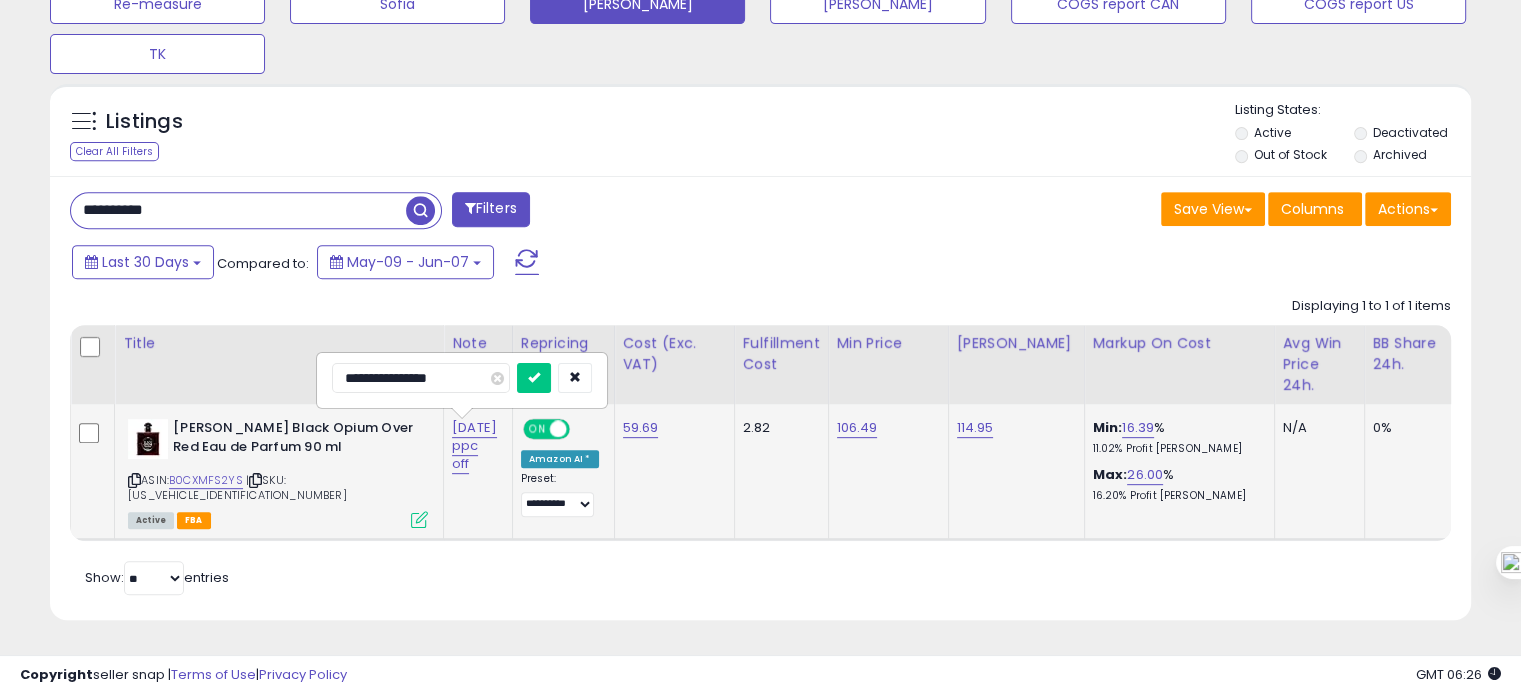 click on "**********" at bounding box center (421, 378) 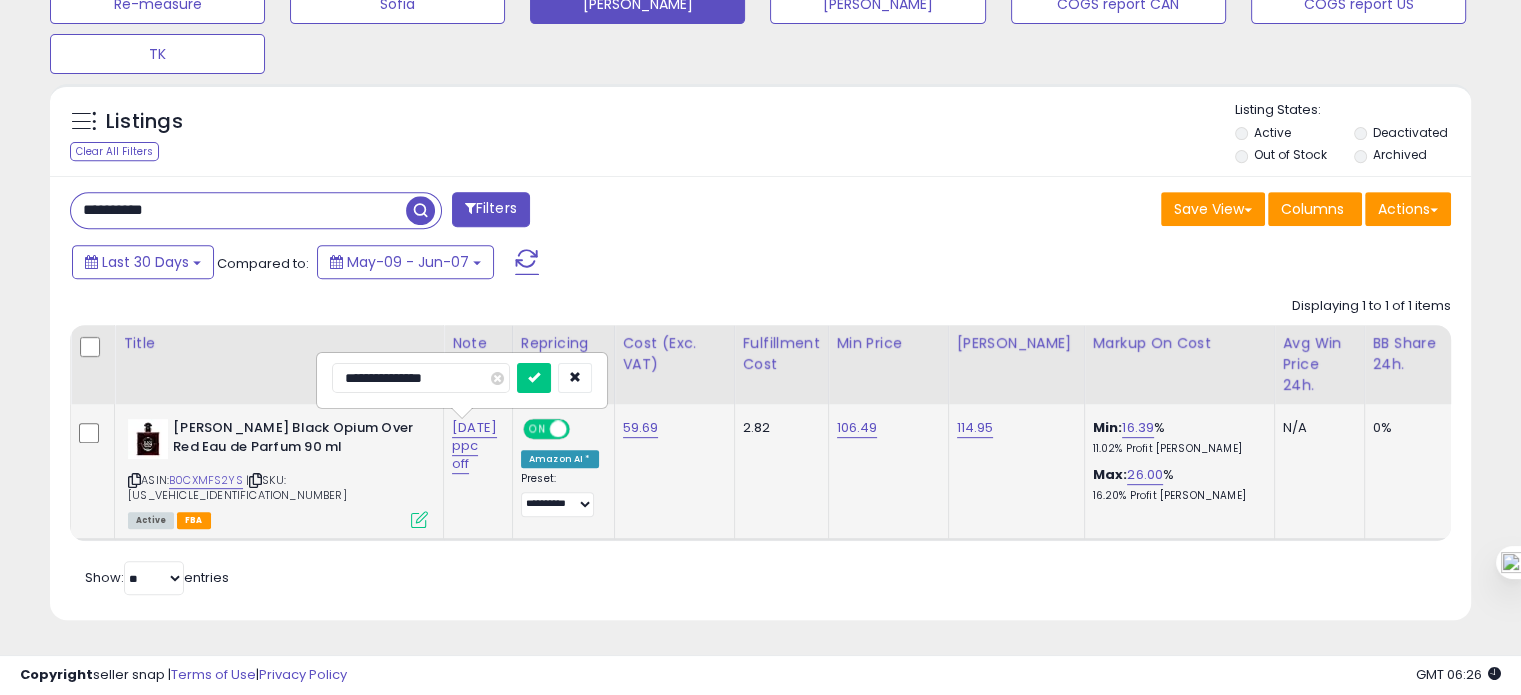 type on "**********" 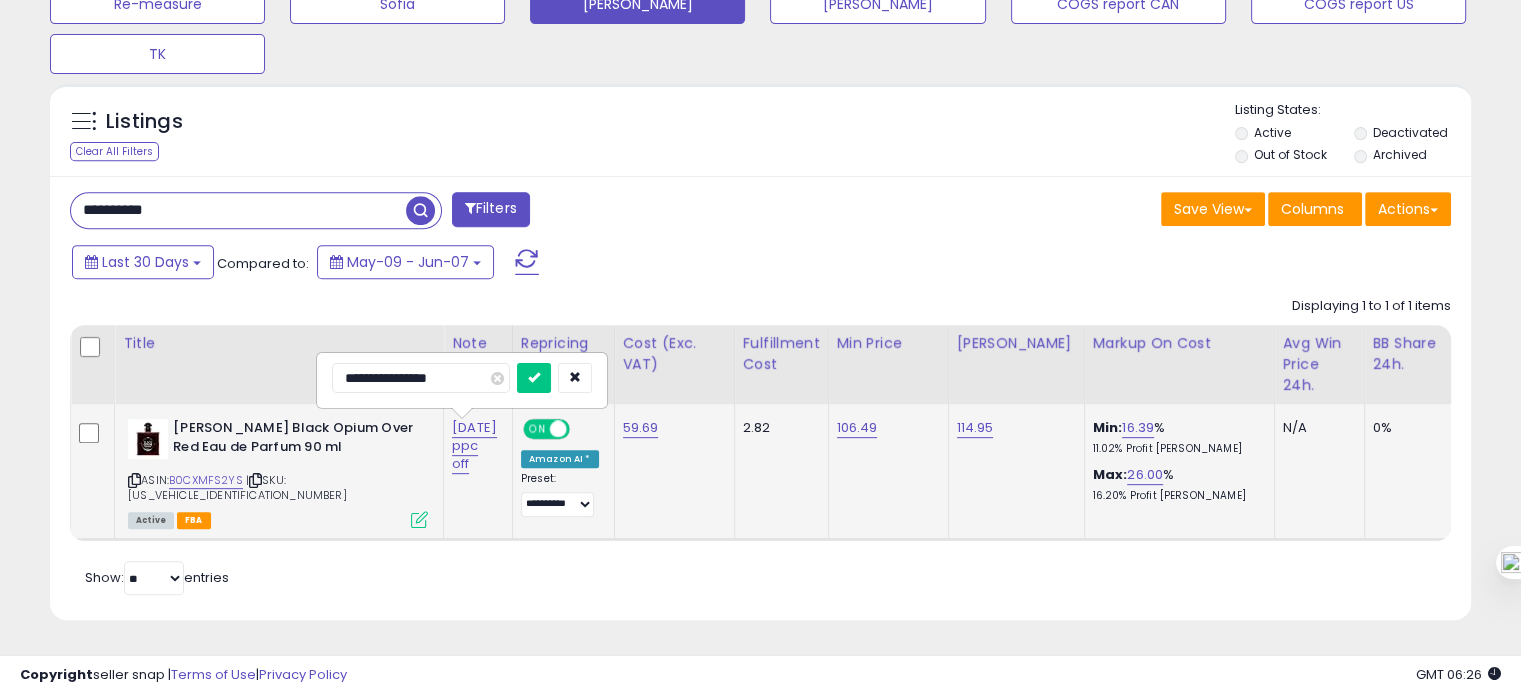 click at bounding box center (534, 378) 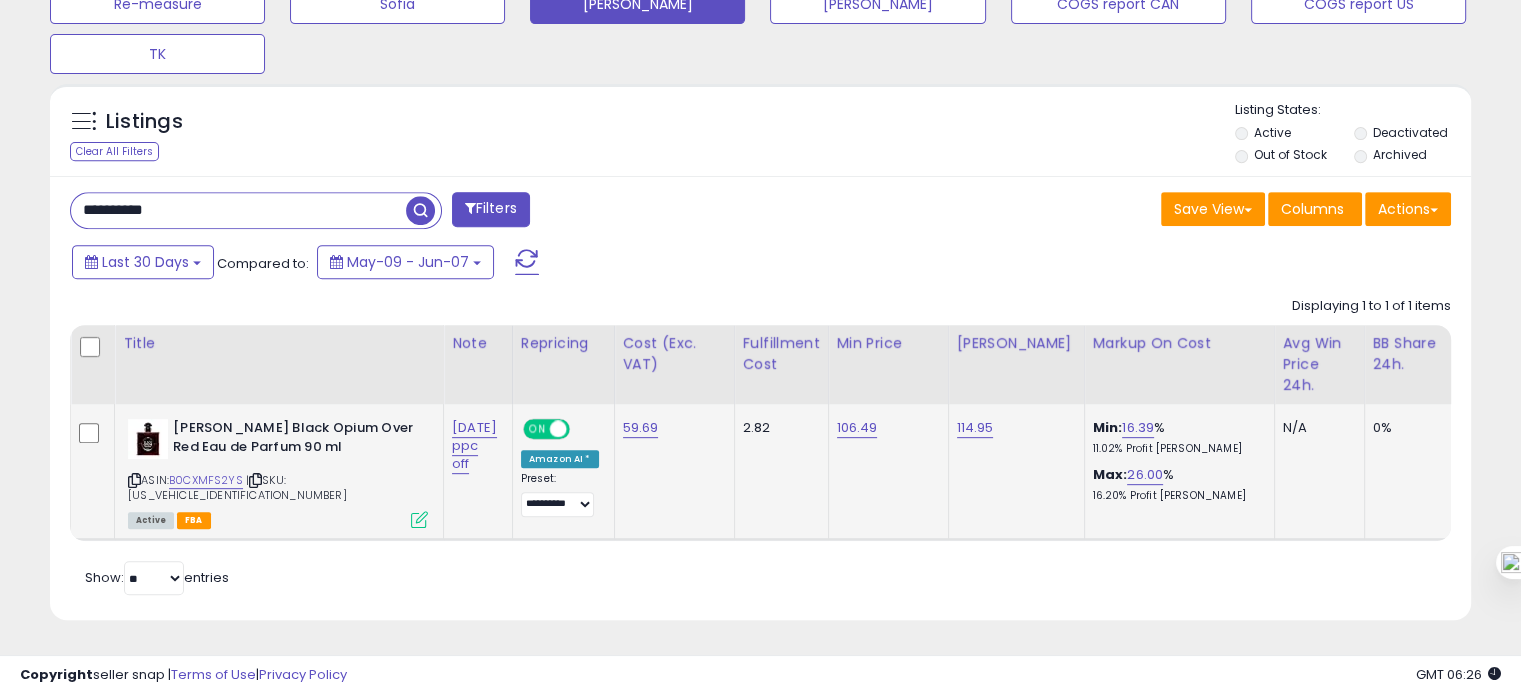 click on "**********" at bounding box center [238, 210] 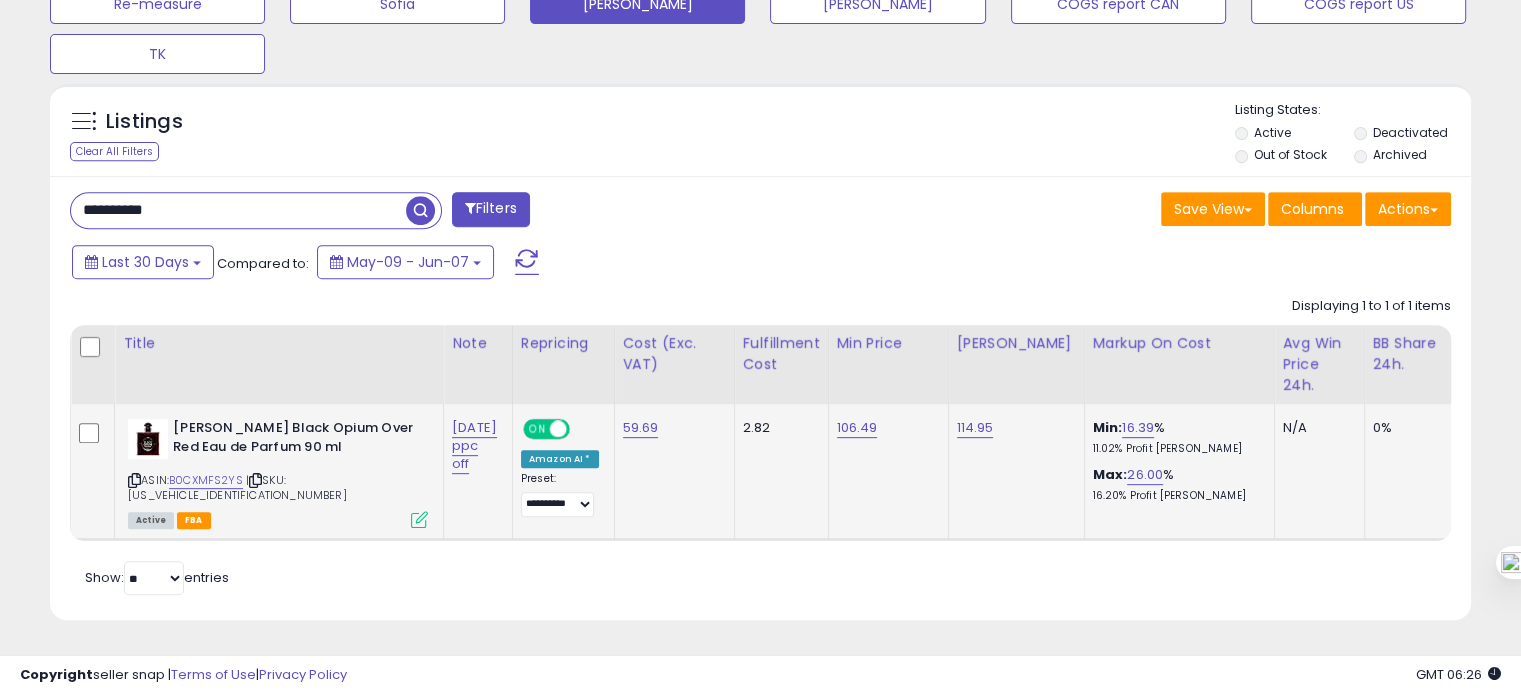 click on "**********" at bounding box center (238, 210) 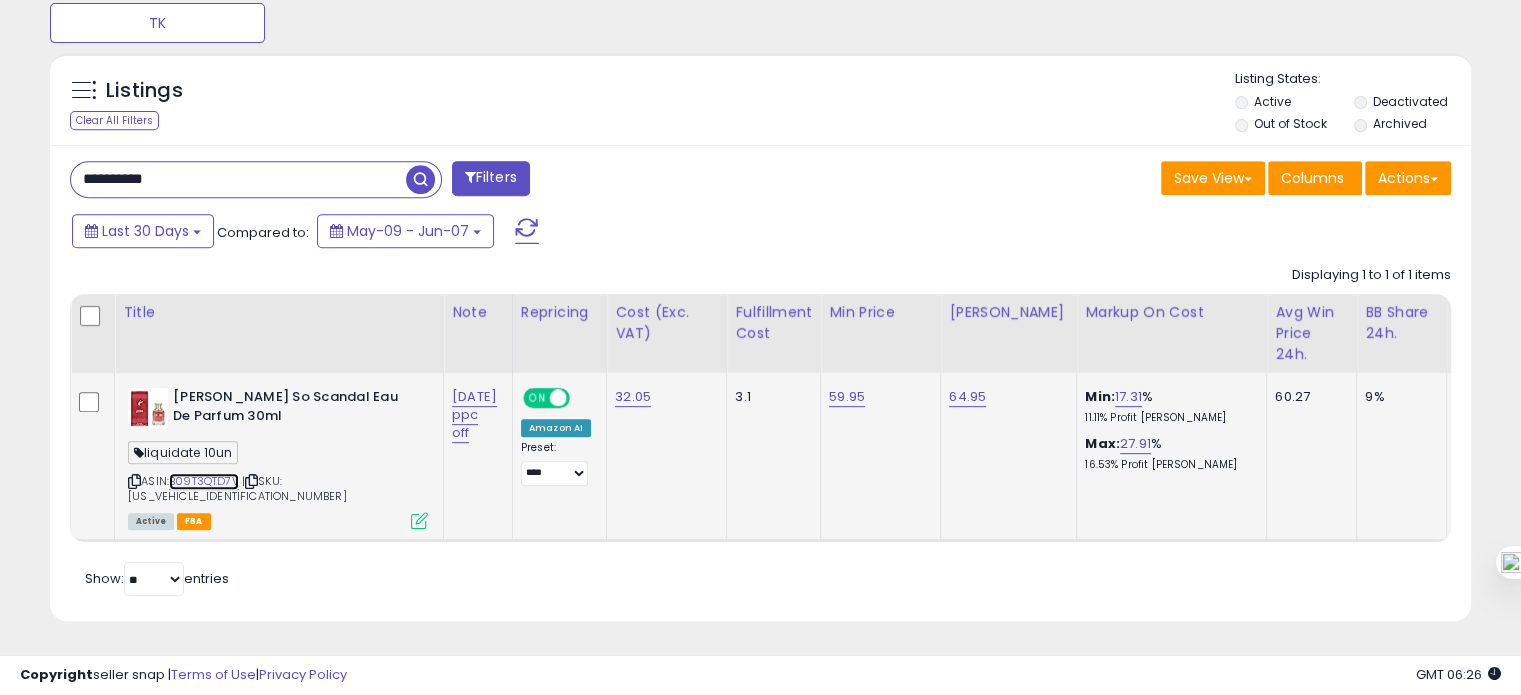 click on "B09T3QTD7V" at bounding box center [204, 481] 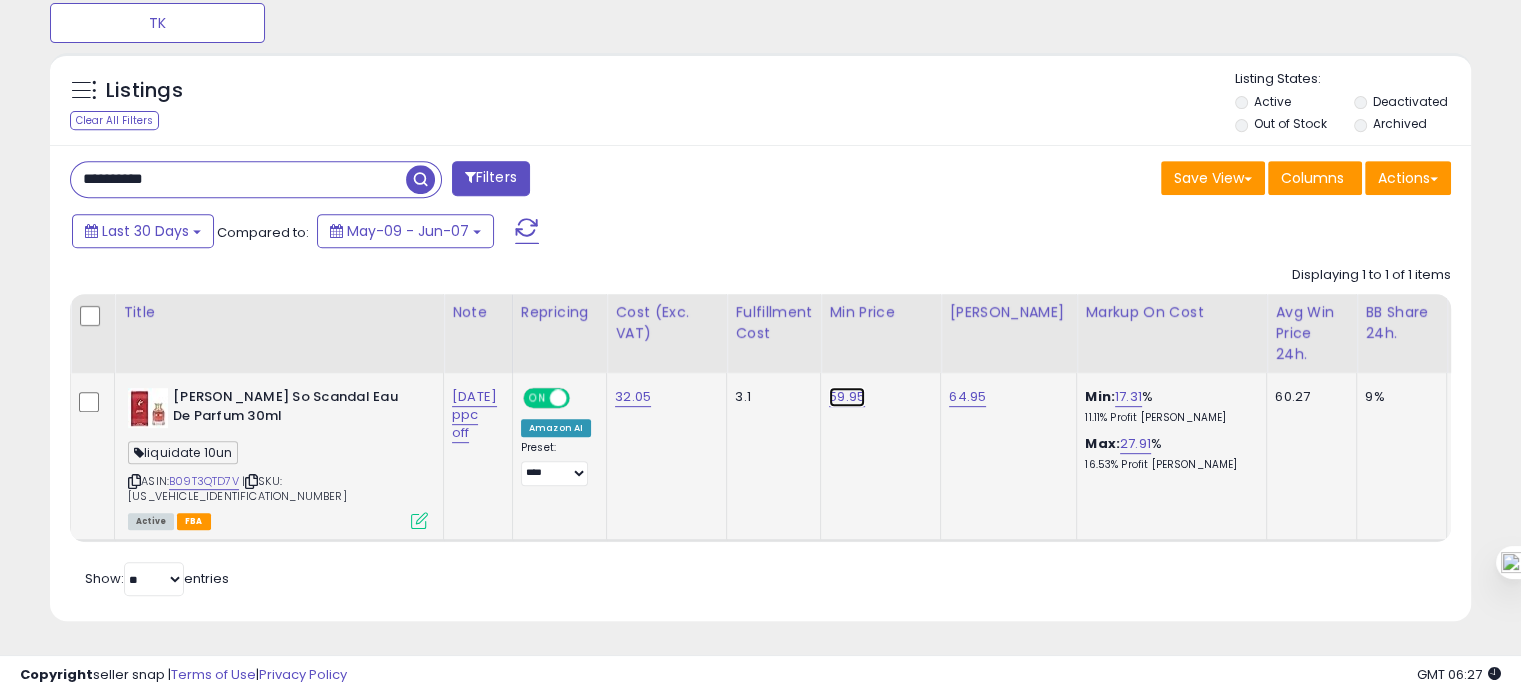click on "59.95" at bounding box center [847, 397] 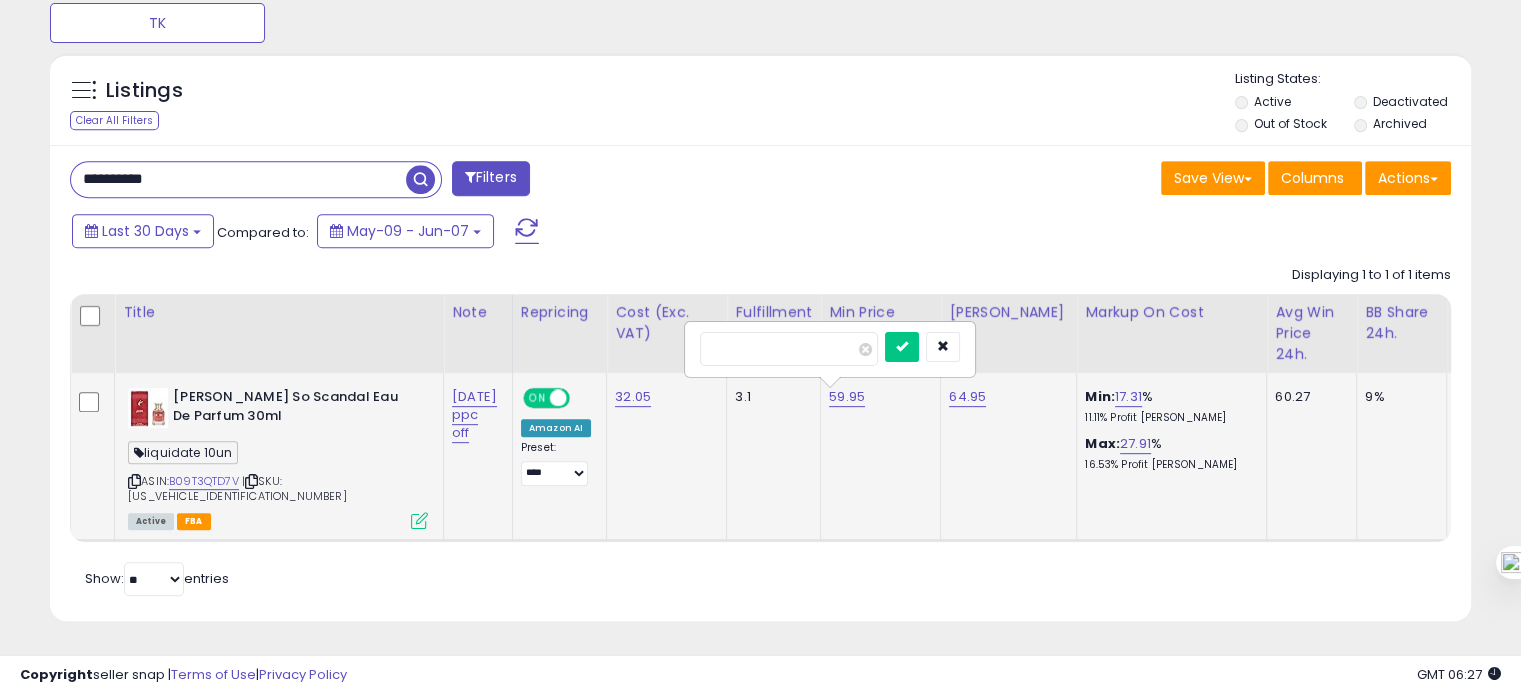 click on "*****" at bounding box center [789, 349] 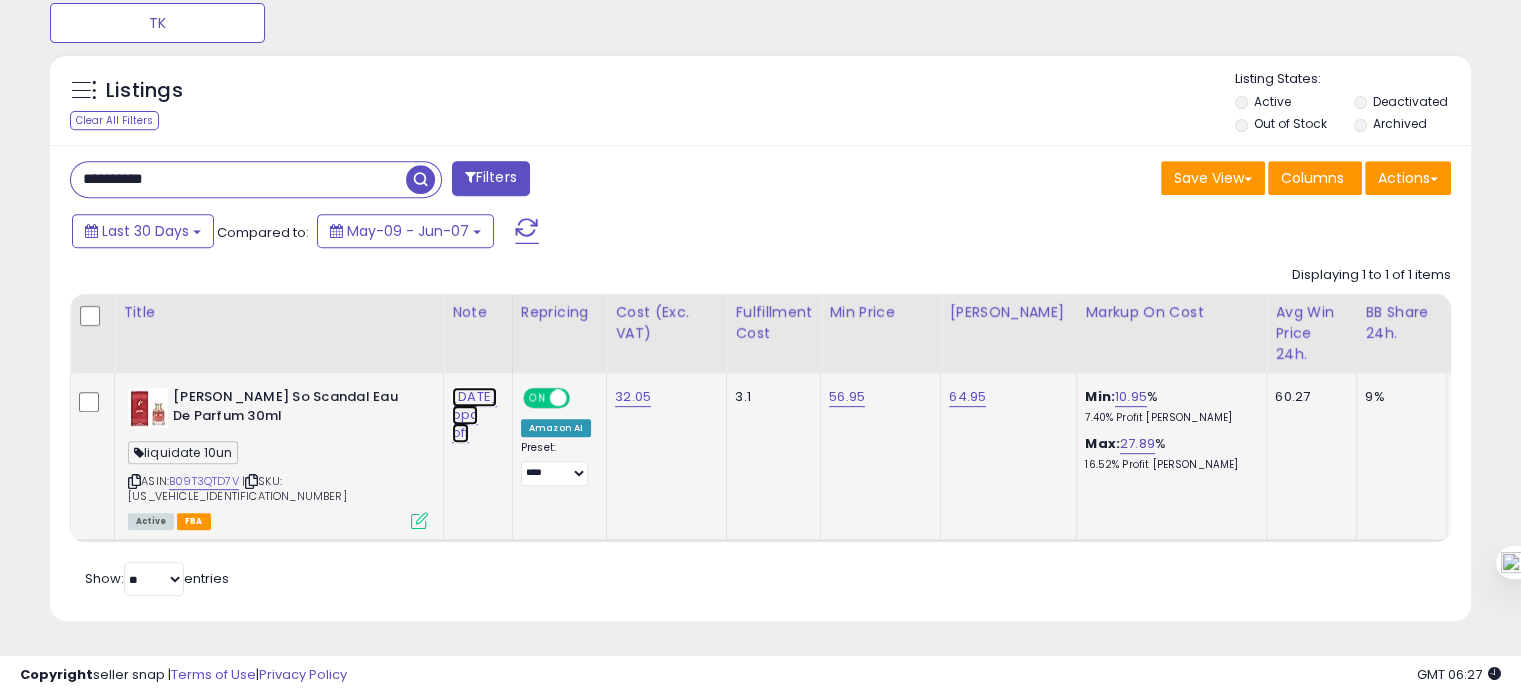 click on "[DATE] ppc off" at bounding box center [474, 415] 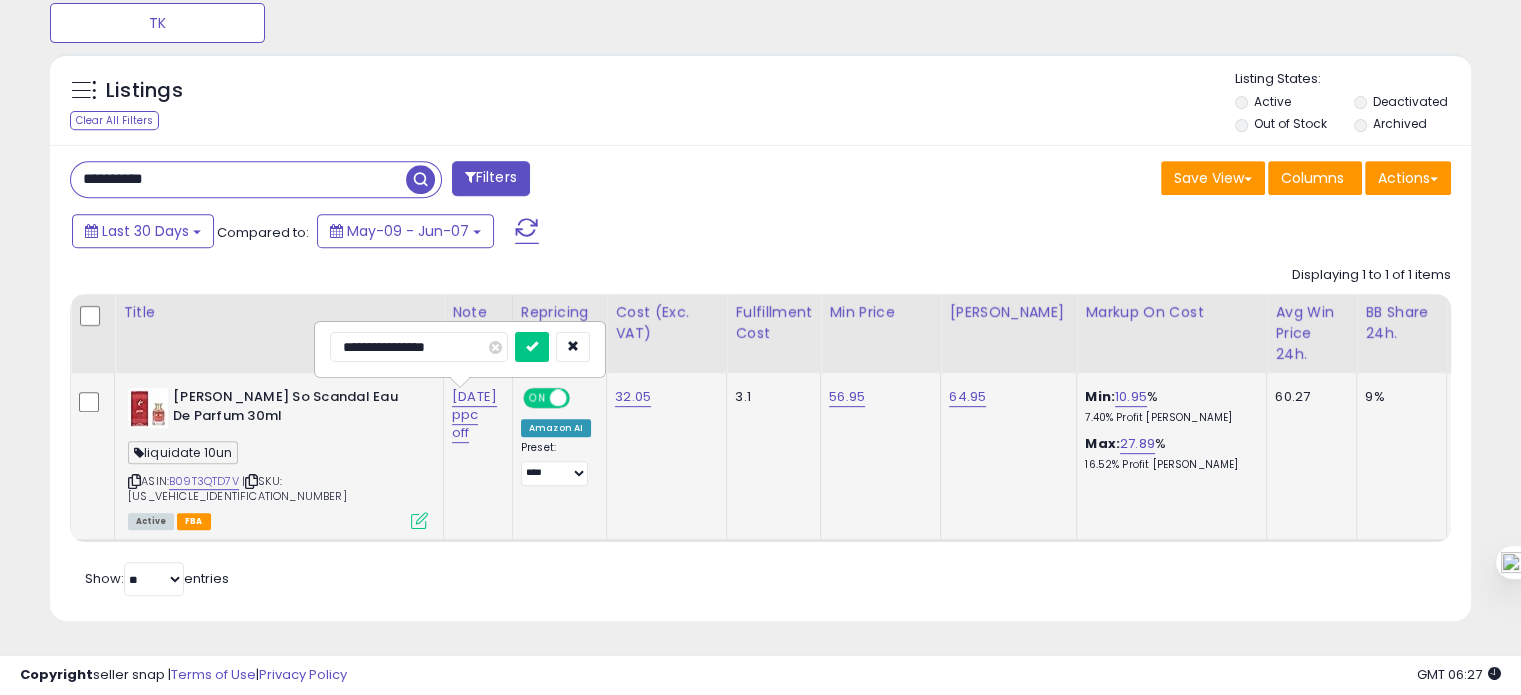 click on "**********" at bounding box center [419, 347] 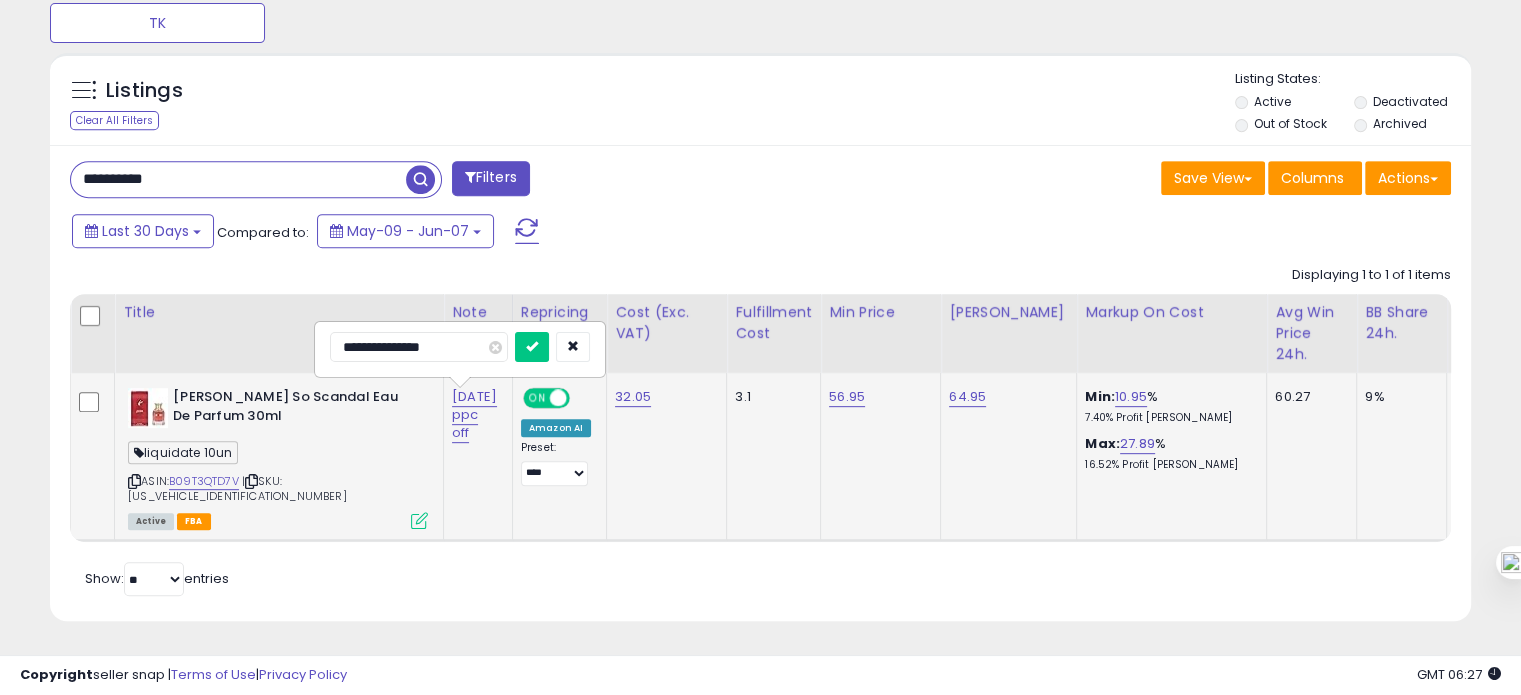 type on "**********" 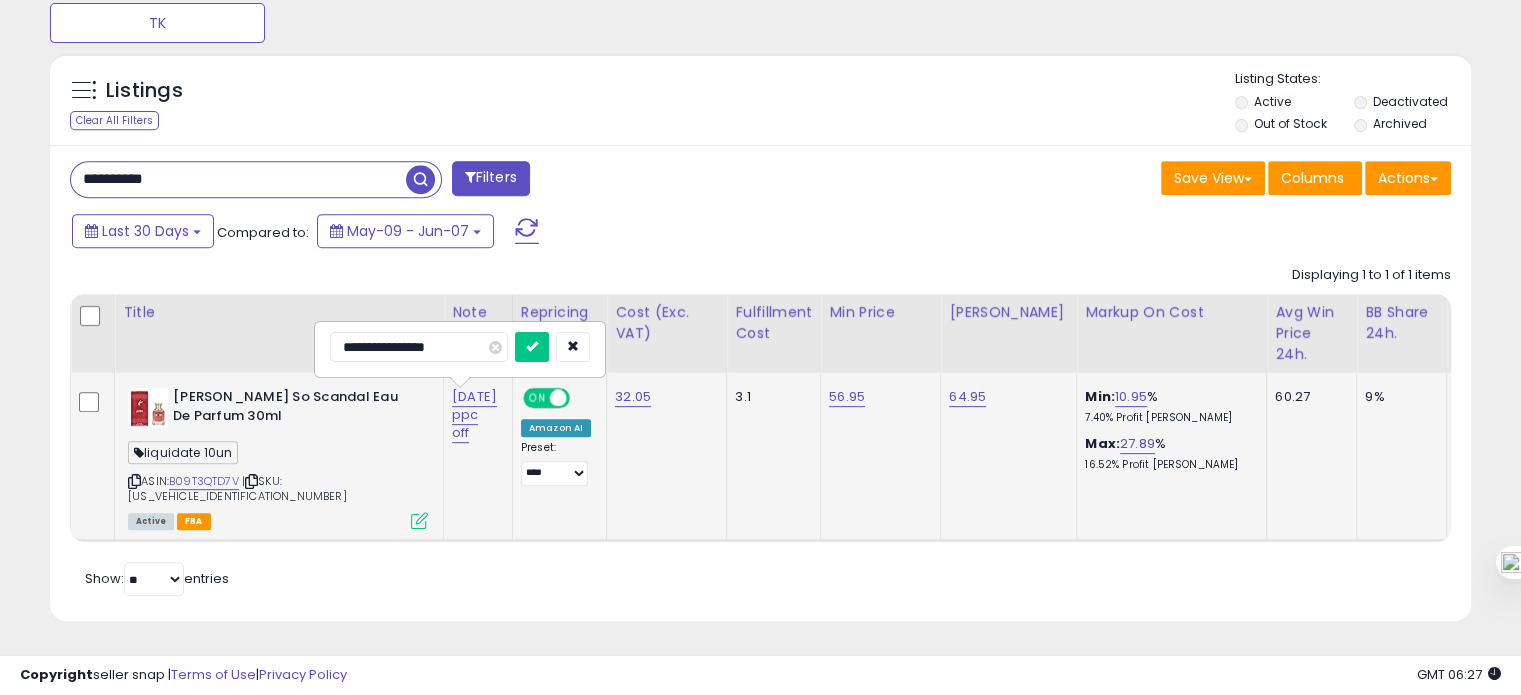 click at bounding box center [532, 347] 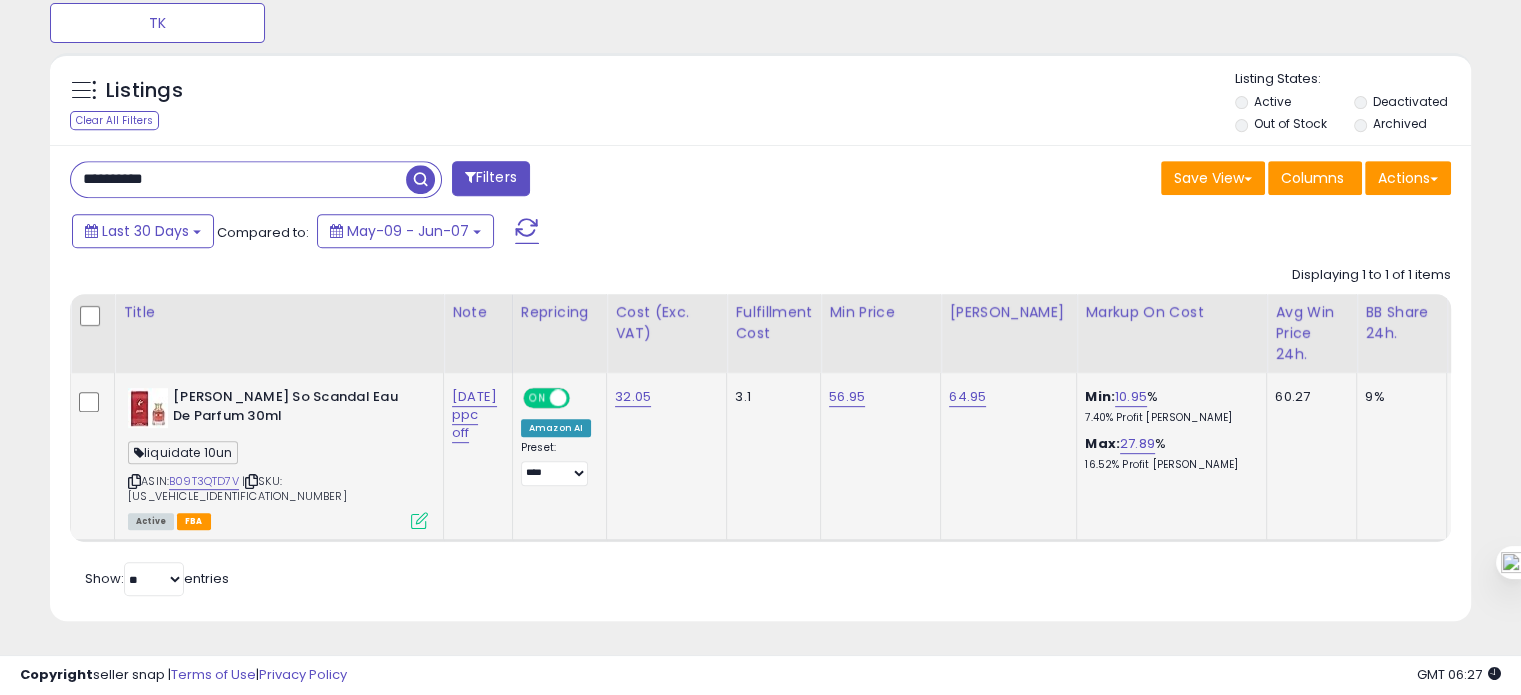 click on "**********" at bounding box center [238, 179] 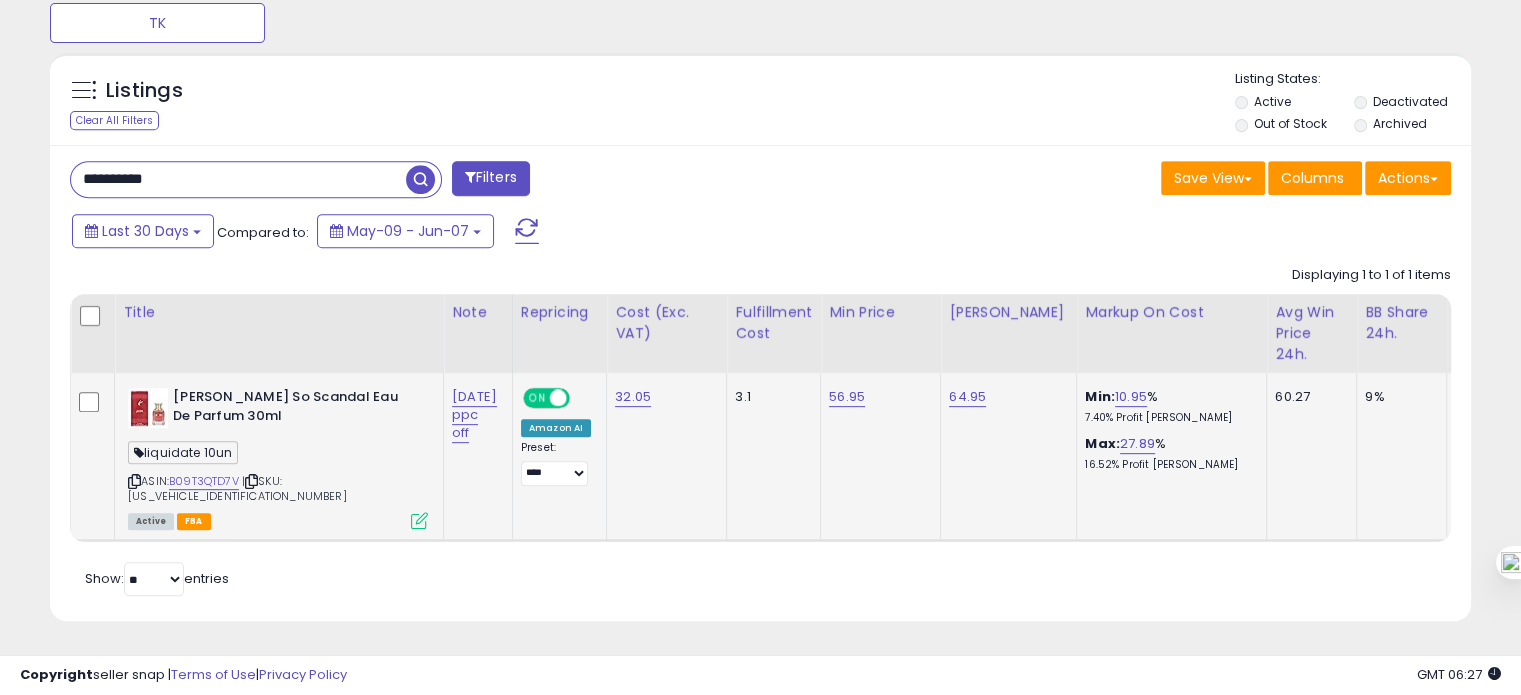 click on "**********" at bounding box center [238, 179] 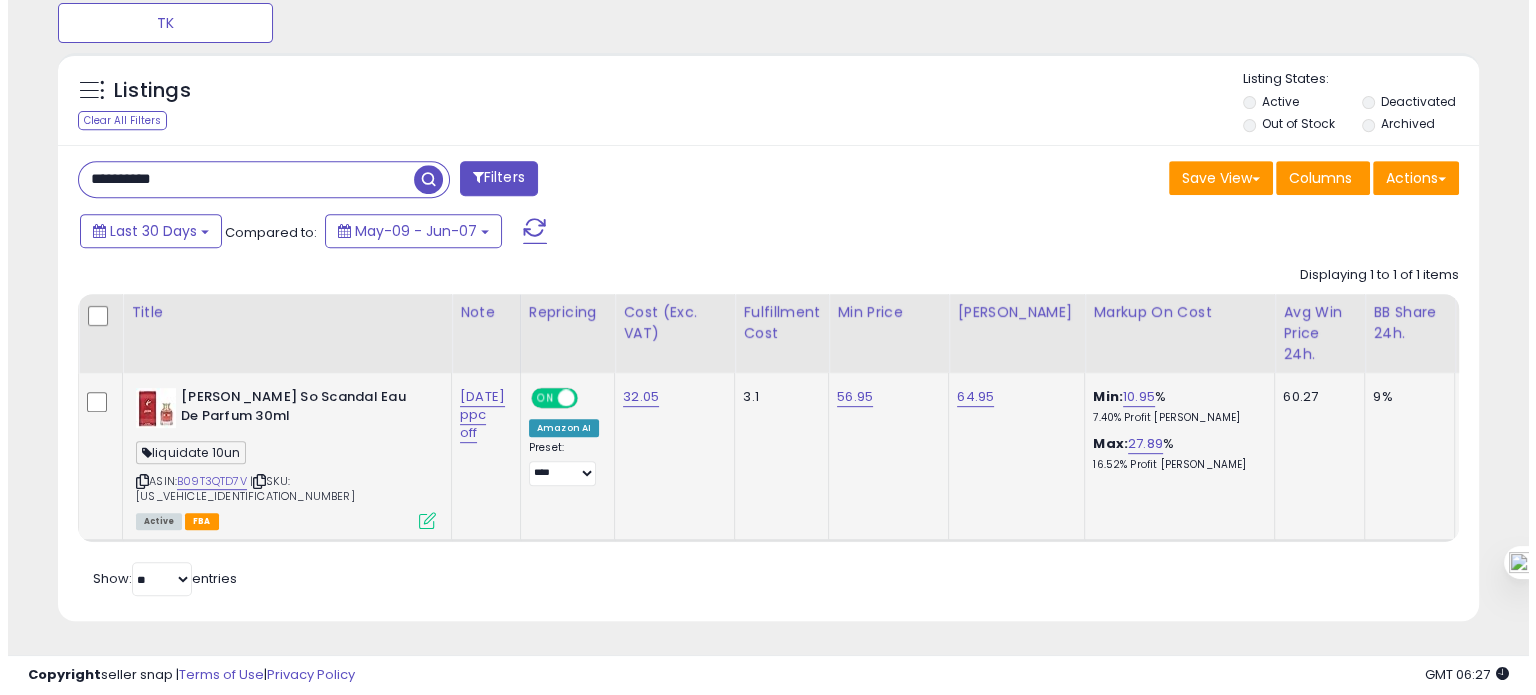 scroll, scrollTop: 674, scrollLeft: 0, axis: vertical 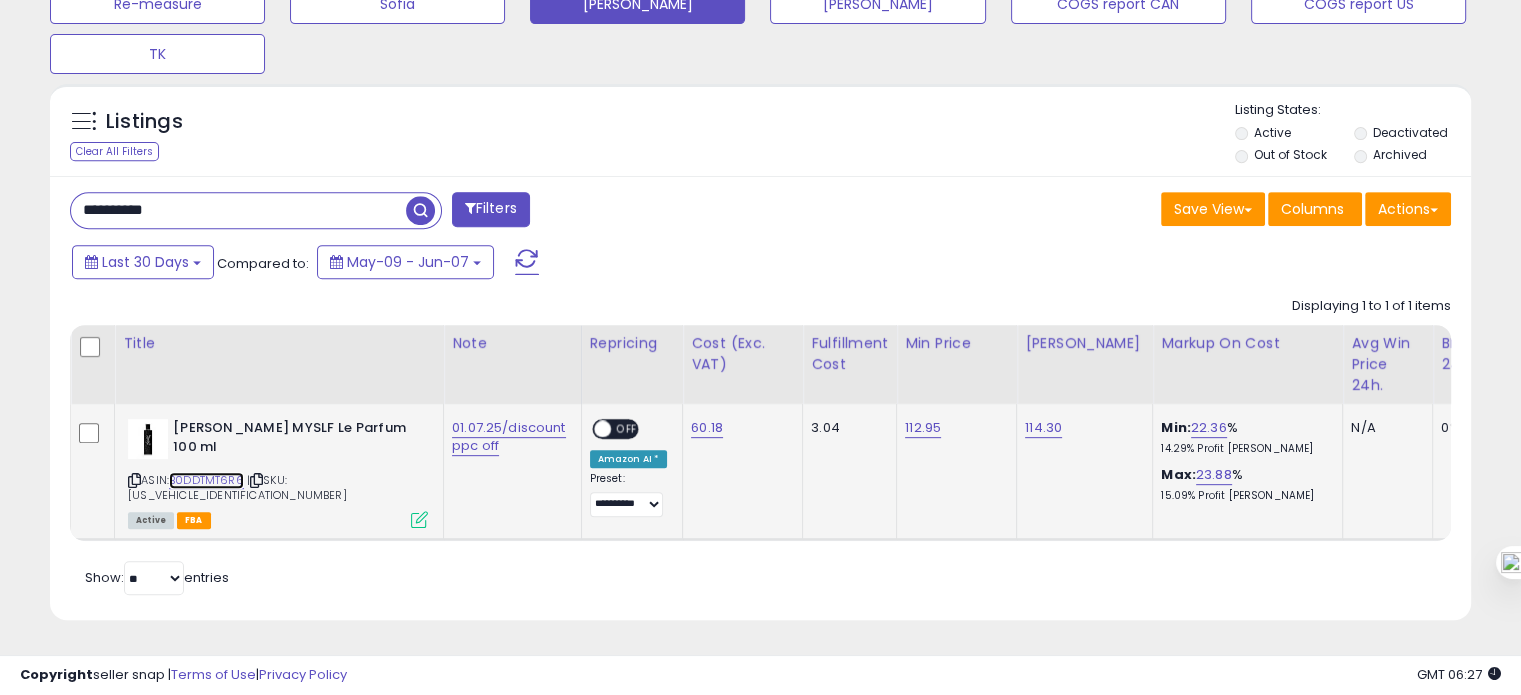click on "B0DDTMT6R6" at bounding box center [206, 480] 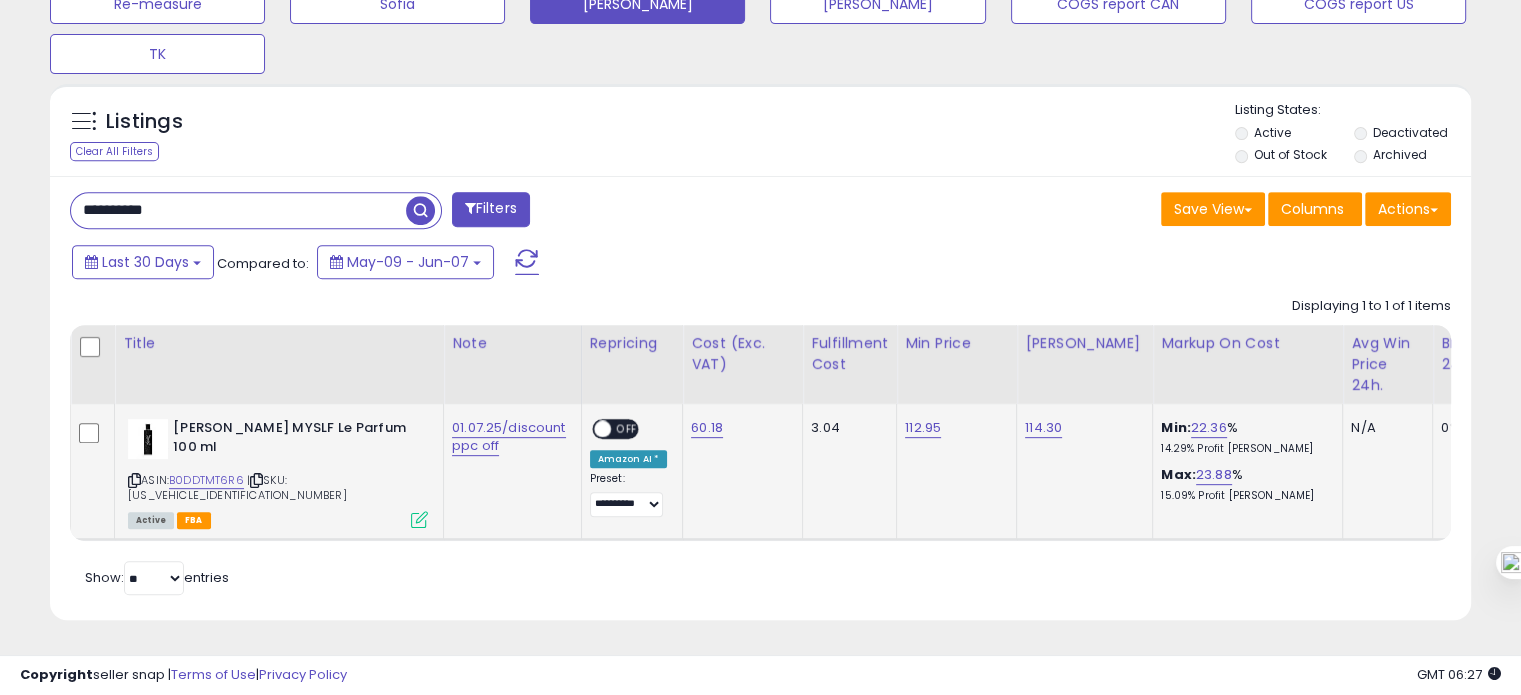 click on "OFF" at bounding box center [627, 429] 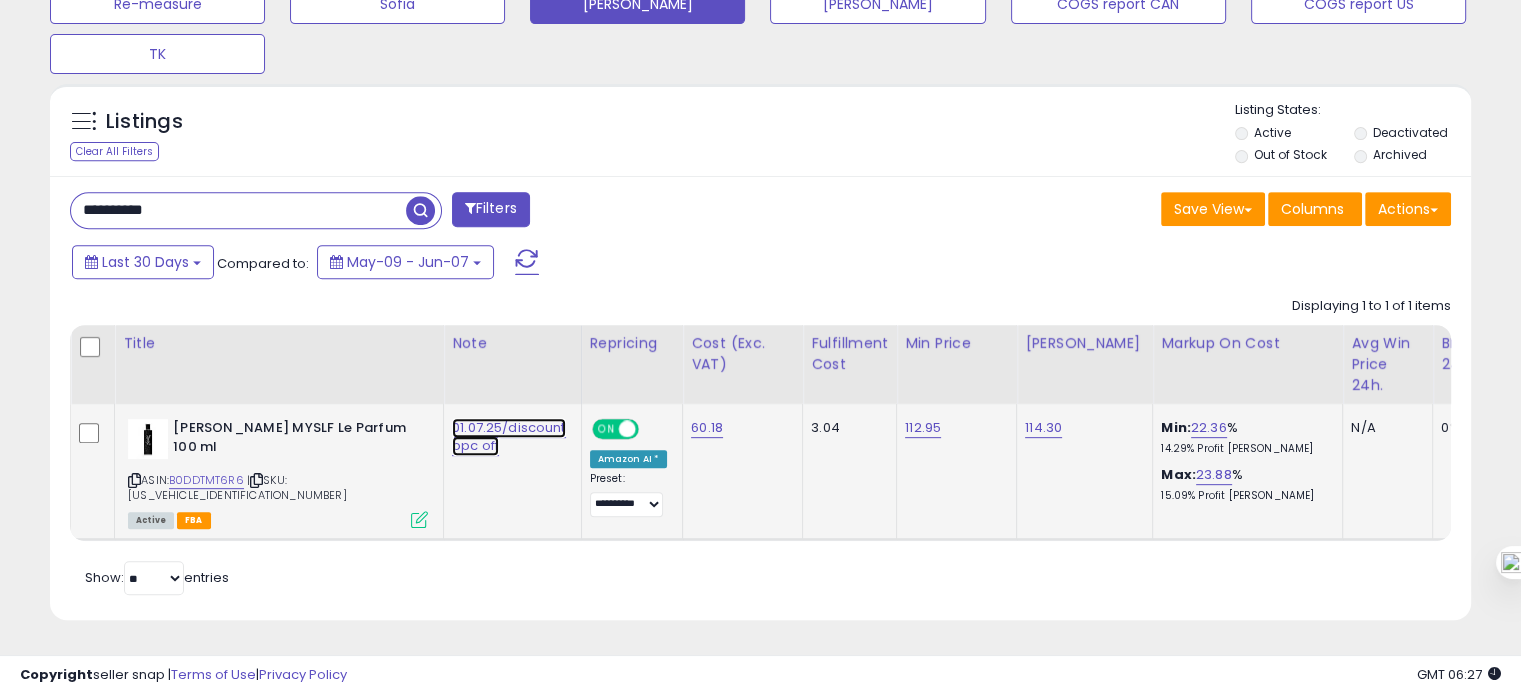 click on "01.07.25/discount ppc off" at bounding box center (509, 437) 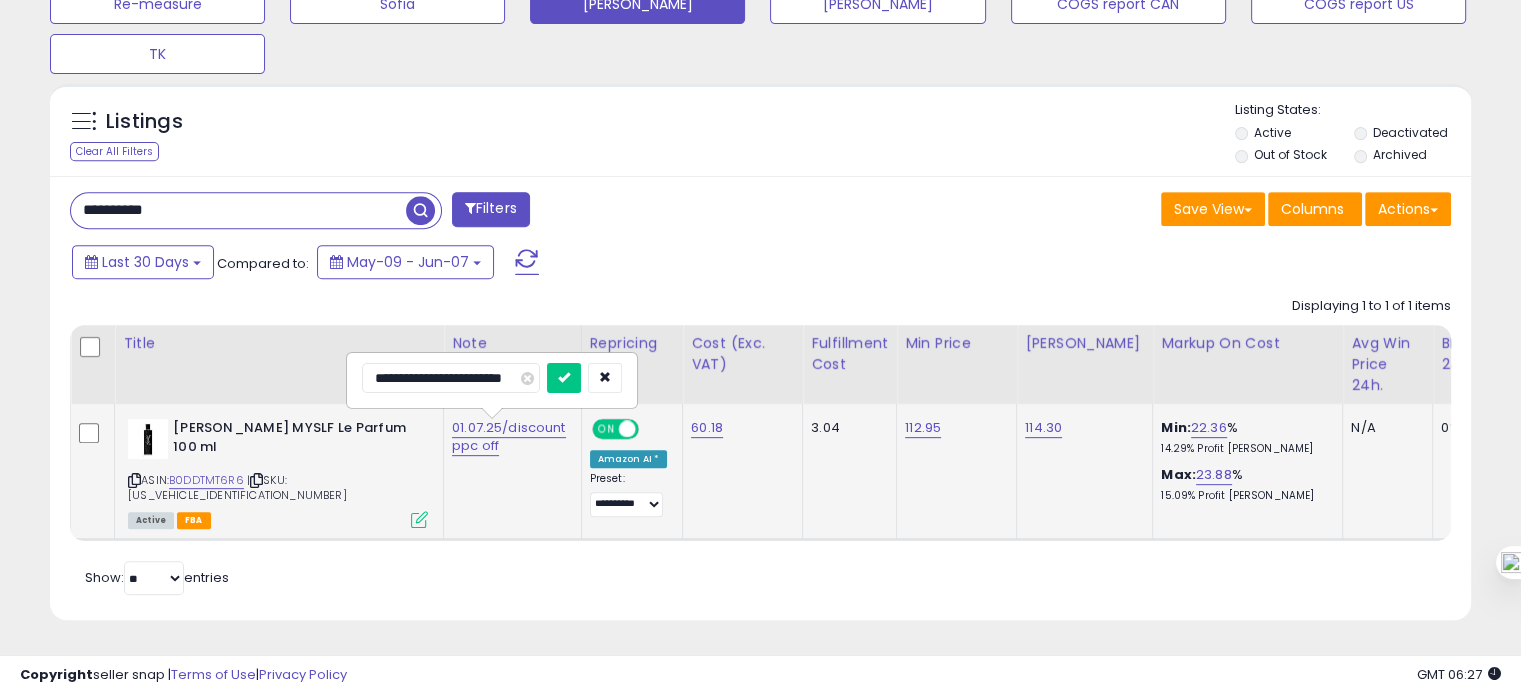click on "**********" at bounding box center [451, 378] 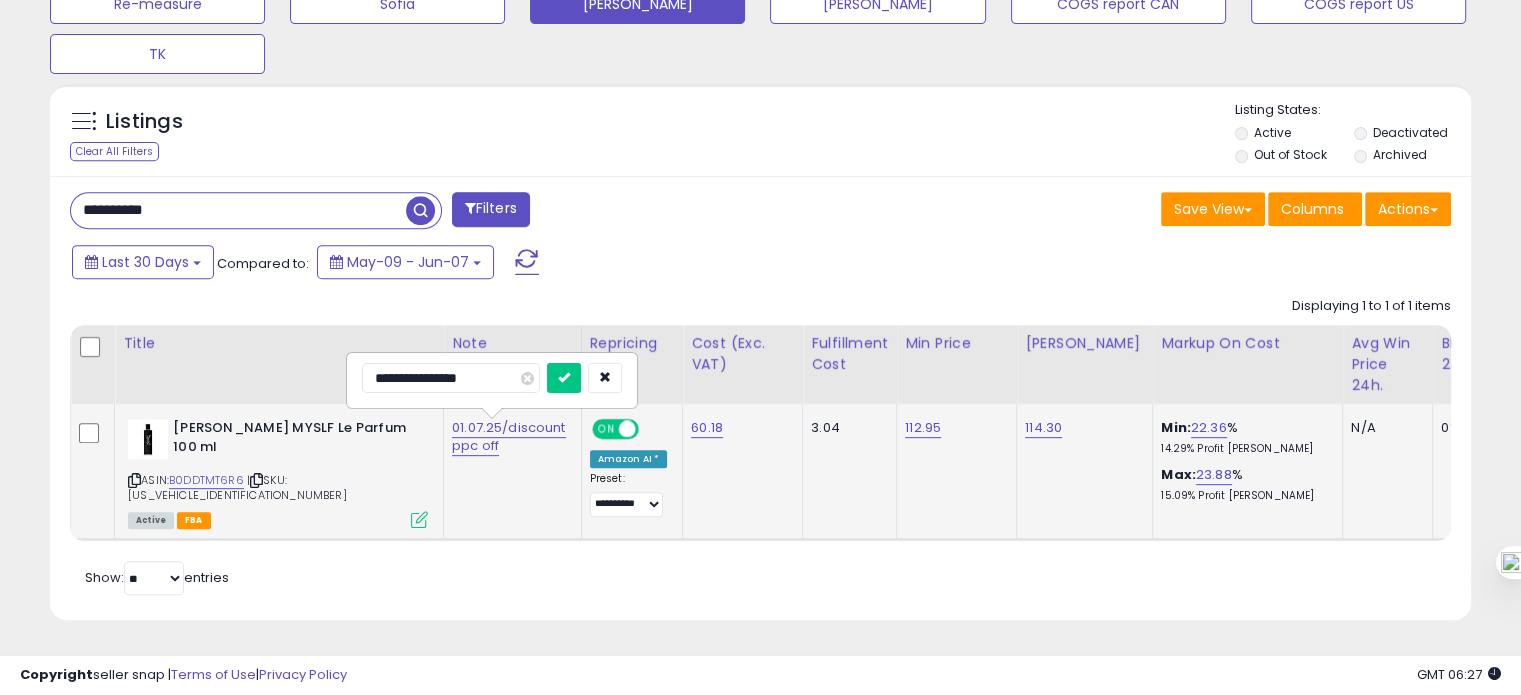 click on "**********" at bounding box center (451, 378) 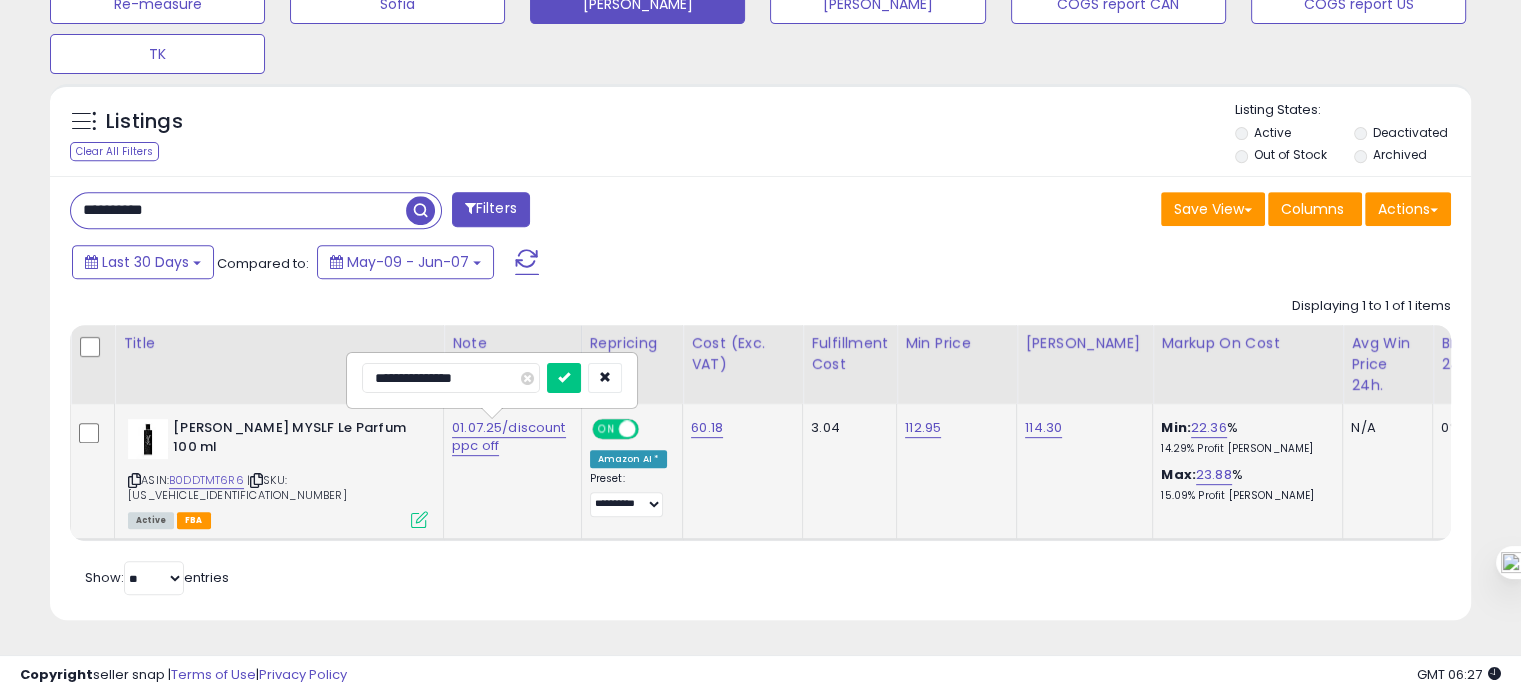 type on "**********" 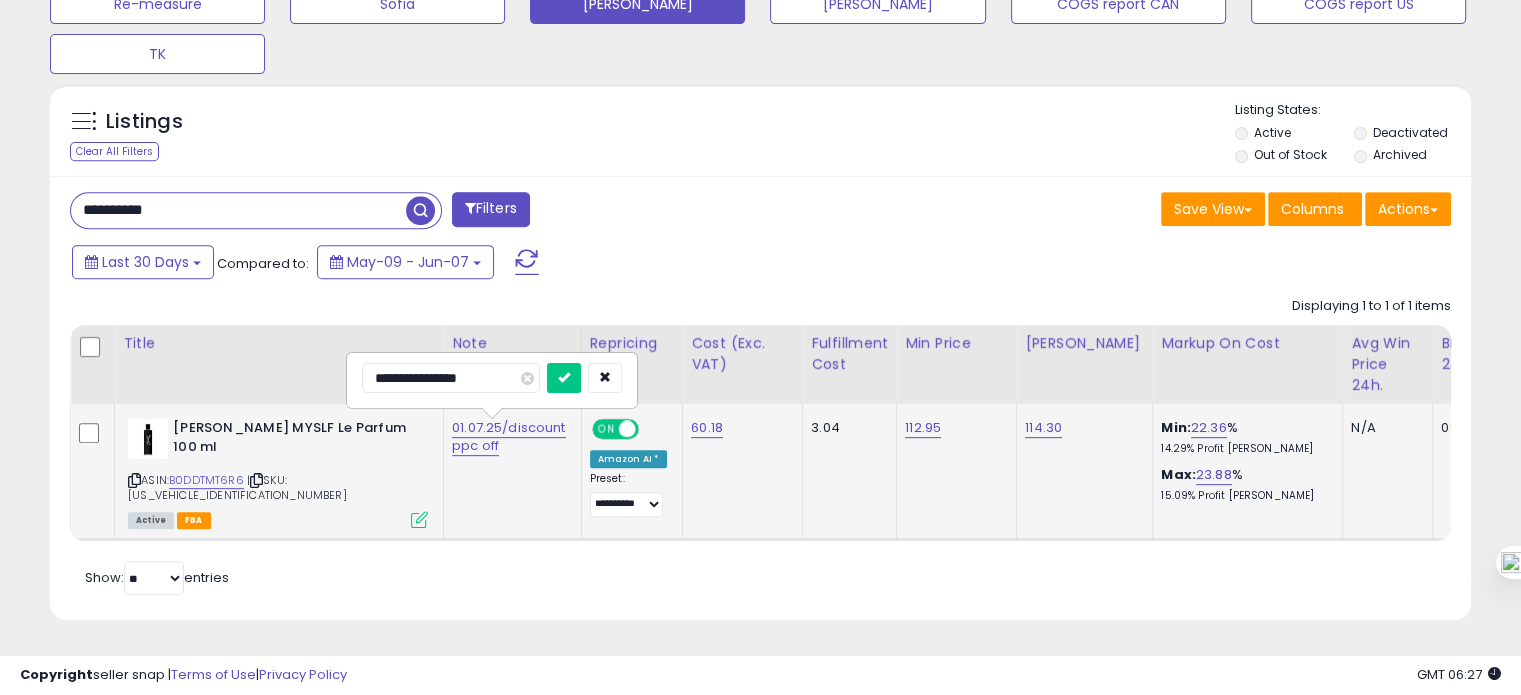 click at bounding box center [564, 378] 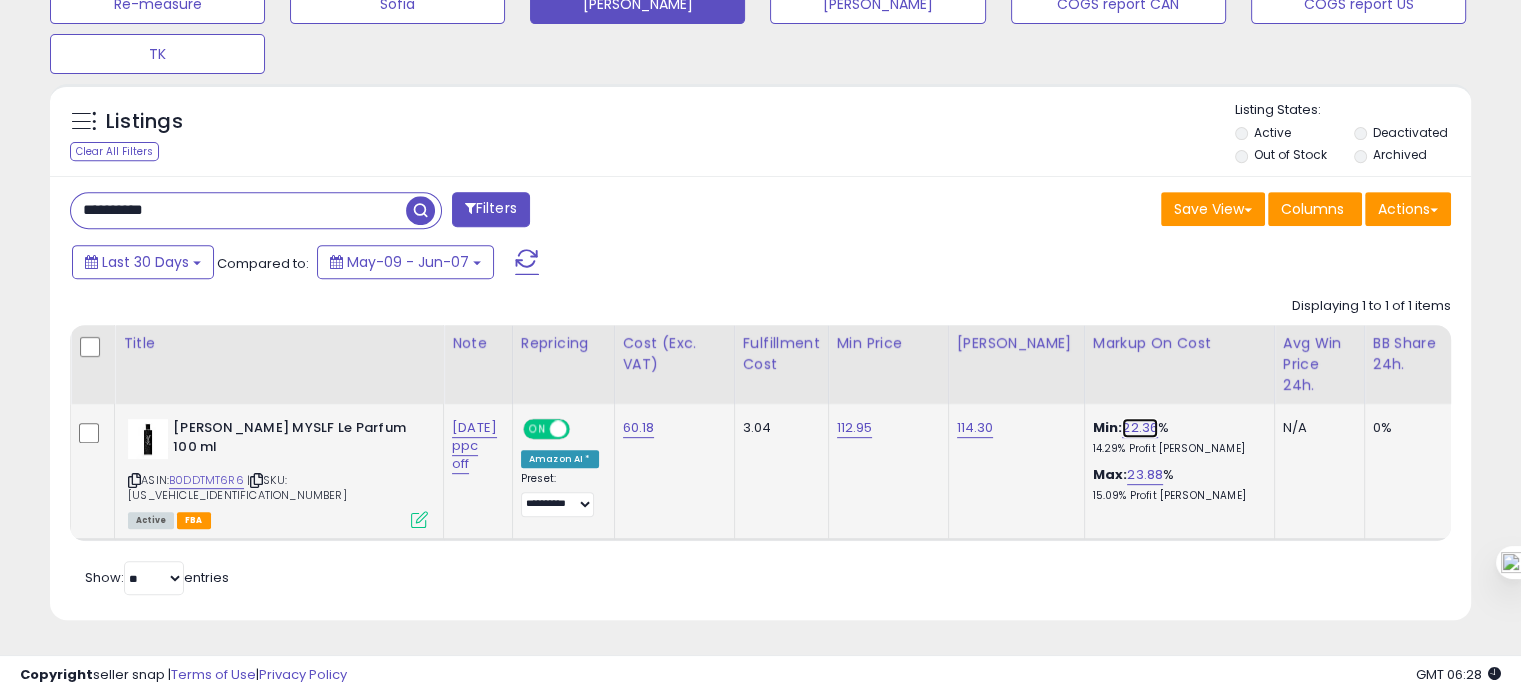 click on "22.36" at bounding box center [1140, 428] 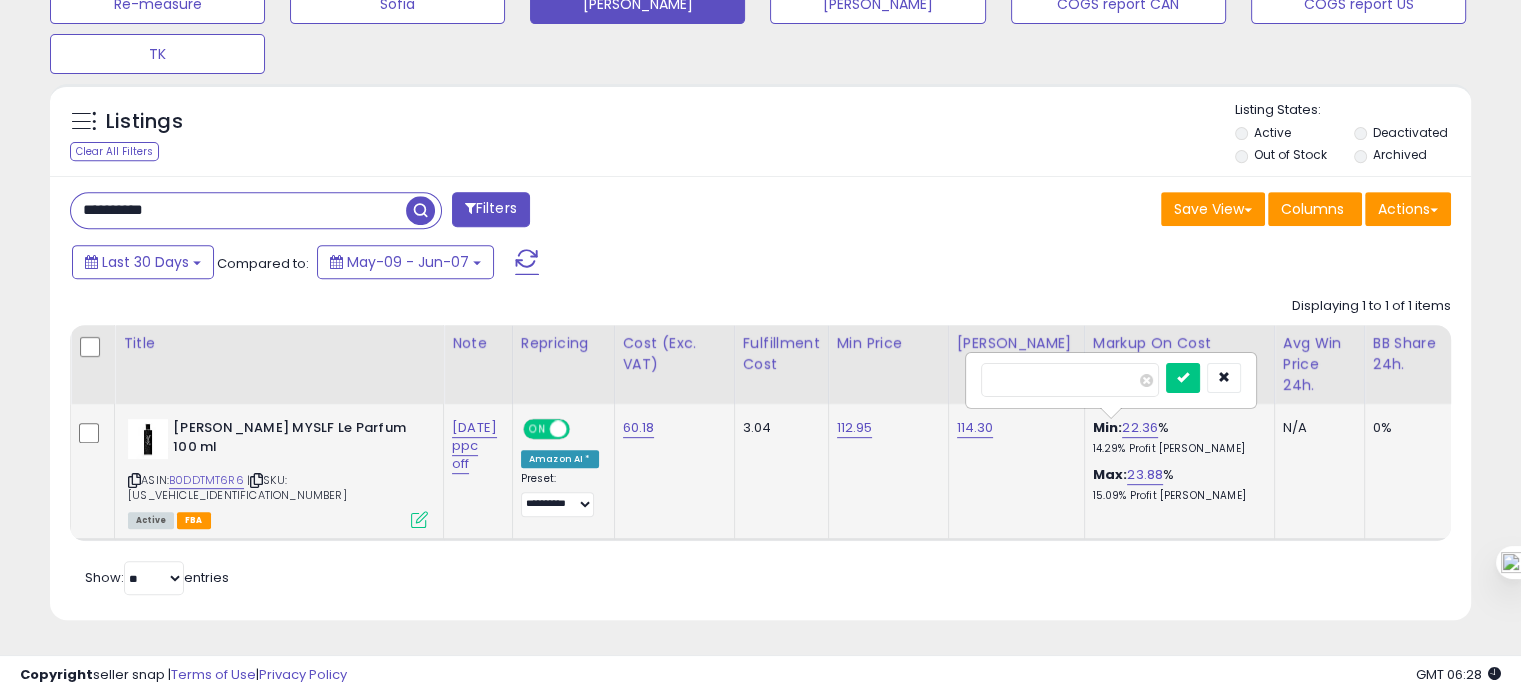 drag, startPoint x: 1049, startPoint y: 375, endPoint x: 964, endPoint y: 385, distance: 85.58621 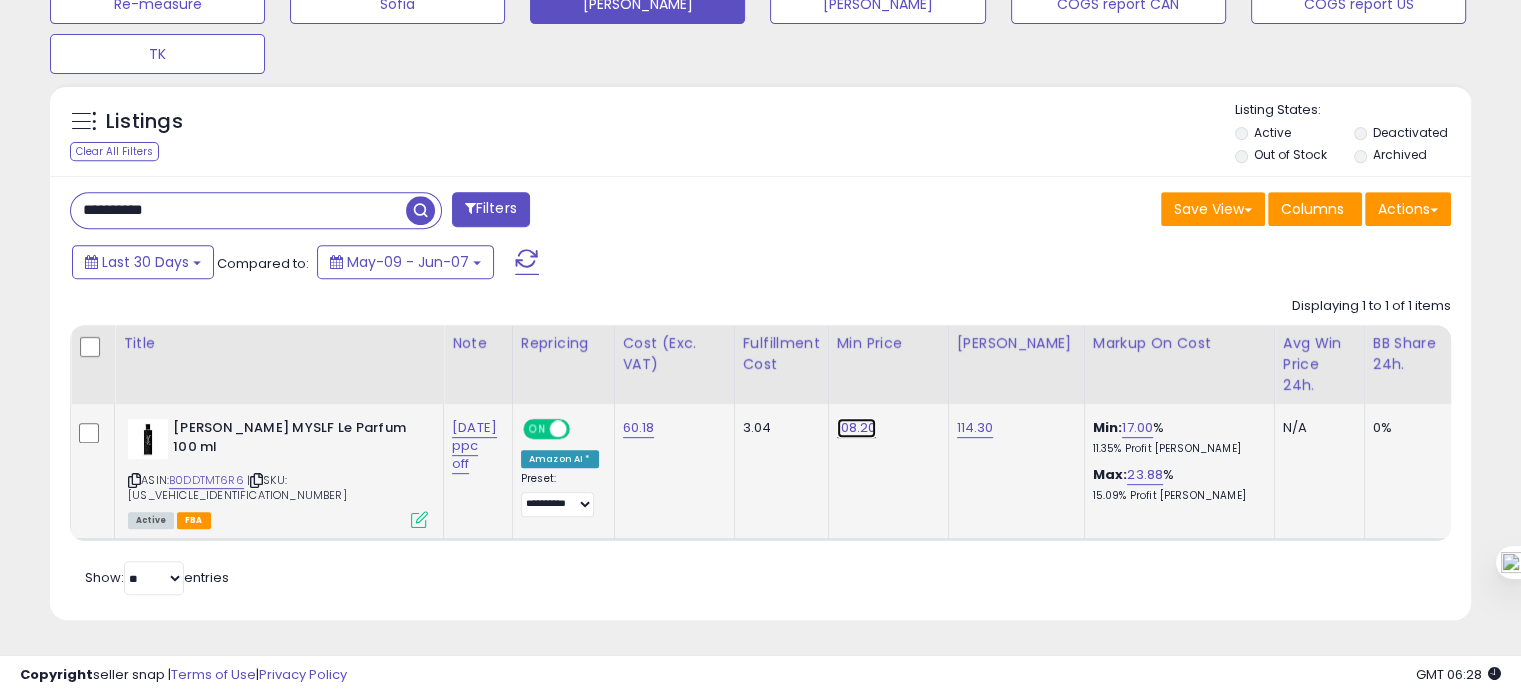 click on "108.20" at bounding box center [857, 428] 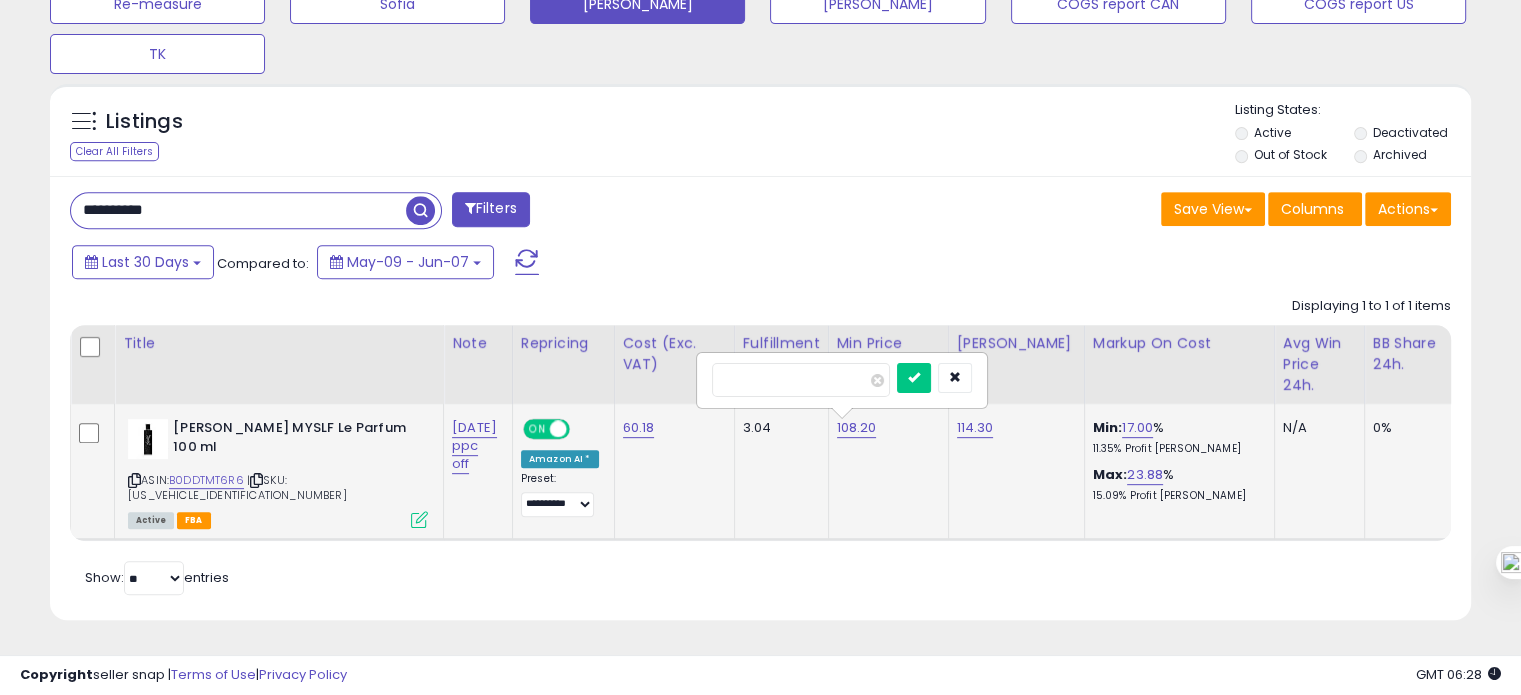 type on "******" 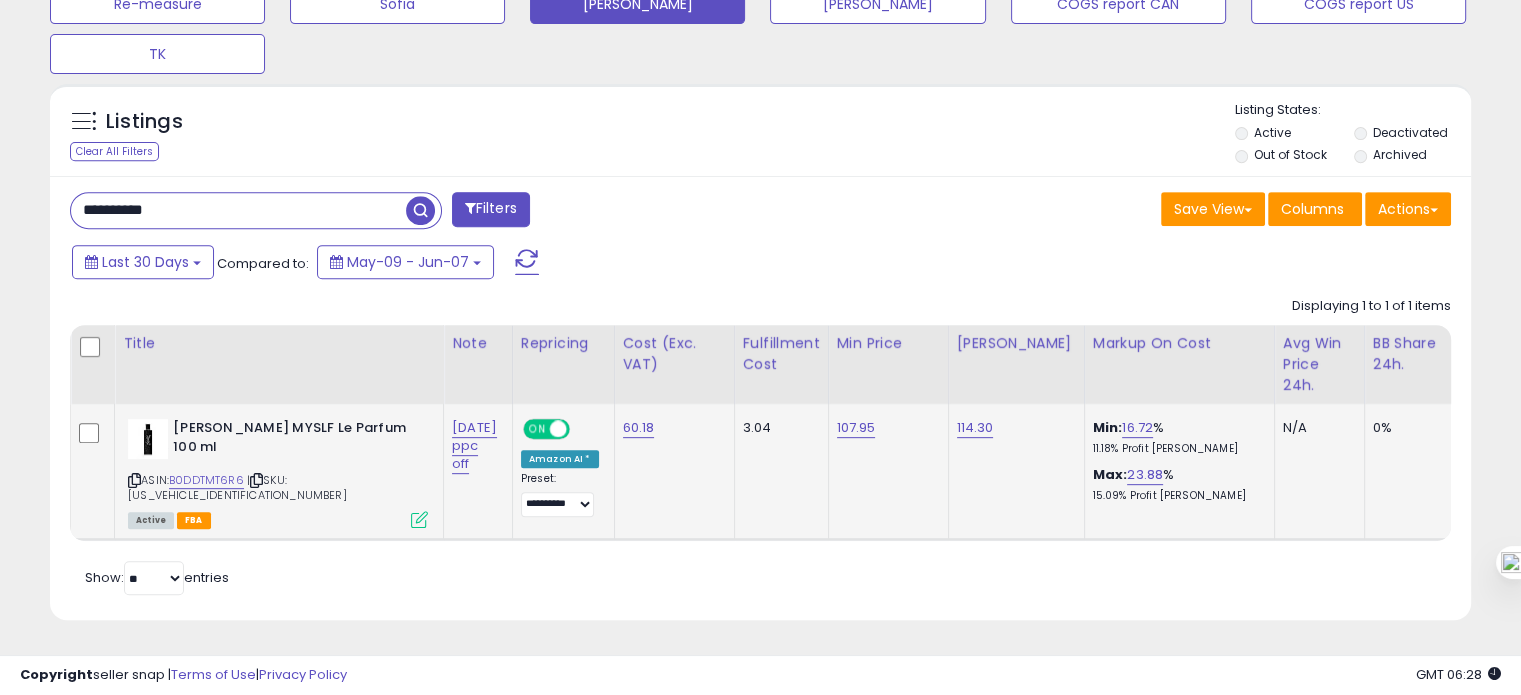 click on "**********" at bounding box center (238, 210) 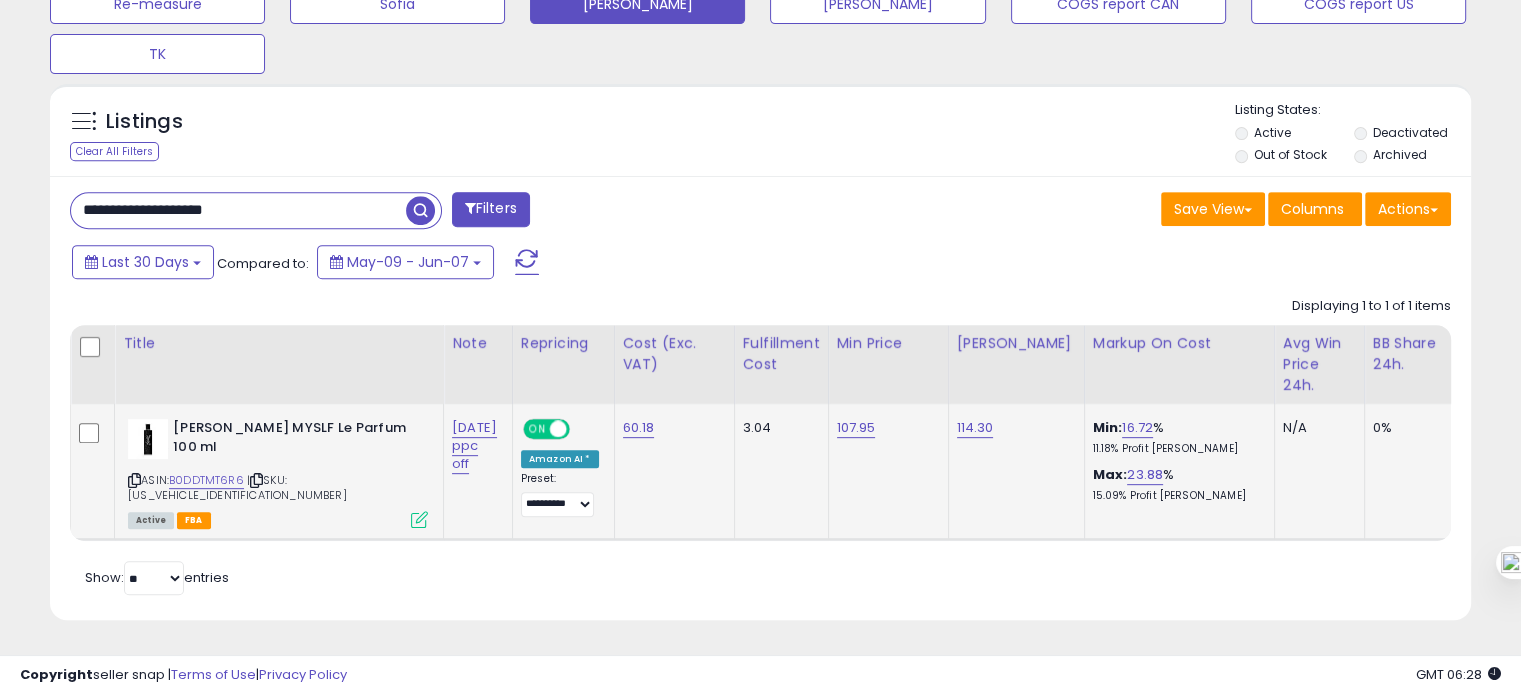click on "**********" at bounding box center [238, 210] 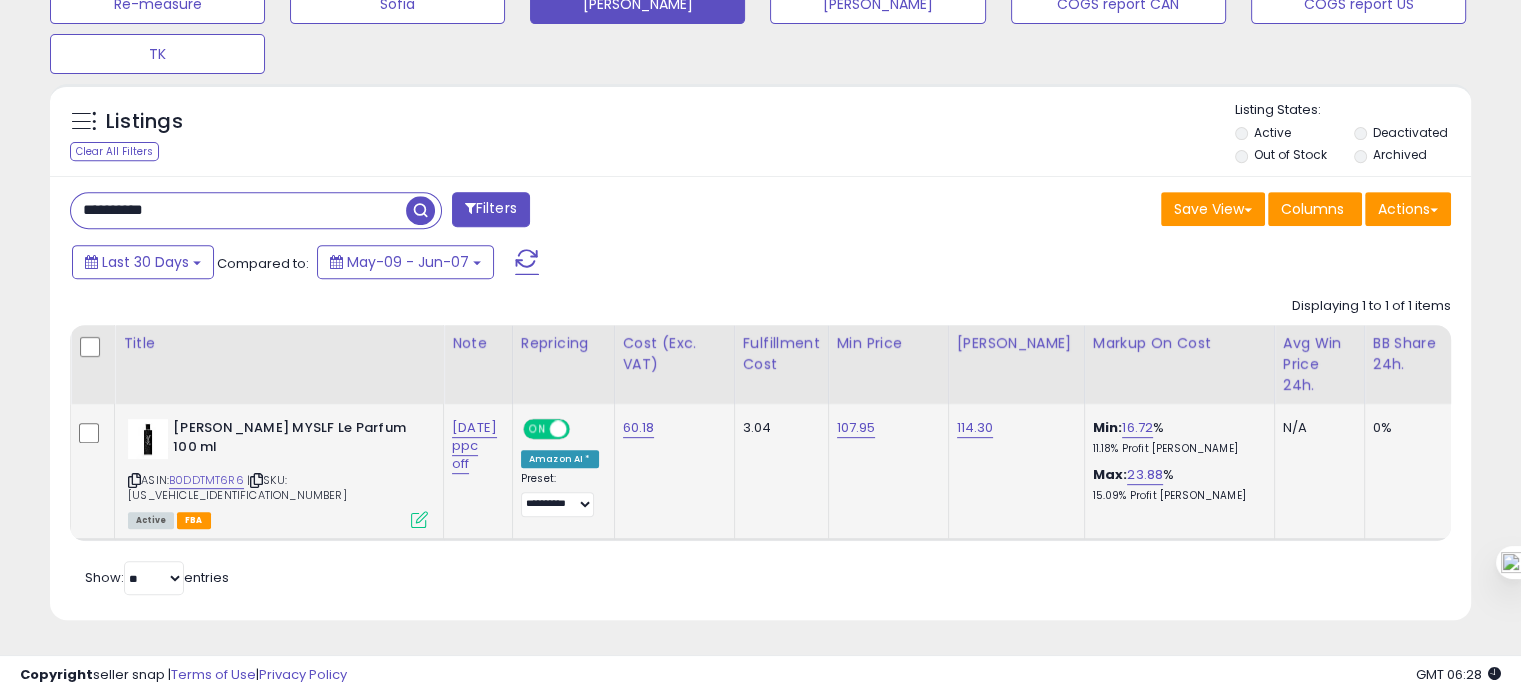 click on "**********" at bounding box center [238, 210] 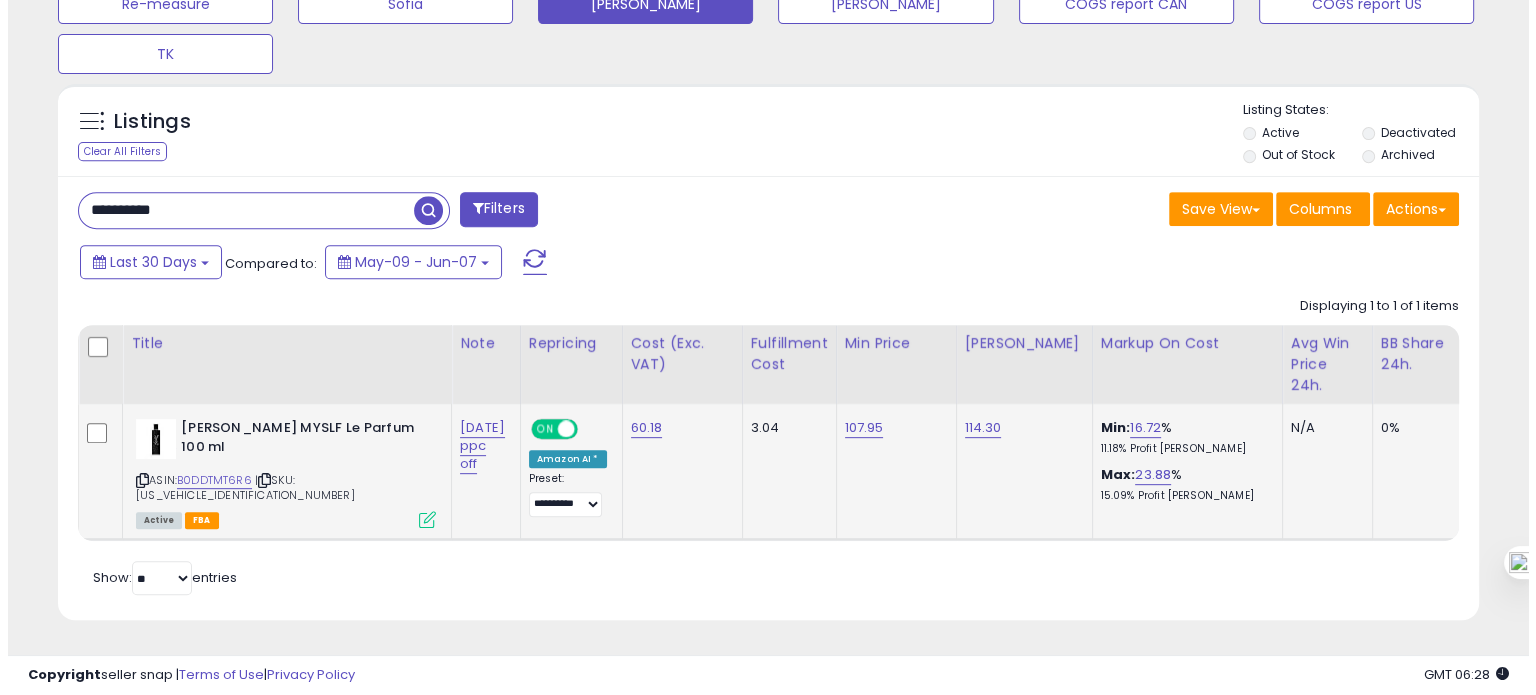scroll, scrollTop: 674, scrollLeft: 0, axis: vertical 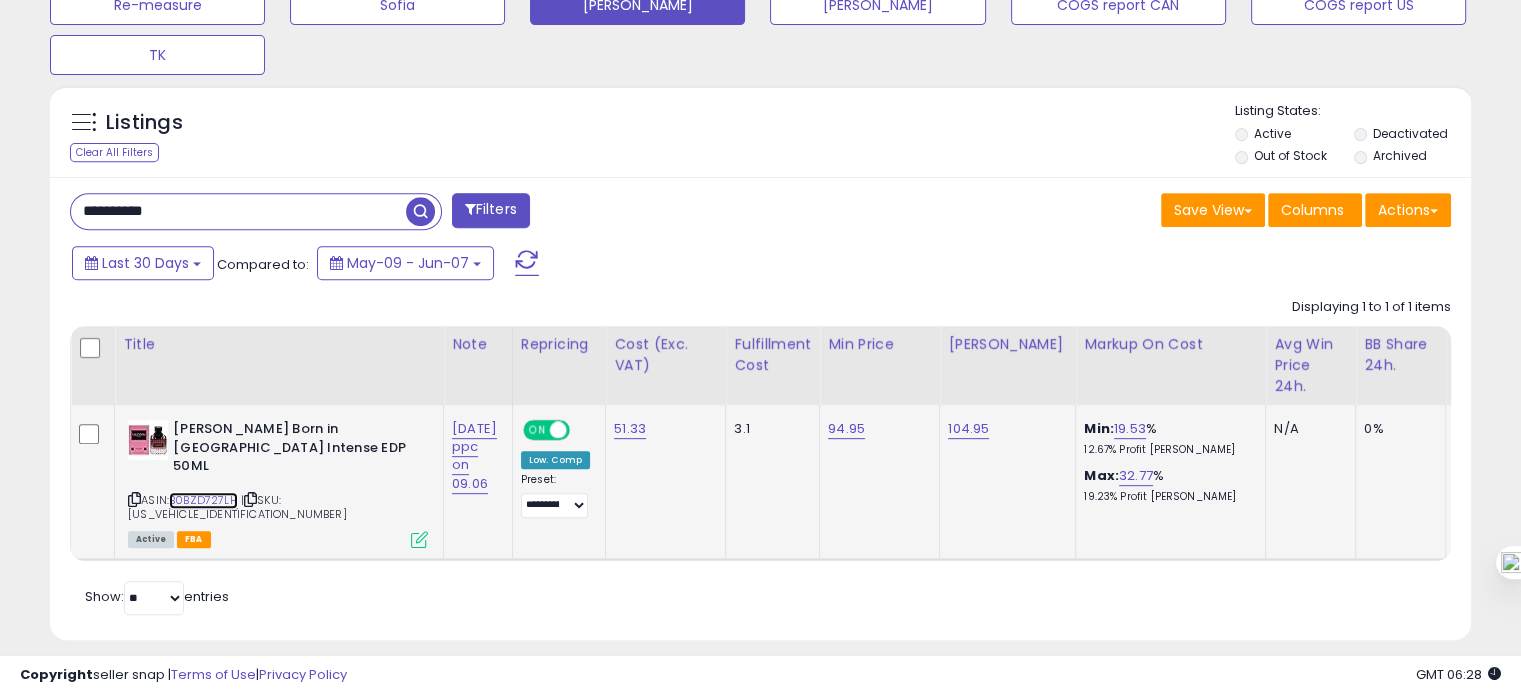 click on "B0BZD727LH" at bounding box center [203, 500] 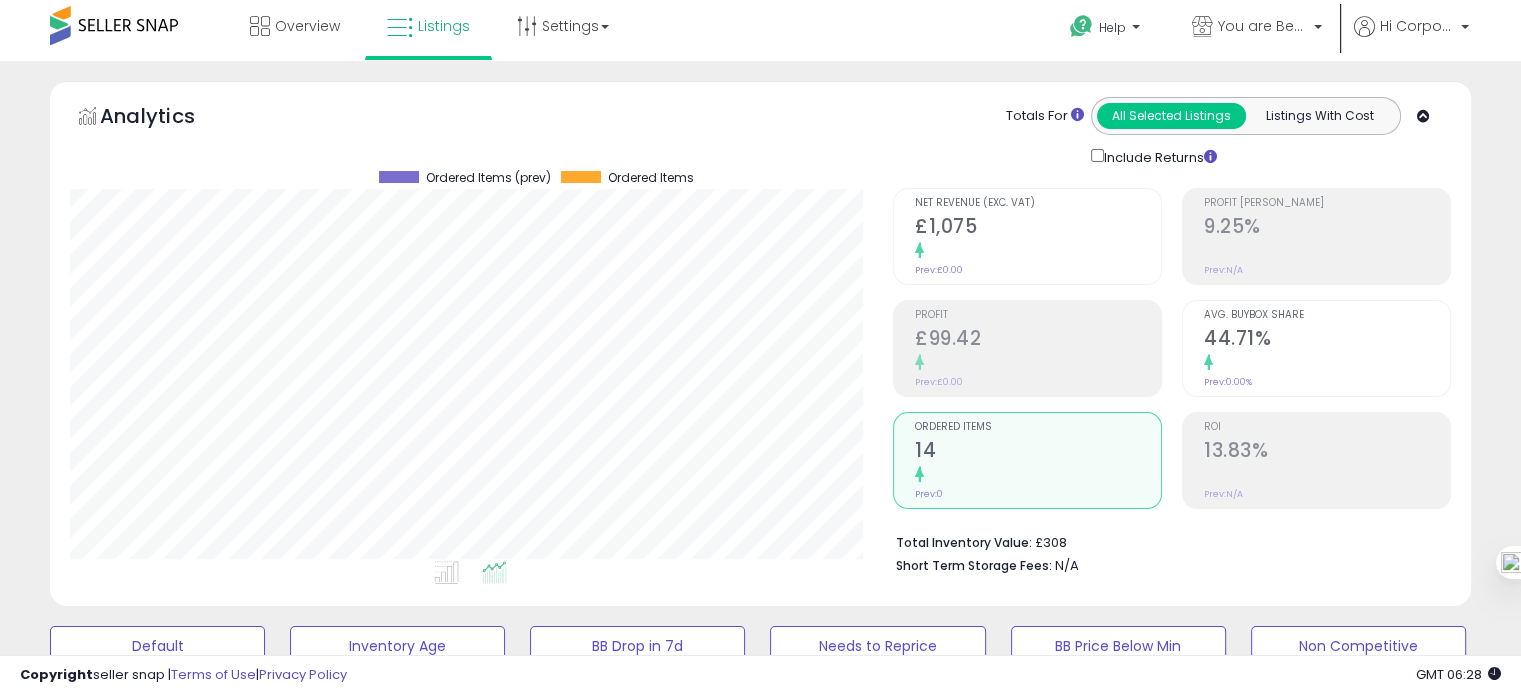 scroll, scrollTop: 796, scrollLeft: 0, axis: vertical 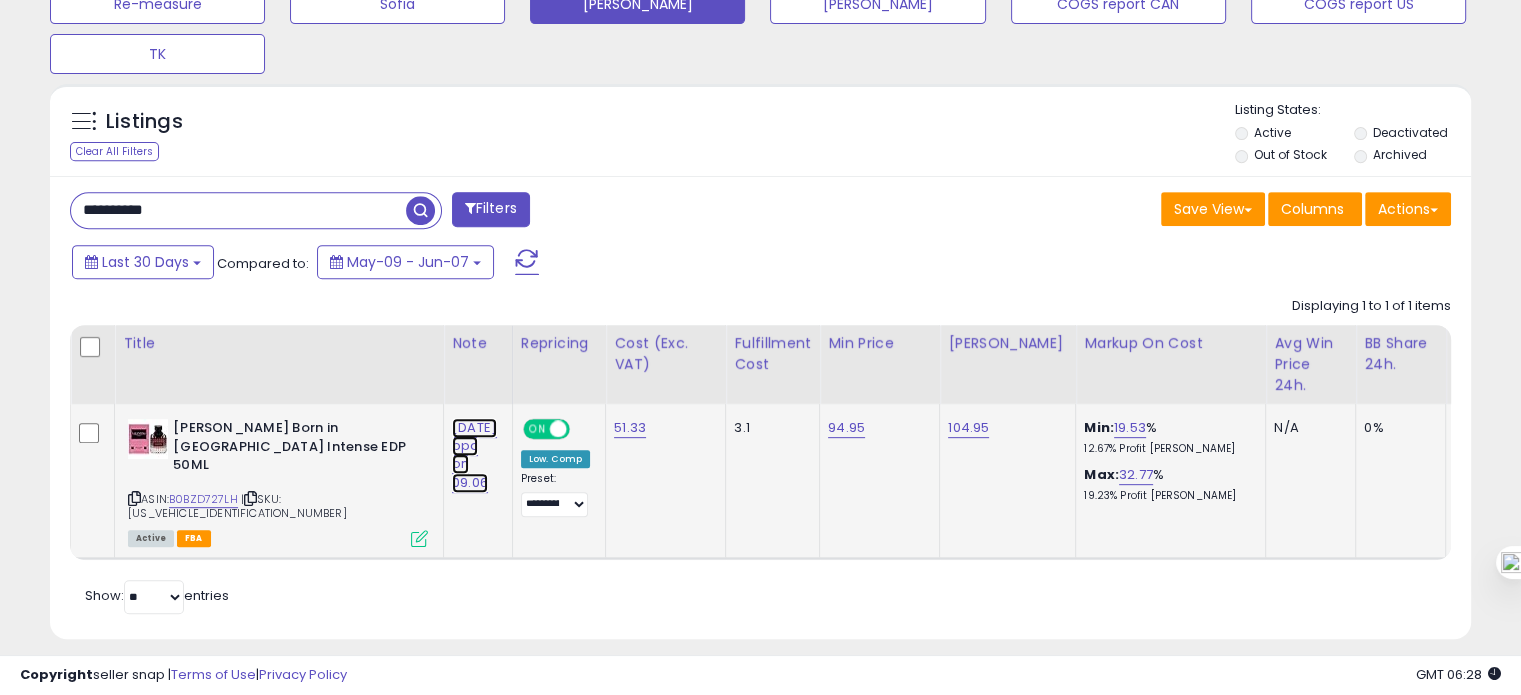 click on "[DATE] ppc on 09.06" at bounding box center (474, 455) 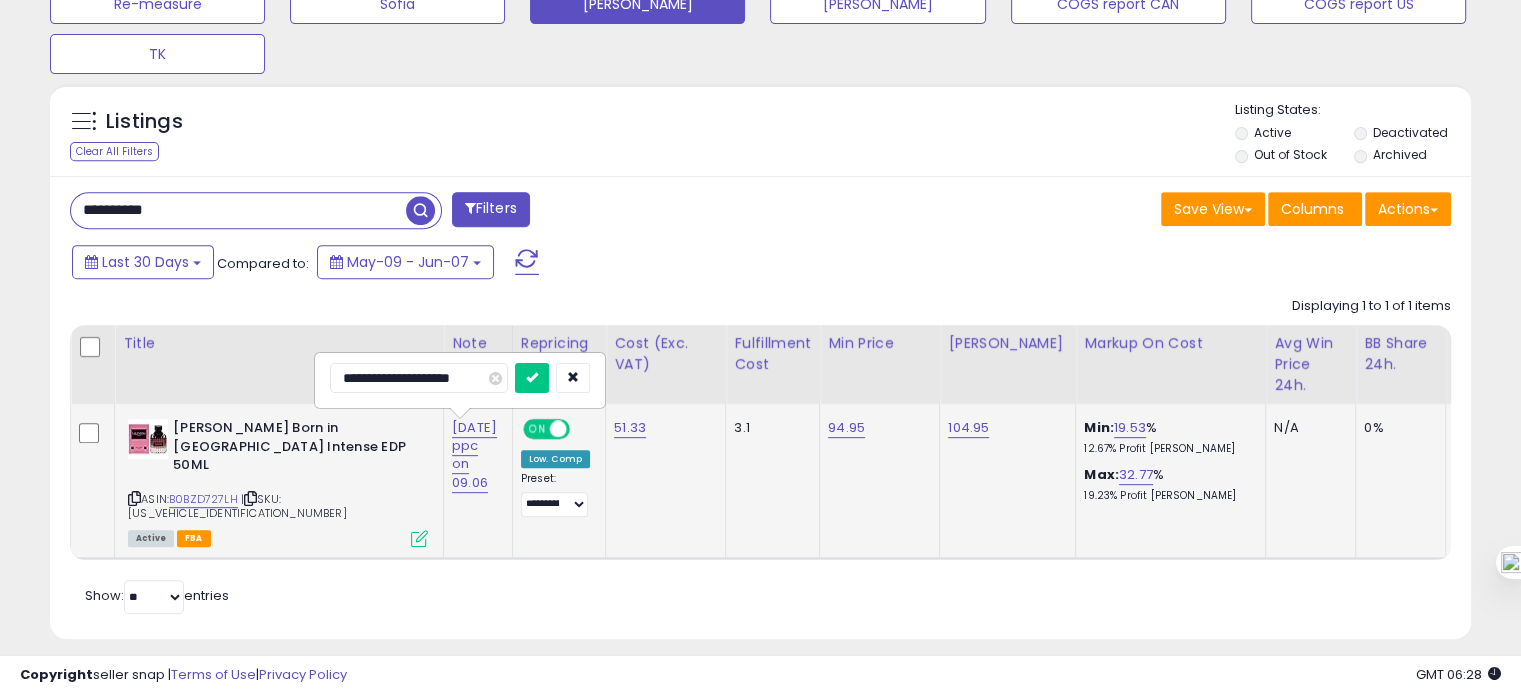 click on "**********" at bounding box center [419, 378] 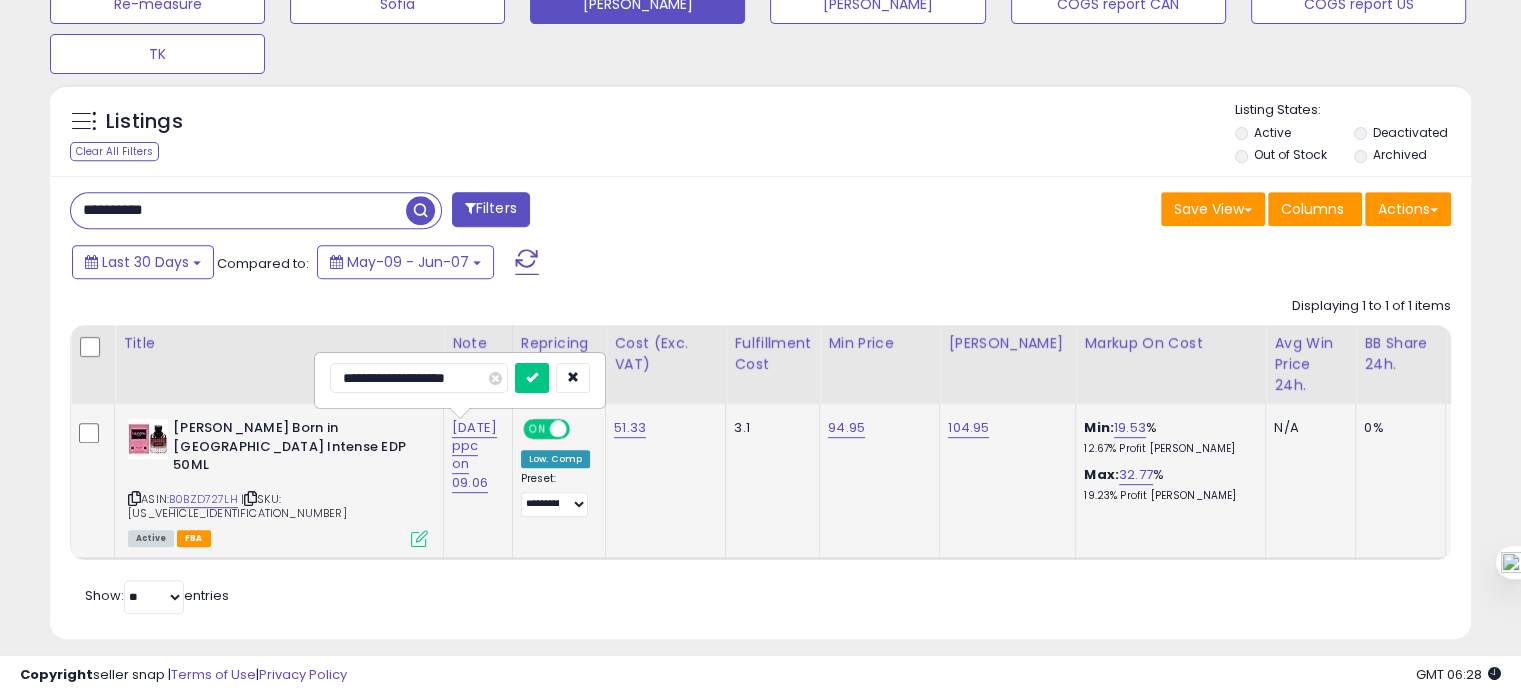 type on "**********" 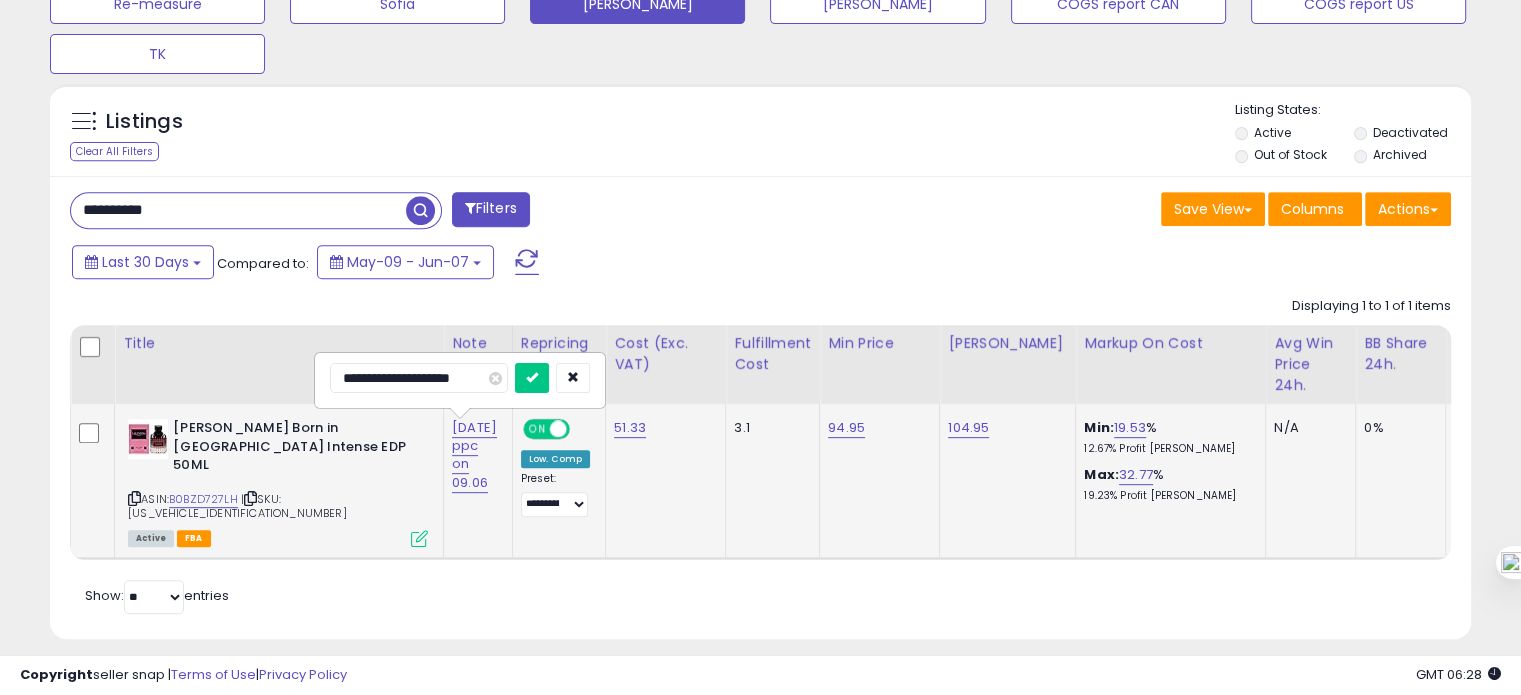 click at bounding box center [532, 378] 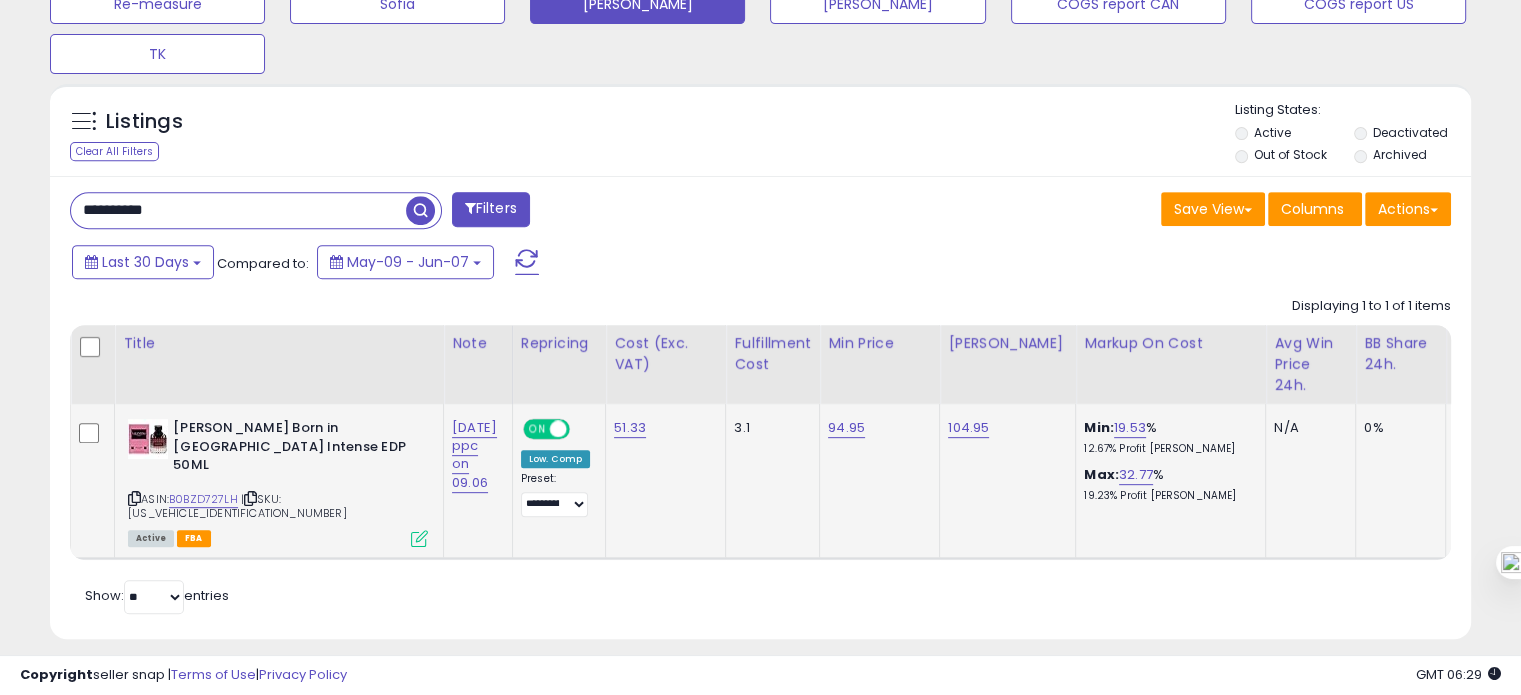 click on "**********" at bounding box center (238, 210) 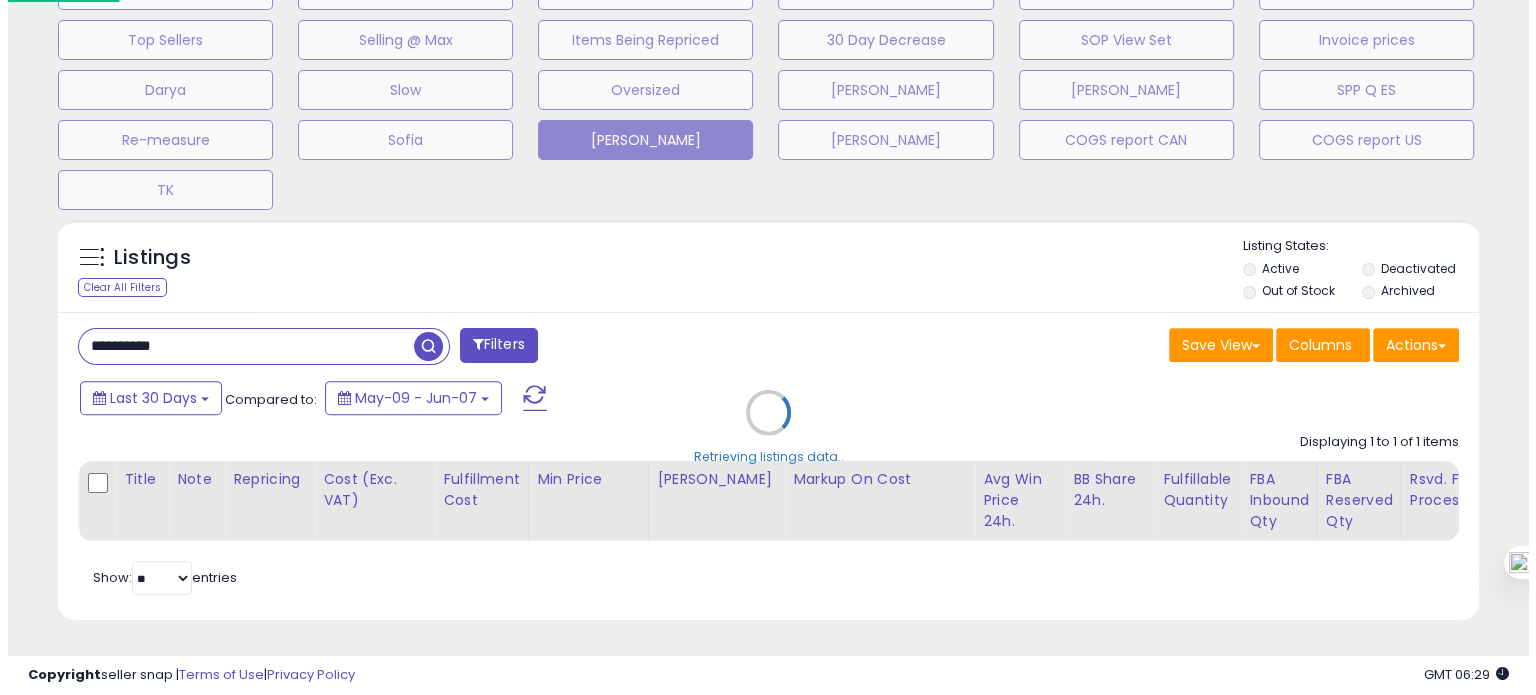 scroll, scrollTop: 674, scrollLeft: 0, axis: vertical 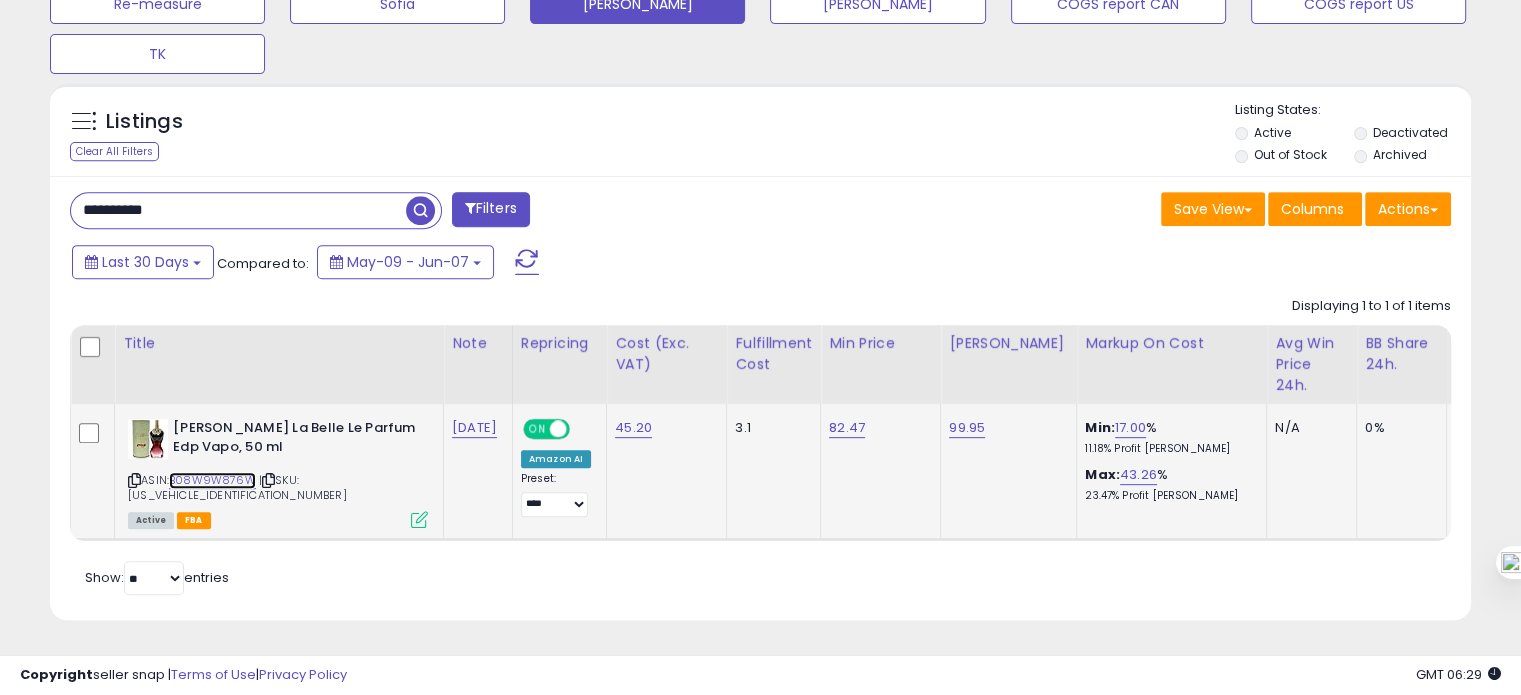 click on "B08W9W876W" at bounding box center (212, 480) 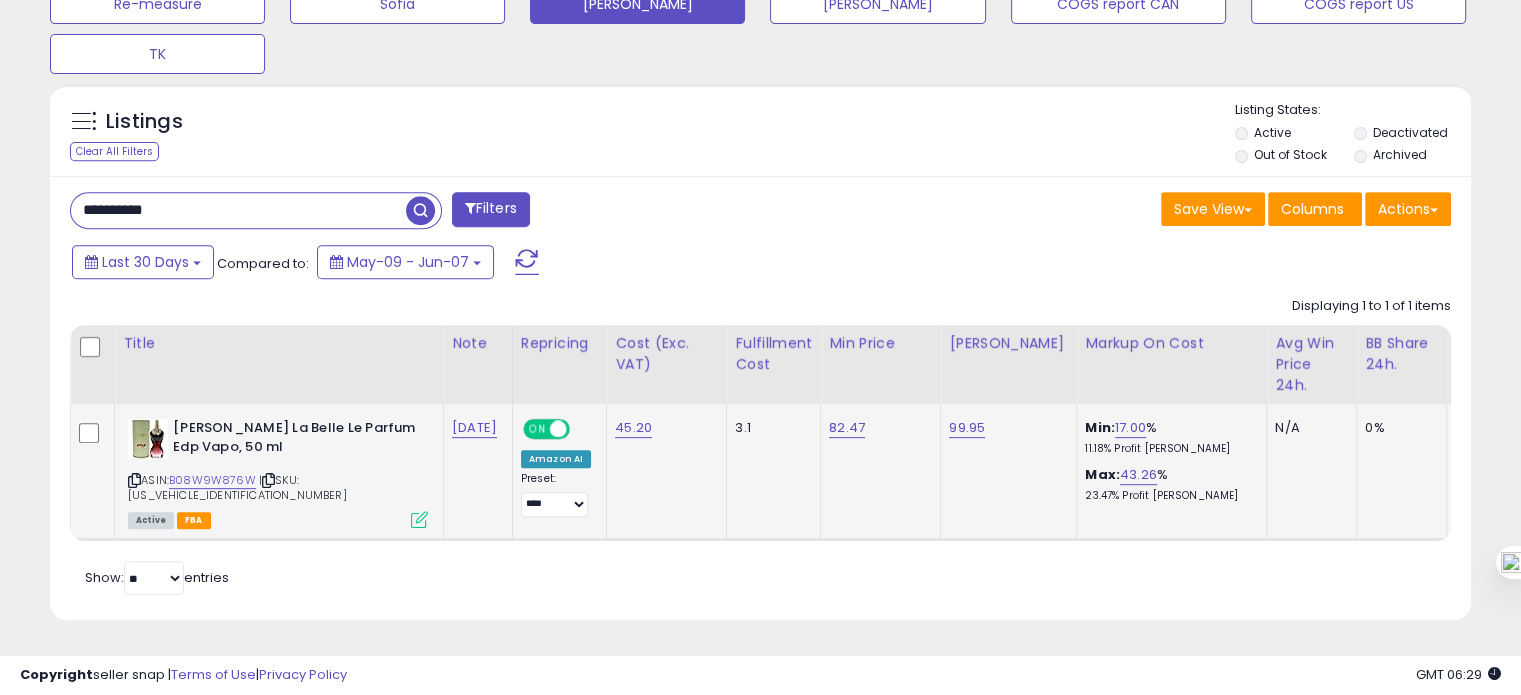 drag, startPoint x: 469, startPoint y: 439, endPoint x: 462, endPoint y: 422, distance: 18.384777 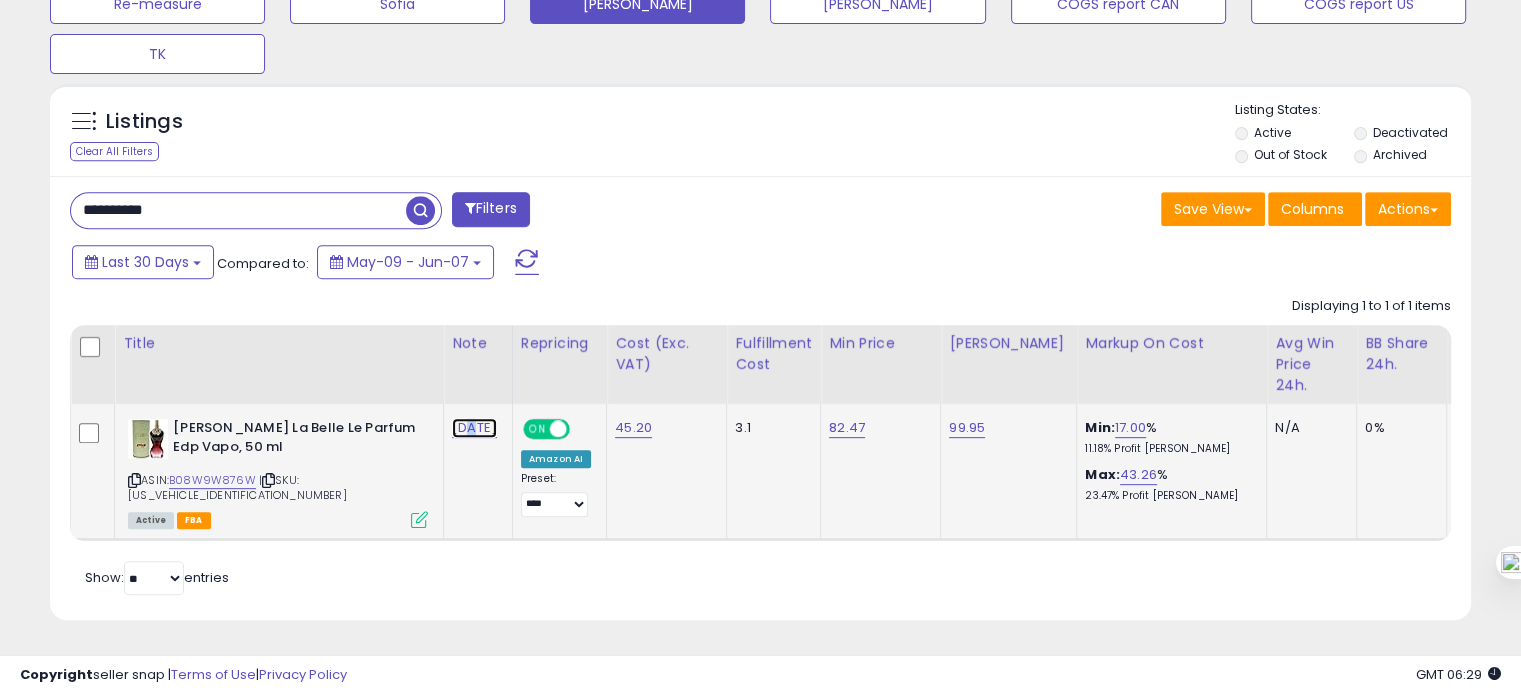 click on "[DATE]" at bounding box center [474, 428] 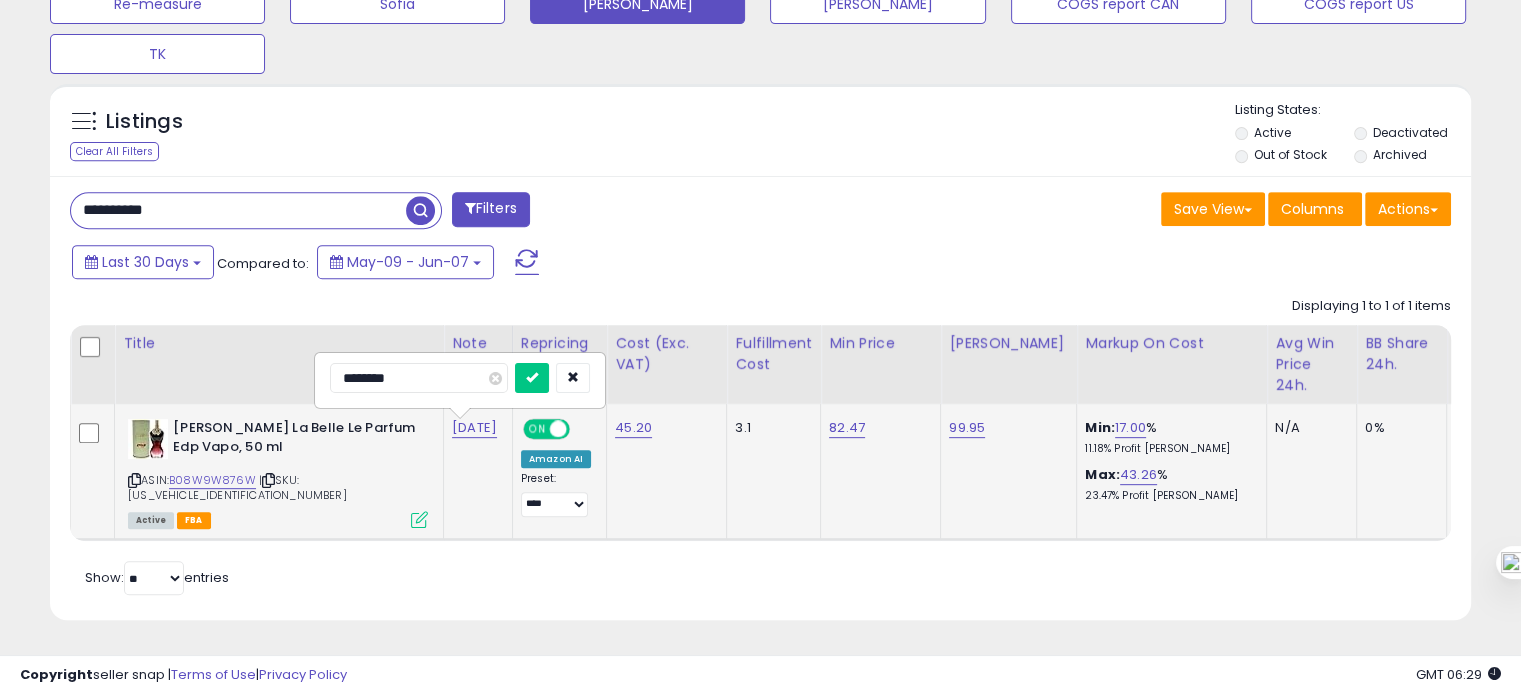 click on "********" at bounding box center [419, 378] 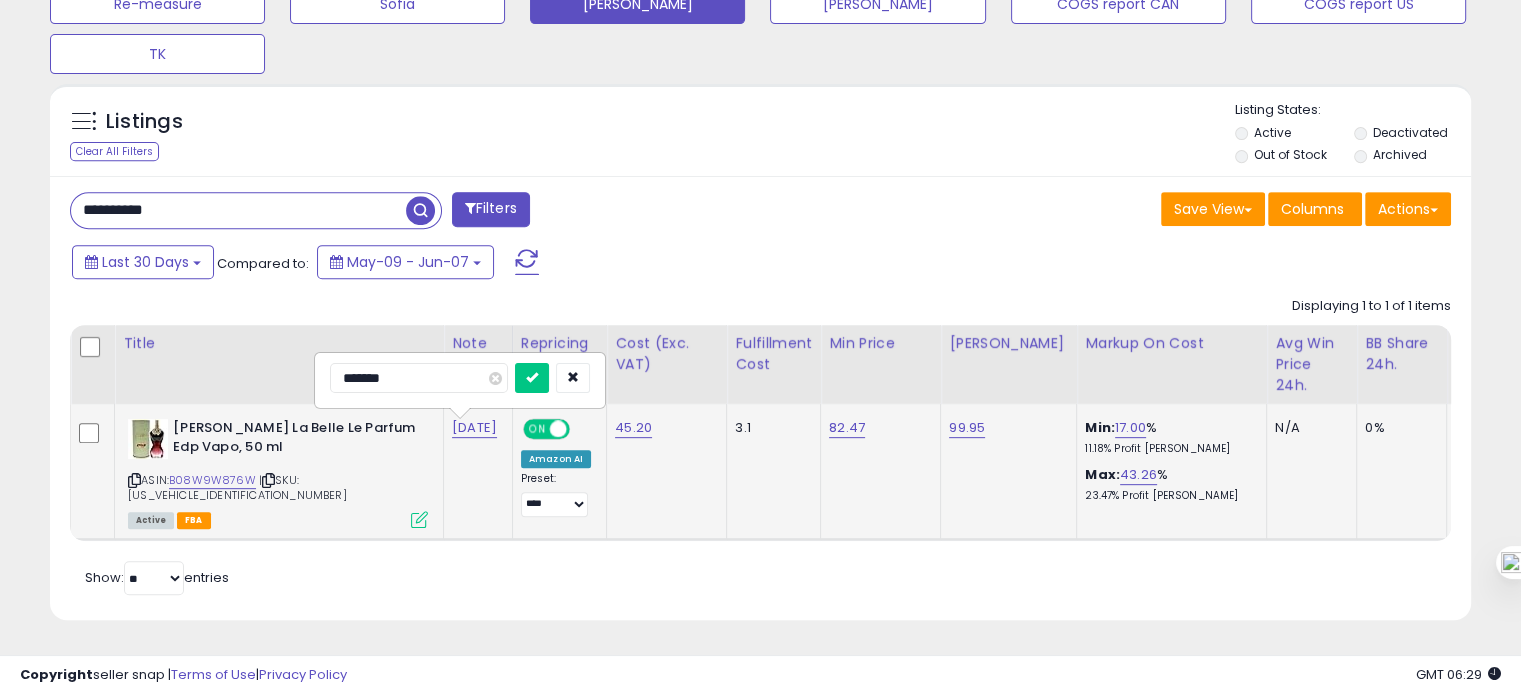 type on "********" 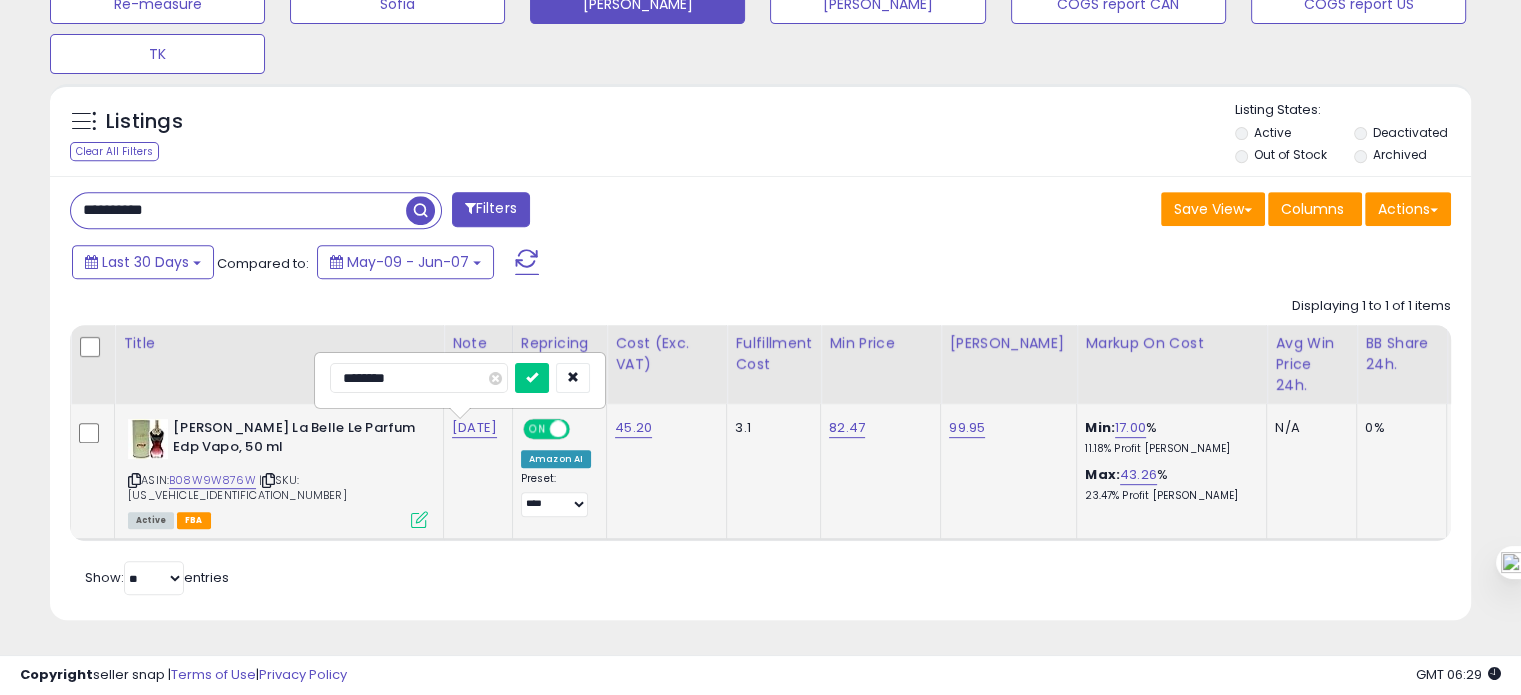 click at bounding box center (532, 378) 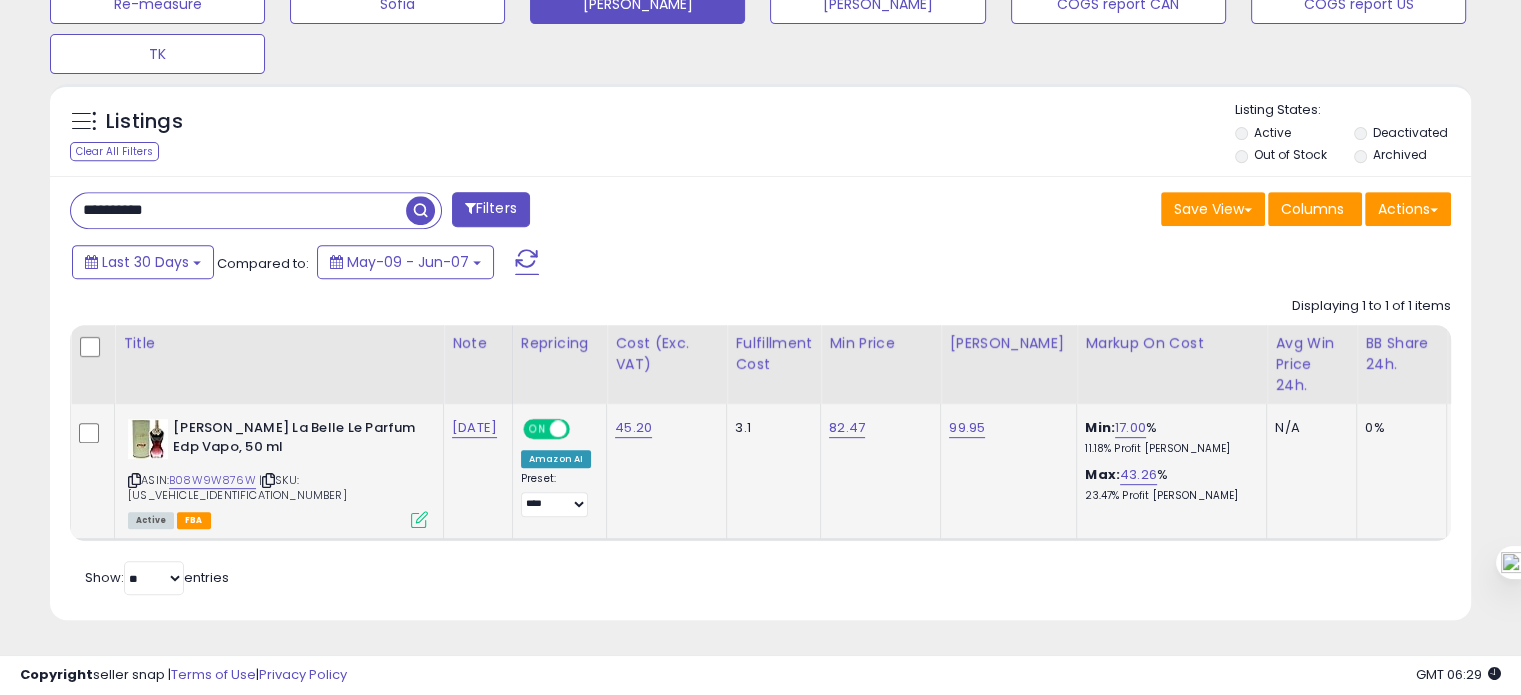 click on "**********" at bounding box center (238, 210) 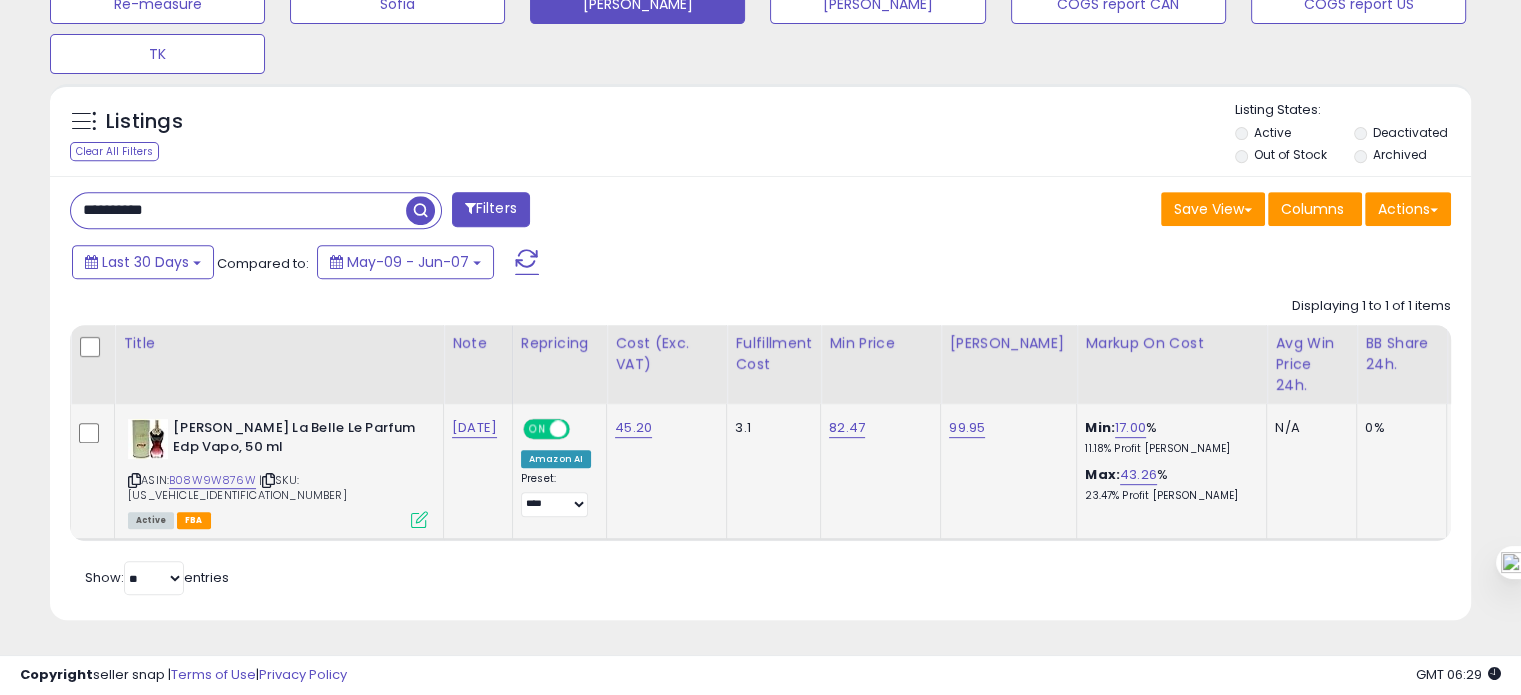 click on "**********" at bounding box center [238, 210] 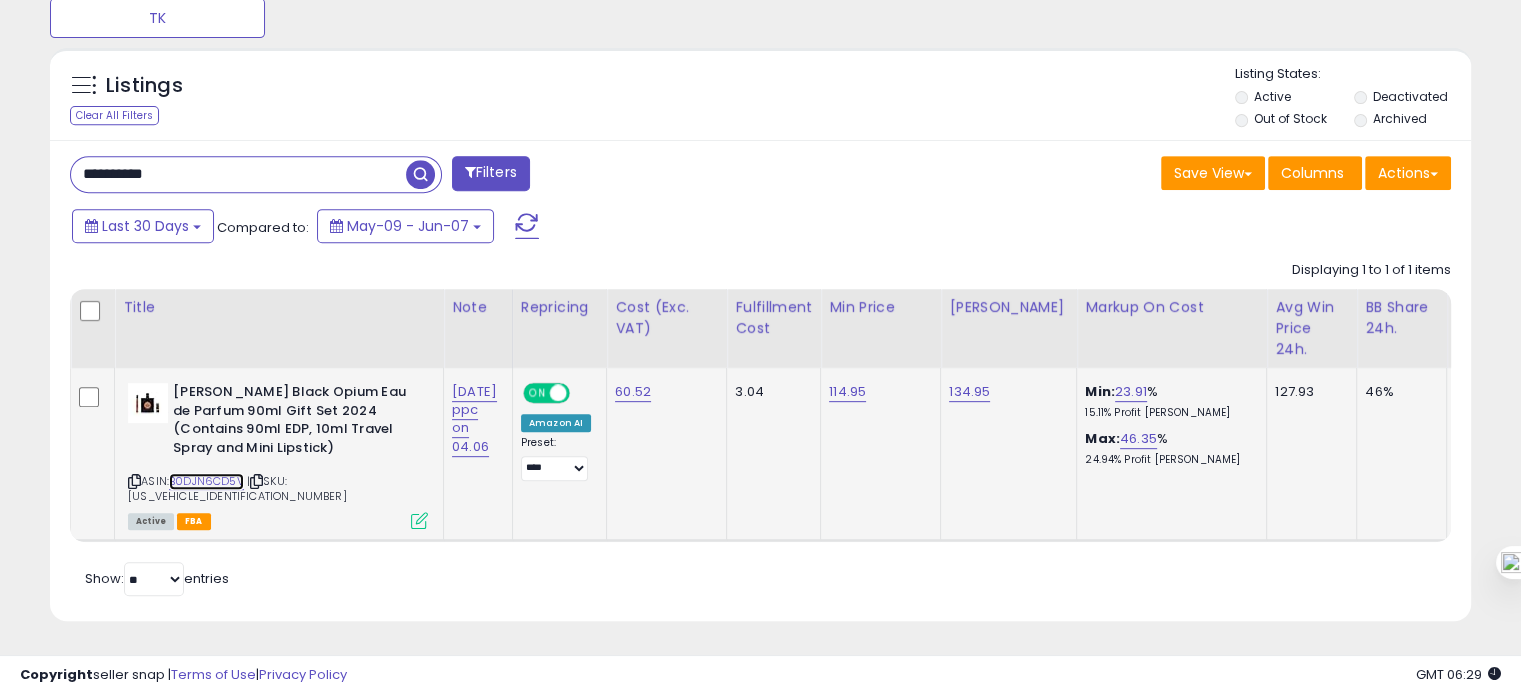 click on "B0DJN6CD5V" at bounding box center (206, 481) 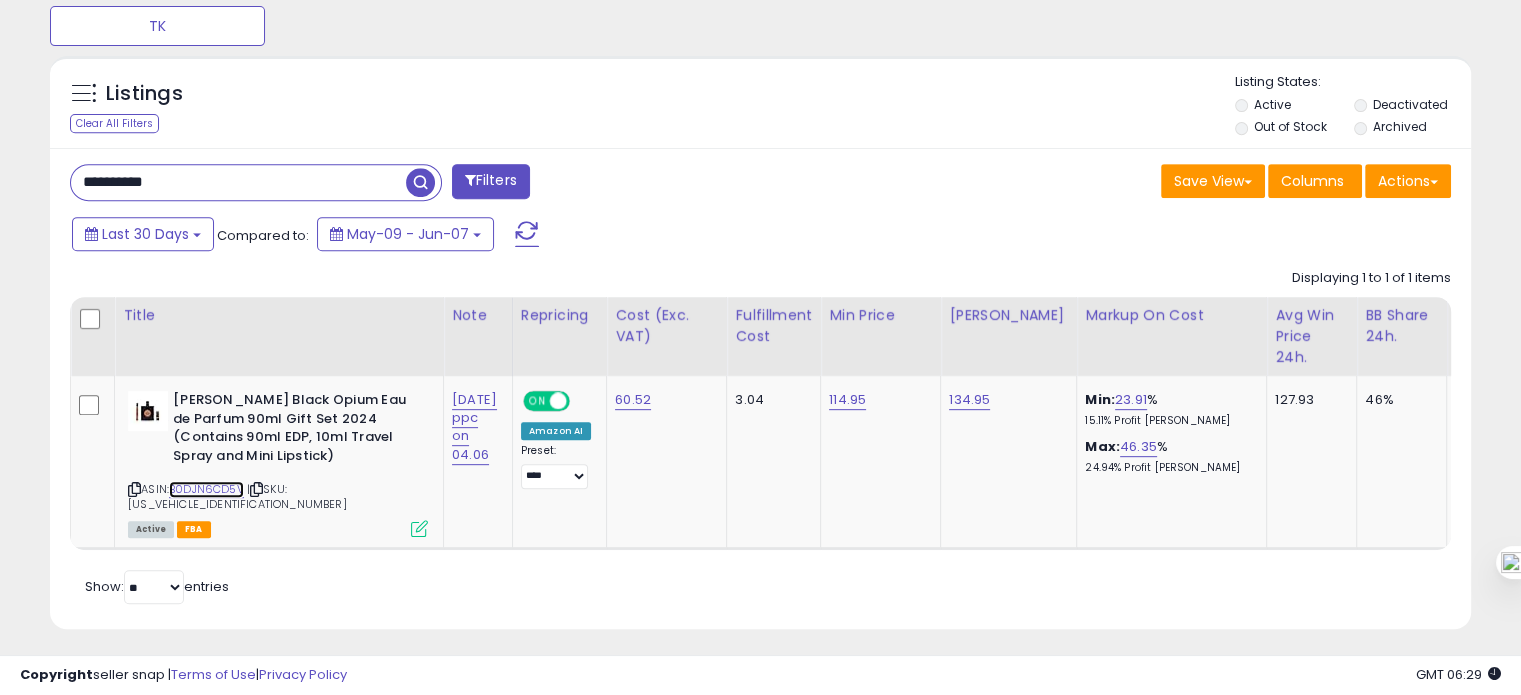 scroll, scrollTop: 832, scrollLeft: 0, axis: vertical 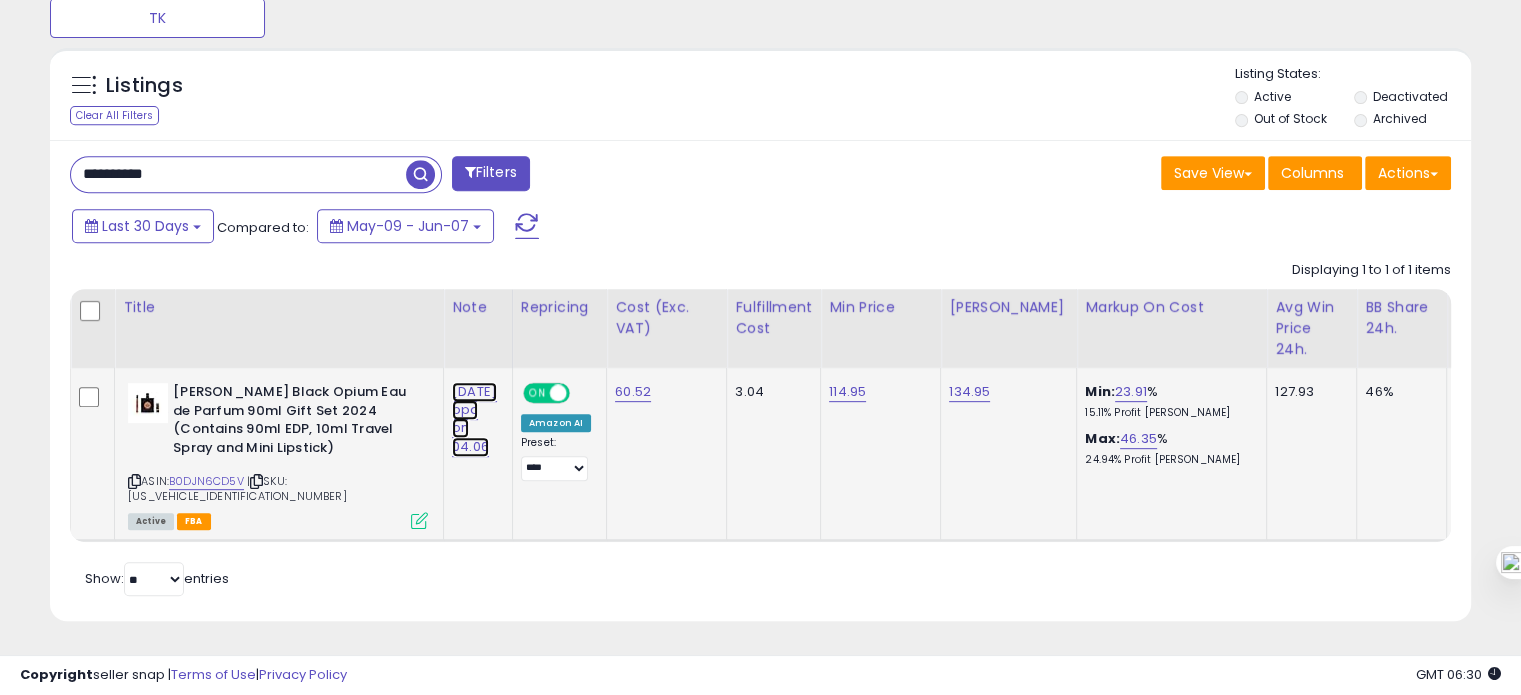 click on "[DATE] ppc on 04.06" at bounding box center (474, 419) 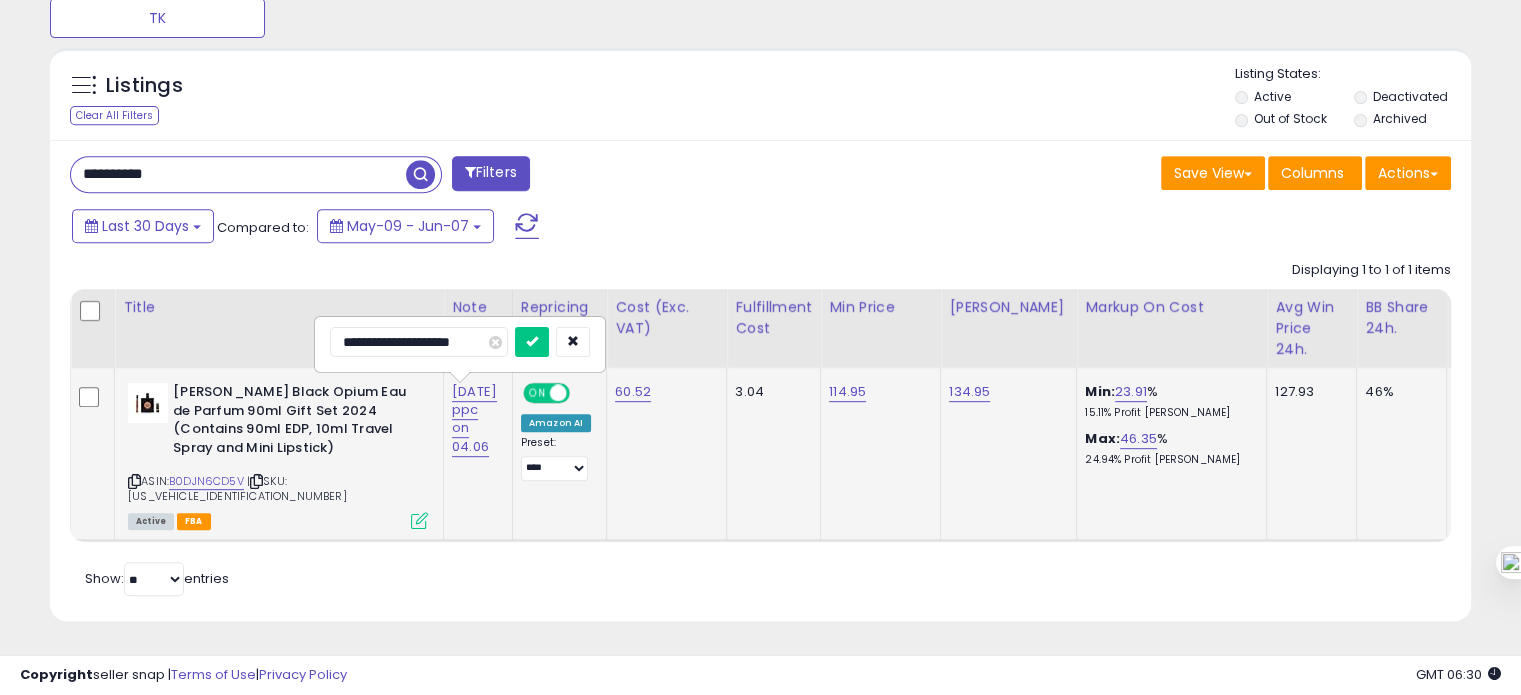 click on "**********" at bounding box center [419, 342] 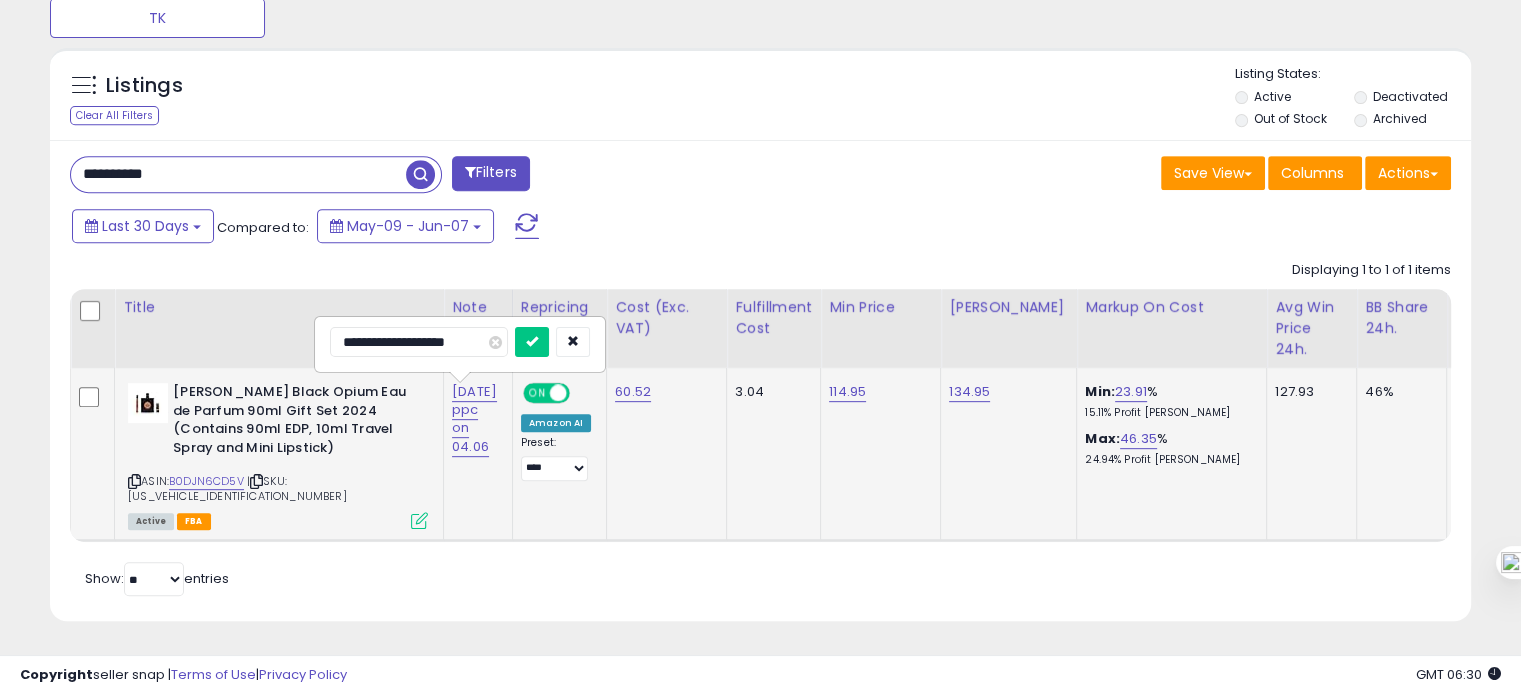 type on "**********" 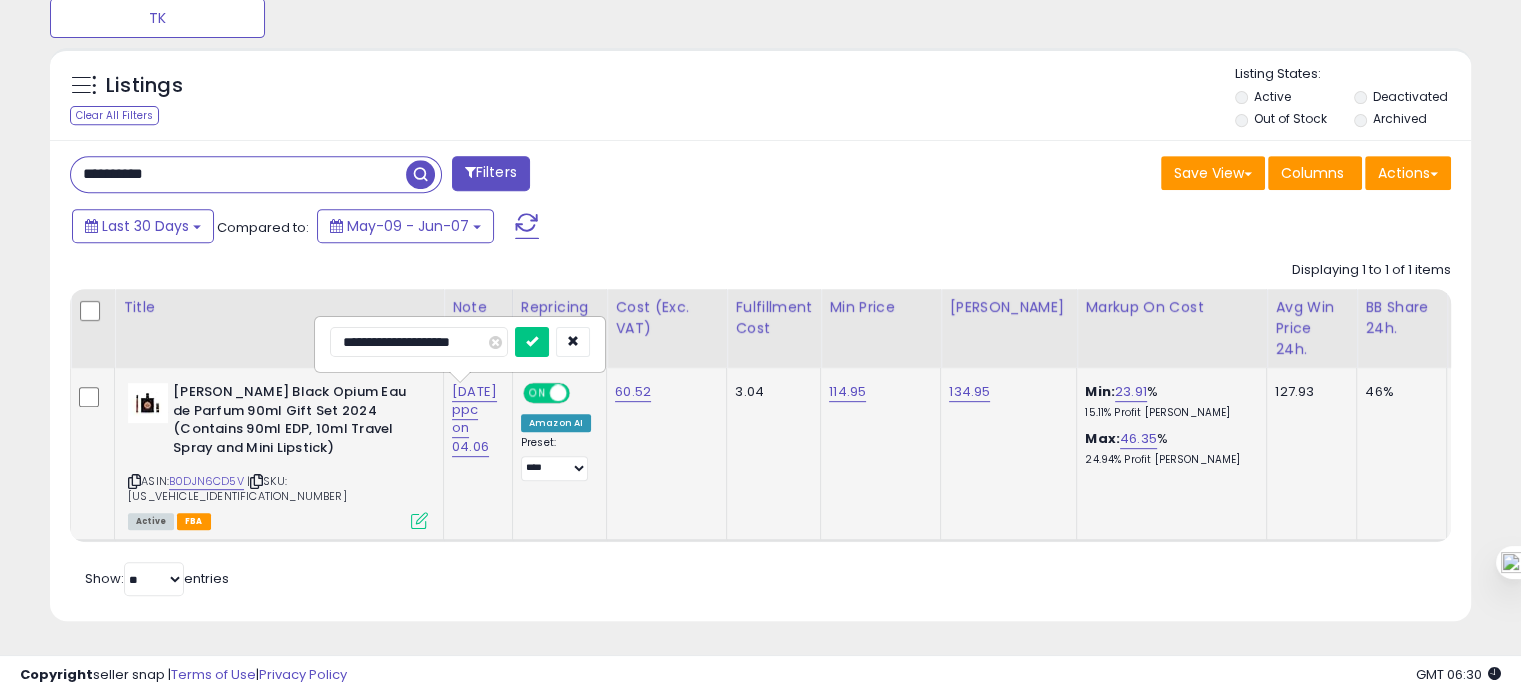 click at bounding box center (532, 342) 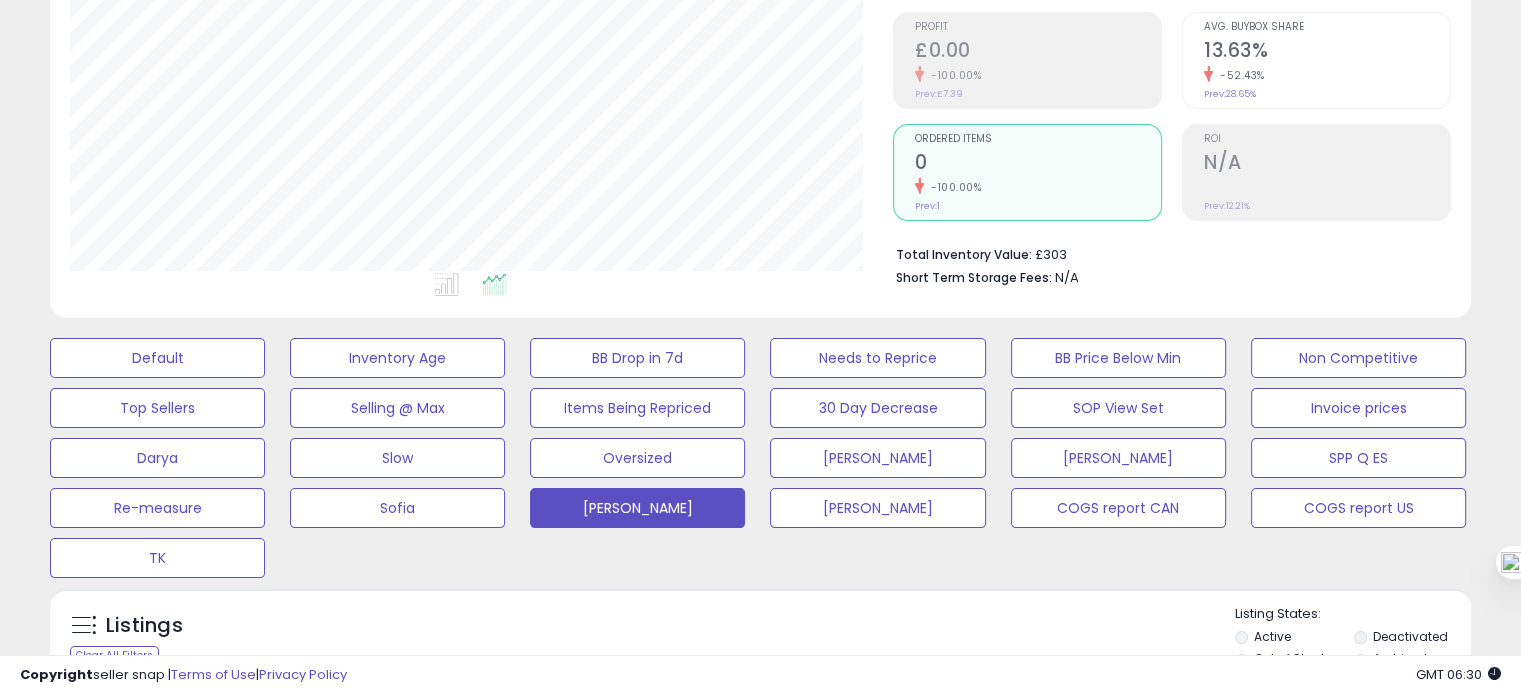click on "ROI" at bounding box center [1327, 139] 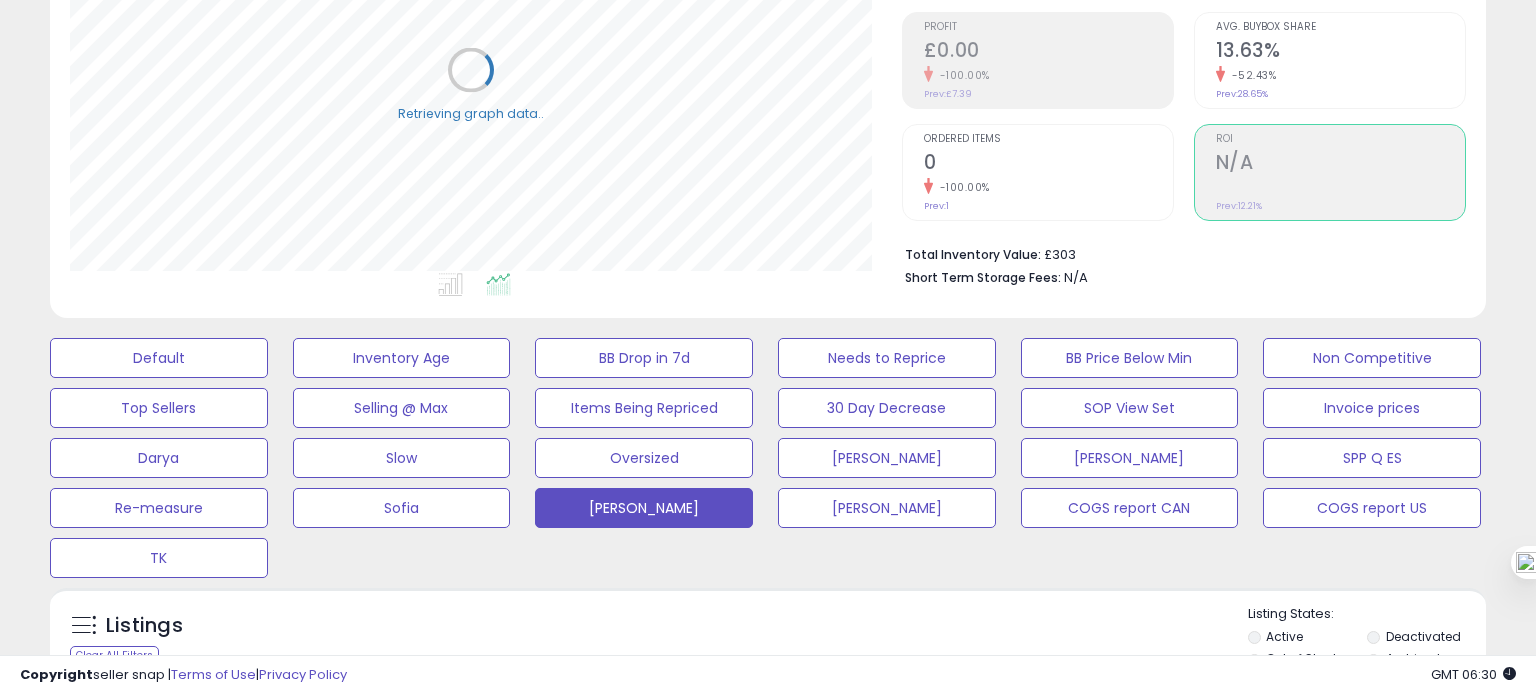 scroll, scrollTop: 999589, scrollLeft: 999168, axis: both 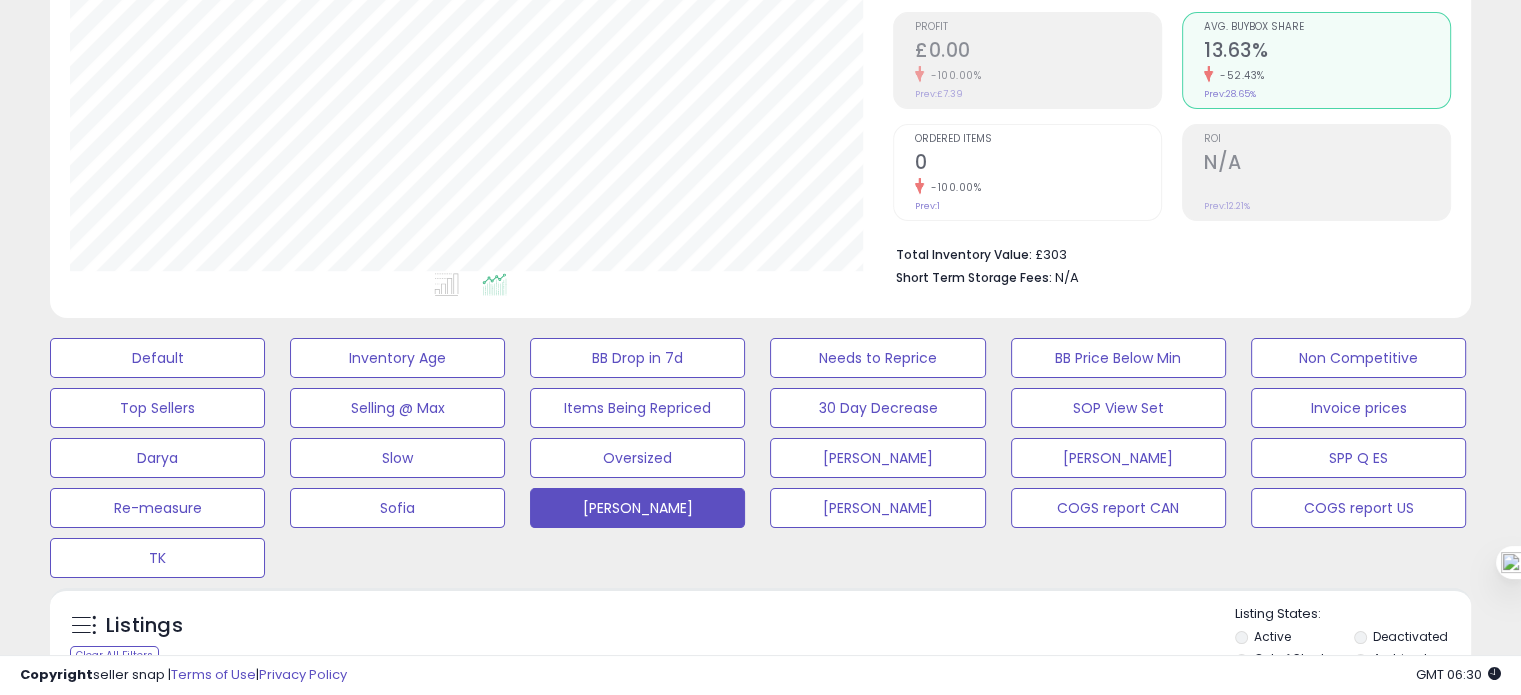 click on "0" at bounding box center (1038, 164) 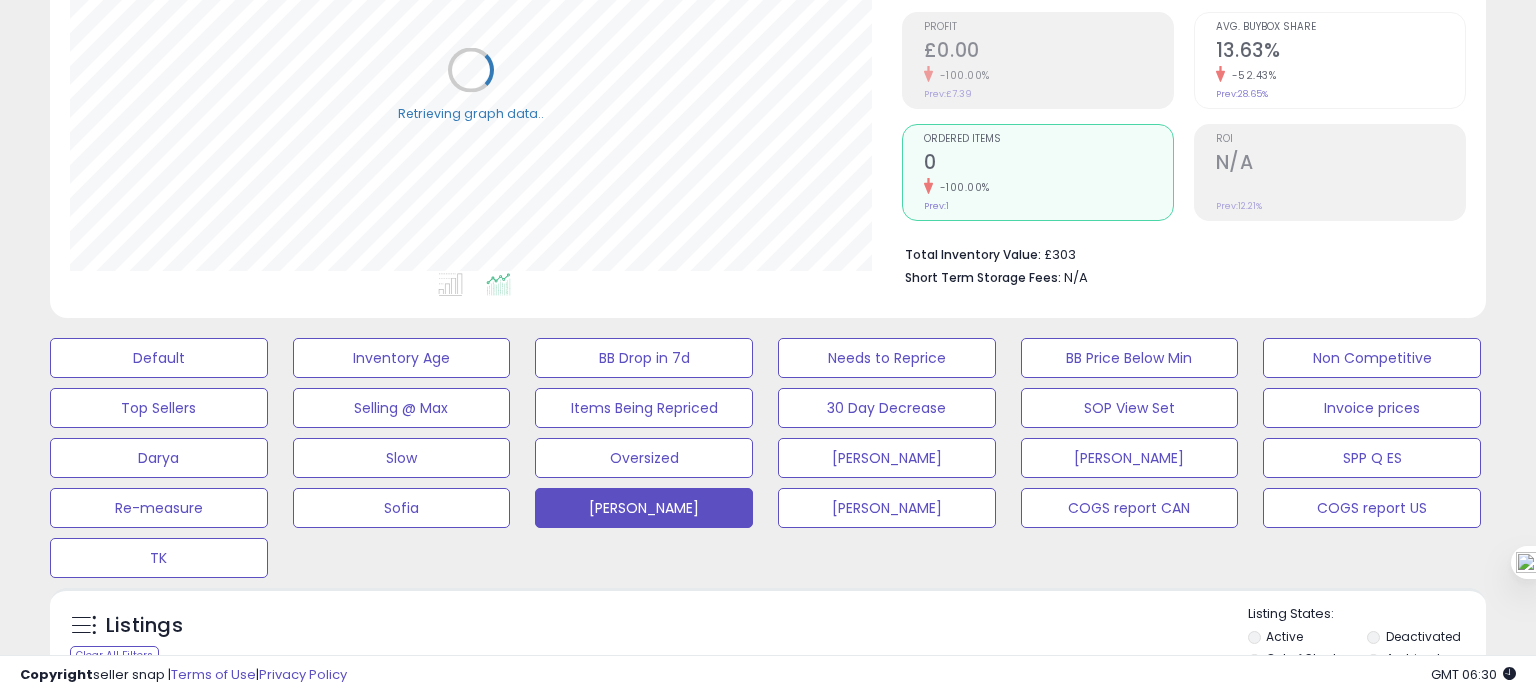 scroll, scrollTop: 999589, scrollLeft: 999168, axis: both 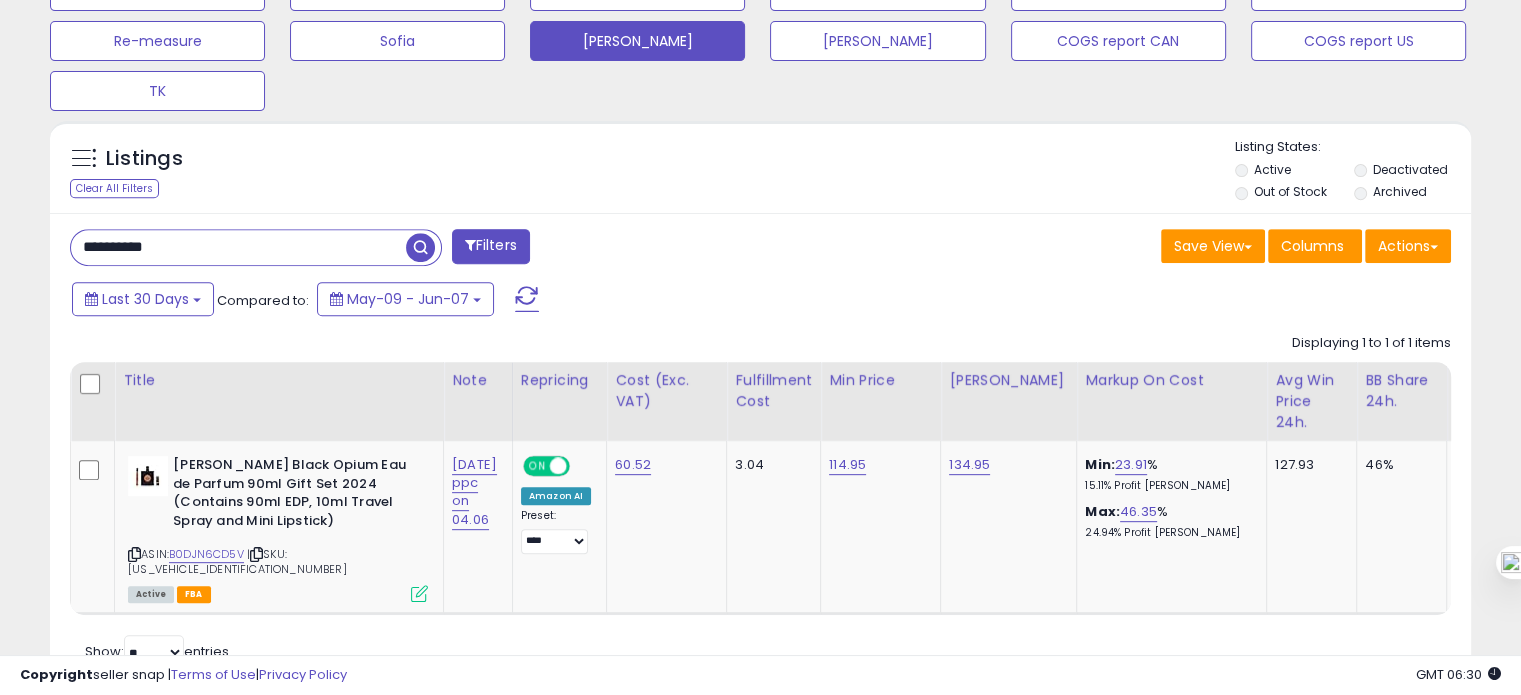 click on "**********" at bounding box center (238, 247) 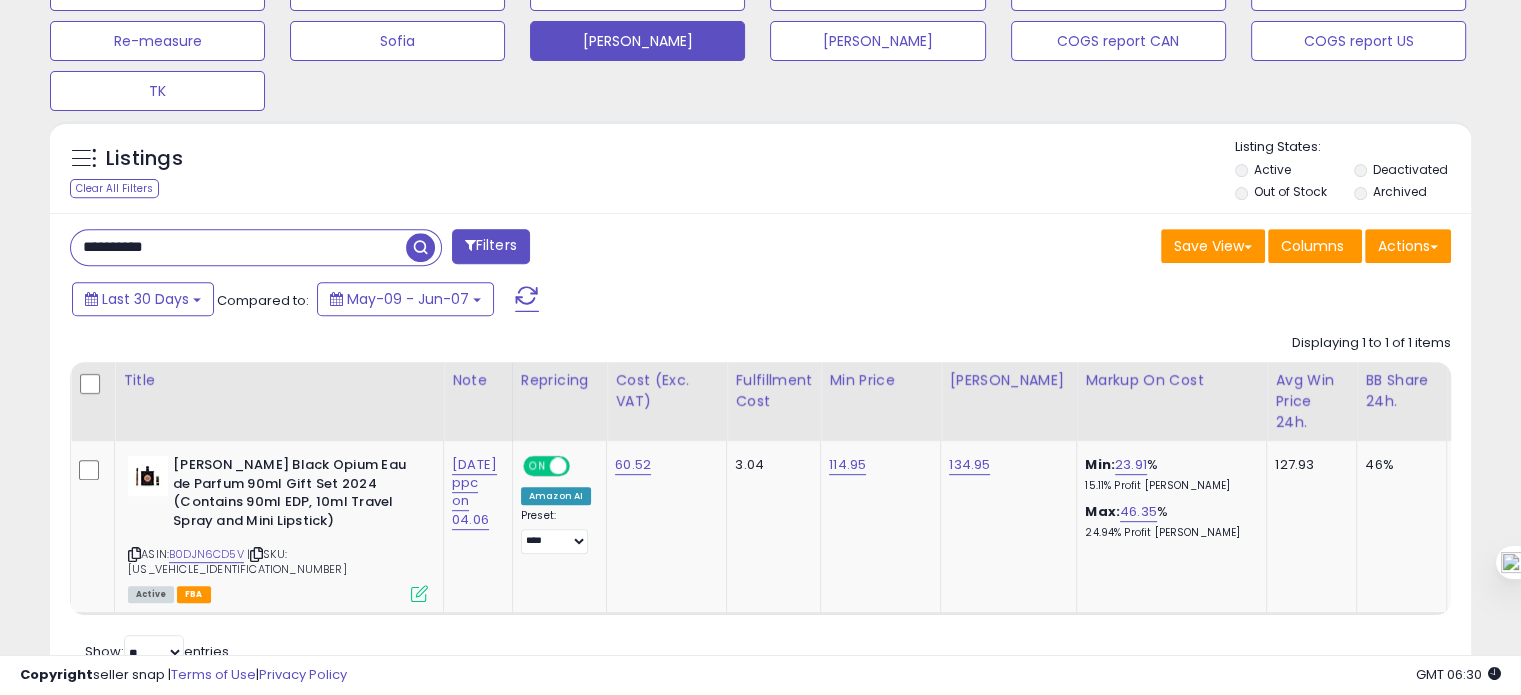click on "**********" at bounding box center (238, 247) 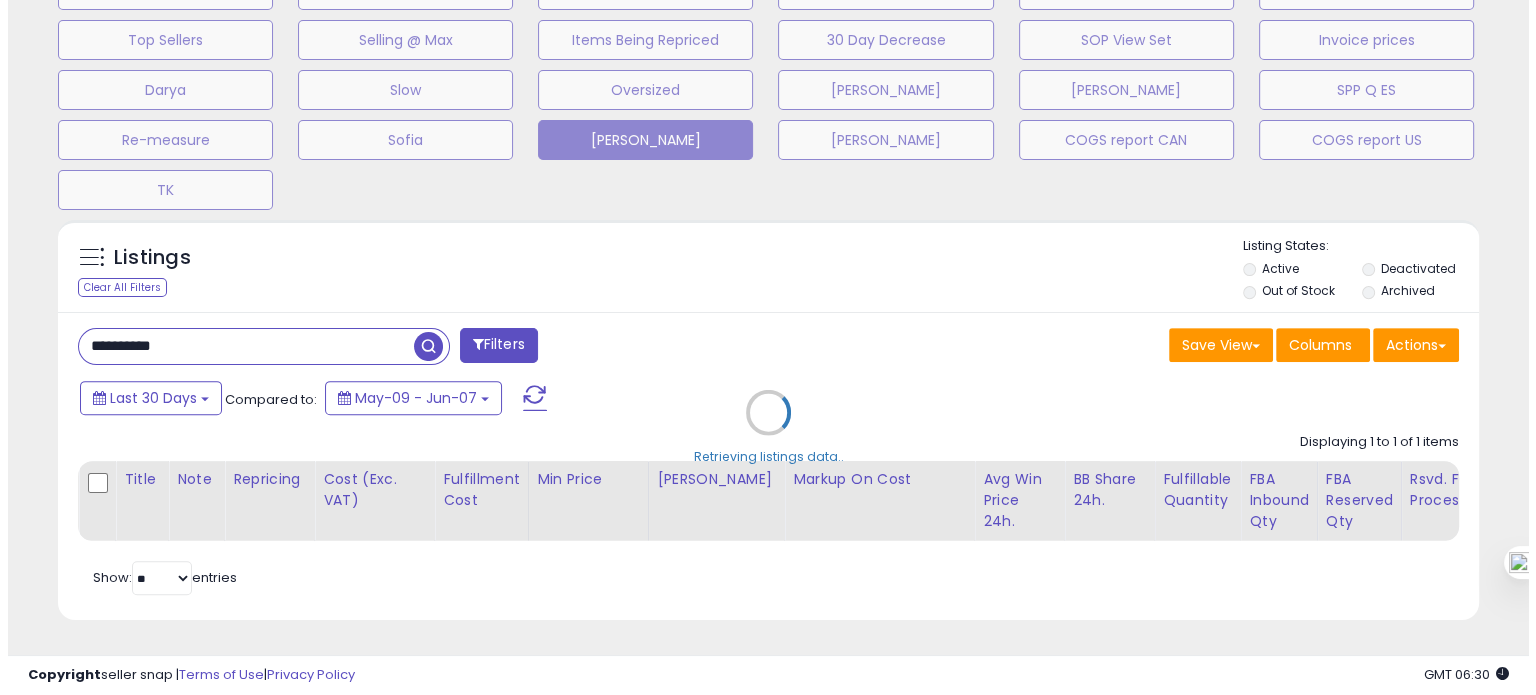 scroll, scrollTop: 674, scrollLeft: 0, axis: vertical 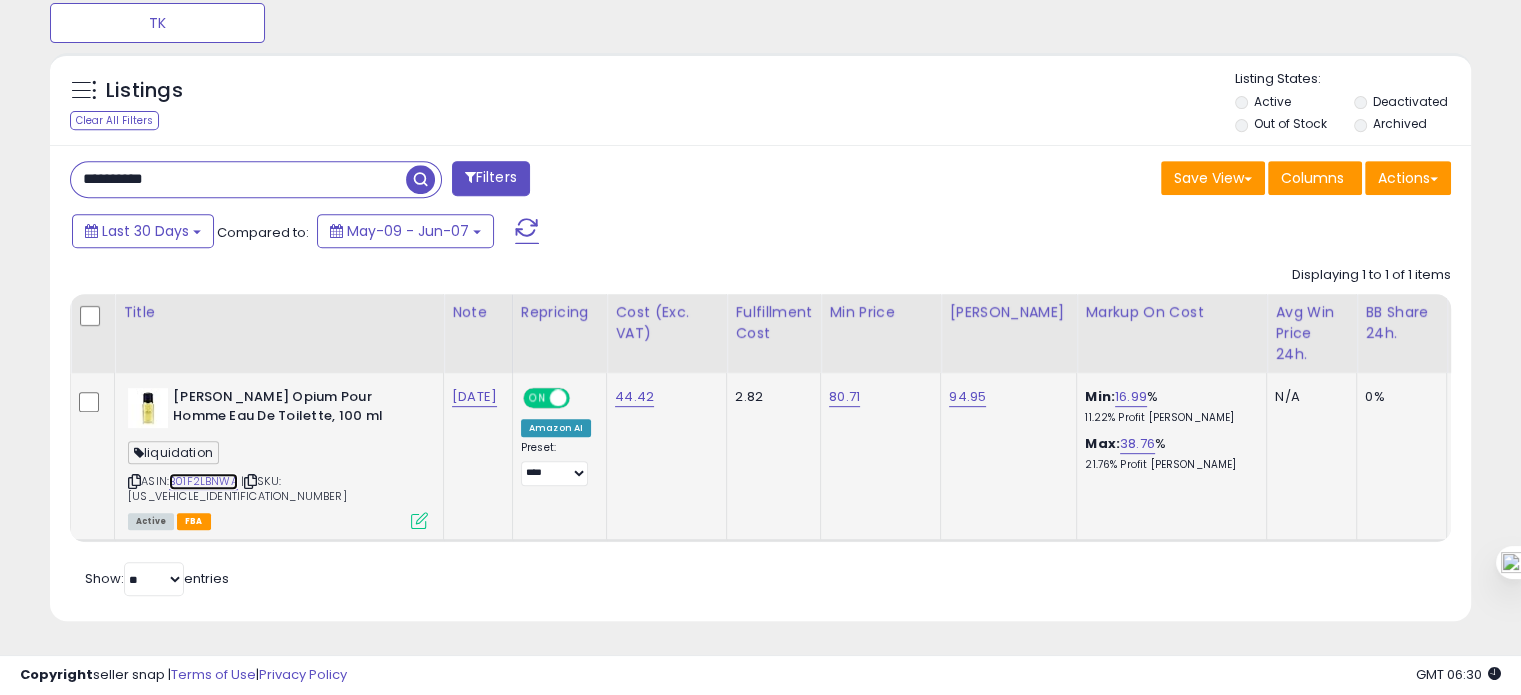 click on "B01F2LBNWA" at bounding box center [203, 481] 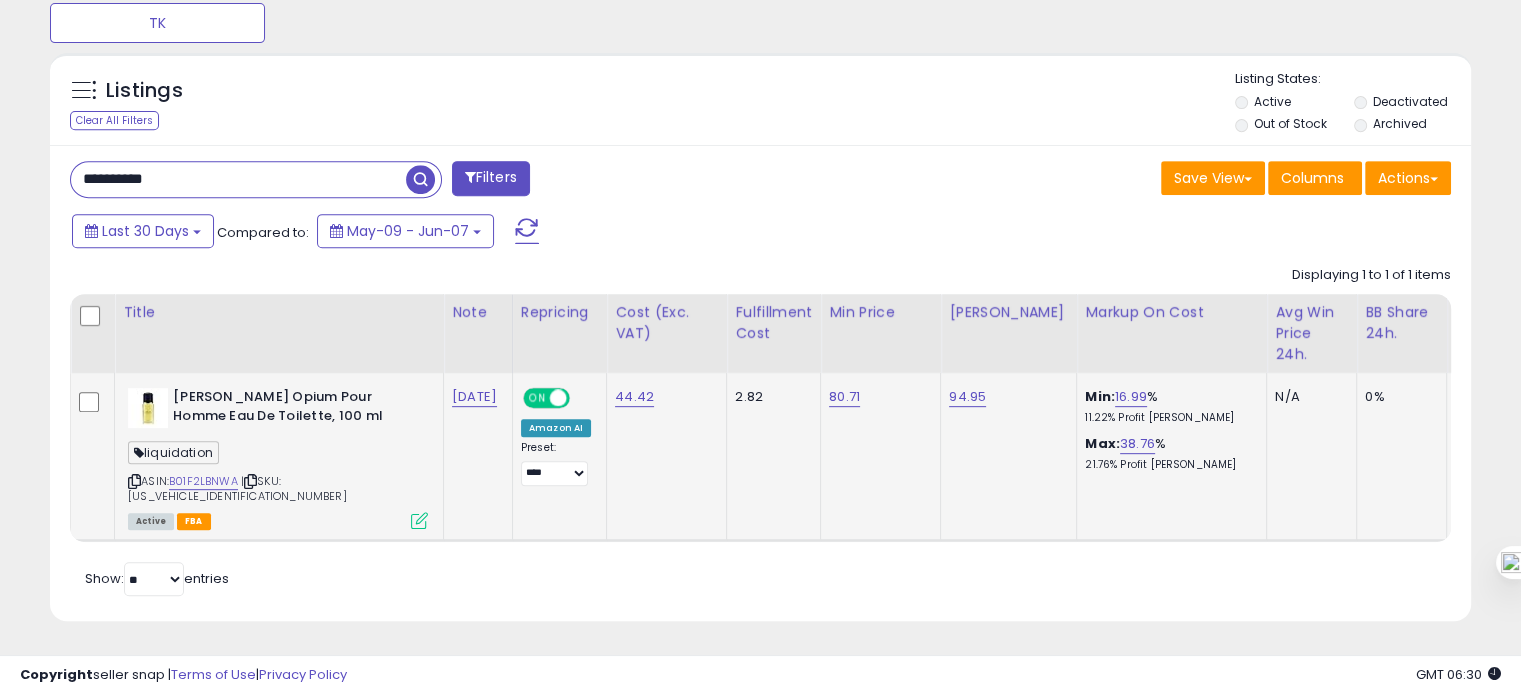 click on "[DATE]" 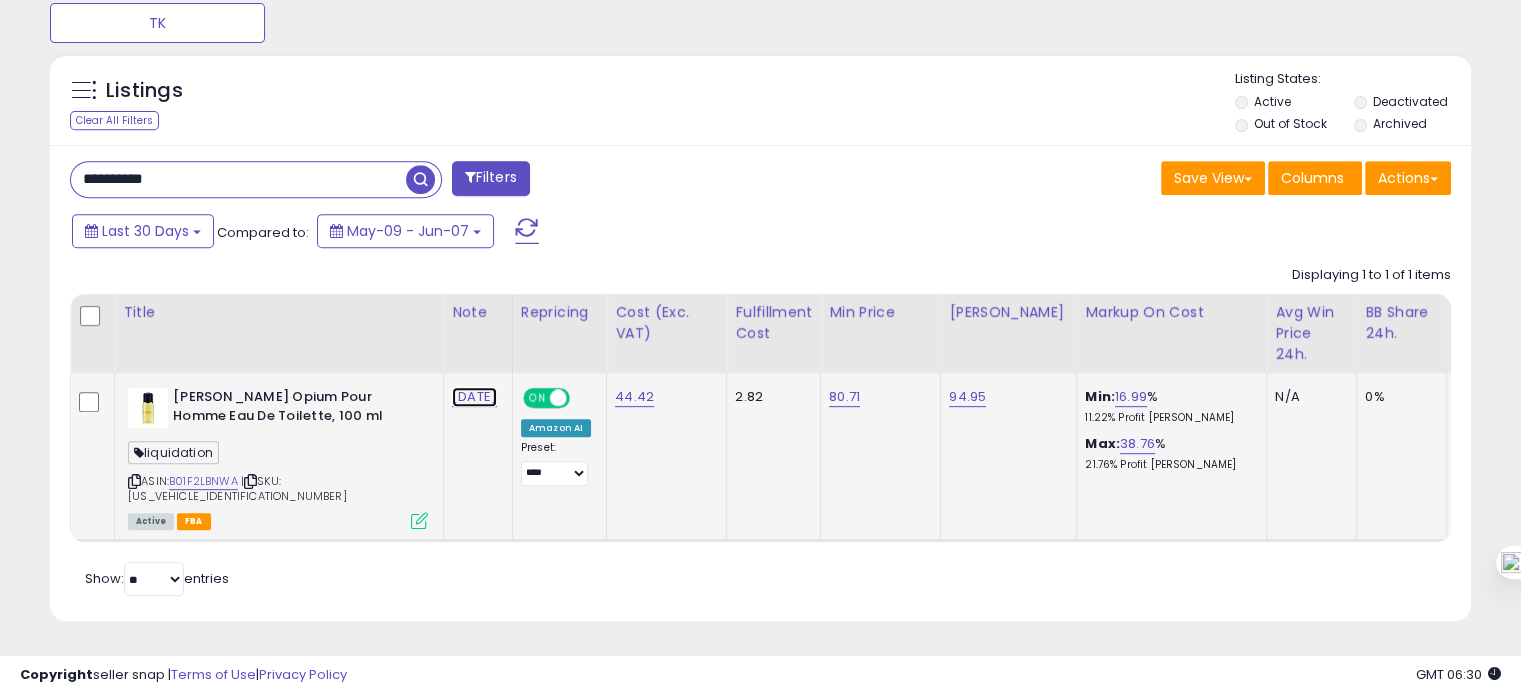 click on "[DATE]" at bounding box center (474, 397) 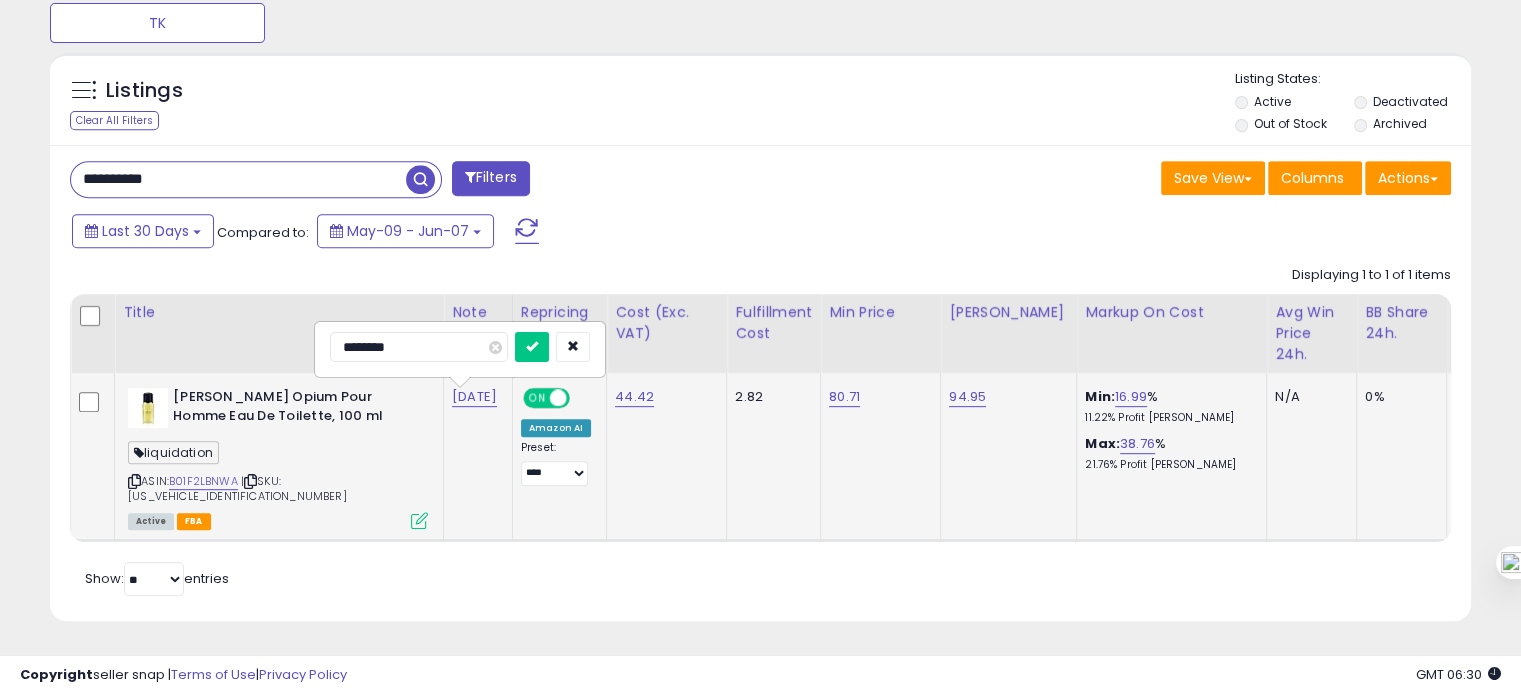 click on "********" at bounding box center [419, 347] 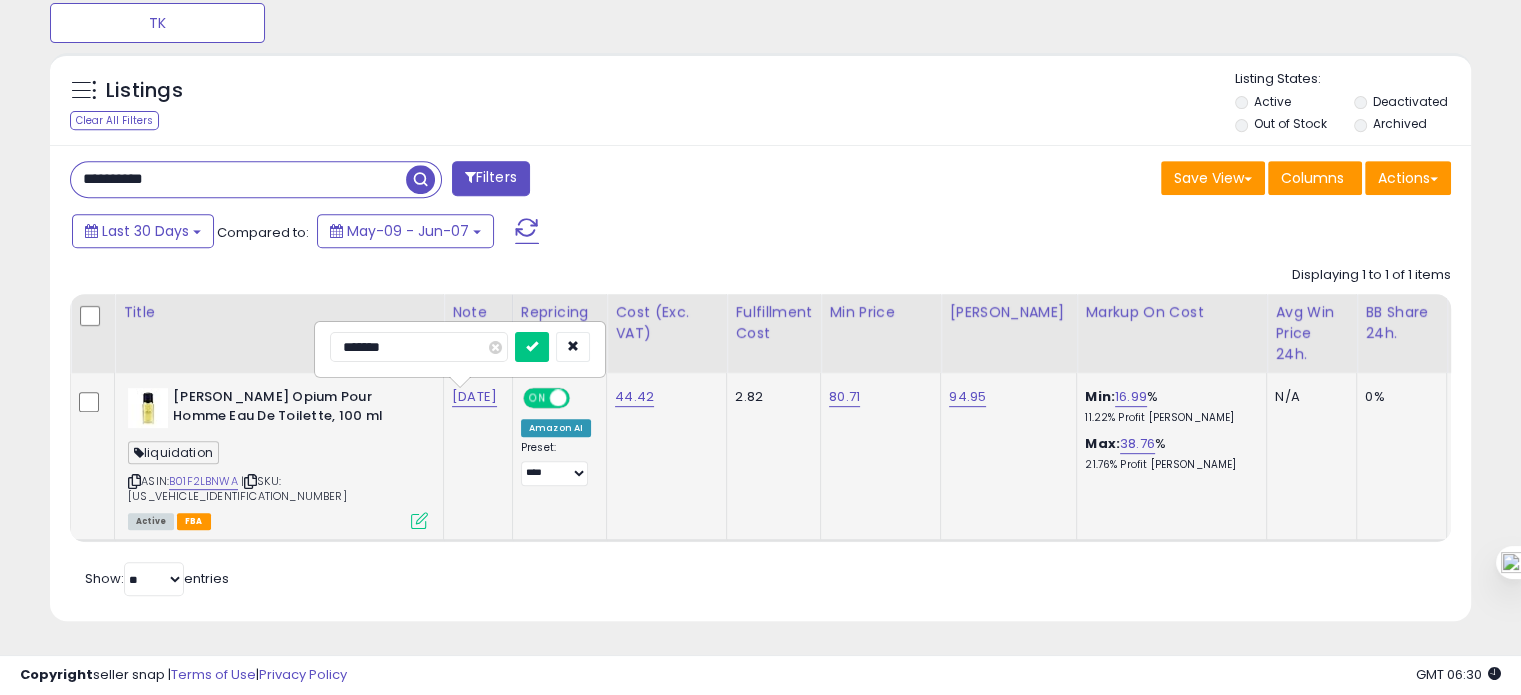type on "********" 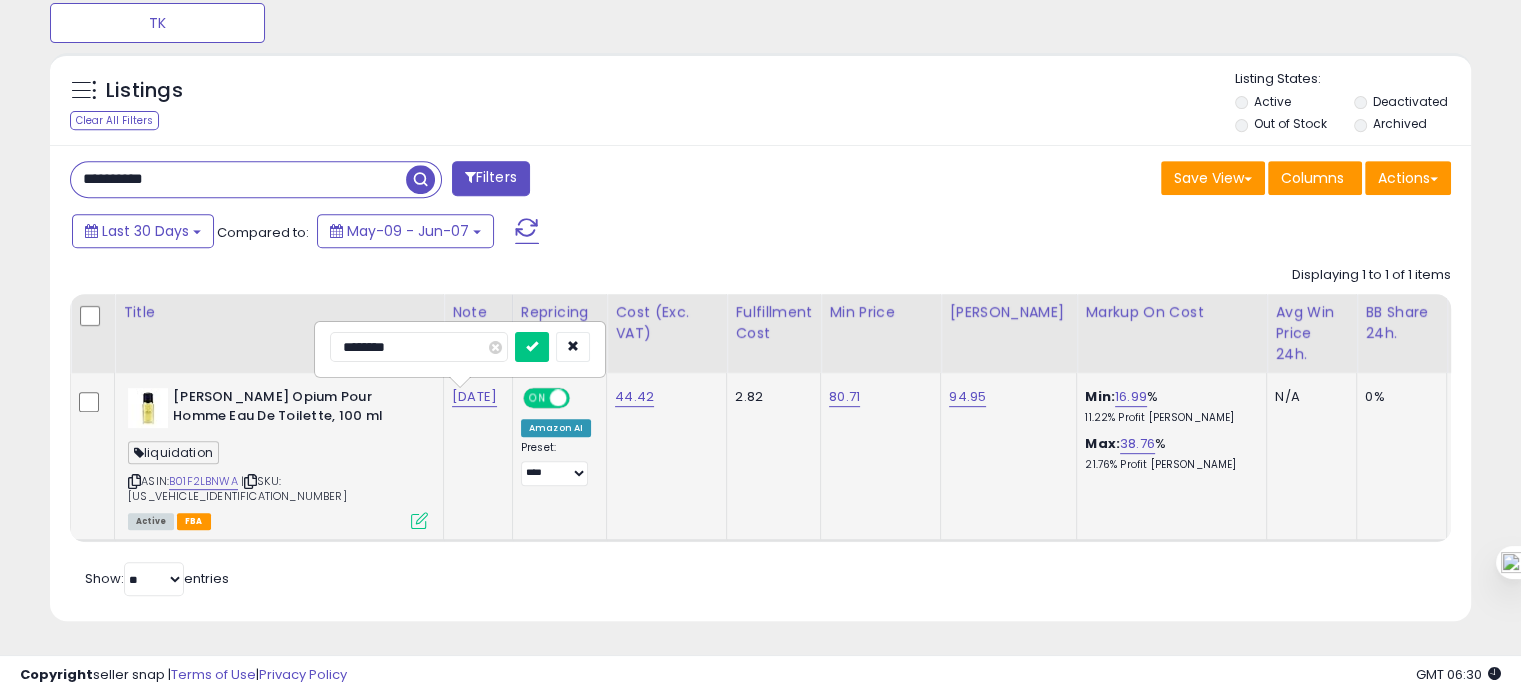 click at bounding box center [532, 347] 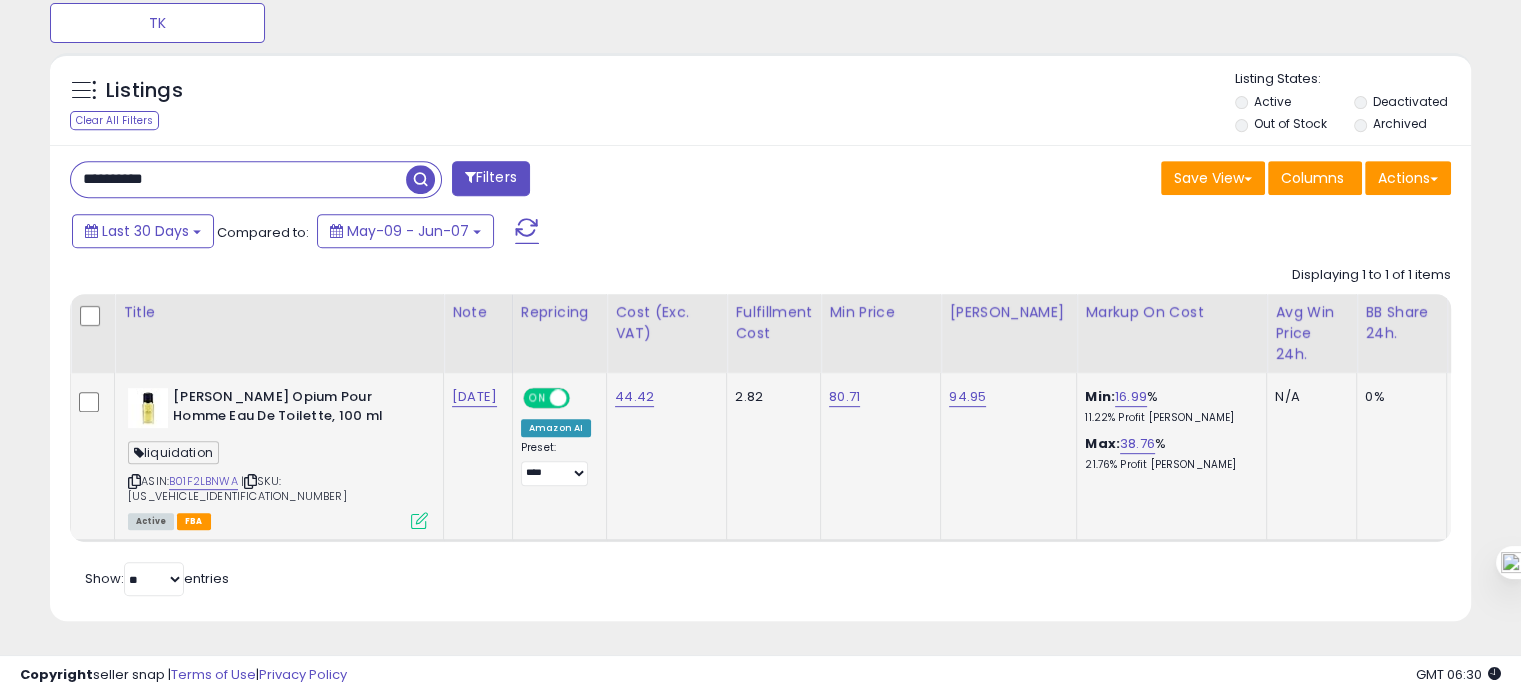click on "**********" at bounding box center [238, 179] 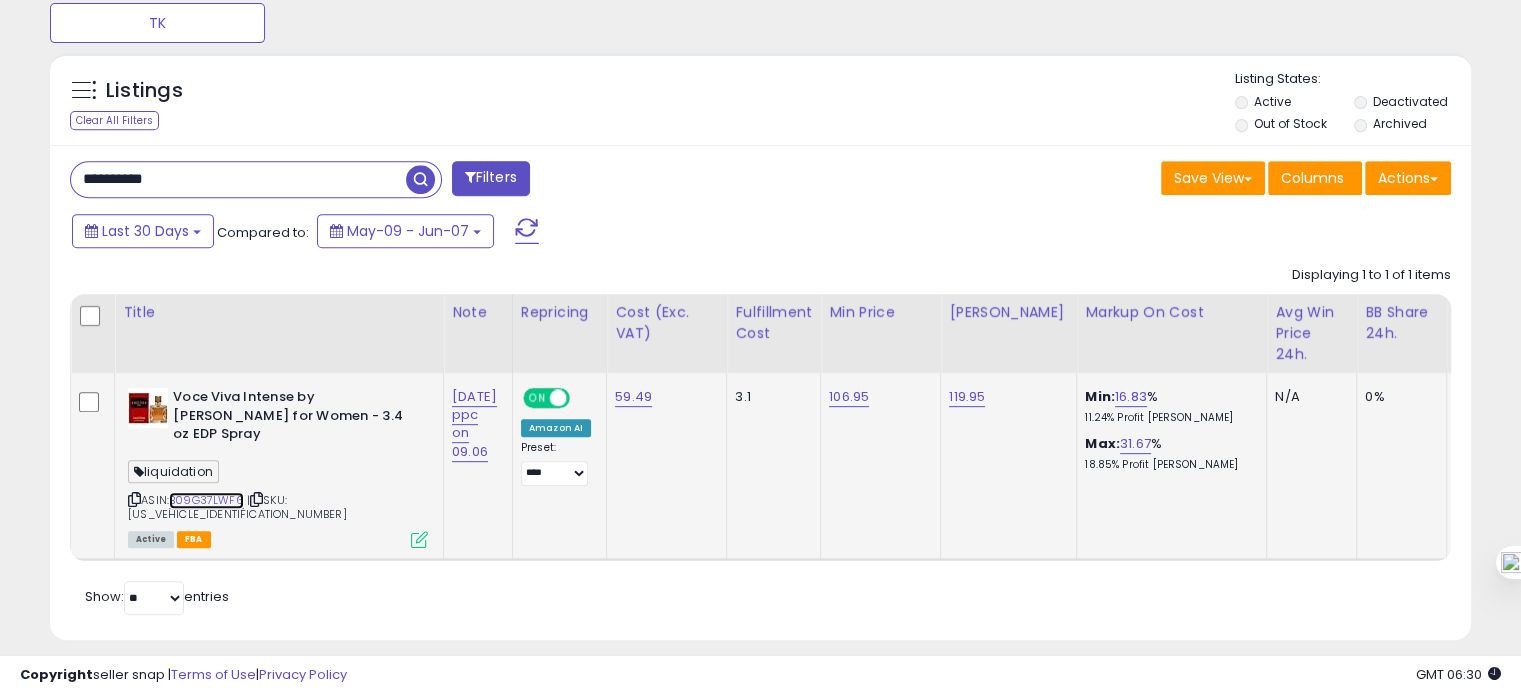 click on "B09G37LWF6" at bounding box center [206, 500] 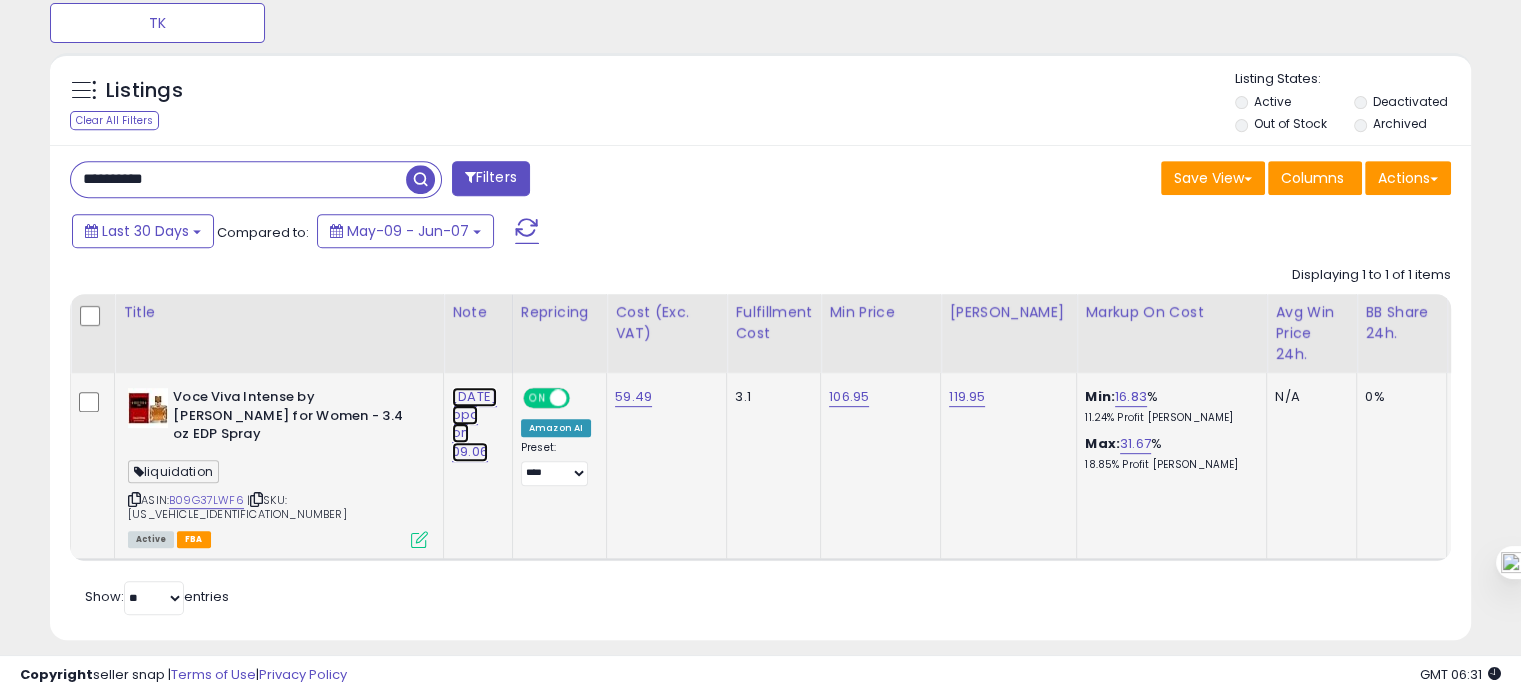 click on "[DATE] ppc on 09.06" at bounding box center (474, 424) 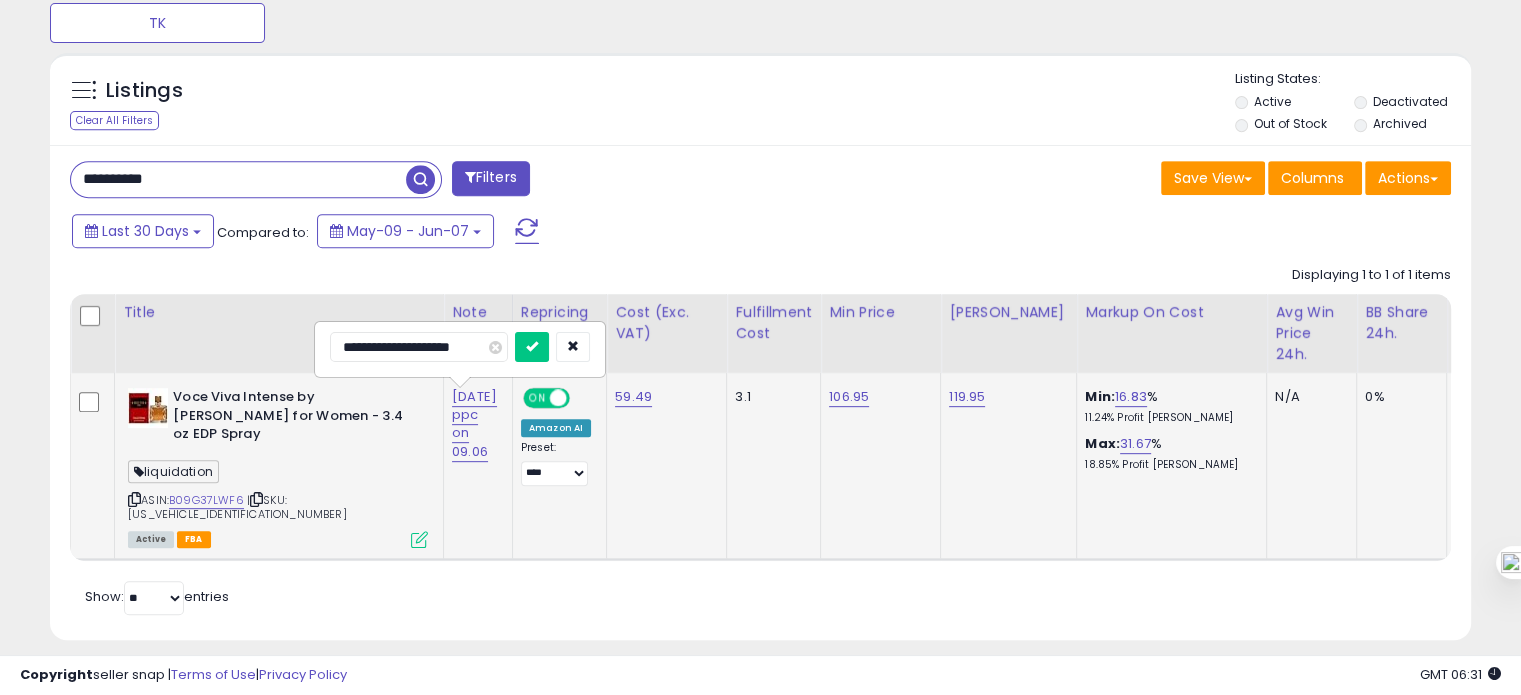 click on "**********" at bounding box center [419, 347] 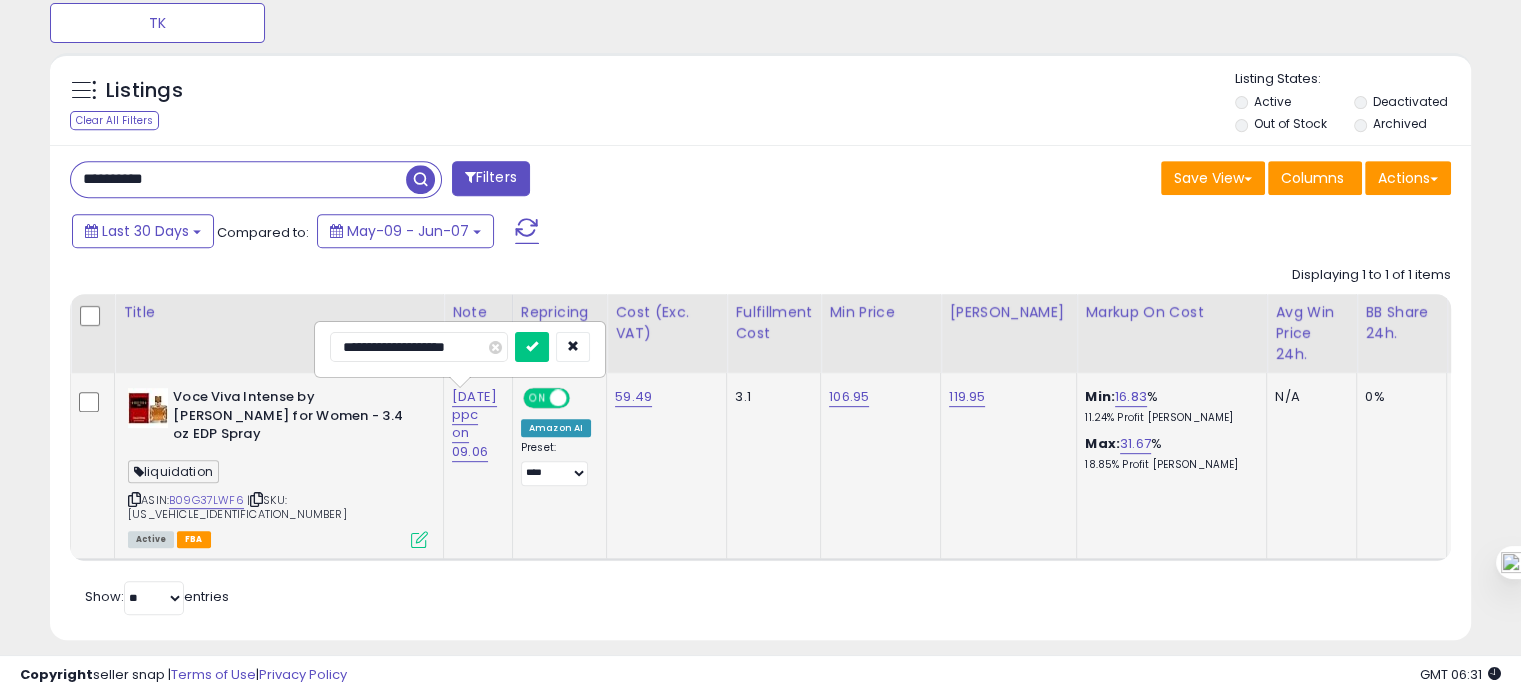type on "**********" 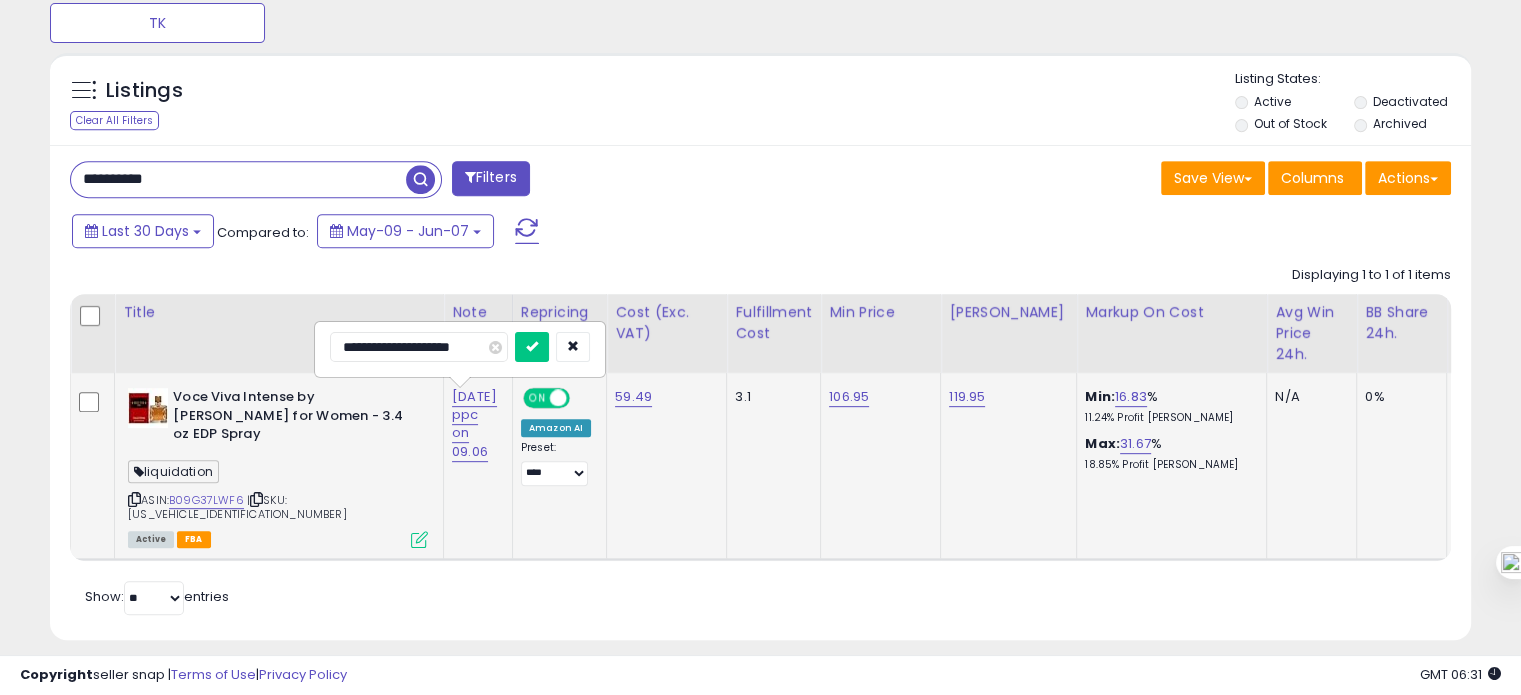 click at bounding box center (532, 347) 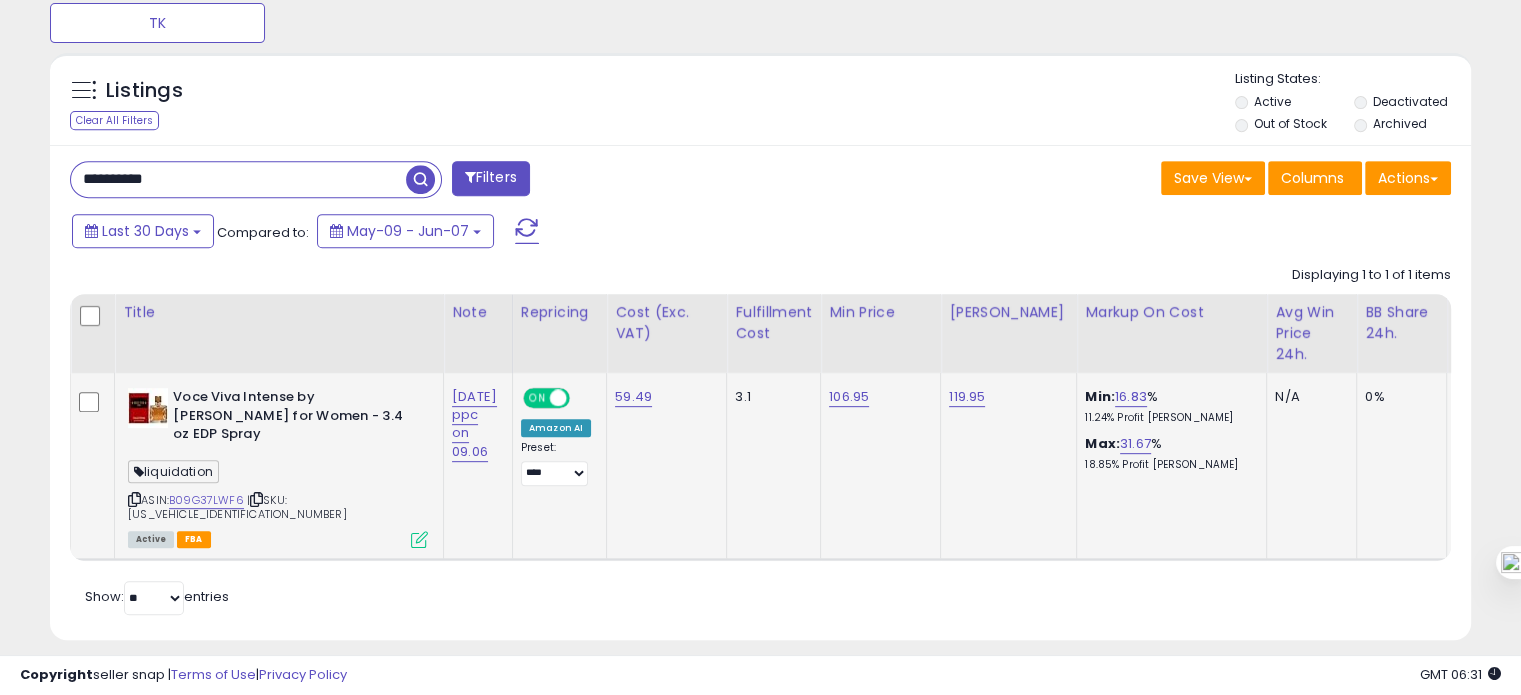 scroll, scrollTop: 0, scrollLeft: 319, axis: horizontal 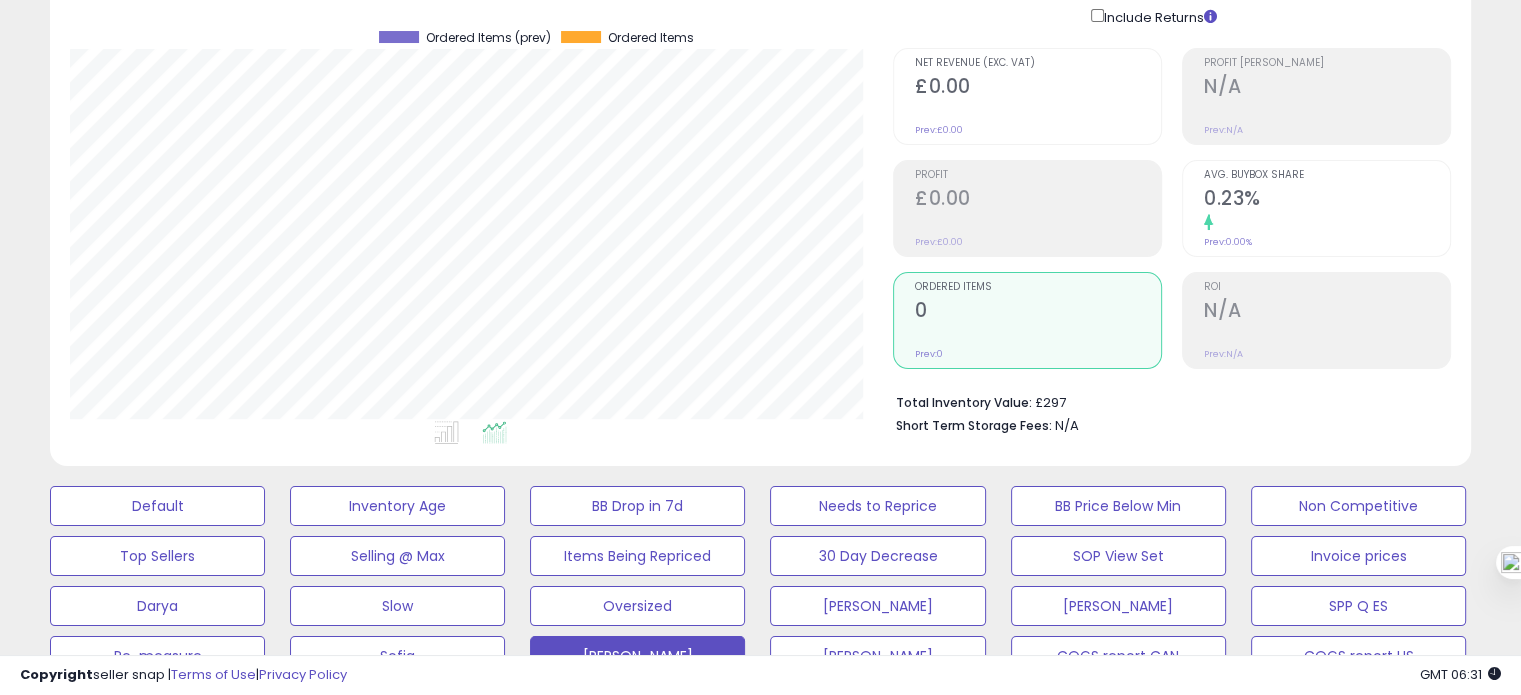 click on "0.23%" at bounding box center [1327, 200] 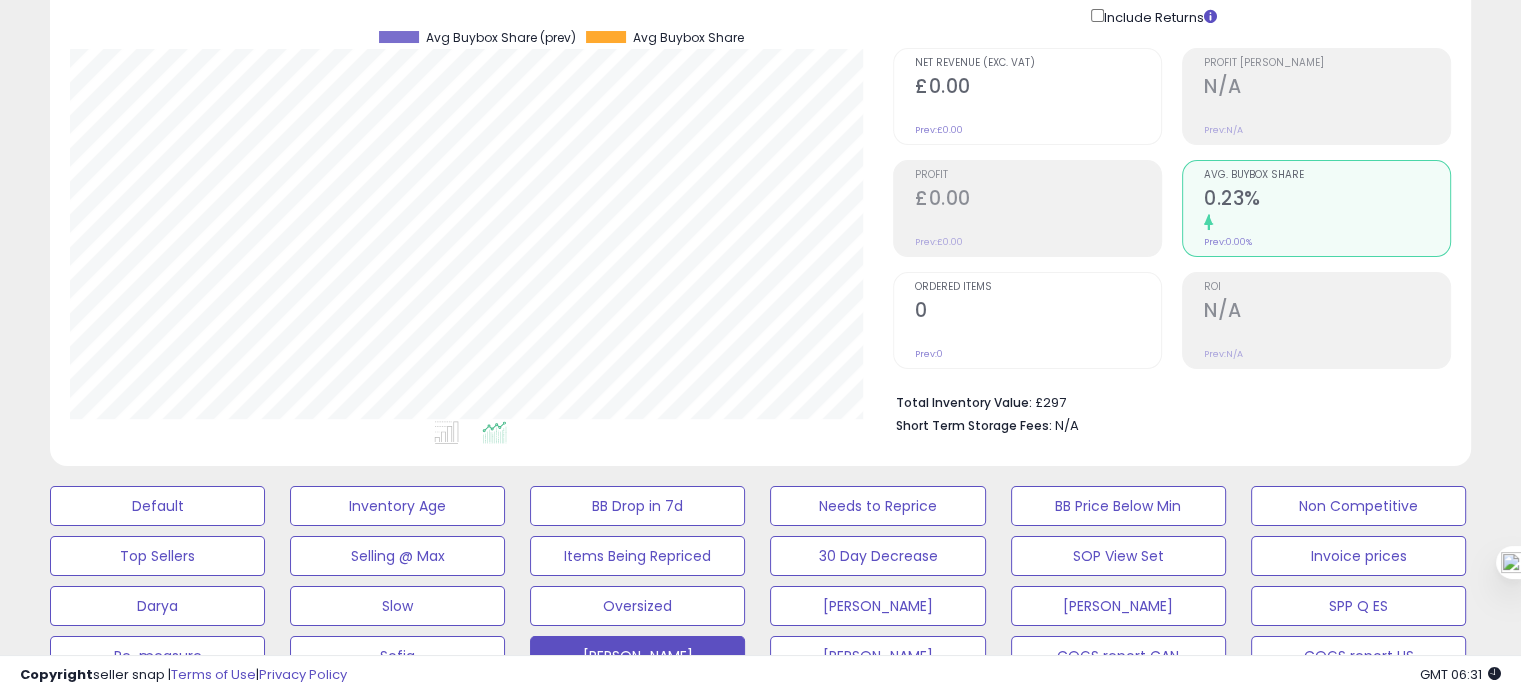 click on "0" at bounding box center [1038, 312] 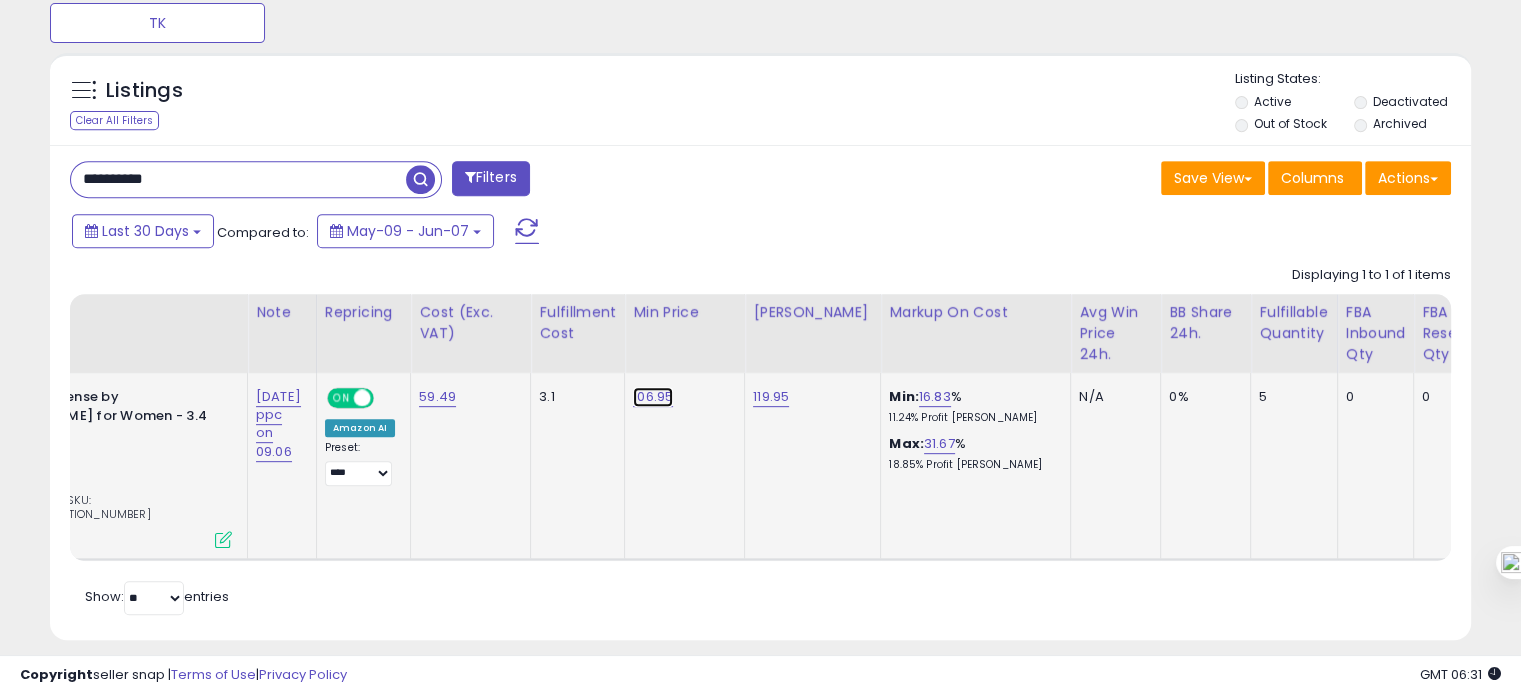 click on "106.95" at bounding box center (653, 397) 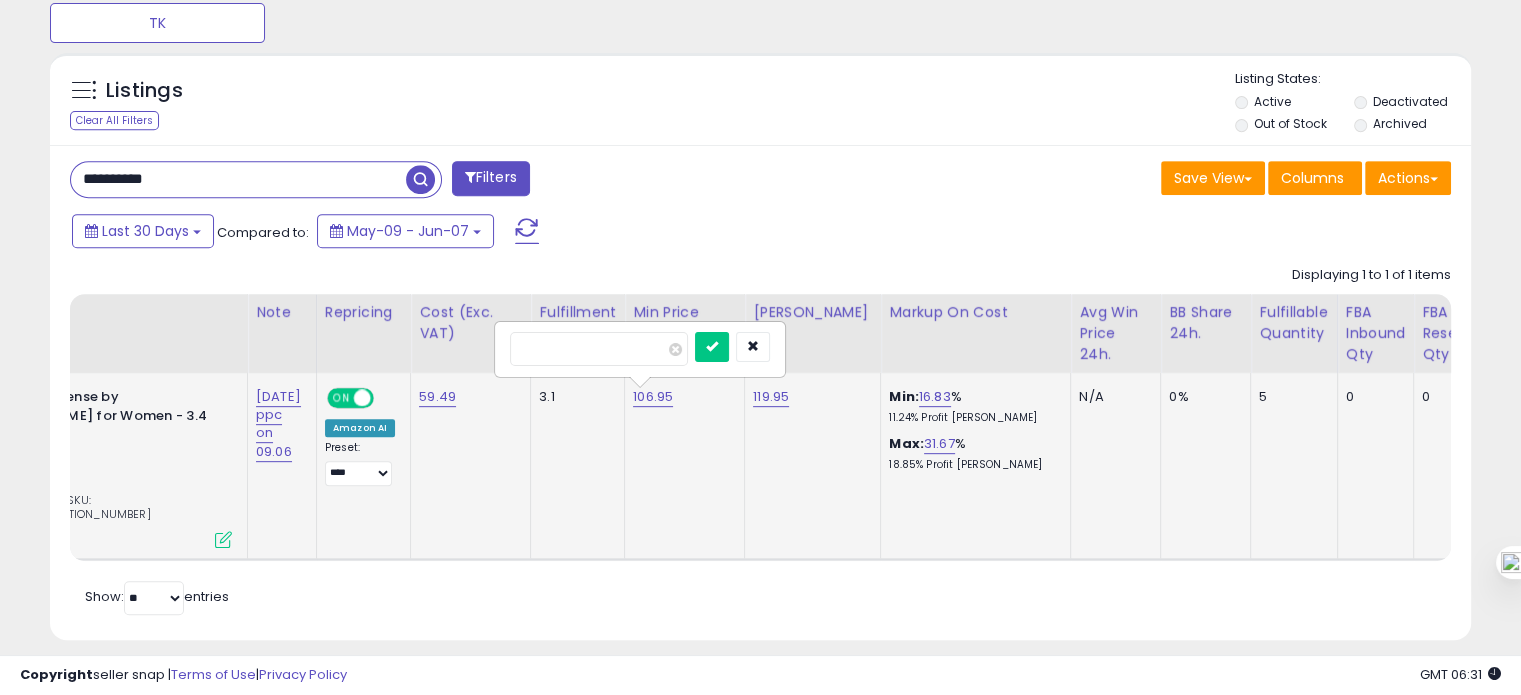 click on "******" at bounding box center [599, 349] 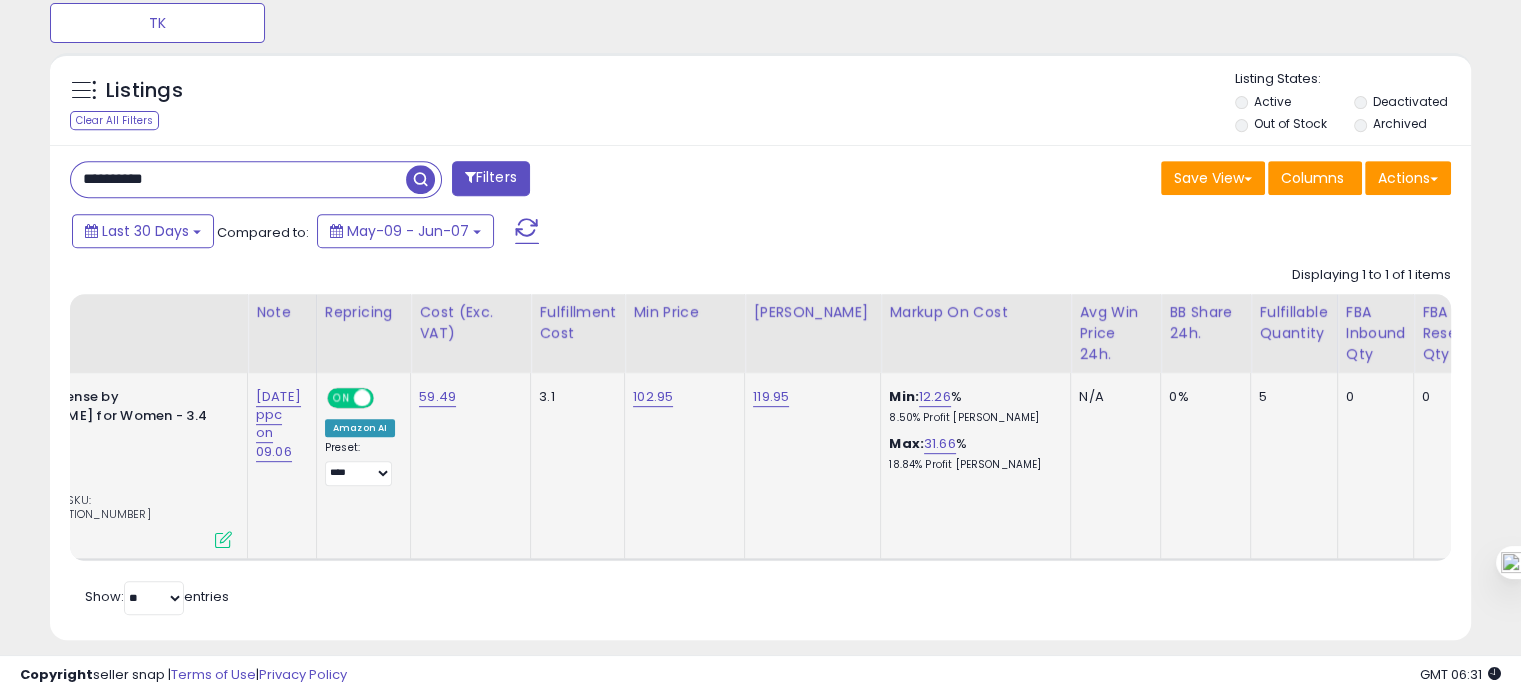 click on "**********" at bounding box center [238, 179] 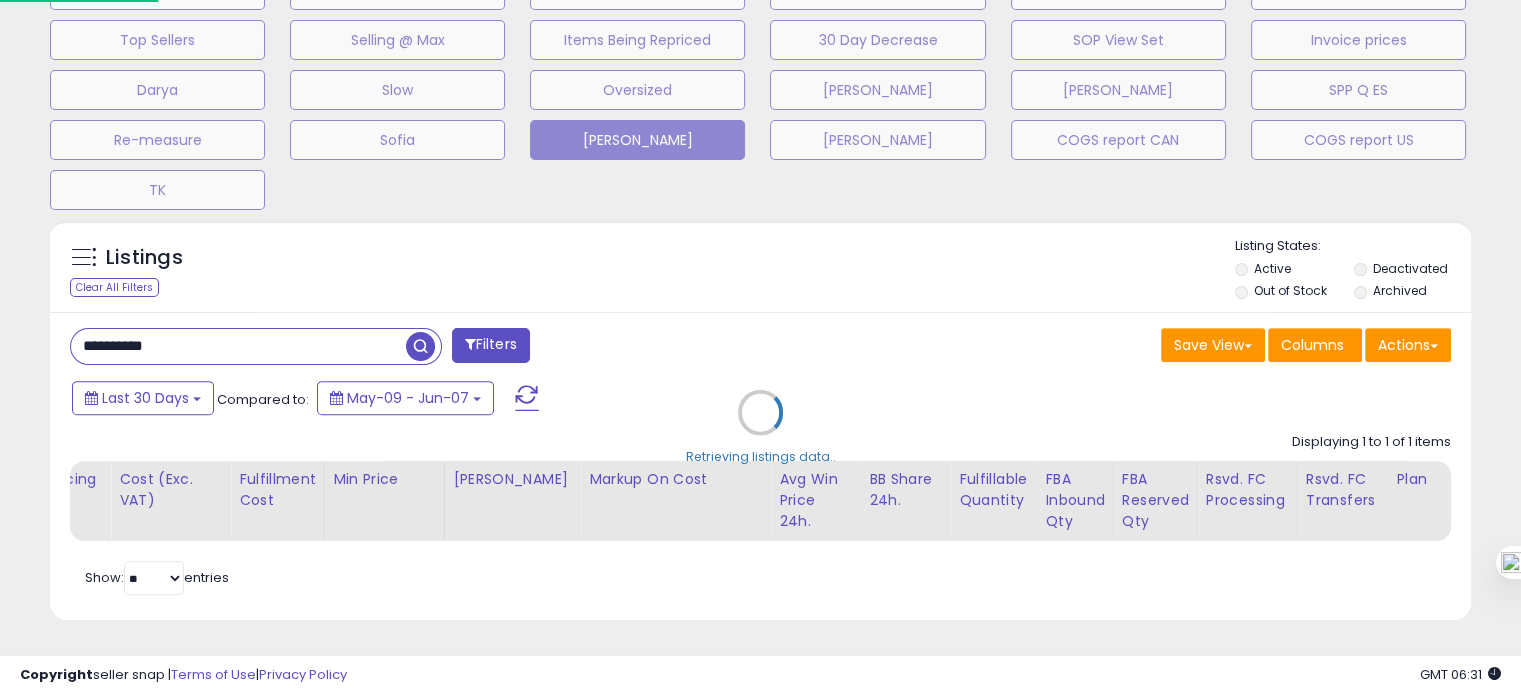 scroll, scrollTop: 999589, scrollLeft: 999168, axis: both 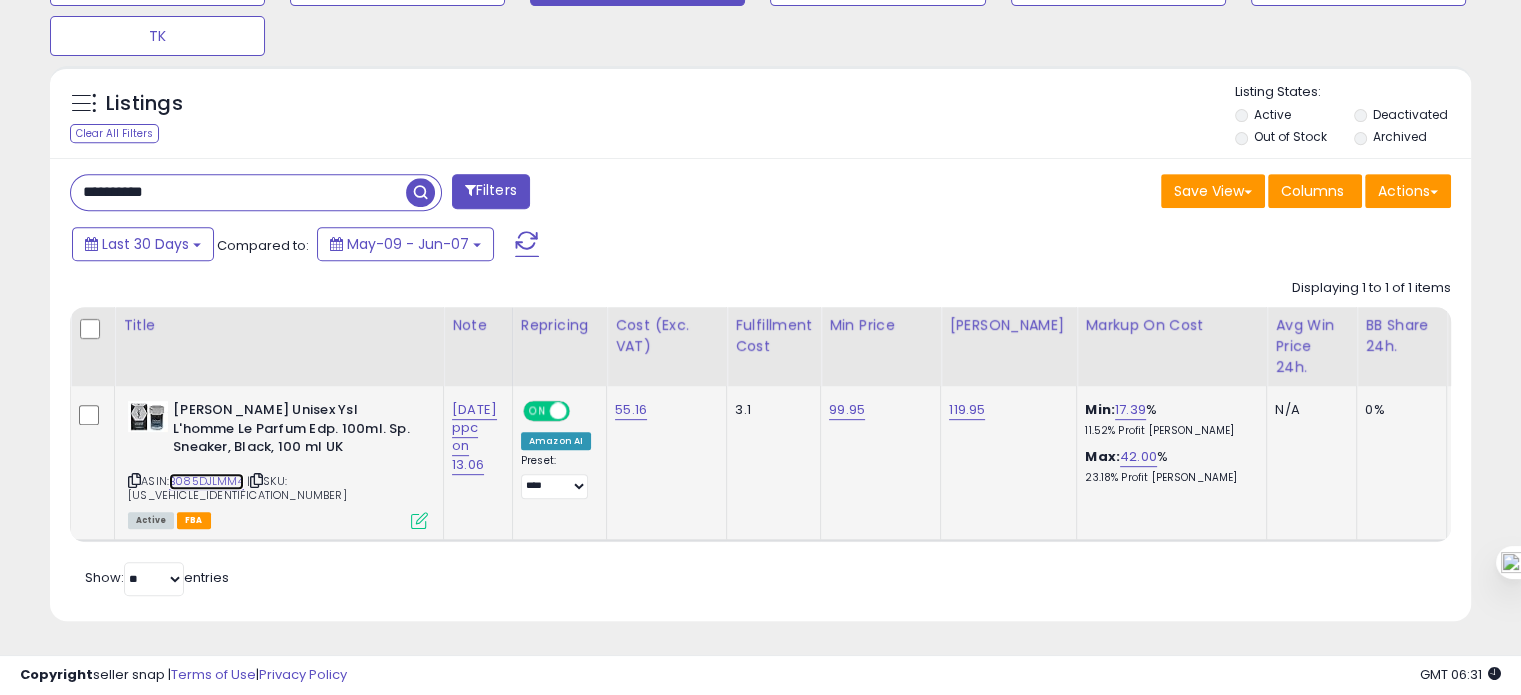 click on "B085DJLMM4" at bounding box center [206, 481] 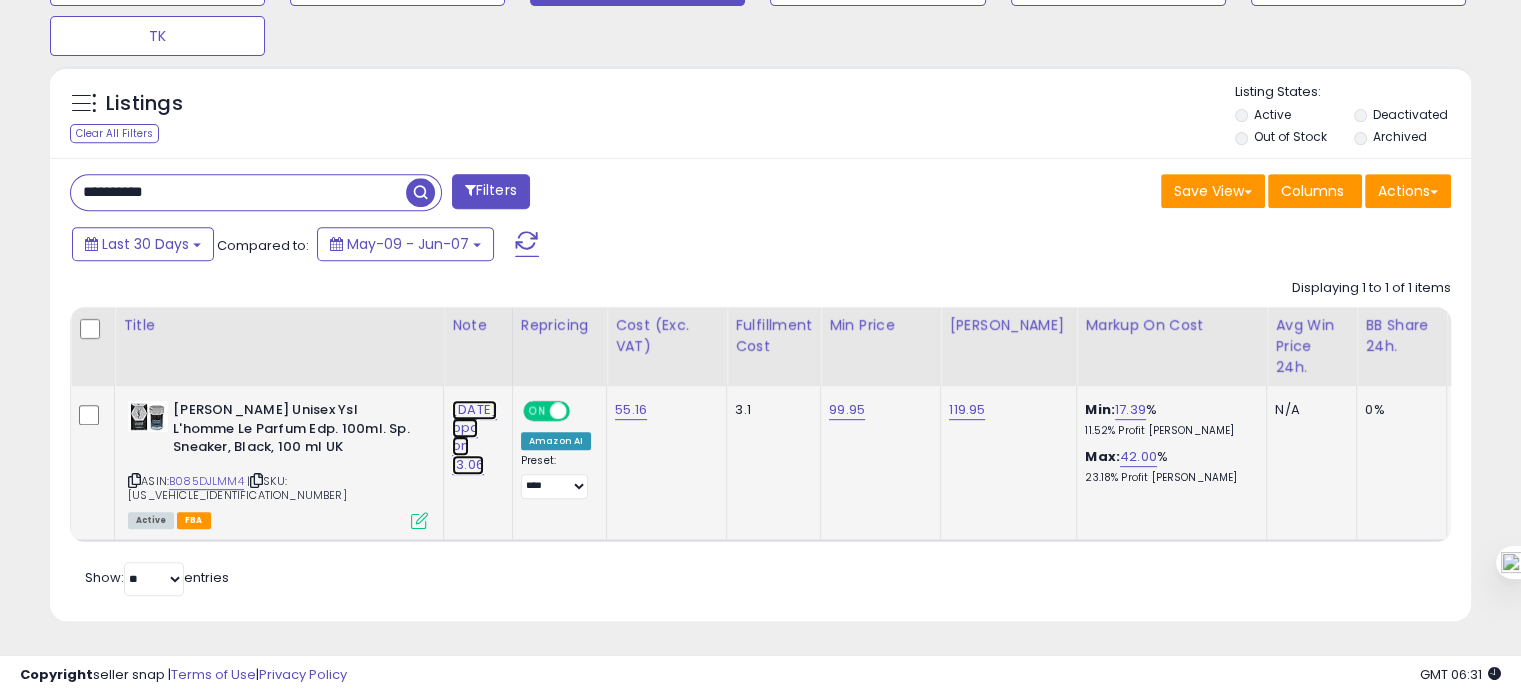 click on "01.07.25 ppc on 13.06" at bounding box center (474, 437) 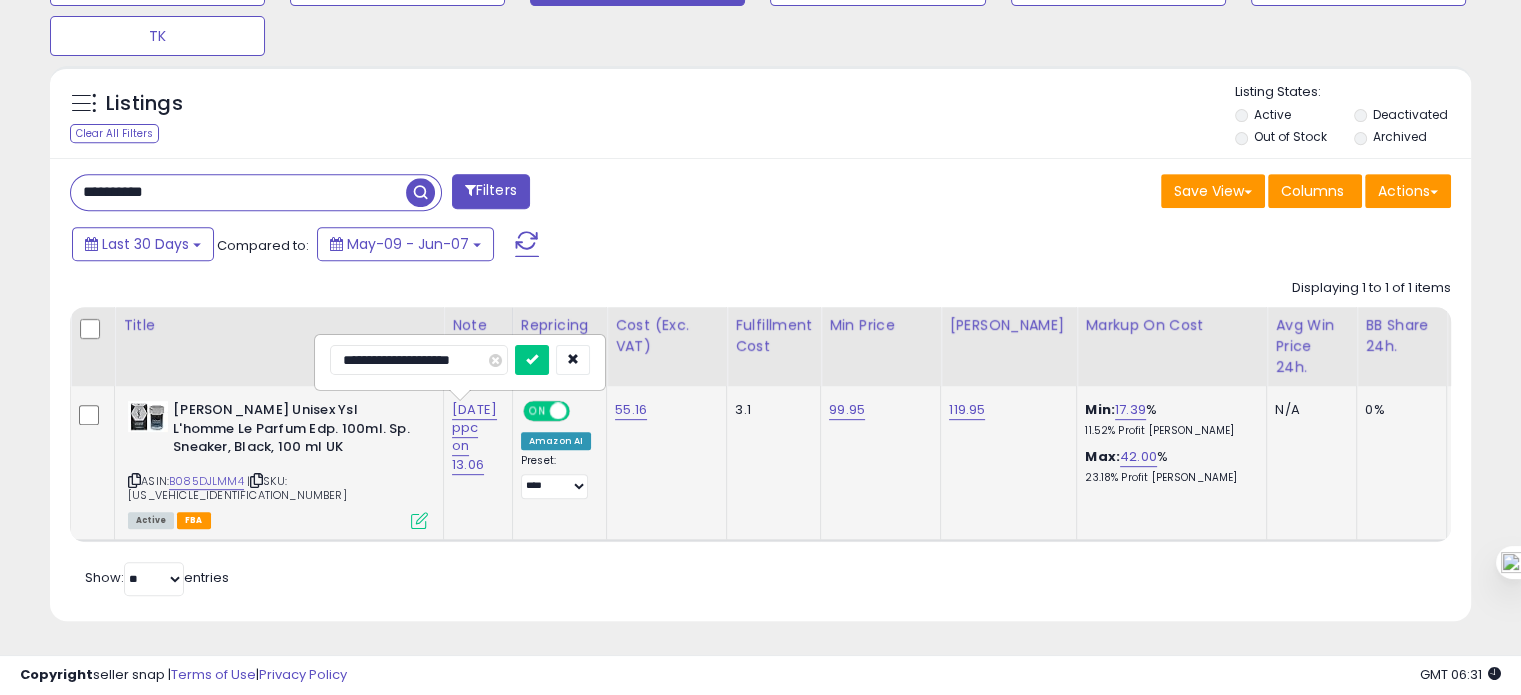click on "**********" at bounding box center (419, 360) 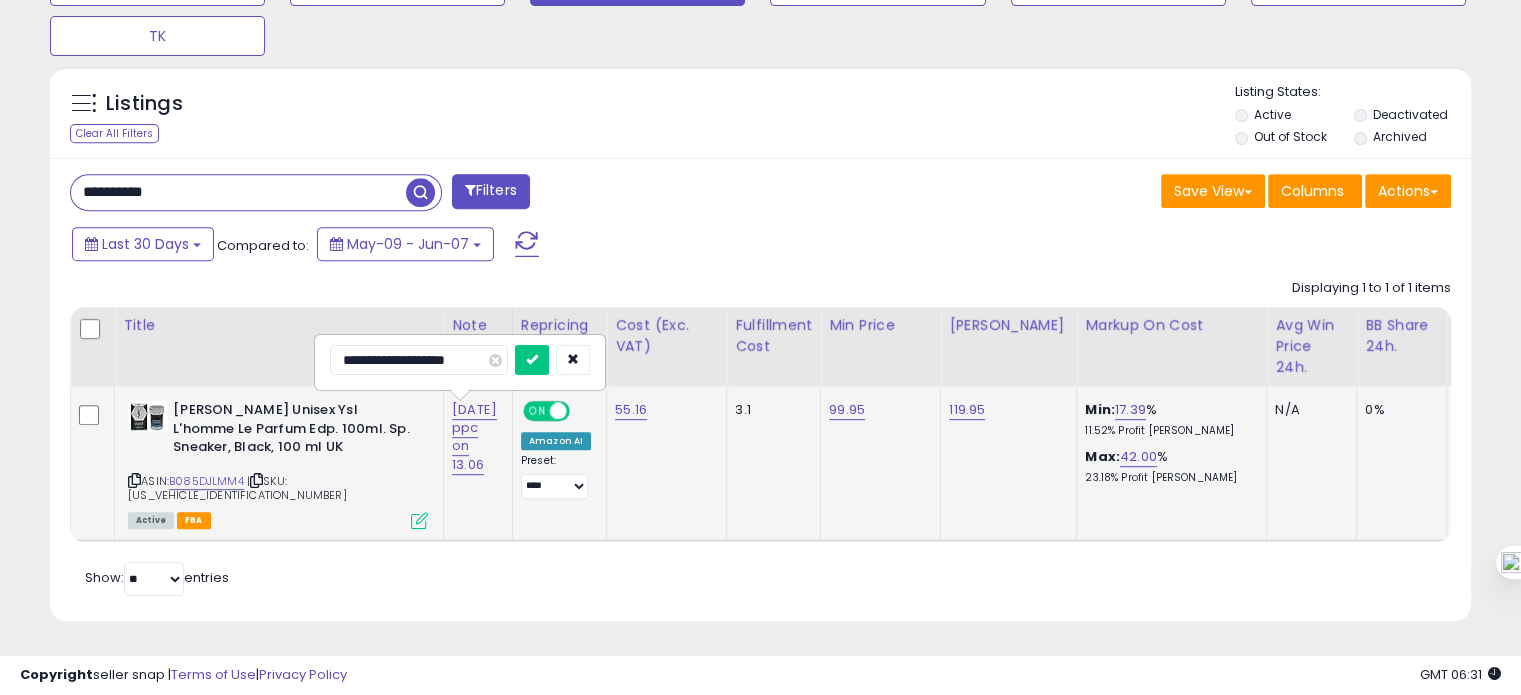 type on "**********" 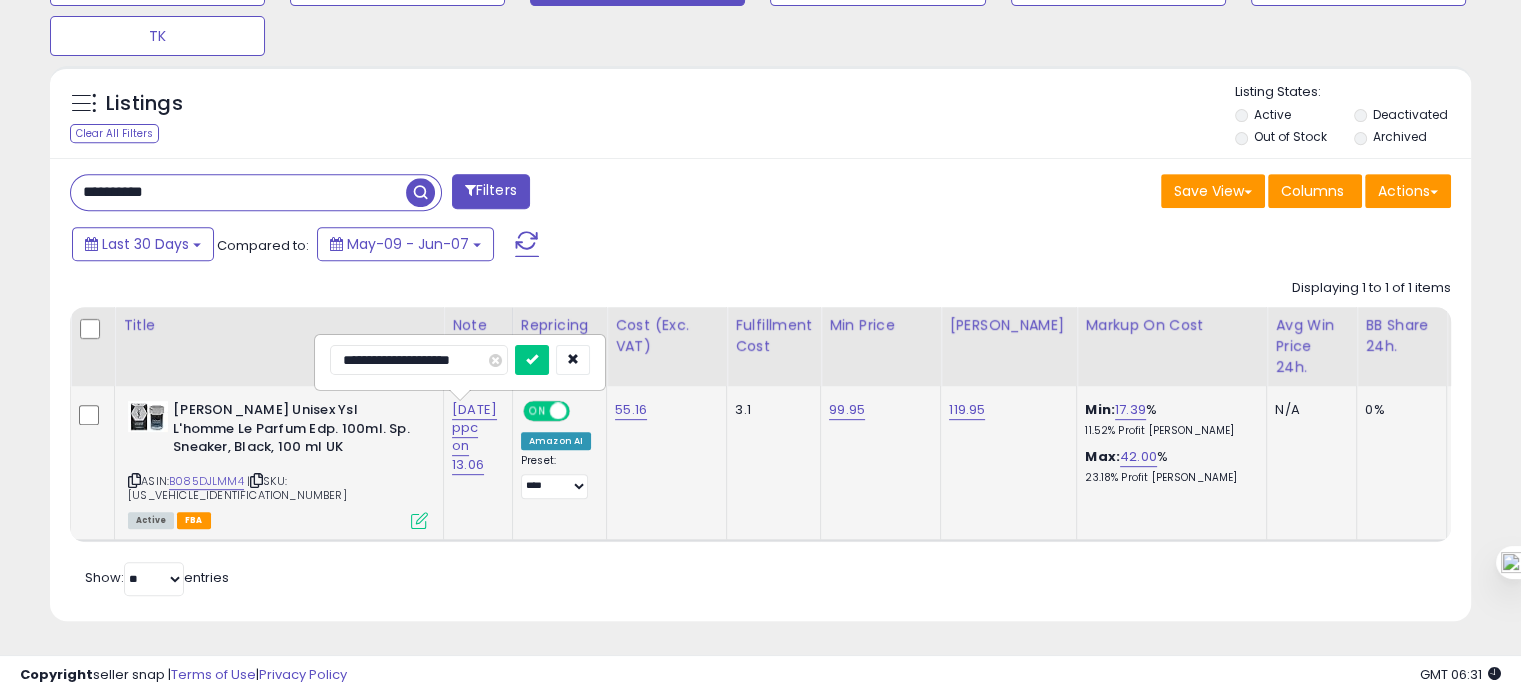 click at bounding box center [532, 360] 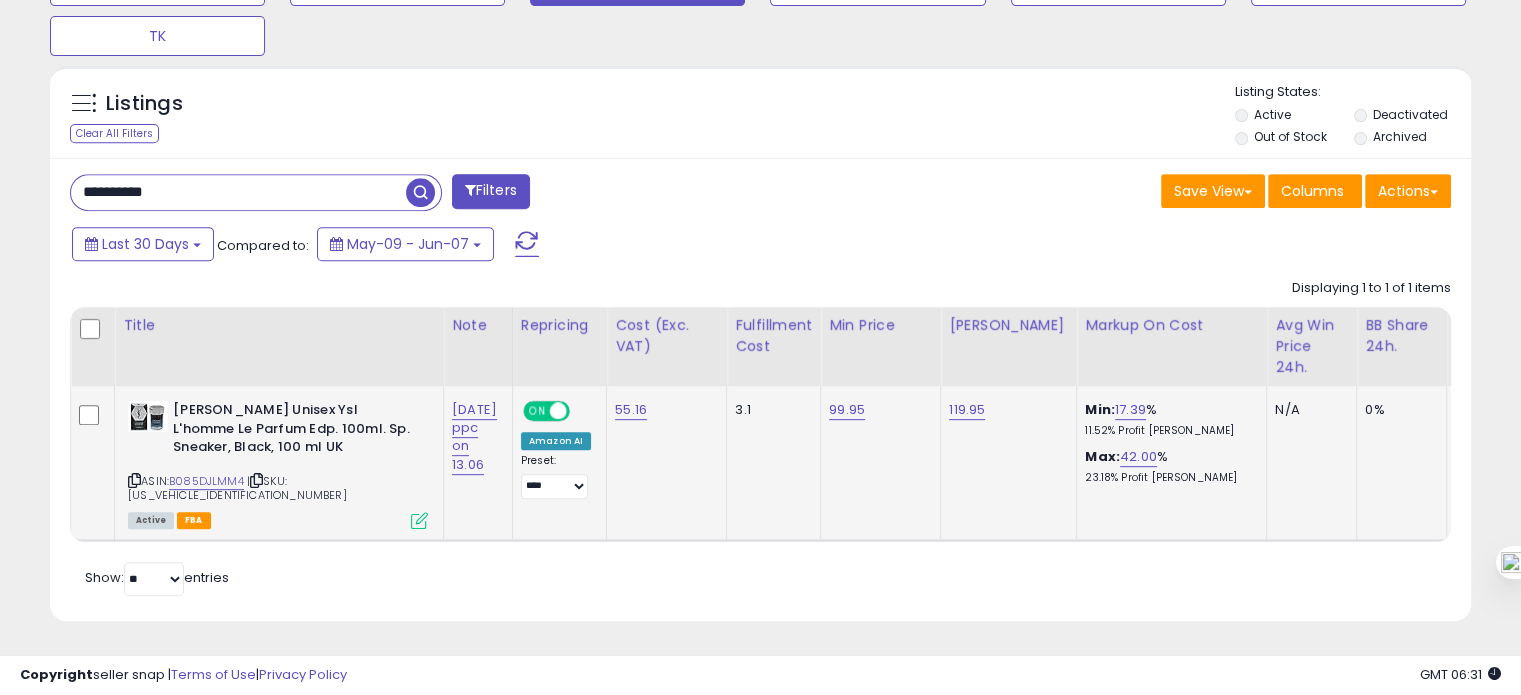 click on "**********" at bounding box center [238, 192] 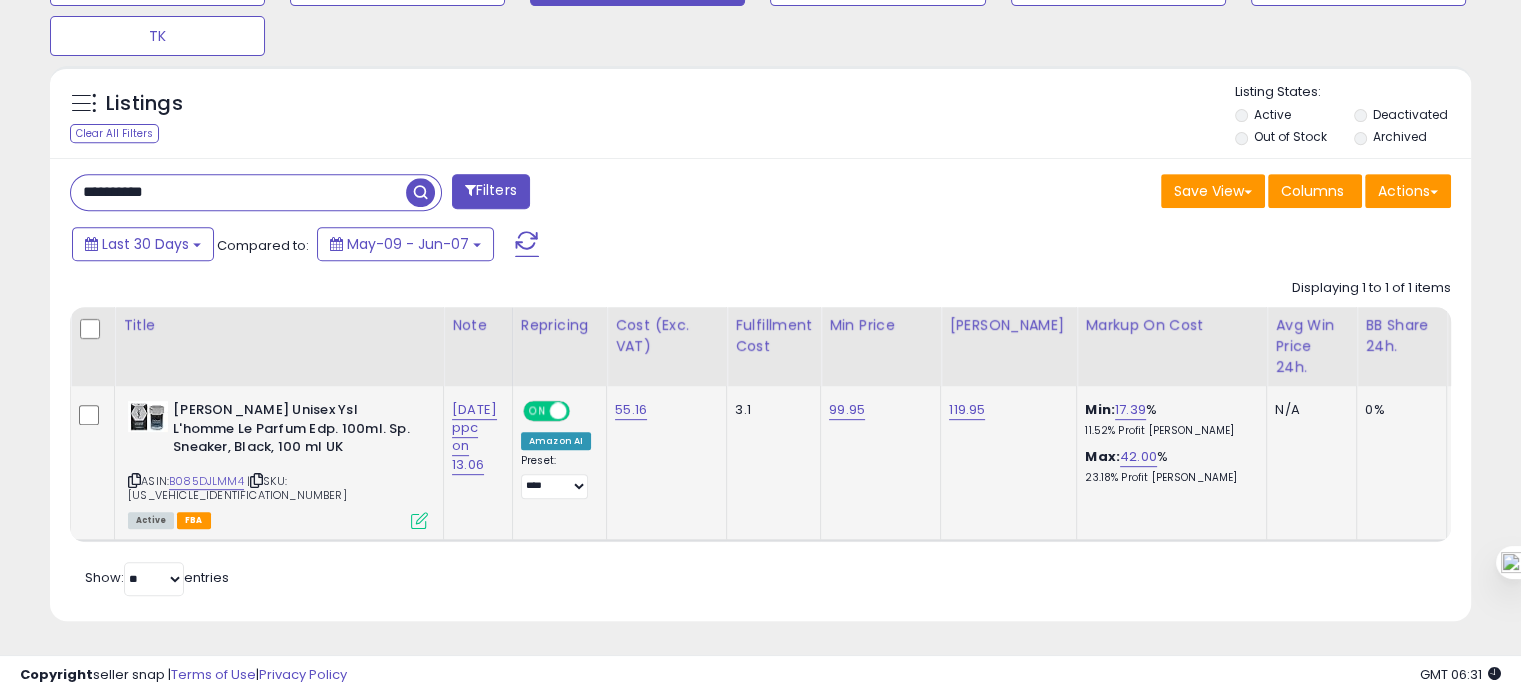 paste 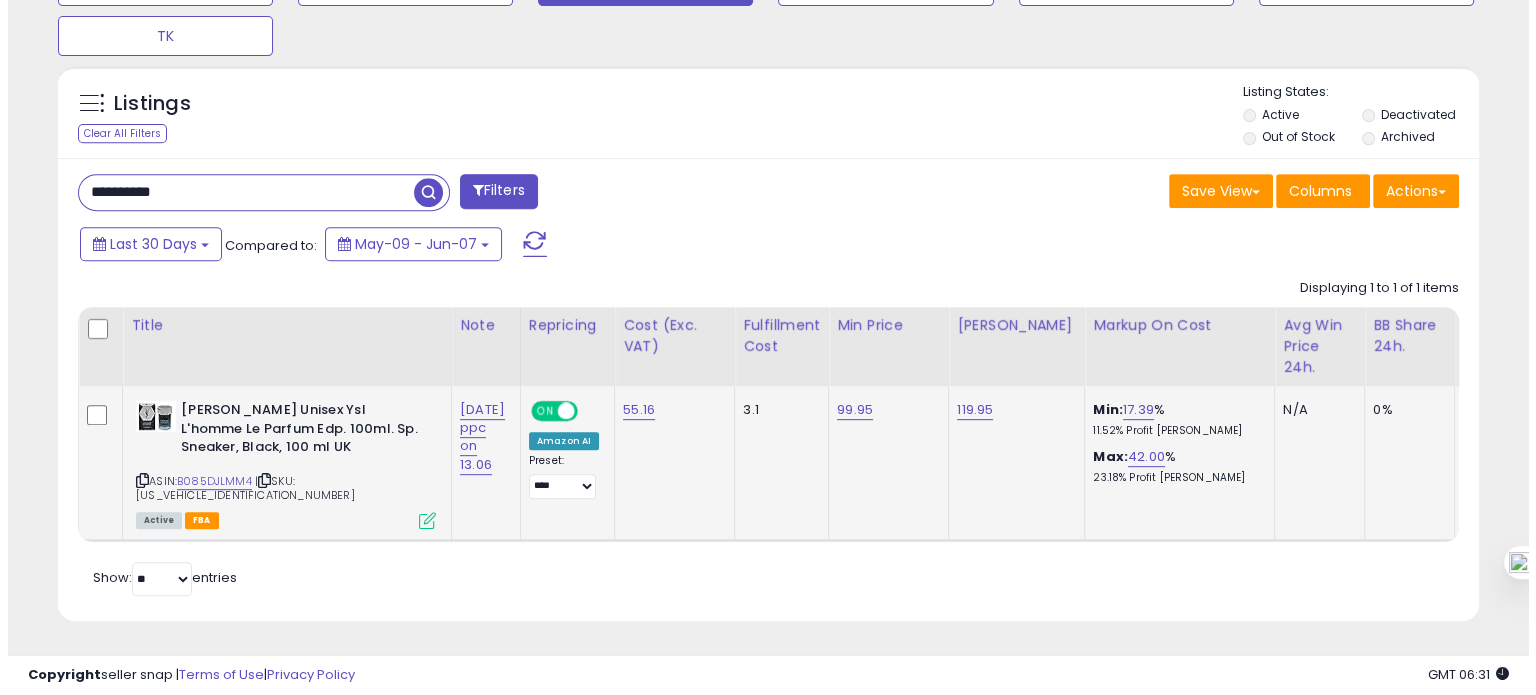 scroll, scrollTop: 674, scrollLeft: 0, axis: vertical 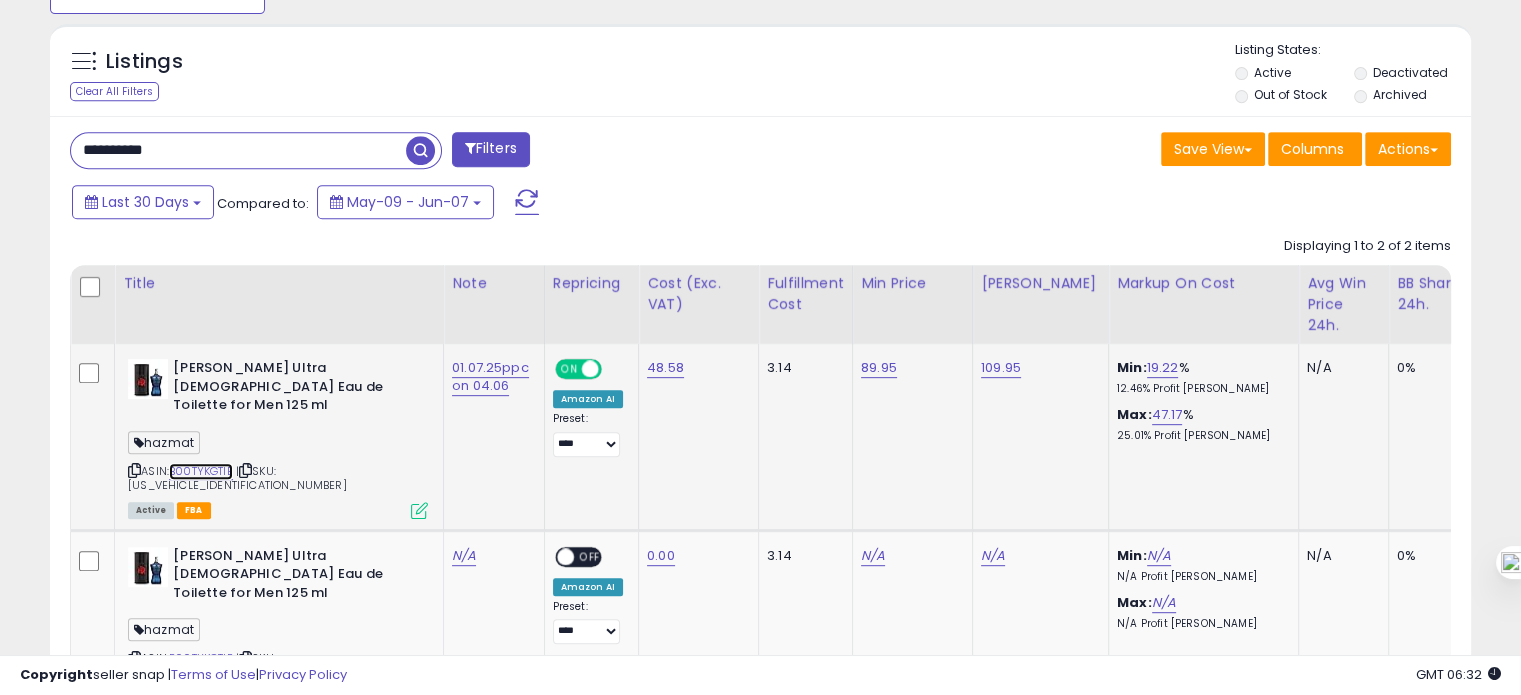click on "B00TYKGTIE" at bounding box center (201, 471) 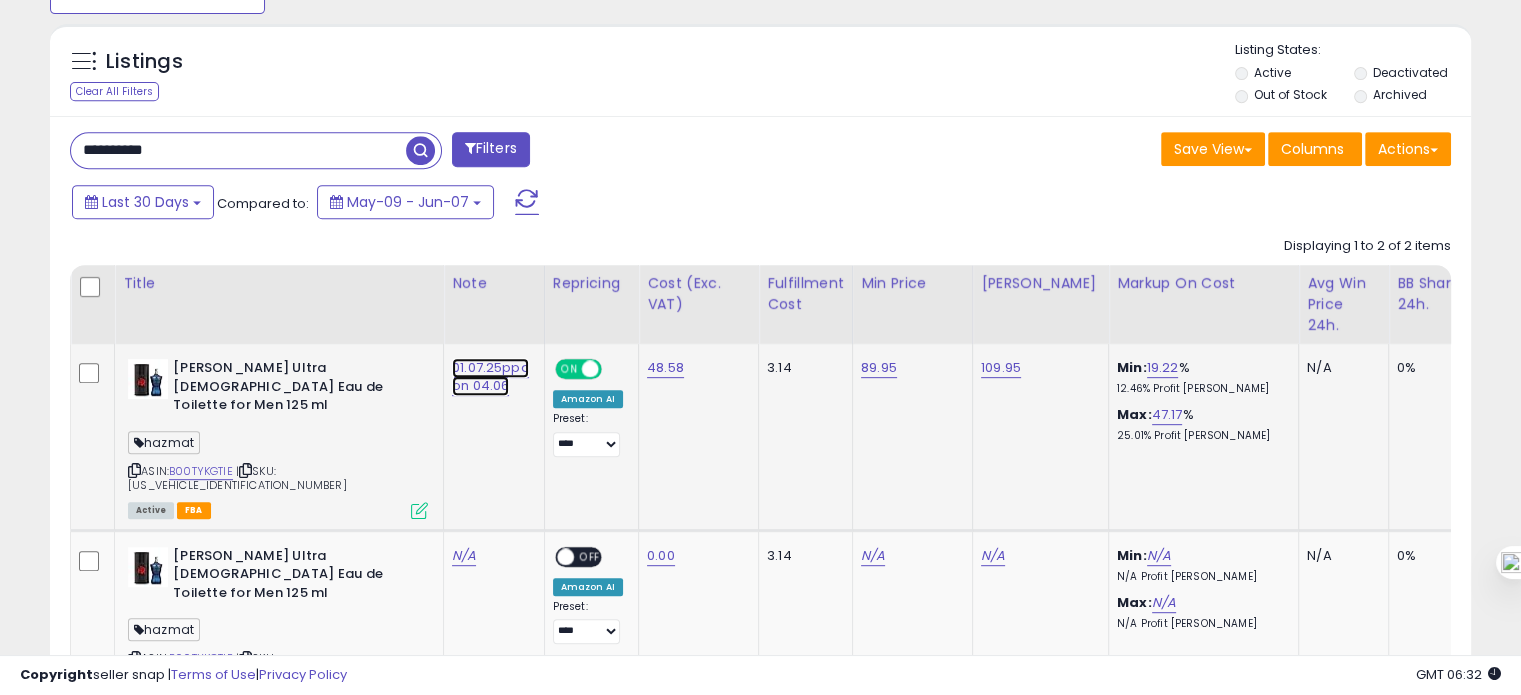 click on "01.07.25ppc on 04.06" at bounding box center [490, 377] 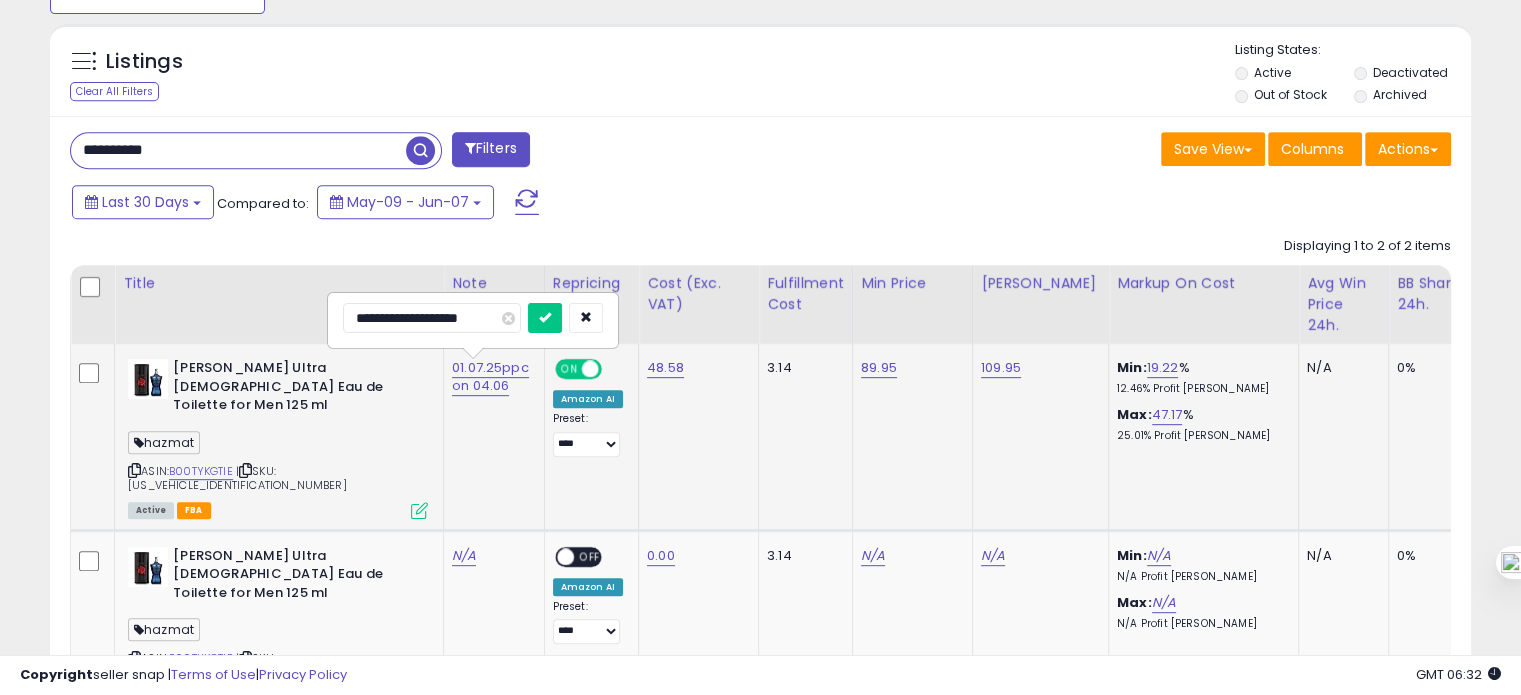 click on "**********" at bounding box center [432, 318] 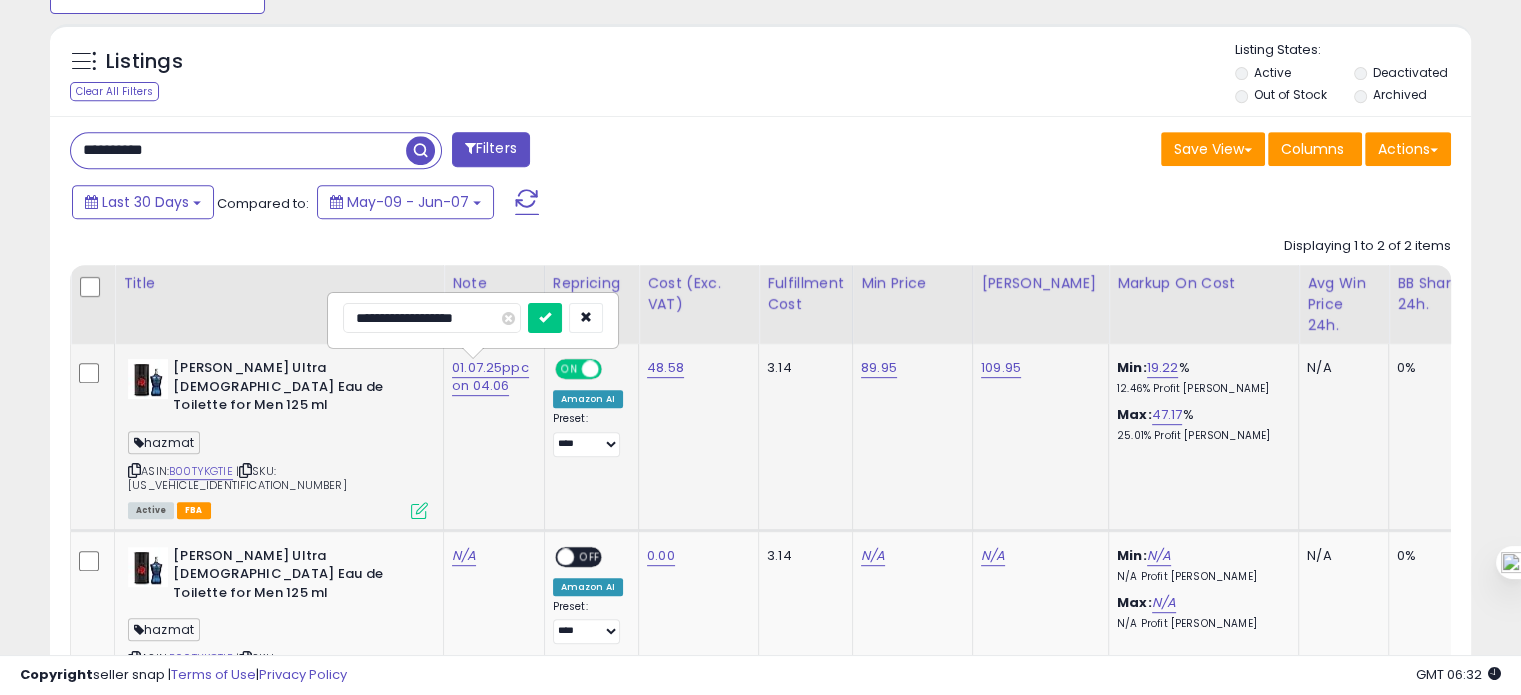 type on "**********" 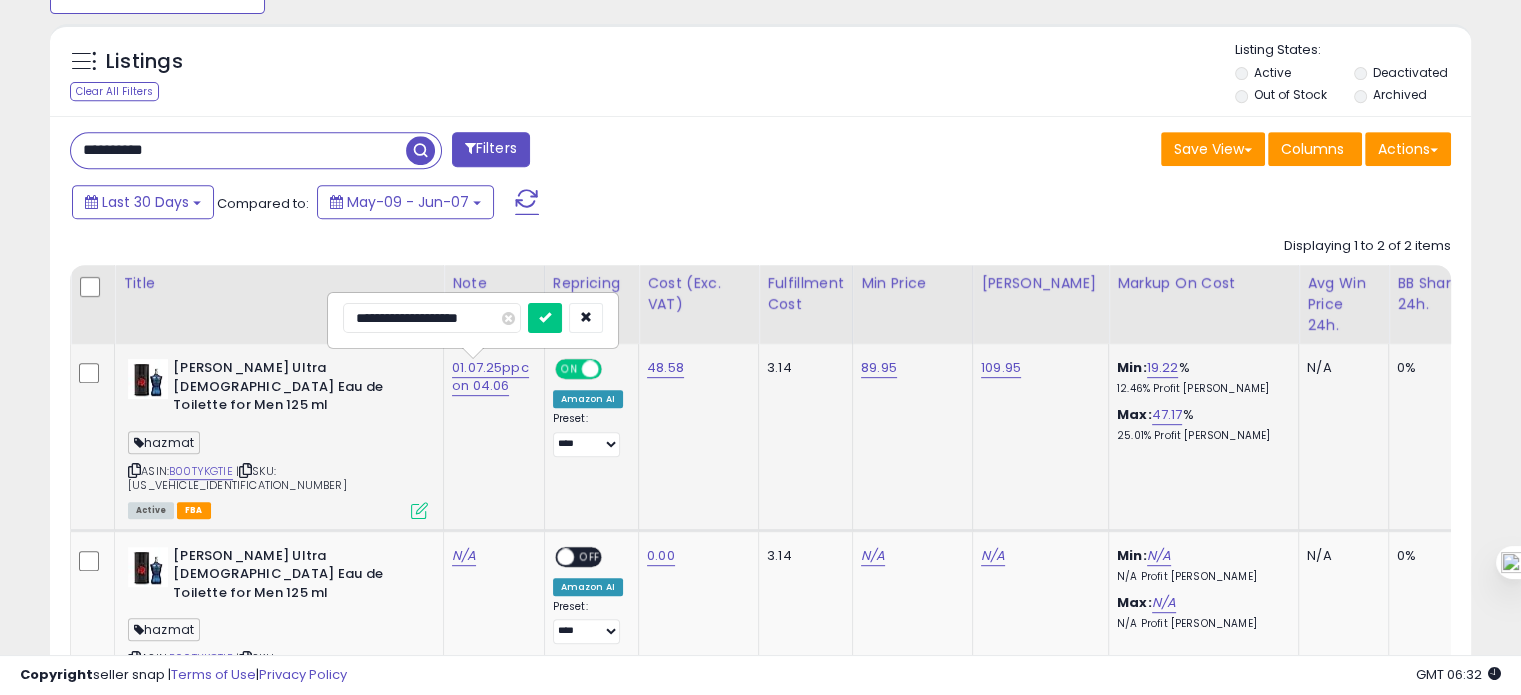 click at bounding box center (545, 318) 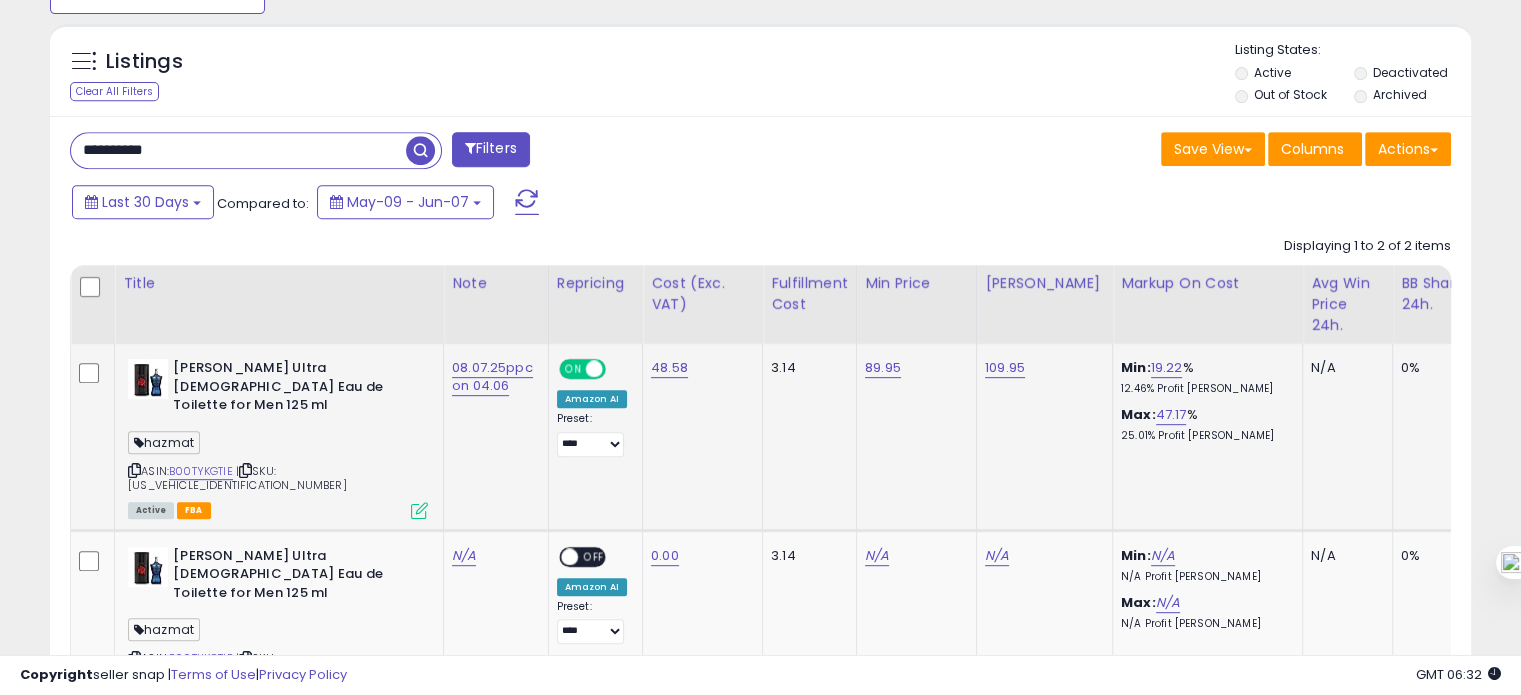 click on "**********" at bounding box center [238, 150] 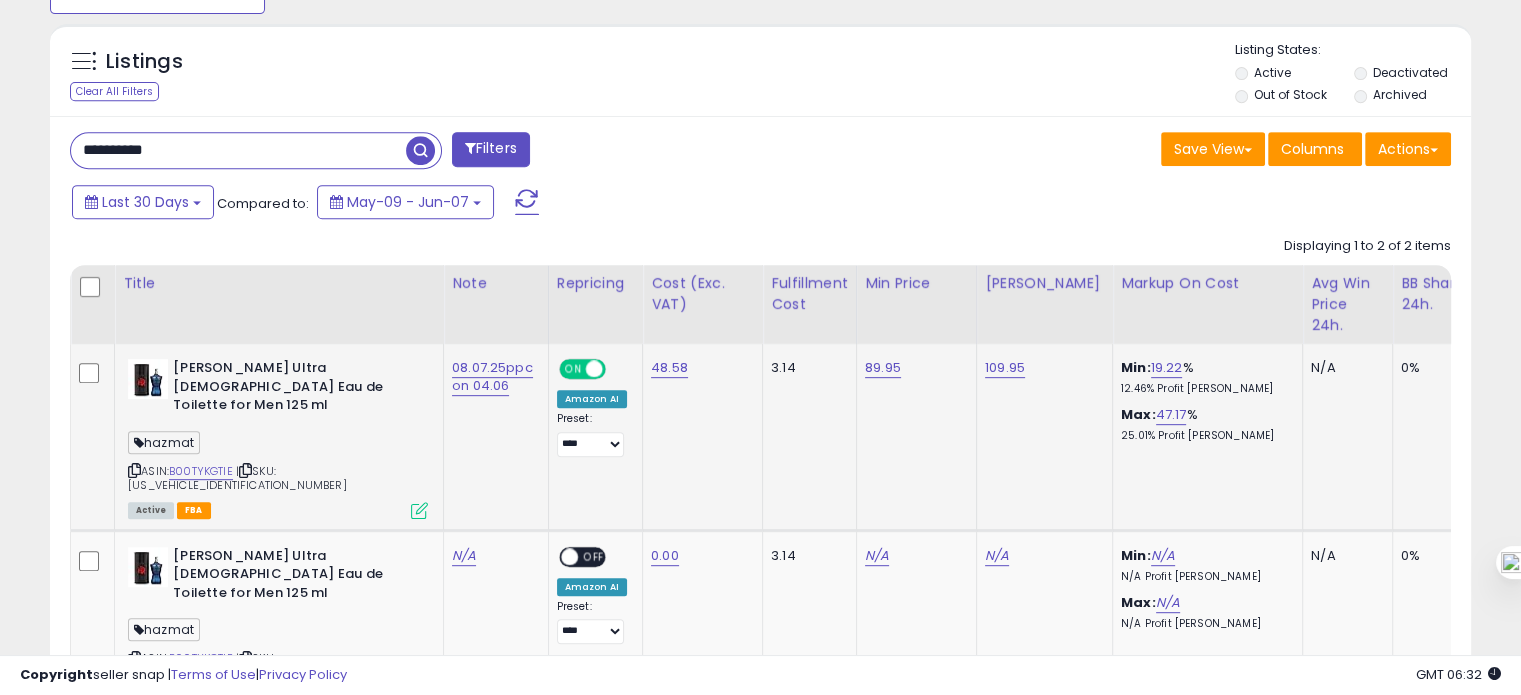 paste 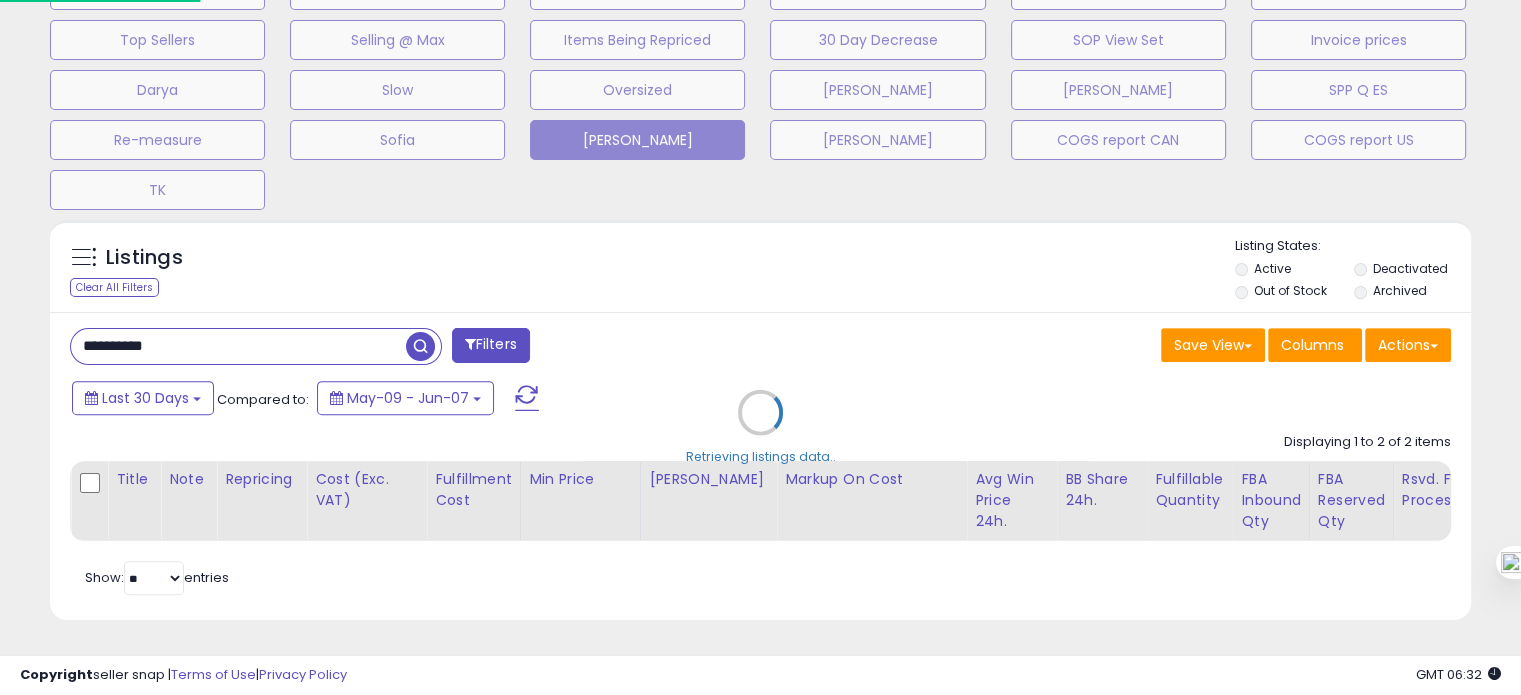 scroll, scrollTop: 999589, scrollLeft: 999168, axis: both 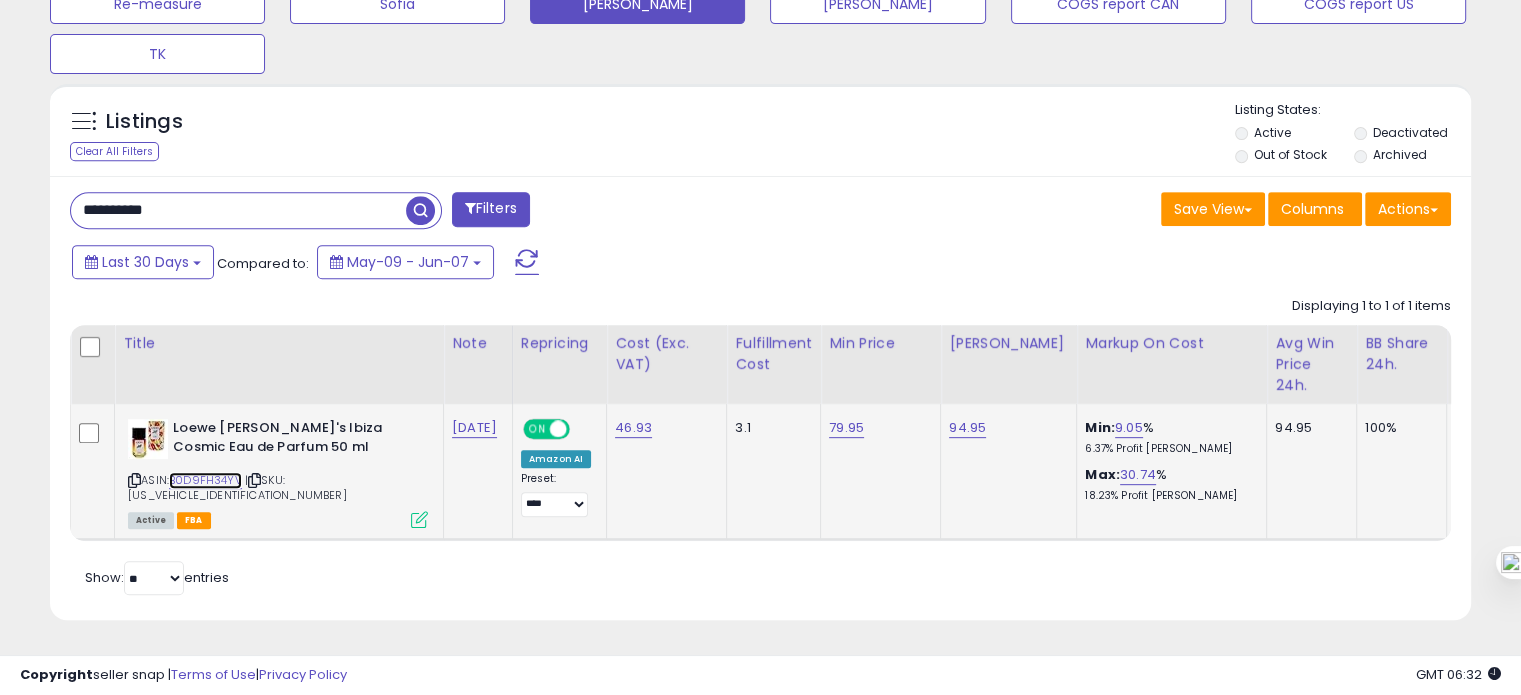 click on "B0D9FH34YV" at bounding box center [205, 480] 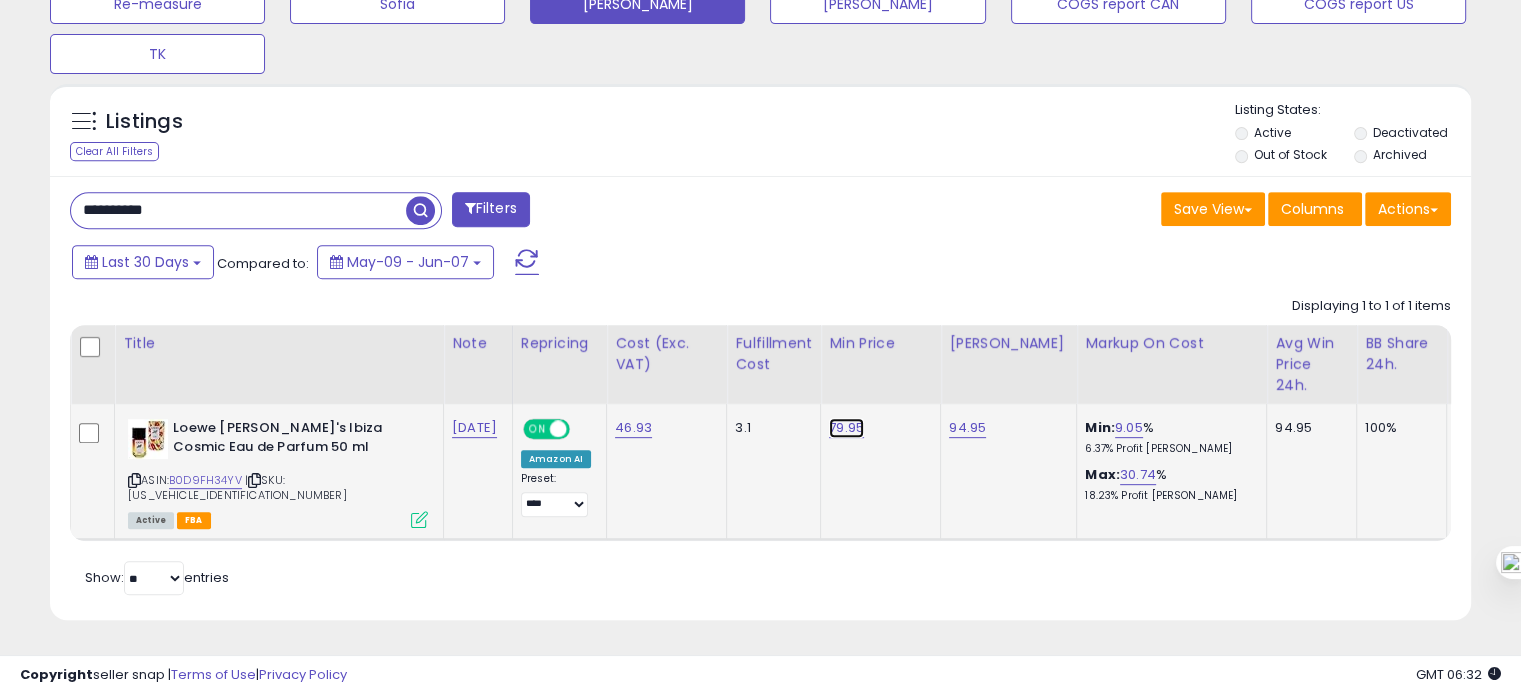 click on "79.95" at bounding box center (846, 428) 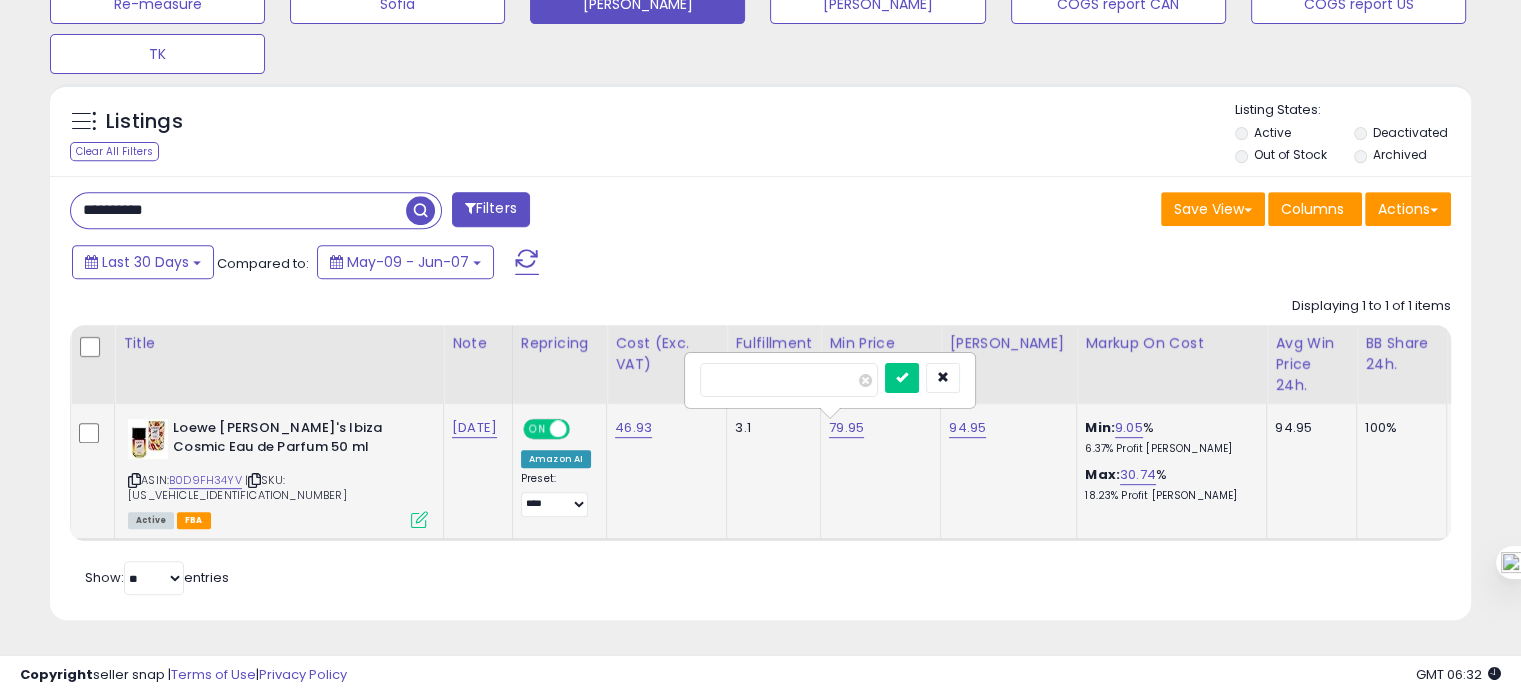 drag, startPoint x: 729, startPoint y: 374, endPoint x: 708, endPoint y: 376, distance: 21.095022 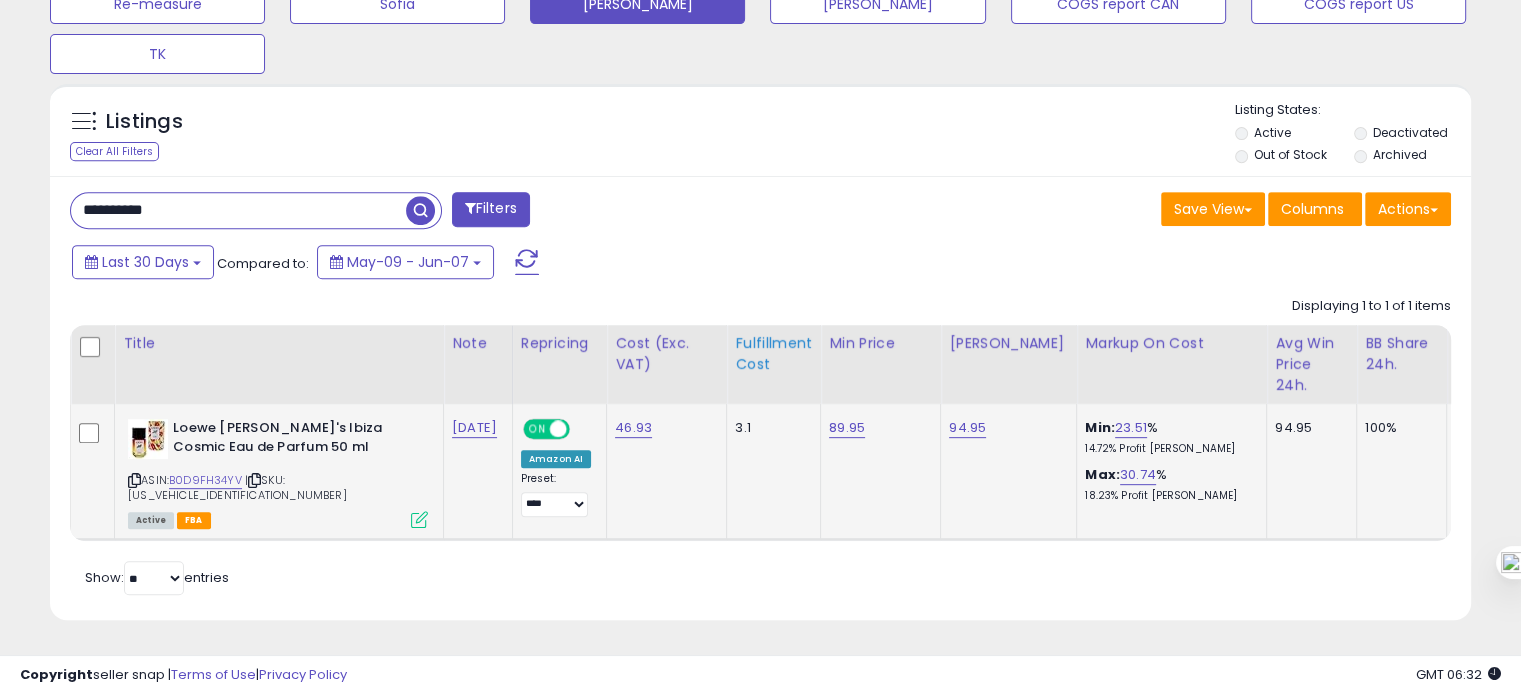 scroll, scrollTop: 0, scrollLeft: 1116, axis: horizontal 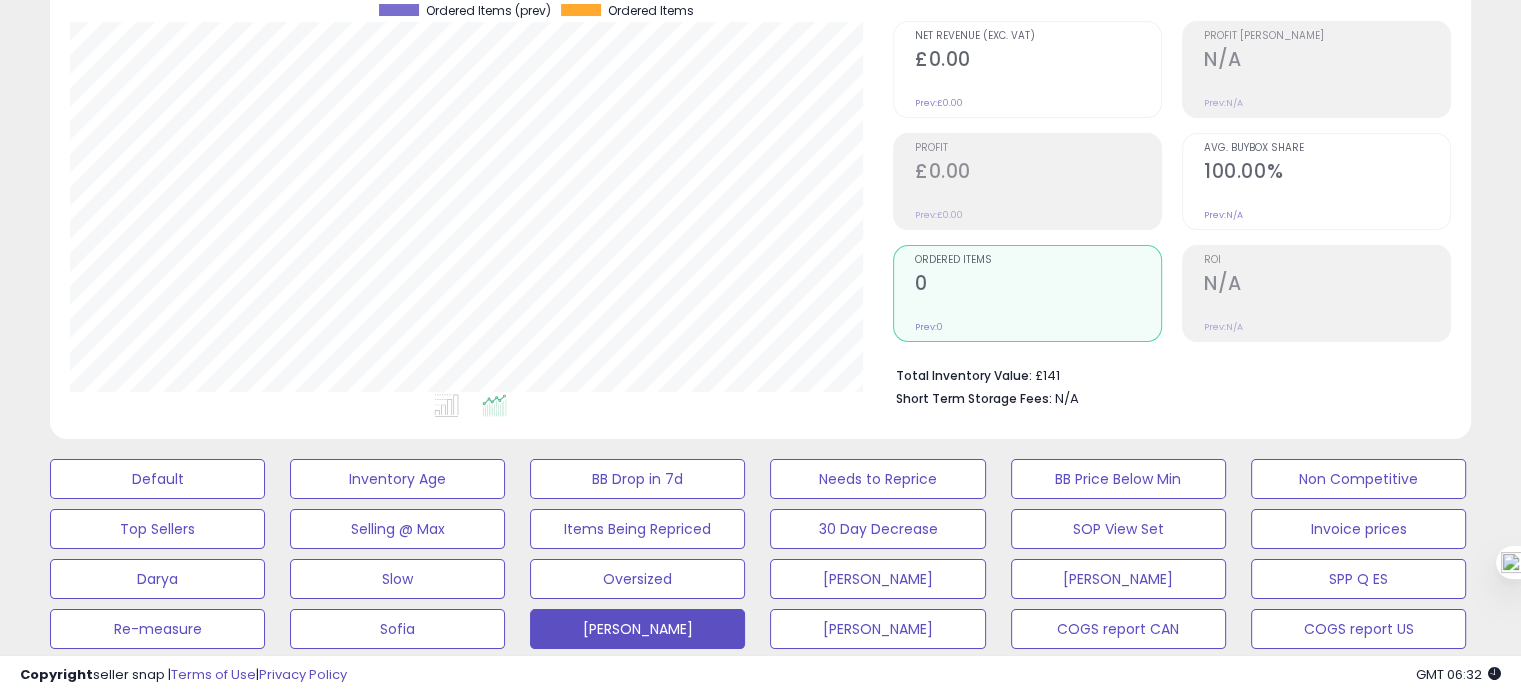 click on "100.00%" at bounding box center (1327, 173) 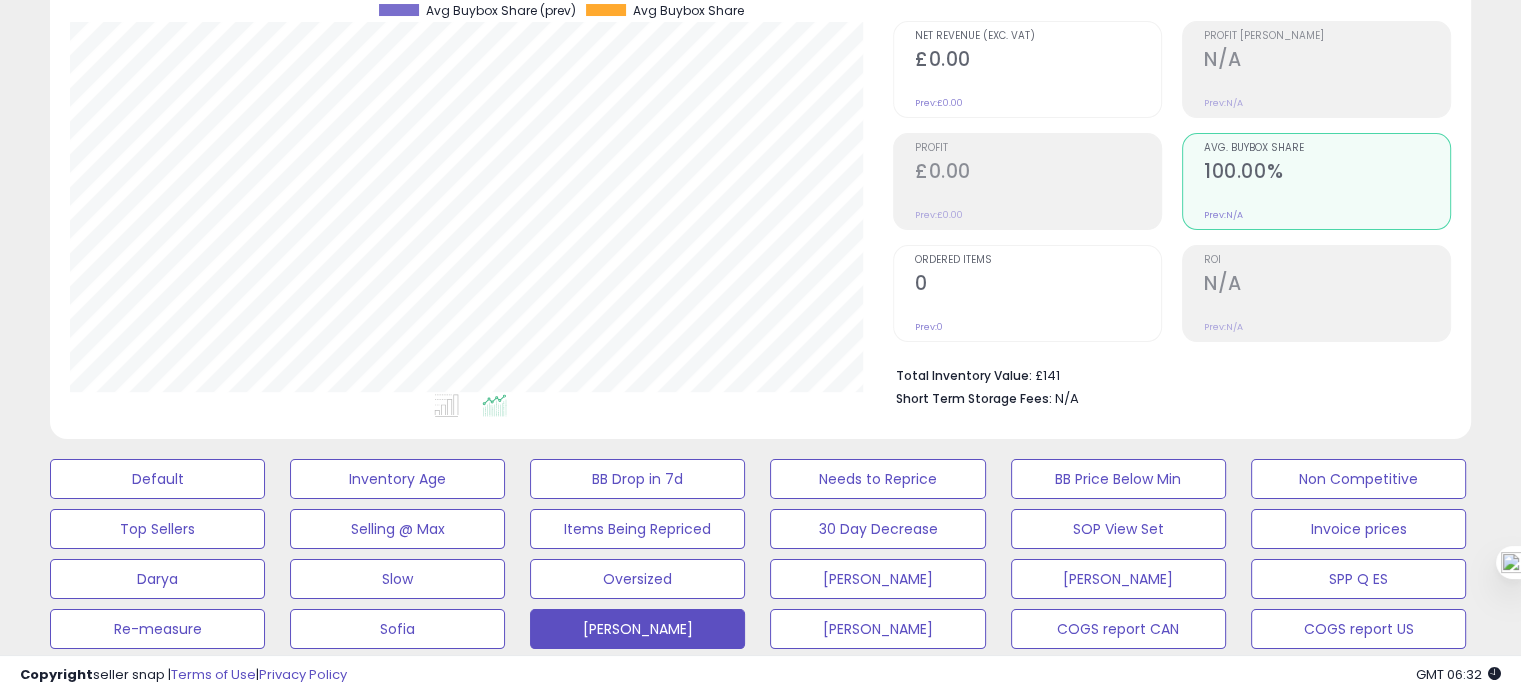 click on "Ordered Items" at bounding box center [1038, 260] 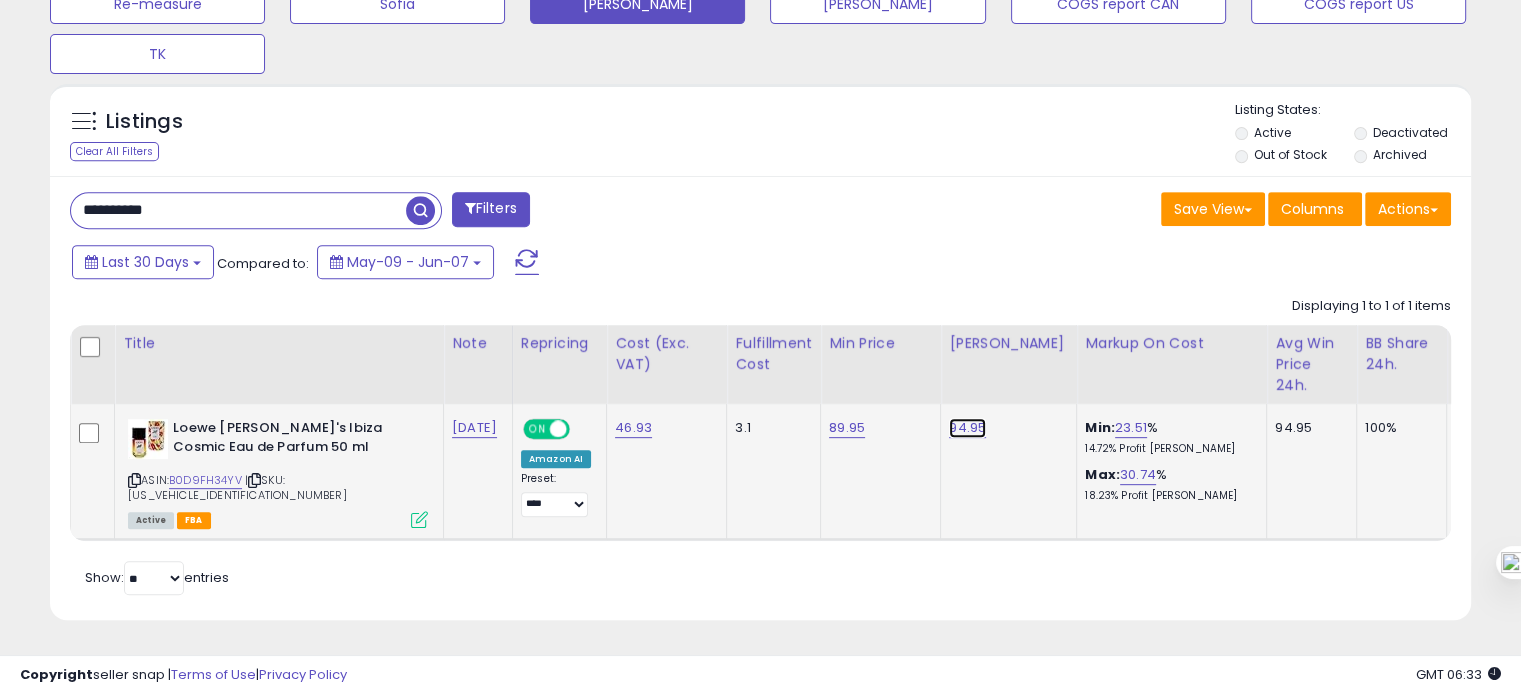 click on "94.95" at bounding box center (967, 428) 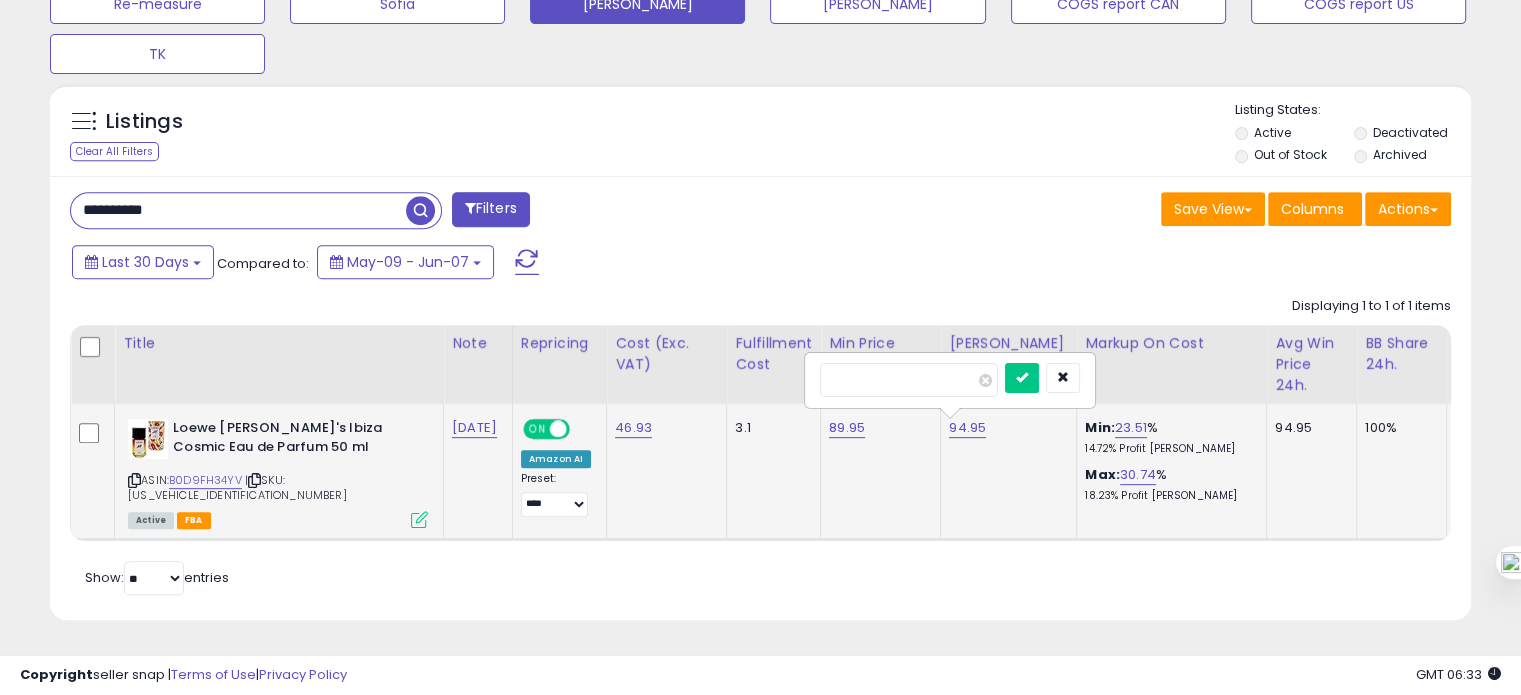 drag, startPoint x: 847, startPoint y: 378, endPoint x: 812, endPoint y: 379, distance: 35.014282 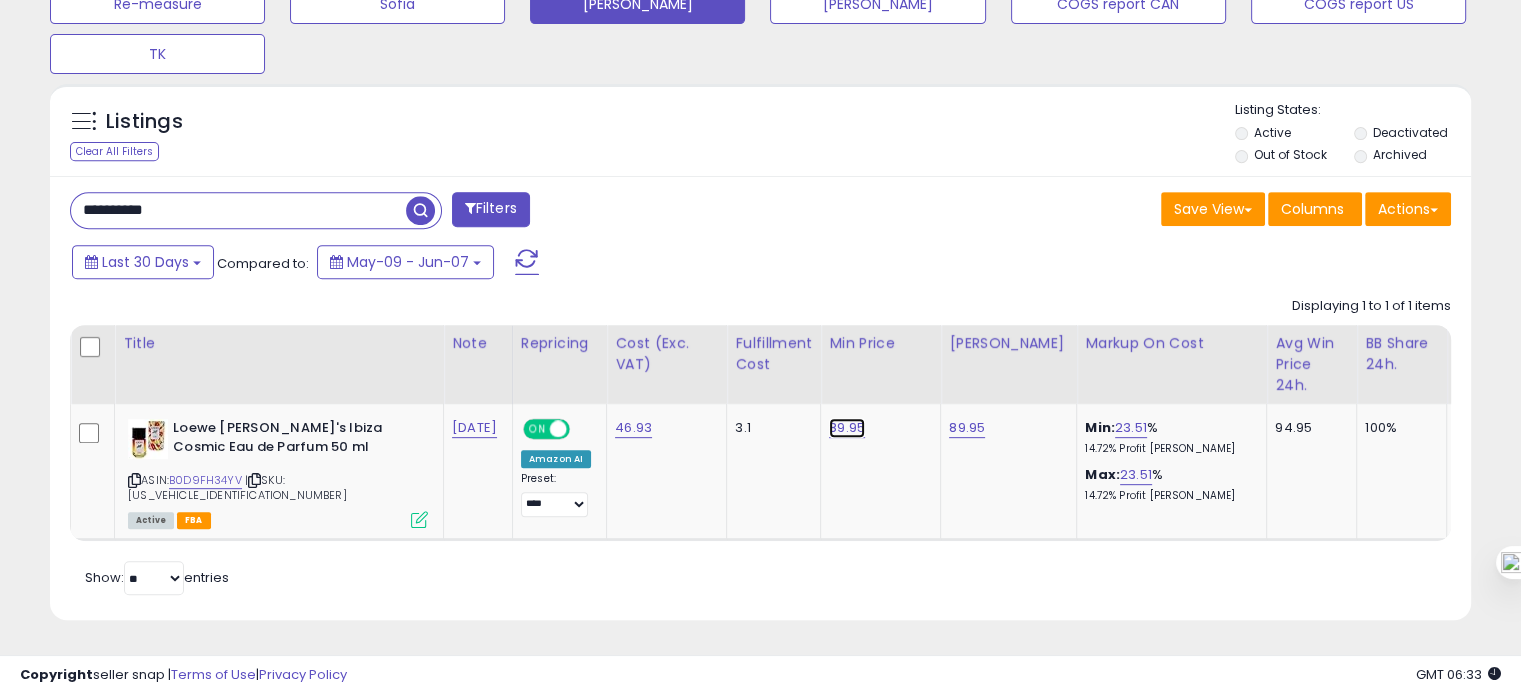 click on "89.95" at bounding box center [847, 428] 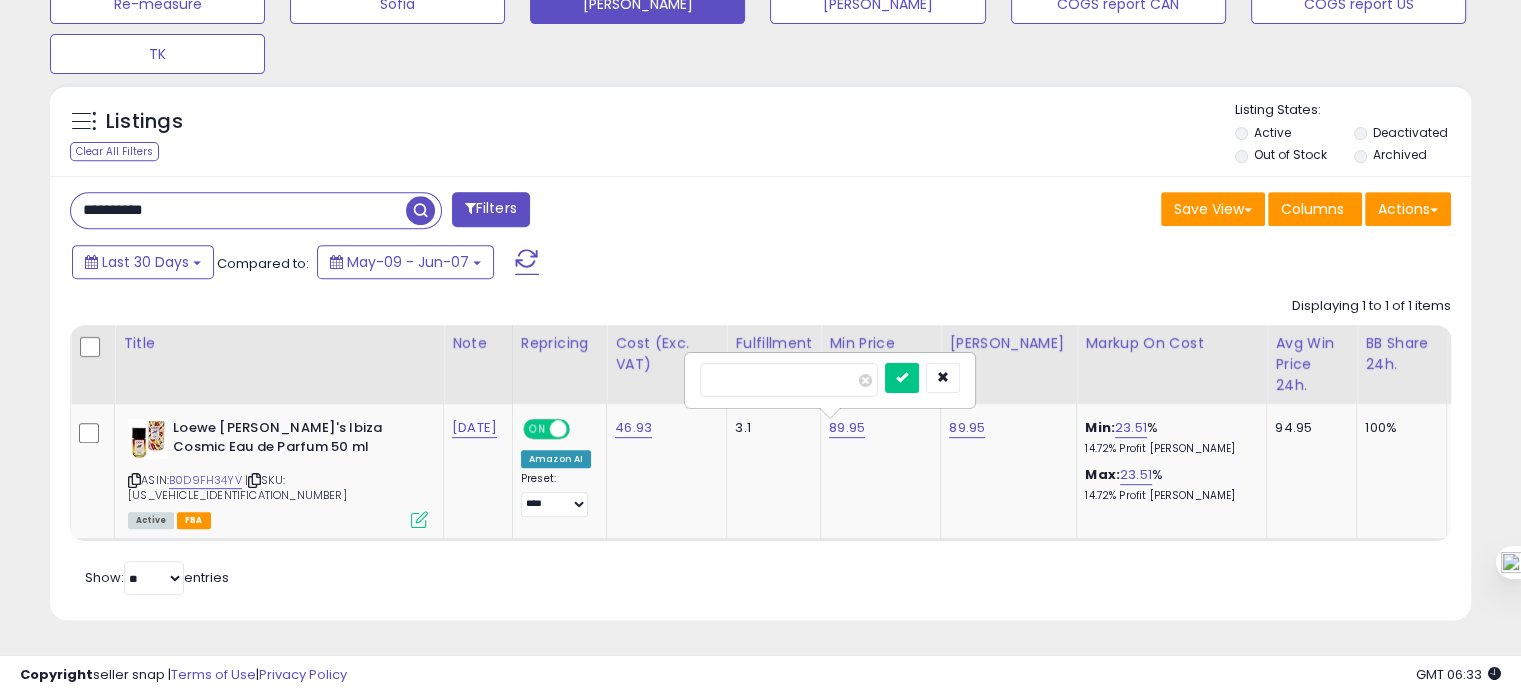 click on "*****" at bounding box center (789, 380) 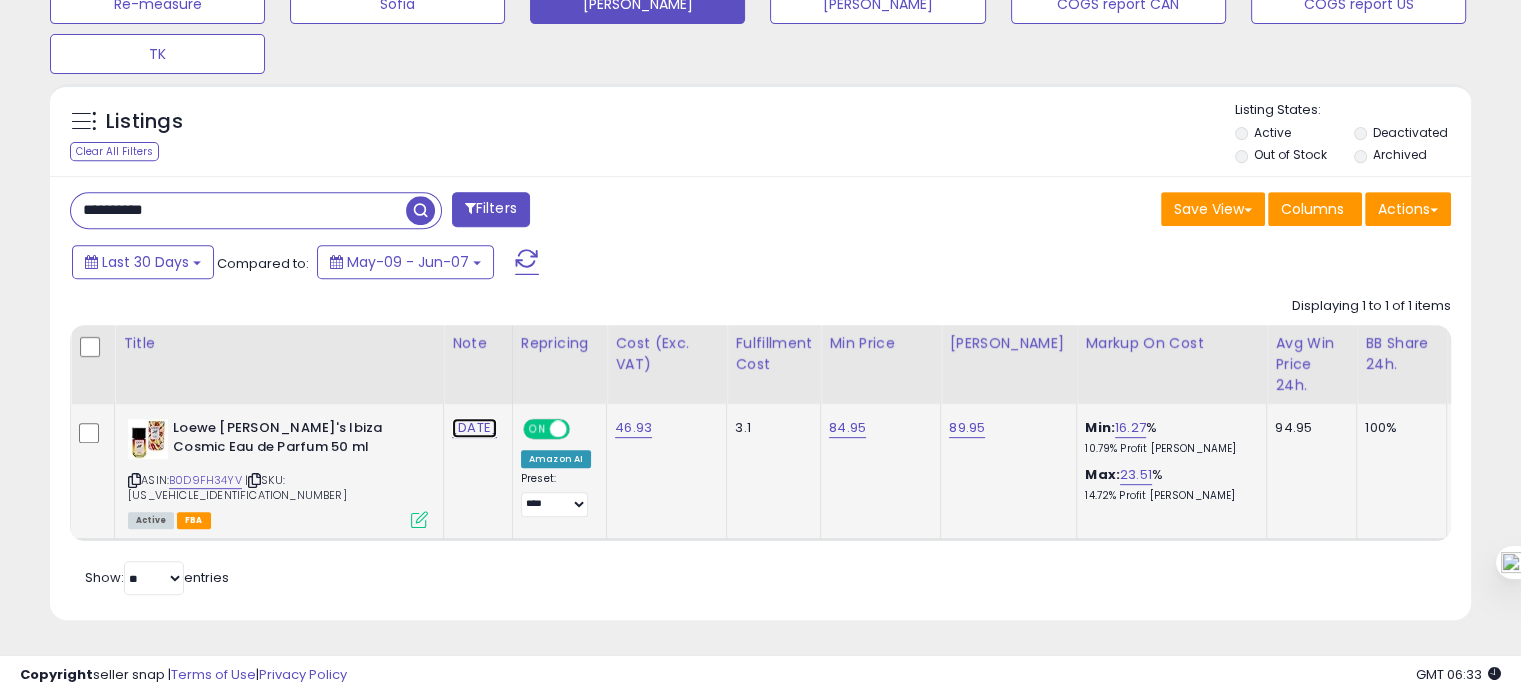 click on "12.06.25" at bounding box center (474, 428) 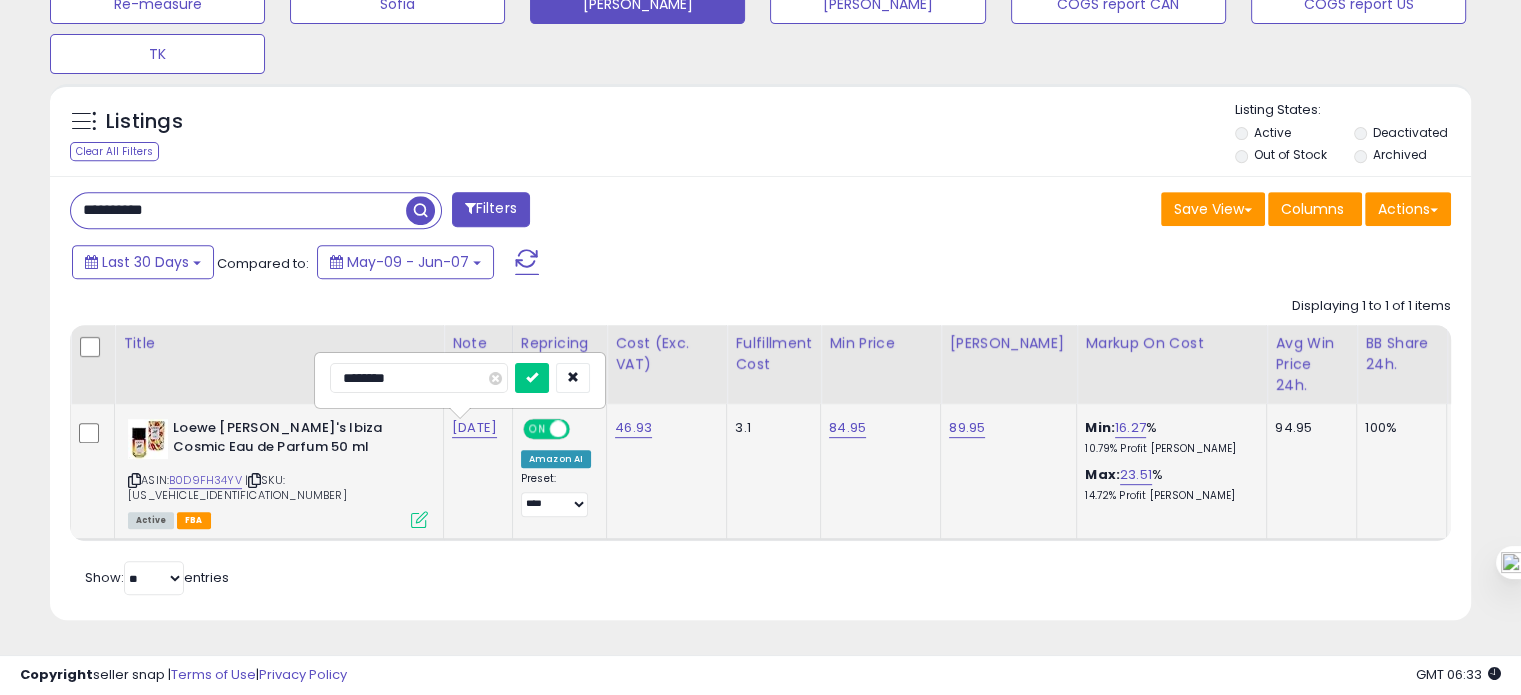 drag, startPoint x: 376, startPoint y: 377, endPoint x: 332, endPoint y: 375, distance: 44.04543 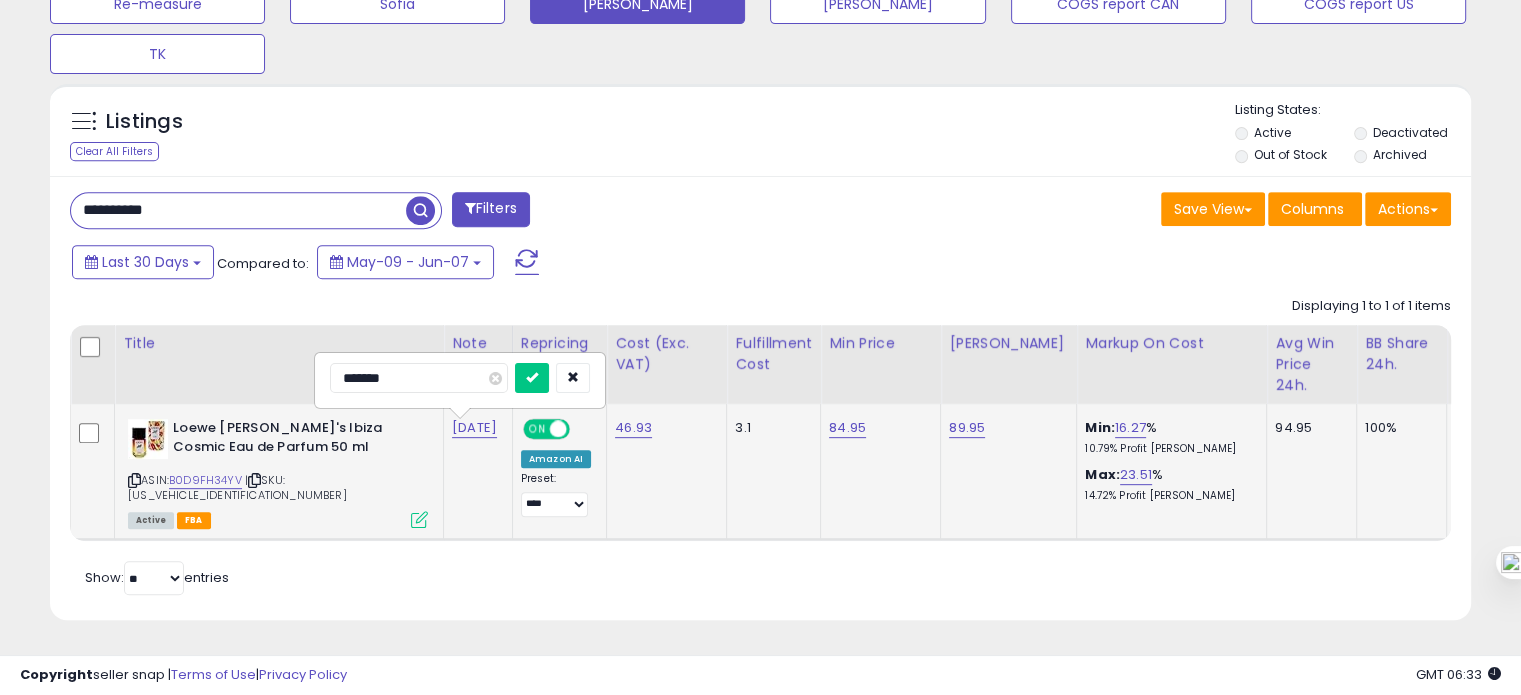 type on "********" 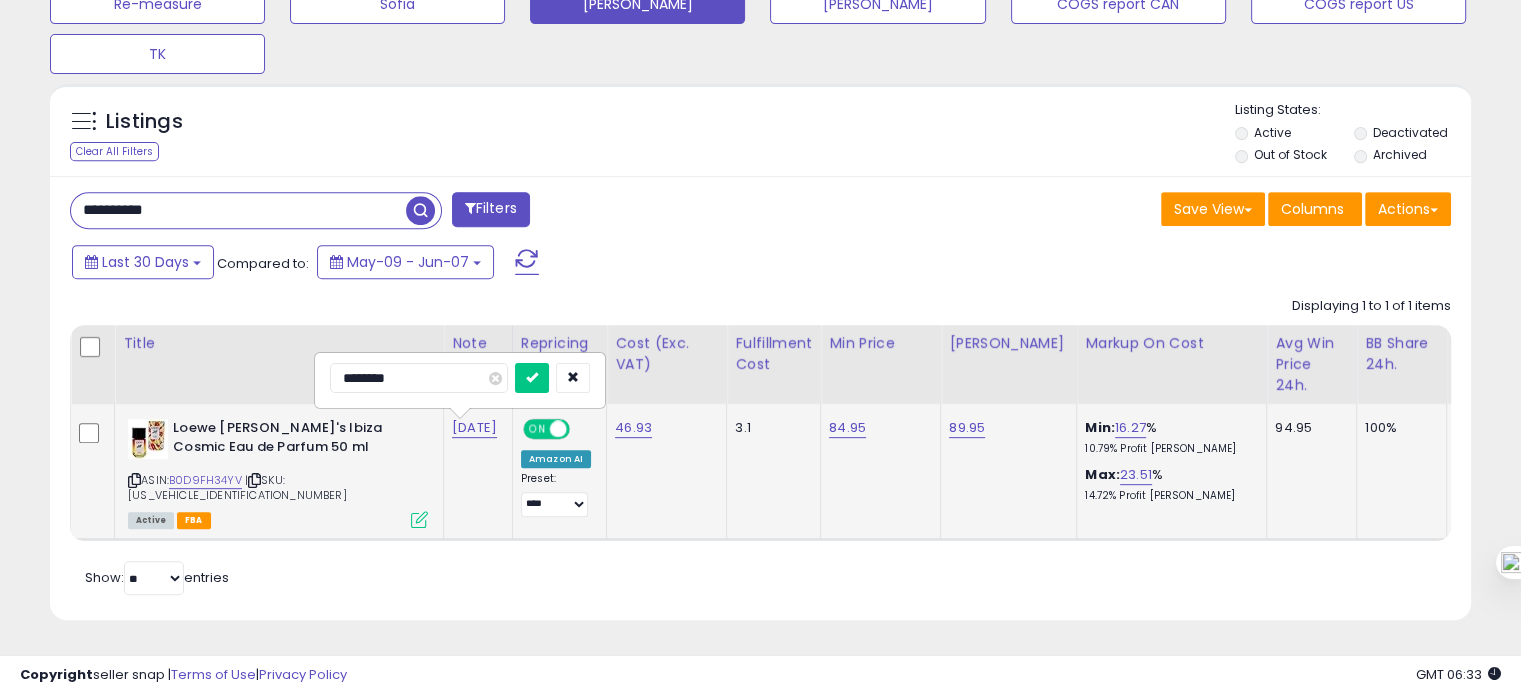 click at bounding box center (532, 378) 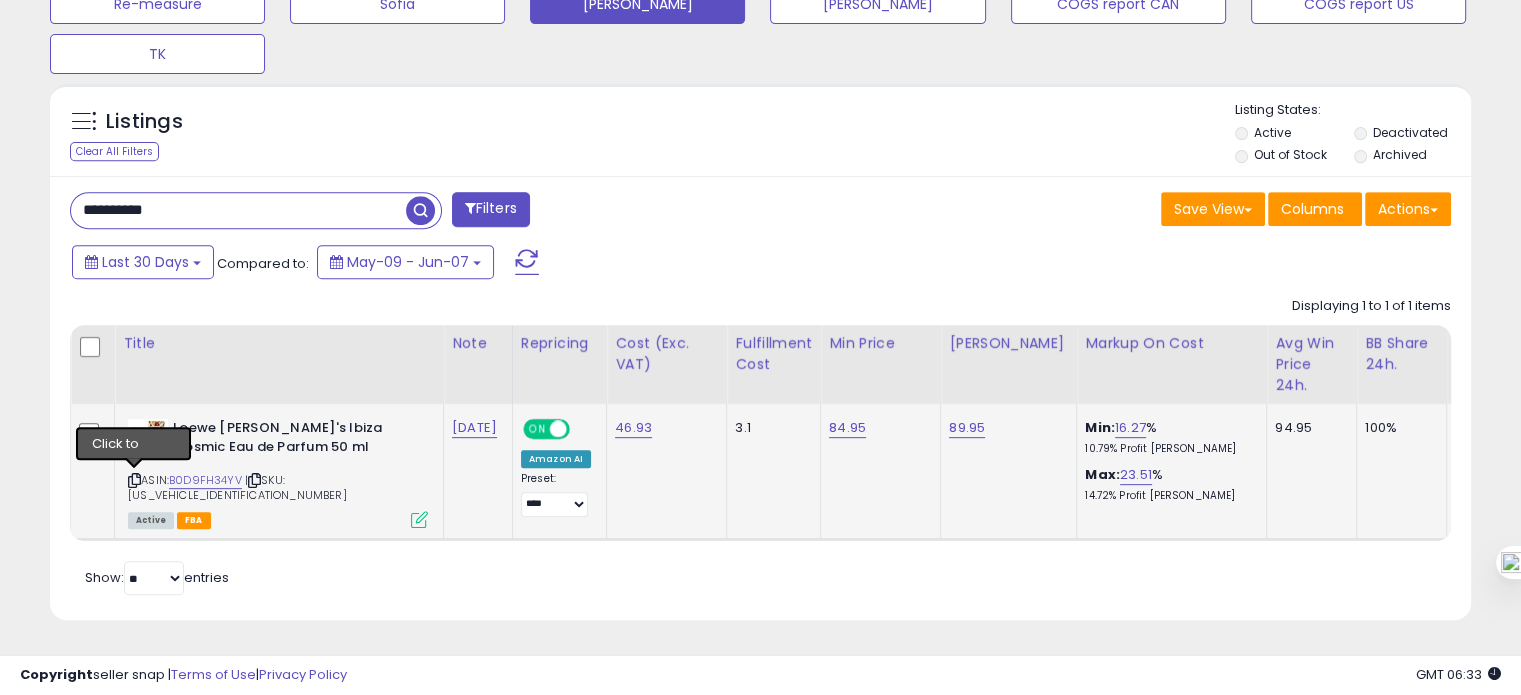 click at bounding box center [134, 480] 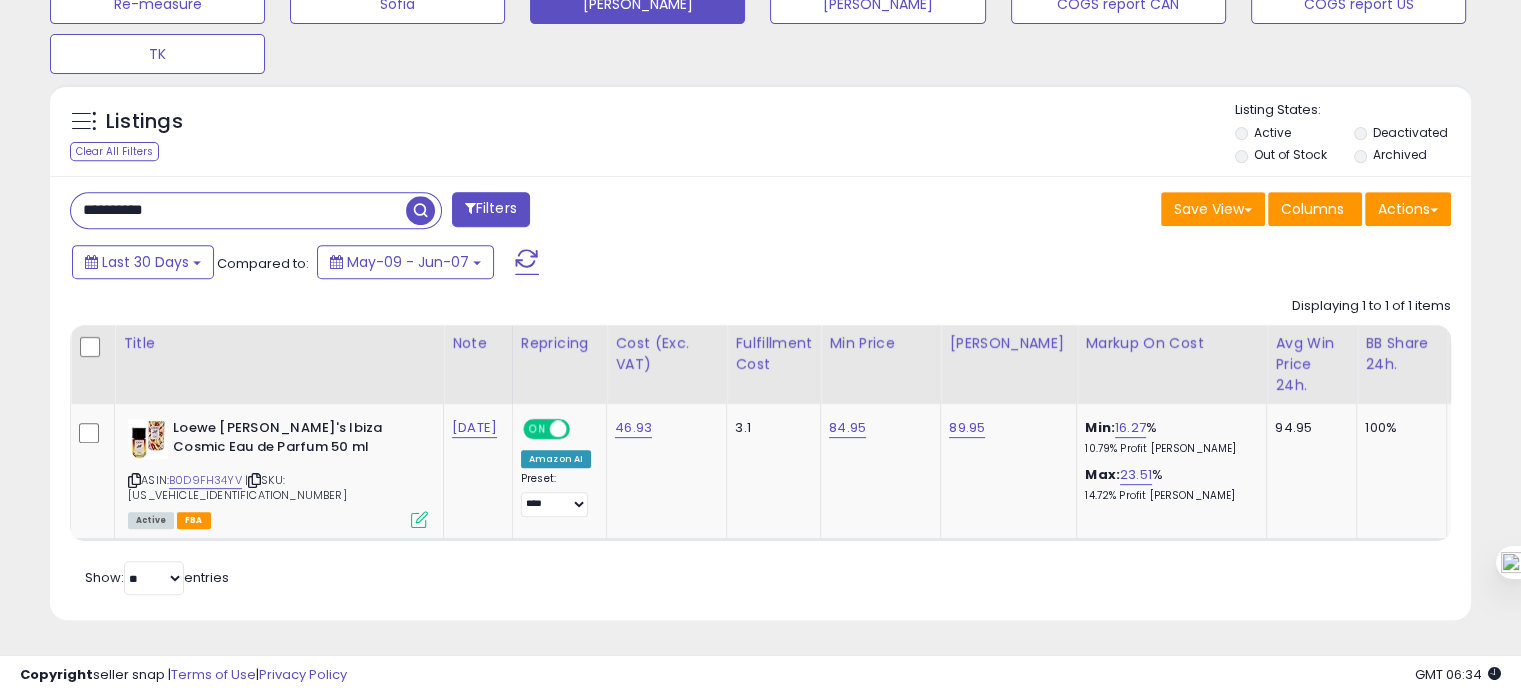 click on "**********" at bounding box center [238, 210] 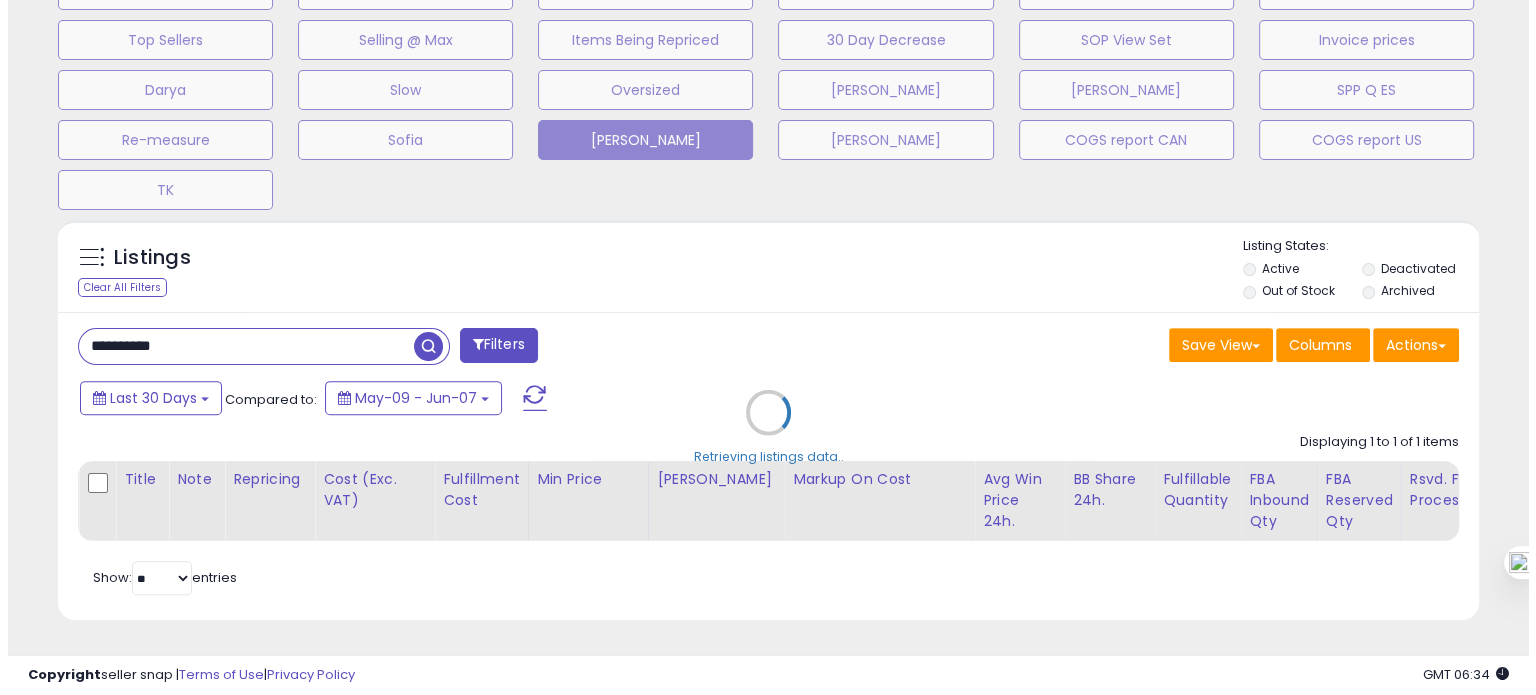 scroll, scrollTop: 674, scrollLeft: 0, axis: vertical 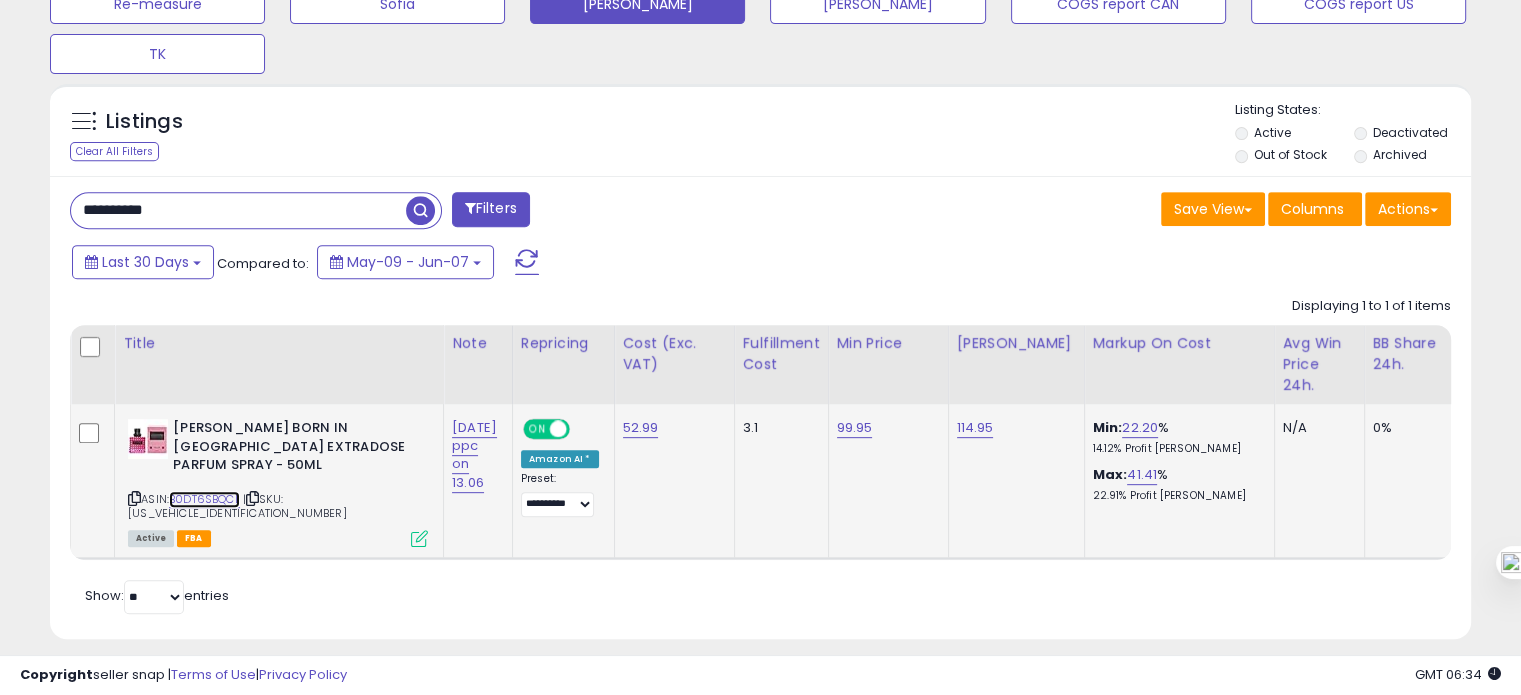 click on "B0DT6SBQCL" at bounding box center [204, 499] 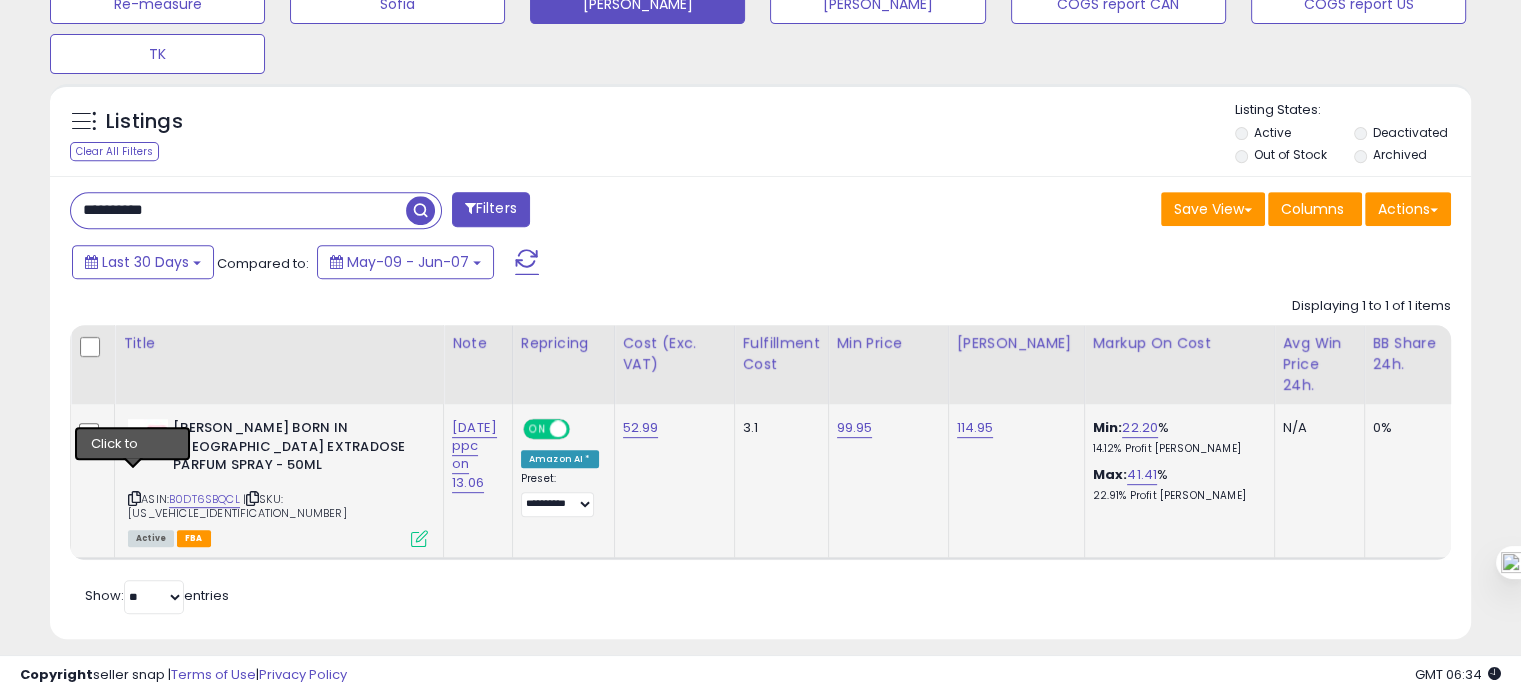 click at bounding box center (134, 498) 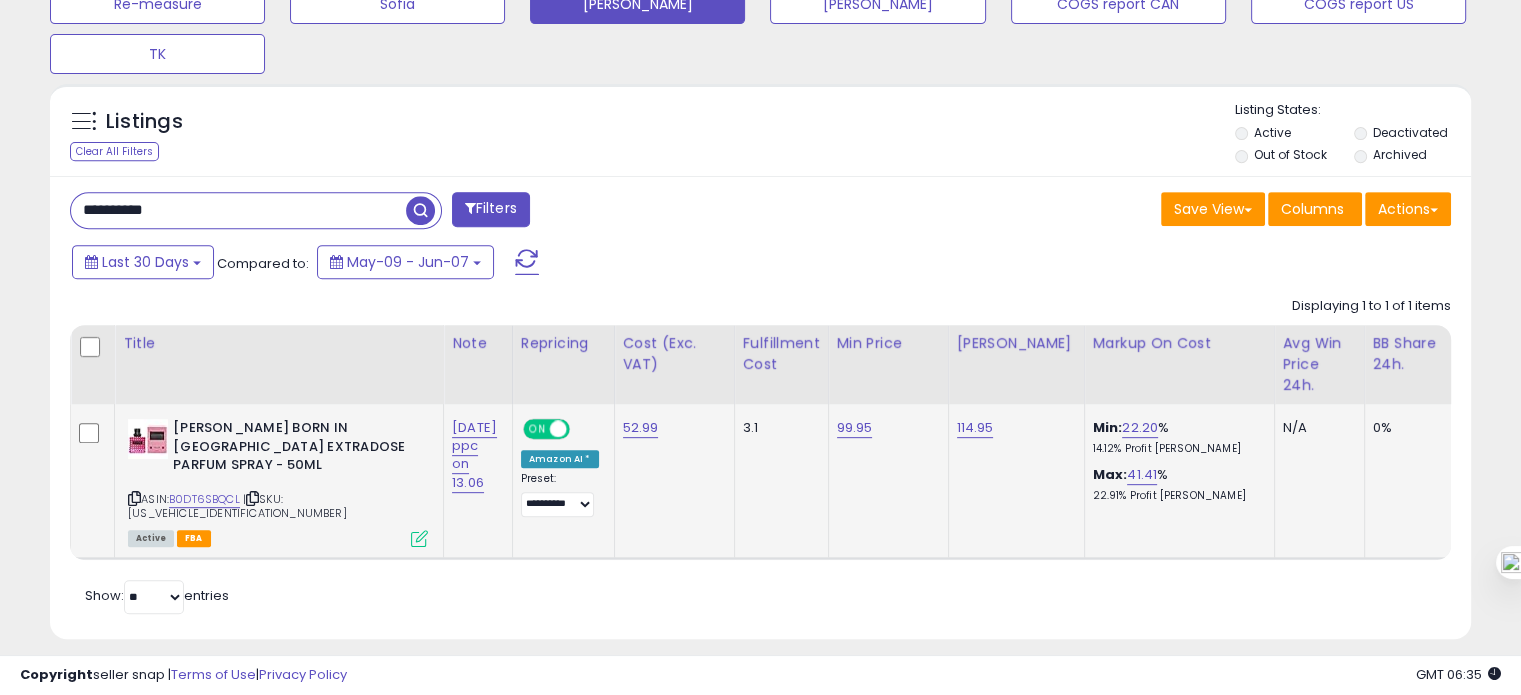 scroll, scrollTop: 0, scrollLeft: 378, axis: horizontal 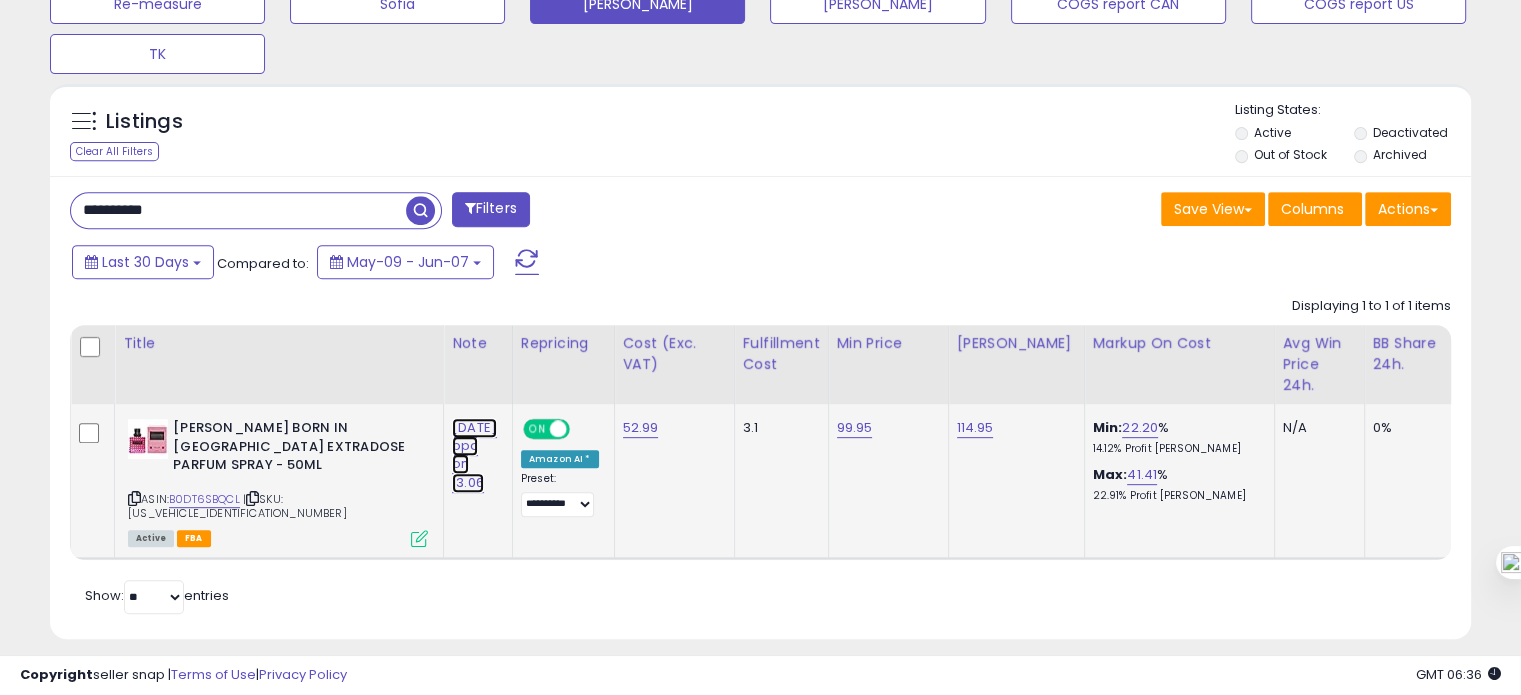 click on "01.07.25 ppc on 13.06" at bounding box center [474, 455] 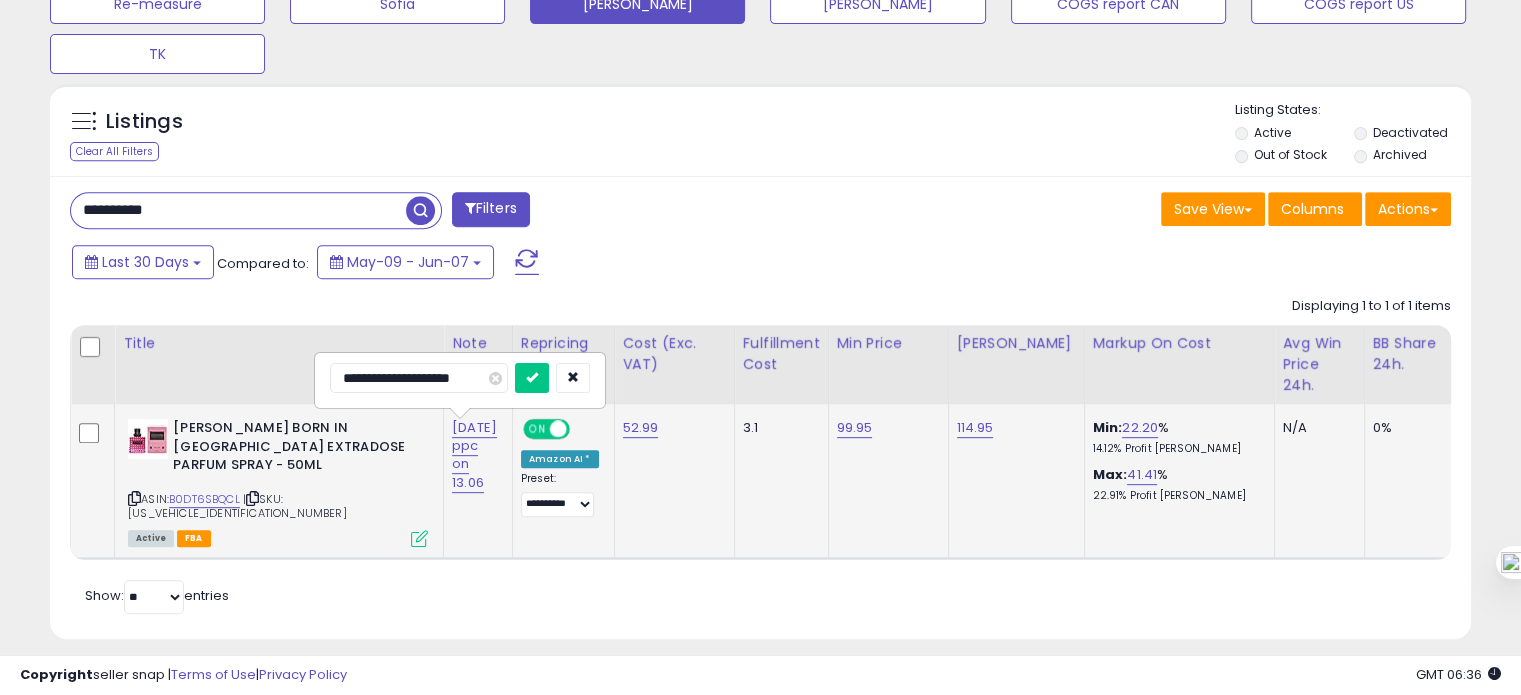 click on "**********" at bounding box center (419, 378) 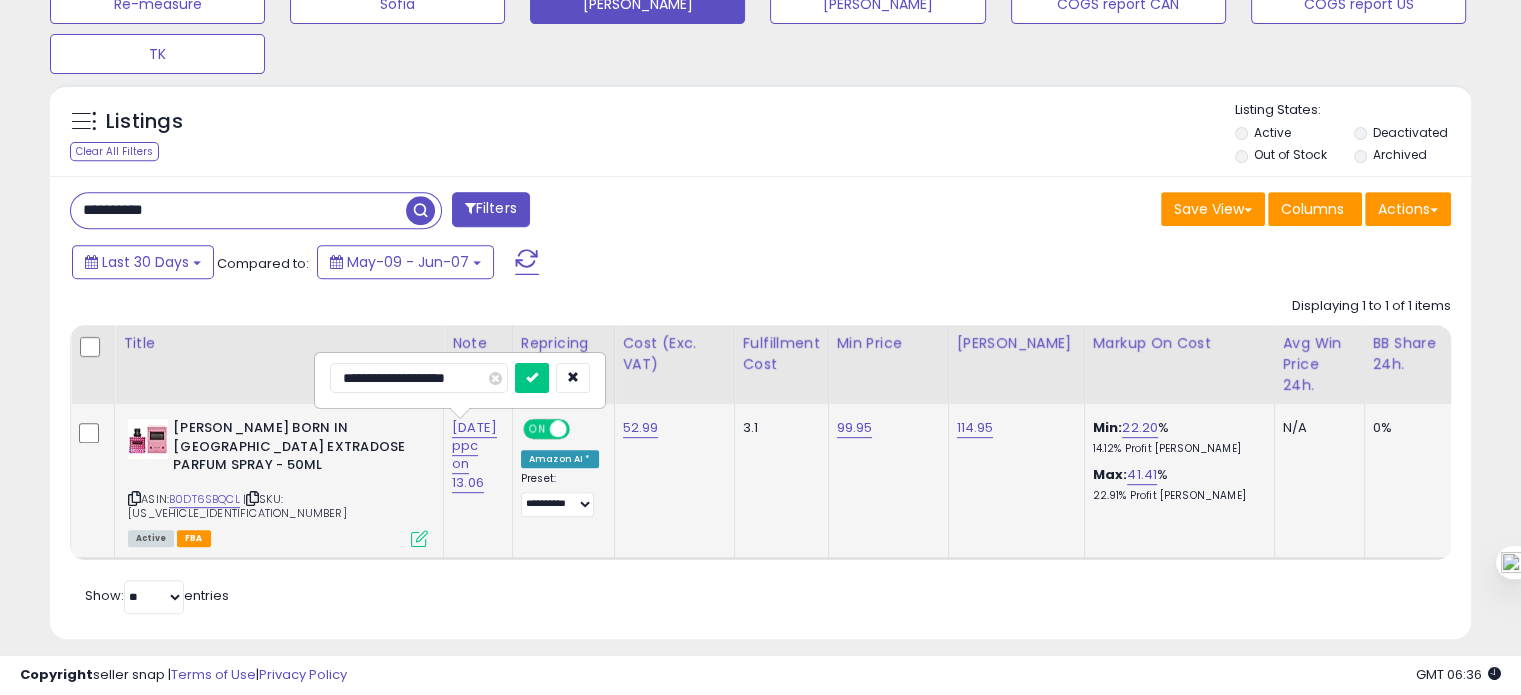 type on "**********" 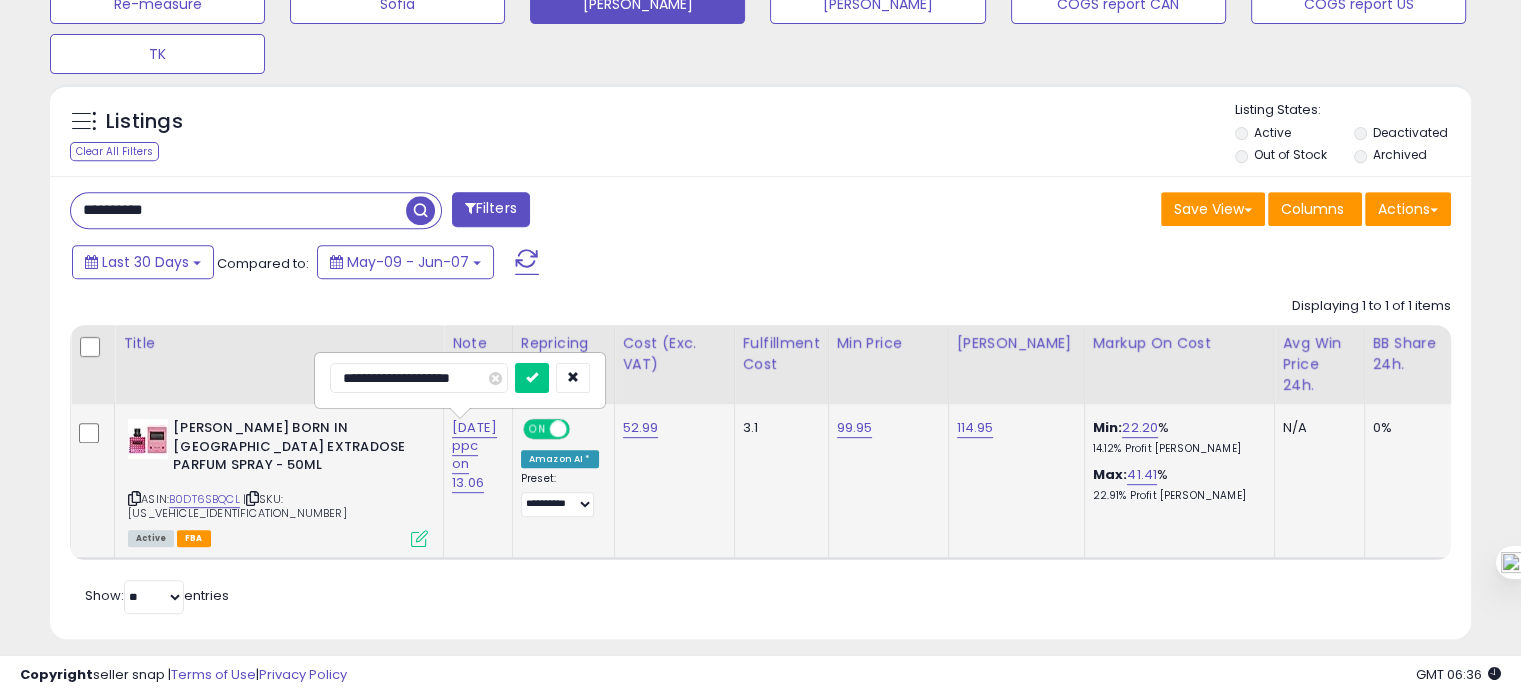 click at bounding box center [532, 378] 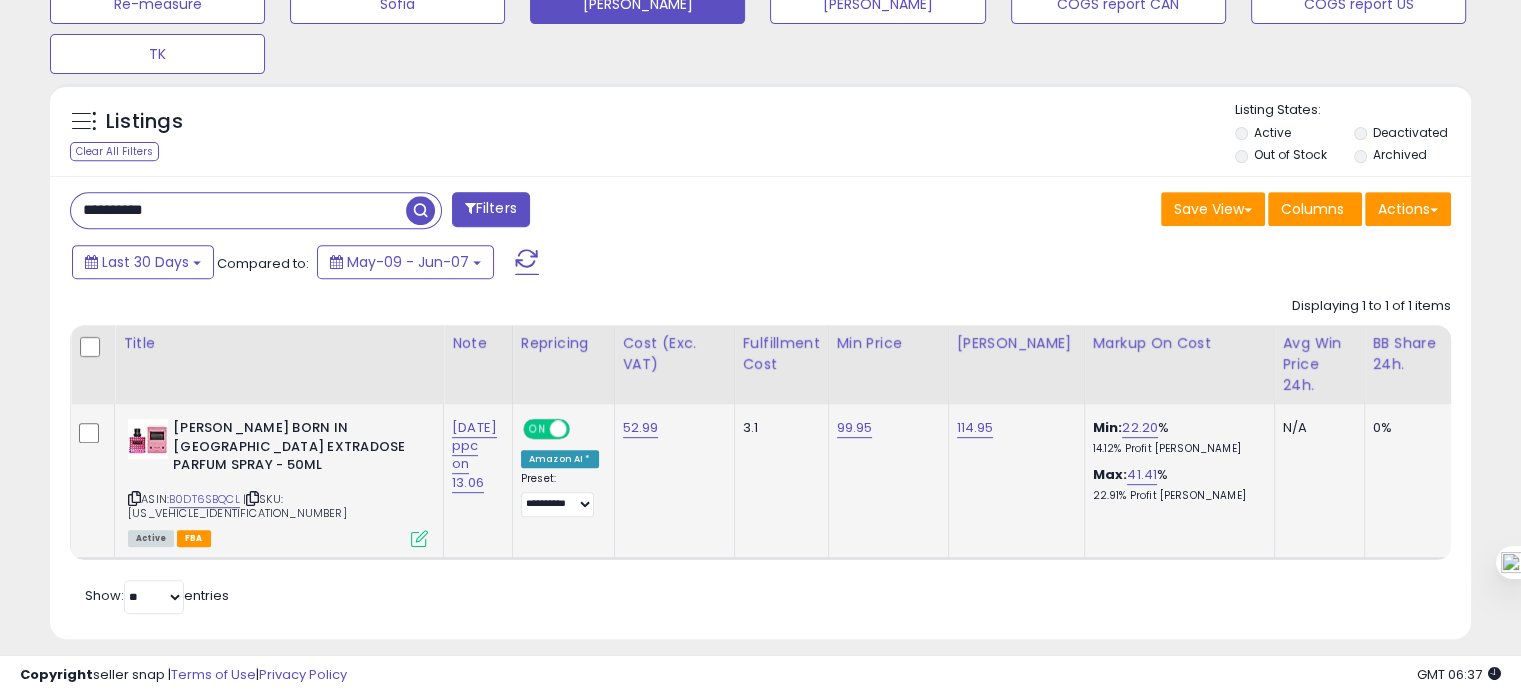 click on "**********" at bounding box center [238, 210] 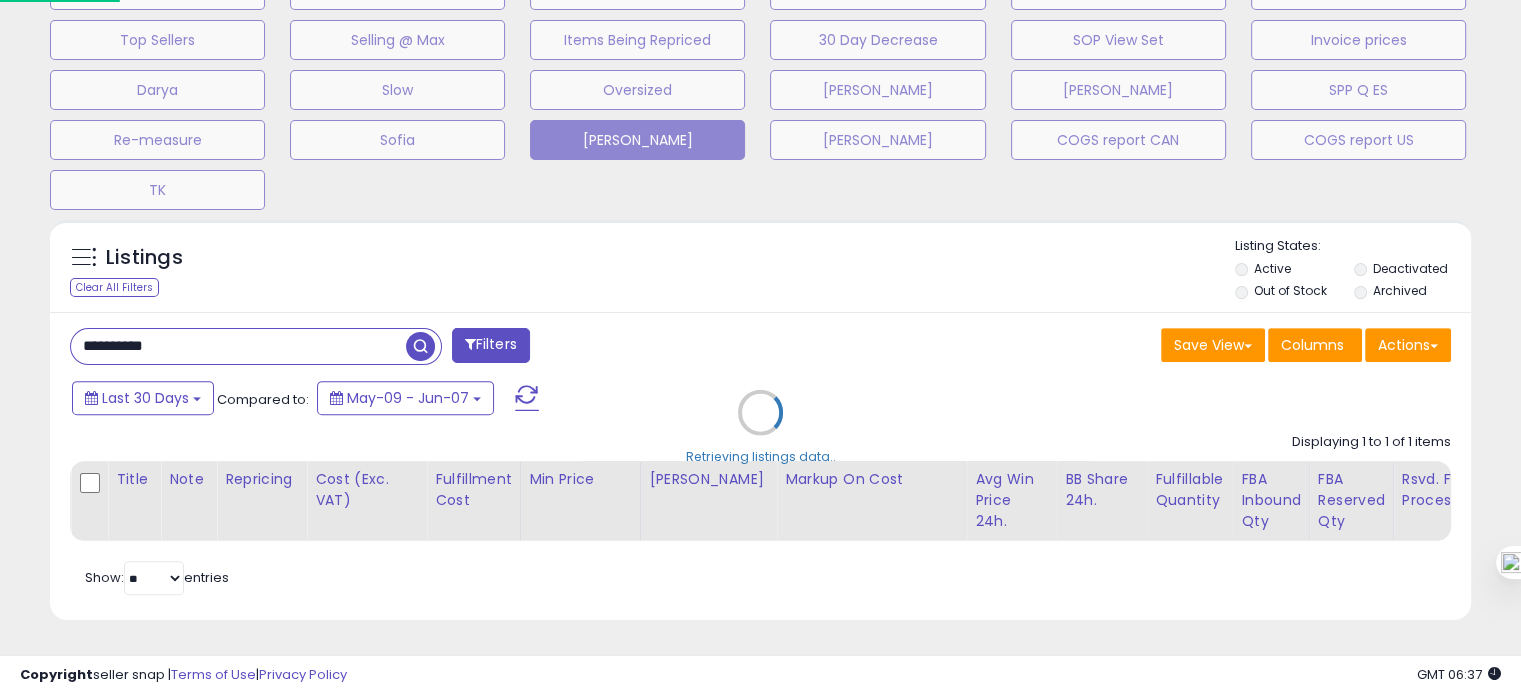 scroll, scrollTop: 999589, scrollLeft: 999168, axis: both 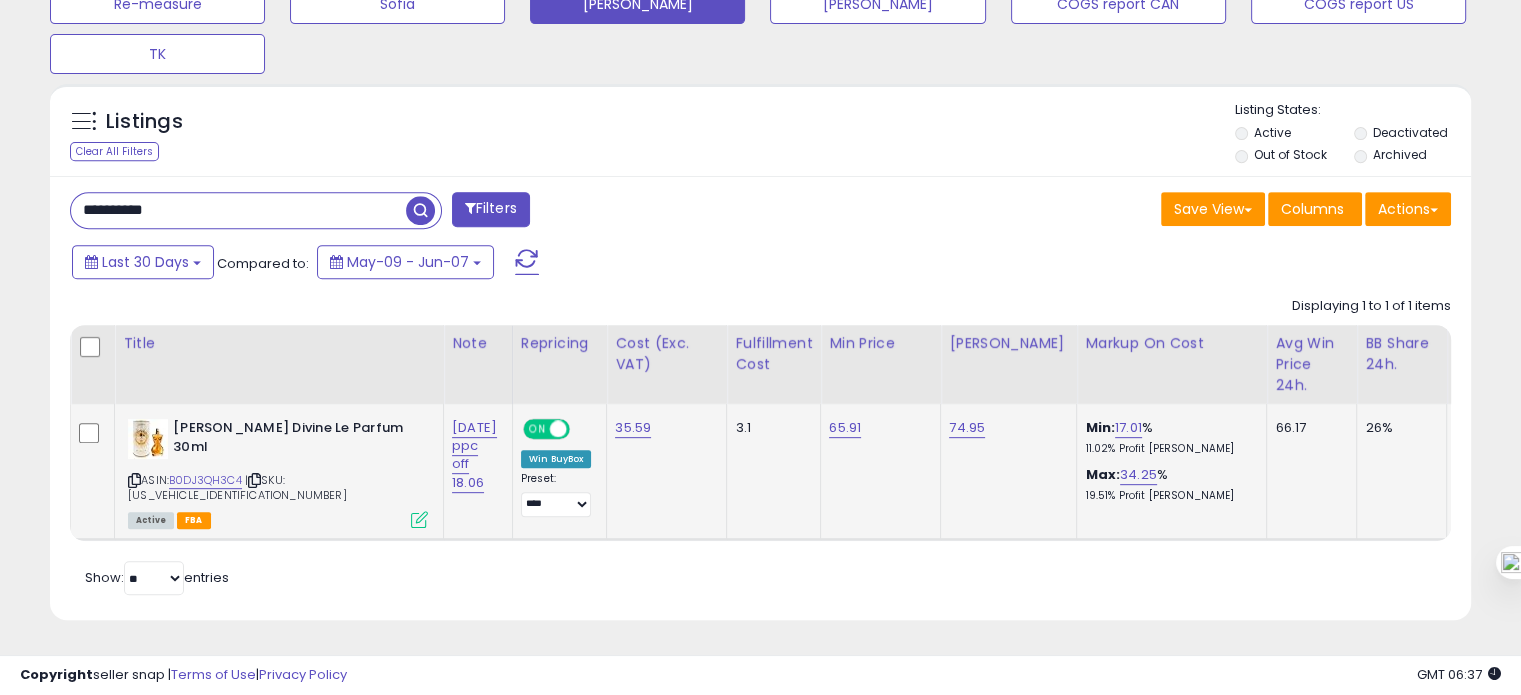 click on "ASIN:  B0DJ3QH3C4    |   SKU: A1UK8435415091145 Active FBA" at bounding box center (278, 472) 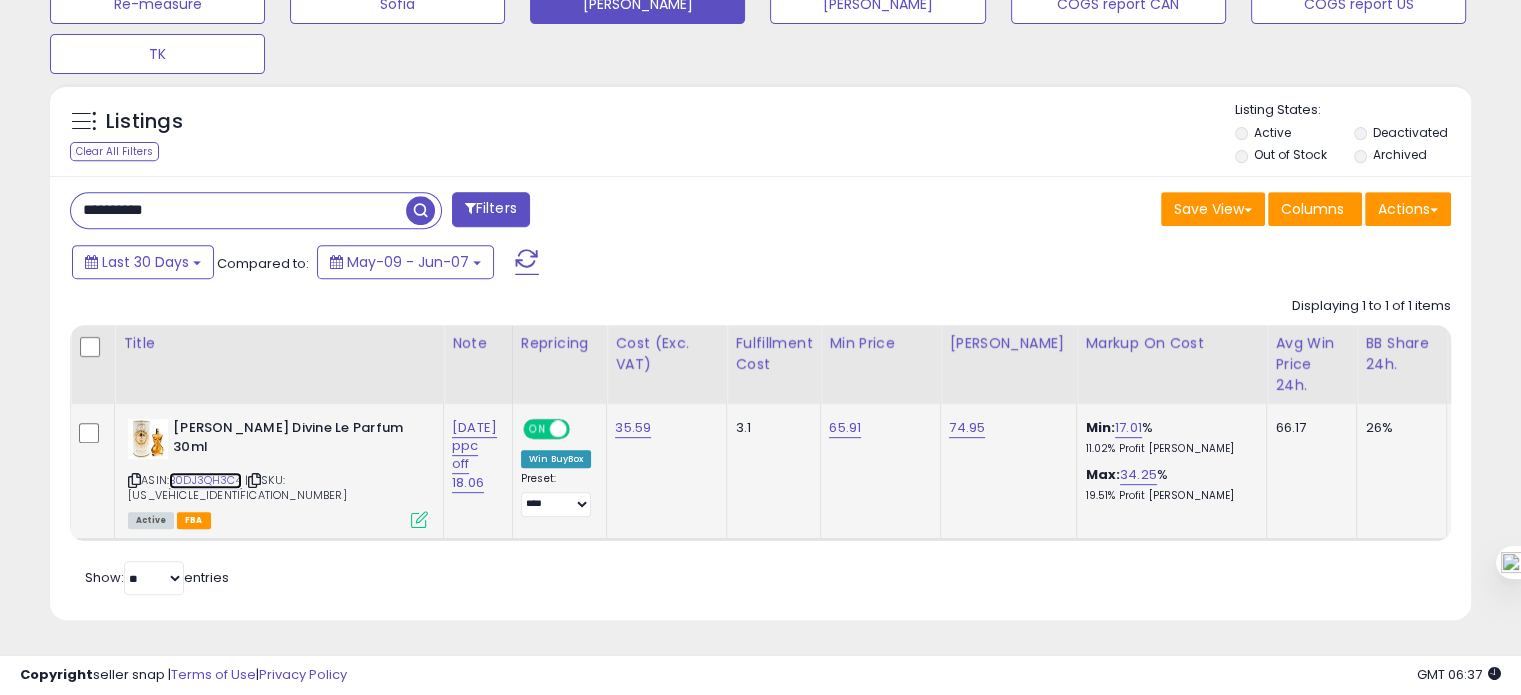 click on "B0DJ3QH3C4" at bounding box center [205, 480] 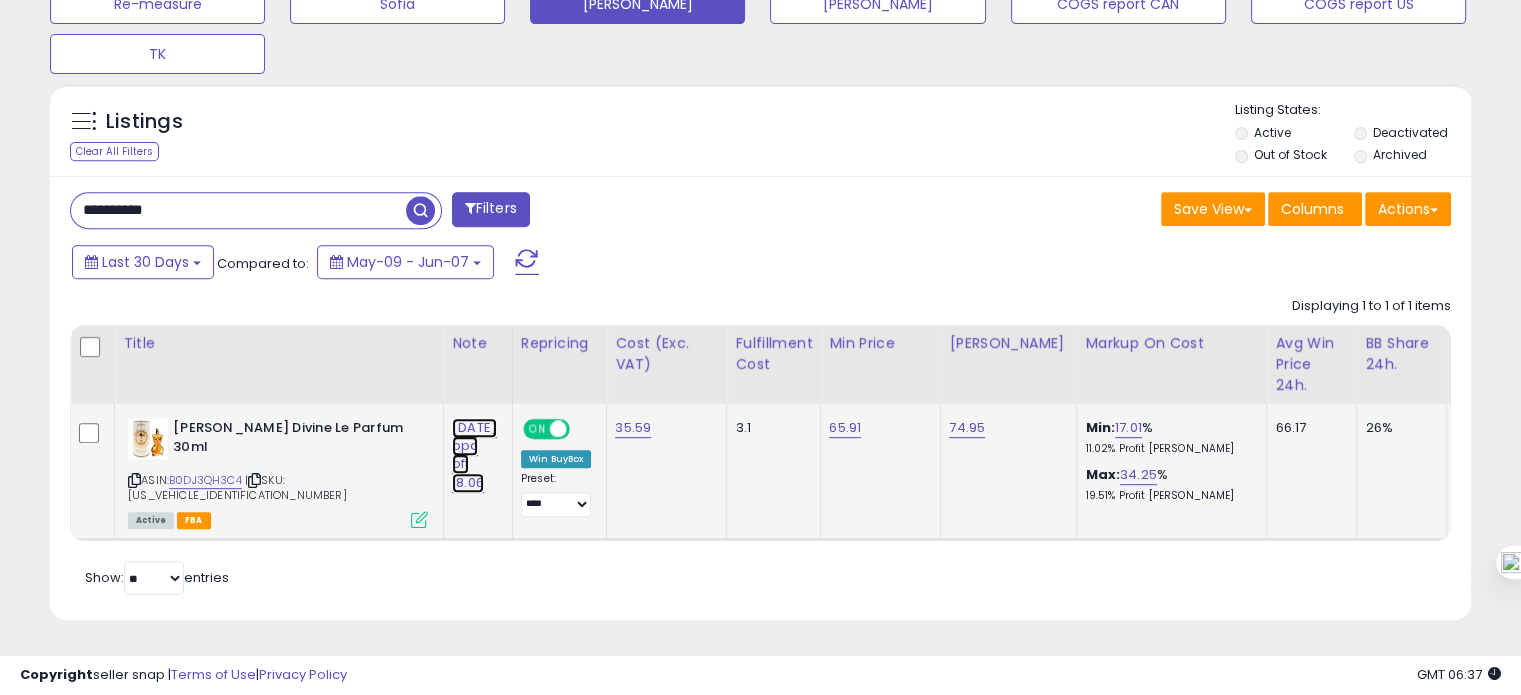 click on "01.07.25 ppc off 18.06" at bounding box center (474, 455) 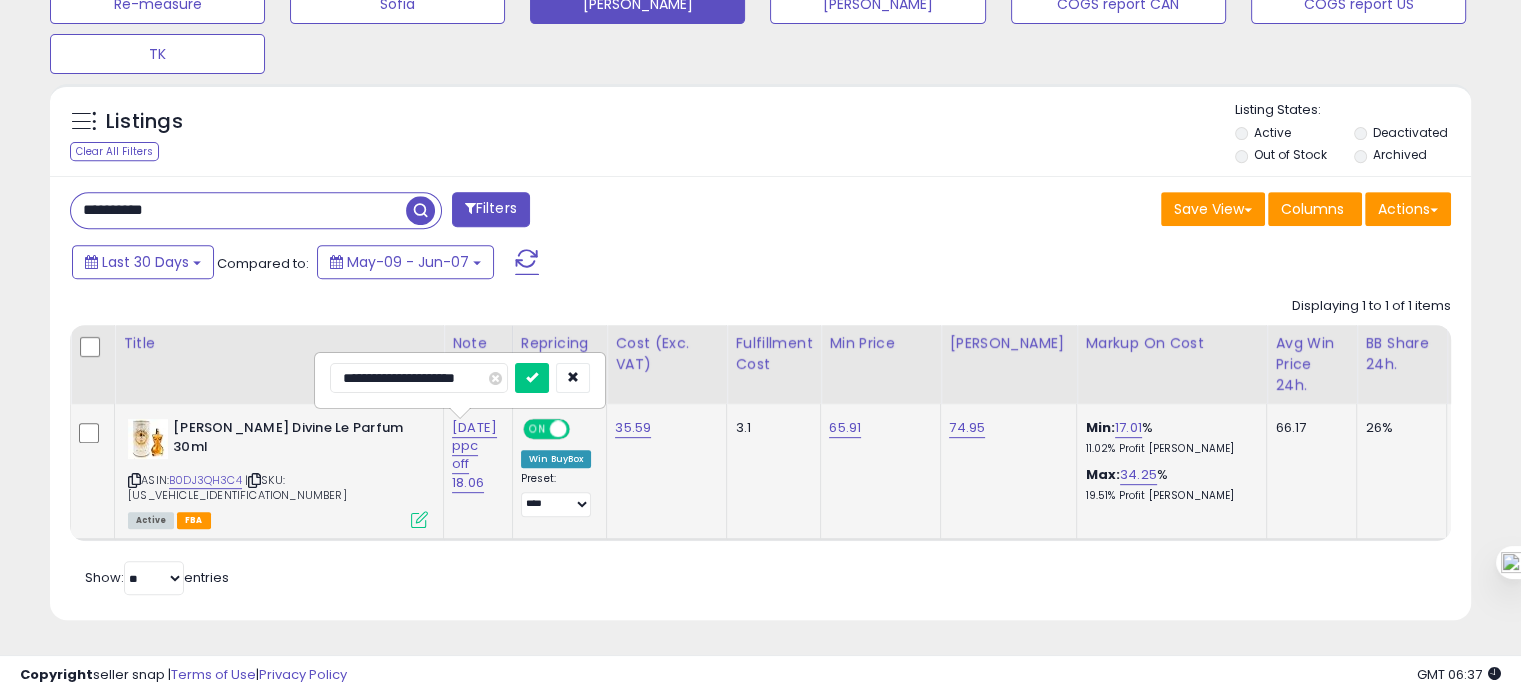click on "**********" at bounding box center [419, 378] 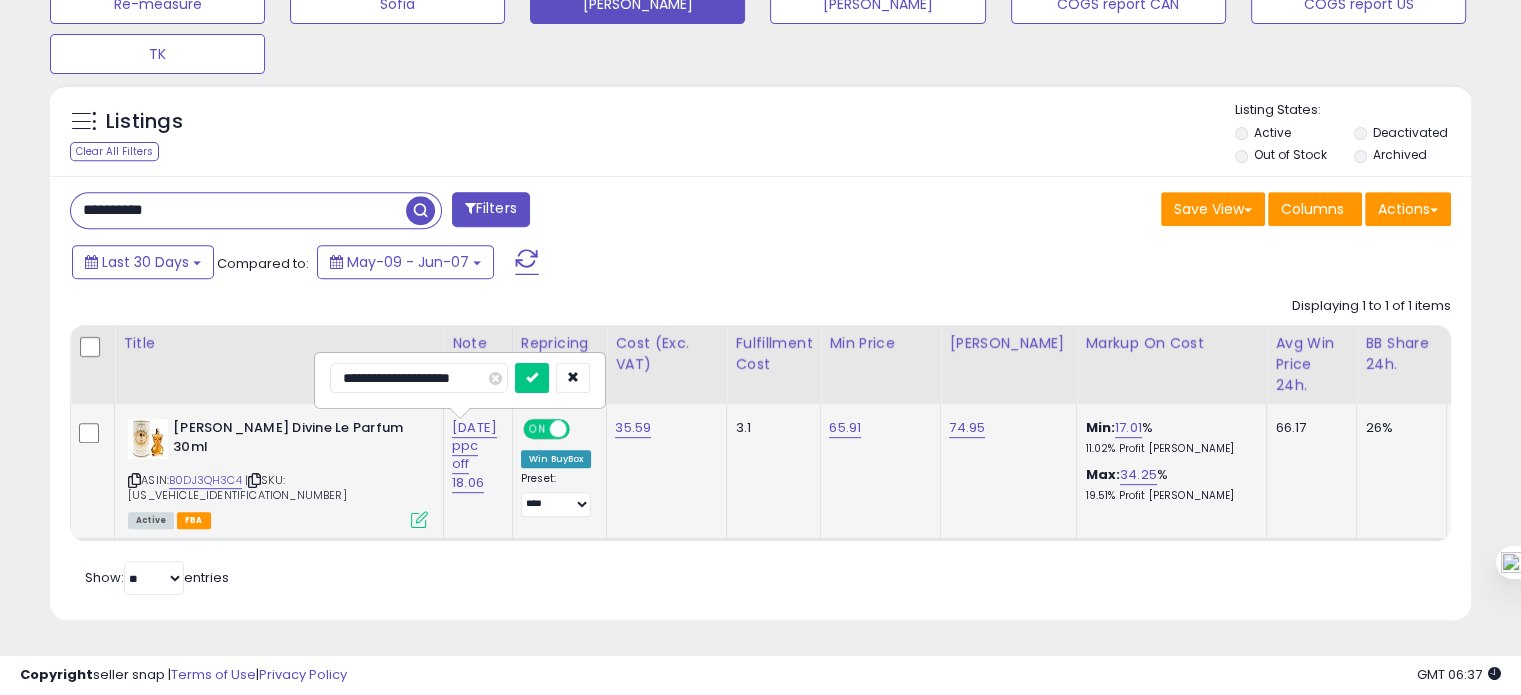 type on "**********" 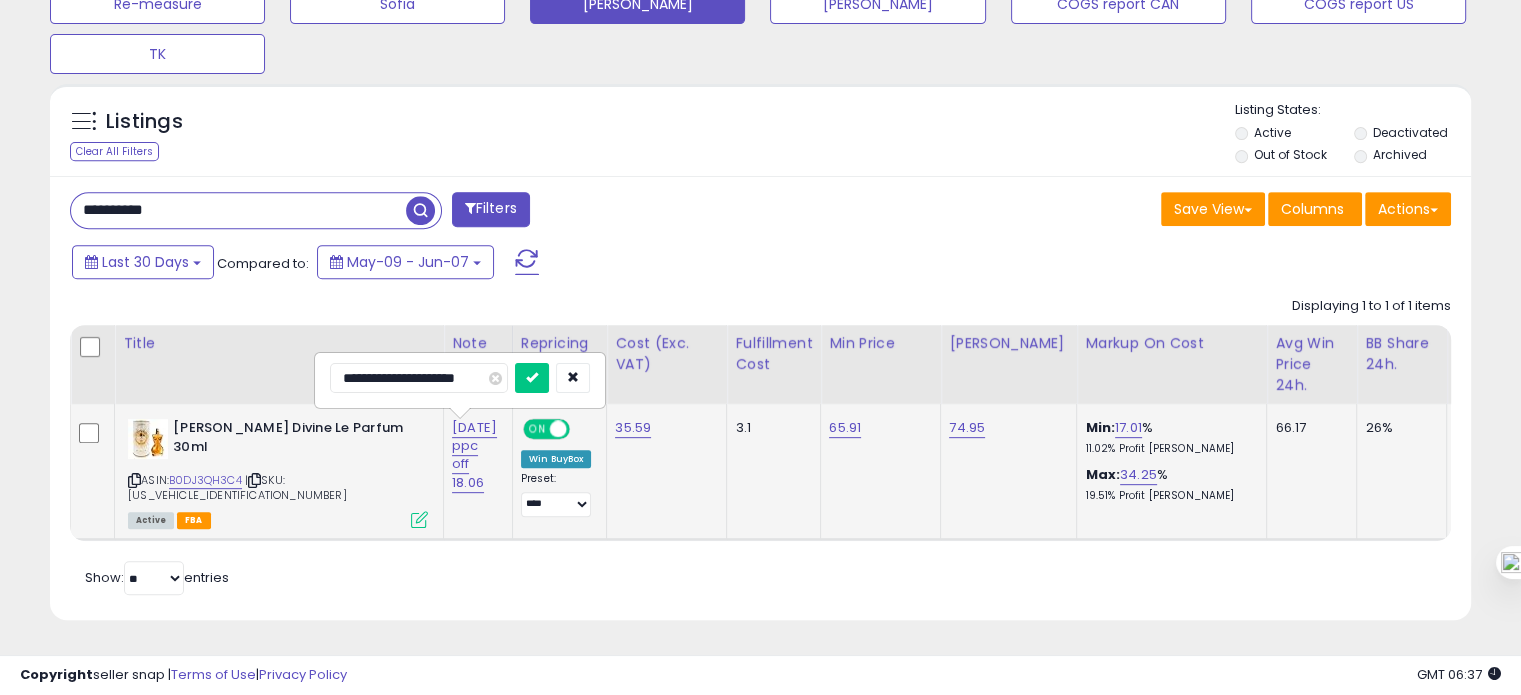 click at bounding box center [532, 378] 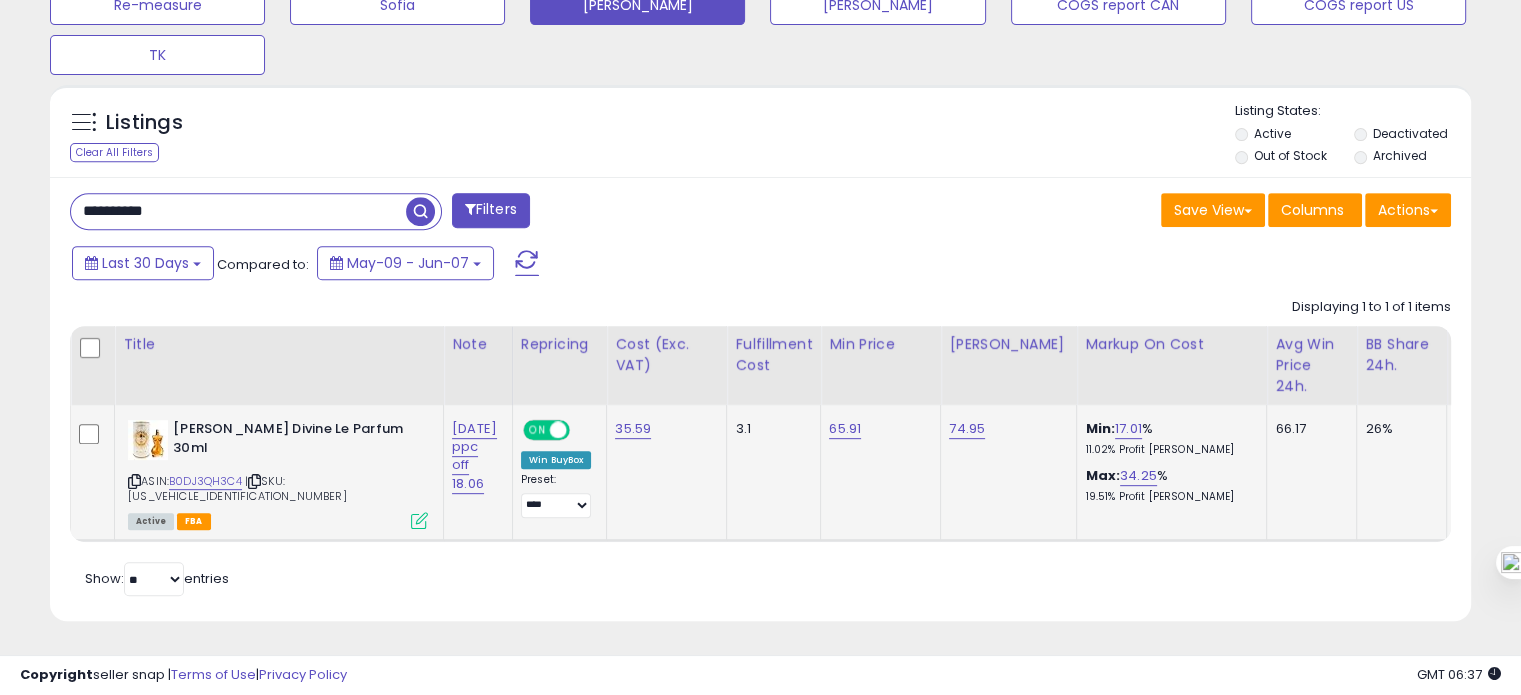 scroll, scrollTop: 796, scrollLeft: 0, axis: vertical 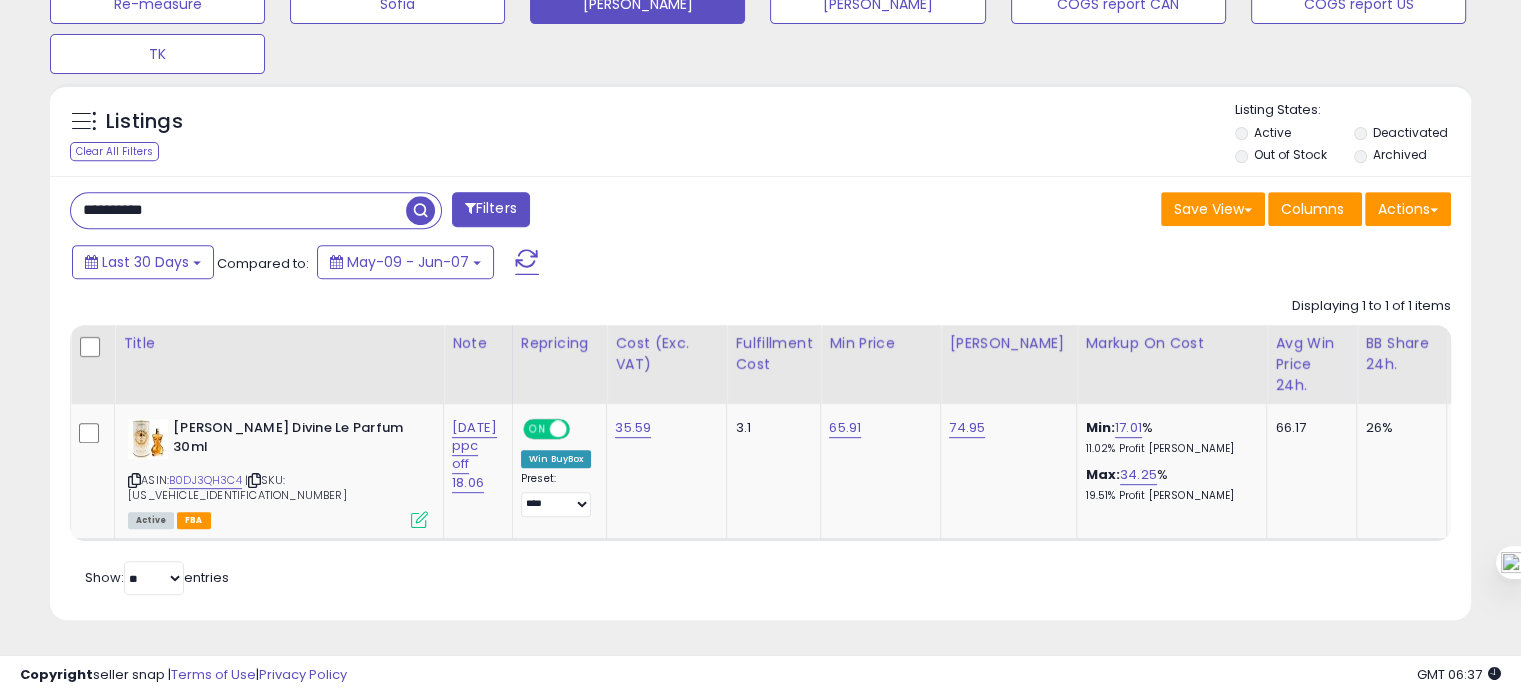 drag, startPoint x: 210, startPoint y: 231, endPoint x: 199, endPoint y: 212, distance: 21.954498 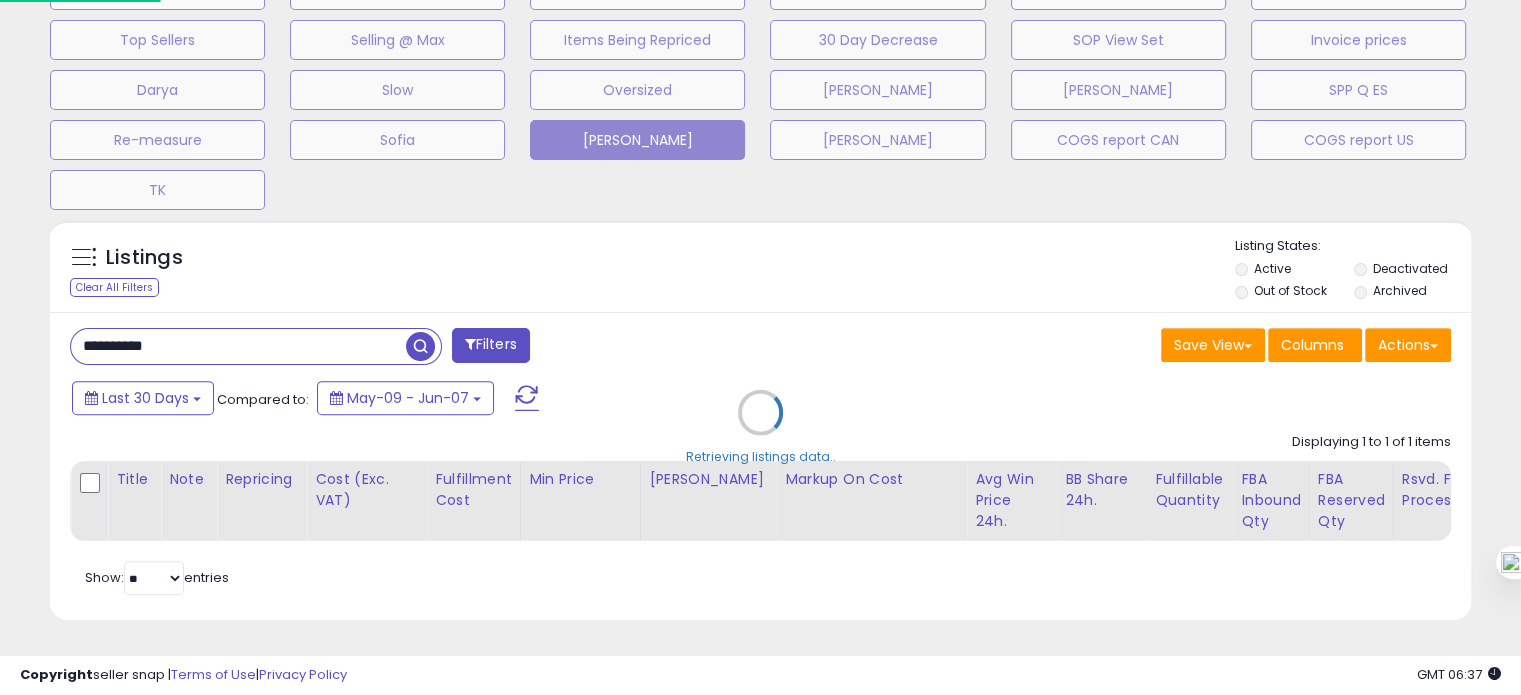scroll, scrollTop: 999589, scrollLeft: 999168, axis: both 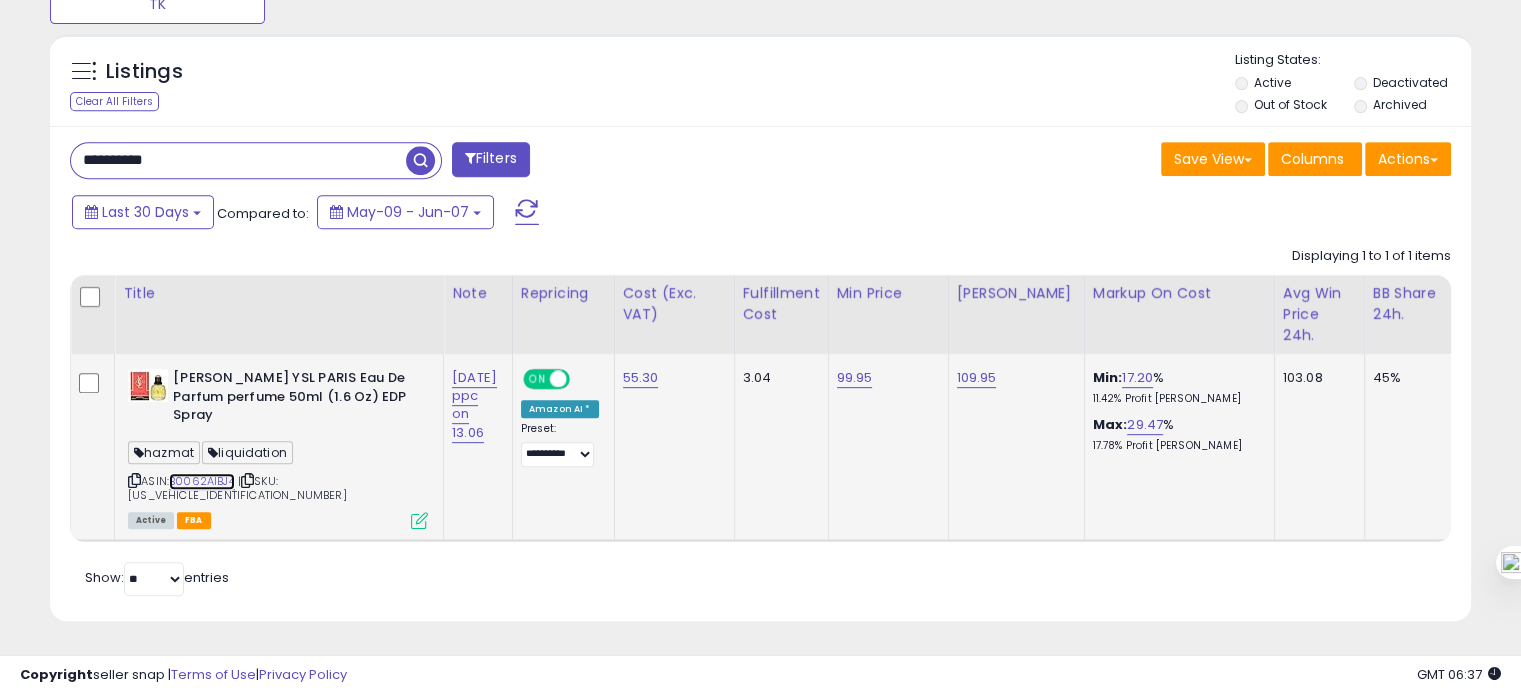 click on "B0062AIBJ4" at bounding box center (202, 481) 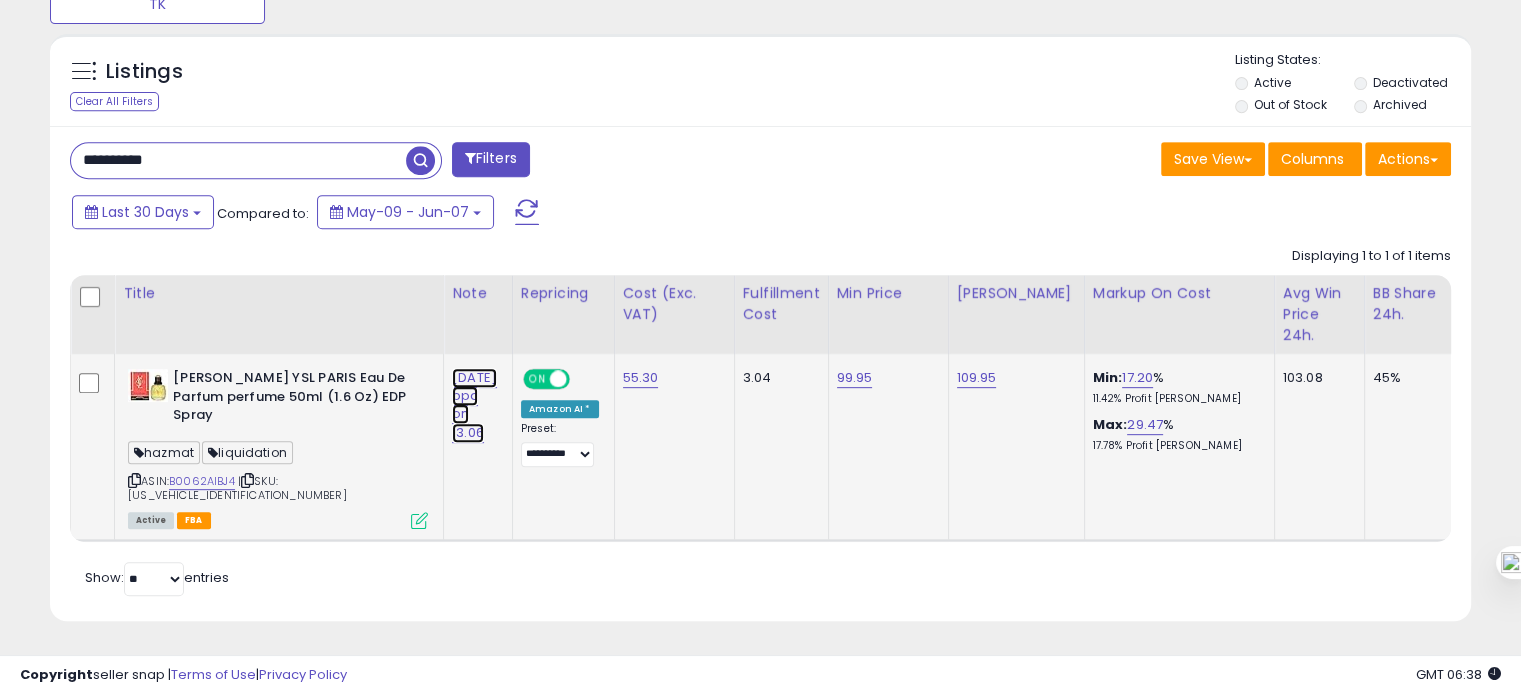 click on "01.07.25 ppc on 13.06" at bounding box center (474, 405) 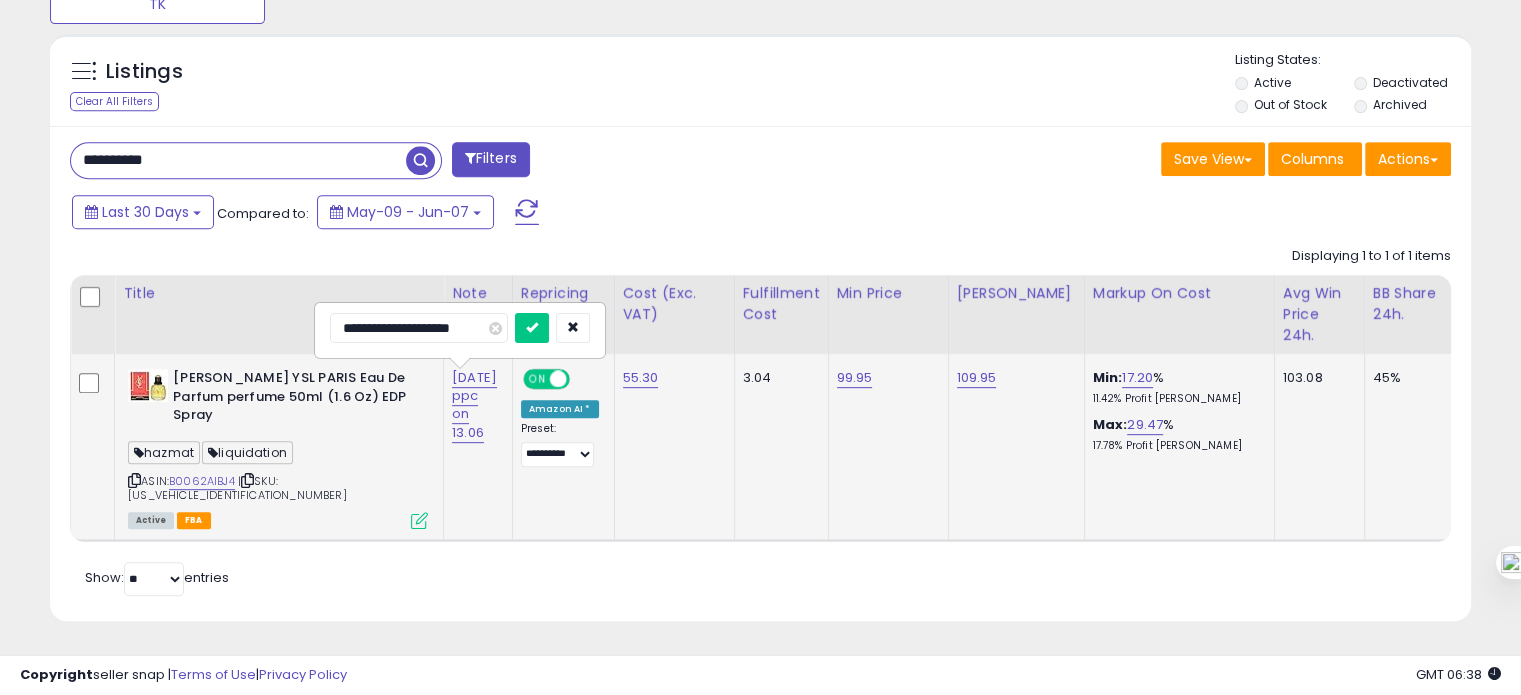 click on "**********" at bounding box center [419, 328] 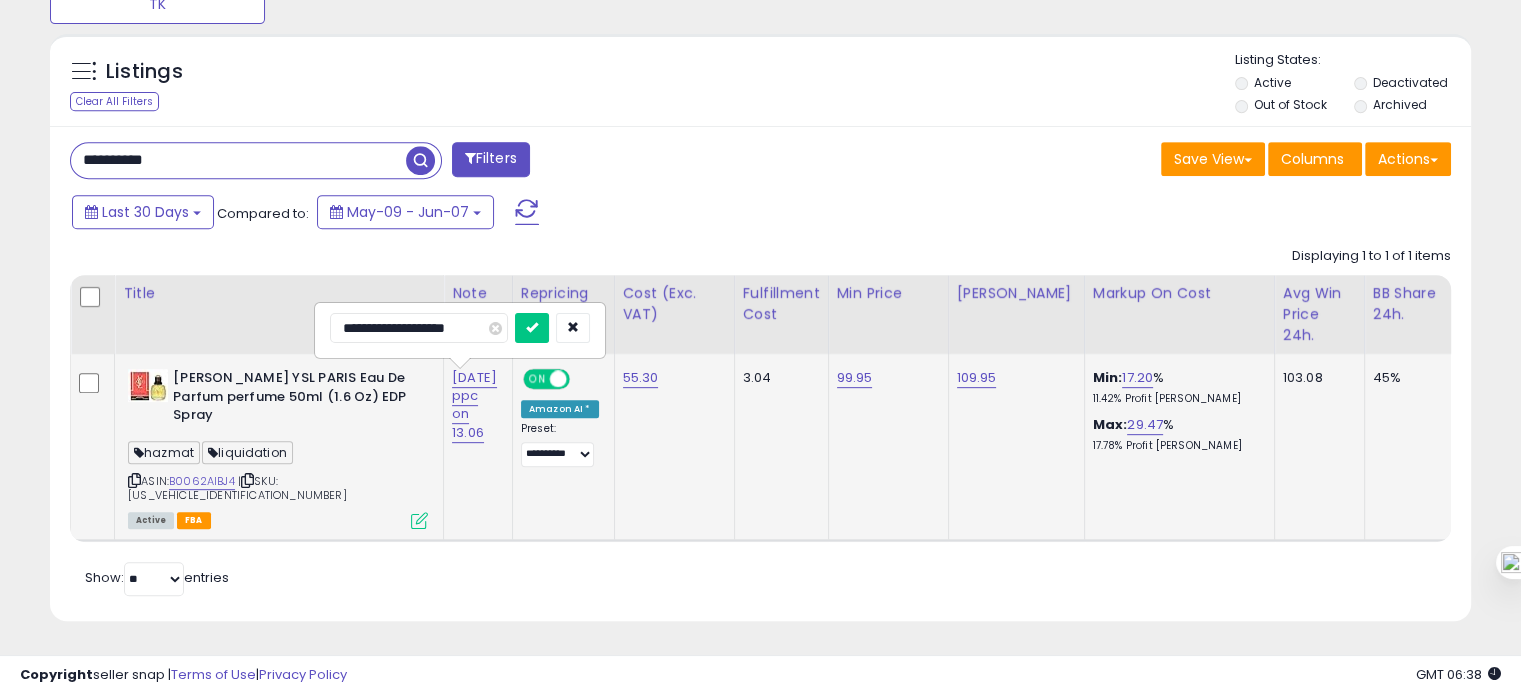 click at bounding box center [532, 328] 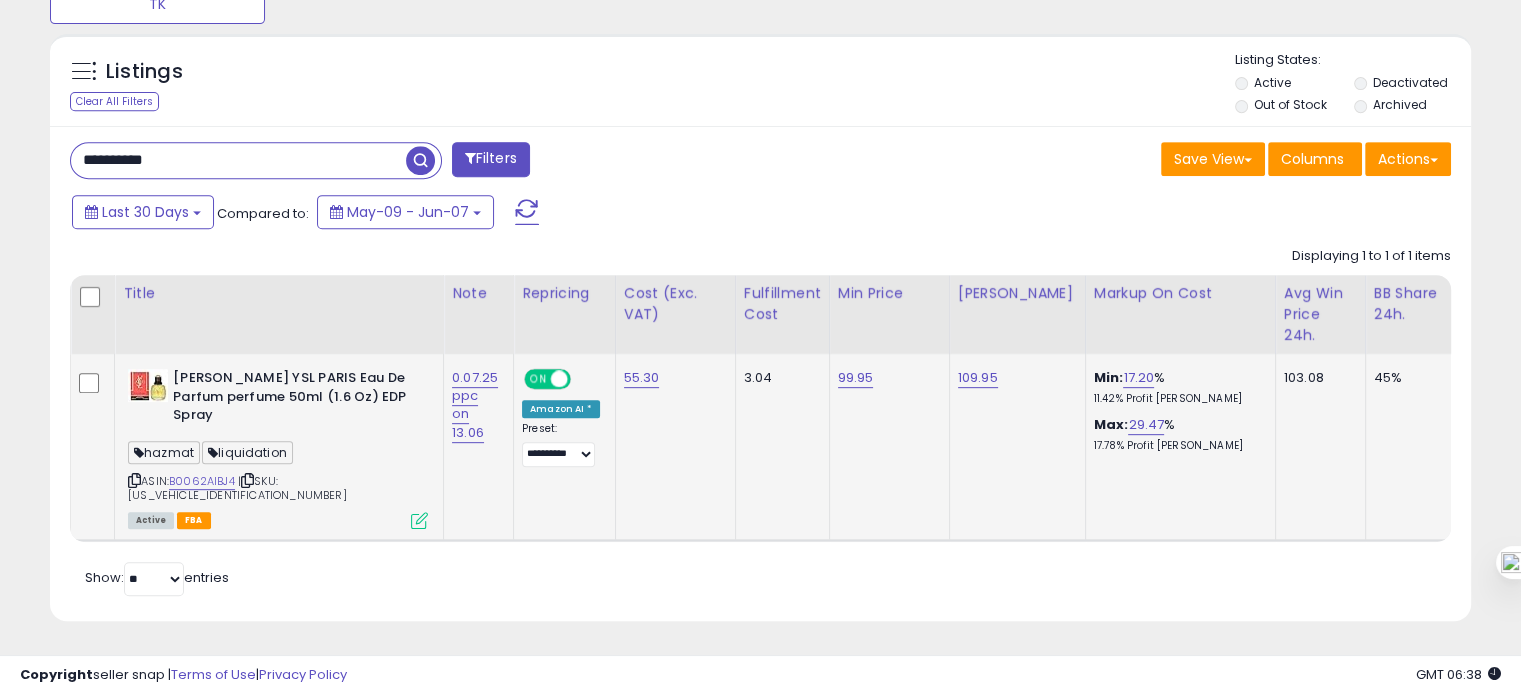 click on "0.07.25 ppc on 13.06" at bounding box center (475, 405) 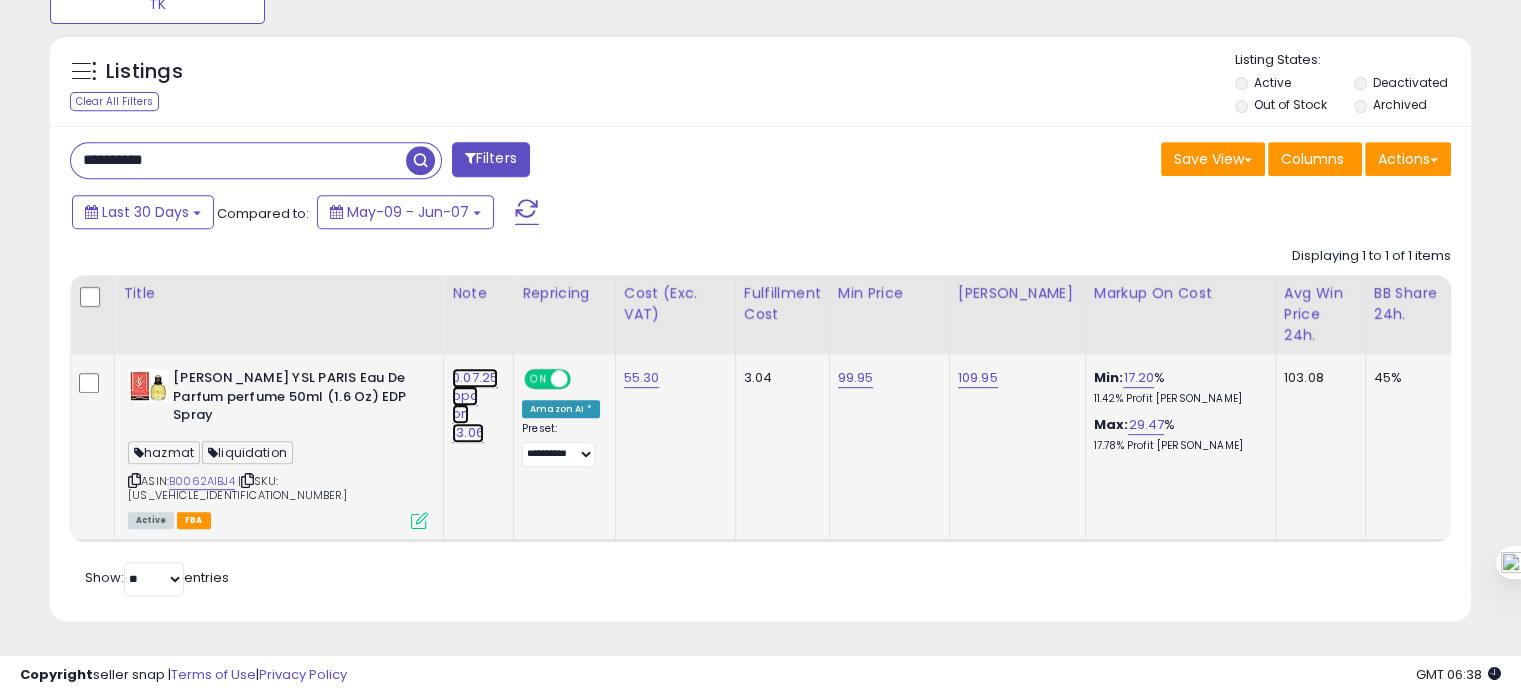 click on "0.07.25 ppc on 13.06" at bounding box center [475, 405] 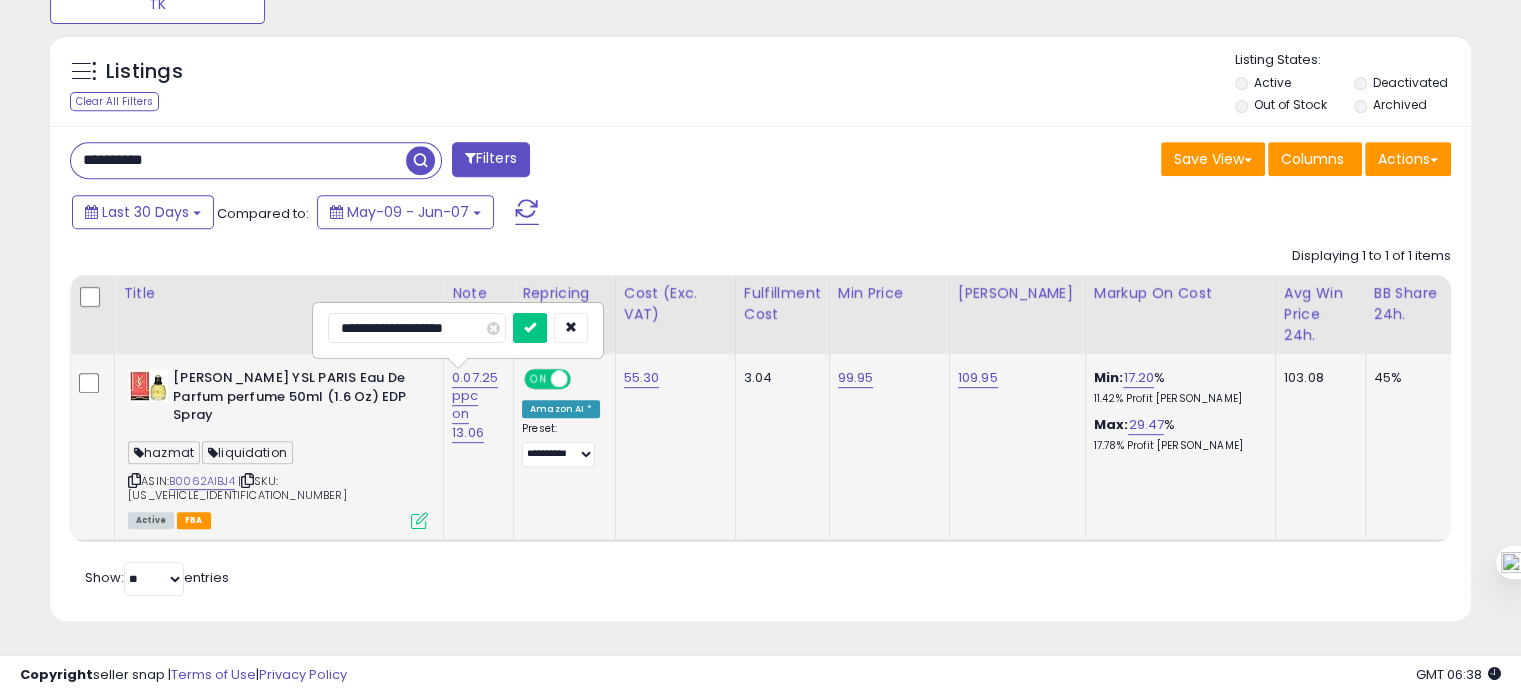 click on "**********" at bounding box center (417, 328) 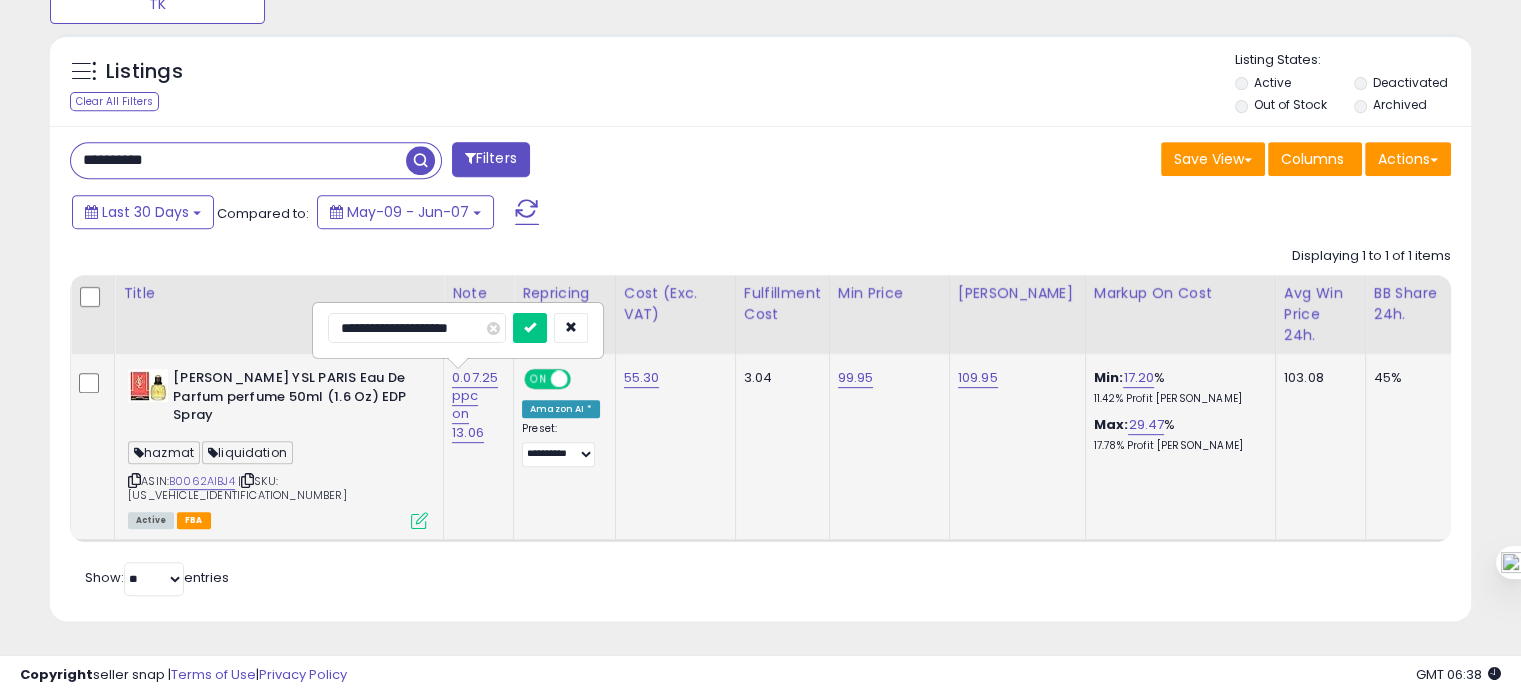 click at bounding box center [530, 328] 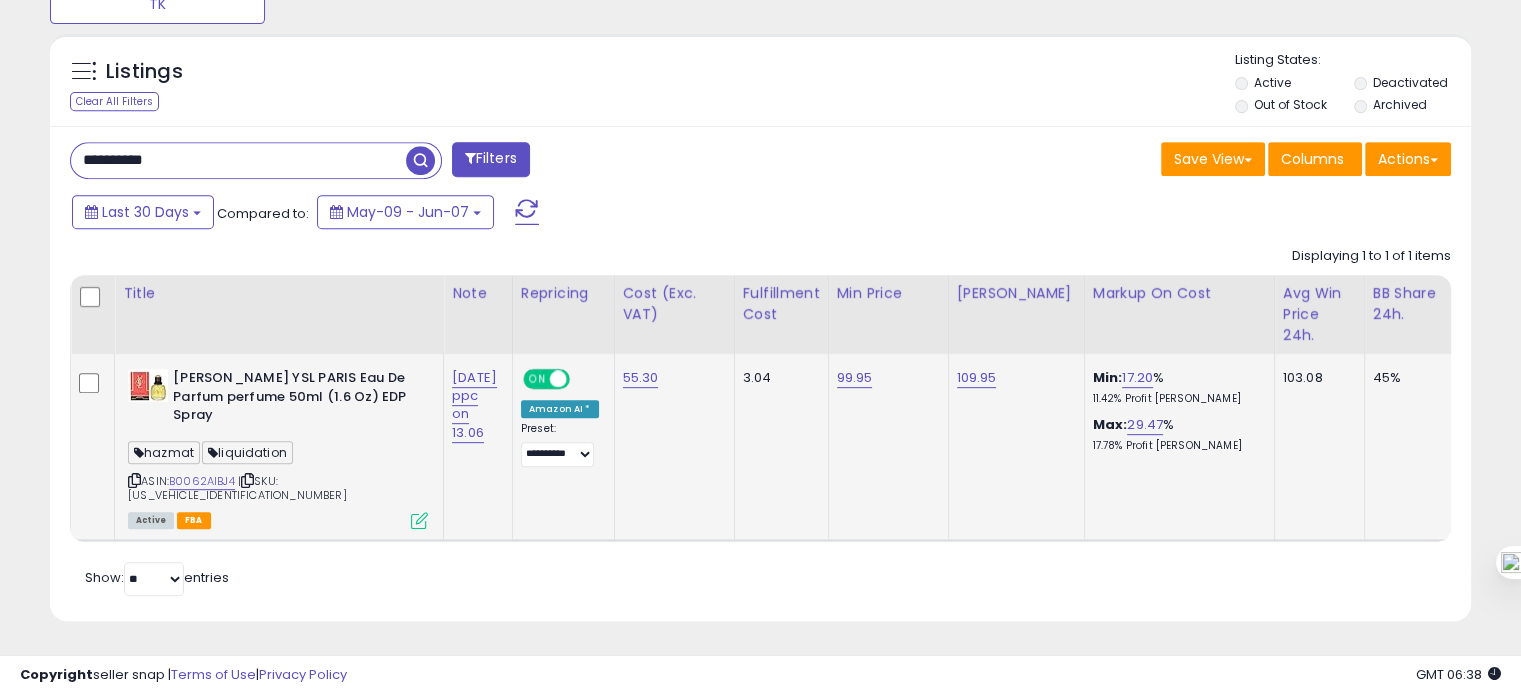 click on "**********" at bounding box center (238, 160) 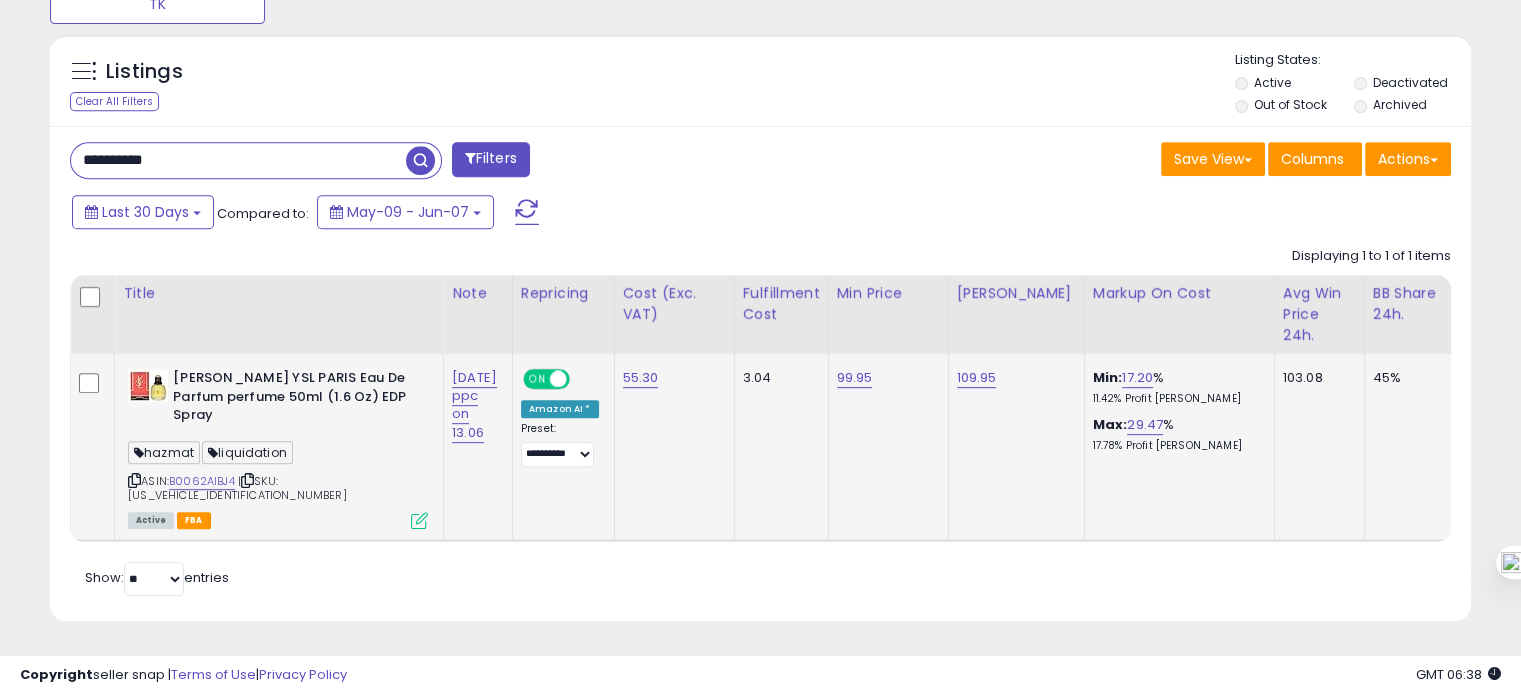 paste 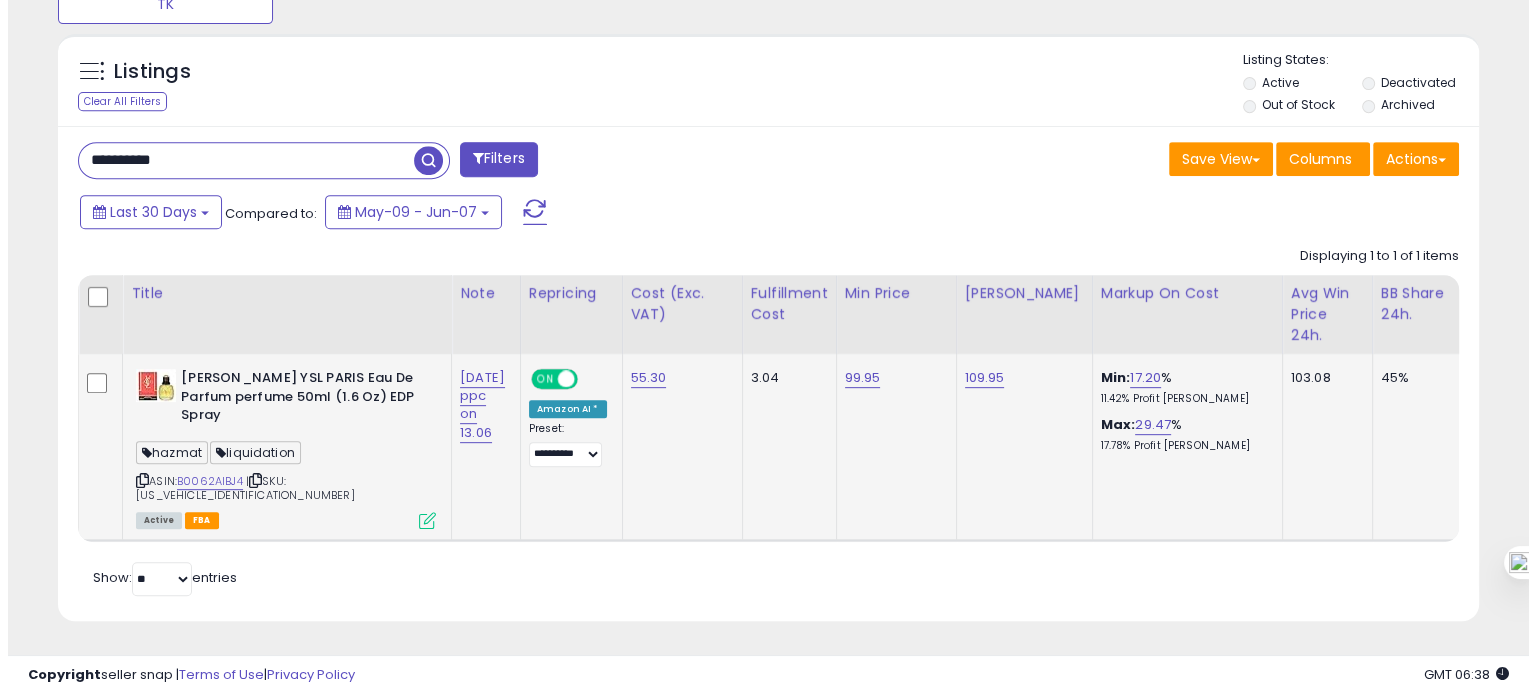scroll, scrollTop: 674, scrollLeft: 0, axis: vertical 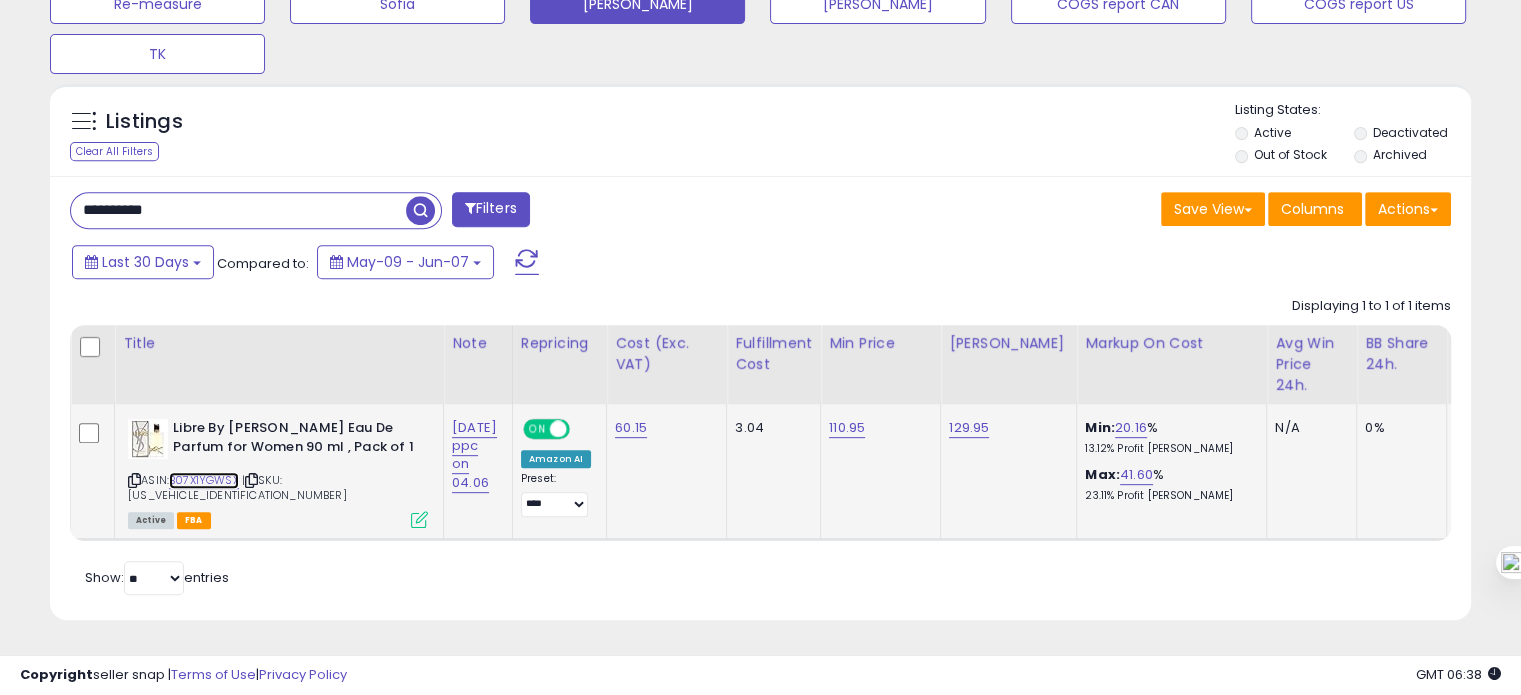 click on "B07X1YGWSX" at bounding box center [204, 480] 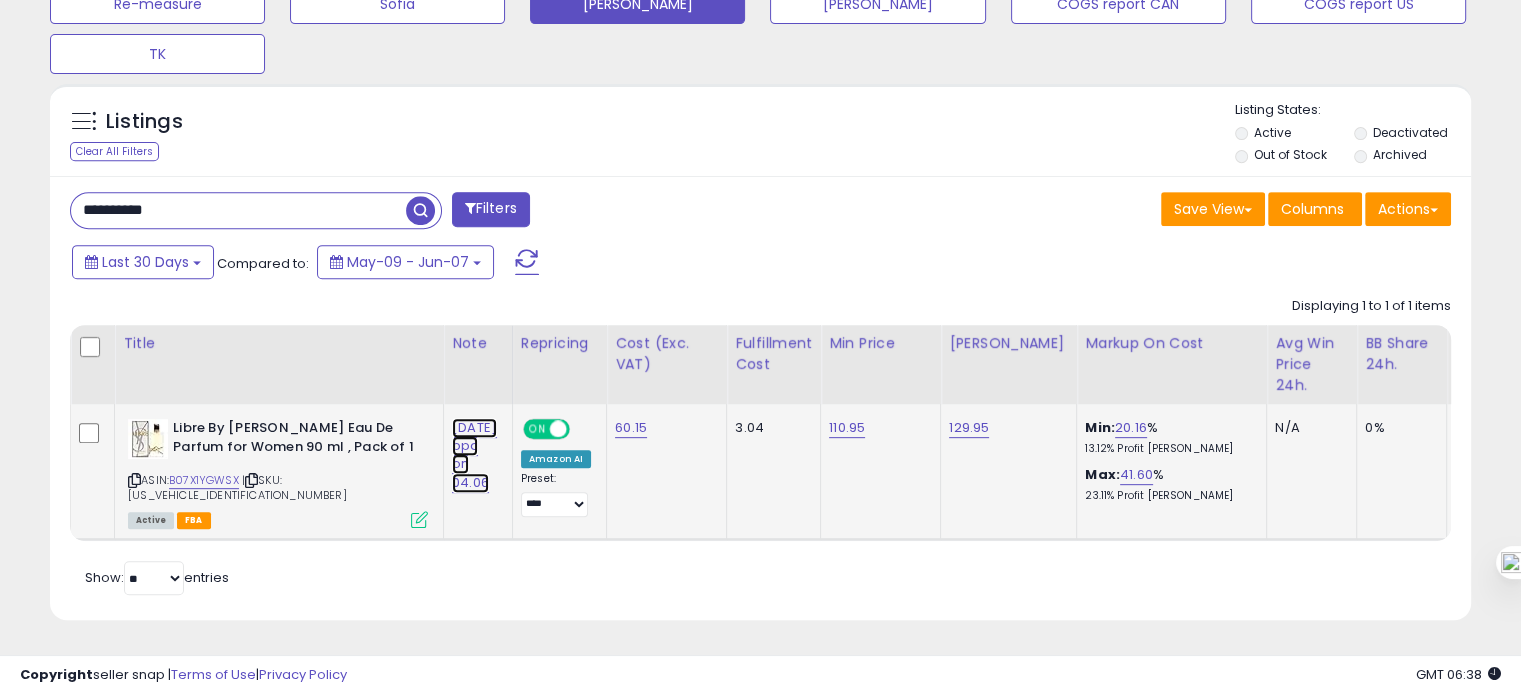 click on "27.06.25 ppc on 04.06" at bounding box center [474, 455] 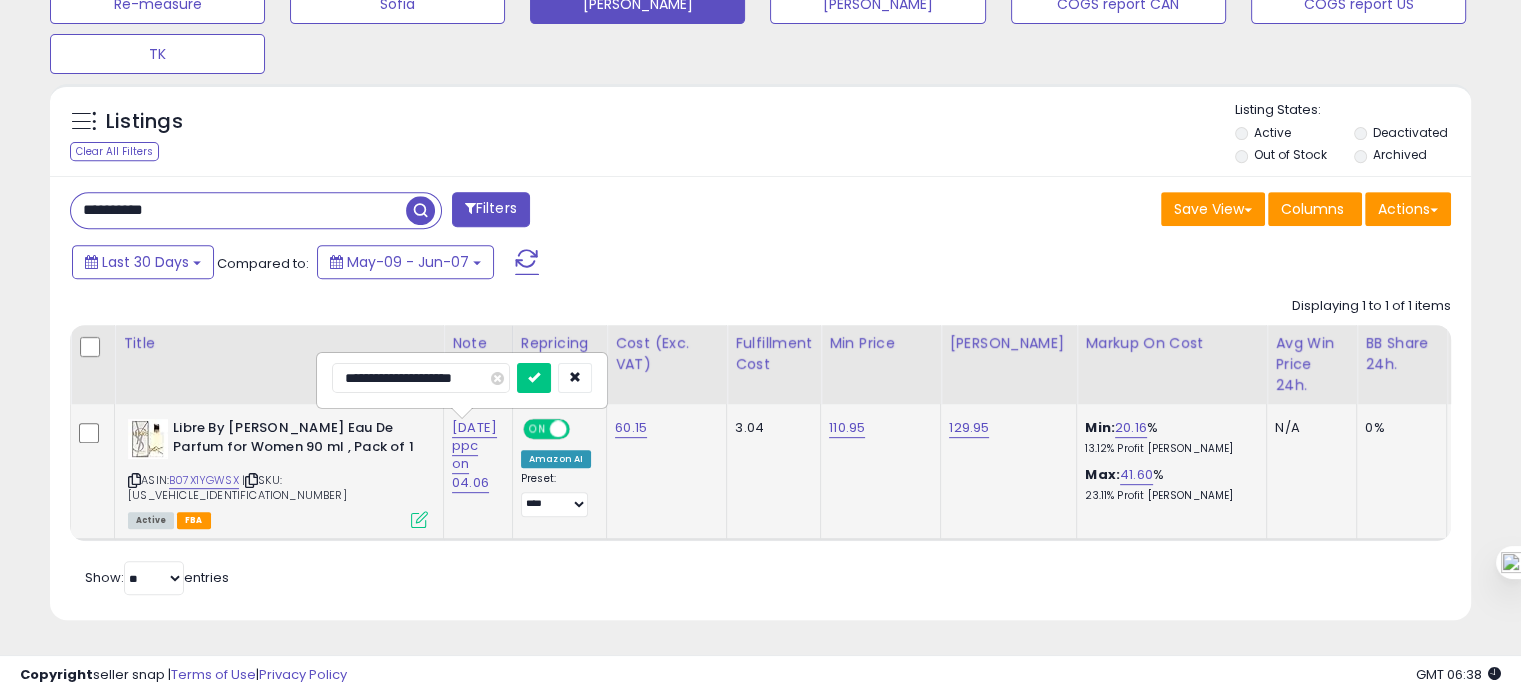 drag, startPoint x: 380, startPoint y: 376, endPoint x: 322, endPoint y: 376, distance: 58 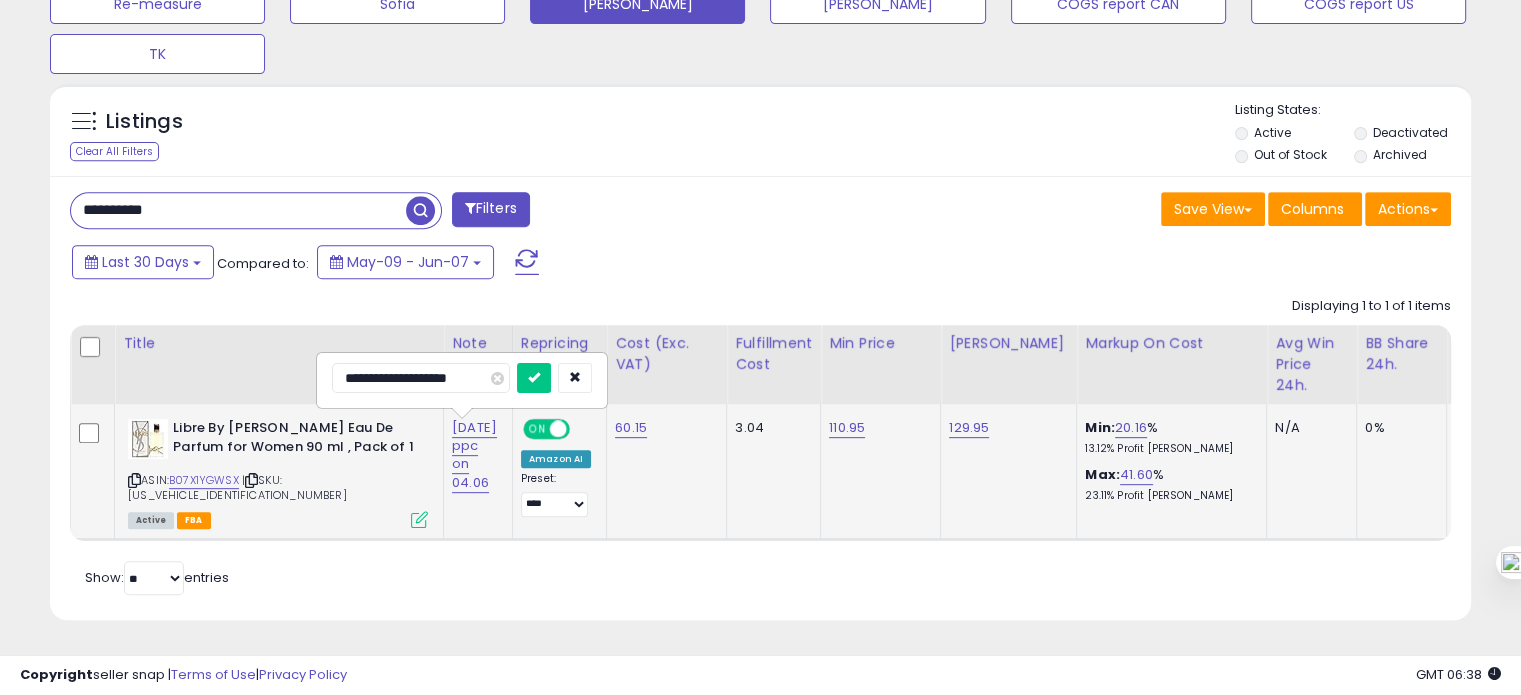 type on "**********" 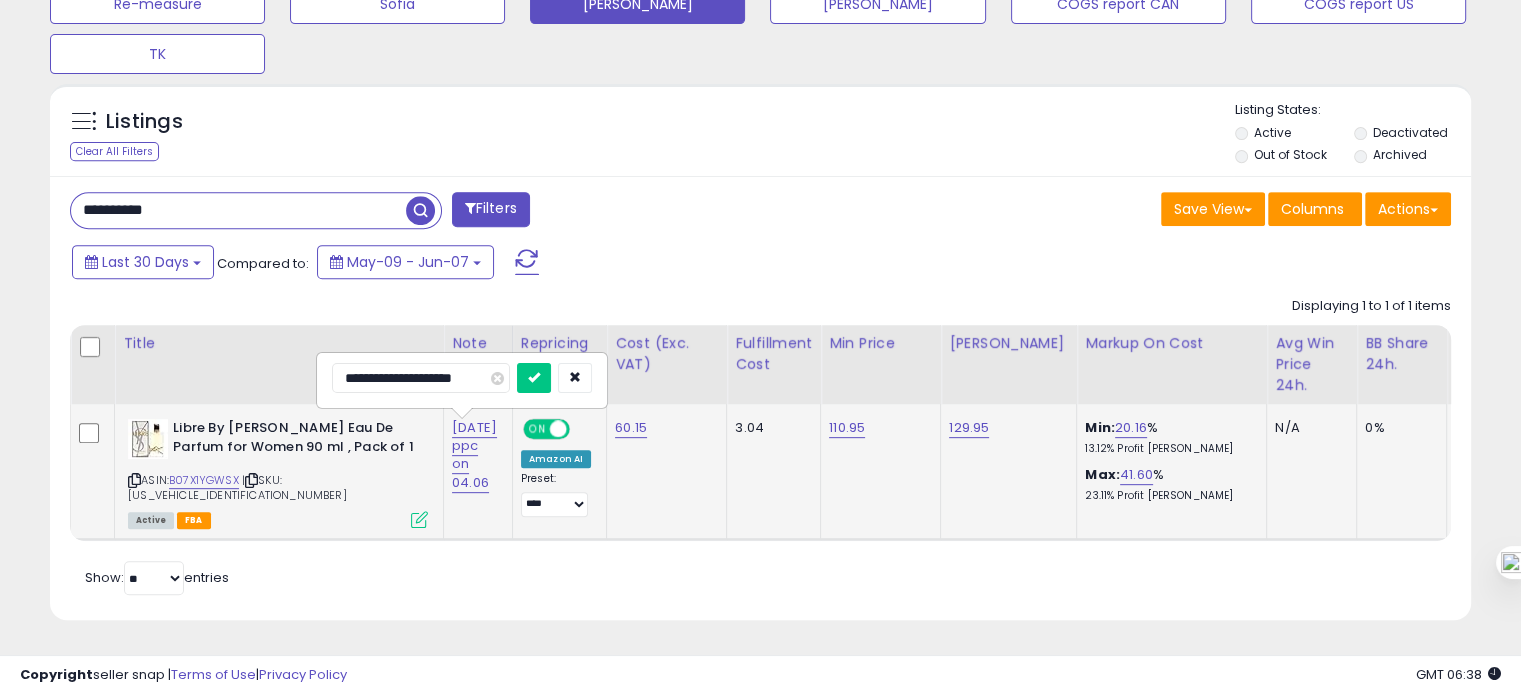 click at bounding box center (534, 378) 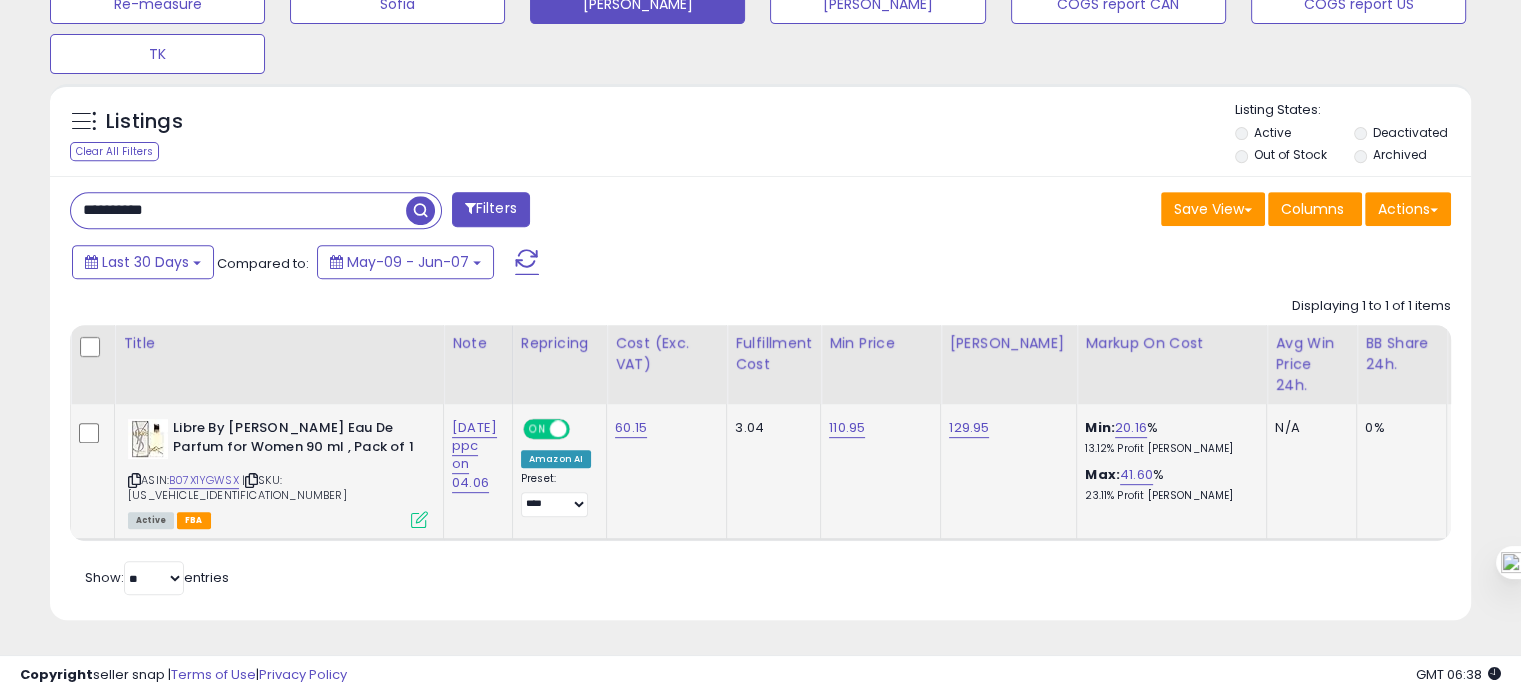 scroll, scrollTop: 0, scrollLeft: 292, axis: horizontal 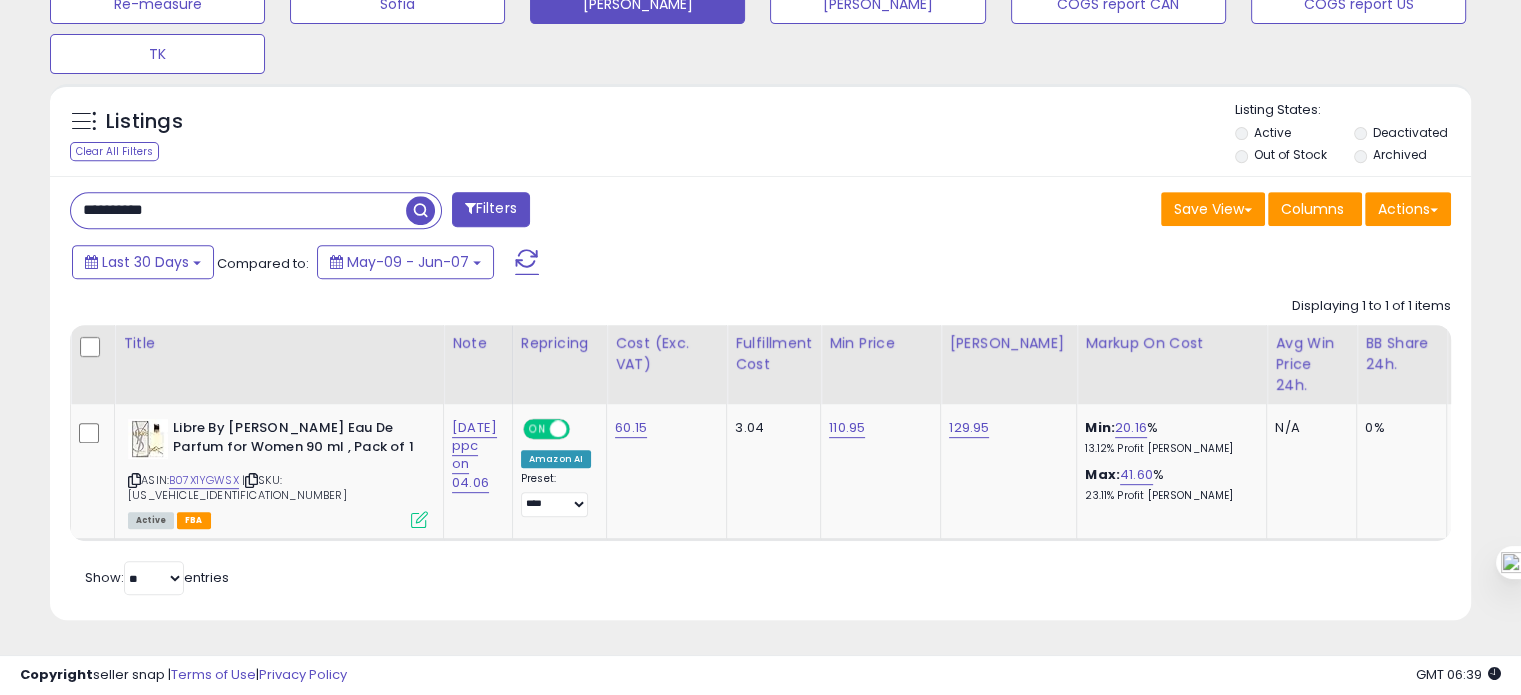 drag, startPoint x: 204, startPoint y: 190, endPoint x: 197, endPoint y: 203, distance: 14.764823 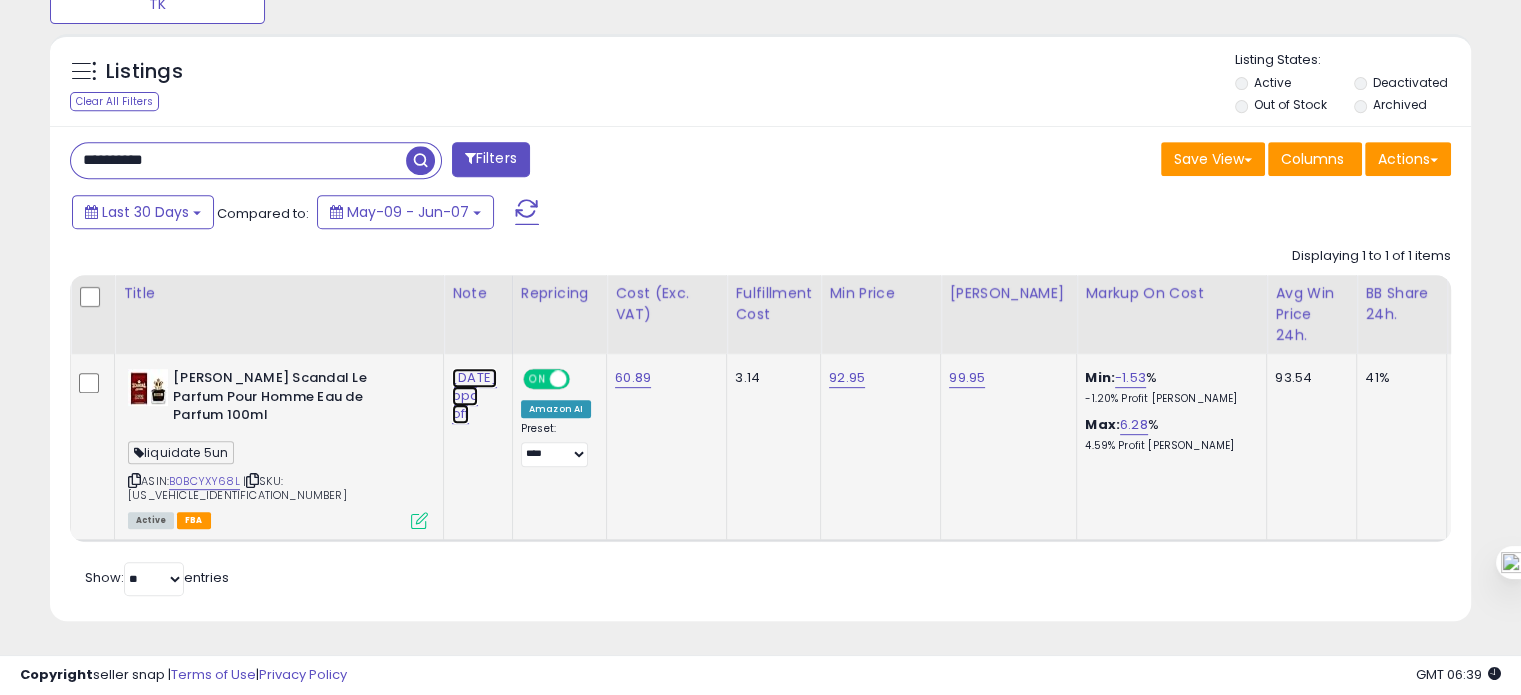 click on "01.07.25 ppc off" at bounding box center [474, 396] 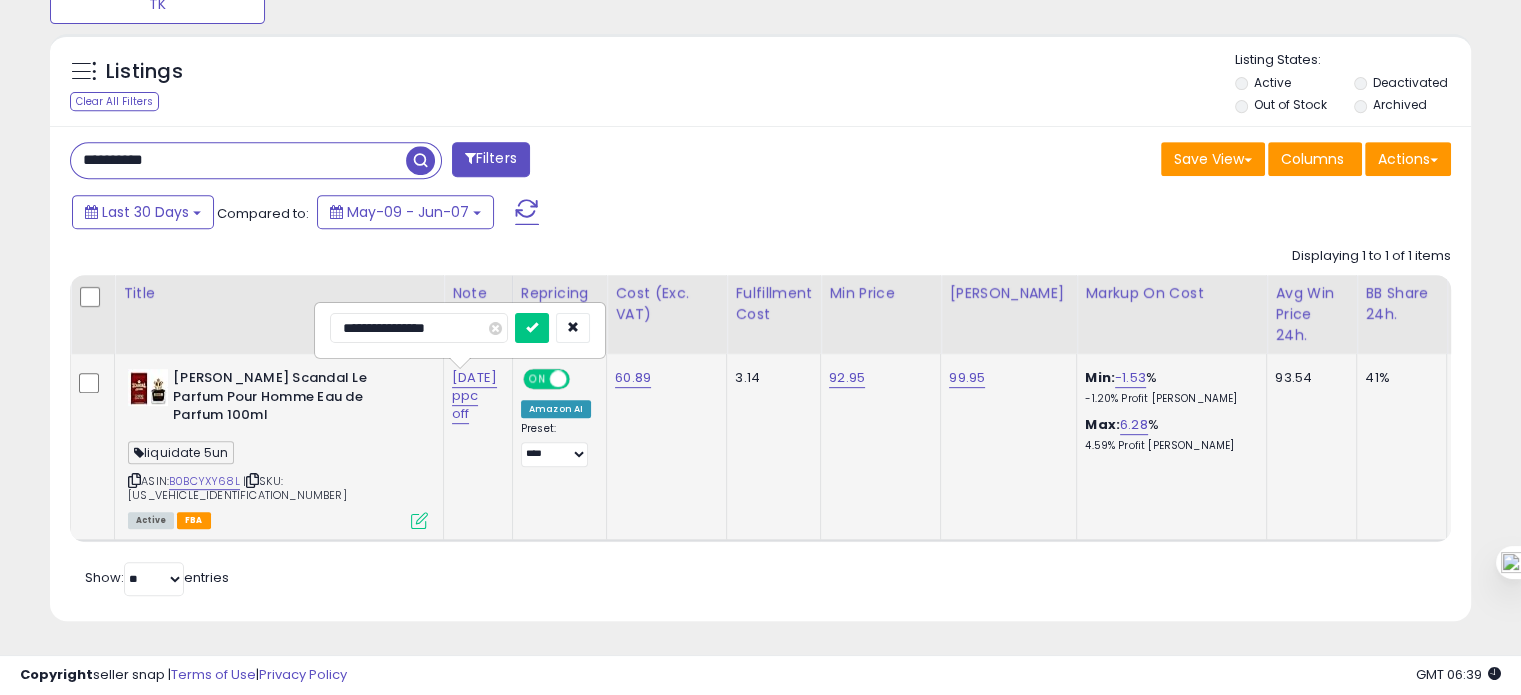 click on "**********" at bounding box center [419, 328] 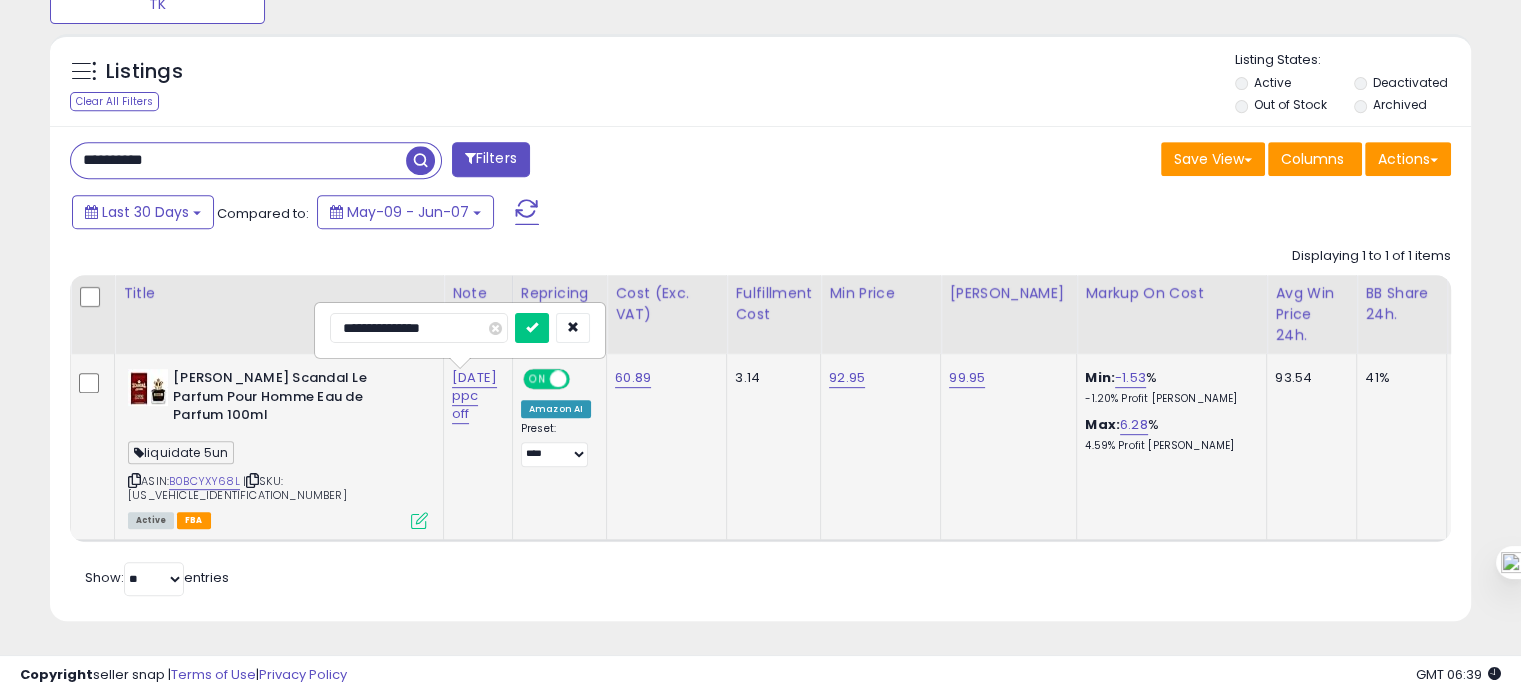 type on "**********" 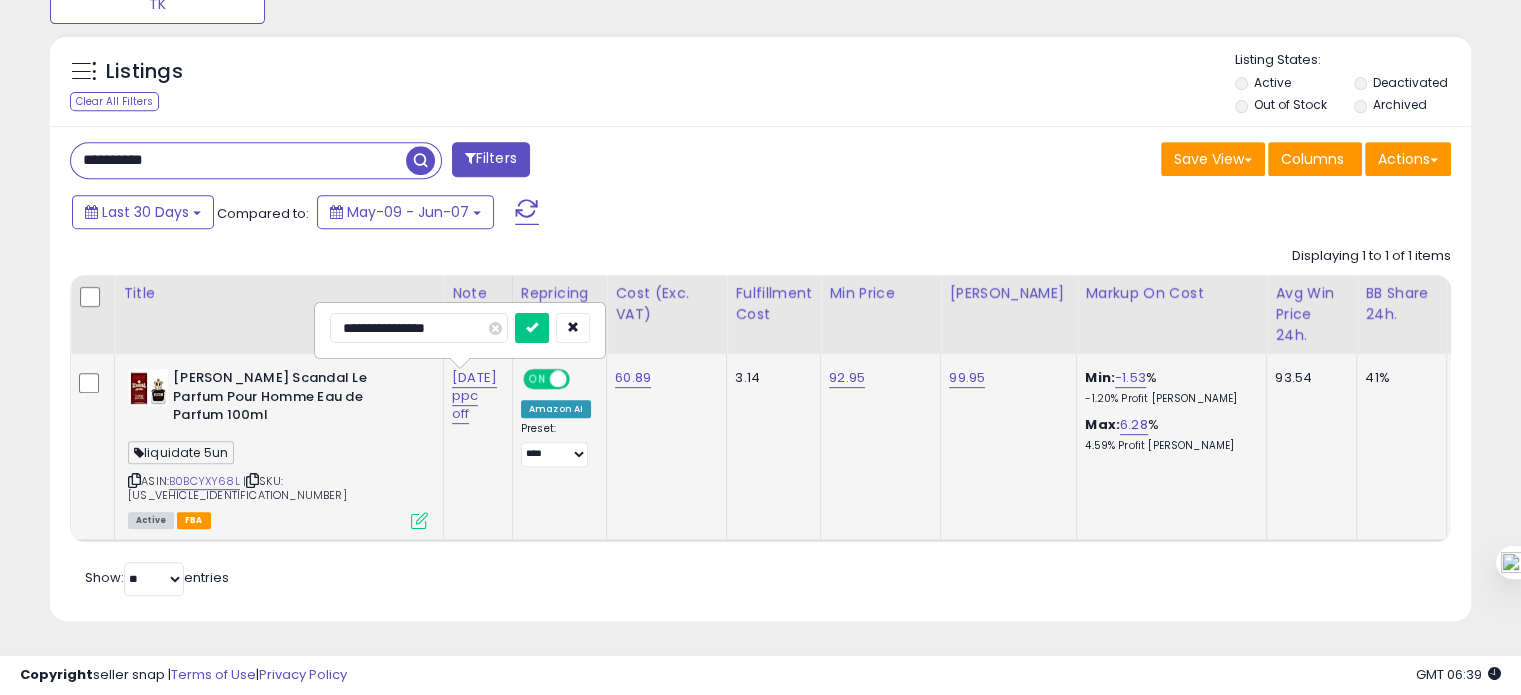 click at bounding box center [532, 328] 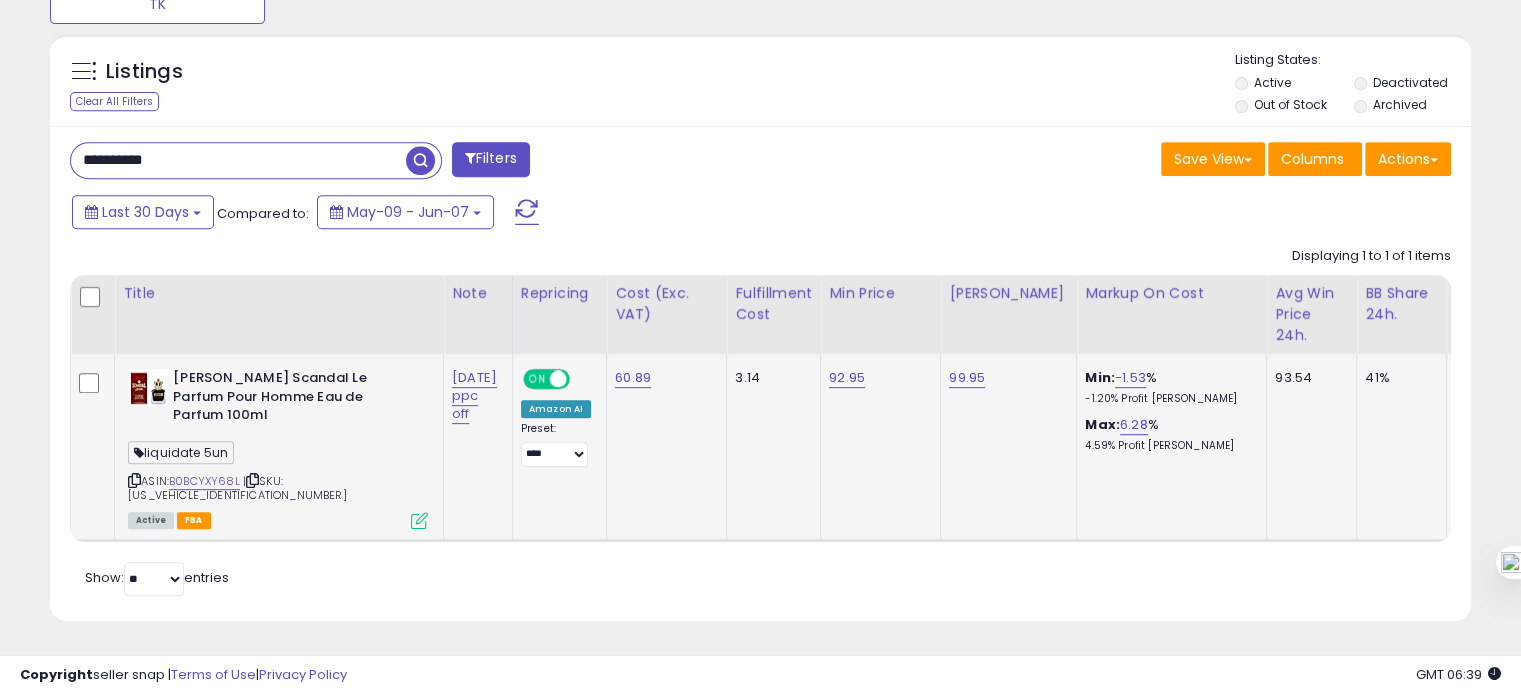 click on "**********" at bounding box center [238, 160] 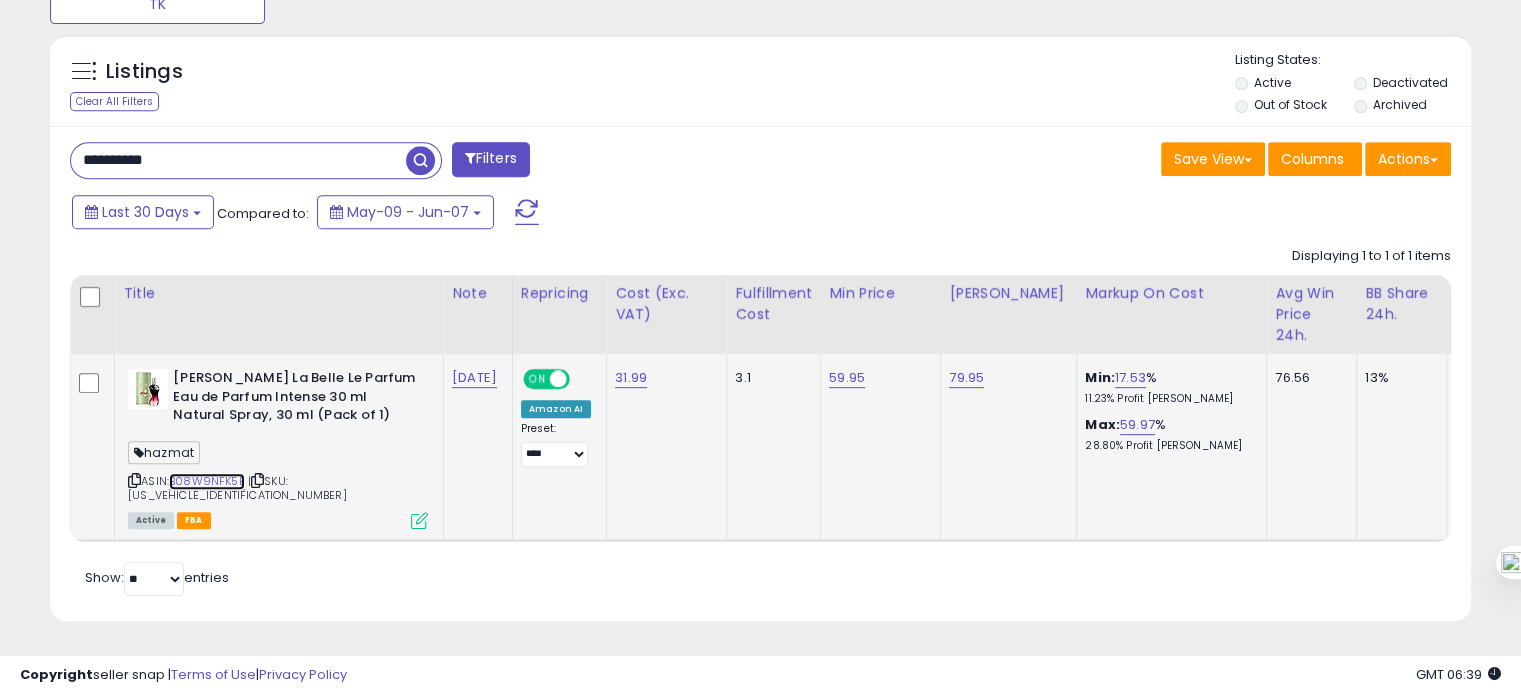 click on "B08W9NFK5B" at bounding box center (207, 481) 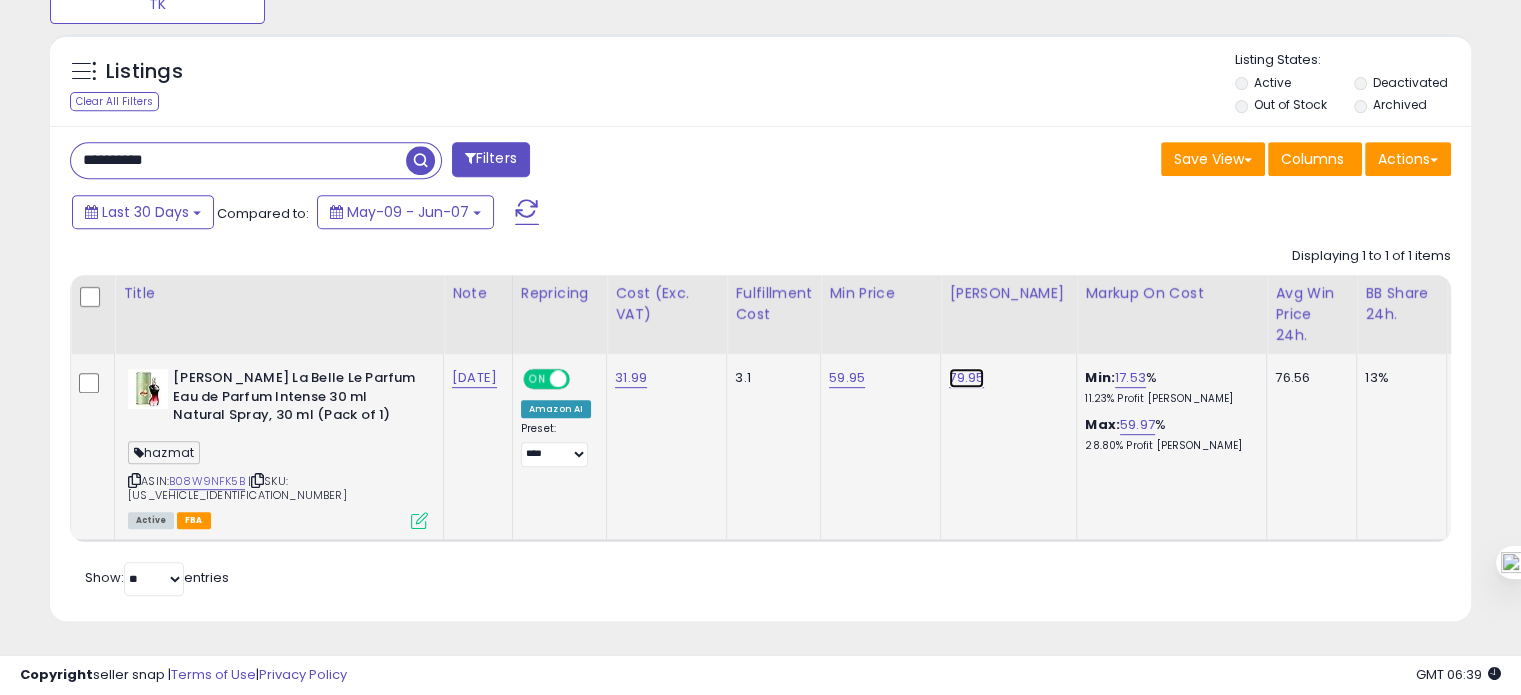 click on "79.95" at bounding box center [966, 378] 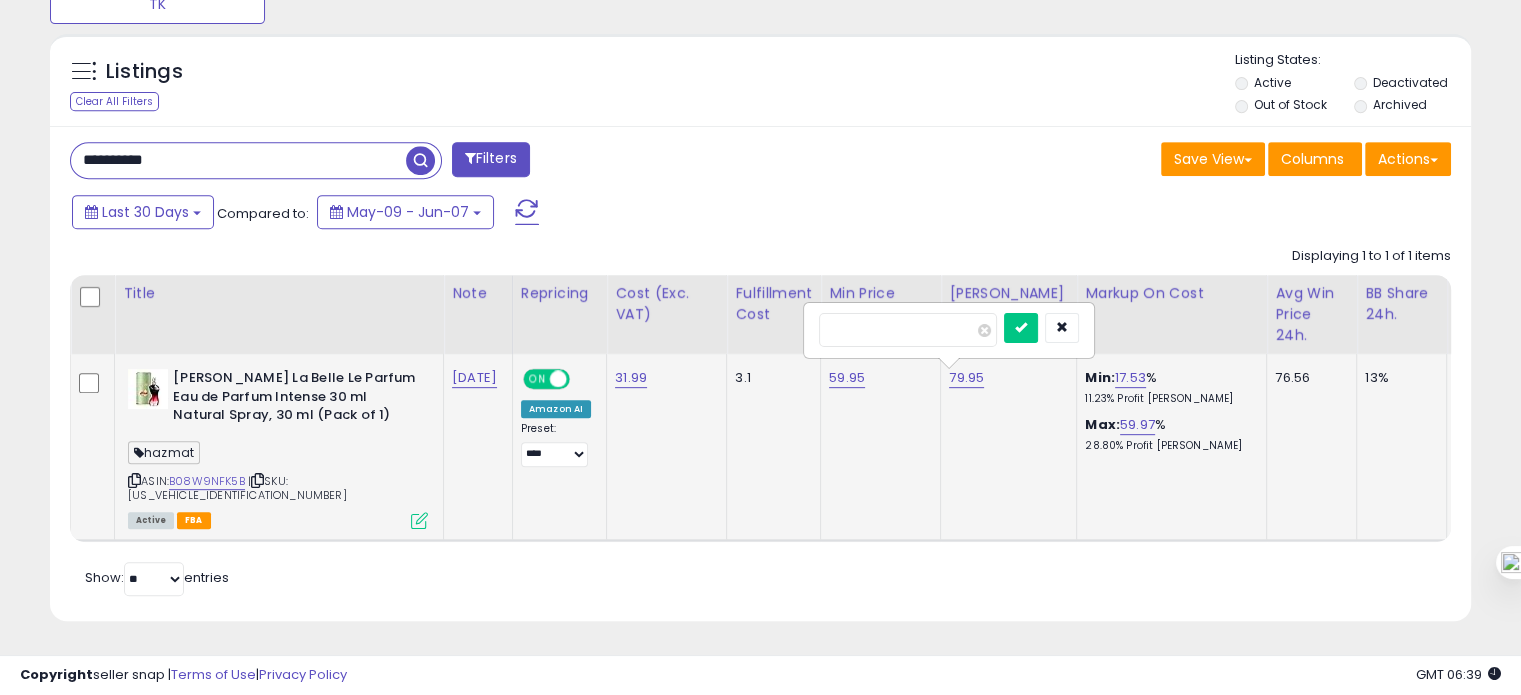 click on "*****" at bounding box center (908, 330) 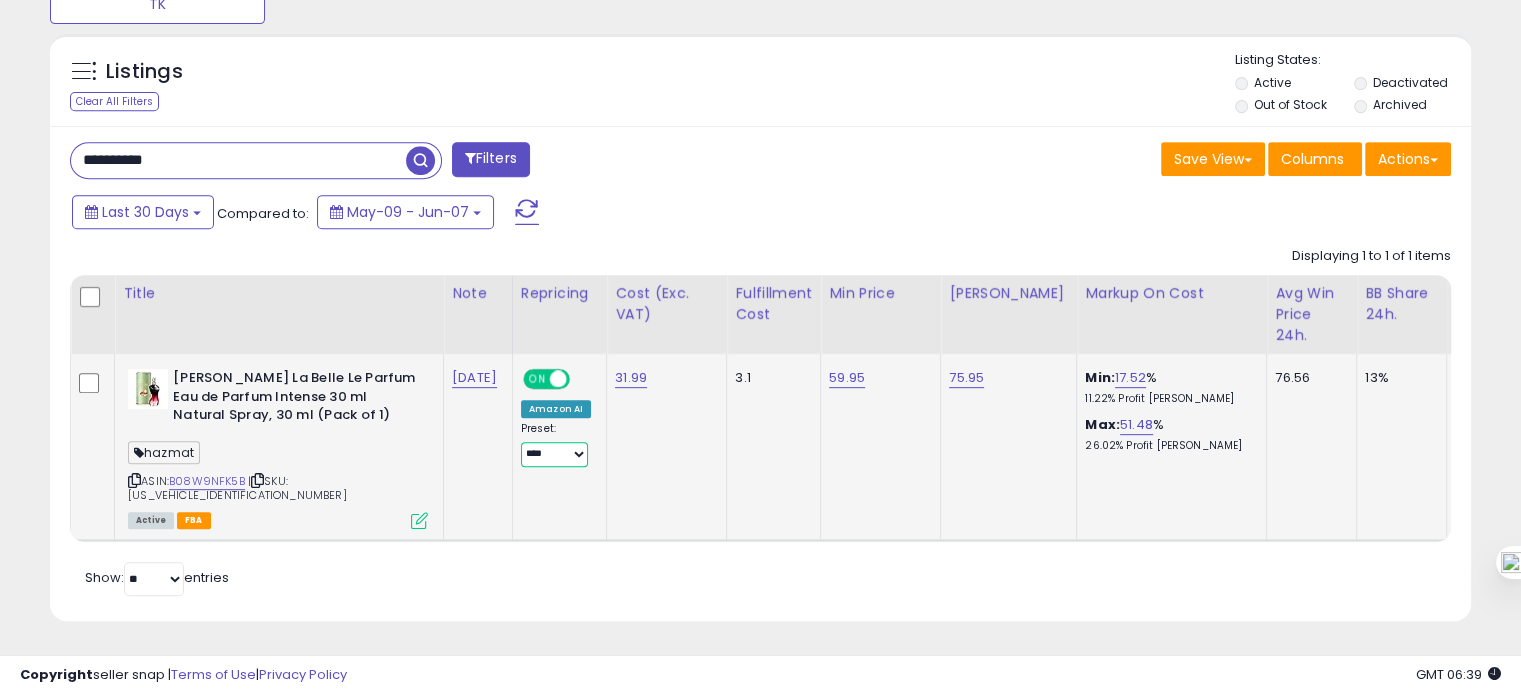 click on "**********" at bounding box center (554, 454) 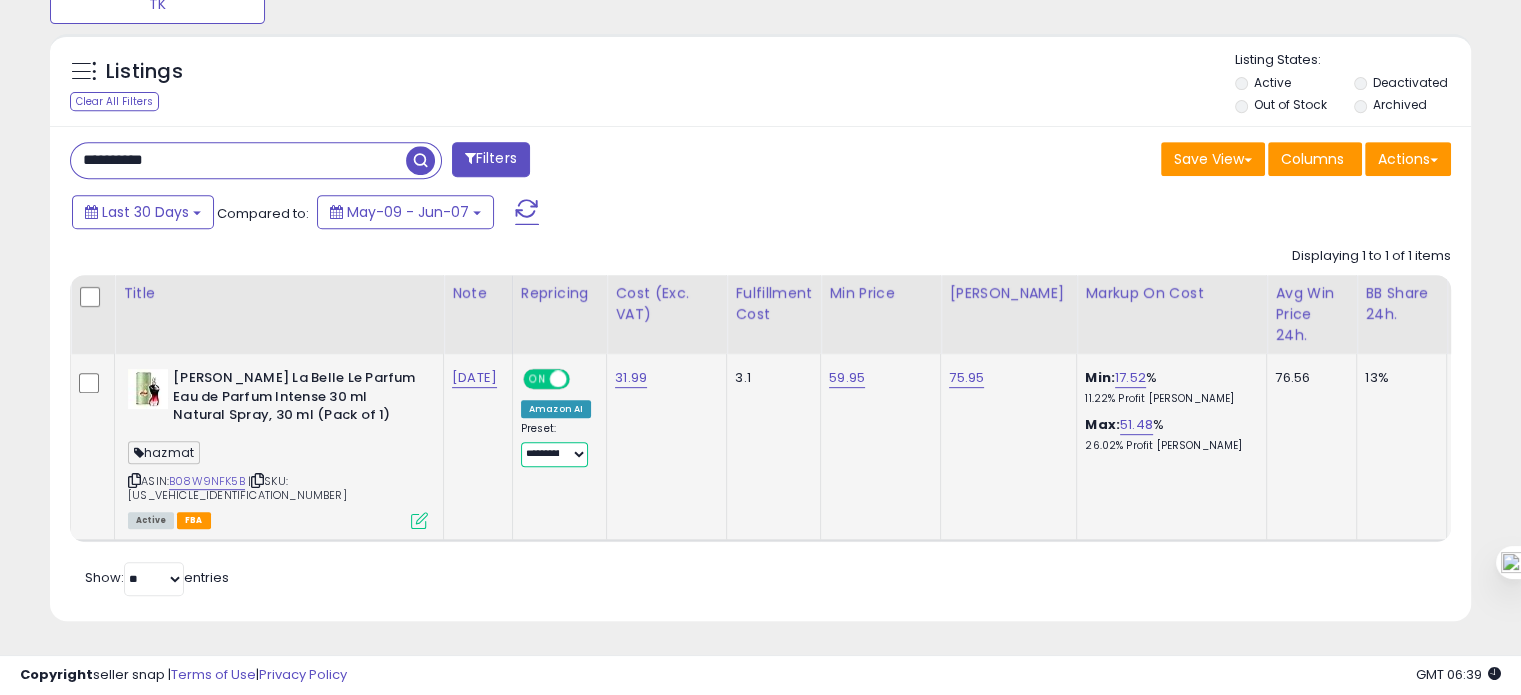 click on "**********" at bounding box center (554, 454) 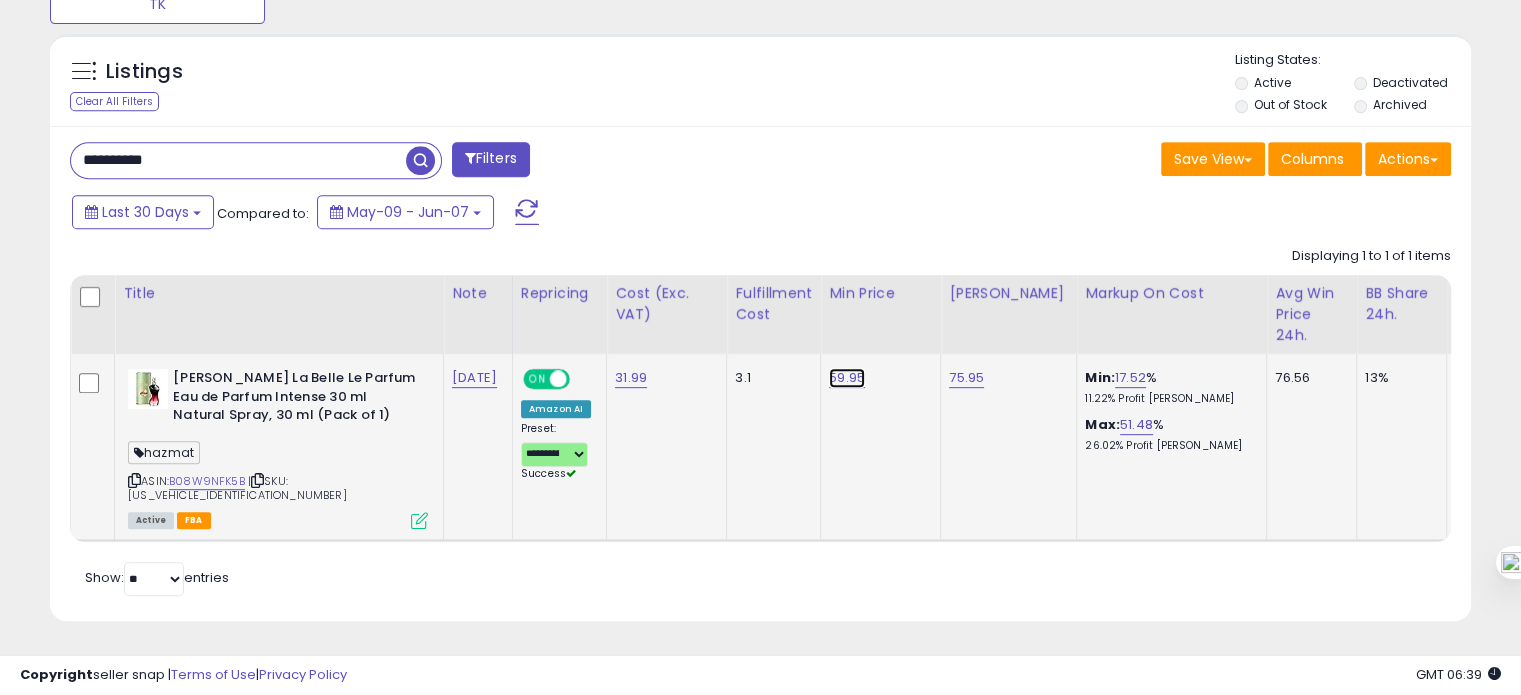 click on "59.95" at bounding box center [847, 378] 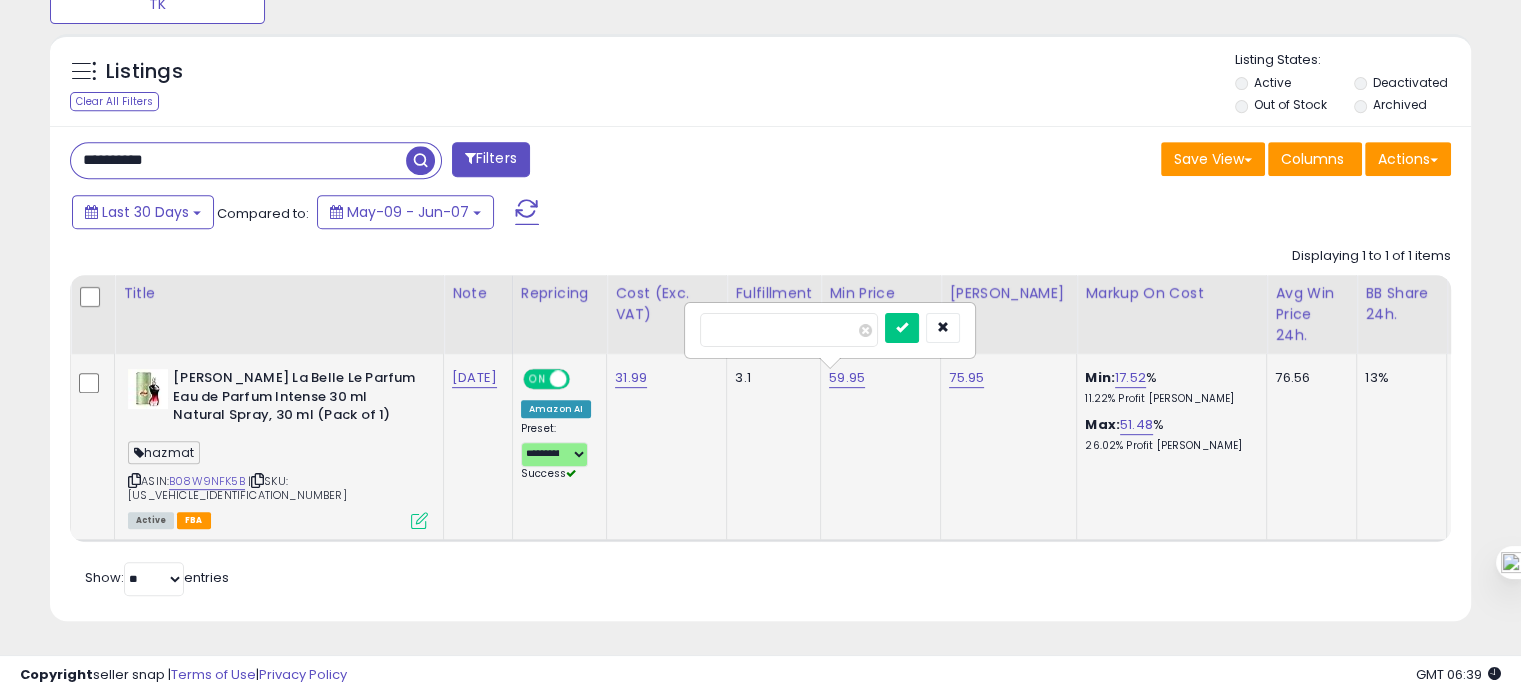 drag, startPoint x: 729, startPoint y: 323, endPoint x: 692, endPoint y: 331, distance: 37.85499 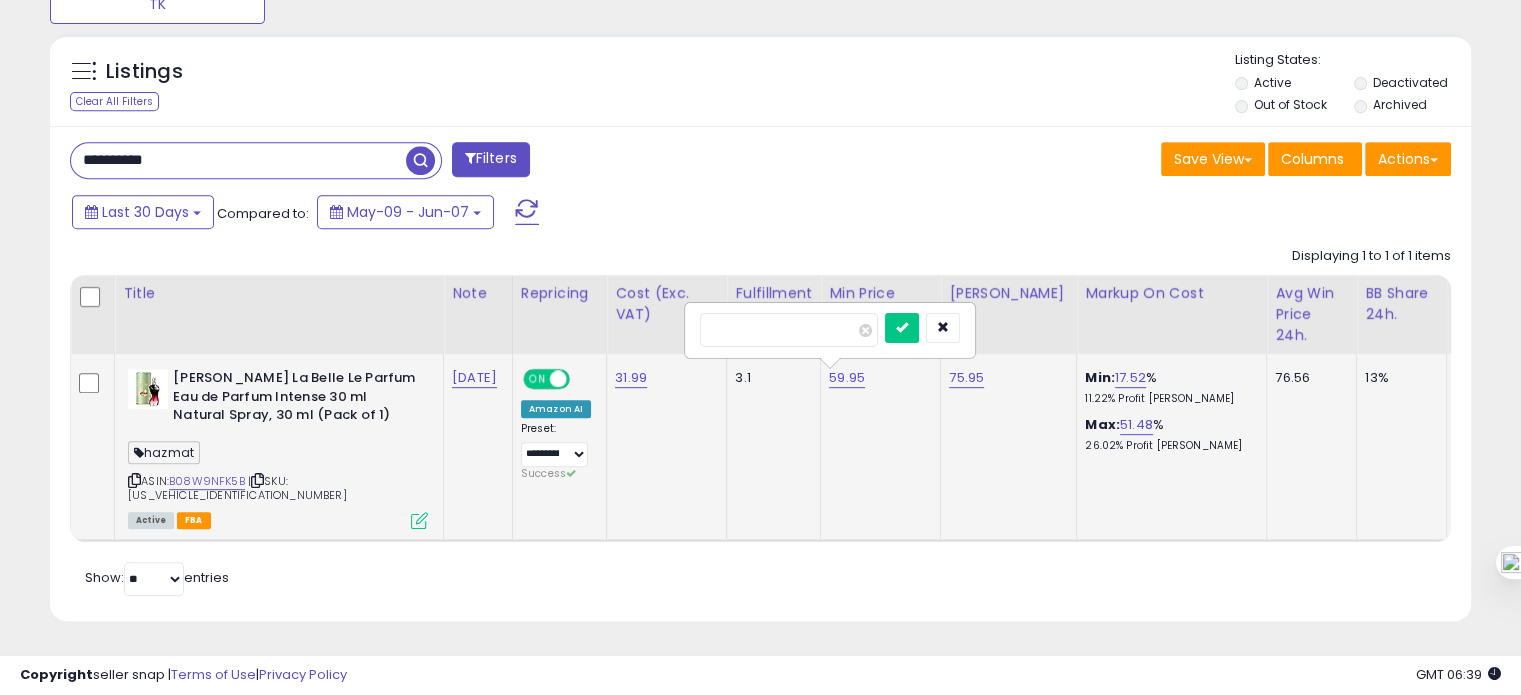 type on "*****" 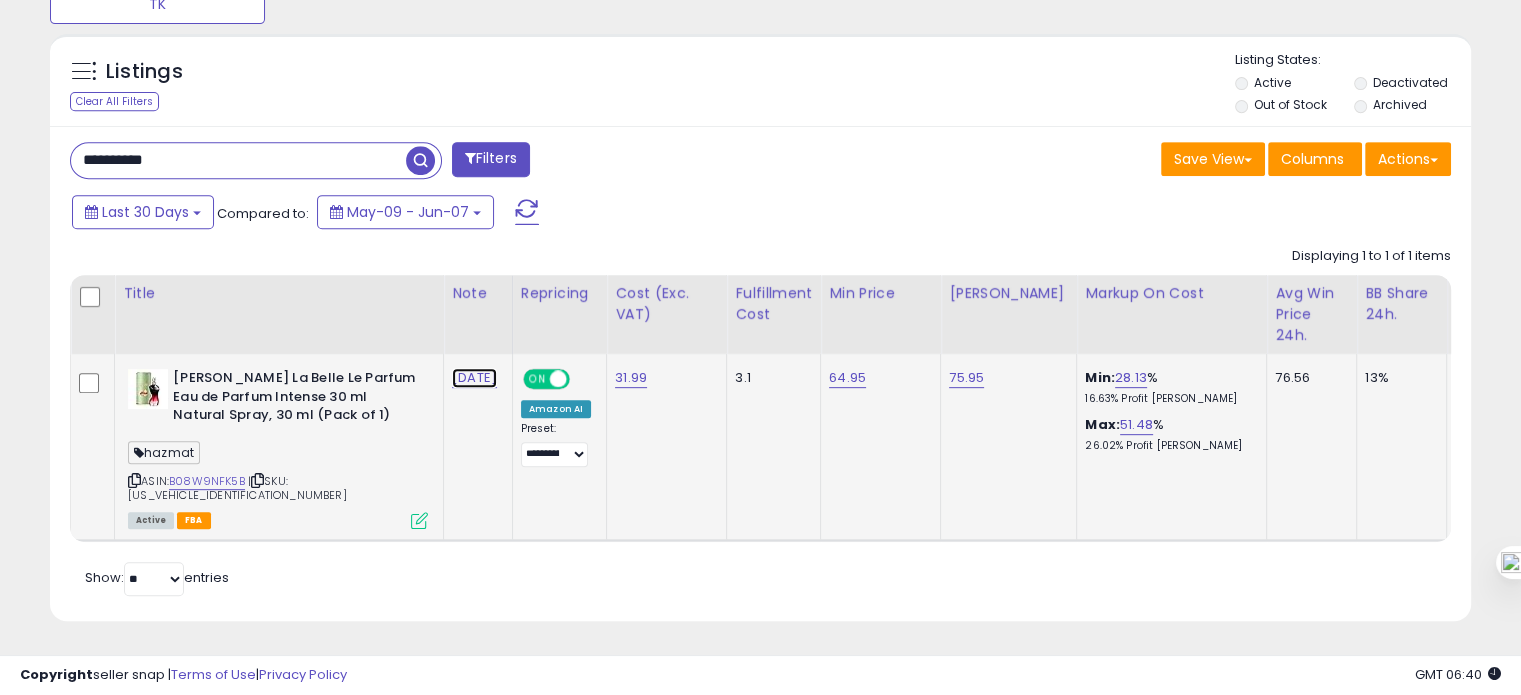 click on "01.07.25" at bounding box center [474, 378] 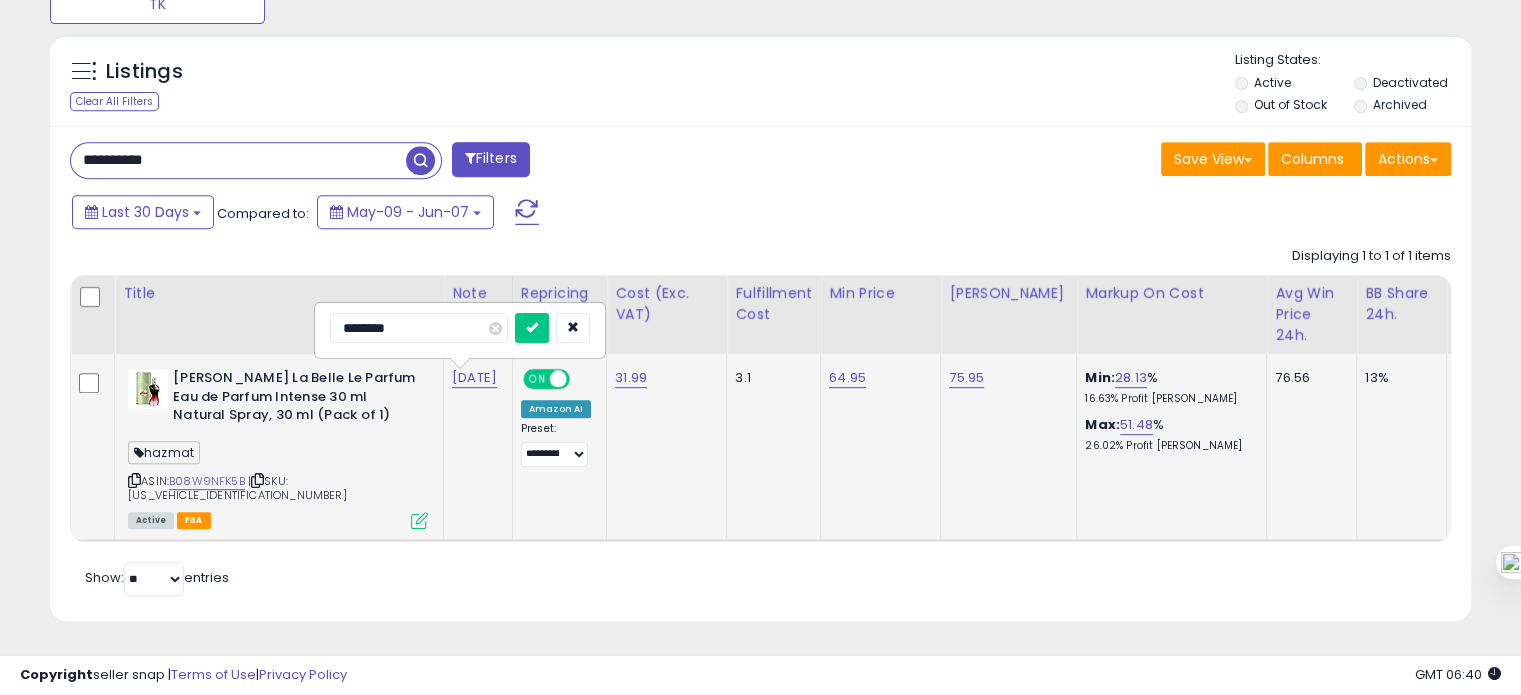 click on "********" at bounding box center [419, 328] 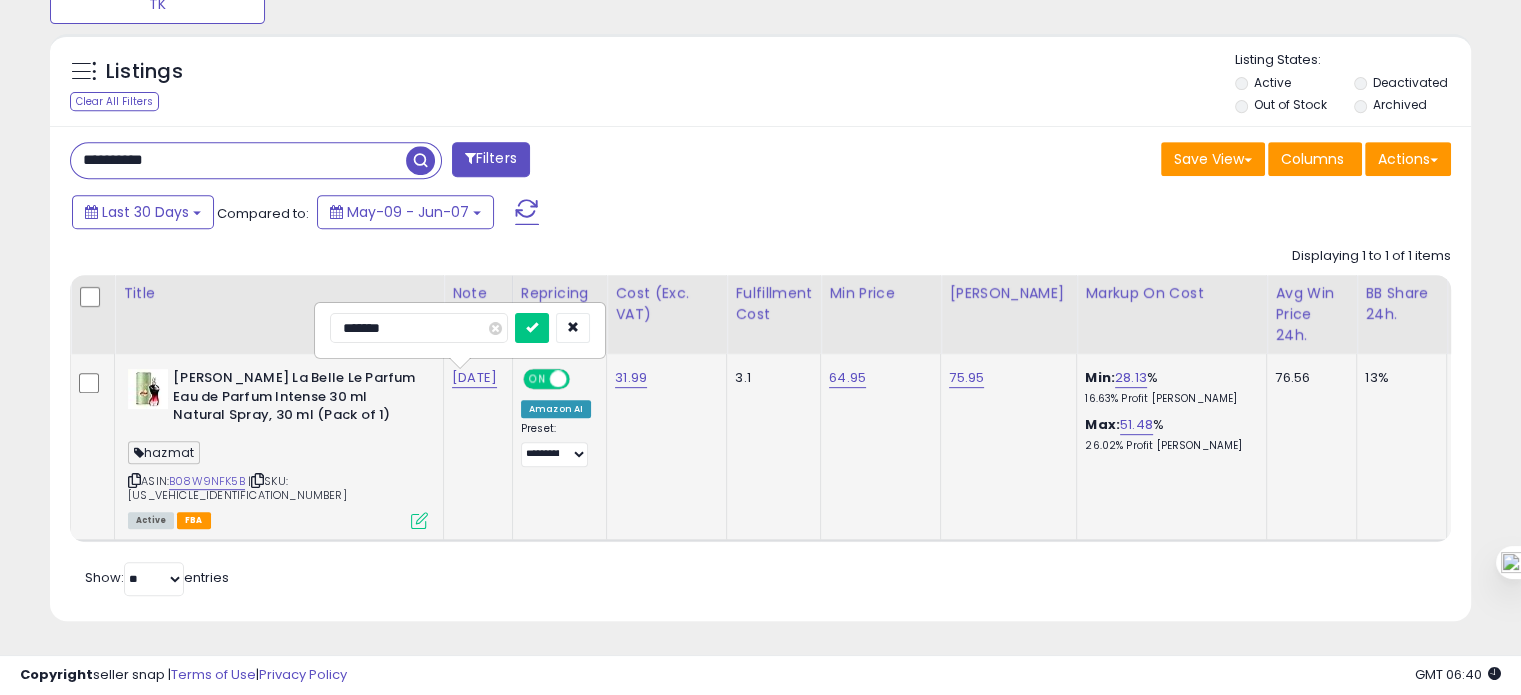type on "********" 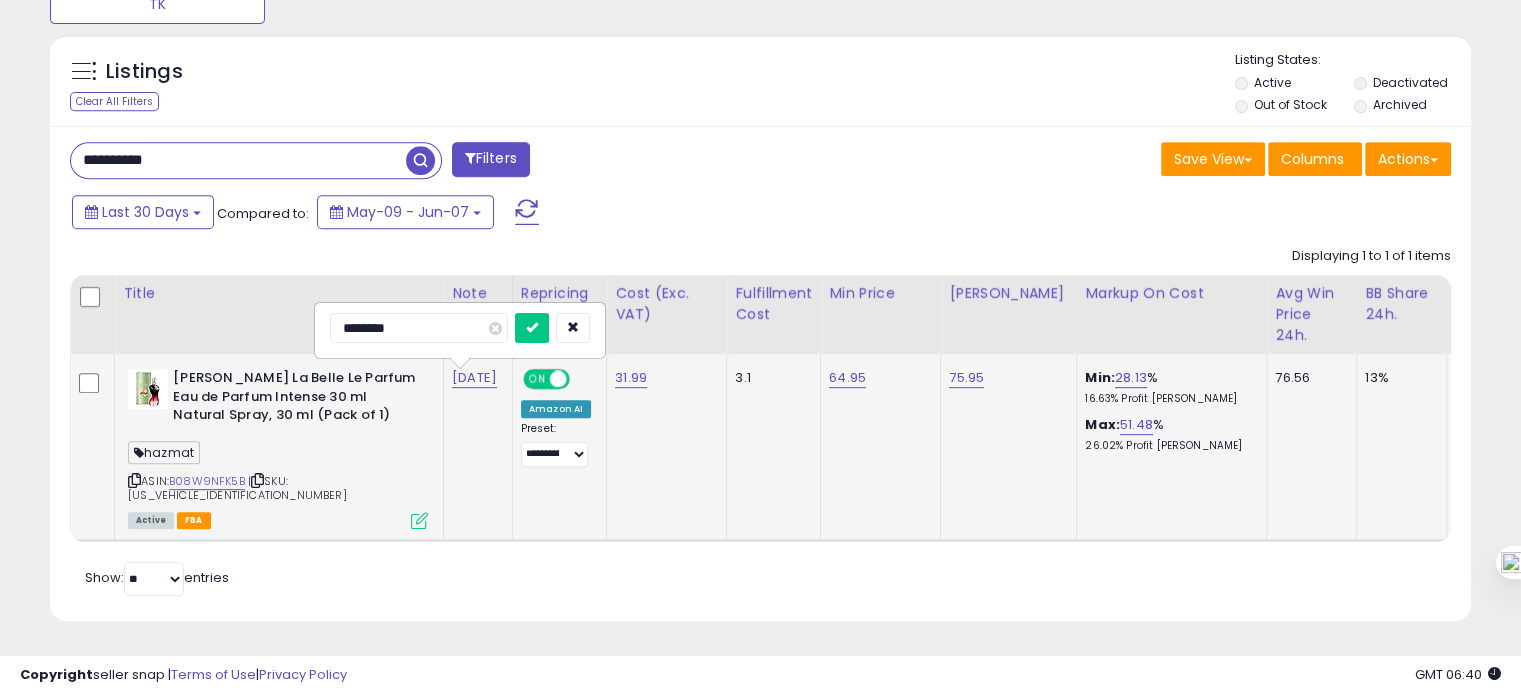 click at bounding box center [532, 328] 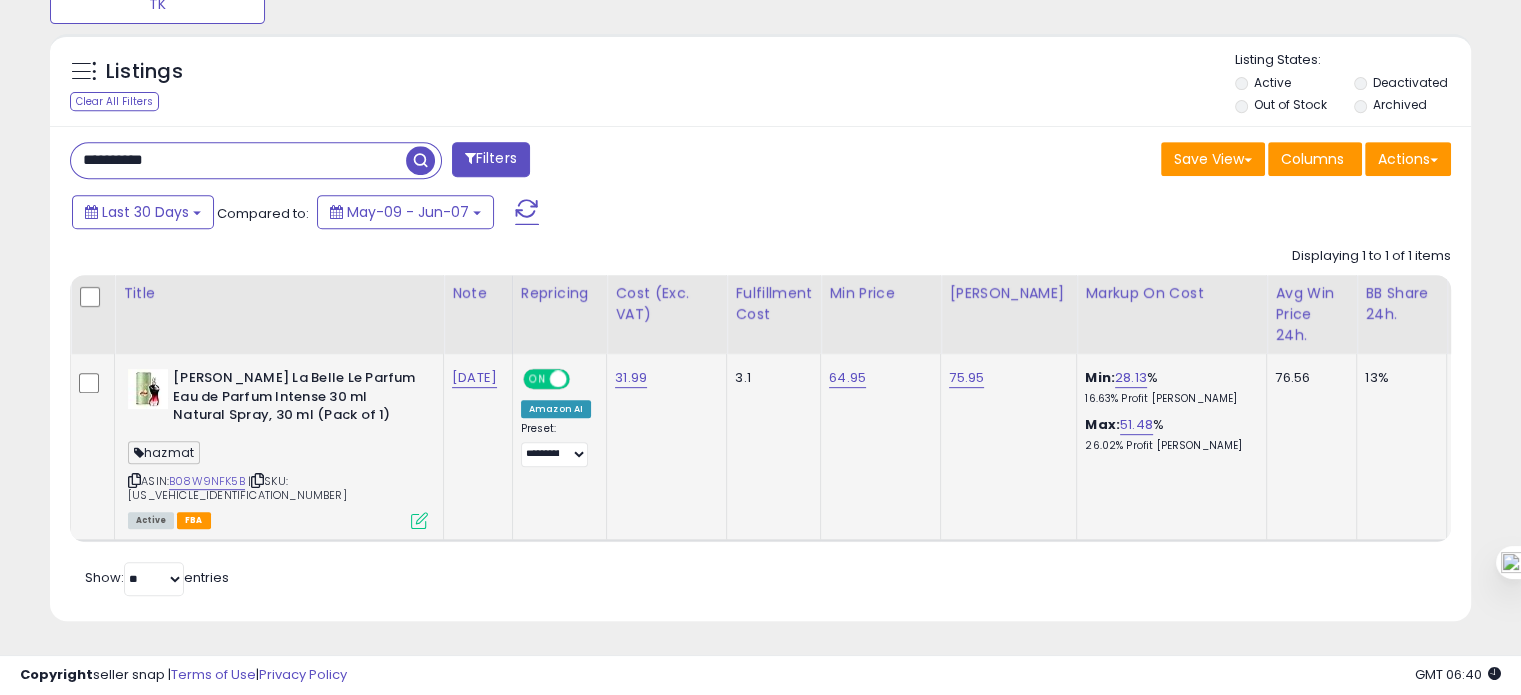click on "75.95" 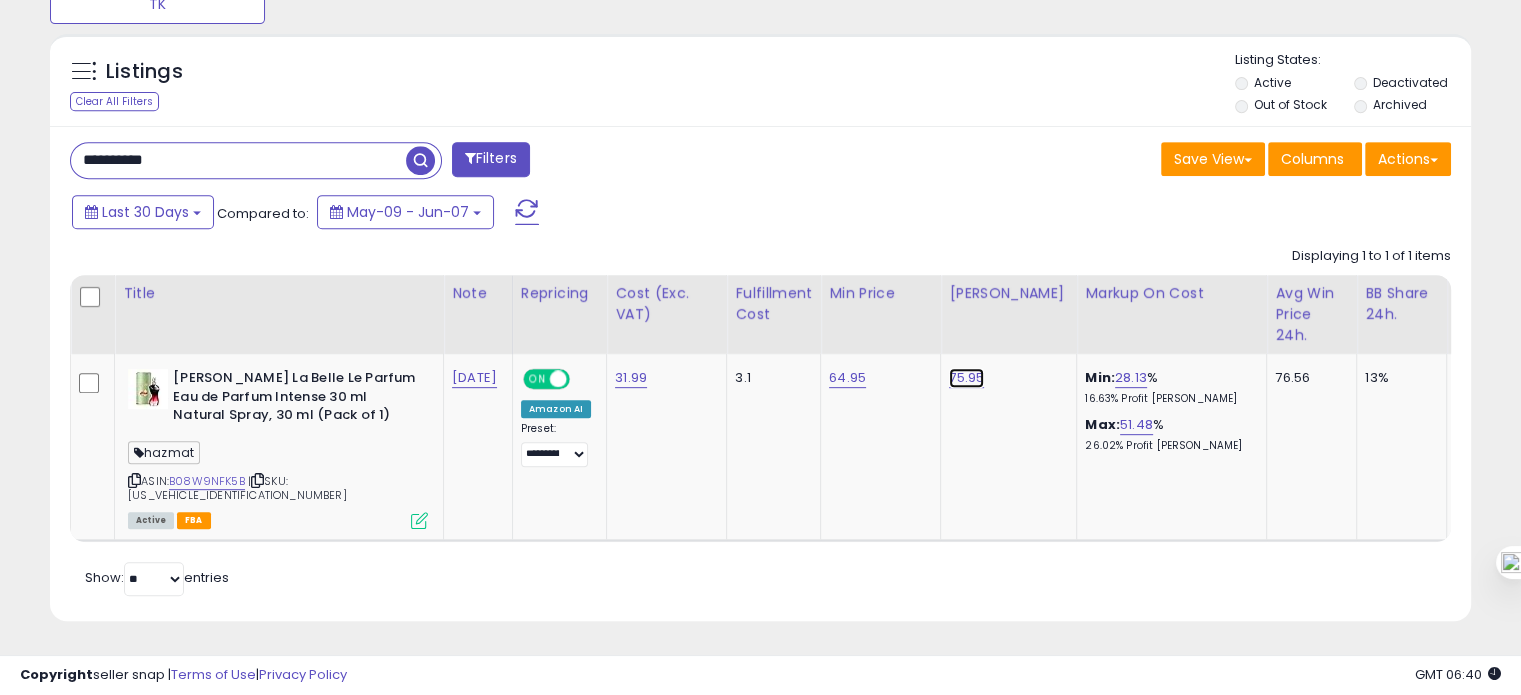 click on "75.95" at bounding box center [966, 378] 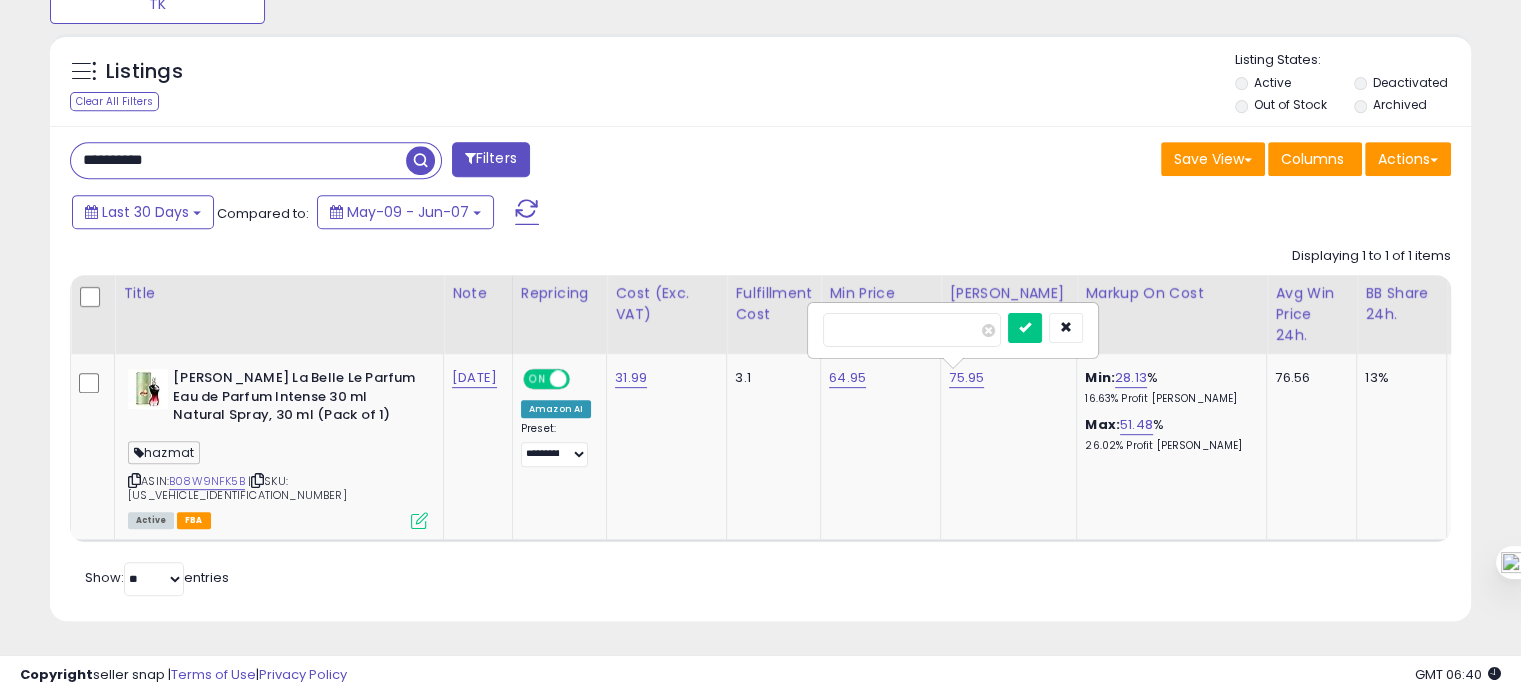 click on "*****" at bounding box center (912, 330) 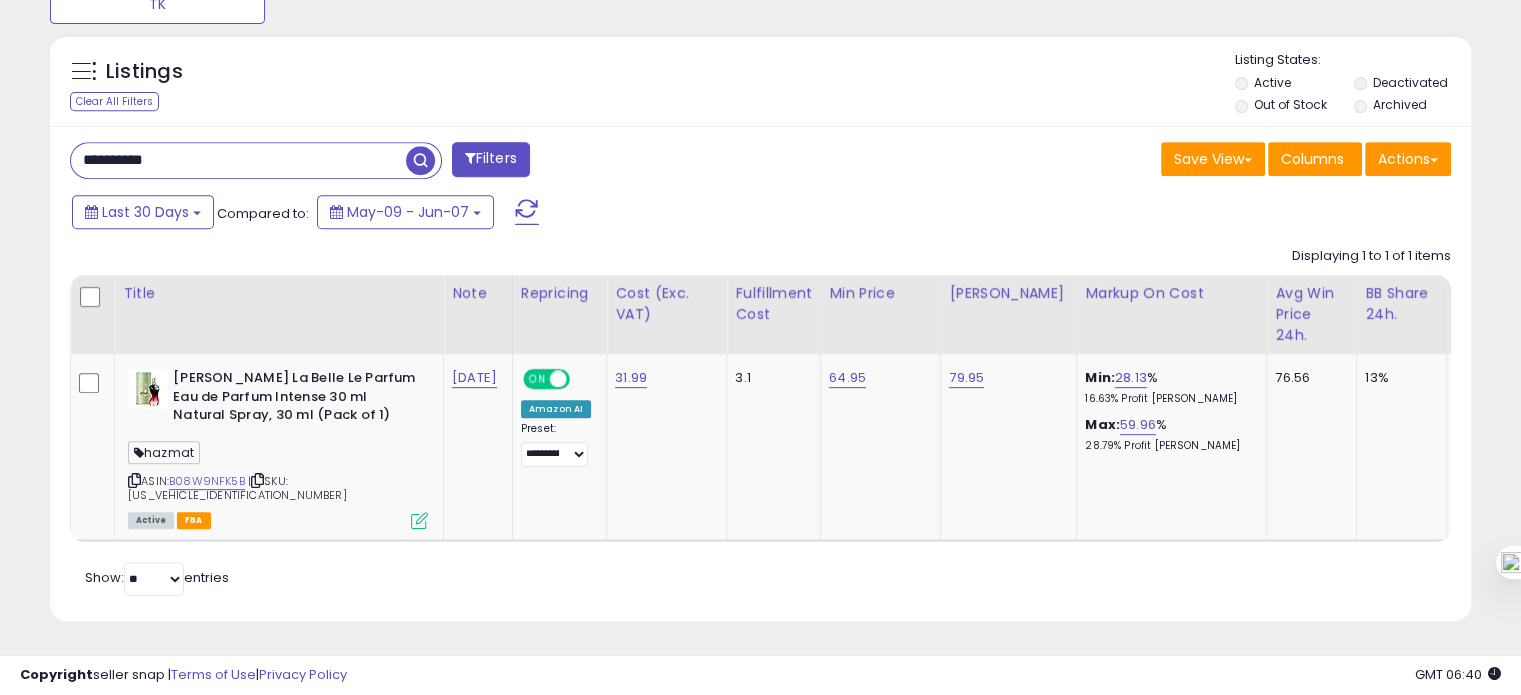 click on "**********" at bounding box center [238, 160] 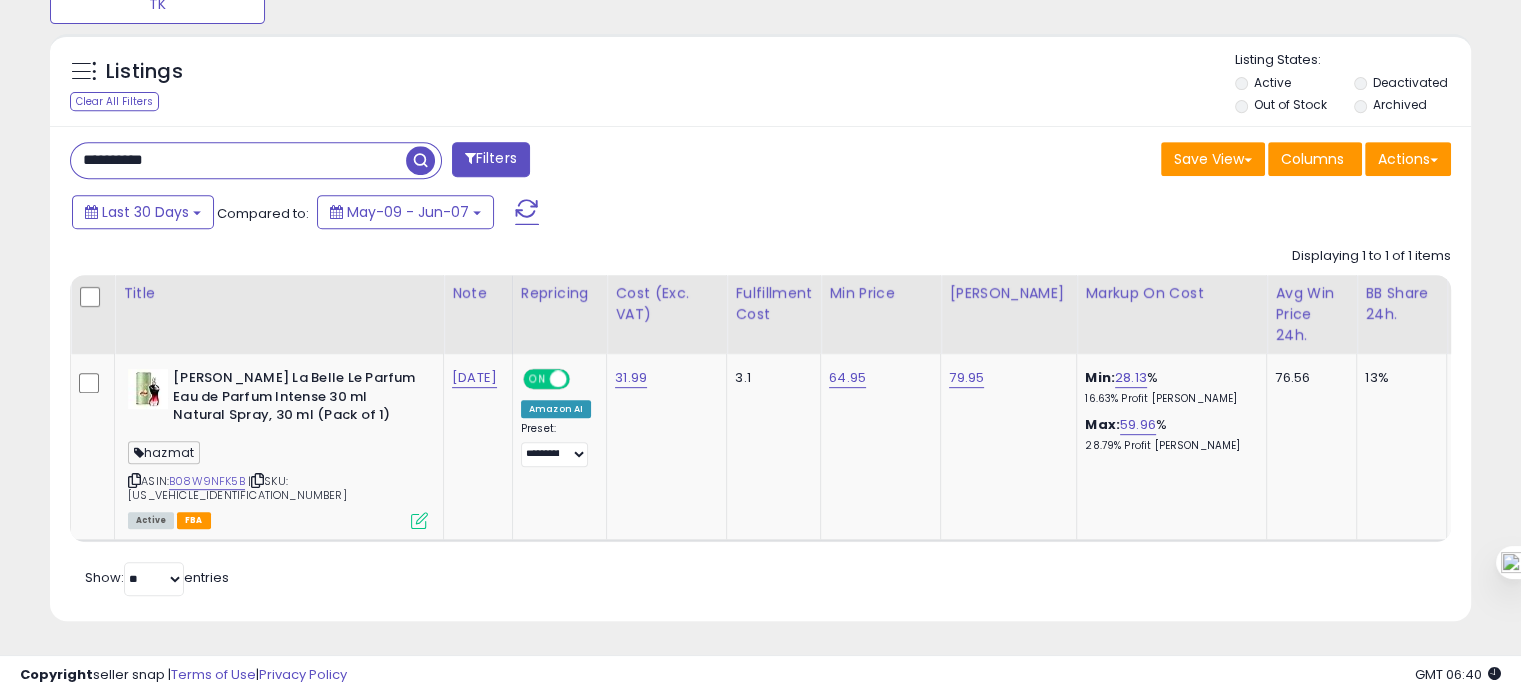 click on "**********" at bounding box center [238, 160] 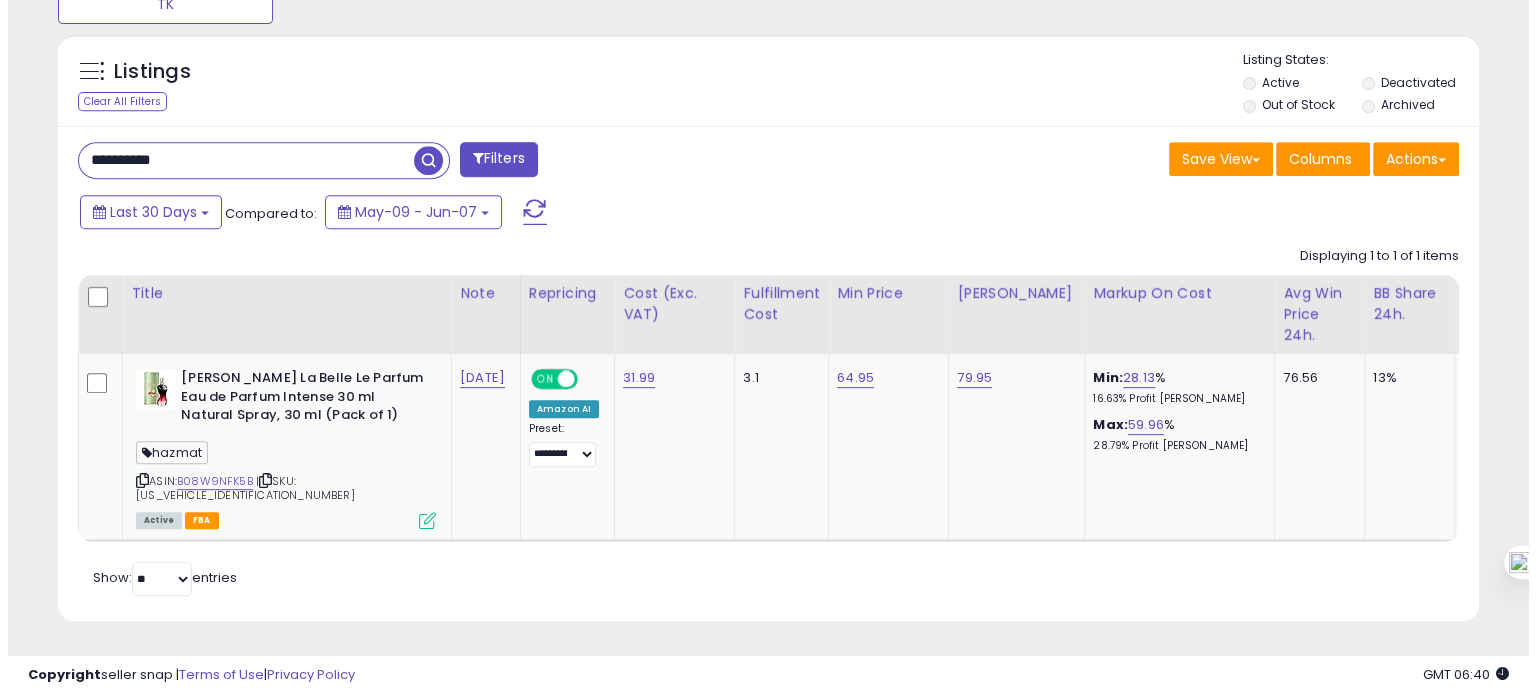 scroll, scrollTop: 674, scrollLeft: 0, axis: vertical 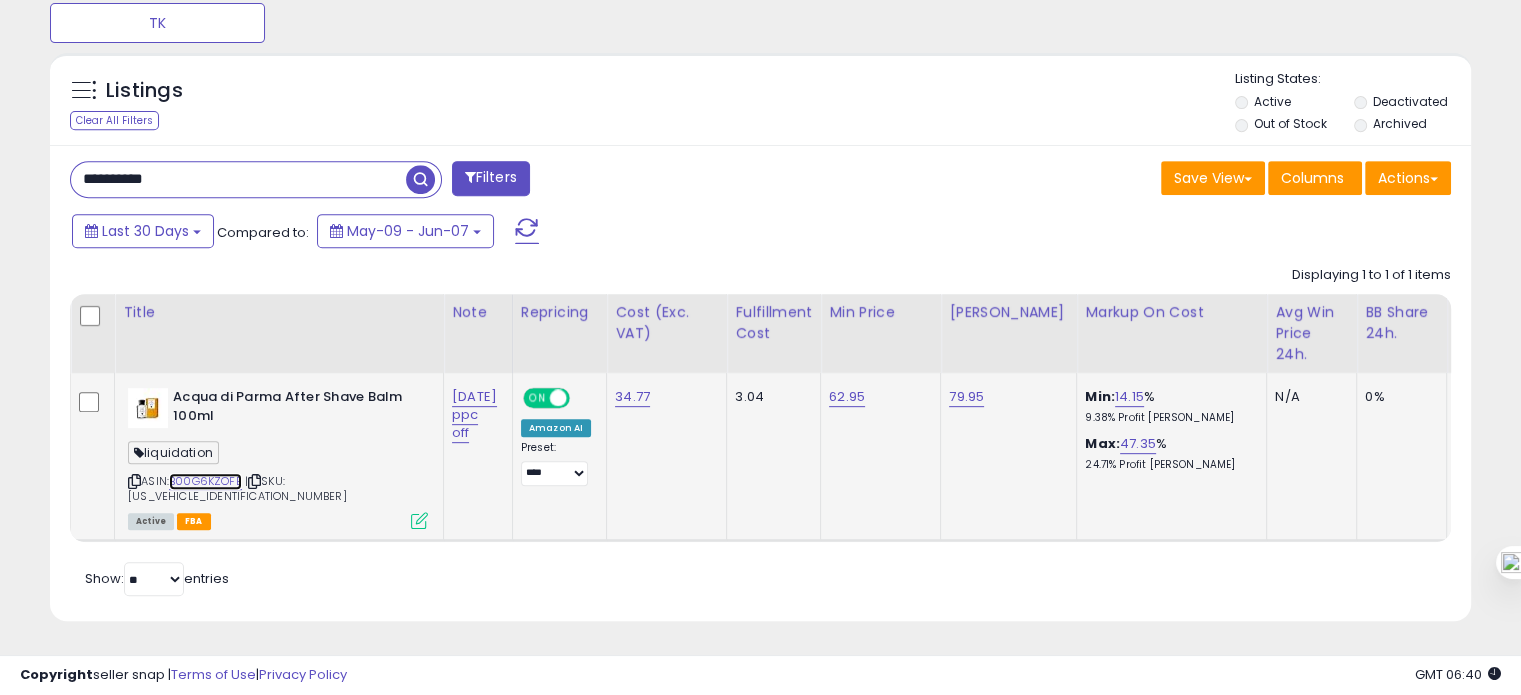 click on "B00G6KZOFE" at bounding box center [205, 481] 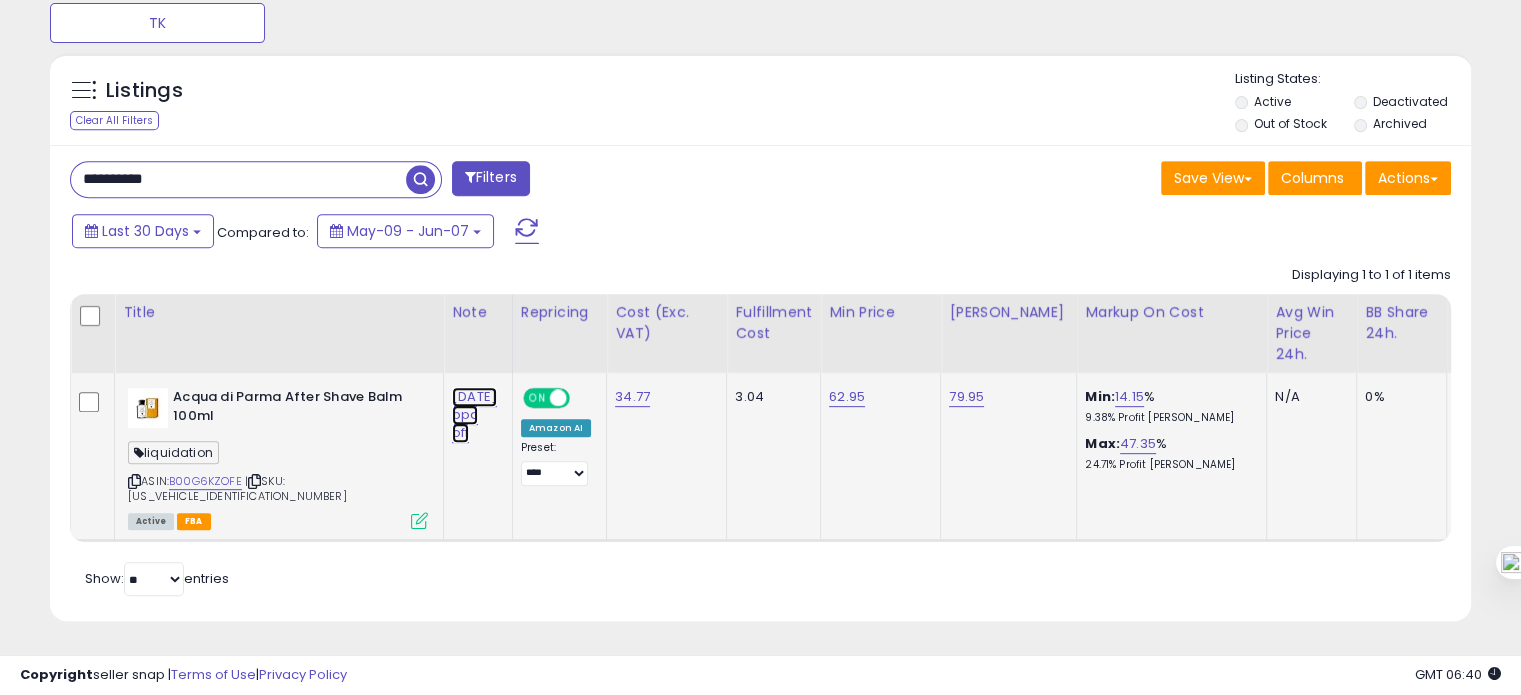 click on "01.07.25 ppc off" at bounding box center [474, 415] 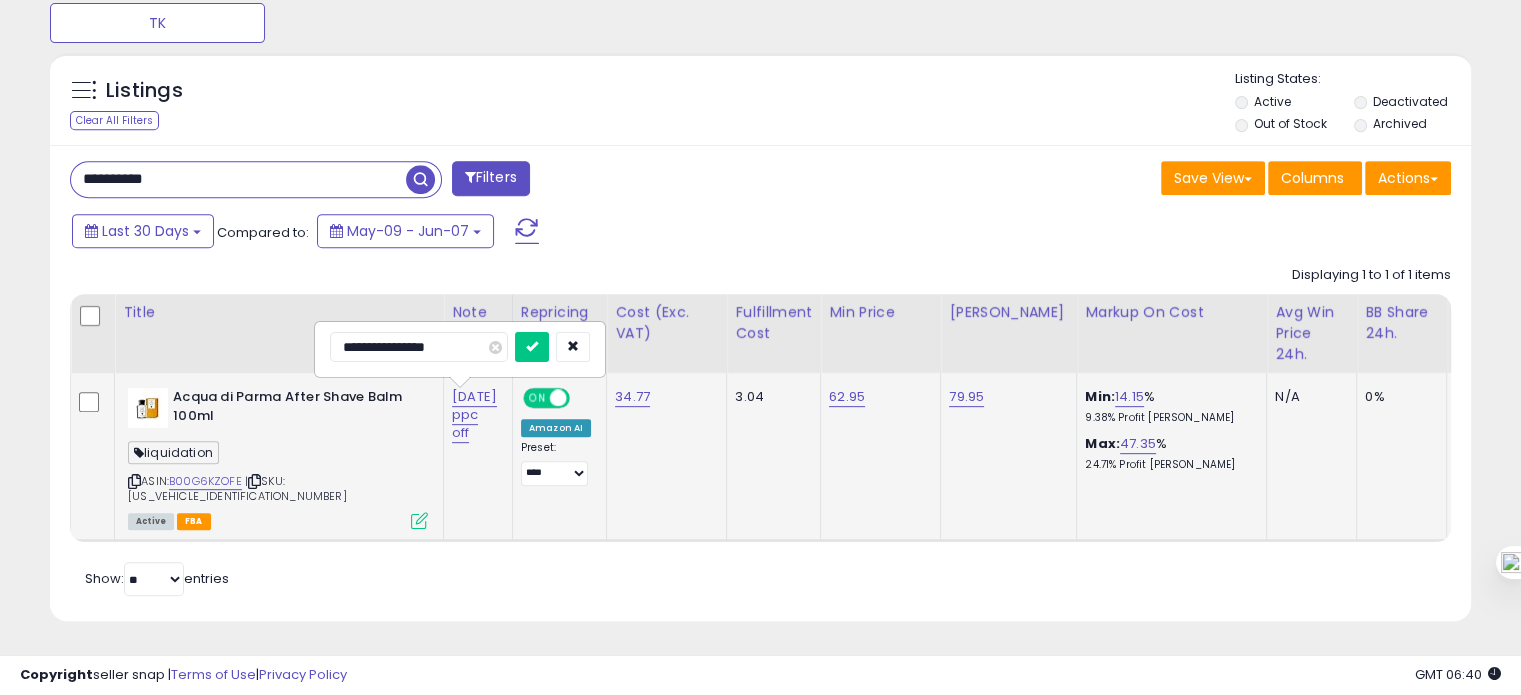 click on "**********" at bounding box center [419, 347] 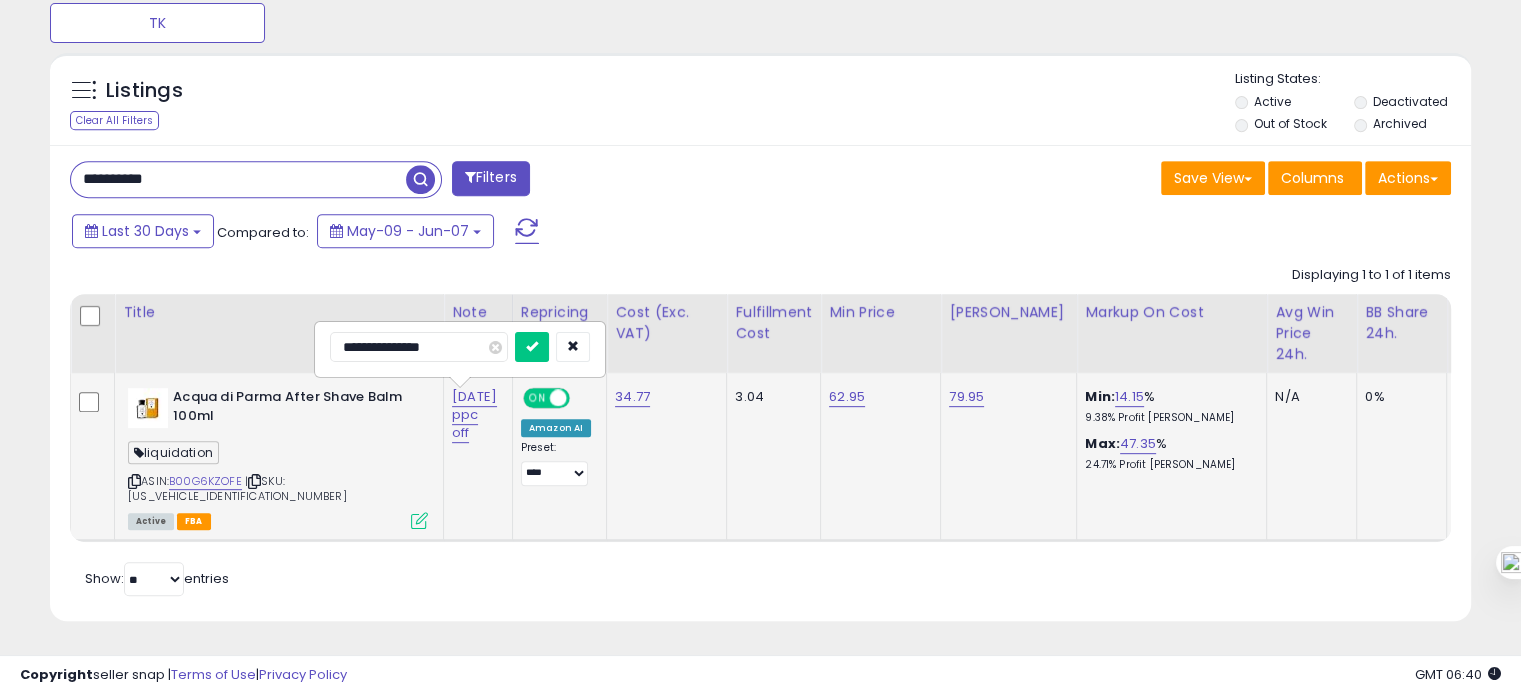 type on "**********" 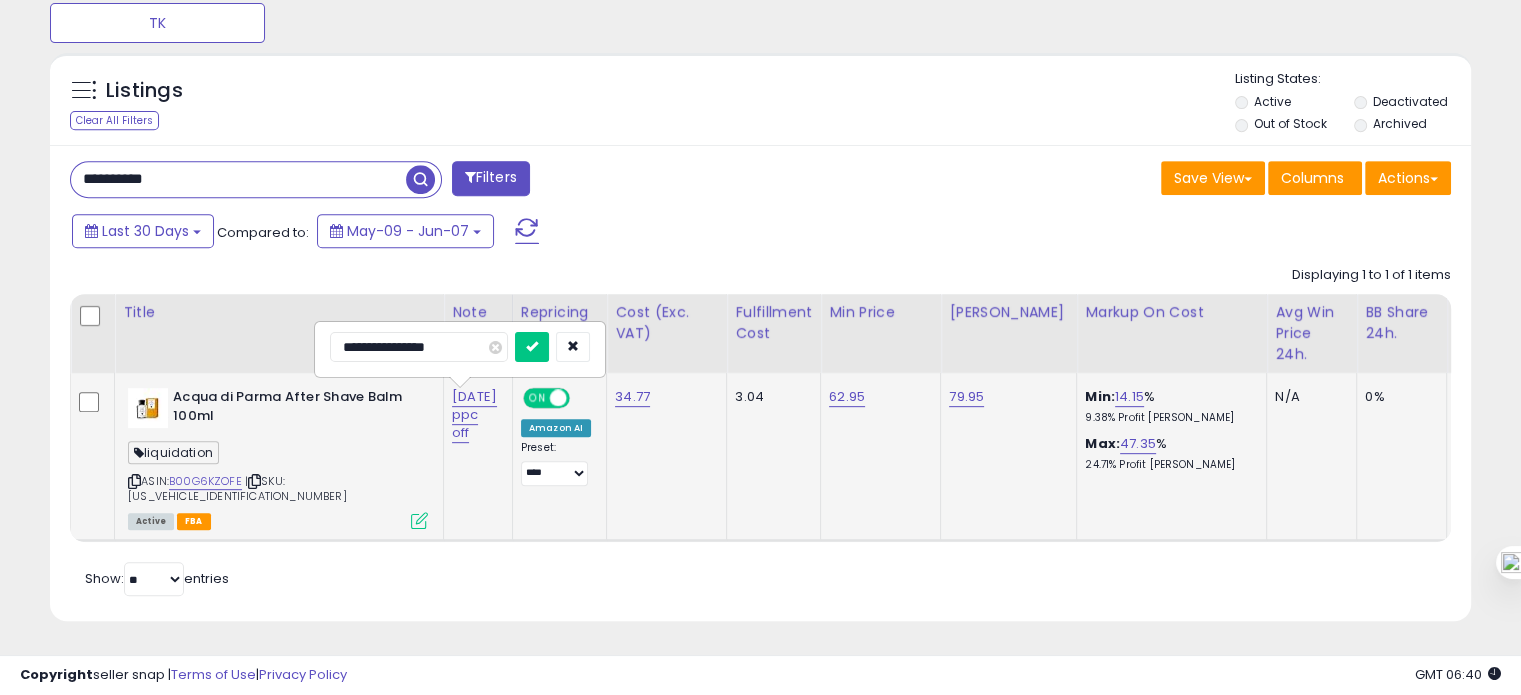 click at bounding box center (532, 347) 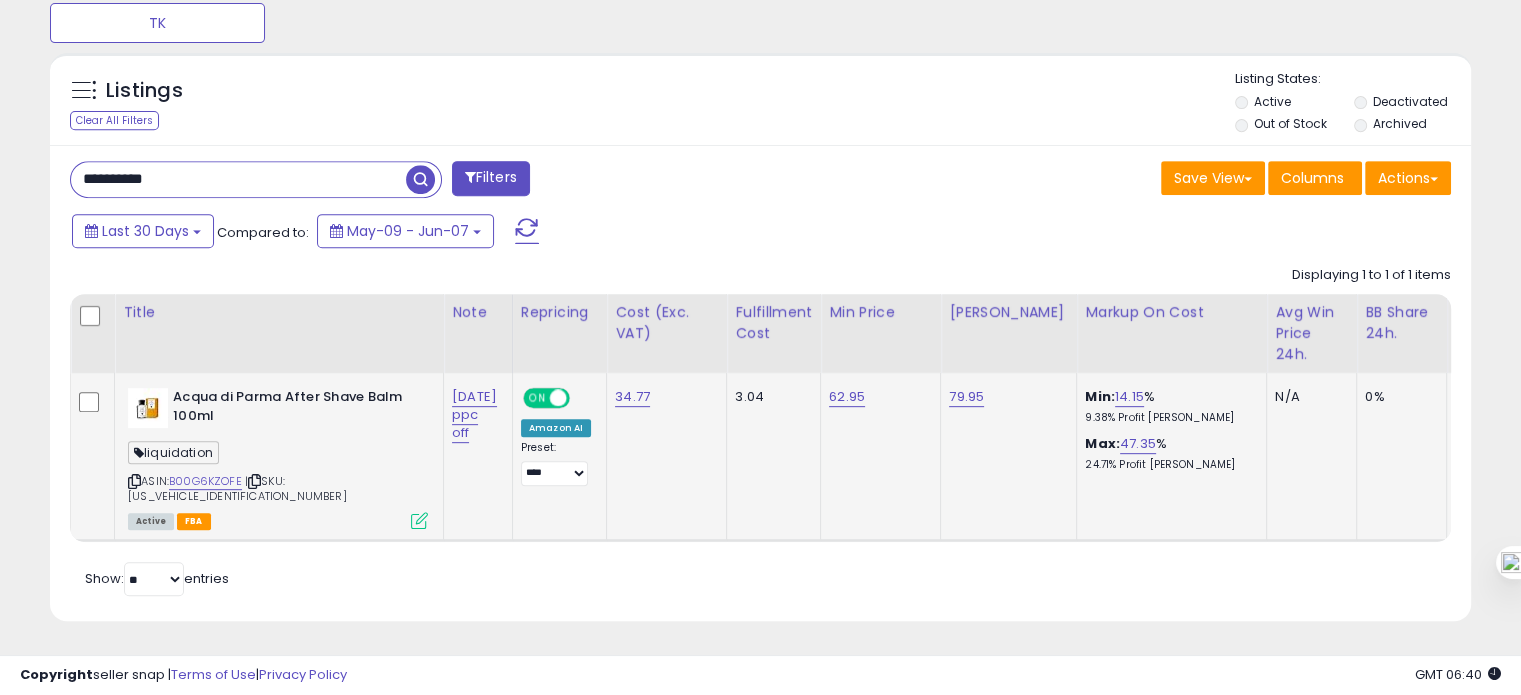 click on "**********" at bounding box center (238, 179) 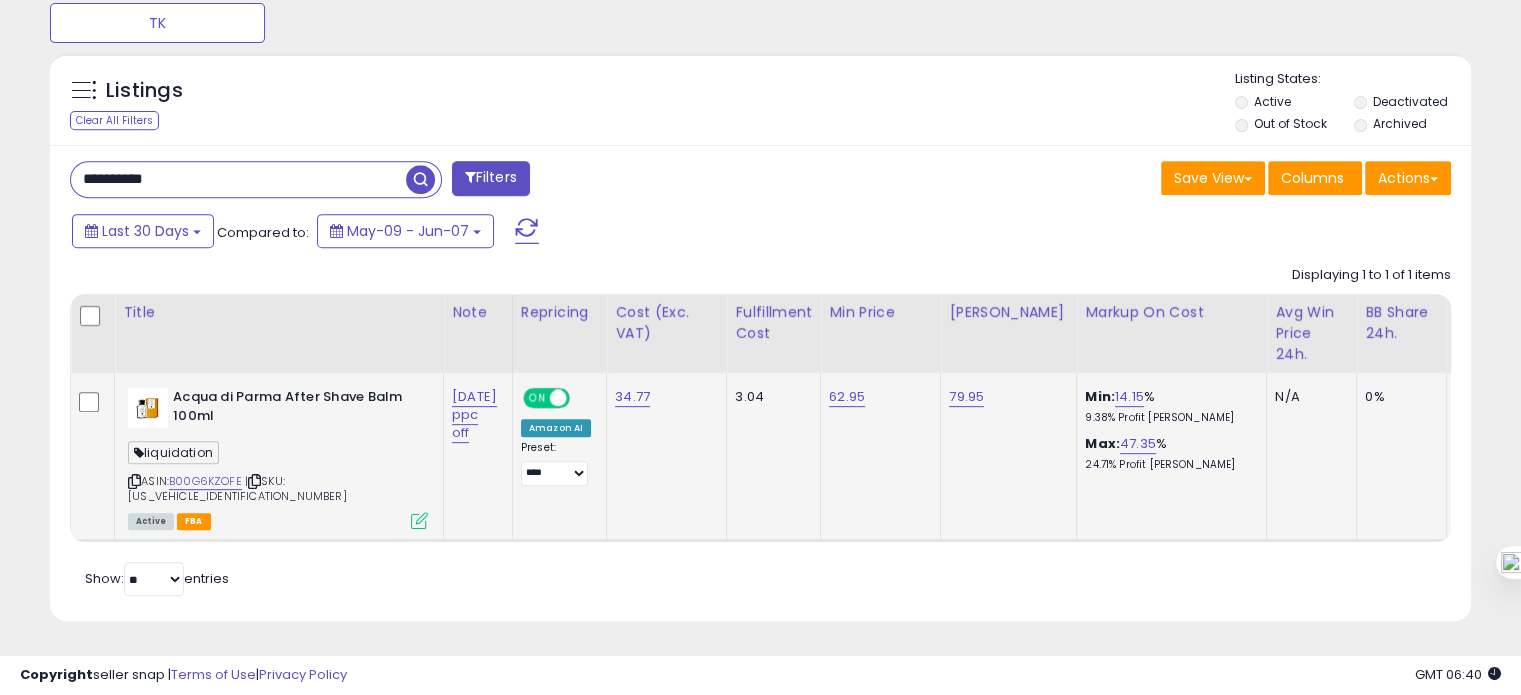 click on "**********" at bounding box center [238, 179] 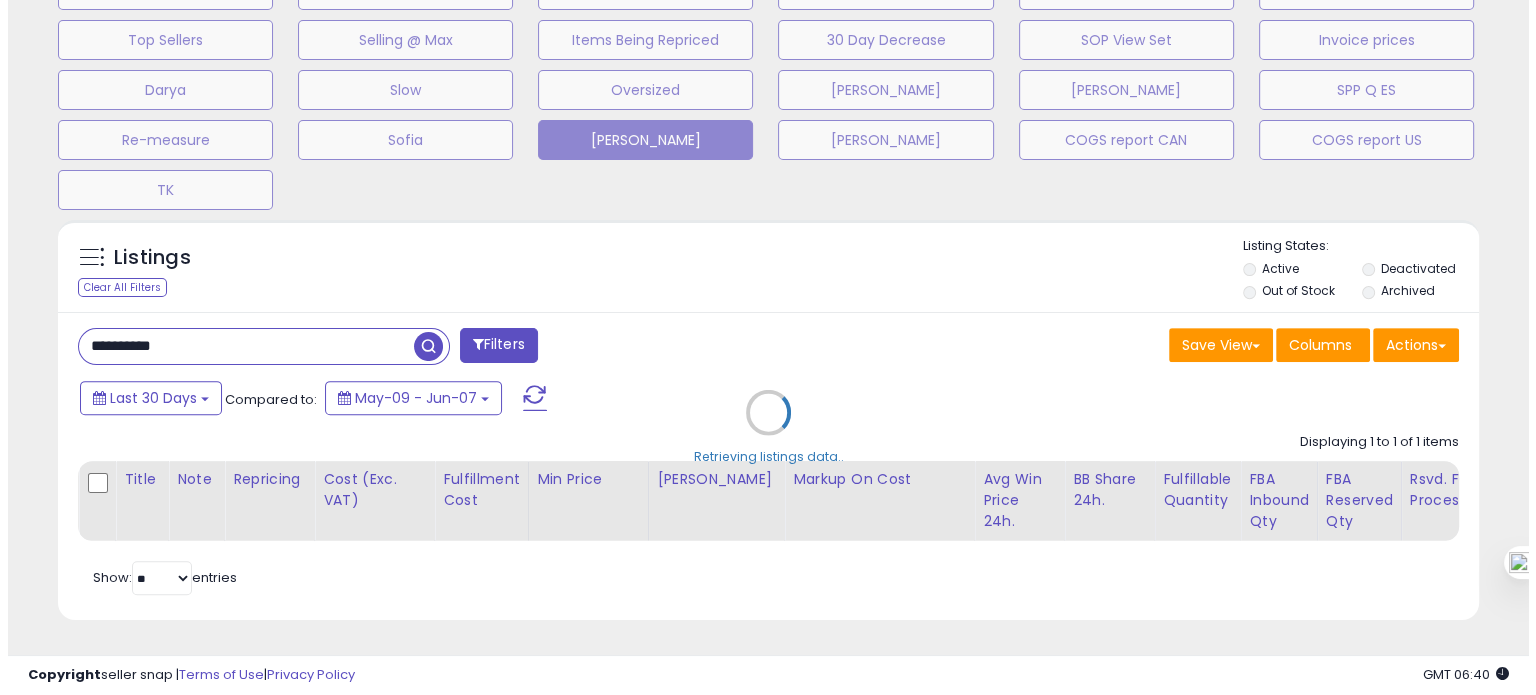 scroll, scrollTop: 674, scrollLeft: 0, axis: vertical 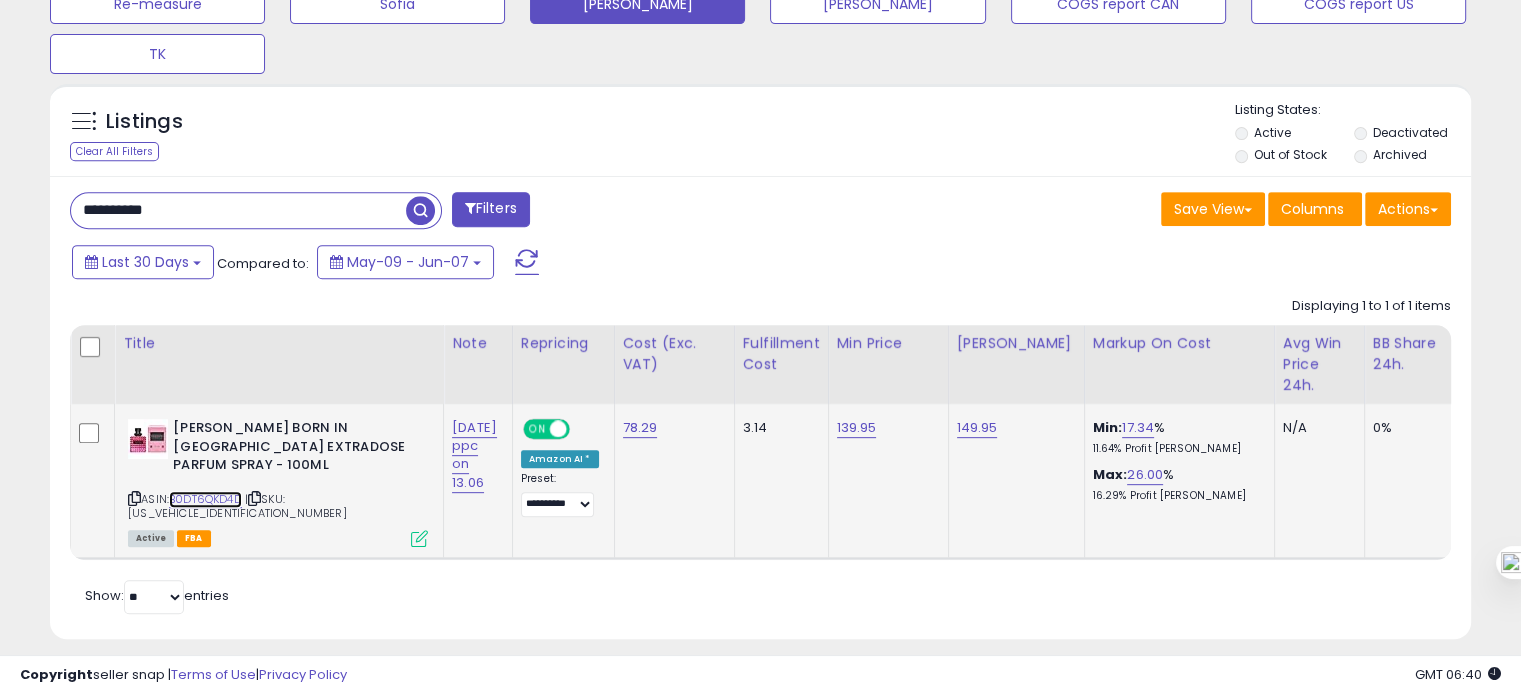 click on "B0DT6QKD4D" at bounding box center [205, 499] 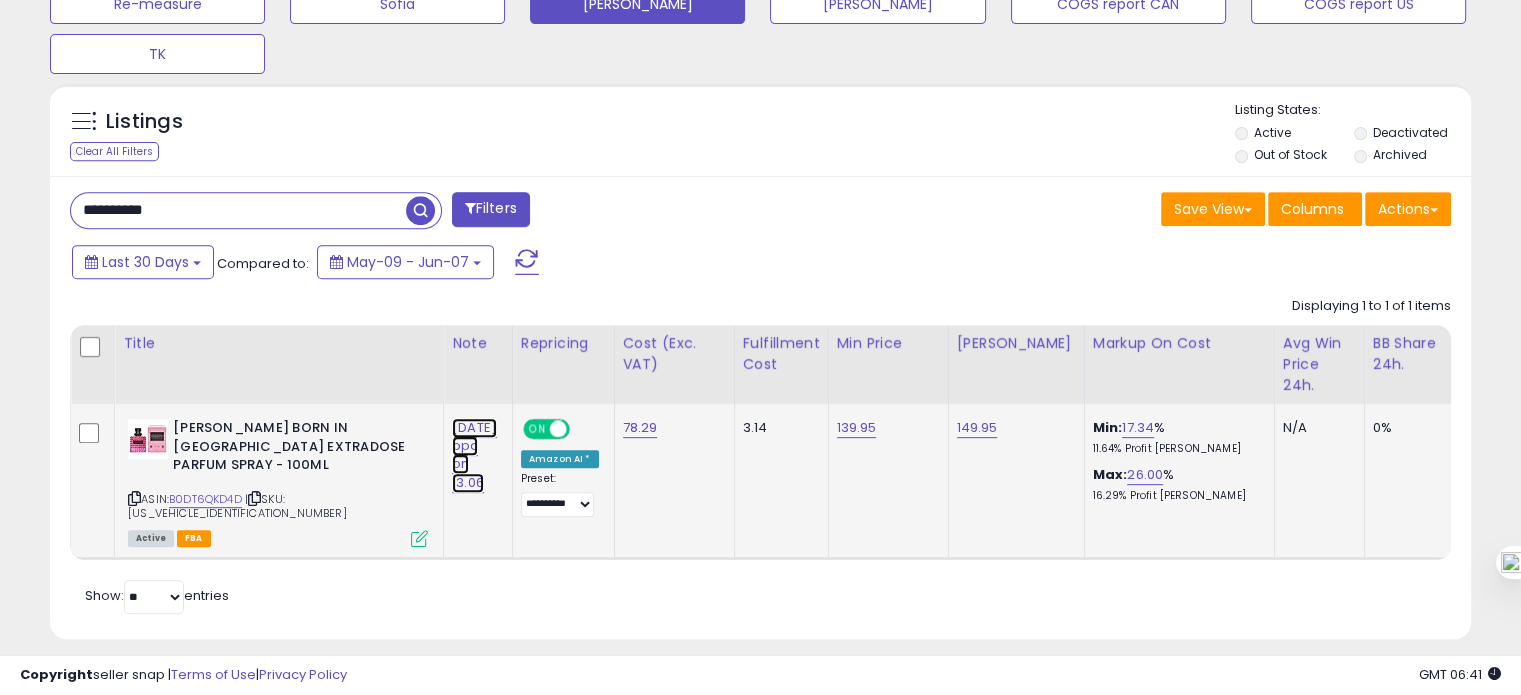 click on "02.07.25 ppc on 13.06" at bounding box center [474, 455] 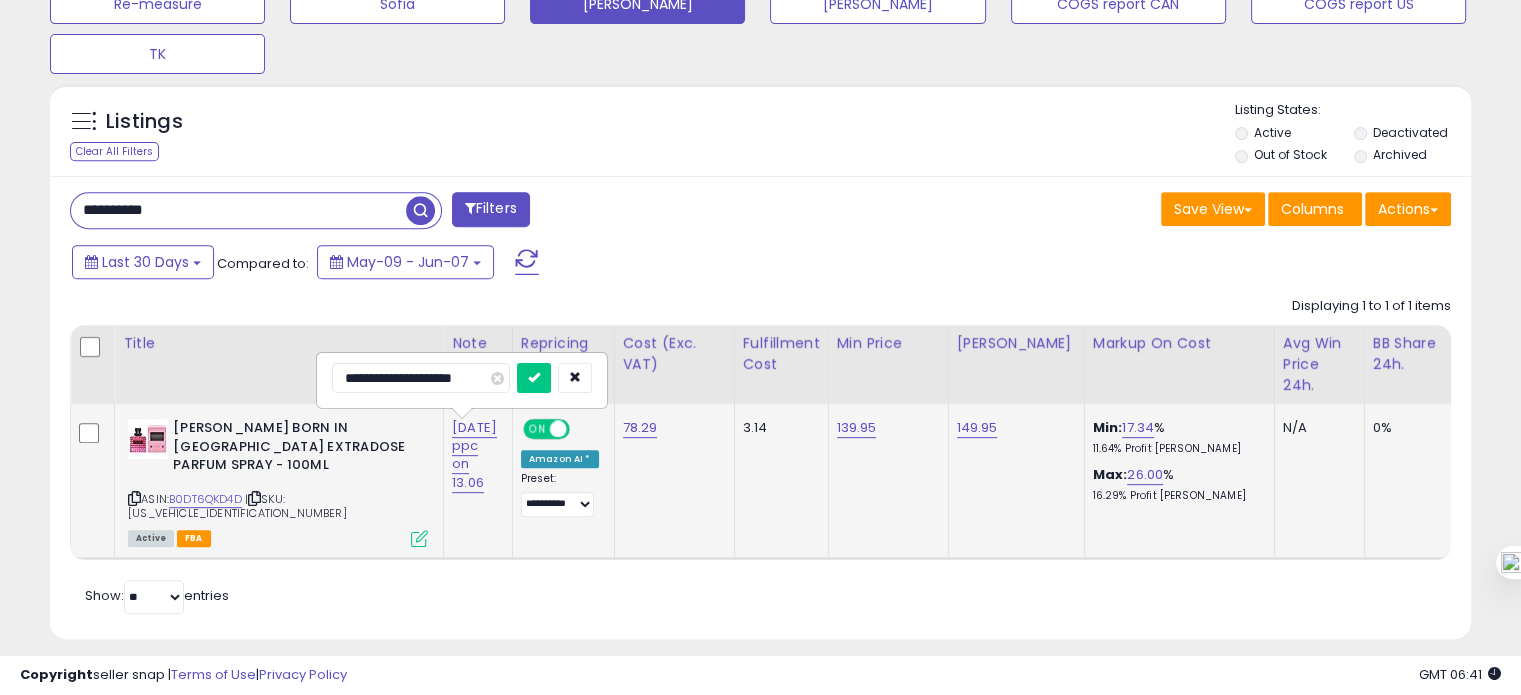 click on "**********" at bounding box center (421, 378) 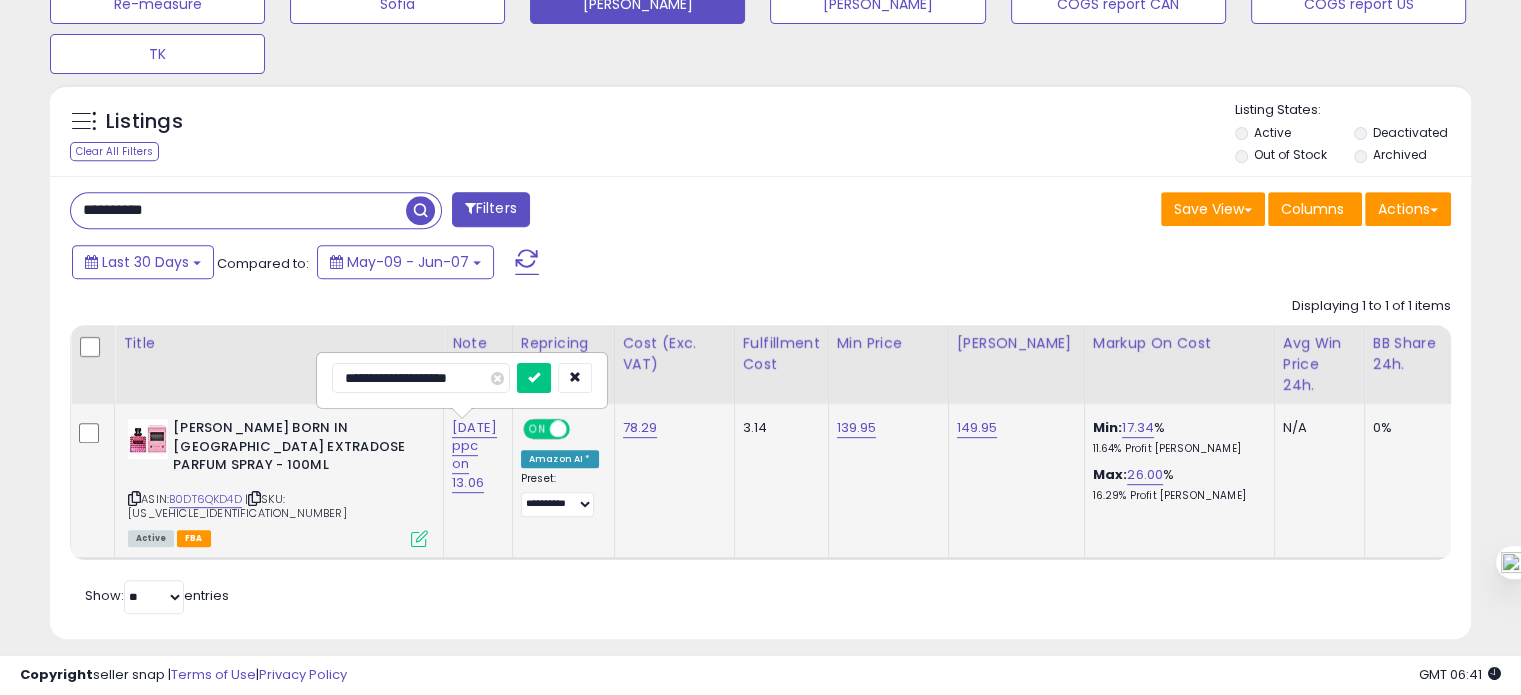 type on "**********" 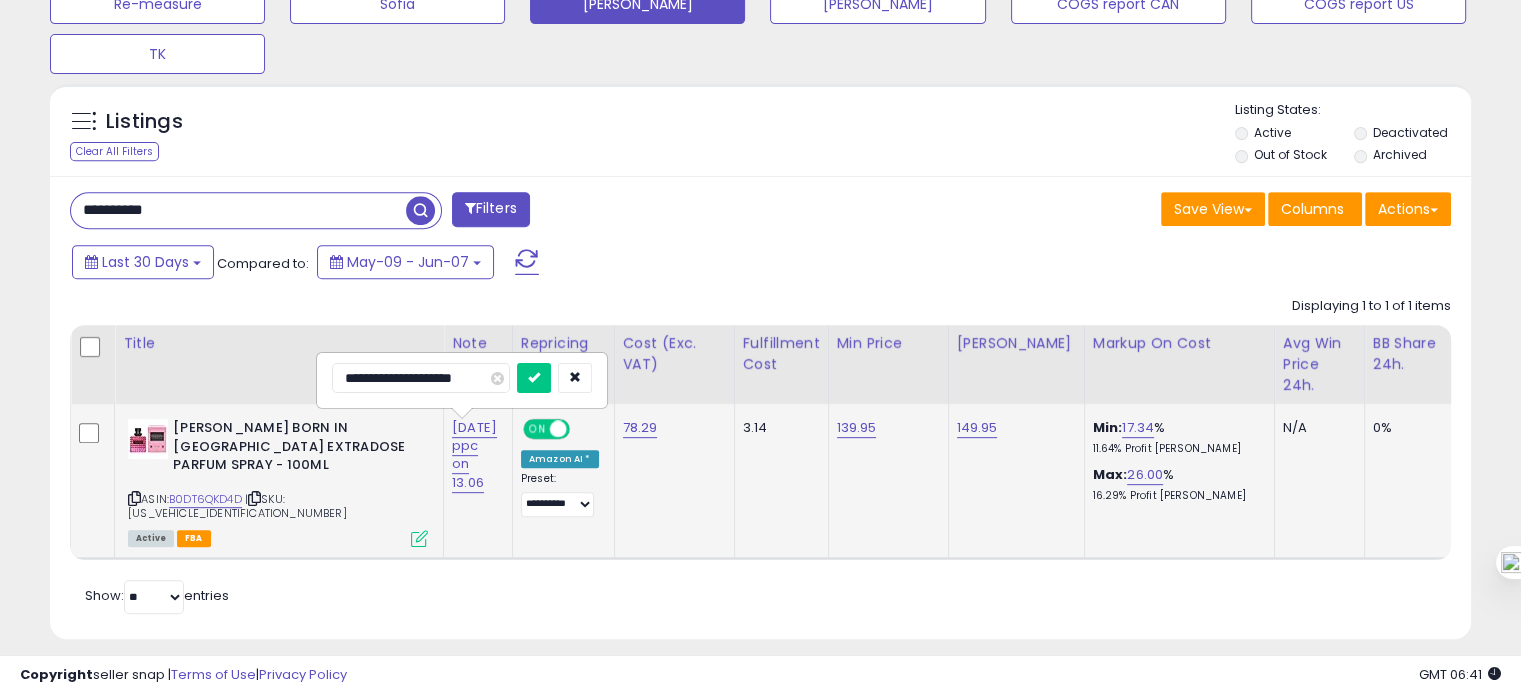 click at bounding box center [534, 378] 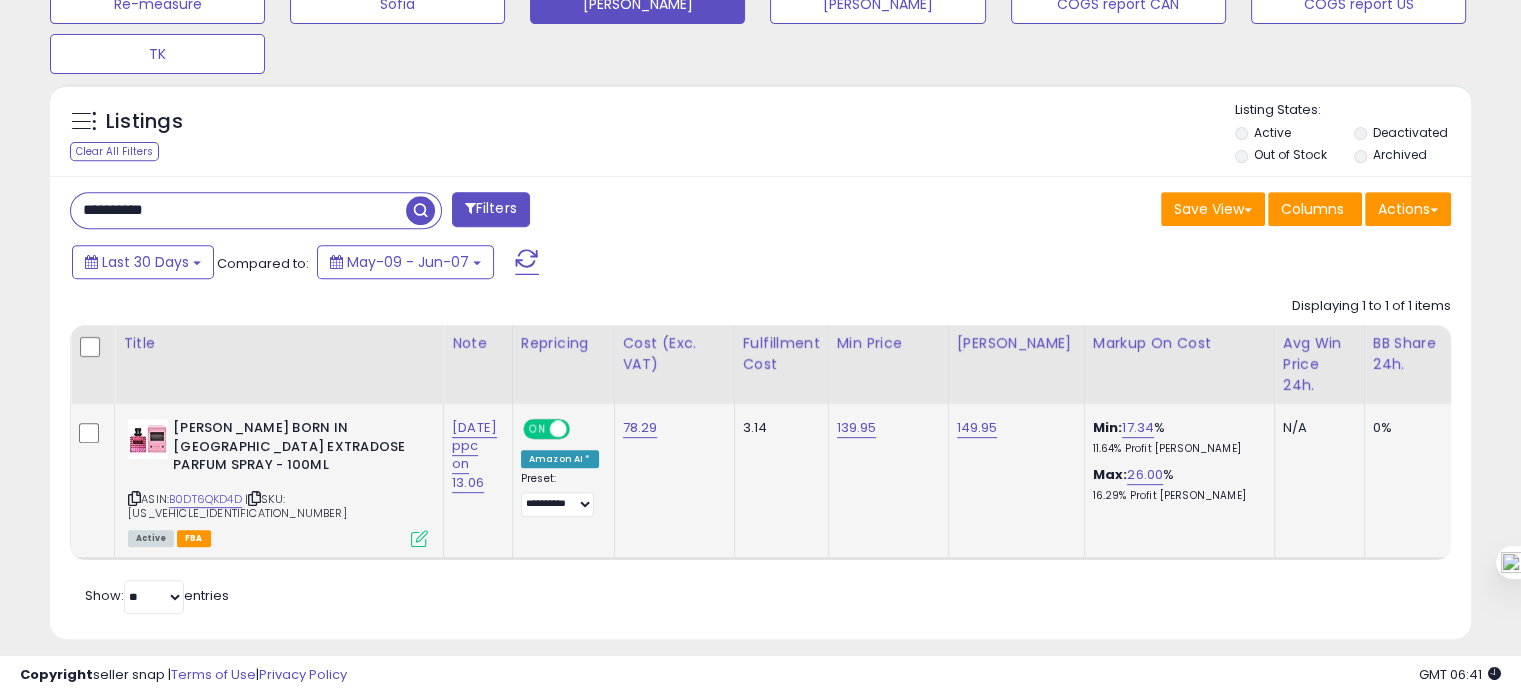 click on "**********" at bounding box center (238, 210) 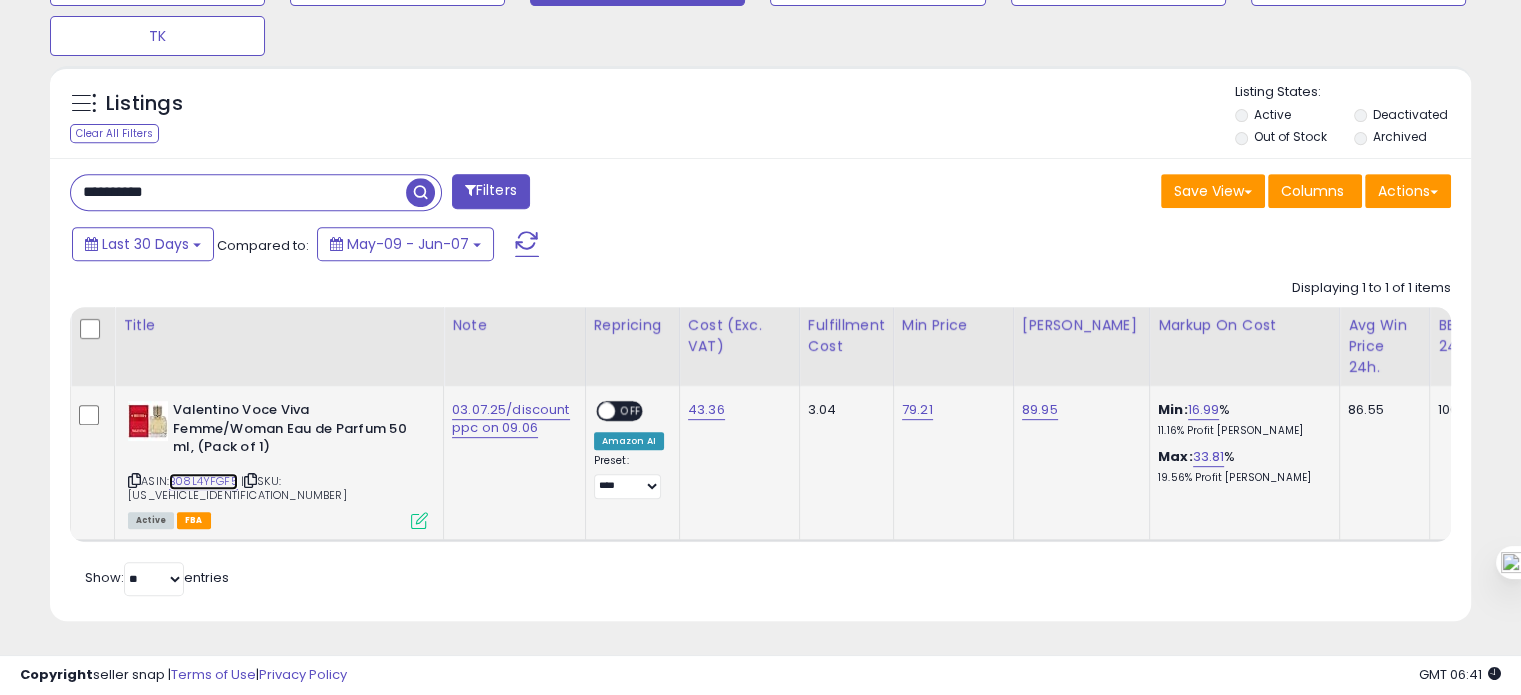 click on "B08L4YFGF5" at bounding box center [203, 481] 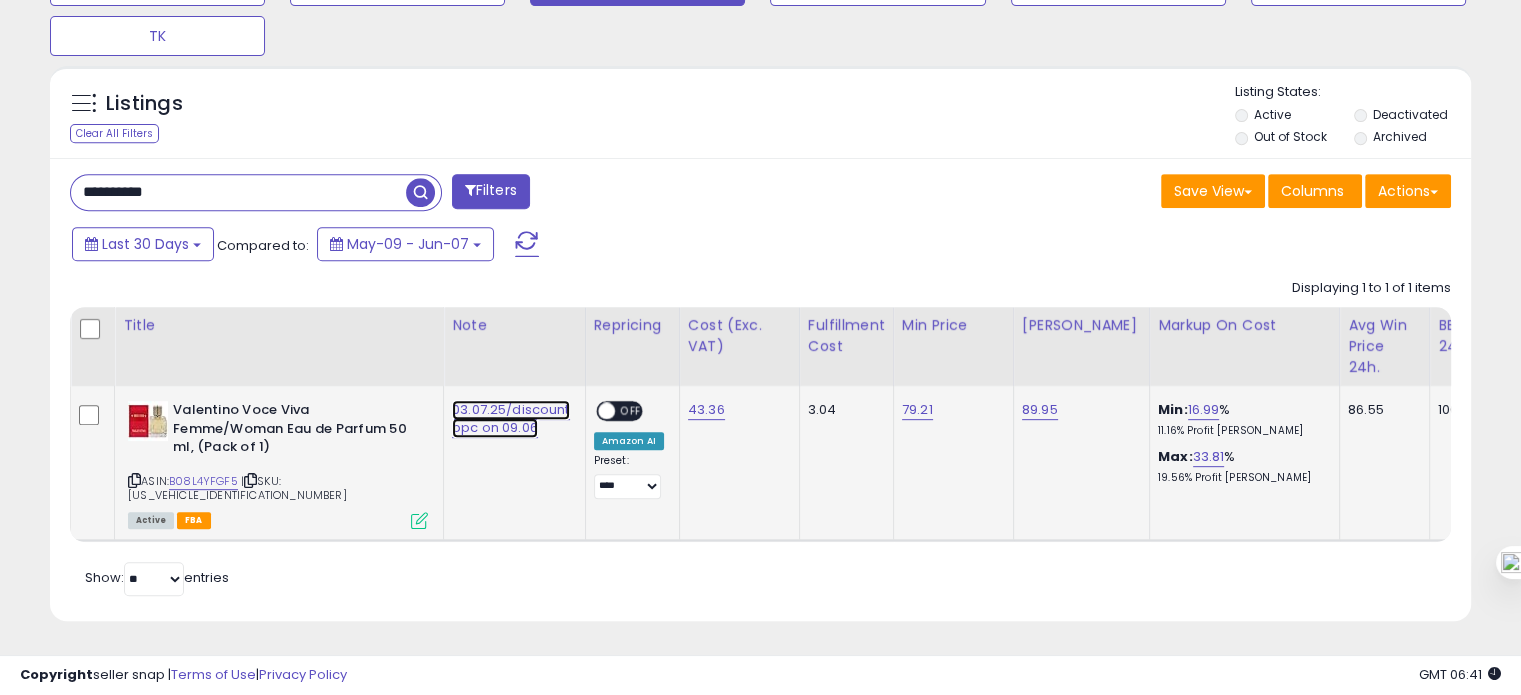 click on "03.07.25/discount ppc on 09.06" at bounding box center (511, 419) 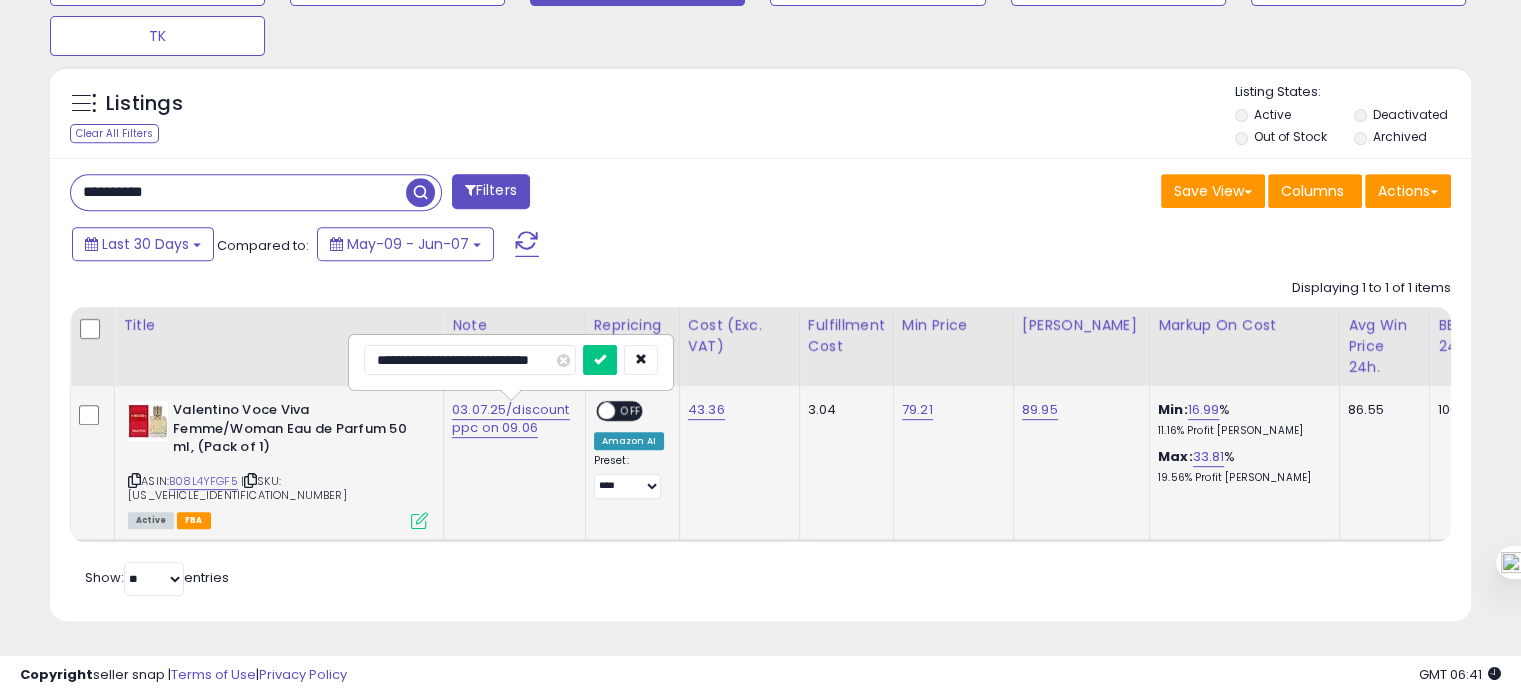 scroll, scrollTop: 0, scrollLeft: 0, axis: both 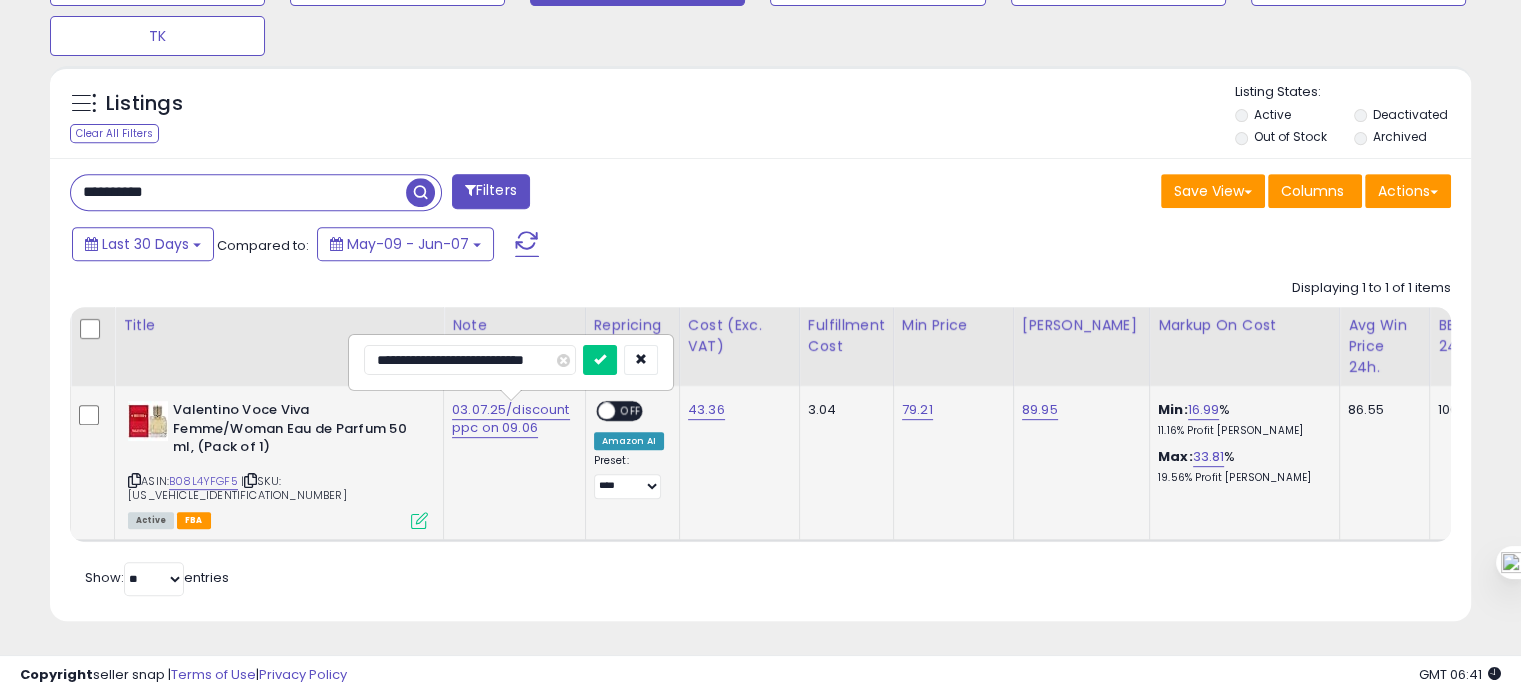 type on "**********" 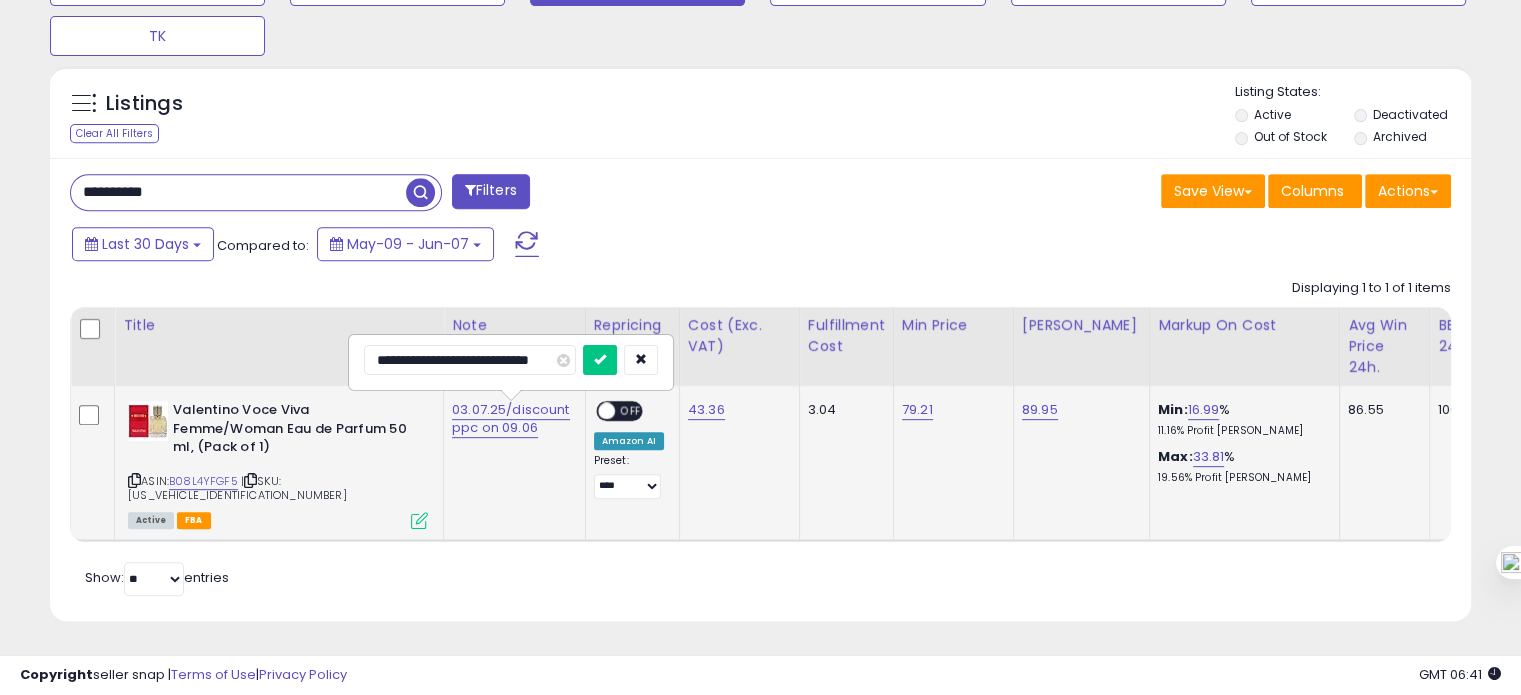 click at bounding box center [600, 360] 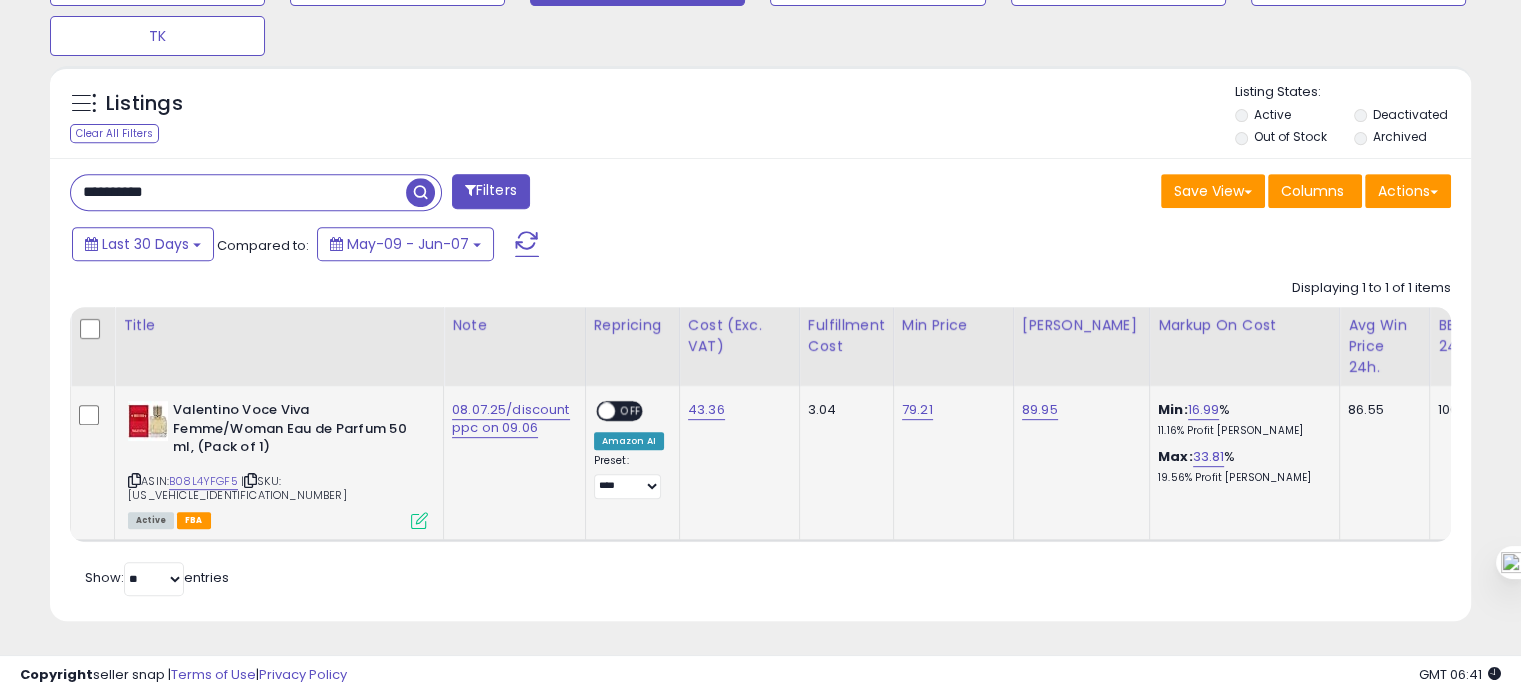 scroll, scrollTop: 0, scrollLeft: 464, axis: horizontal 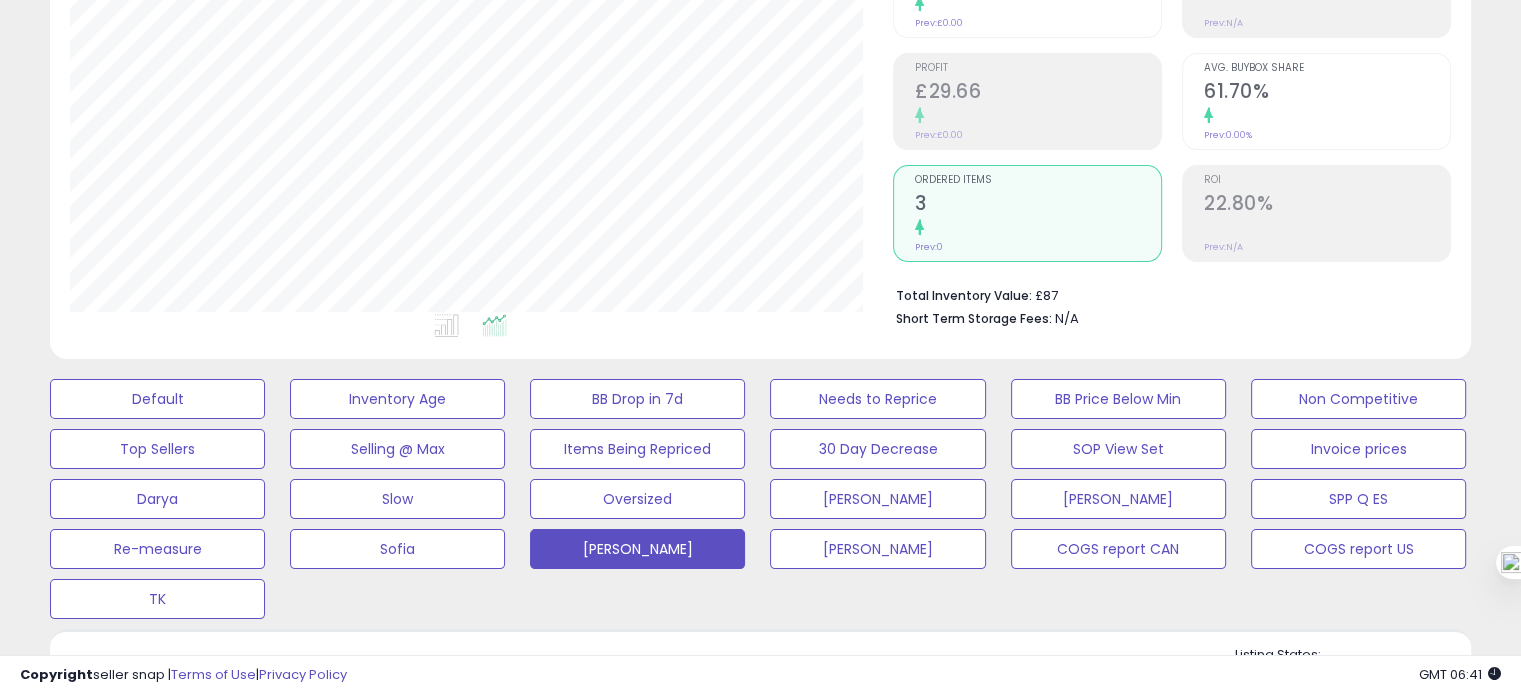 click on "61.70%" at bounding box center (1327, 93) 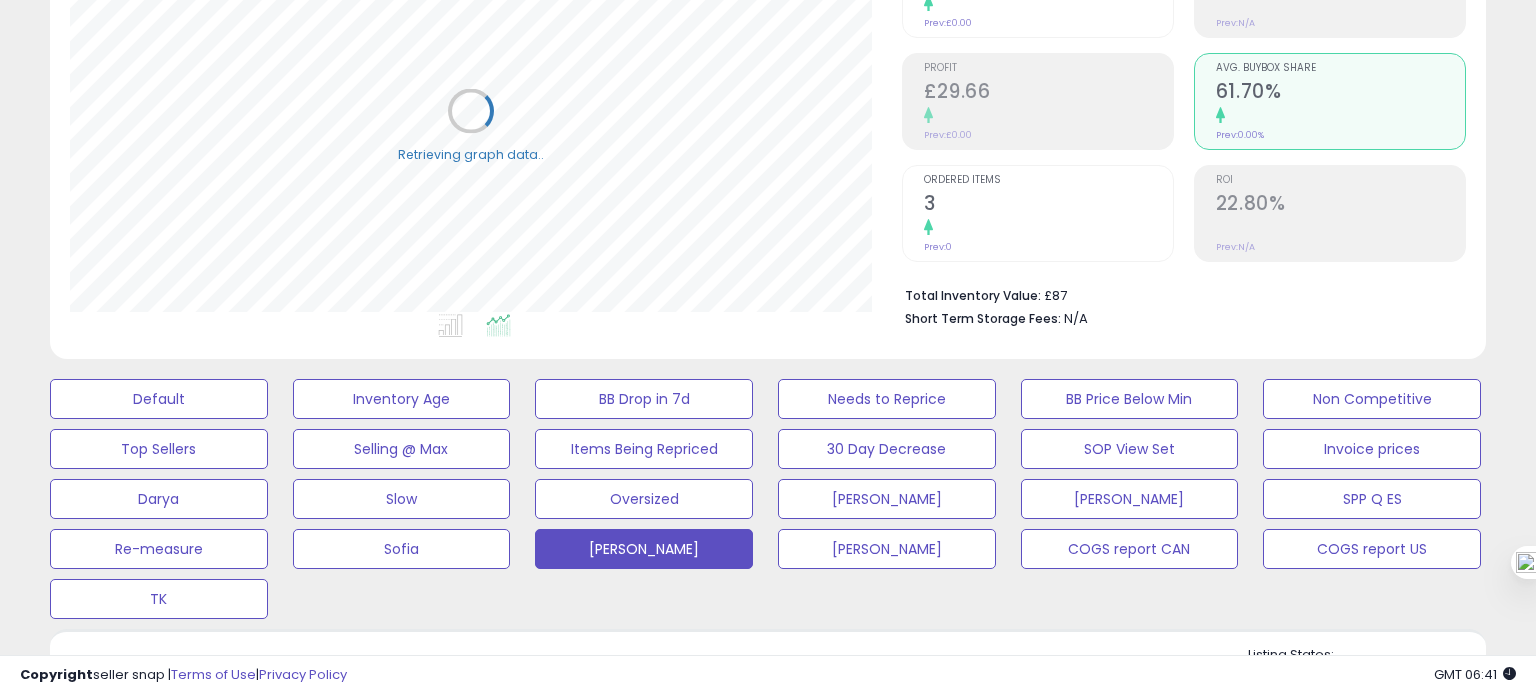 scroll, scrollTop: 999589, scrollLeft: 999168, axis: both 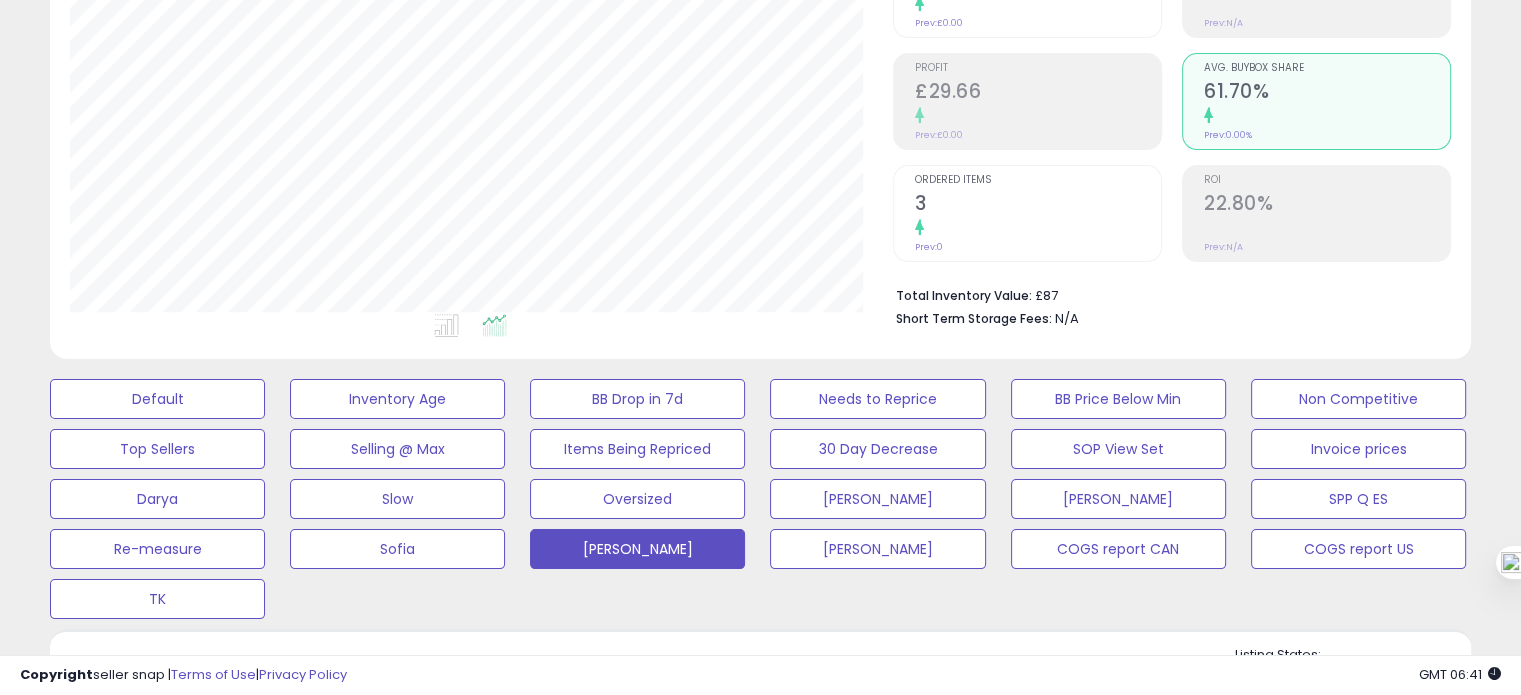 click at bounding box center (1038, 228) 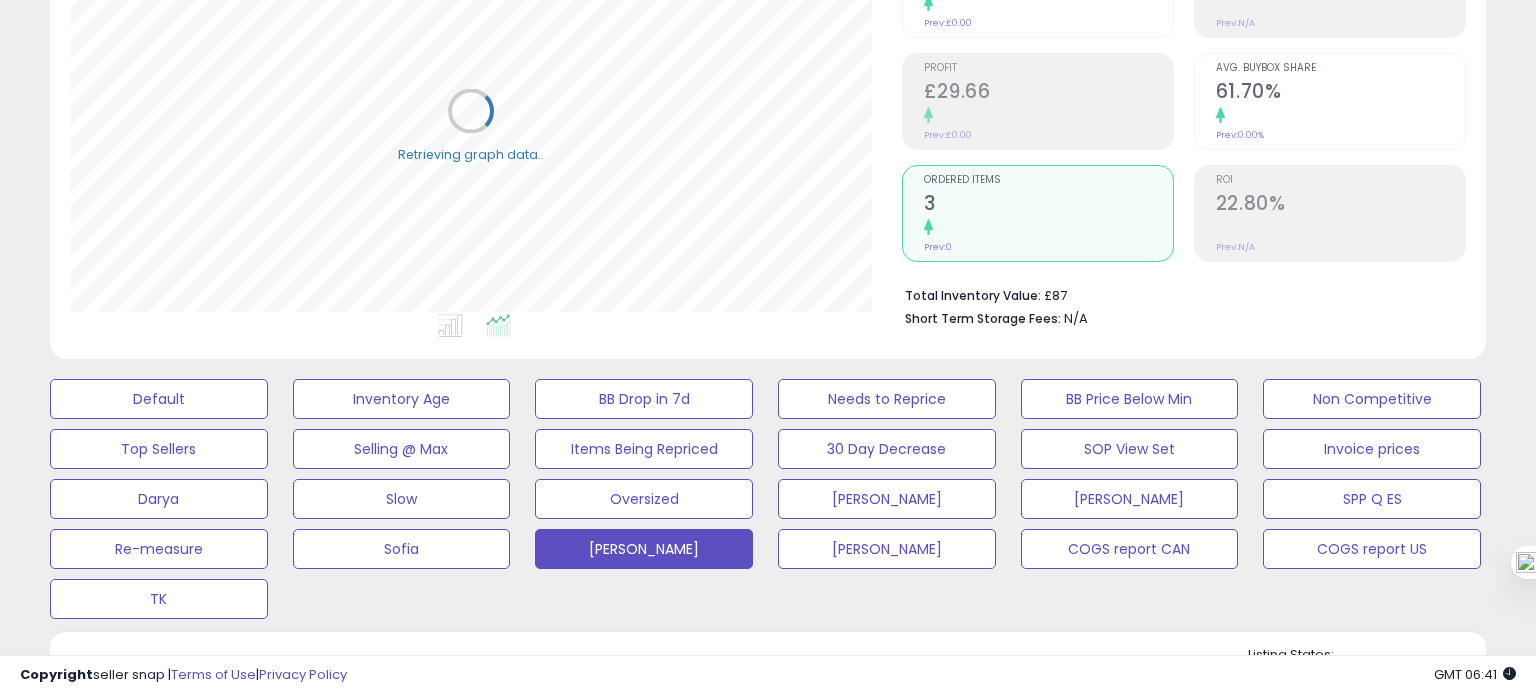 scroll, scrollTop: 999589, scrollLeft: 999168, axis: both 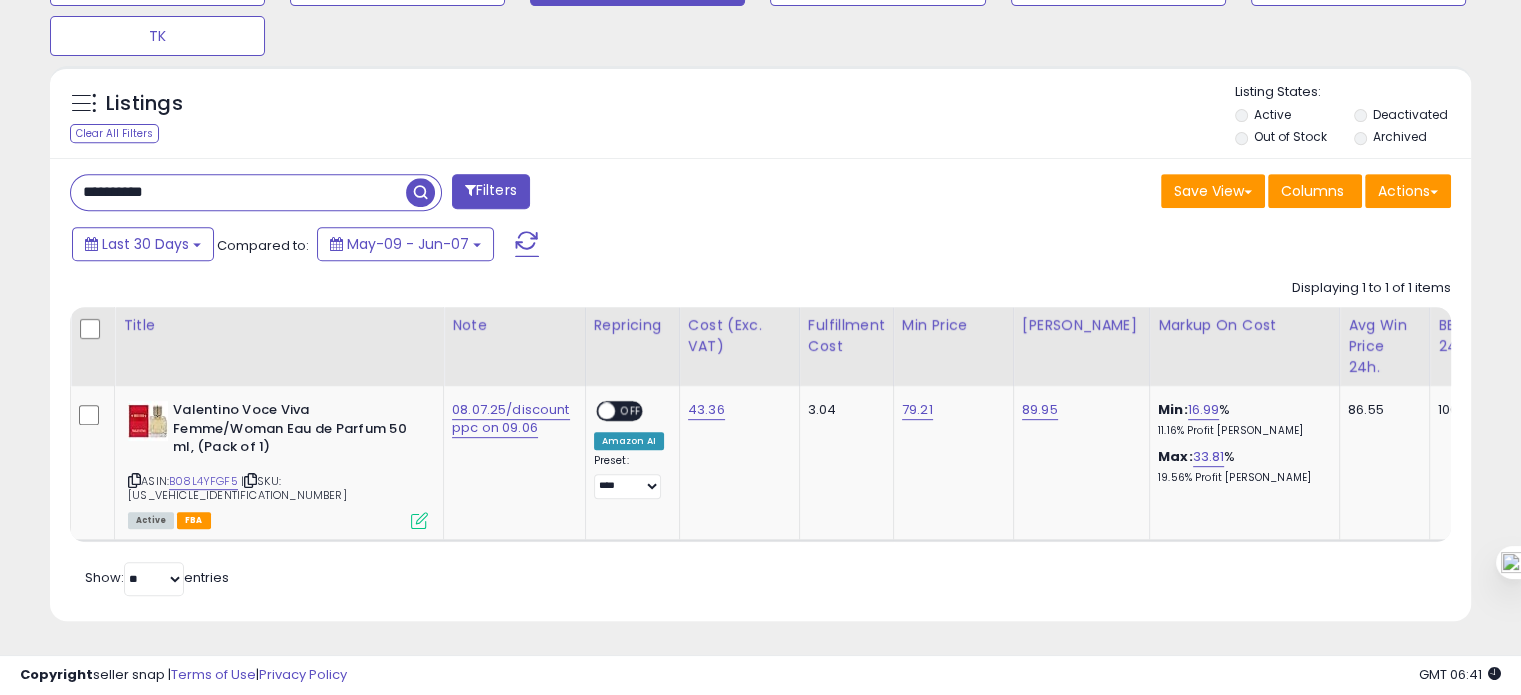 click on "**********" at bounding box center (238, 192) 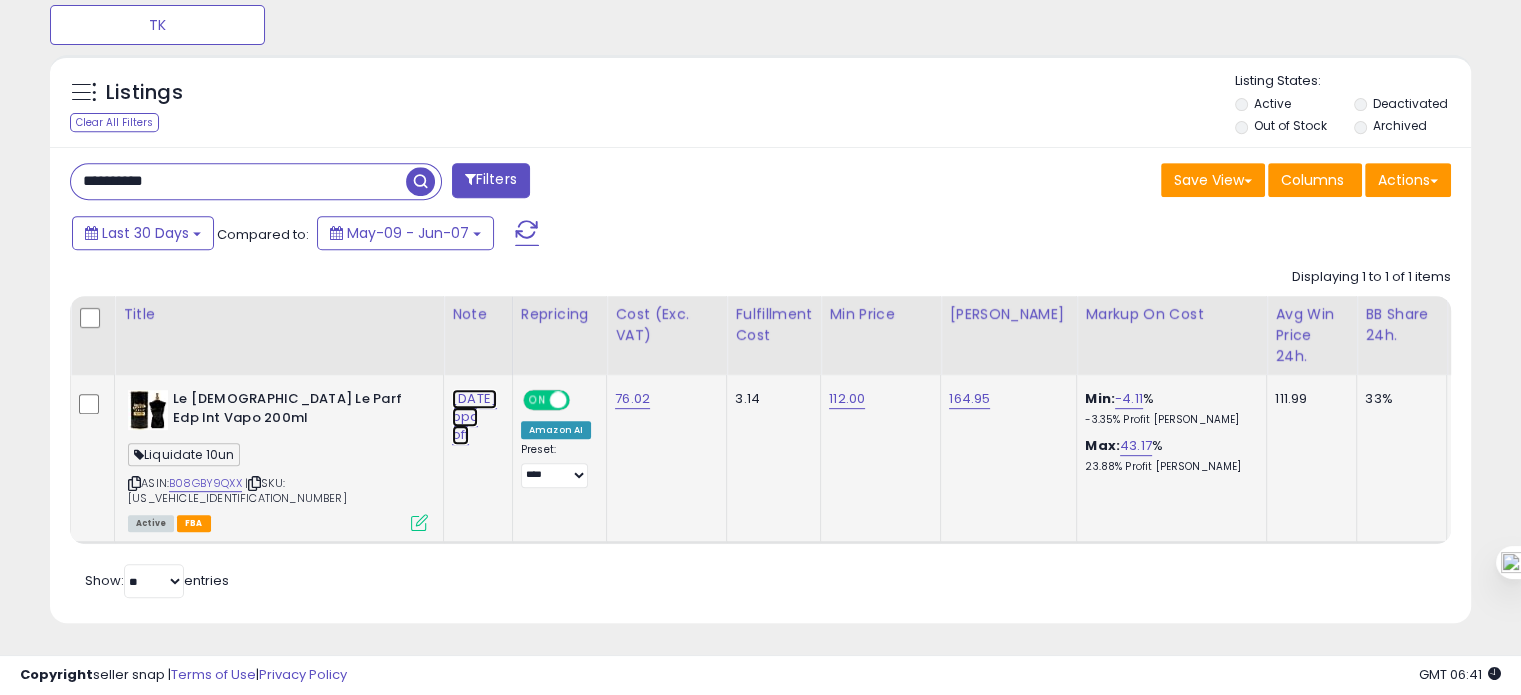 click on "[DATE] ppc off" at bounding box center (474, 417) 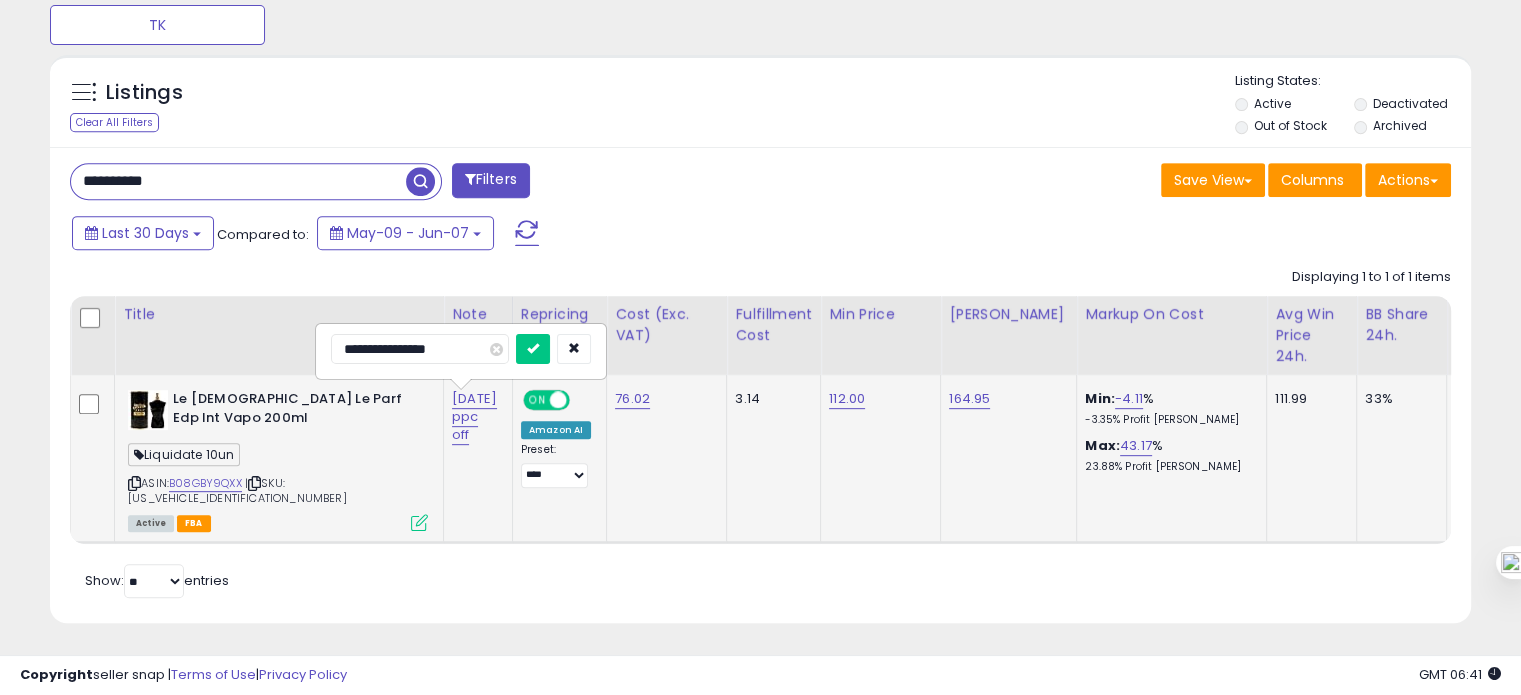 click on "**********" at bounding box center (420, 349) 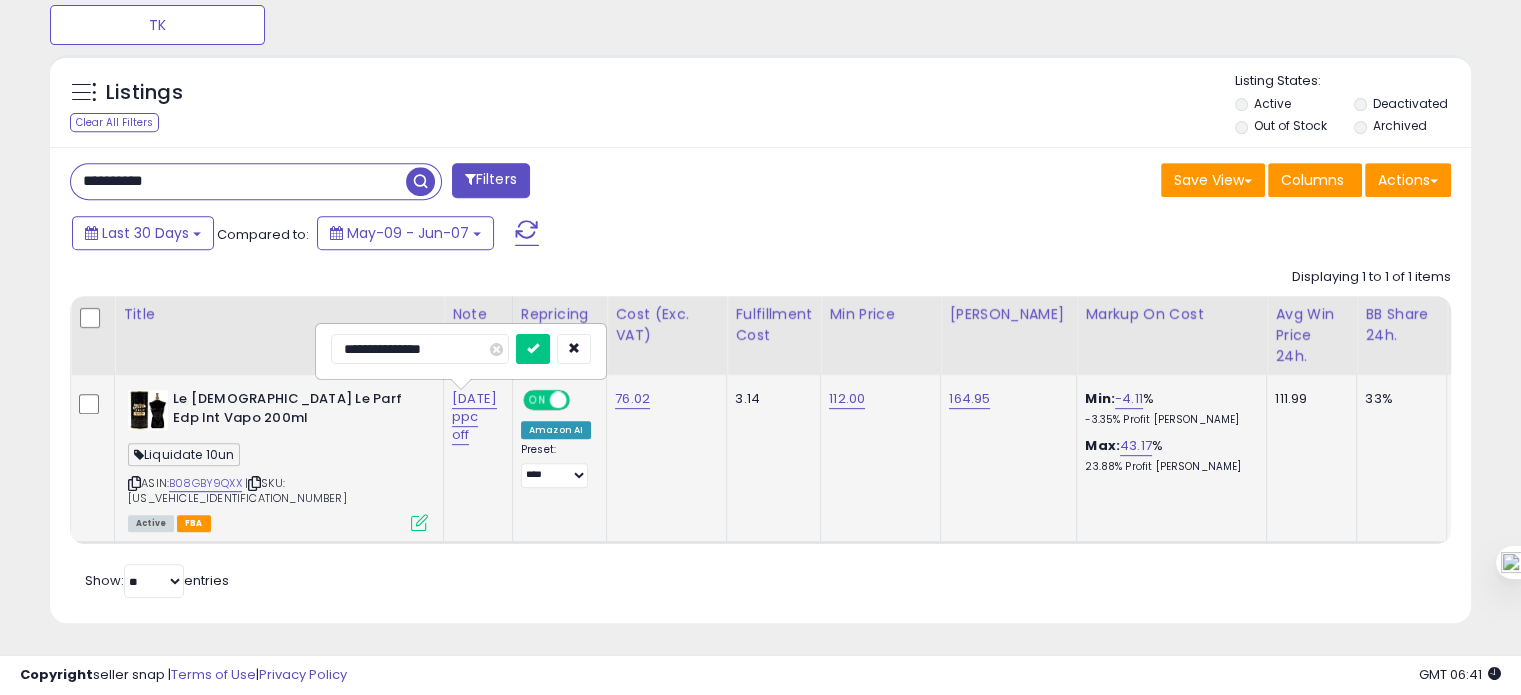 type on "**********" 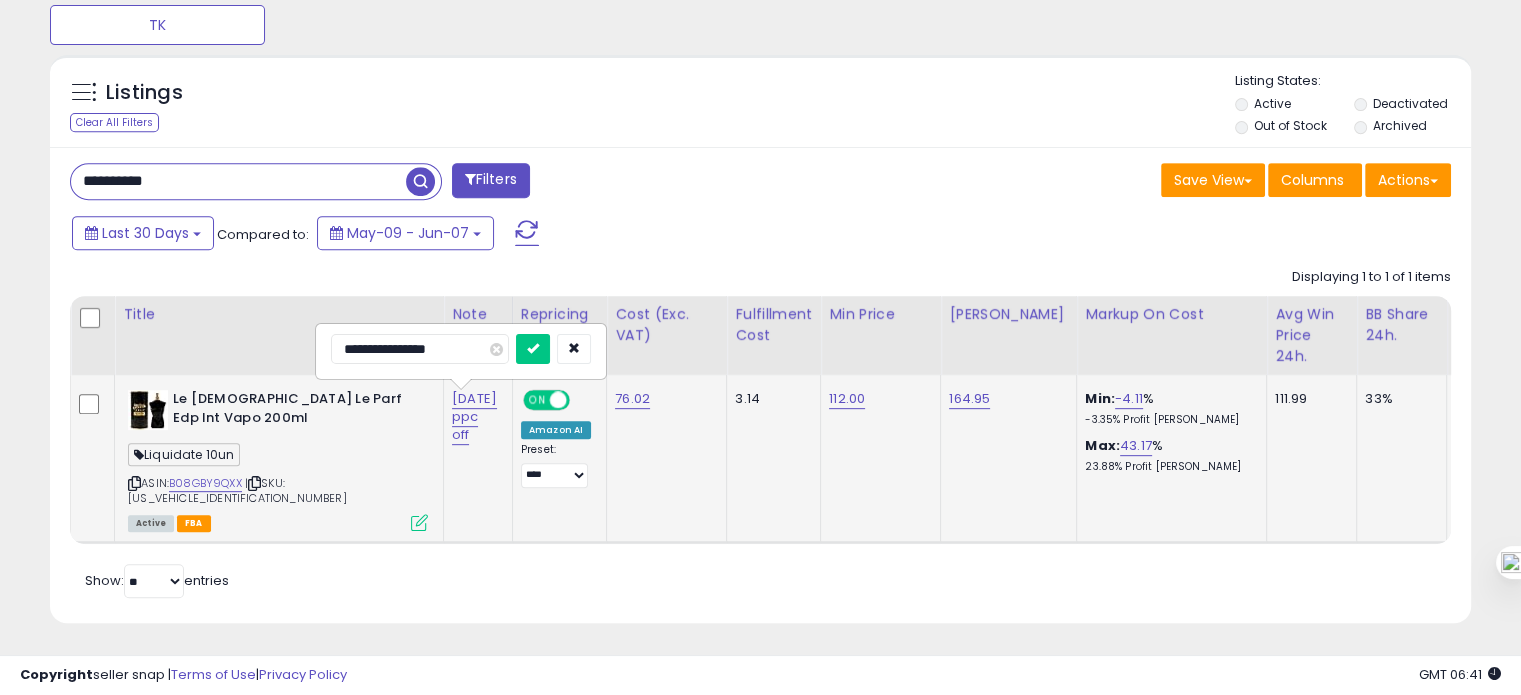click at bounding box center [533, 349] 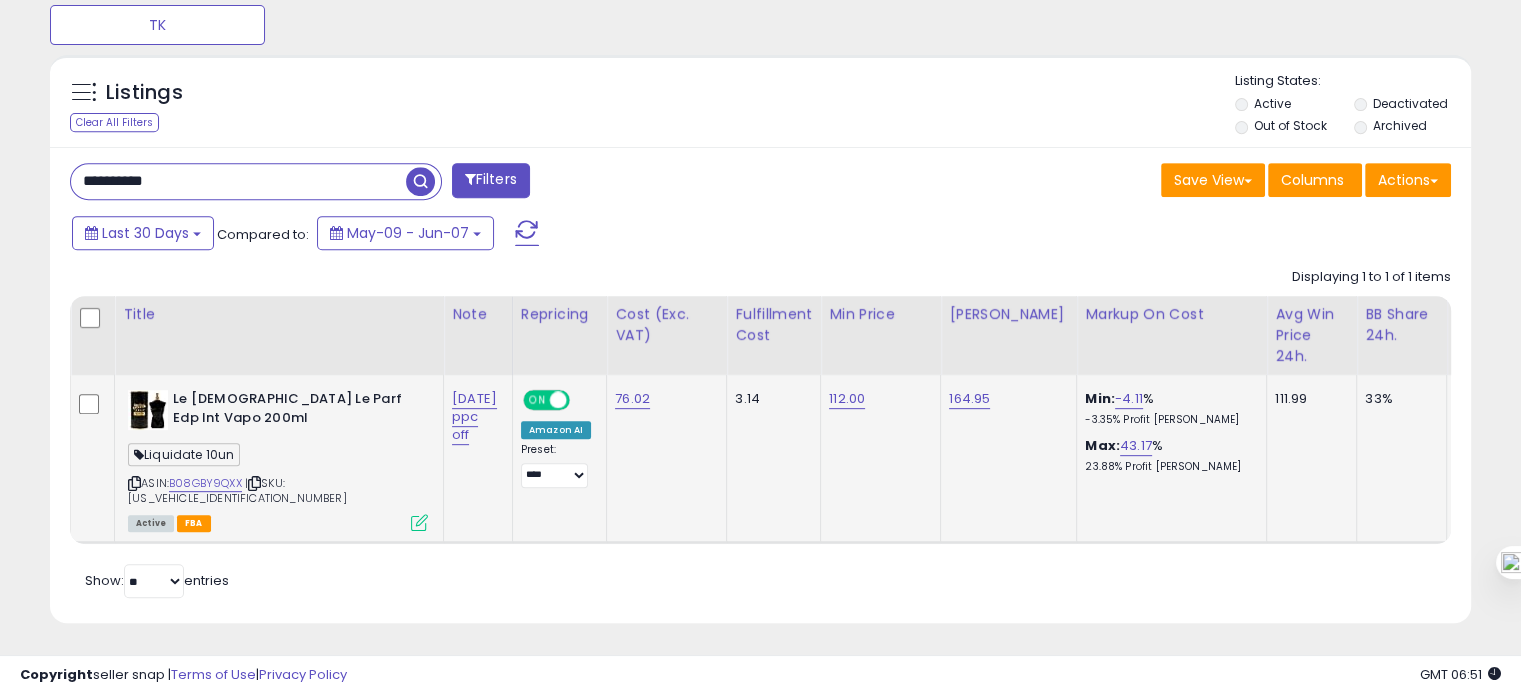 click on "**********" at bounding box center (238, 181) 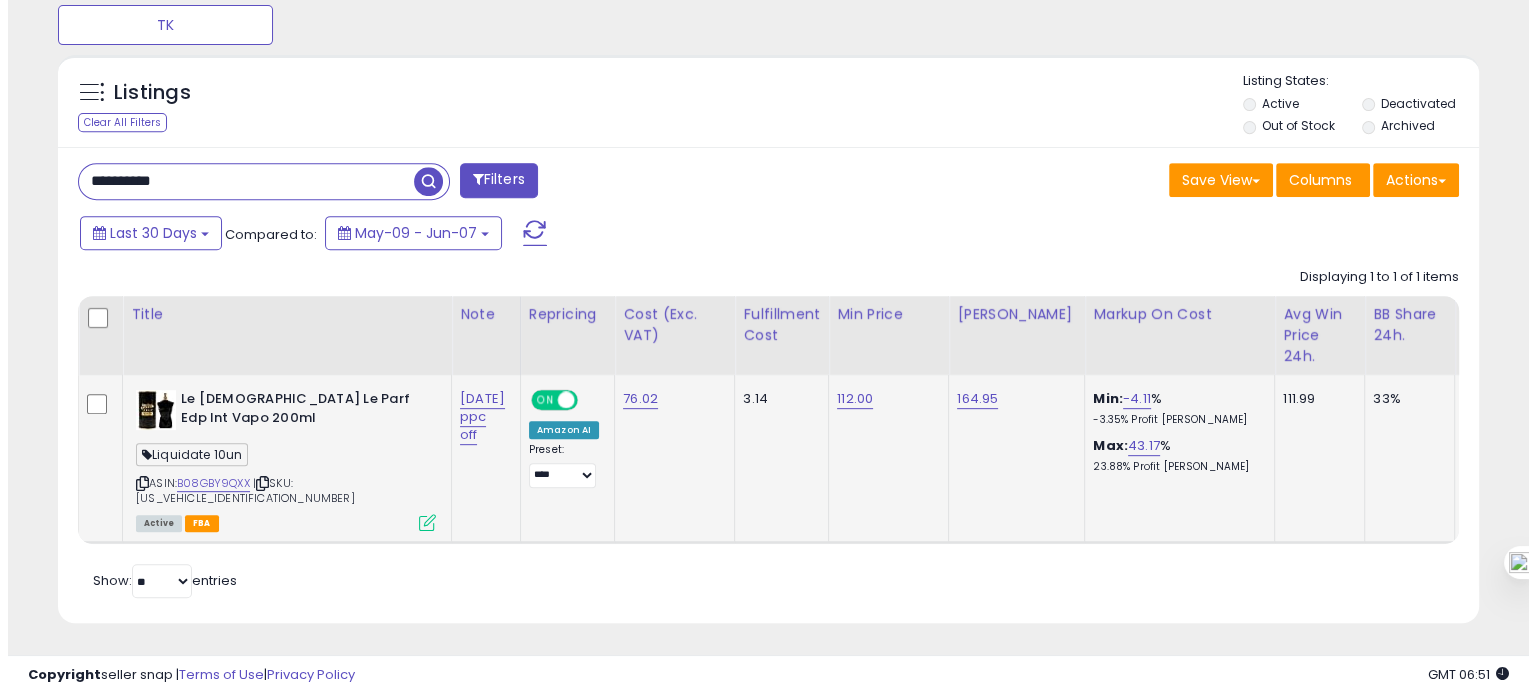 scroll, scrollTop: 674, scrollLeft: 0, axis: vertical 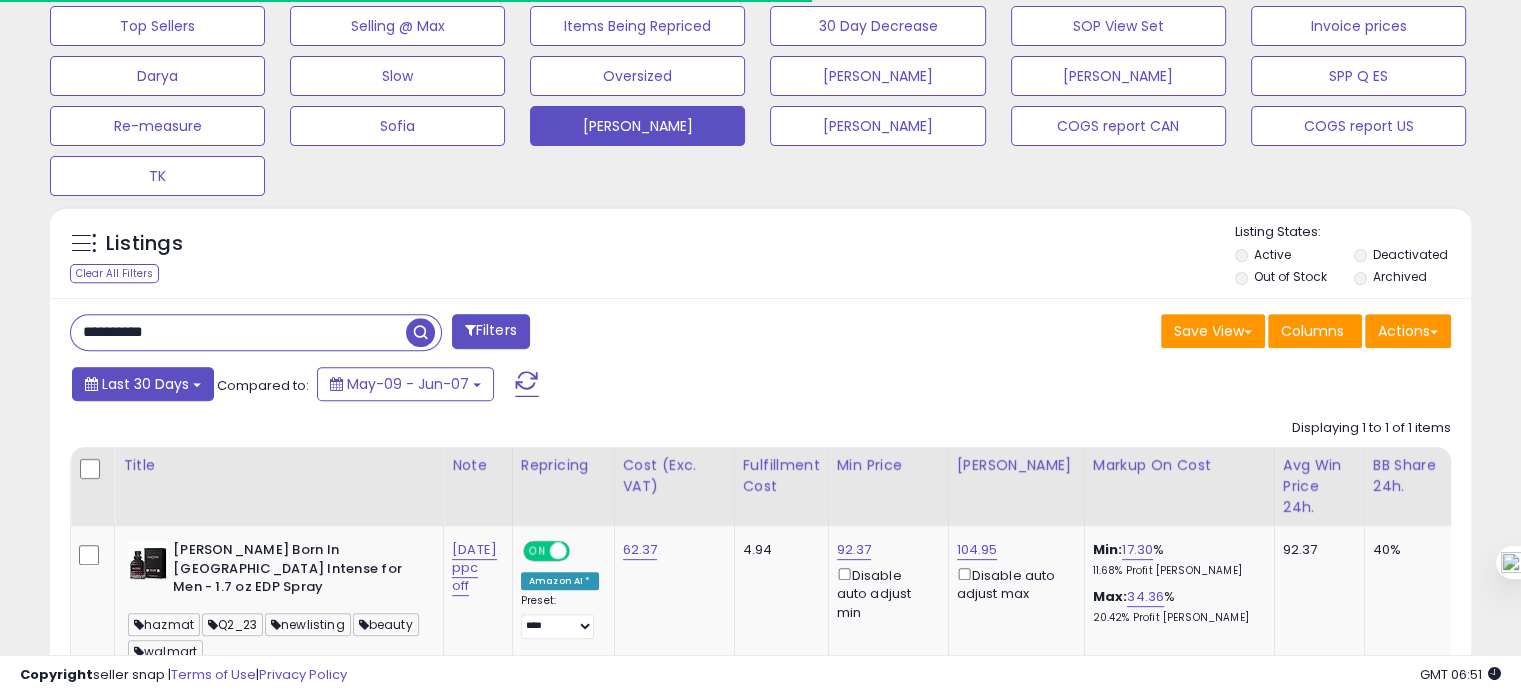 click on "Last 30 Days" at bounding box center (145, 384) 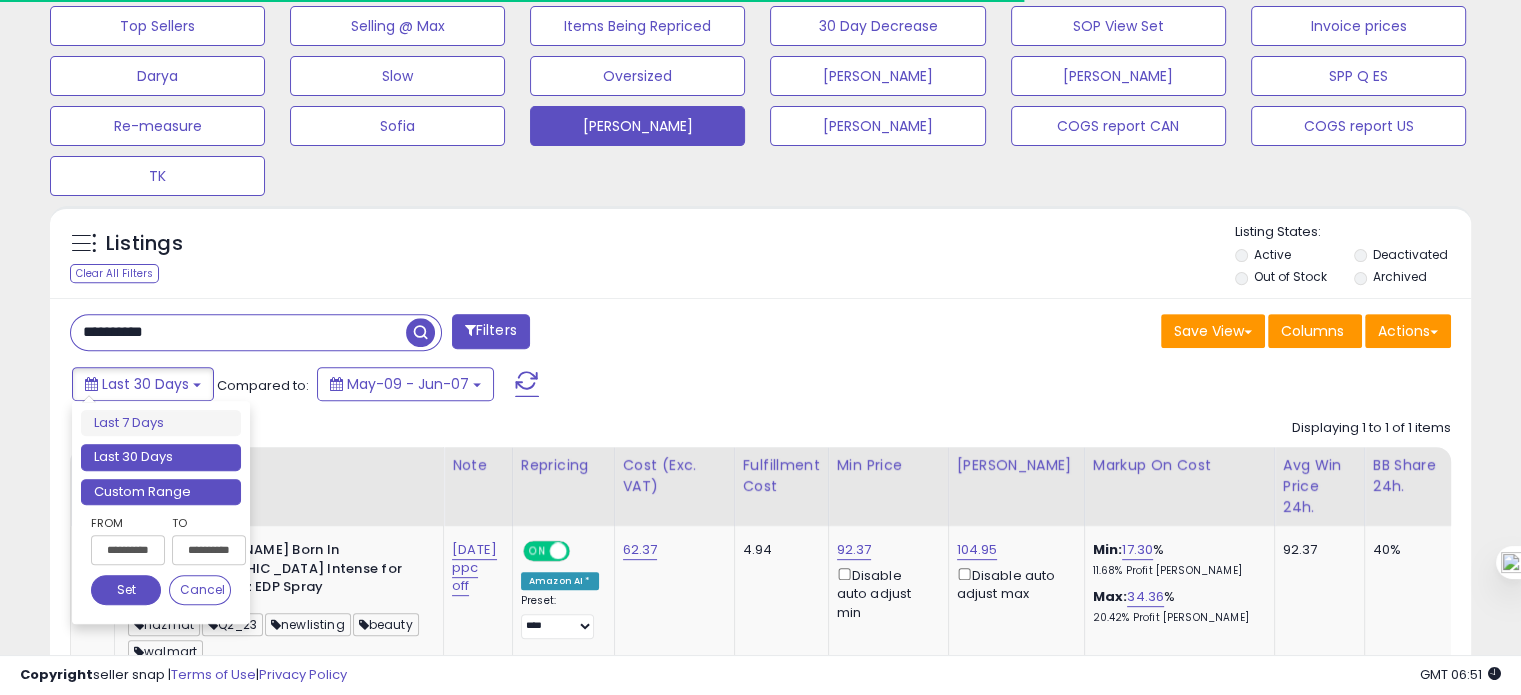 click on "Custom Range" at bounding box center (161, 492) 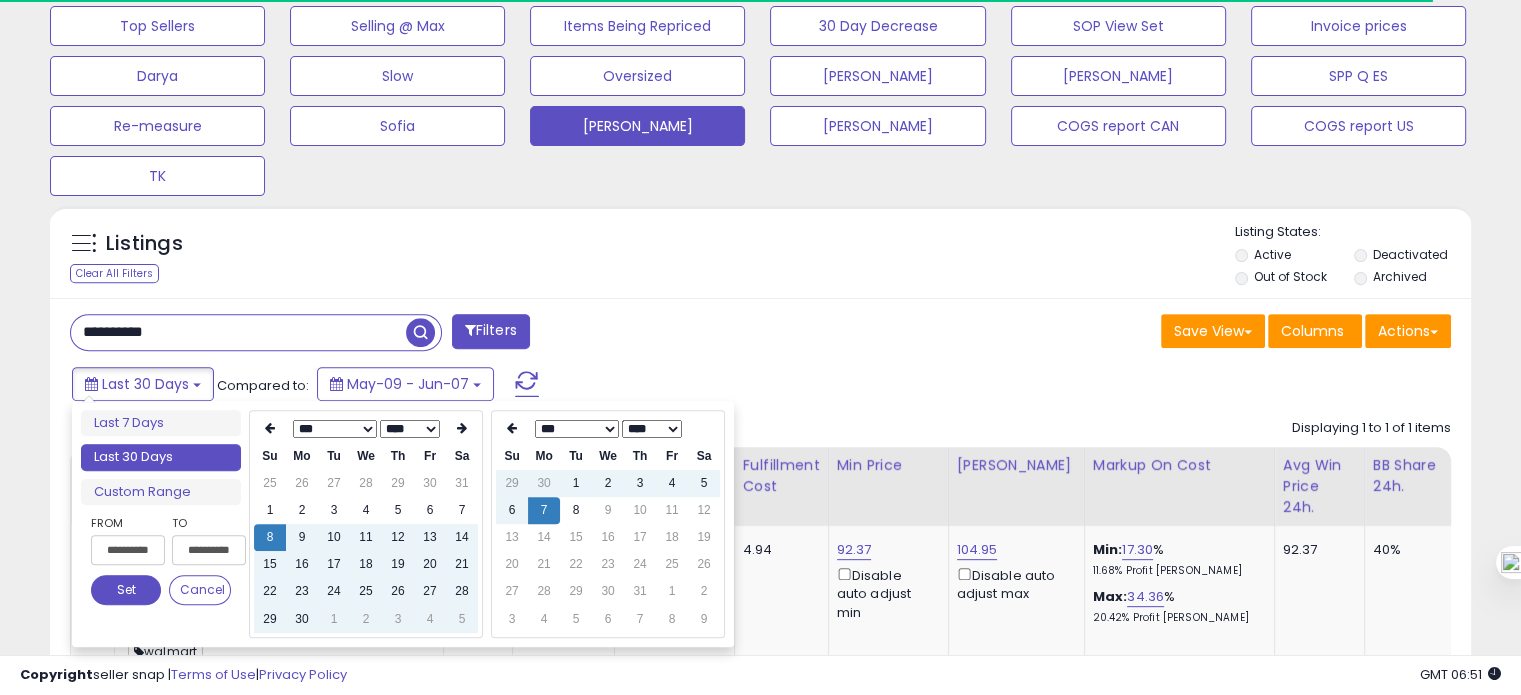 type on "**********" 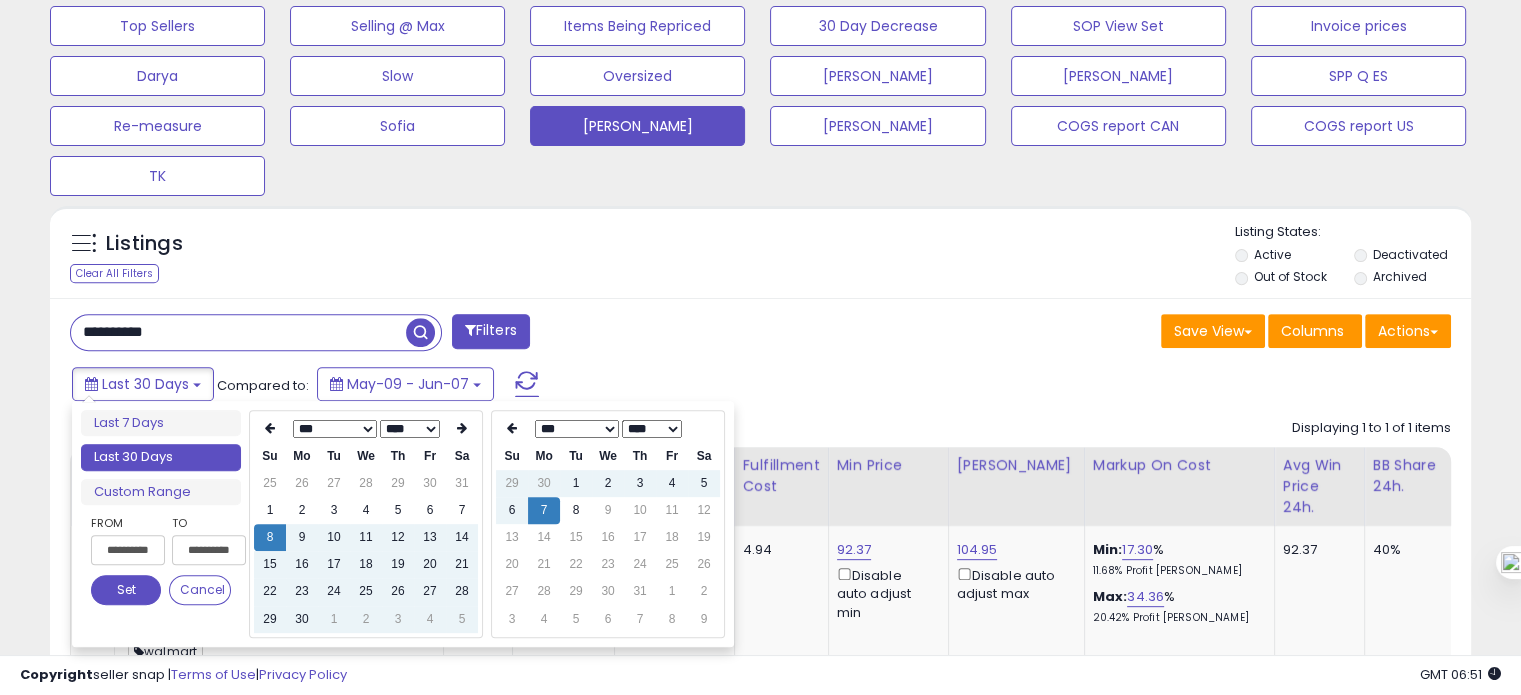 scroll, scrollTop: 999589, scrollLeft: 999176, axis: both 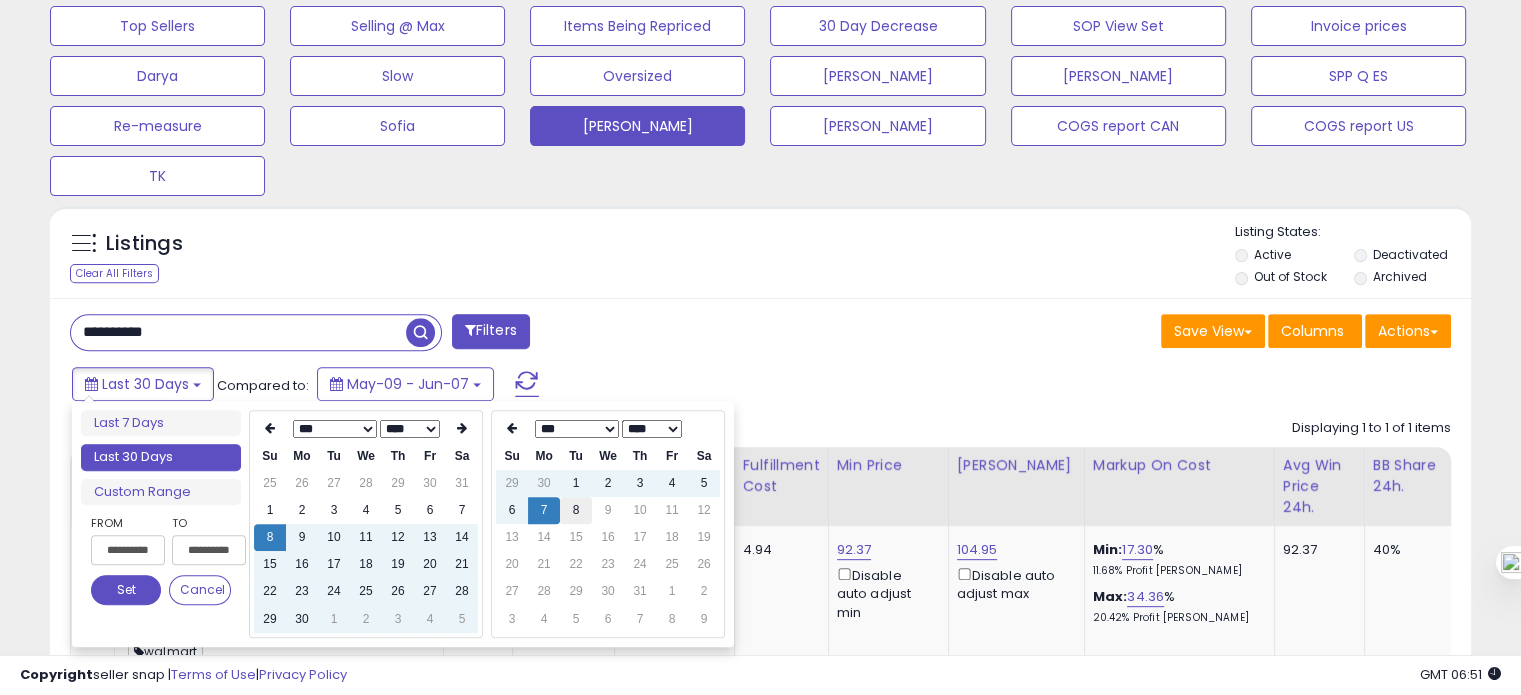 click on "8" at bounding box center (576, 510) 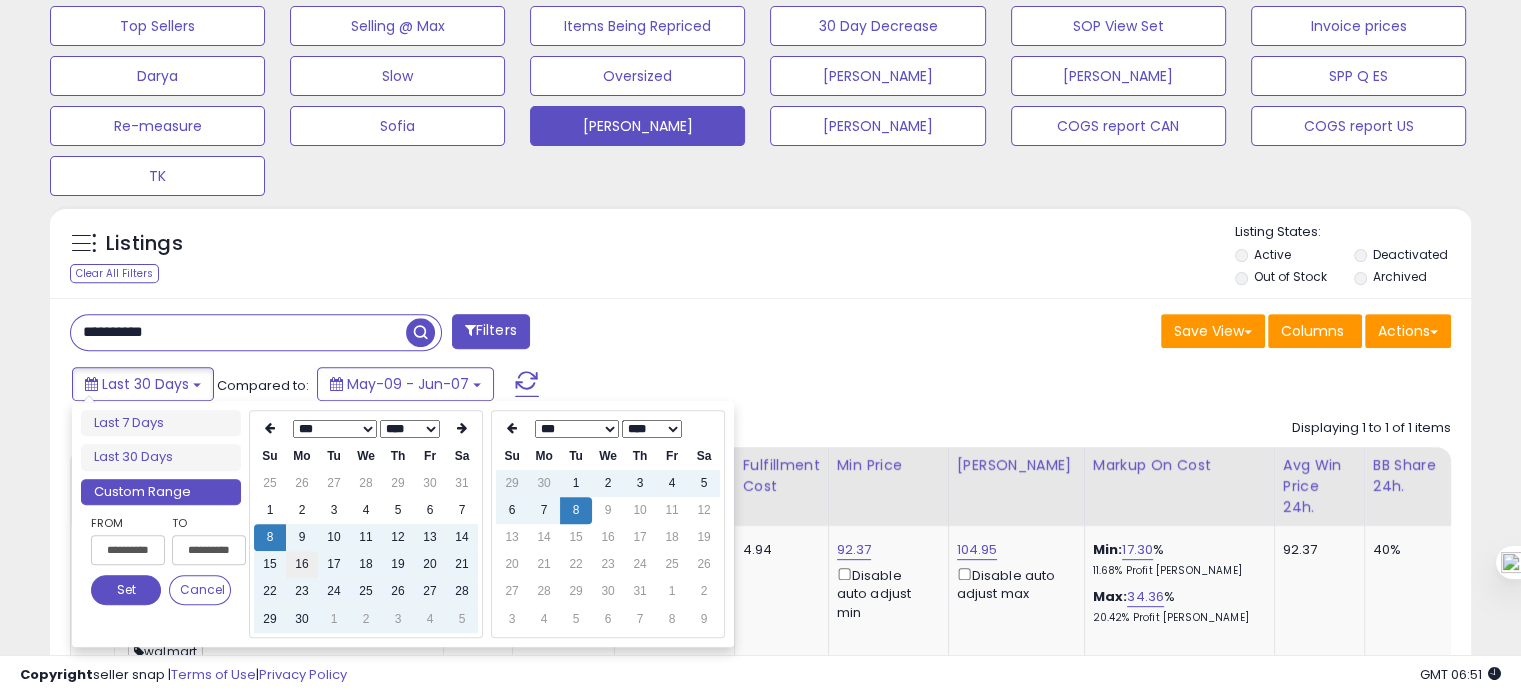 type on "**********" 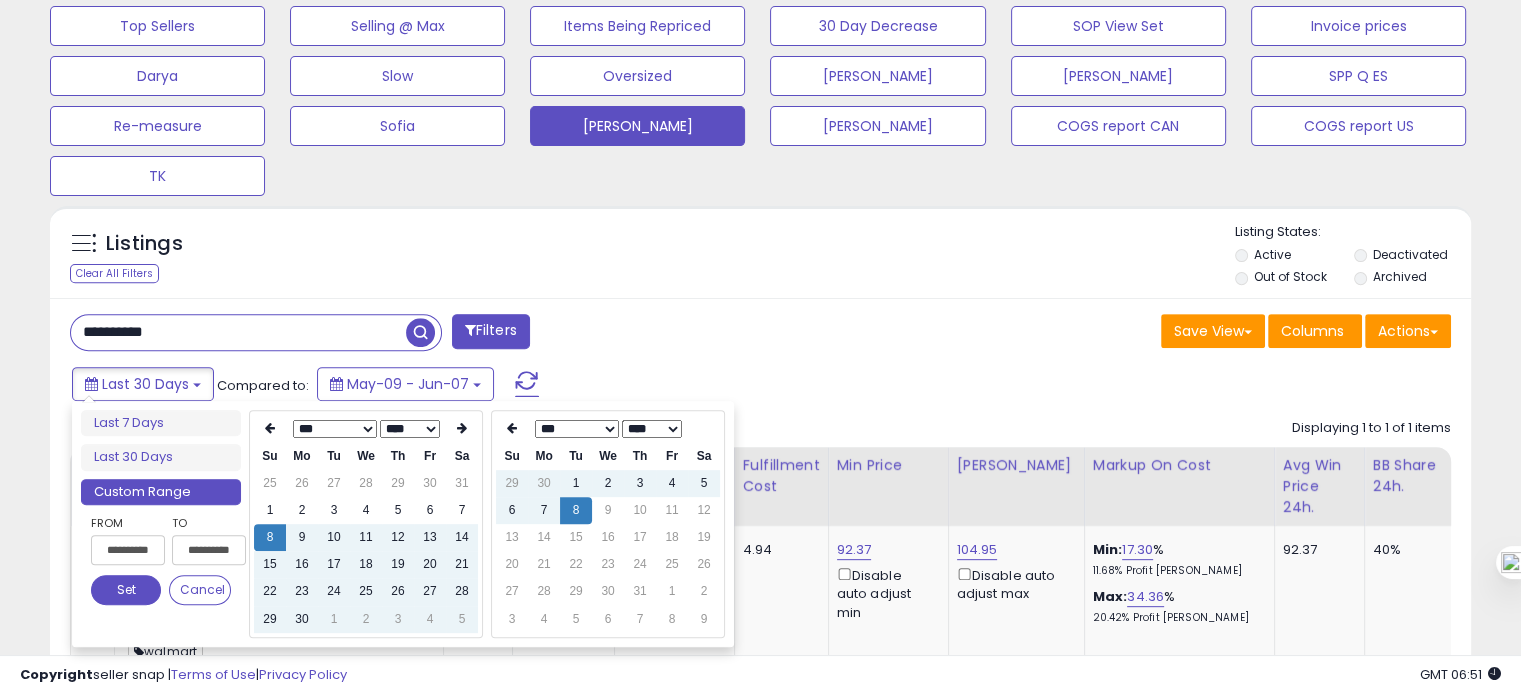 type on "**********" 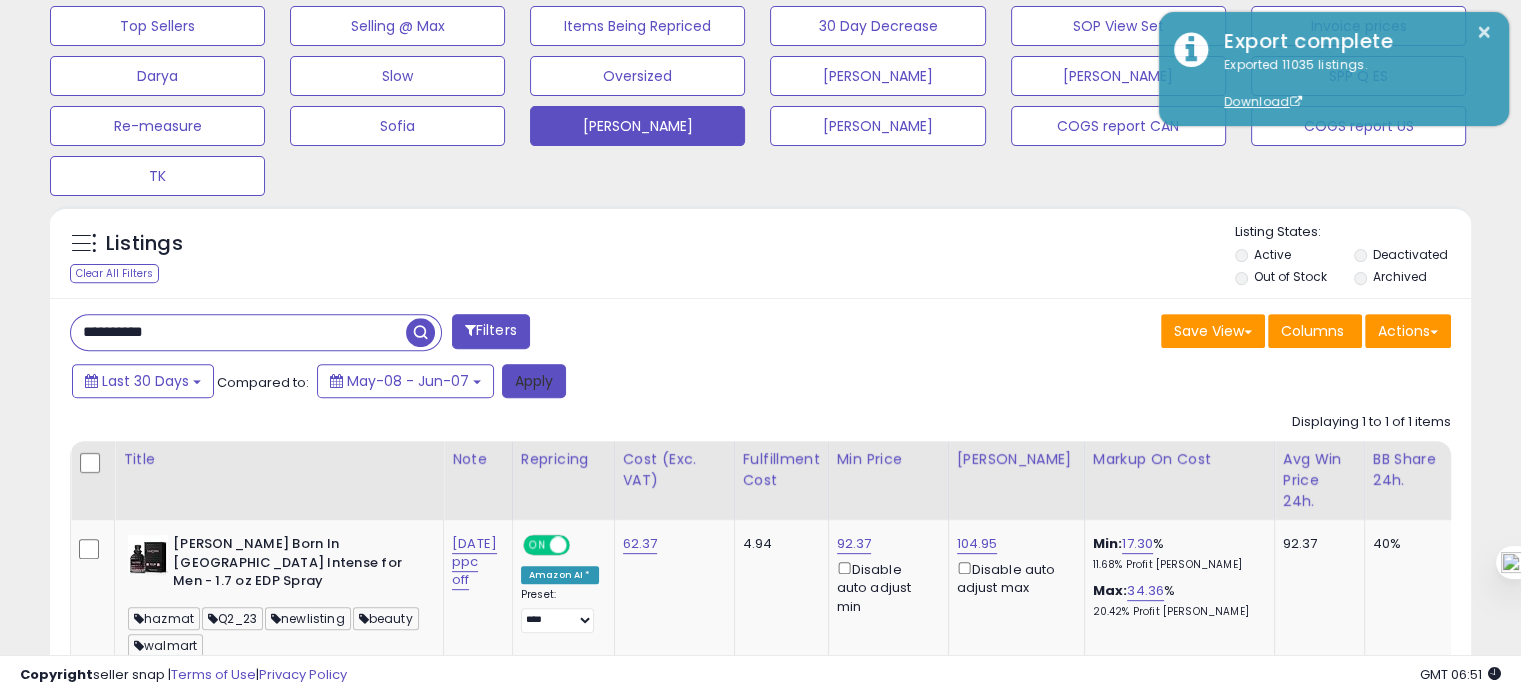 click on "Apply" at bounding box center [534, 381] 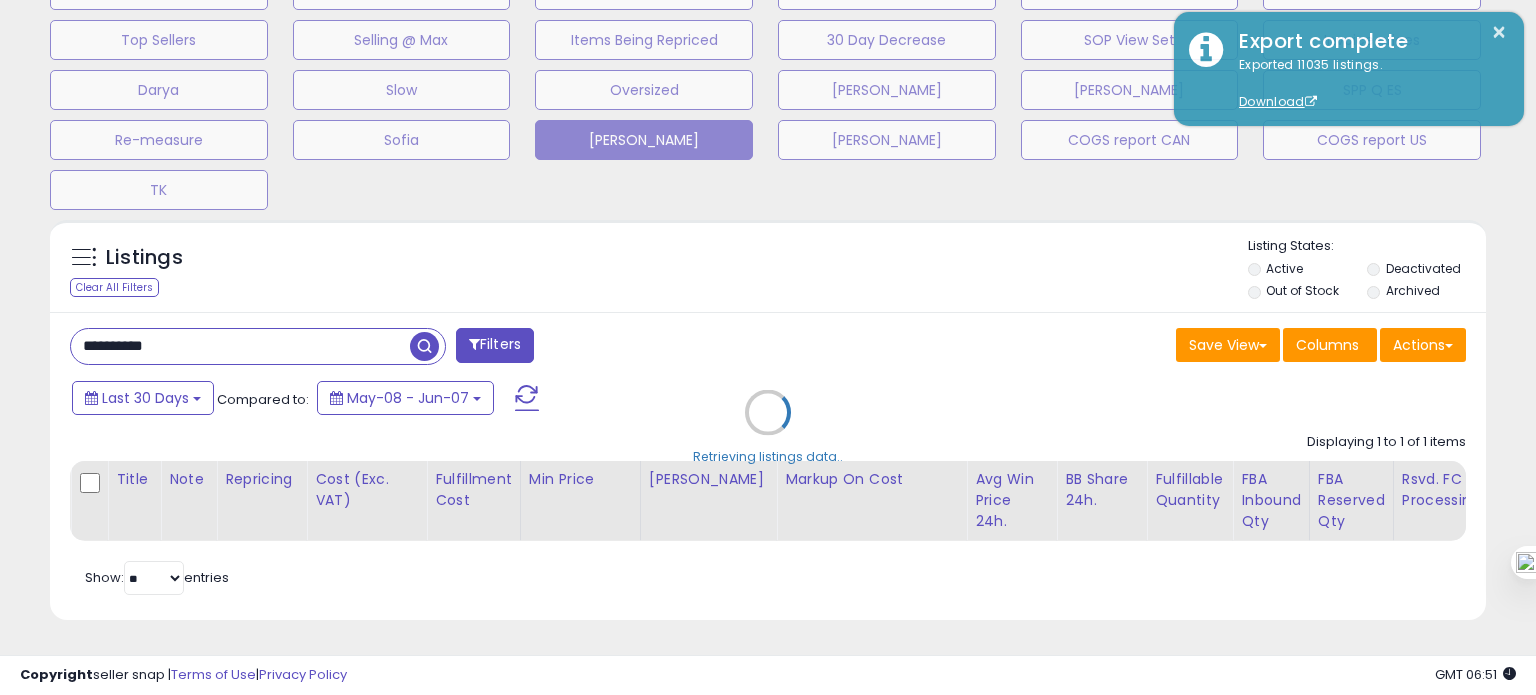 scroll, scrollTop: 999589, scrollLeft: 999168, axis: both 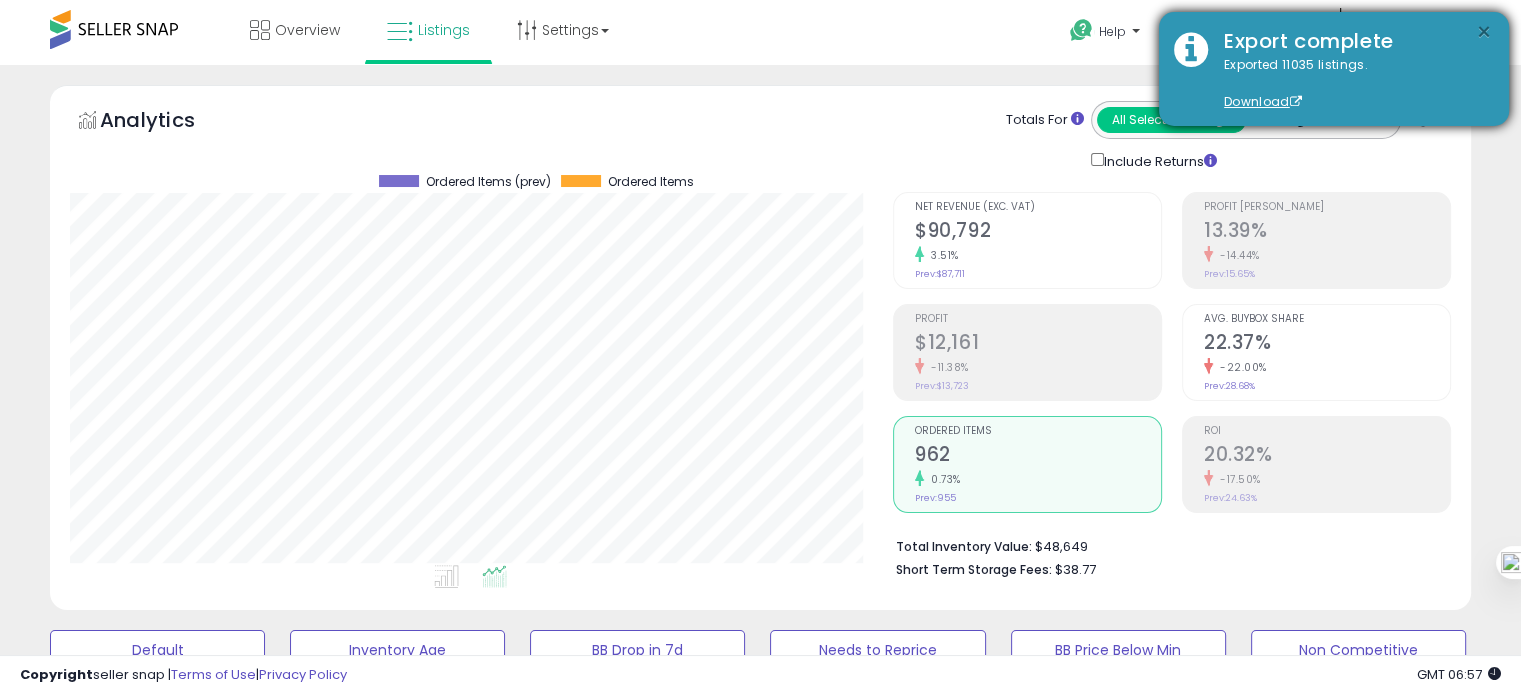 click on "×" at bounding box center [1484, 32] 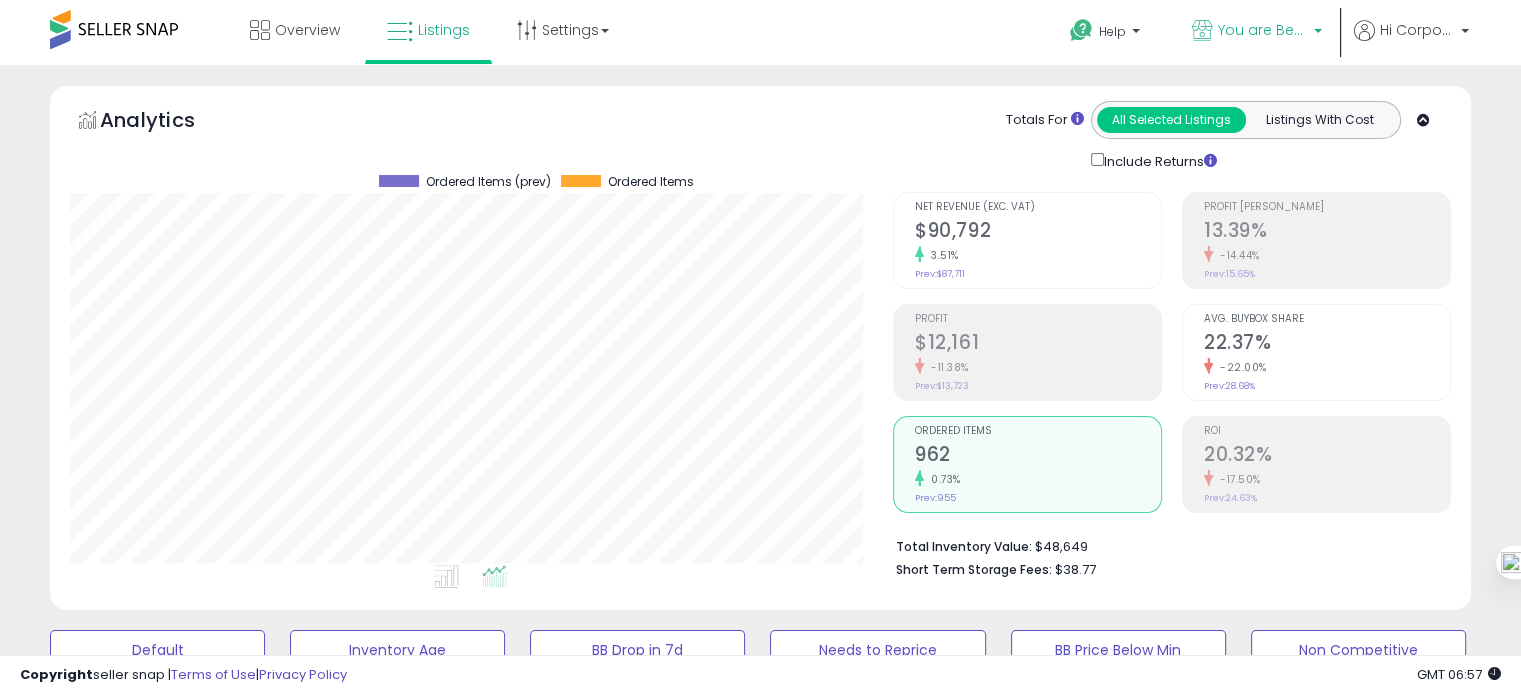 click on "You are Beautiful ([GEOGRAPHIC_DATA])" at bounding box center [1263, 30] 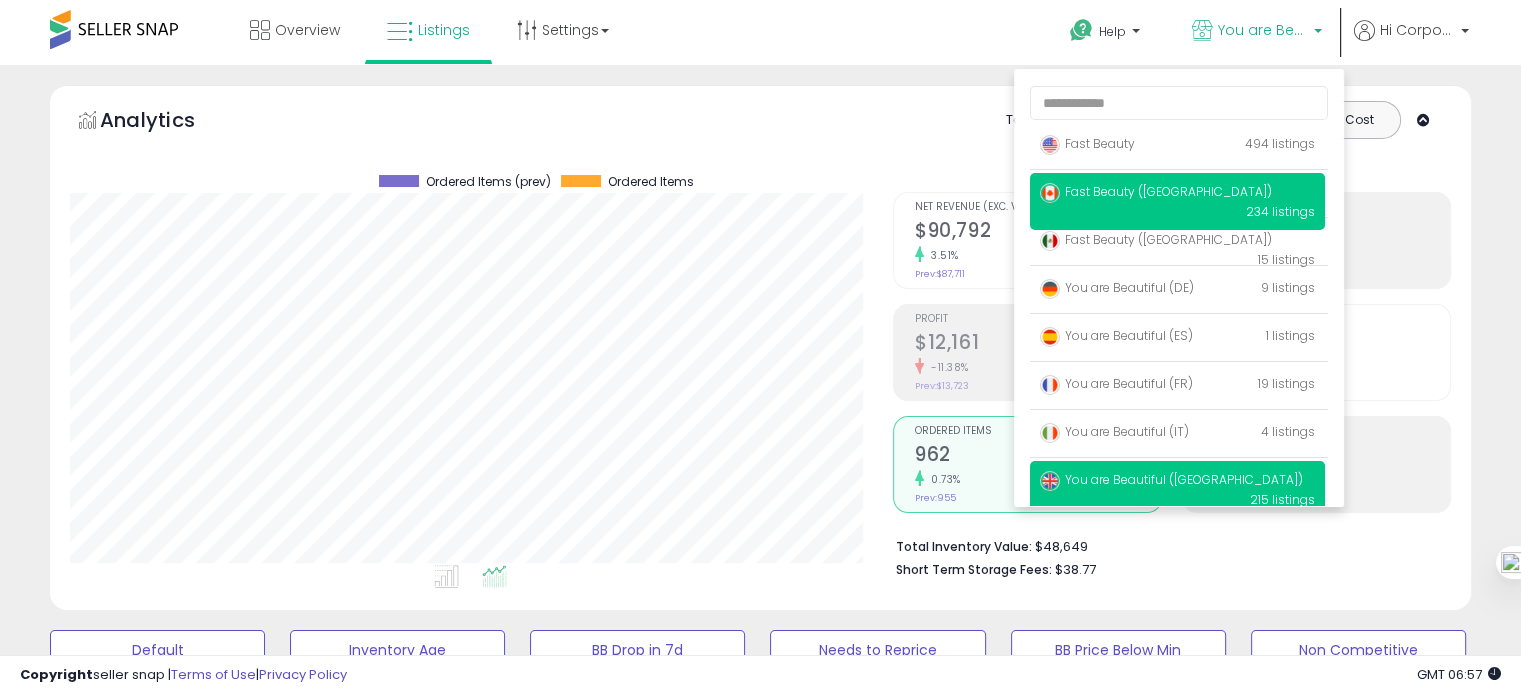 click on "Fast Beauty ([GEOGRAPHIC_DATA])" at bounding box center [1156, 191] 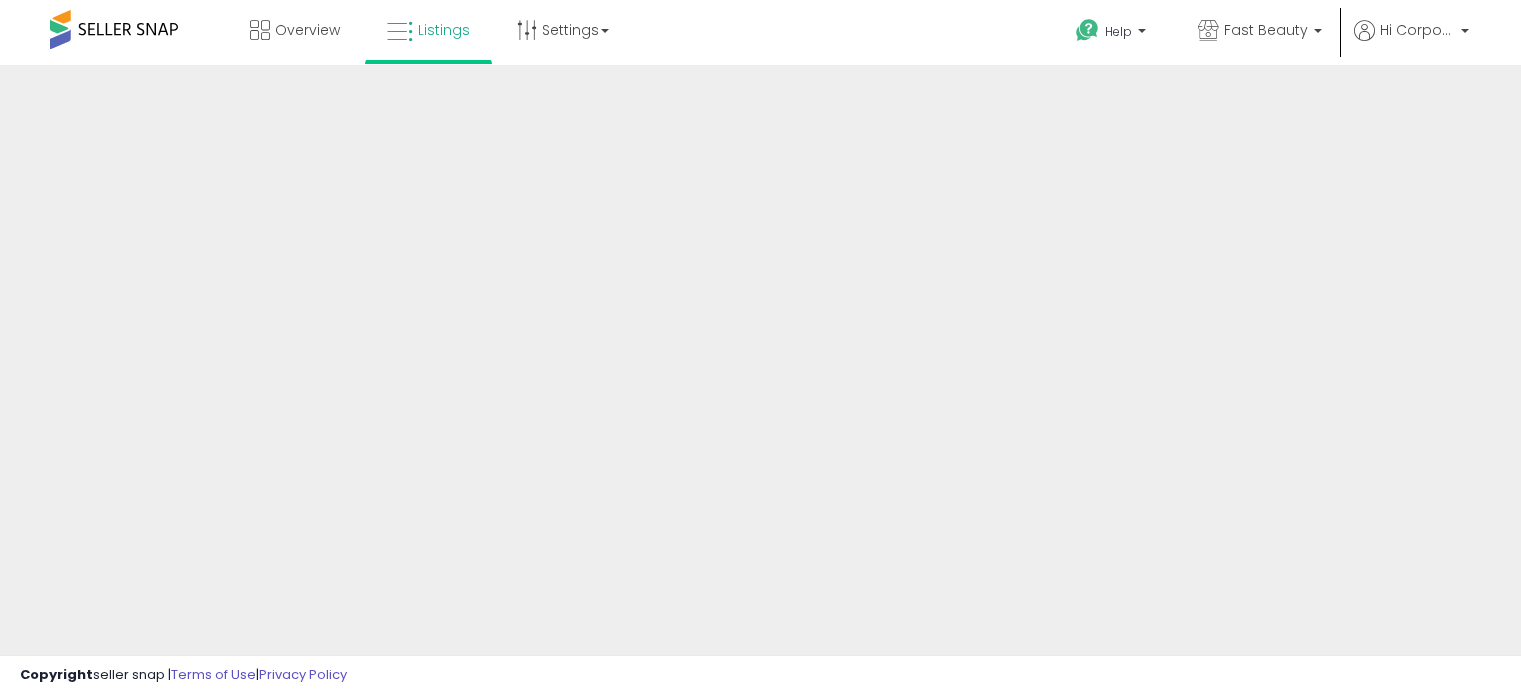scroll, scrollTop: 0, scrollLeft: 0, axis: both 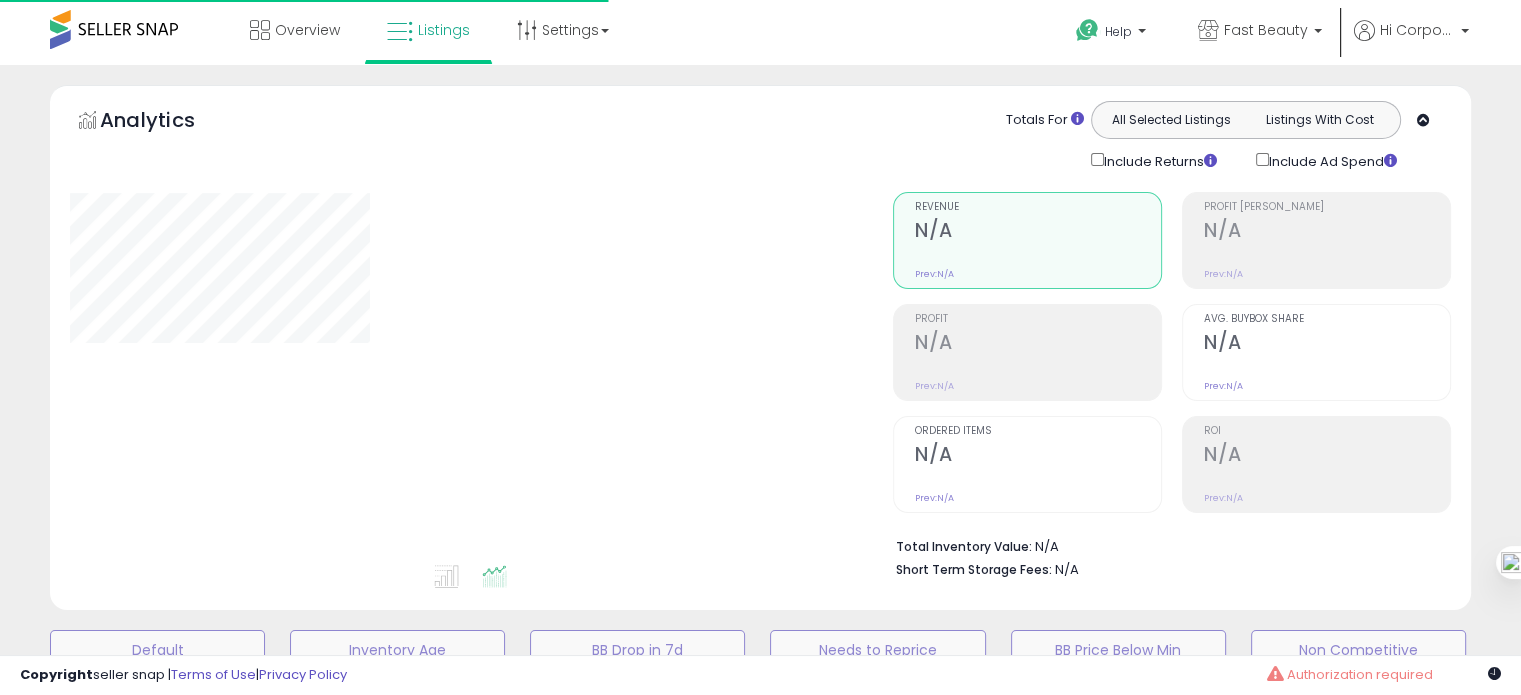type on "**********" 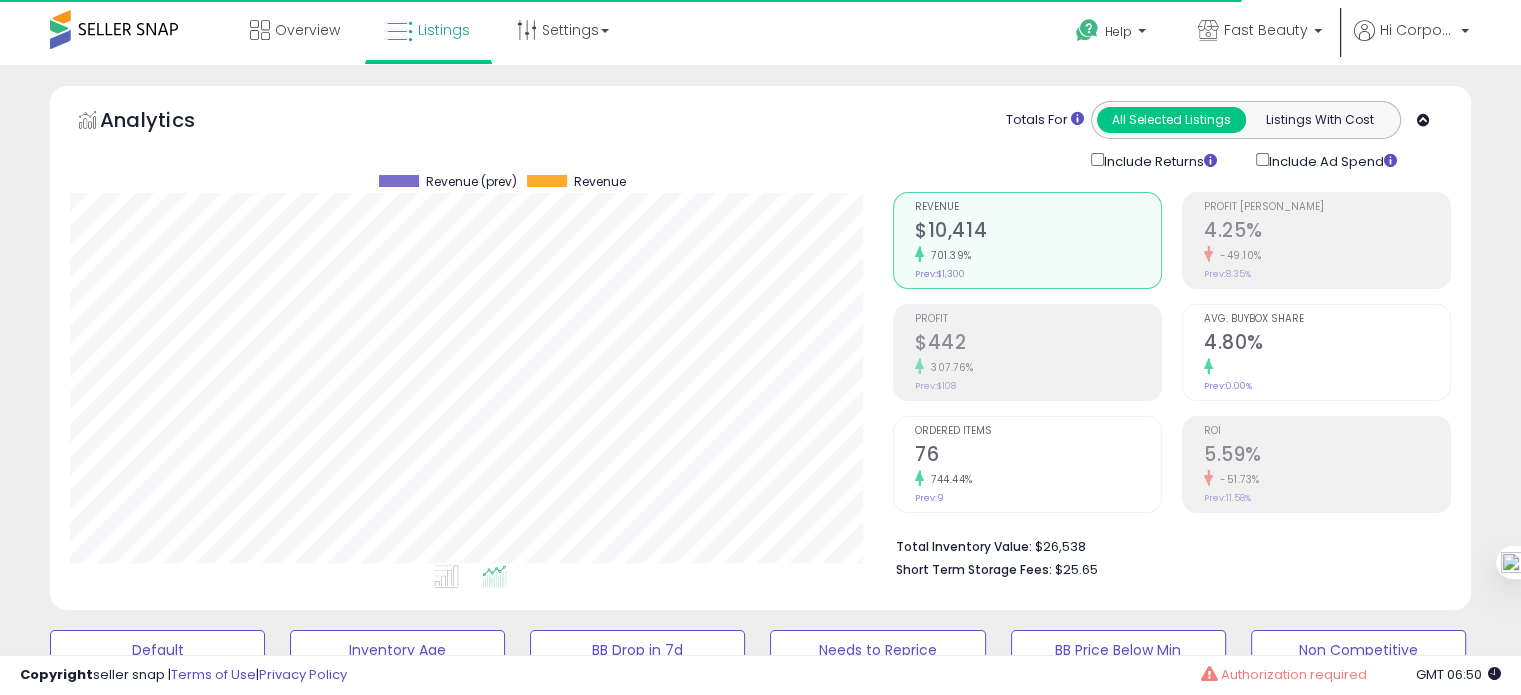 scroll, scrollTop: 999589, scrollLeft: 999176, axis: both 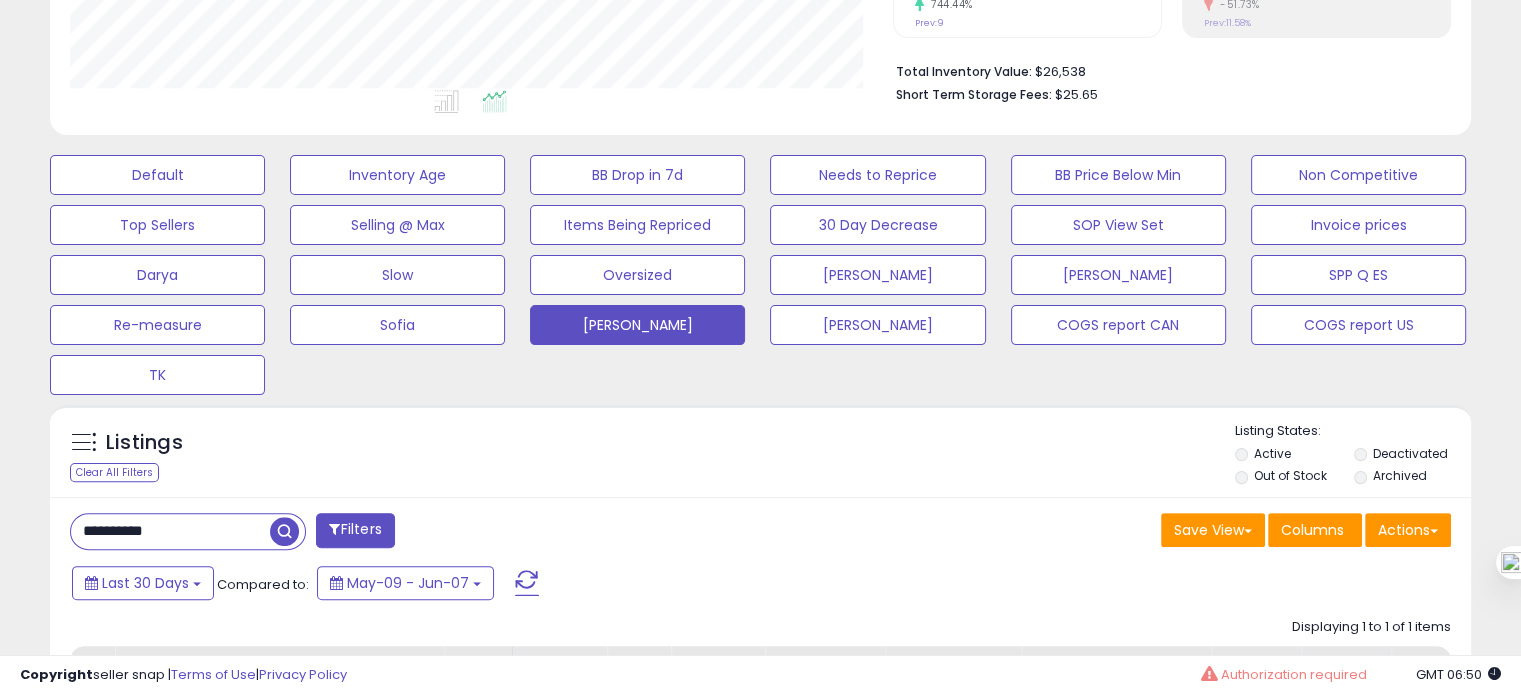 click on "**********" at bounding box center (170, 531) 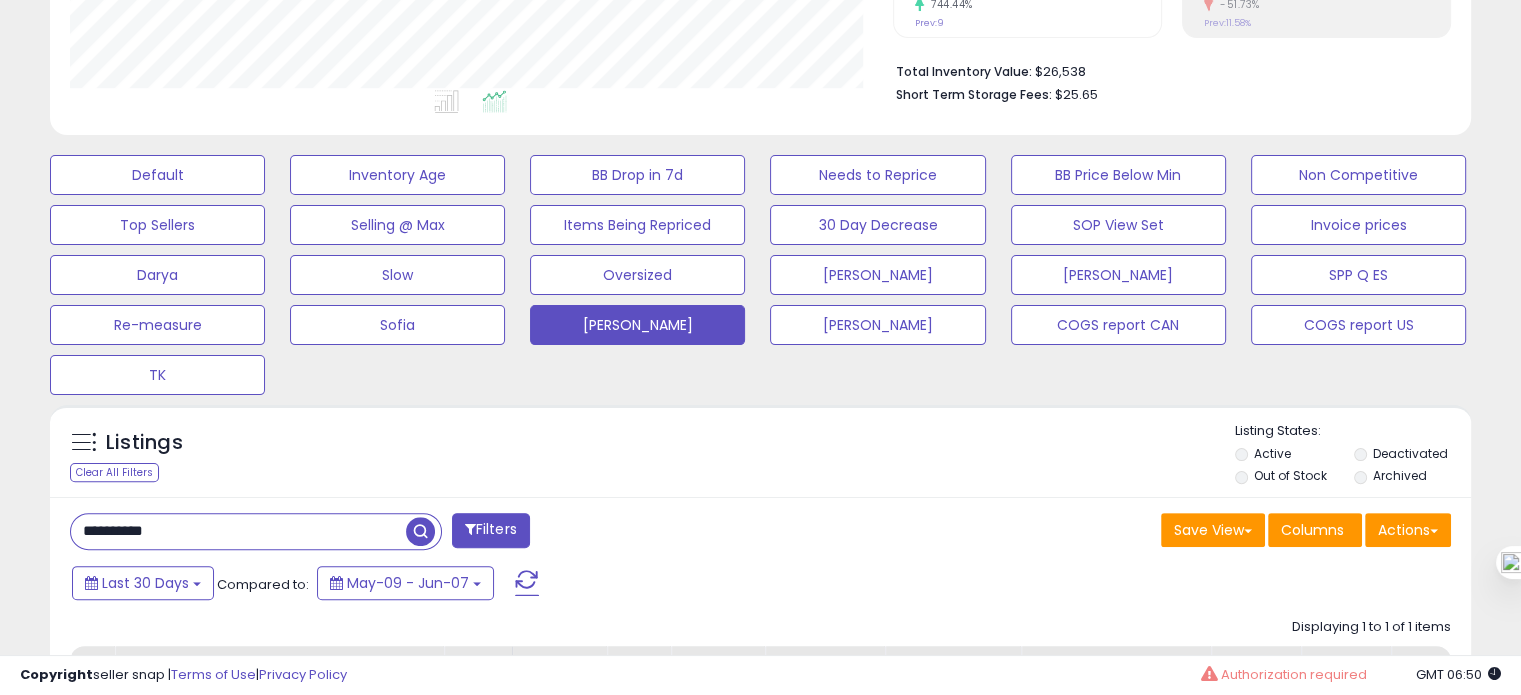 click on "**********" at bounding box center (238, 531) 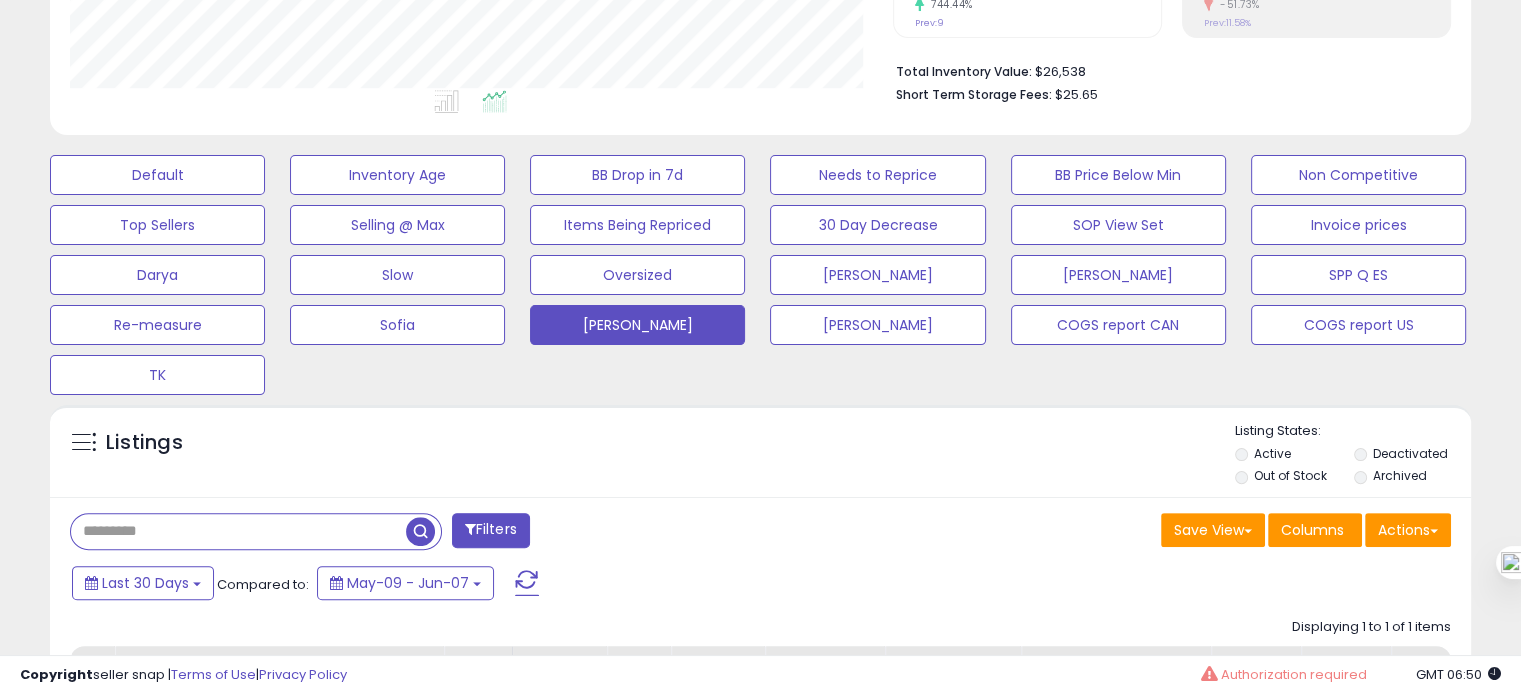 type 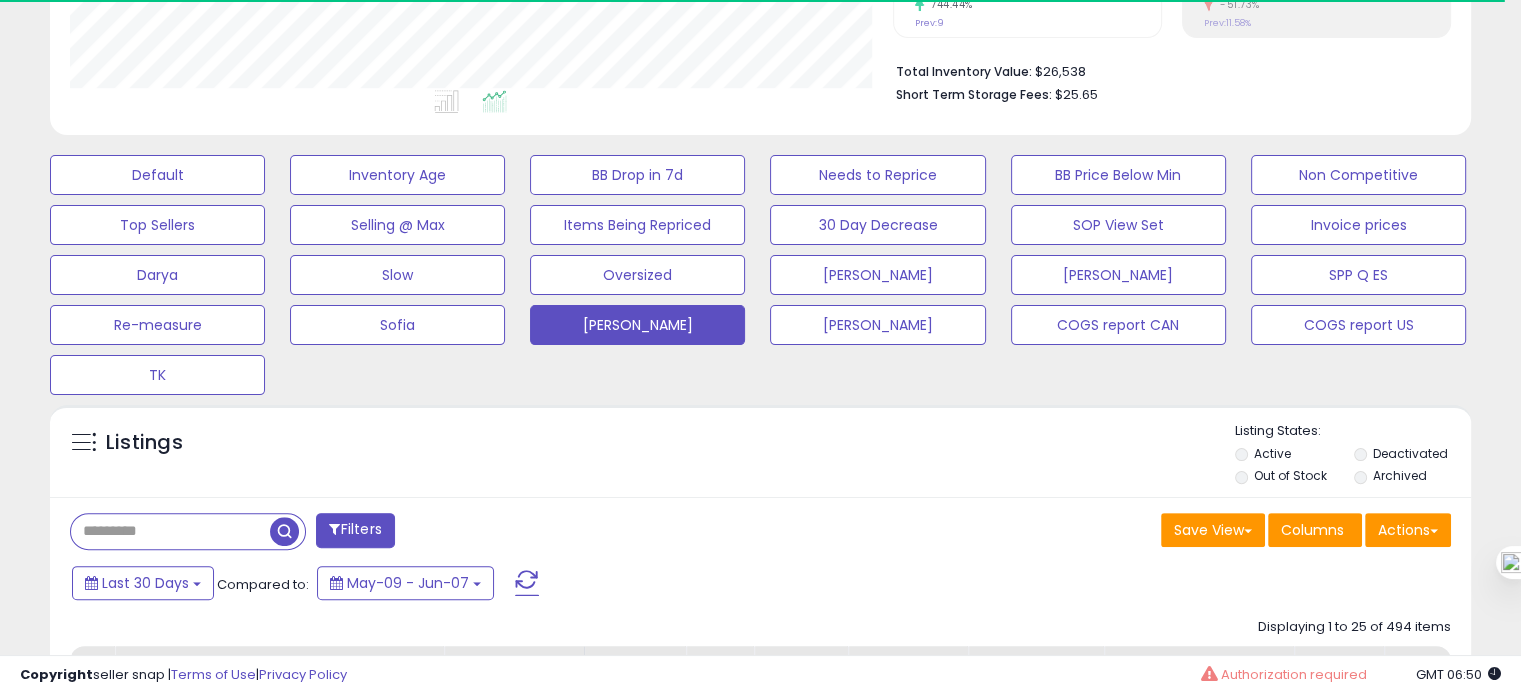 scroll, scrollTop: 409, scrollLeft: 822, axis: both 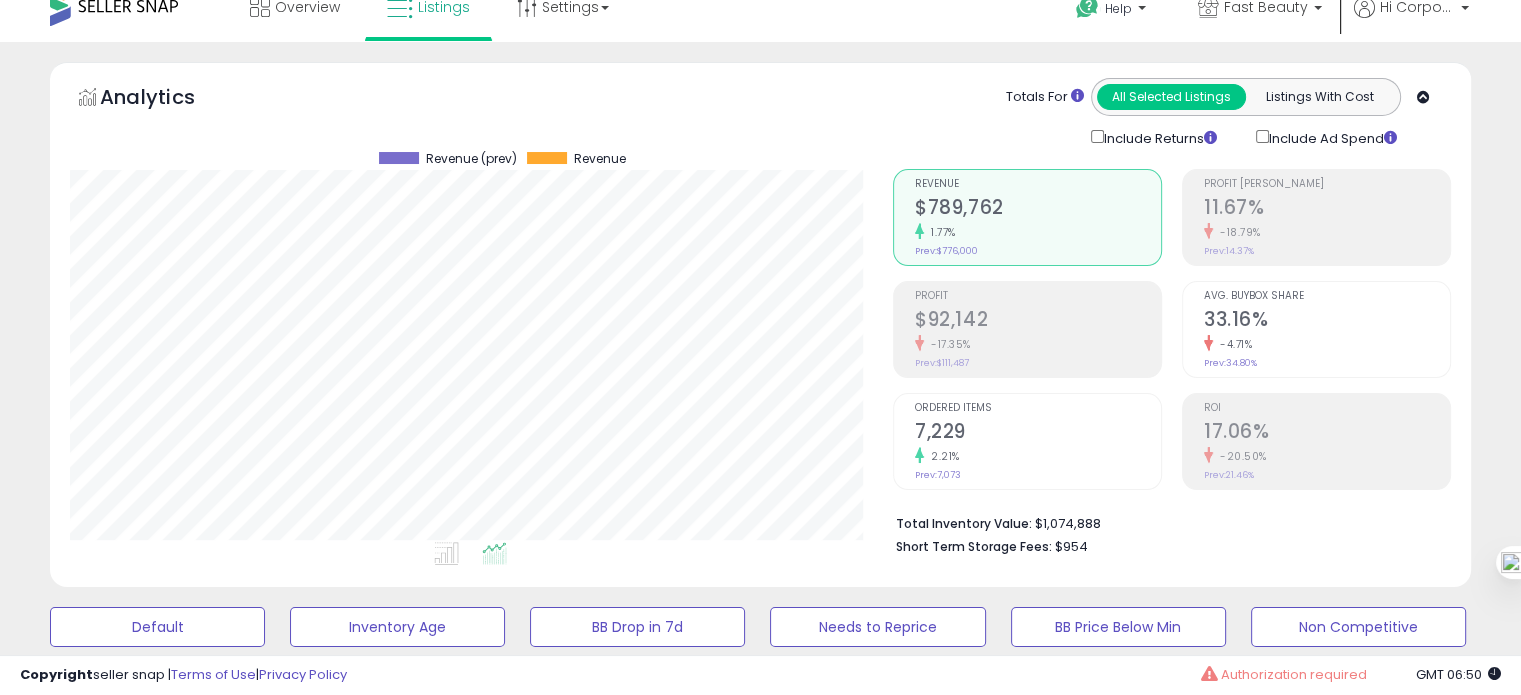 click on "-4.71%" at bounding box center [1327, 344] 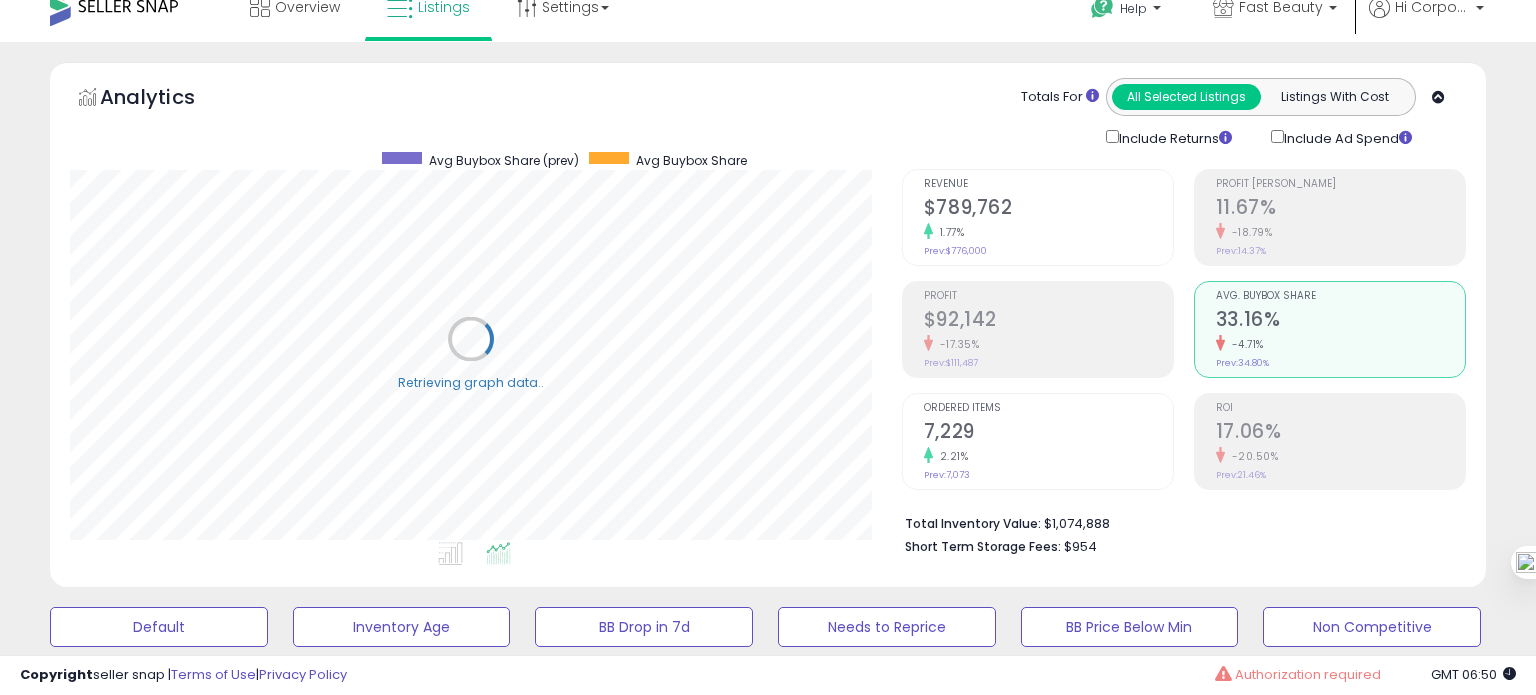 scroll, scrollTop: 999589, scrollLeft: 999168, axis: both 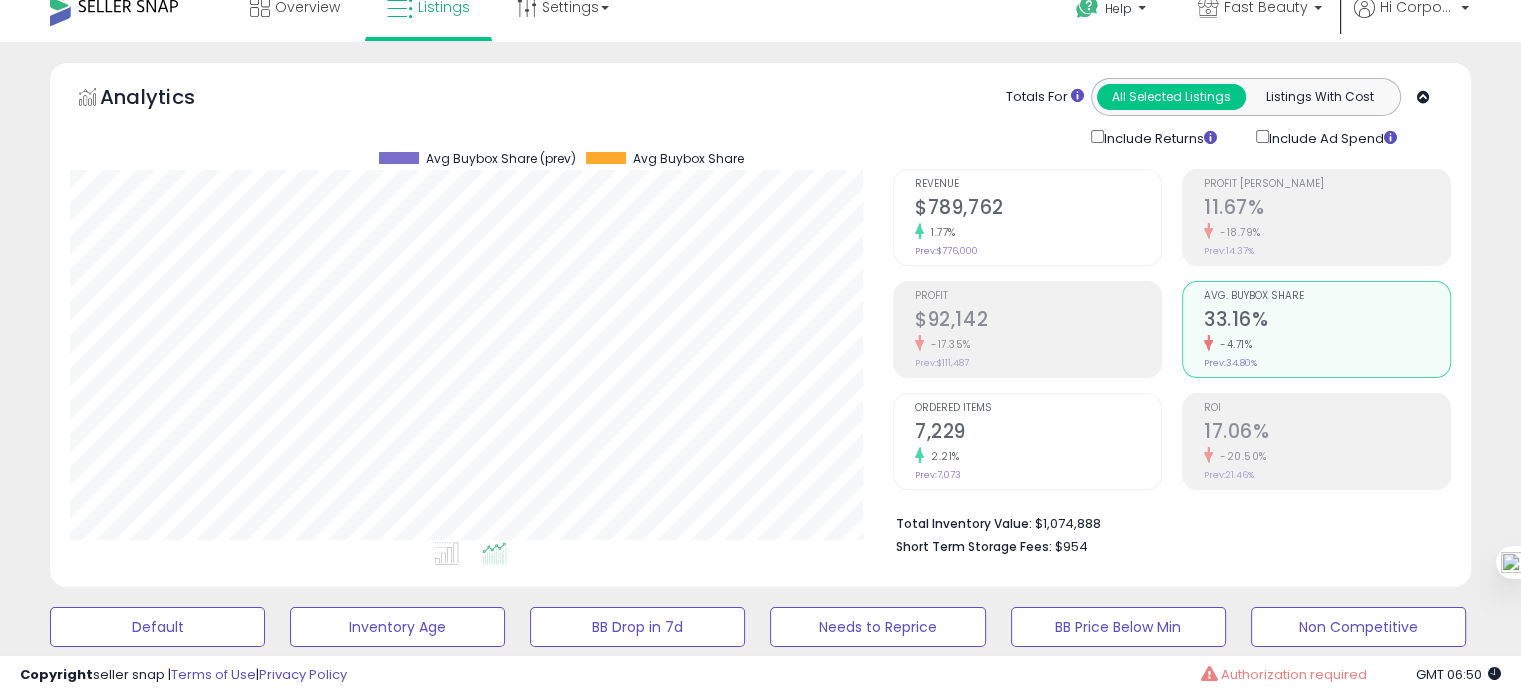 click on "ROI
17.06%
-20.50%
Prev: 21.46%" at bounding box center (1327, 439) 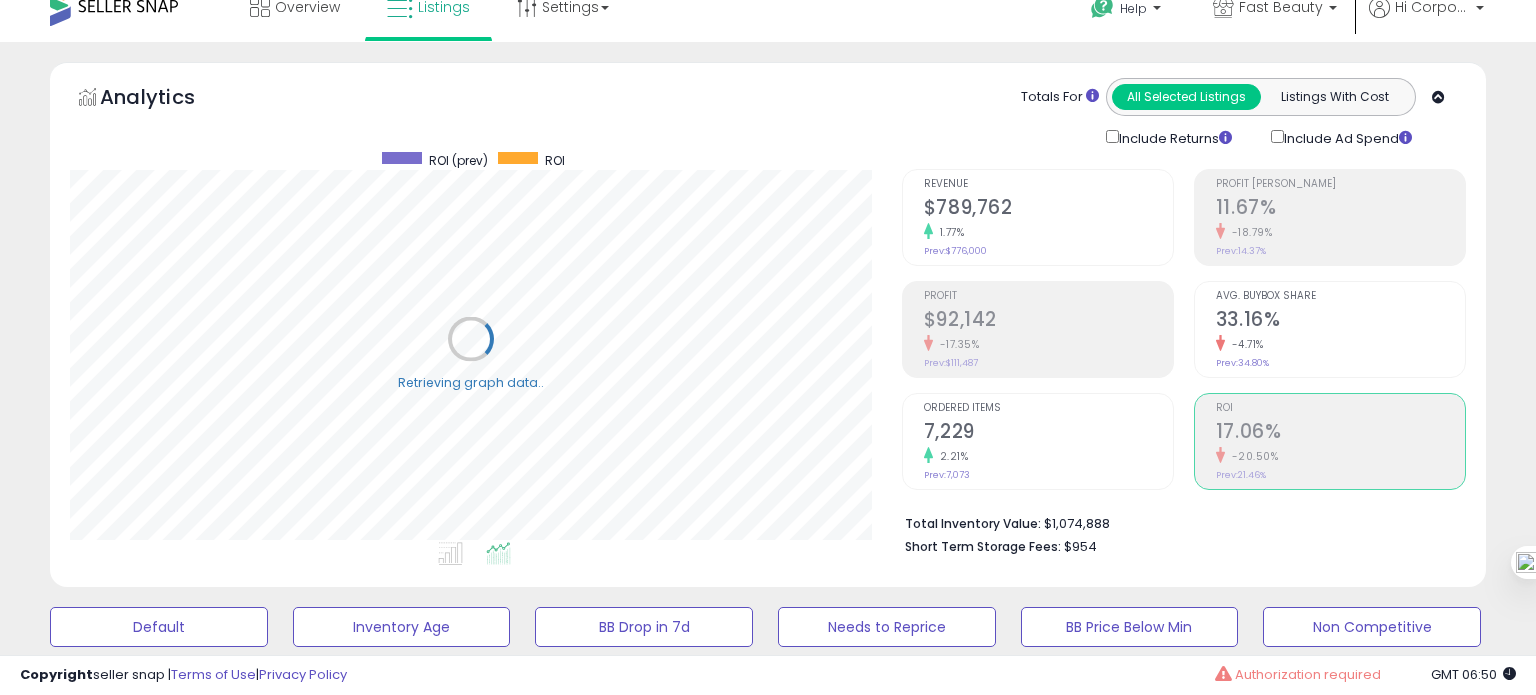 scroll, scrollTop: 999589, scrollLeft: 999168, axis: both 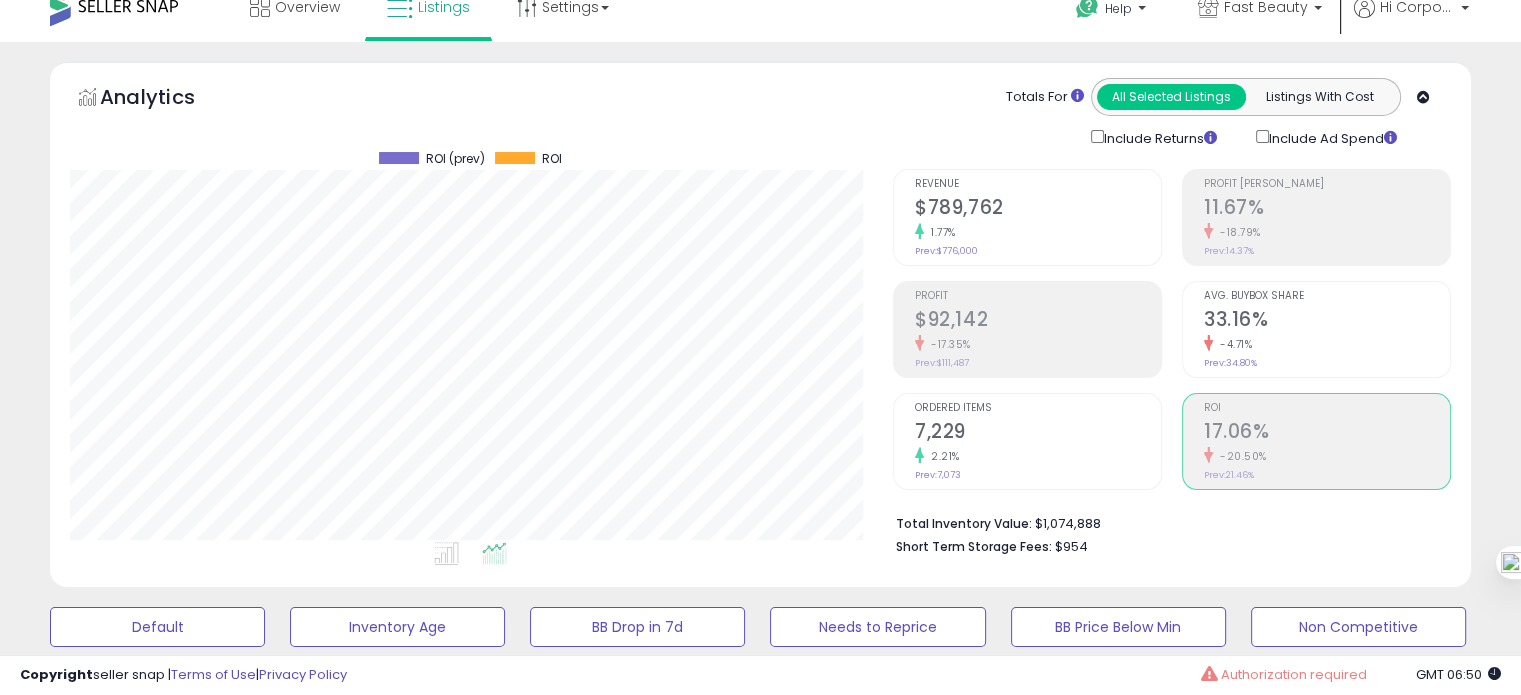 click on "Ordered Items
7,229
2.21%
Prev:  7,073" at bounding box center [1038, 439] 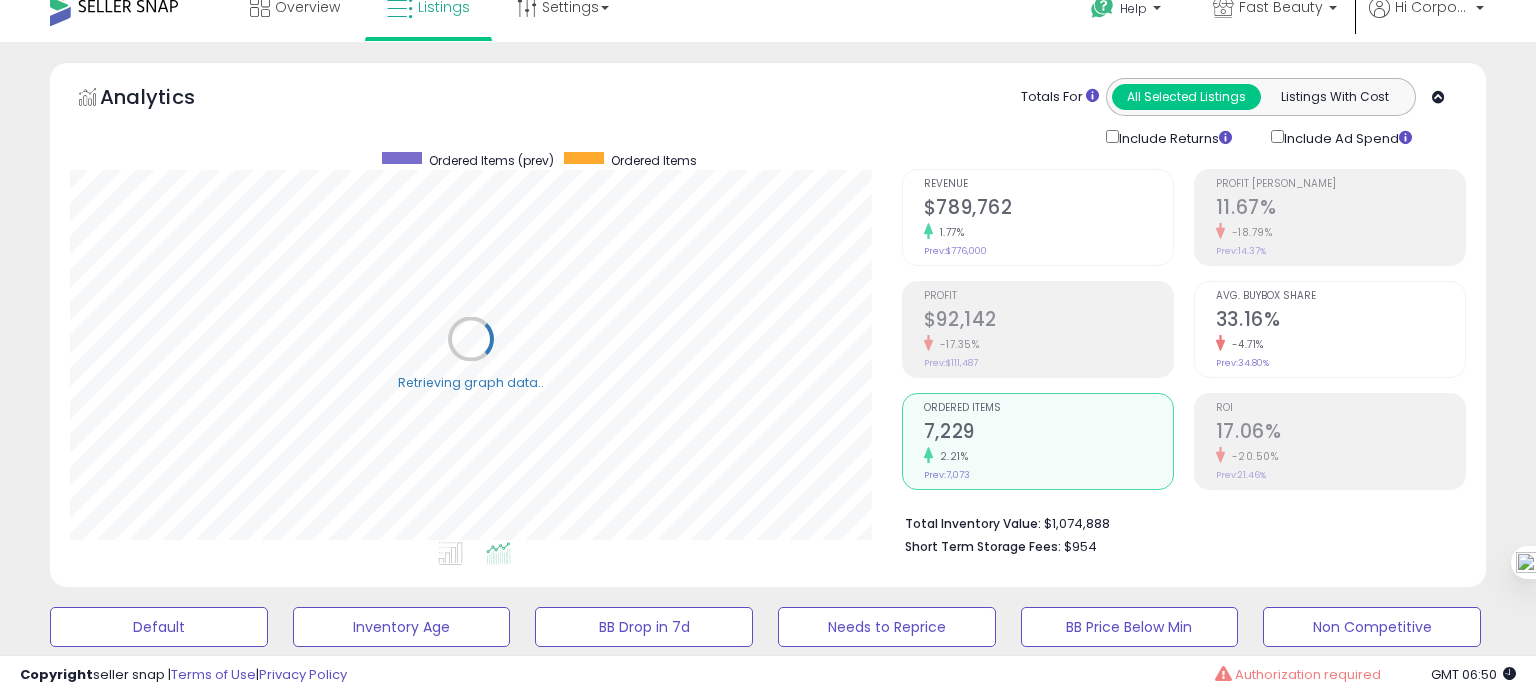 scroll, scrollTop: 999589, scrollLeft: 999168, axis: both 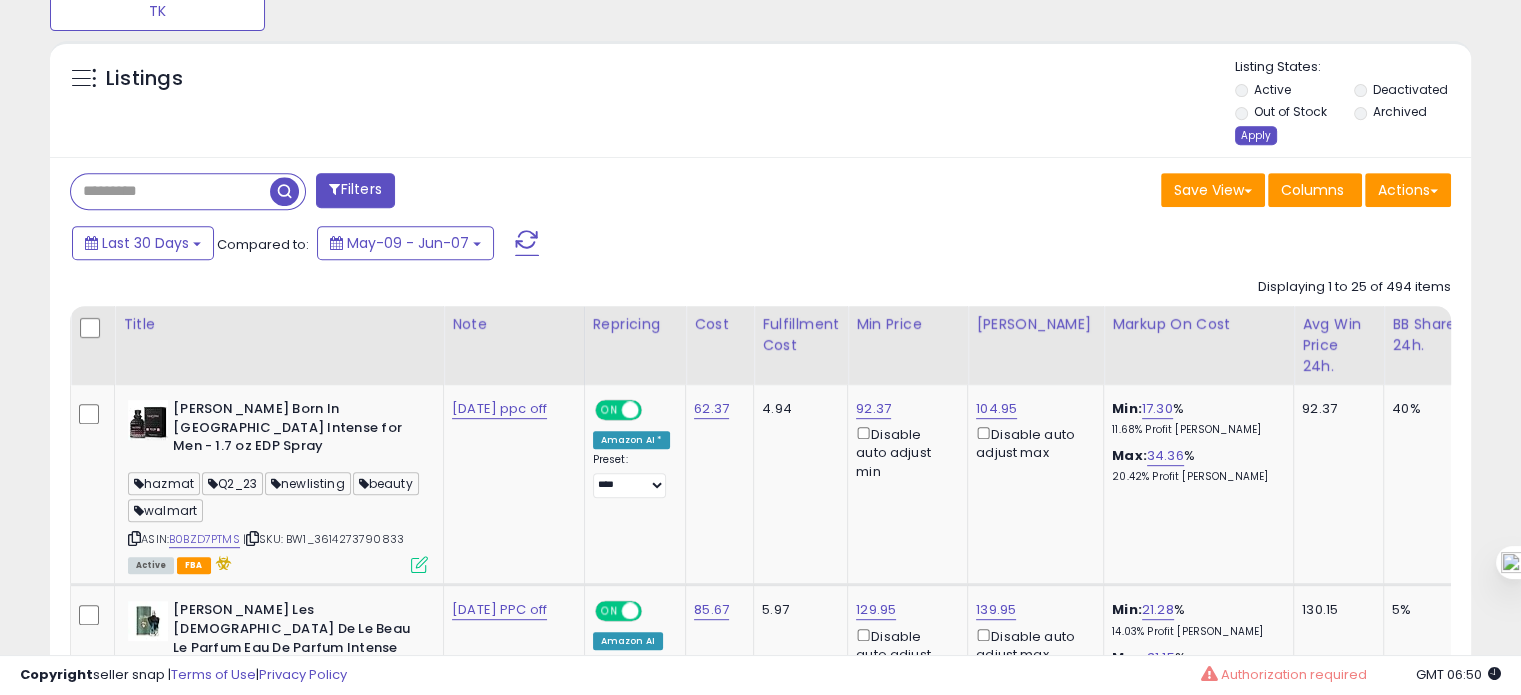 click on "Apply" at bounding box center [1256, 135] 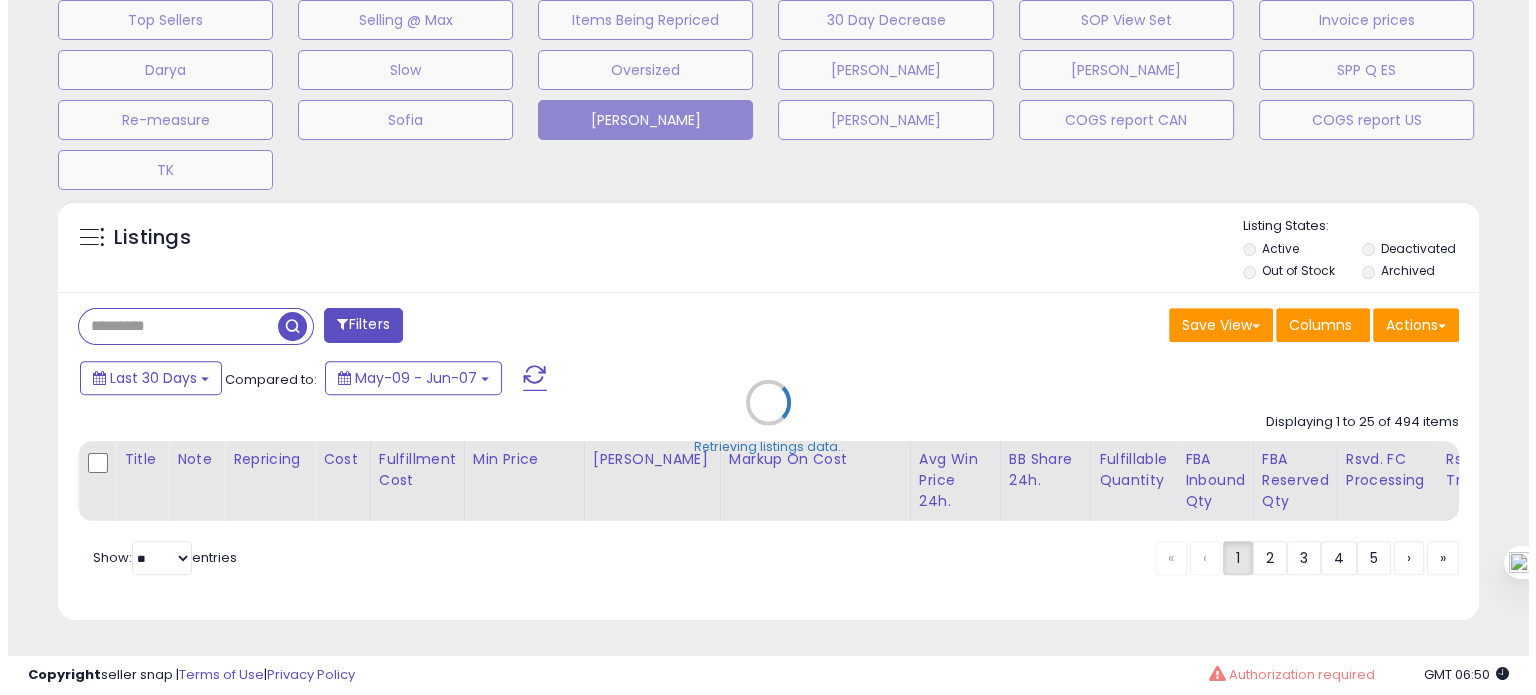 scroll, scrollTop: 693, scrollLeft: 0, axis: vertical 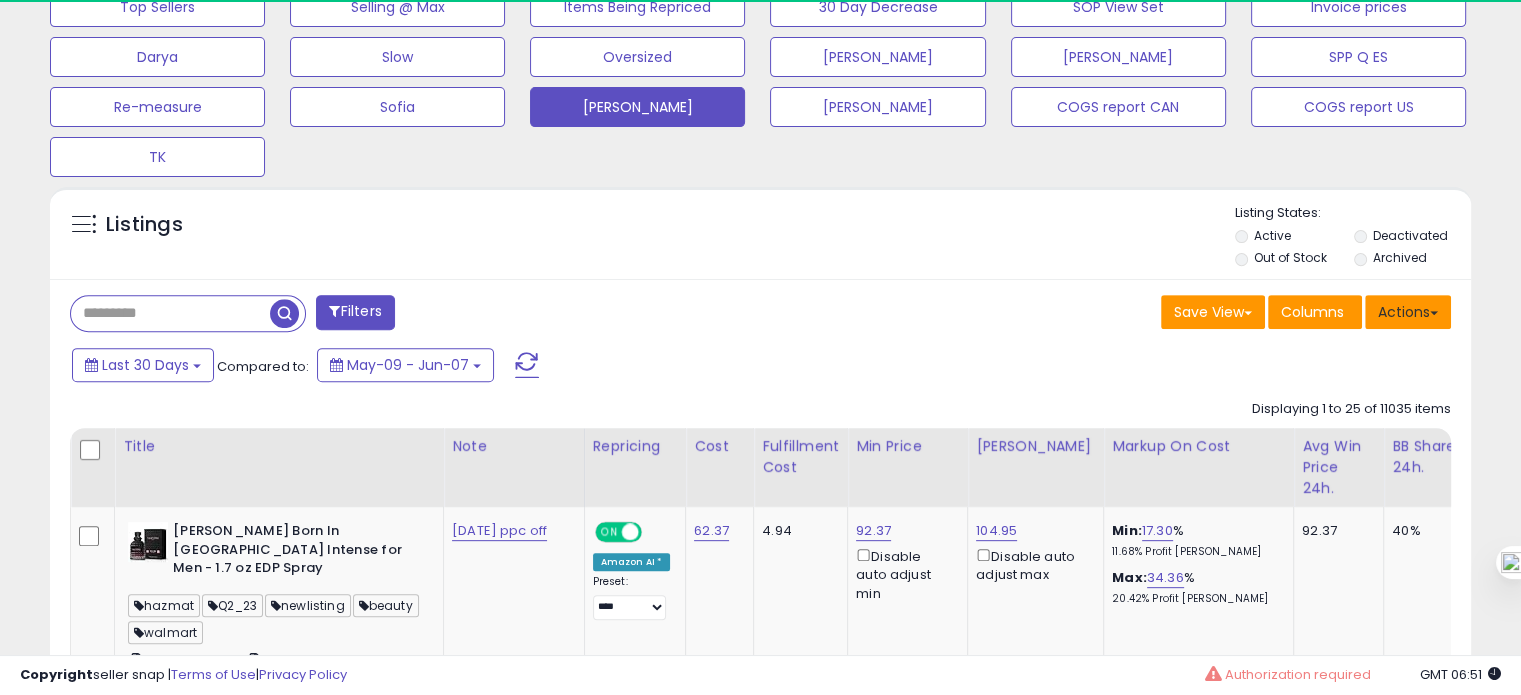 click on "Actions" at bounding box center [1408, 312] 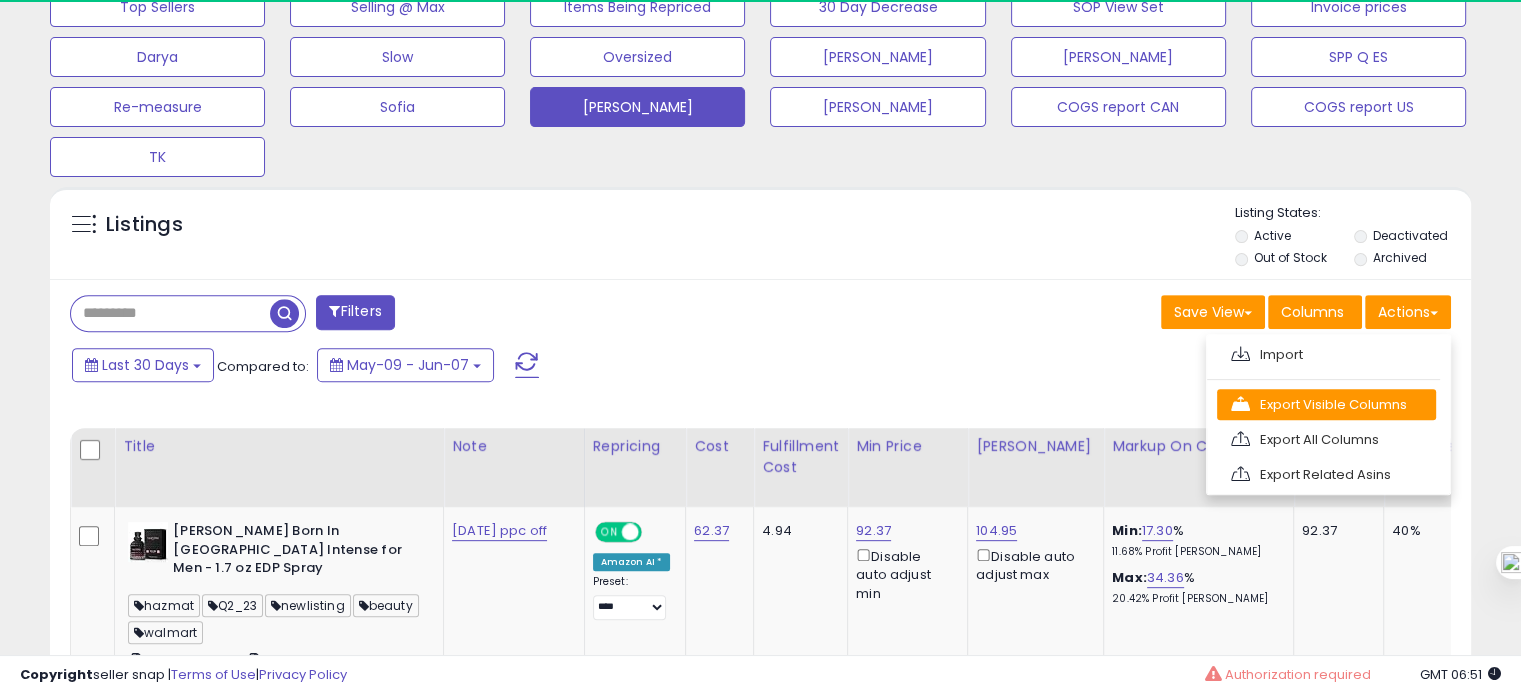 click on "Export Visible Columns" at bounding box center [1326, 404] 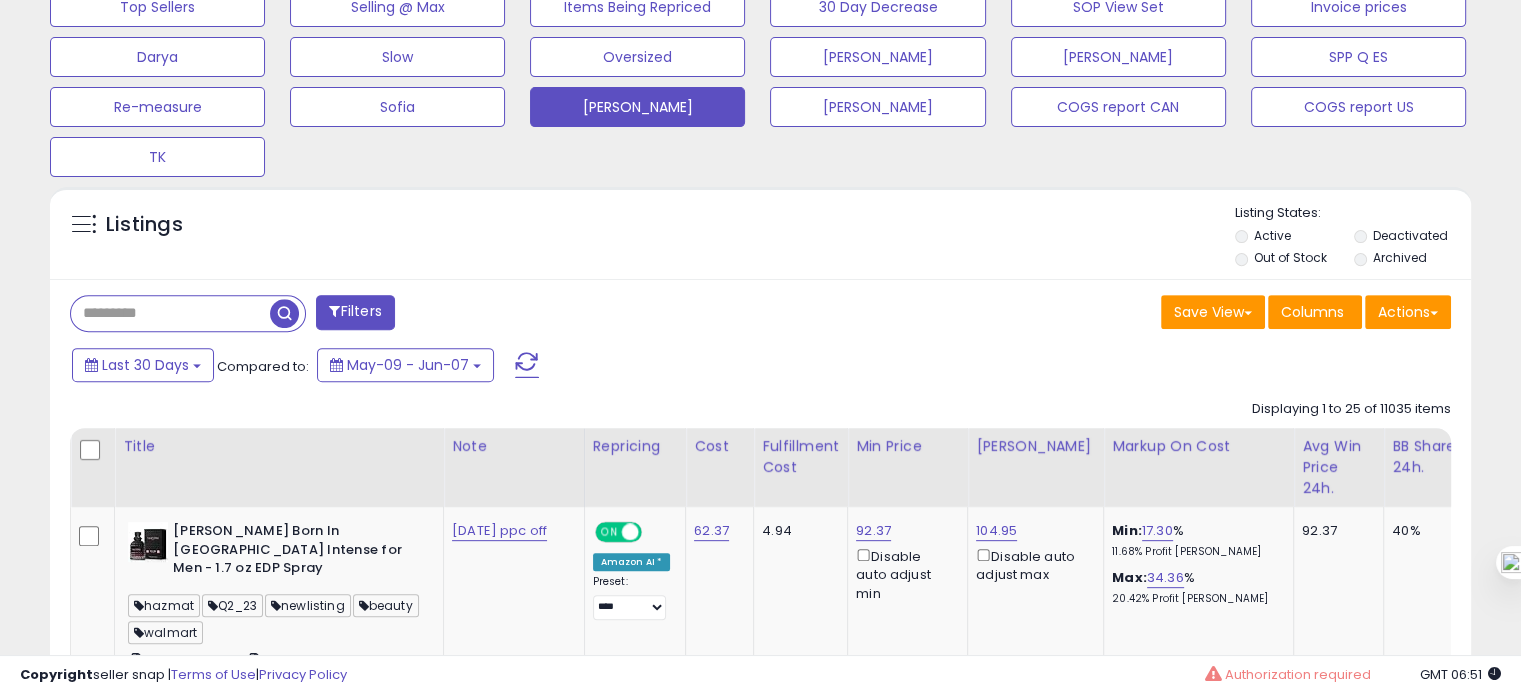 scroll, scrollTop: 999589, scrollLeft: 999176, axis: both 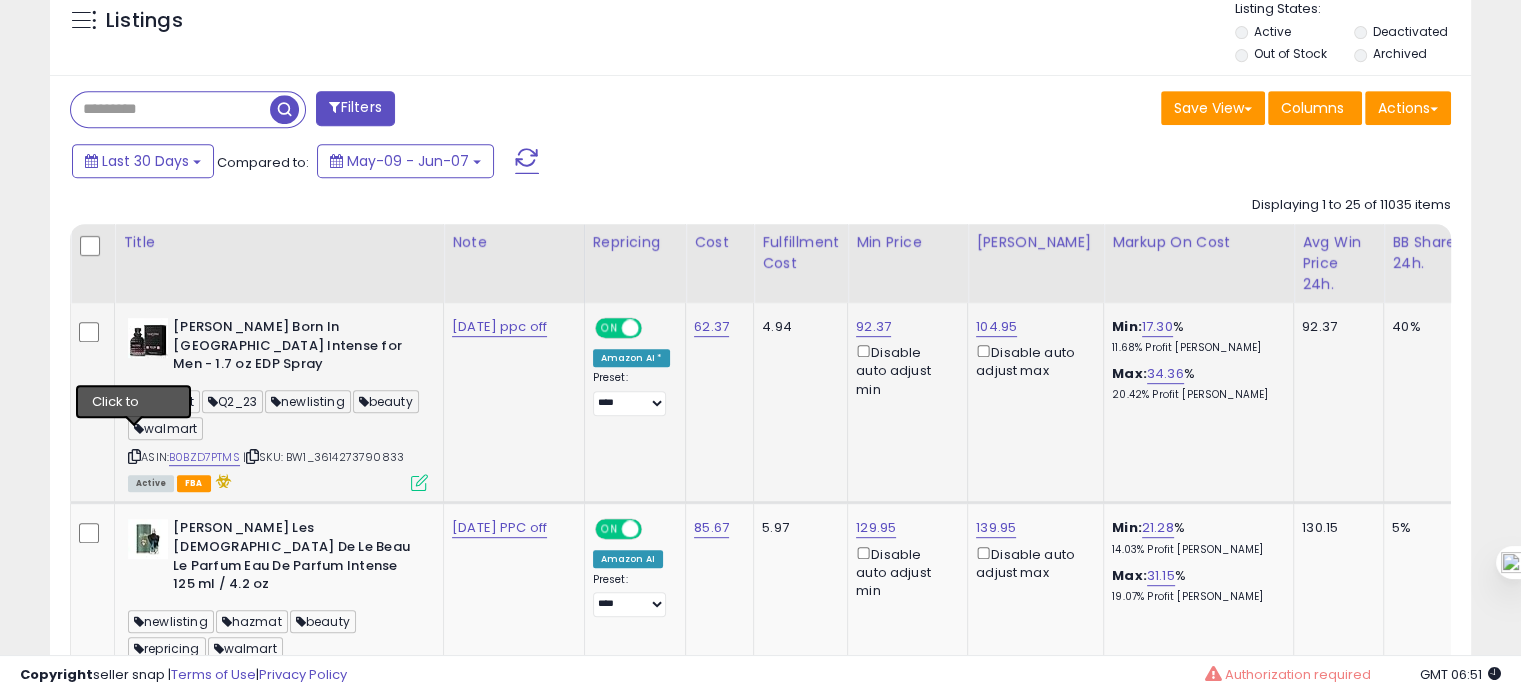 click at bounding box center (134, 456) 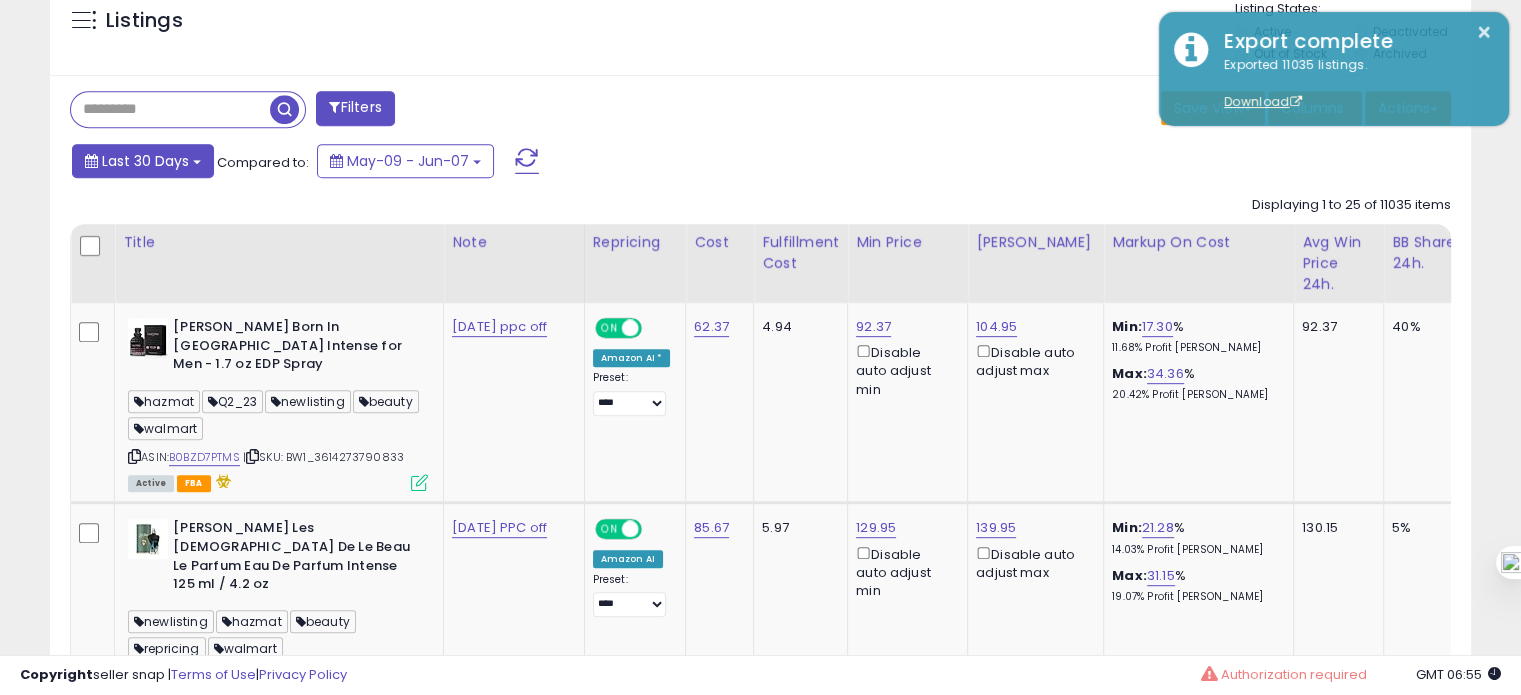 click on "Last 30 Days" at bounding box center (145, 161) 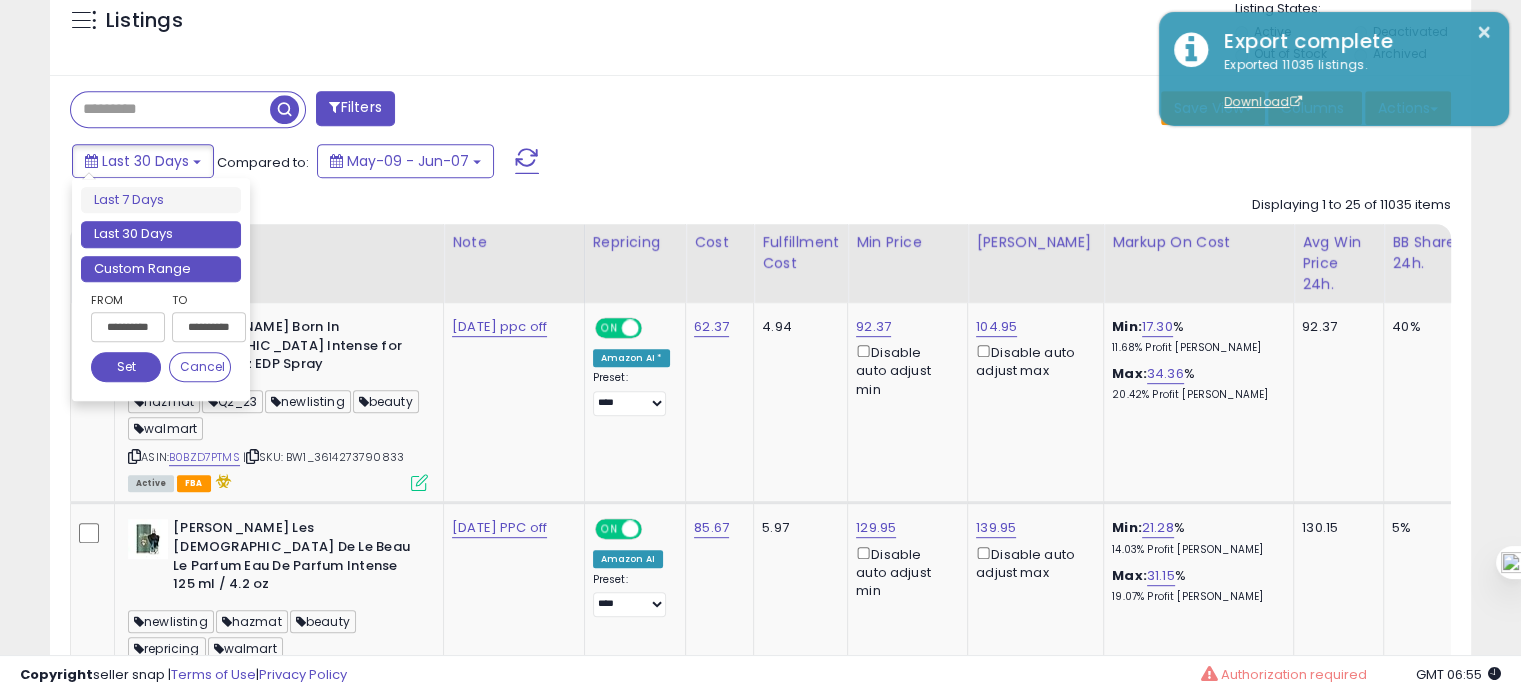 click on "Custom Range" at bounding box center (161, 269) 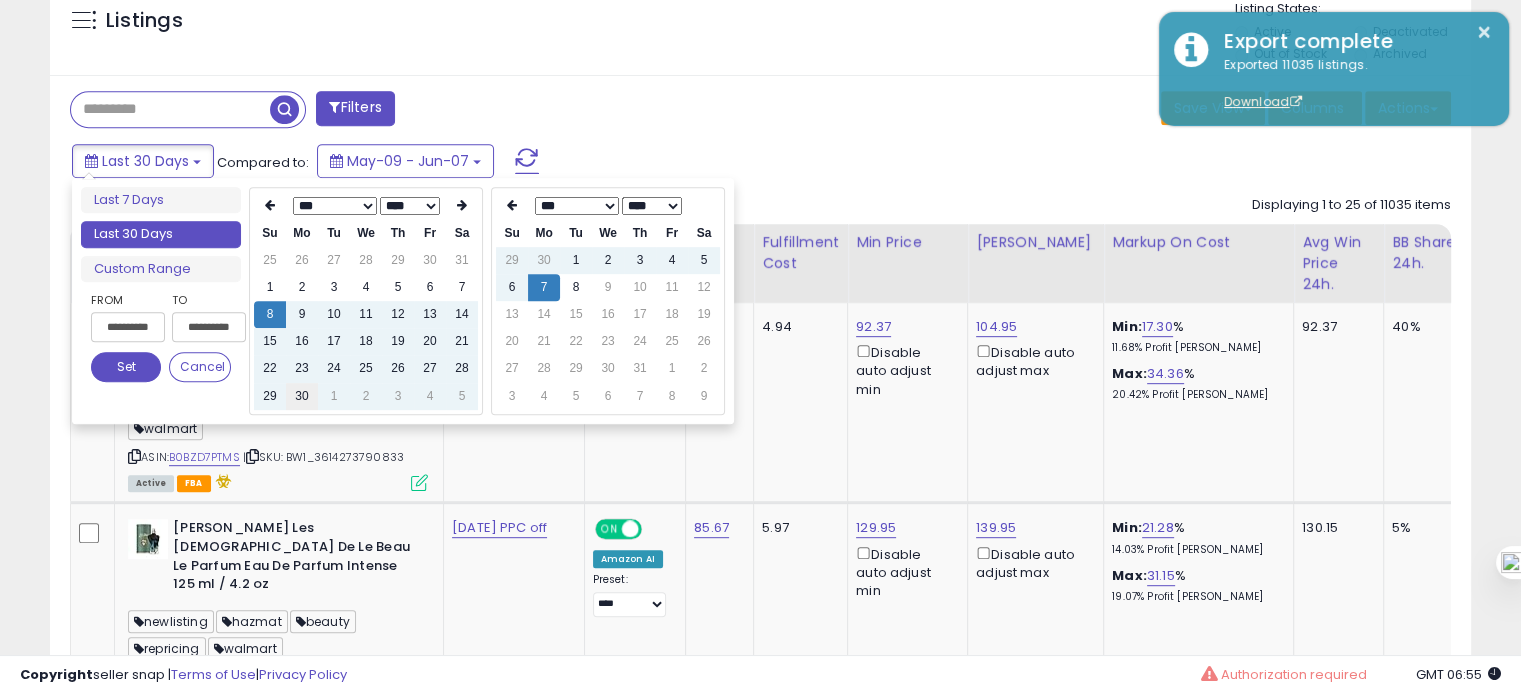 click on "30" at bounding box center [302, 396] 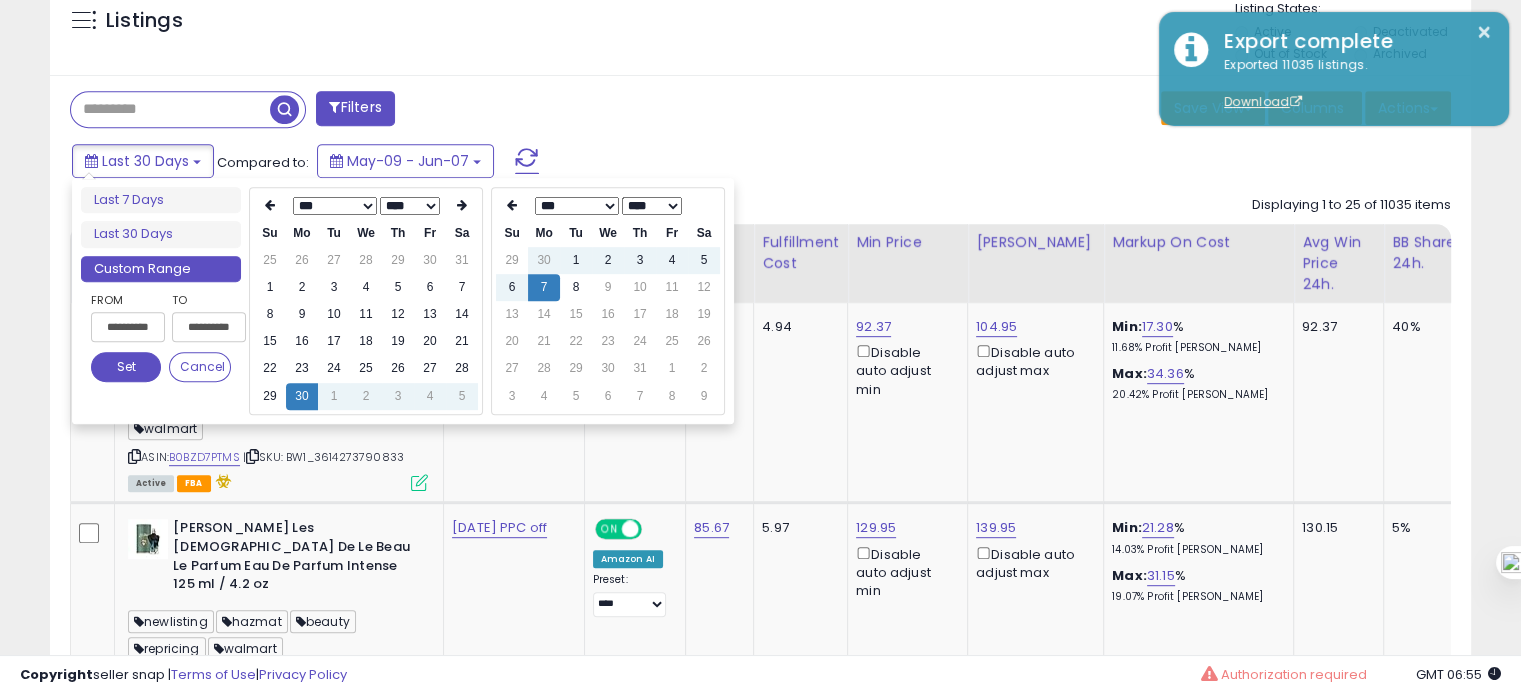 type on "**********" 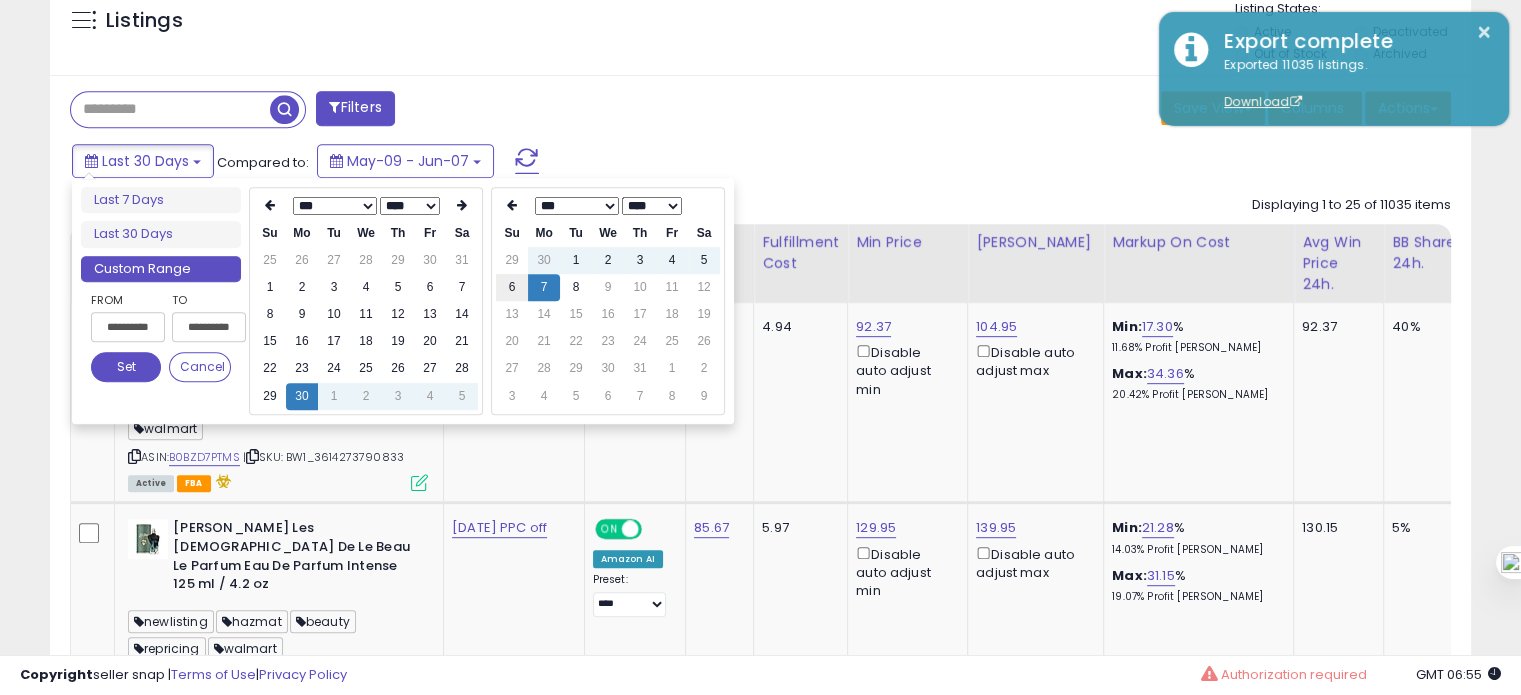 type on "**********" 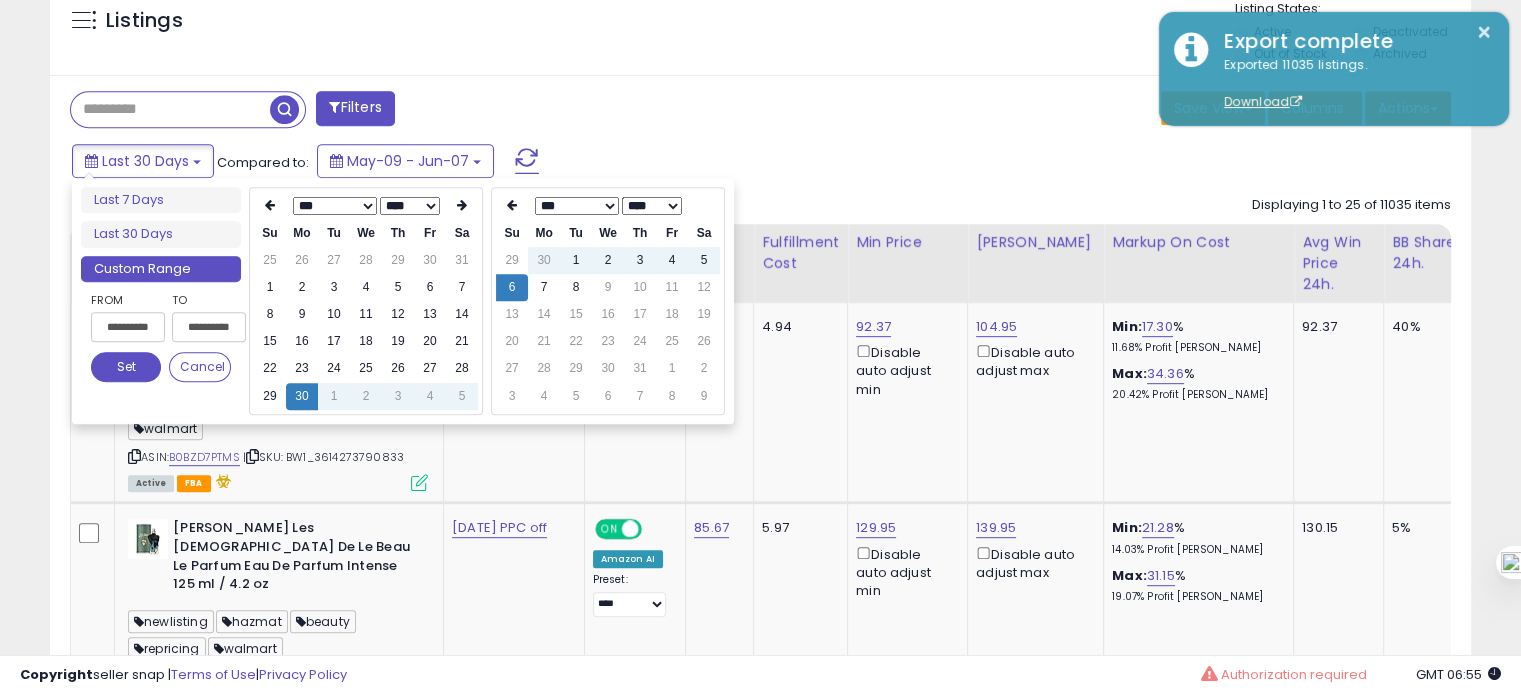 type on "**********" 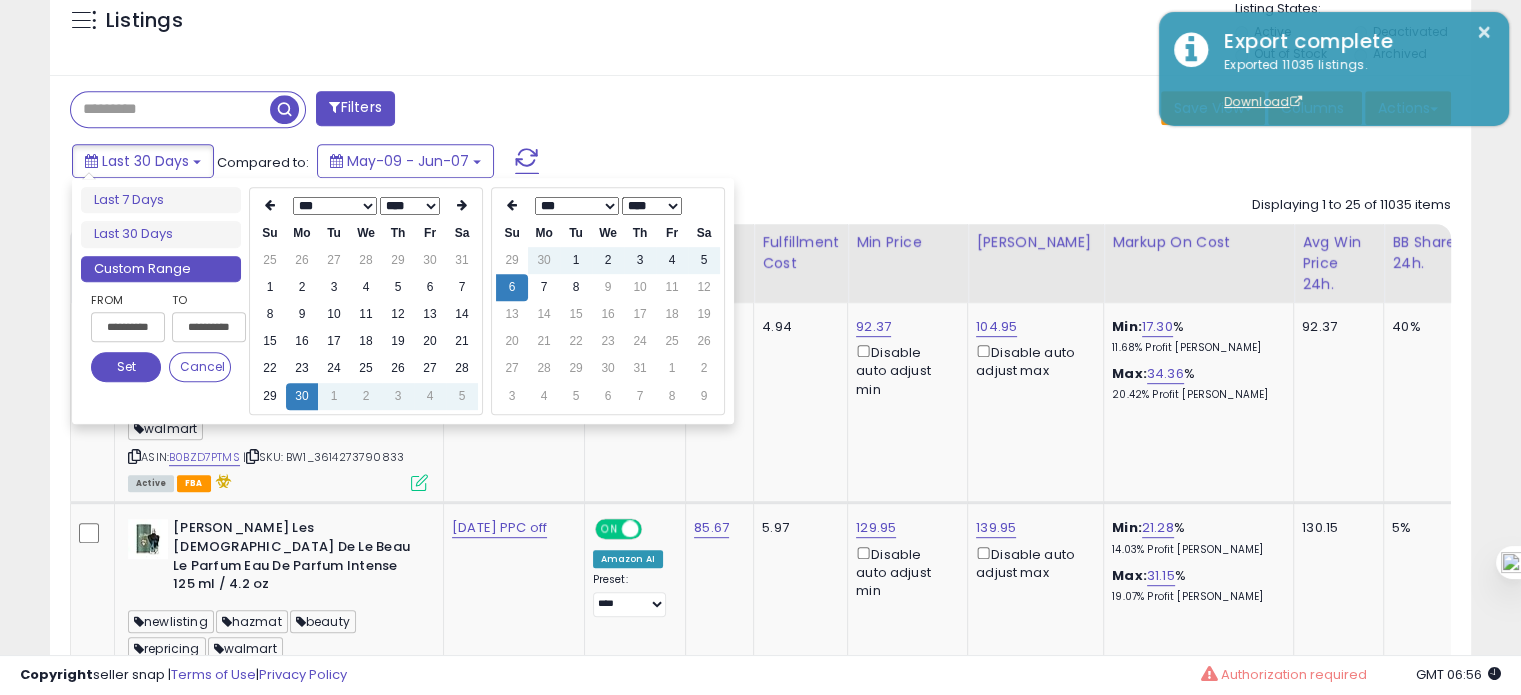 click on "Set" at bounding box center [126, 367] 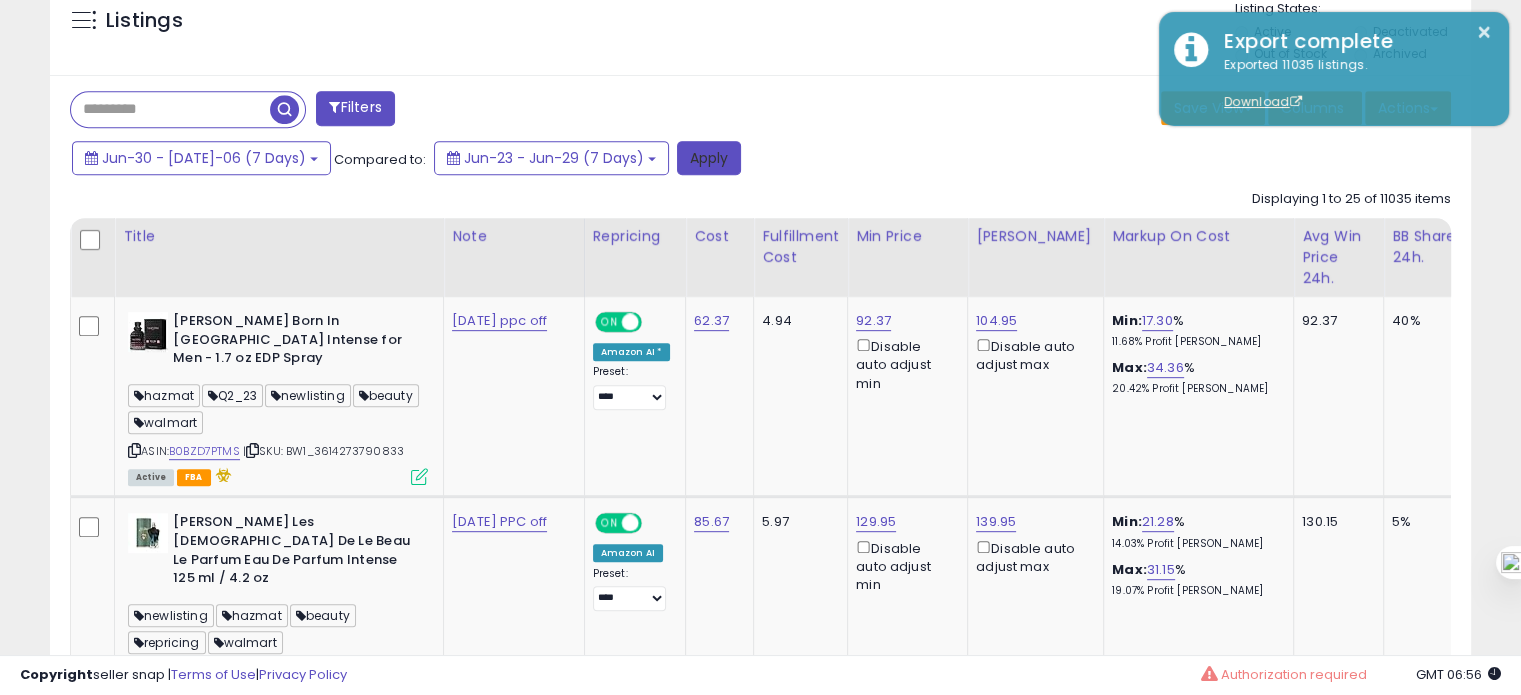 click on "Apply" at bounding box center [709, 158] 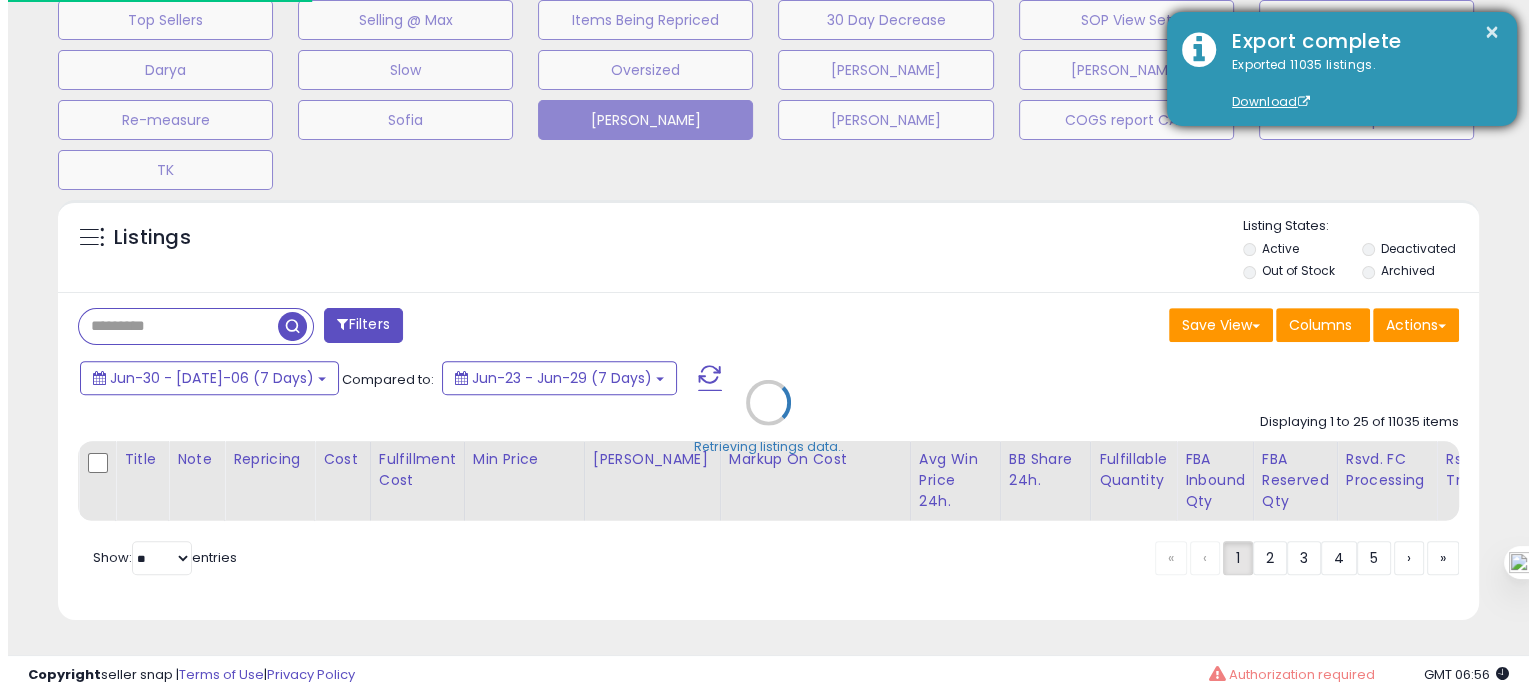 scroll, scrollTop: 693, scrollLeft: 0, axis: vertical 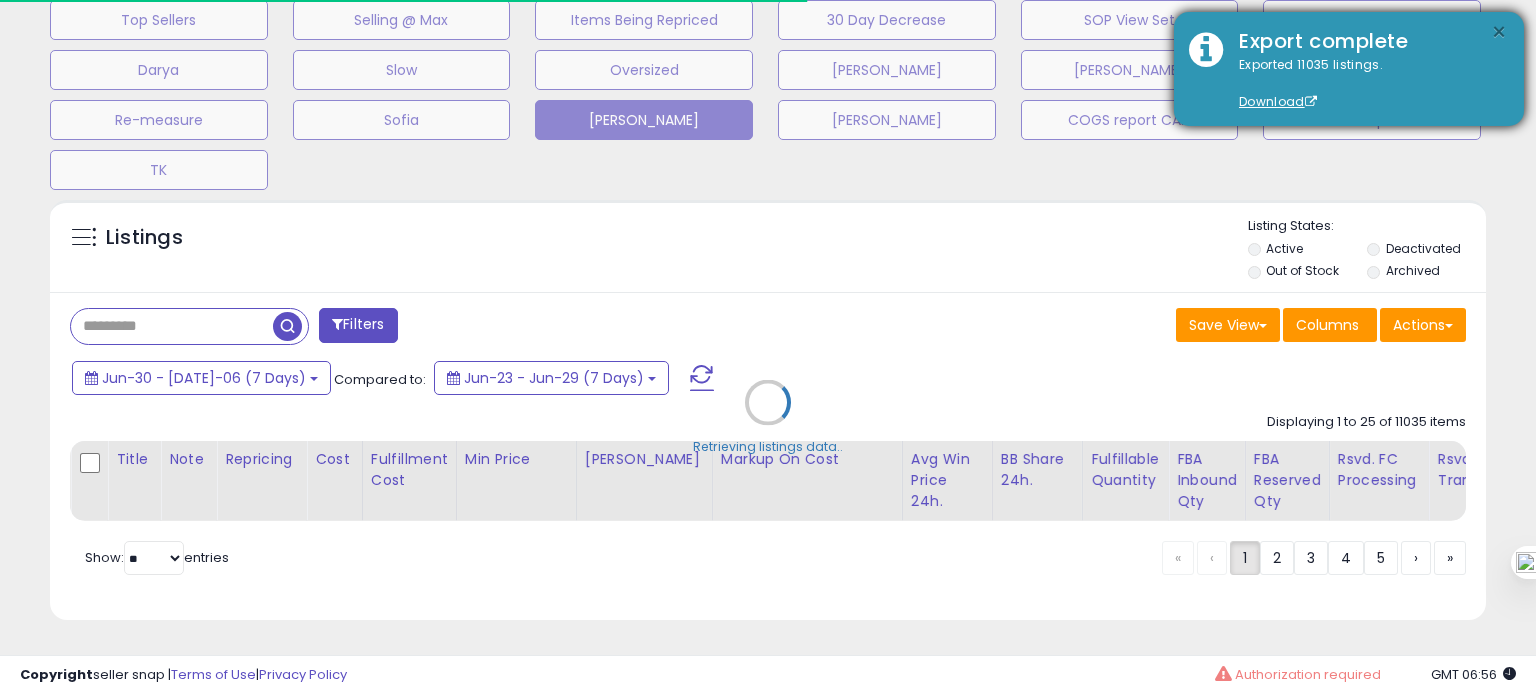click on "×" at bounding box center (1499, 32) 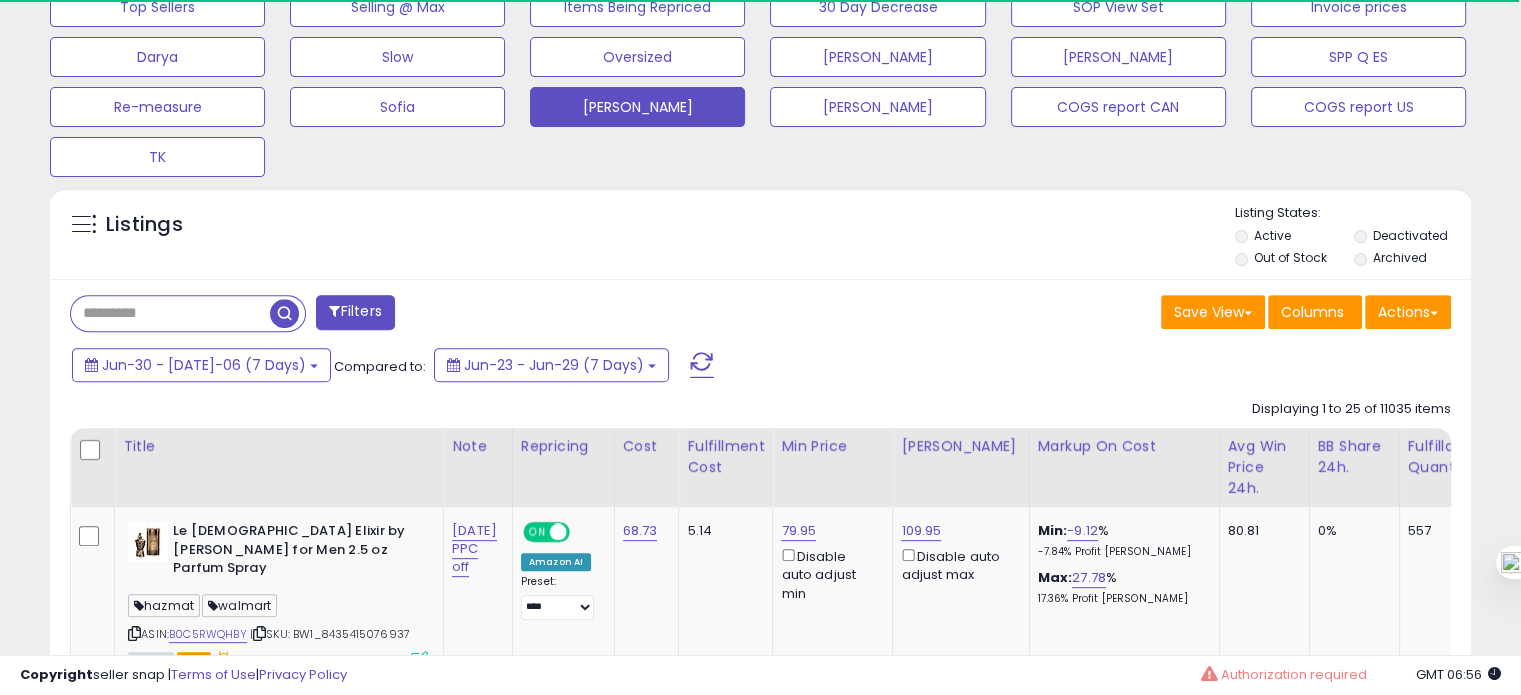 scroll, scrollTop: 409, scrollLeft: 822, axis: both 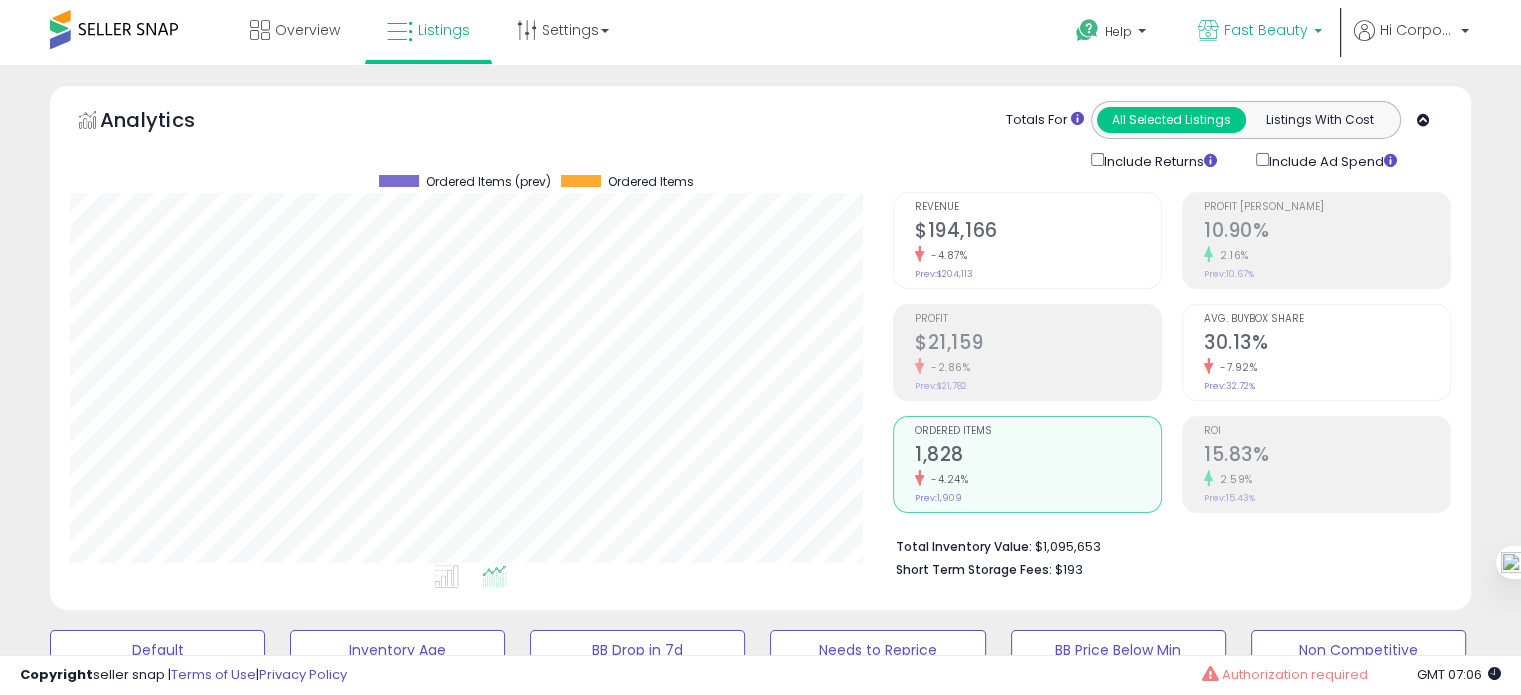 click on "Fast Beauty" at bounding box center (1260, 32) 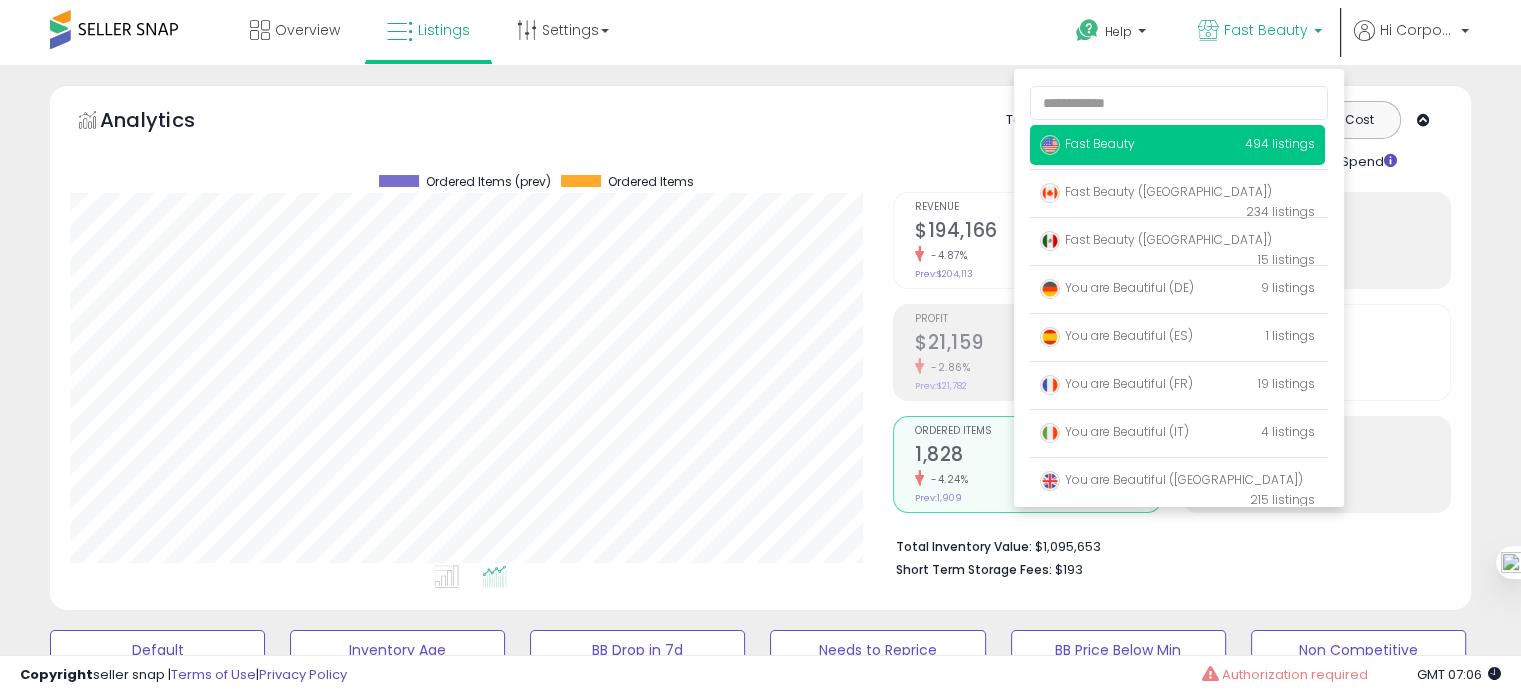 click on "Fast Beauty" at bounding box center (1087, 143) 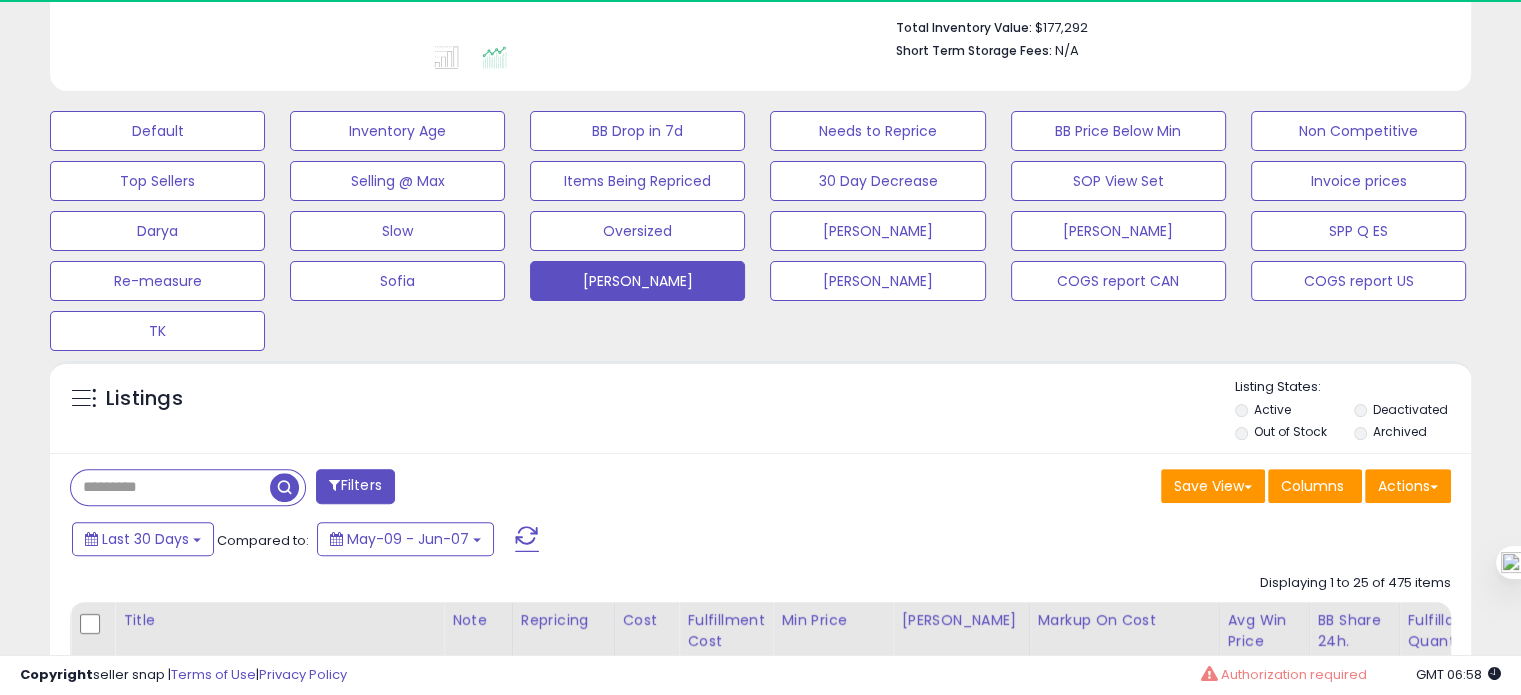 scroll, scrollTop: 524, scrollLeft: 0, axis: vertical 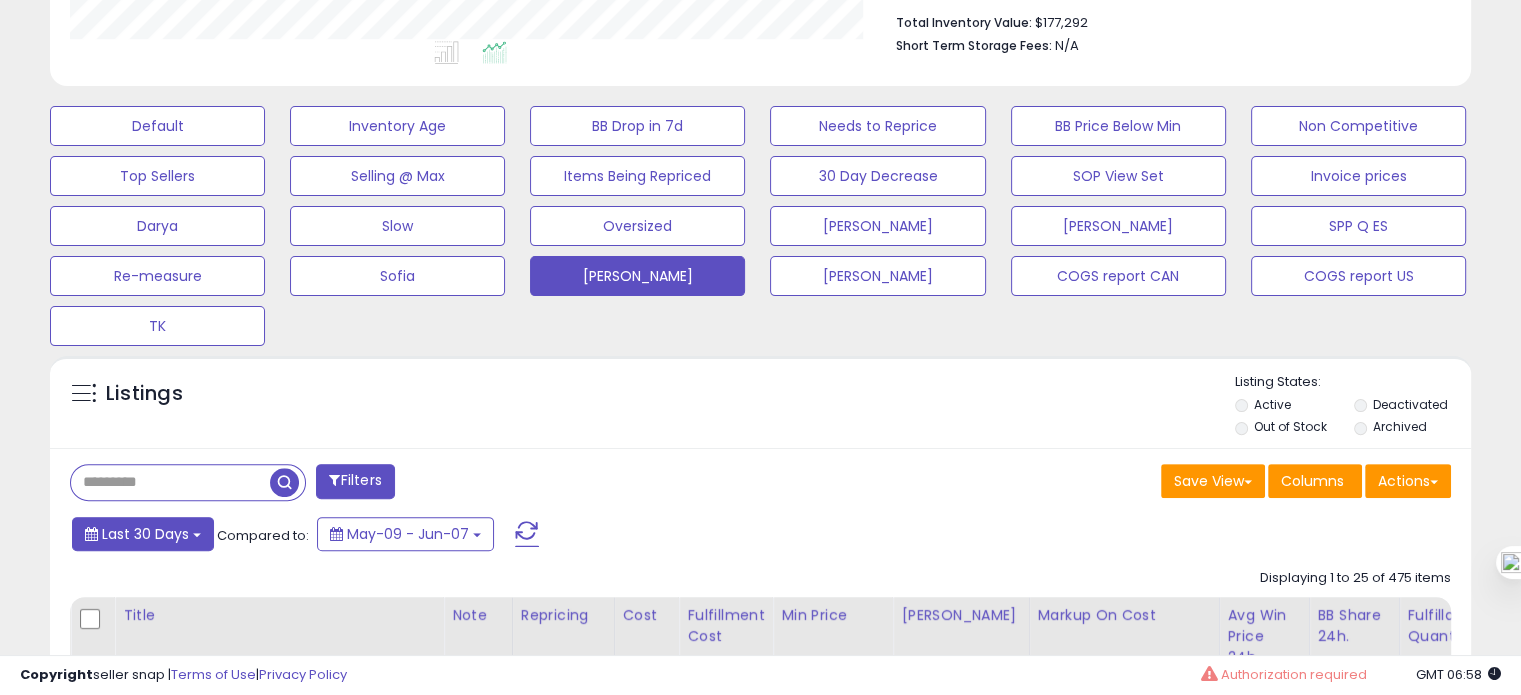 click on "Last 30 Days" at bounding box center (145, 534) 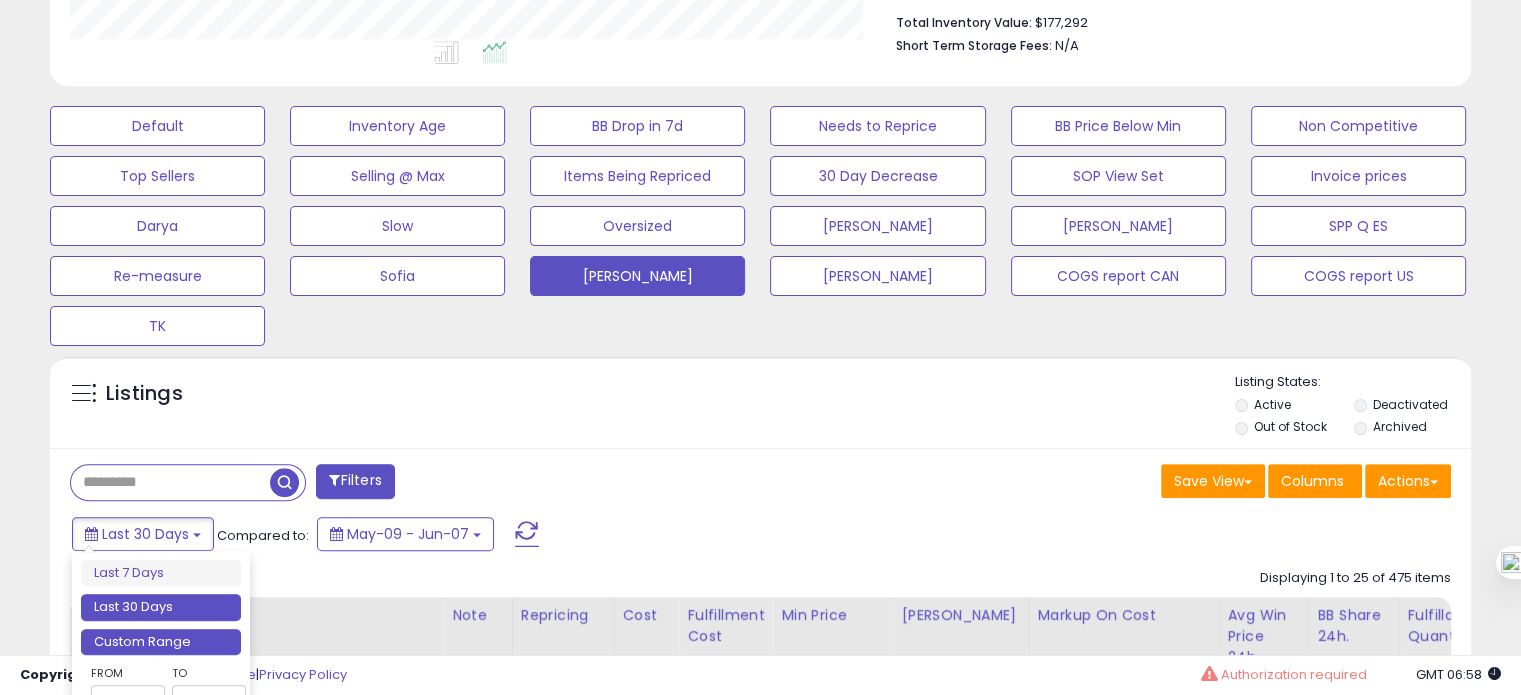 click on "Custom Range" at bounding box center [161, 642] 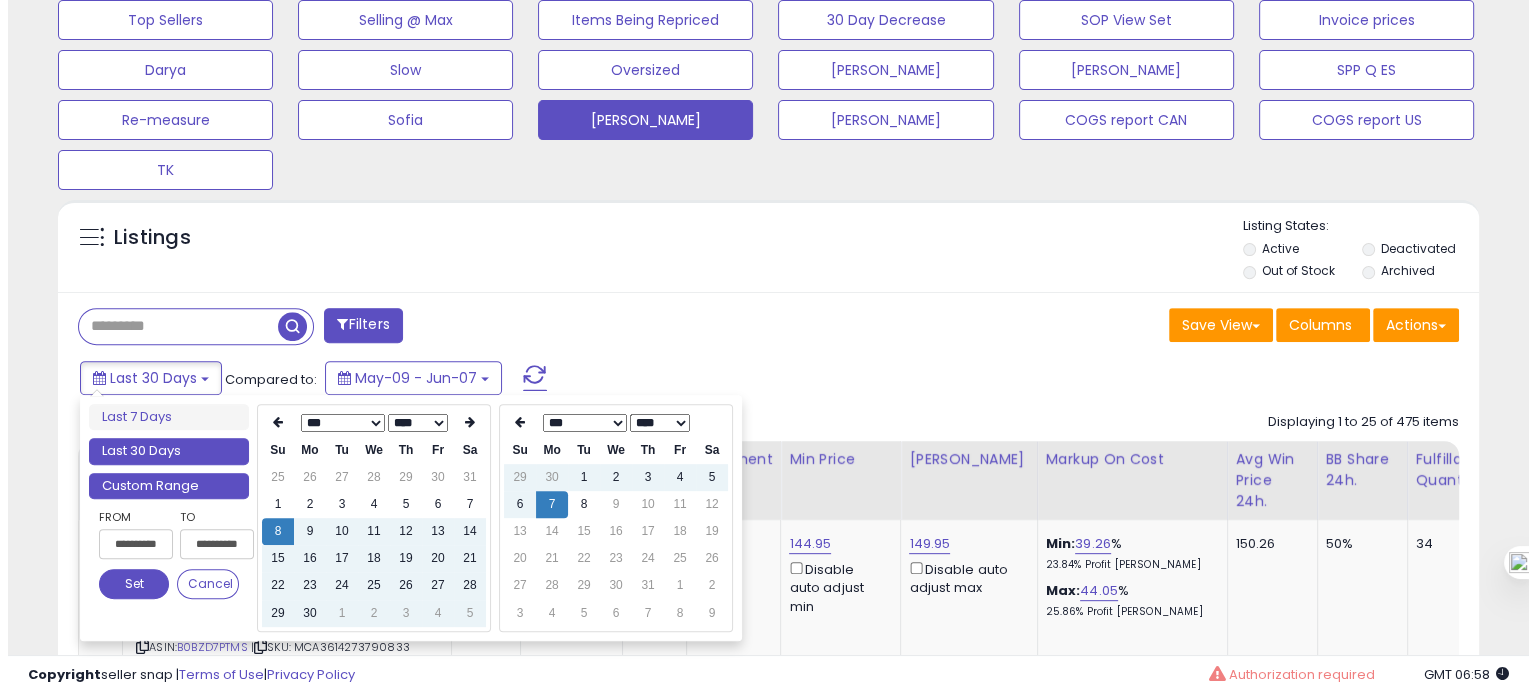 scroll, scrollTop: 683, scrollLeft: 0, axis: vertical 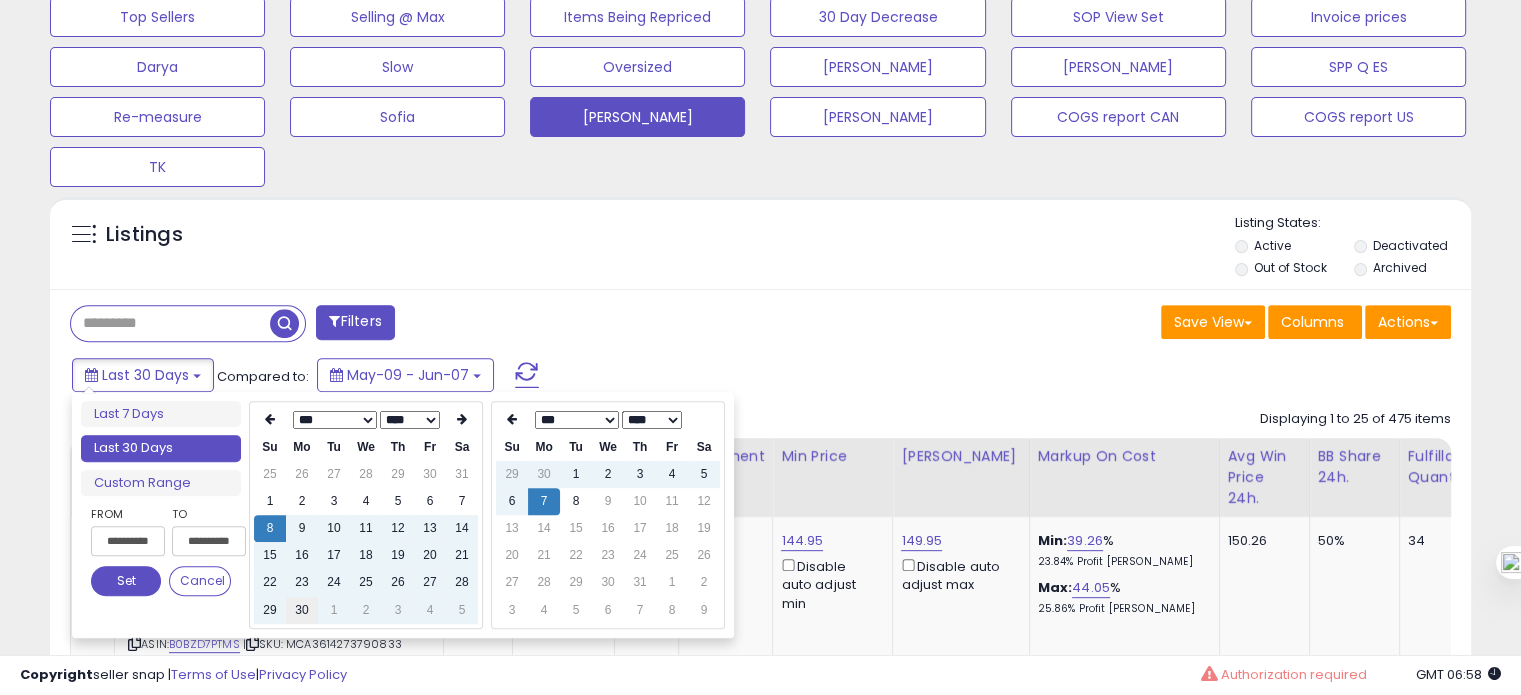 click on "30" at bounding box center [302, 610] 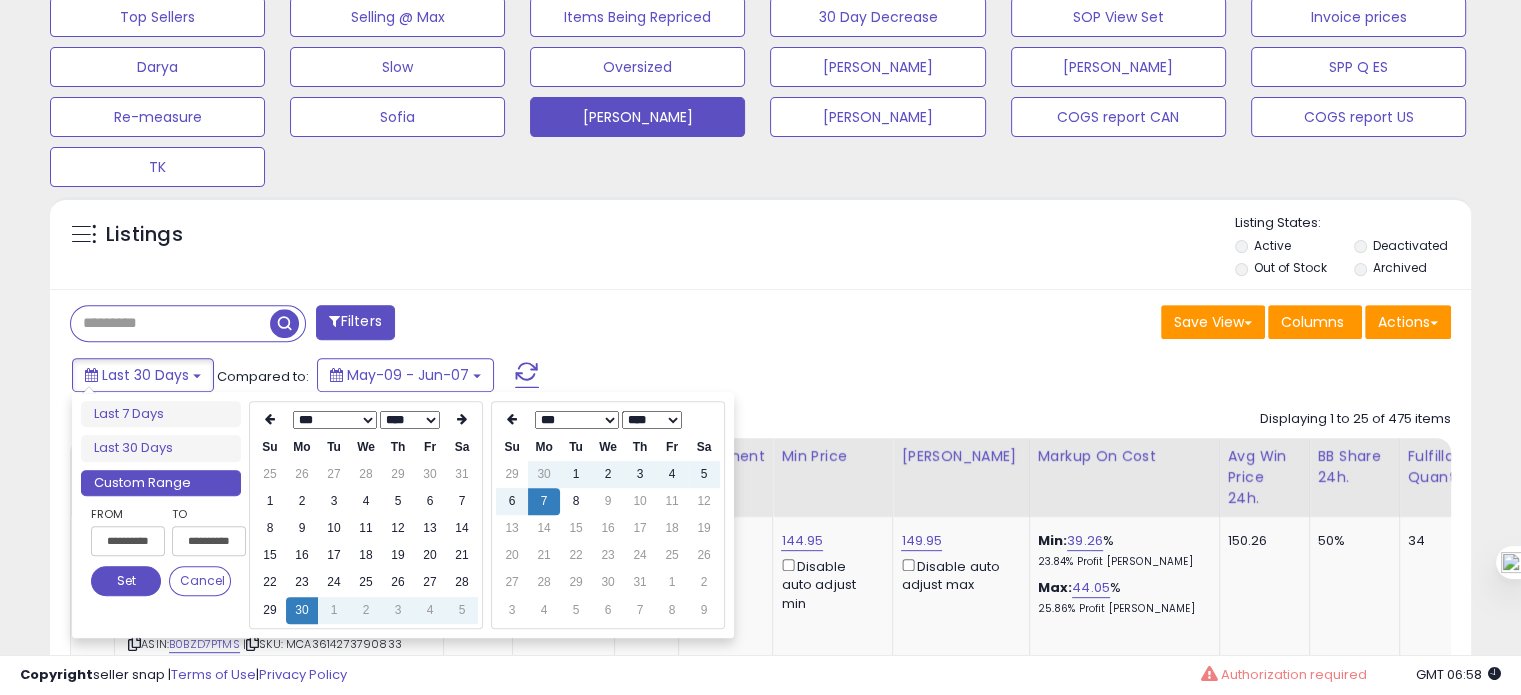 type on "**********" 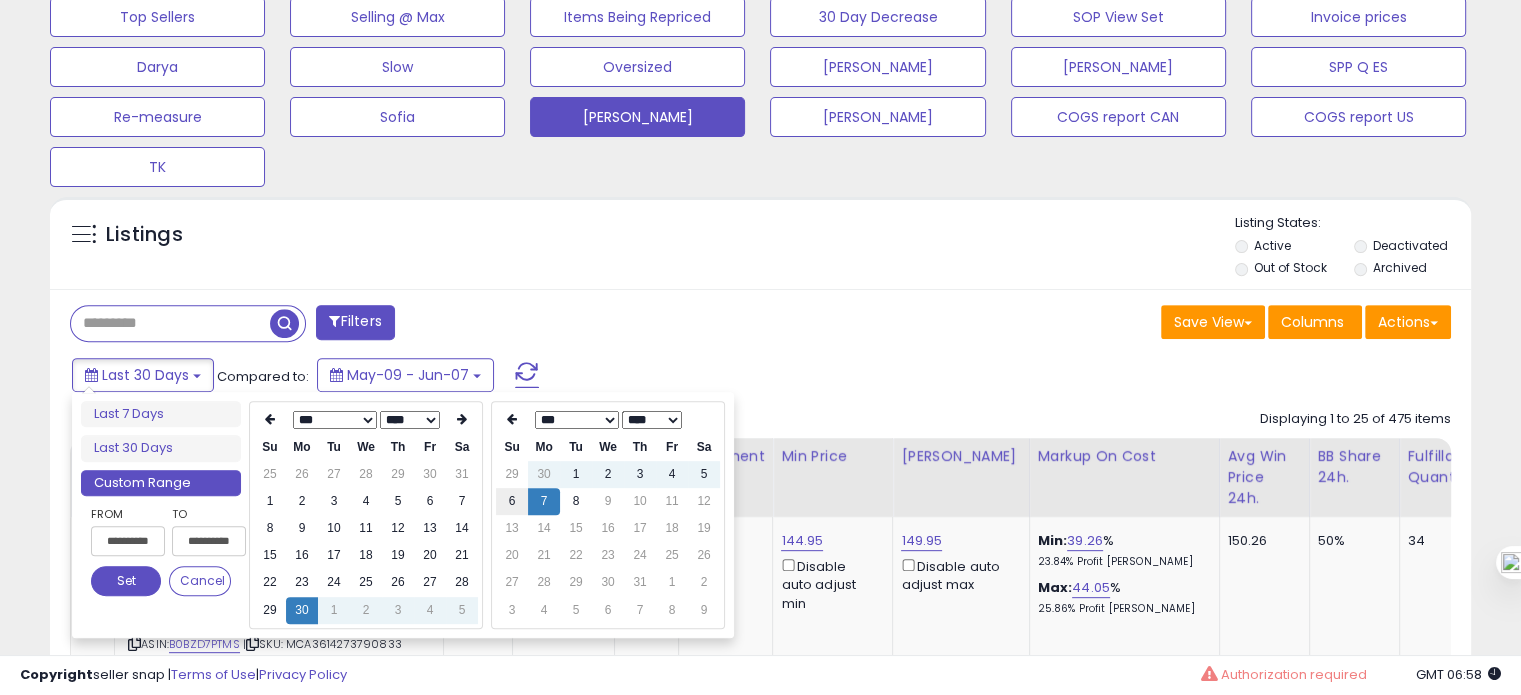 type on "**********" 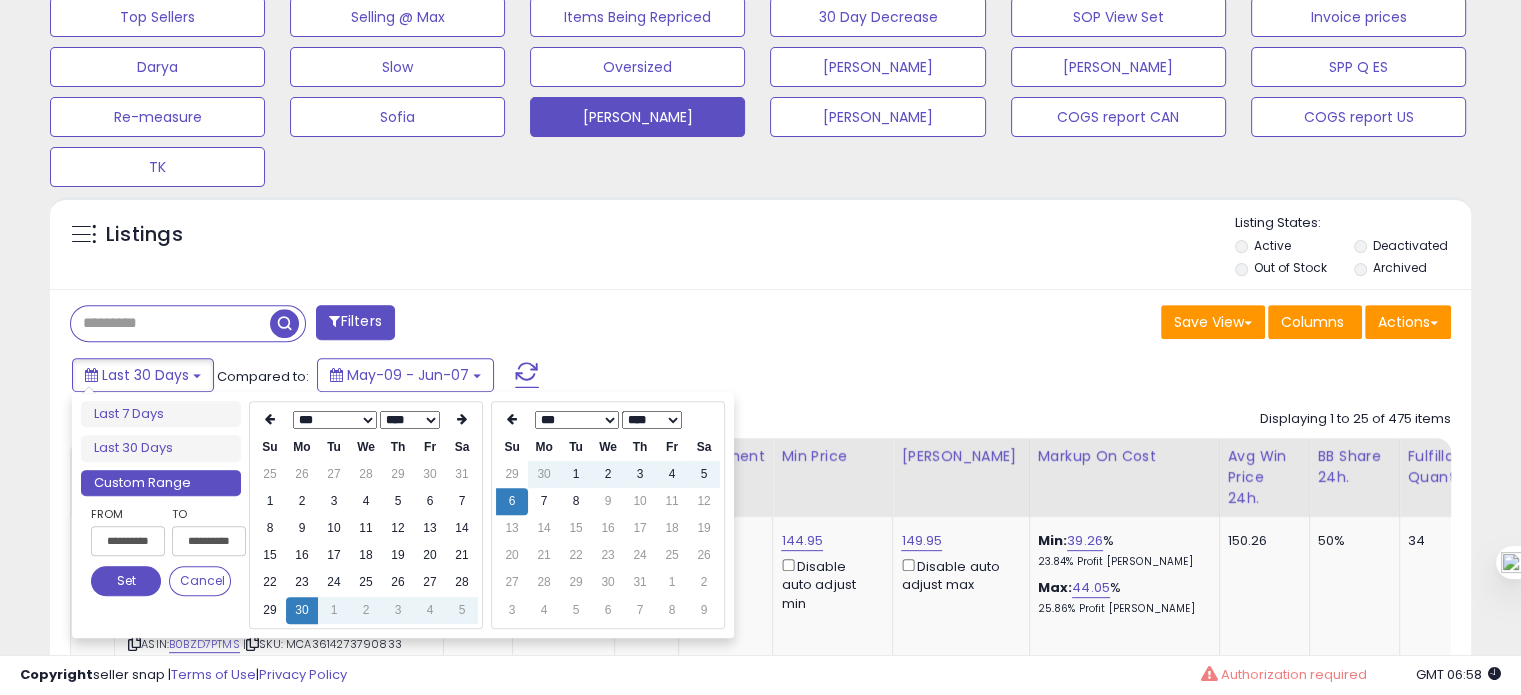 type on "**********" 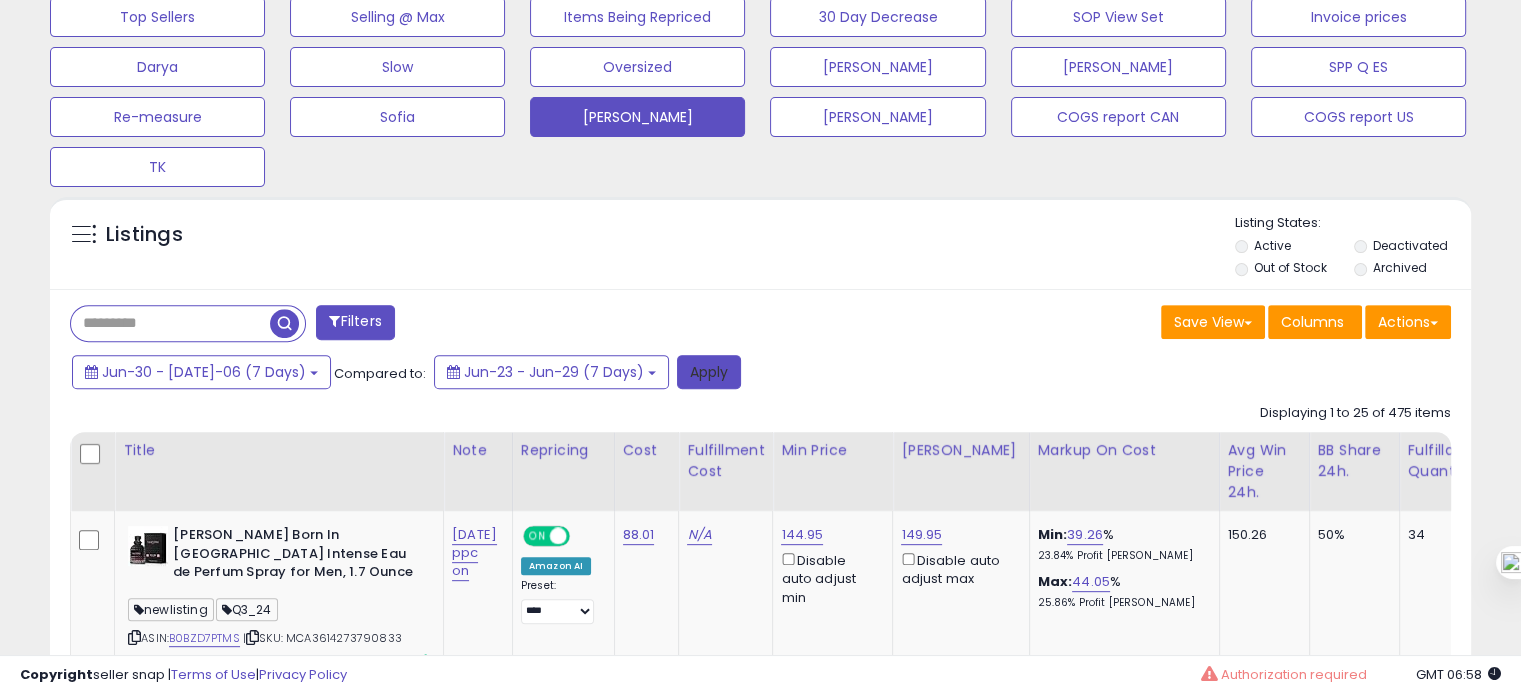 click on "Apply" at bounding box center (709, 372) 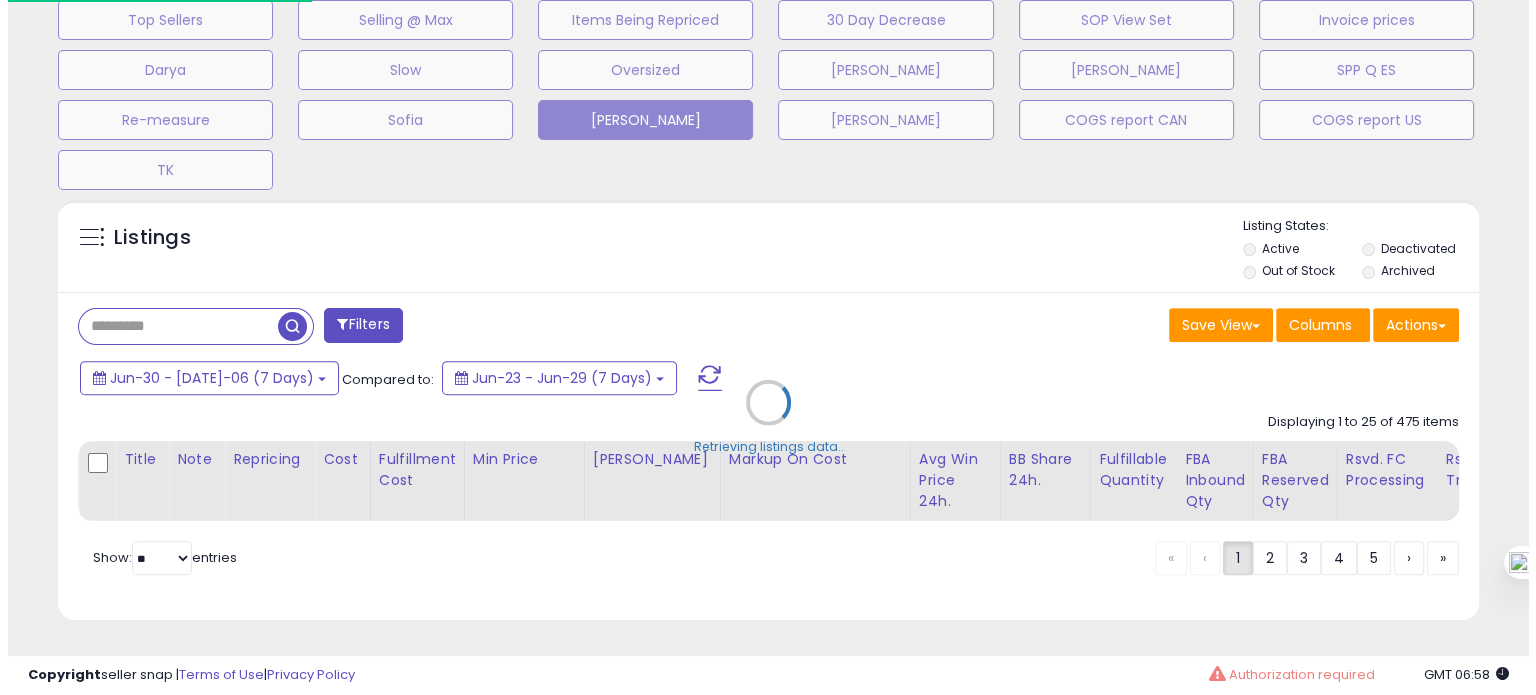 scroll, scrollTop: 999589, scrollLeft: 999168, axis: both 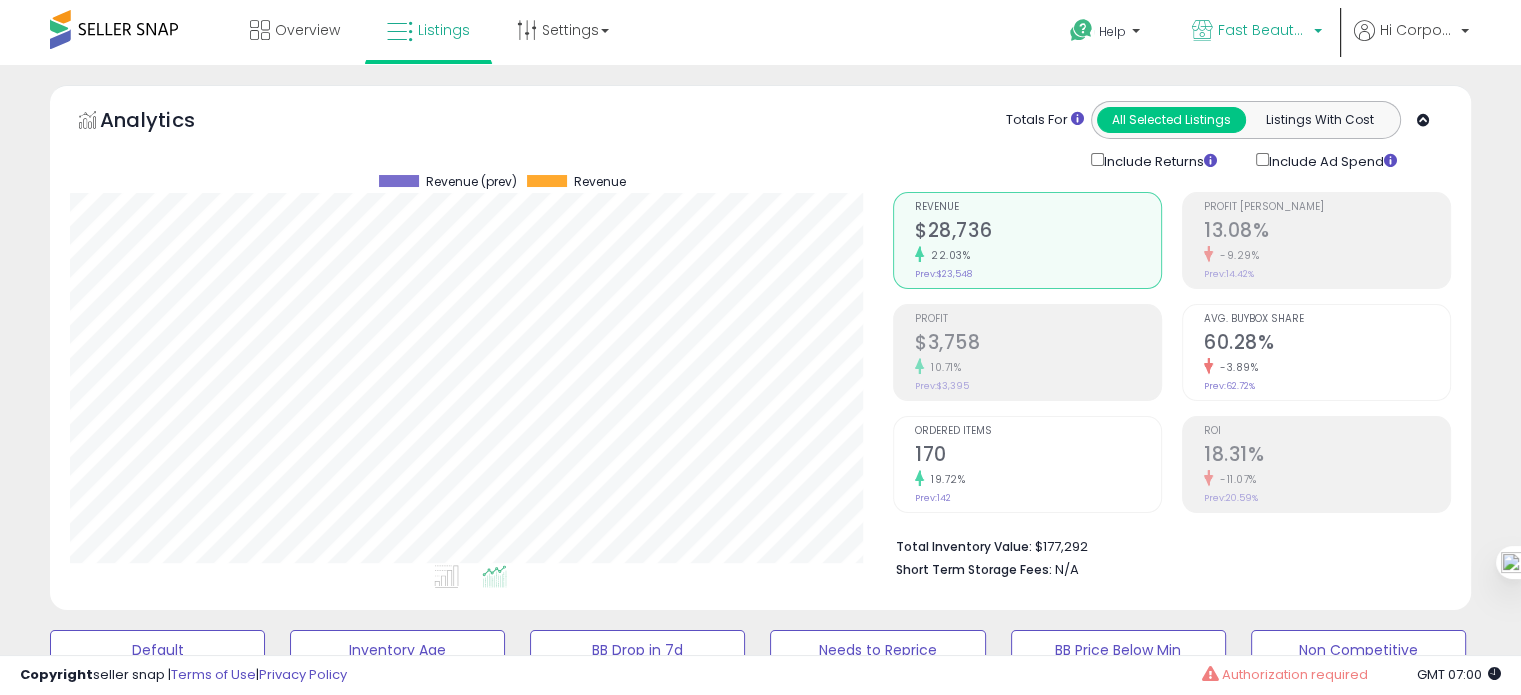 click on "Fast Beauty ([GEOGRAPHIC_DATA])" at bounding box center [1257, 32] 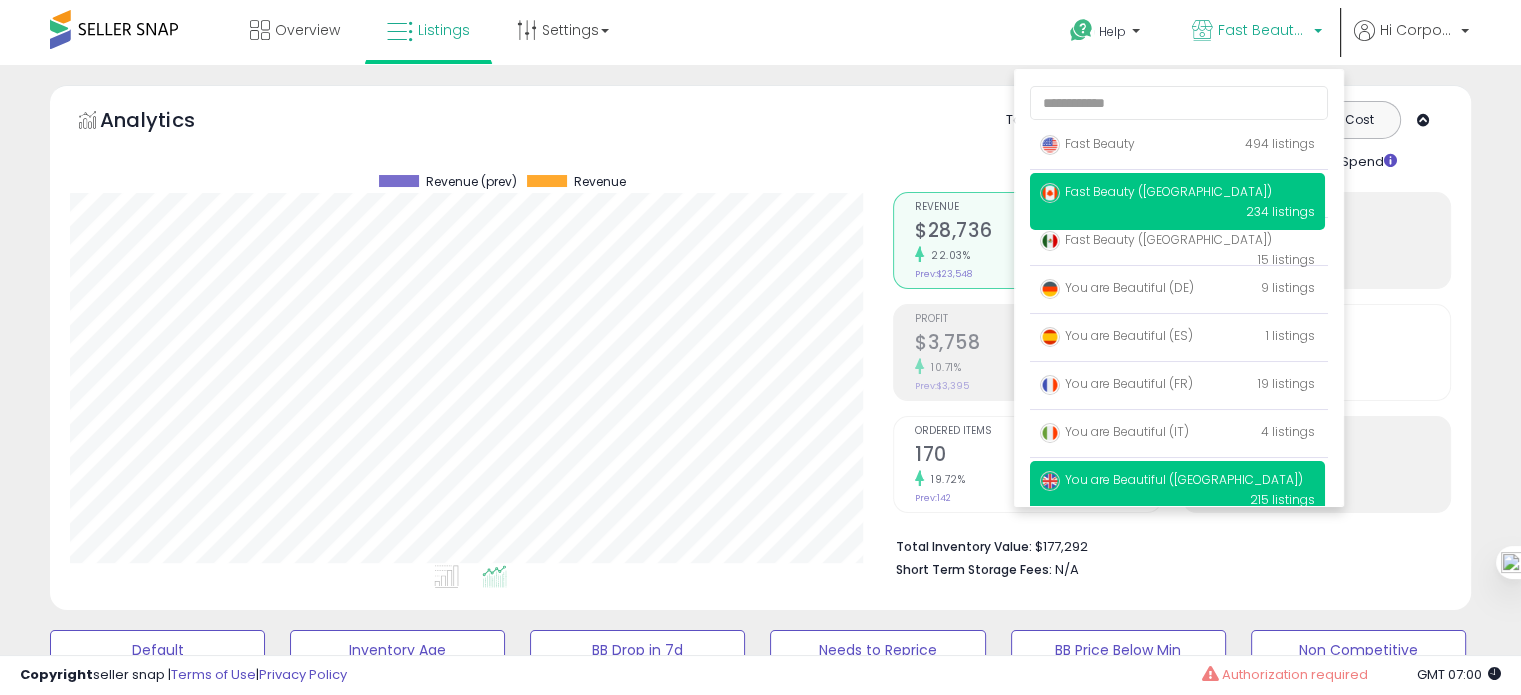 click on "You are Beautiful ([GEOGRAPHIC_DATA])" at bounding box center [1171, 479] 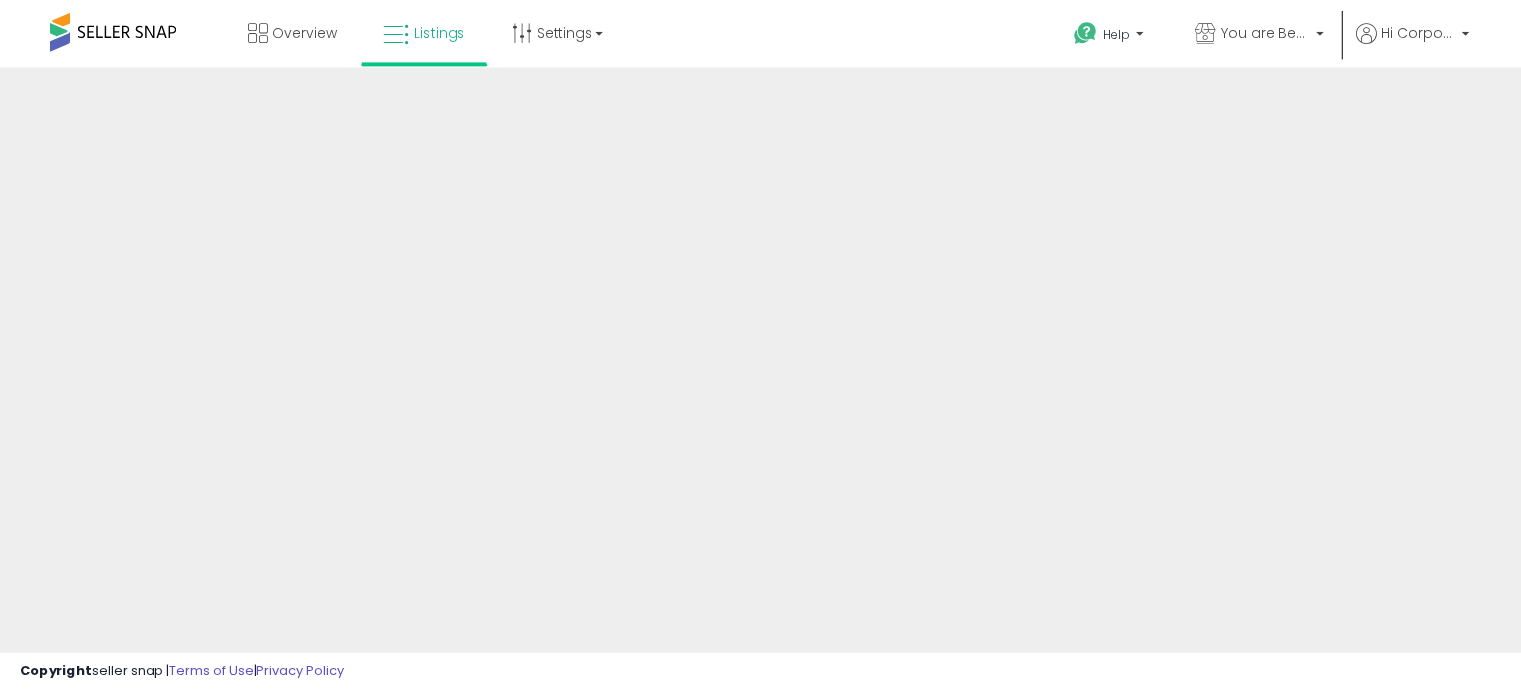 scroll, scrollTop: 0, scrollLeft: 0, axis: both 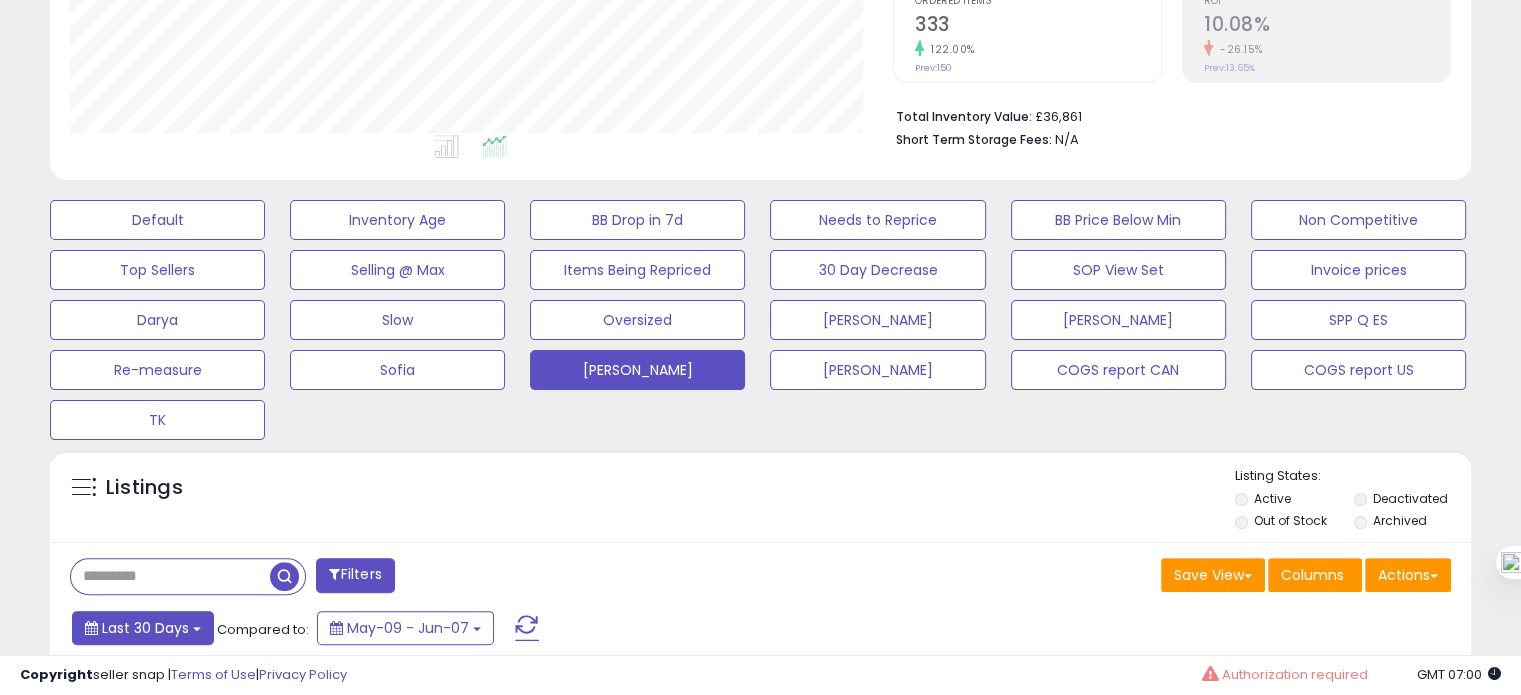 click on "Last 30 Days" at bounding box center (145, 628) 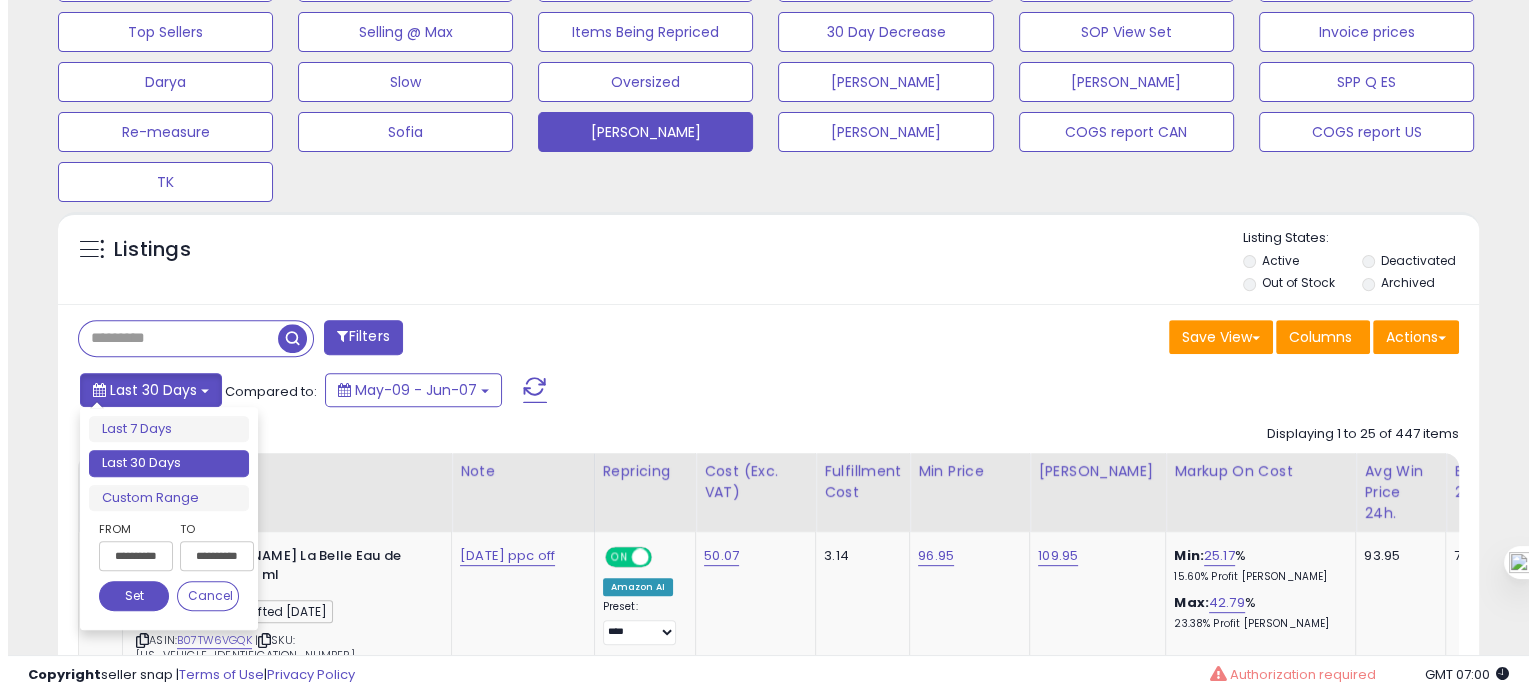 scroll, scrollTop: 672, scrollLeft: 0, axis: vertical 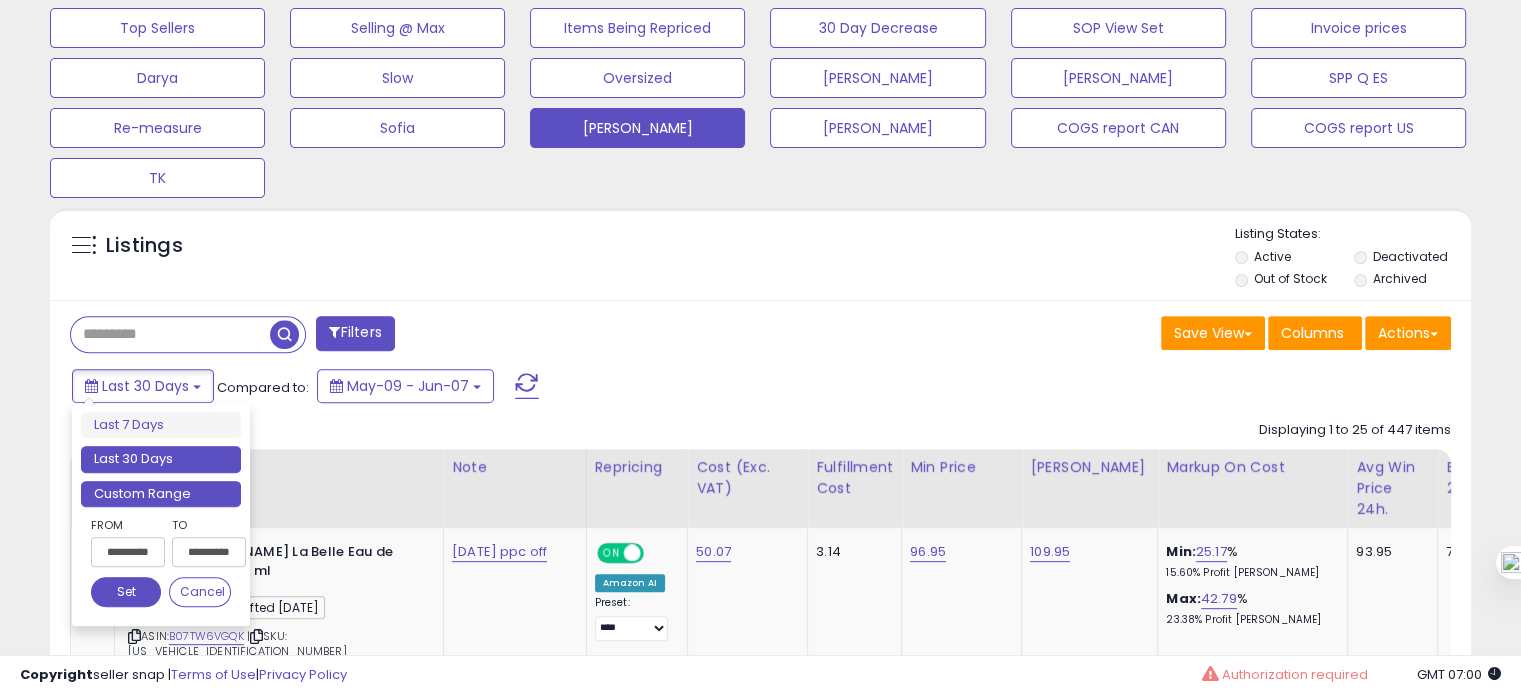 click on "Custom Range" at bounding box center [161, 494] 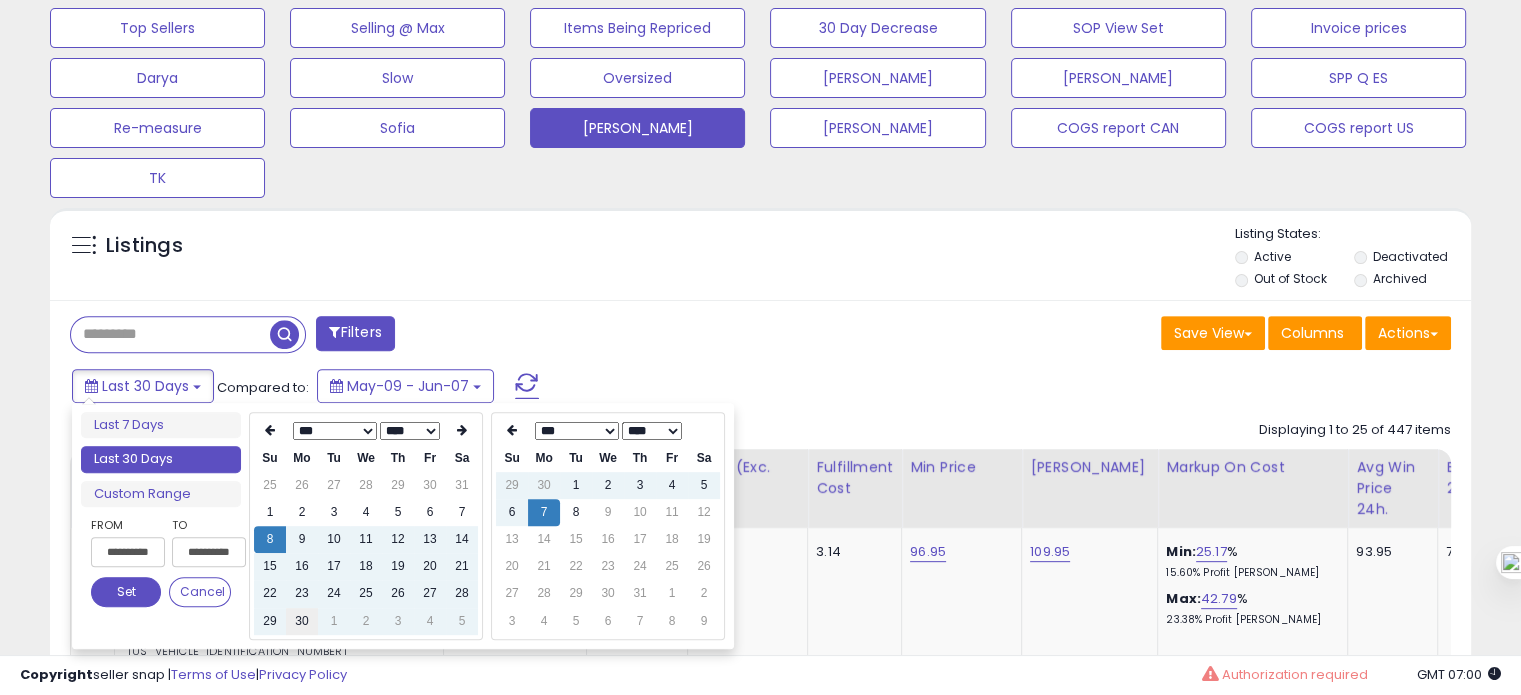 click on "30" at bounding box center [302, 621] 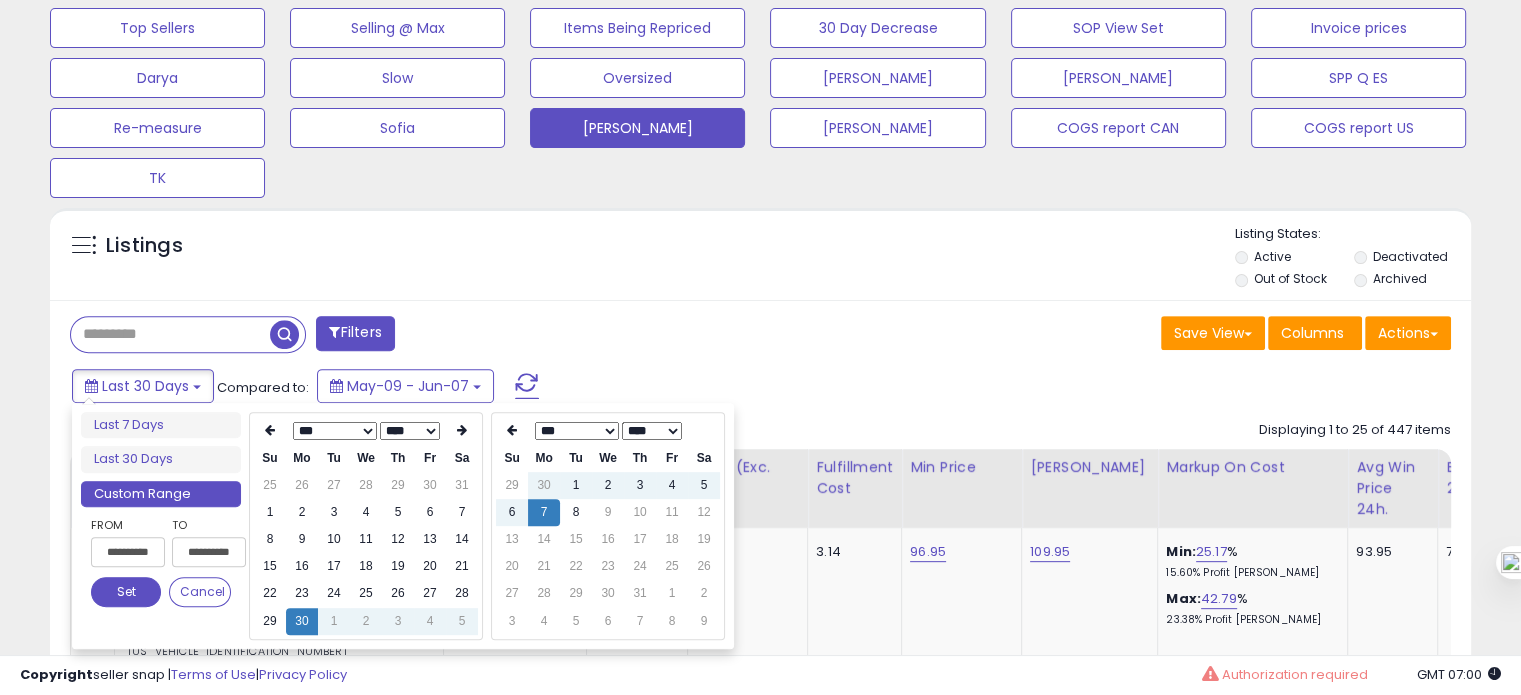 type on "**********" 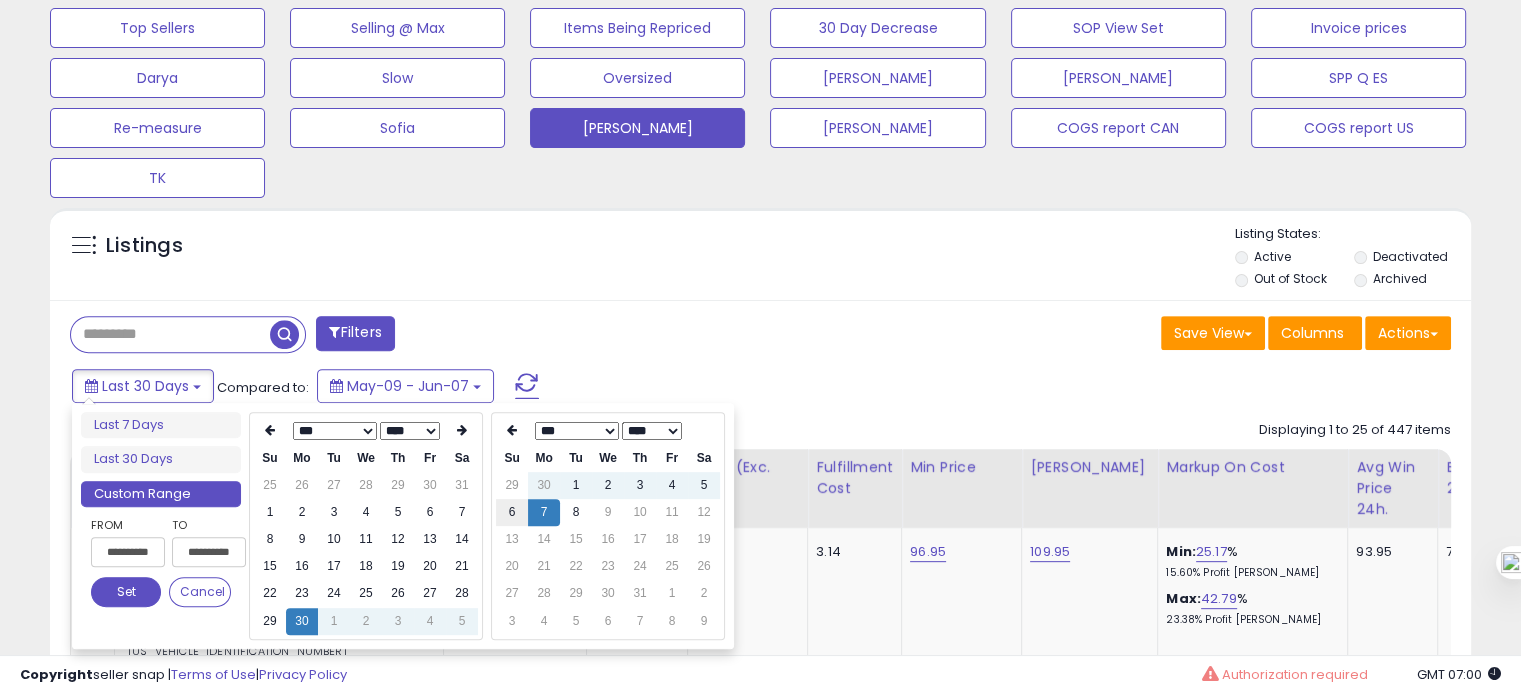 type on "**********" 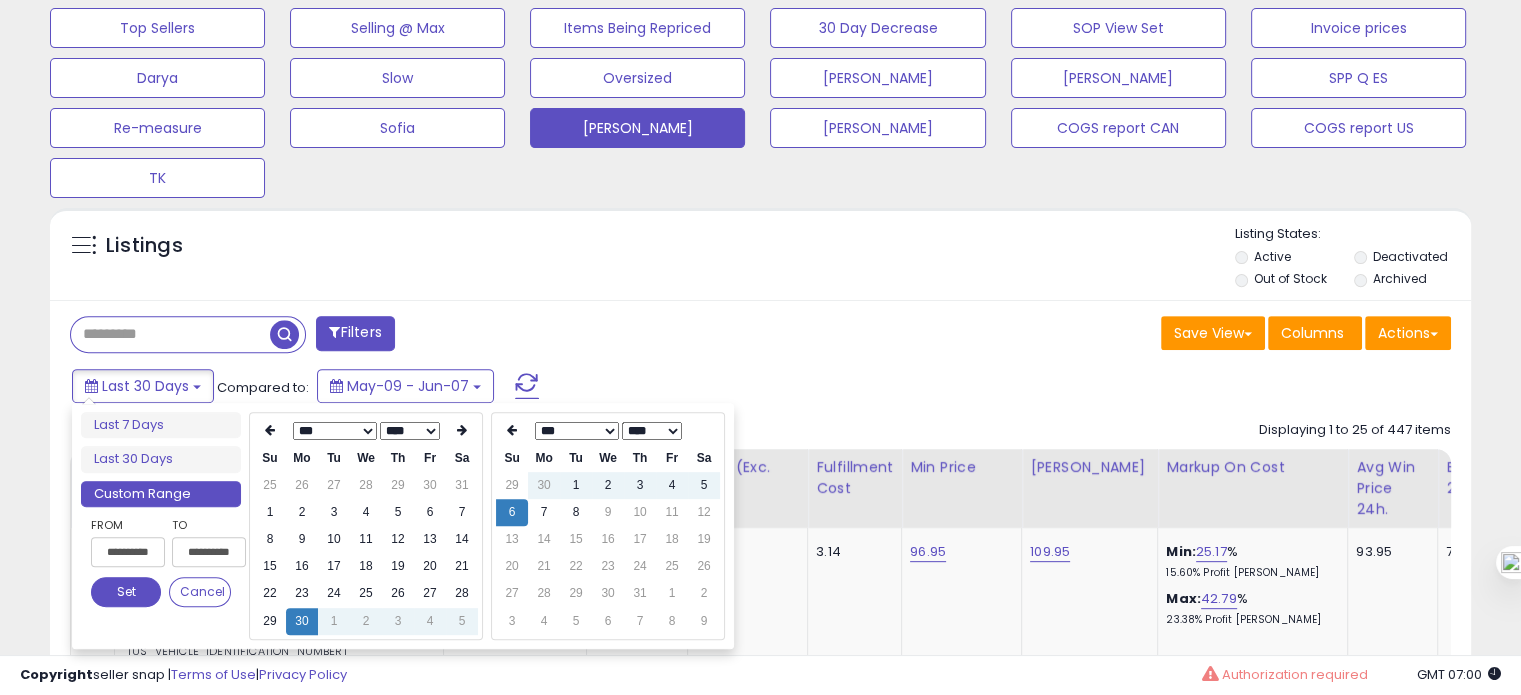 type on "**********" 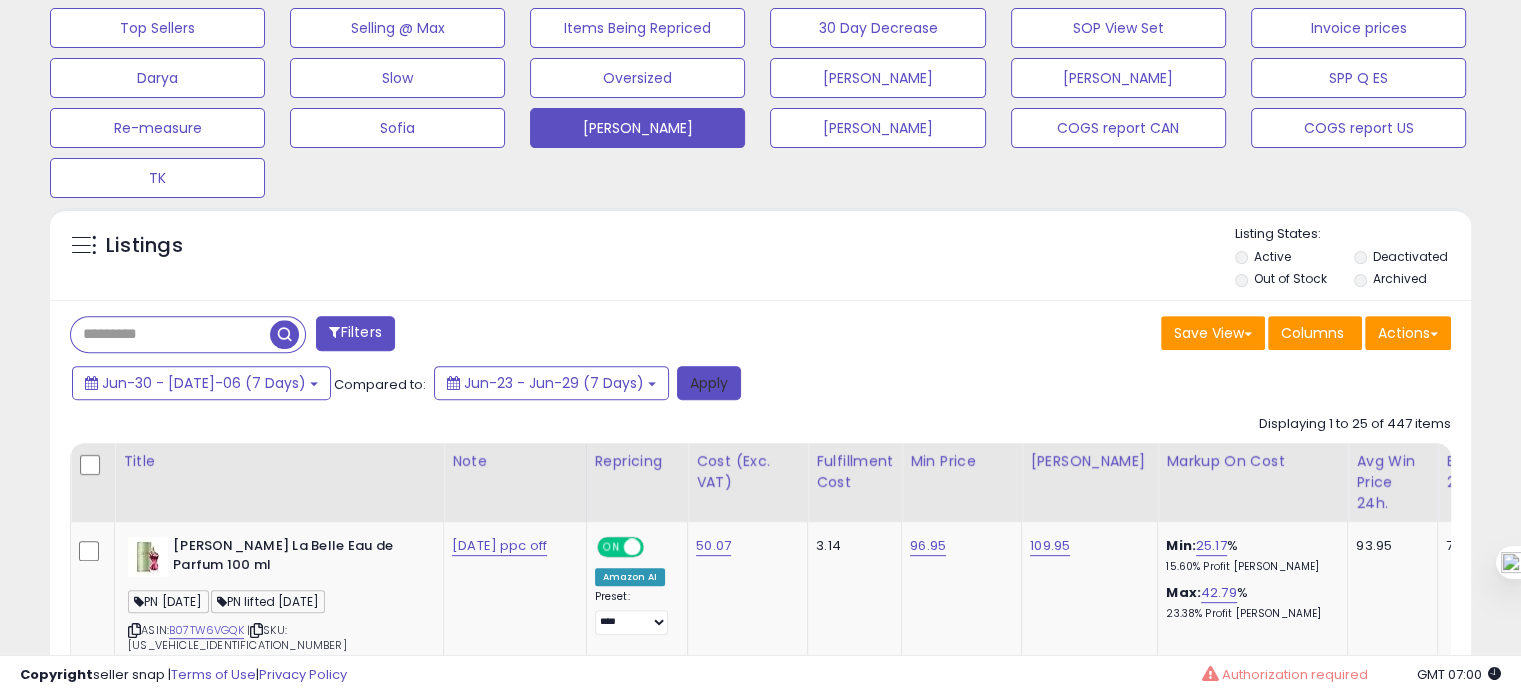 click on "Apply" at bounding box center [709, 383] 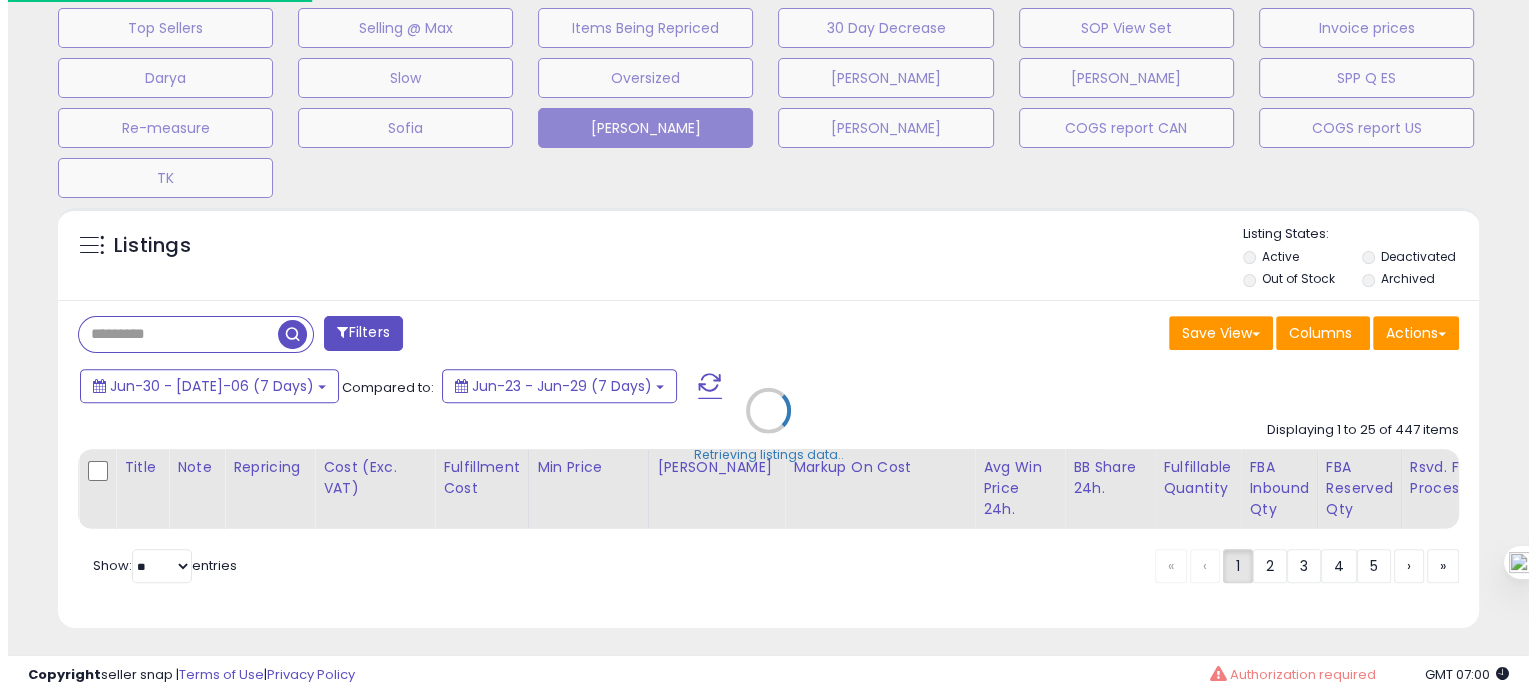 scroll, scrollTop: 999589, scrollLeft: 999168, axis: both 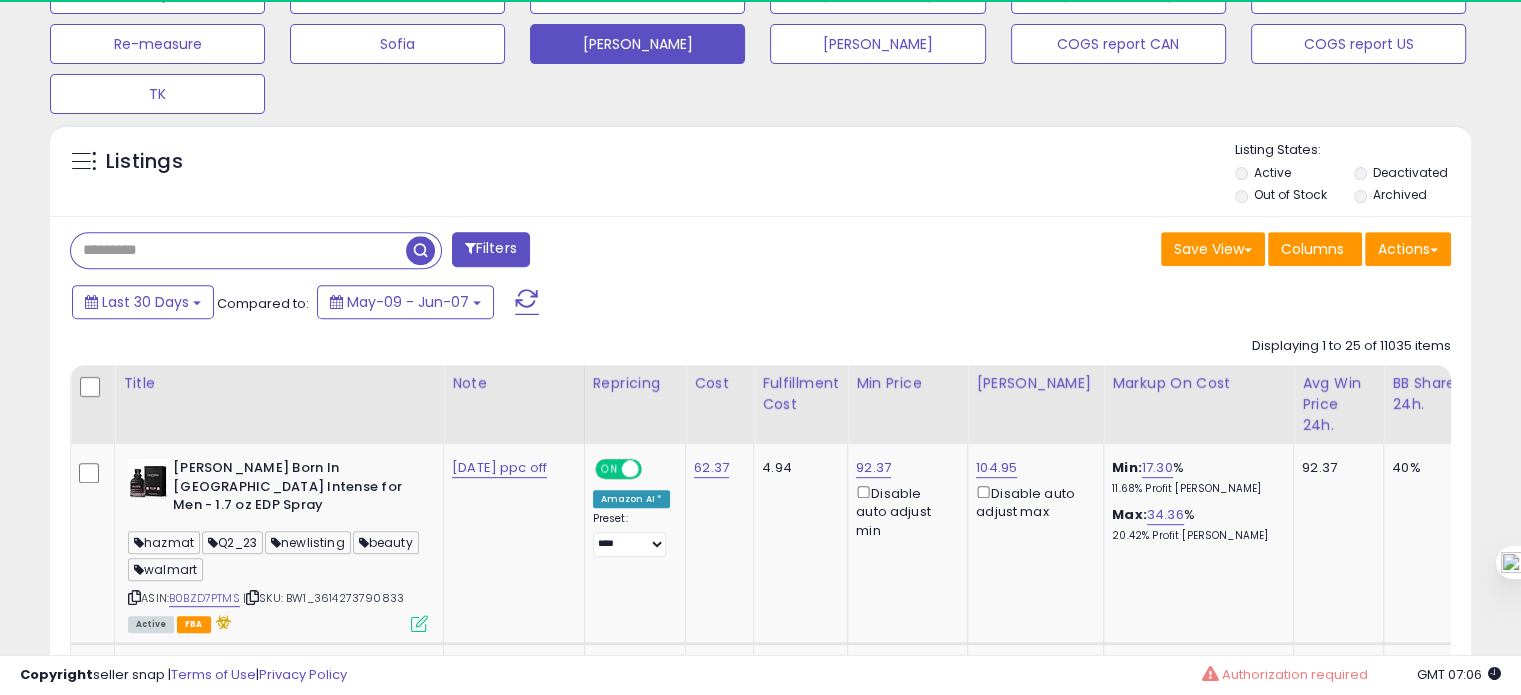 click at bounding box center (238, 250) 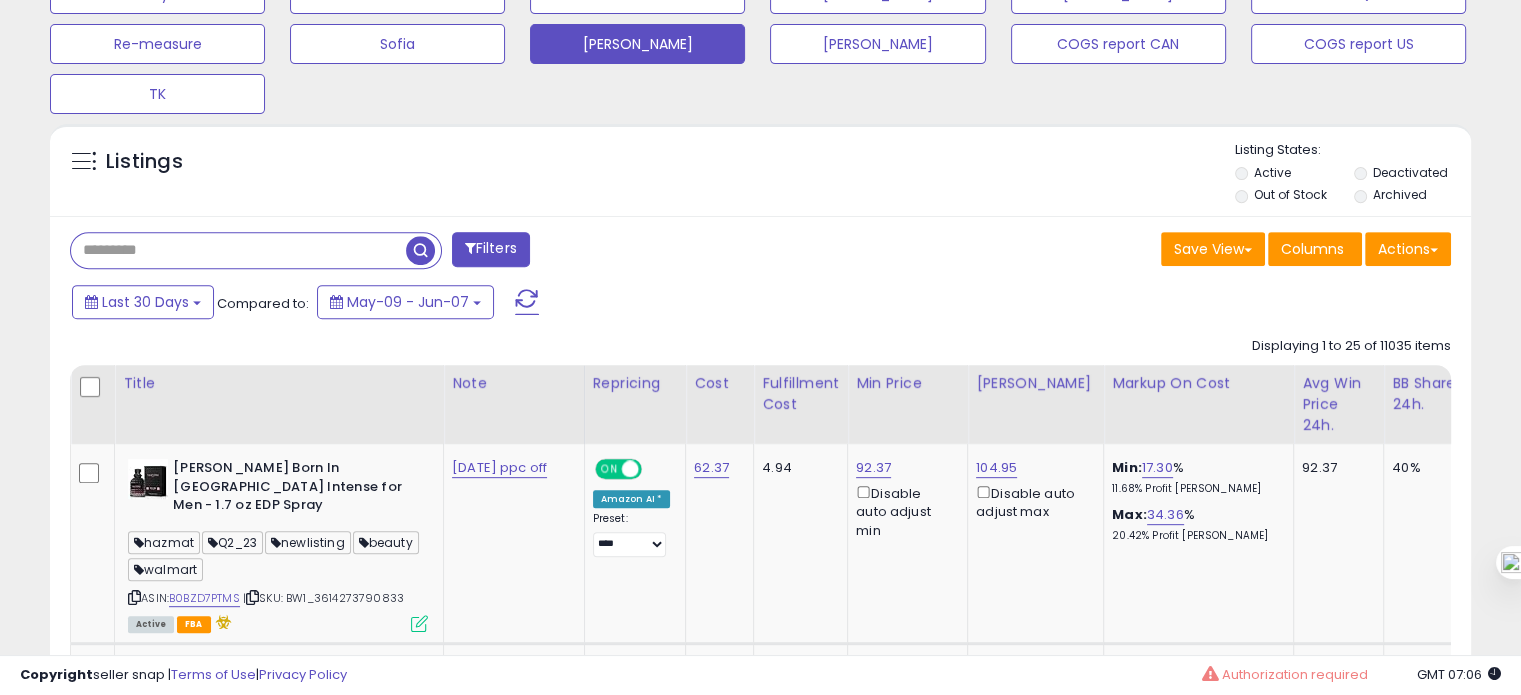 scroll, scrollTop: 999589, scrollLeft: 999176, axis: both 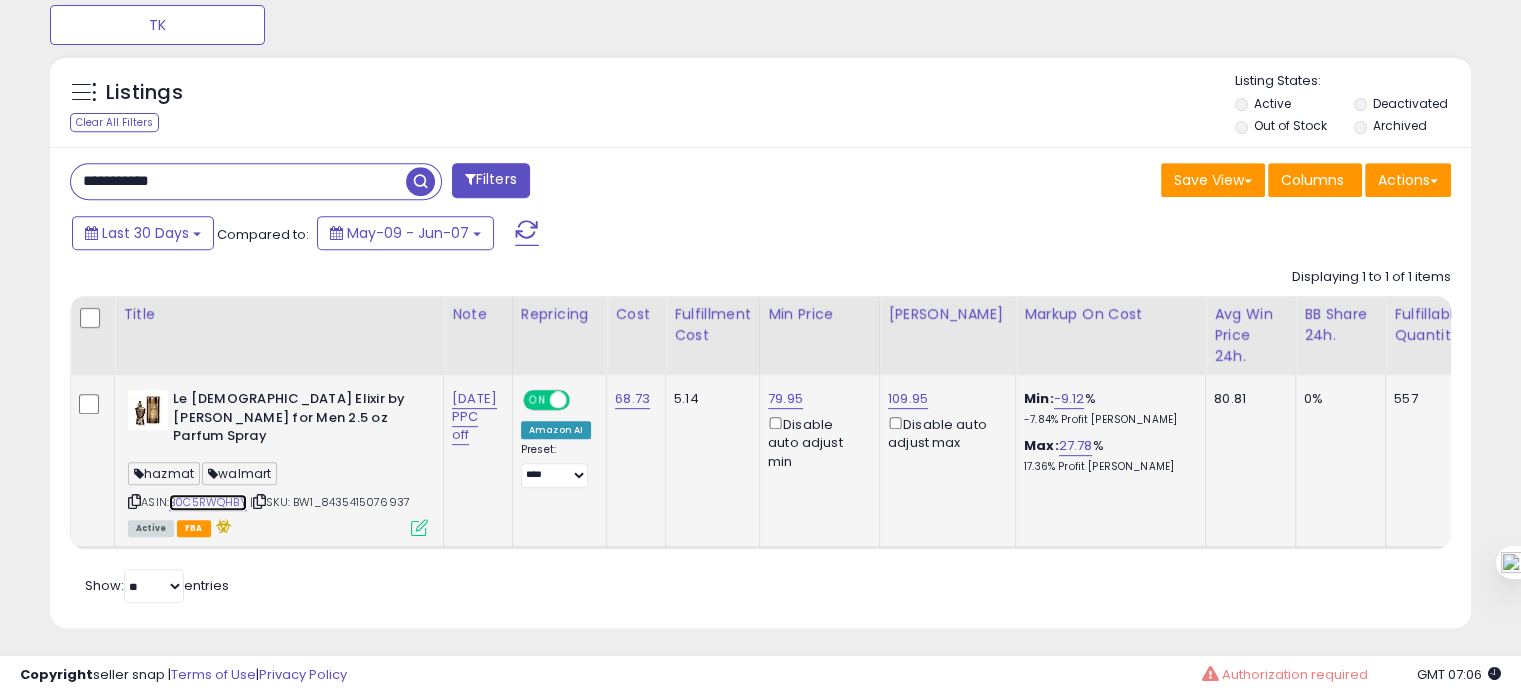 click on "B0C5RWQHBY" at bounding box center [208, 502] 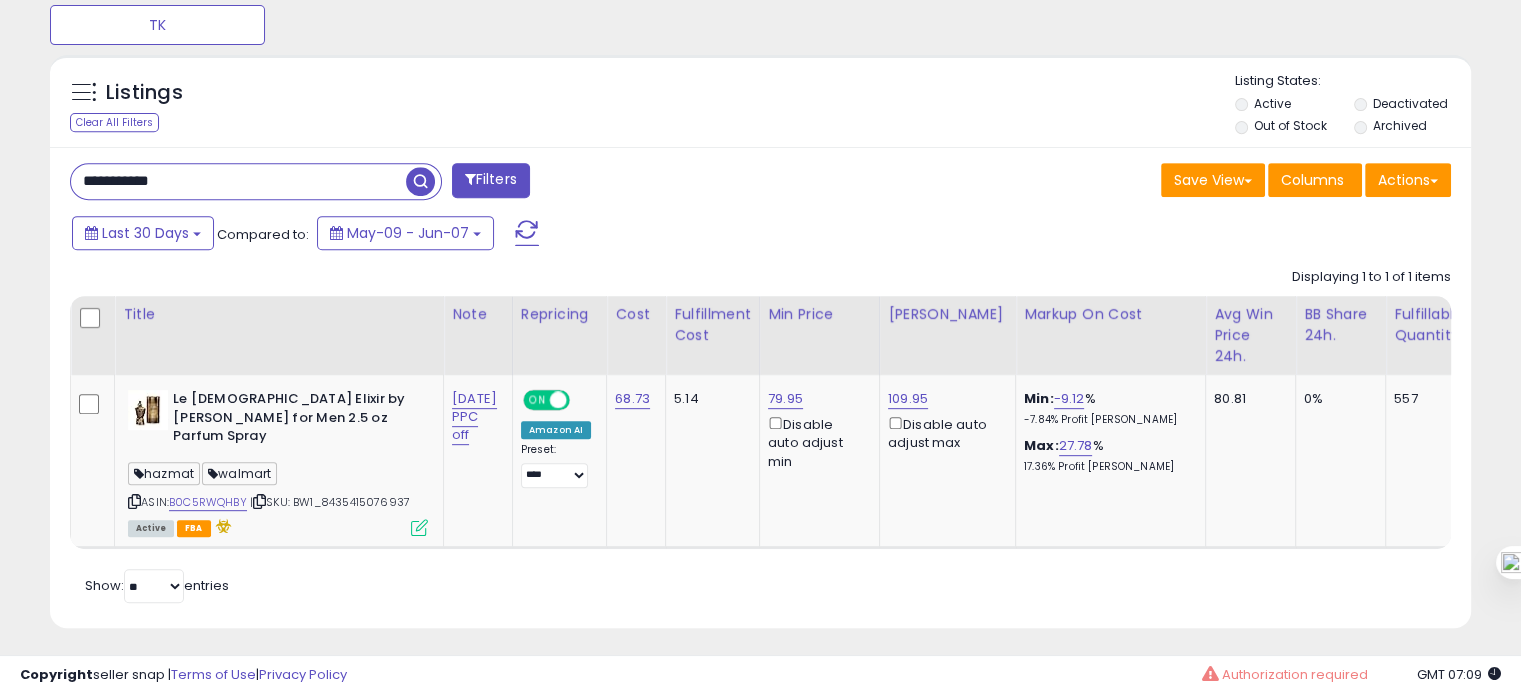 click on "**********" at bounding box center (238, 181) 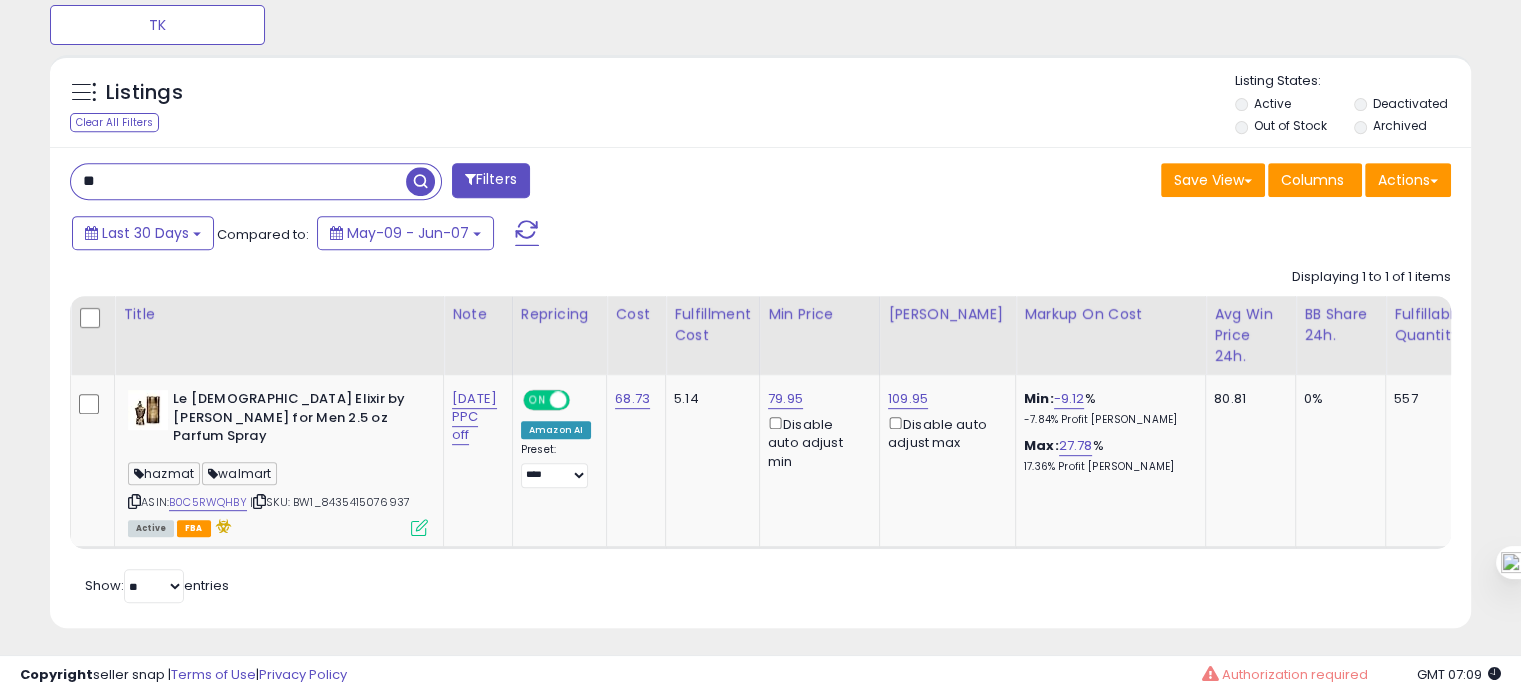 type on "*" 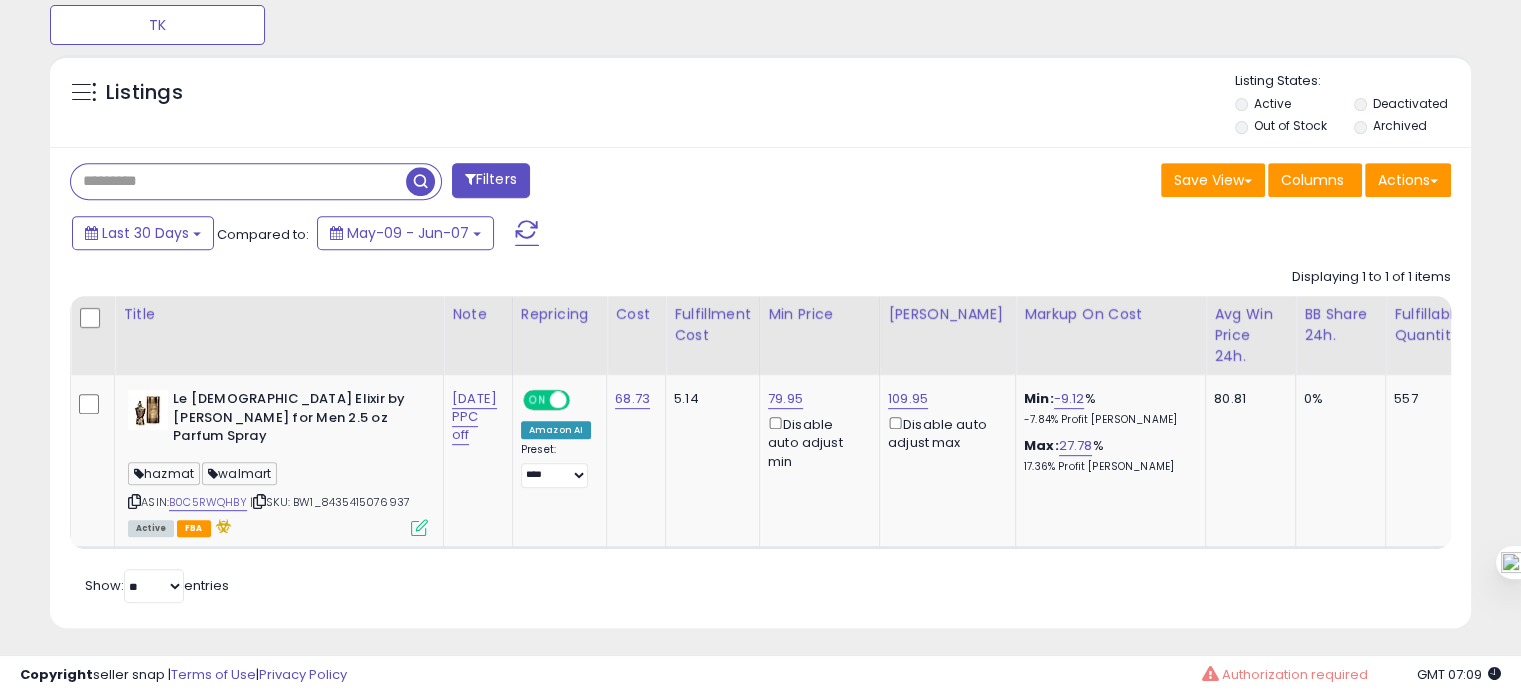 type 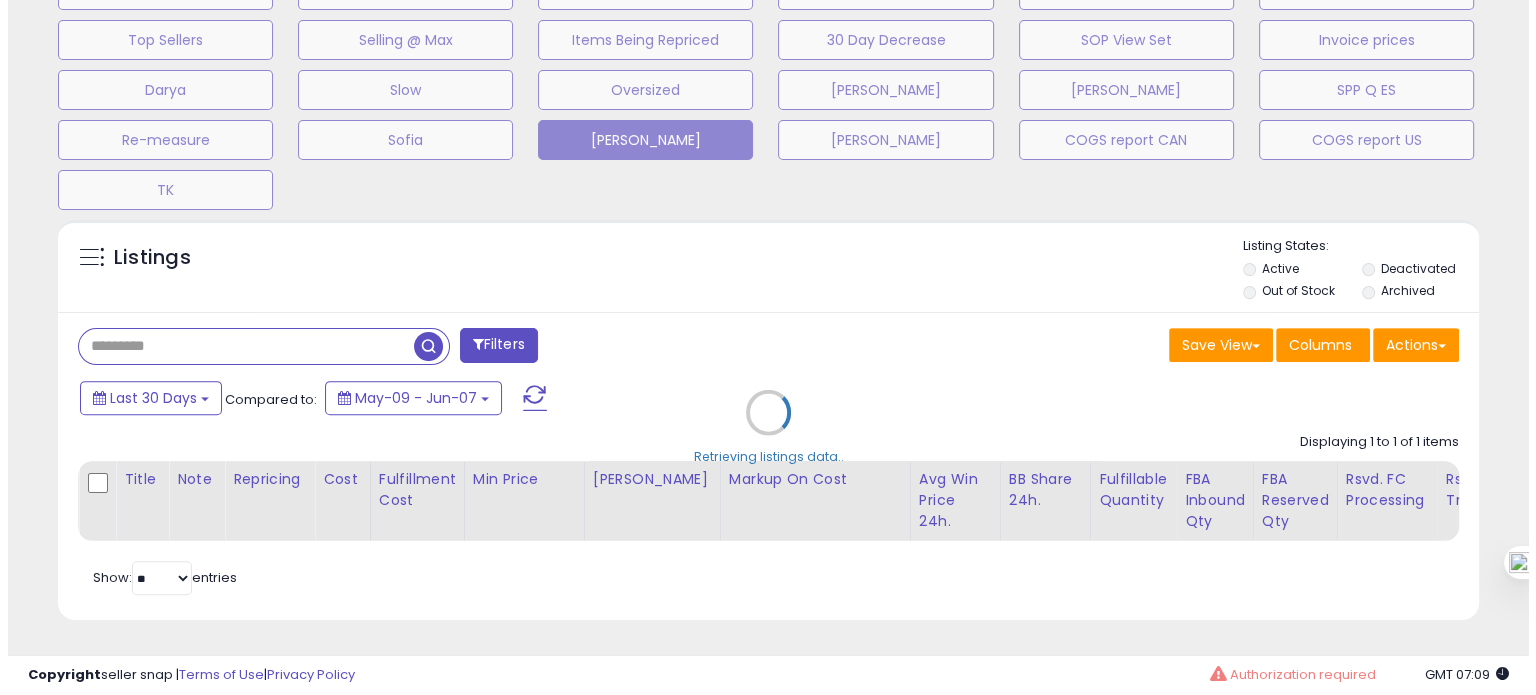 scroll, scrollTop: 674, scrollLeft: 0, axis: vertical 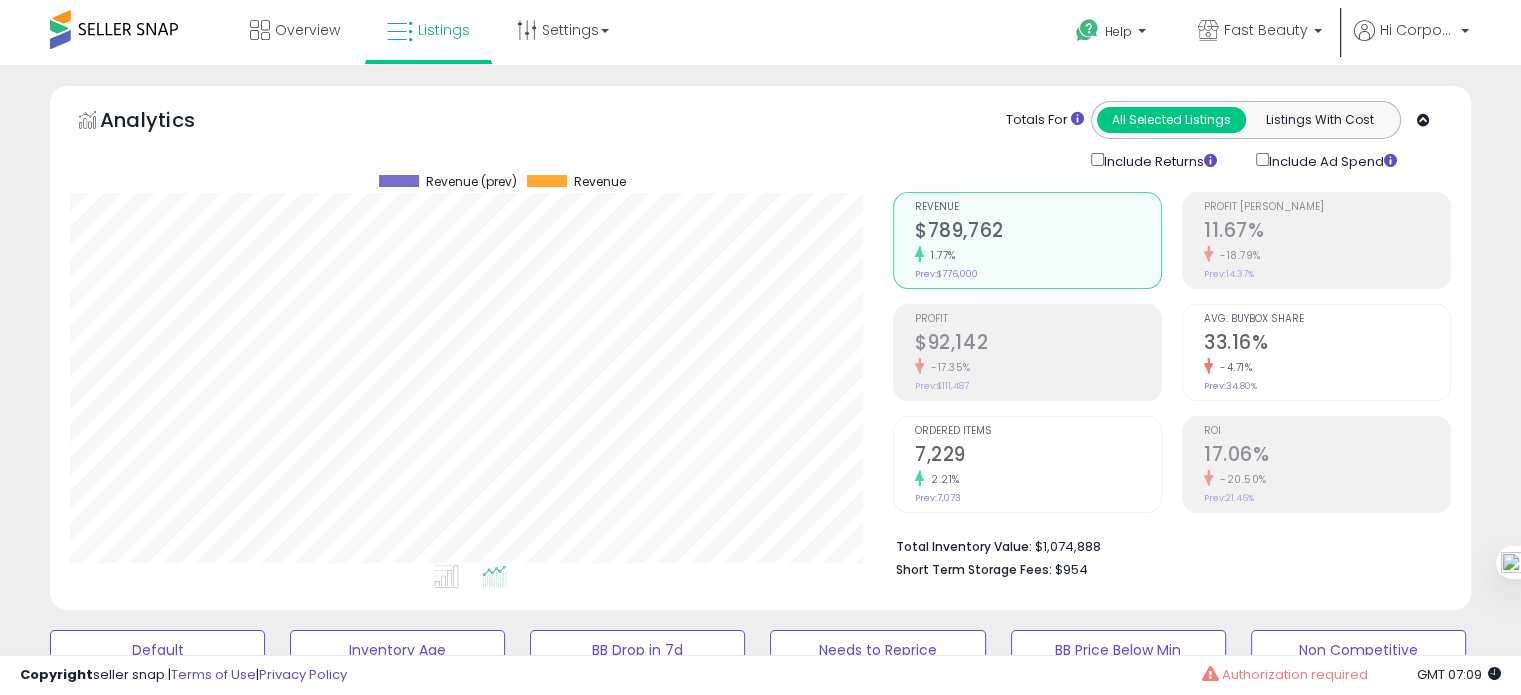 click on "$789,762" 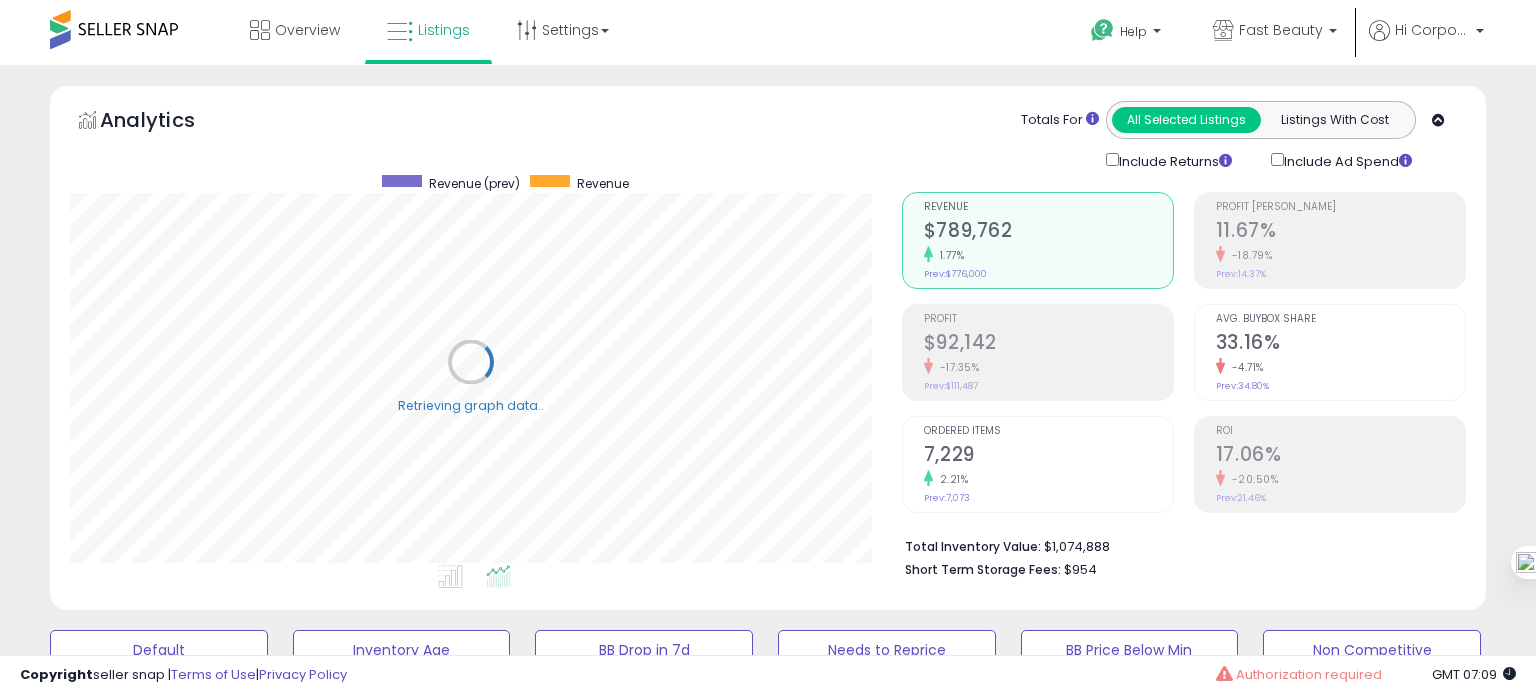 scroll, scrollTop: 999589, scrollLeft: 999168, axis: both 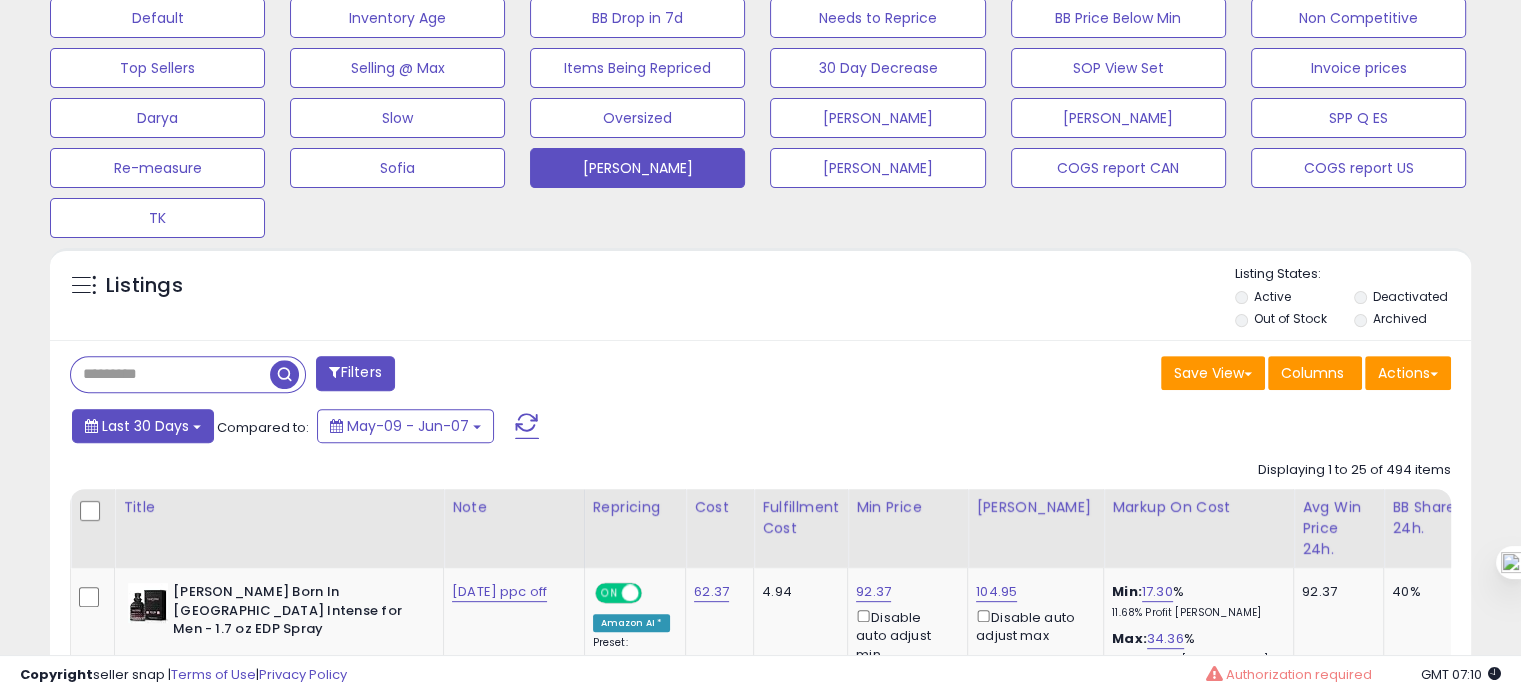 click on "Last 30 Days" at bounding box center (143, 426) 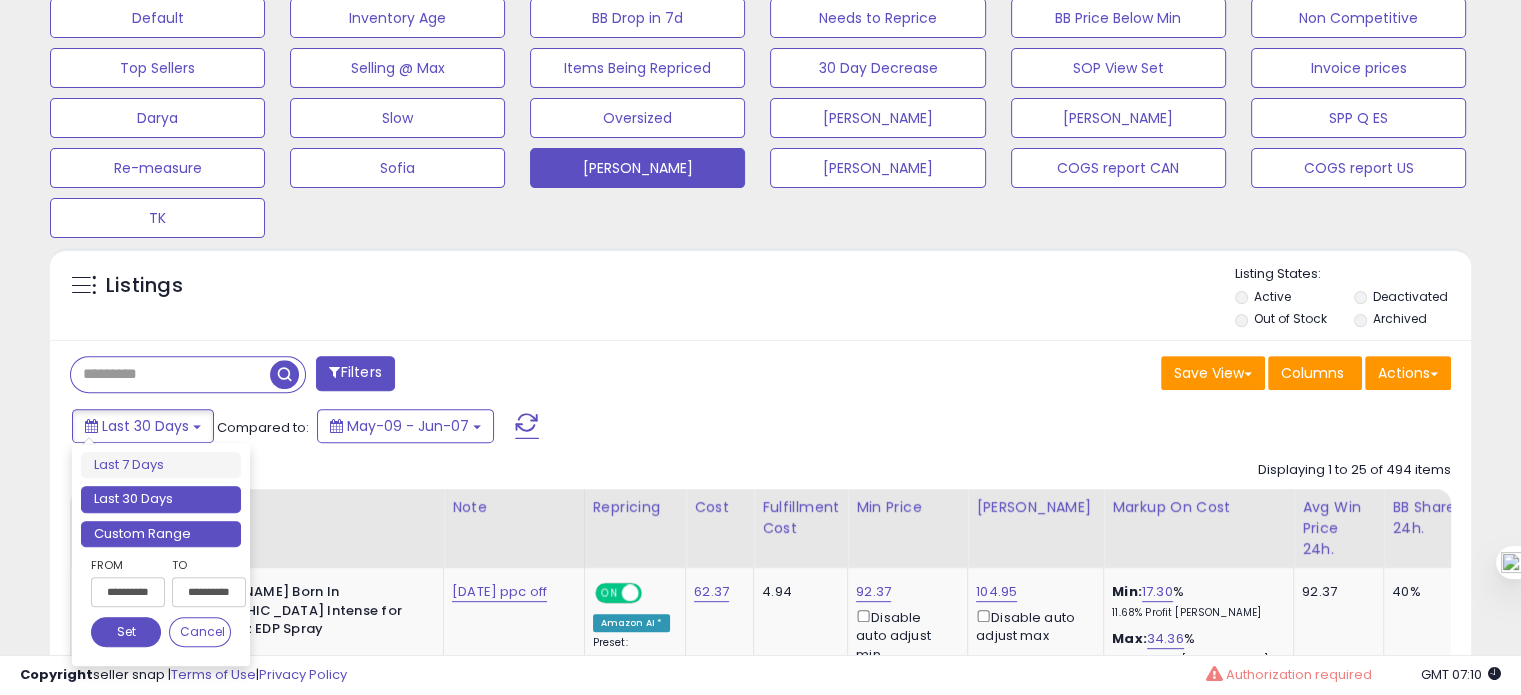 click on "Custom Range" at bounding box center [161, 534] 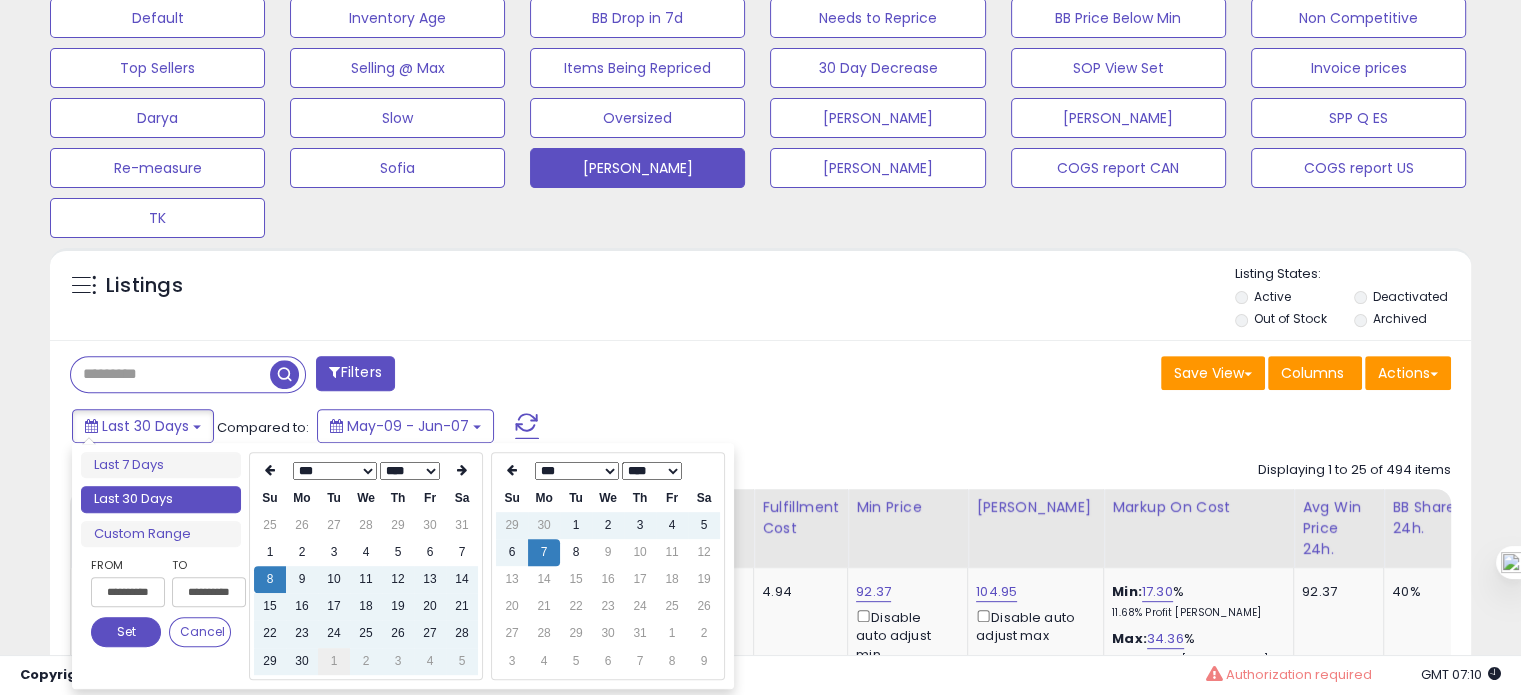 click on "1" at bounding box center (334, 661) 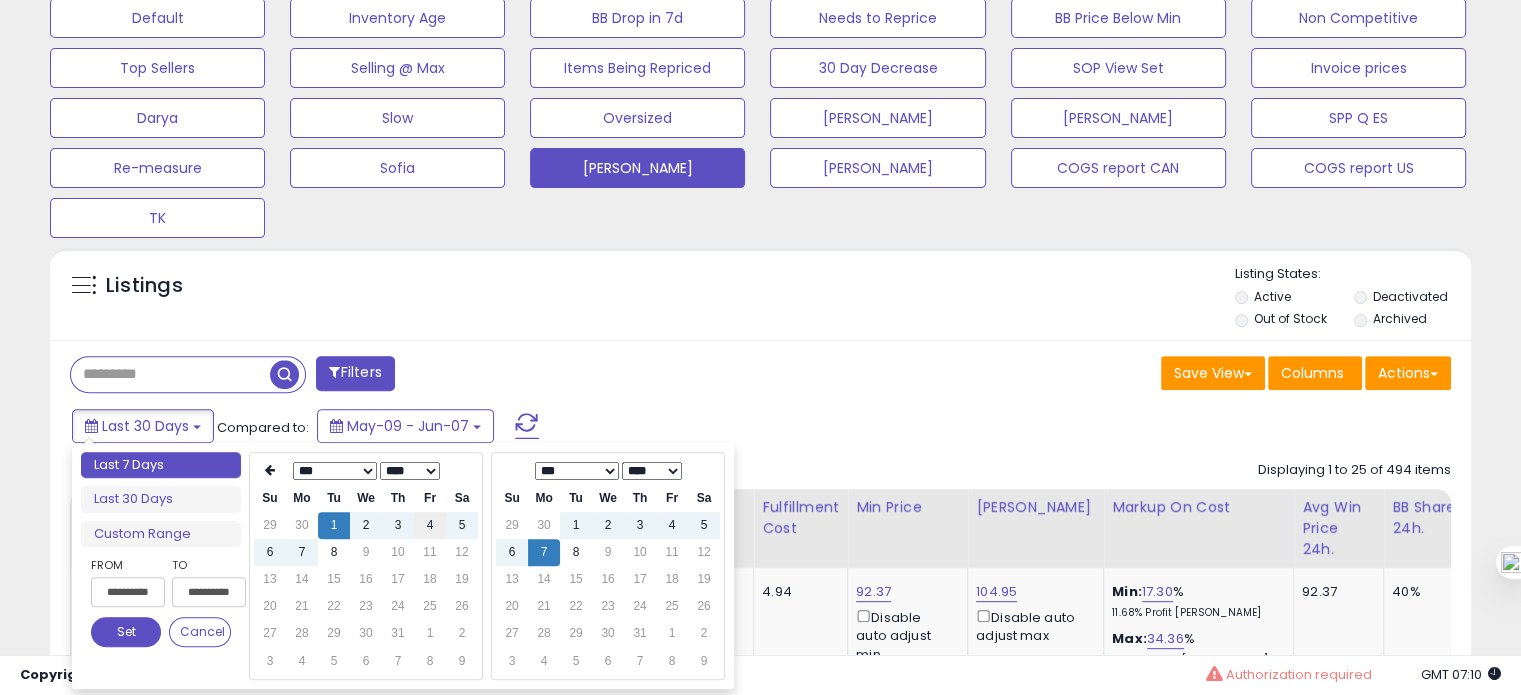 type on "**********" 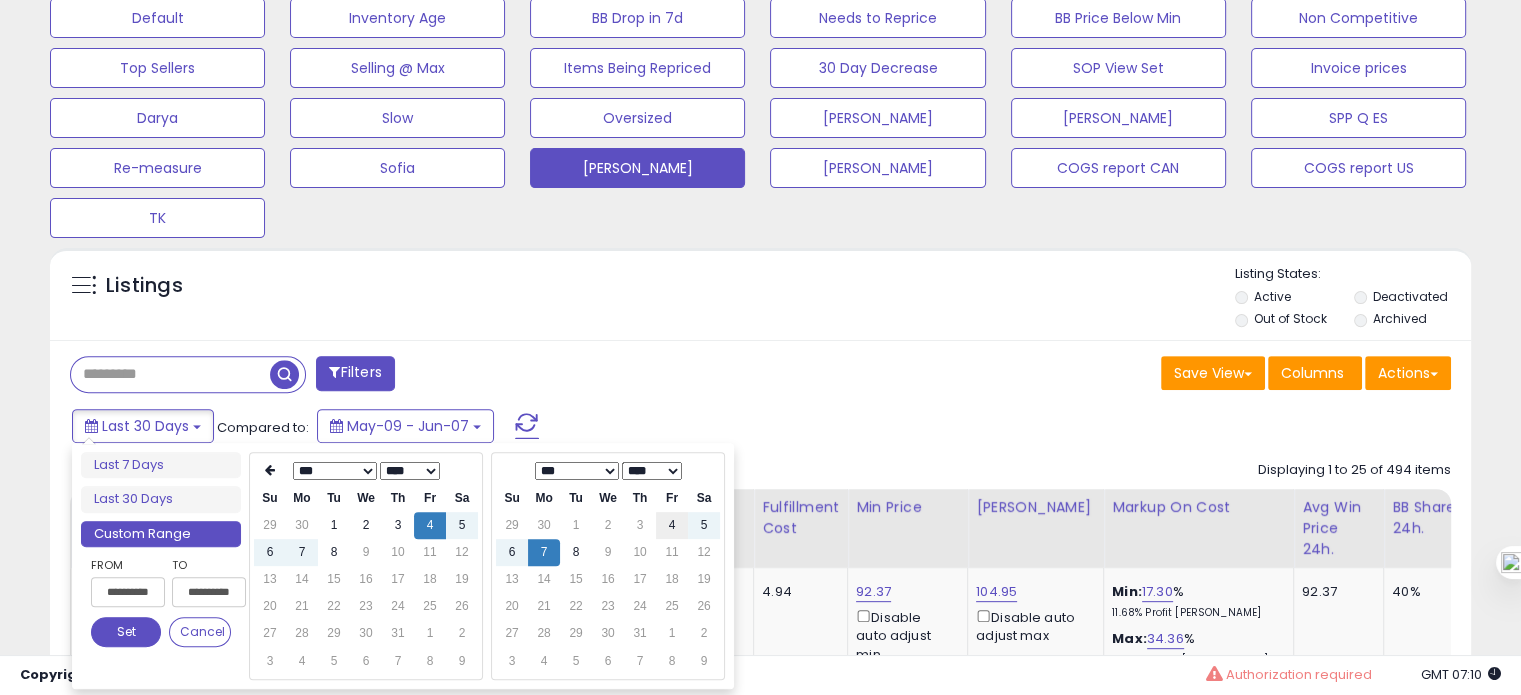 type on "**********" 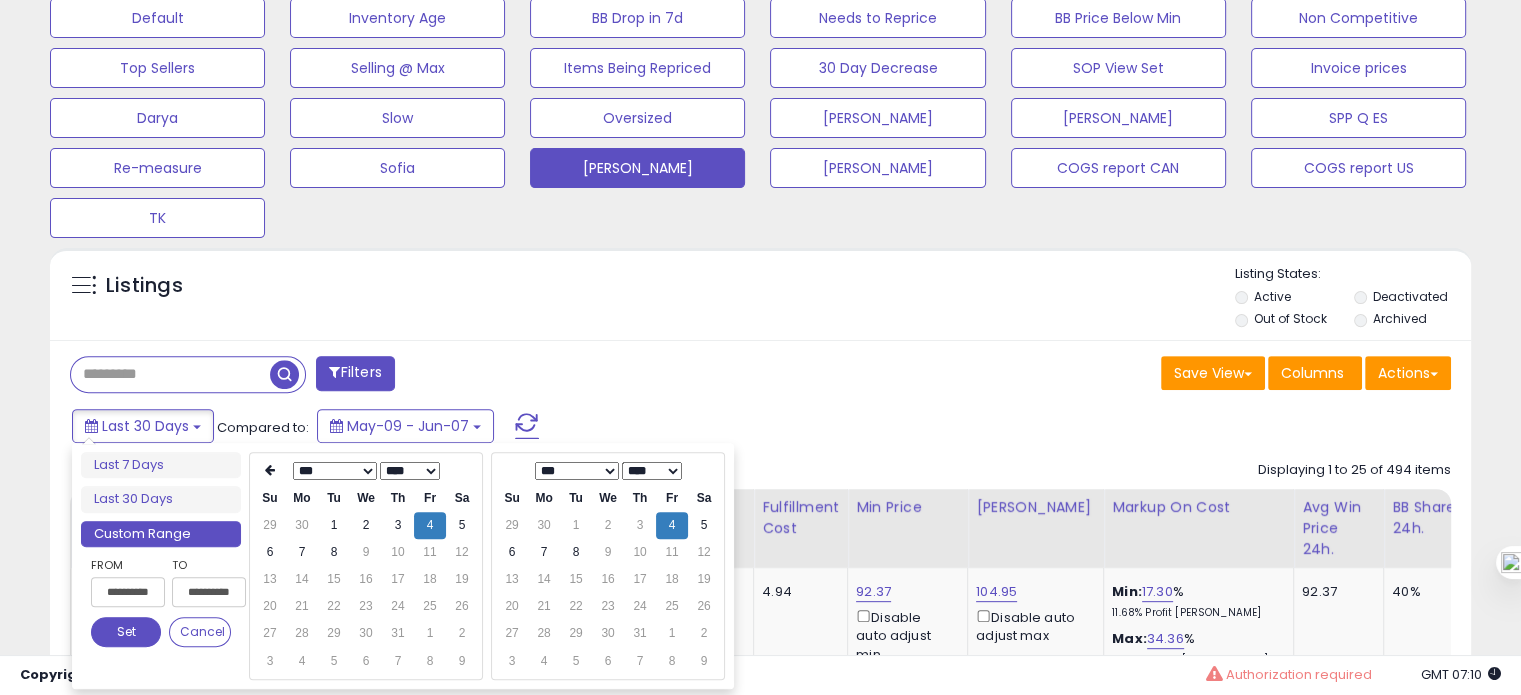 type on "**********" 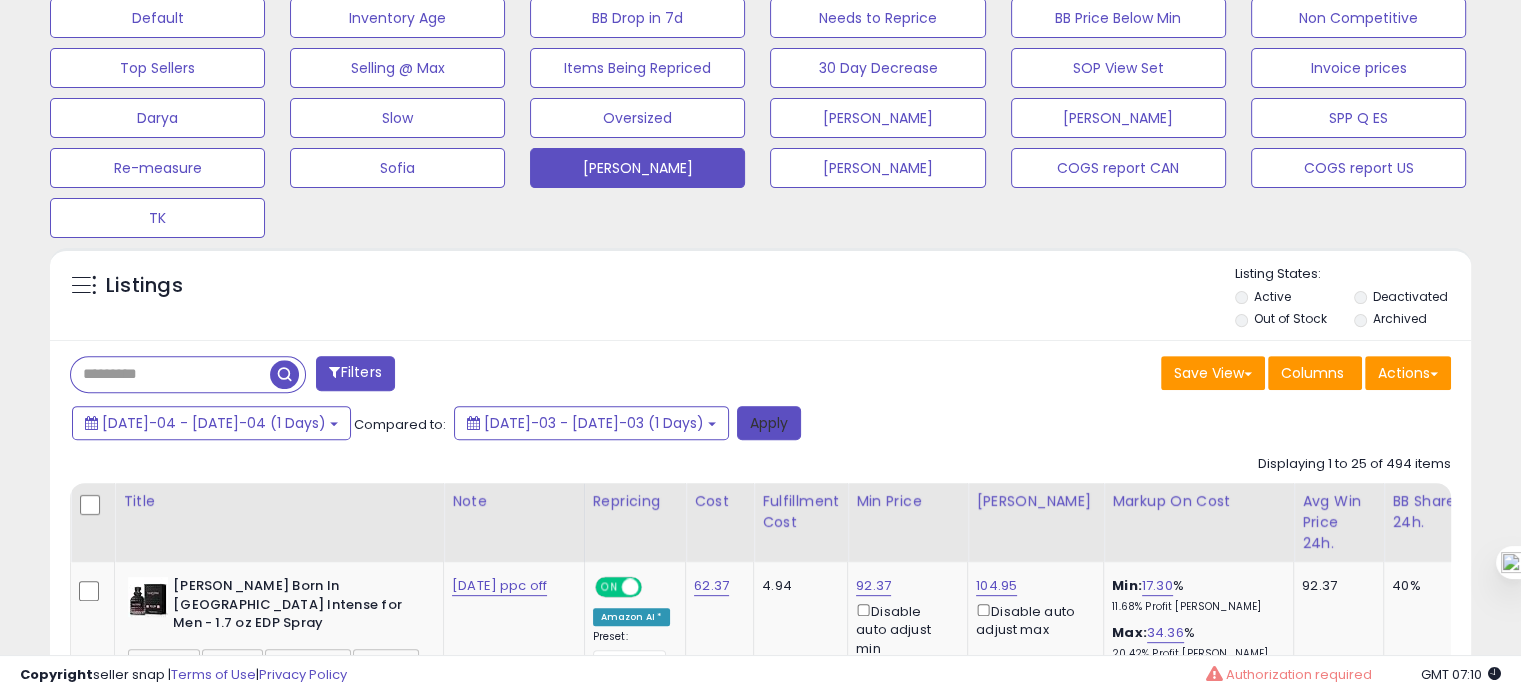 click on "Apply" at bounding box center [769, 423] 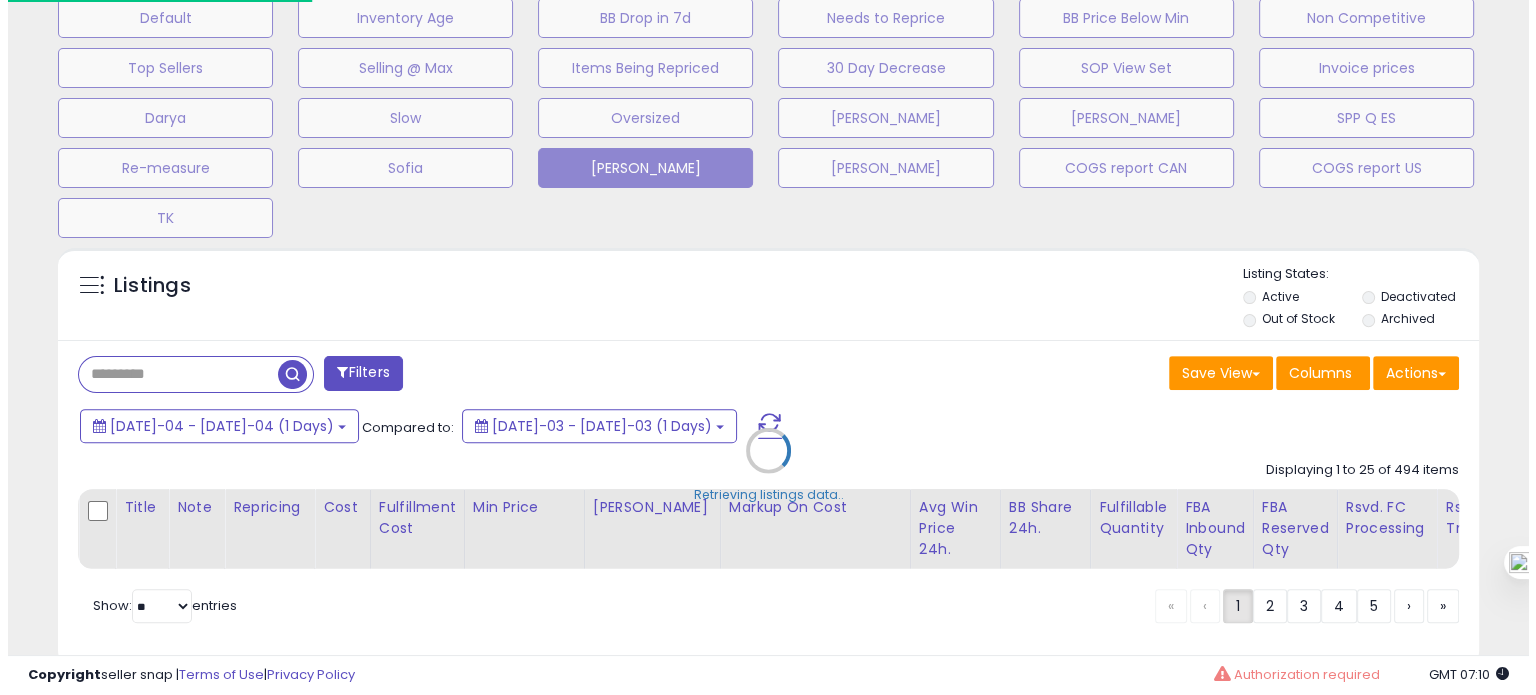 scroll, scrollTop: 999589, scrollLeft: 999168, axis: both 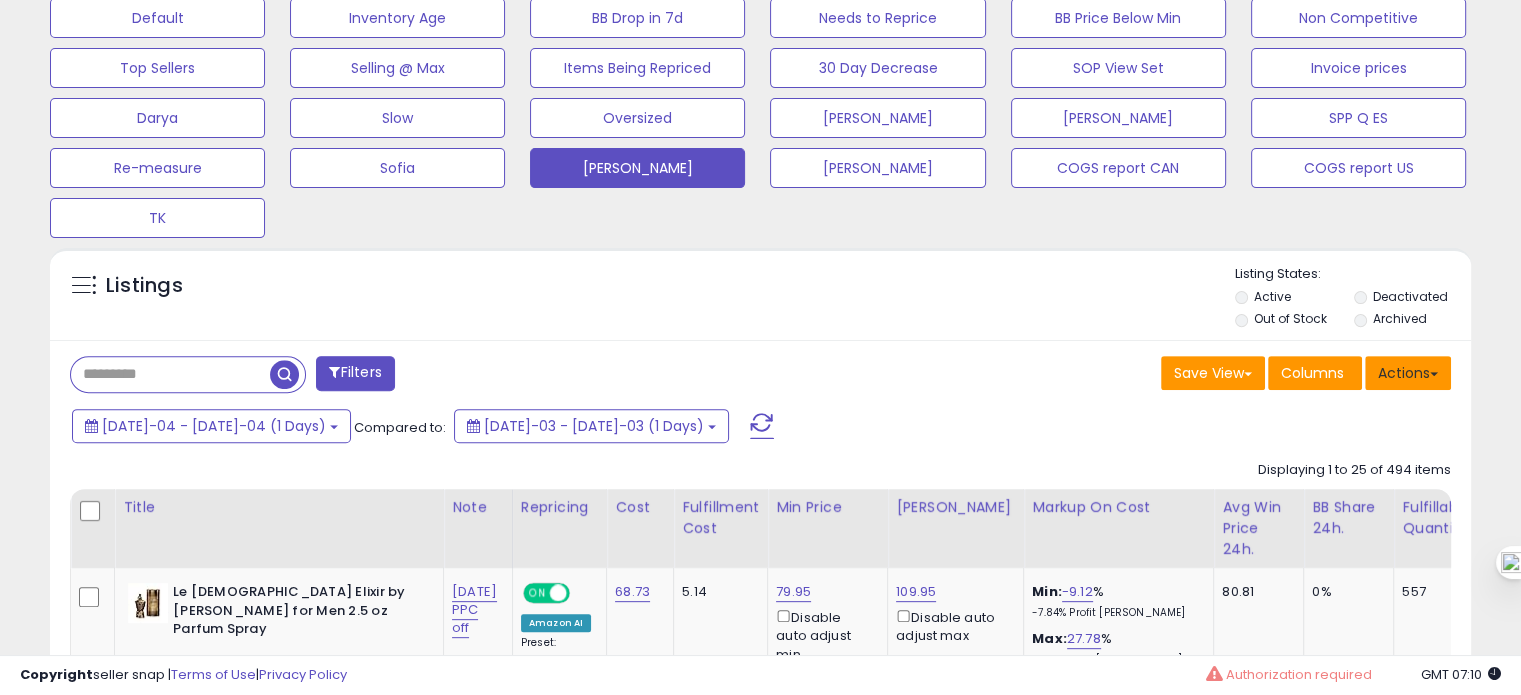 click on "Actions" at bounding box center (1408, 373) 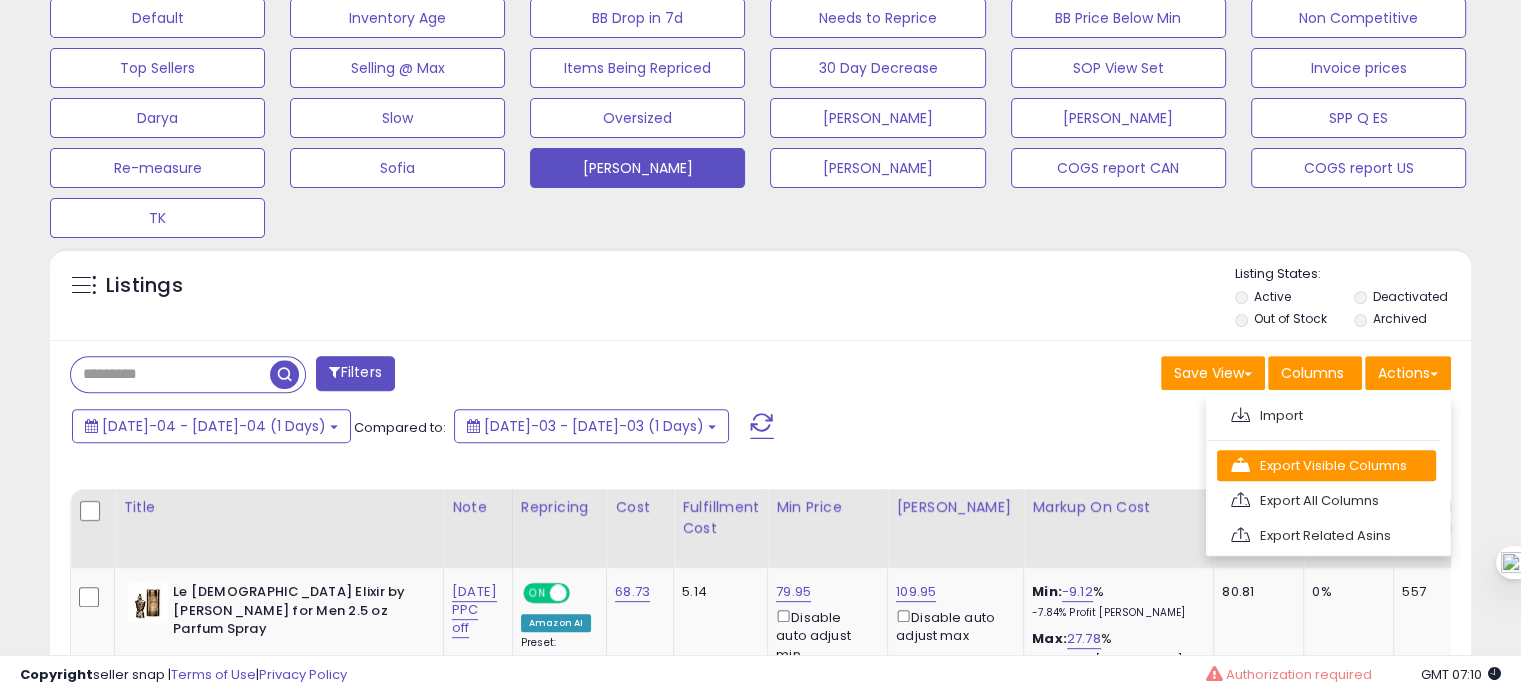 click on "Export Visible Columns" at bounding box center [1326, 465] 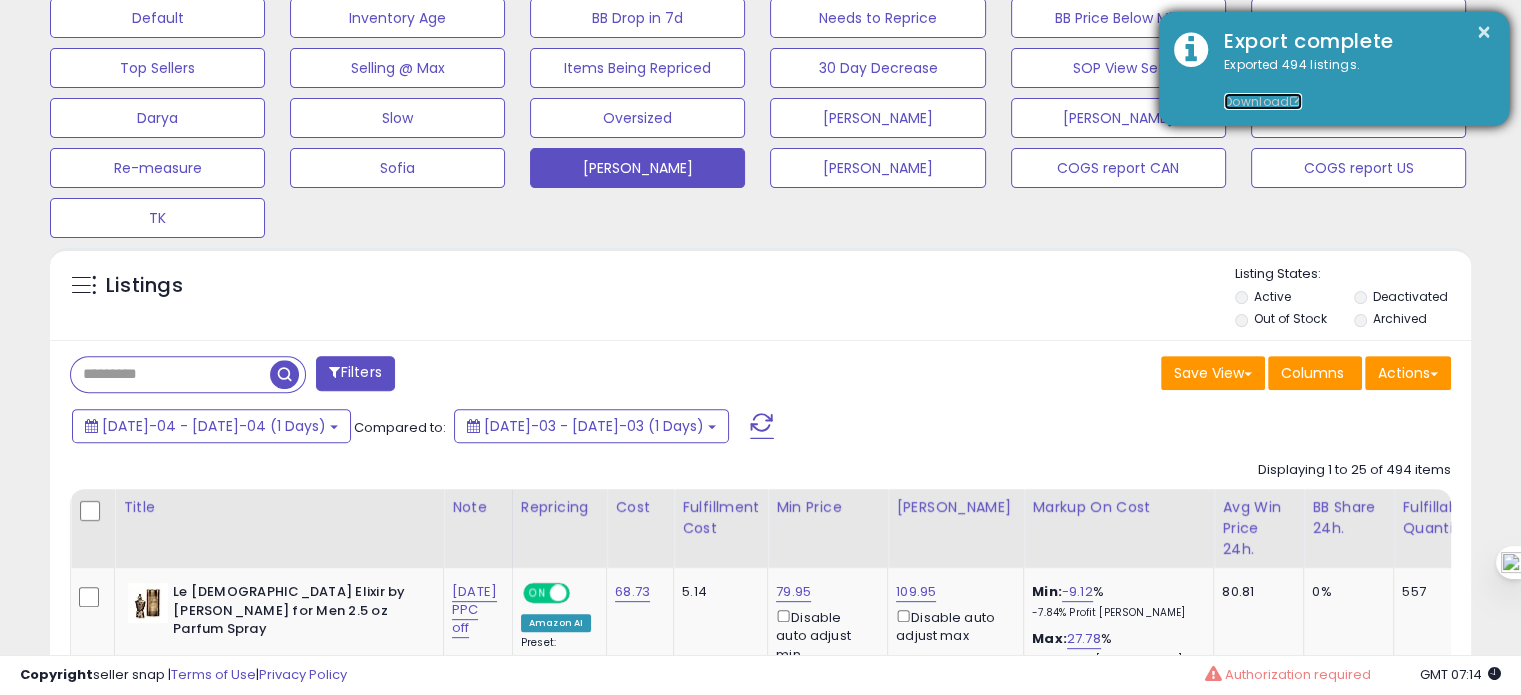 click on "Download" at bounding box center [1263, 101] 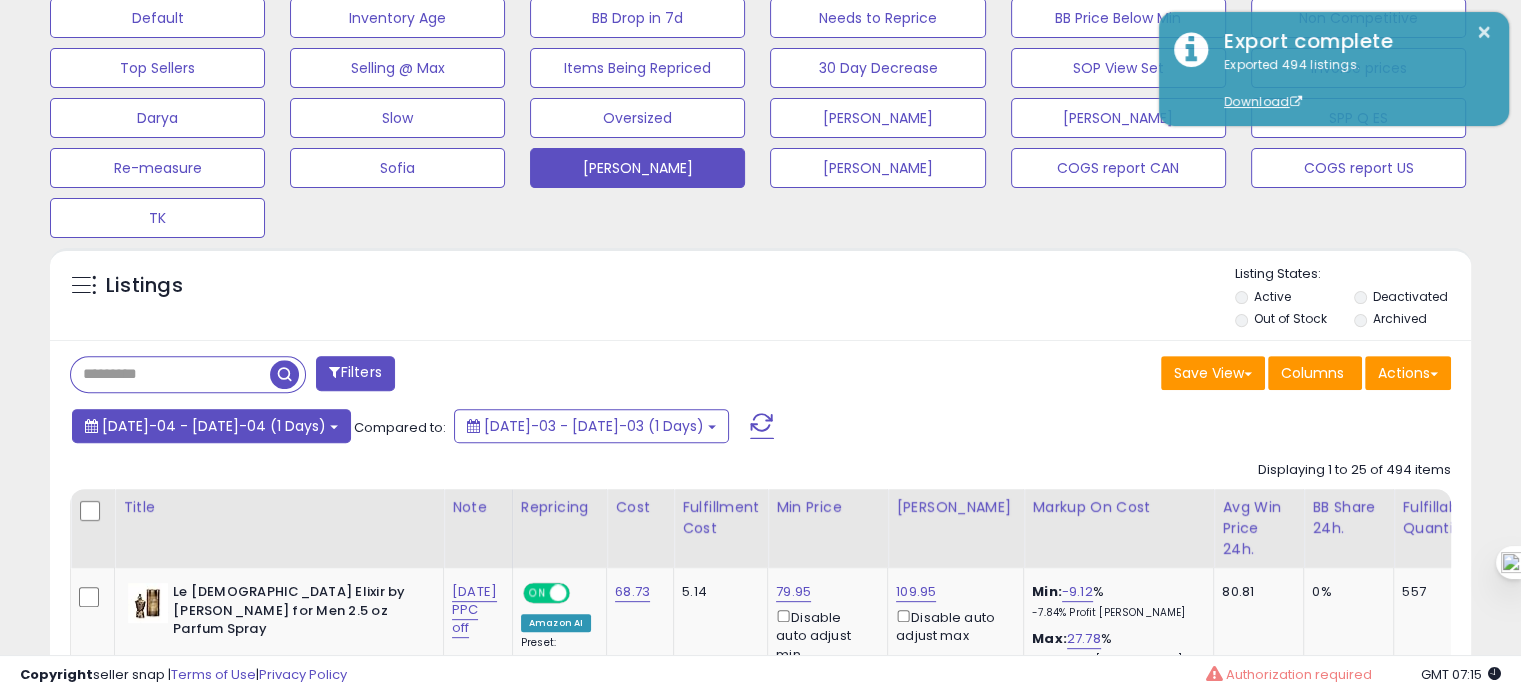 click on "Jul-04 - Jul-04 (1 Days)" at bounding box center [214, 426] 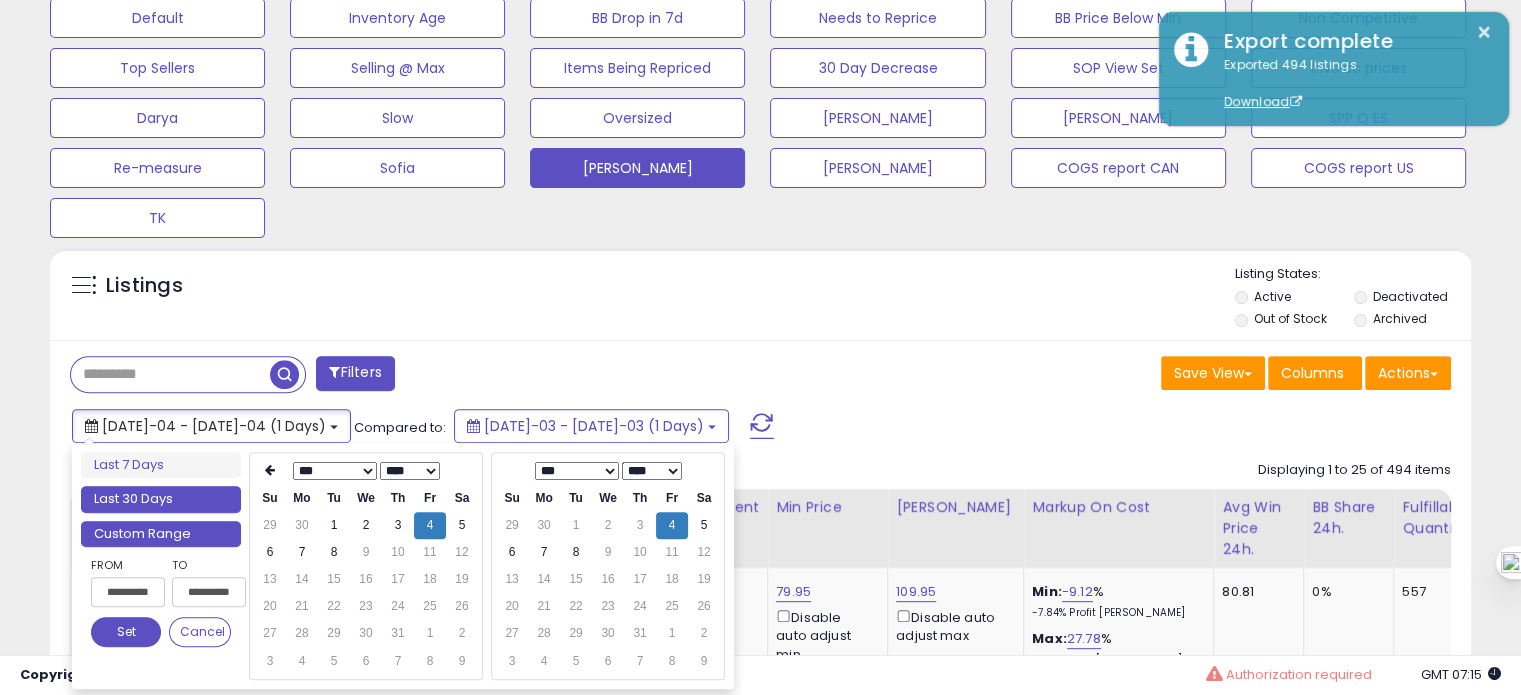 type on "**********" 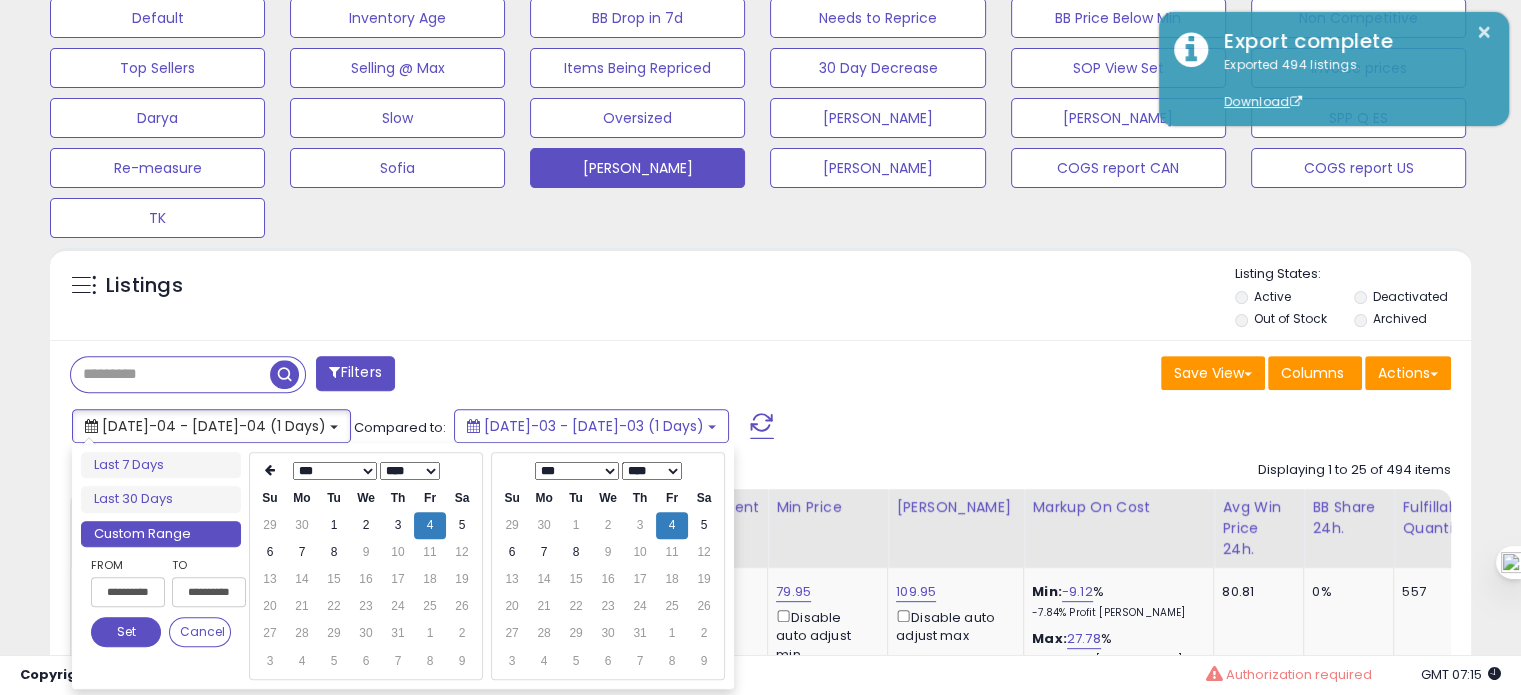 type on "**********" 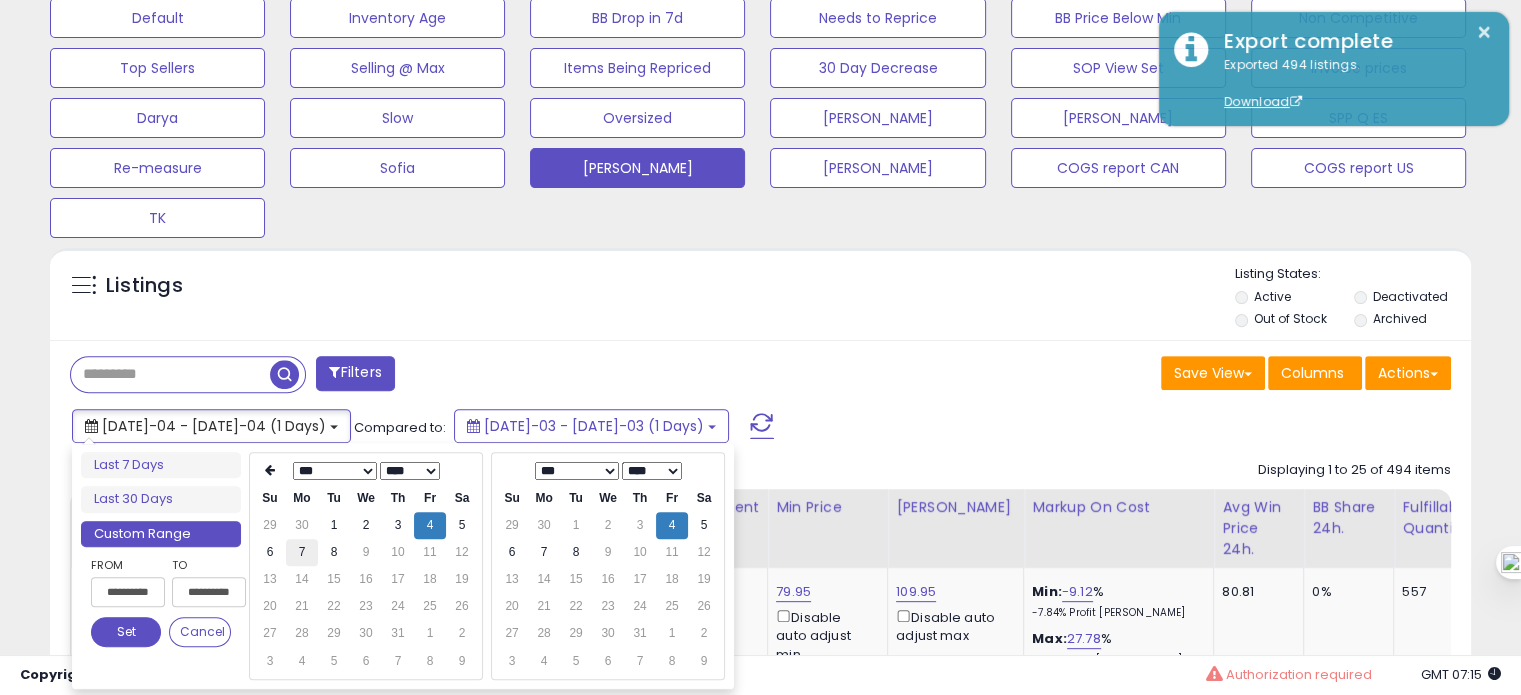 type on "**********" 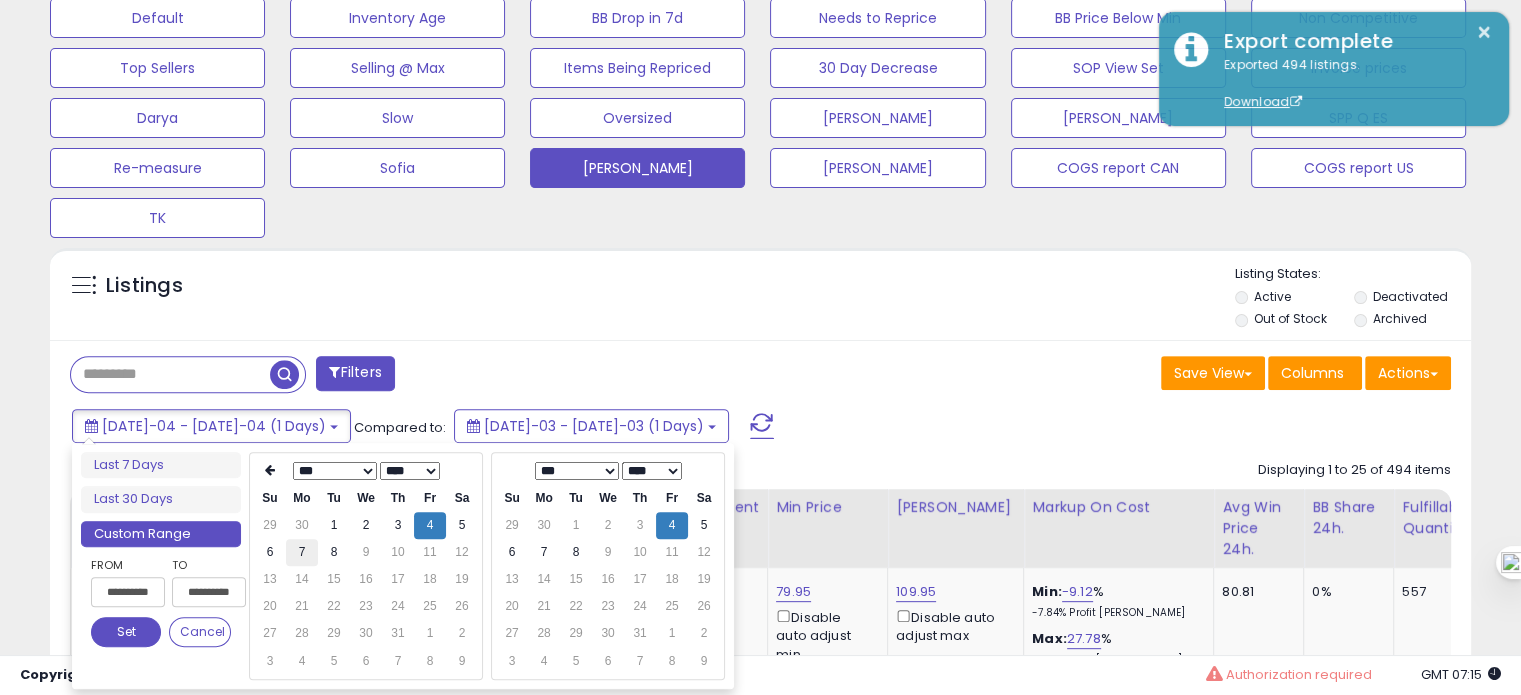 click on "7" at bounding box center (302, 552) 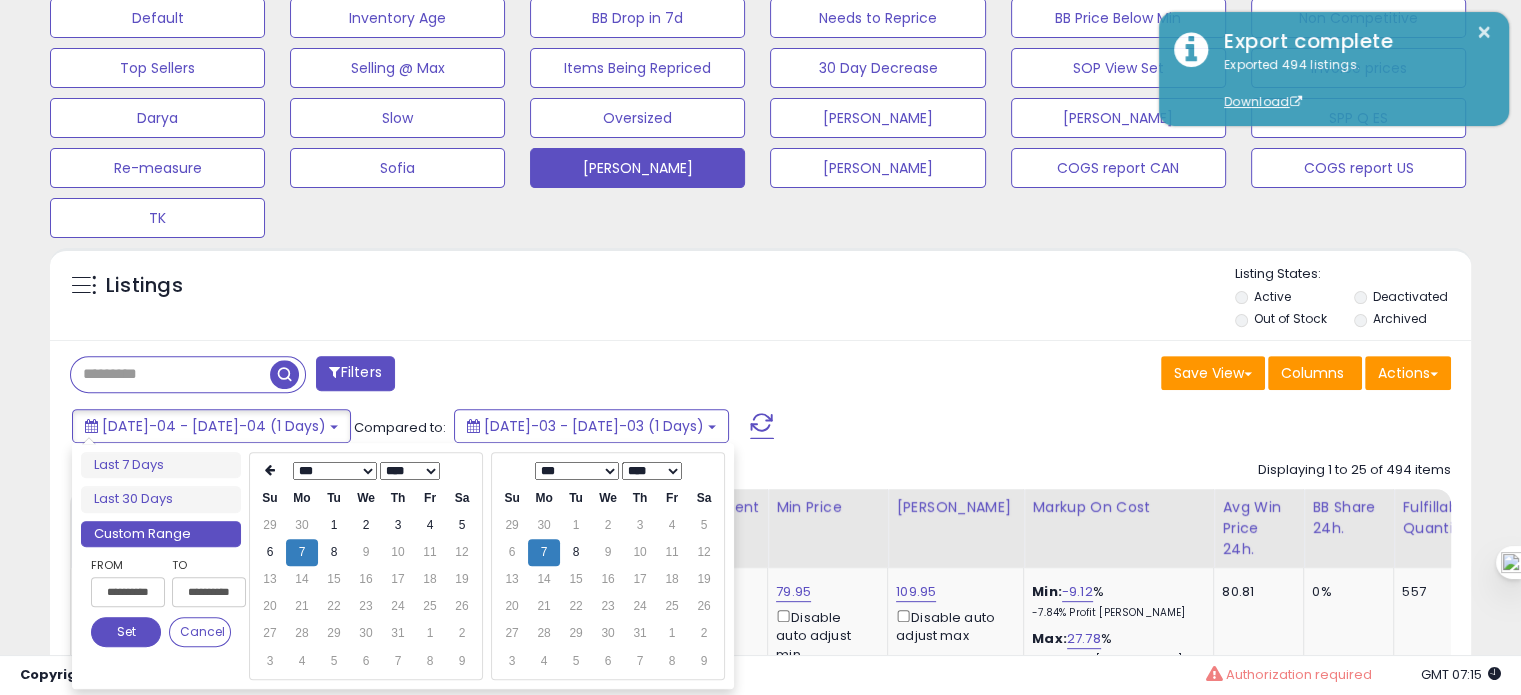click on "Set" at bounding box center [126, 632] 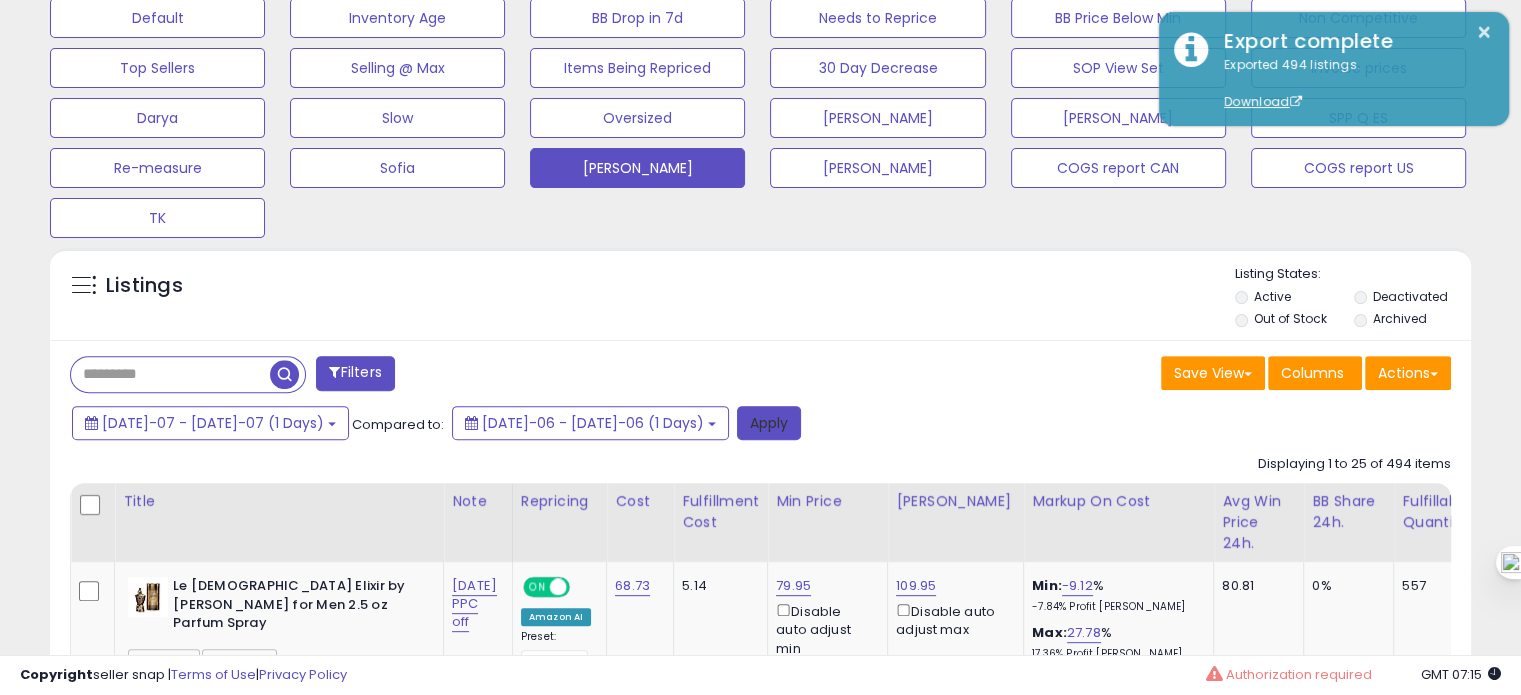 click on "Apply" at bounding box center [769, 423] 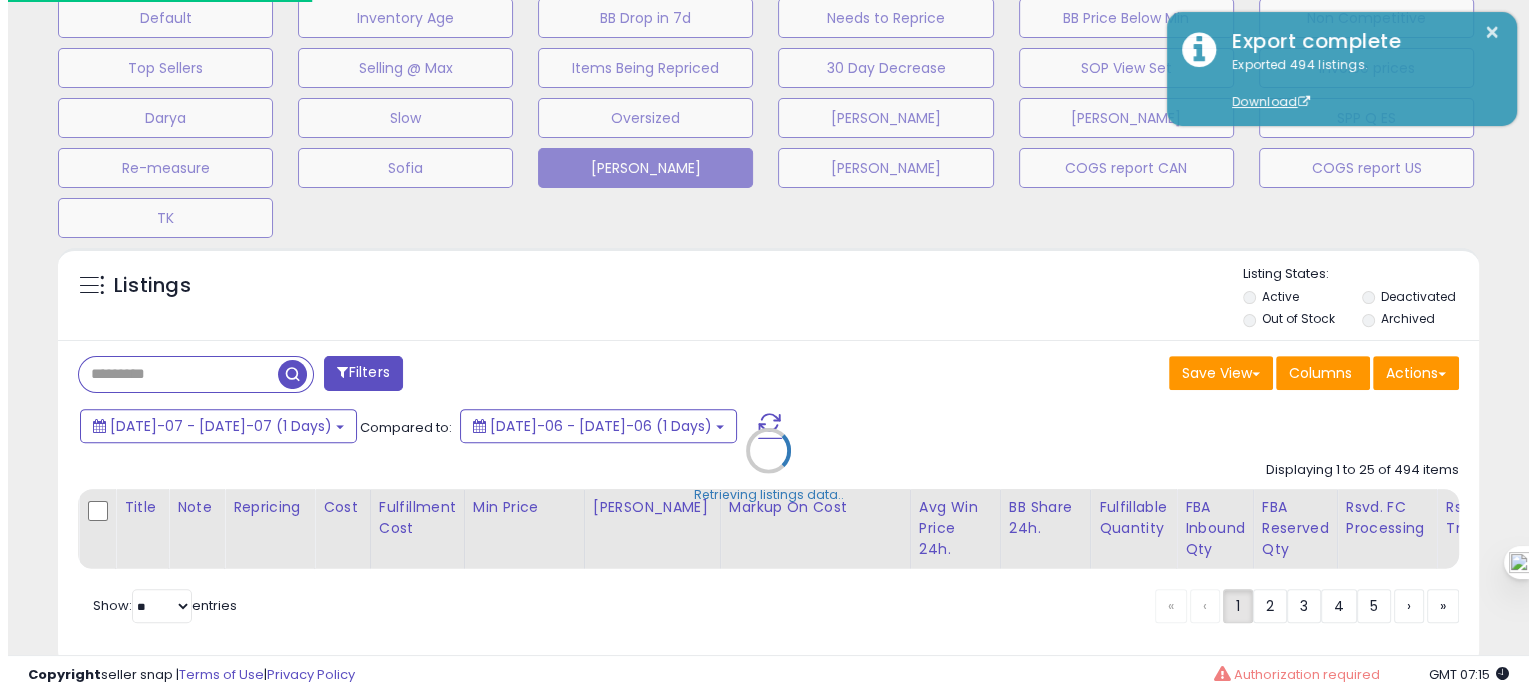 scroll, scrollTop: 999589, scrollLeft: 999168, axis: both 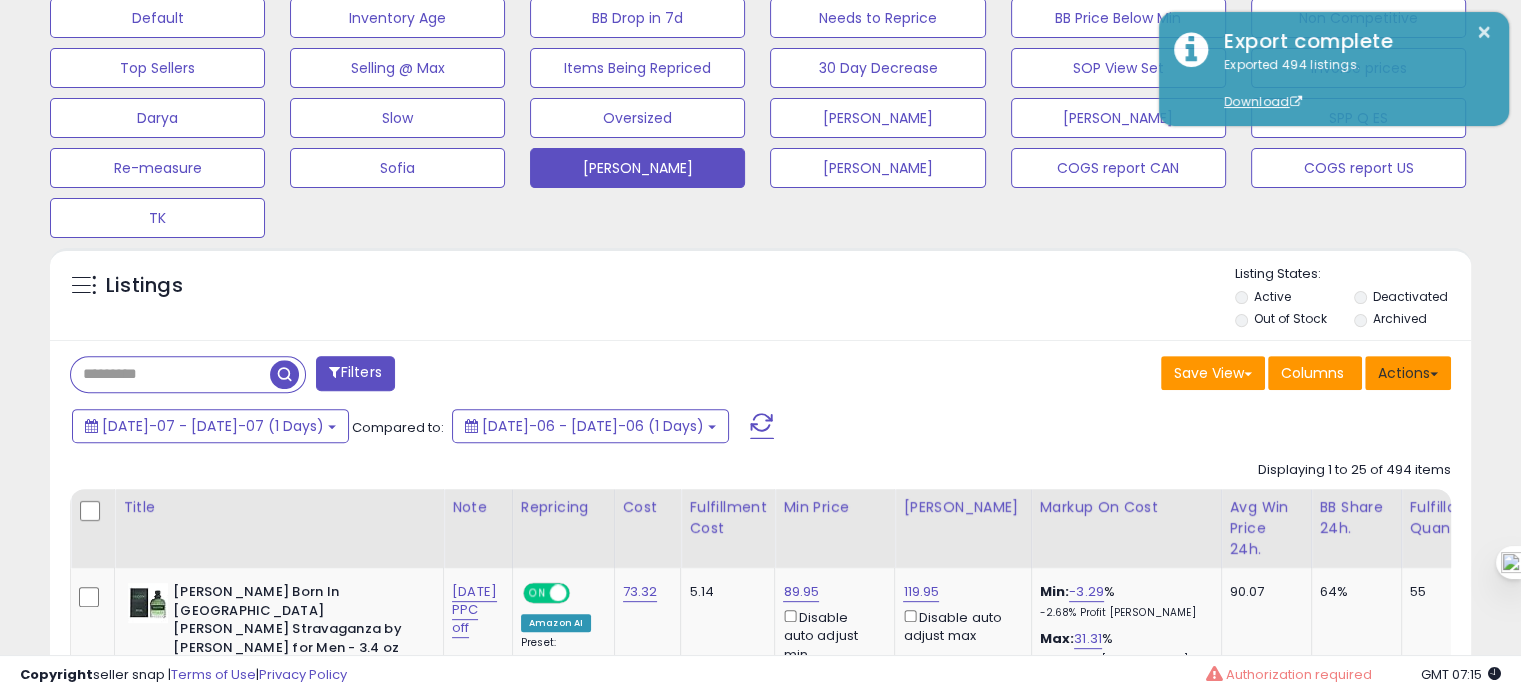 click on "Actions" at bounding box center [1408, 373] 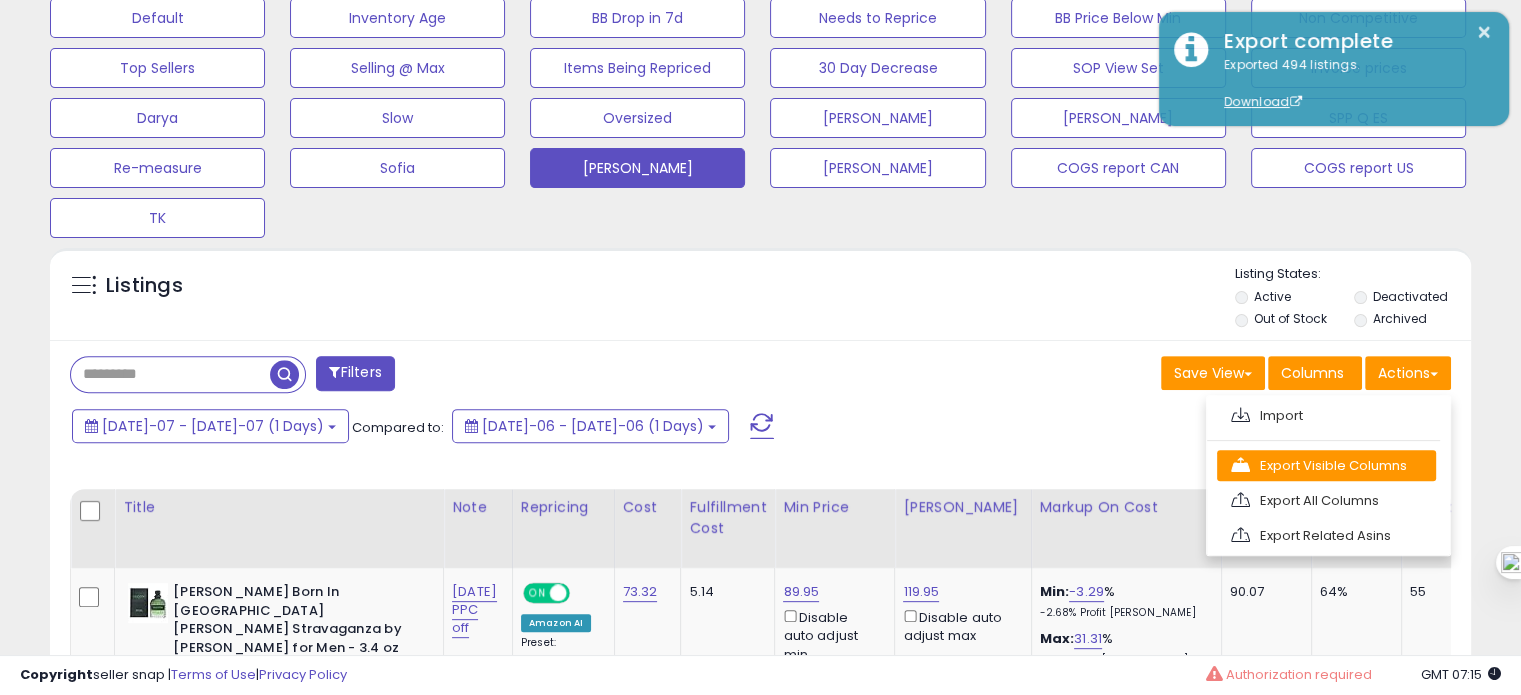 click on "Export Visible Columns" at bounding box center [1326, 465] 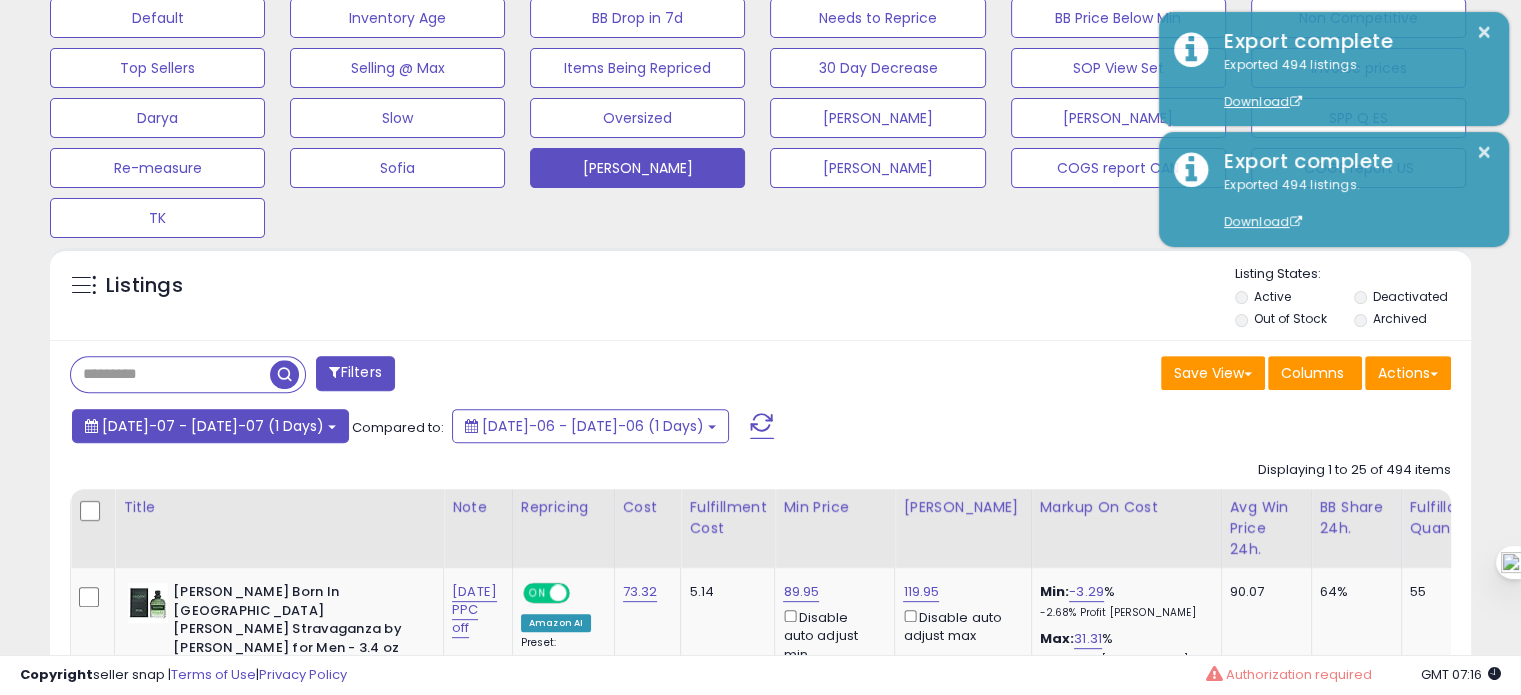 click on "Jul-07 - Jul-07 (1 Days)" at bounding box center (213, 426) 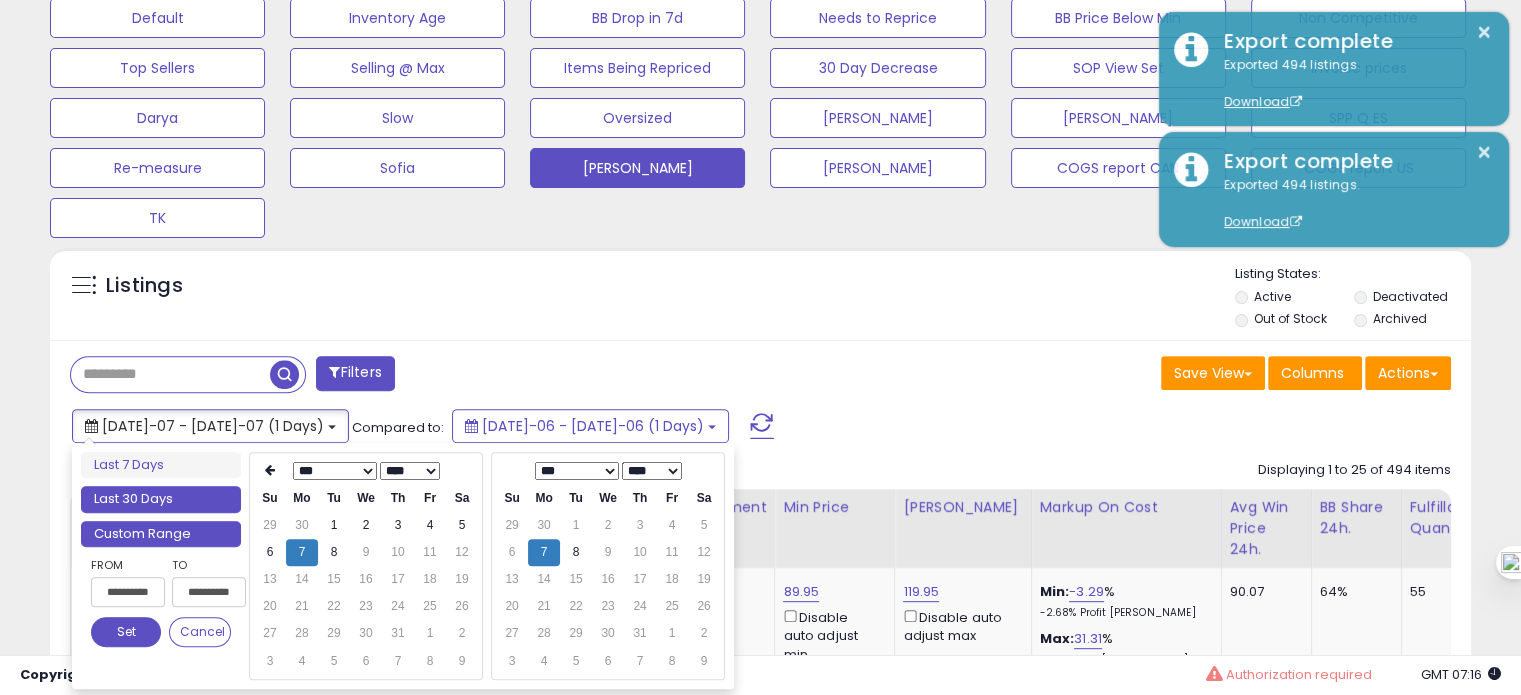 type on "**********" 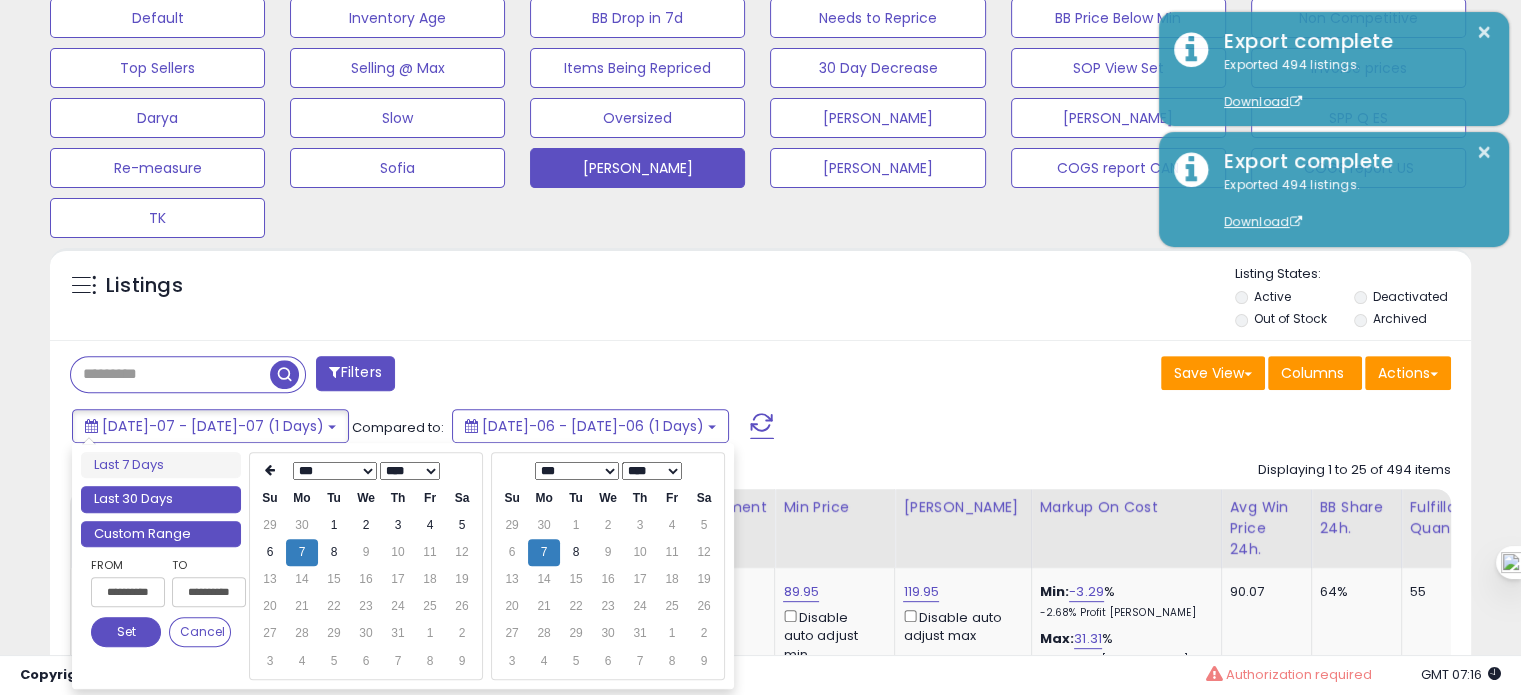 click on "Last 30 Days" at bounding box center [161, 499] 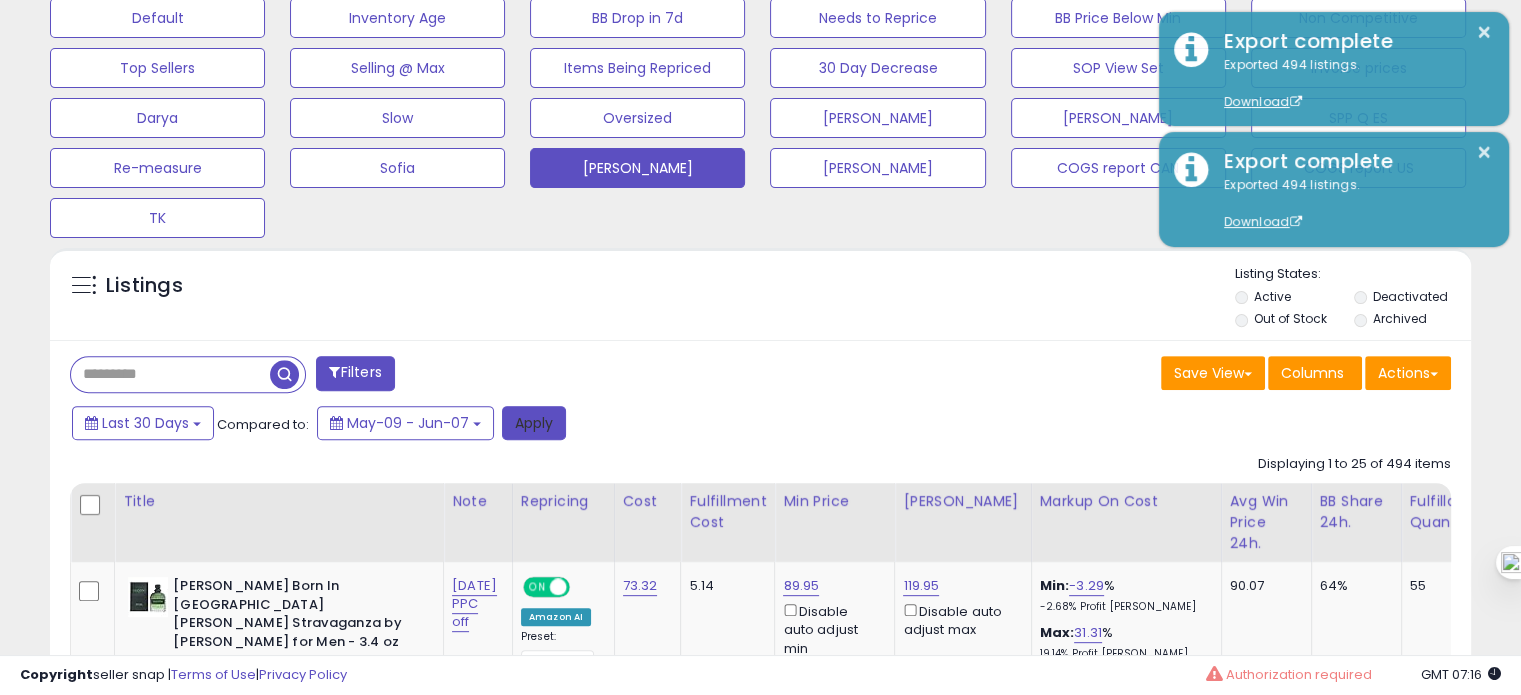 click on "Apply" at bounding box center (534, 423) 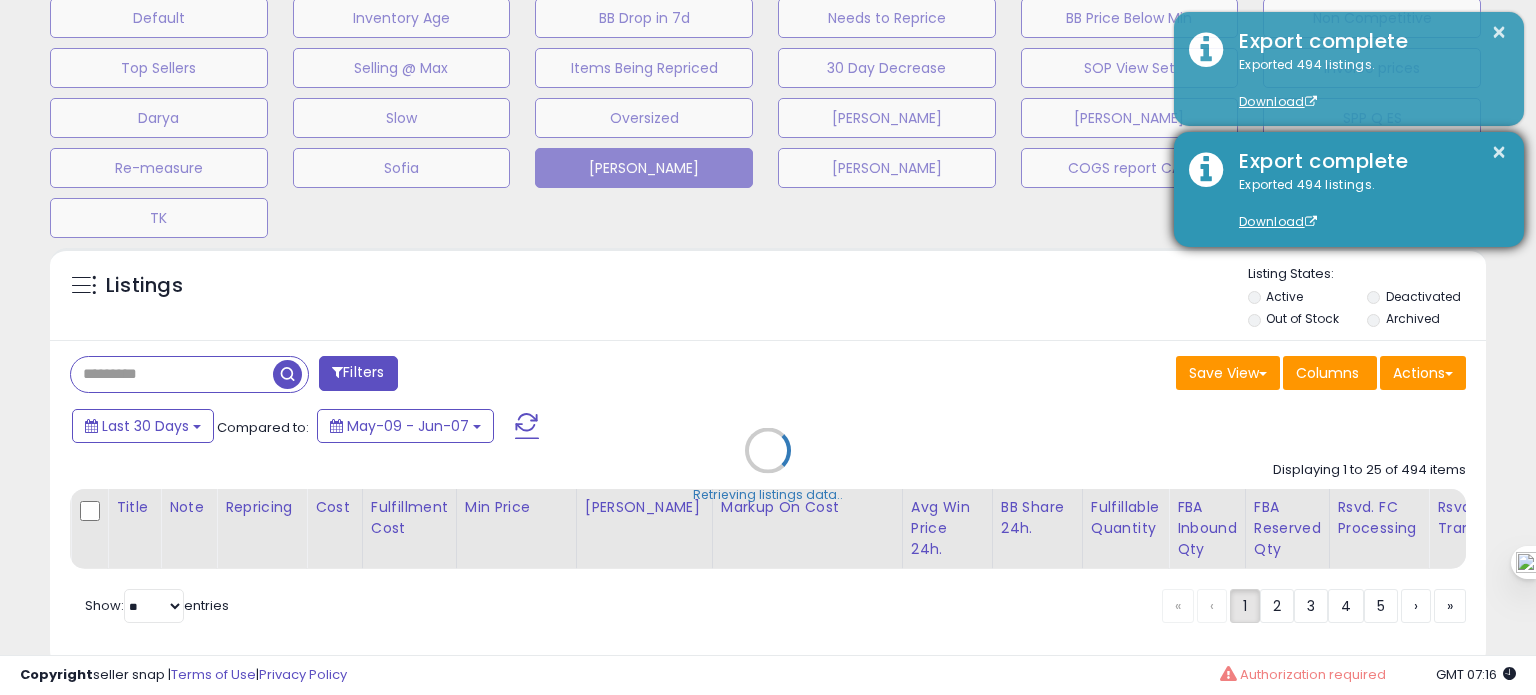 scroll, scrollTop: 999589, scrollLeft: 999168, axis: both 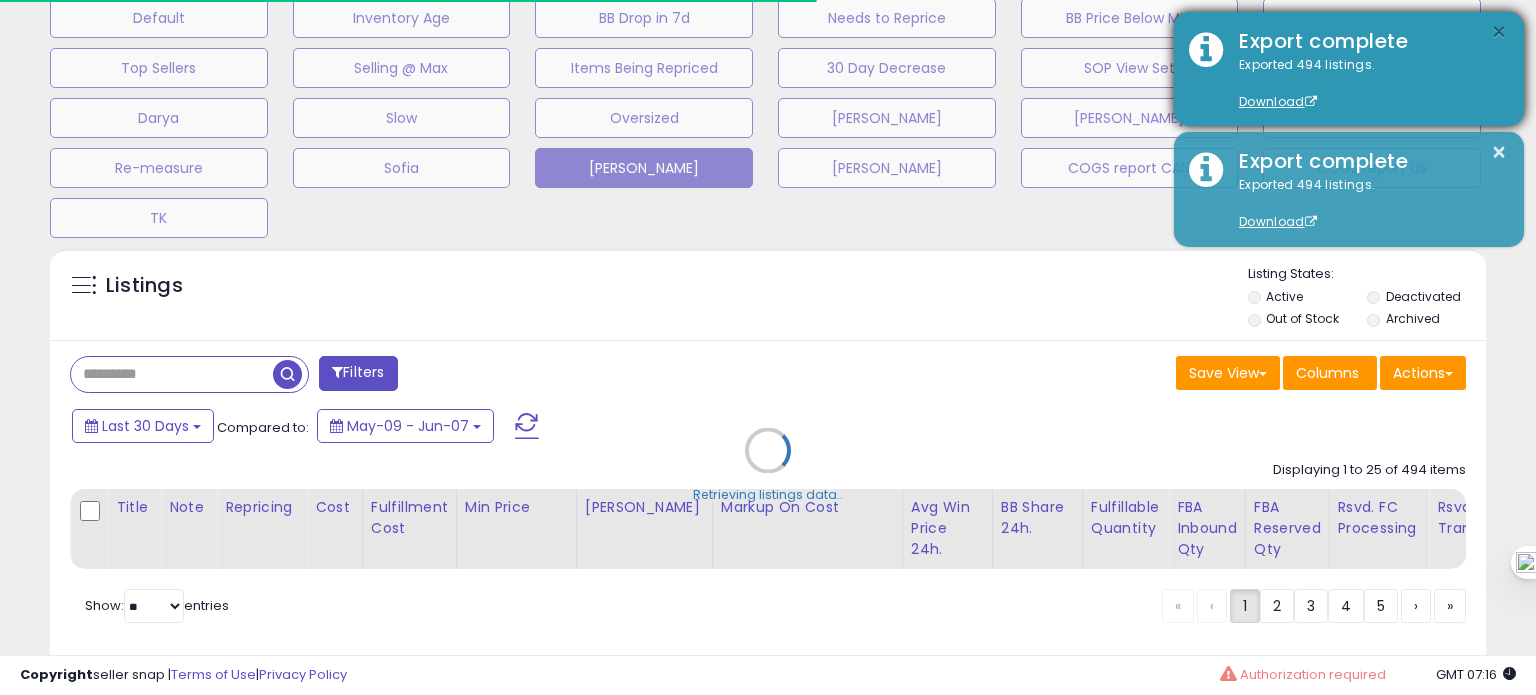 click on "×" at bounding box center [1499, 32] 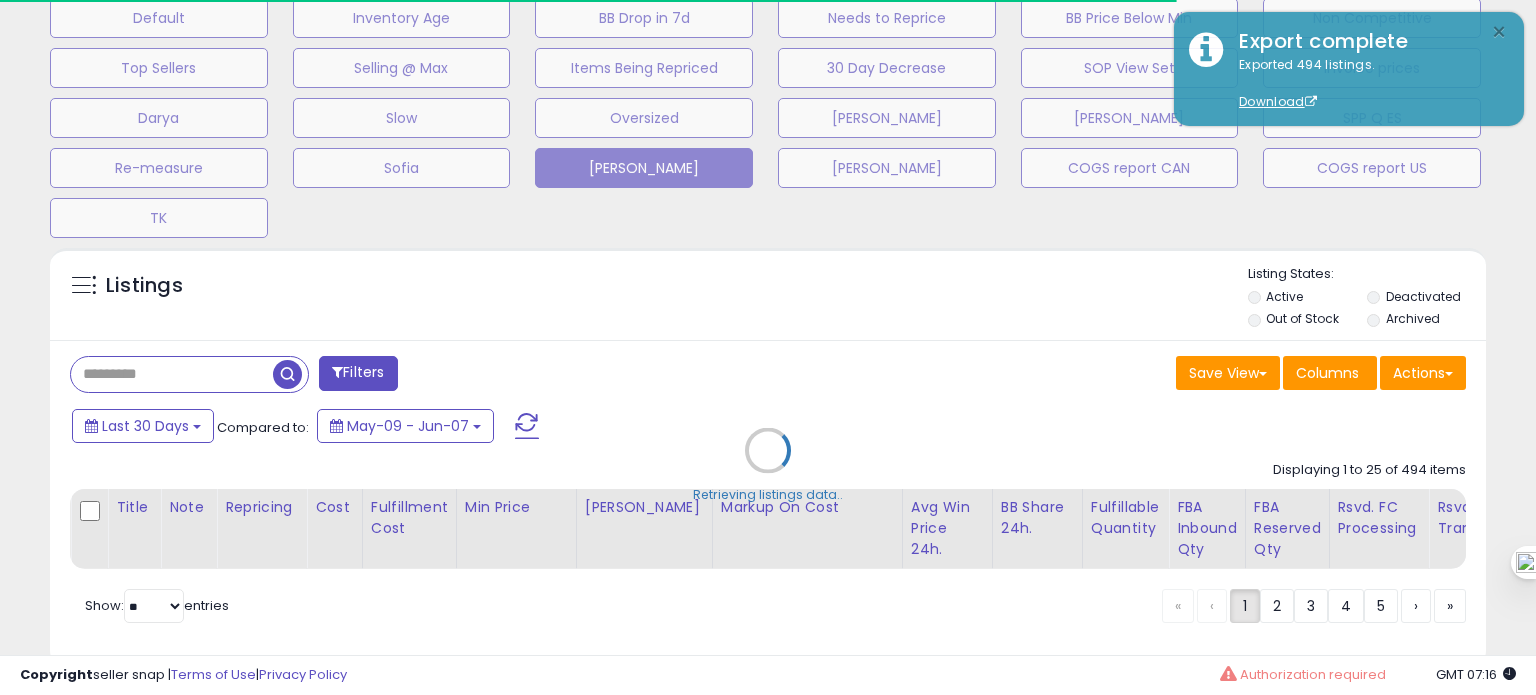 click on "×" at bounding box center [1499, 32] 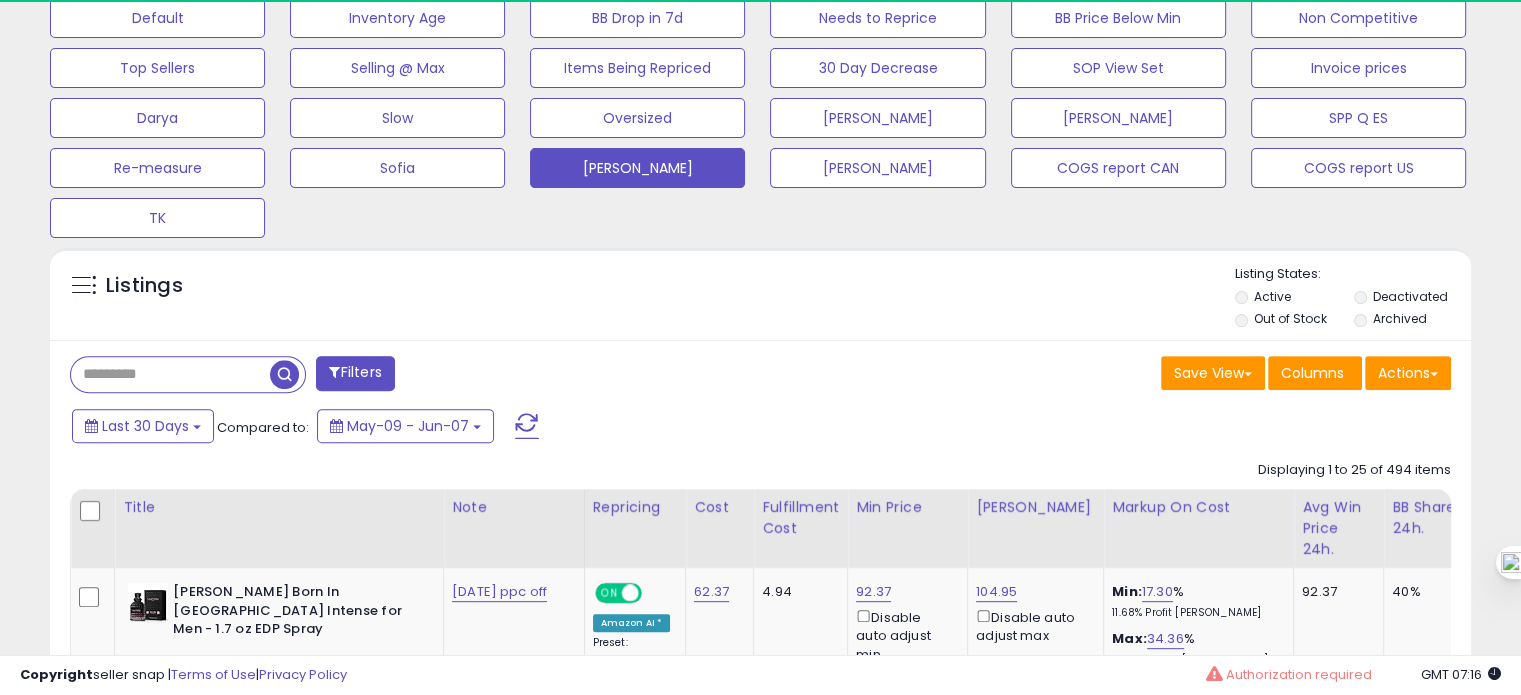 scroll, scrollTop: 409, scrollLeft: 822, axis: both 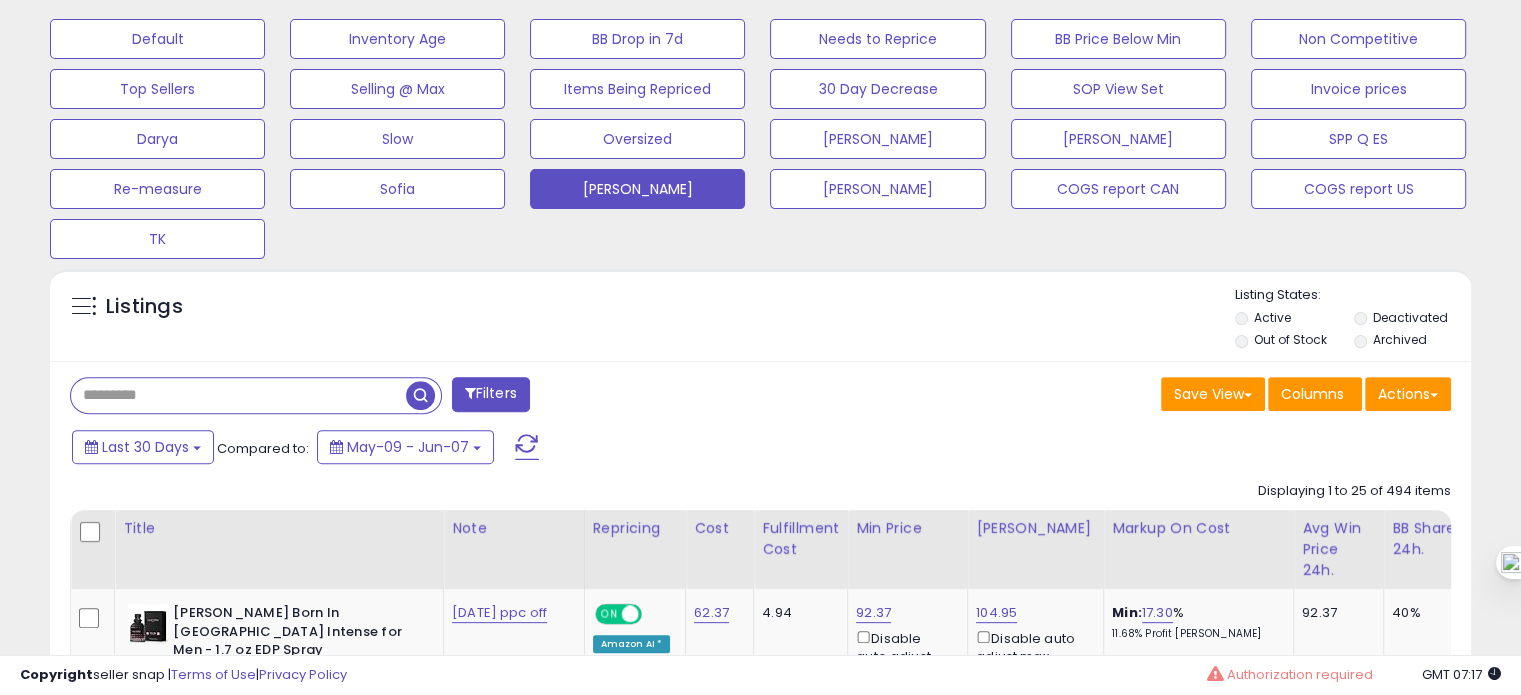 click at bounding box center (238, 395) 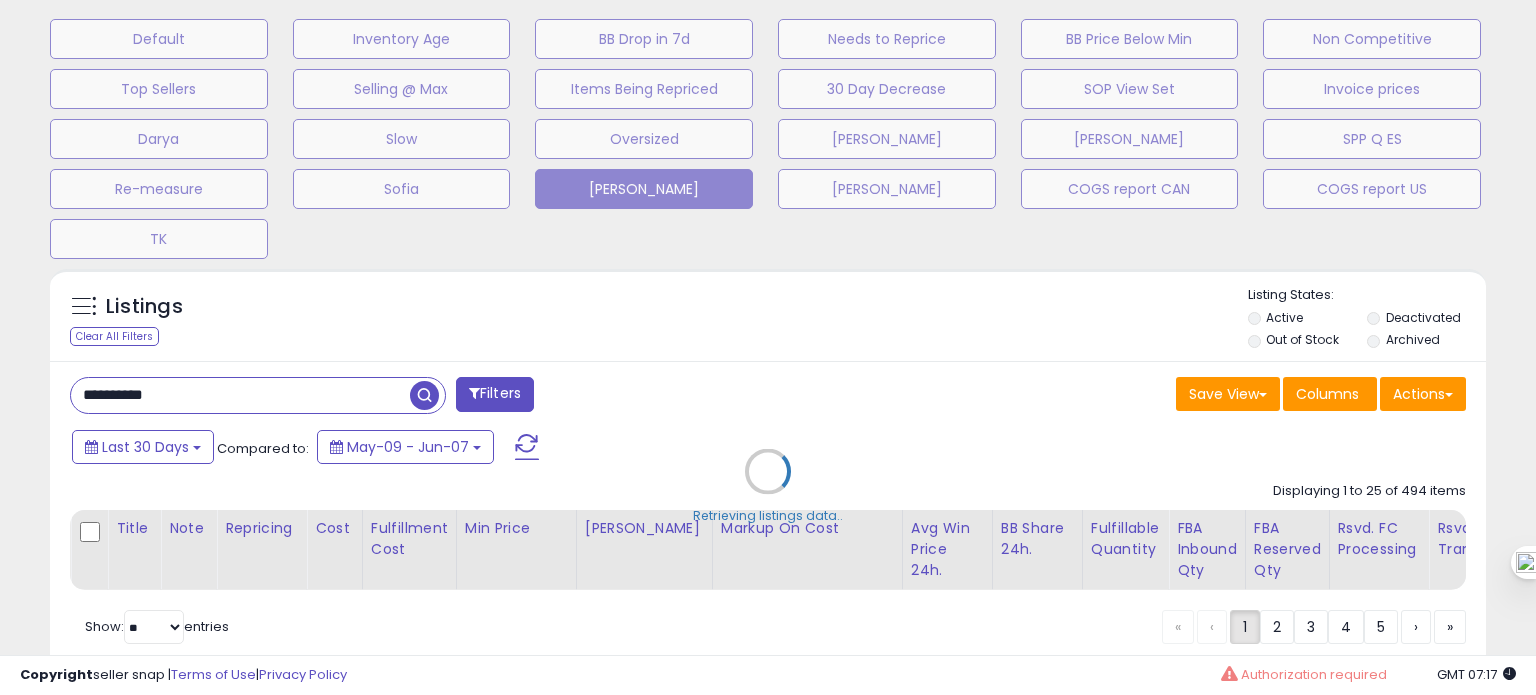 scroll, scrollTop: 999589, scrollLeft: 999168, axis: both 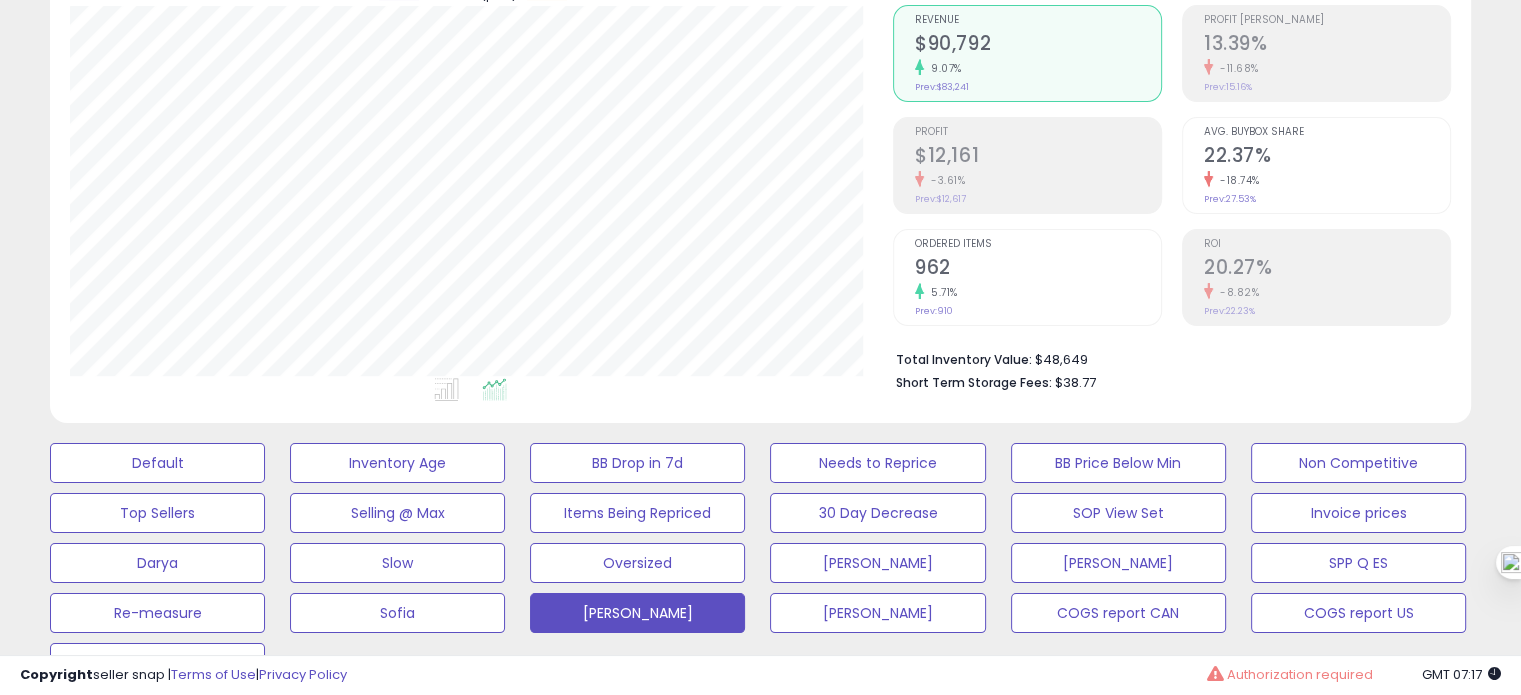 click on "Prev:  910" 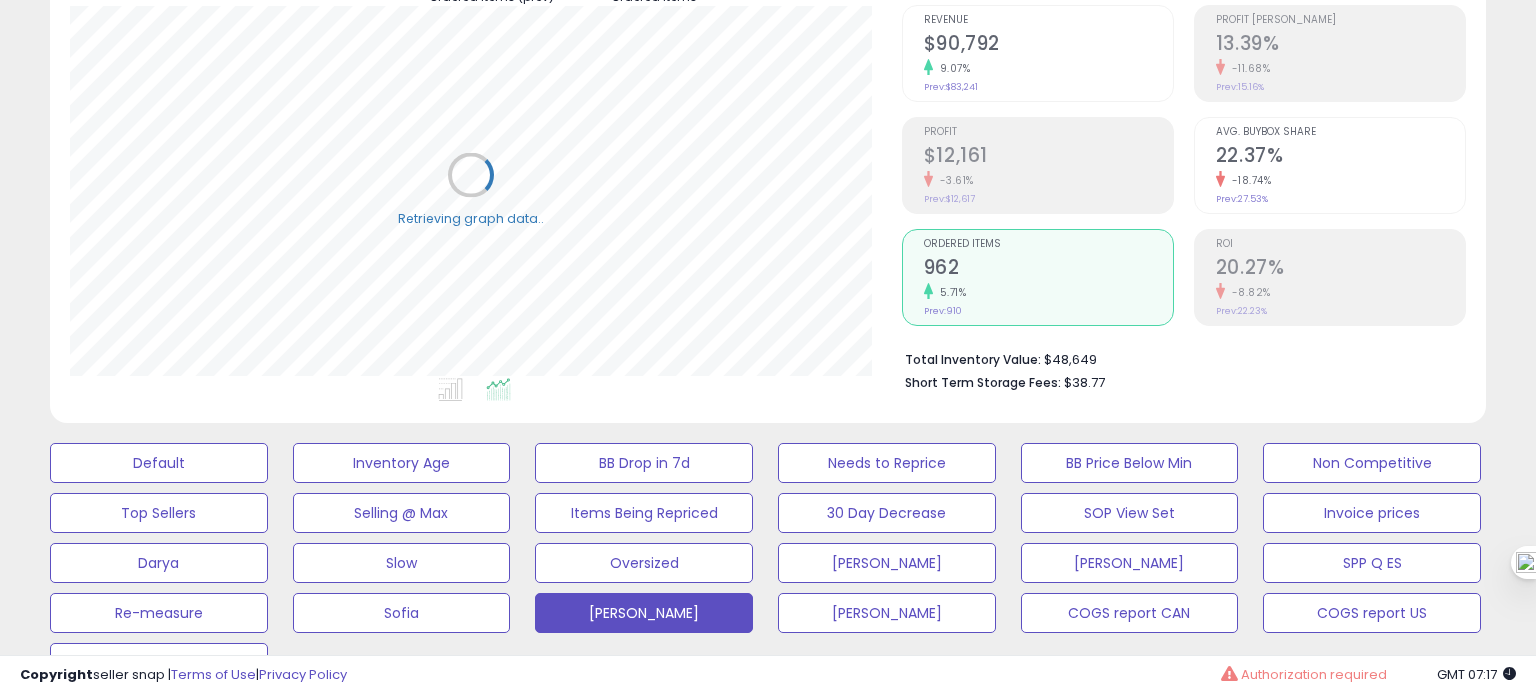 scroll, scrollTop: 999589, scrollLeft: 999168, axis: both 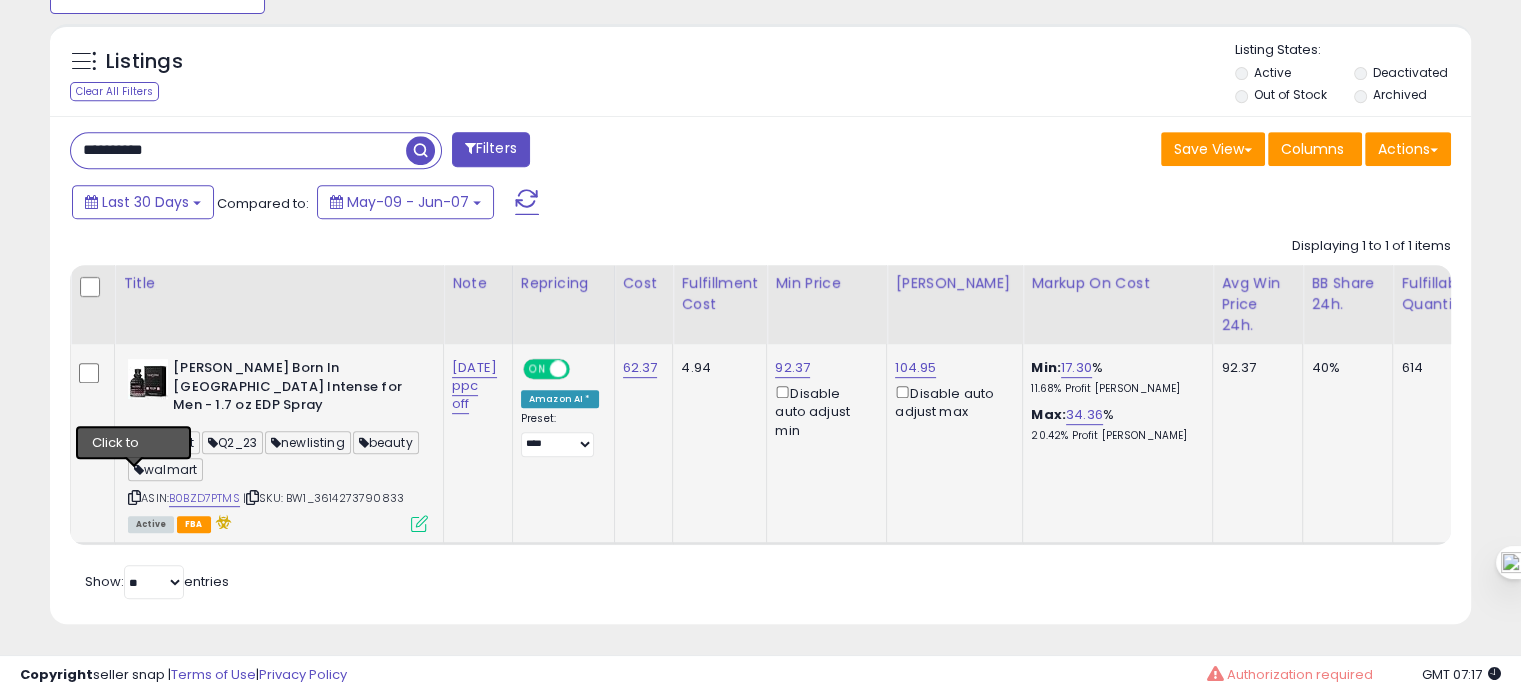 click at bounding box center [134, 497] 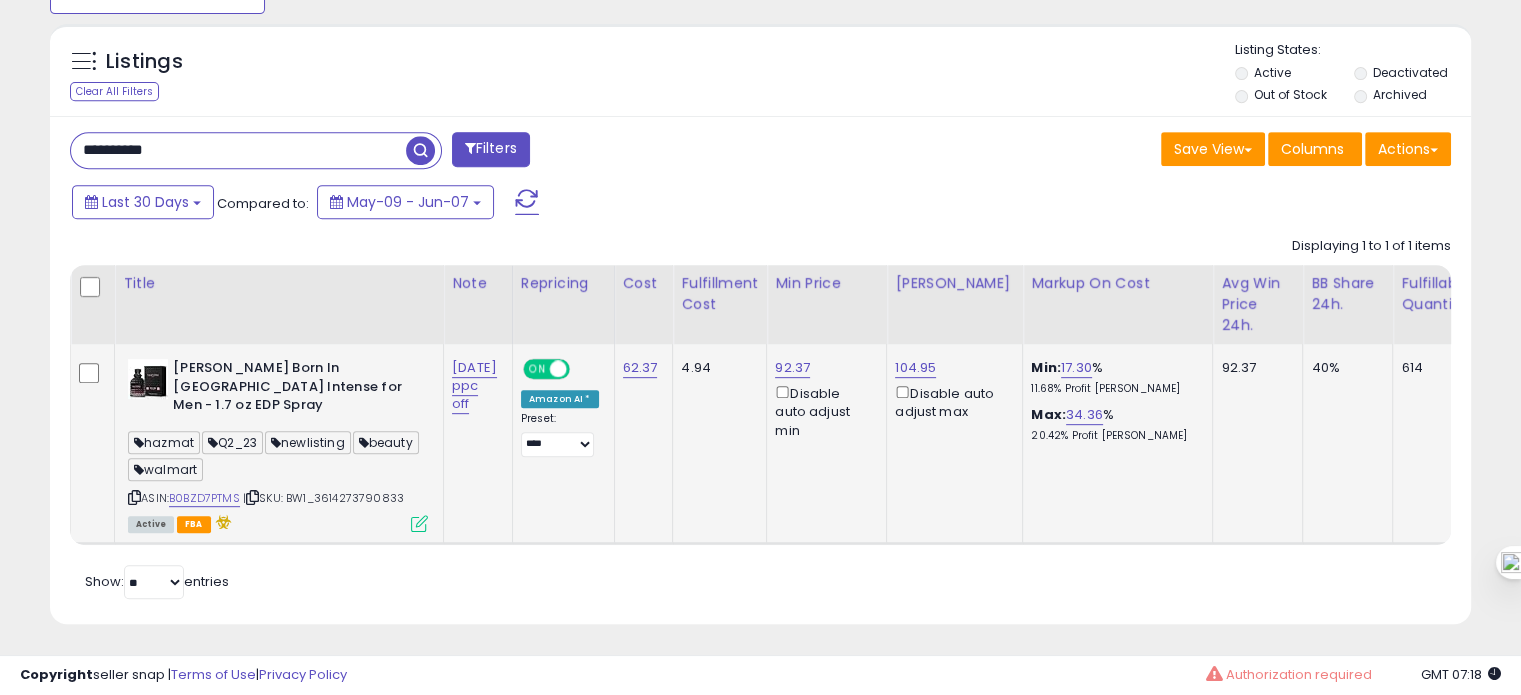 scroll, scrollTop: 372, scrollLeft: 0, axis: vertical 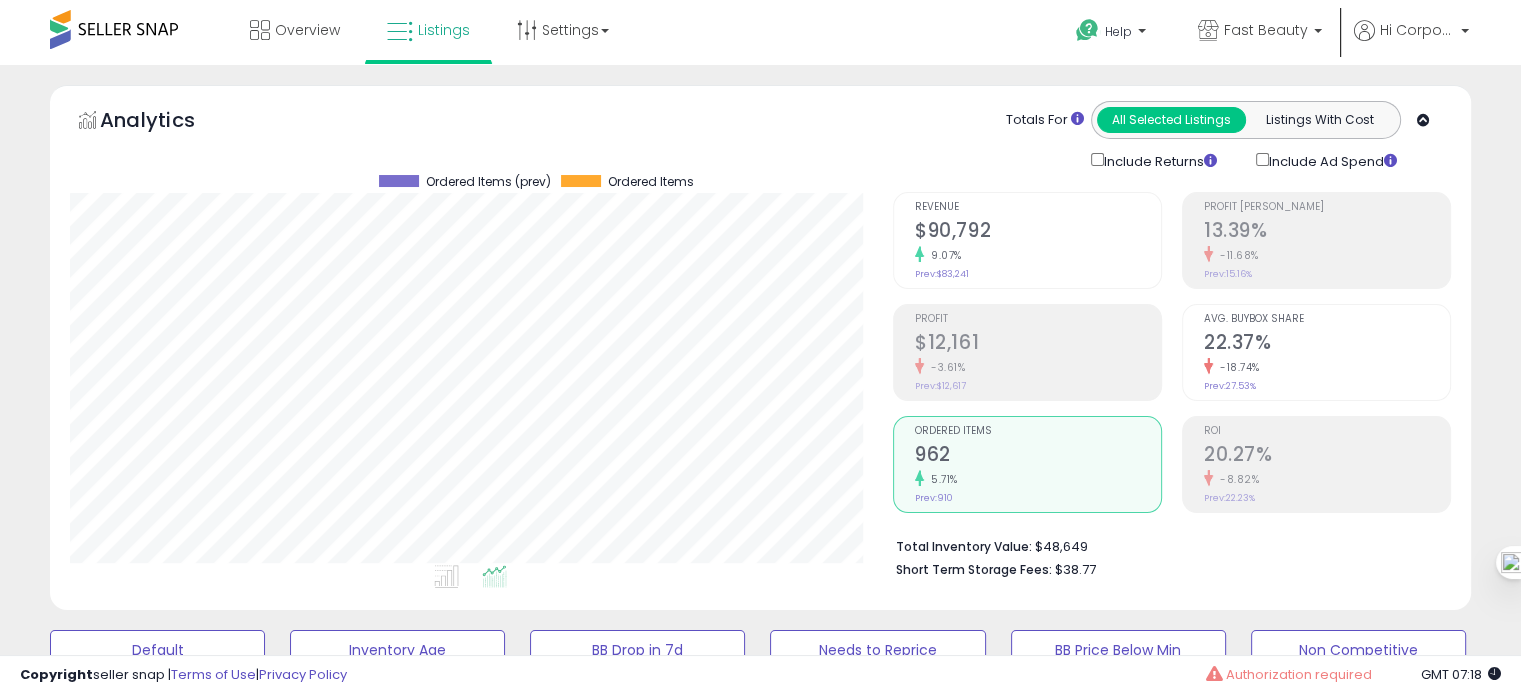 click on "Avg. Buybox Share
22.37%
-18.74%
Prev:  27.53%" at bounding box center [1316, 352] 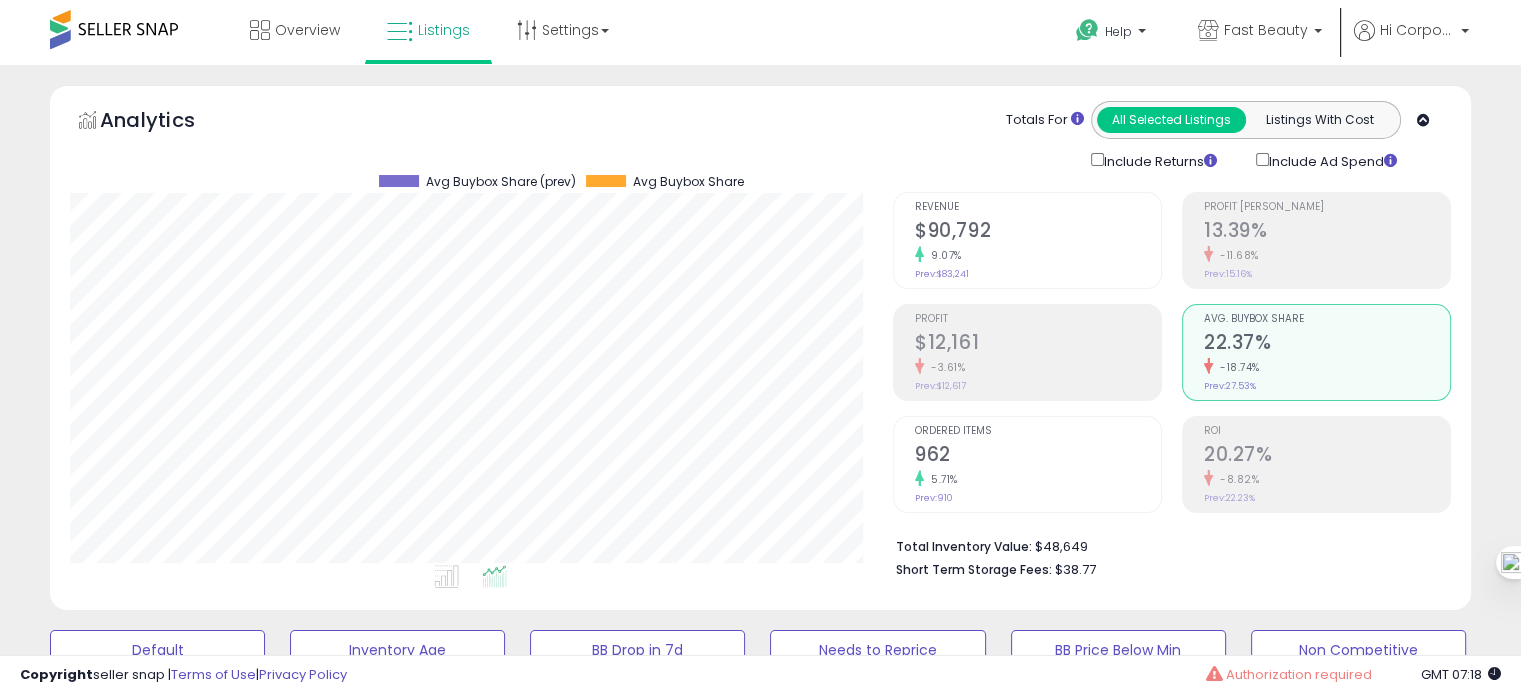 click on "5.71%" at bounding box center (1038, 479) 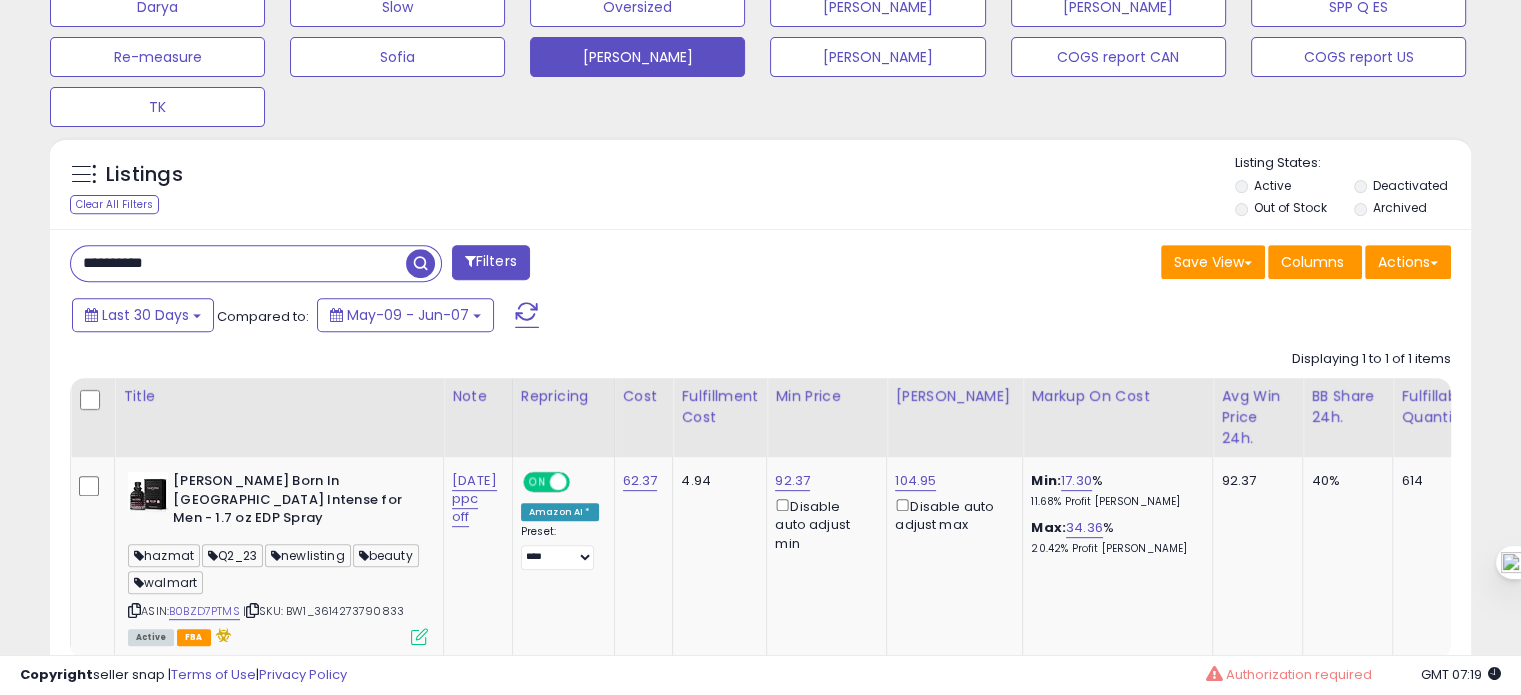 click on "**********" at bounding box center (238, 263) 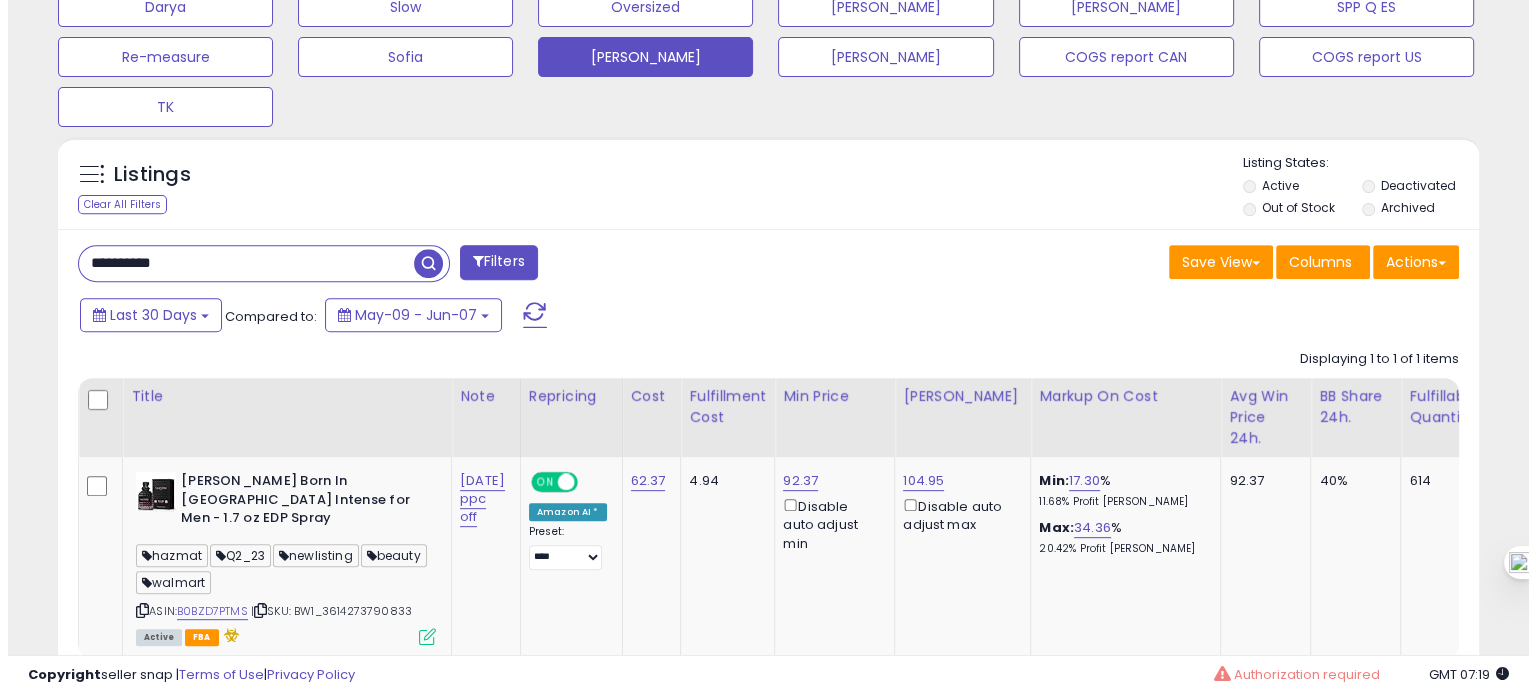 scroll, scrollTop: 674, scrollLeft: 0, axis: vertical 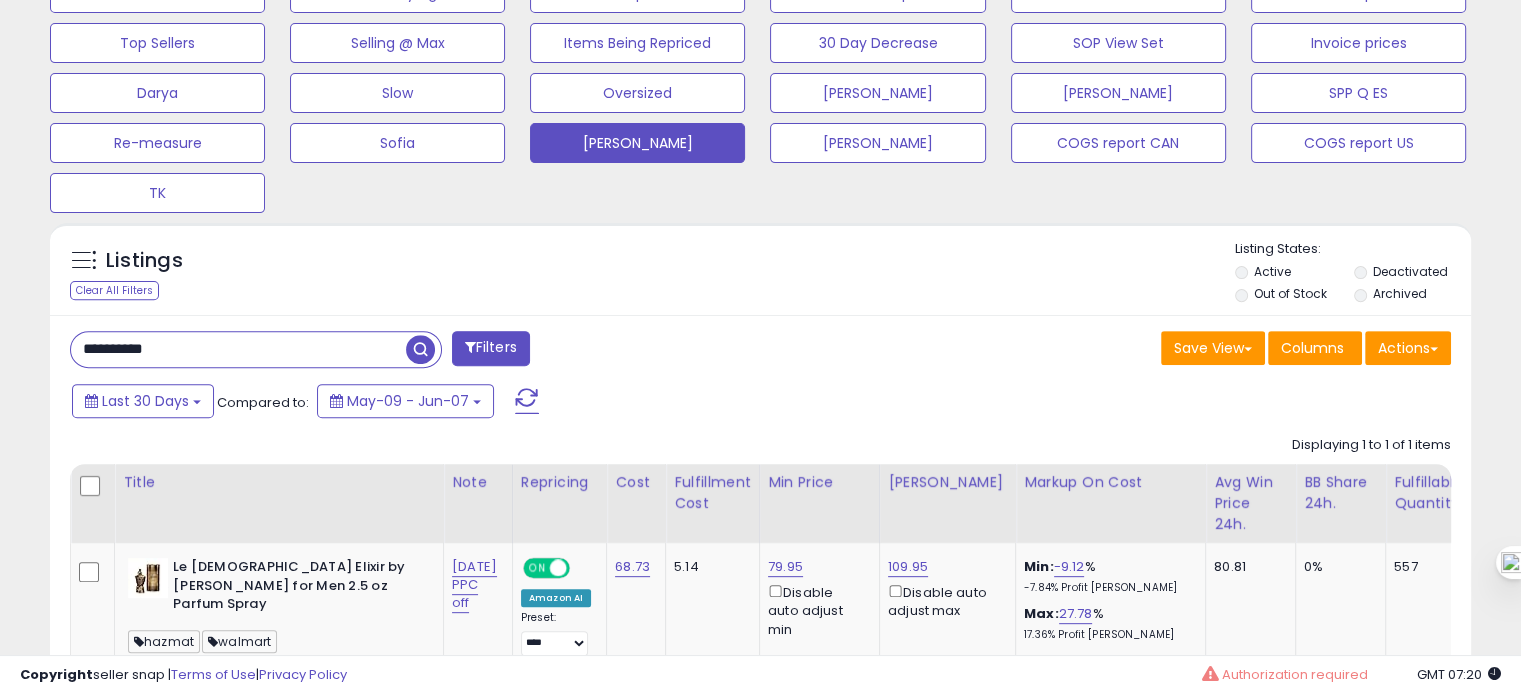 click on "**********" at bounding box center [238, 349] 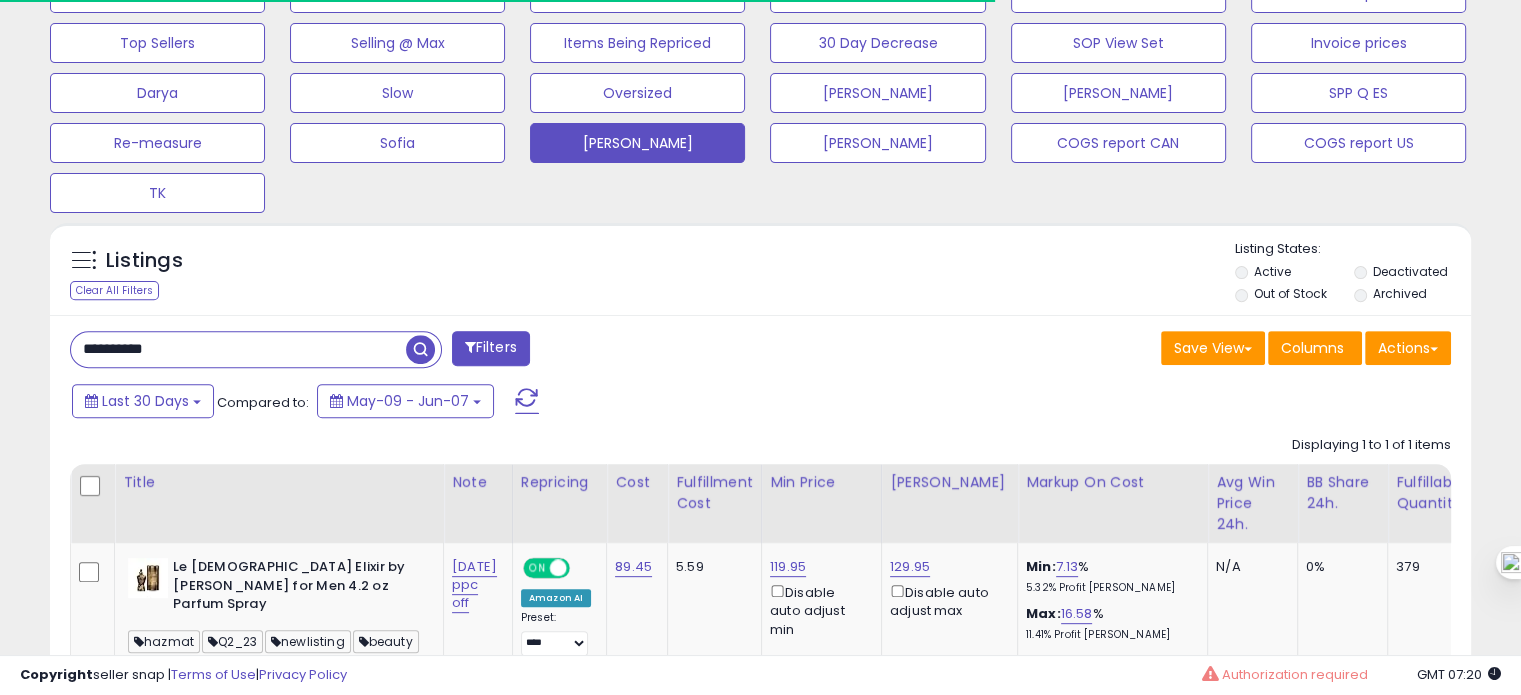 scroll, scrollTop: 409, scrollLeft: 822, axis: both 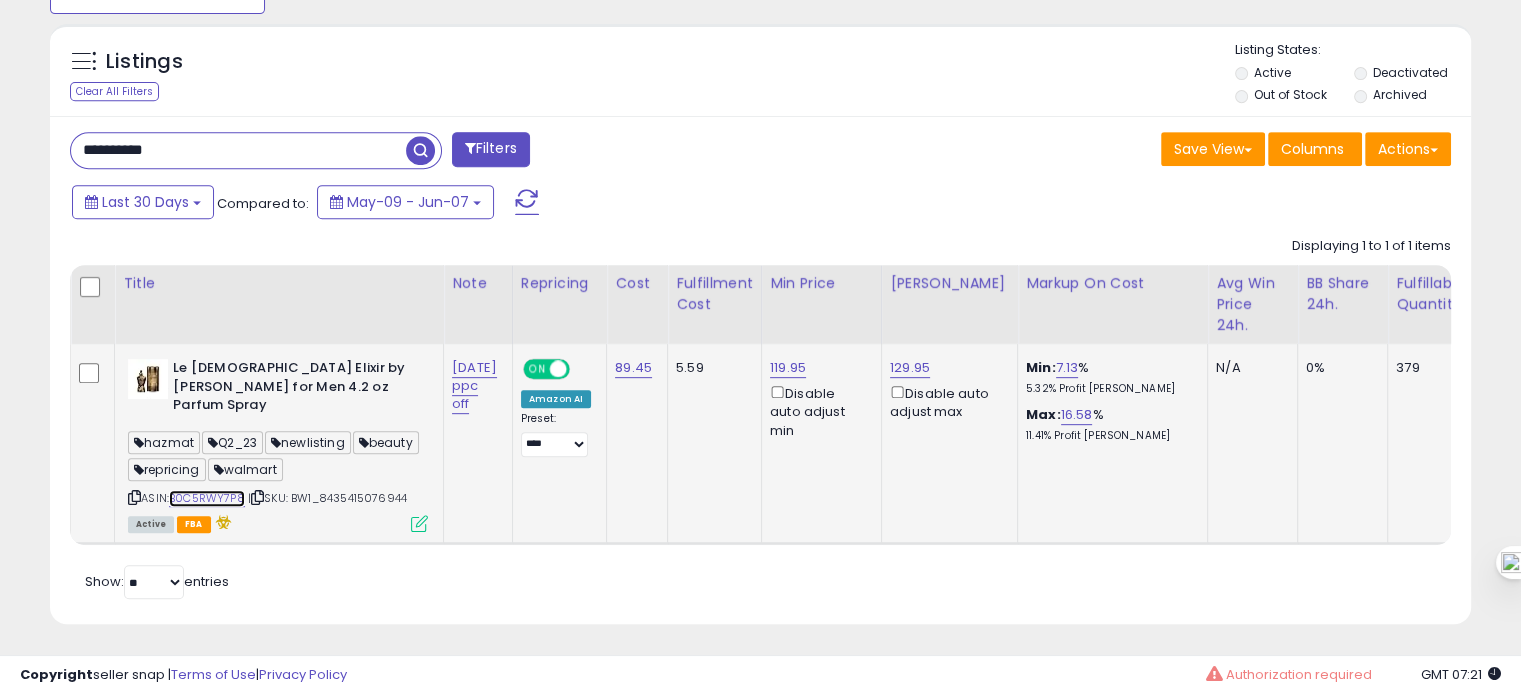 click on "B0C5RWY7P8" at bounding box center (207, 498) 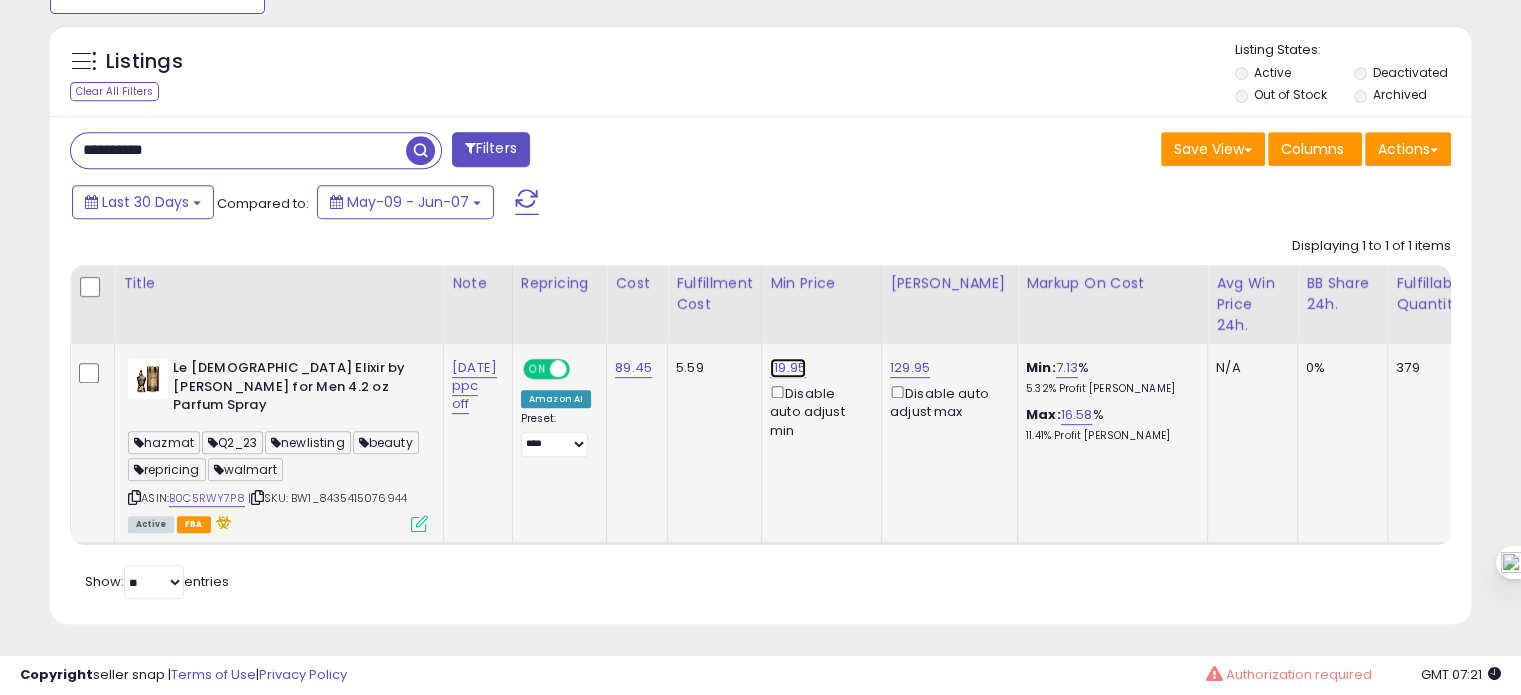 click on "119.95" at bounding box center (788, 368) 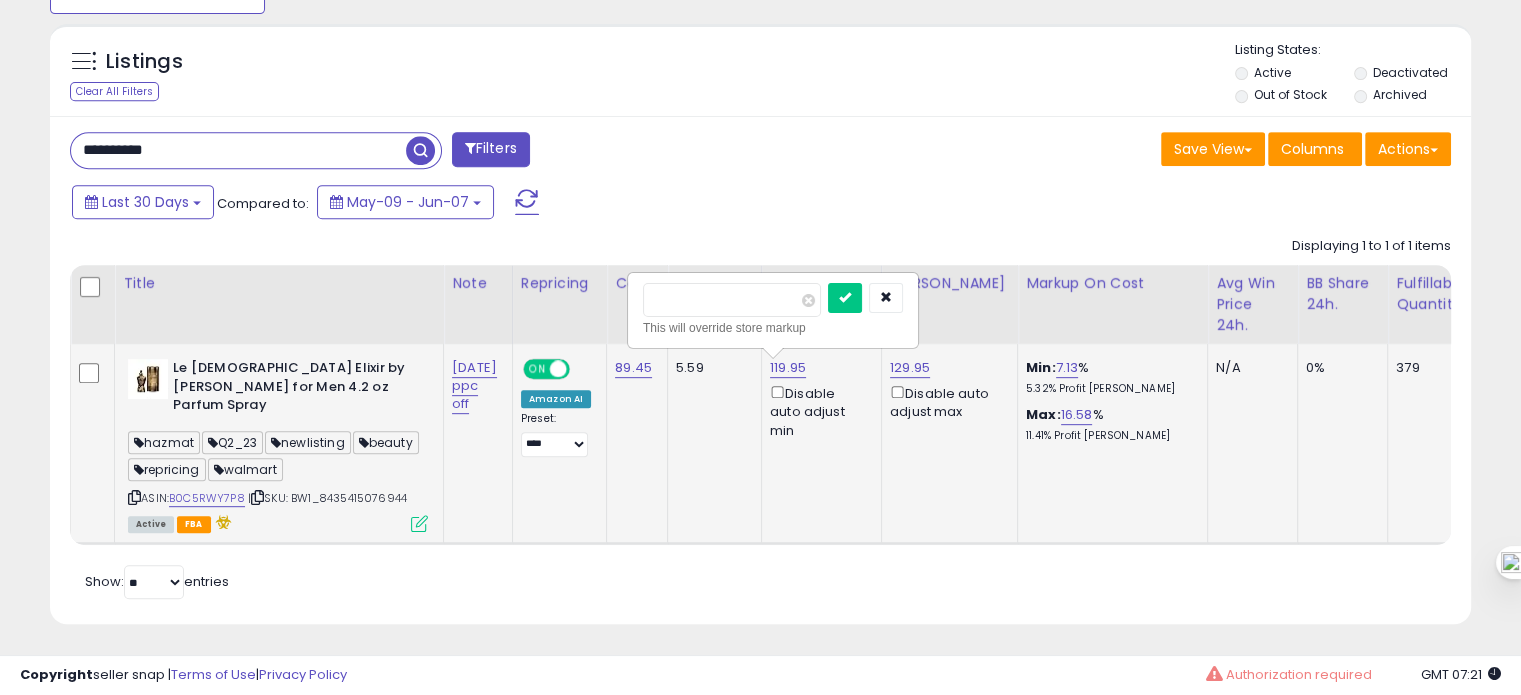 click on "******" at bounding box center [732, 300] 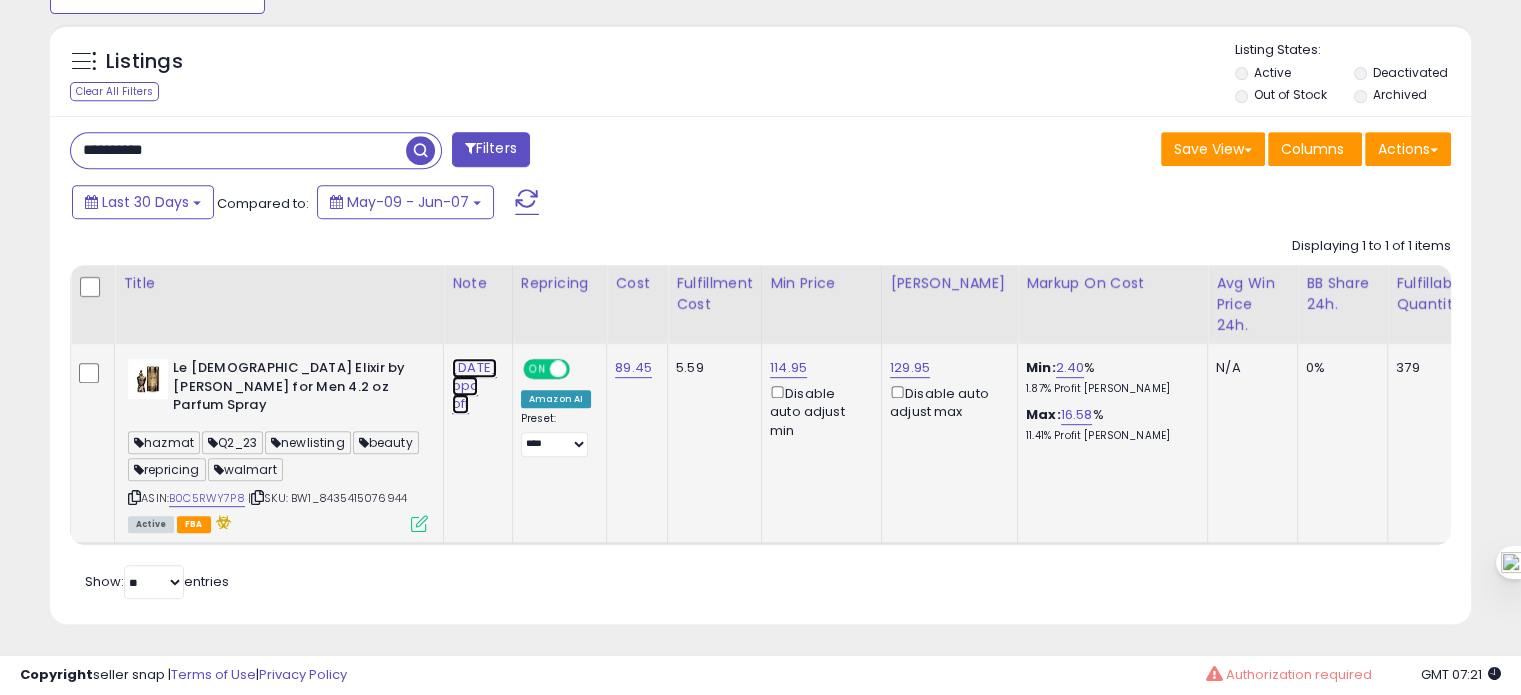 click on "[DATE] ppc off" at bounding box center [474, 386] 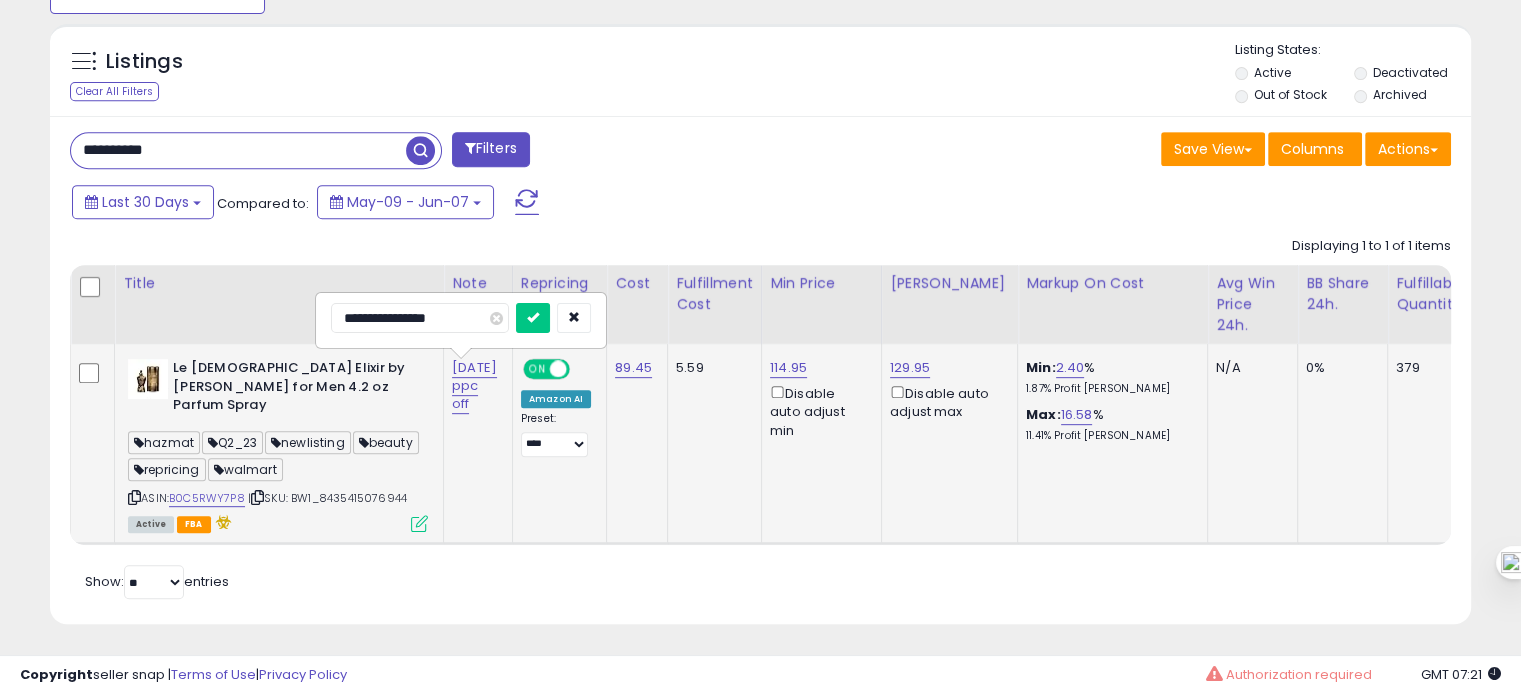 click on "**********" at bounding box center (420, 318) 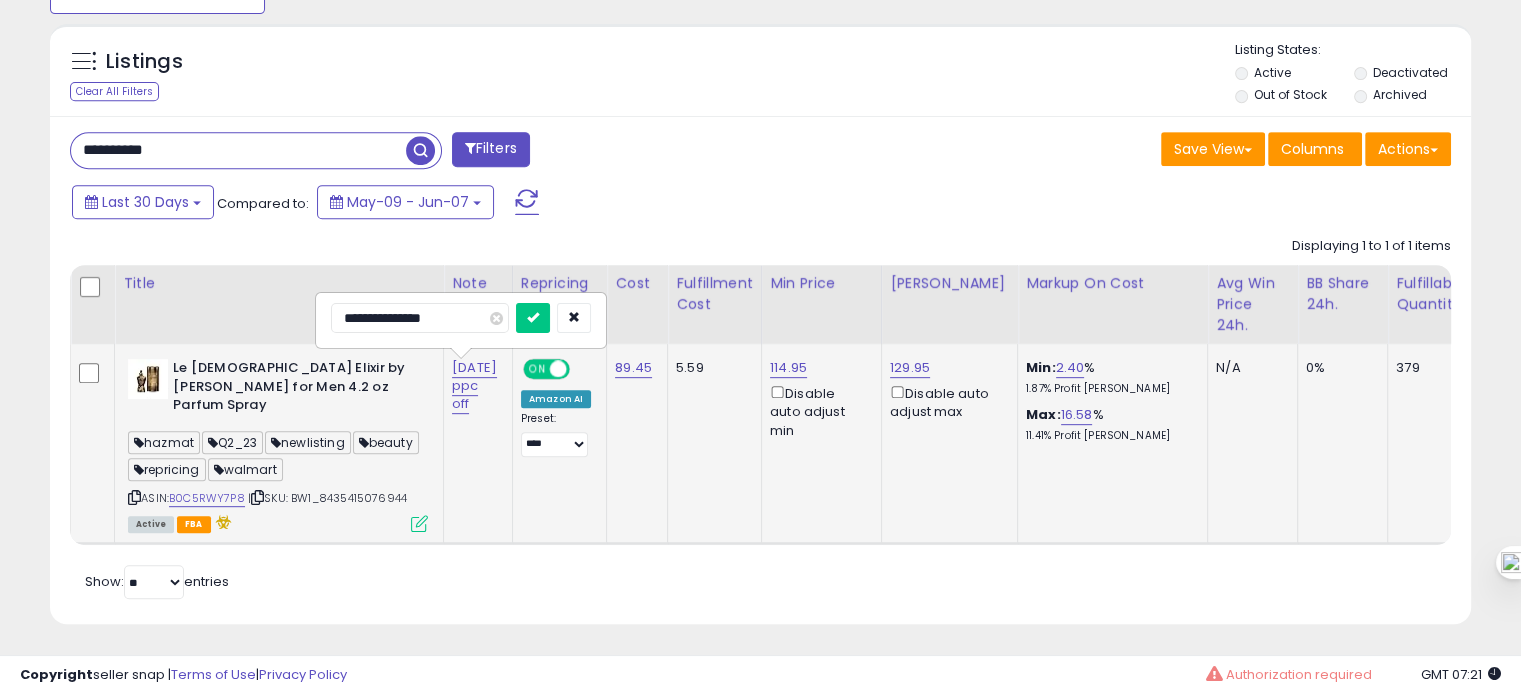 type on "**********" 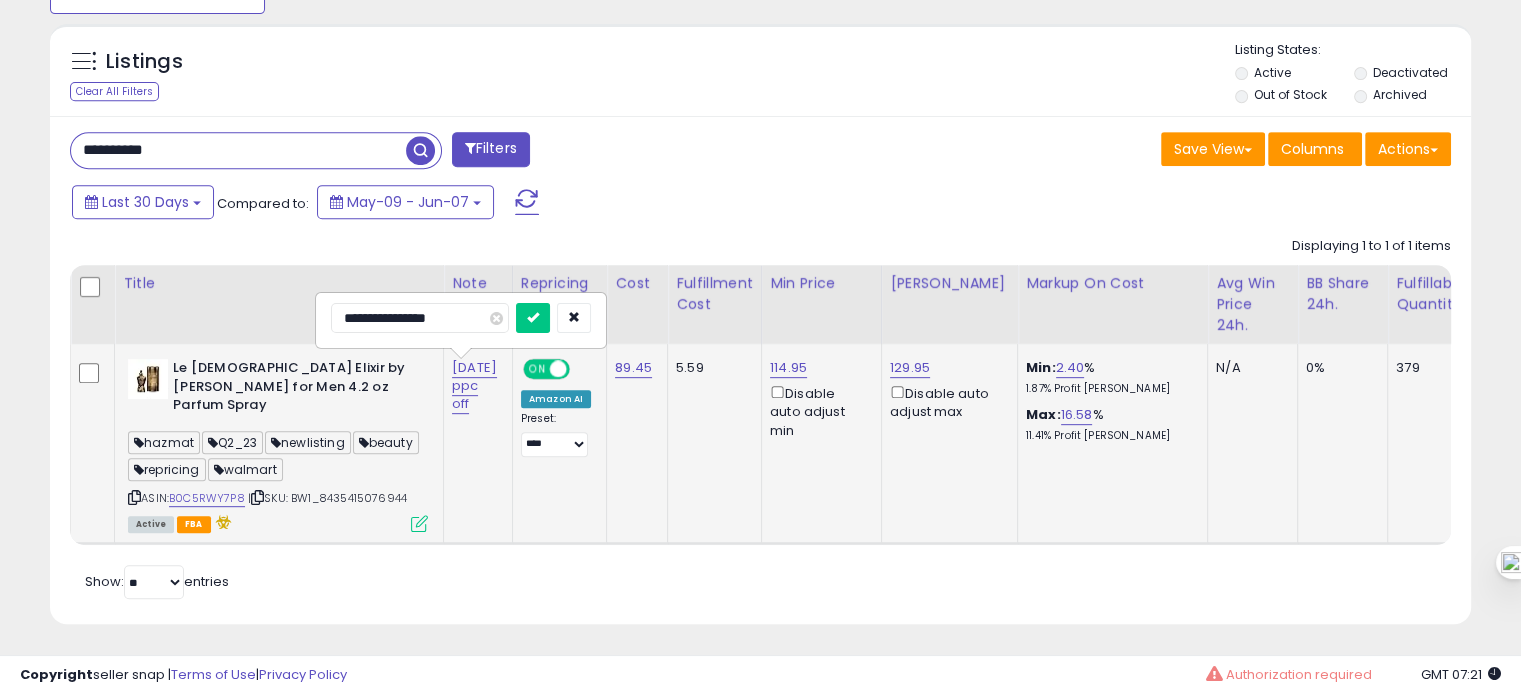 click at bounding box center (533, 318) 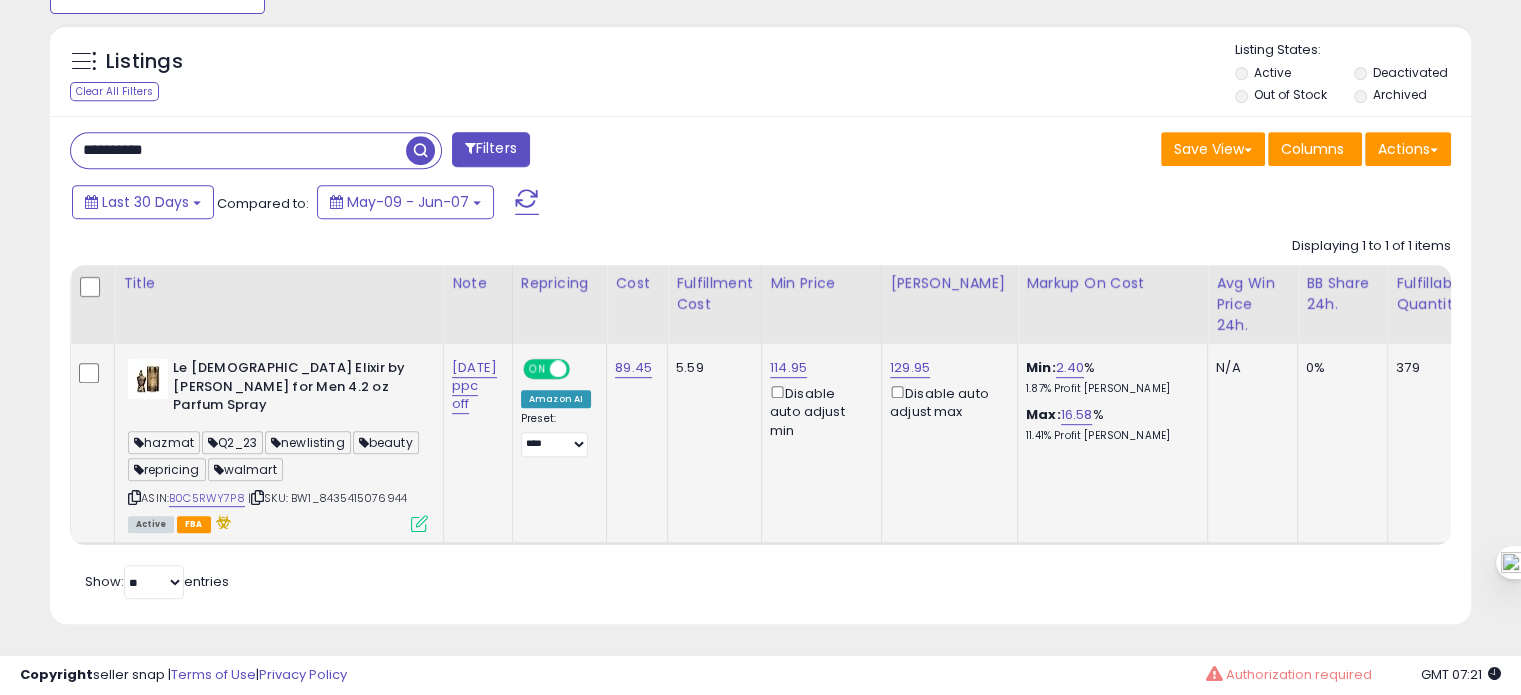 click on "**********" at bounding box center [238, 150] 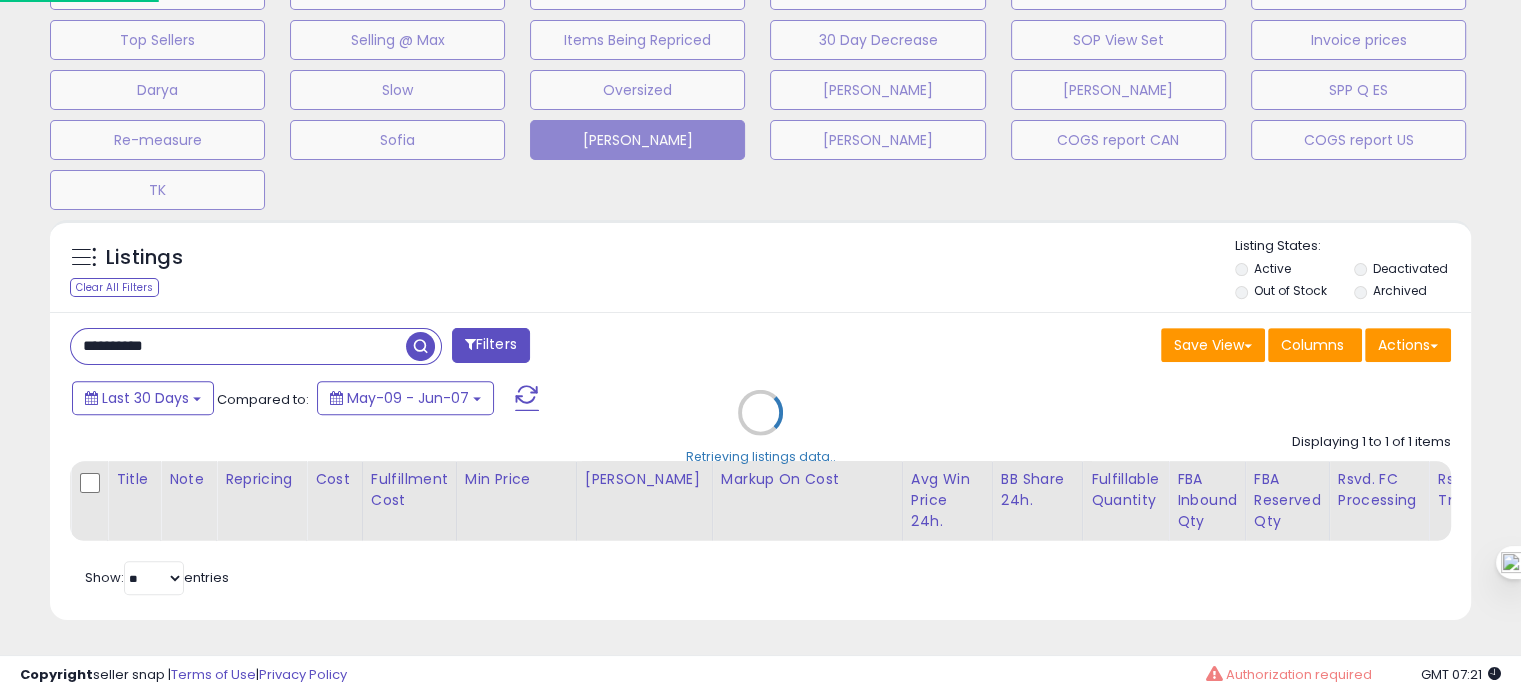 scroll, scrollTop: 999589, scrollLeft: 999168, axis: both 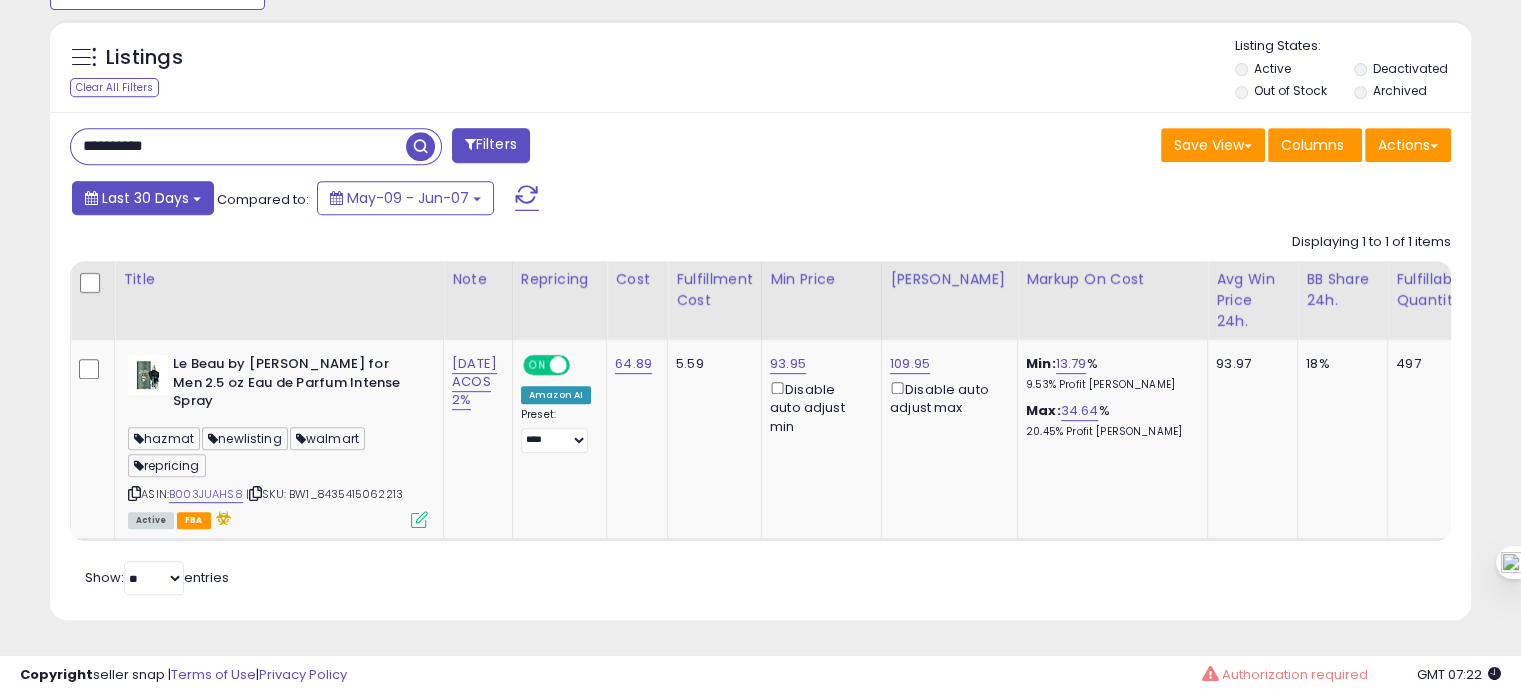 click on "Last 30 Days" at bounding box center (145, 198) 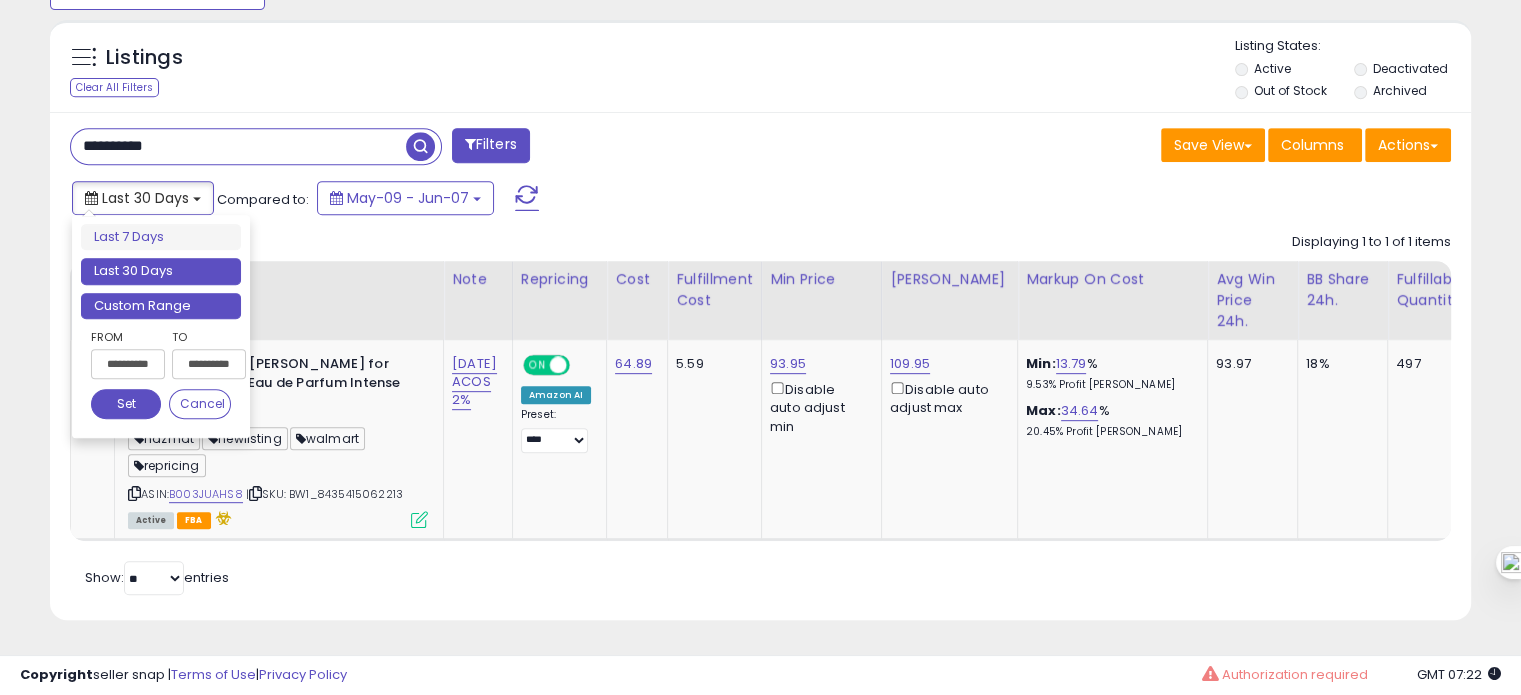 type on "**********" 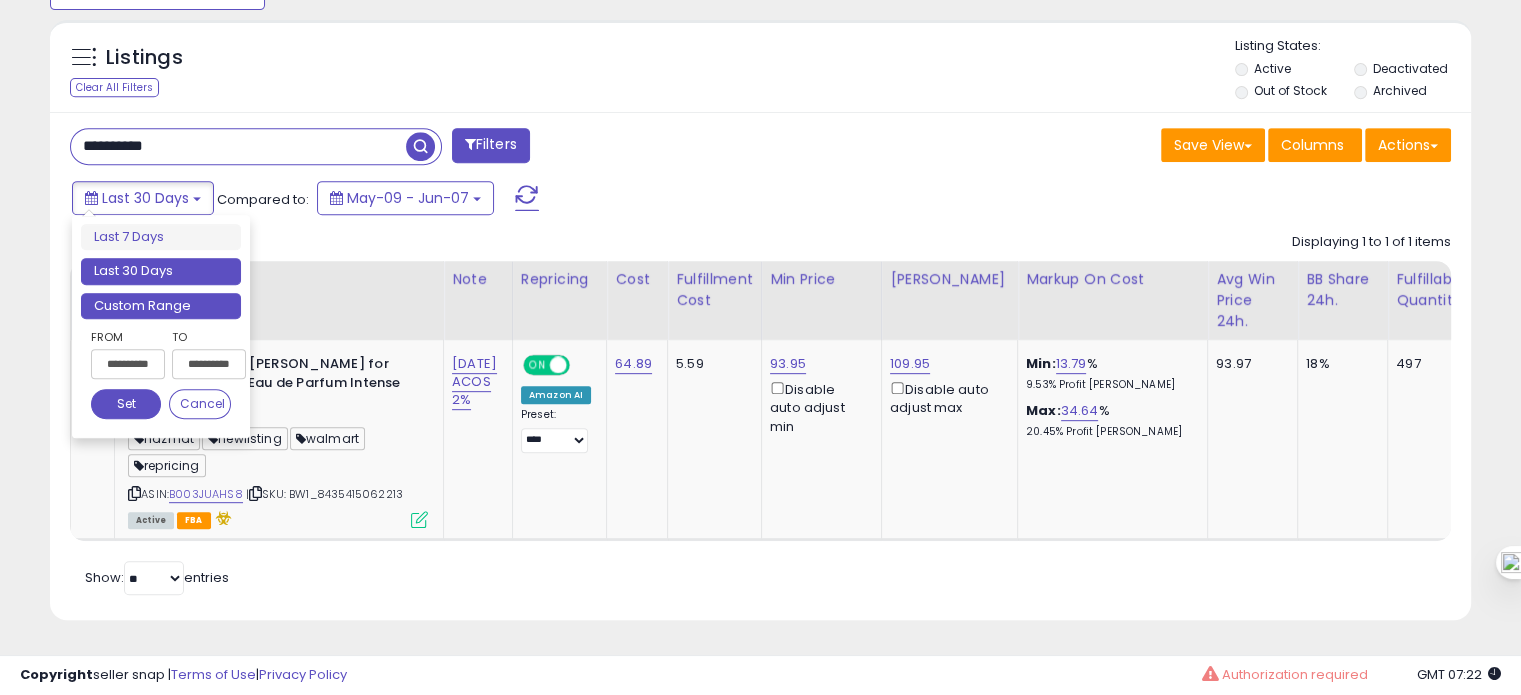 click on "Custom Range" at bounding box center [161, 306] 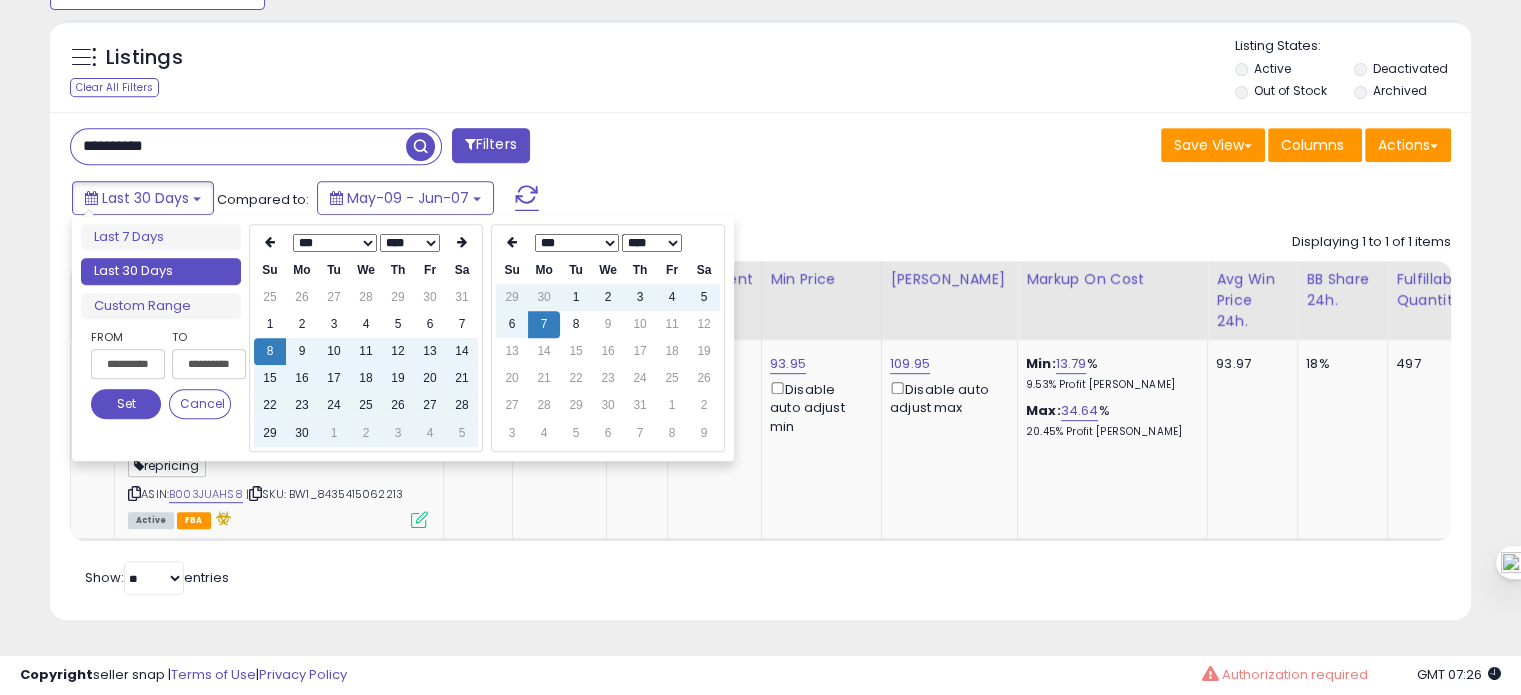 type on "**********" 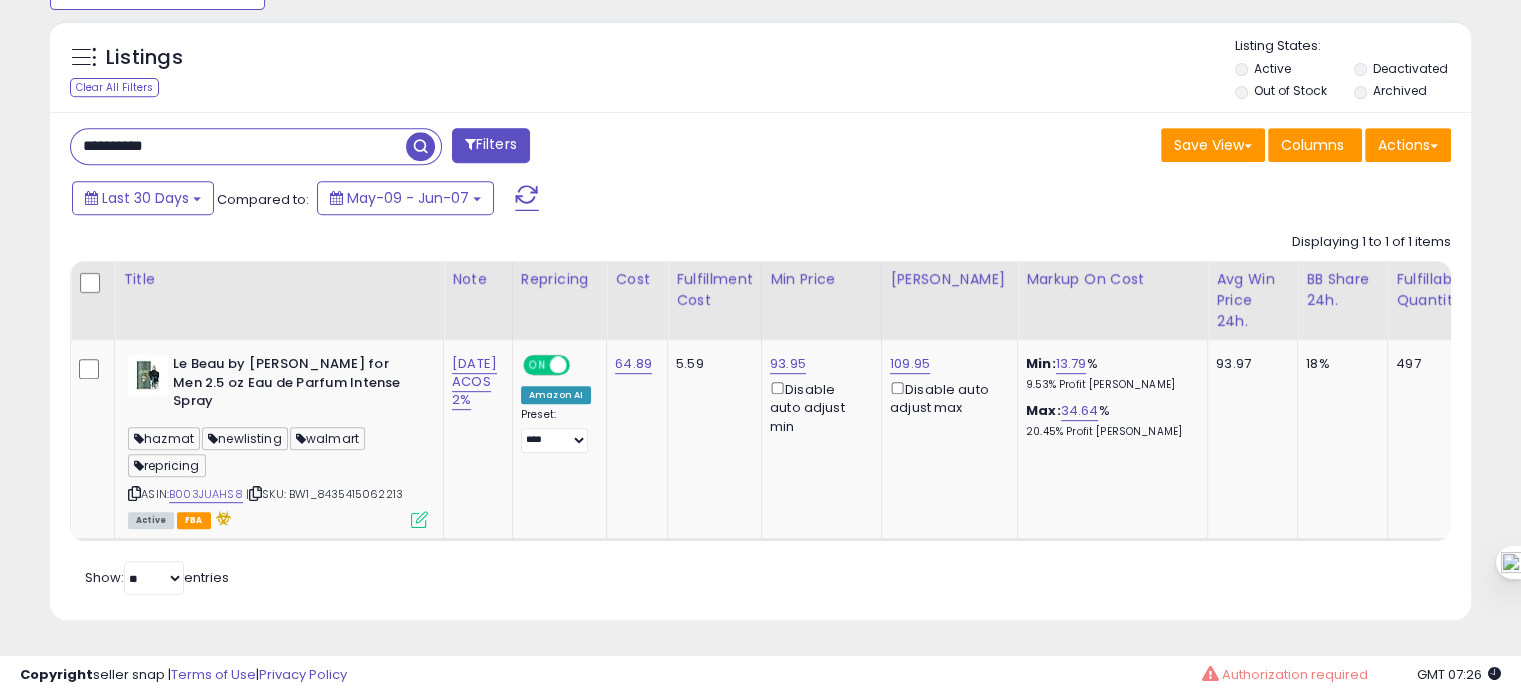 click on "**********" at bounding box center [238, 146] 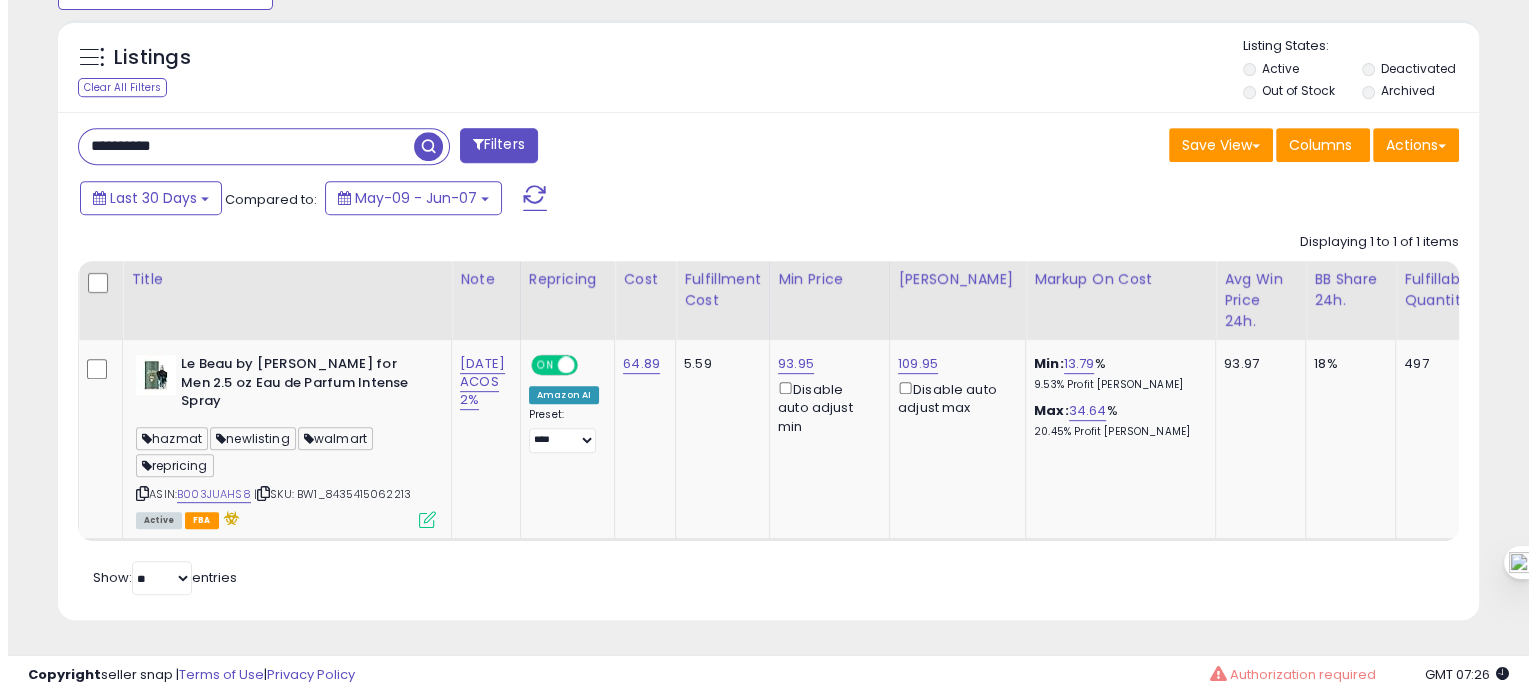 scroll, scrollTop: 674, scrollLeft: 0, axis: vertical 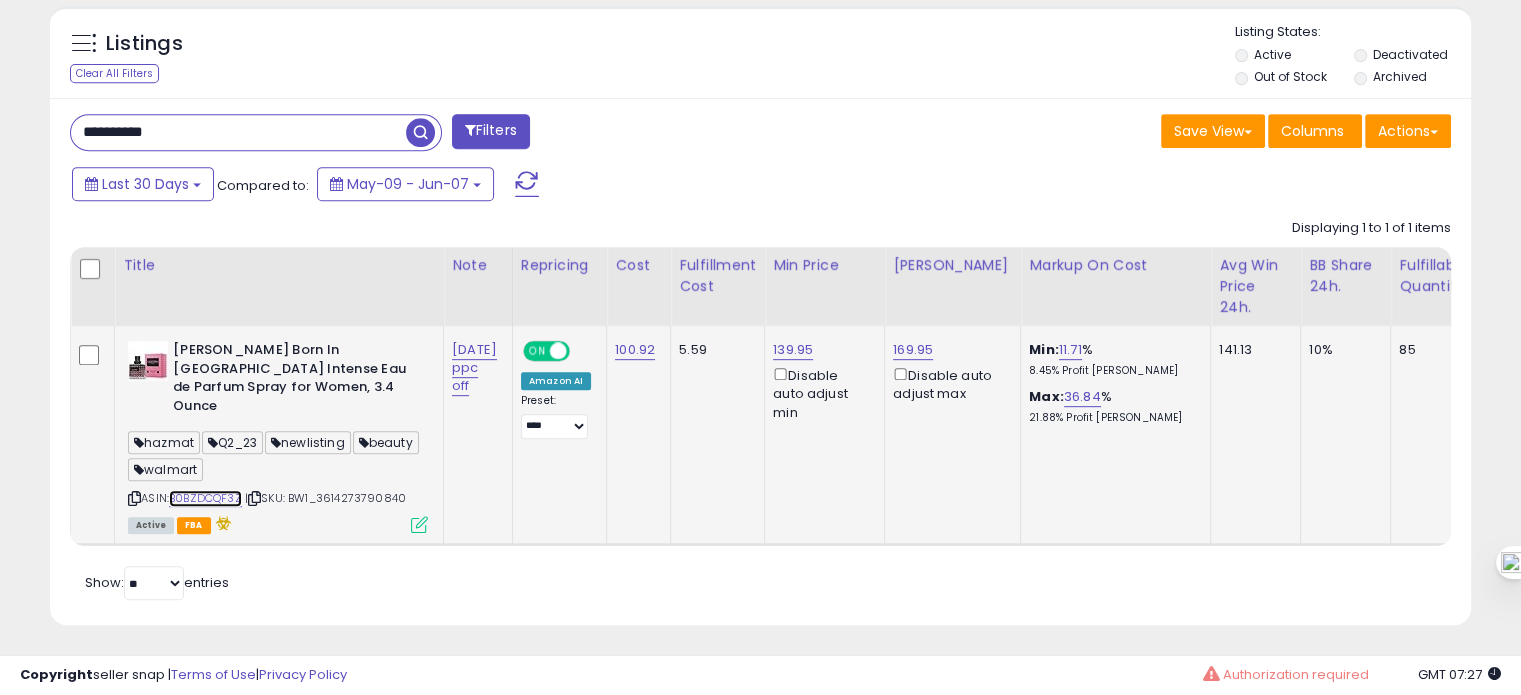 click on "B0BZDCQF3Z" at bounding box center (205, 498) 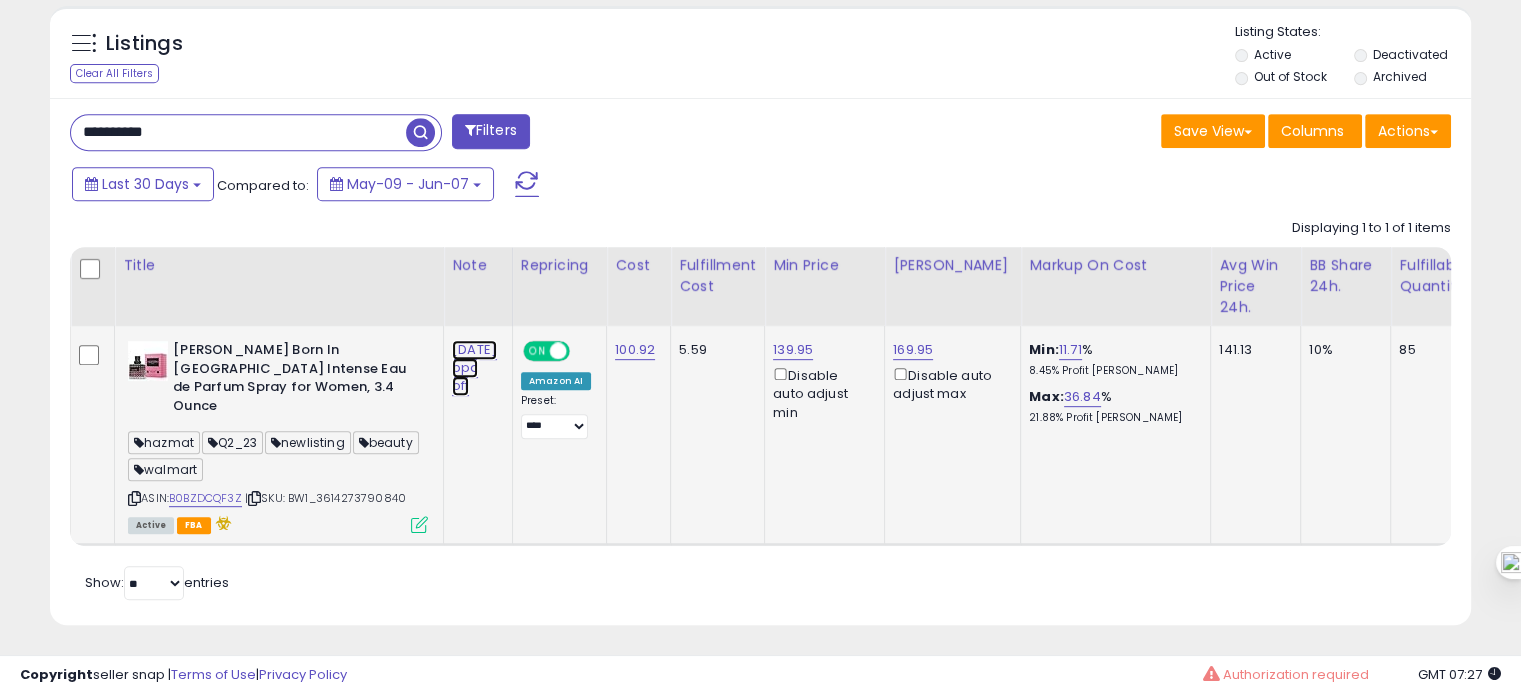 click on "[DATE] ppc off" at bounding box center [474, 368] 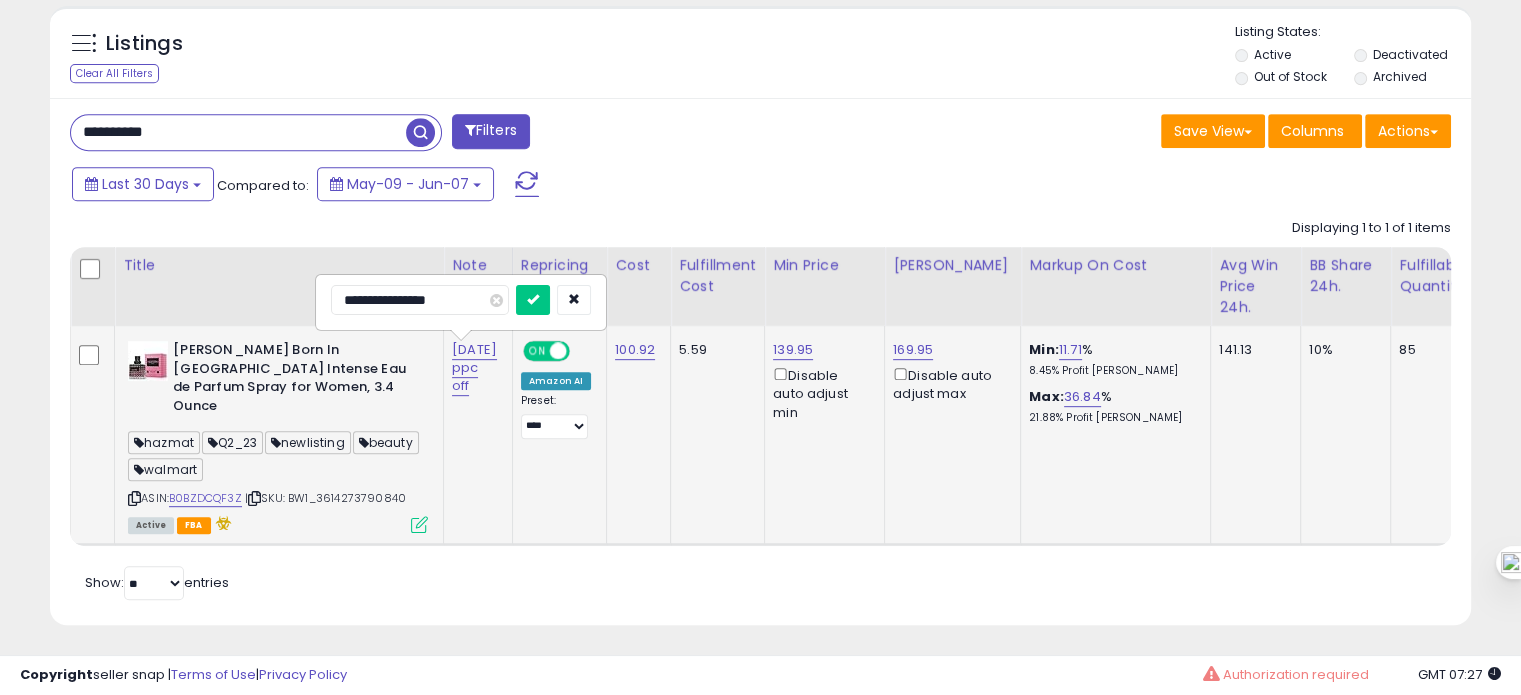 click on "**********" at bounding box center (420, 300) 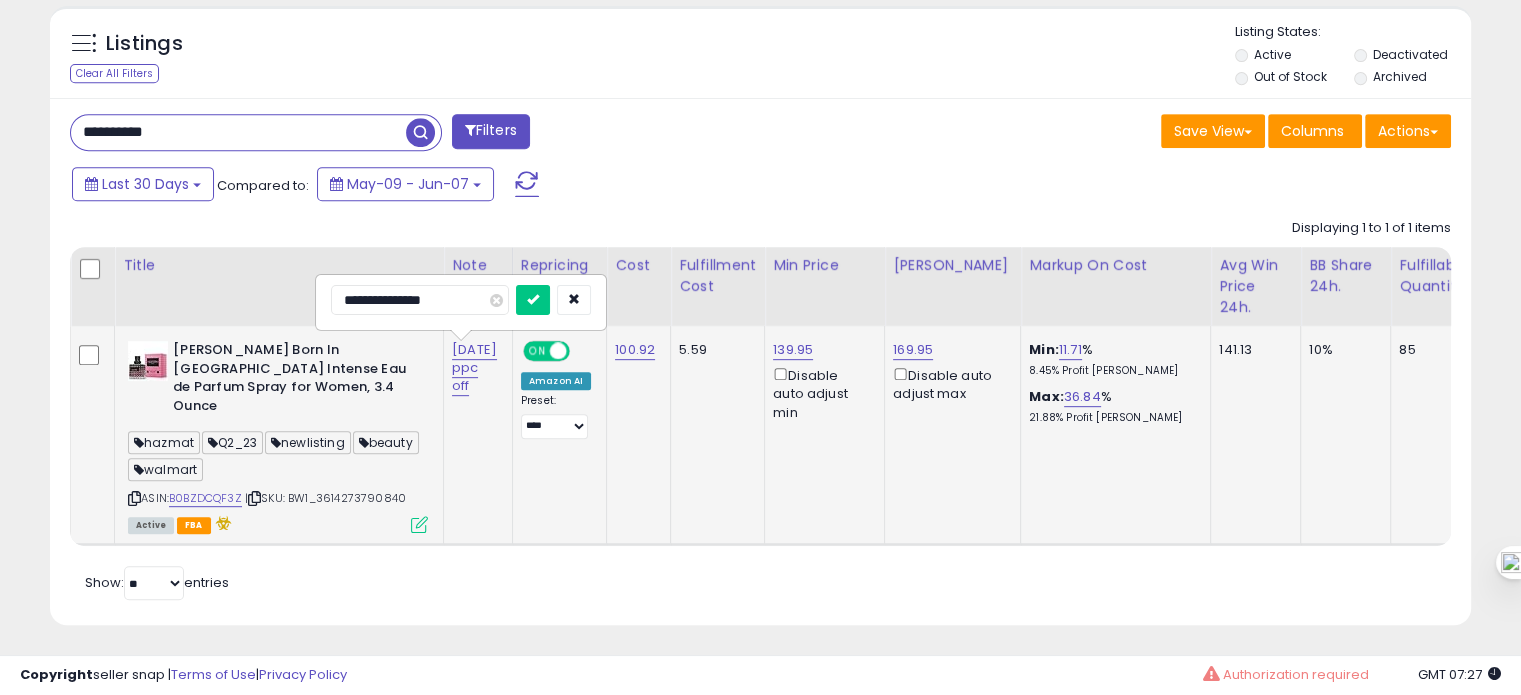 type on "**********" 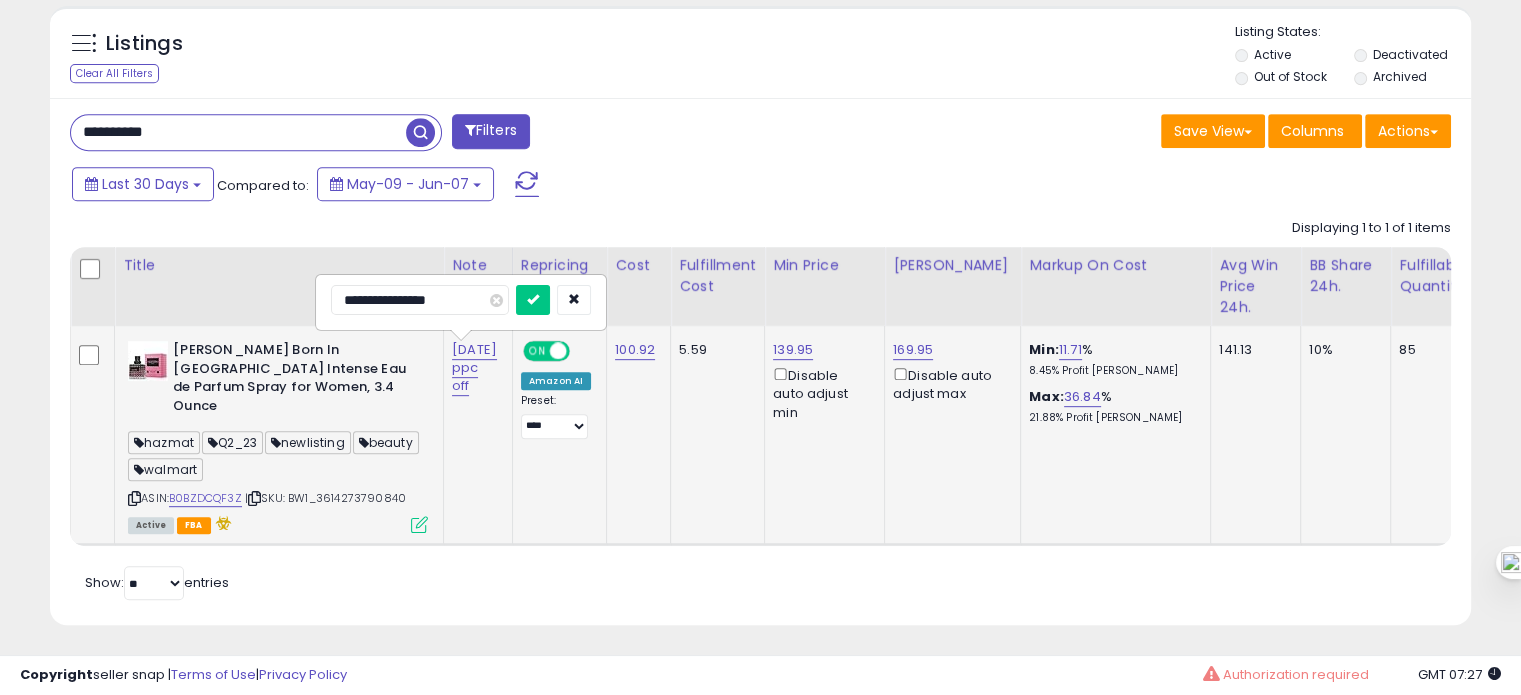 click at bounding box center [533, 300] 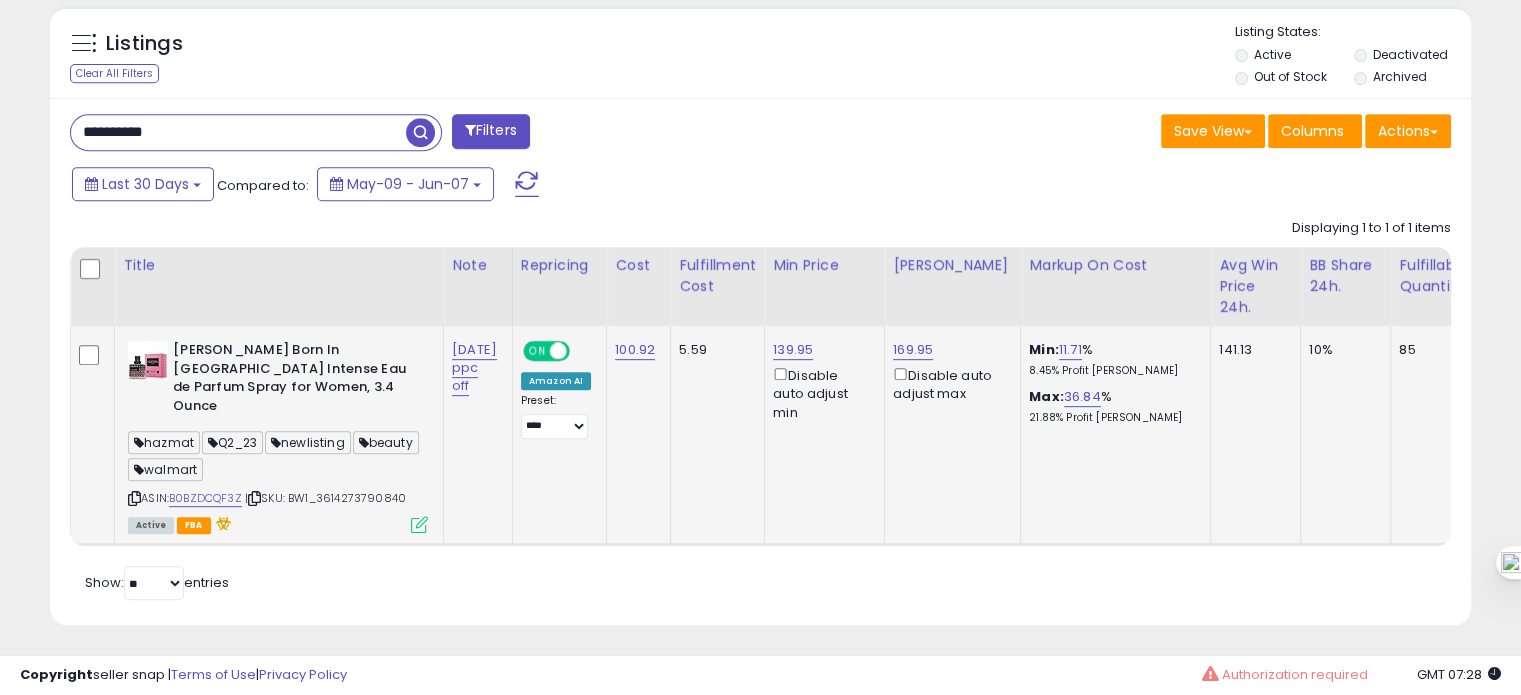 click on "**********" at bounding box center (238, 132) 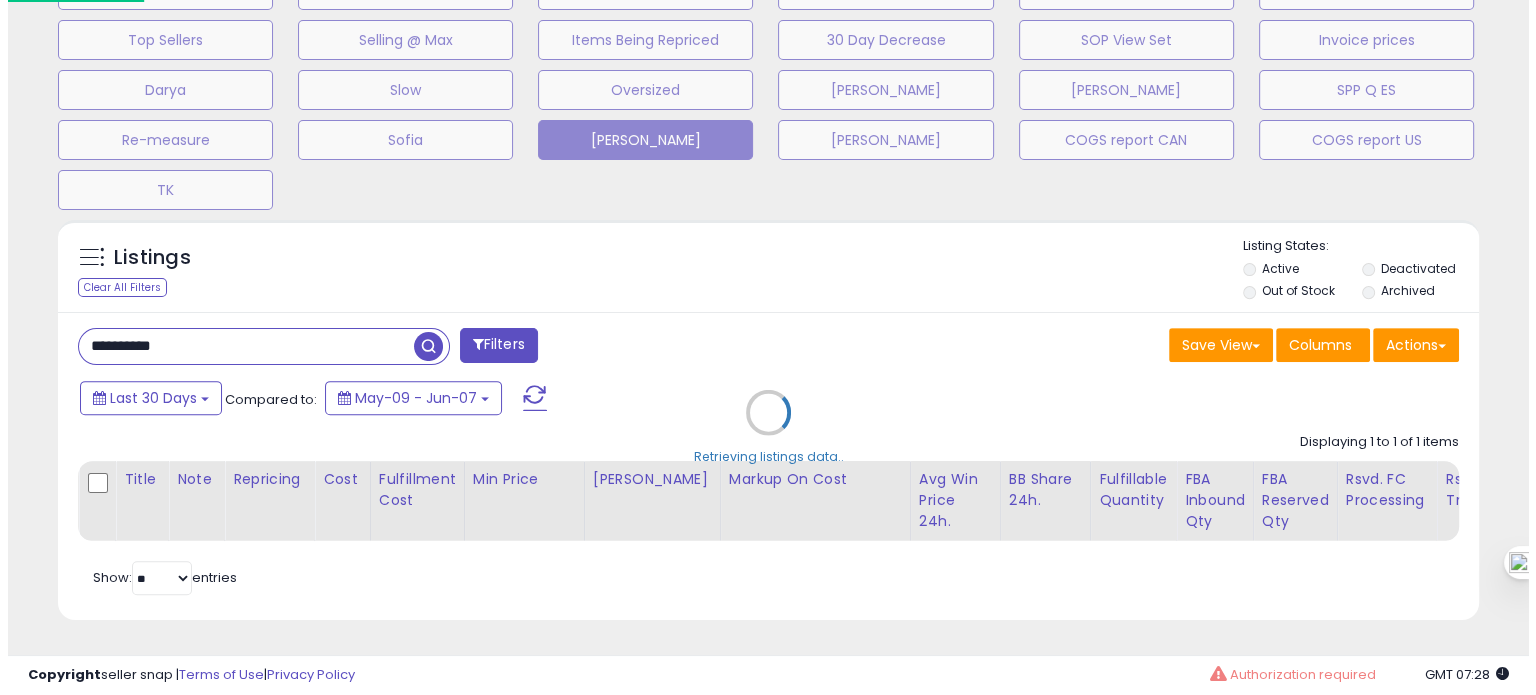 scroll, scrollTop: 674, scrollLeft: 0, axis: vertical 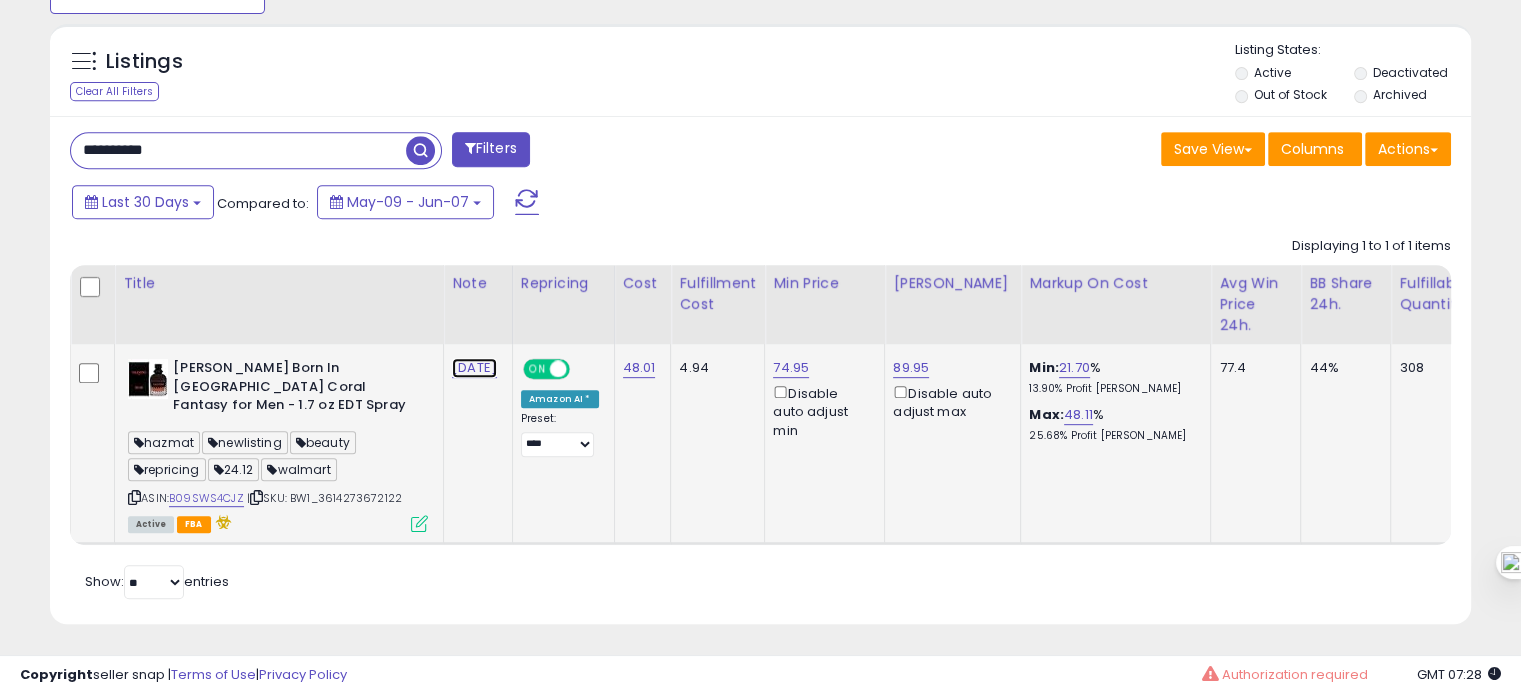 click on "[DATE]" at bounding box center [474, 368] 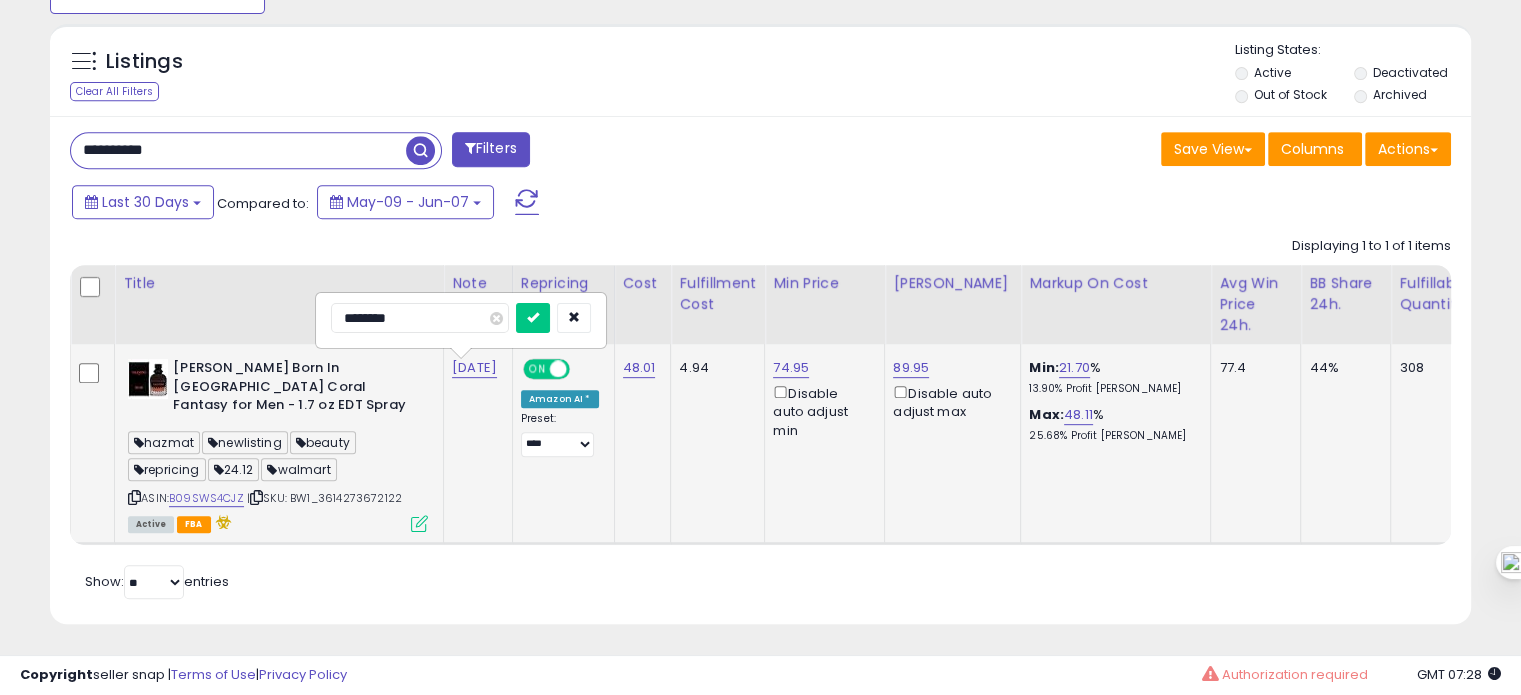 click on "********" at bounding box center (420, 318) 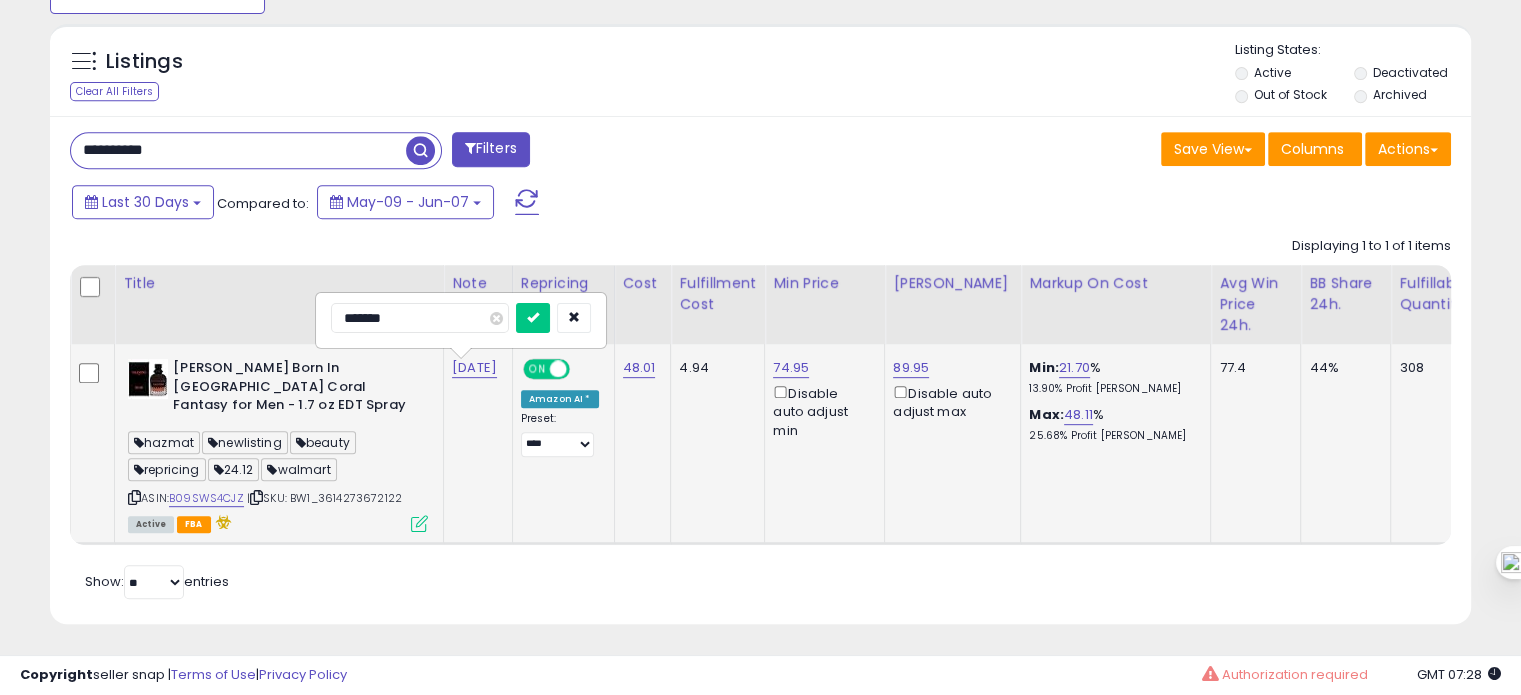 type on "********" 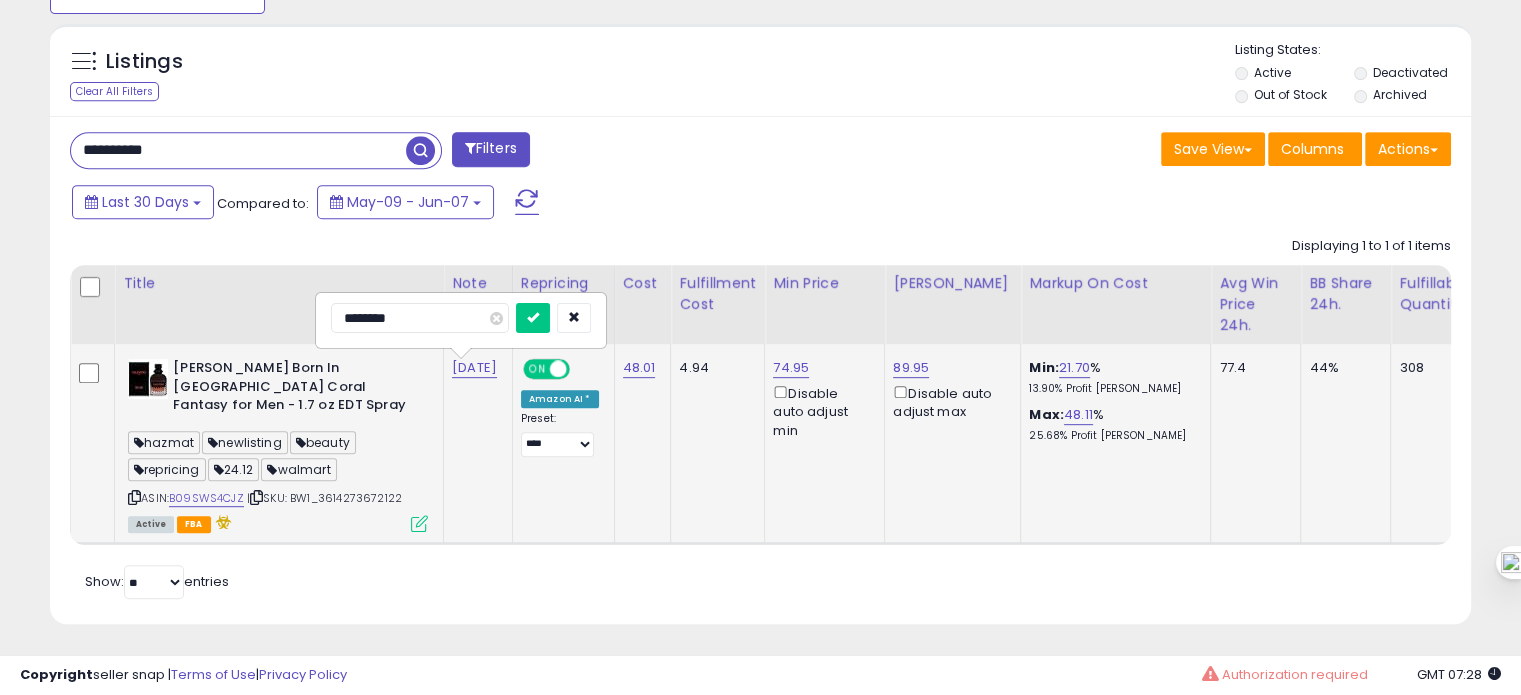 click at bounding box center [533, 318] 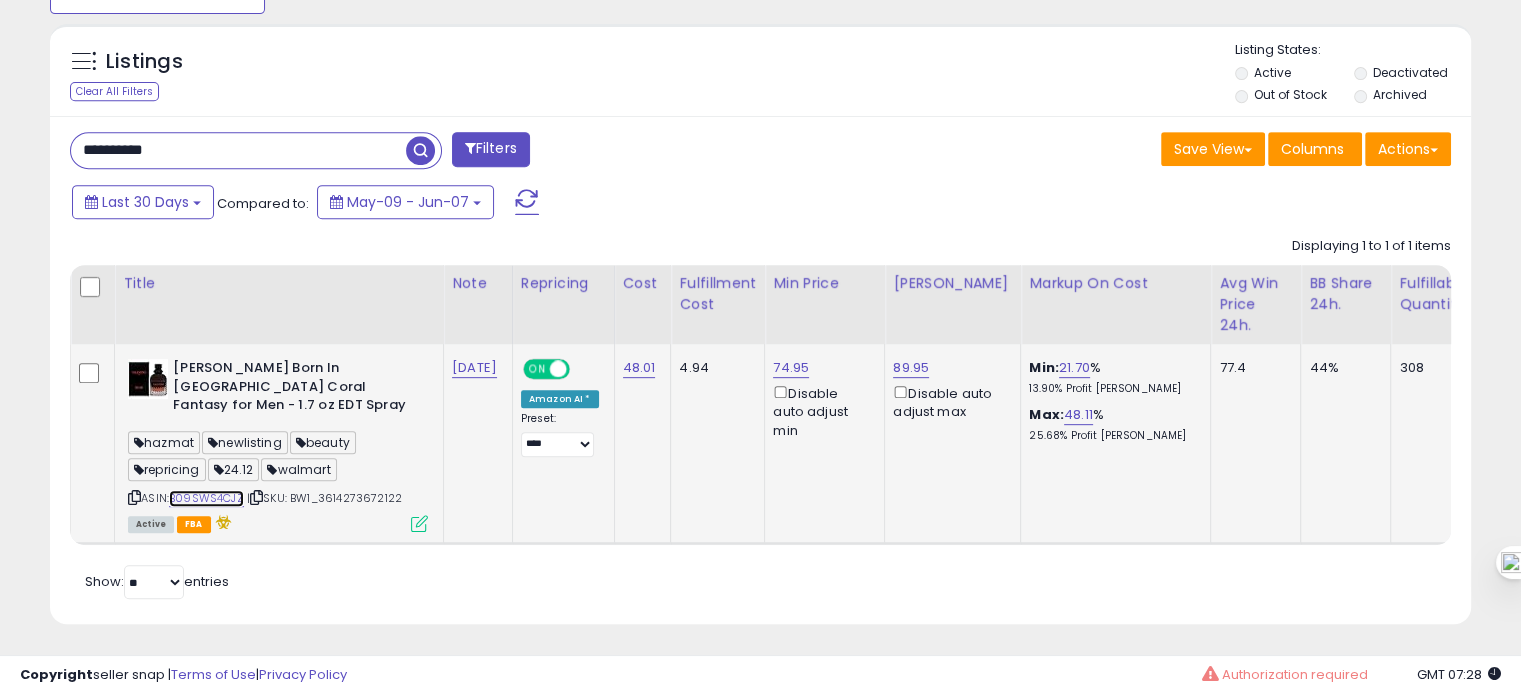 click on "B09SWS4CJZ" at bounding box center [206, 498] 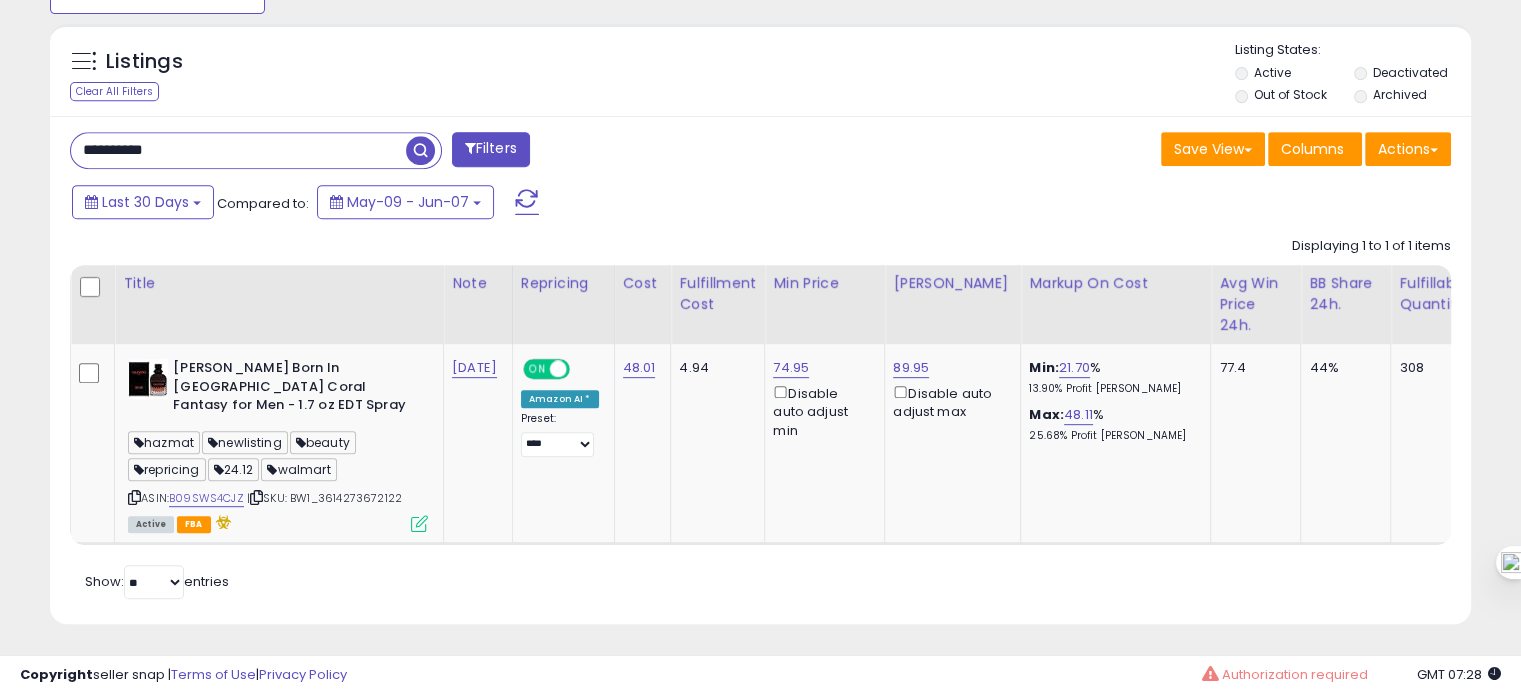 click on "**********" at bounding box center [238, 150] 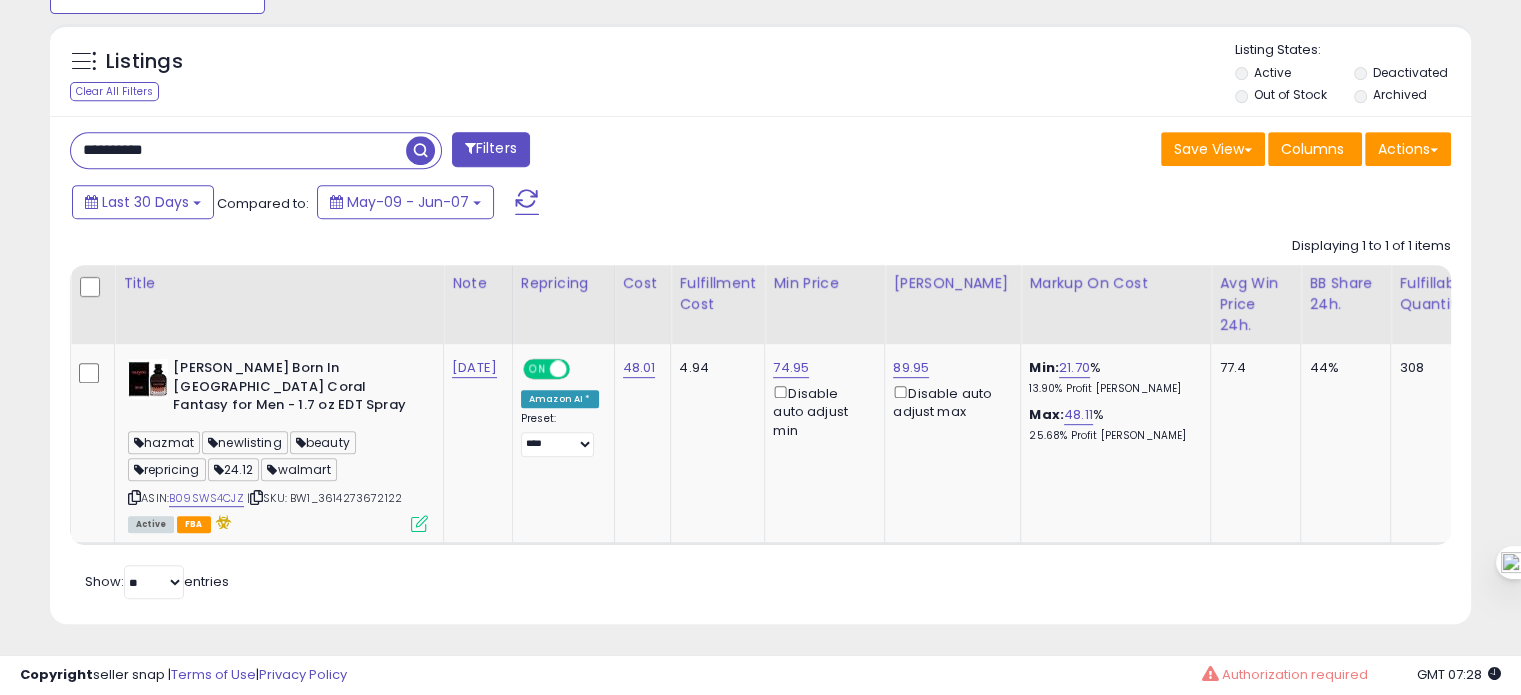 click on "**********" at bounding box center [238, 150] 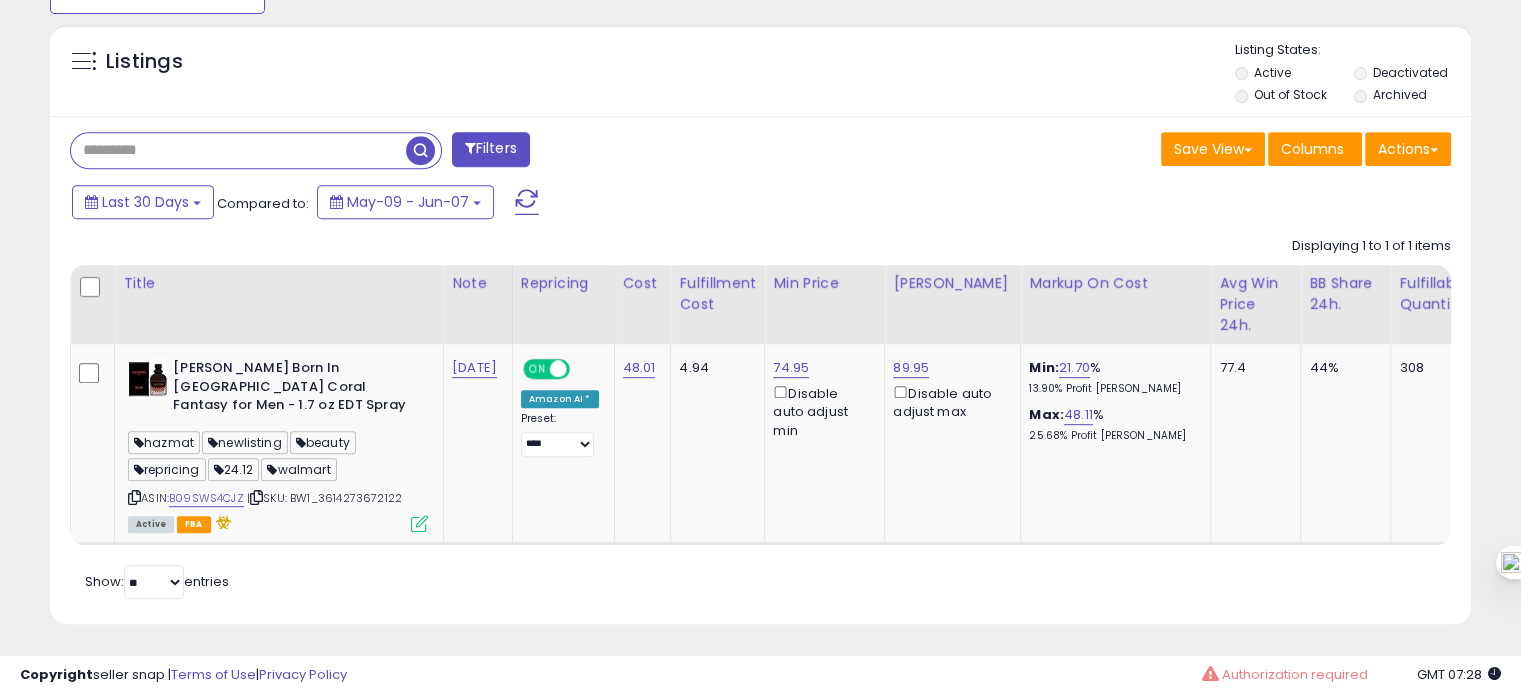 type 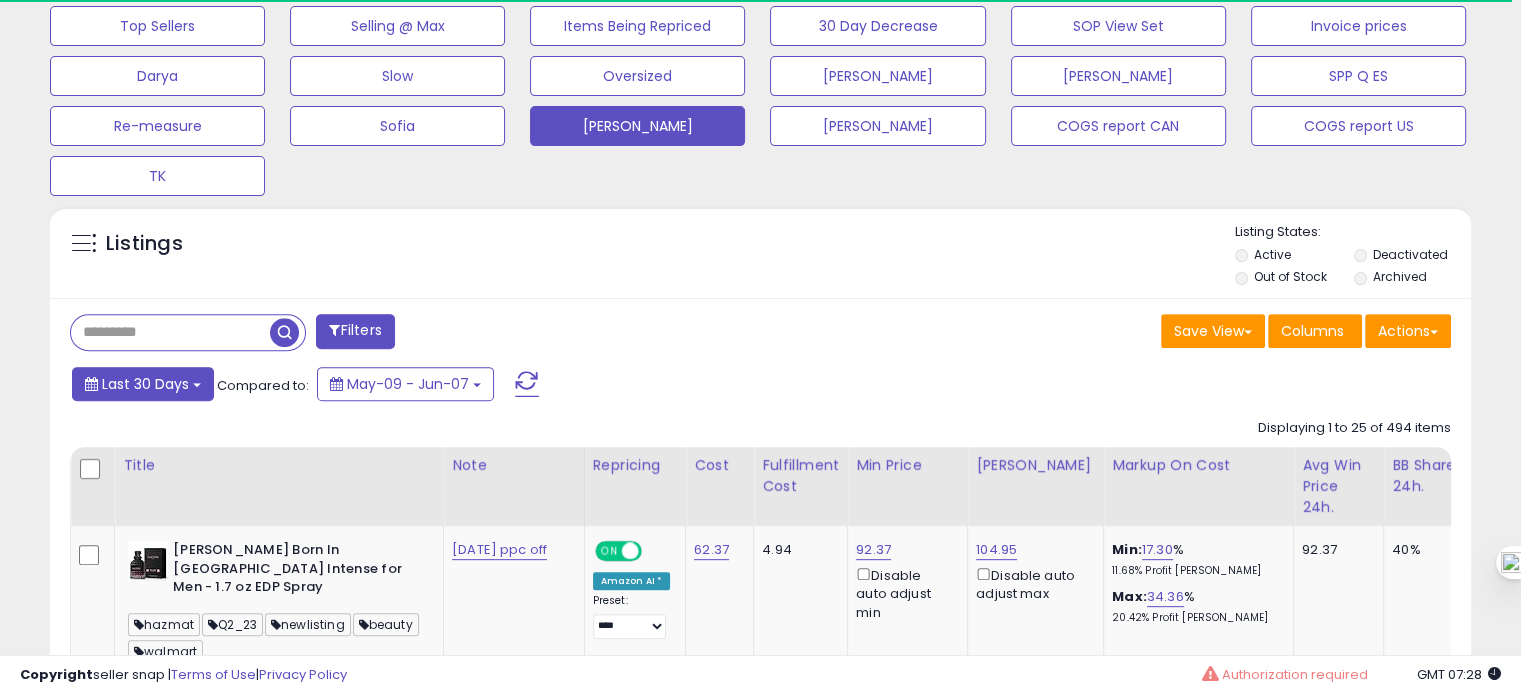 click on "Last 30 Days" at bounding box center [143, 384] 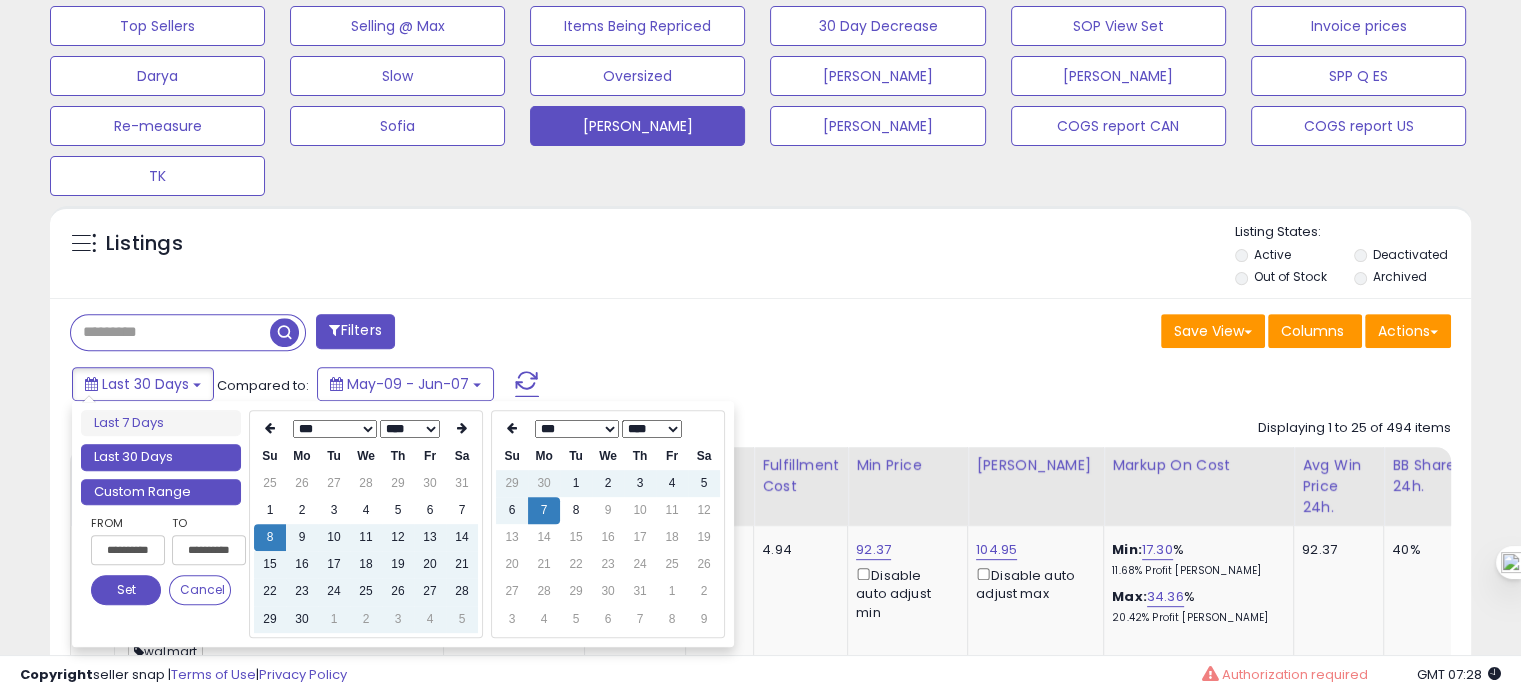 click on "Custom Range" at bounding box center (161, 492) 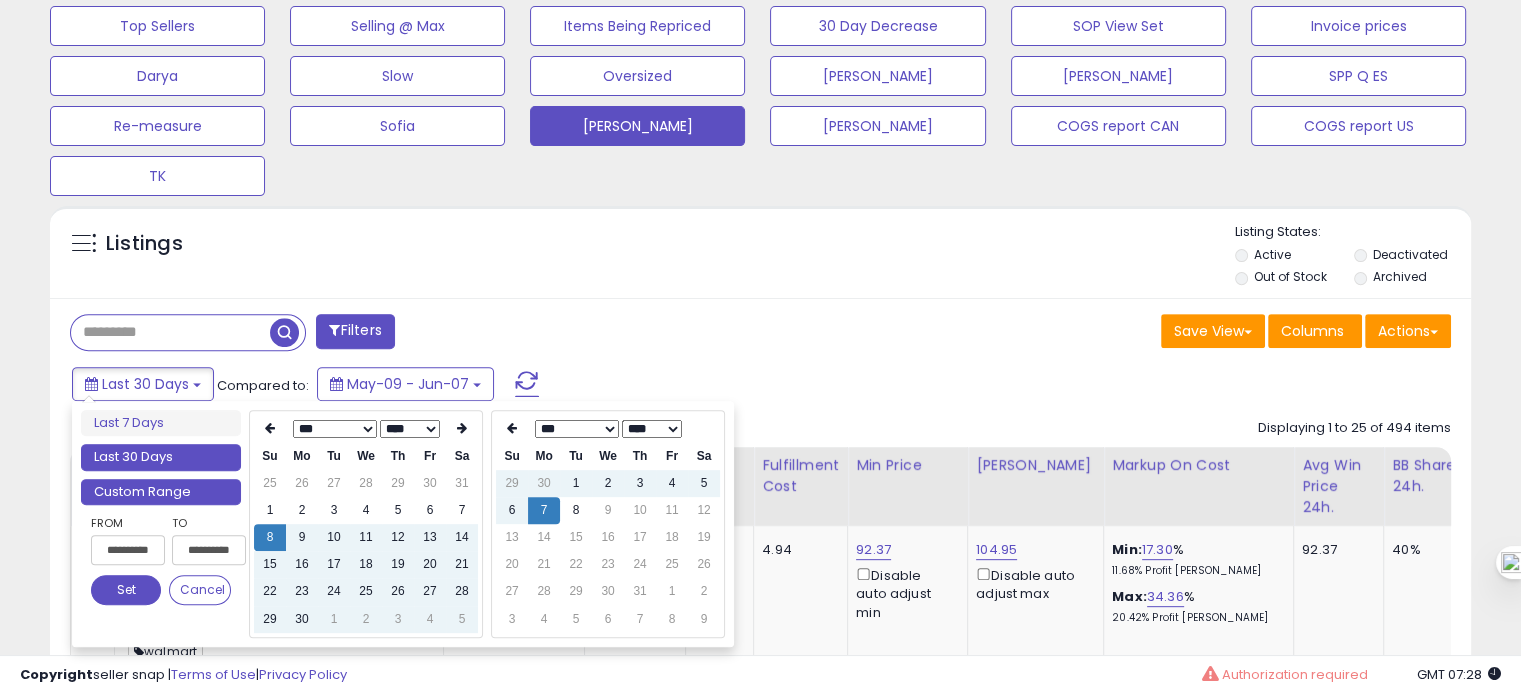 click on "Custom Range" at bounding box center [161, 492] 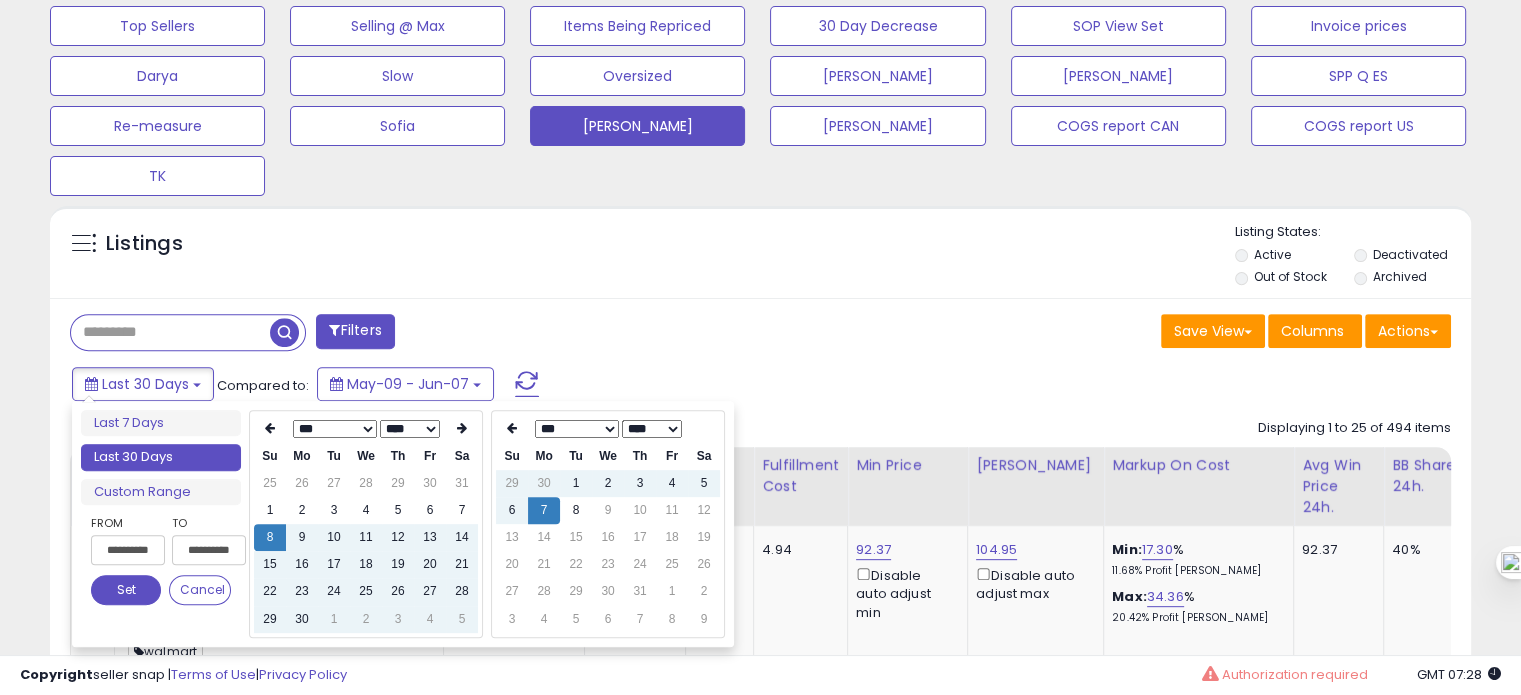 type on "**********" 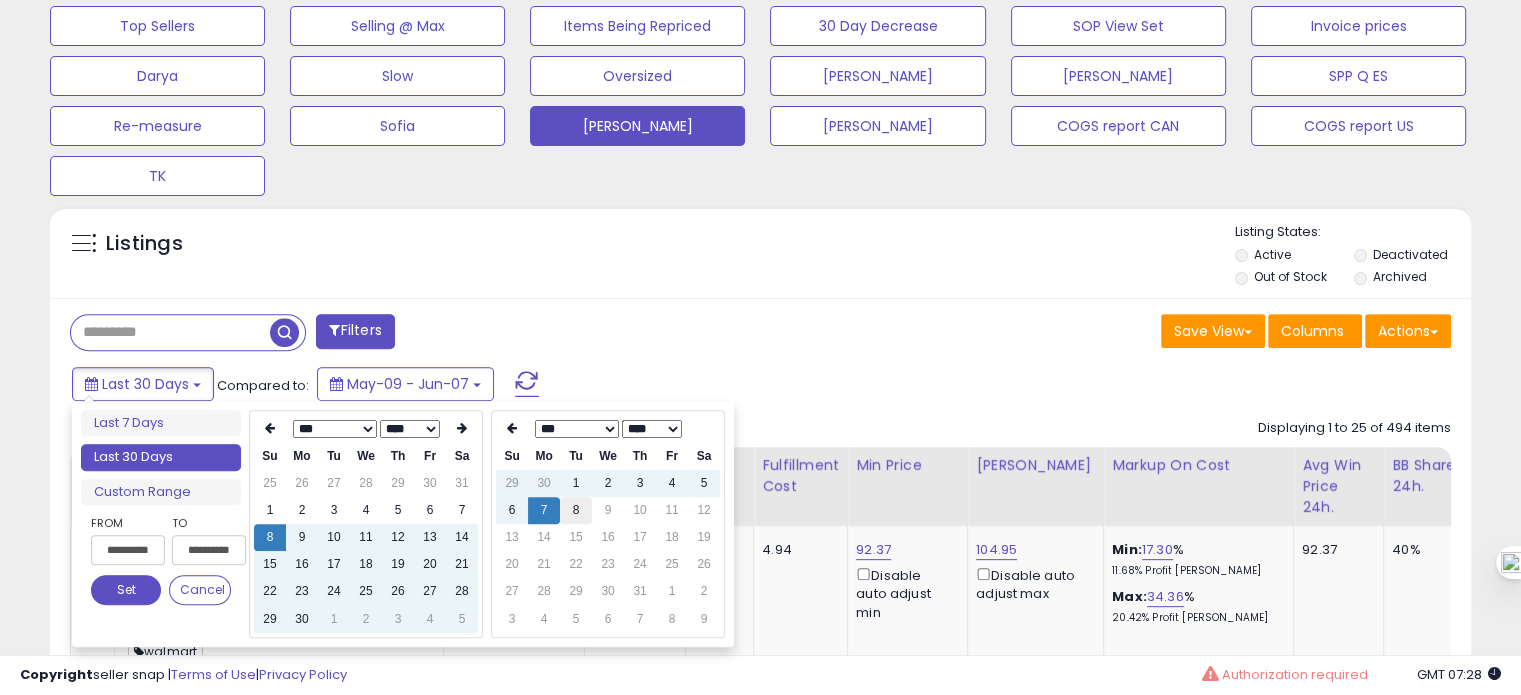 type on "**********" 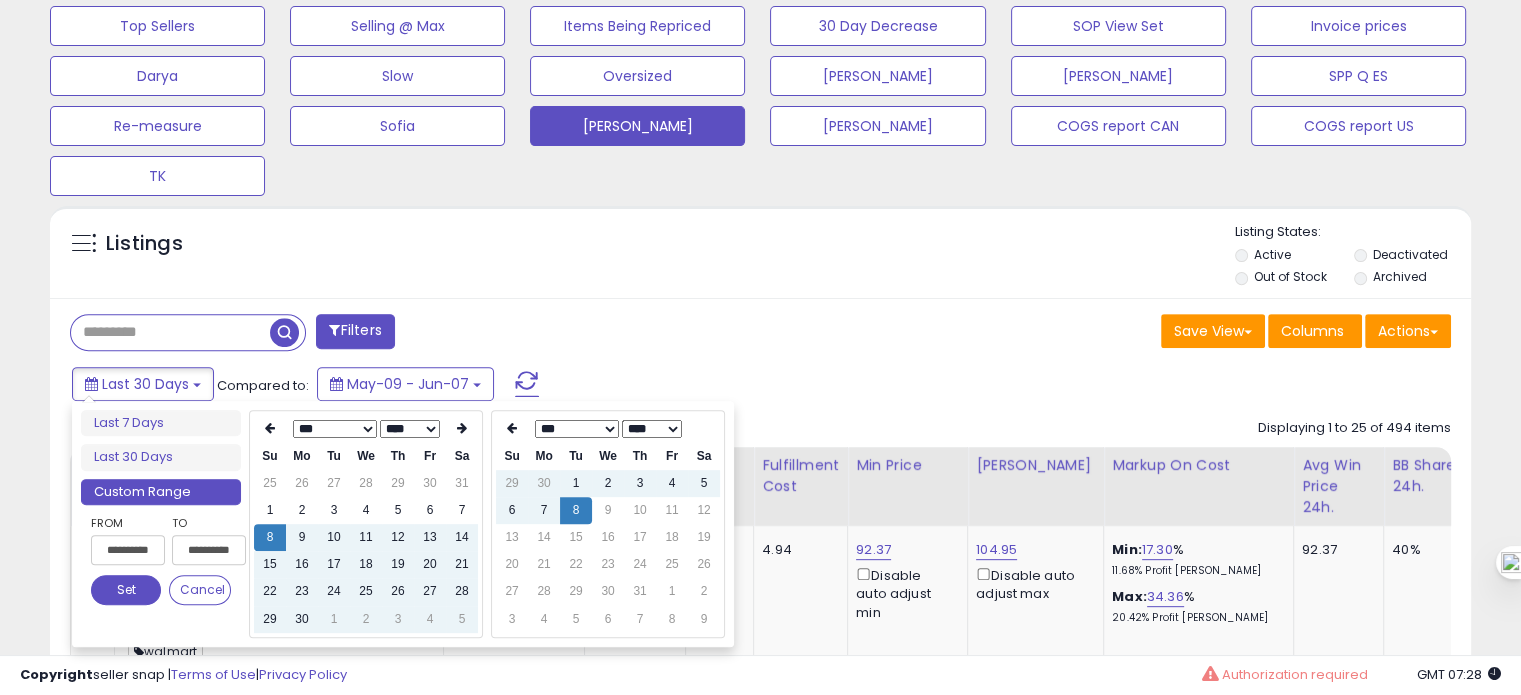 type on "**********" 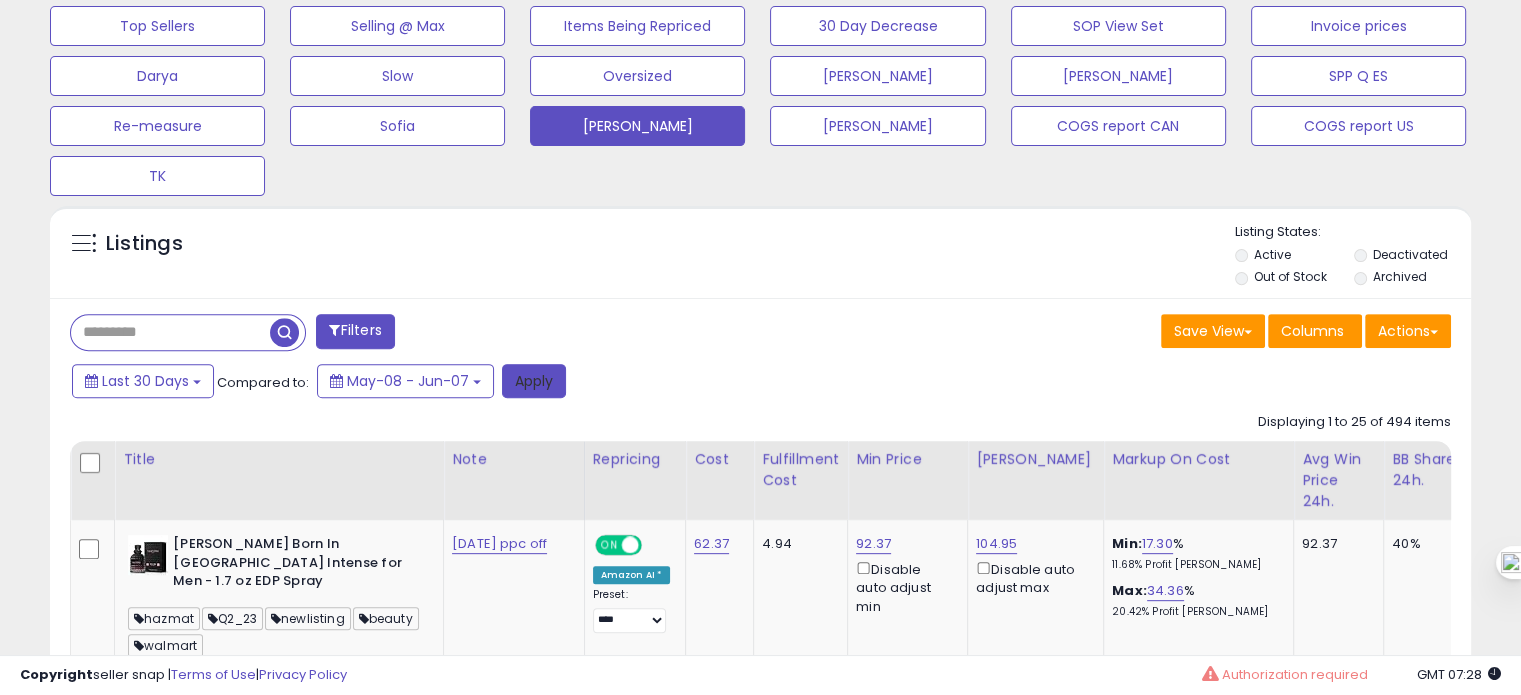 click on "Apply" at bounding box center [534, 381] 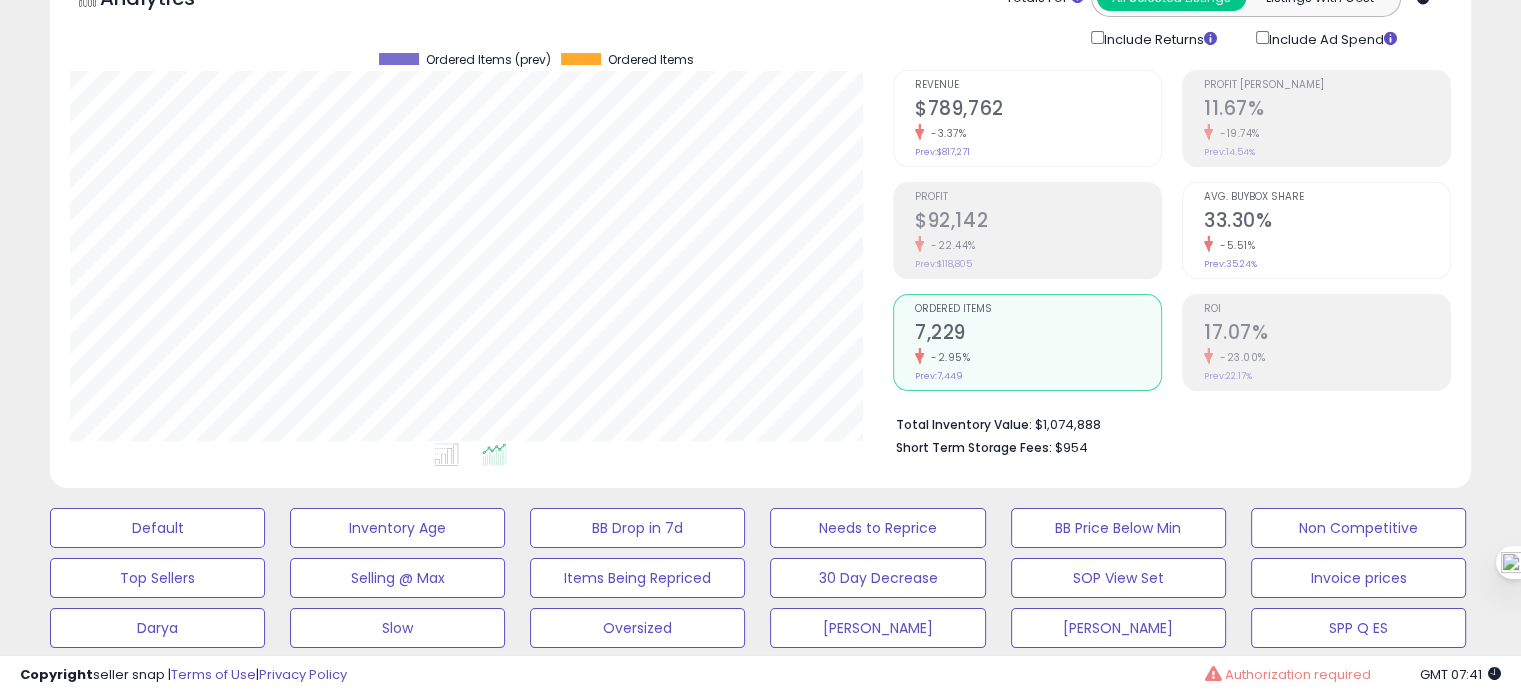 click on "Profit Margin
11.67%
-19.74%
Prev:  14.54%
Avg. Buybox Share
33.30%
-5.51%
Prev:  35.24%
ROI" at bounding box center [1316, 230] 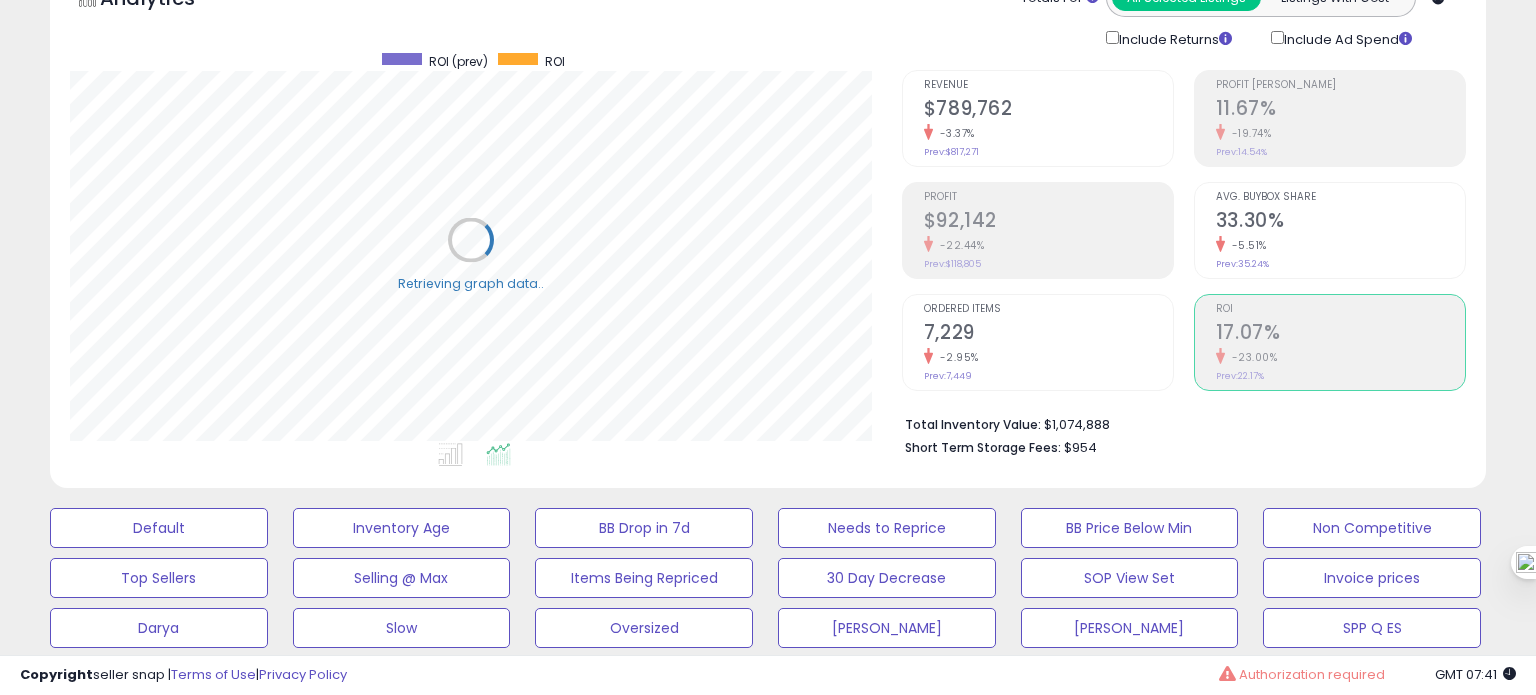 scroll, scrollTop: 999589, scrollLeft: 999168, axis: both 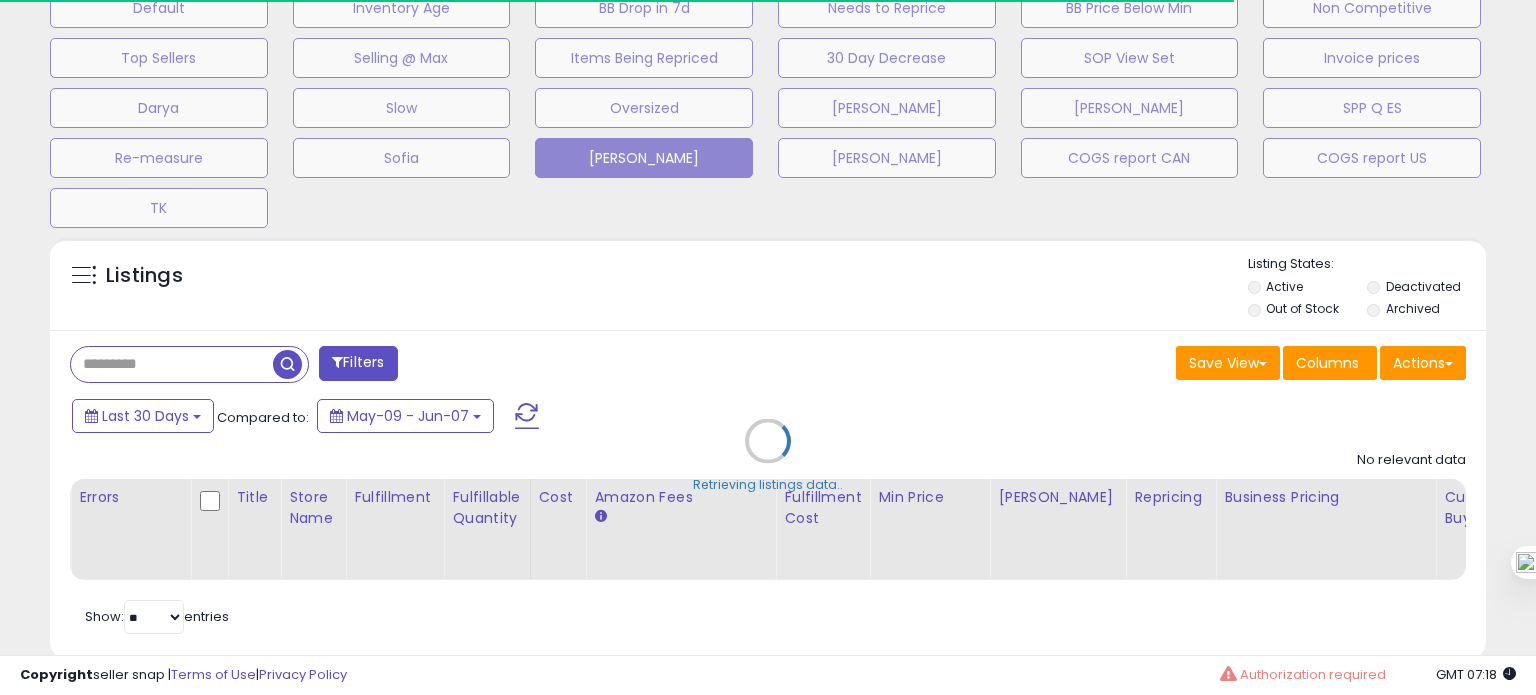 type on "**********" 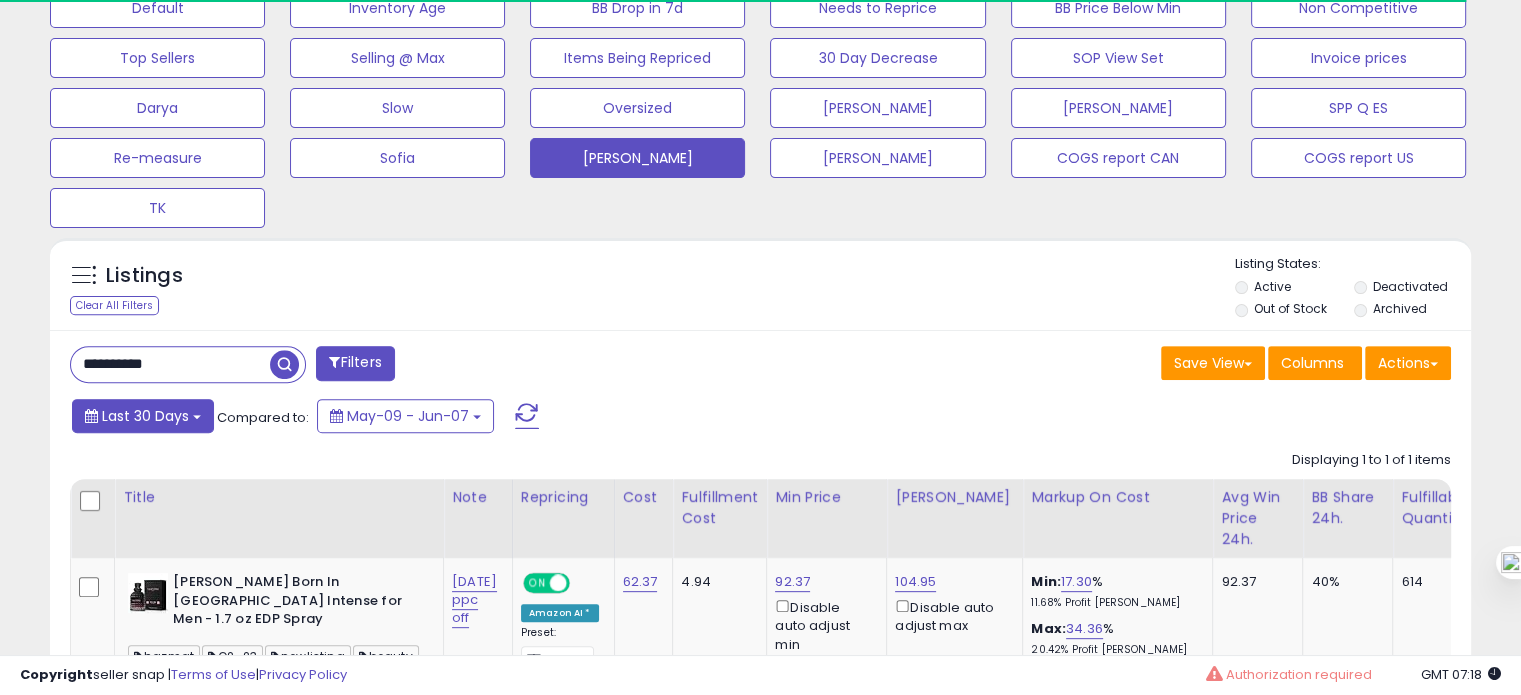 click on "Last 30 Days" at bounding box center [145, 416] 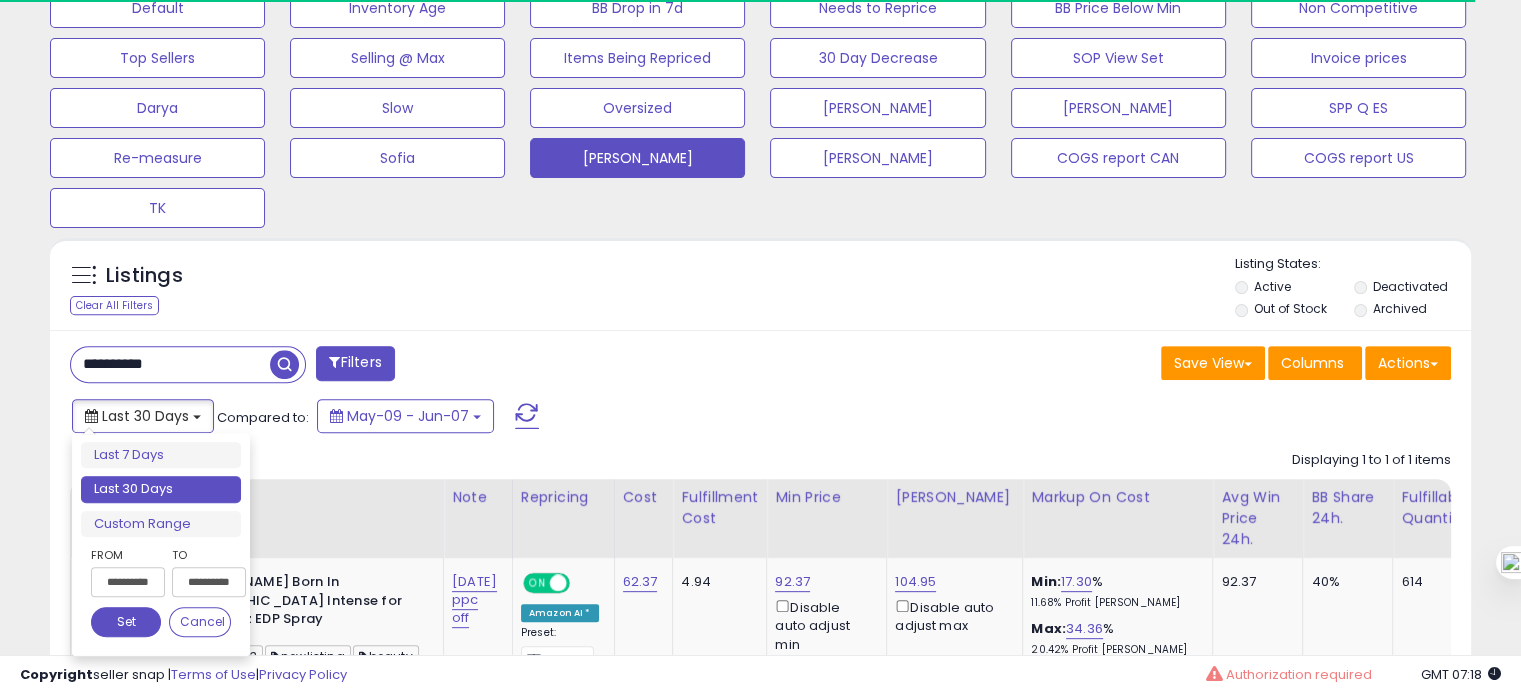 scroll, scrollTop: 999589, scrollLeft: 999176, axis: both 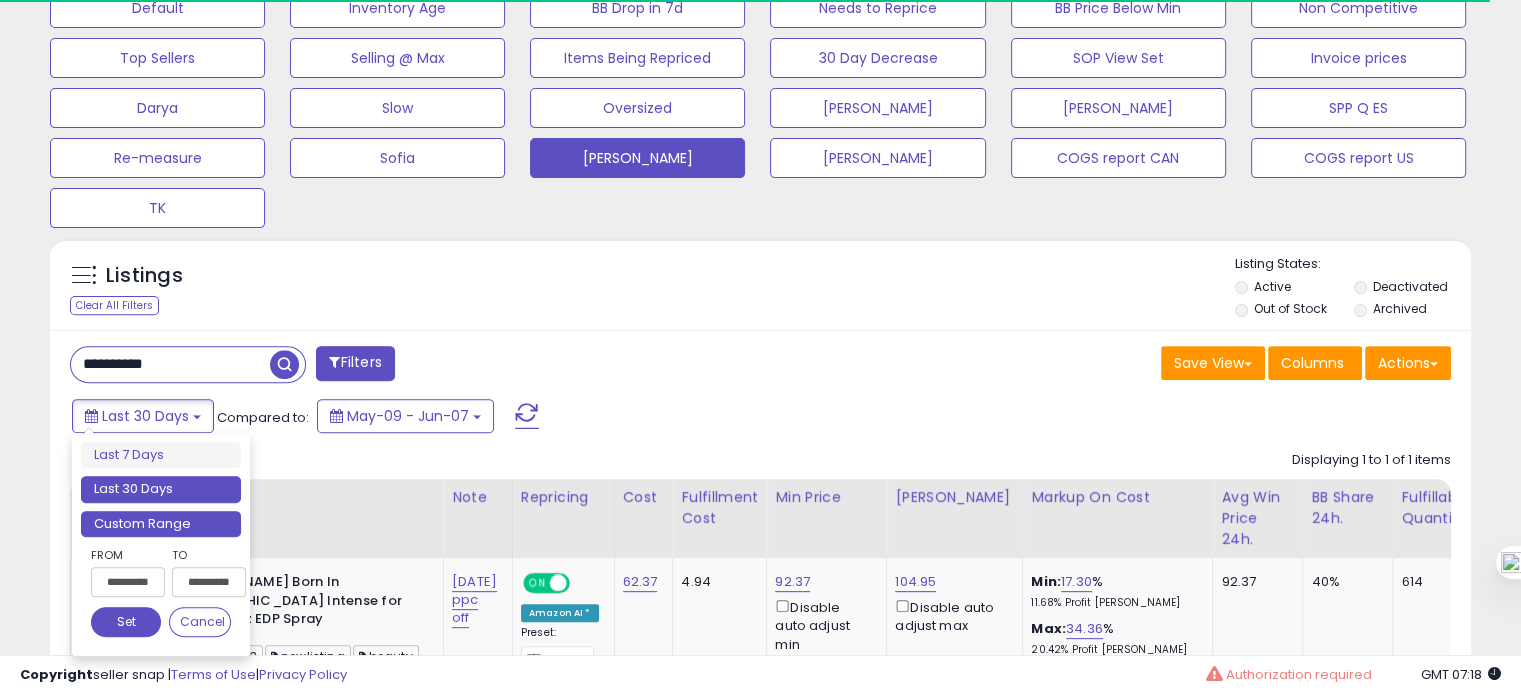 click on "Custom Range" at bounding box center [161, 524] 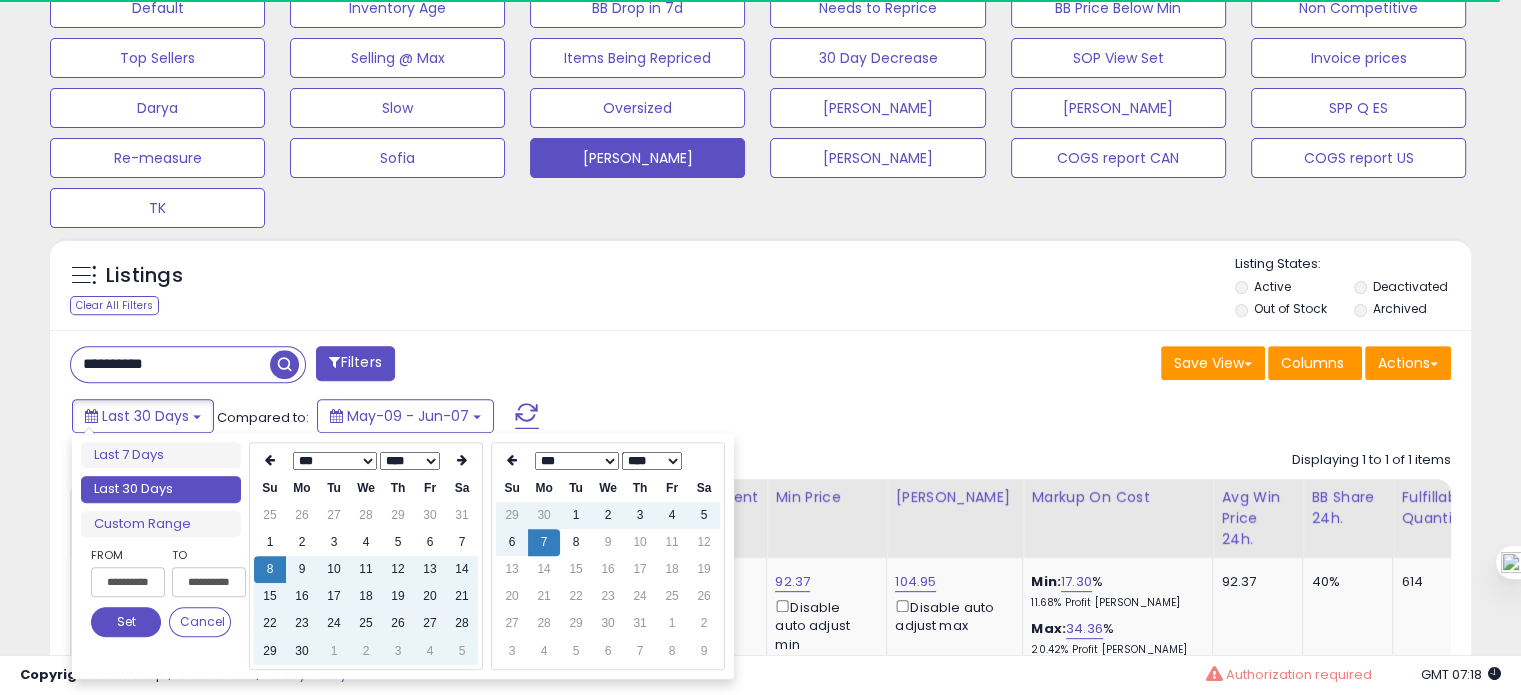 type on "**********" 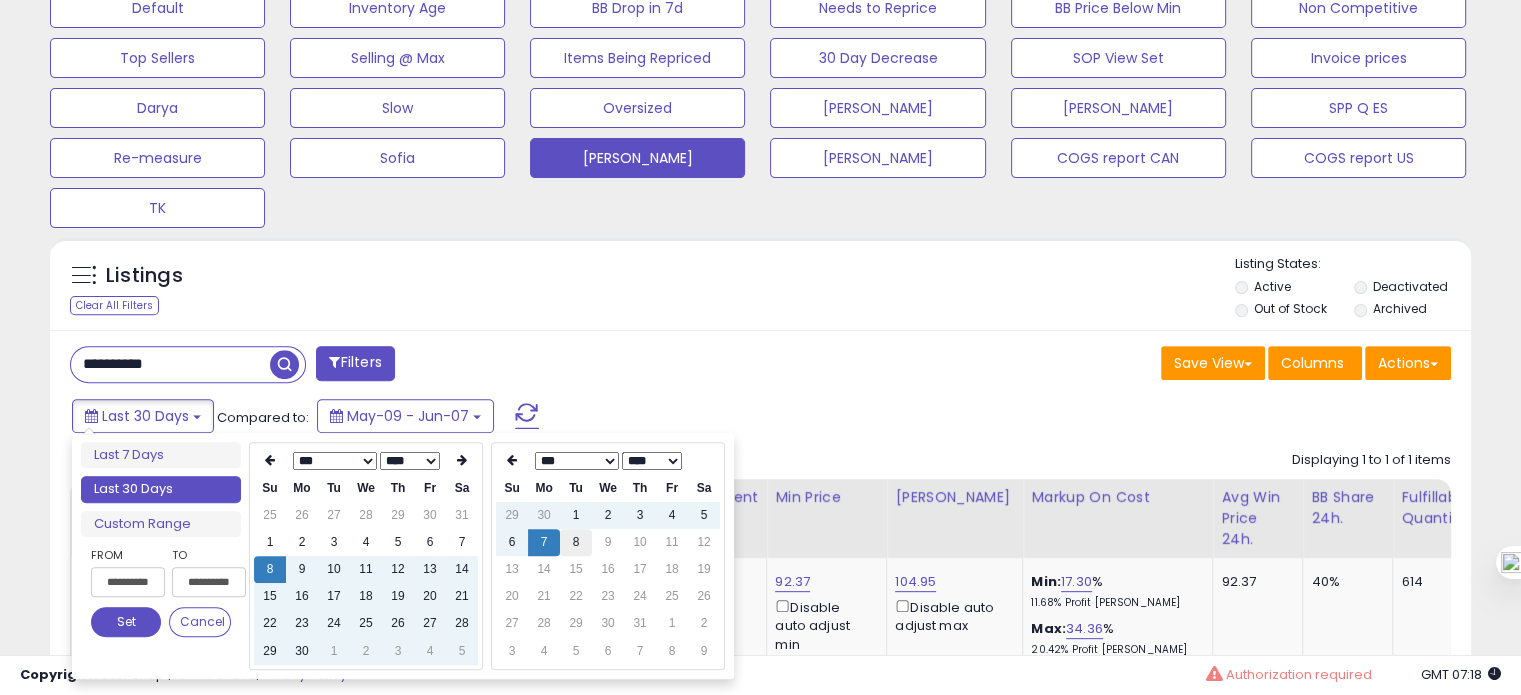 click on "8" at bounding box center [576, 542] 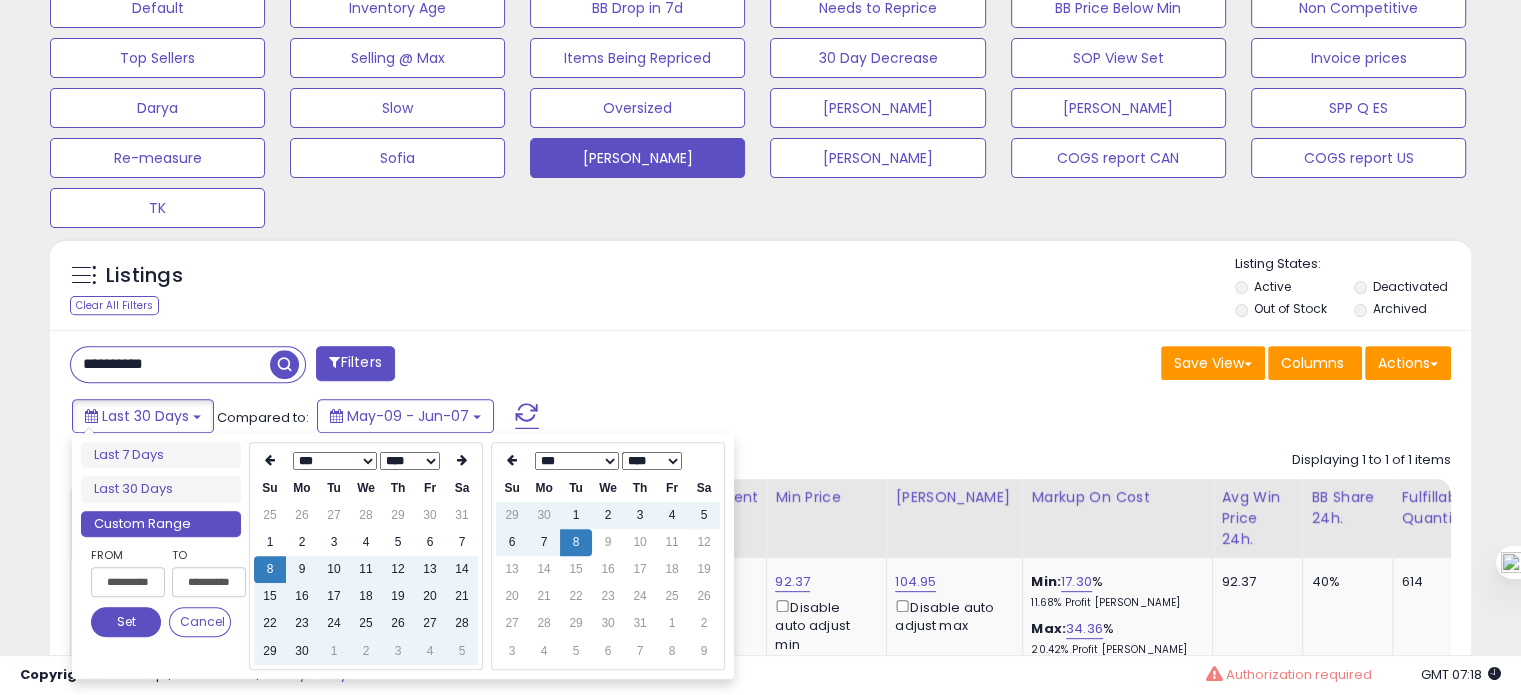 type on "**********" 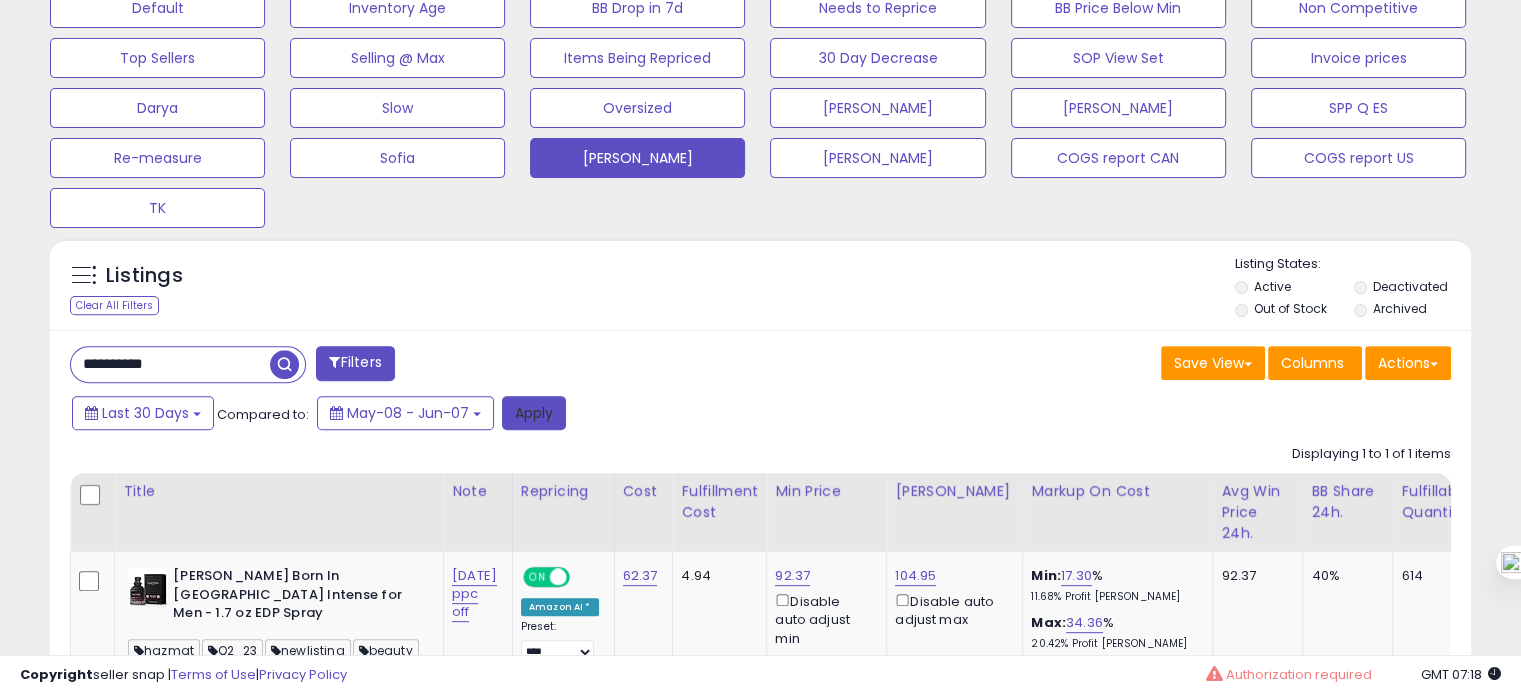click on "Apply" at bounding box center [534, 413] 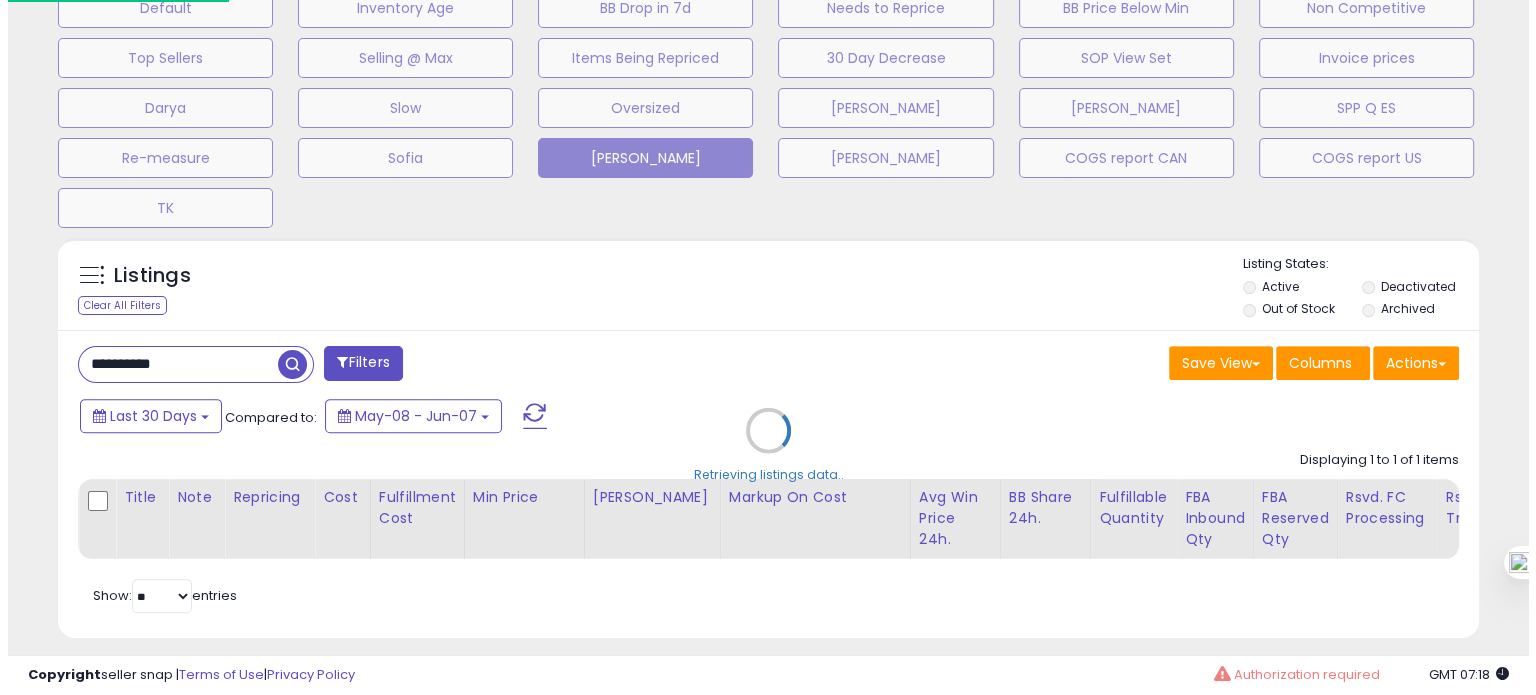 scroll, scrollTop: 999589, scrollLeft: 999168, axis: both 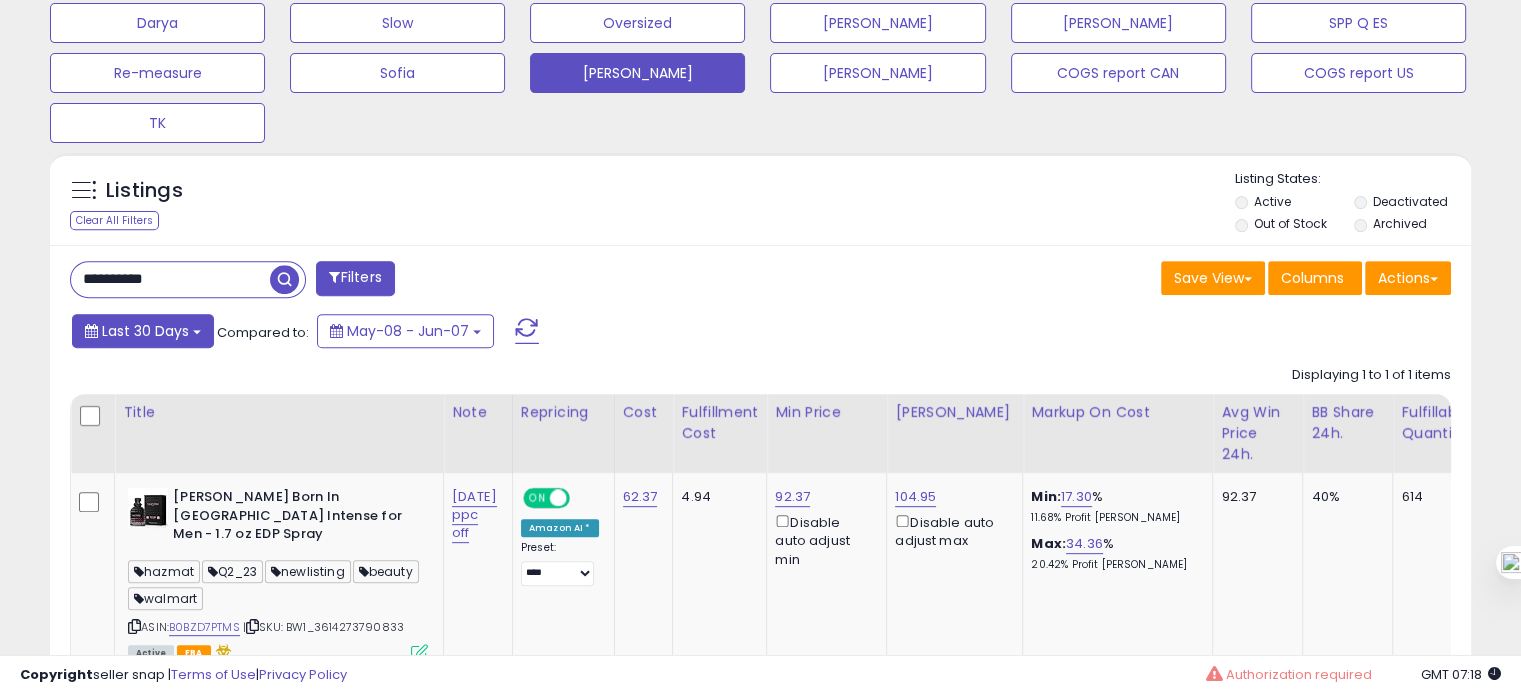 click on "Last 30 Days" at bounding box center [143, 331] 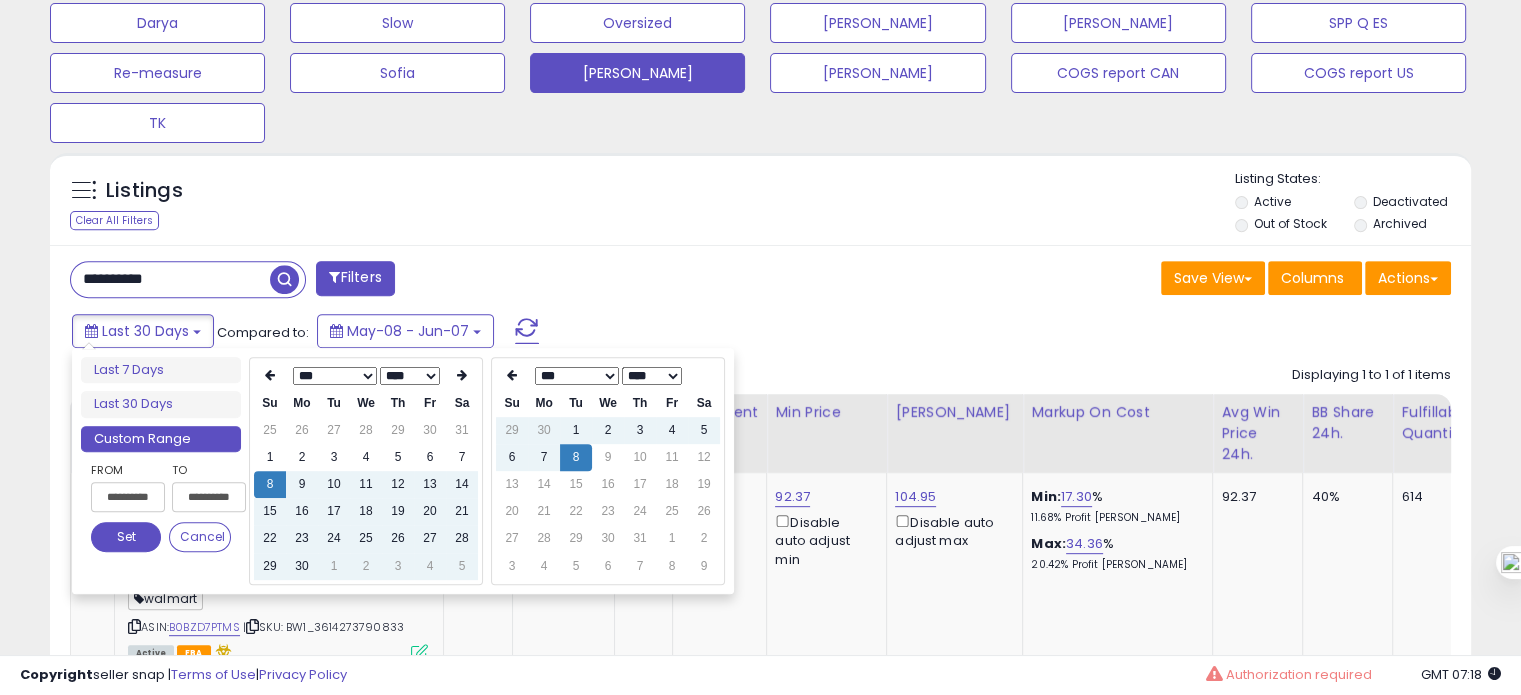 click on "**********" at bounding box center [408, 281] 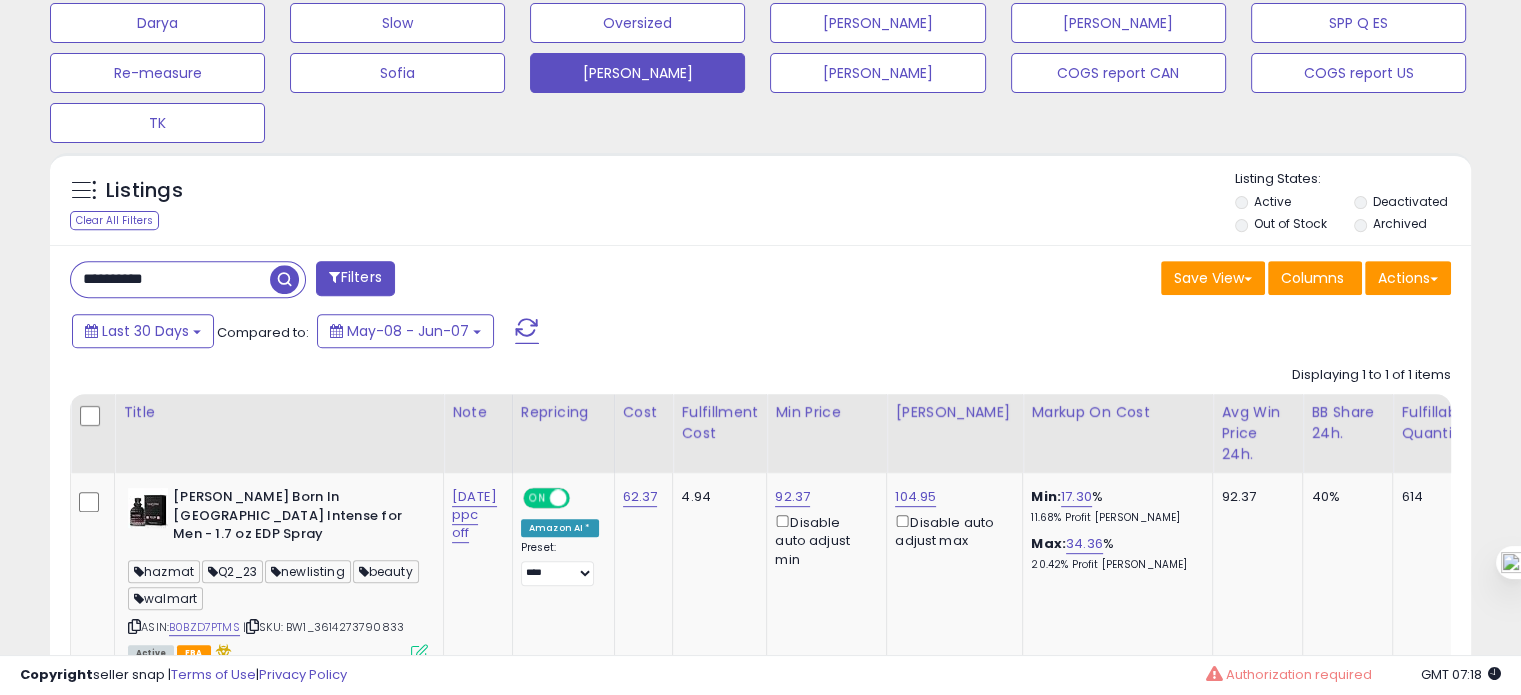 scroll, scrollTop: 856, scrollLeft: 0, axis: vertical 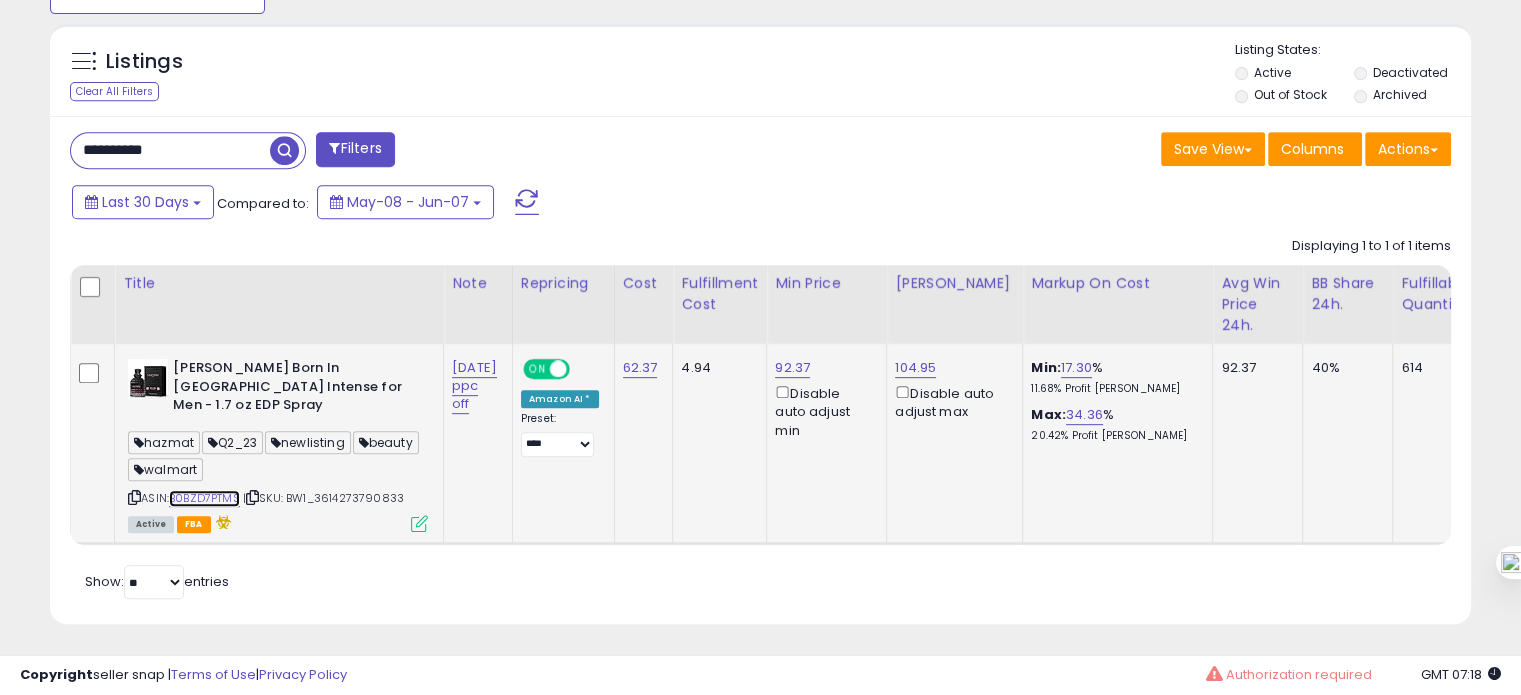 click on "B0BZD7PTMS" at bounding box center [204, 498] 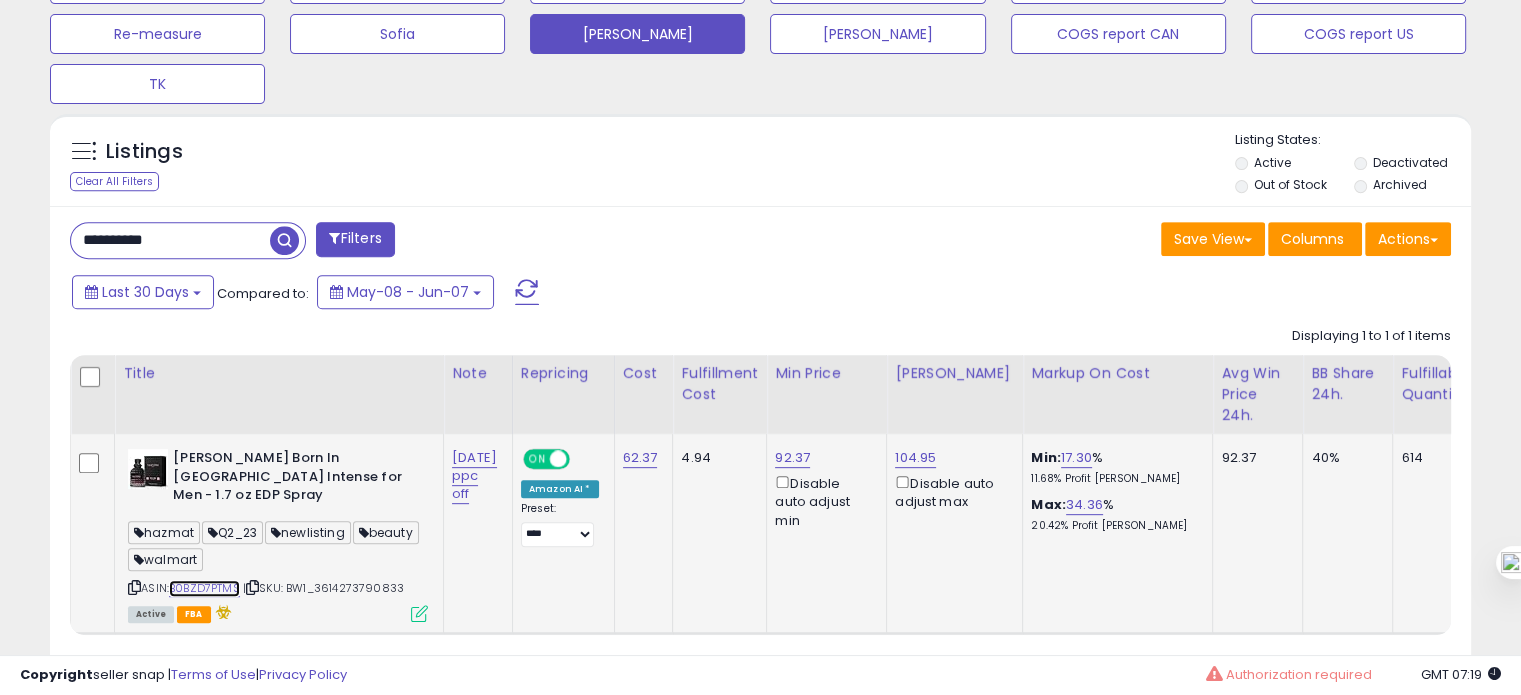 scroll, scrollTop: 800, scrollLeft: 0, axis: vertical 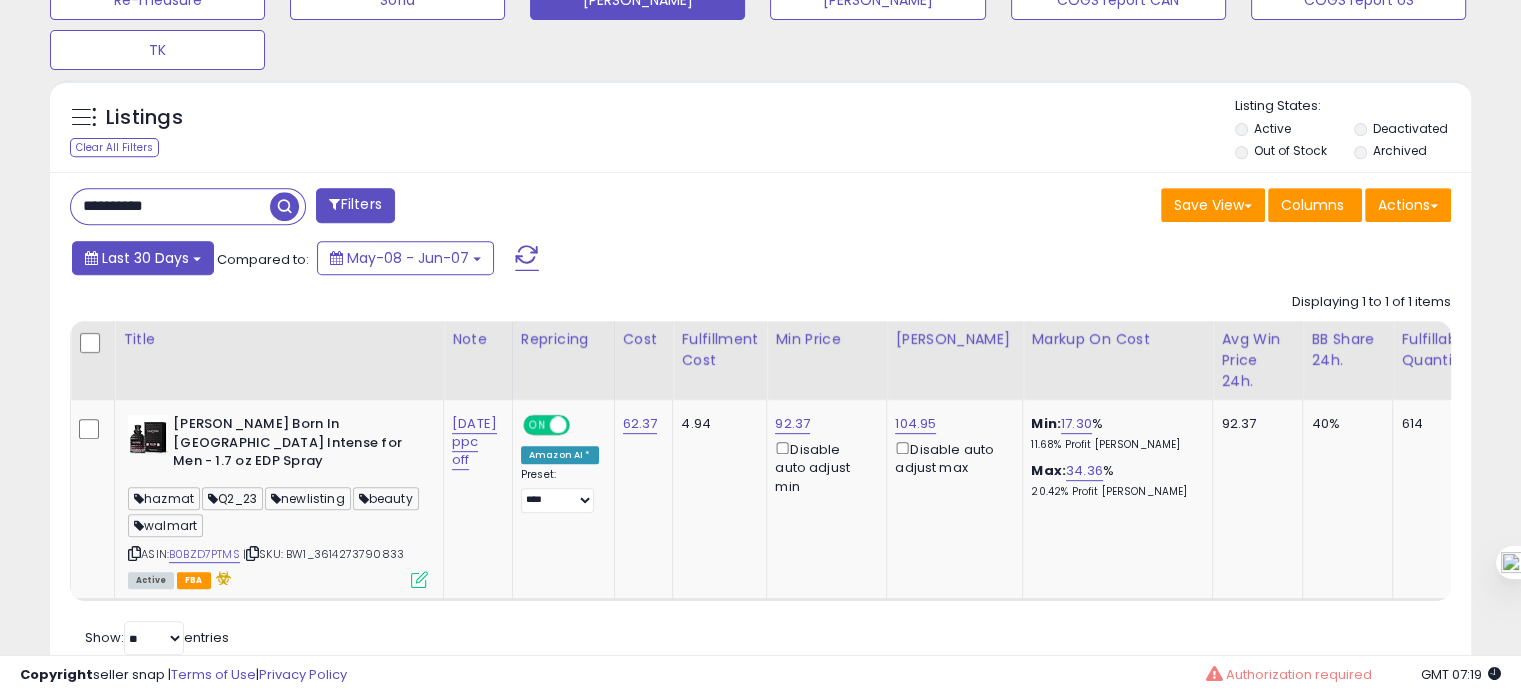 click on "Last 30 Days" at bounding box center (145, 258) 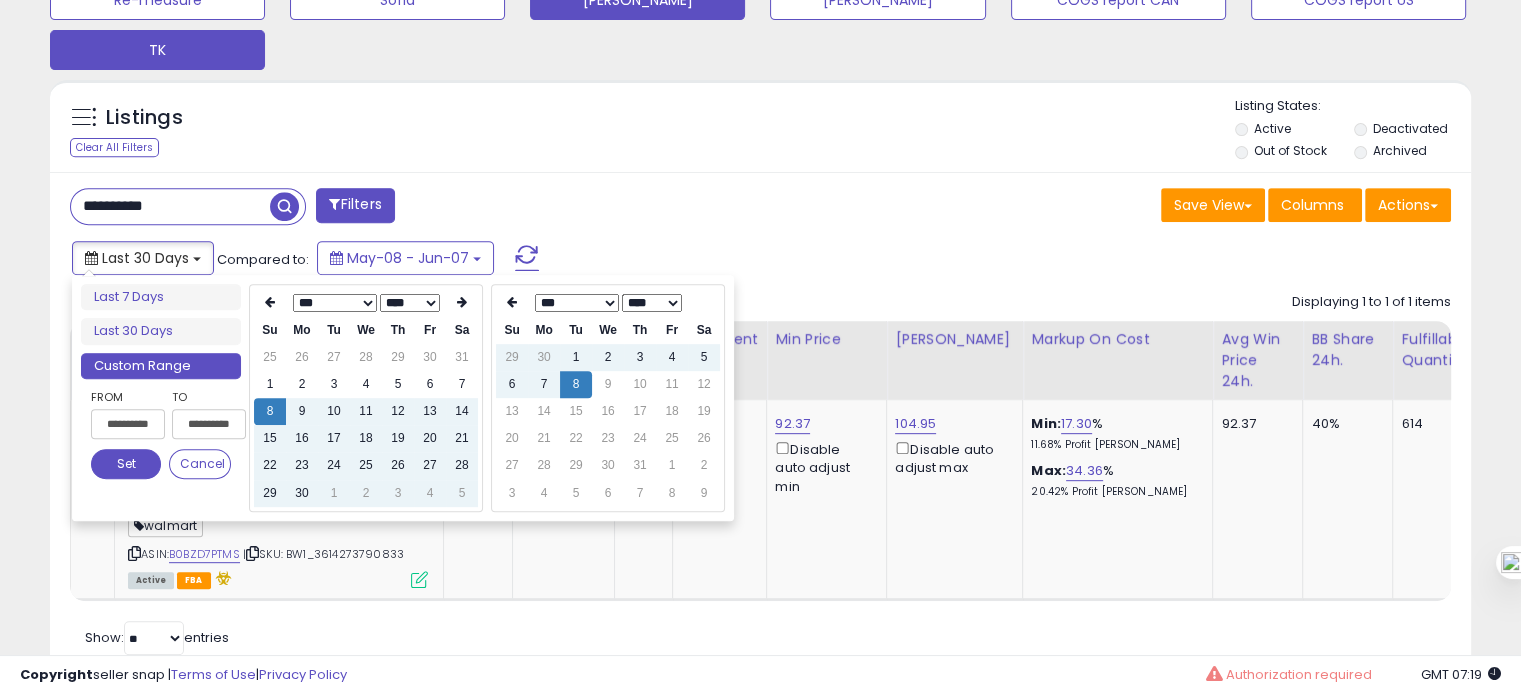 type on "**********" 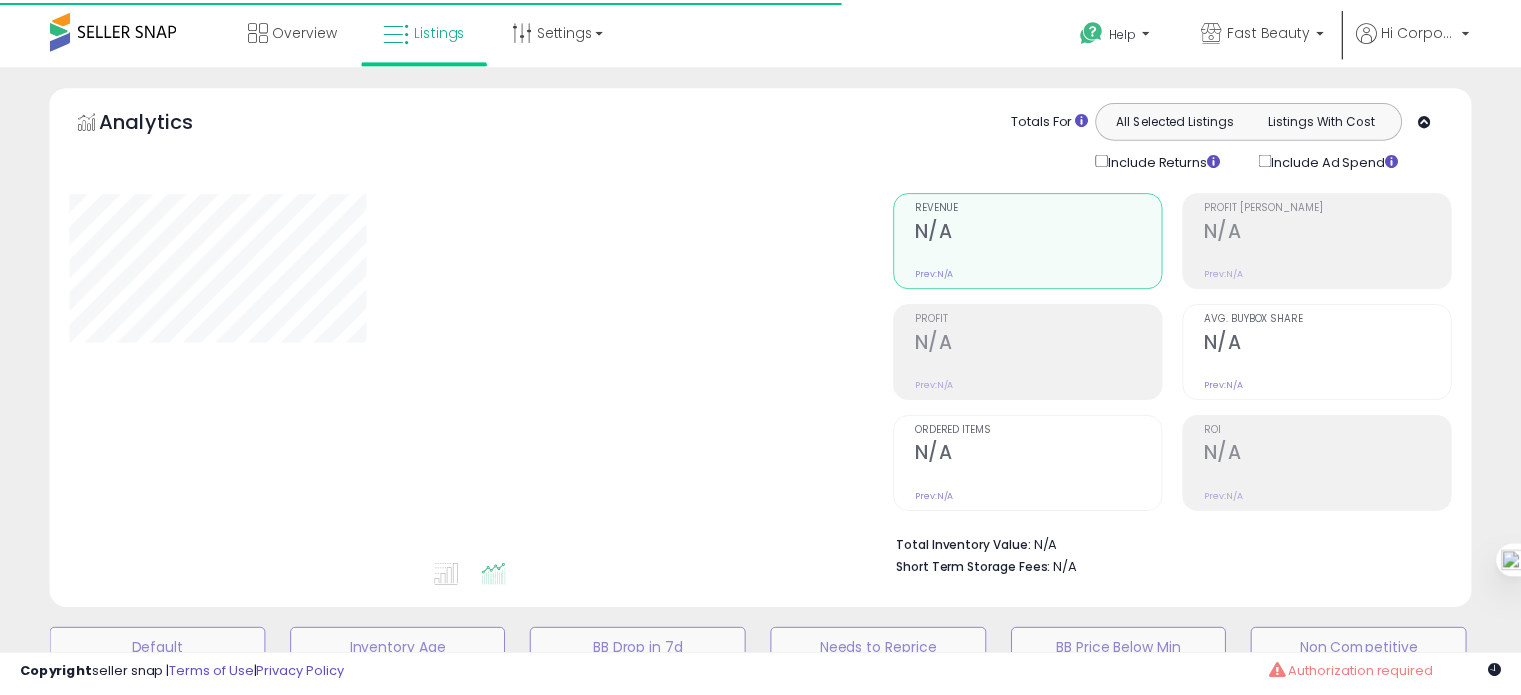 scroll, scrollTop: 695, scrollLeft: 0, axis: vertical 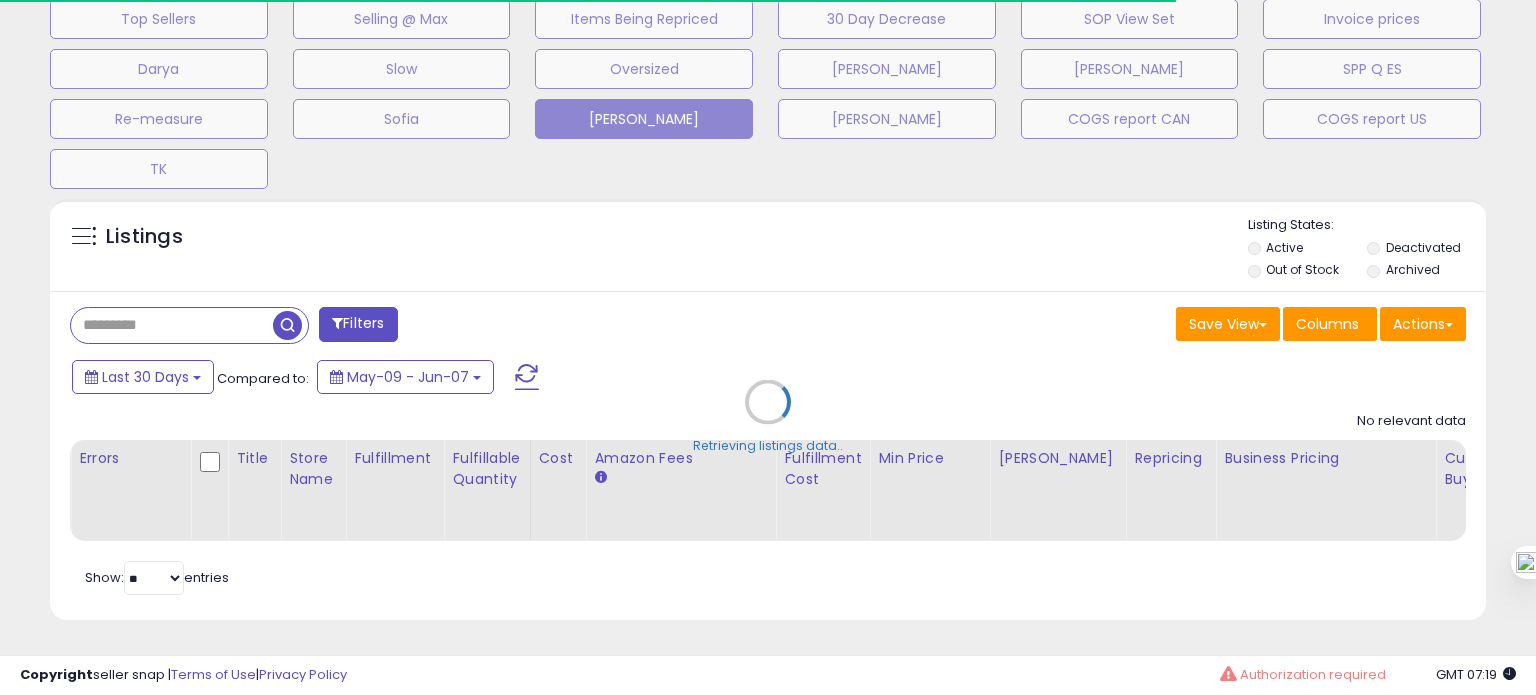 type on "**********" 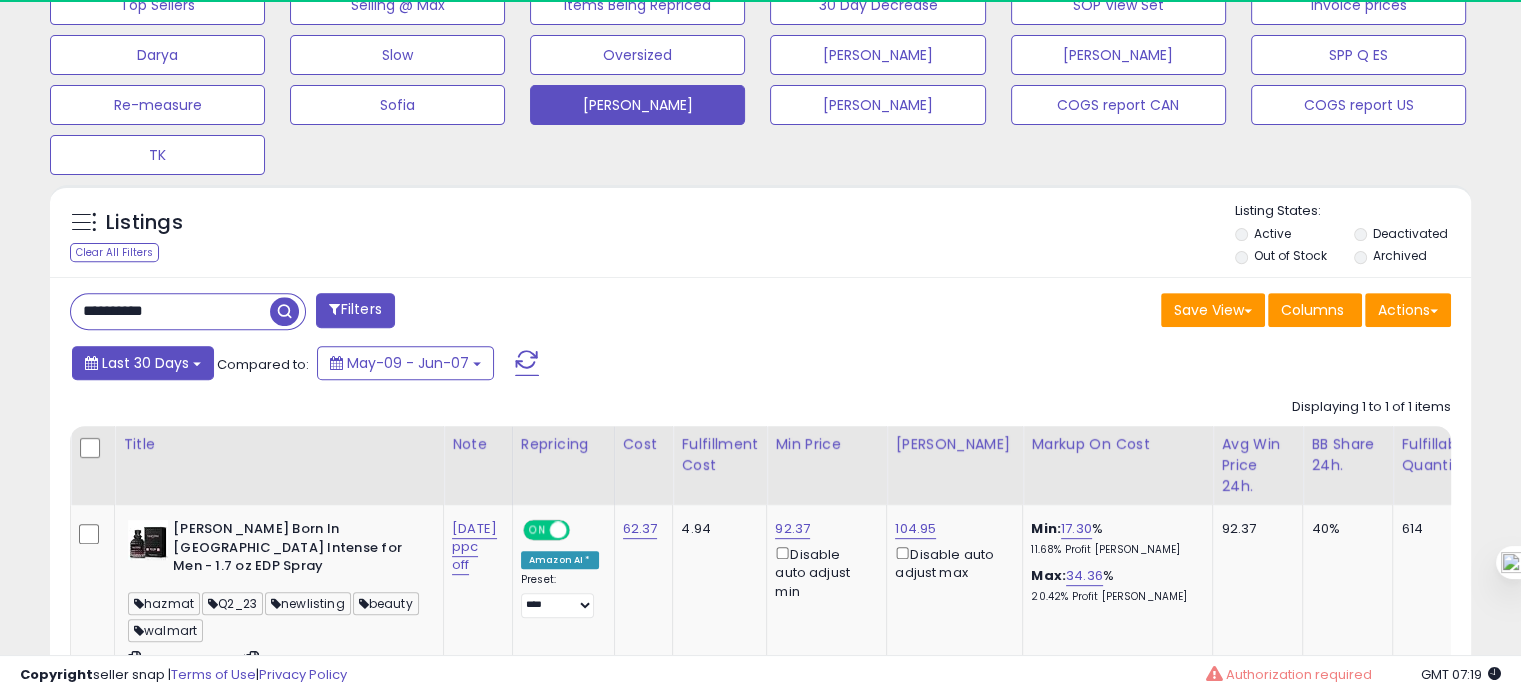 scroll, scrollTop: 999589, scrollLeft: 999176, axis: both 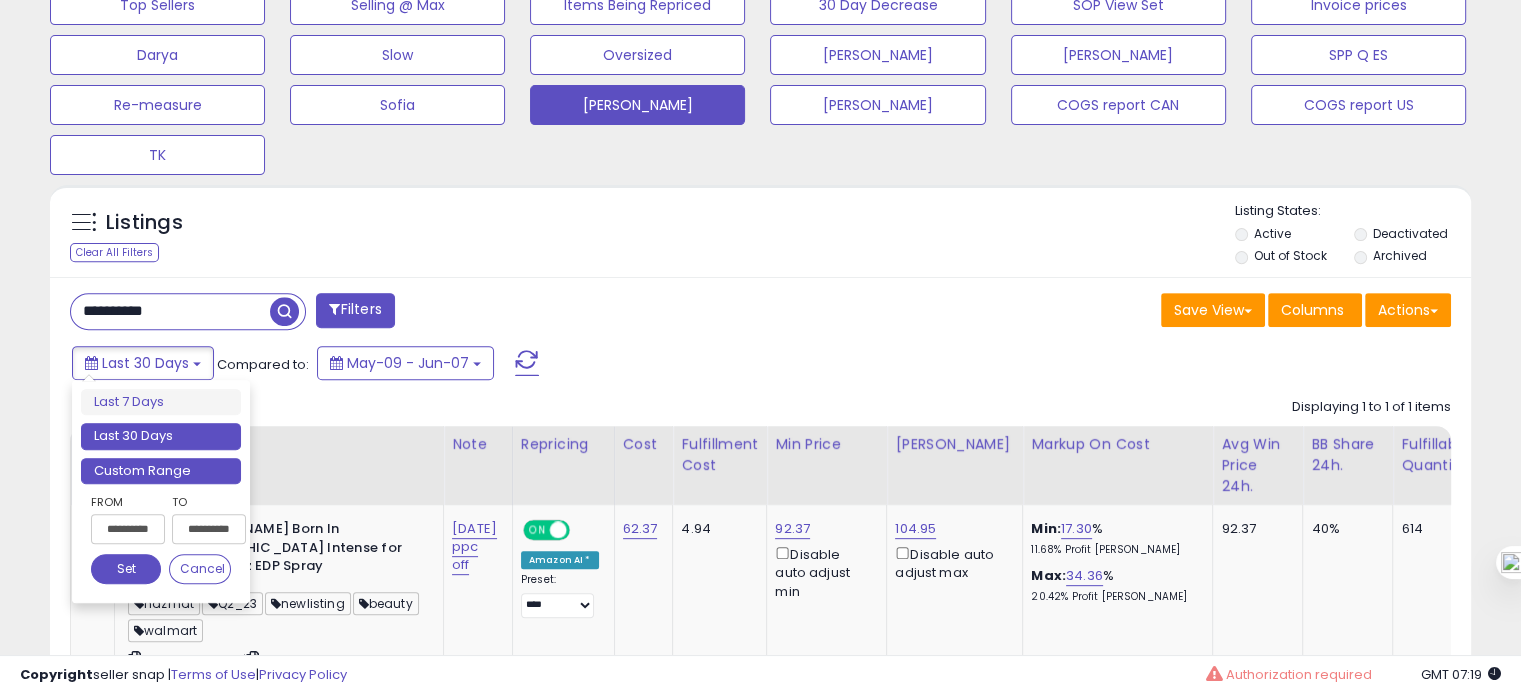click on "Custom Range" at bounding box center (161, 471) 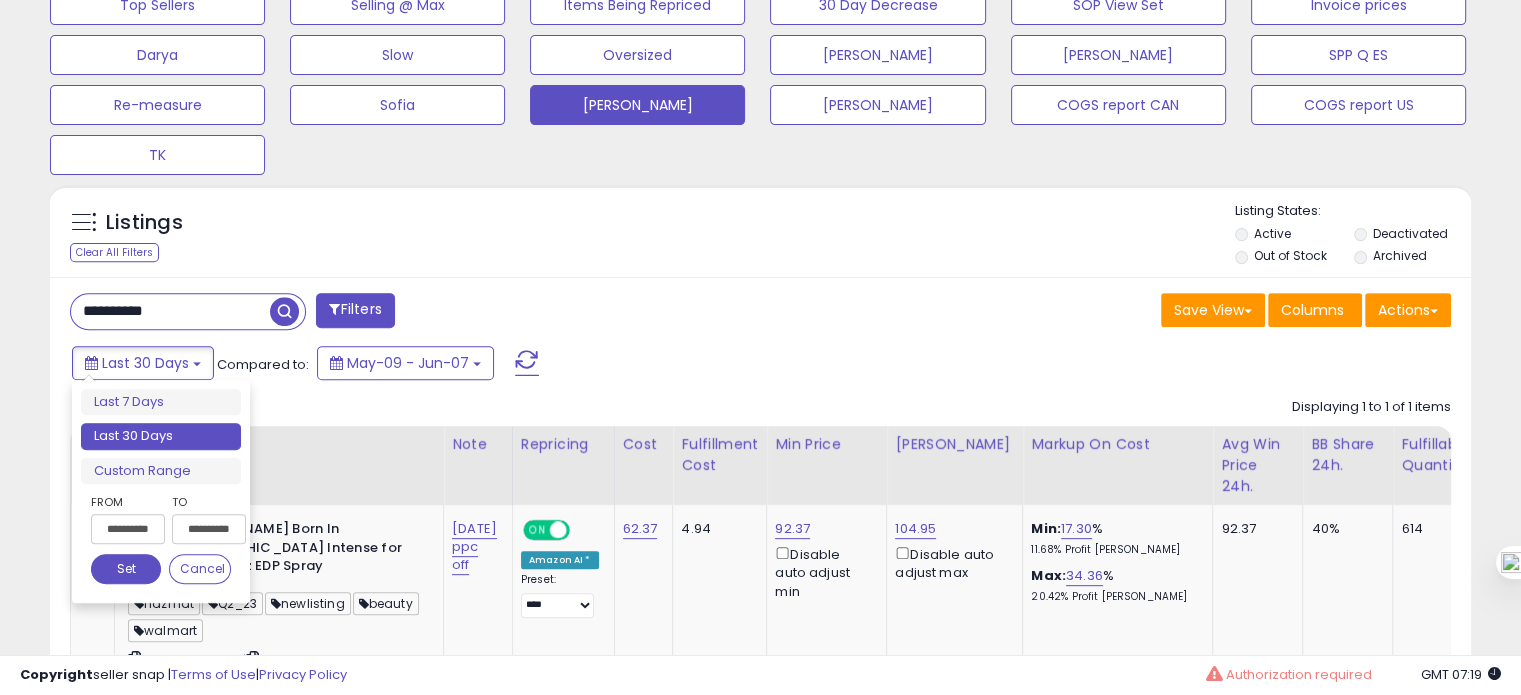 type on "**********" 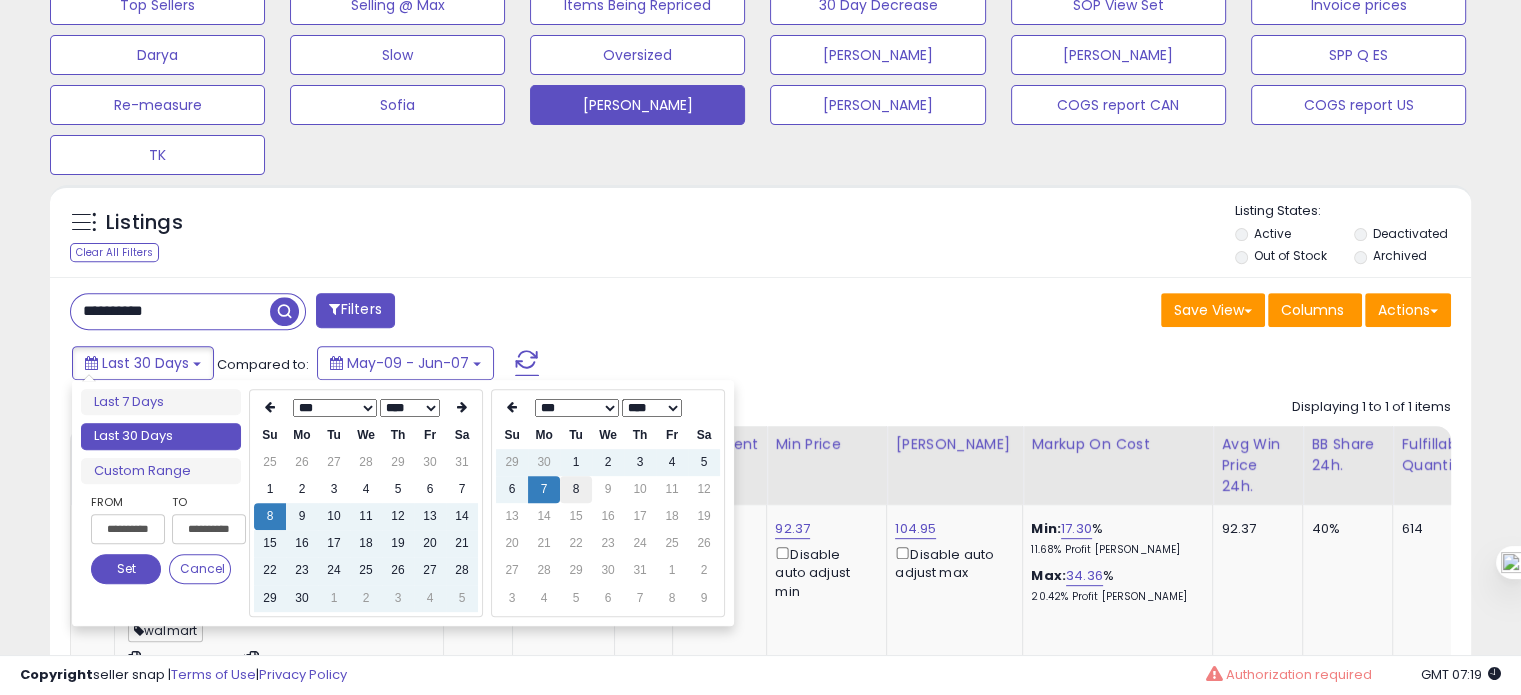 click on "8" at bounding box center [576, 489] 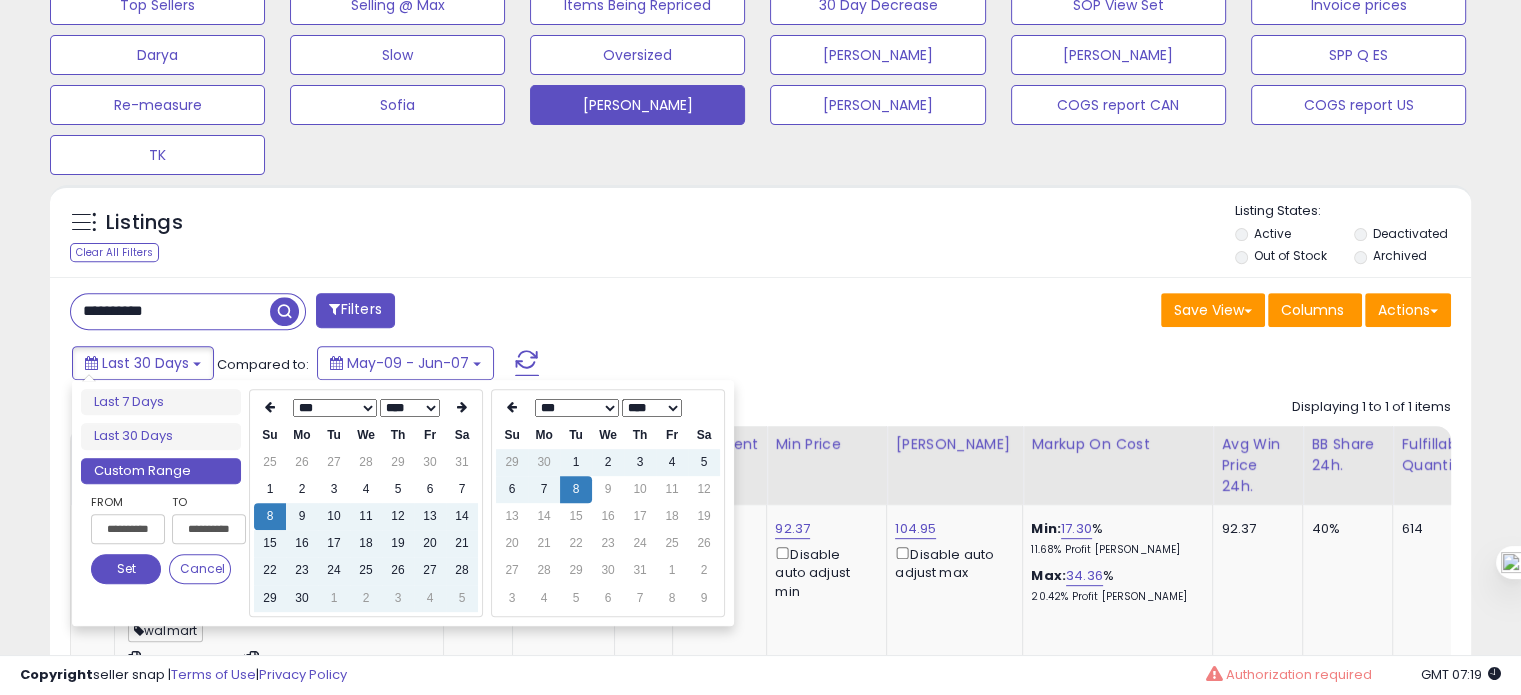 type on "**********" 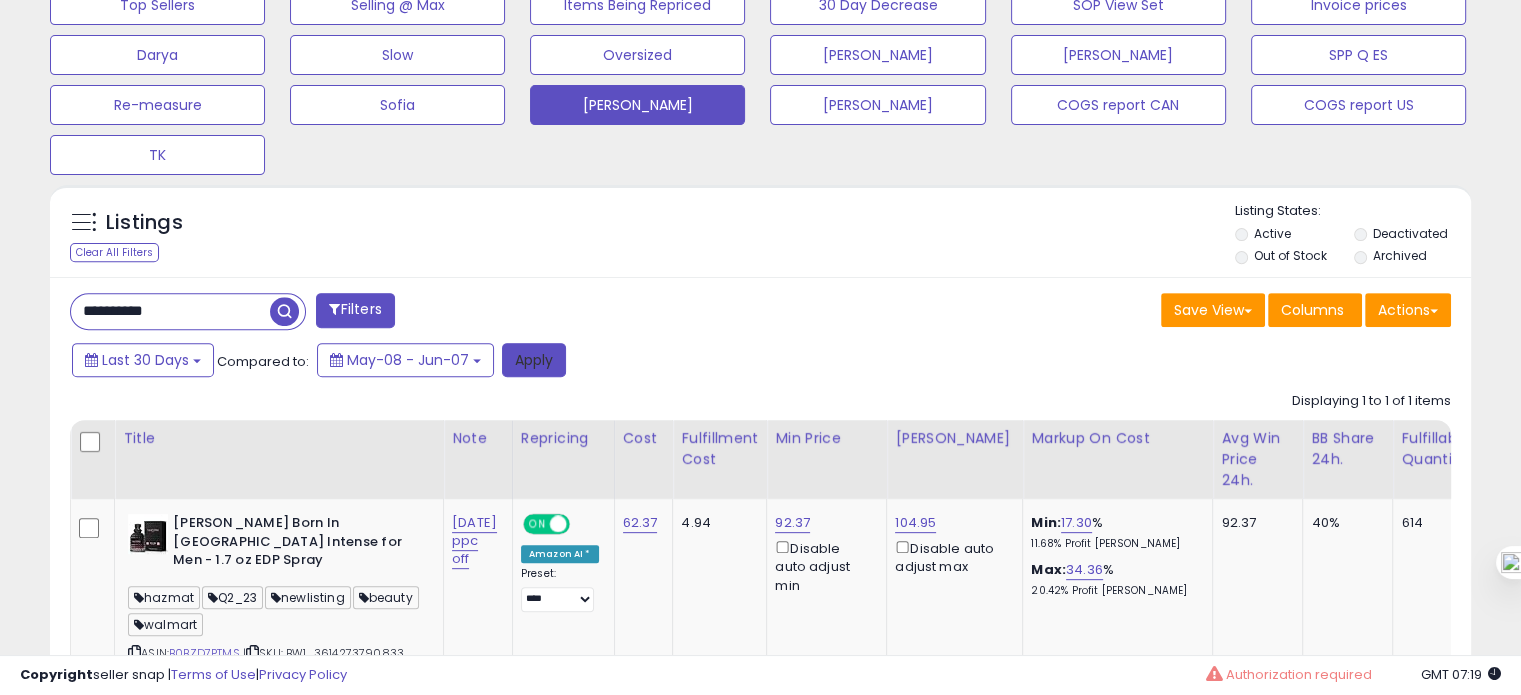 click on "Apply" at bounding box center (534, 360) 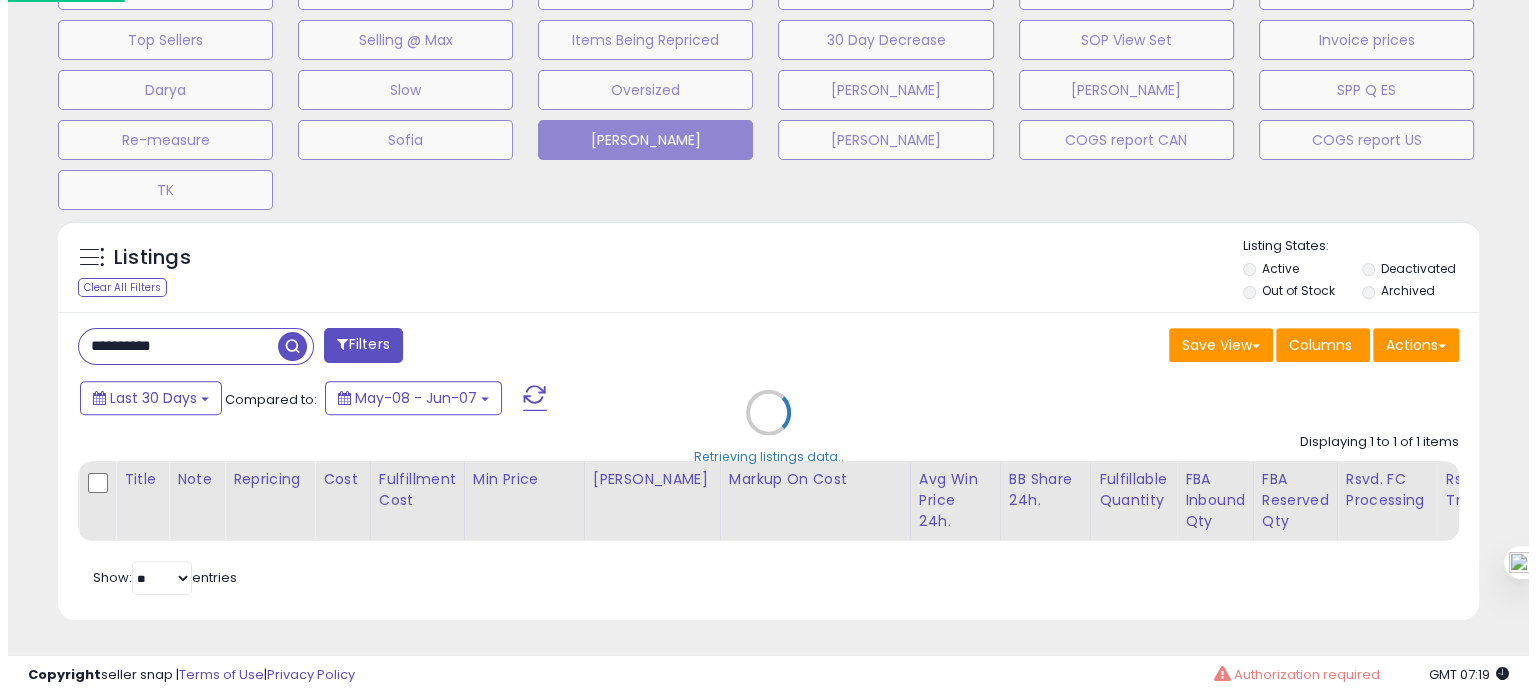 scroll, scrollTop: 674, scrollLeft: 0, axis: vertical 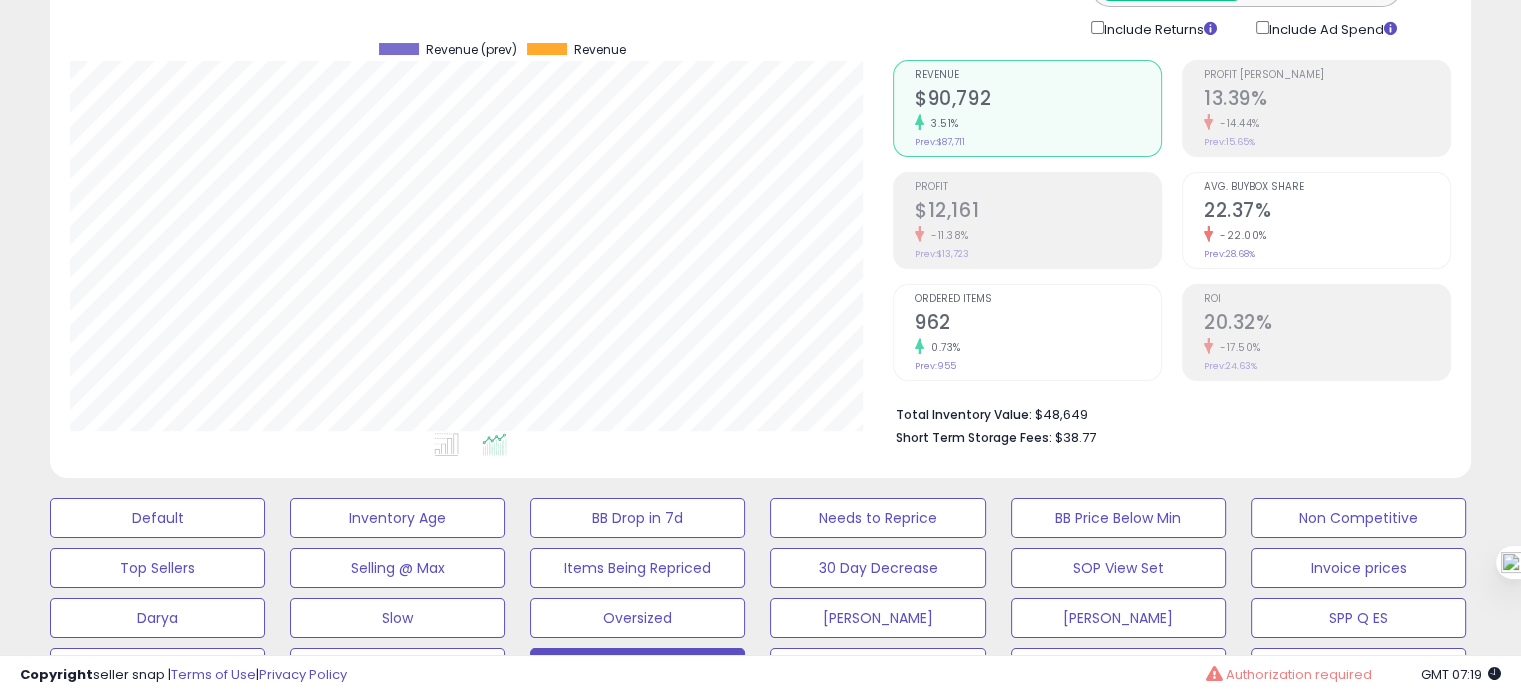 click on "Ordered Items" at bounding box center [1038, 299] 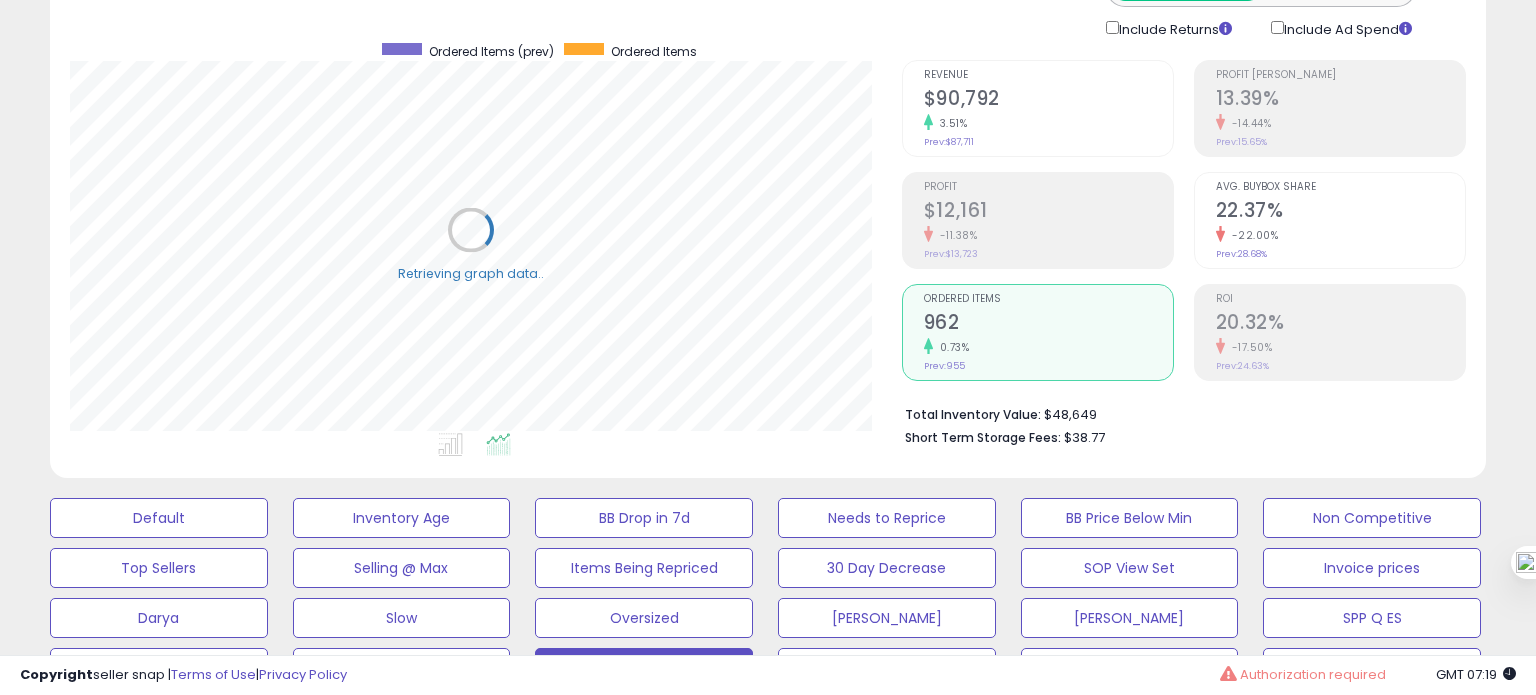 scroll, scrollTop: 999589, scrollLeft: 999168, axis: both 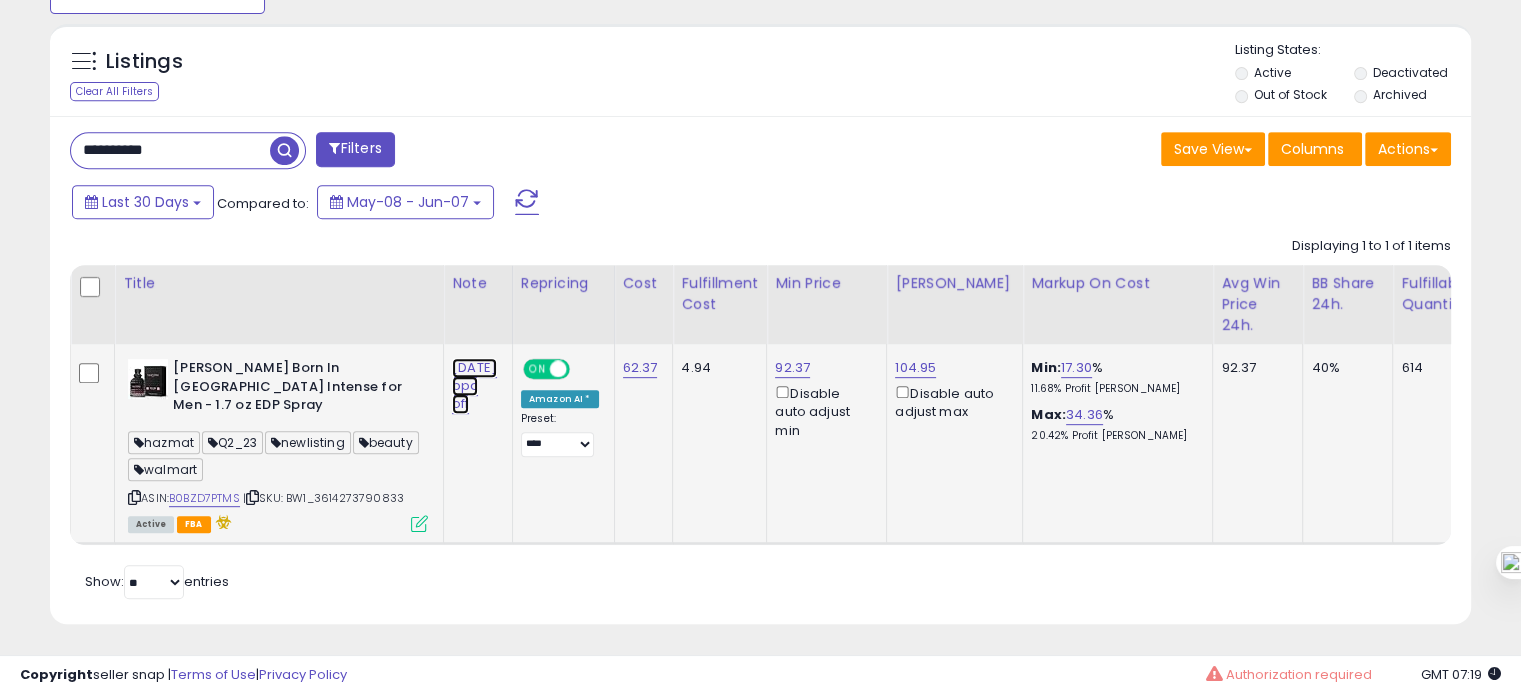 click on "[DATE] ppc off" at bounding box center (474, 386) 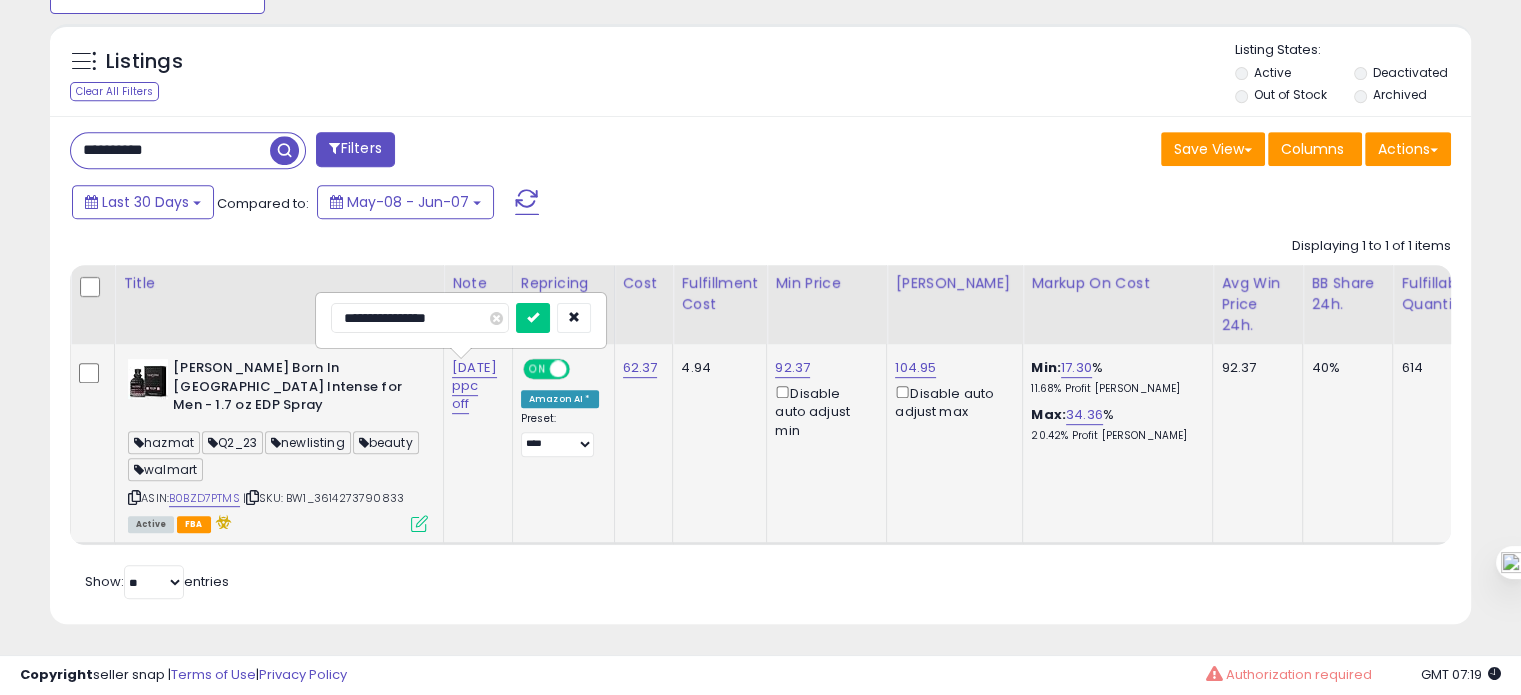 click on "**********" at bounding box center [420, 318] 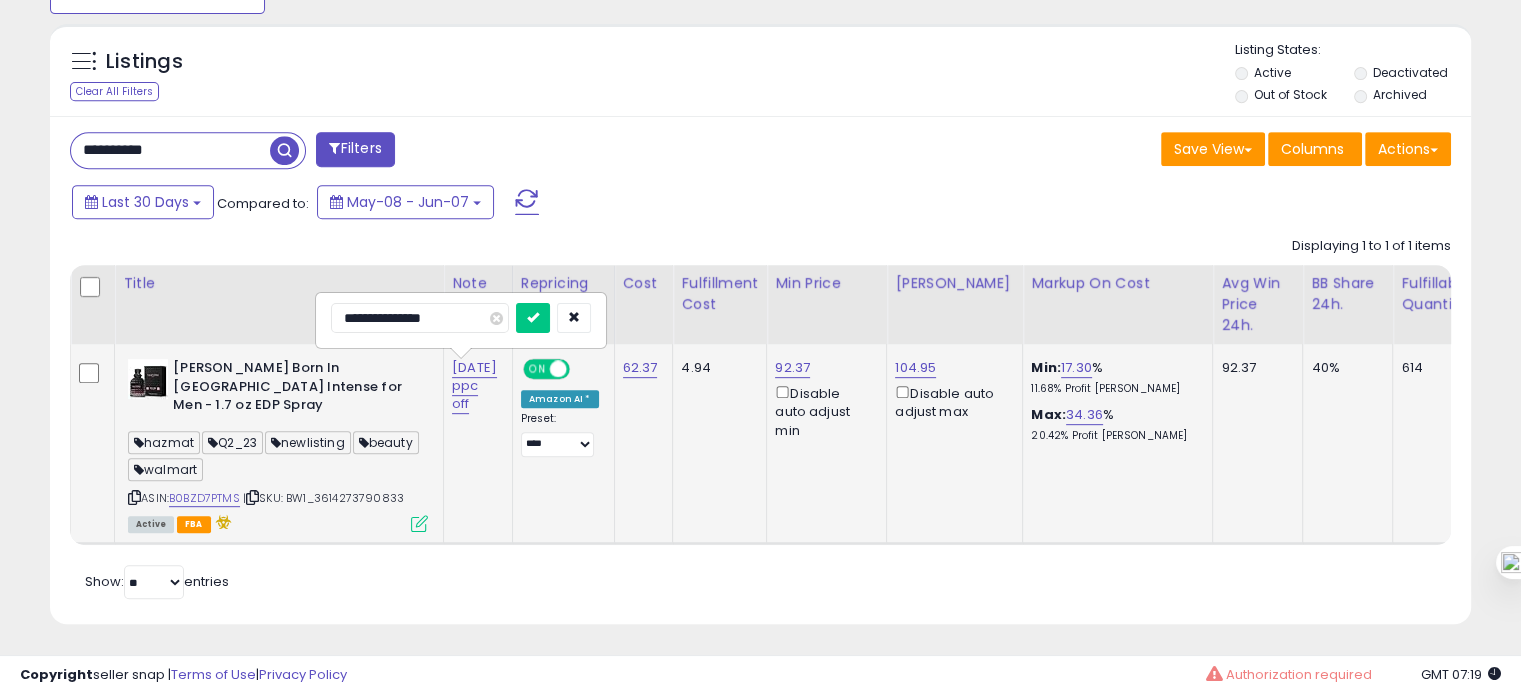 type on "**********" 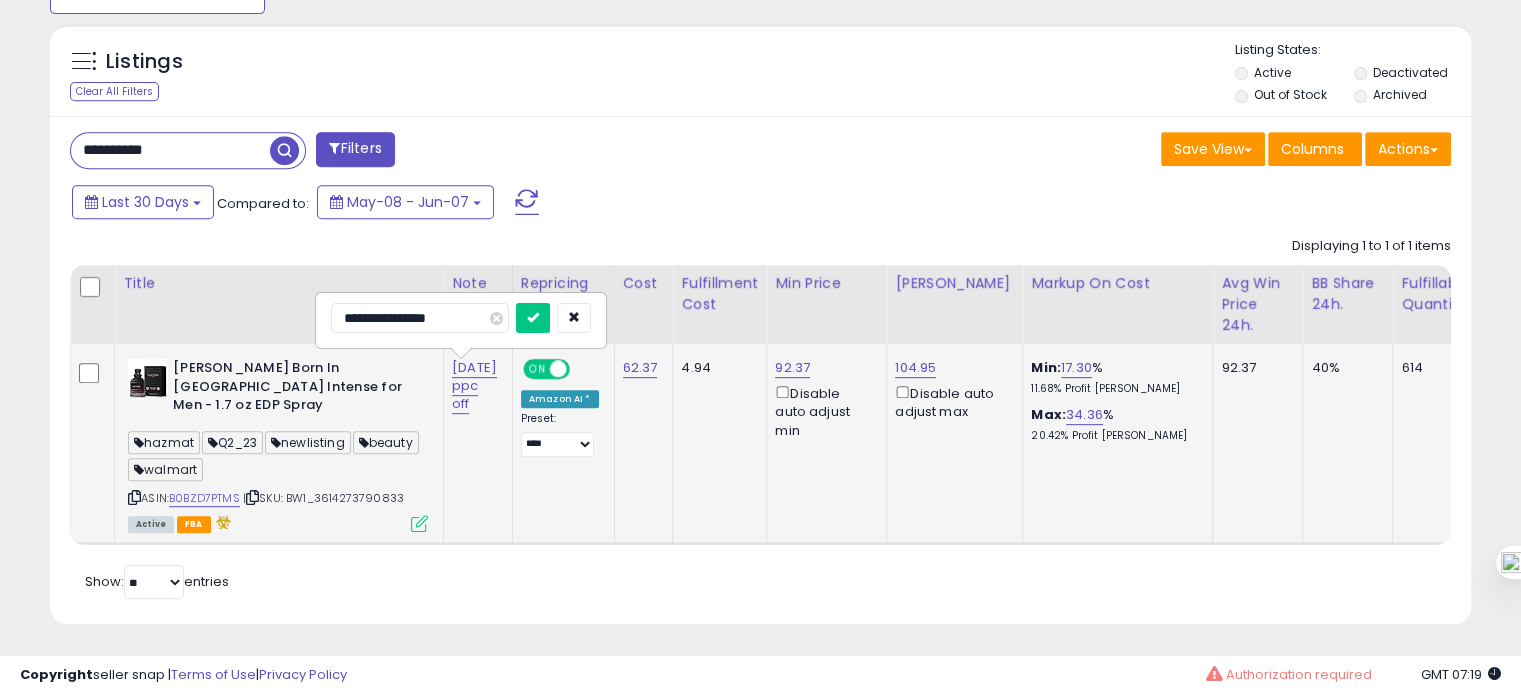 click at bounding box center (533, 318) 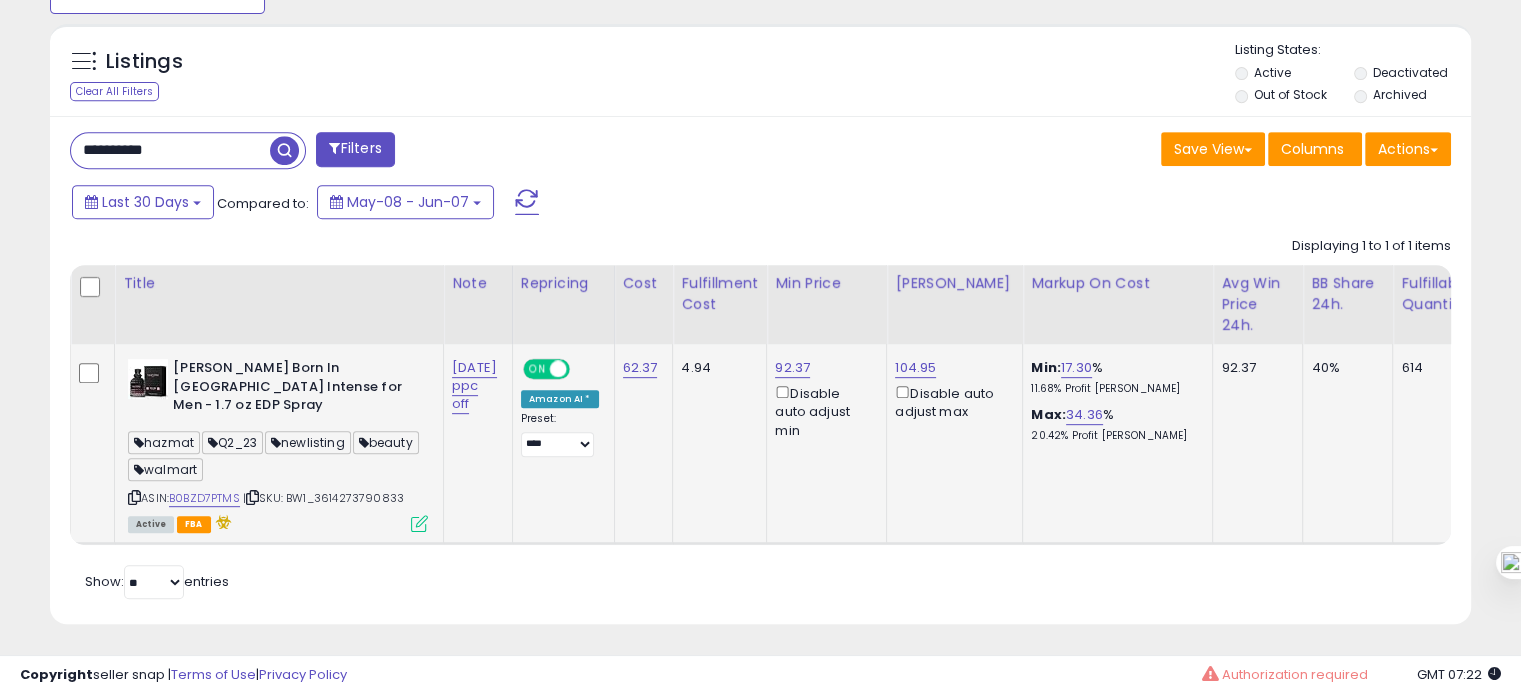 click on "**********" at bounding box center (170, 150) 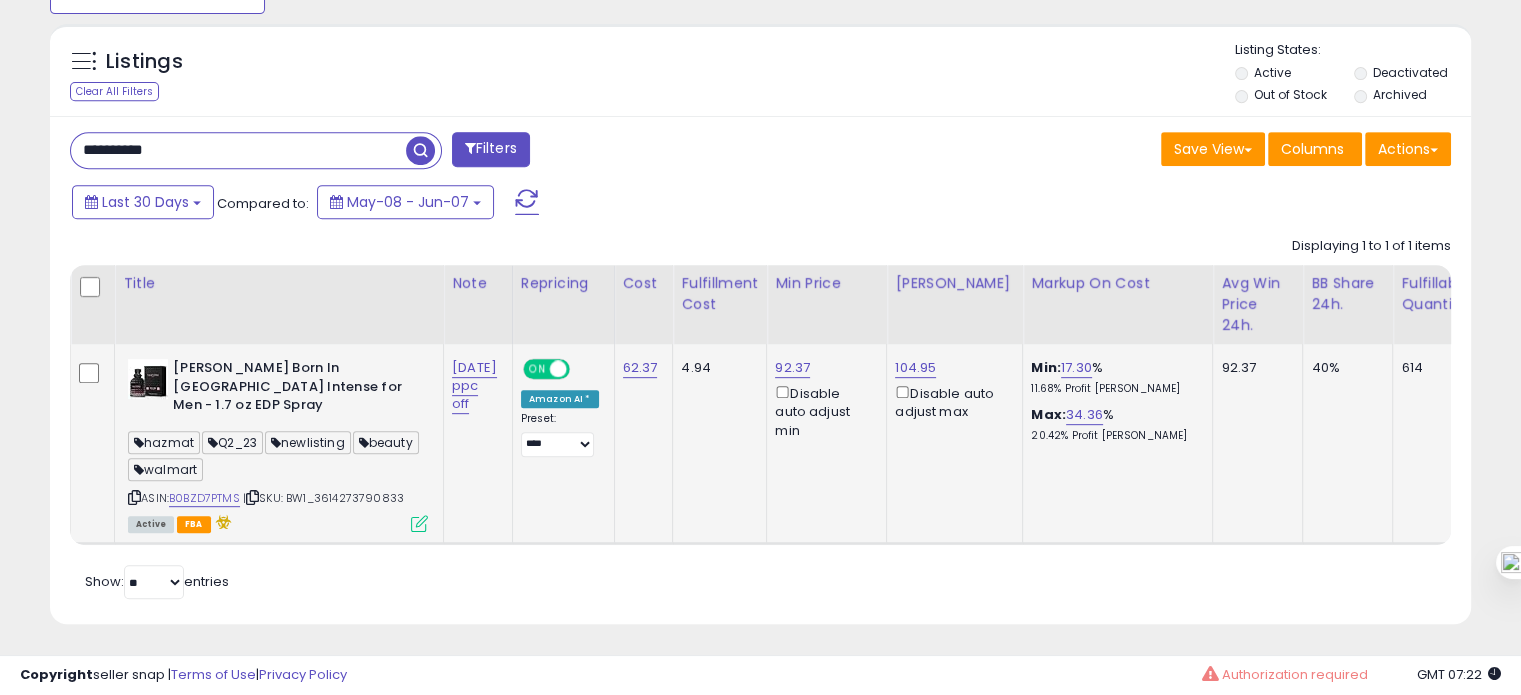 click on "**********" at bounding box center (238, 150) 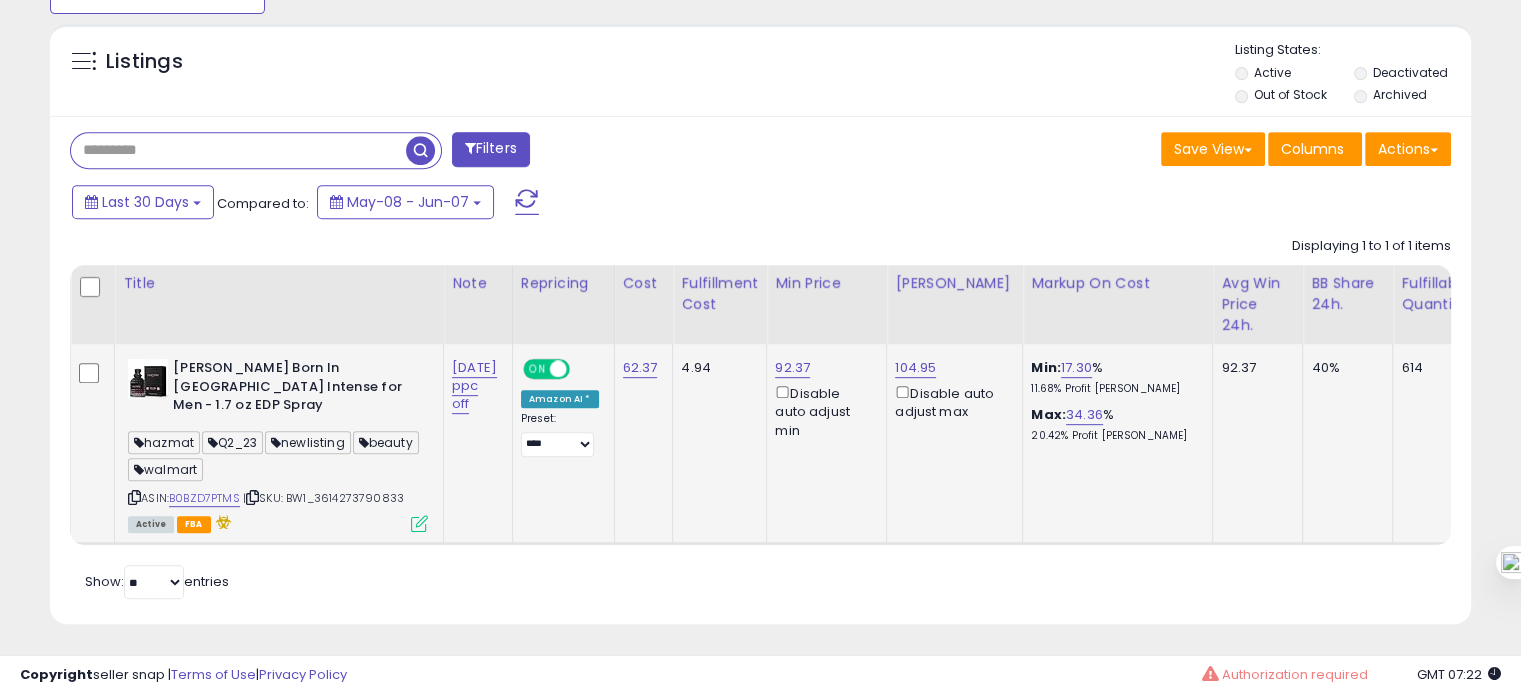 paste on "**********" 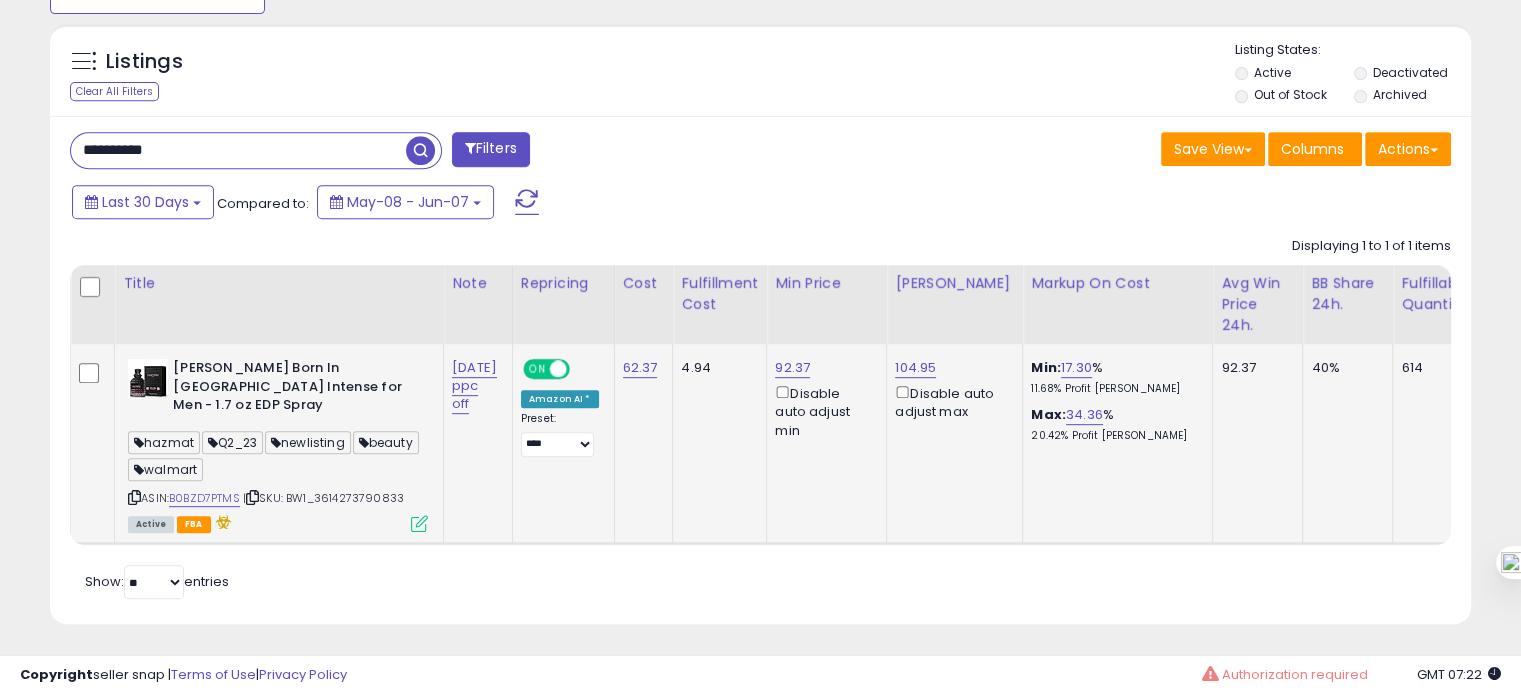 type on "**********" 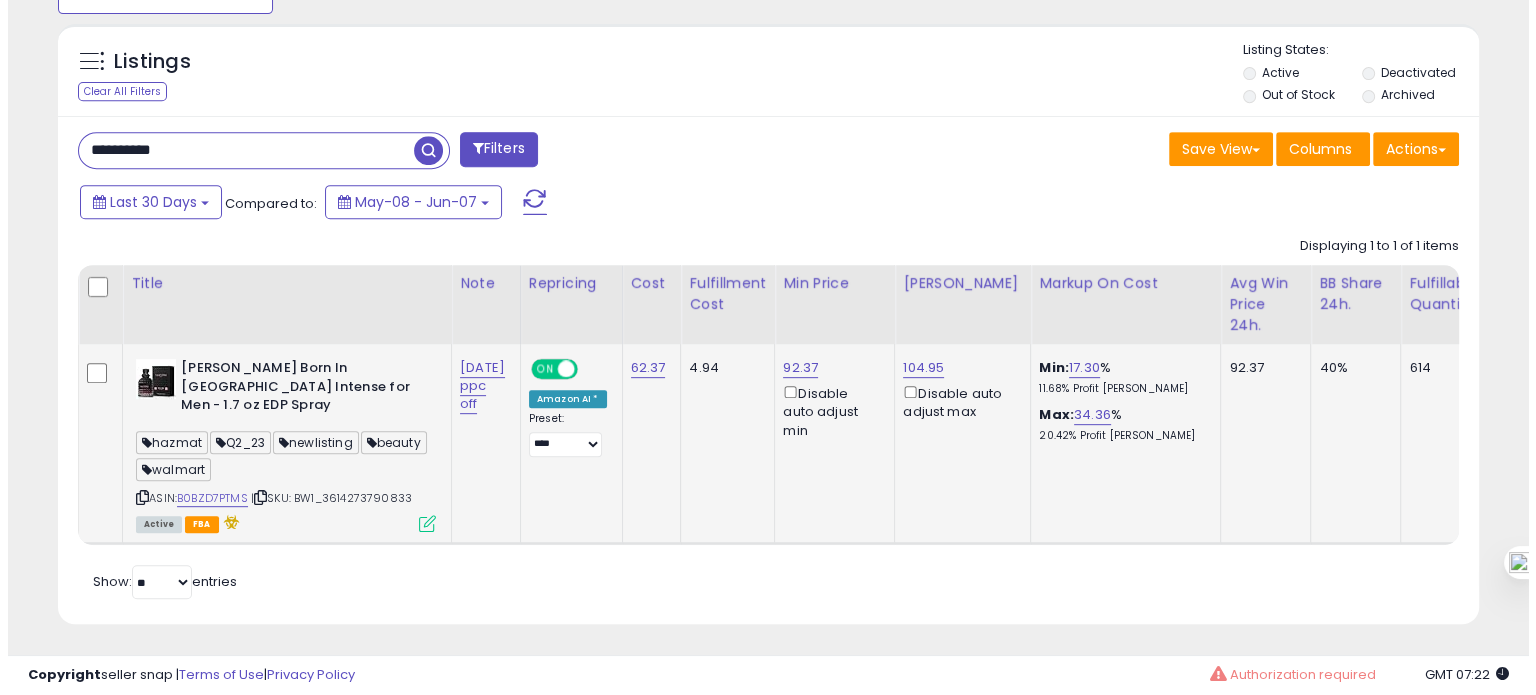 scroll, scrollTop: 674, scrollLeft: 0, axis: vertical 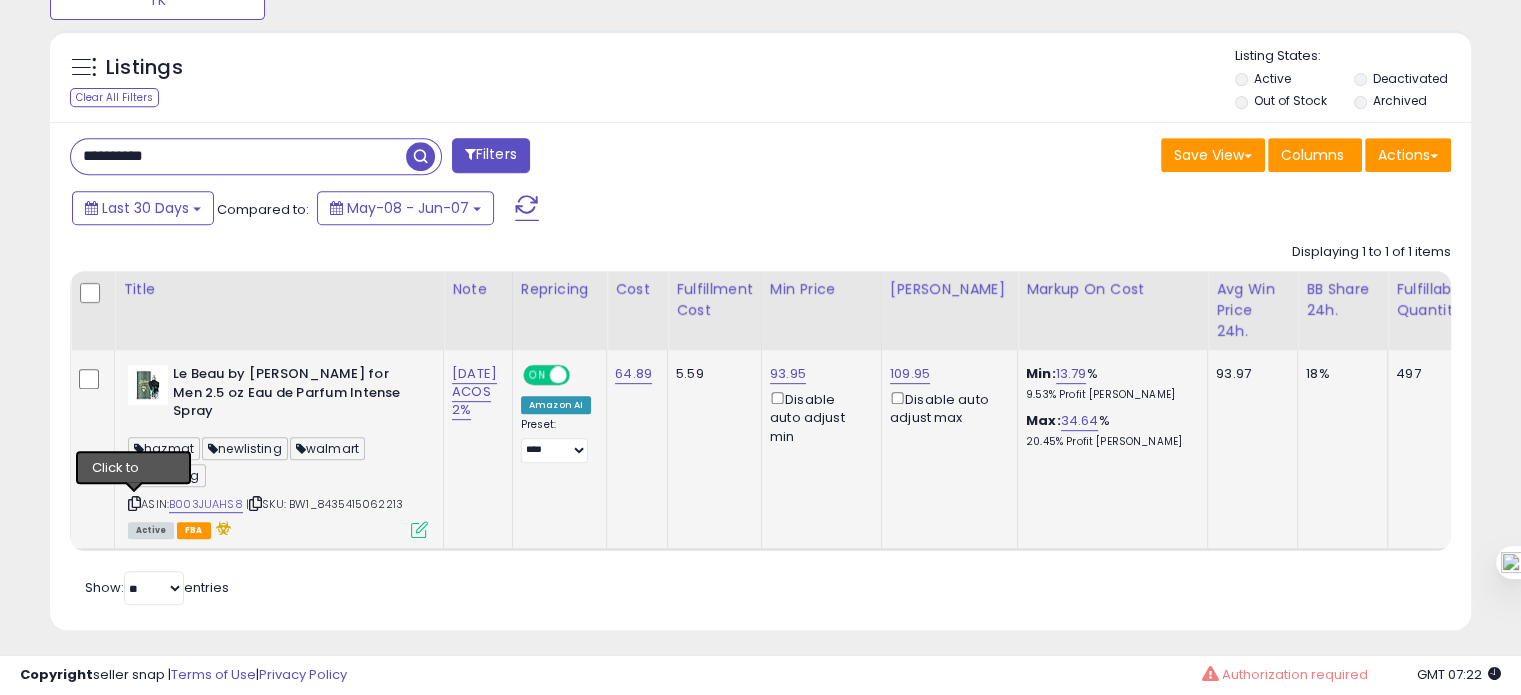 click at bounding box center (134, 503) 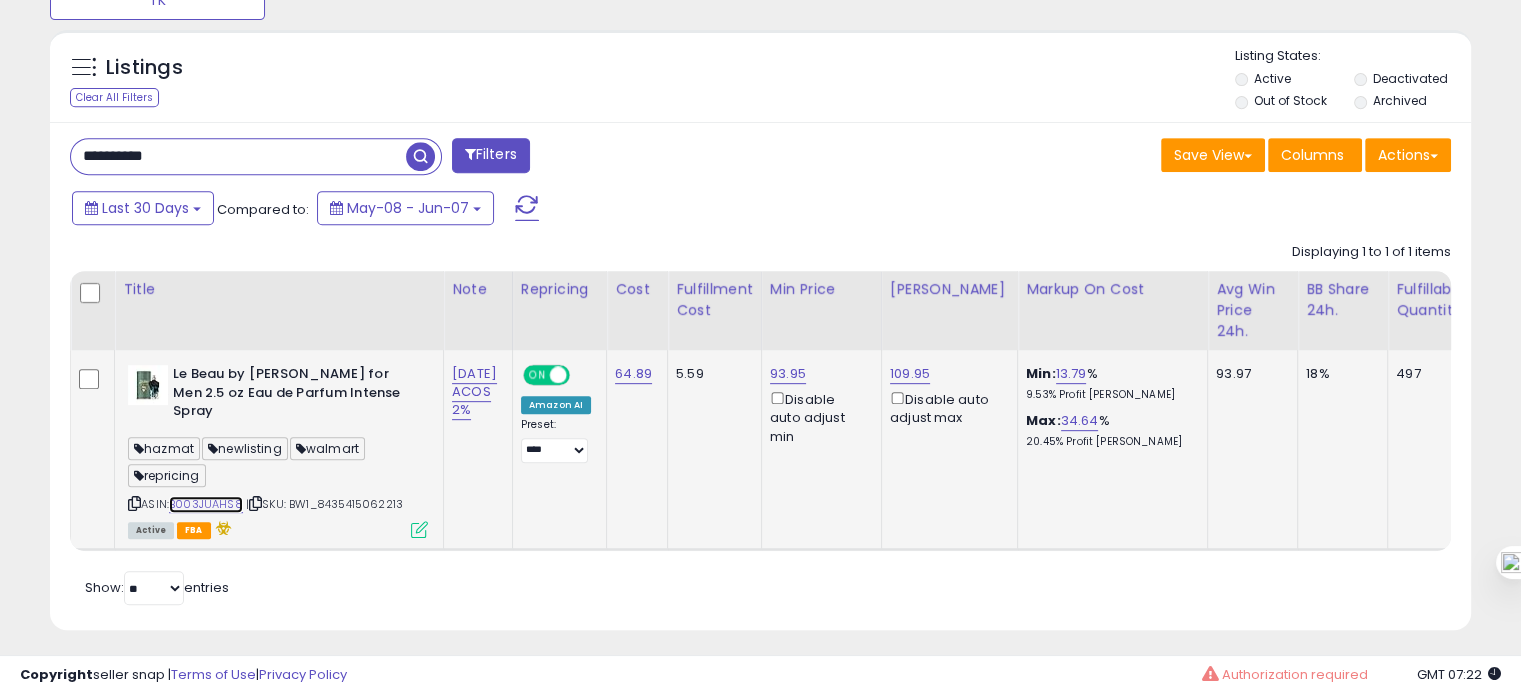 click on "B003JUAHS8" at bounding box center (206, 504) 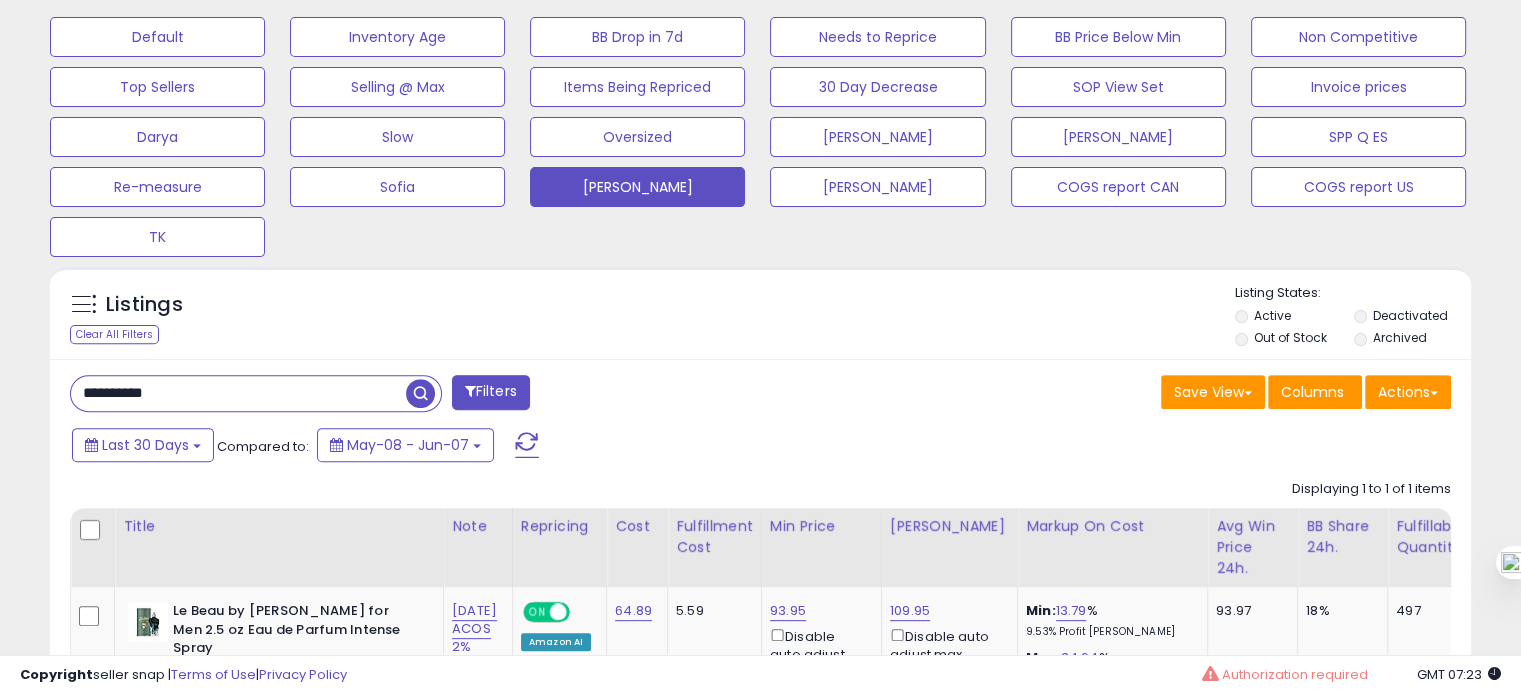 scroll, scrollTop: 874, scrollLeft: 0, axis: vertical 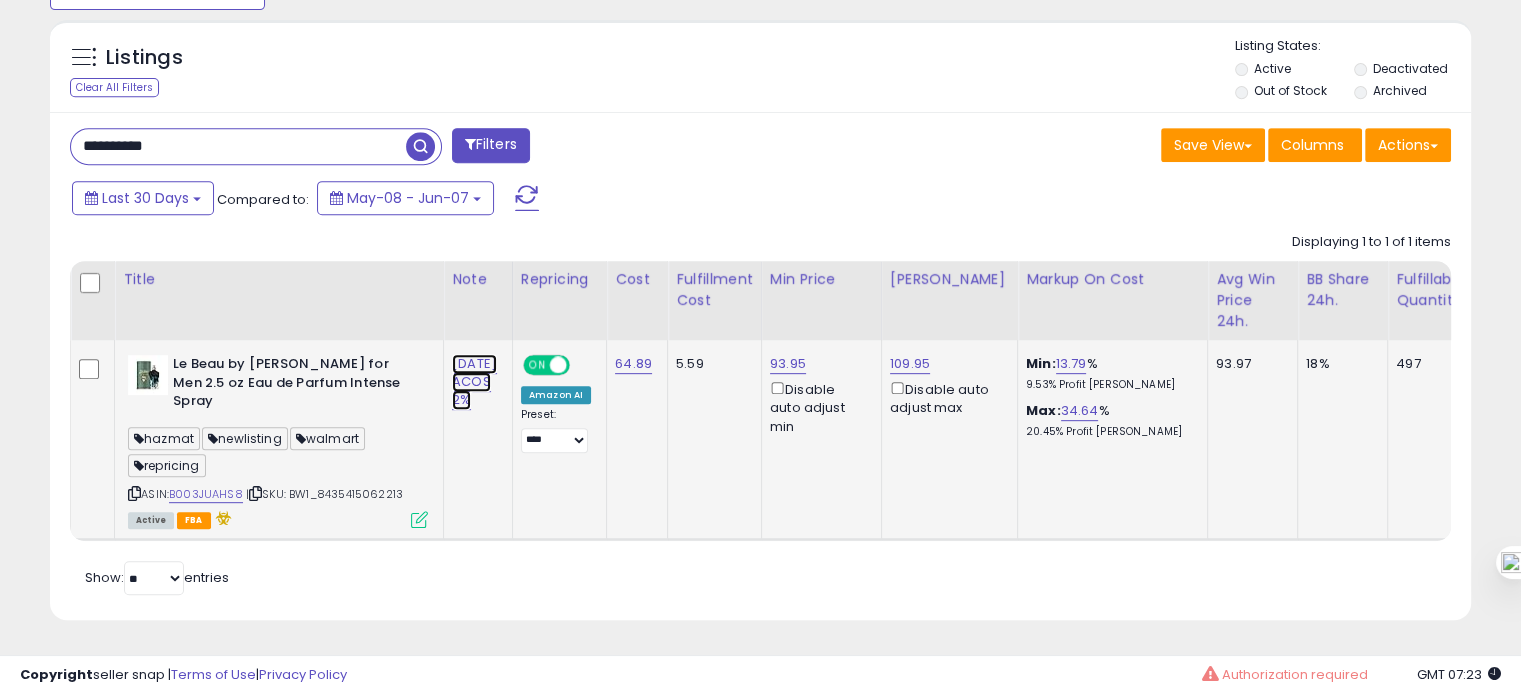 click on "[DATE] ACOS 2%" at bounding box center [474, 382] 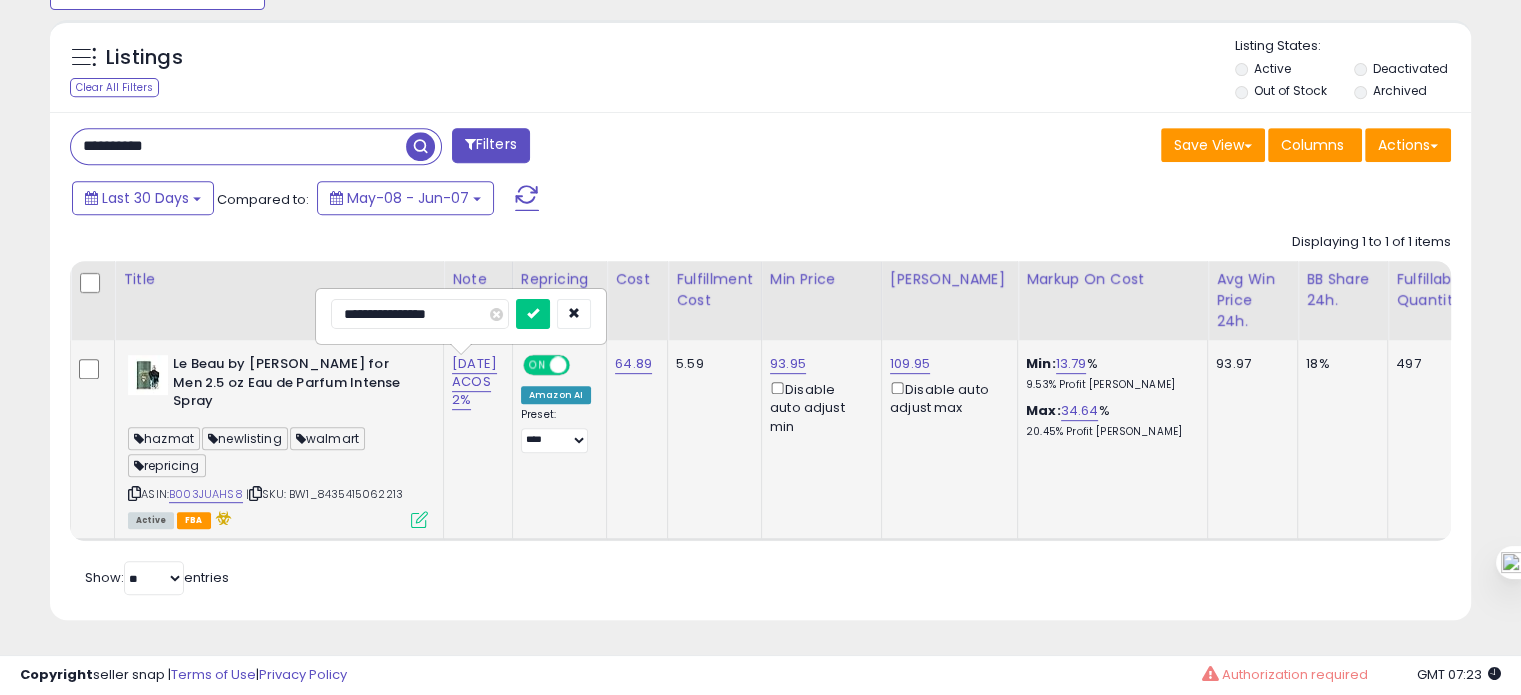 click on "**********" at bounding box center (420, 314) 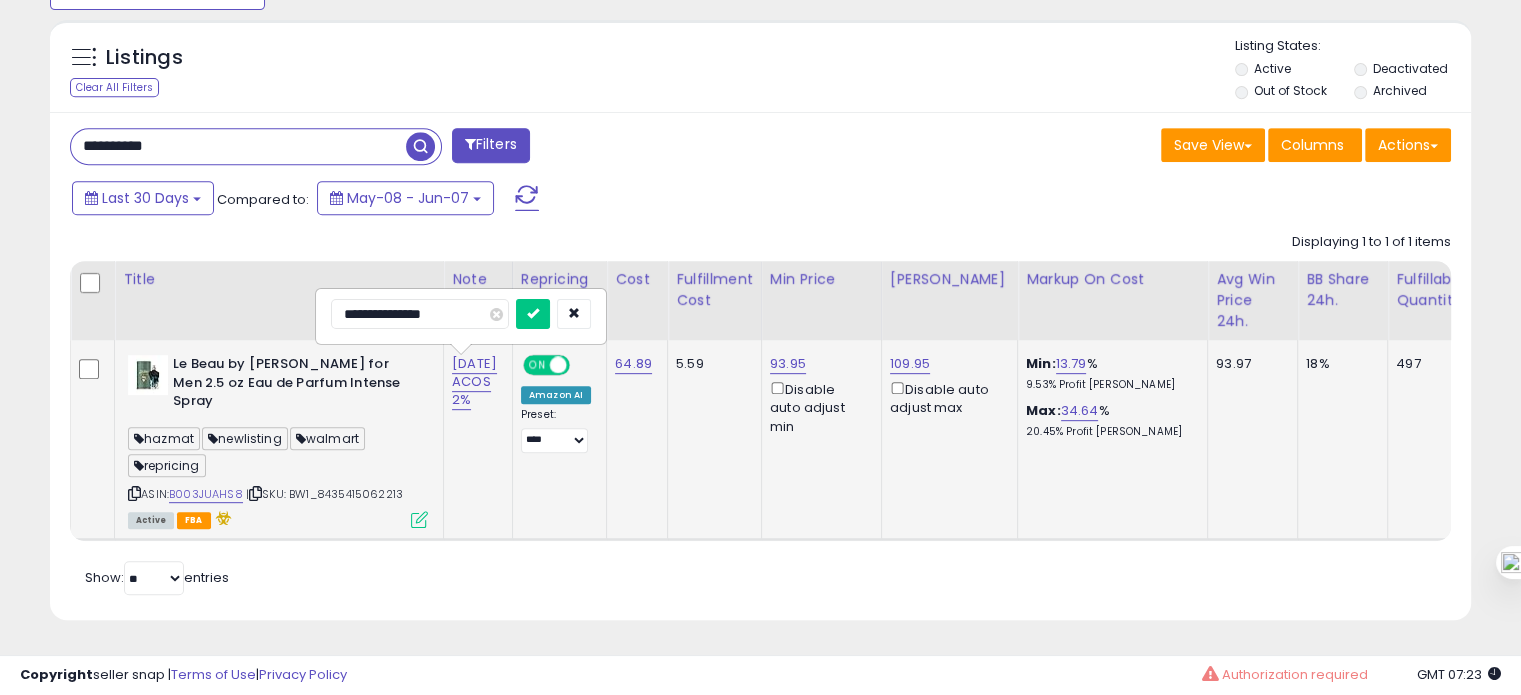 type on "**********" 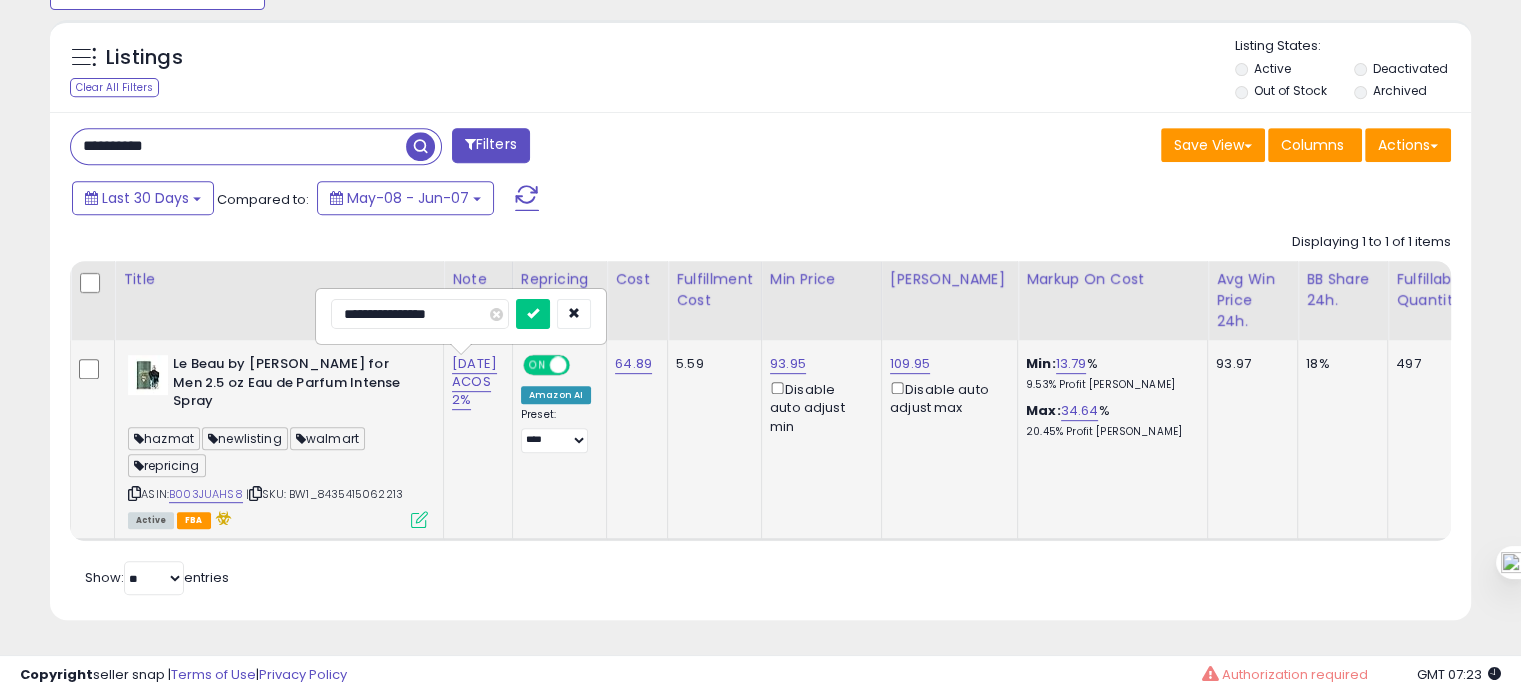 click at bounding box center [533, 314] 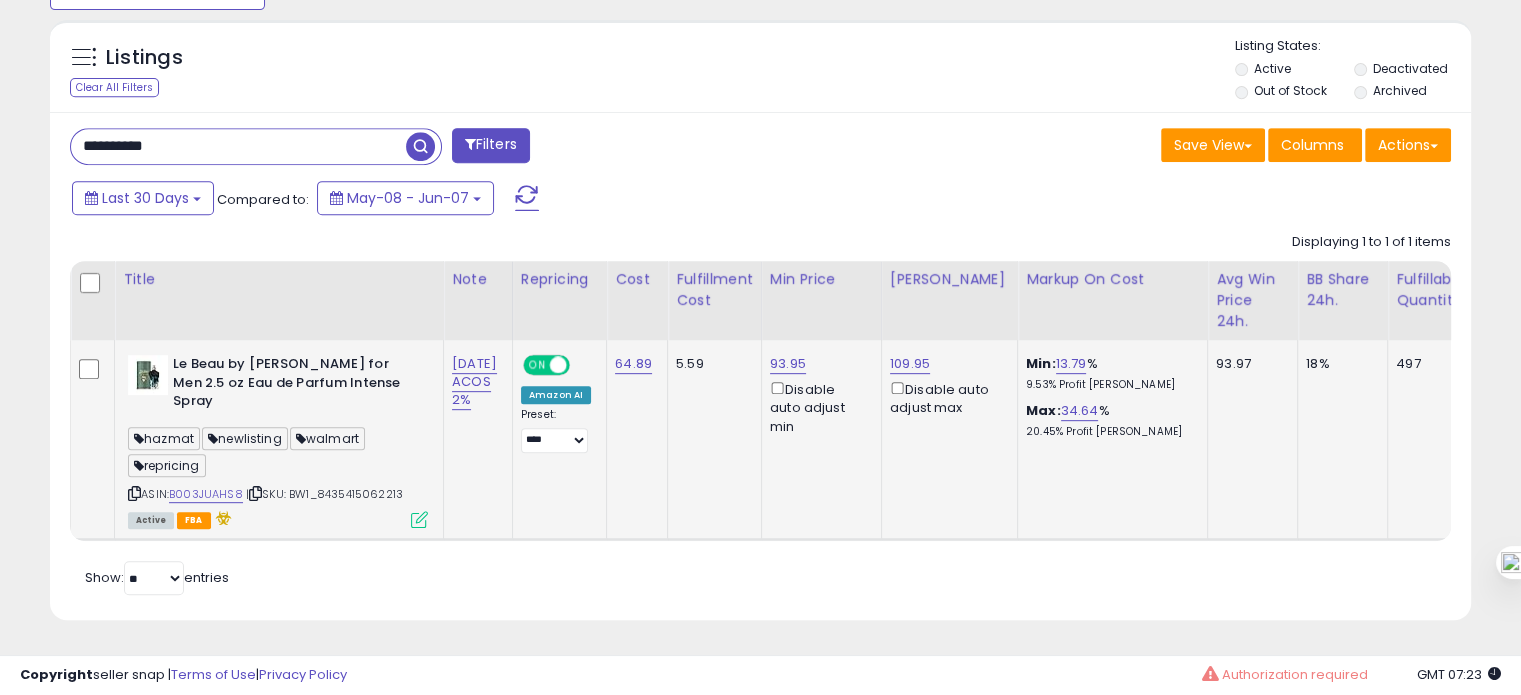 click on "**********" at bounding box center (238, 146) 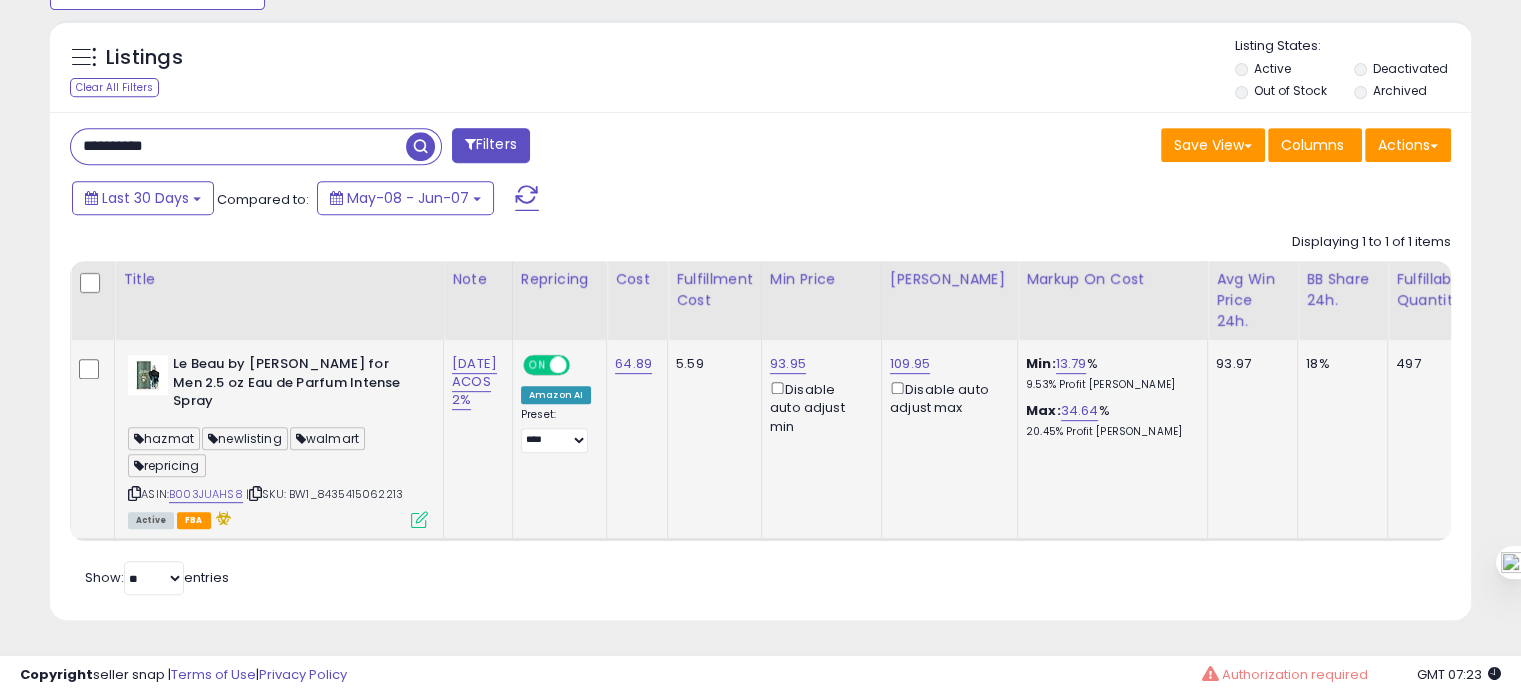 click on "**********" at bounding box center [238, 146] 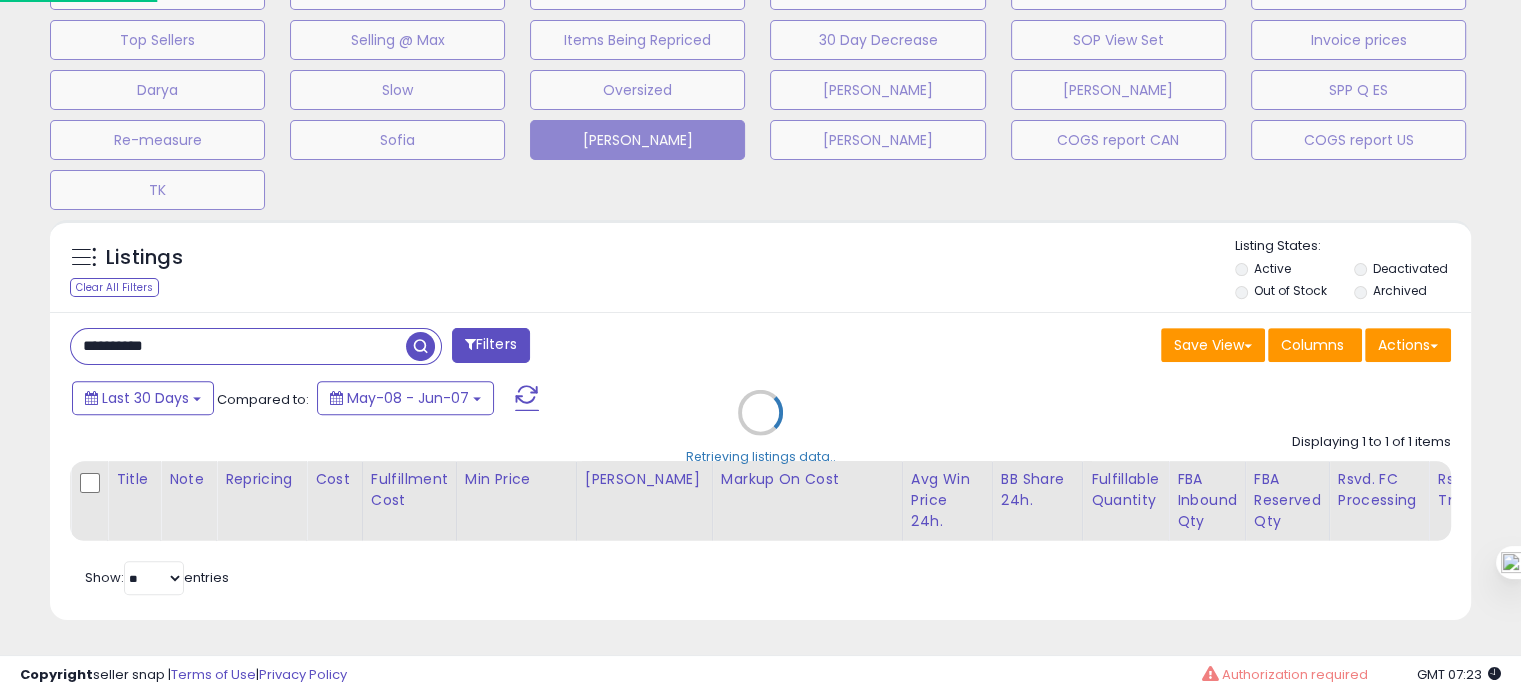 scroll, scrollTop: 999589, scrollLeft: 999168, axis: both 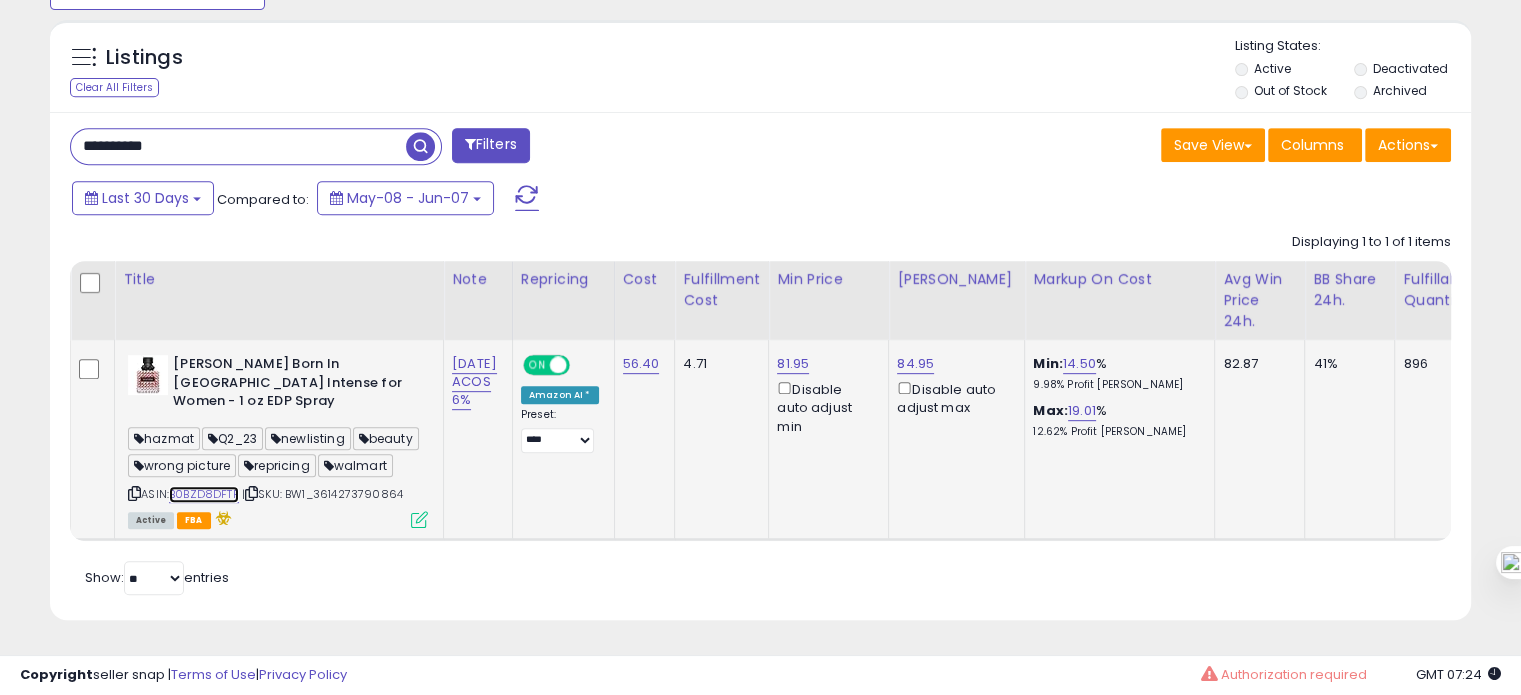 click on "B0BZD8DFTF" at bounding box center (204, 494) 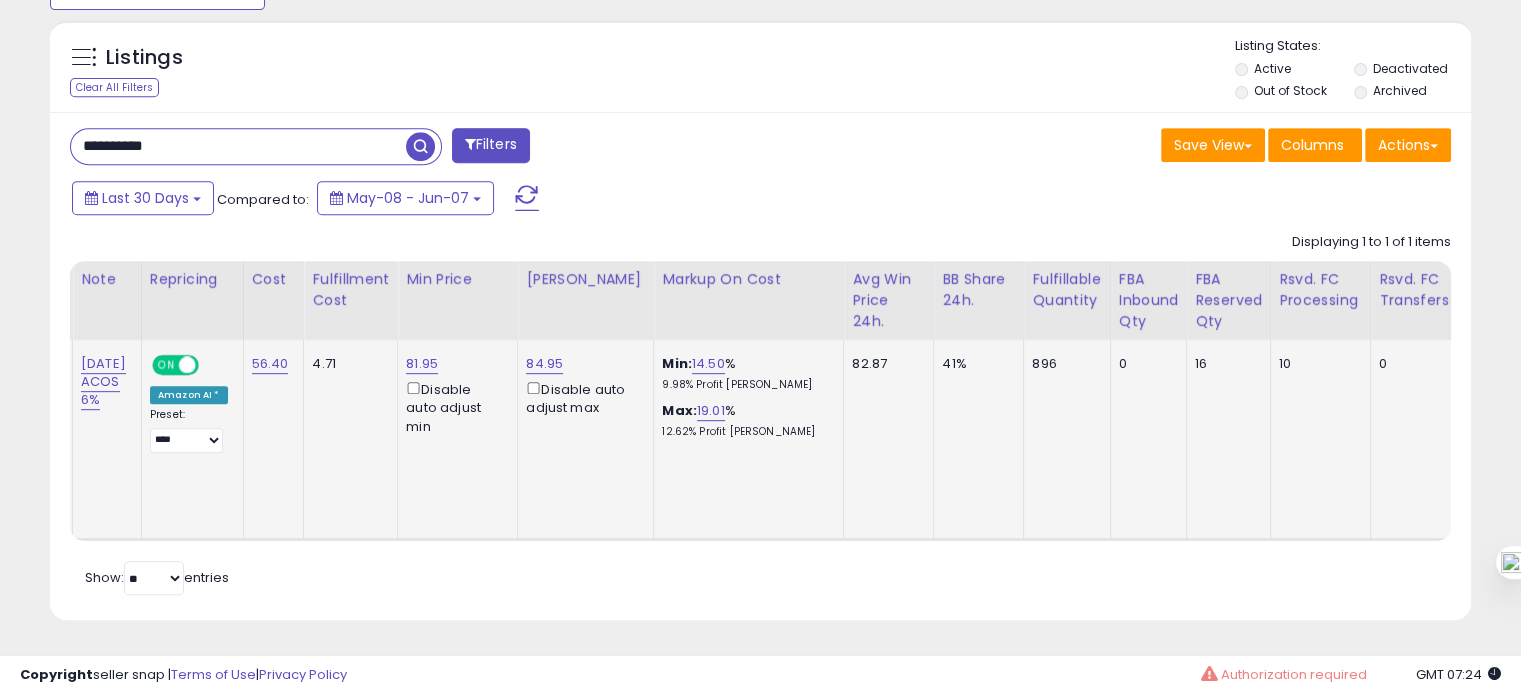 scroll, scrollTop: 0, scrollLeft: 516, axis: horizontal 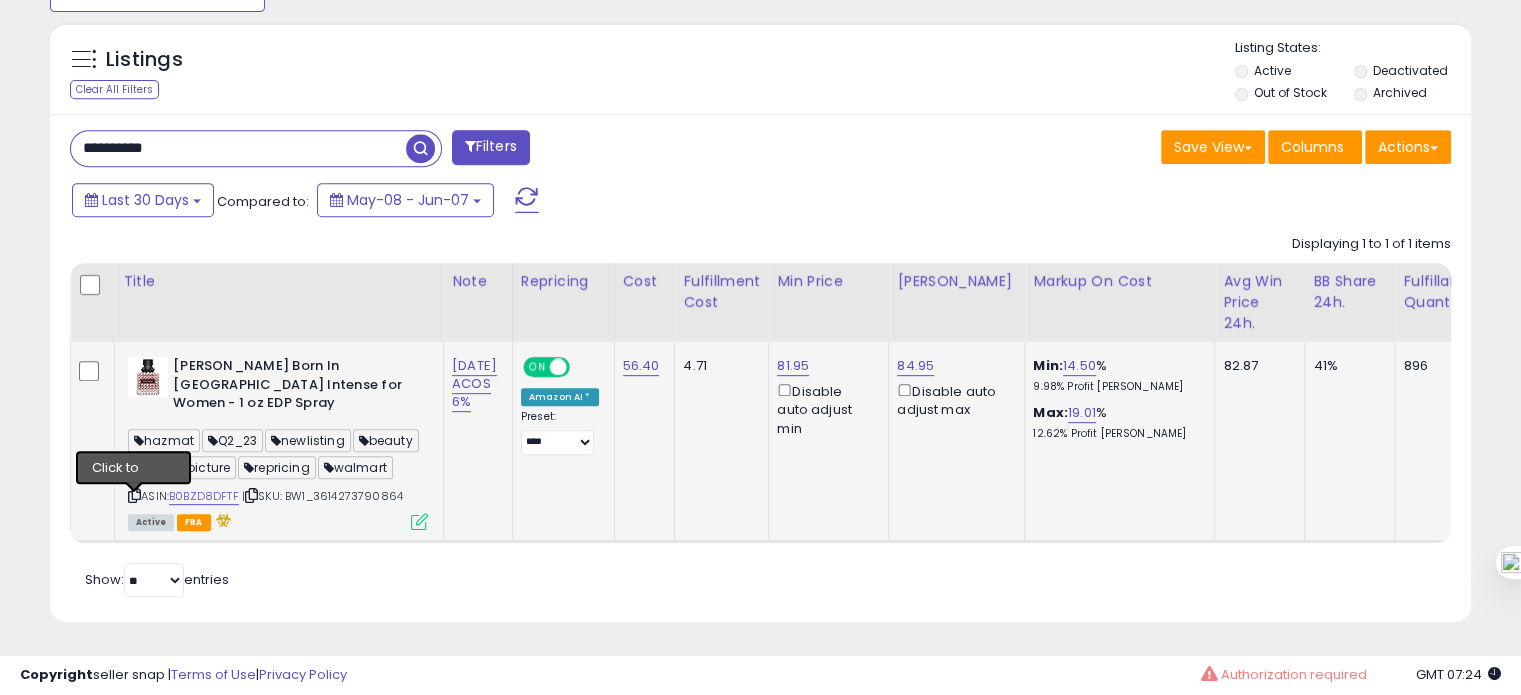 click at bounding box center [134, 495] 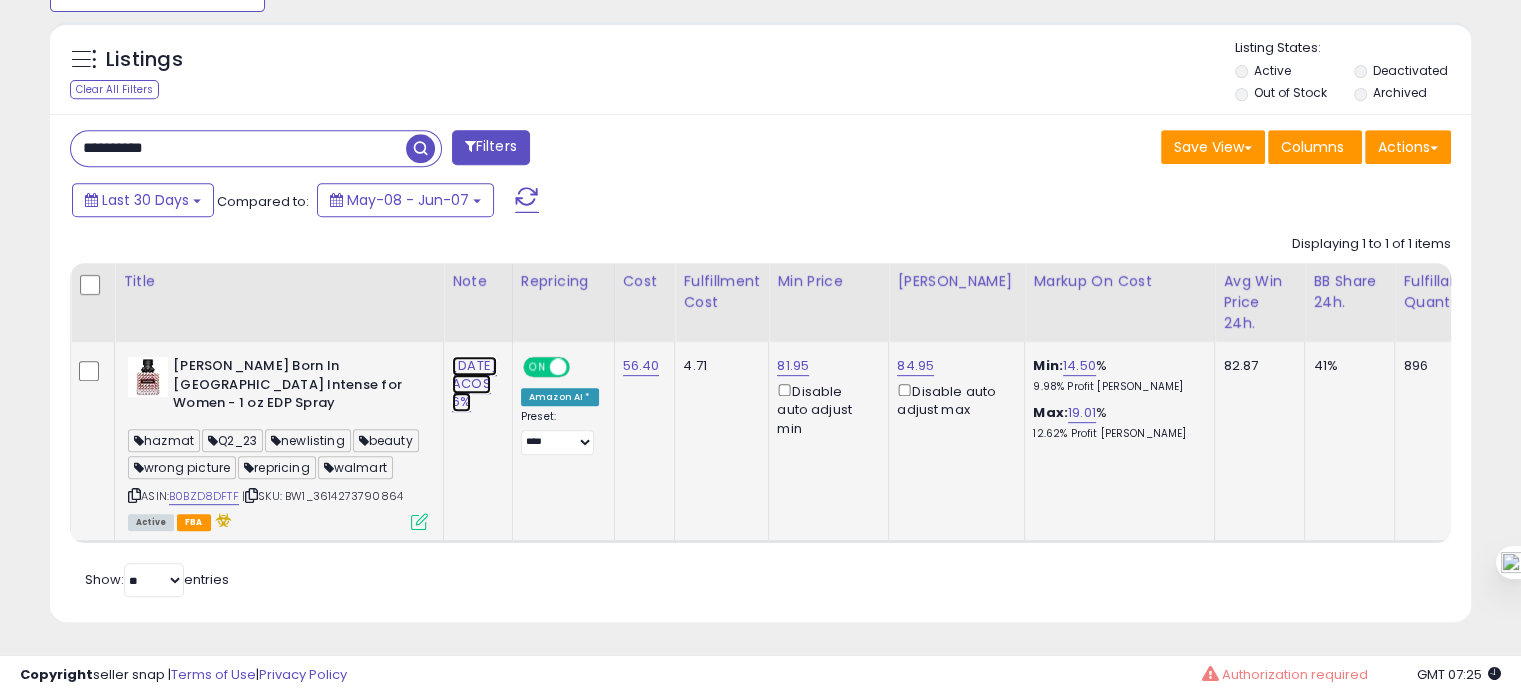 click on "[DATE] ACOS 6%" at bounding box center [474, 384] 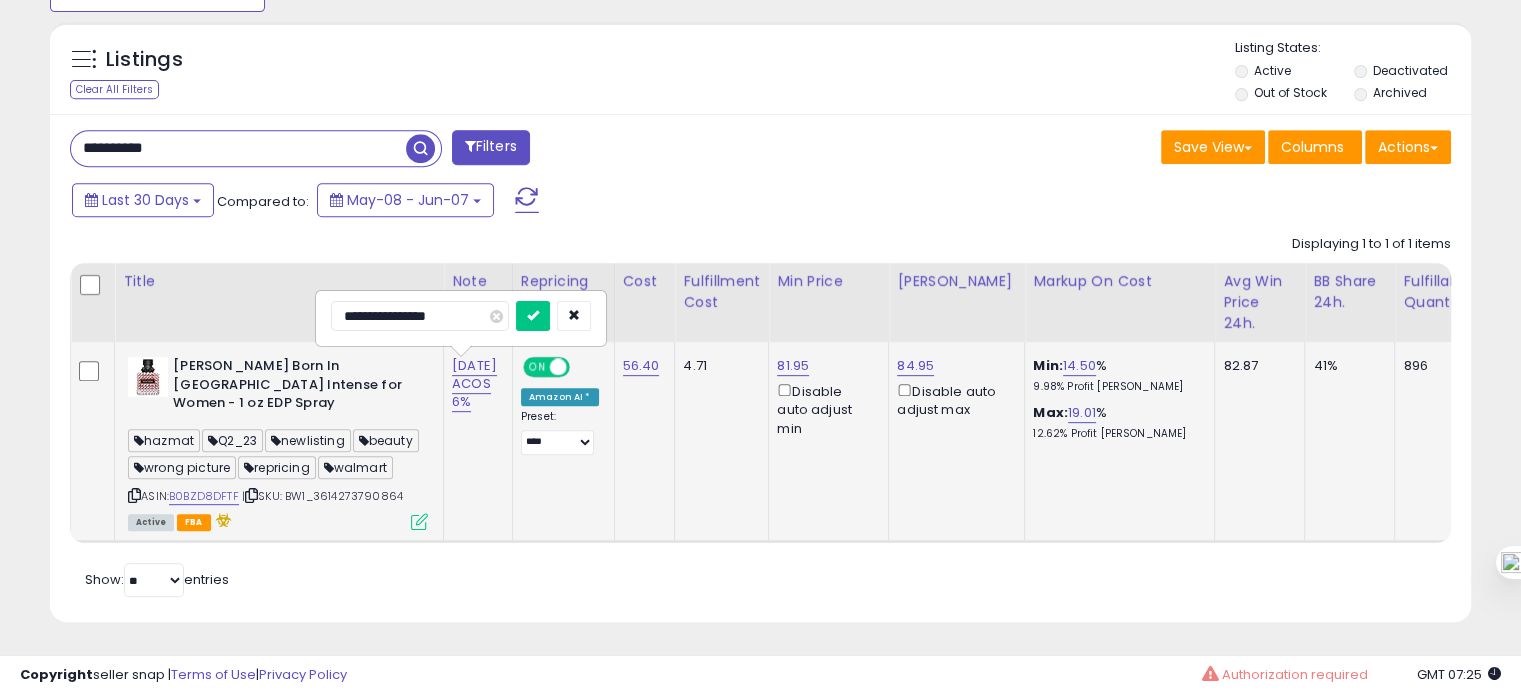 click on "**********" at bounding box center (420, 316) 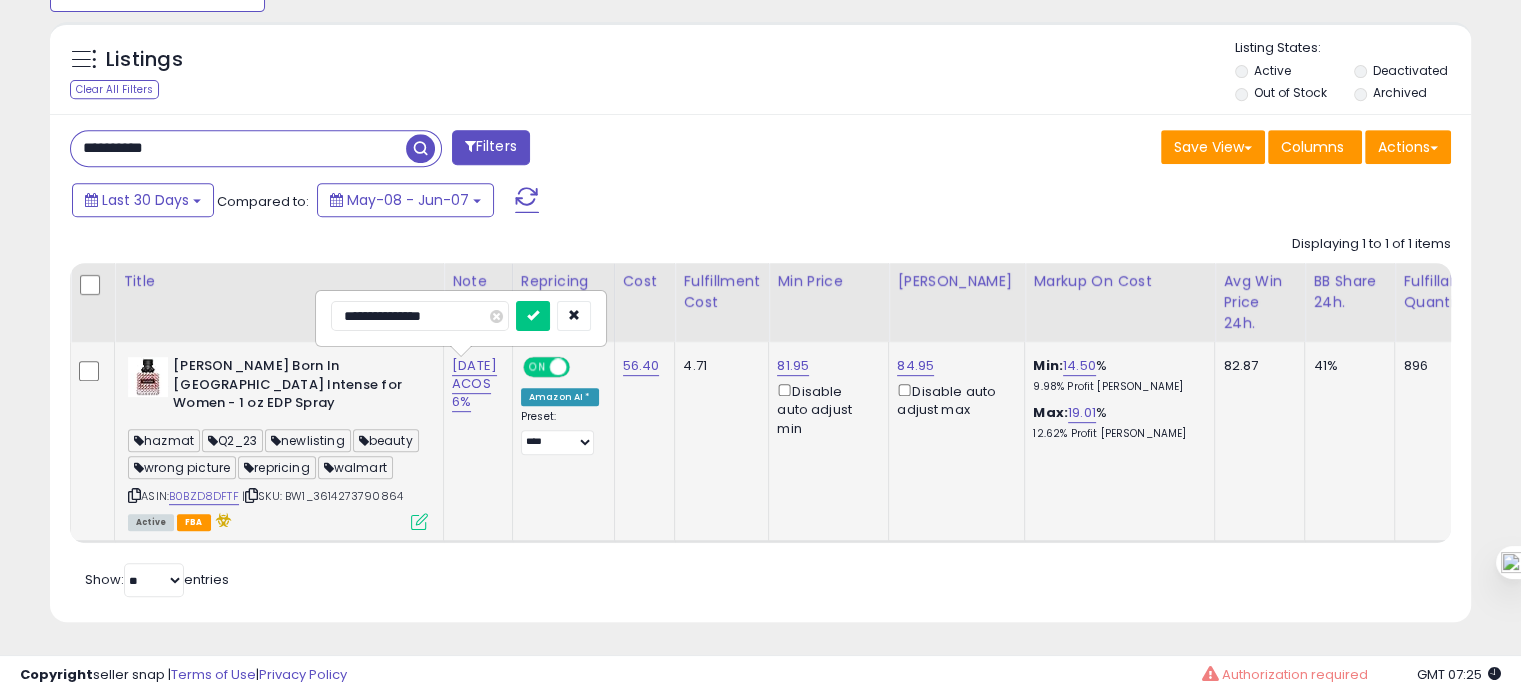 type on "**********" 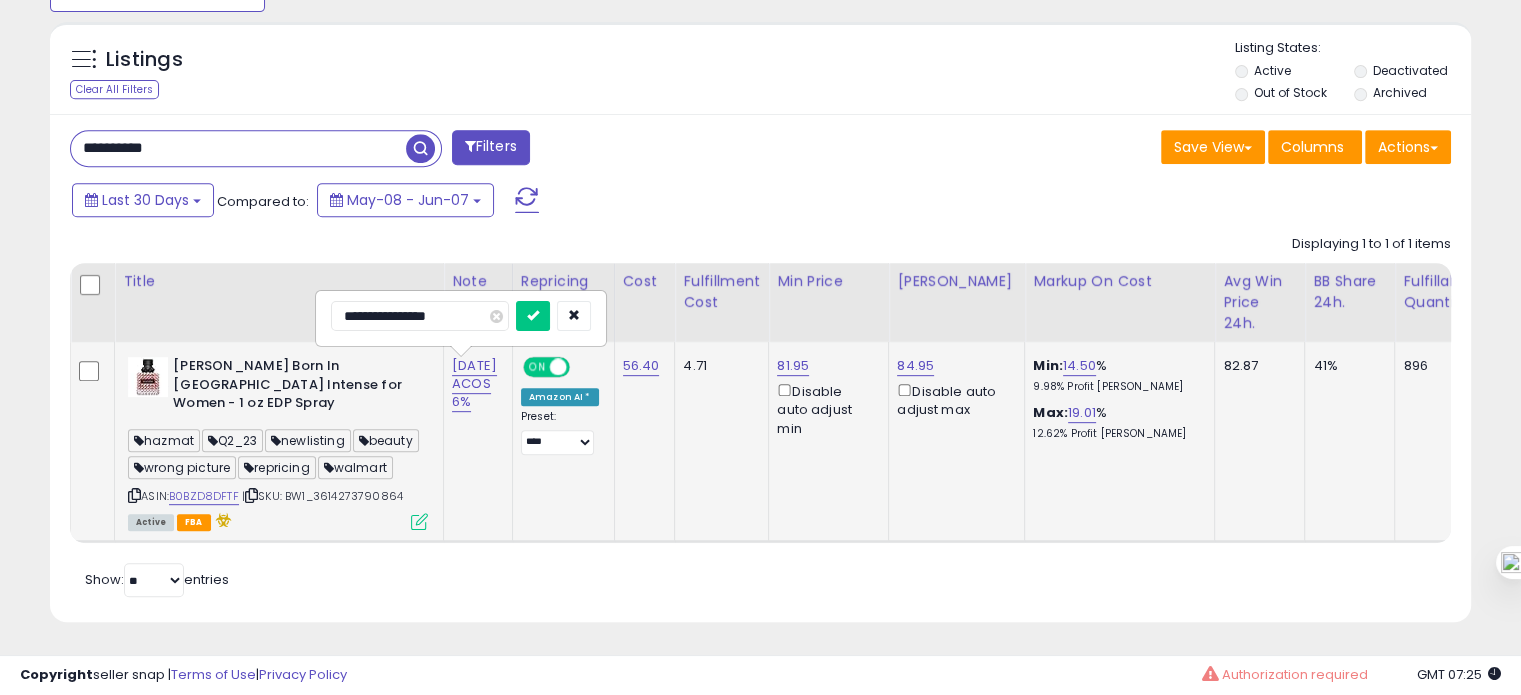 click at bounding box center (533, 316) 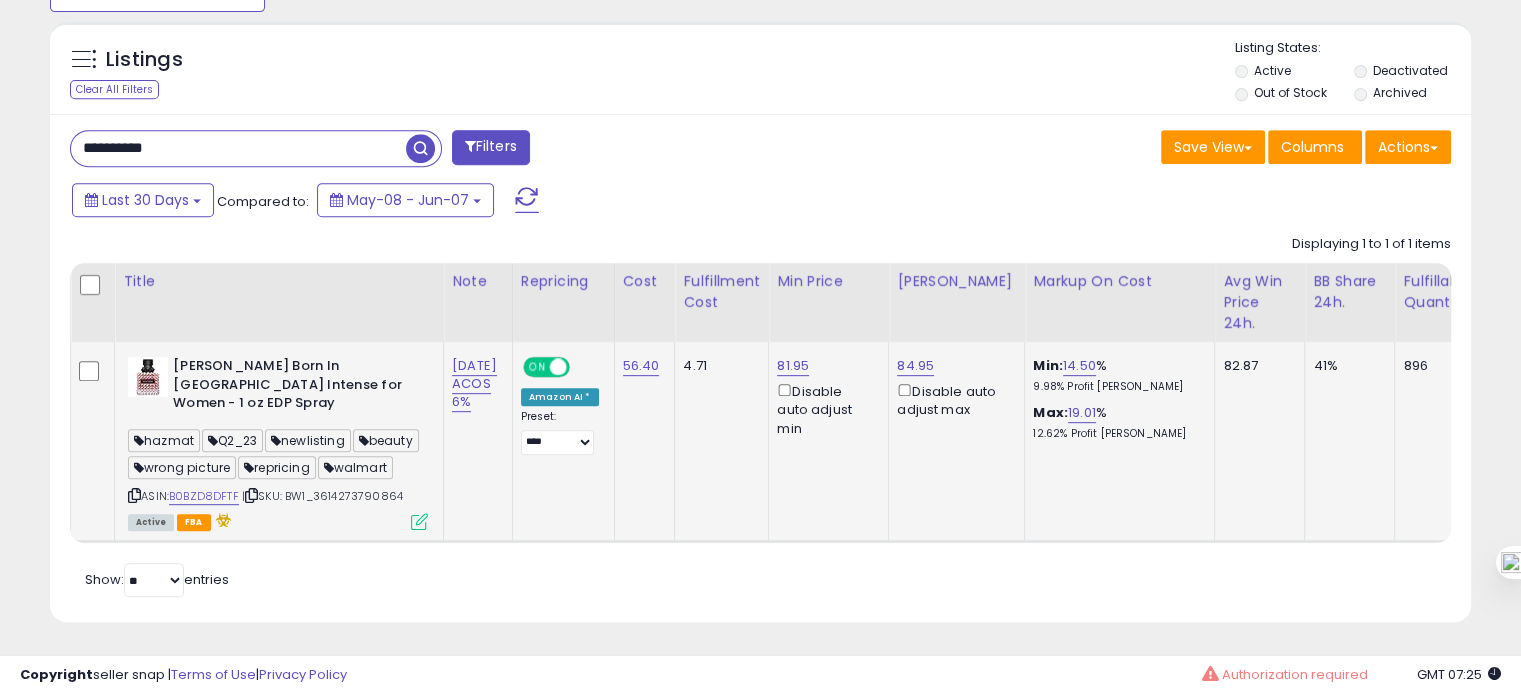 click at bounding box center (419, 521) 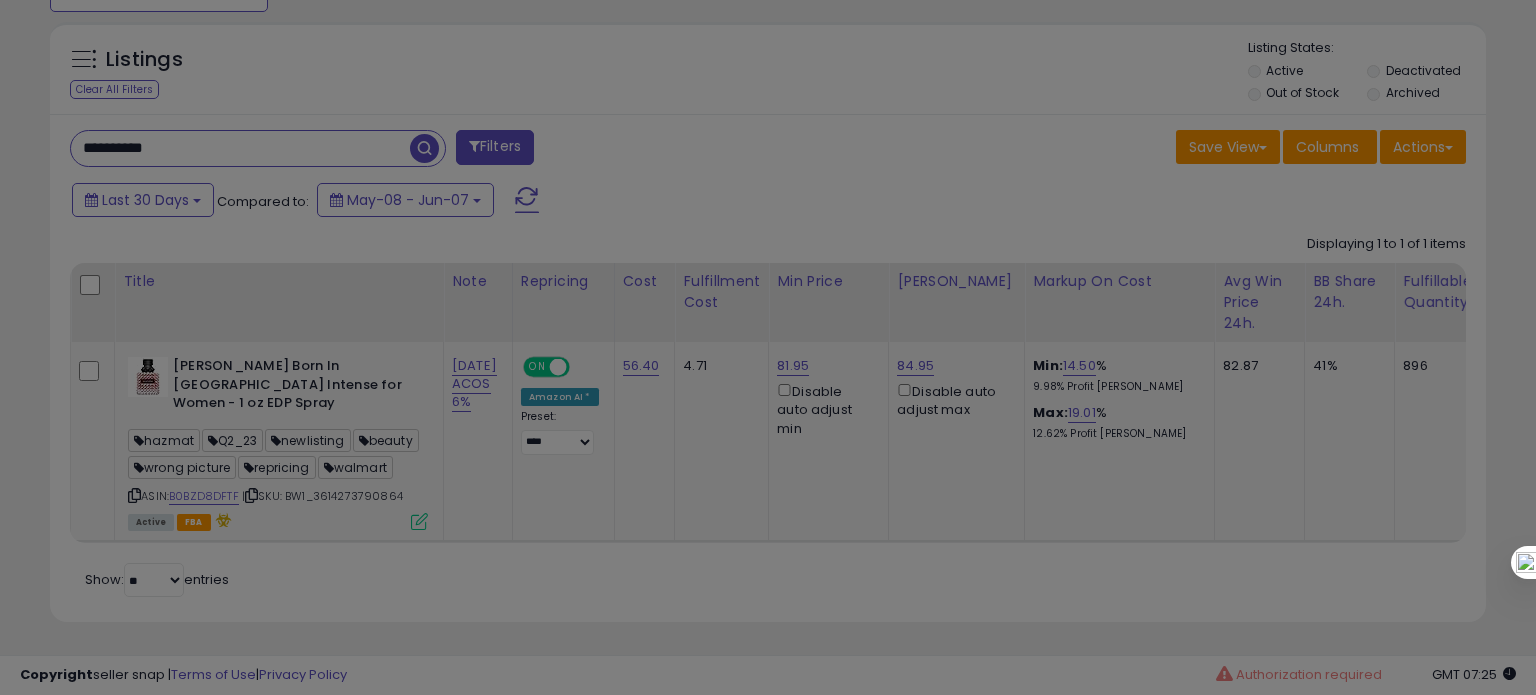 scroll, scrollTop: 999589, scrollLeft: 999168, axis: both 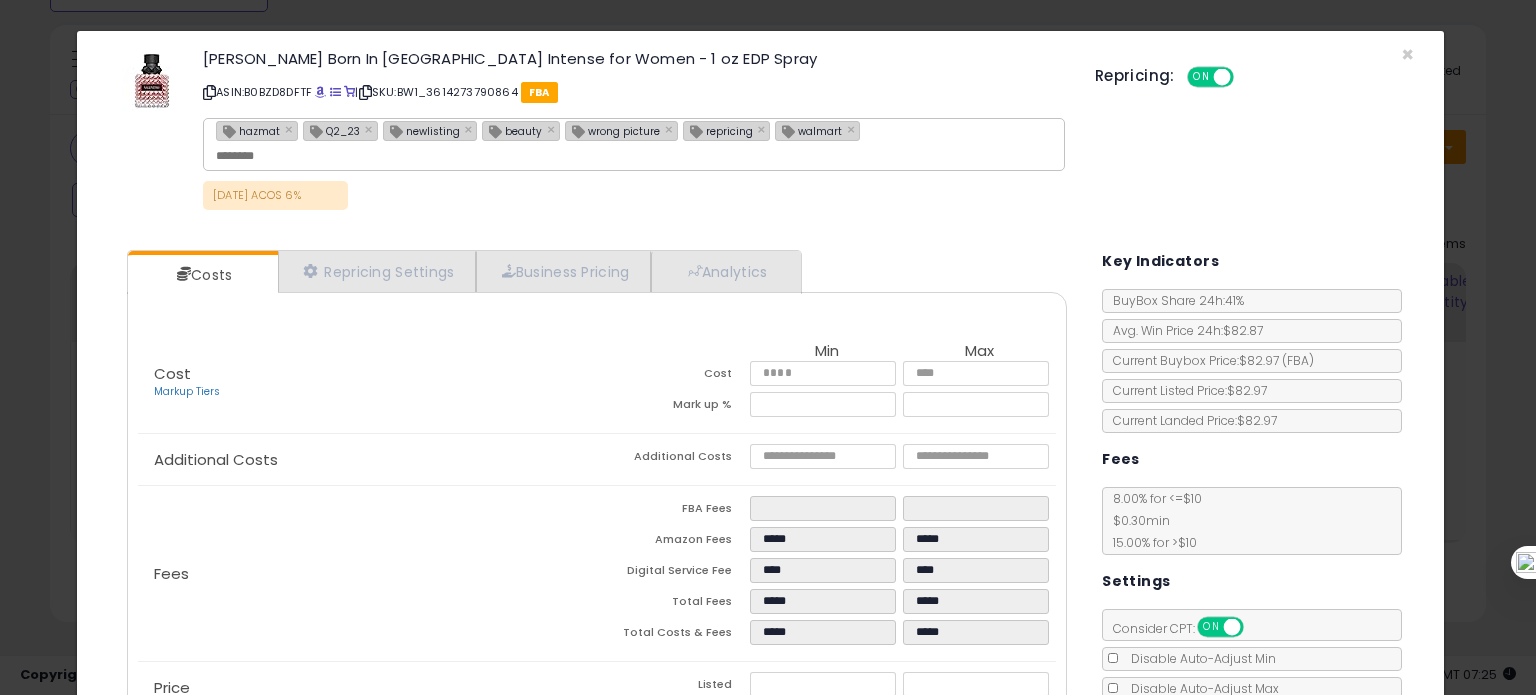 click on "Repricing:
ON   OFF" at bounding box center (1254, 74) 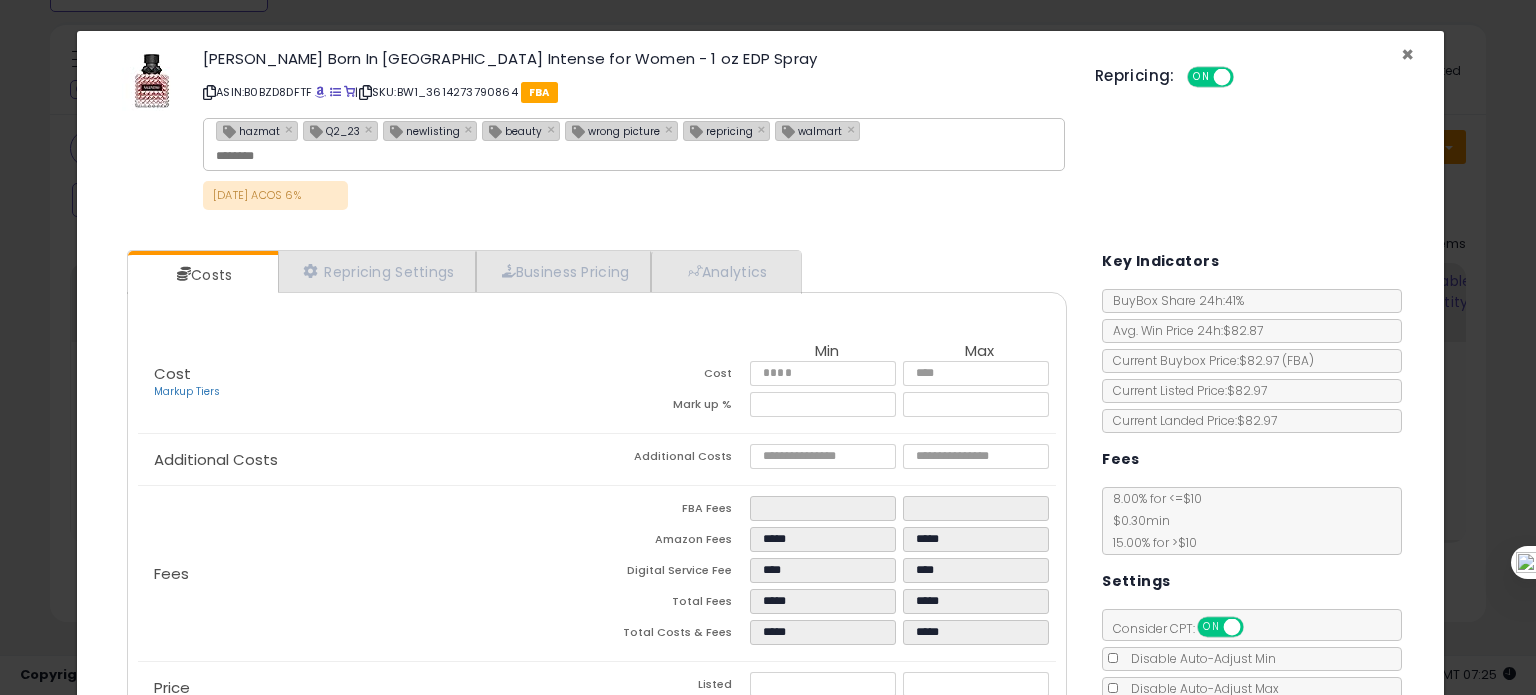 click on "×" at bounding box center [1407, 54] 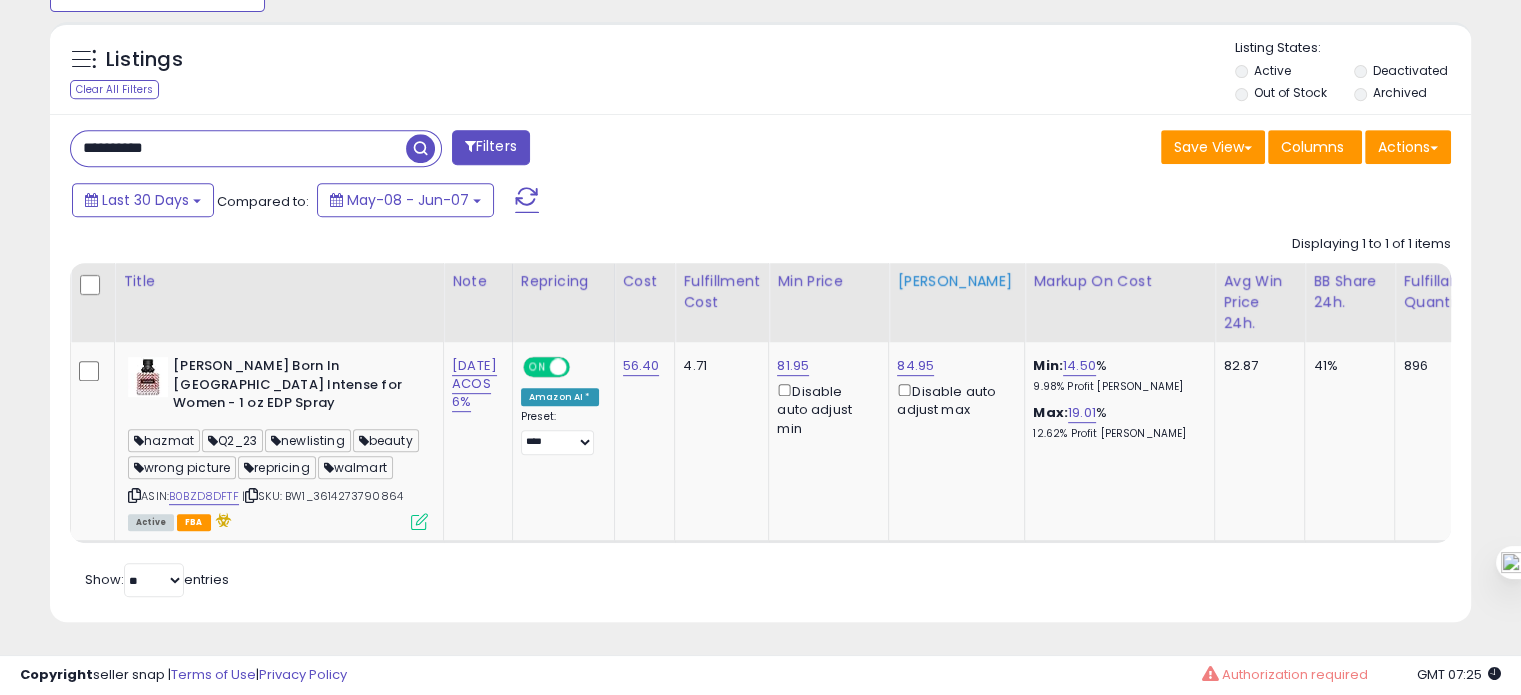 scroll, scrollTop: 409, scrollLeft: 822, axis: both 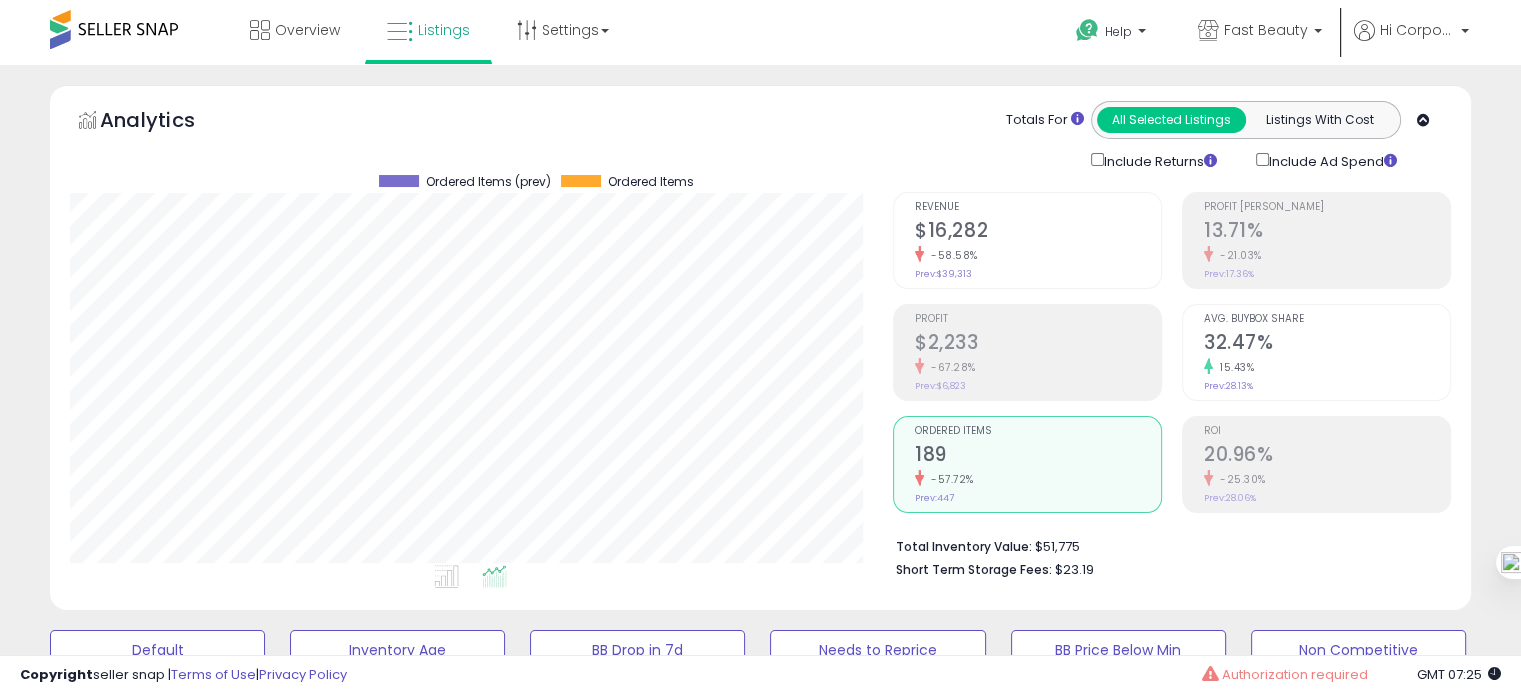 click on "$2,233" at bounding box center (1038, 344) 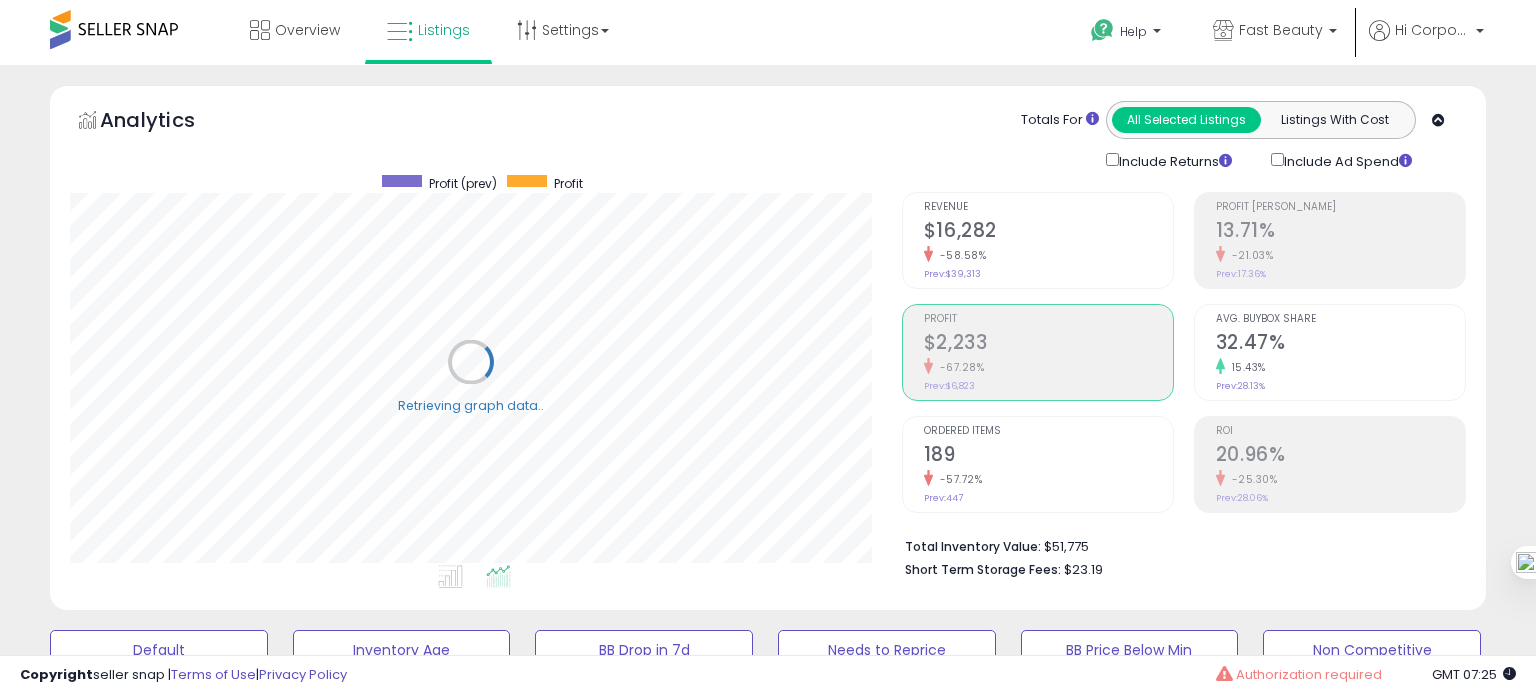 scroll, scrollTop: 999589, scrollLeft: 999168, axis: both 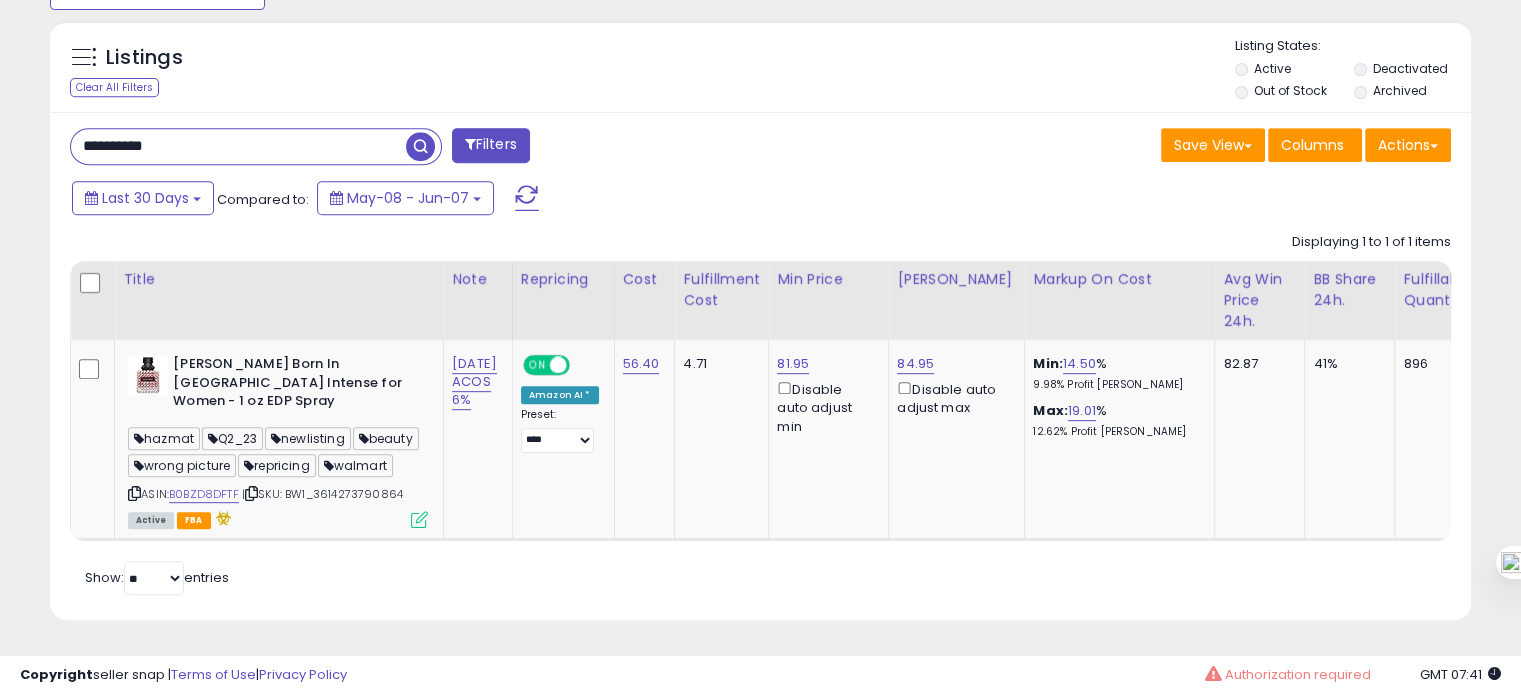 click on "**********" at bounding box center (238, 146) 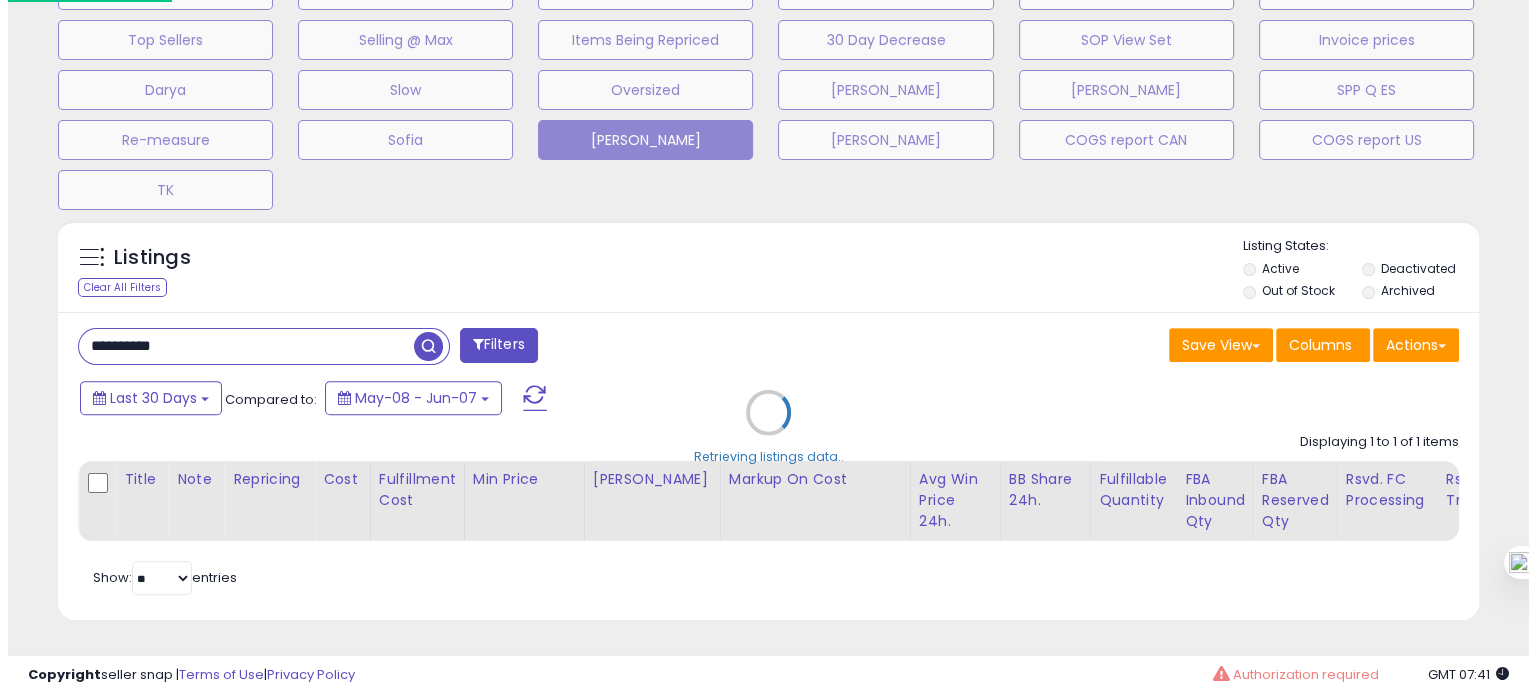 scroll, scrollTop: 674, scrollLeft: 0, axis: vertical 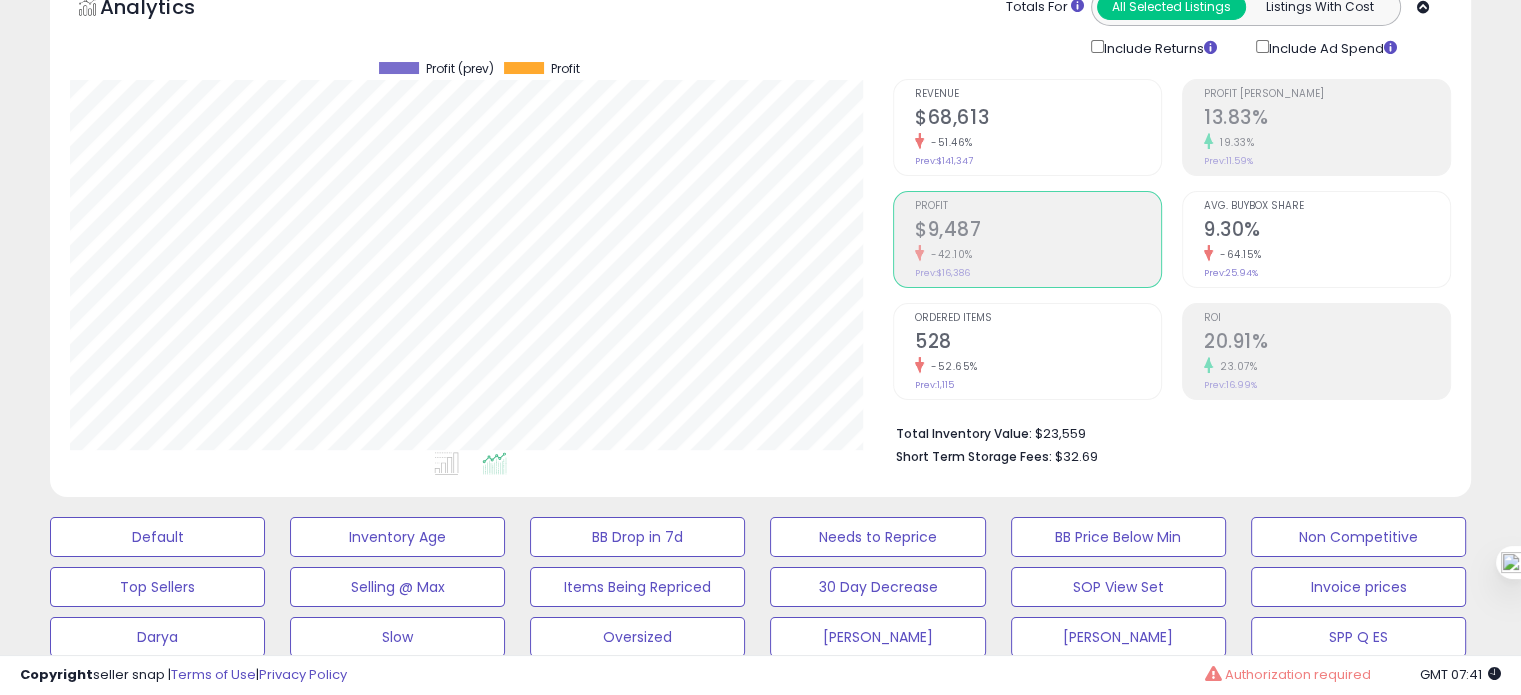 click on "-52.65%" 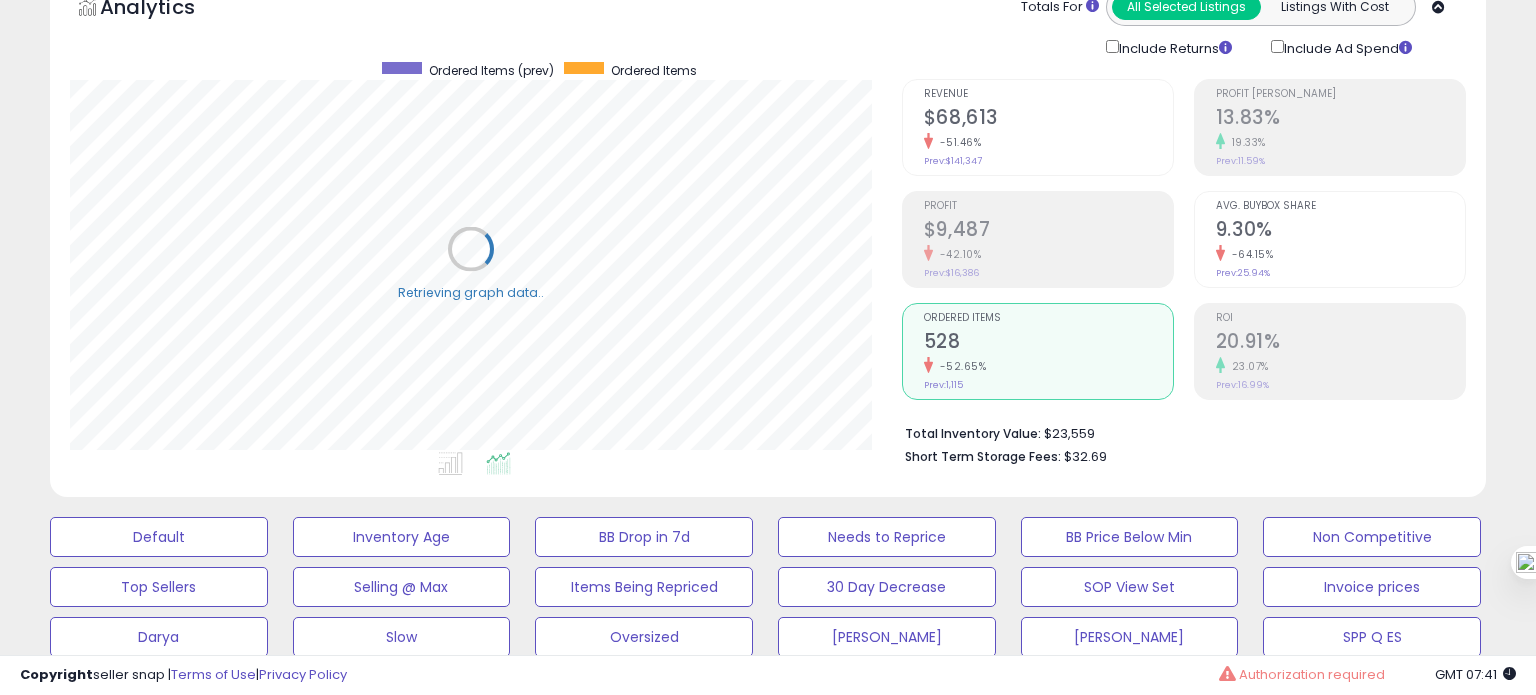 scroll, scrollTop: 999589, scrollLeft: 999168, axis: both 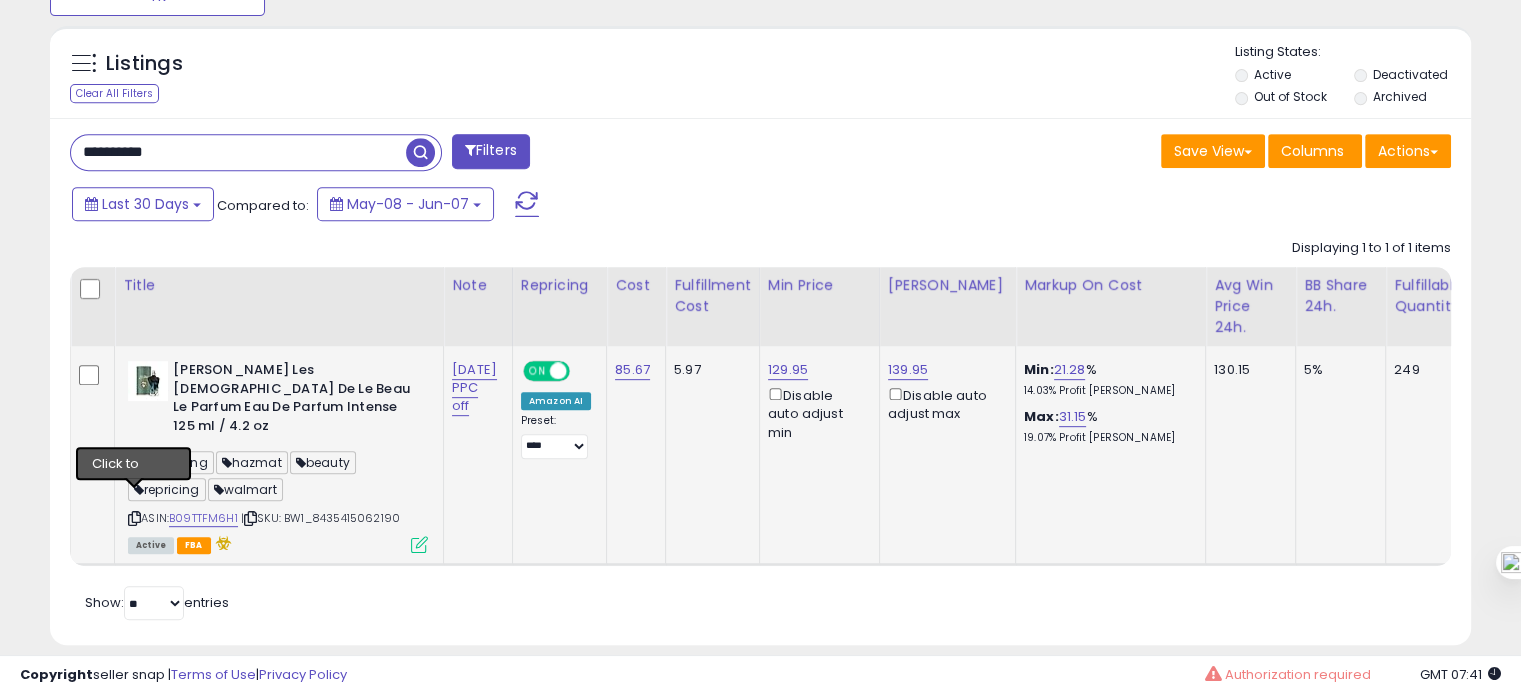 click at bounding box center [134, 518] 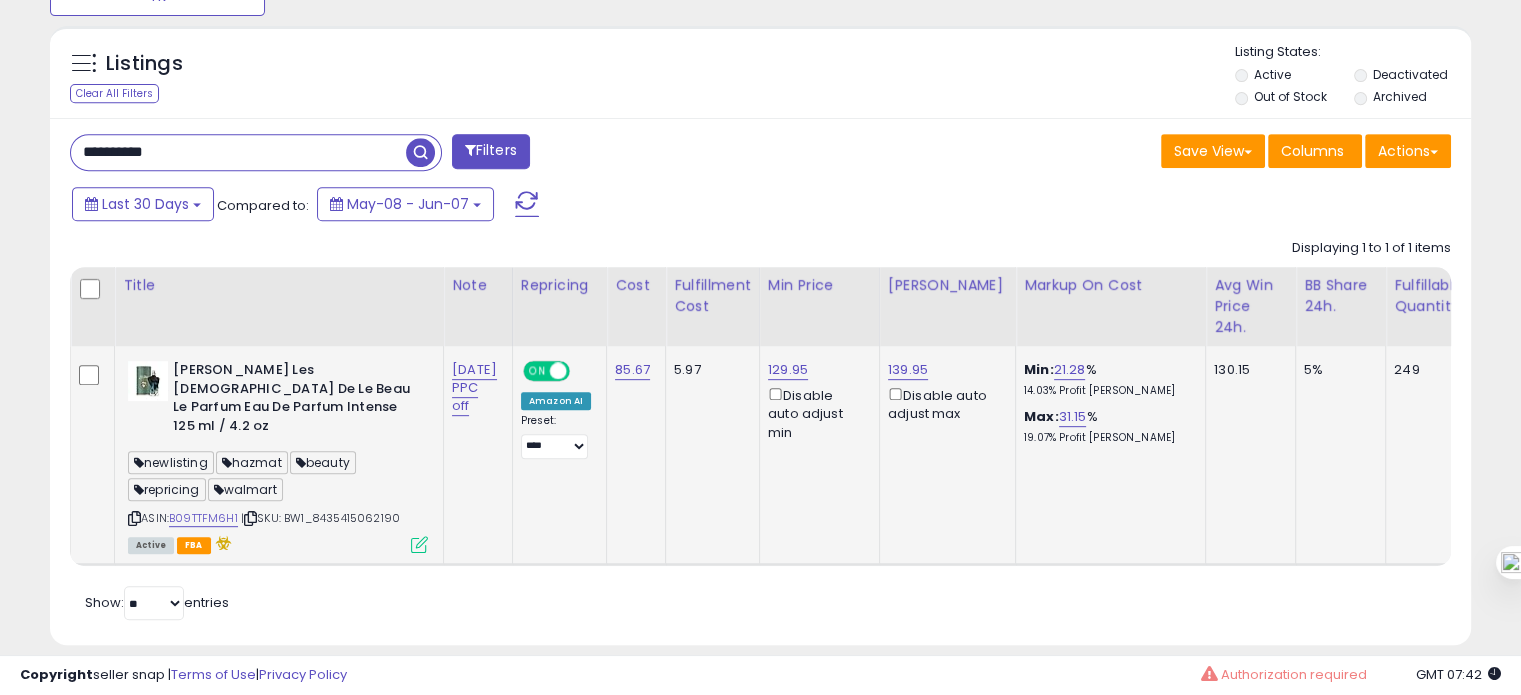 scroll, scrollTop: 0, scrollLeft: 699, axis: horizontal 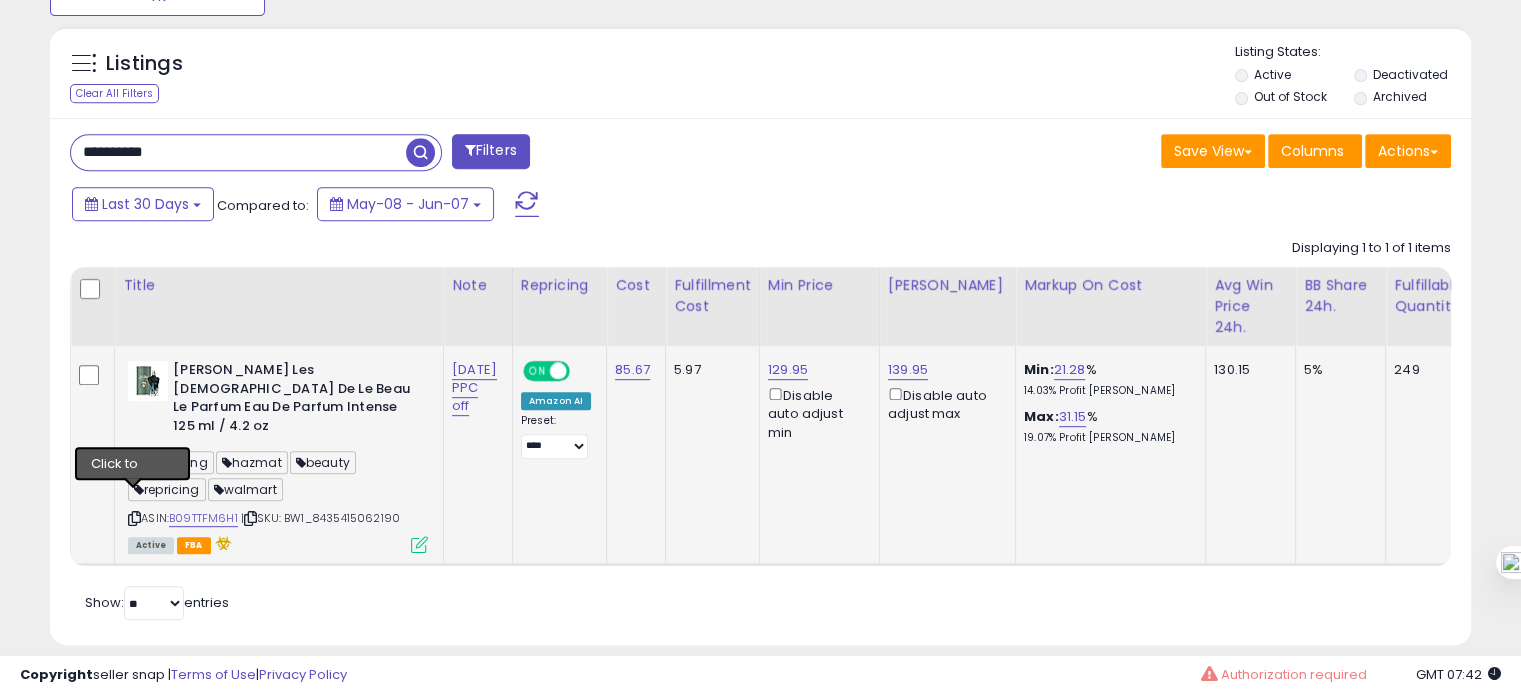 click at bounding box center [134, 518] 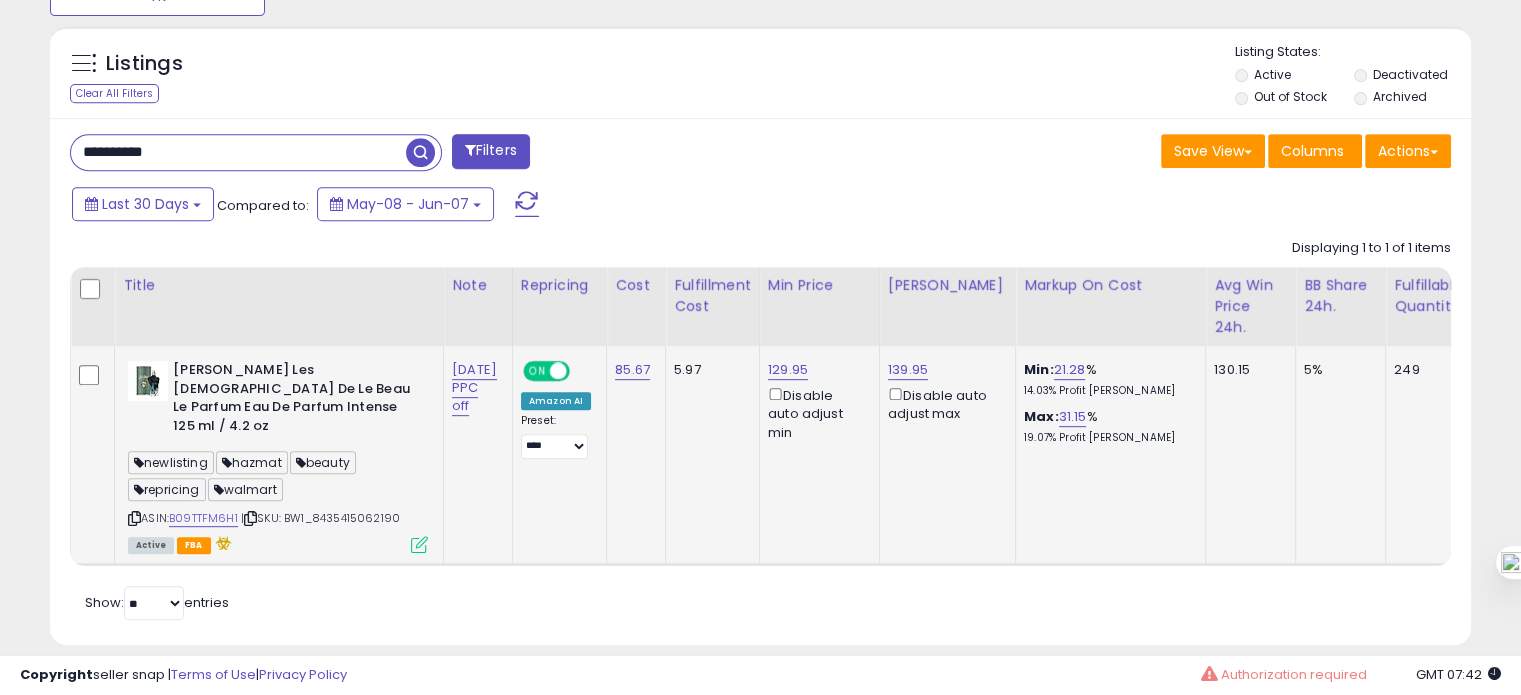 click on "ASIN:  B09TTFM6H1    |   SKU: BW1_8435415062190 Active FBA" at bounding box center (278, 456) 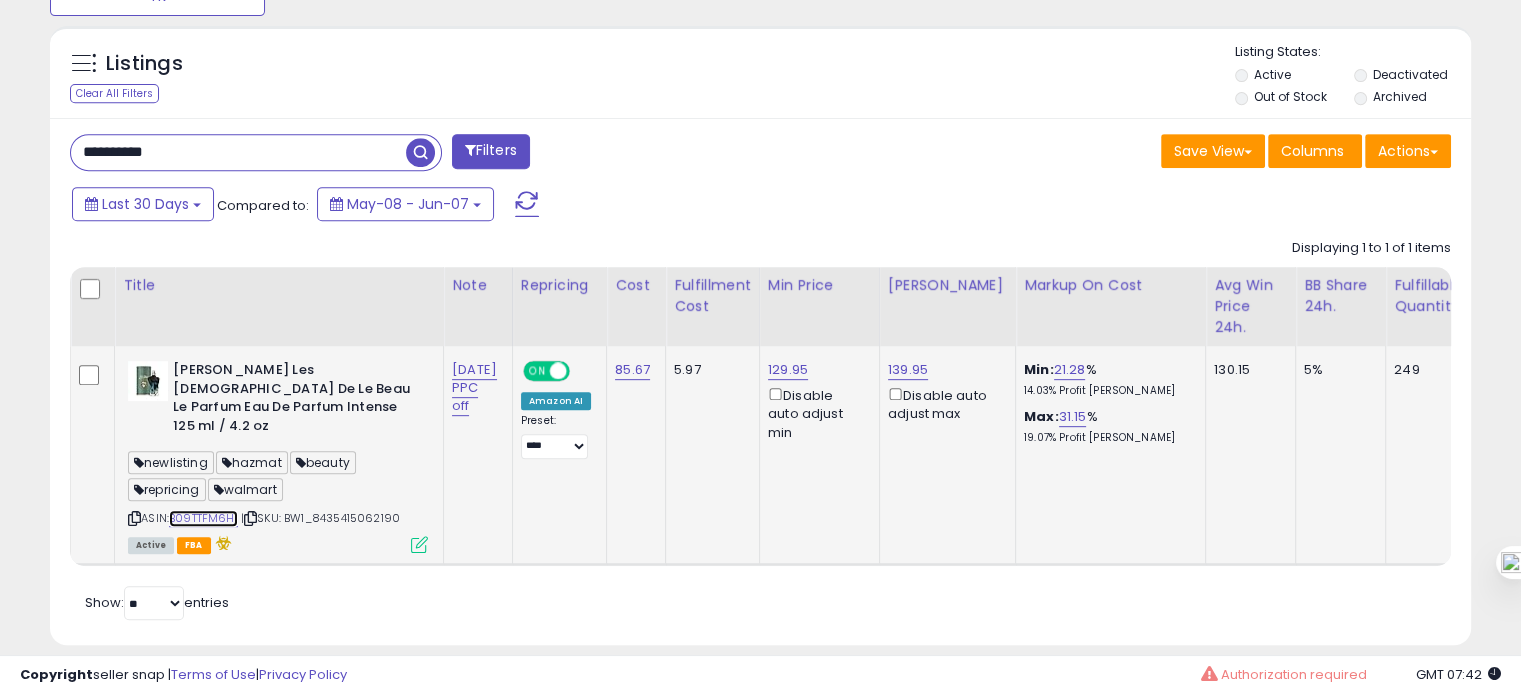 click on "B09TTFM6H1" at bounding box center (203, 518) 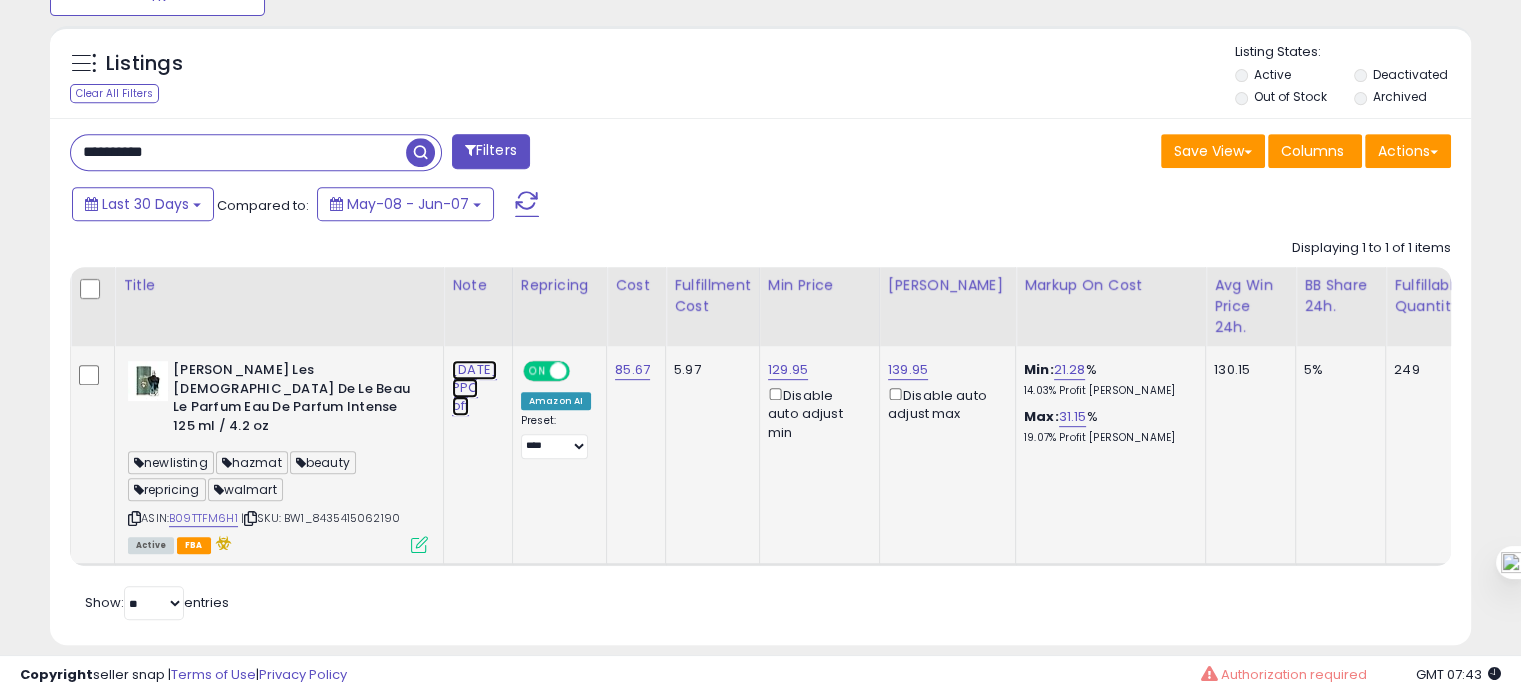 click on "[DATE] PPC off" at bounding box center [474, 388] 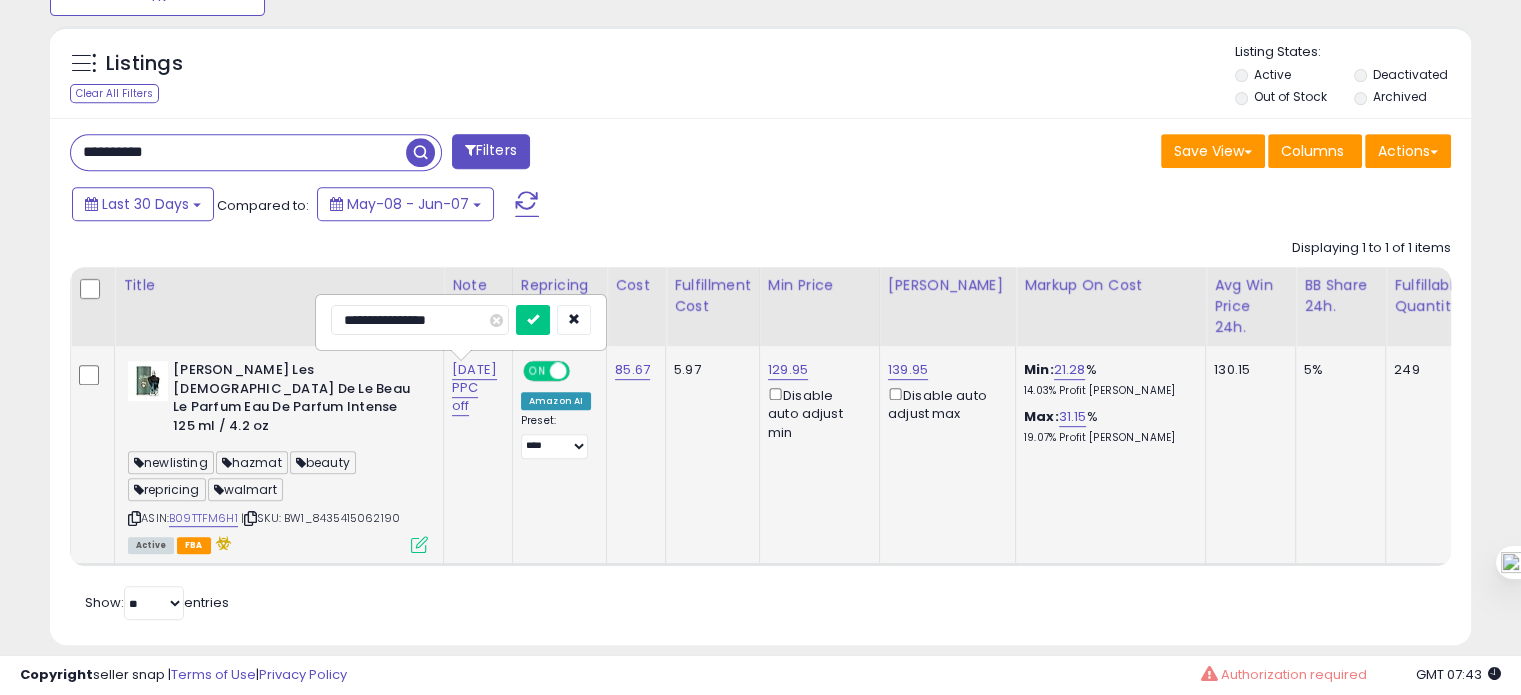 click on "**********" at bounding box center [420, 320] 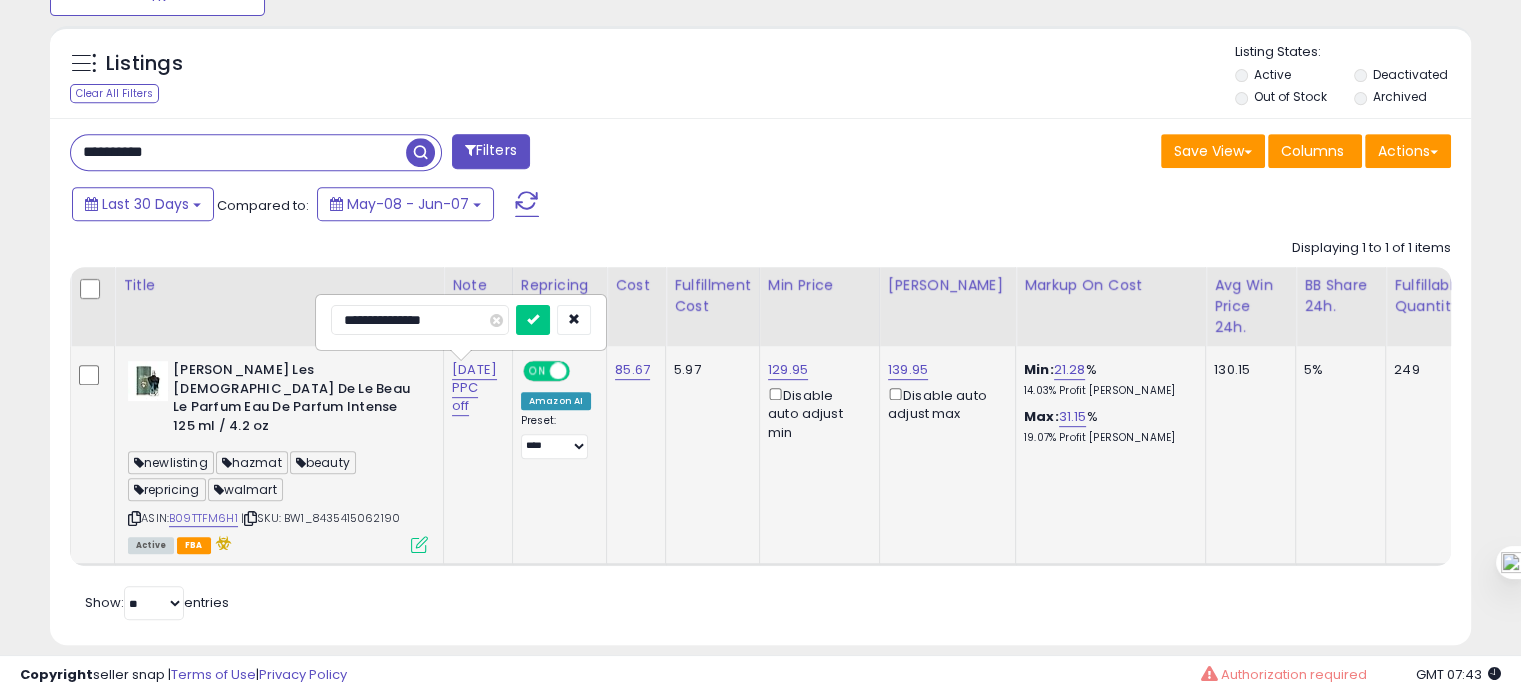 type on "**********" 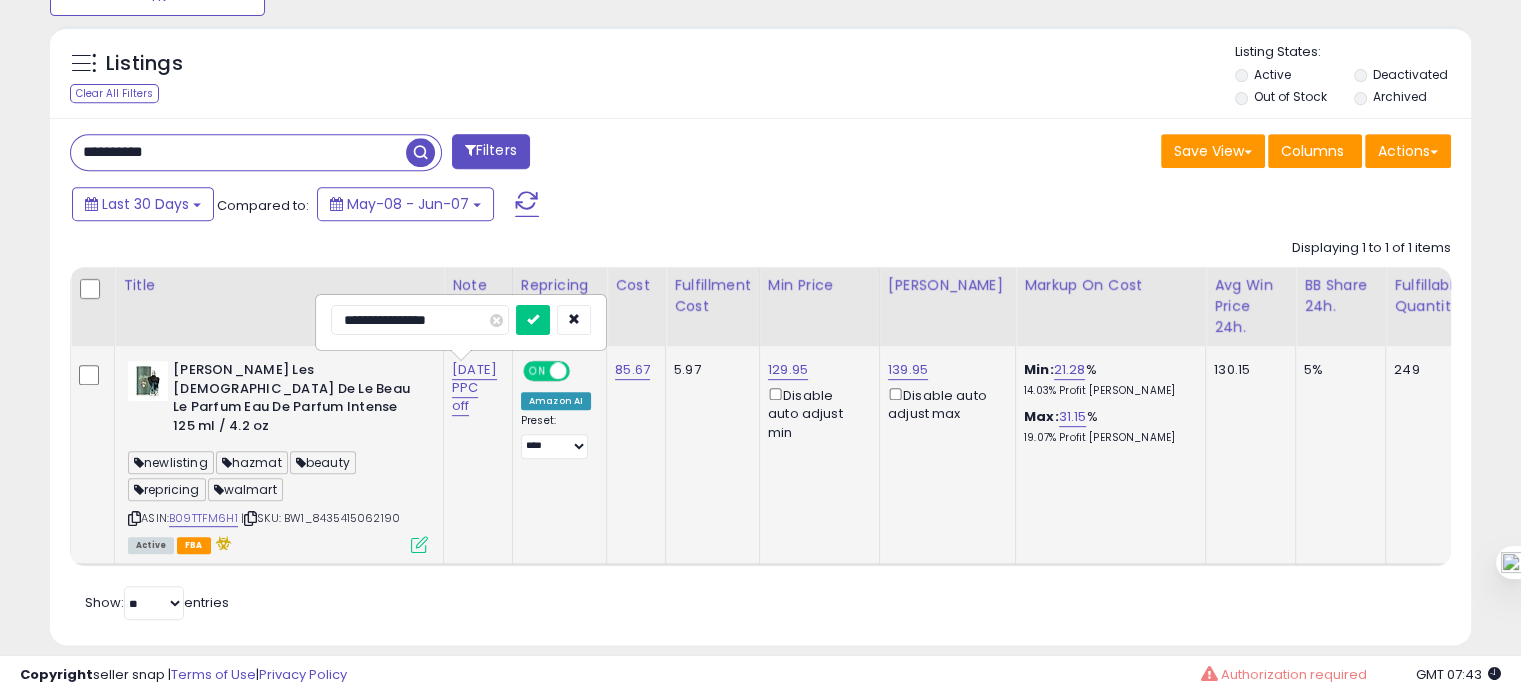 click at bounding box center [533, 320] 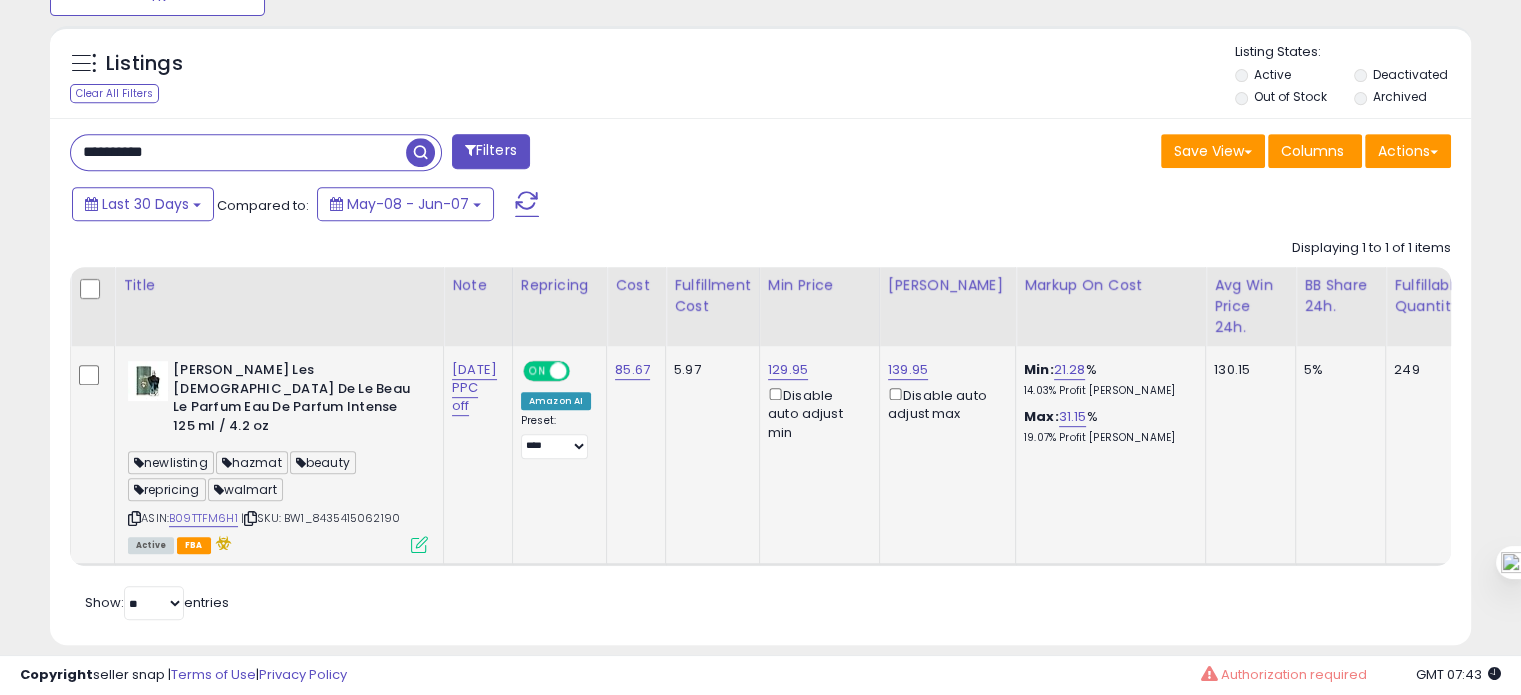 click on "**********" at bounding box center [238, 152] 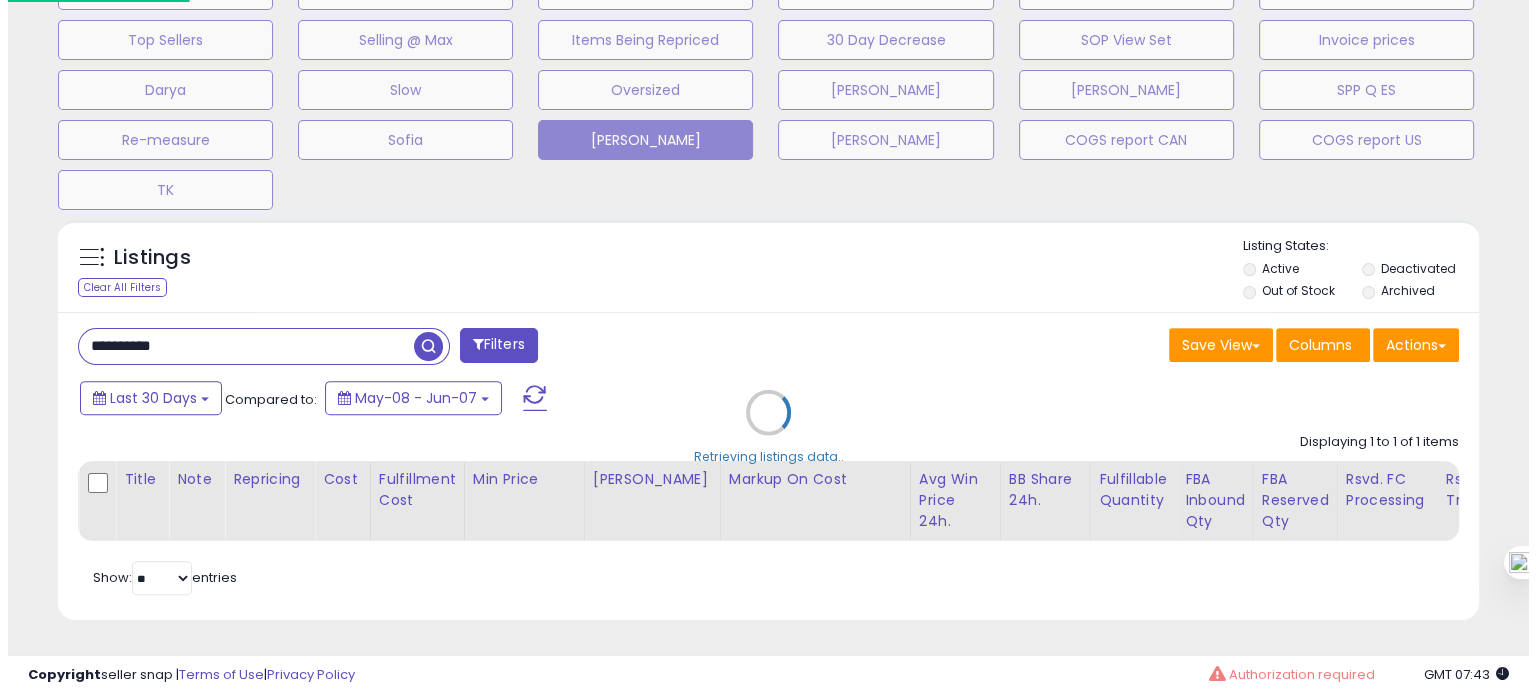 scroll, scrollTop: 674, scrollLeft: 0, axis: vertical 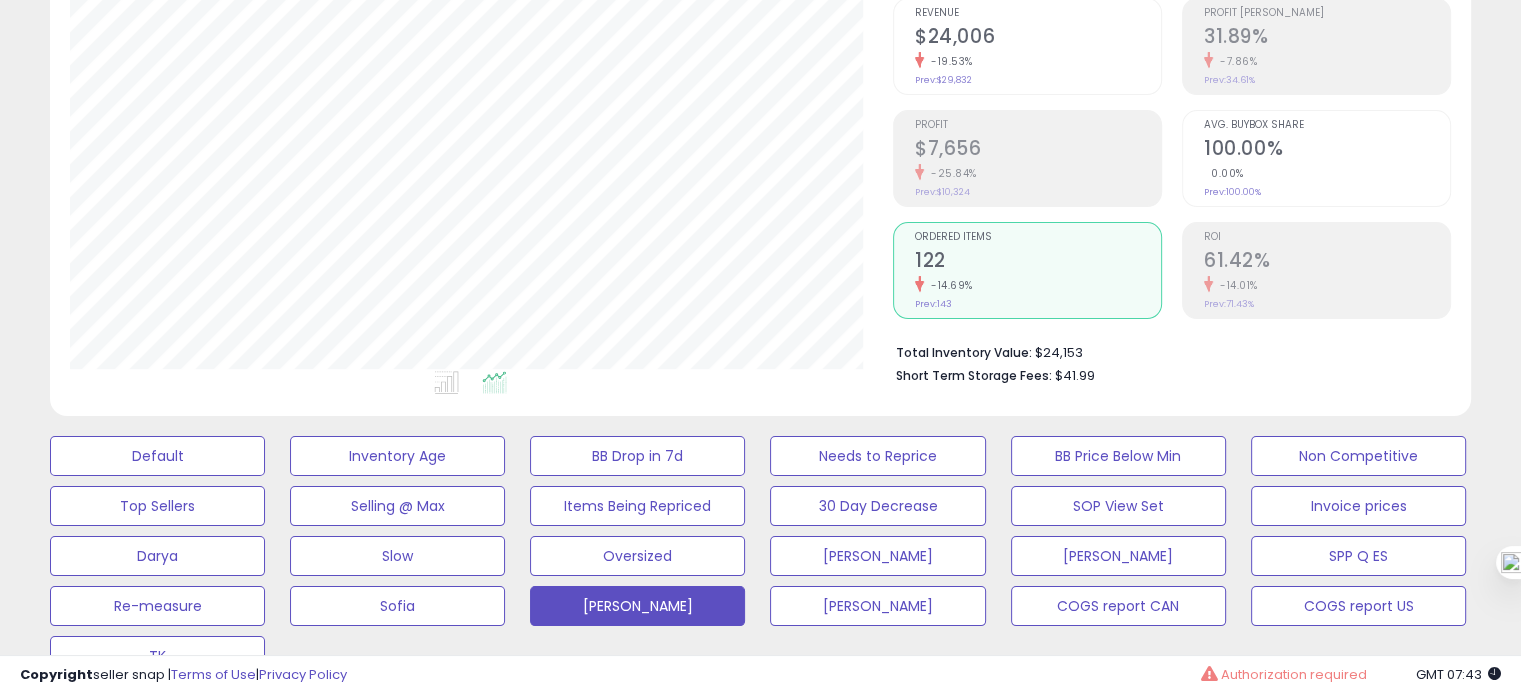 click on "Revenue
$24,006
-19.53%
Prev:  $29,832
Profit
$7,656" at bounding box center [1027, 158] 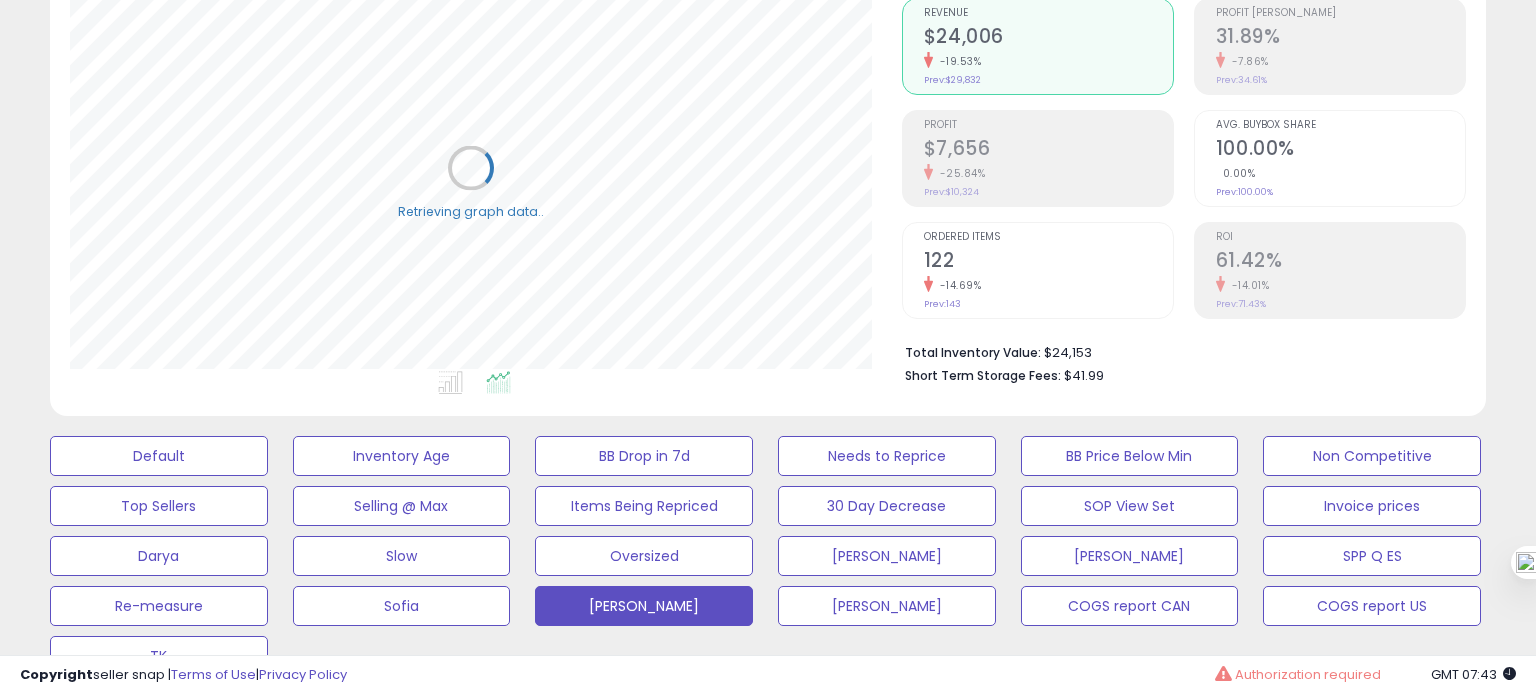 scroll, scrollTop: 999589, scrollLeft: 999168, axis: both 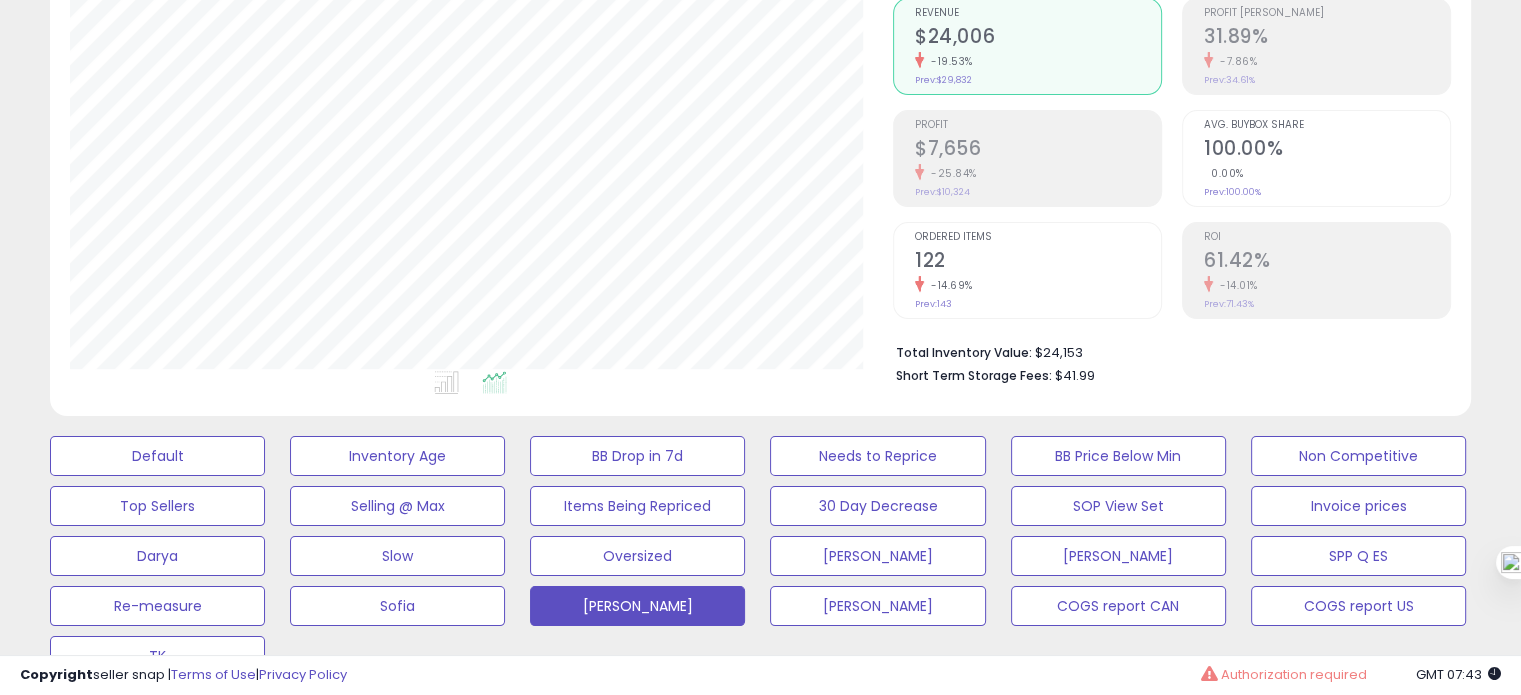 click on "122" at bounding box center [1038, 262] 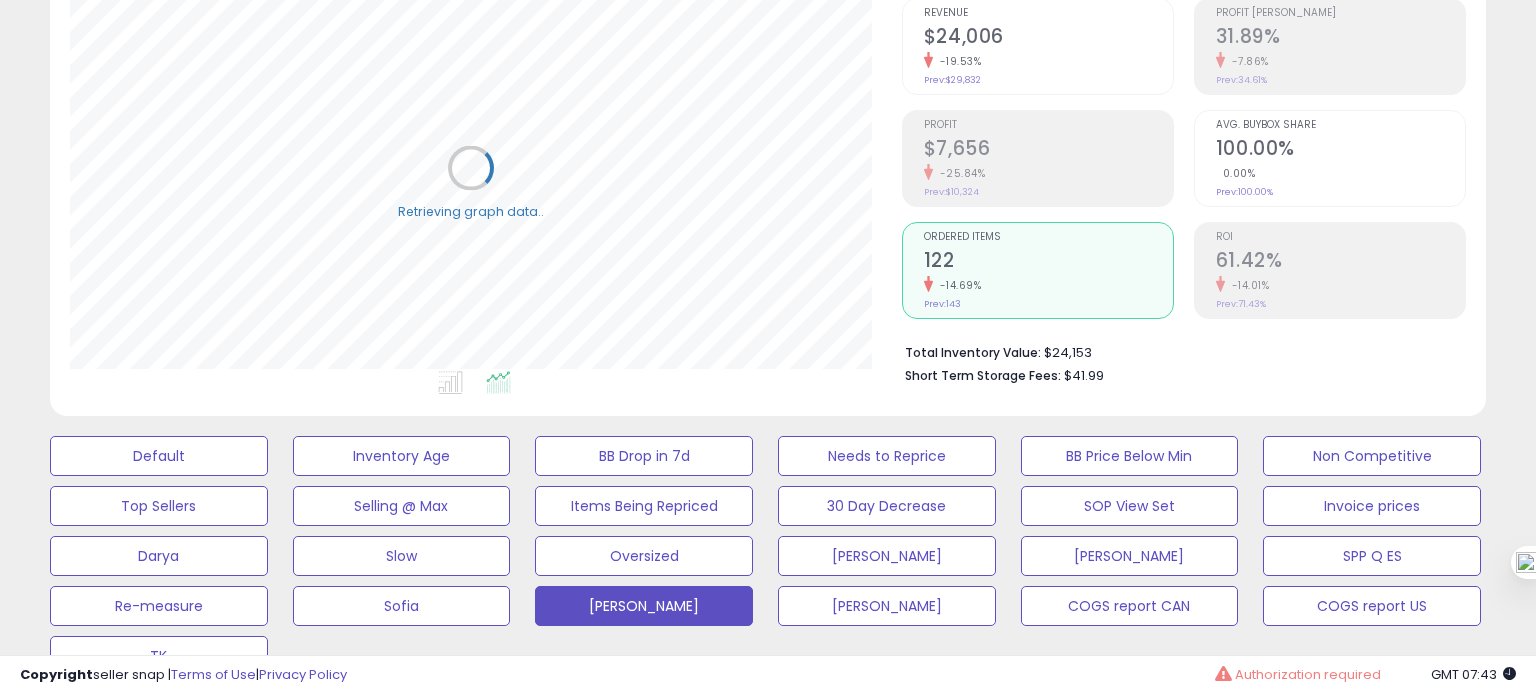scroll, scrollTop: 999589, scrollLeft: 999168, axis: both 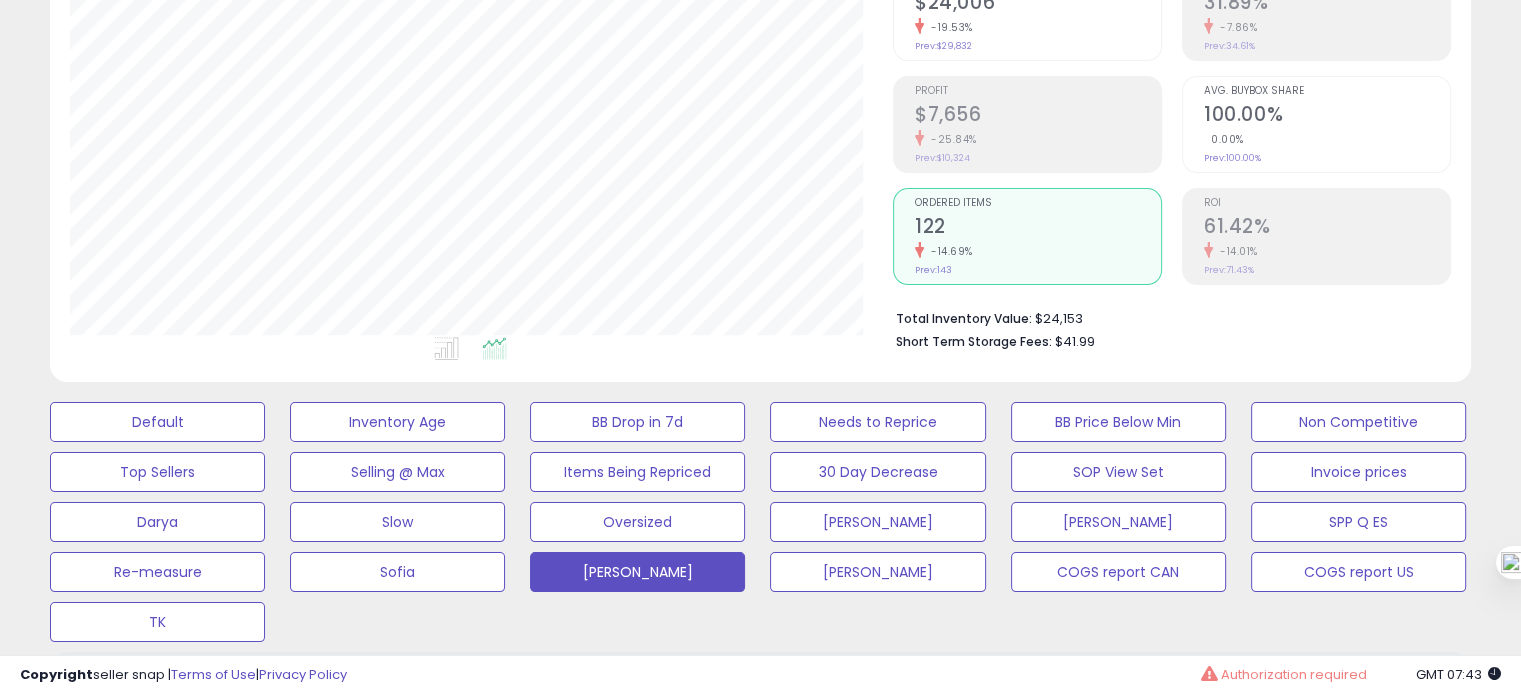 click on "$7,656" at bounding box center (1038, 116) 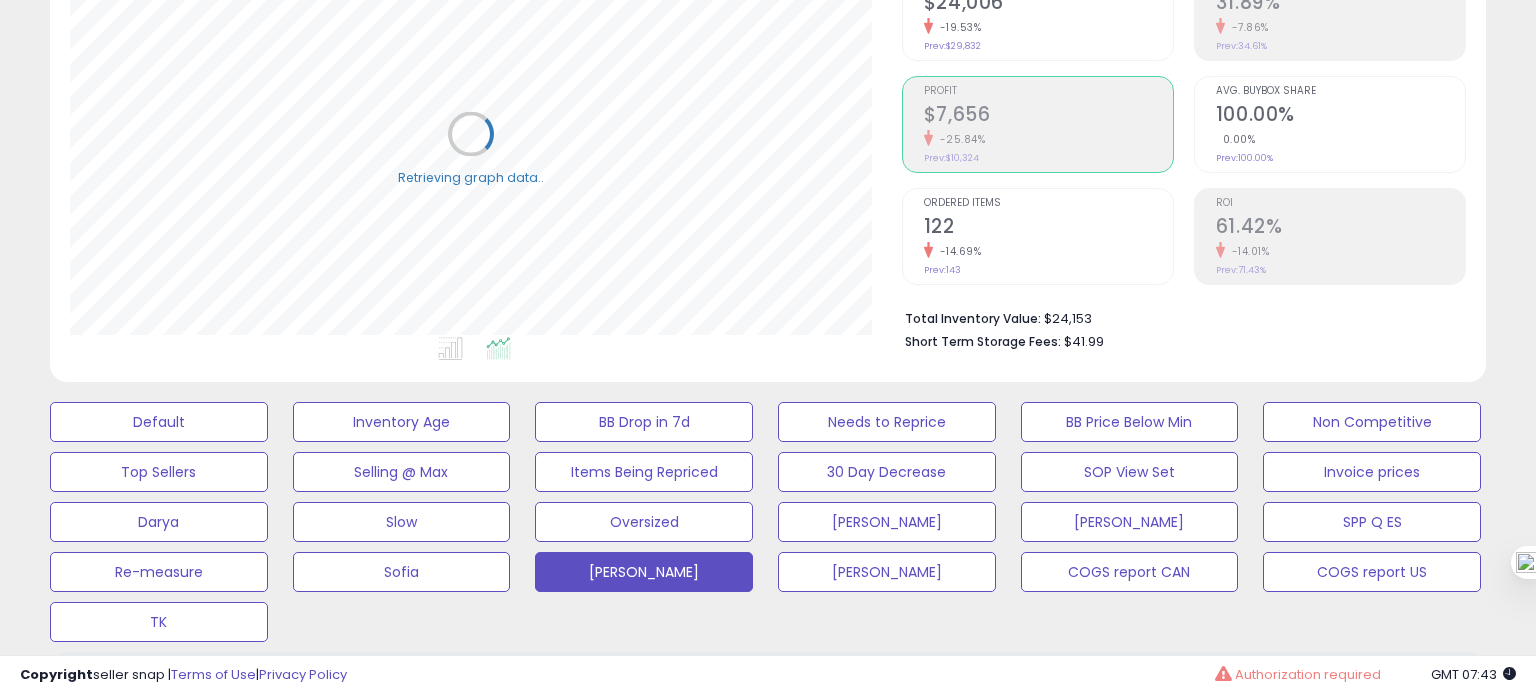 scroll, scrollTop: 999589, scrollLeft: 999168, axis: both 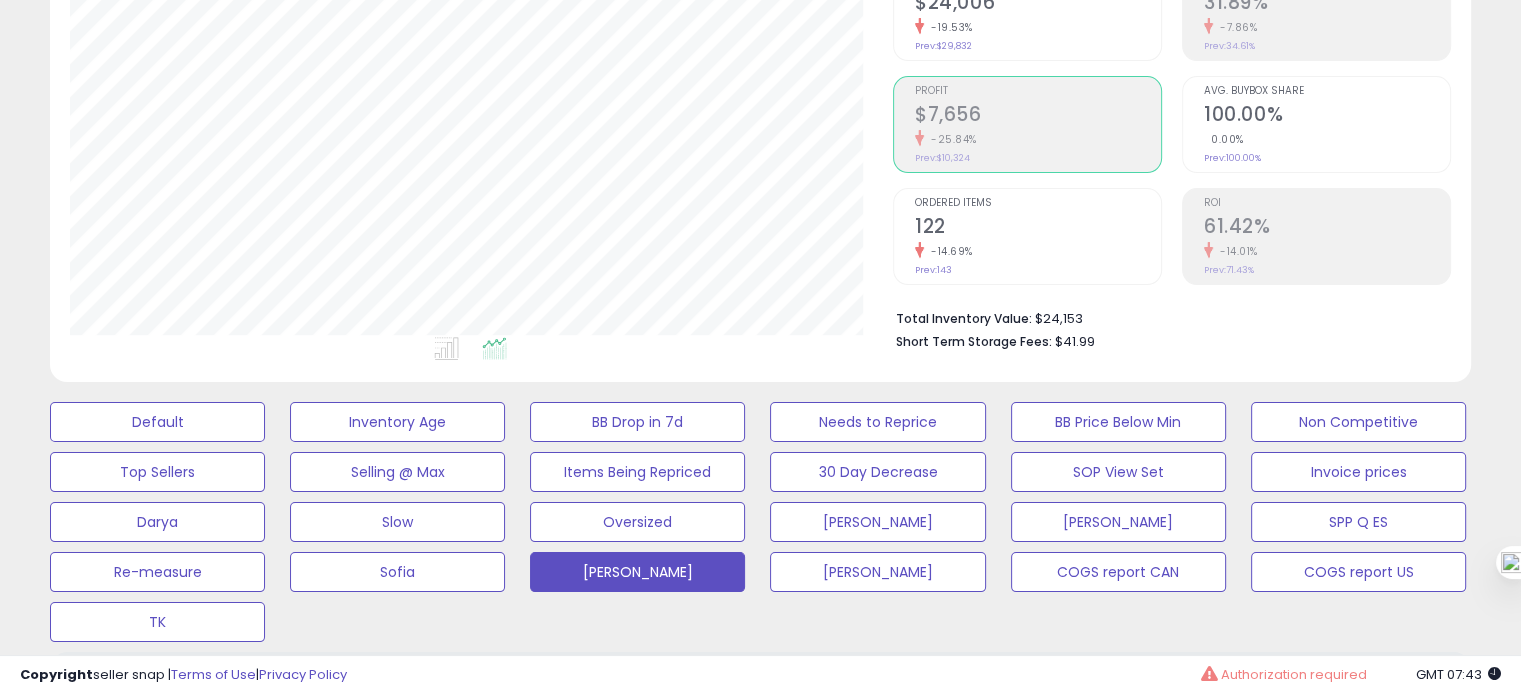 click on "-14.01%" at bounding box center (1327, 251) 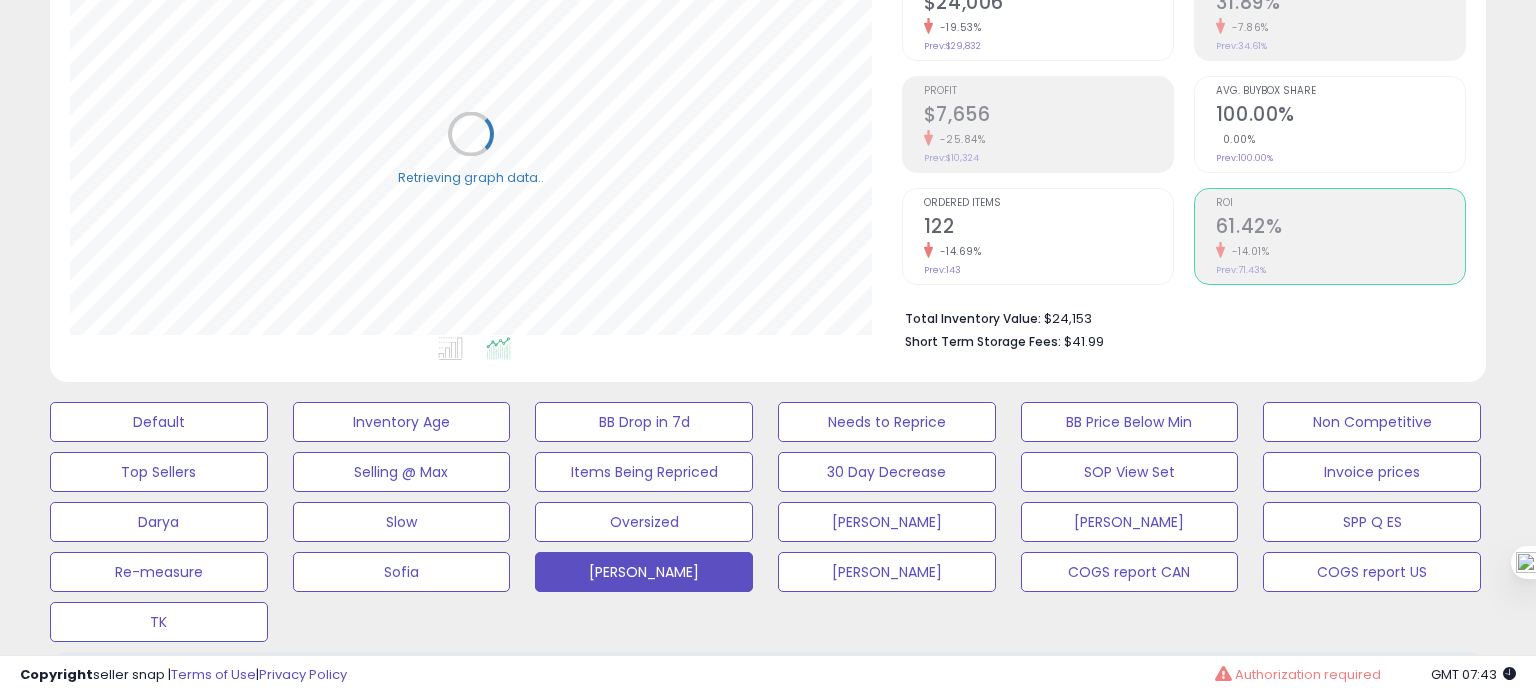scroll, scrollTop: 999589, scrollLeft: 999168, axis: both 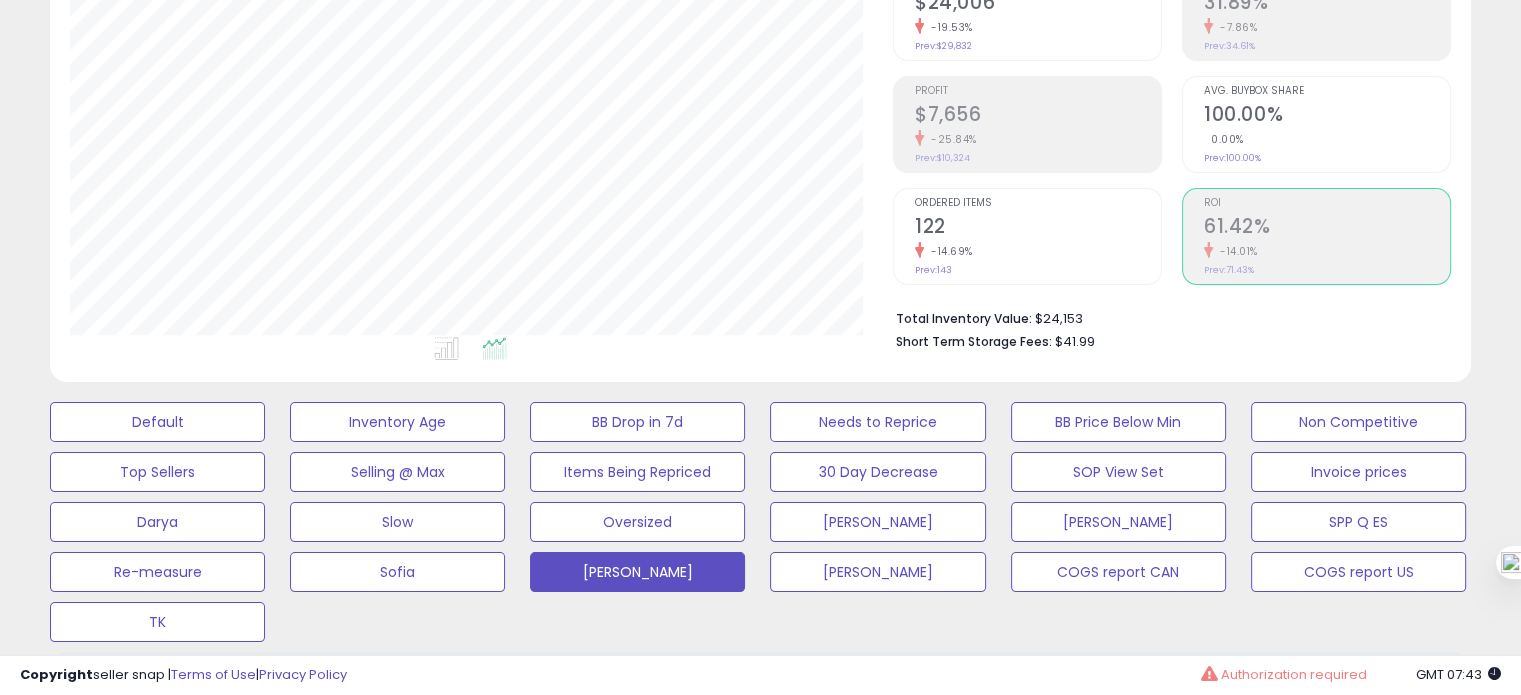 click on "122" at bounding box center [1038, 228] 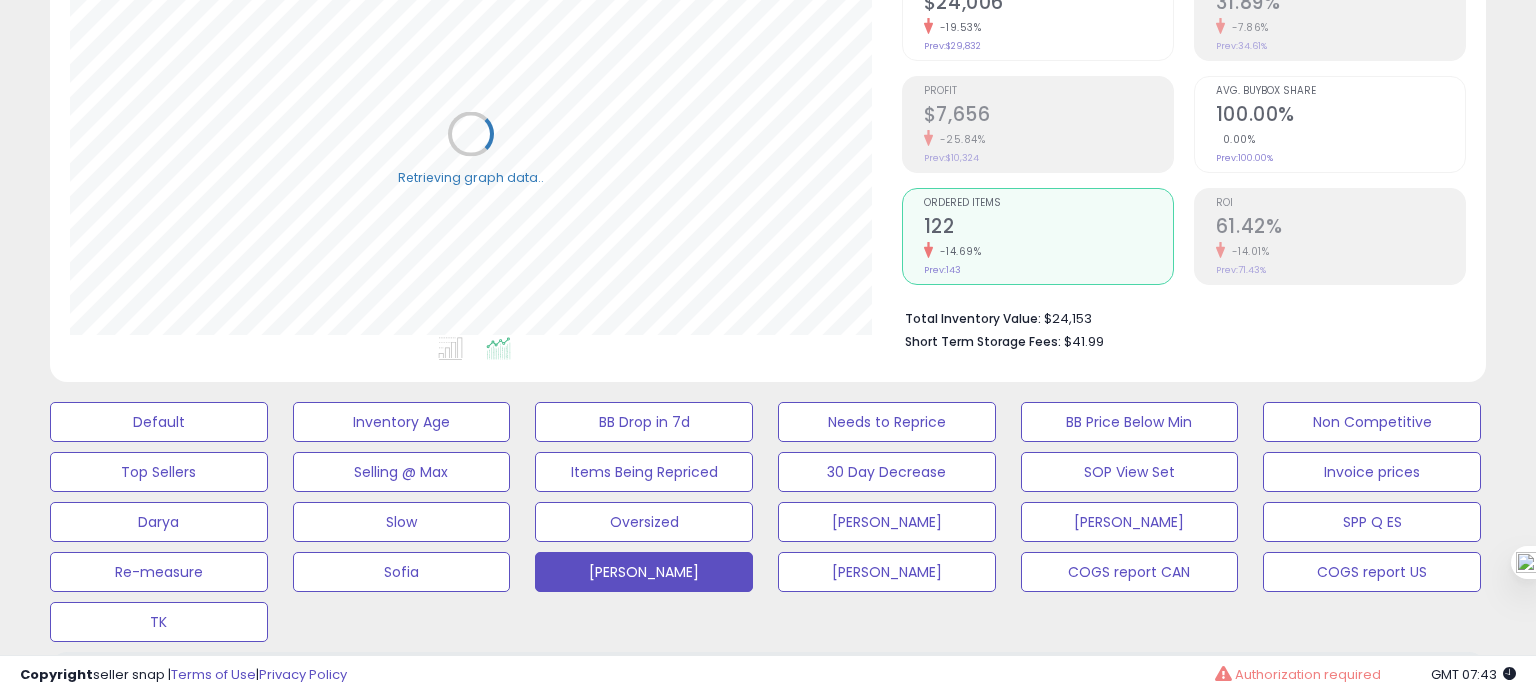 scroll, scrollTop: 999589, scrollLeft: 999168, axis: both 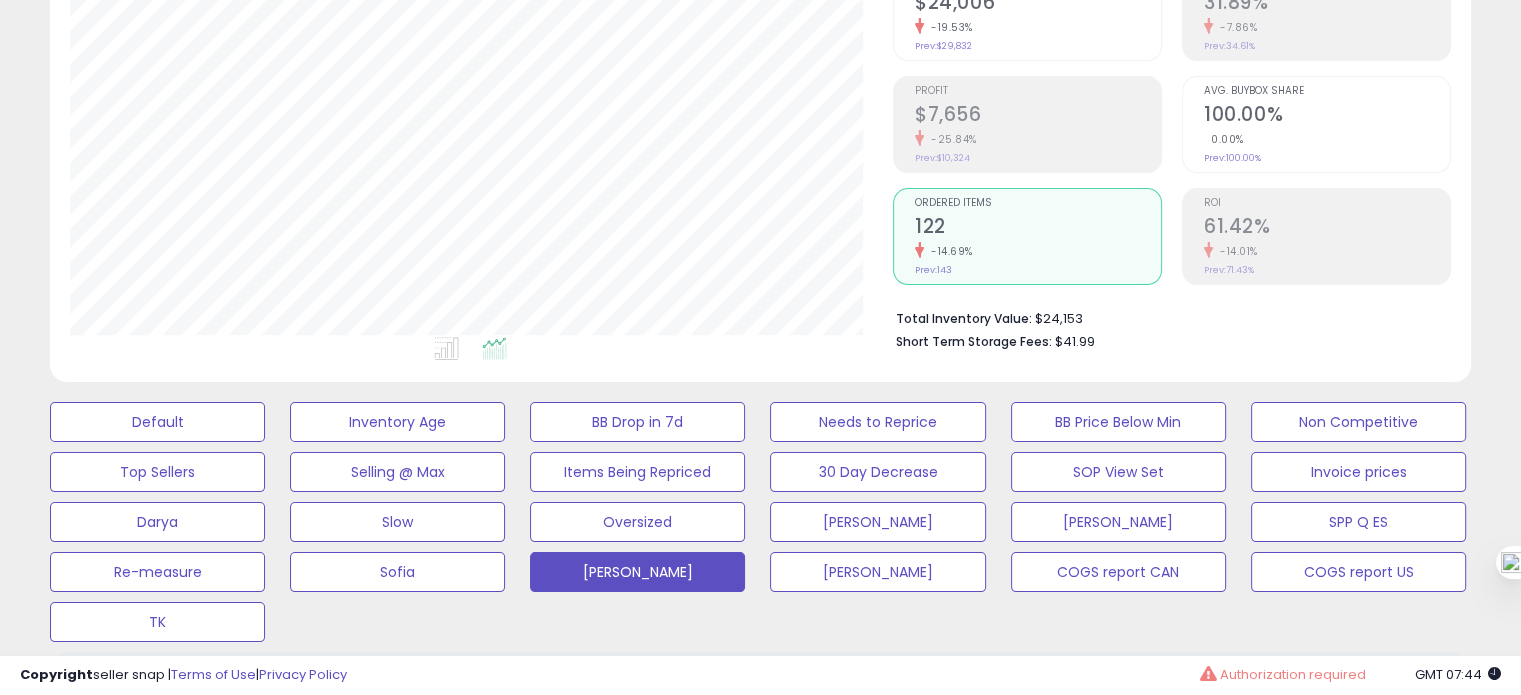 click on "-25.84%" at bounding box center [1038, 139] 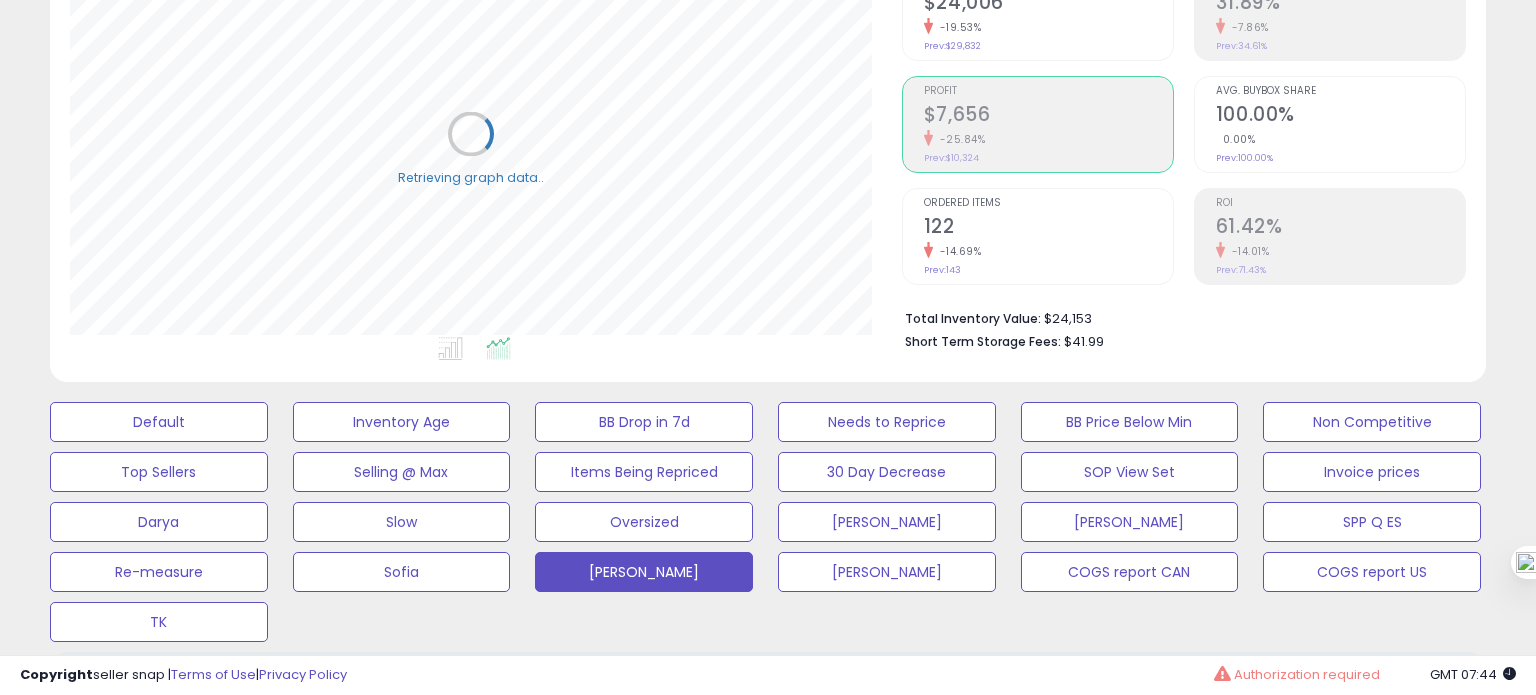 scroll, scrollTop: 999589, scrollLeft: 999168, axis: both 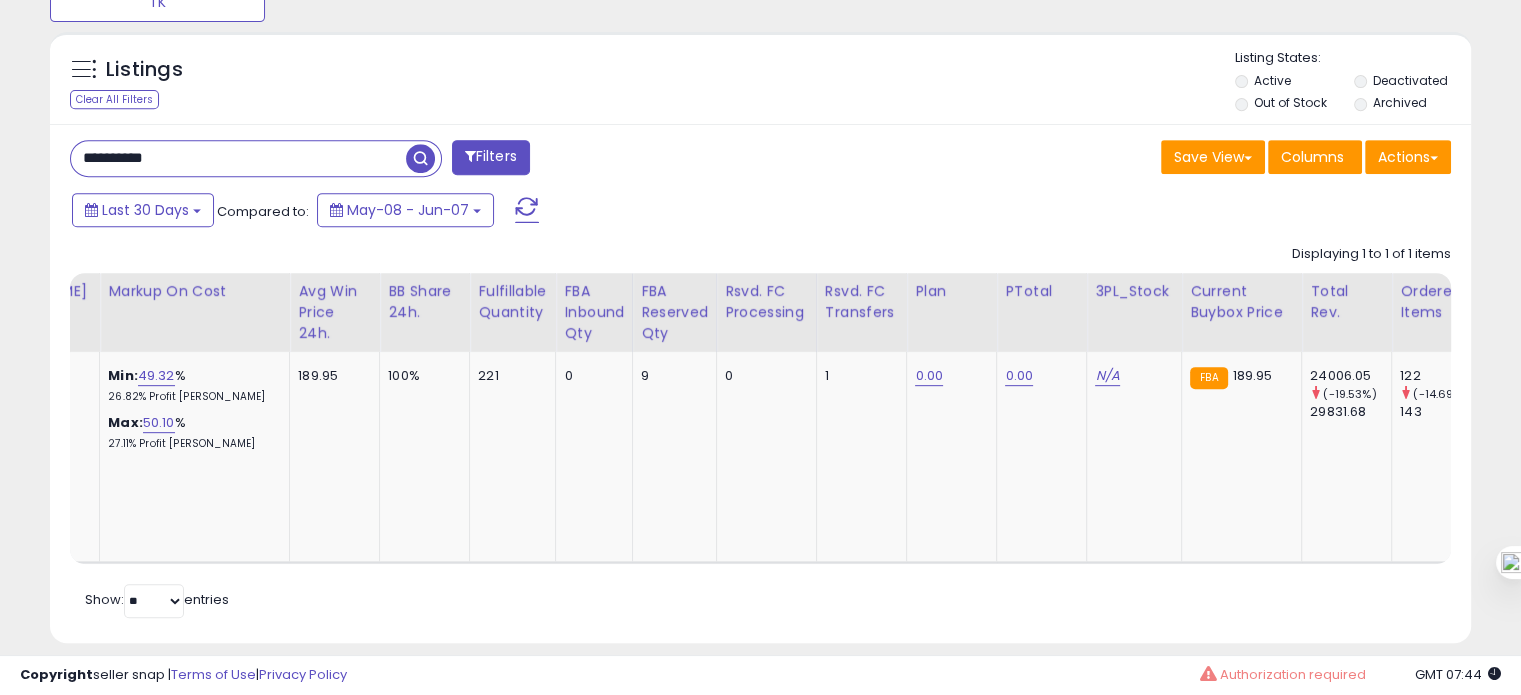 click on "Displaying 1 to 1 of 1 items
Title
Note
Cost WH" 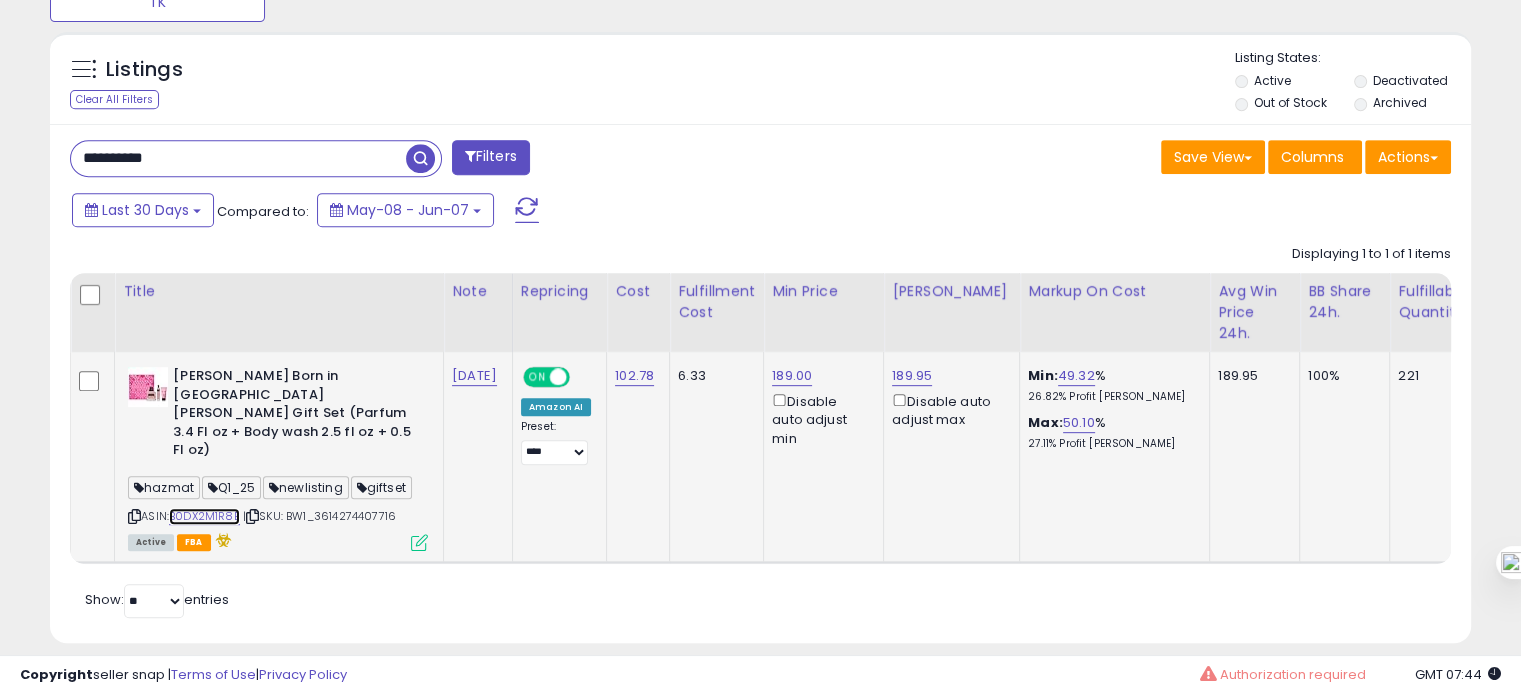click on "B0DX2M1R8B" at bounding box center [204, 516] 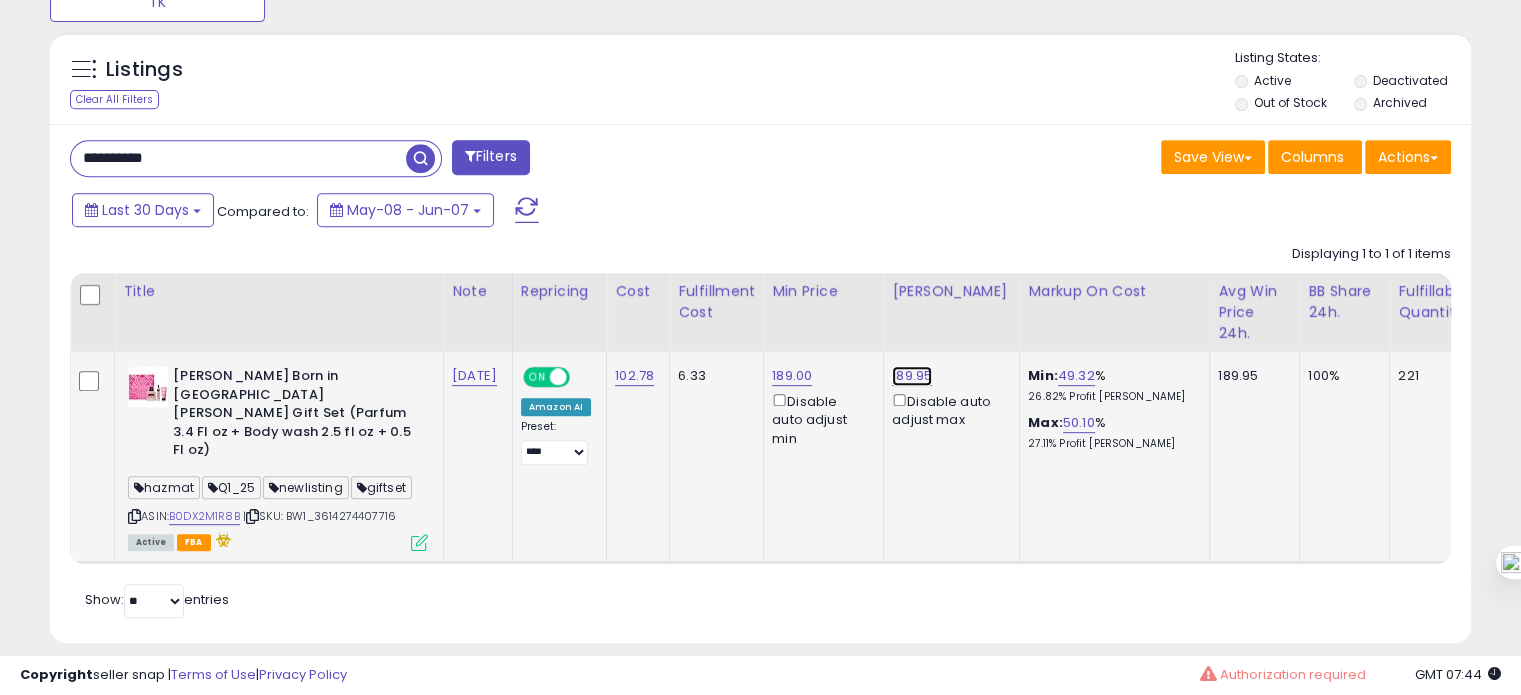 click on "189.95" at bounding box center (912, 376) 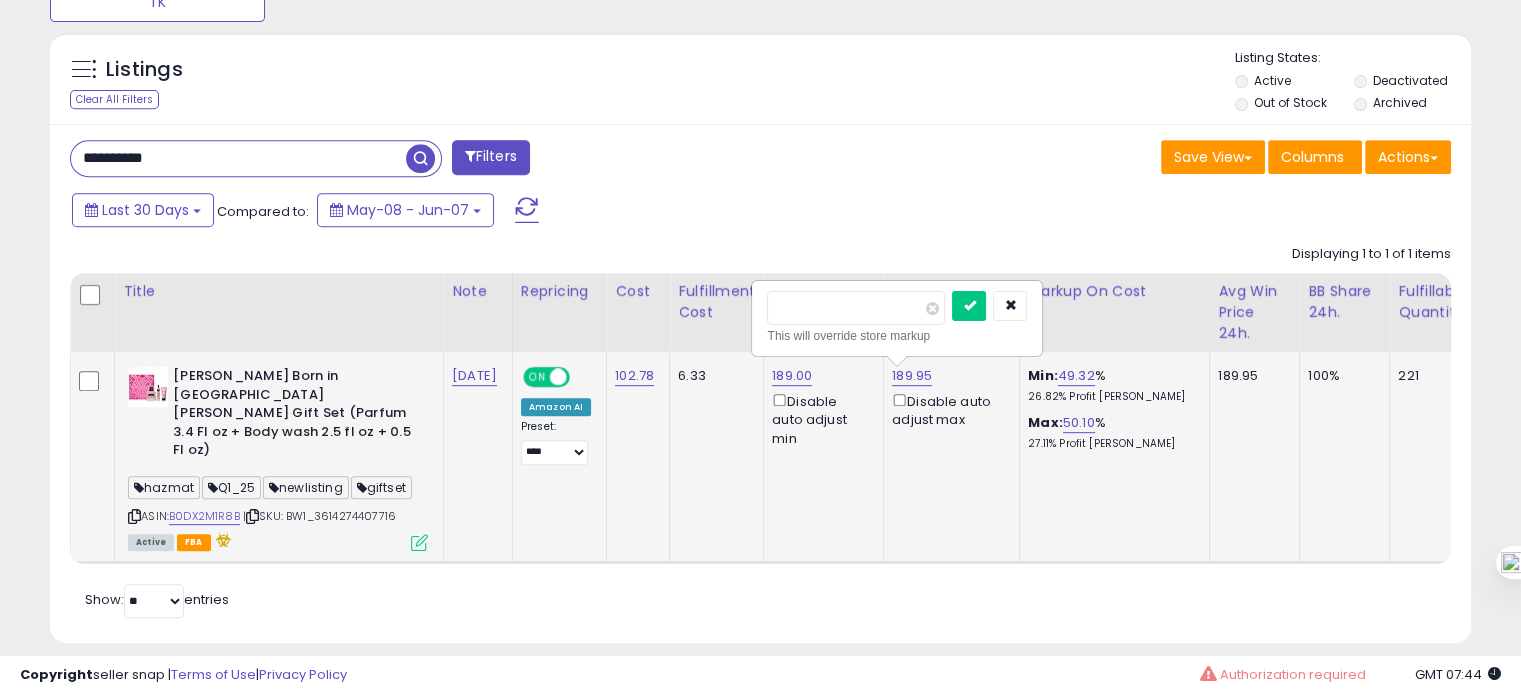 click on "******" at bounding box center (856, 308) 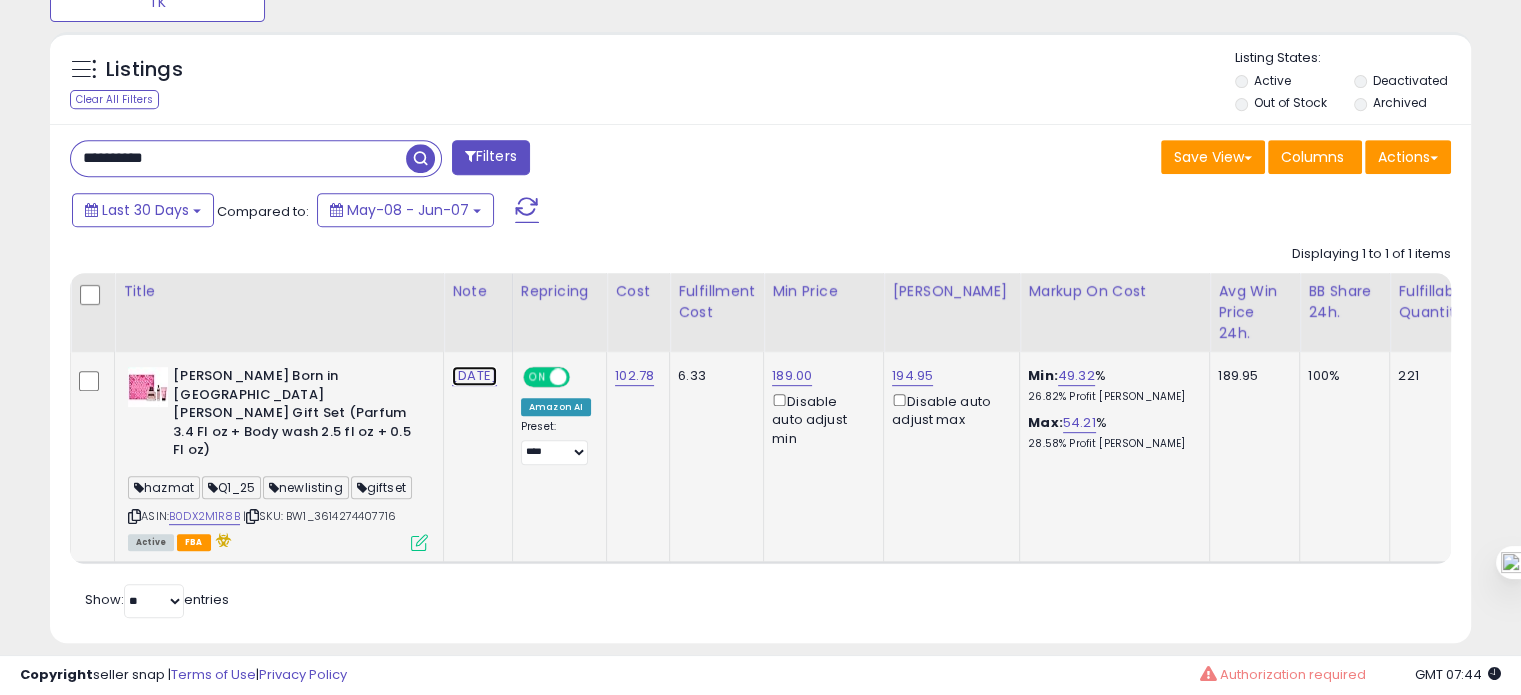 click on "[DATE]" at bounding box center (474, 376) 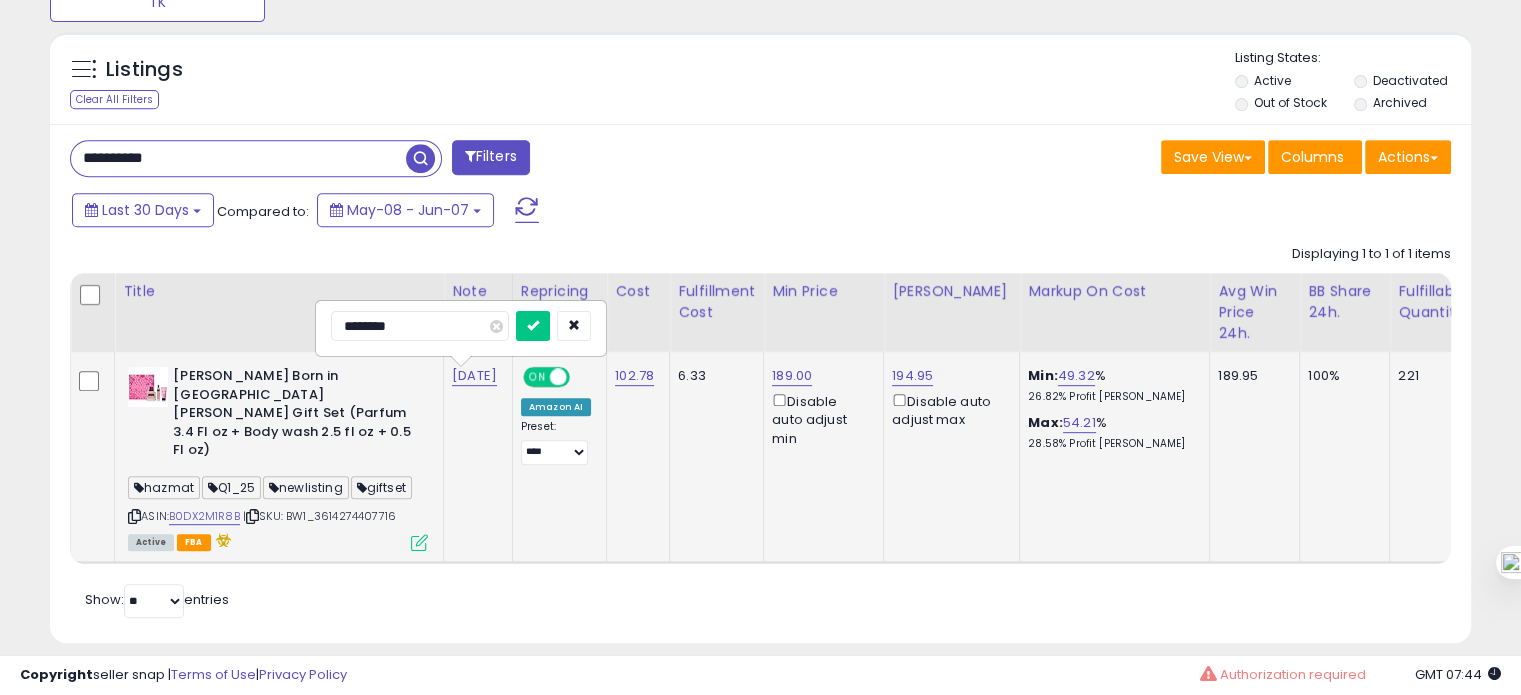 click on "********" at bounding box center [420, 326] 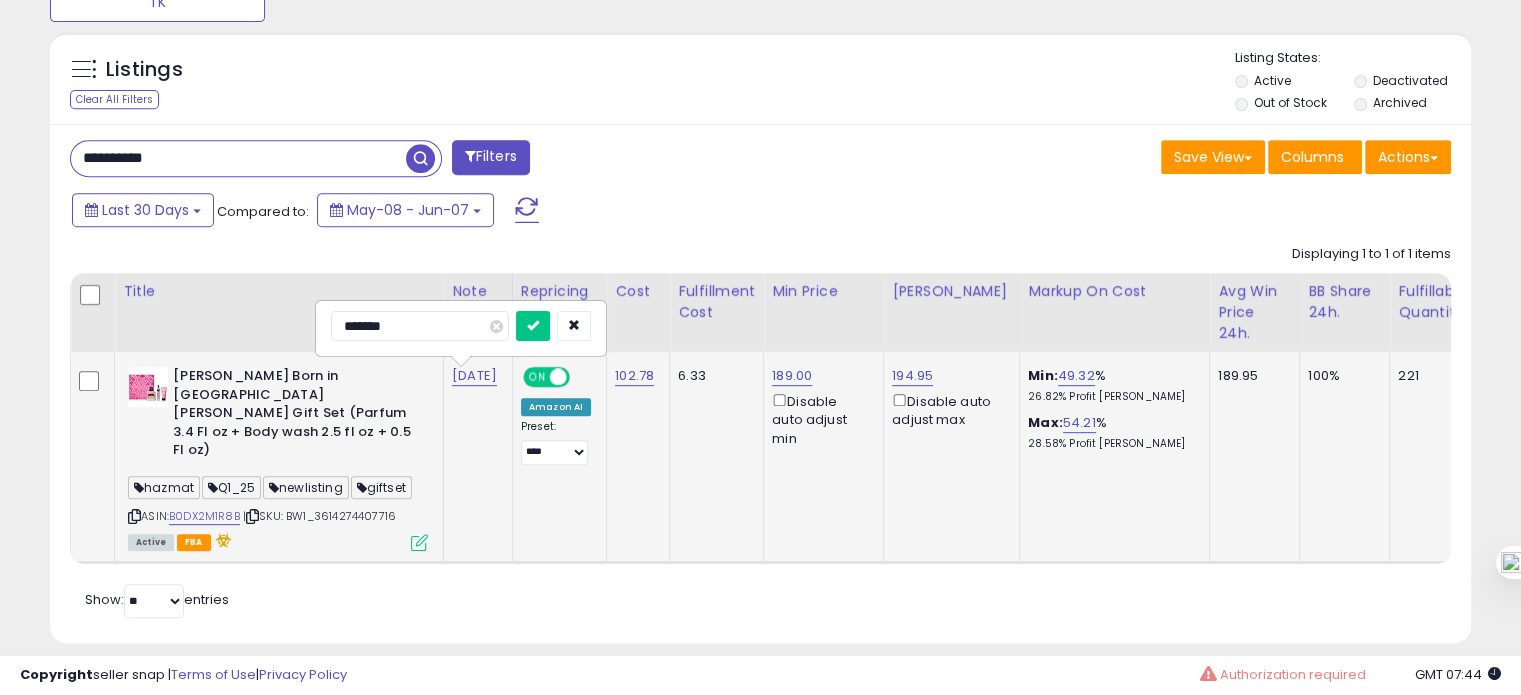 type on "********" 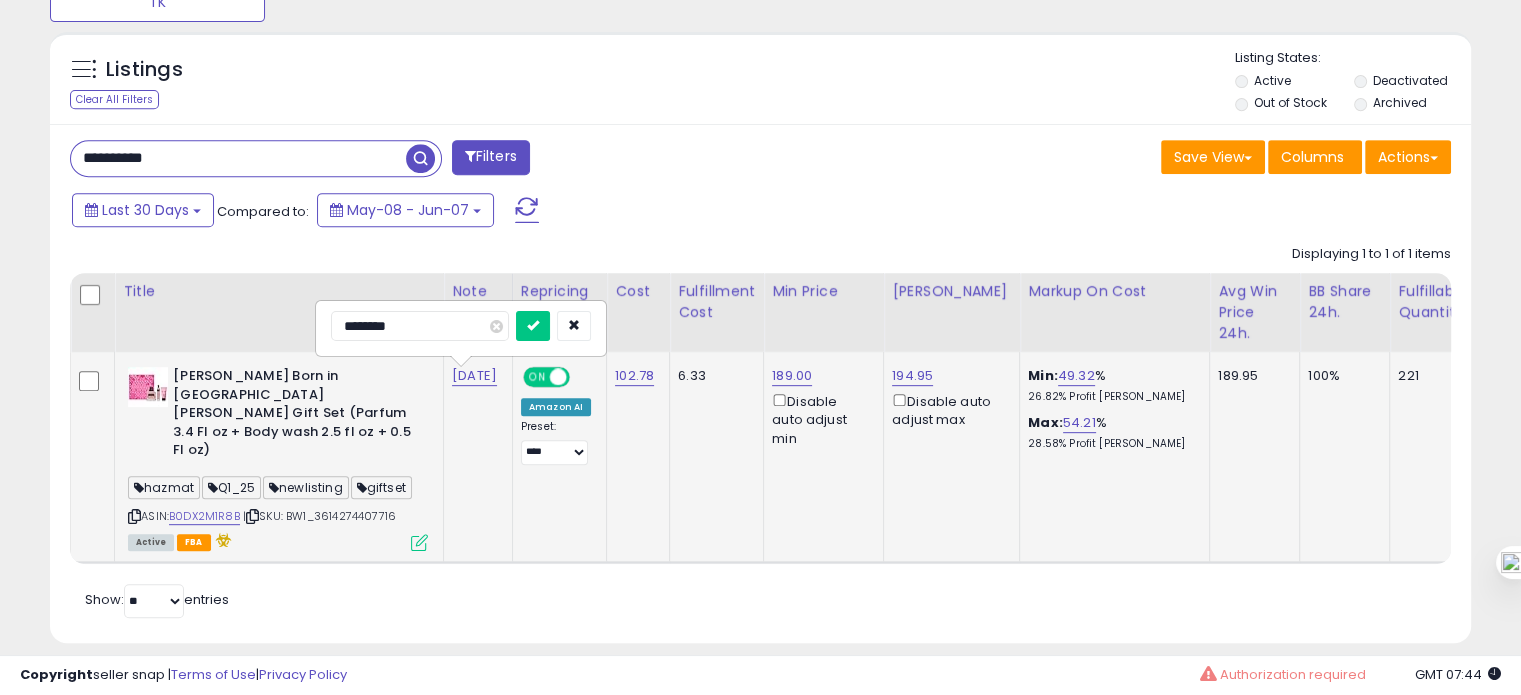click at bounding box center [533, 326] 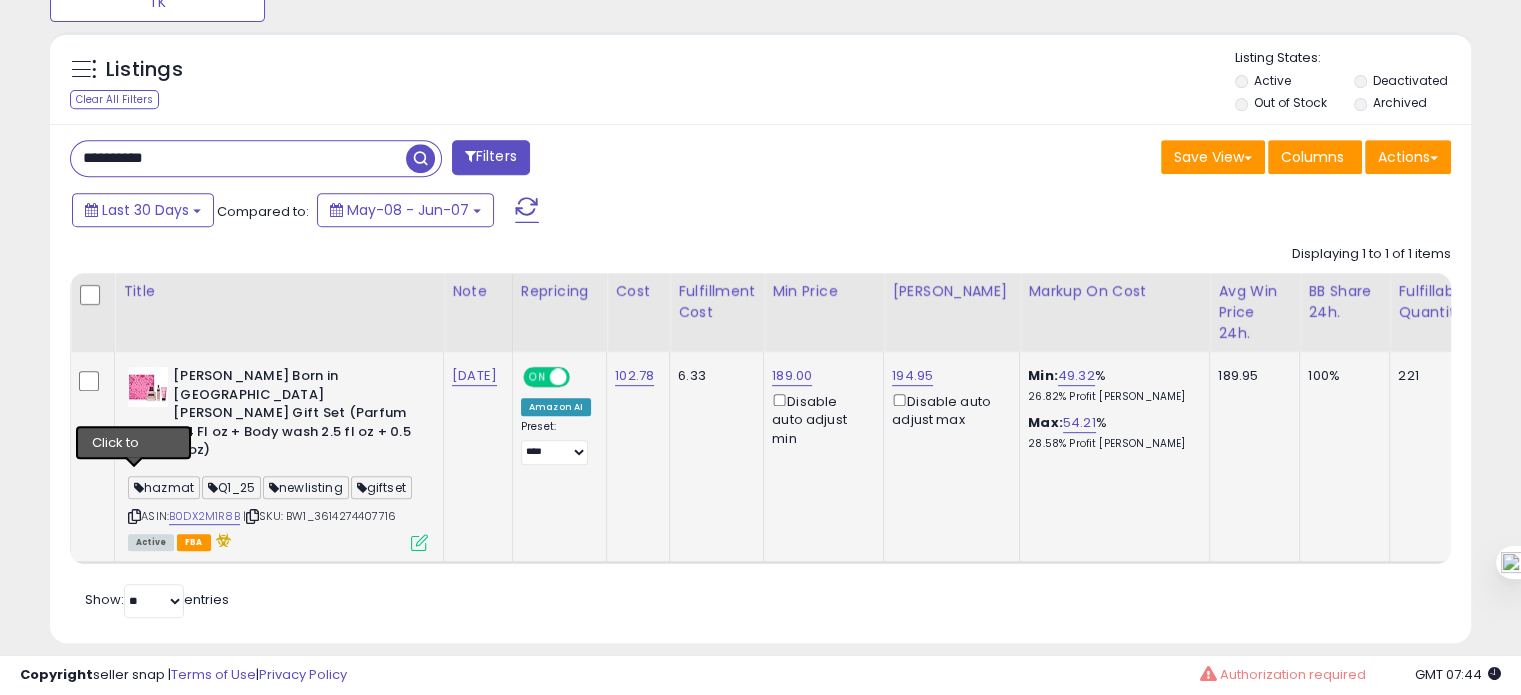 click at bounding box center (134, 516) 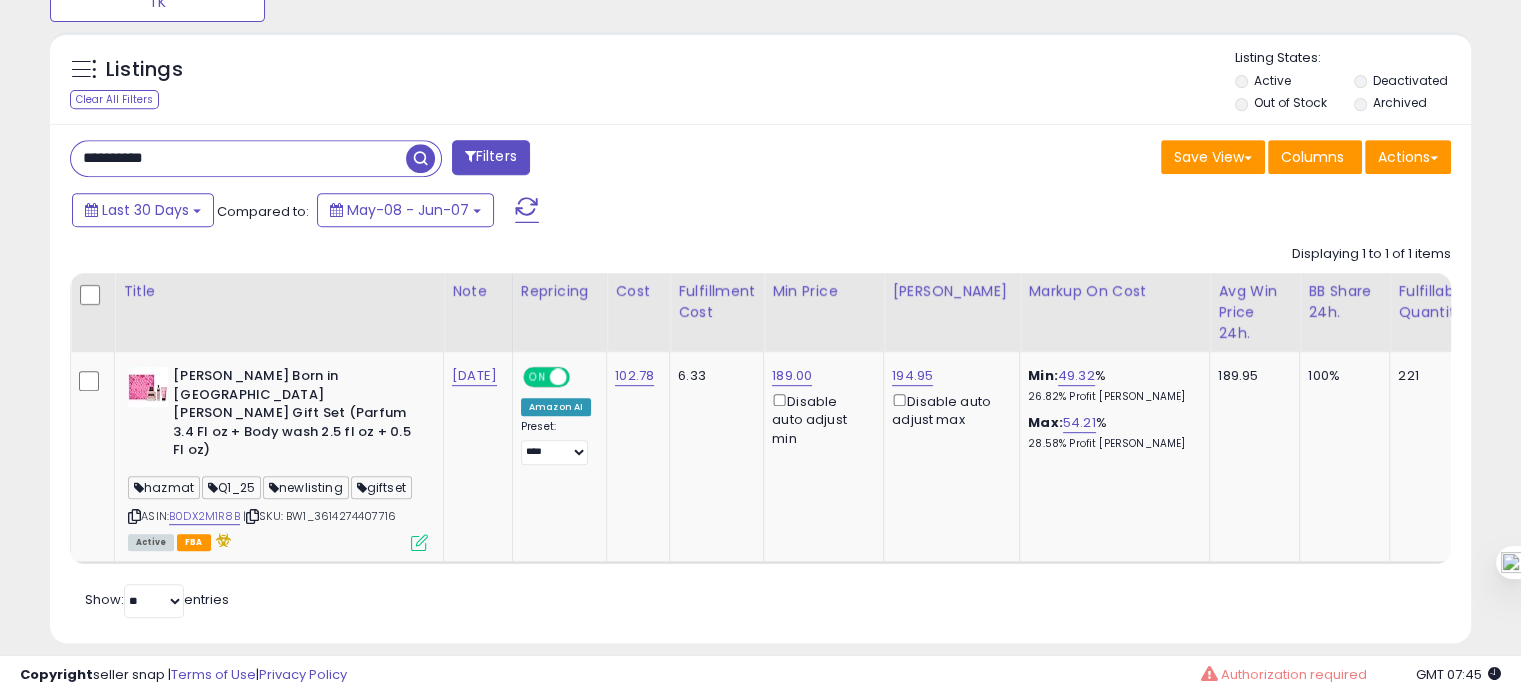 click on "**********" at bounding box center [238, 158] 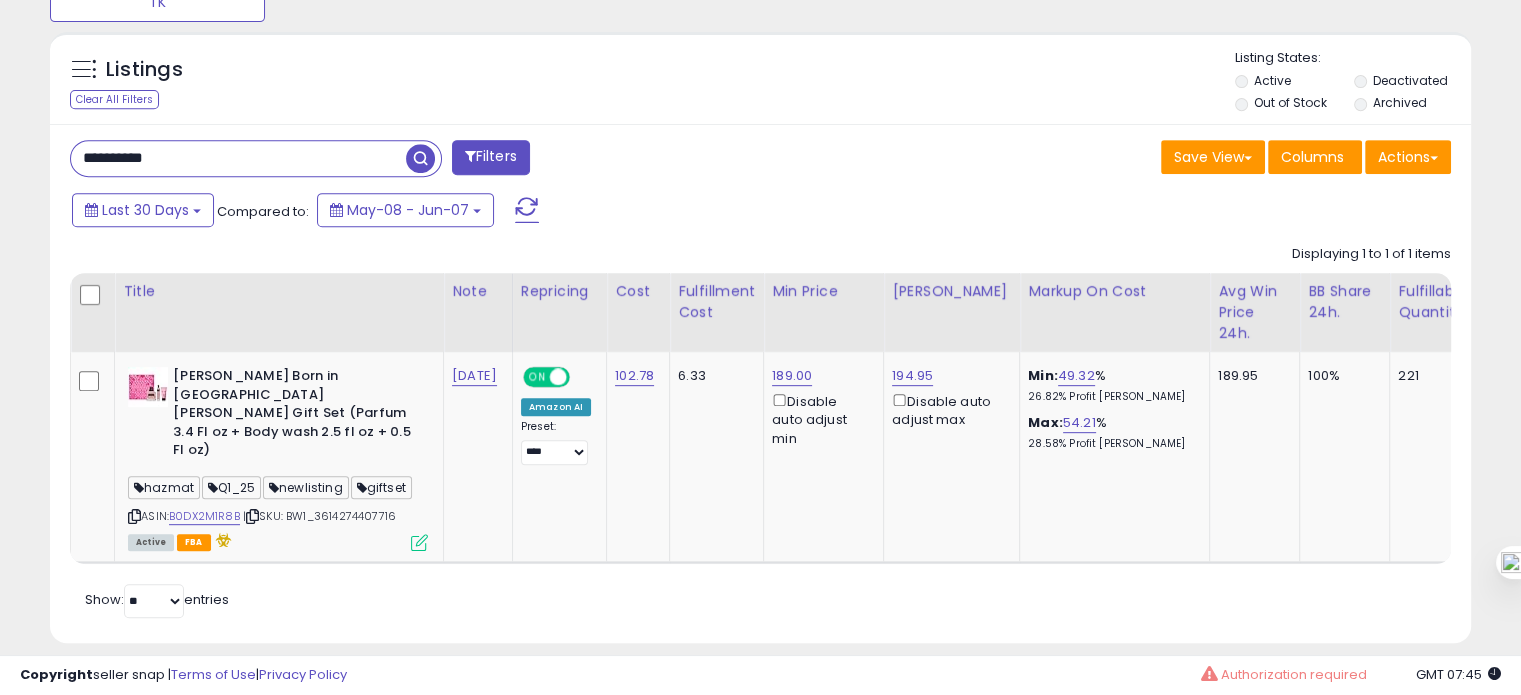 paste 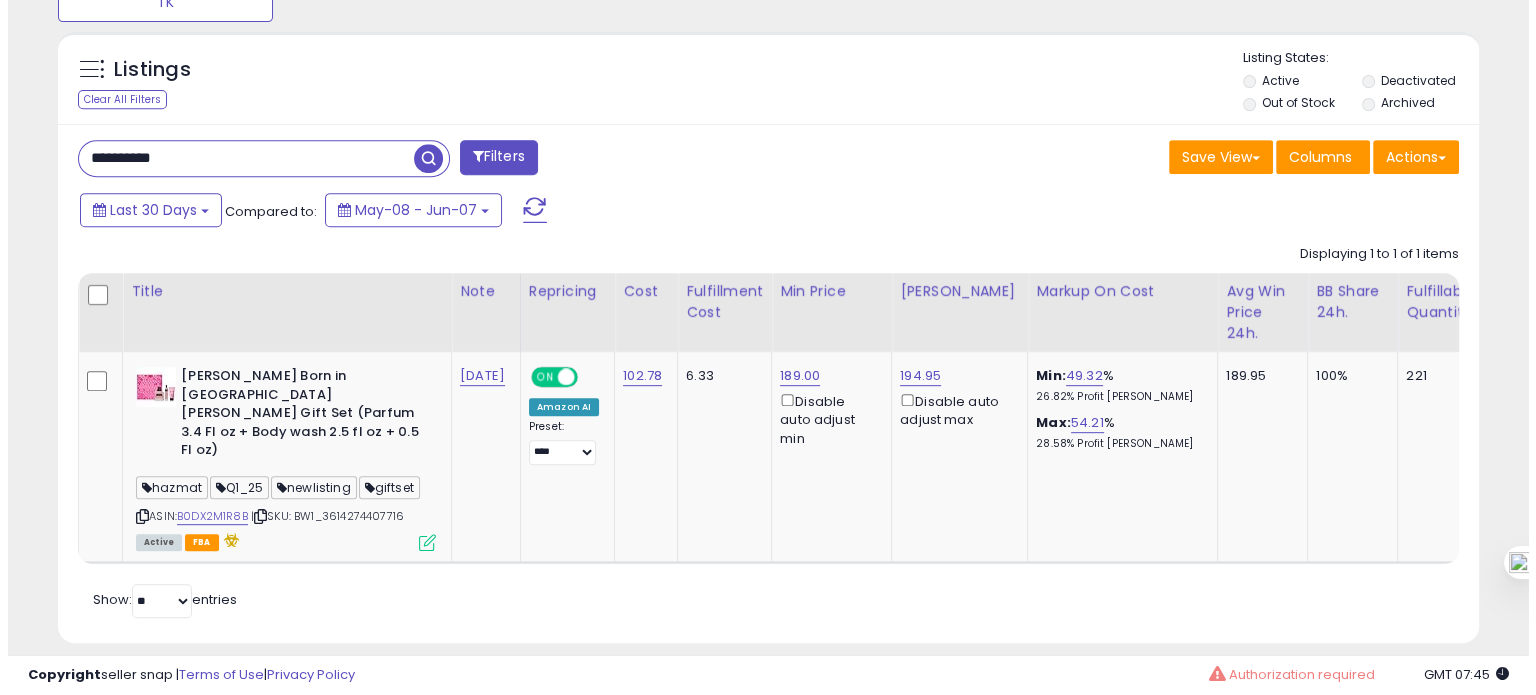 scroll, scrollTop: 674, scrollLeft: 0, axis: vertical 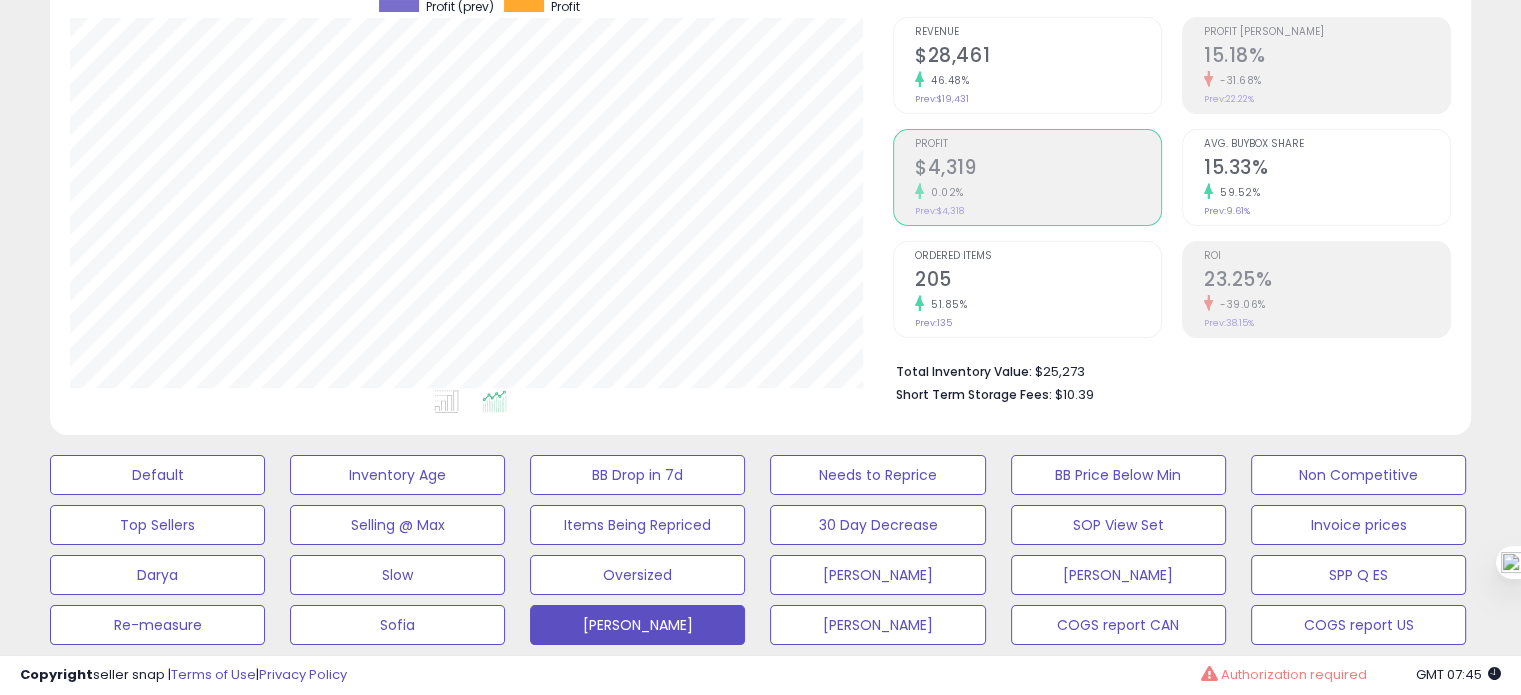 click on "205" at bounding box center (1038, 281) 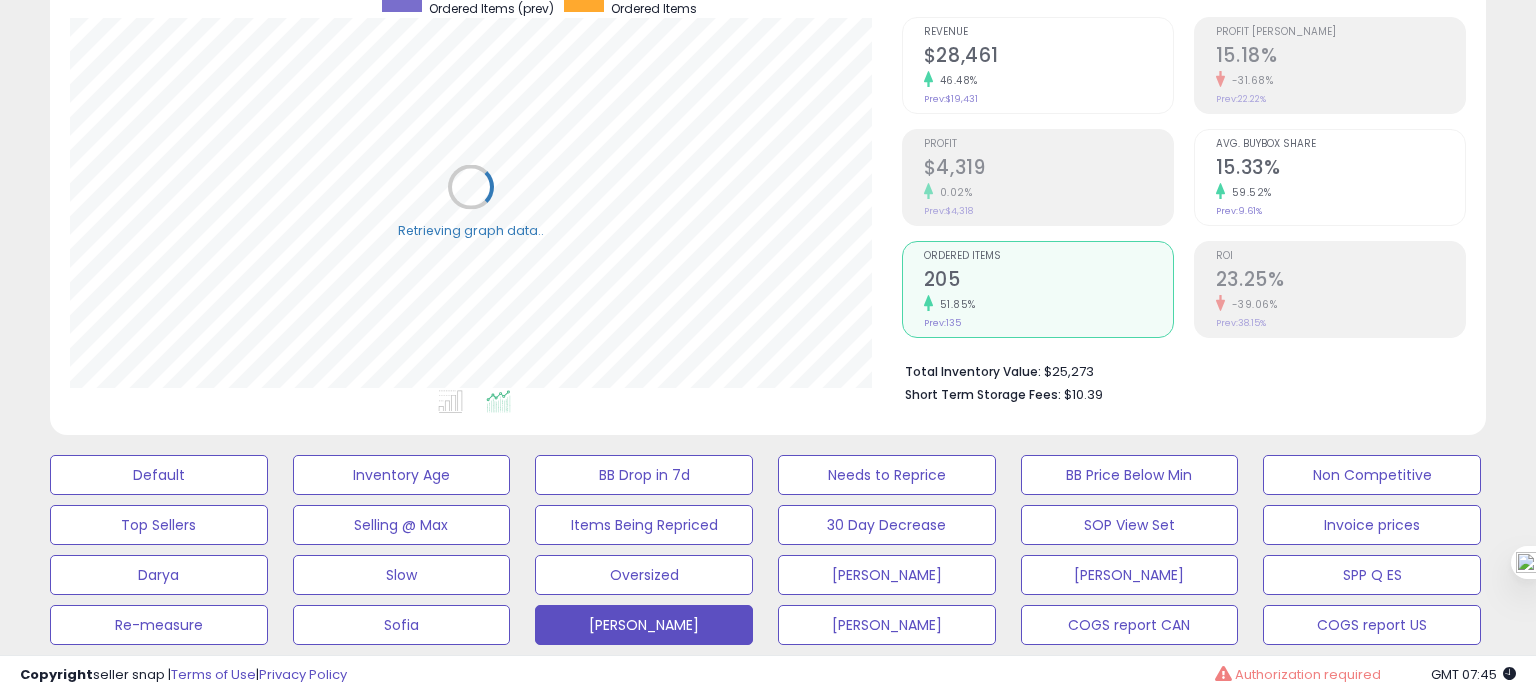 scroll, scrollTop: 999589, scrollLeft: 999168, axis: both 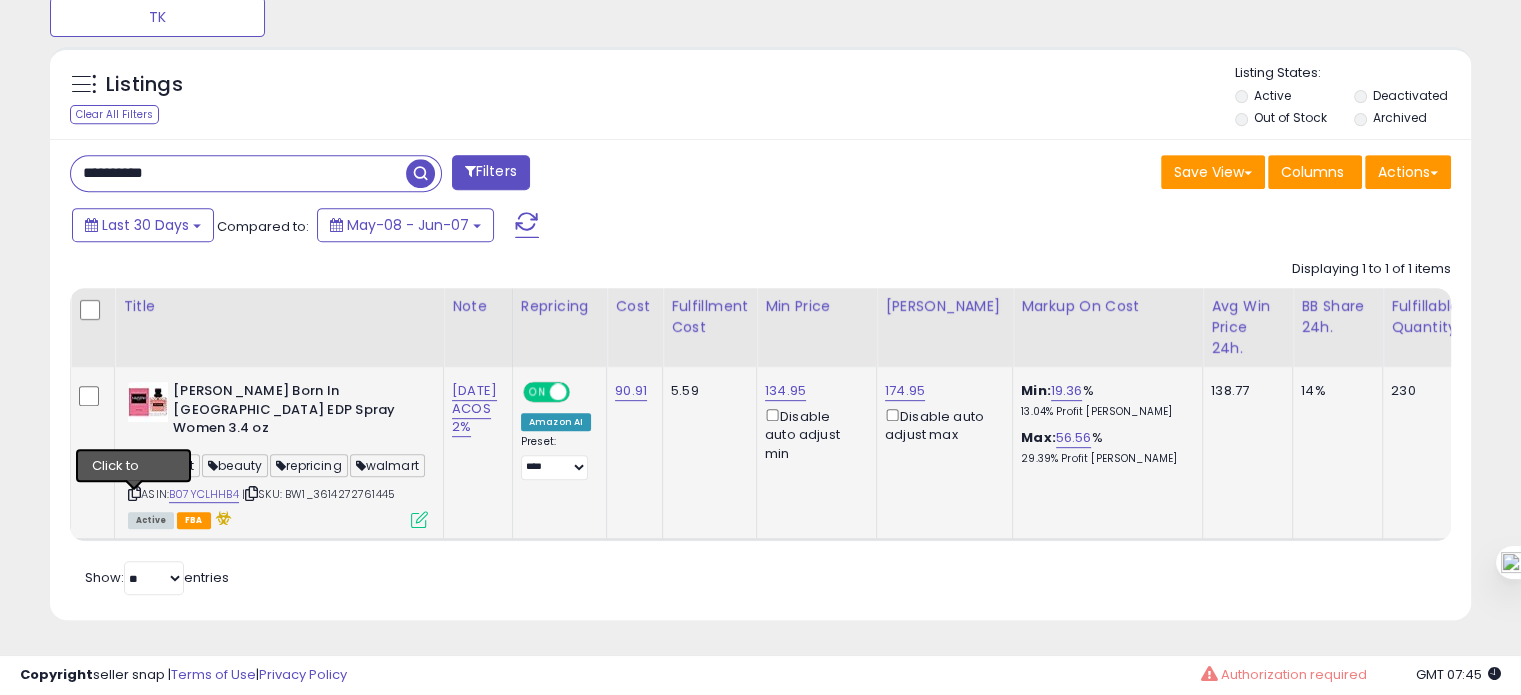 click at bounding box center (134, 493) 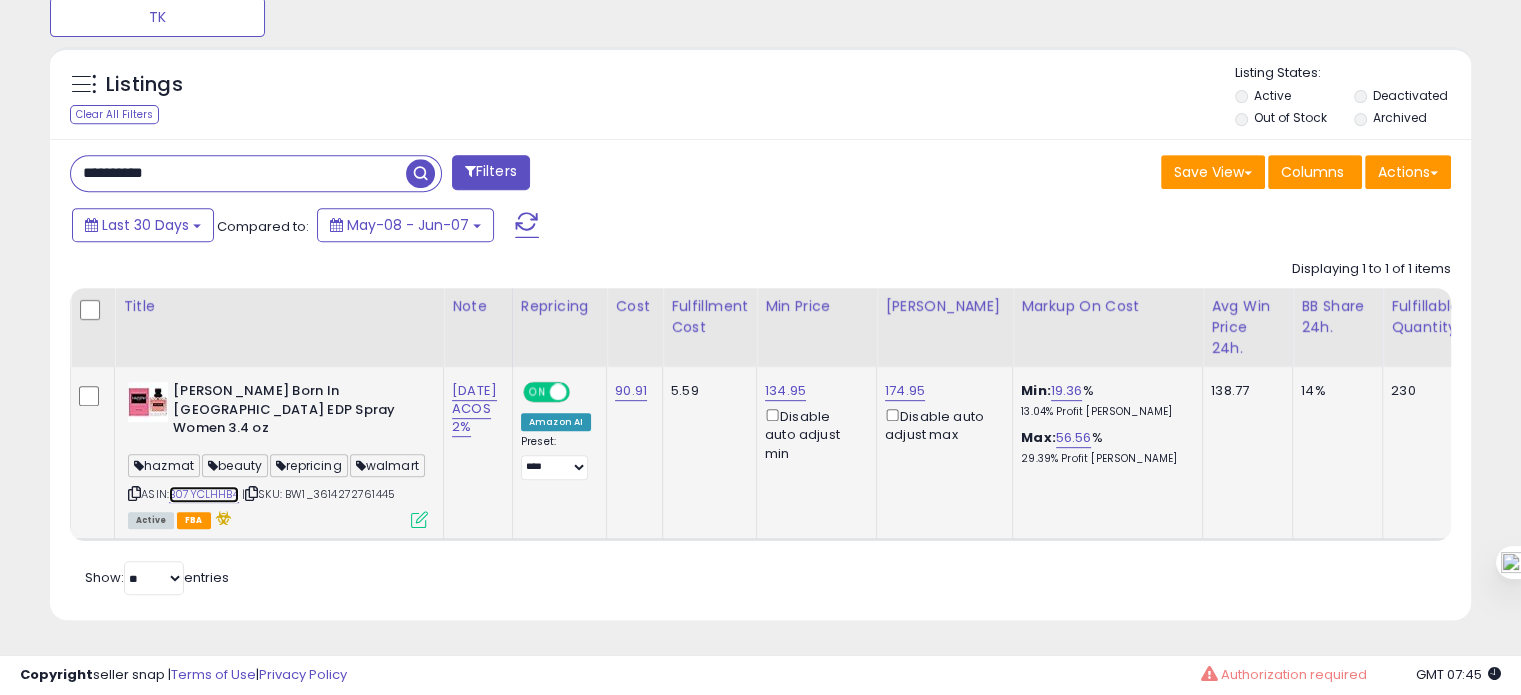 click on "B07YCLHHB4" at bounding box center [204, 494] 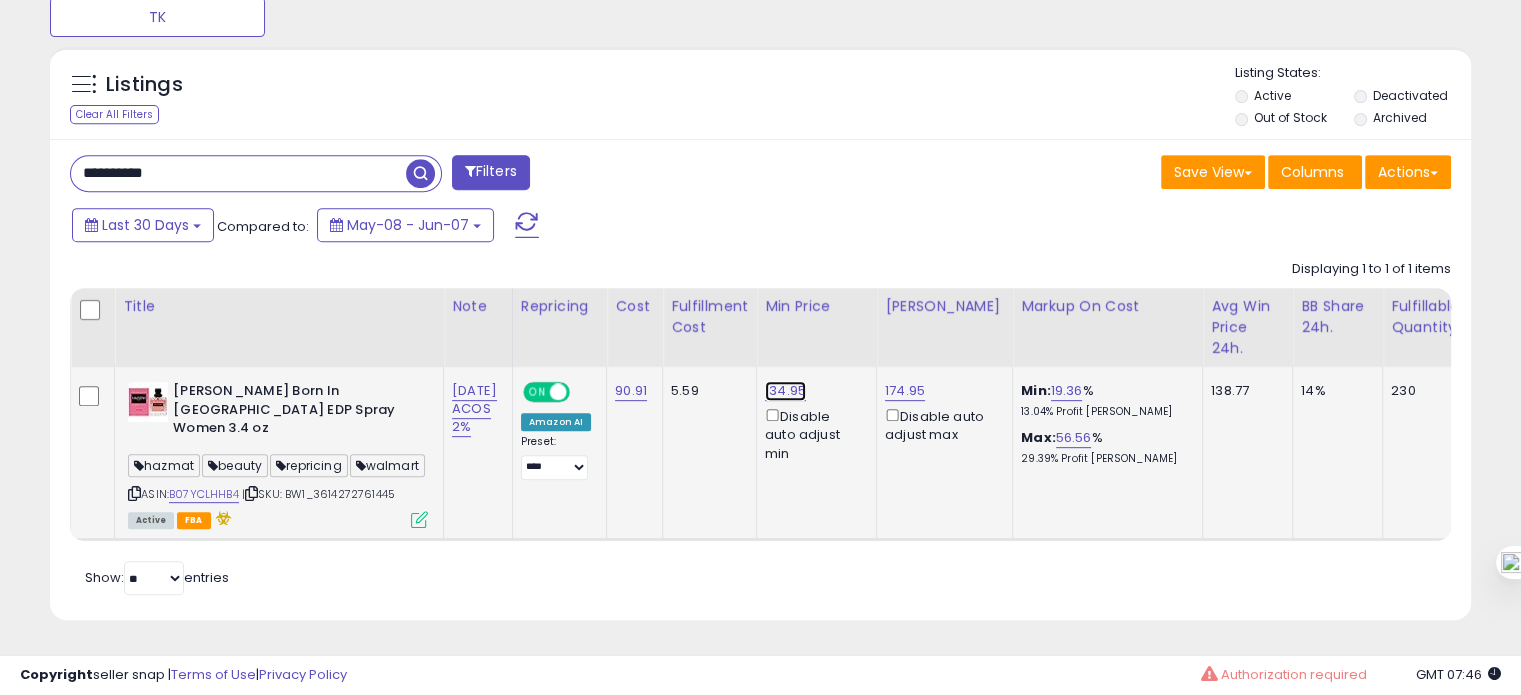 click on "134.95" at bounding box center (785, 391) 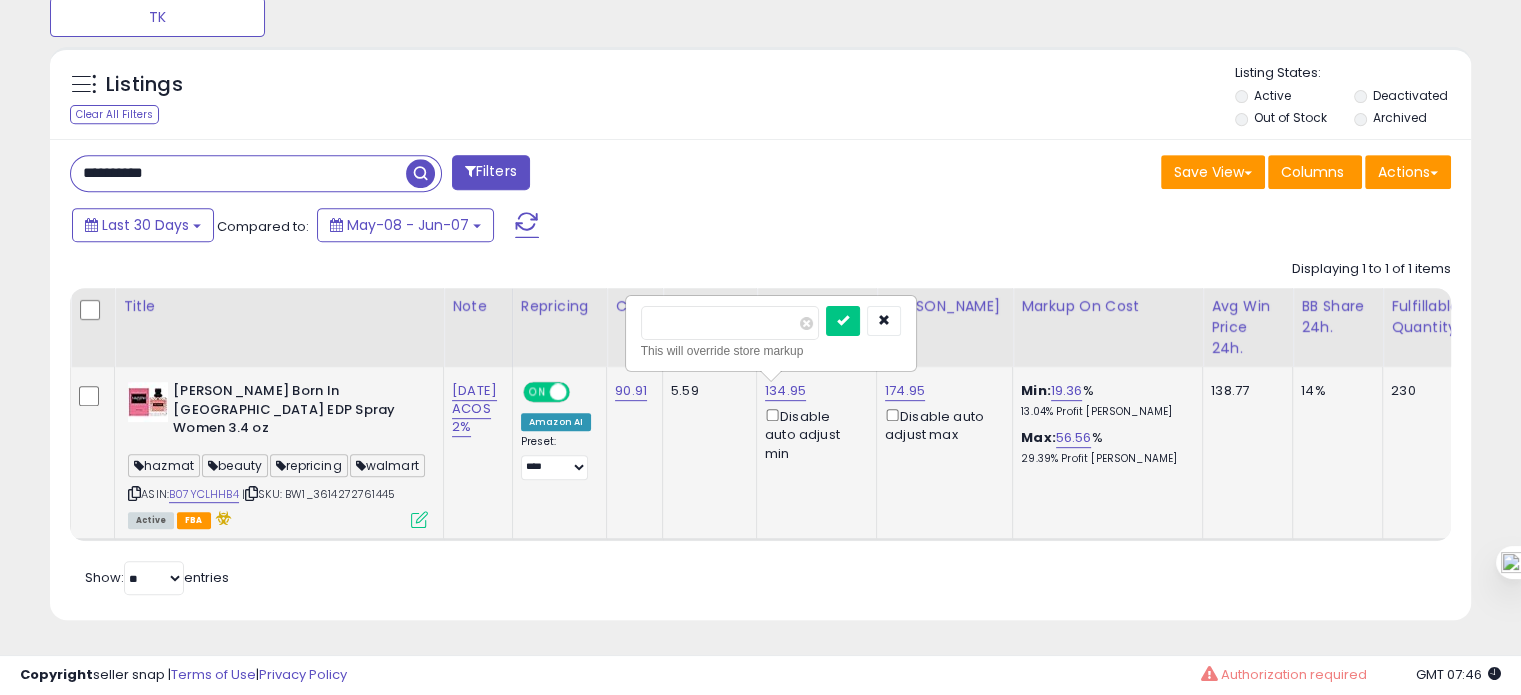 drag, startPoint x: 672, startPoint y: 301, endPoint x: 704, endPoint y: 300, distance: 32.01562 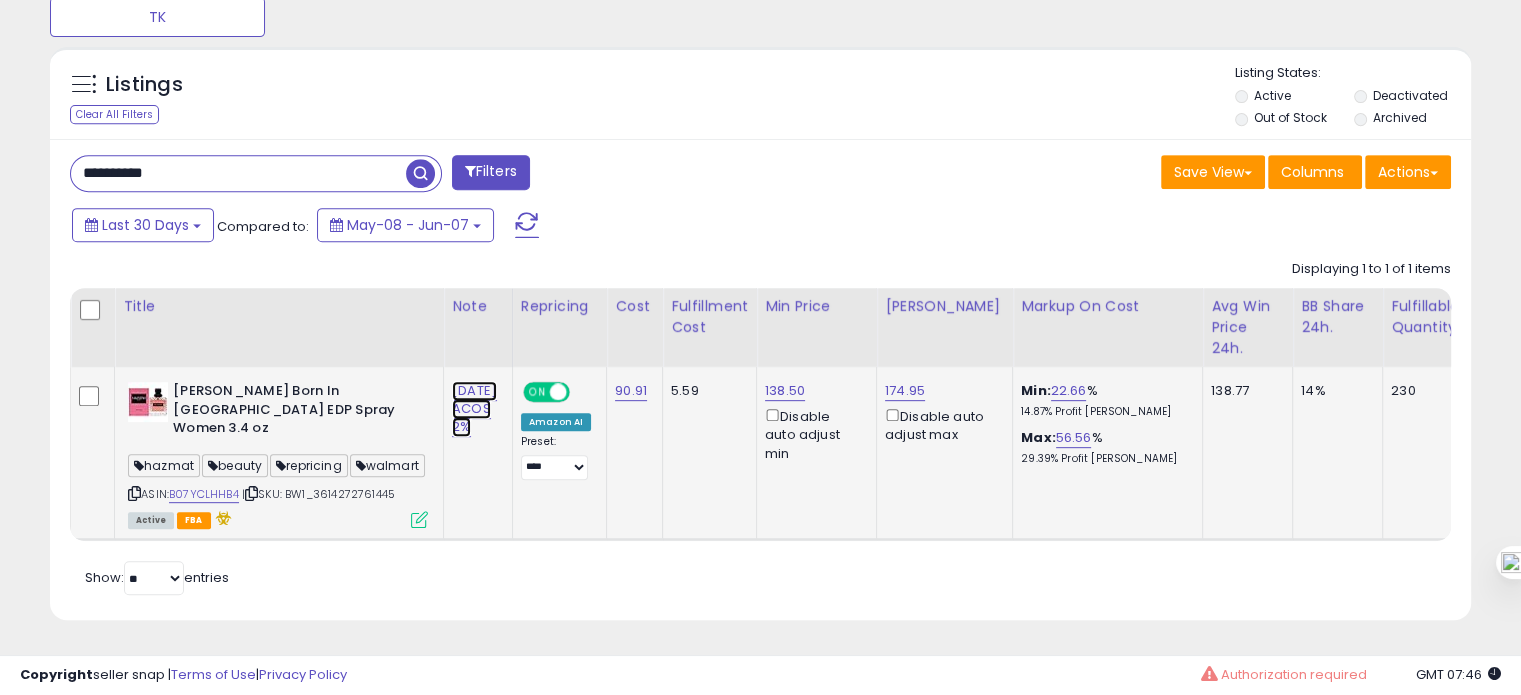click on "07.07.25 ACOS 2%" at bounding box center (474, 409) 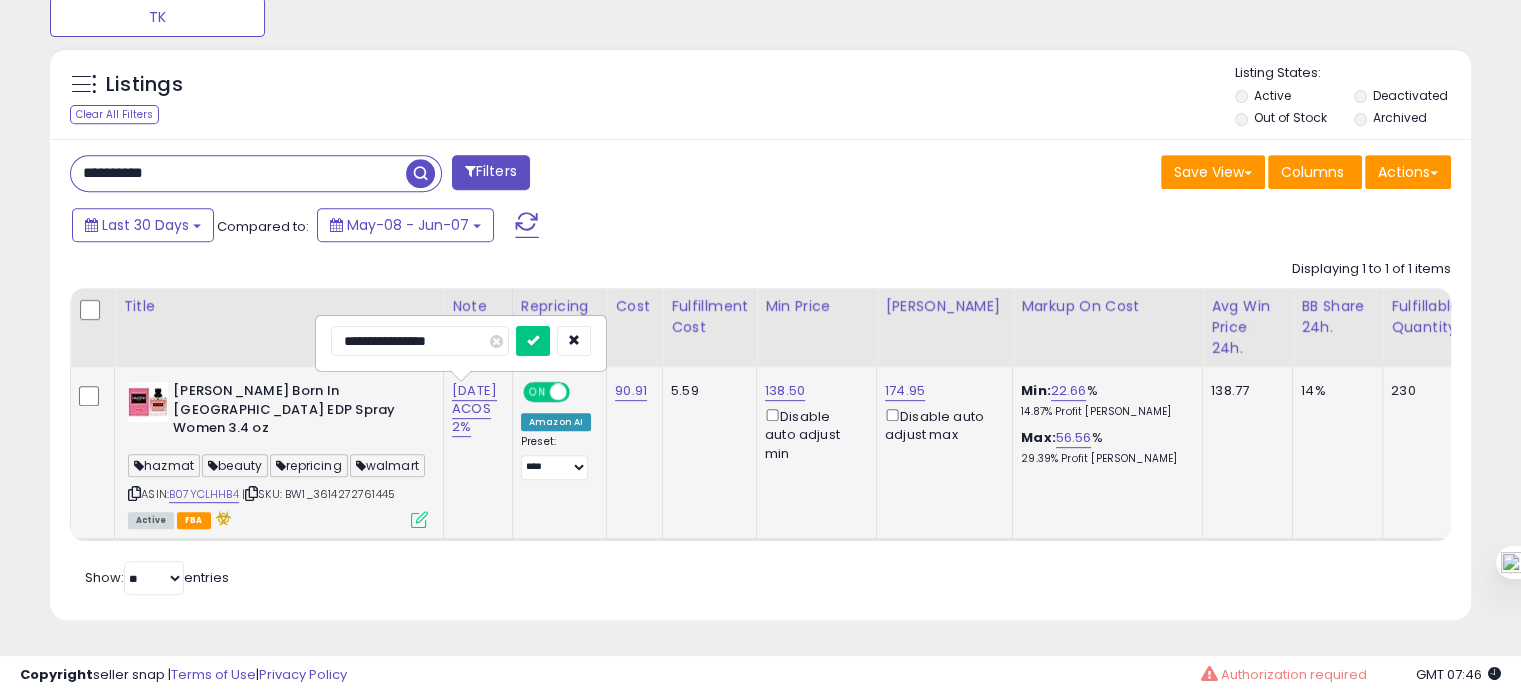 drag, startPoint x: 359, startPoint y: 315, endPoint x: 333, endPoint y: 315, distance: 26 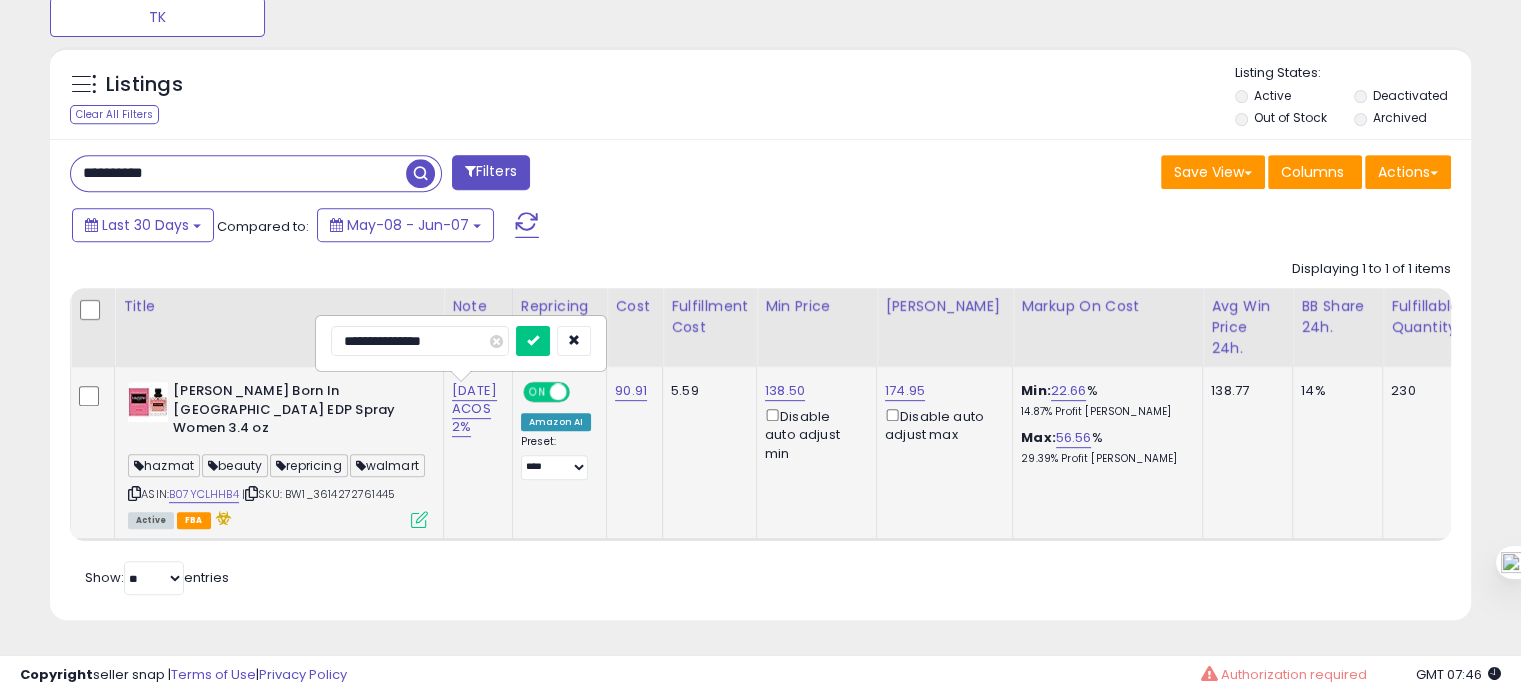type on "**********" 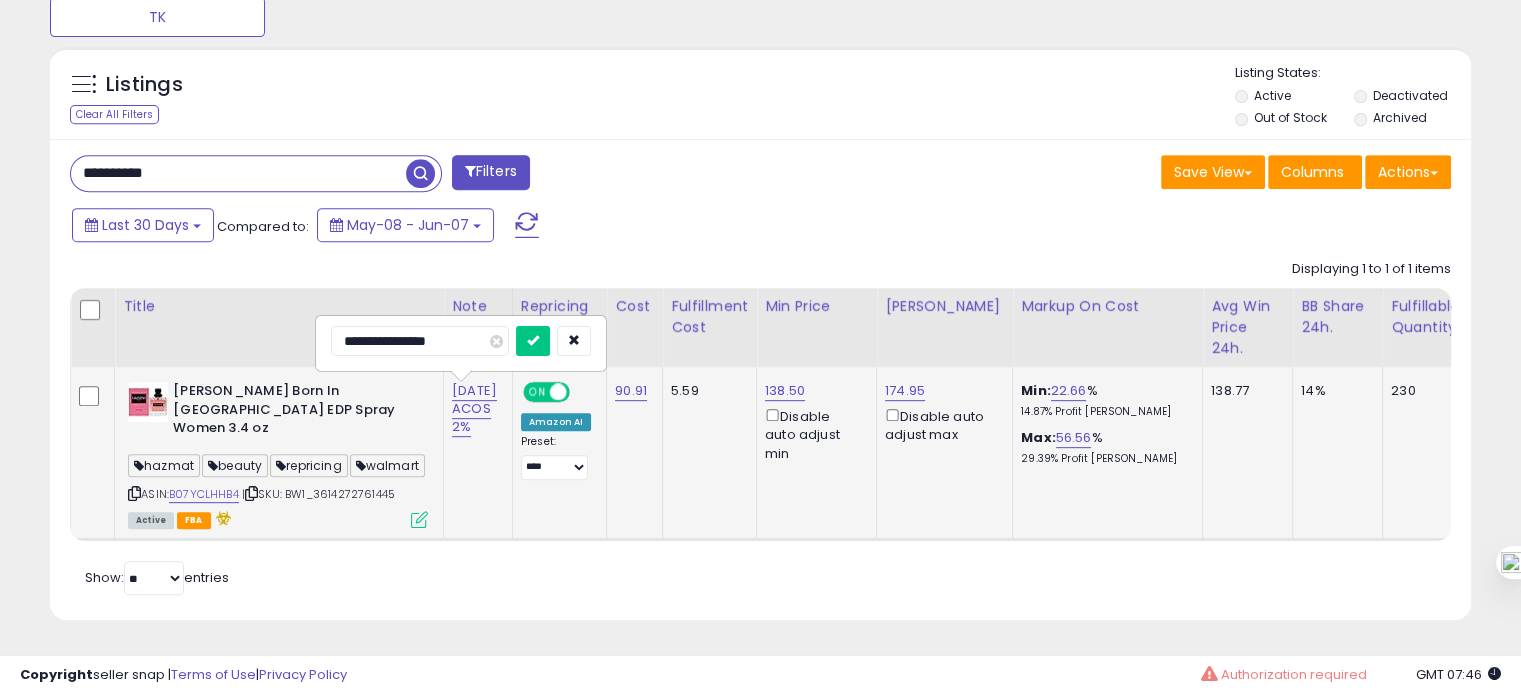click at bounding box center [533, 341] 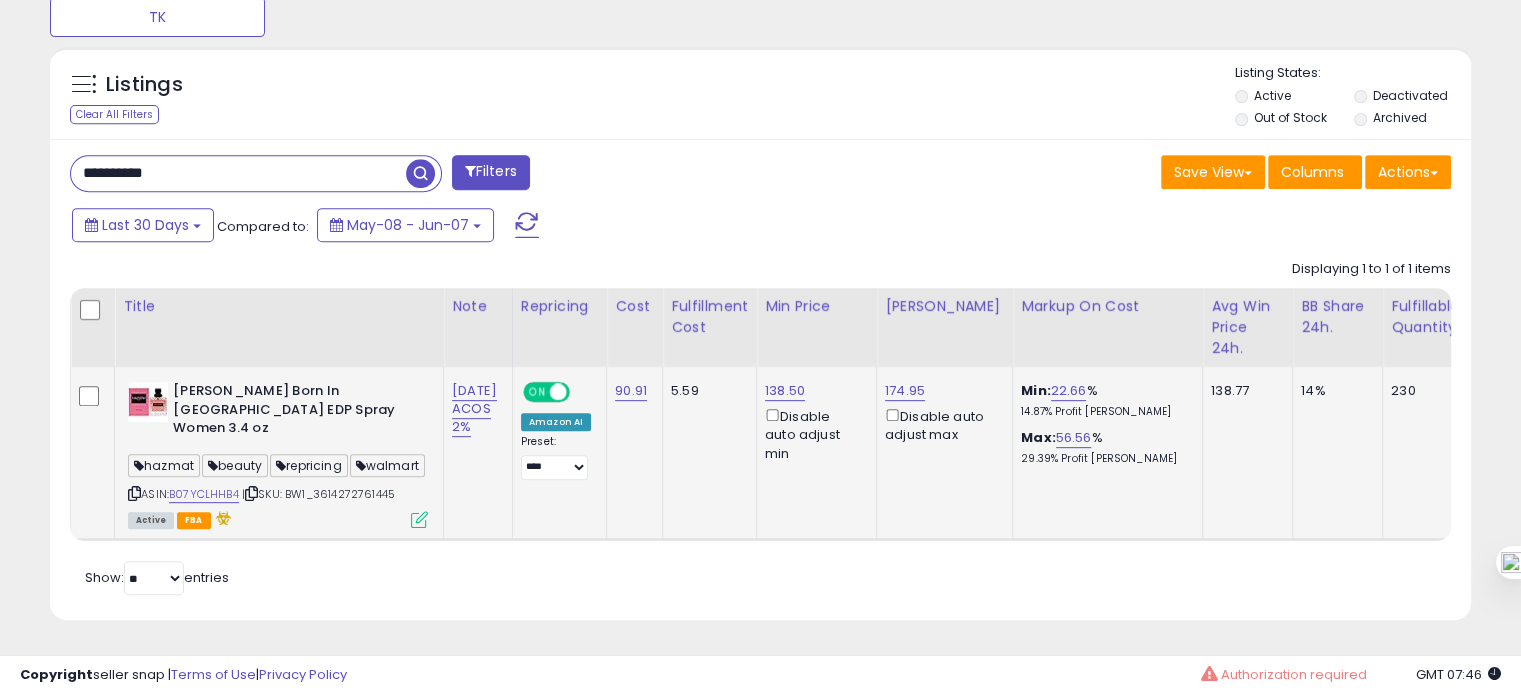 scroll, scrollTop: 855, scrollLeft: 0, axis: vertical 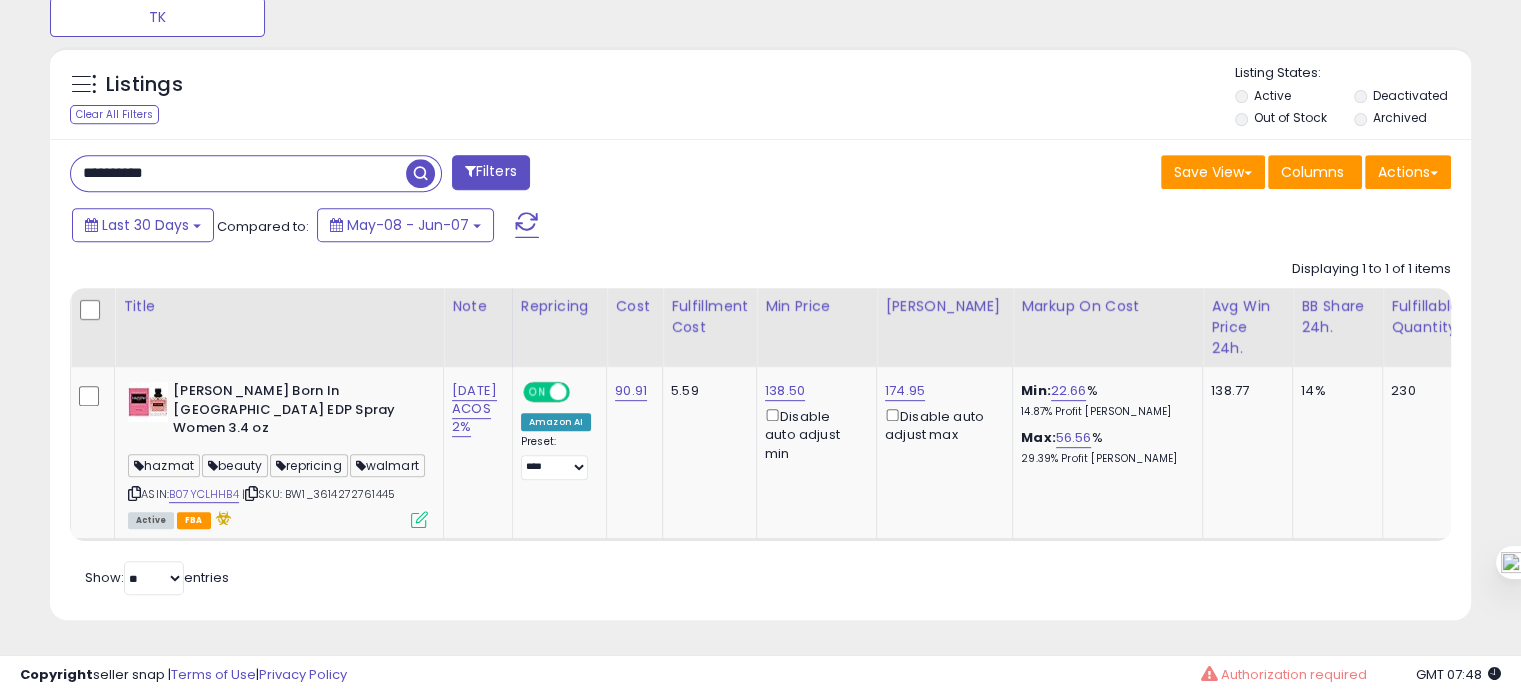 click on "**********" at bounding box center [238, 173] 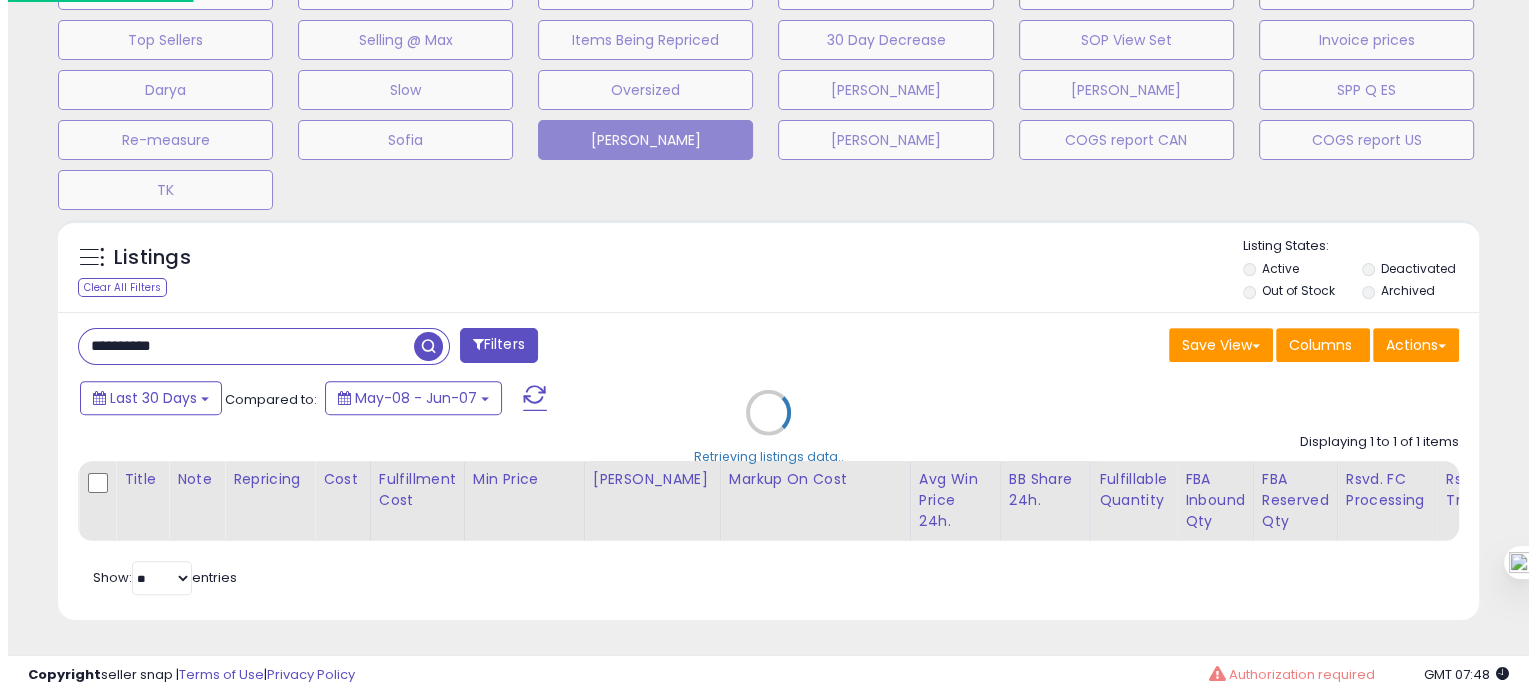 scroll, scrollTop: 674, scrollLeft: 0, axis: vertical 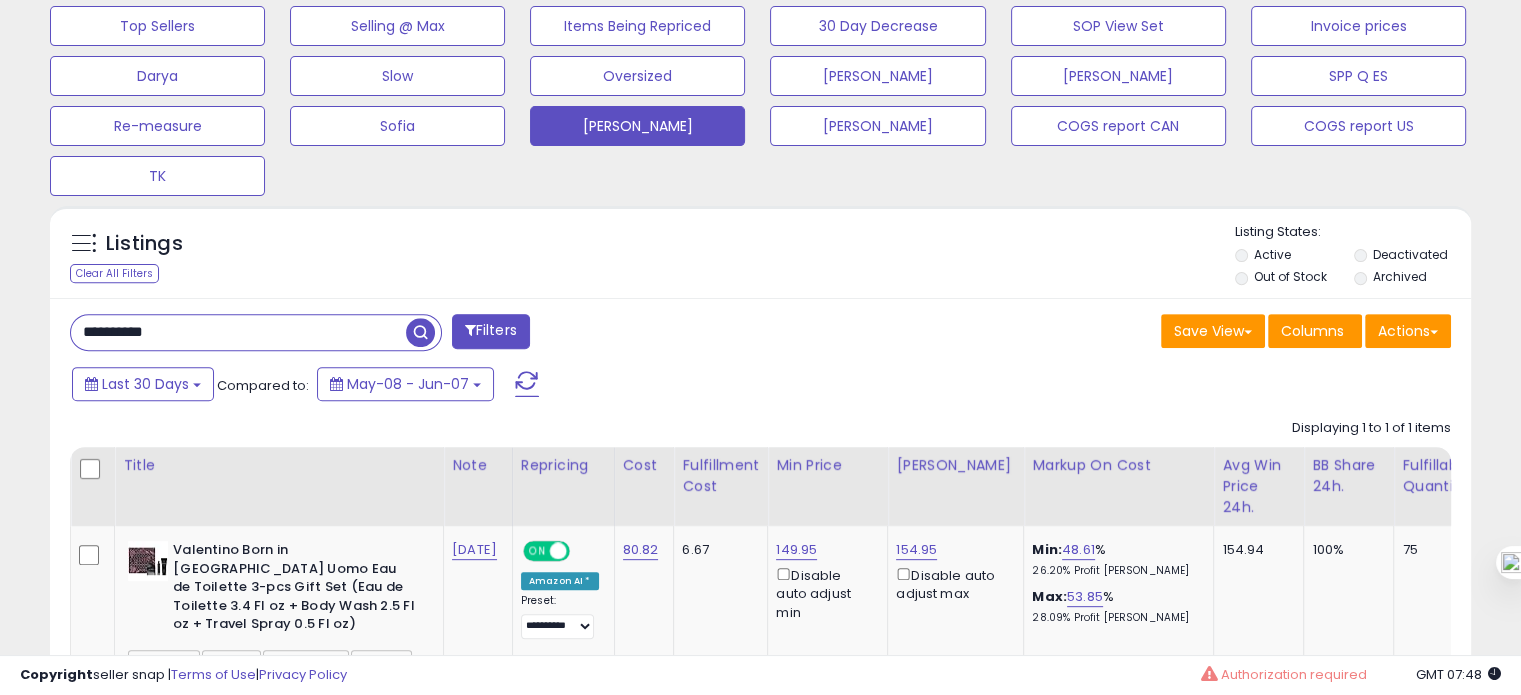 click on "**********" at bounding box center [238, 332] 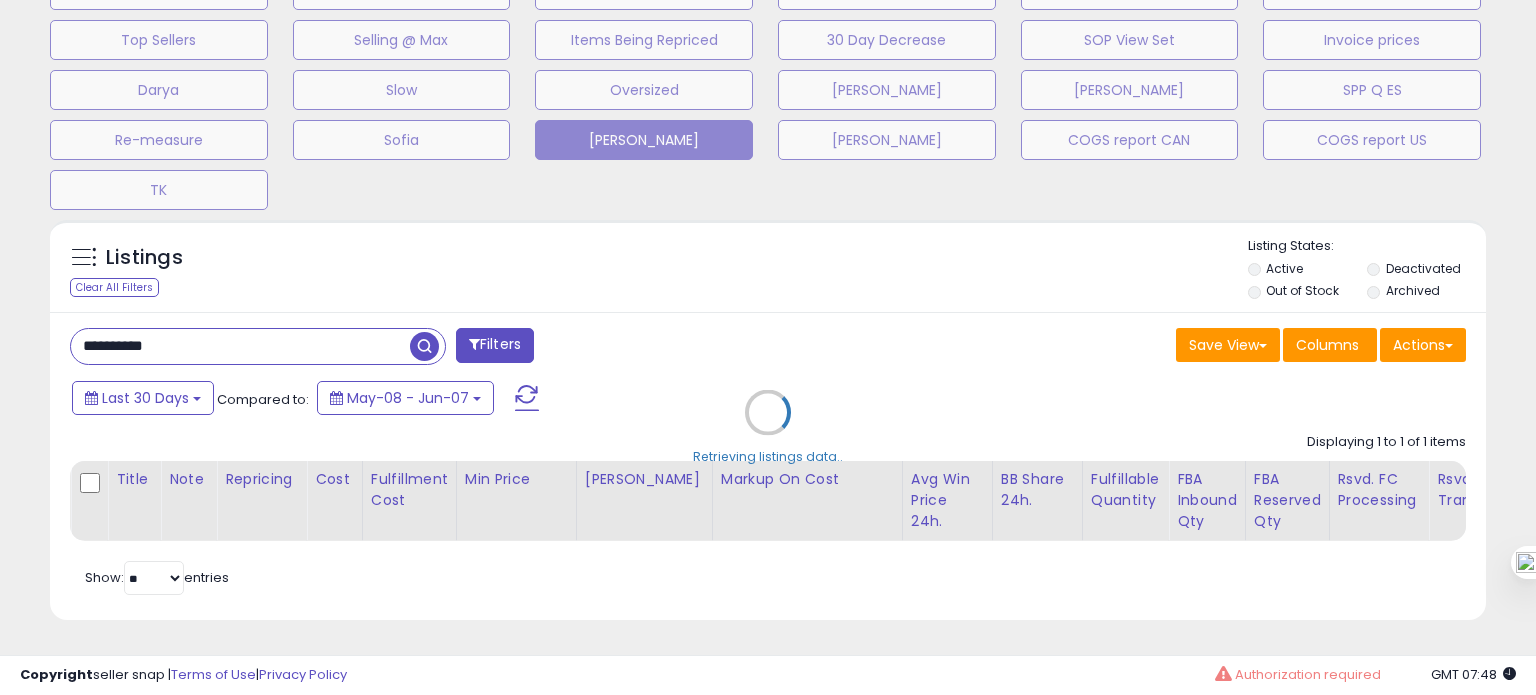 scroll, scrollTop: 999589, scrollLeft: 999168, axis: both 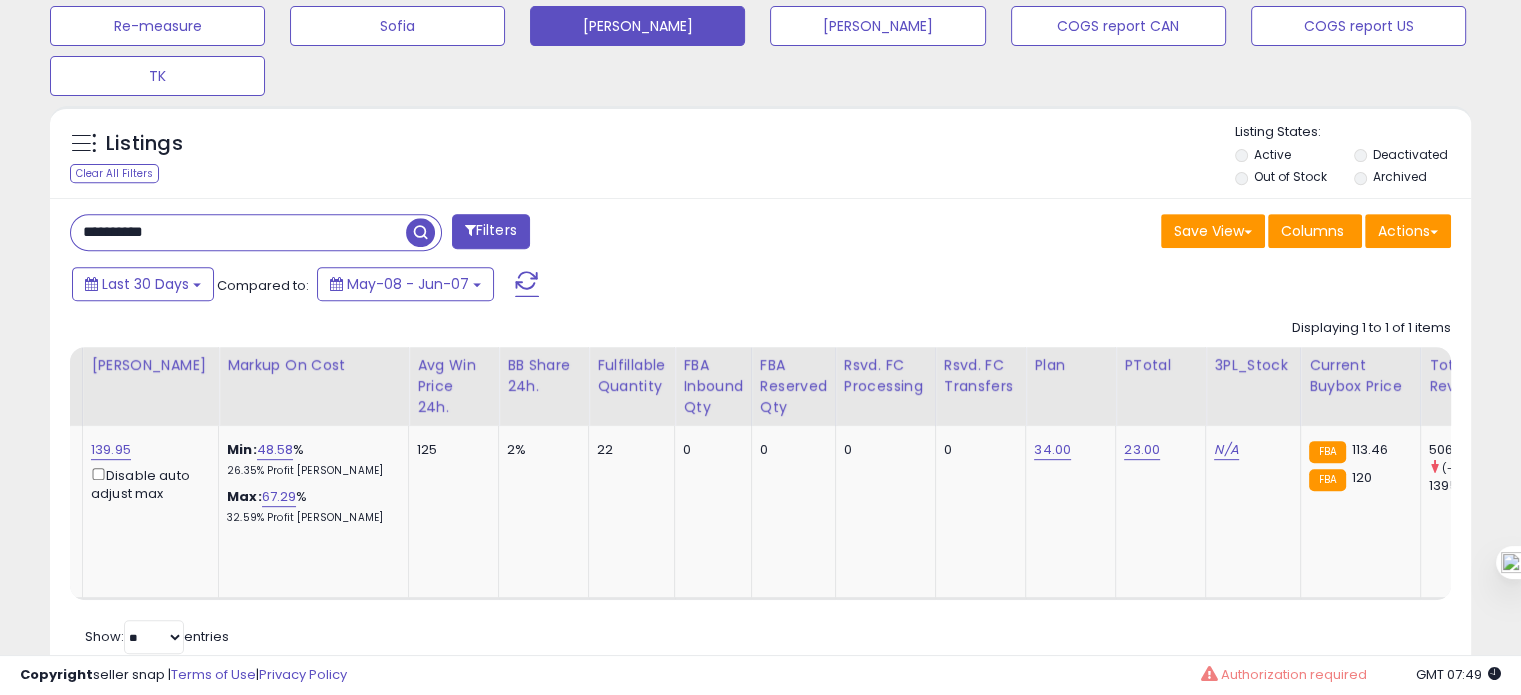 click on "**********" at bounding box center (238, 232) 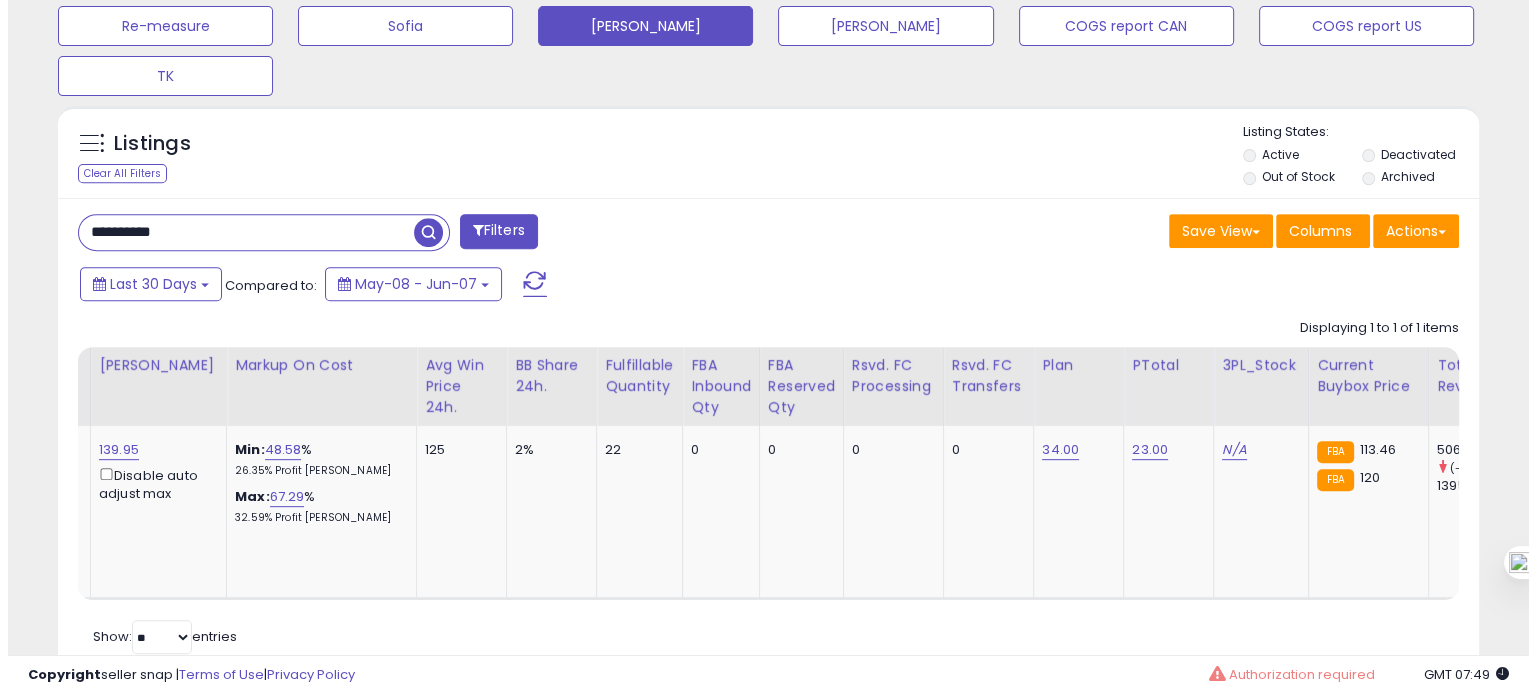 scroll, scrollTop: 674, scrollLeft: 0, axis: vertical 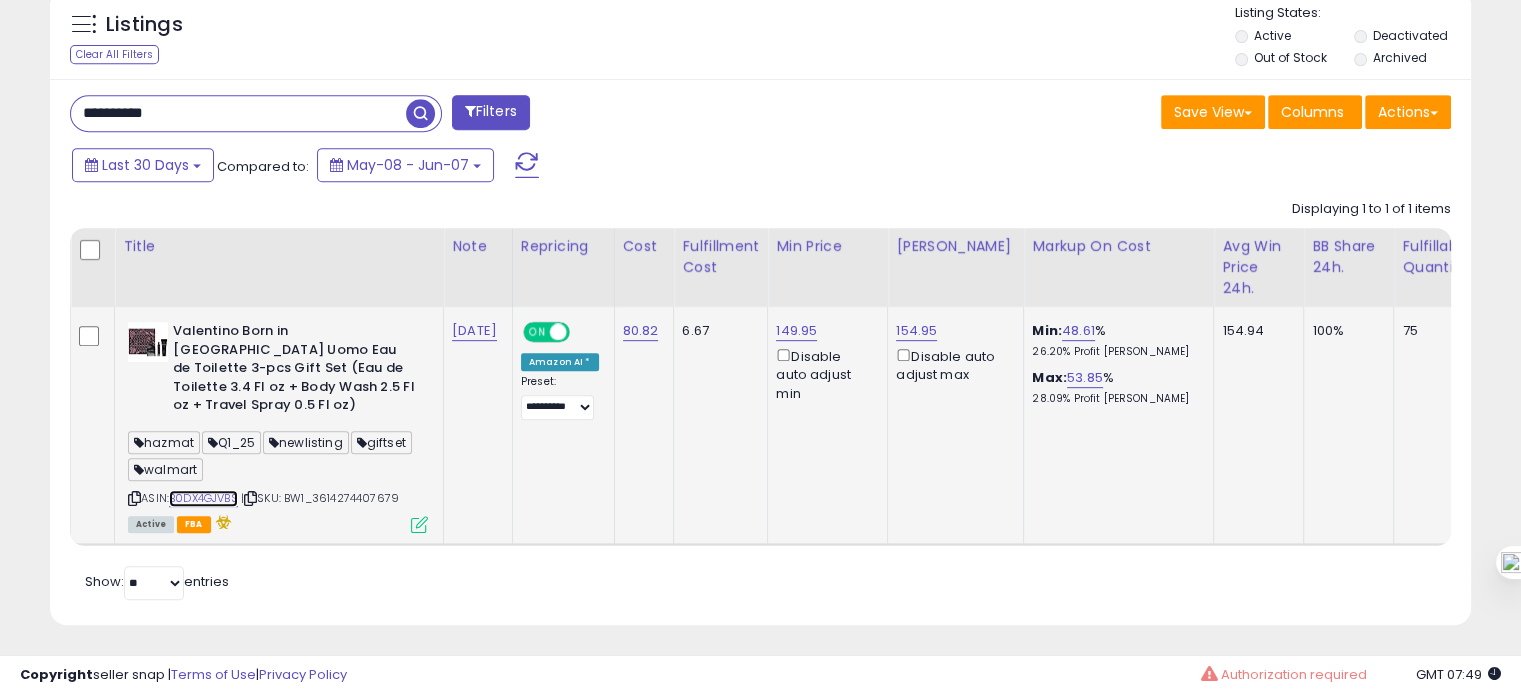 click on "B0DX4GJVBS" at bounding box center [203, 498] 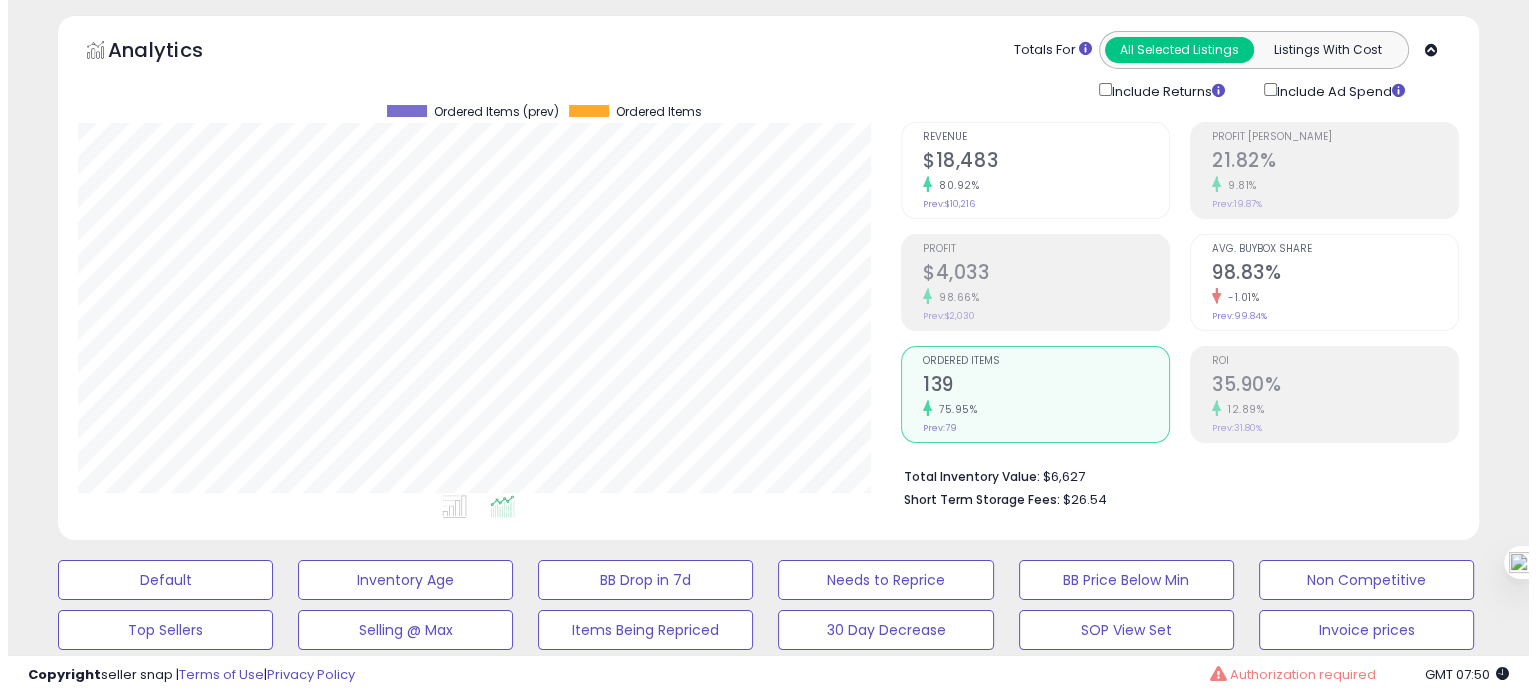 scroll, scrollTop: 65, scrollLeft: 0, axis: vertical 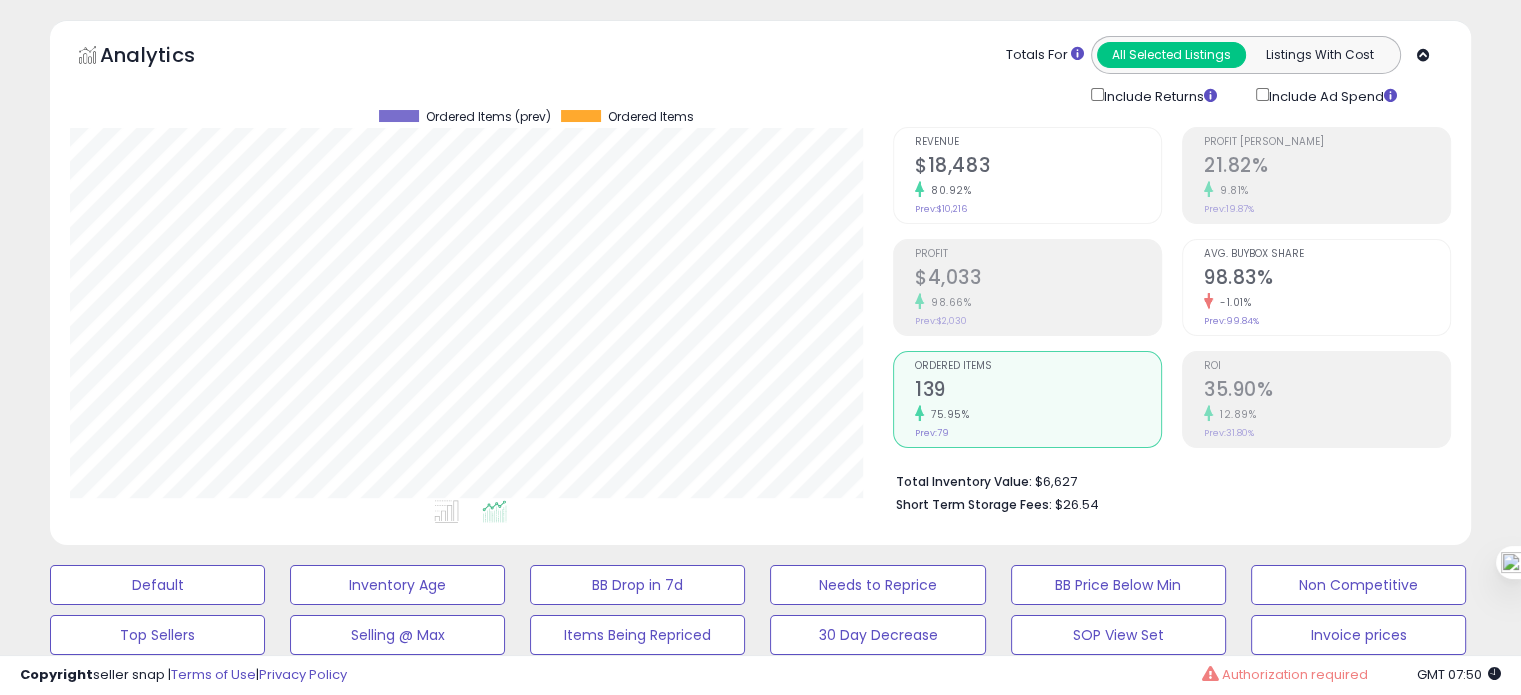 click on "-1.01%" at bounding box center [1327, 302] 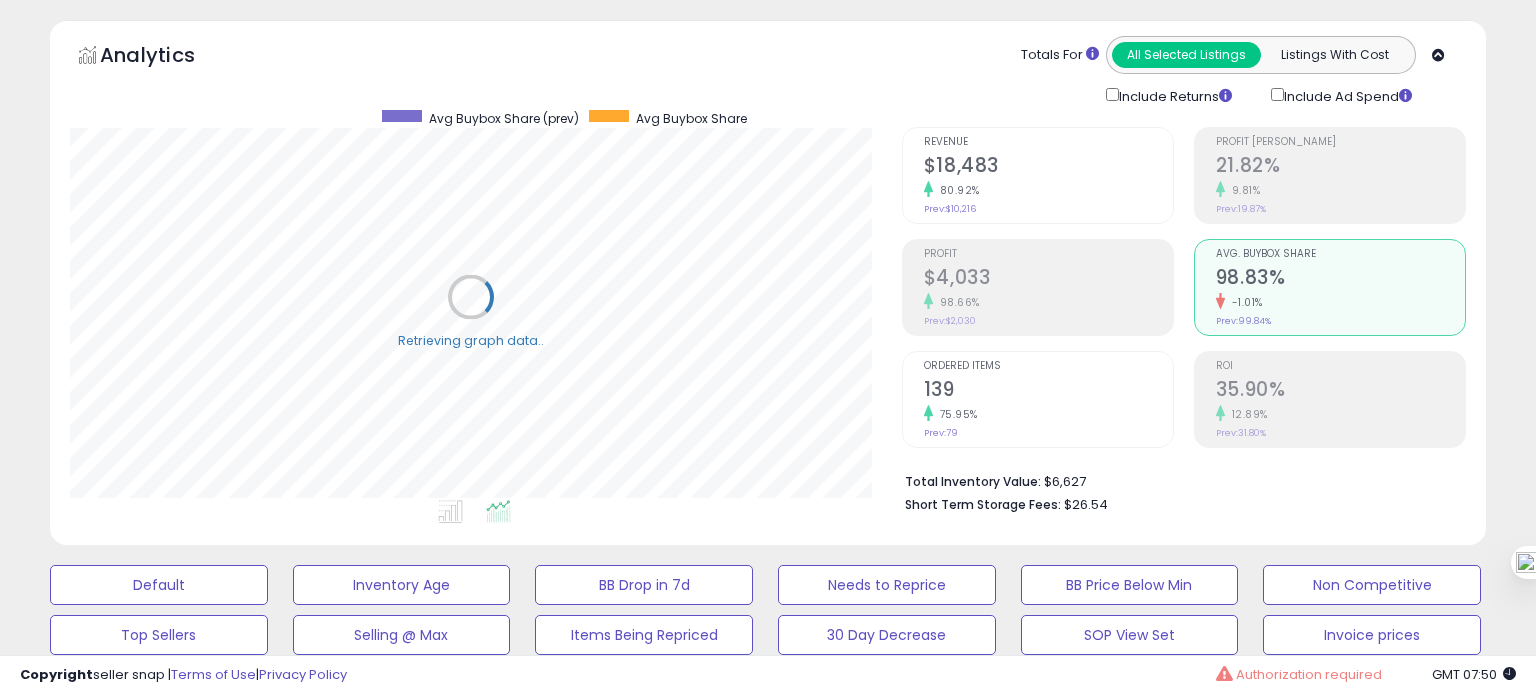 scroll, scrollTop: 999589, scrollLeft: 999168, axis: both 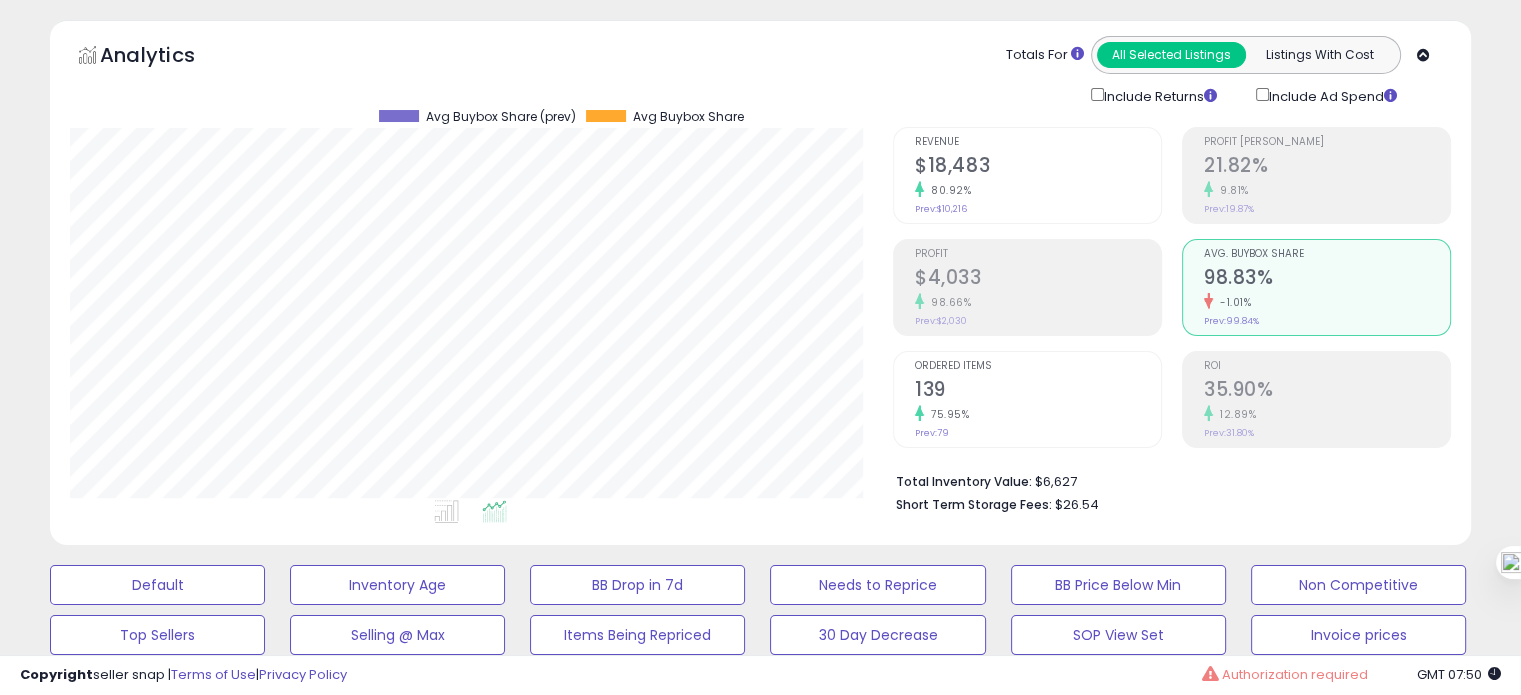 click on "139" at bounding box center (1038, 391) 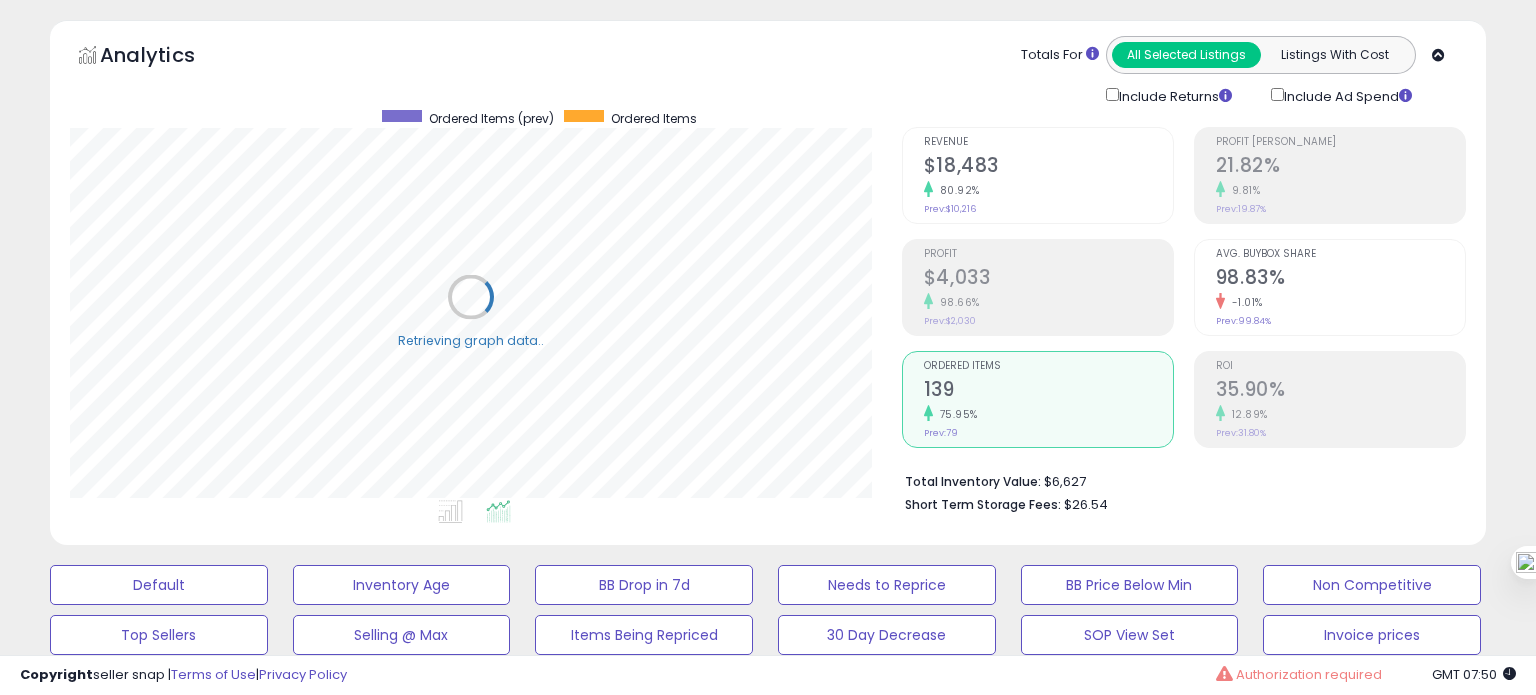 scroll, scrollTop: 999589, scrollLeft: 999168, axis: both 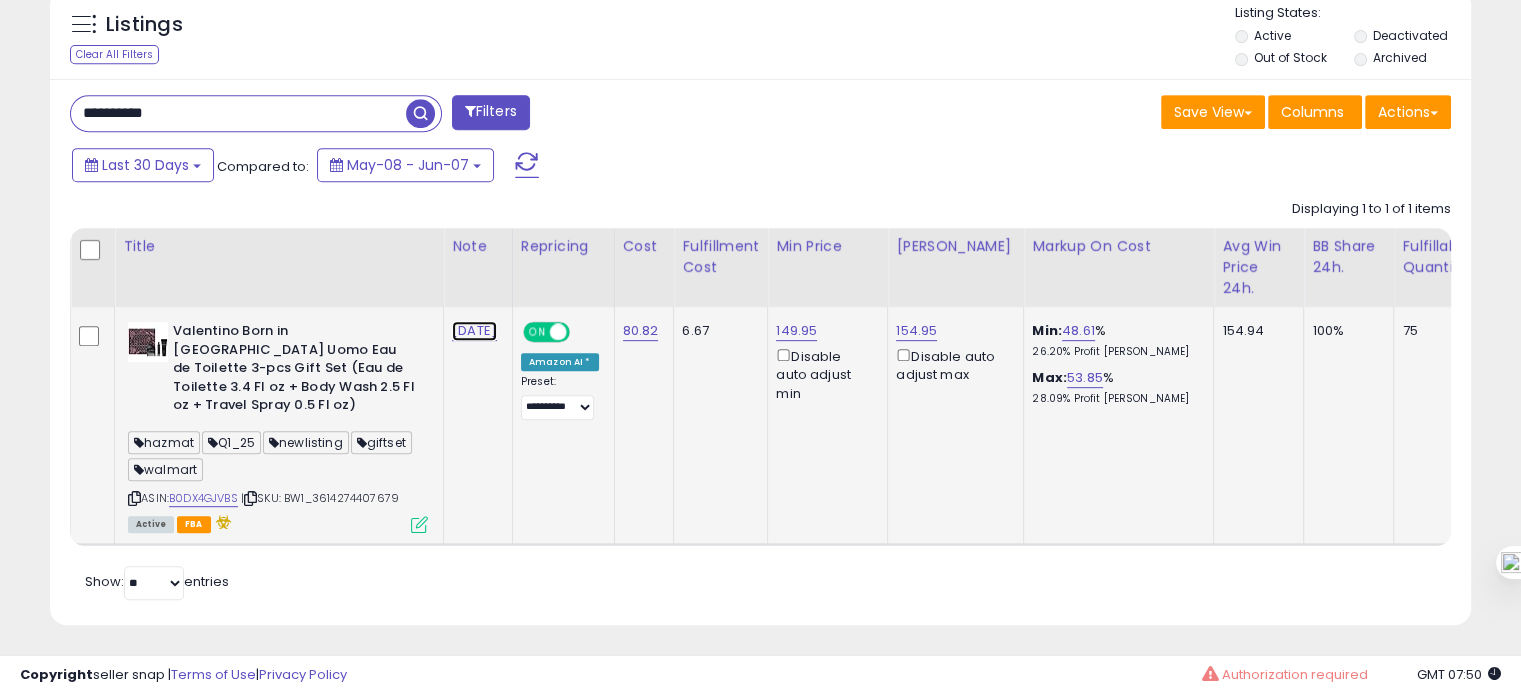 click on "07.07.24" at bounding box center [474, 331] 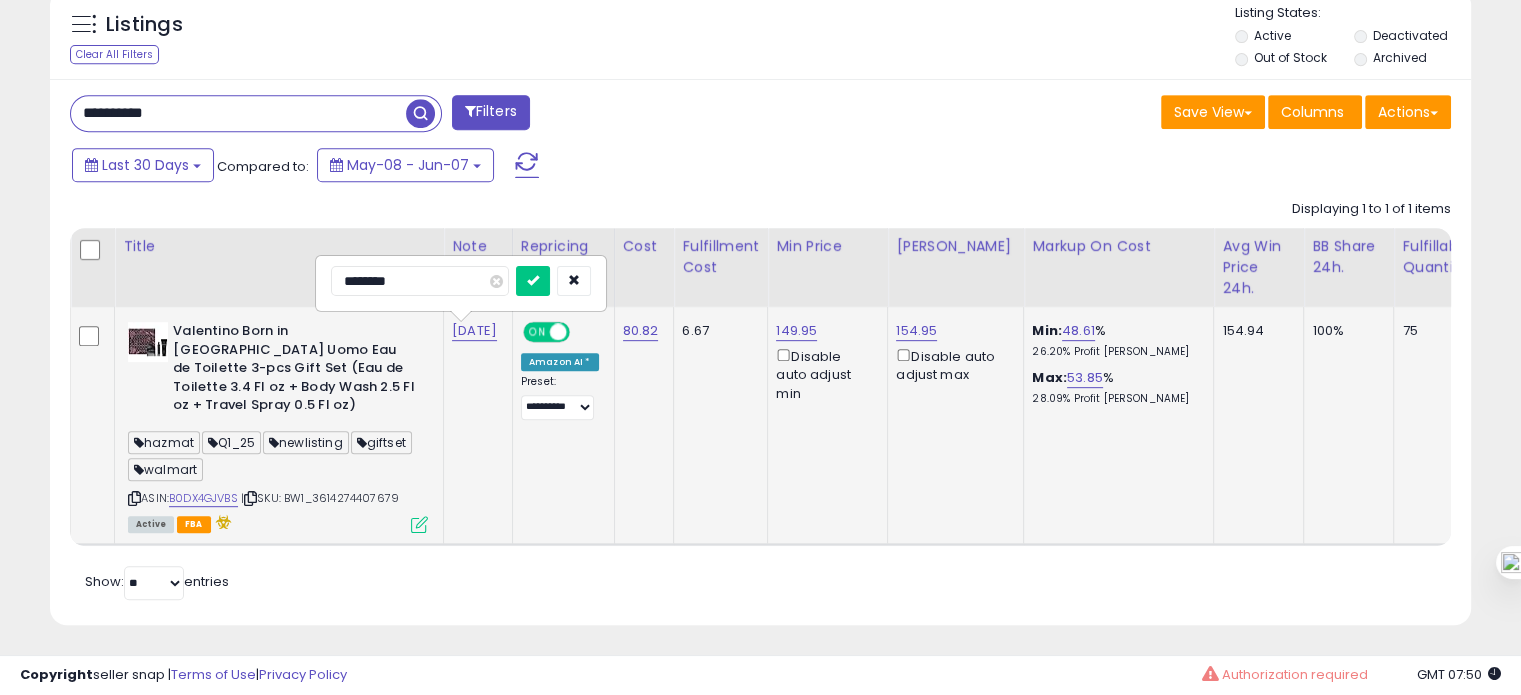 click on "********" at bounding box center (420, 281) 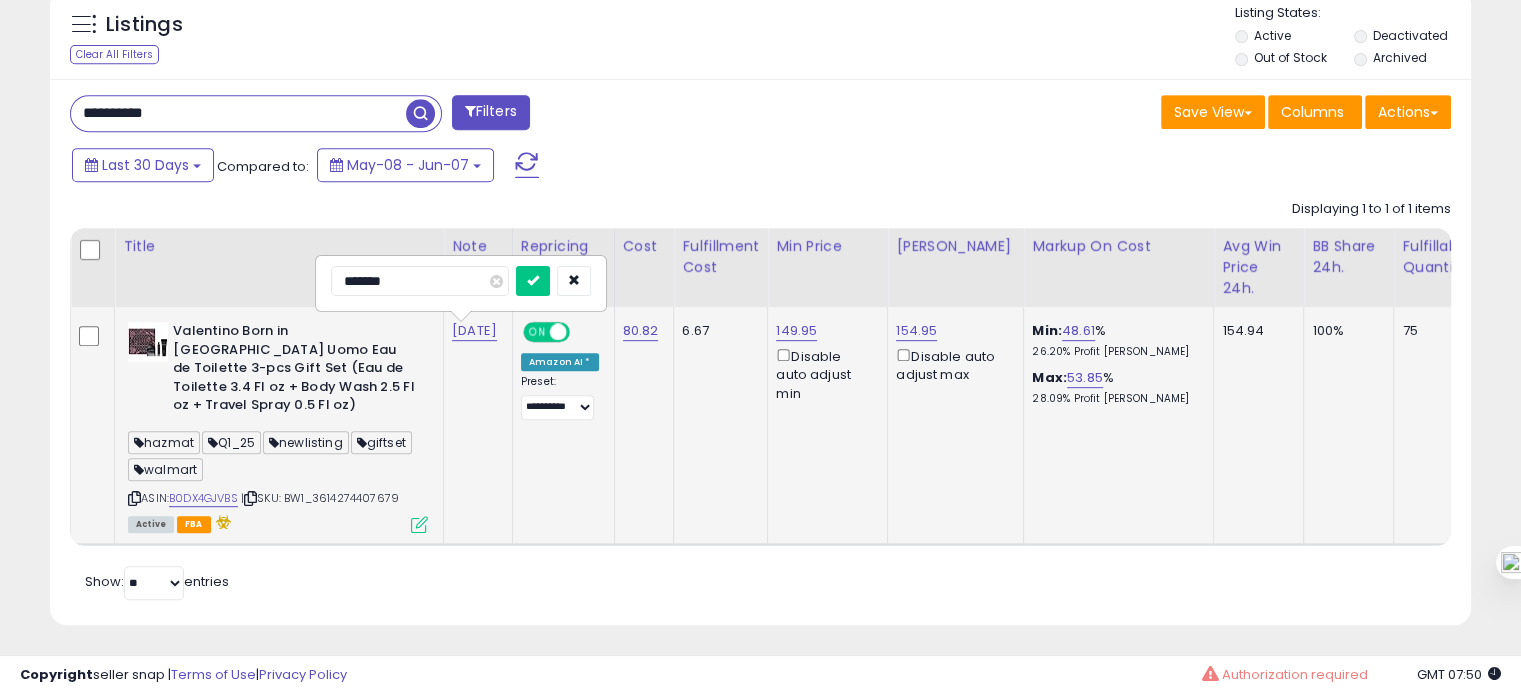 type on "********" 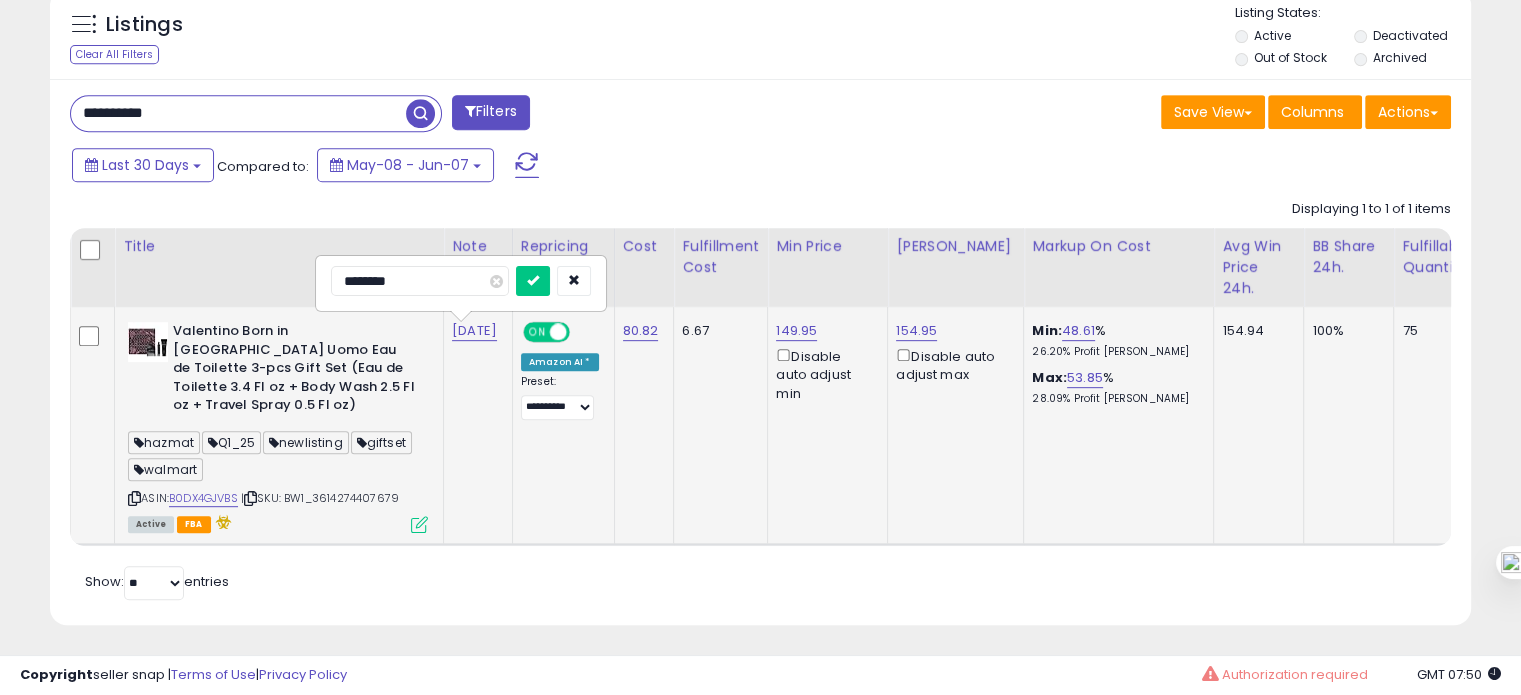 click at bounding box center (533, 281) 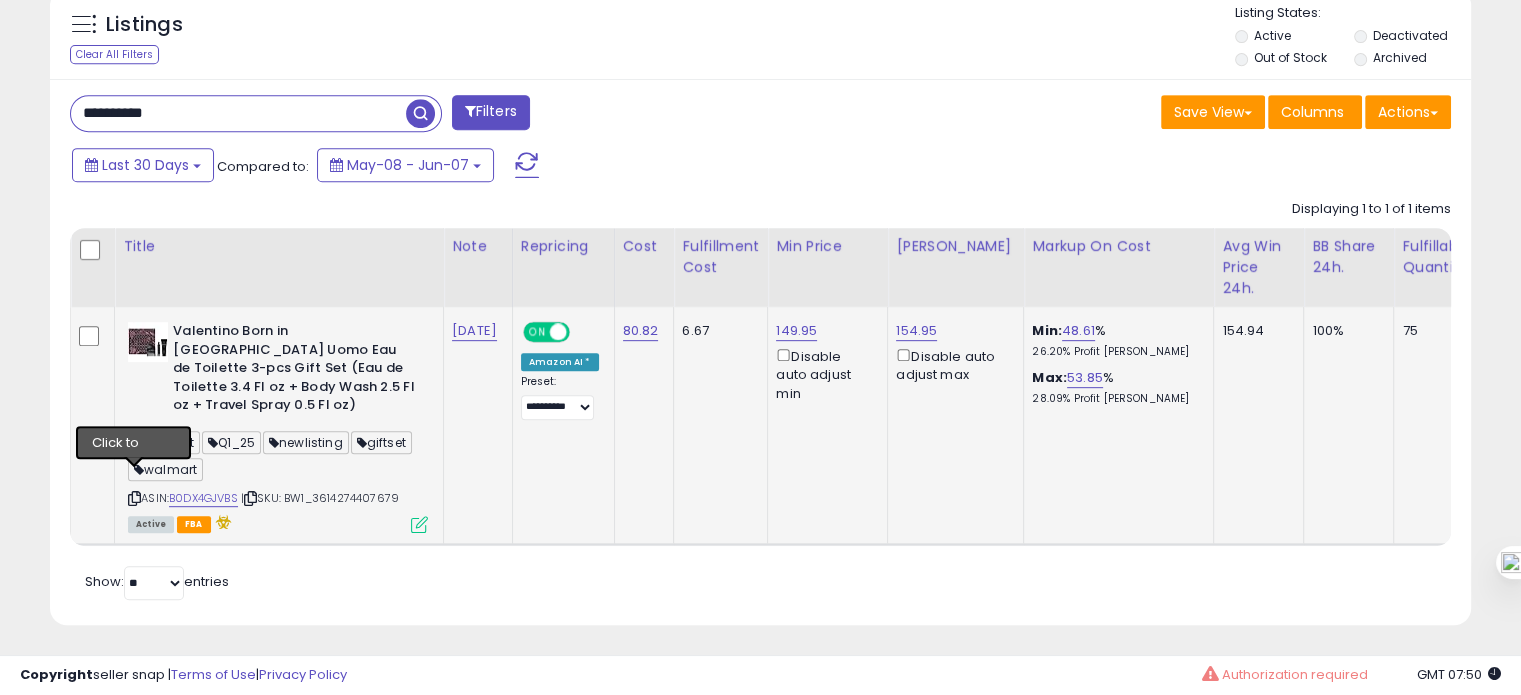 click at bounding box center [134, 498] 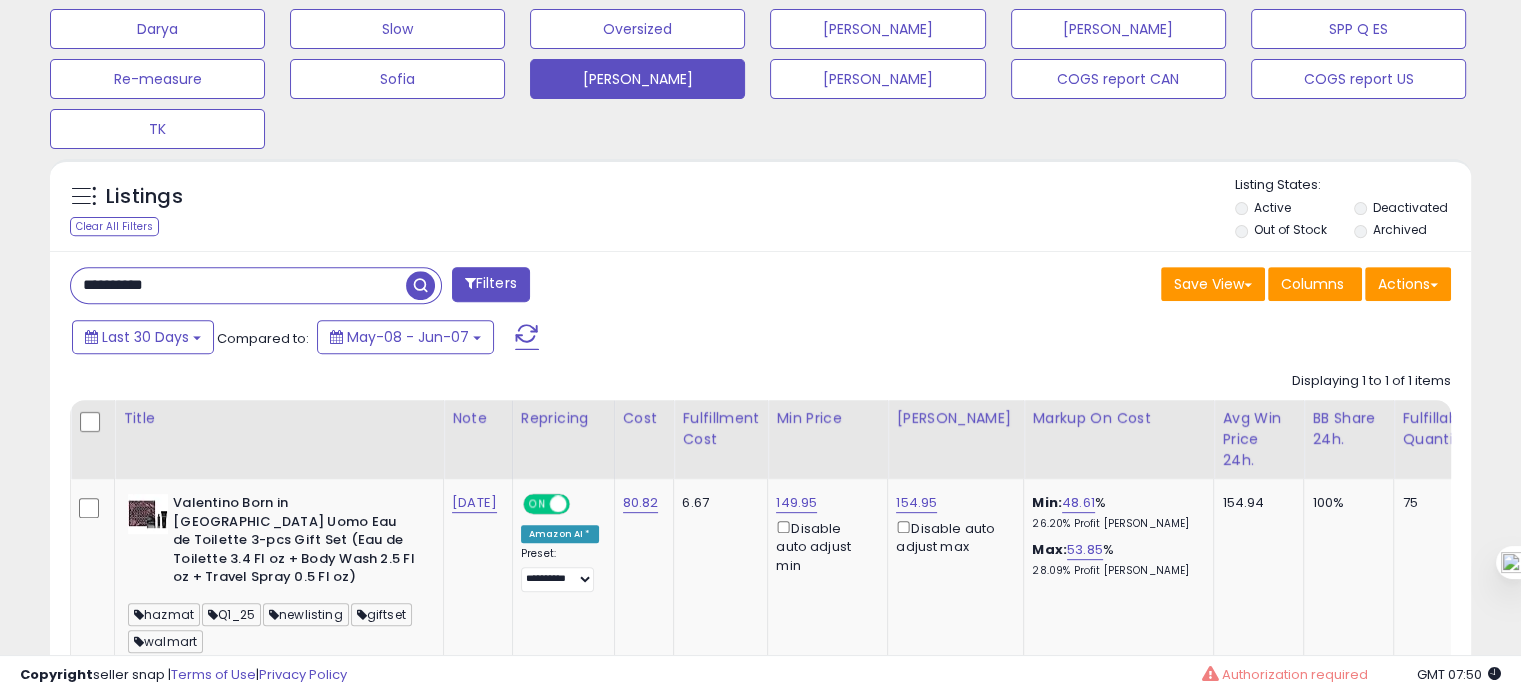 click on "**********" at bounding box center (238, 285) 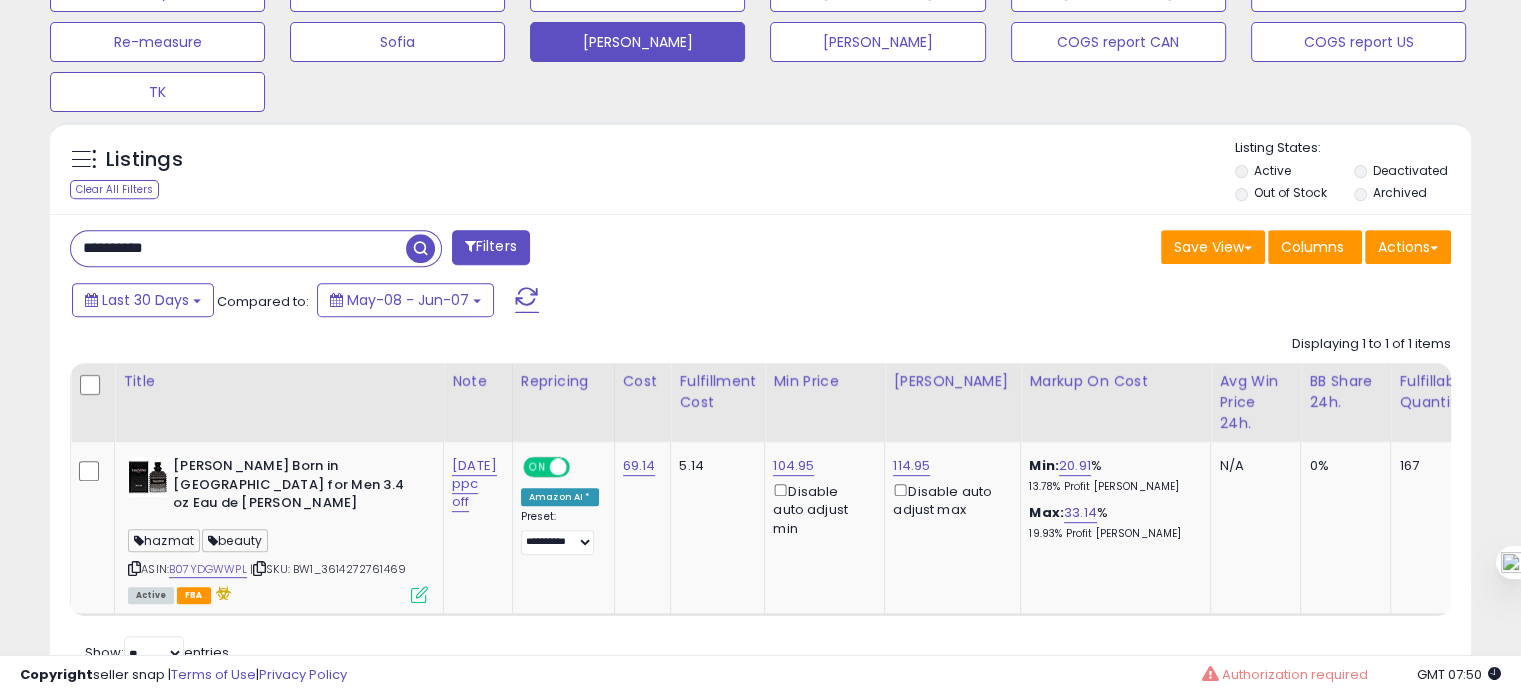 scroll, scrollTop: 760, scrollLeft: 0, axis: vertical 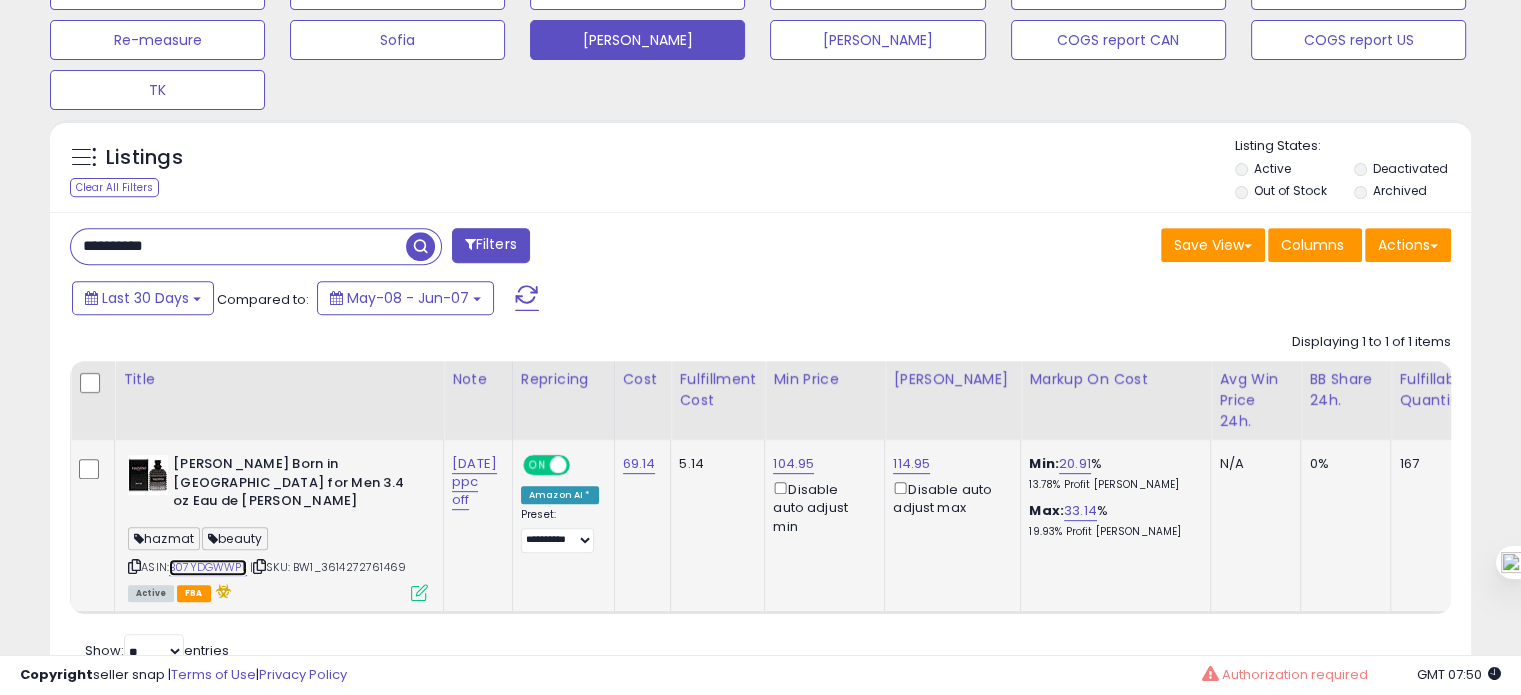 click on "B07YDGWWPL" at bounding box center (208, 567) 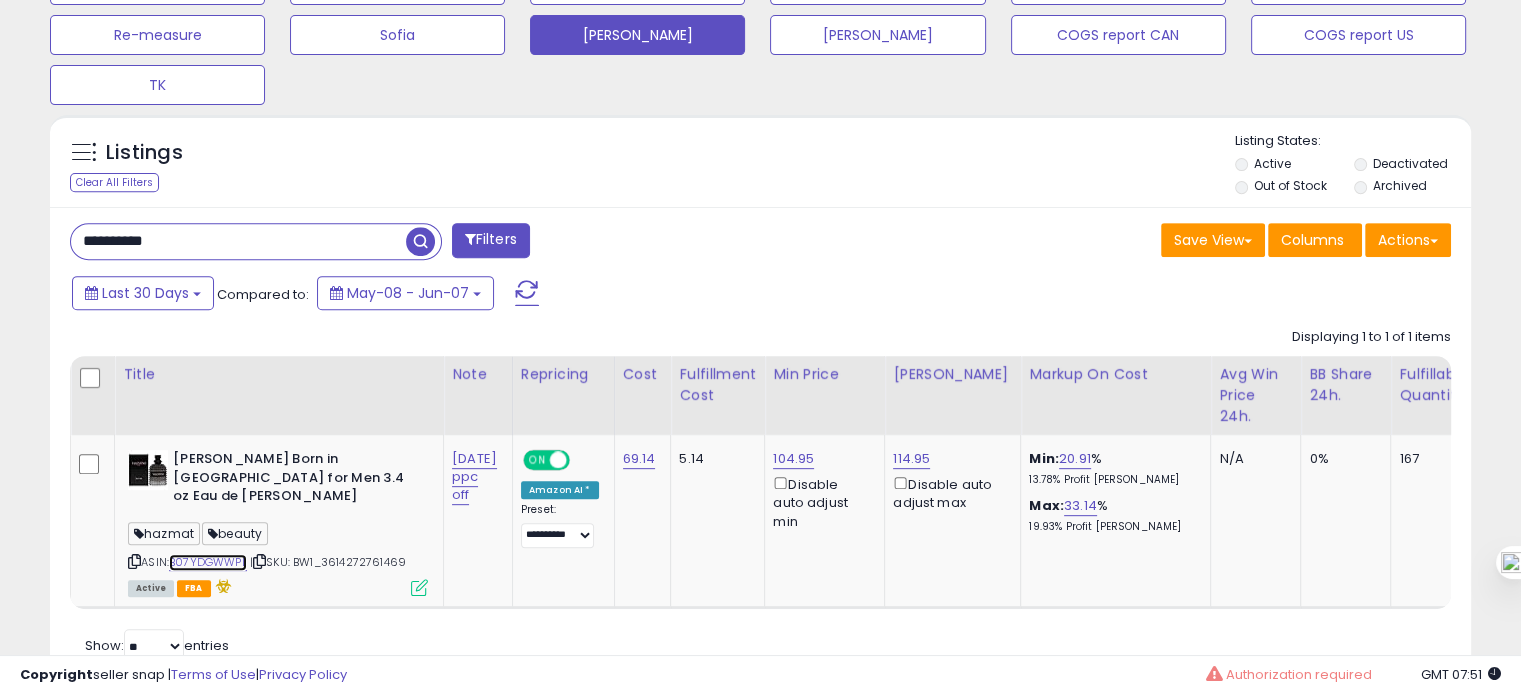 scroll, scrollTop: 828, scrollLeft: 0, axis: vertical 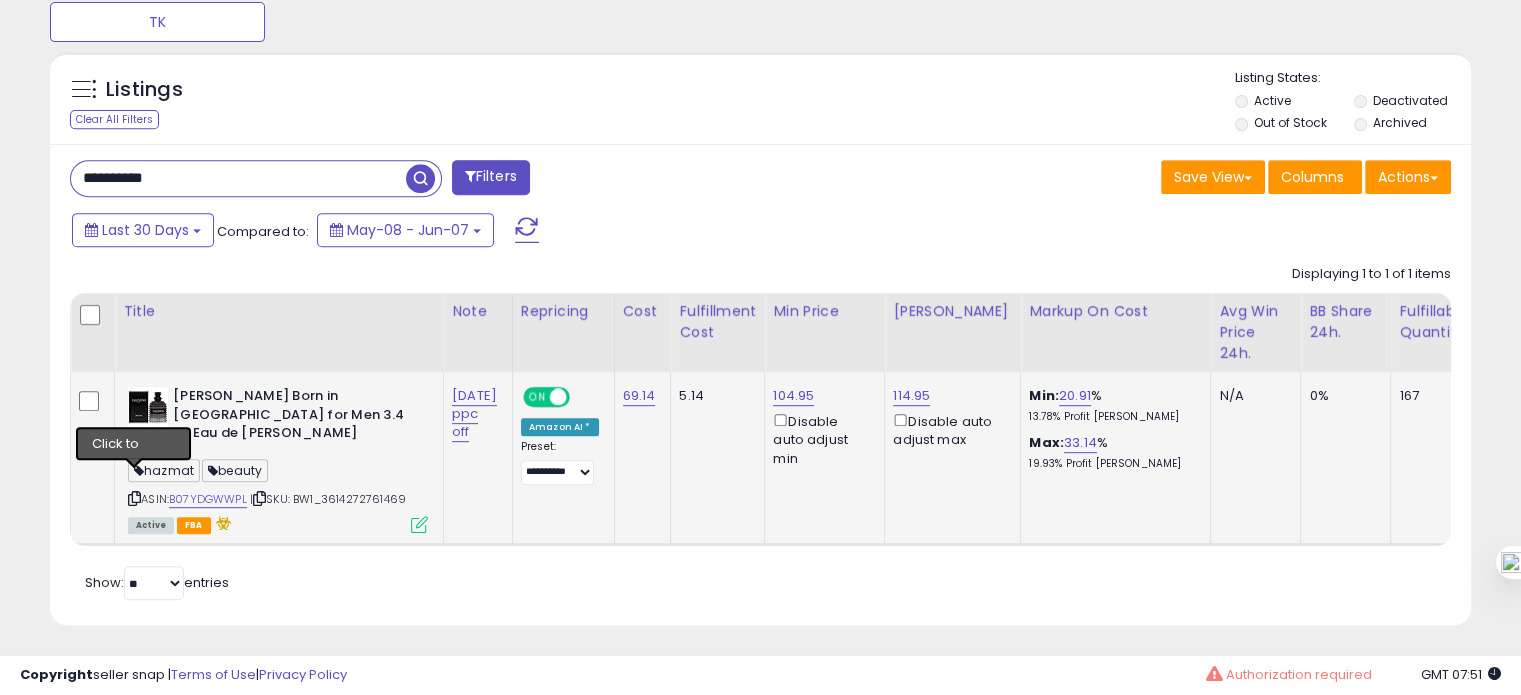 click at bounding box center [134, 498] 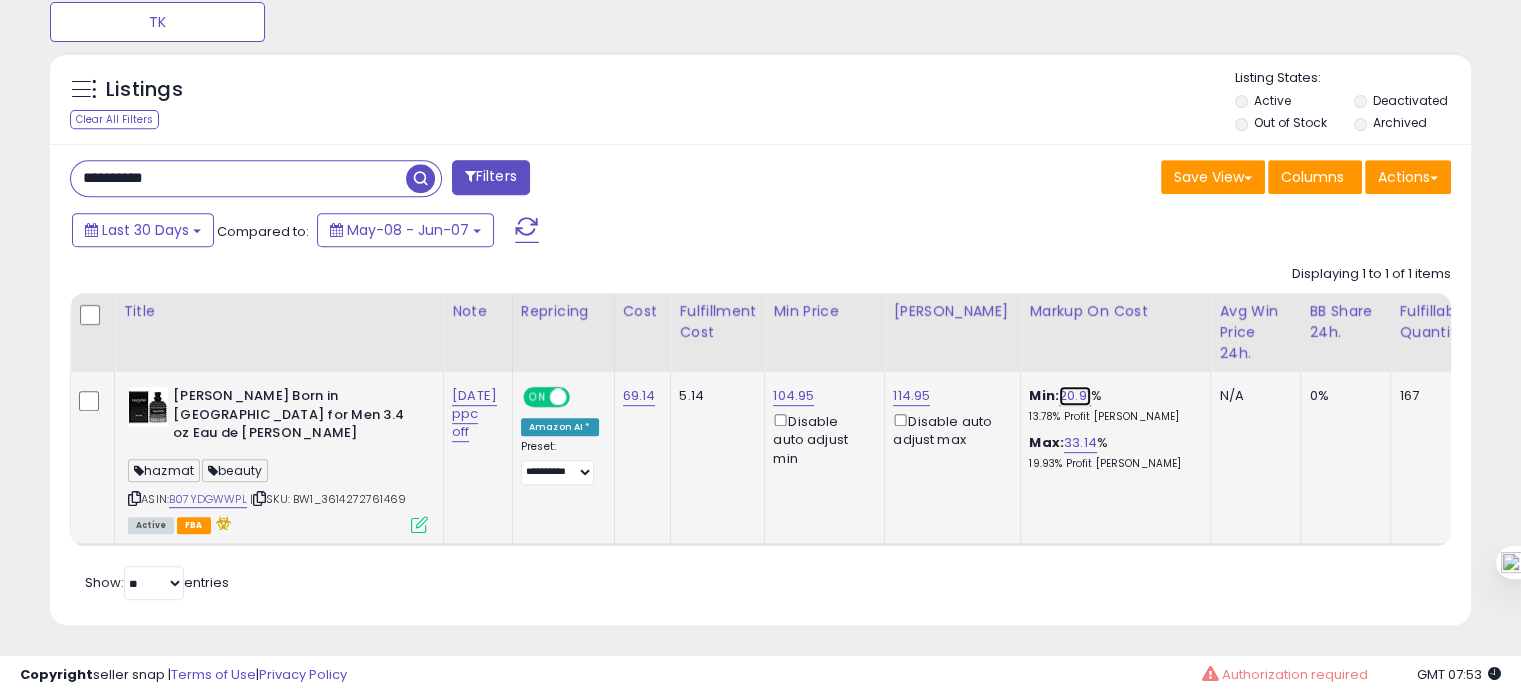 click on "20.91" at bounding box center (1075, 396) 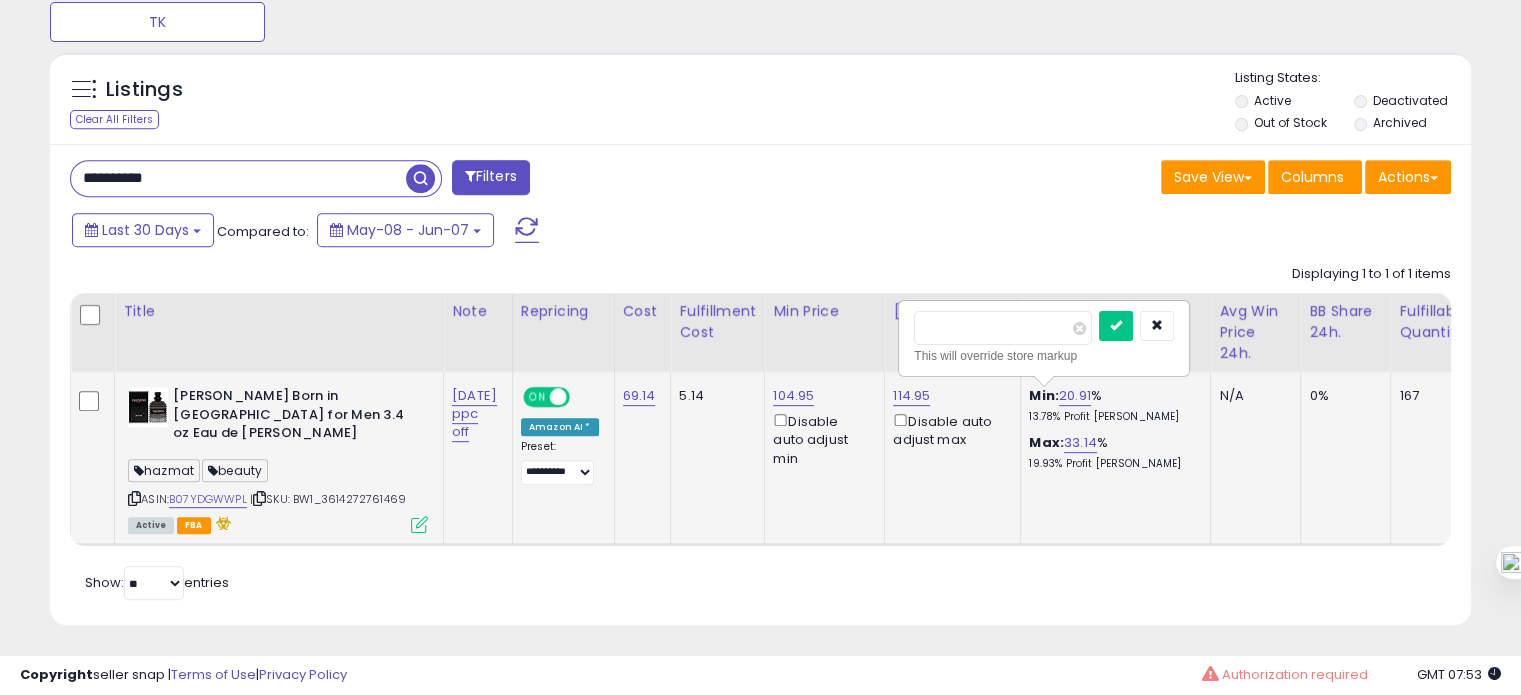 drag, startPoint x: 973, startPoint y: 332, endPoint x: 920, endPoint y: 332, distance: 53 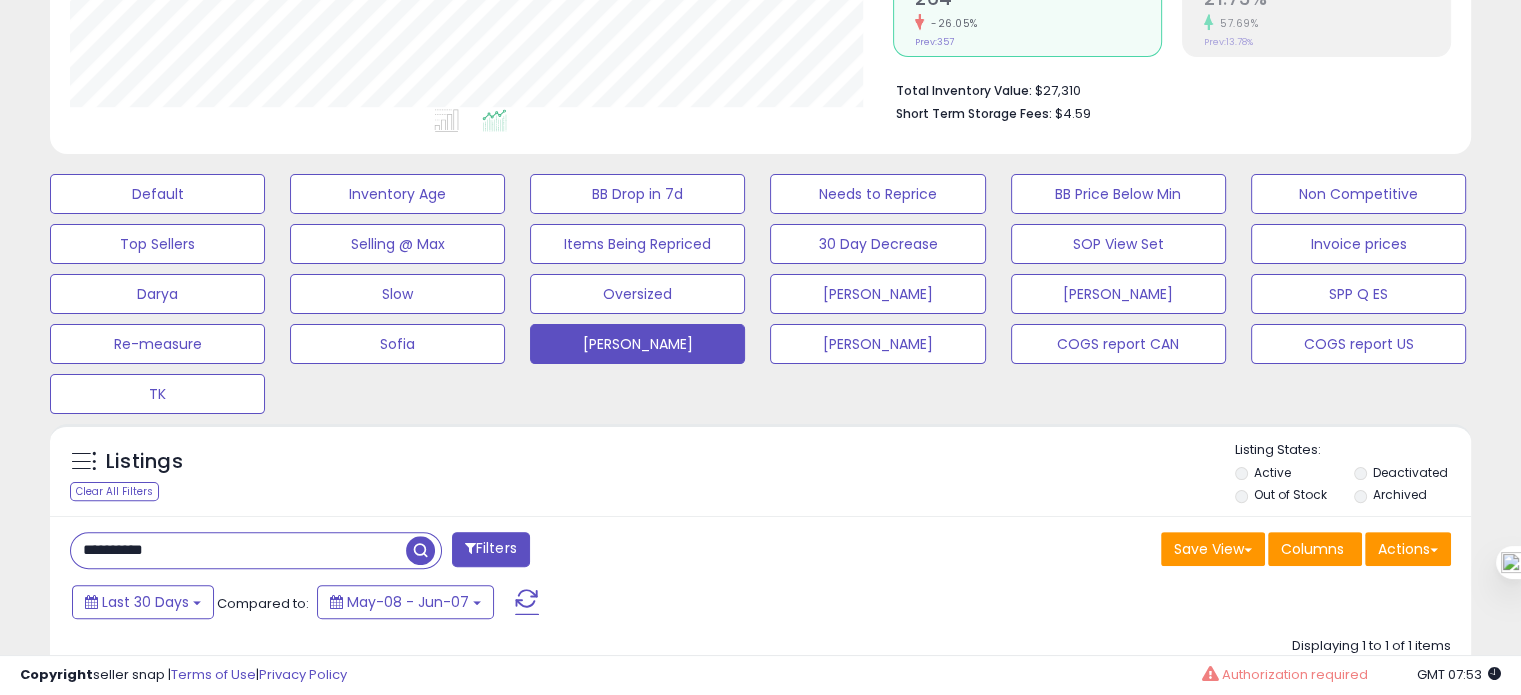 scroll, scrollTop: 828, scrollLeft: 0, axis: vertical 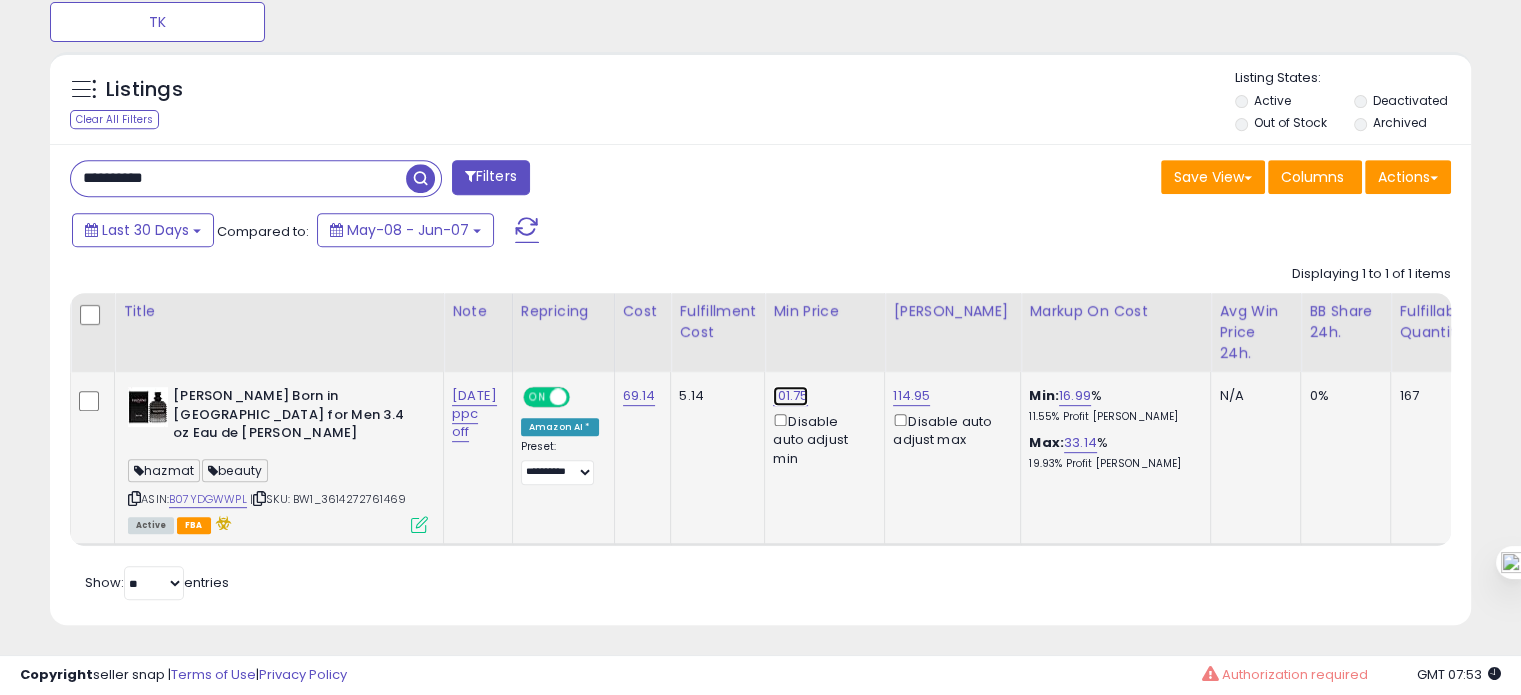 click on "101.75" at bounding box center (790, 396) 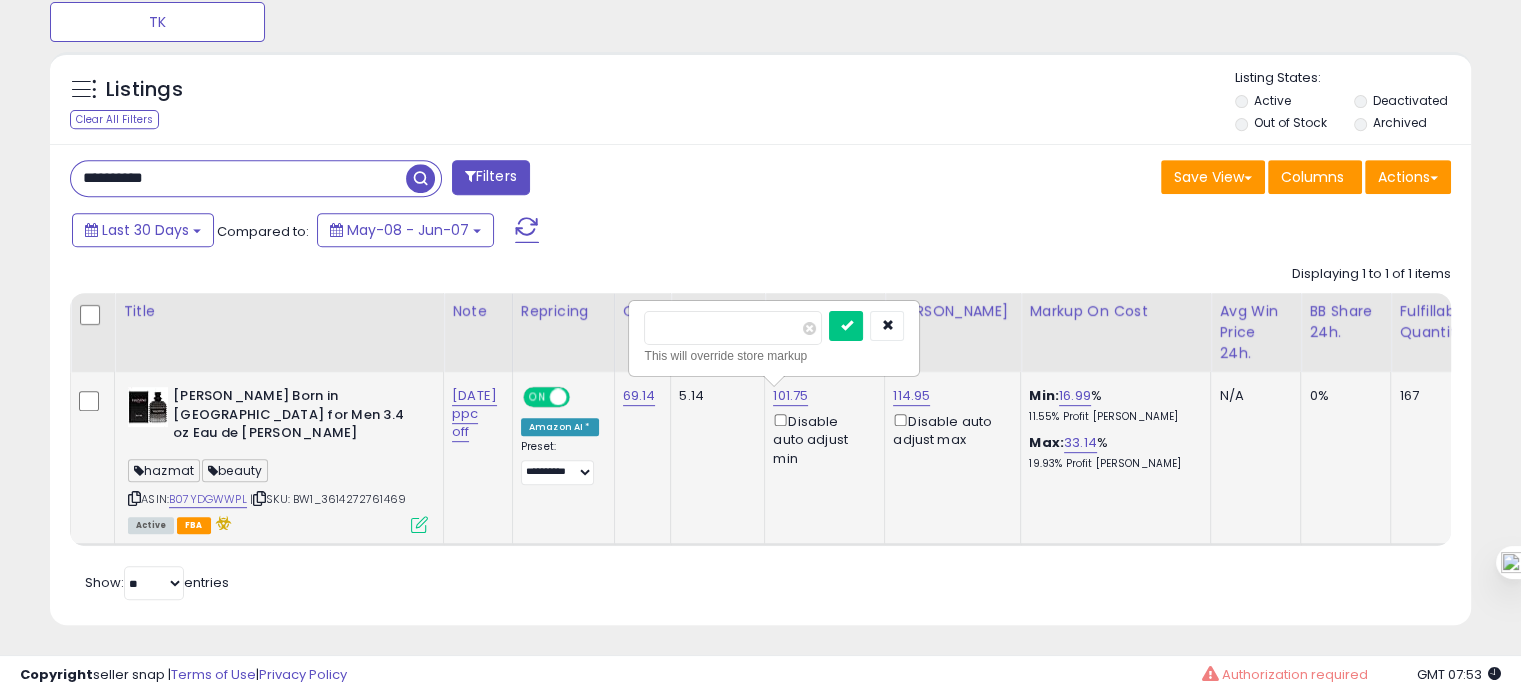 drag, startPoint x: 676, startPoint y: 327, endPoint x: 705, endPoint y: 327, distance: 29 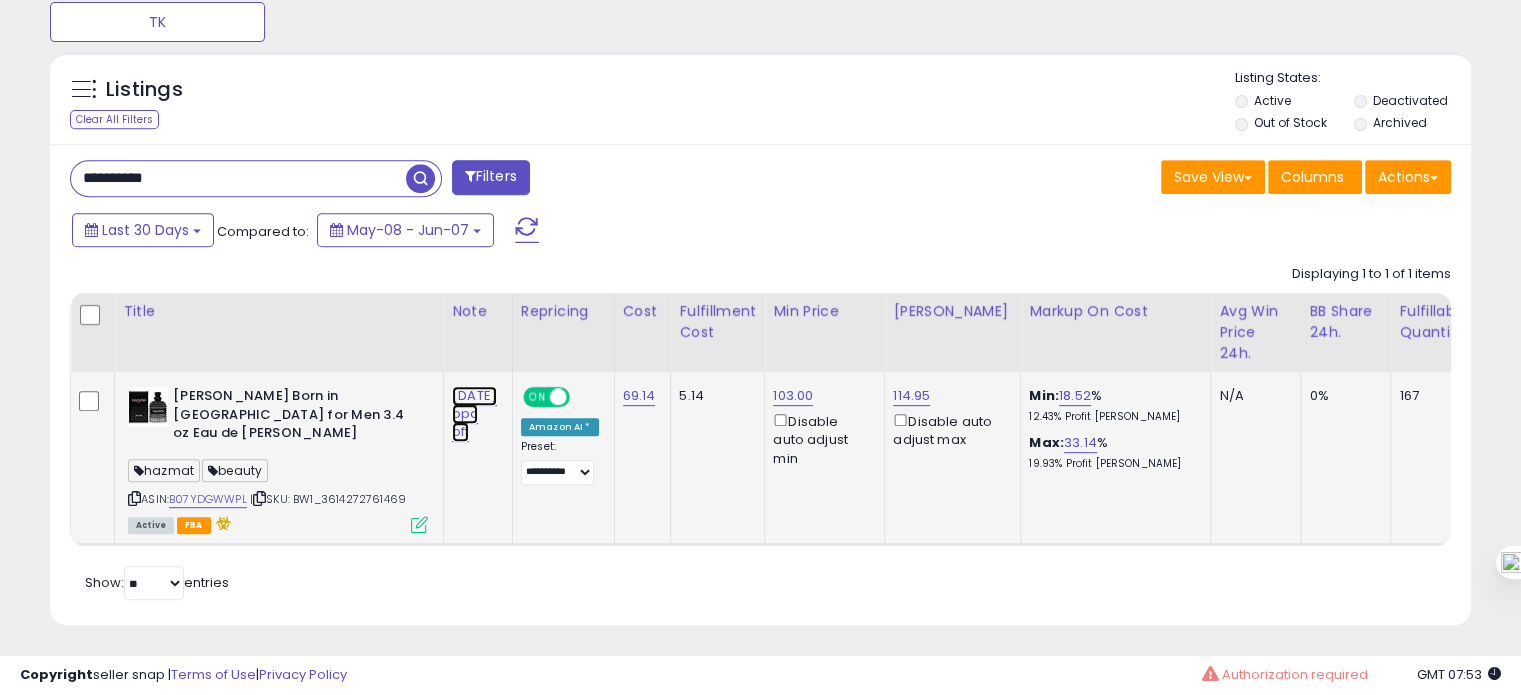 click on "[DATE] ppc off" at bounding box center [474, 414] 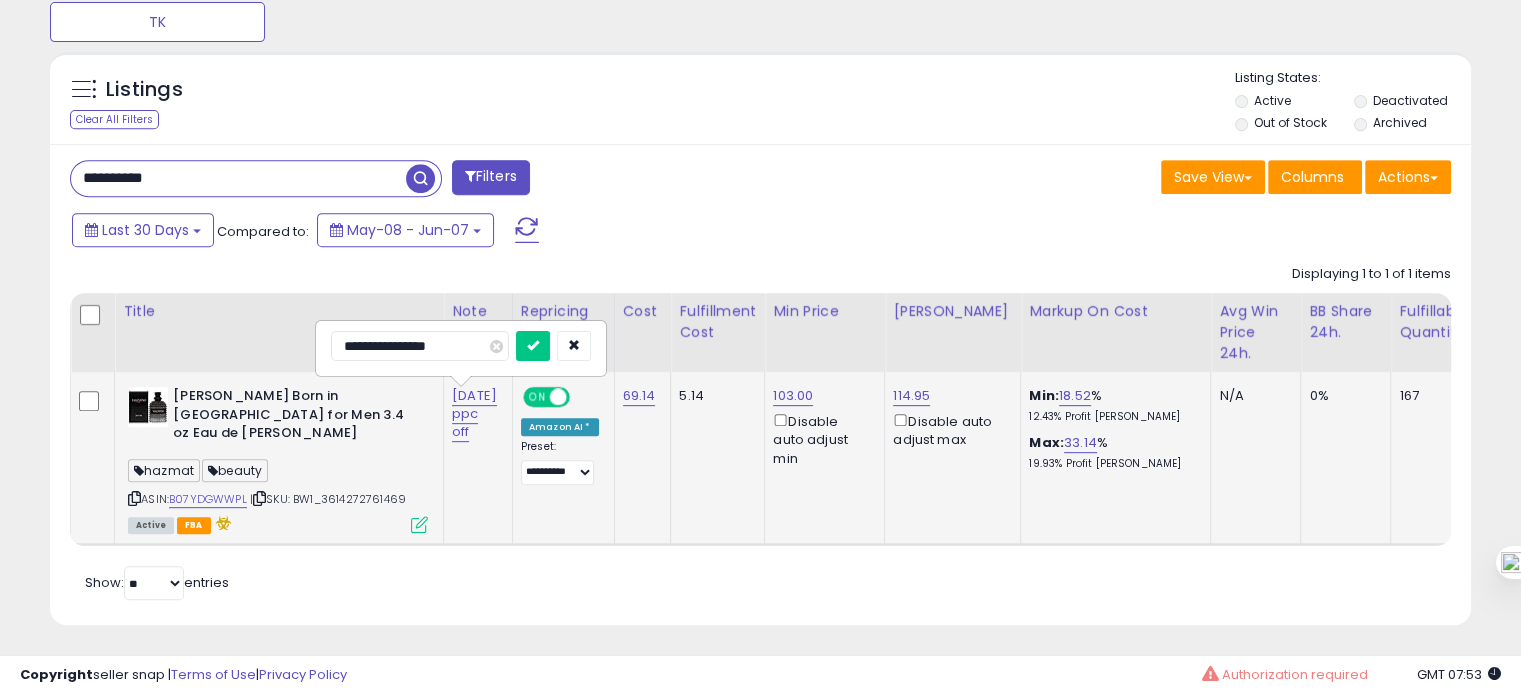 drag, startPoint x: 356, startPoint y: 343, endPoint x: 332, endPoint y: 332, distance: 26.400757 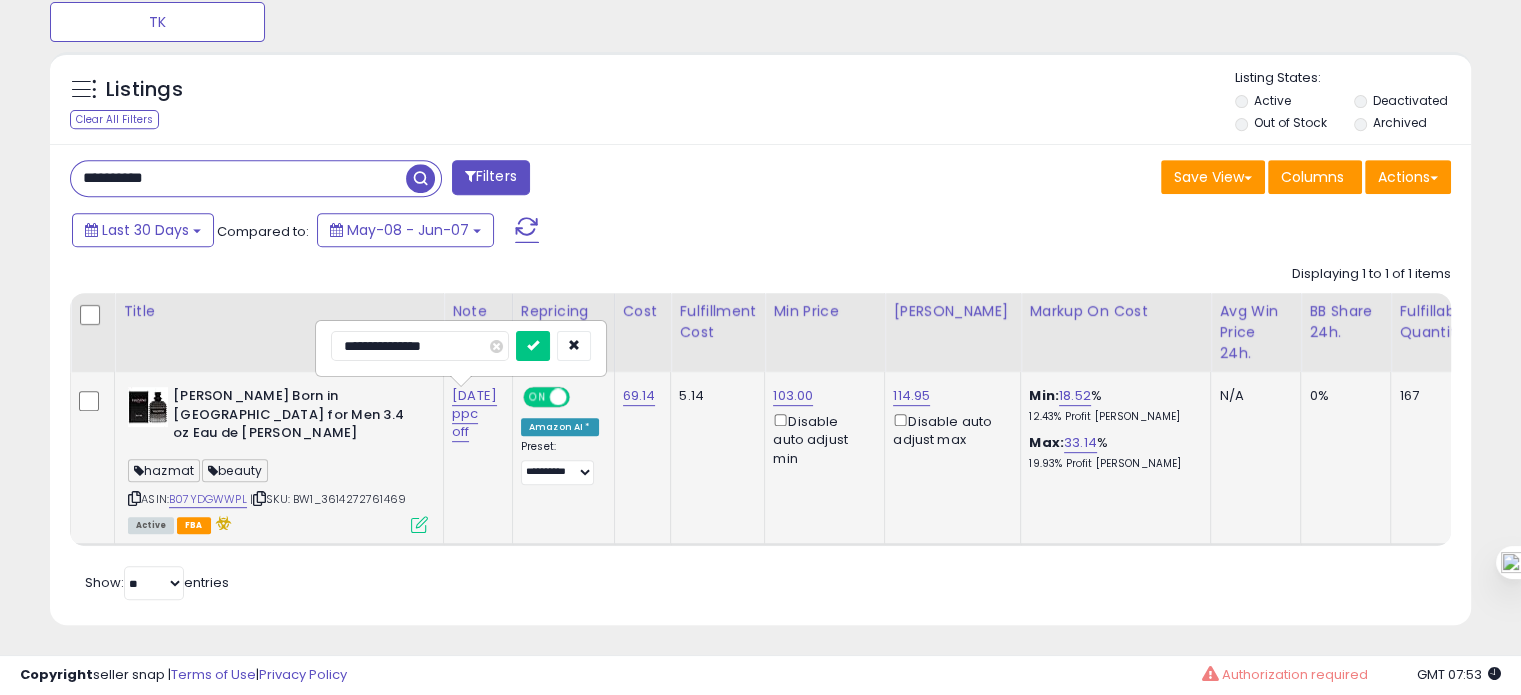 type on "**********" 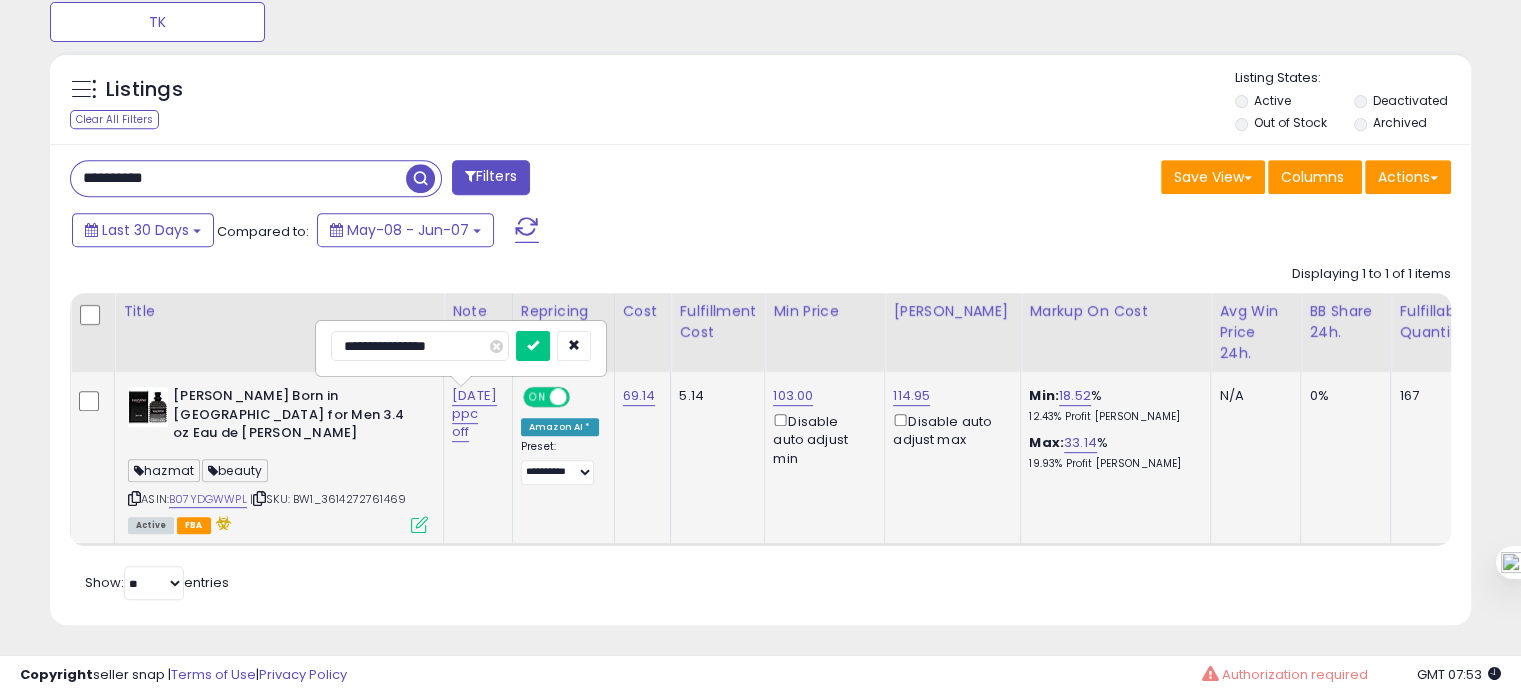click at bounding box center (533, 346) 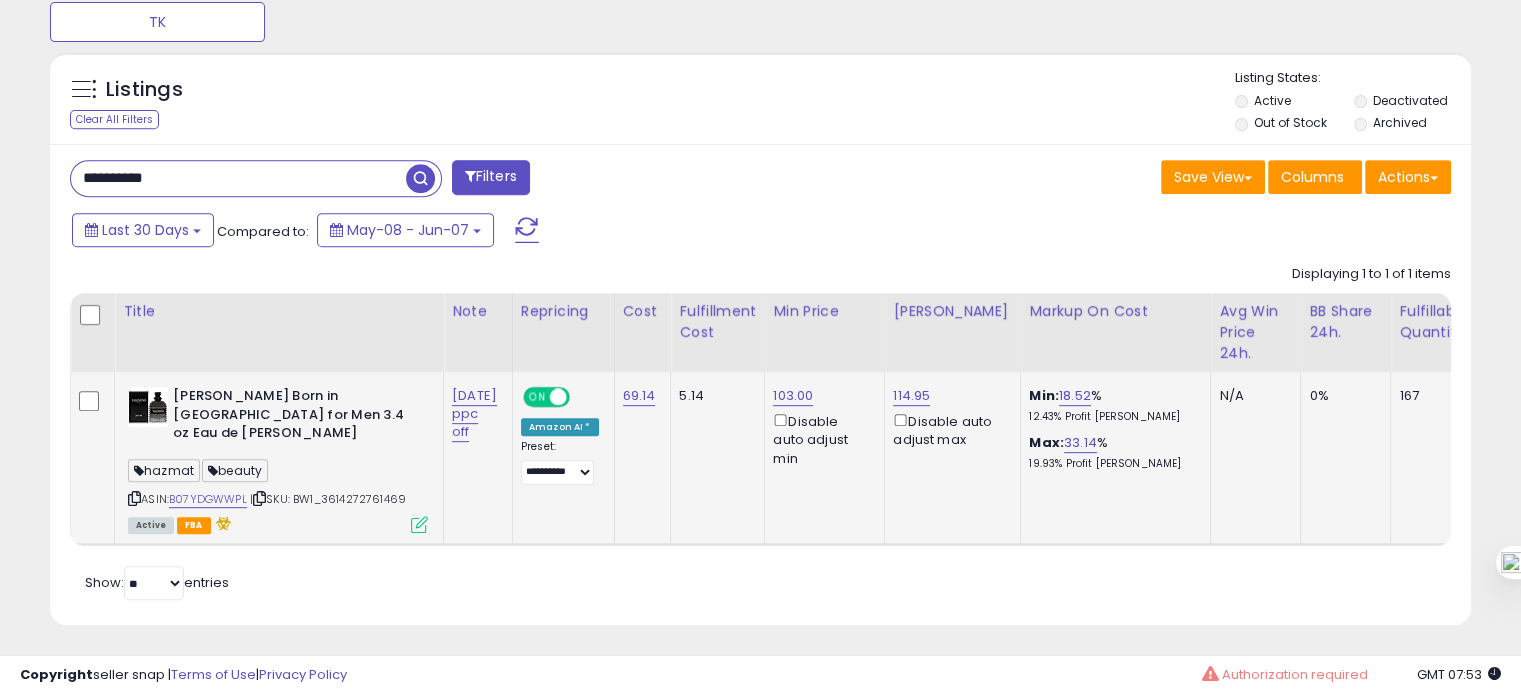click on "**********" at bounding box center (238, 178) 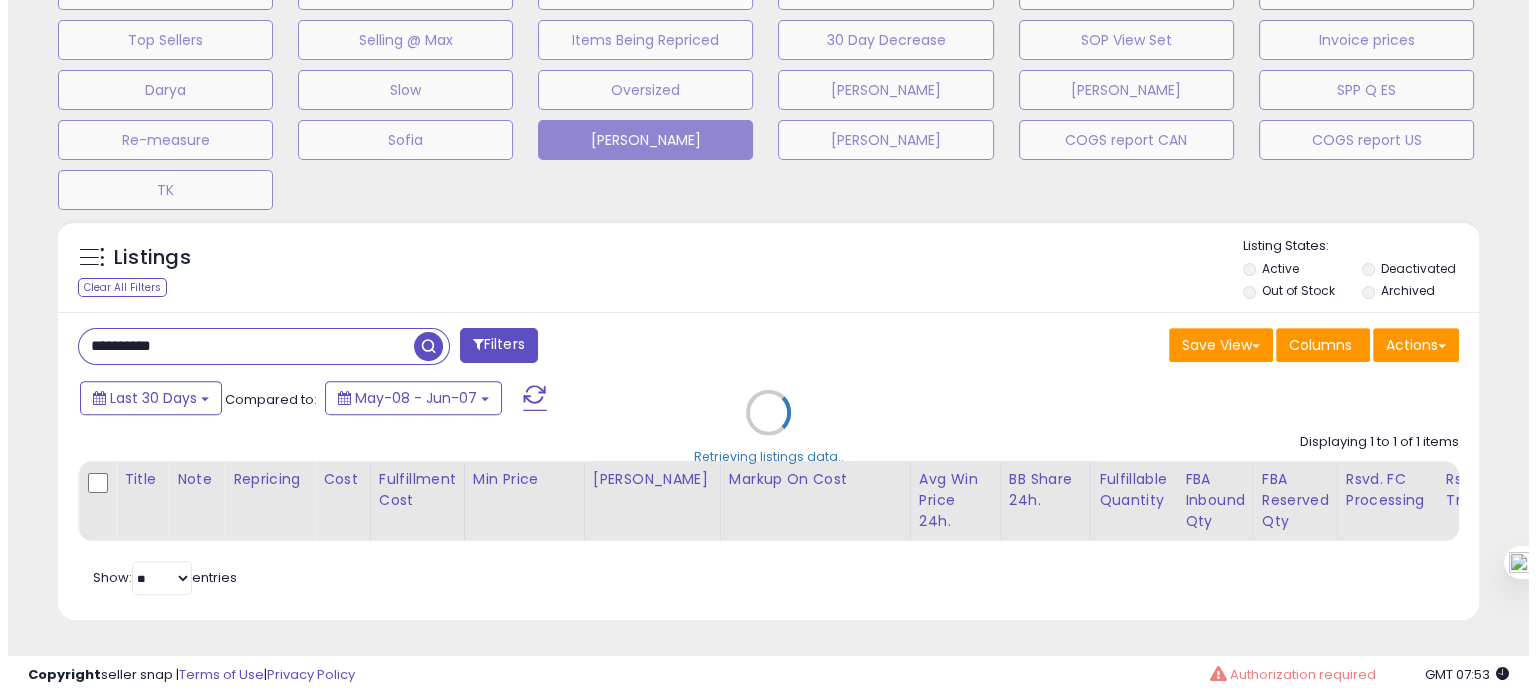 scroll, scrollTop: 674, scrollLeft: 0, axis: vertical 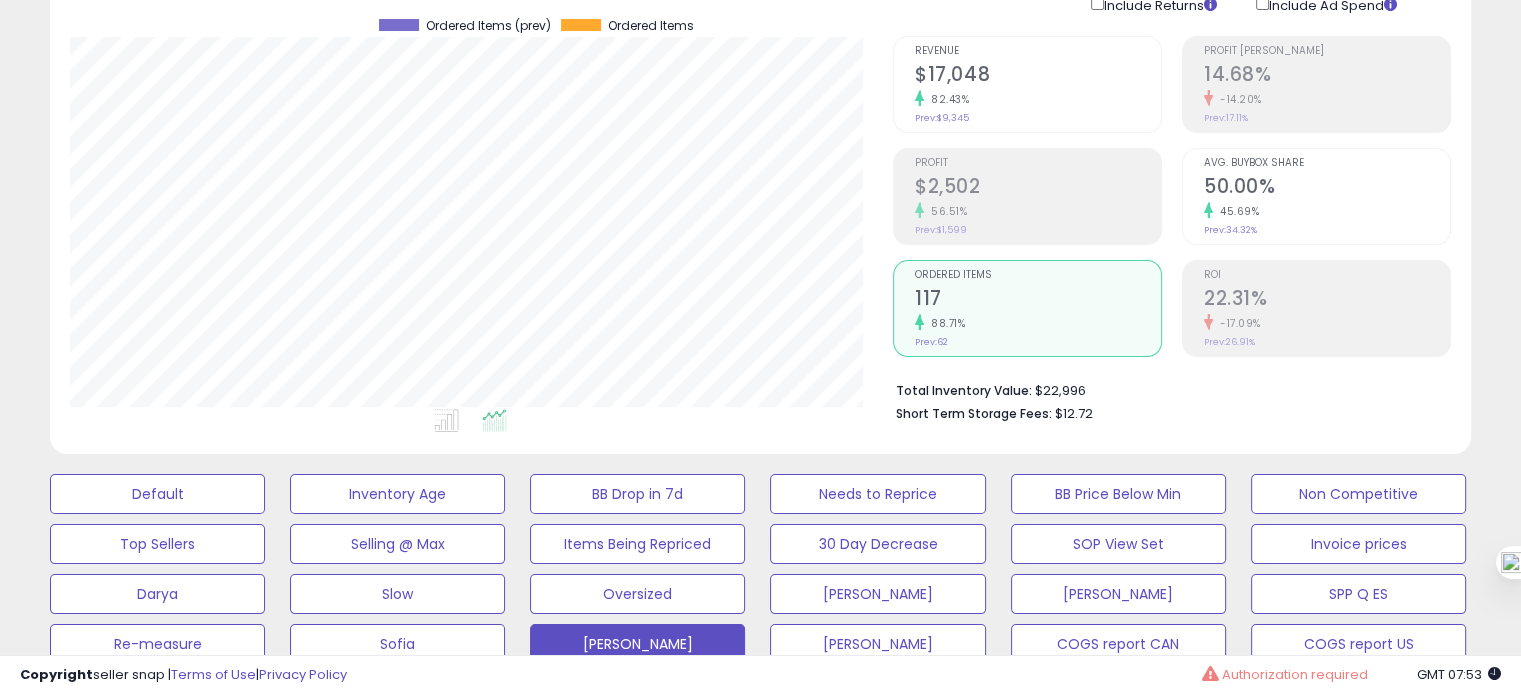 click on "45.69%" at bounding box center (1327, 211) 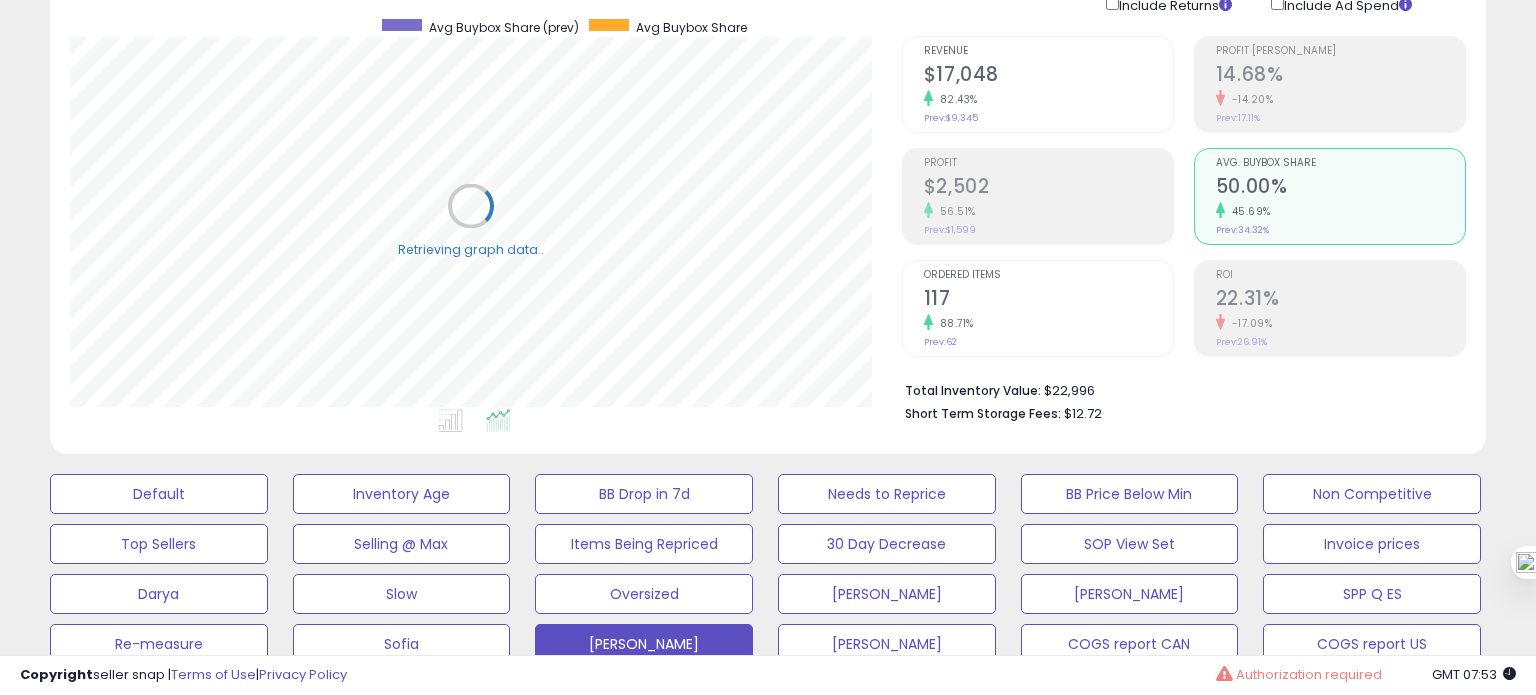 scroll, scrollTop: 999589, scrollLeft: 999168, axis: both 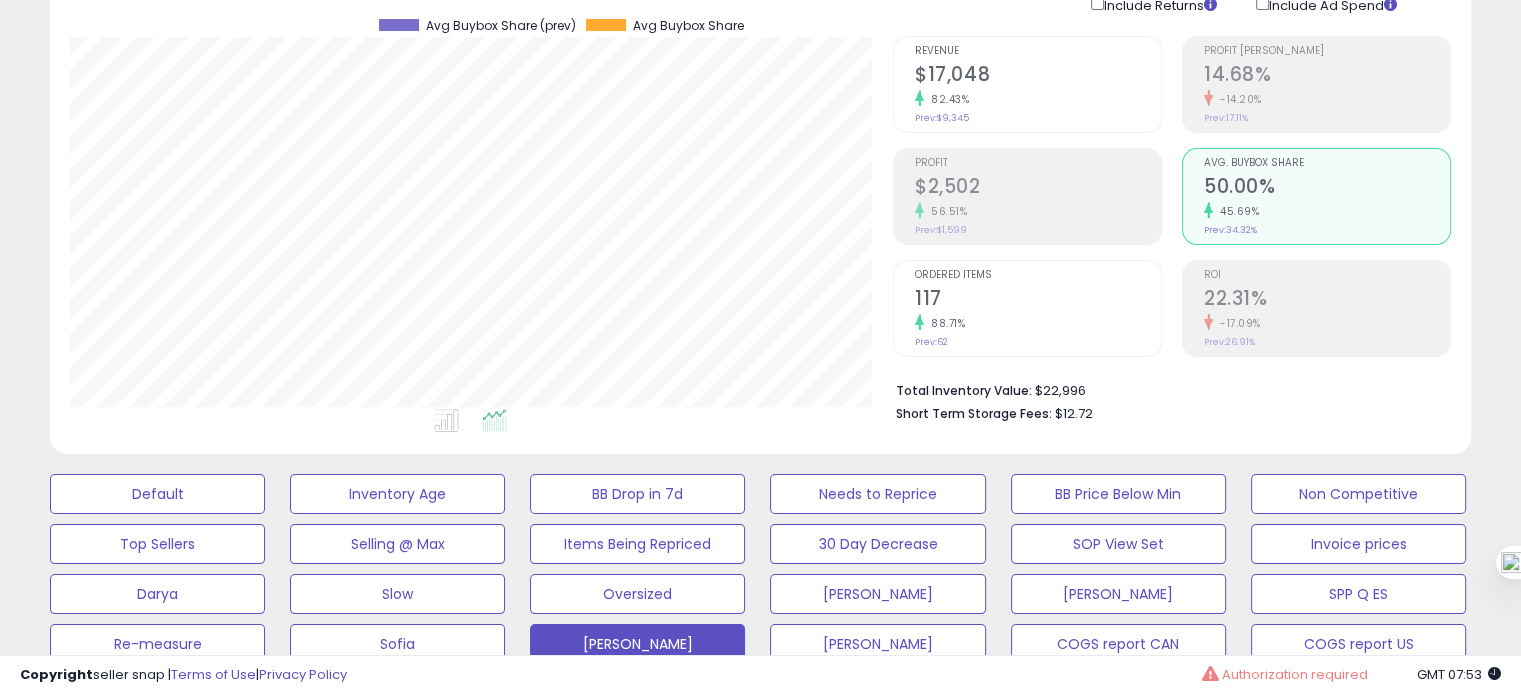 click on "88.71%" 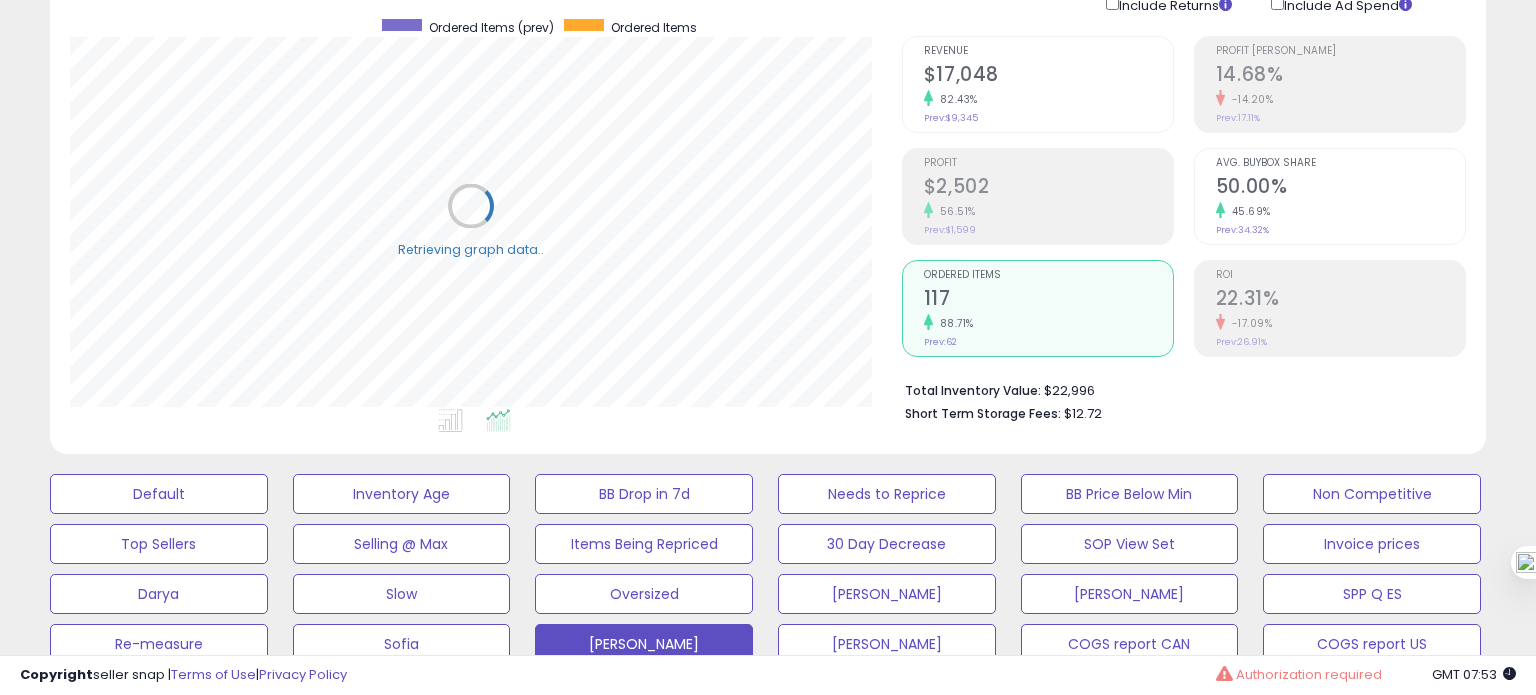 scroll, scrollTop: 999589, scrollLeft: 999168, axis: both 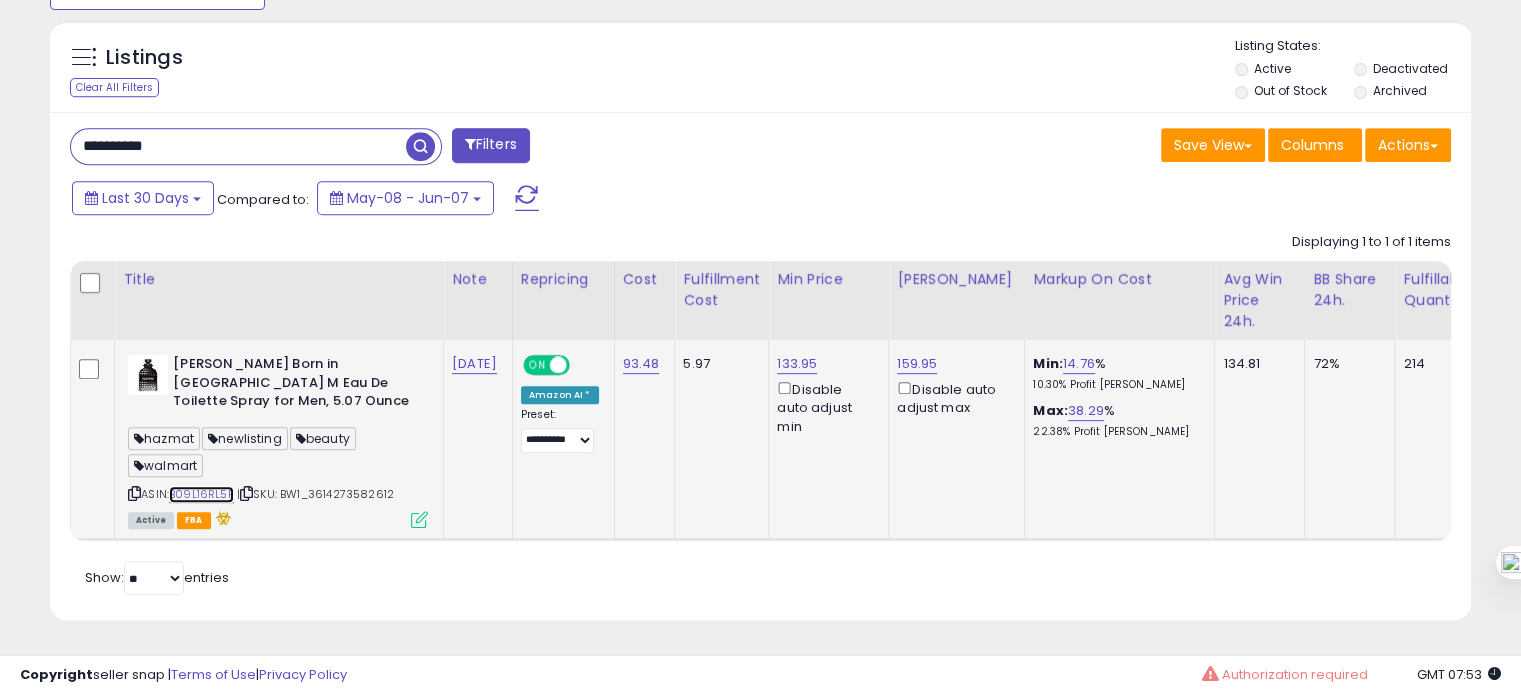 click on "B09L16RL5P" at bounding box center [201, 494] 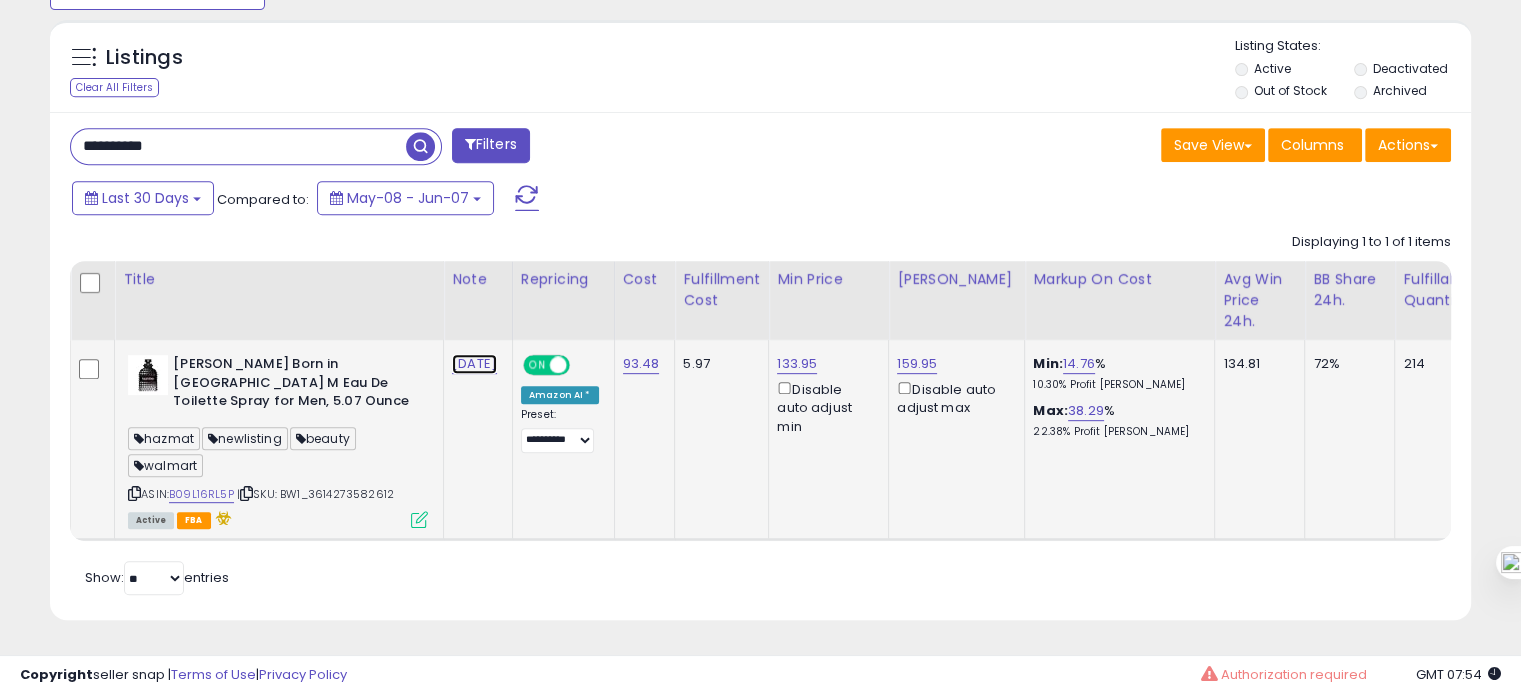 click on "[DATE]" at bounding box center [474, 364] 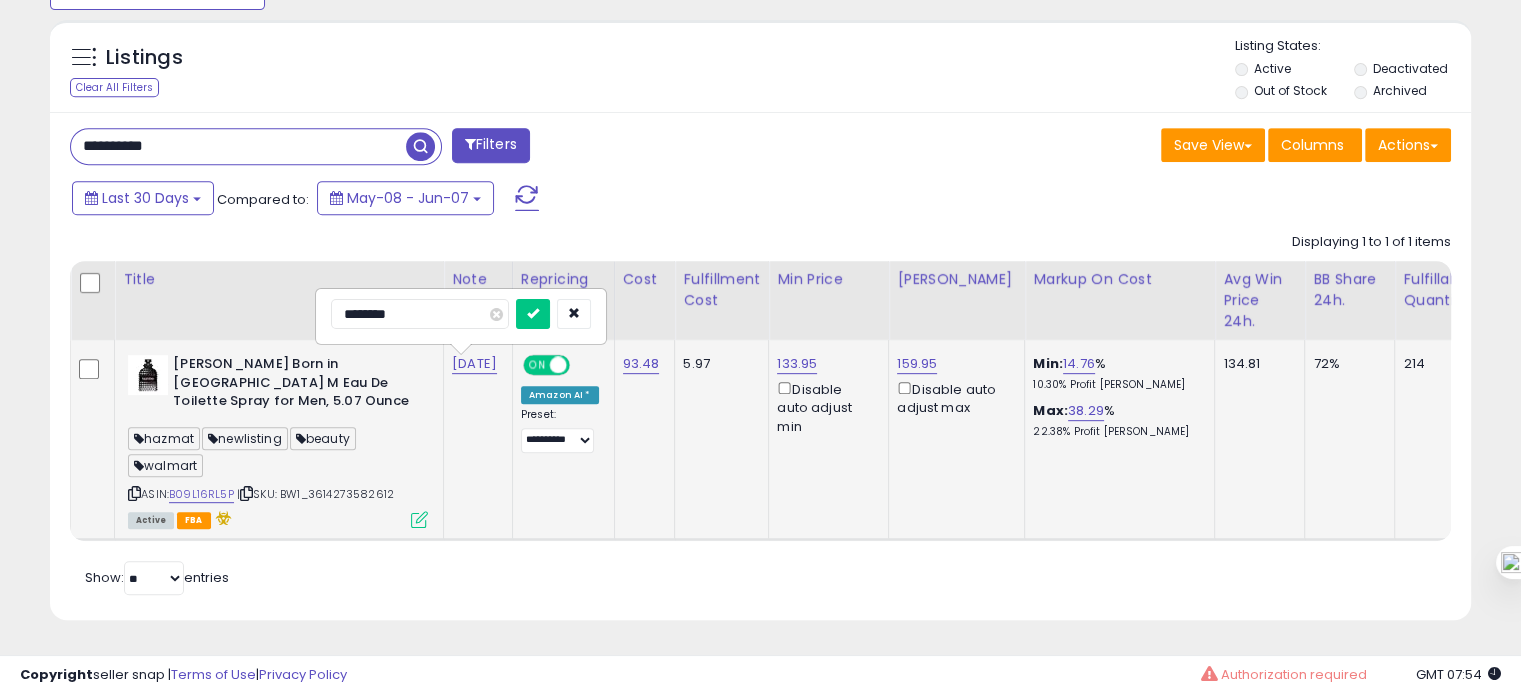 click on "********" at bounding box center (420, 314) 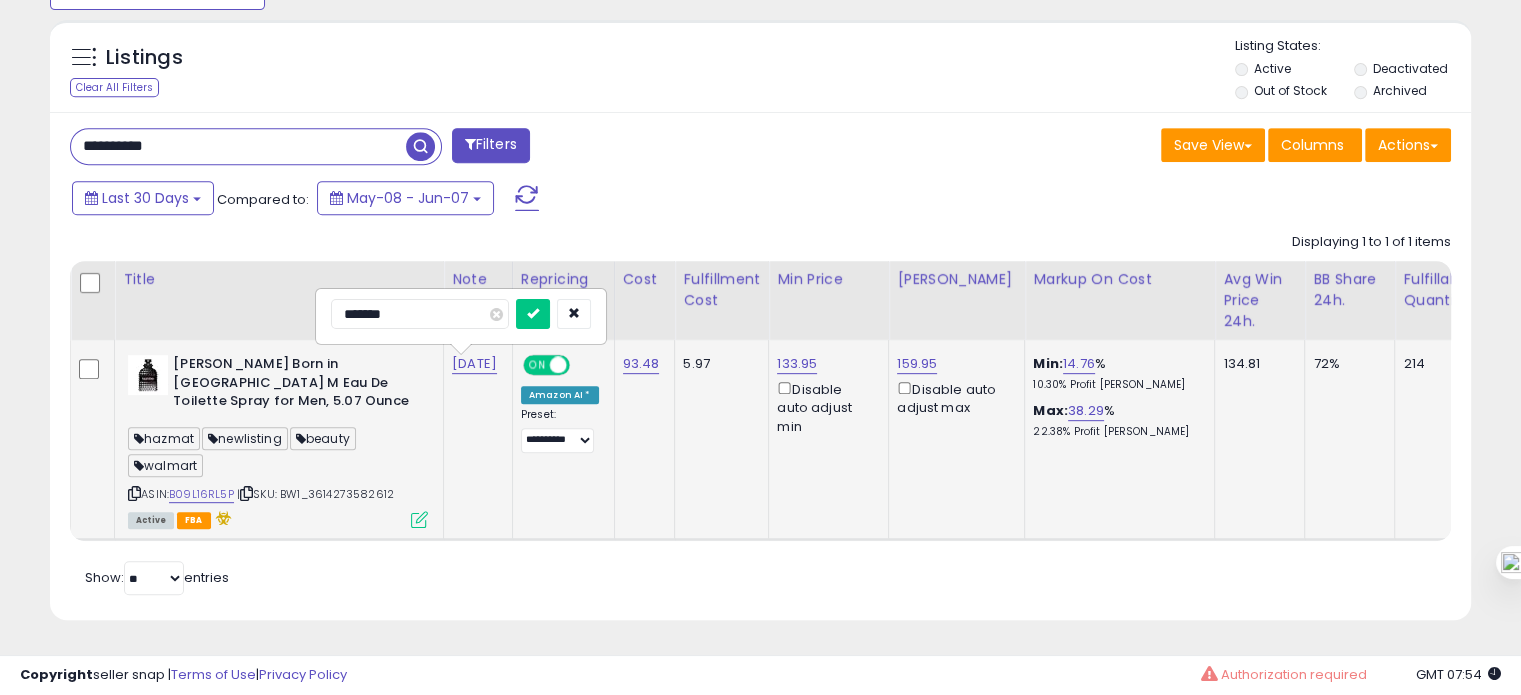 type on "********" 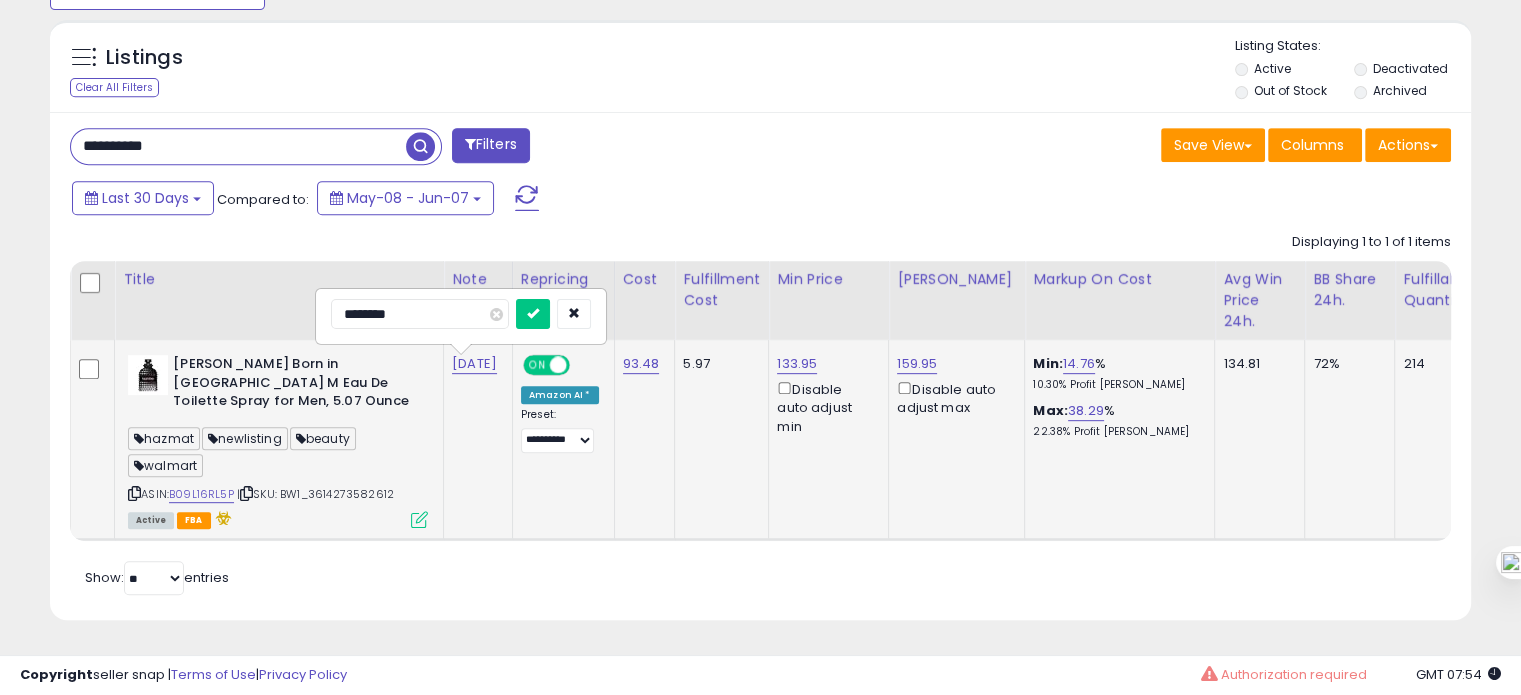 click at bounding box center (533, 314) 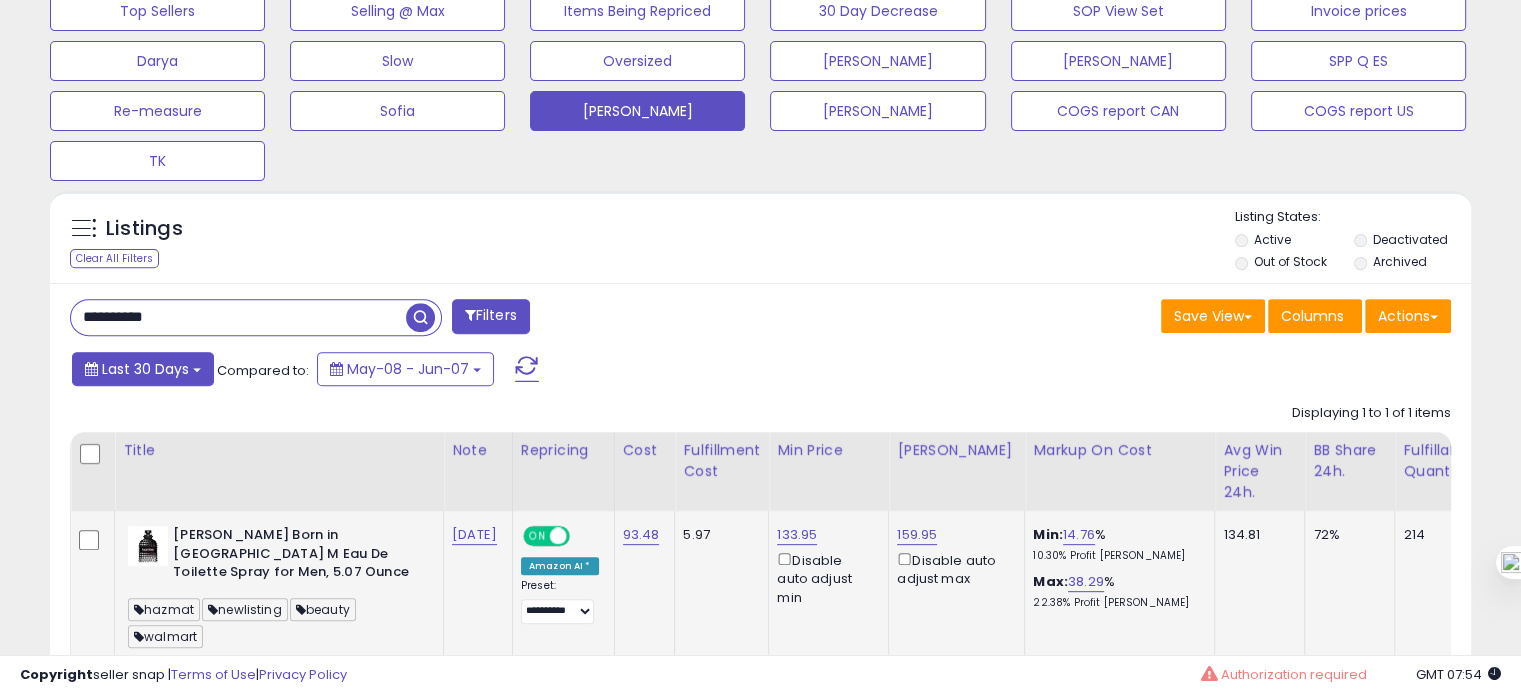 scroll, scrollTop: 695, scrollLeft: 0, axis: vertical 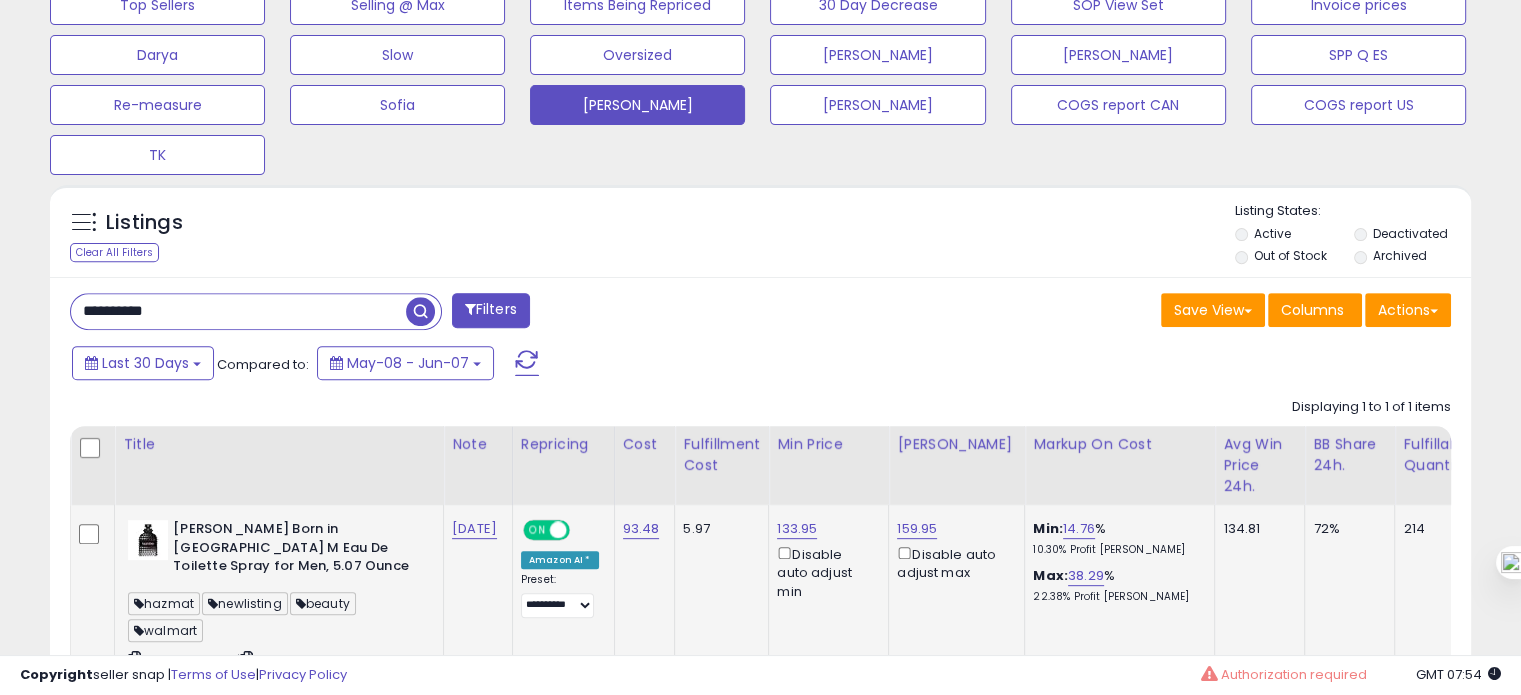 click on "**********" at bounding box center [238, 311] 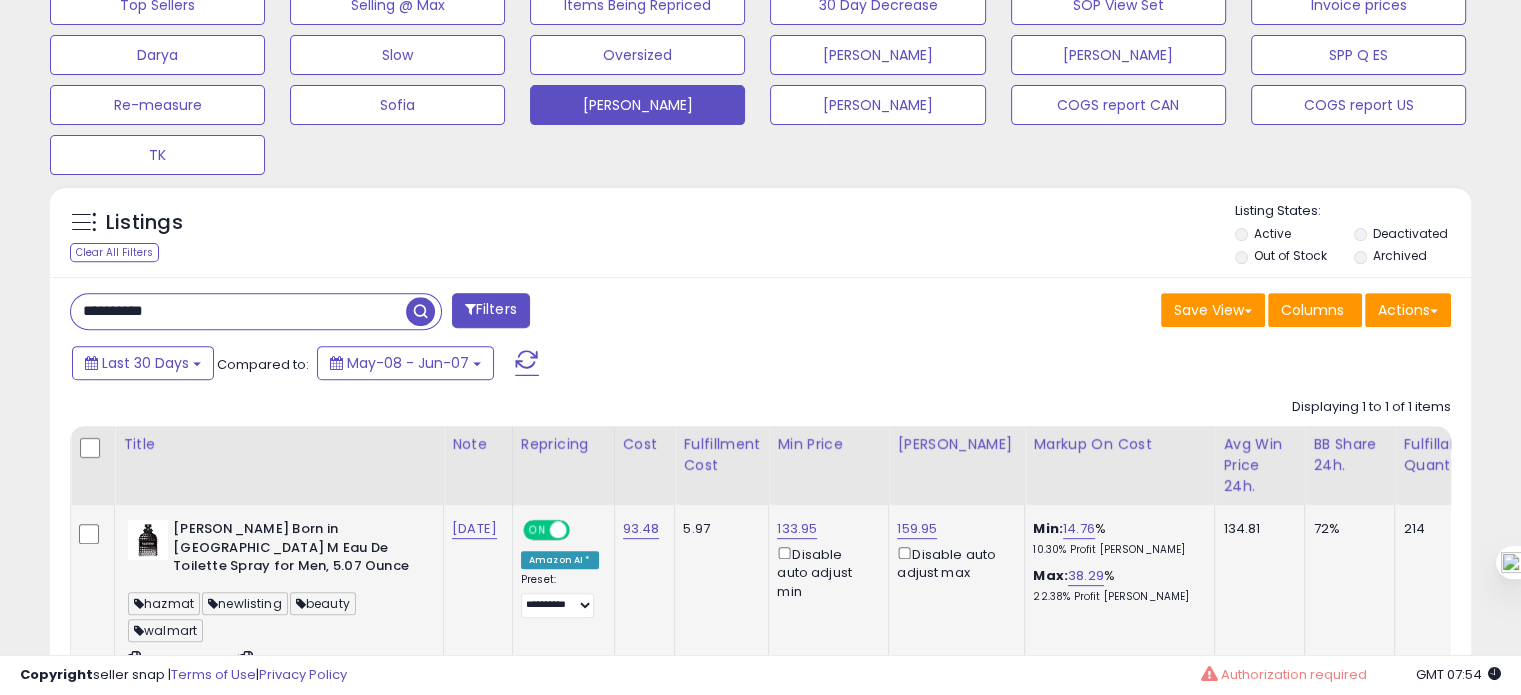 paste 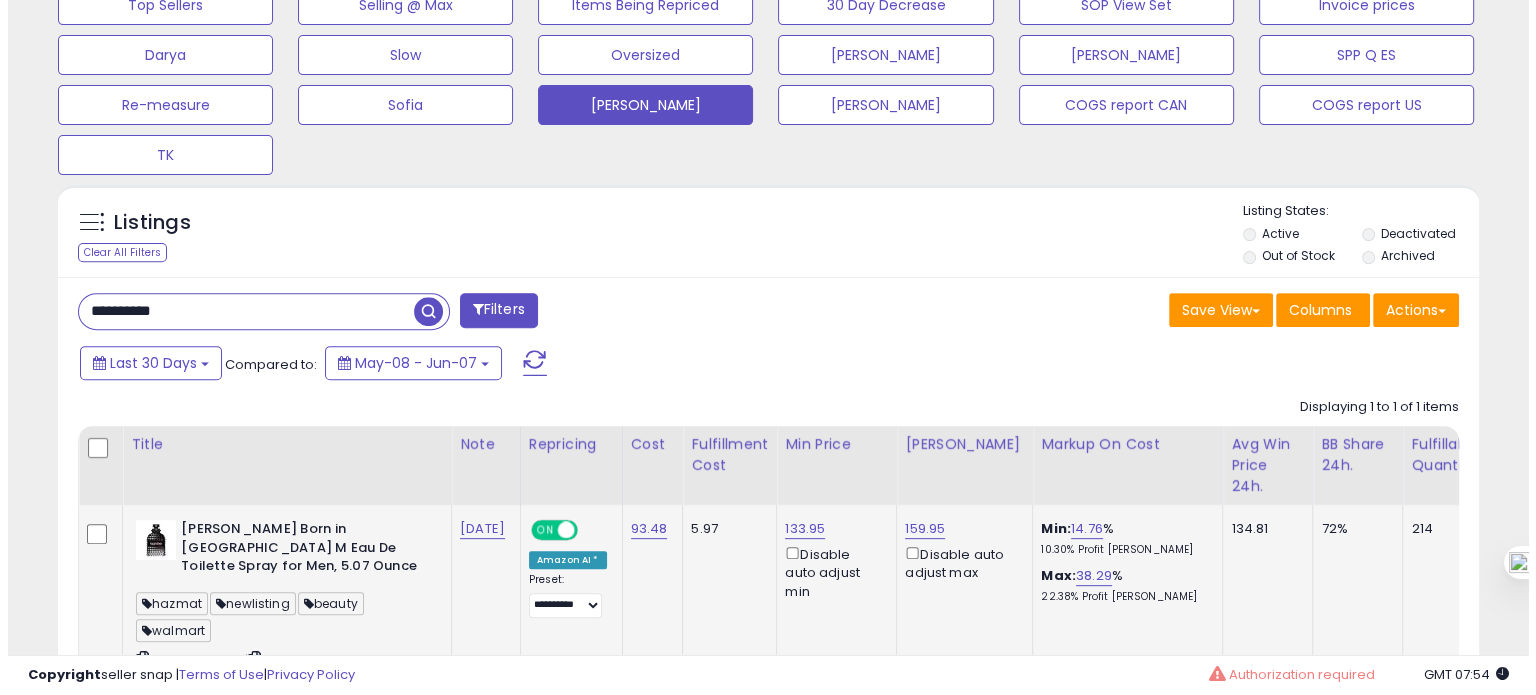 scroll, scrollTop: 674, scrollLeft: 0, axis: vertical 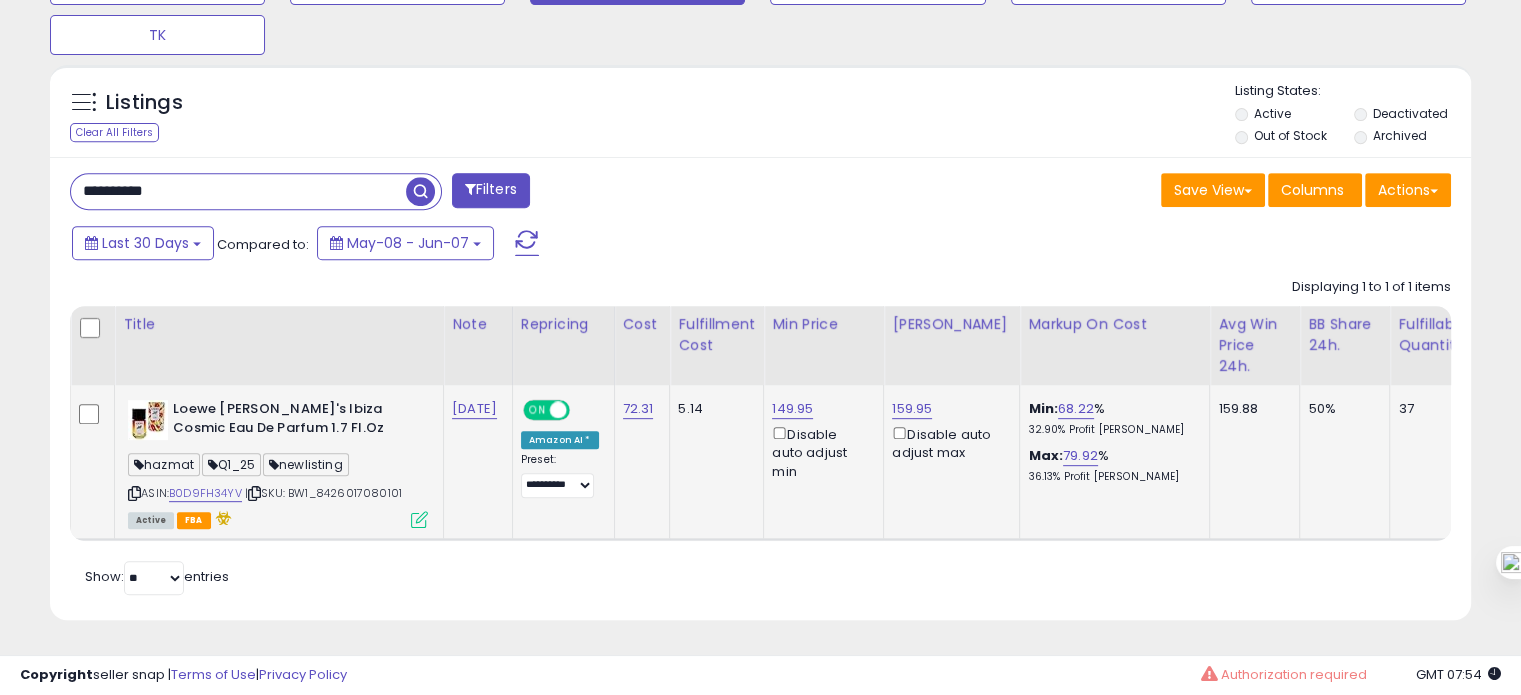 click at bounding box center [134, 493] 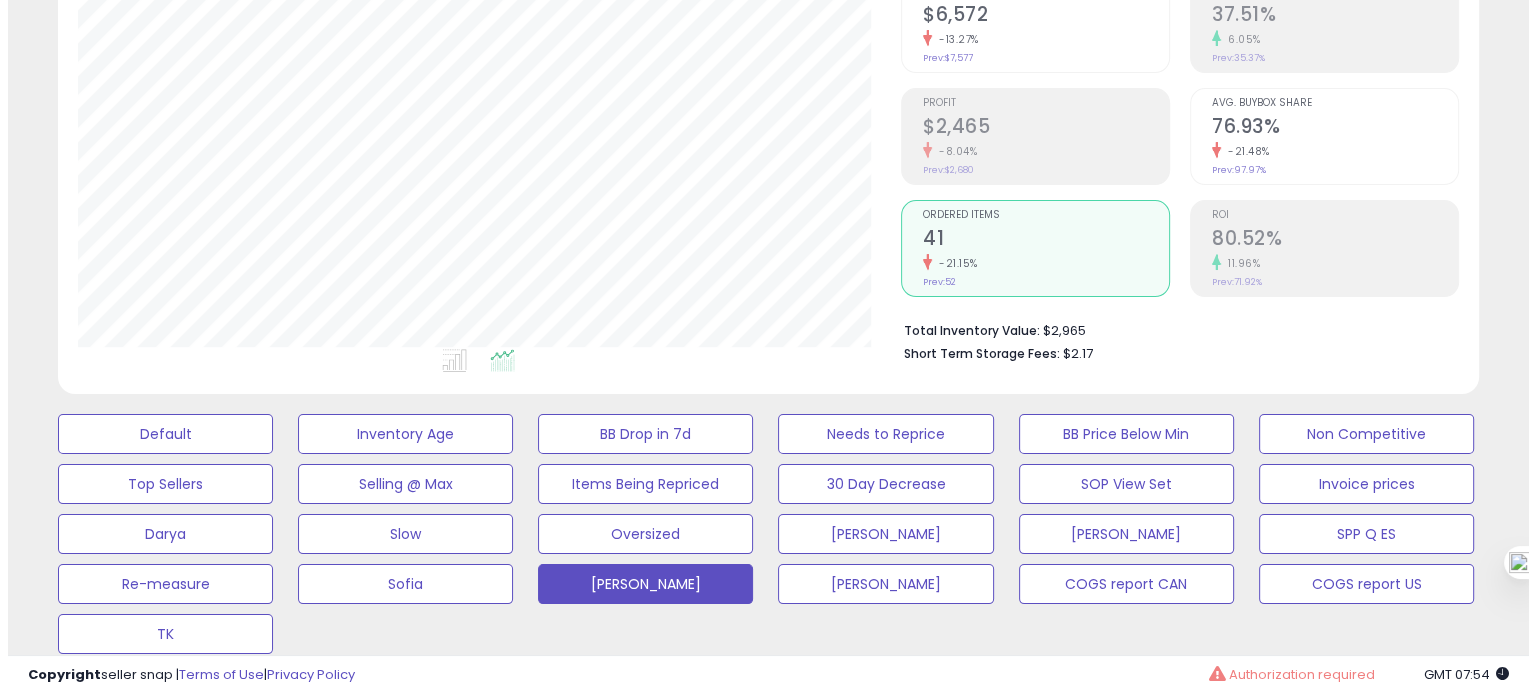 scroll, scrollTop: 185, scrollLeft: 0, axis: vertical 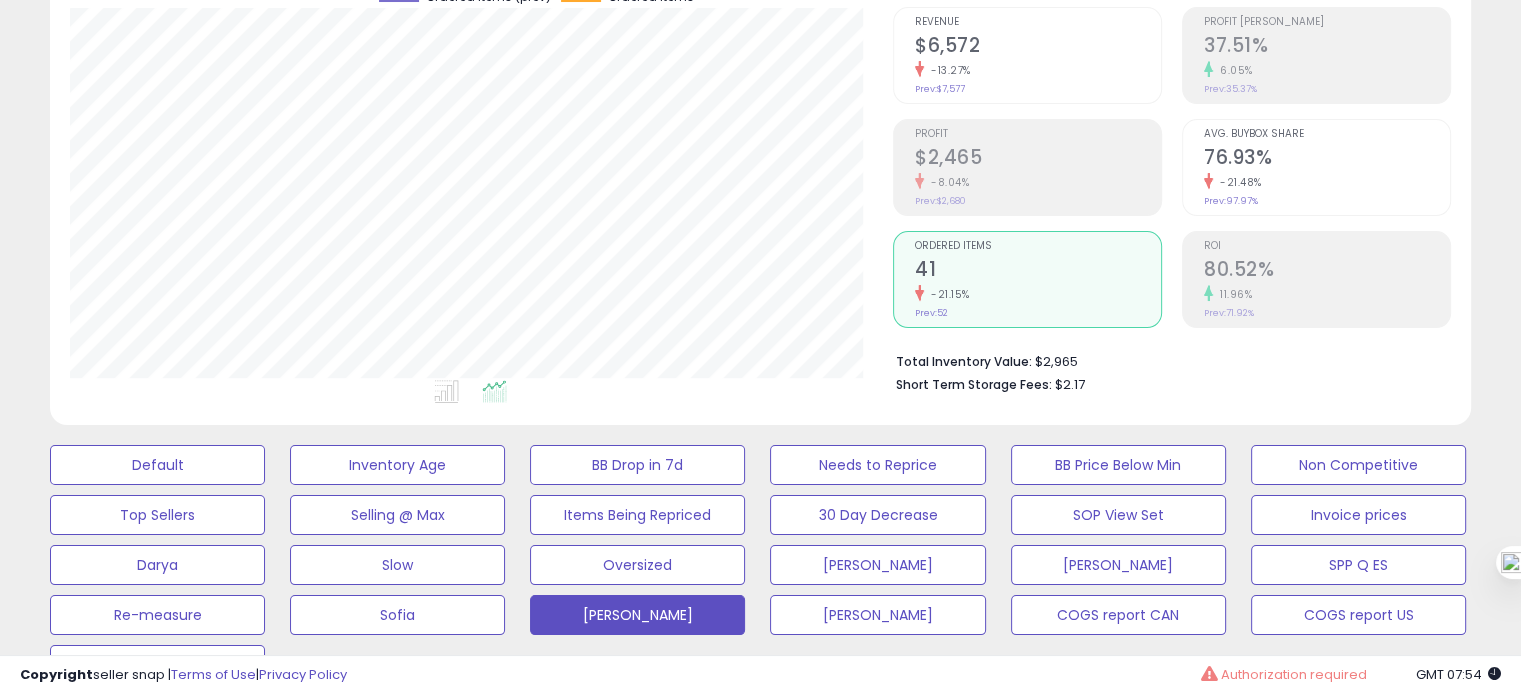 click on "-13.27%" 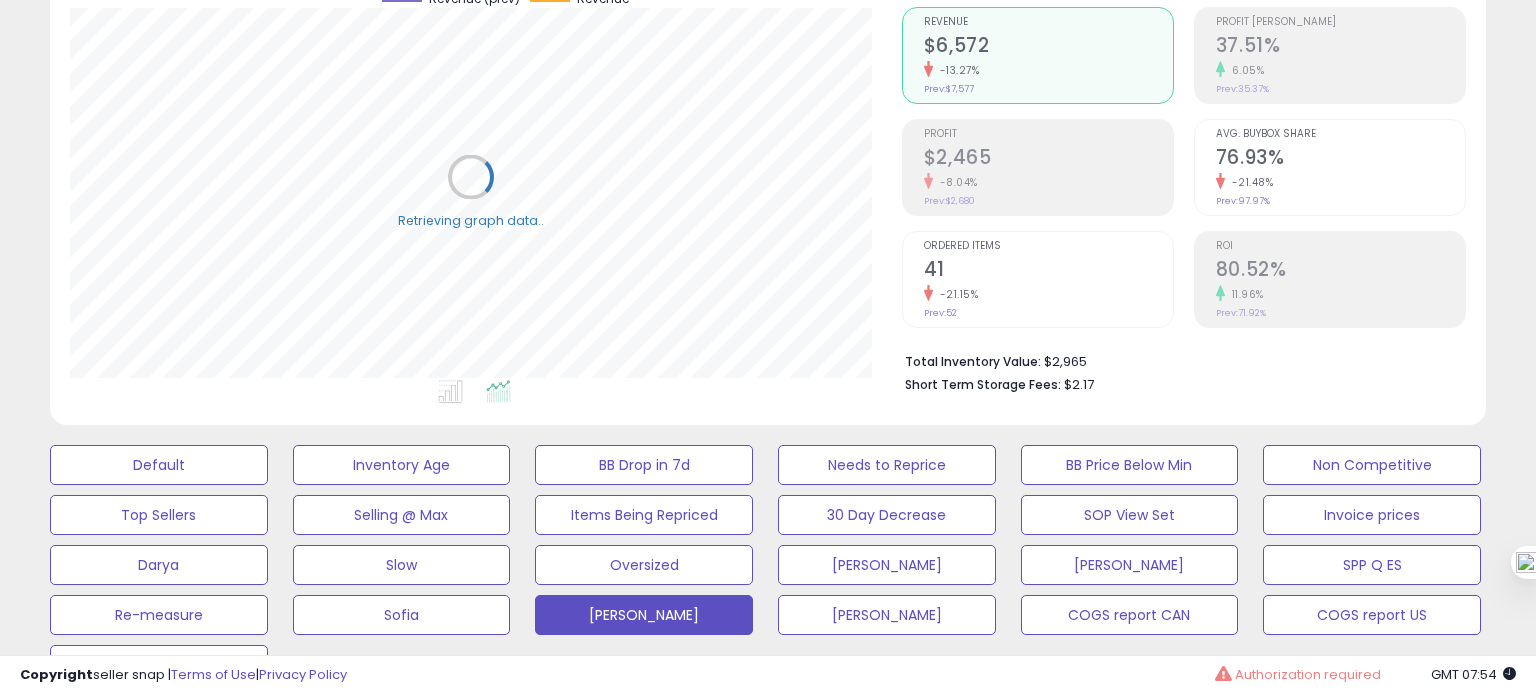 scroll, scrollTop: 999589, scrollLeft: 999168, axis: both 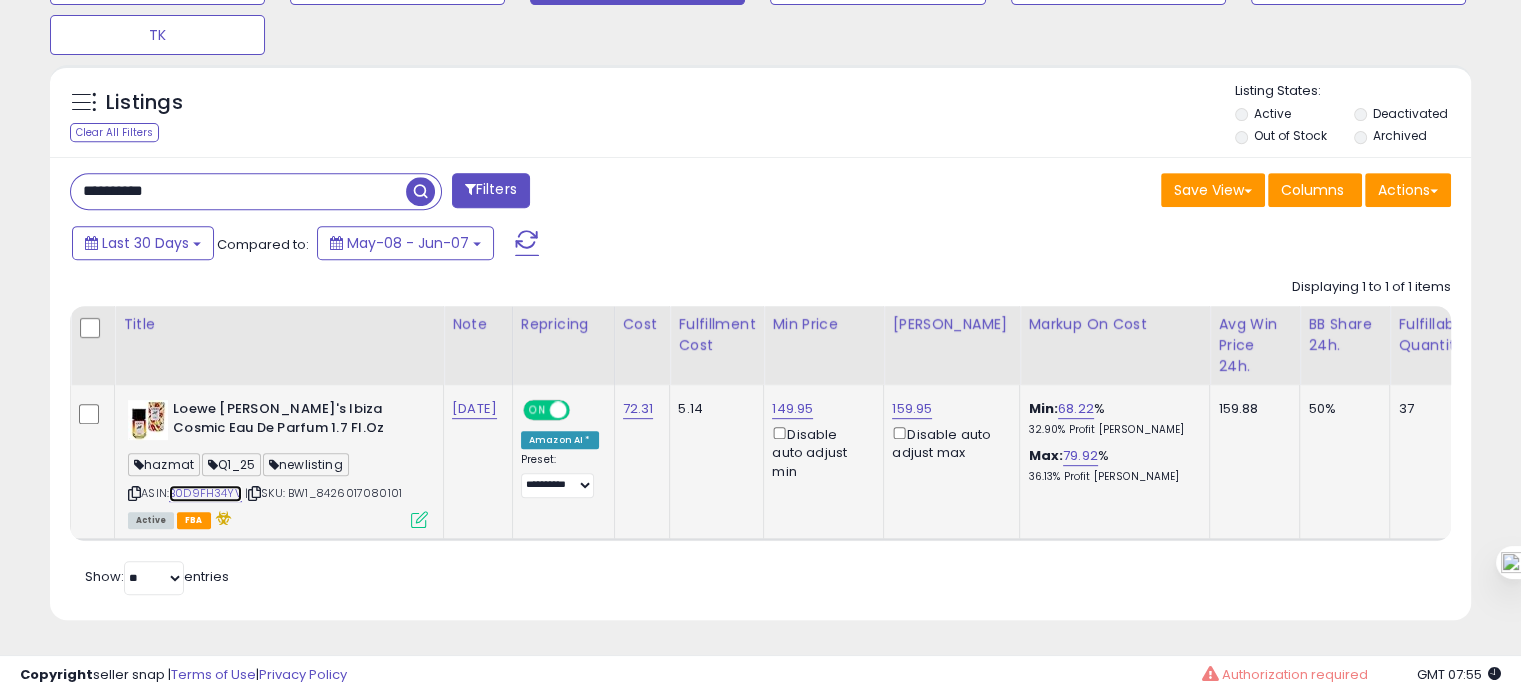 click on "B0D9FH34YV" at bounding box center [205, 493] 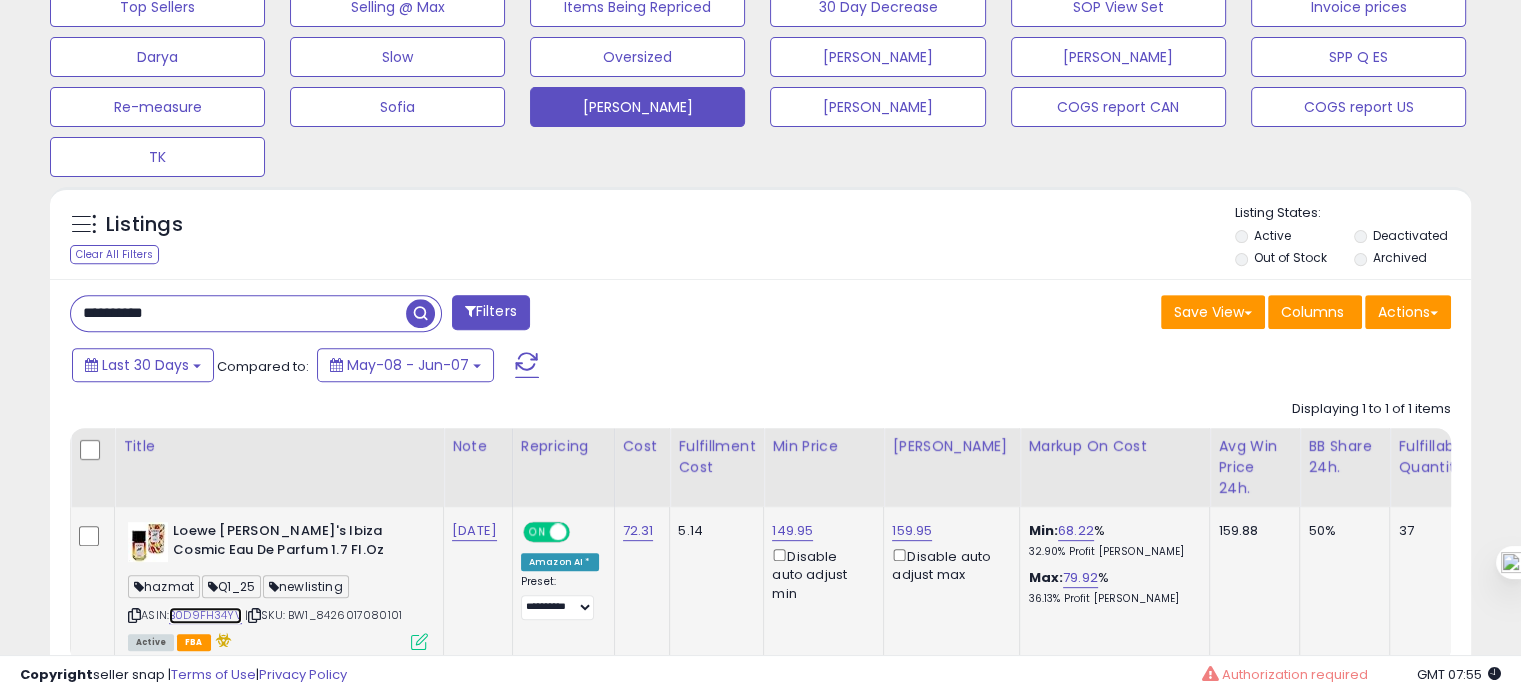 scroll, scrollTop: 828, scrollLeft: 0, axis: vertical 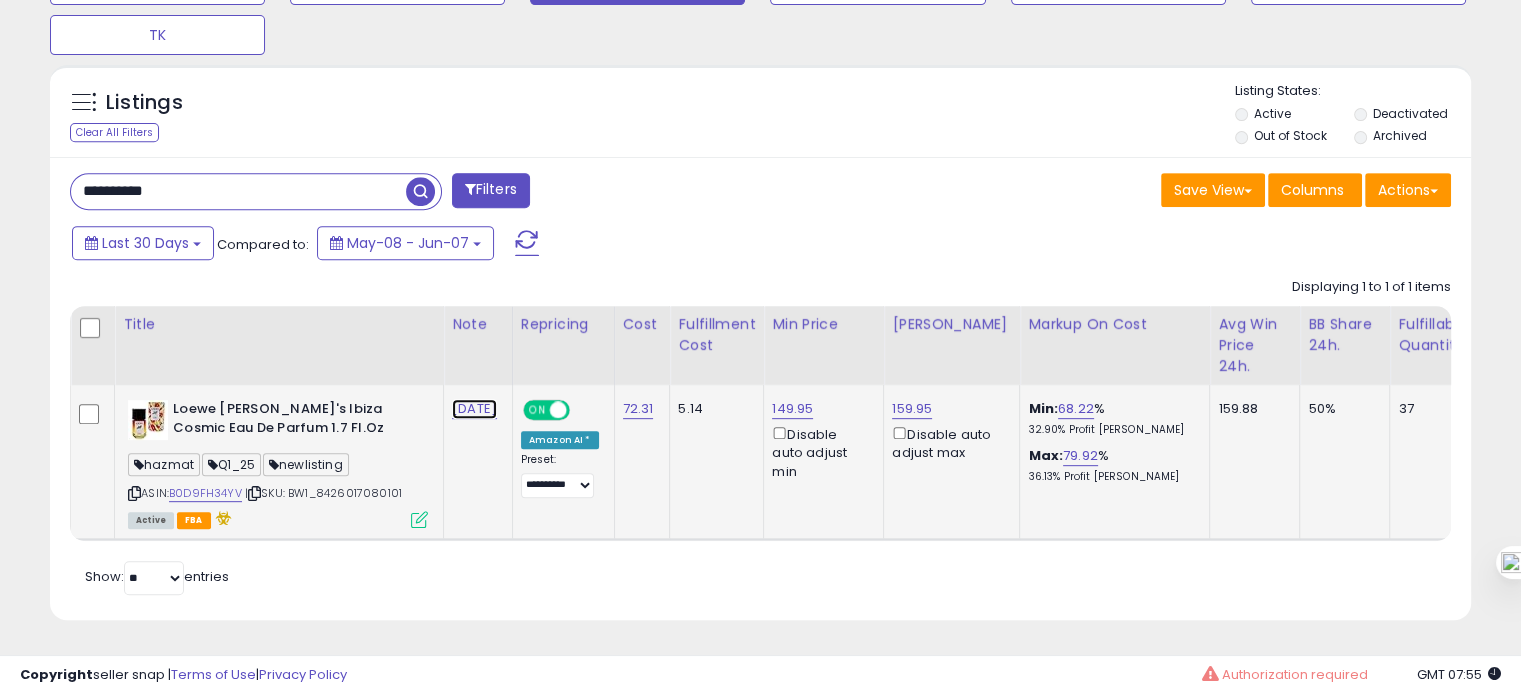 click on "[DATE]" at bounding box center [474, 409] 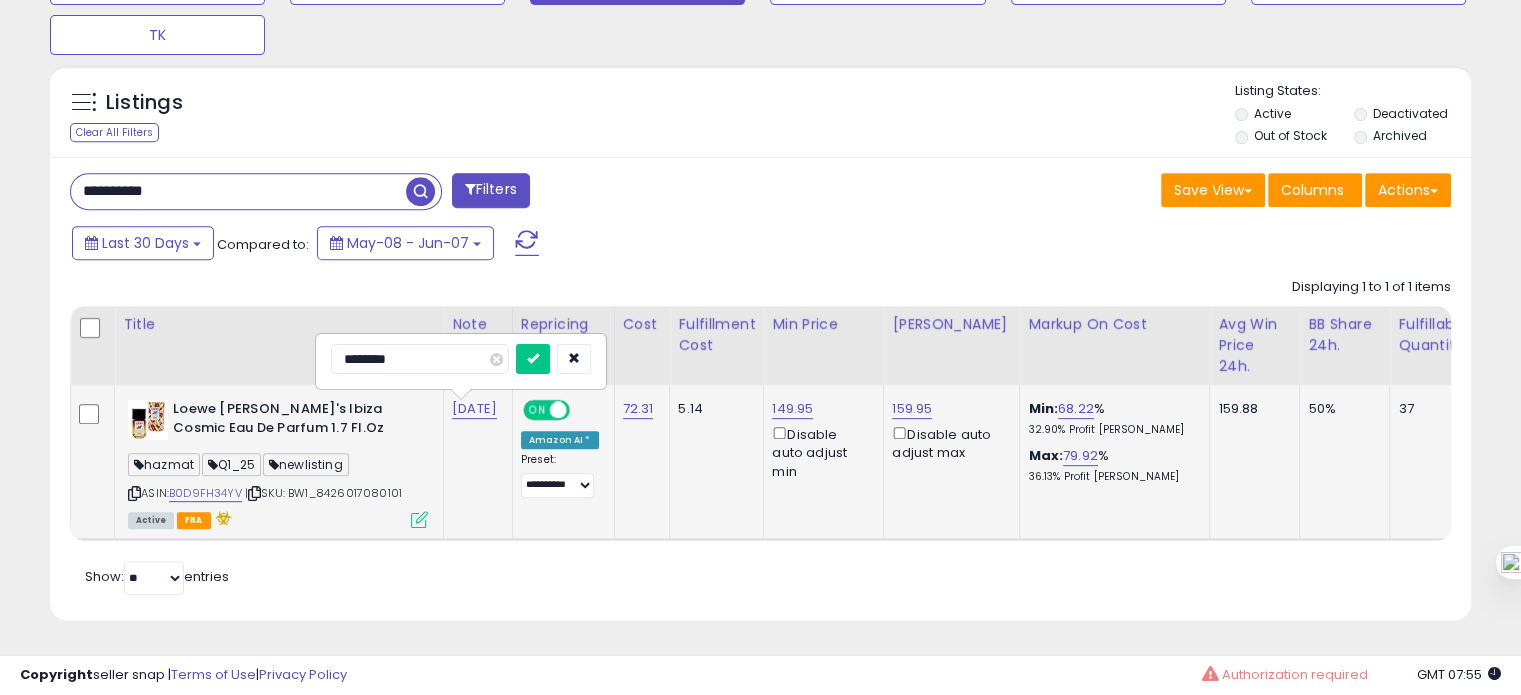 click on "********" at bounding box center (420, 359) 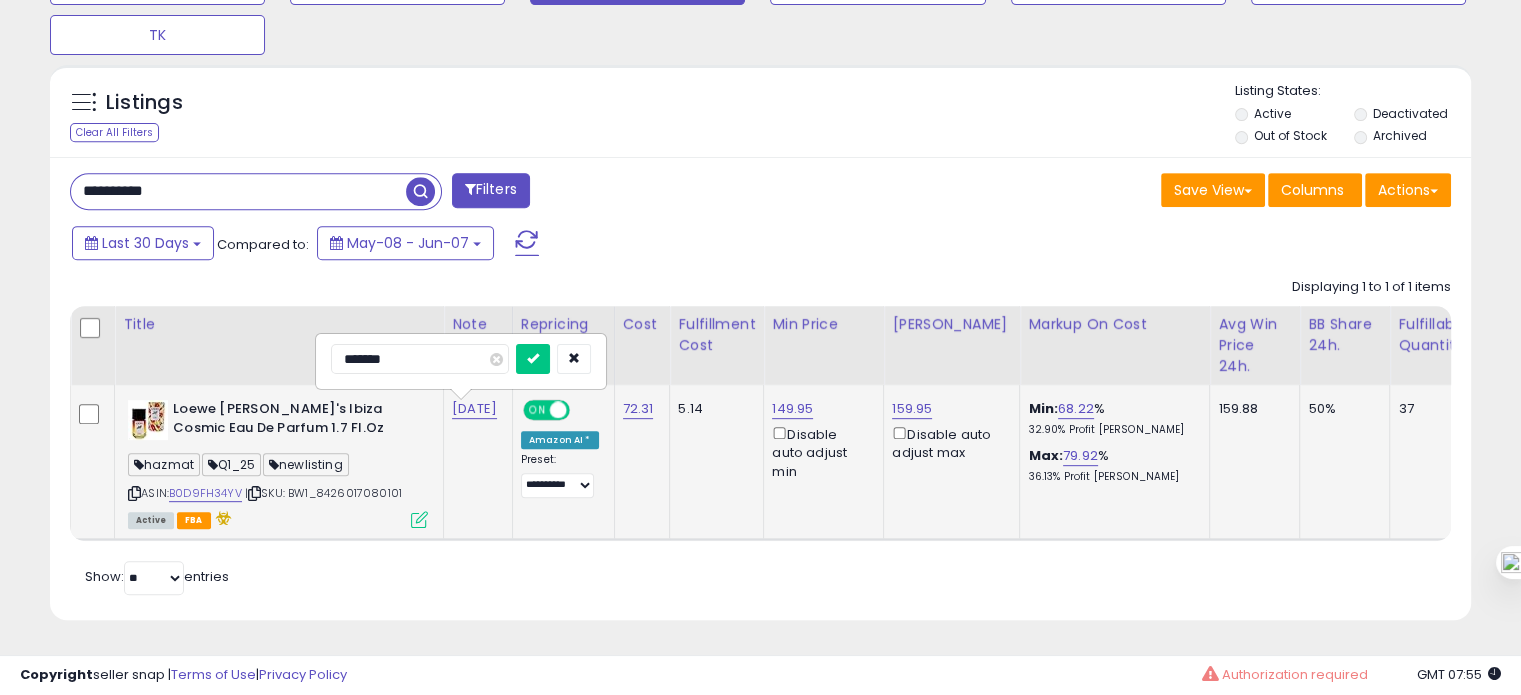type on "********" 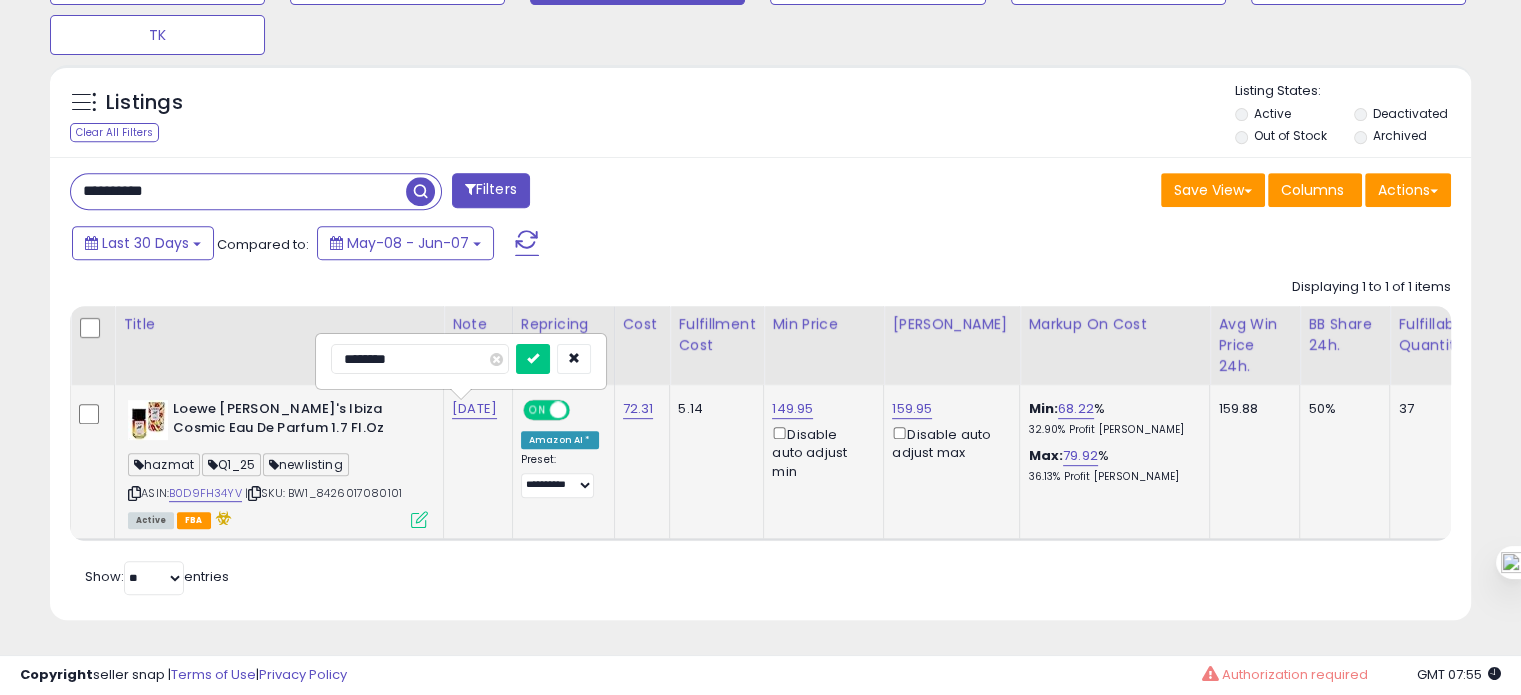 click at bounding box center [533, 359] 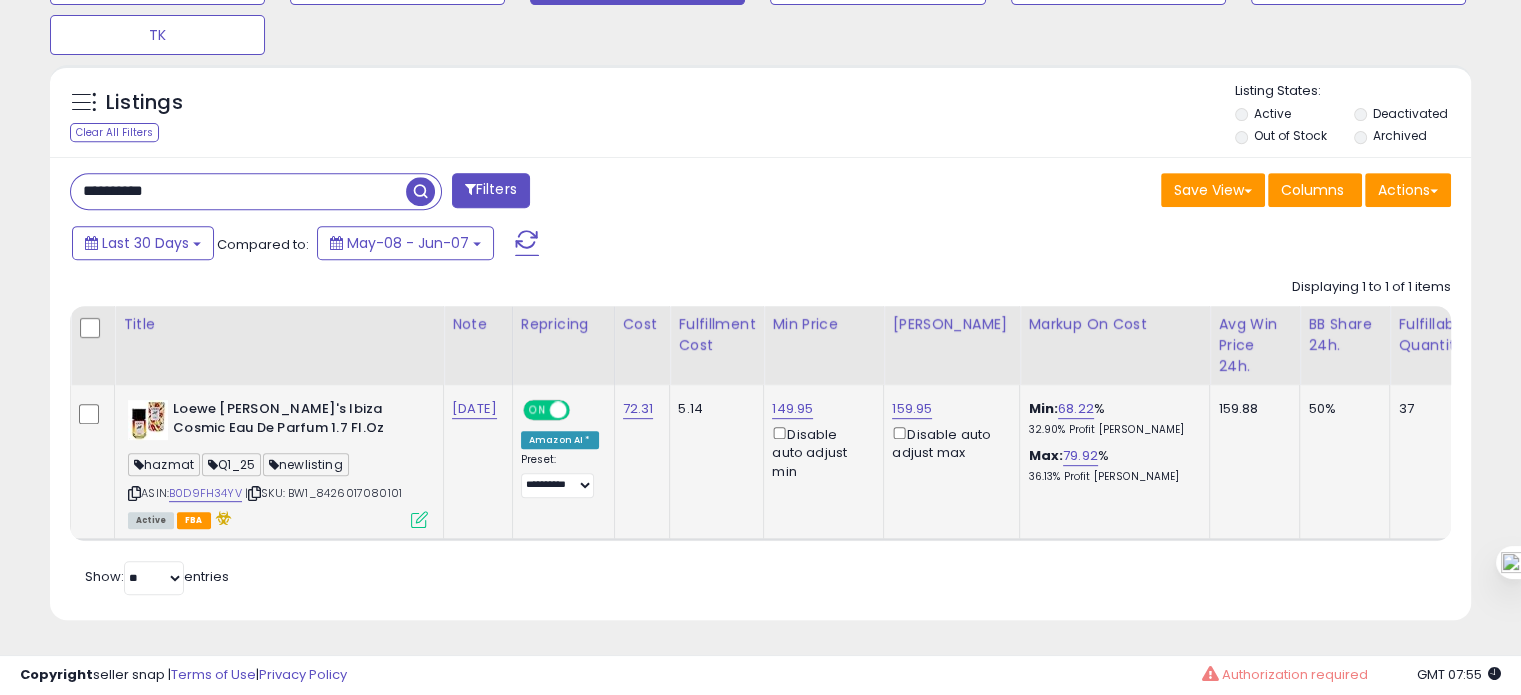 click on "**********" at bounding box center (238, 191) 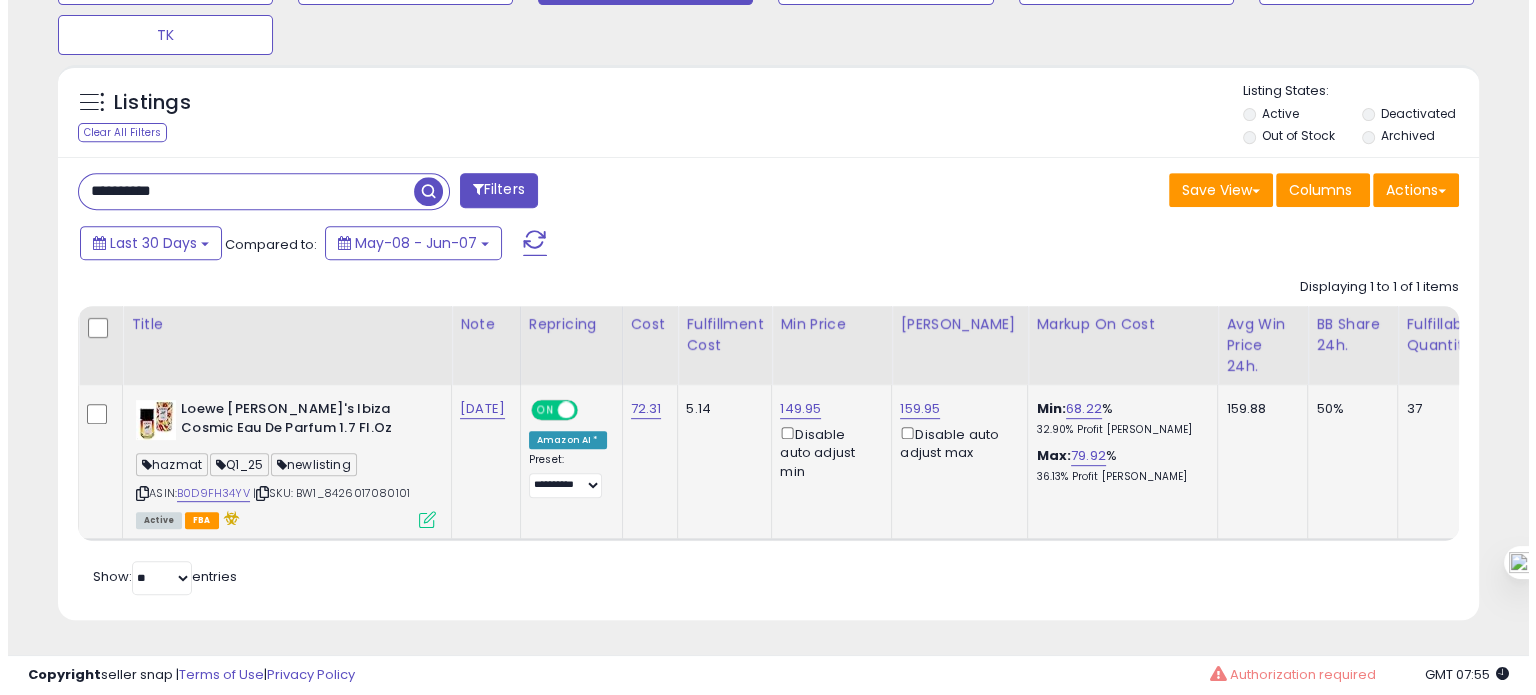 scroll, scrollTop: 674, scrollLeft: 0, axis: vertical 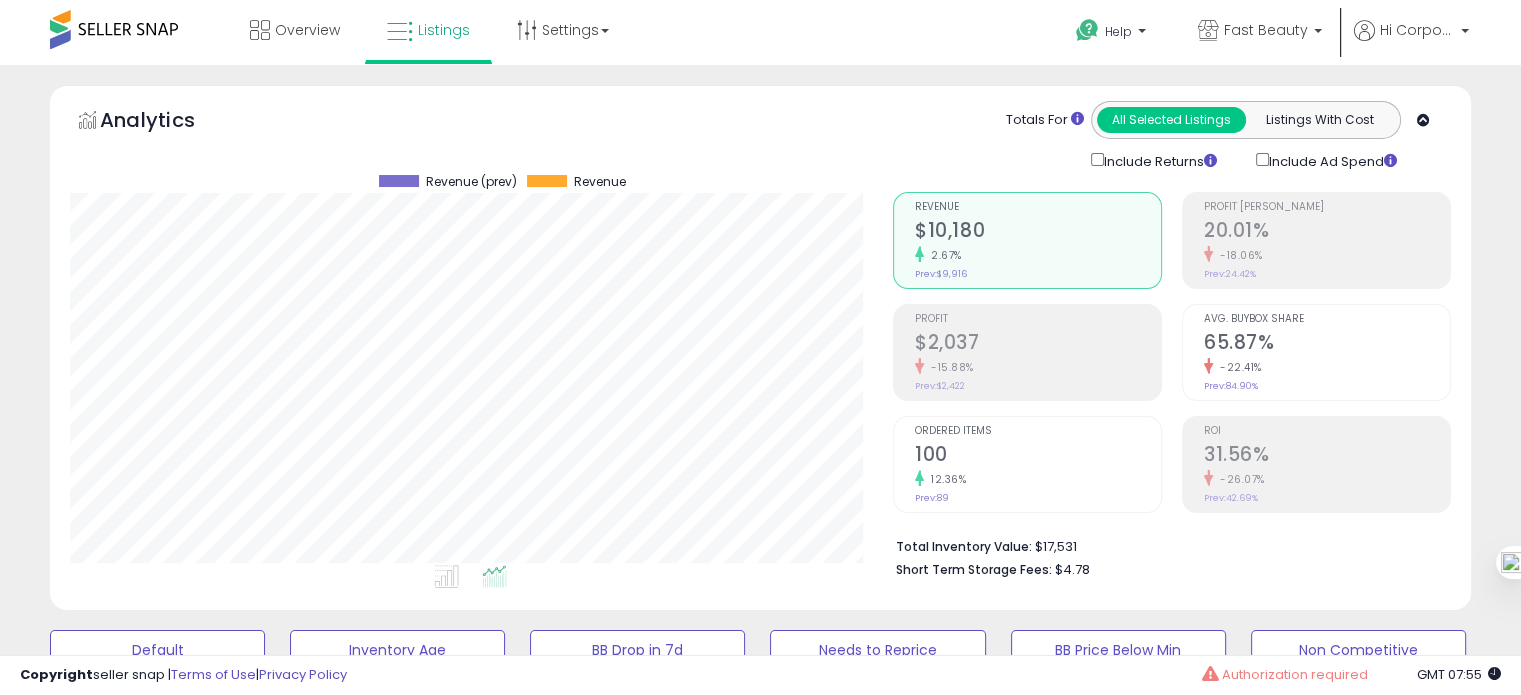 click on "100" at bounding box center [1038, 456] 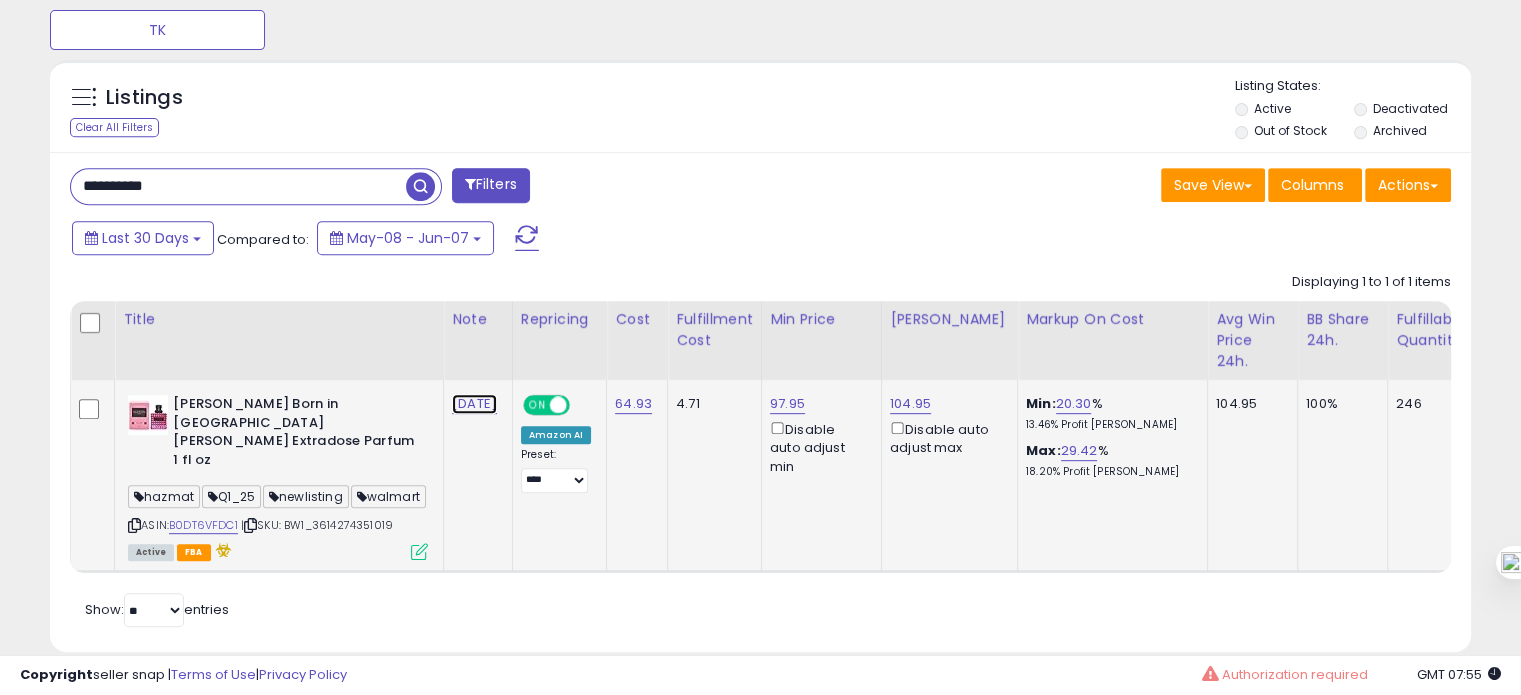 click on "[DATE]" at bounding box center (474, 404) 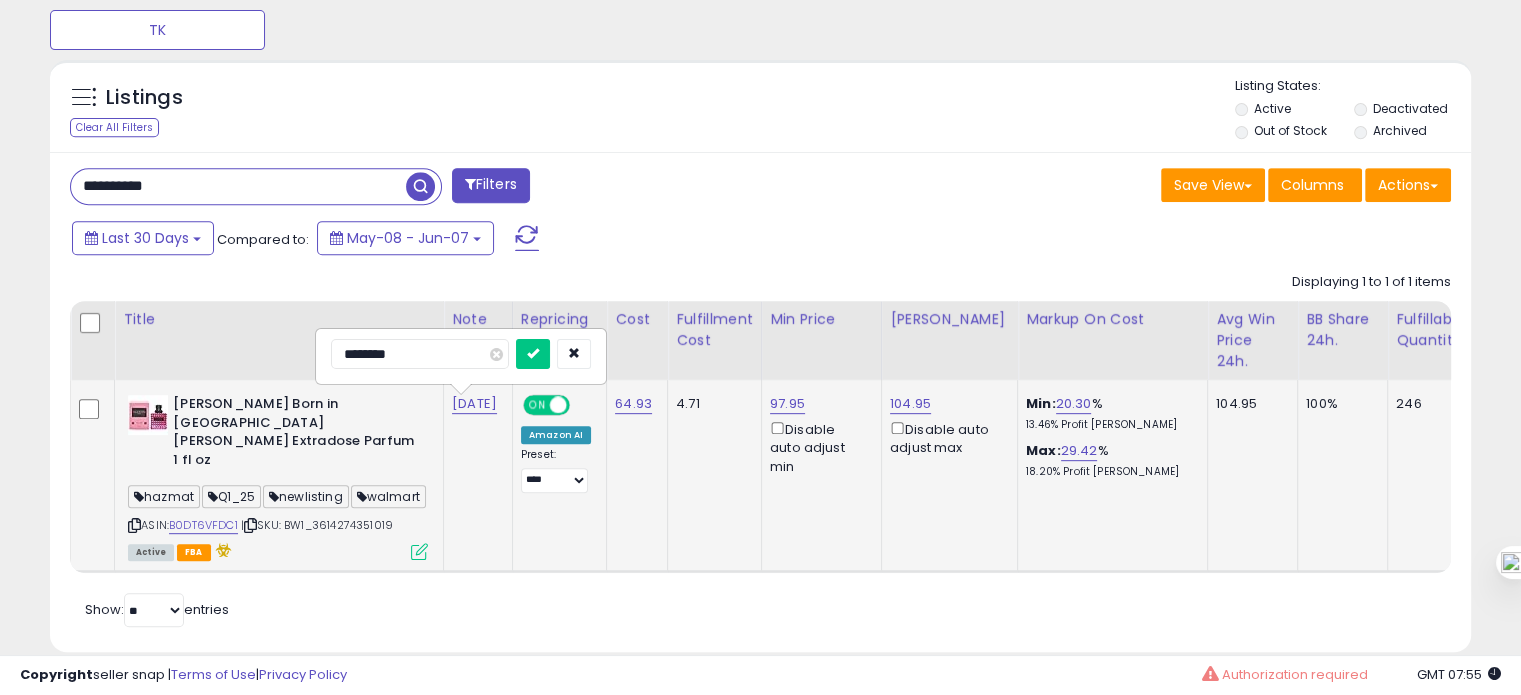 click on "********" at bounding box center (420, 354) 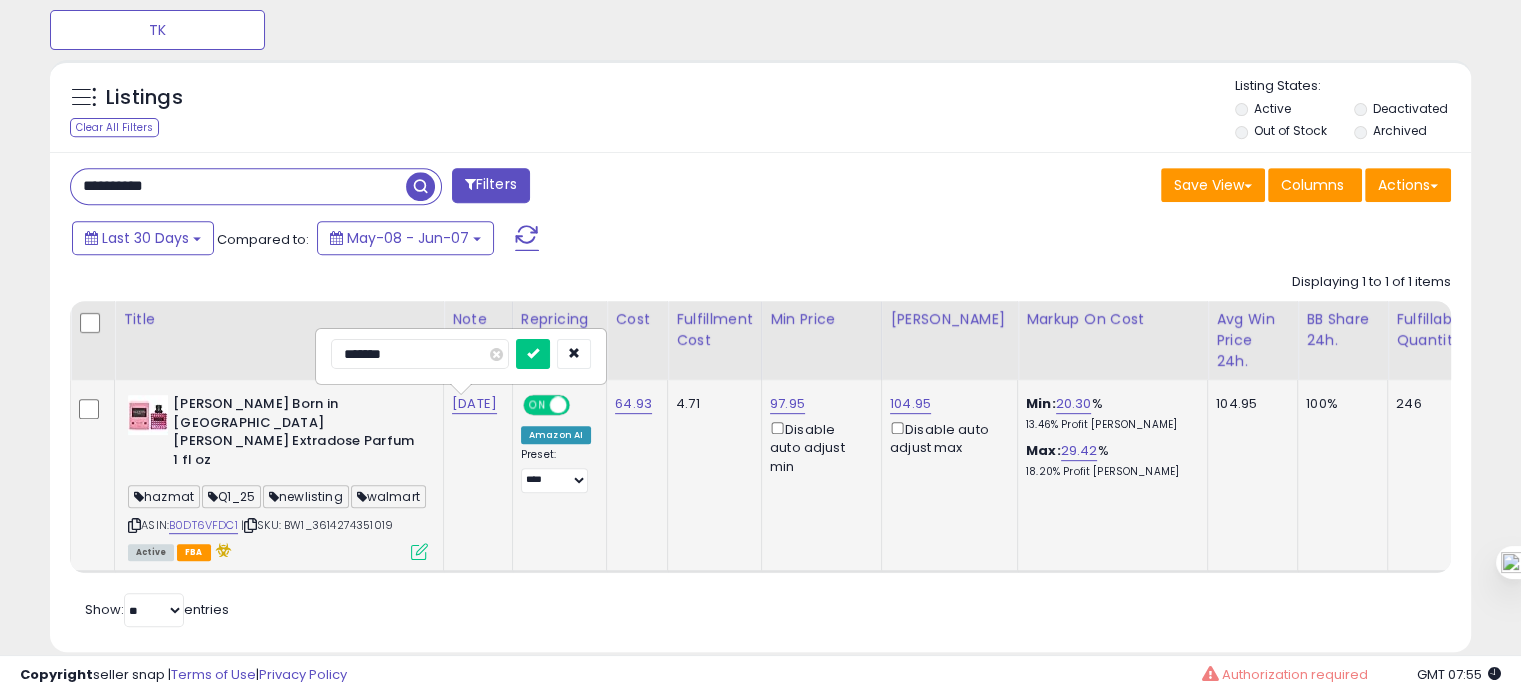 type on "********" 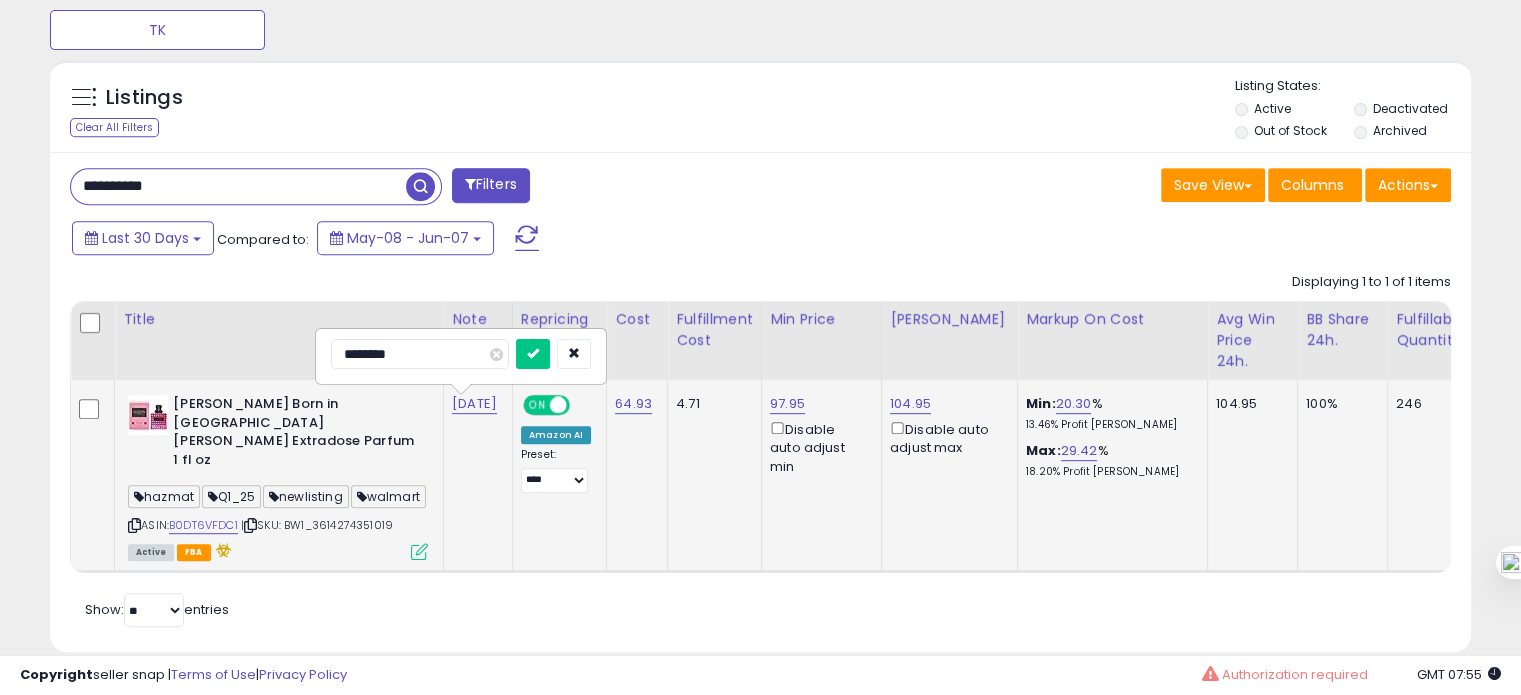 click at bounding box center [533, 354] 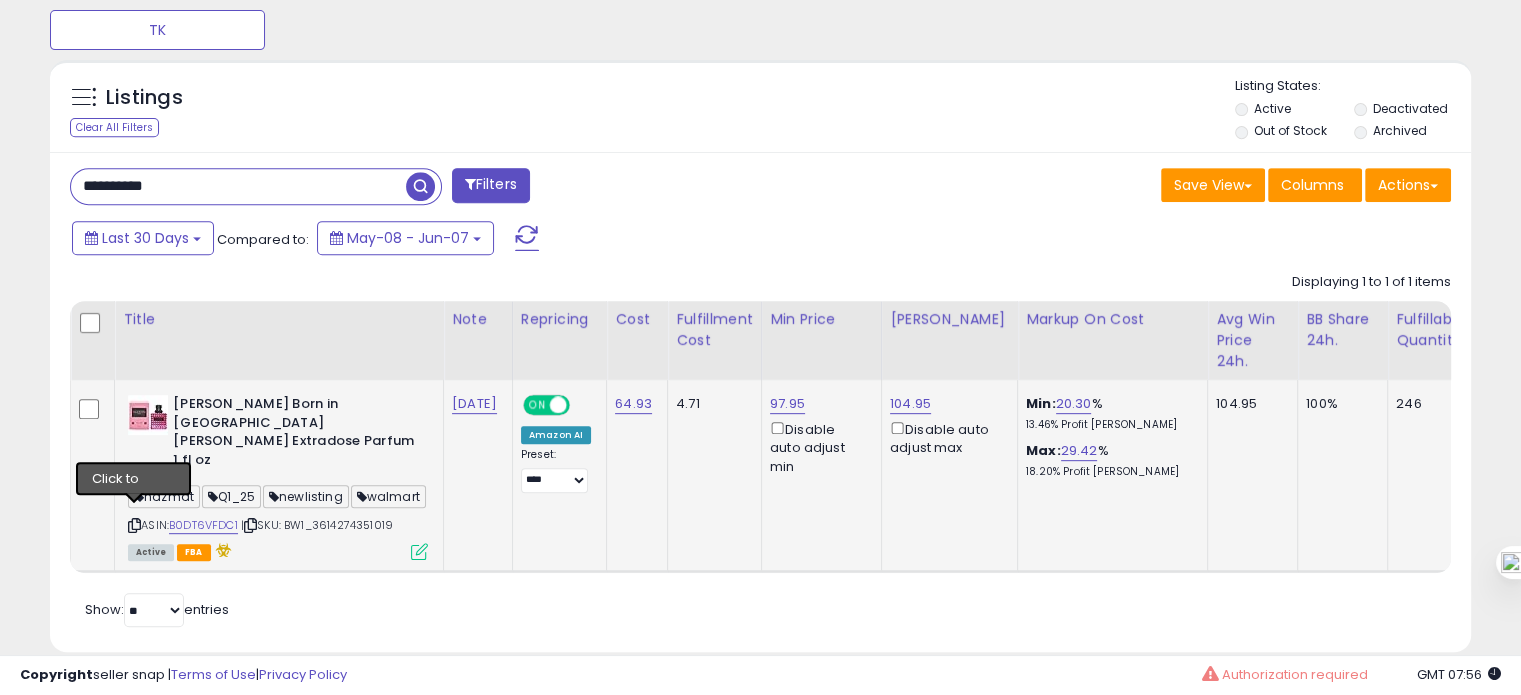 click at bounding box center (134, 525) 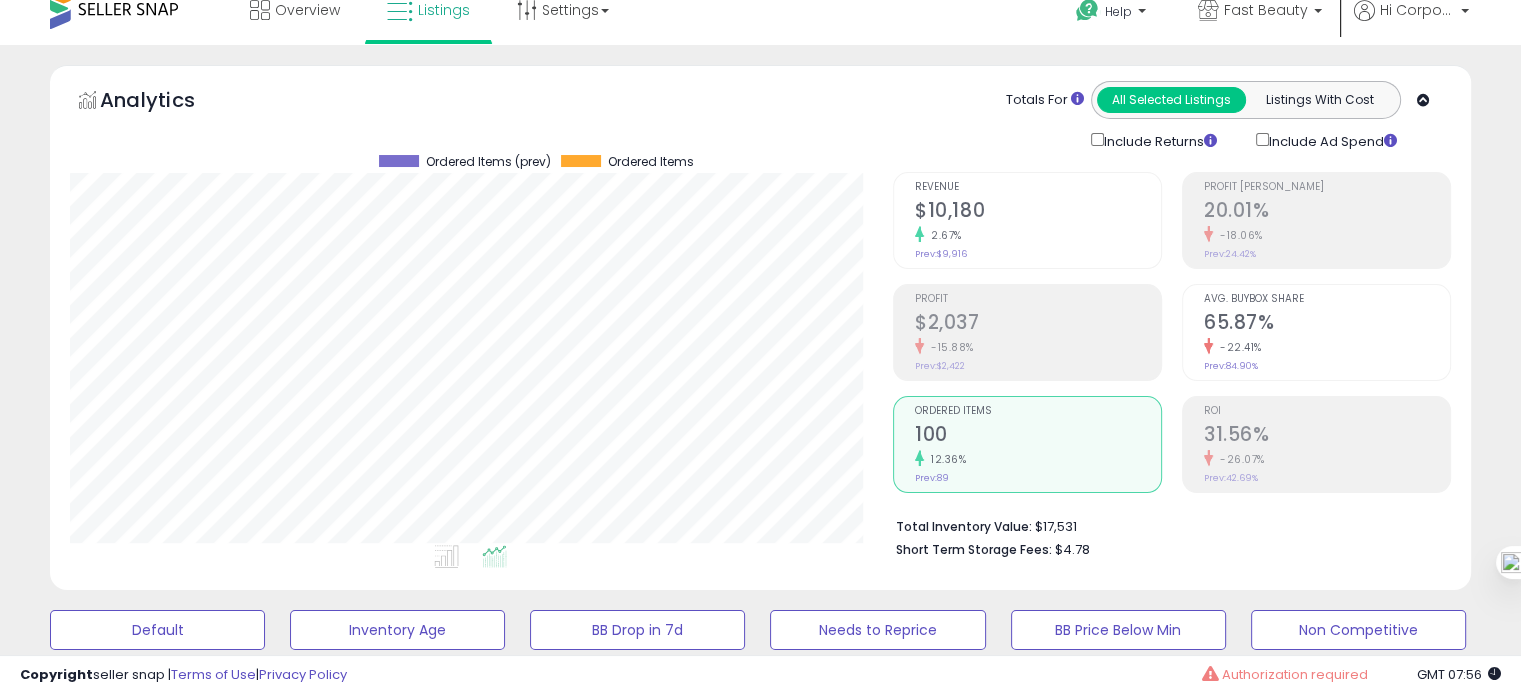 click on "$2,037" at bounding box center (1038, 324) 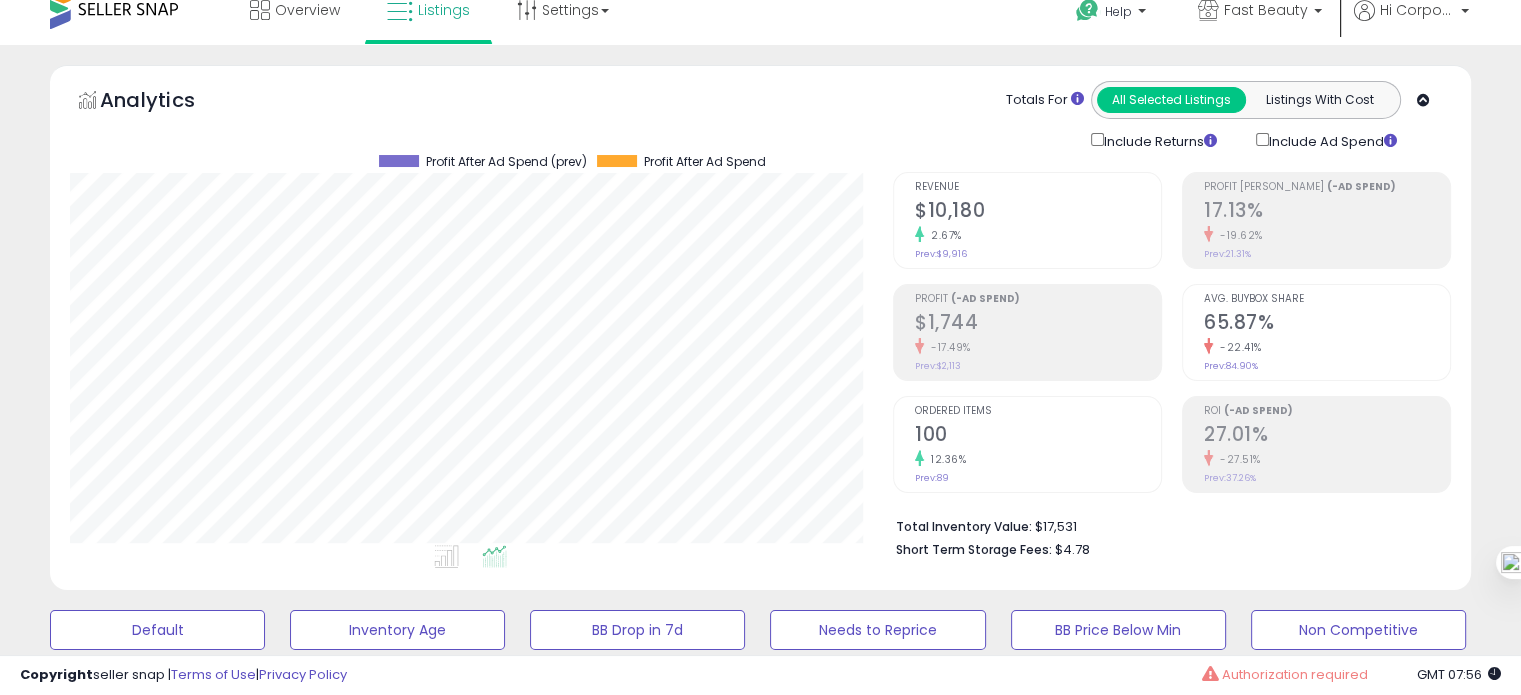 click on "$1,744" at bounding box center (1038, 324) 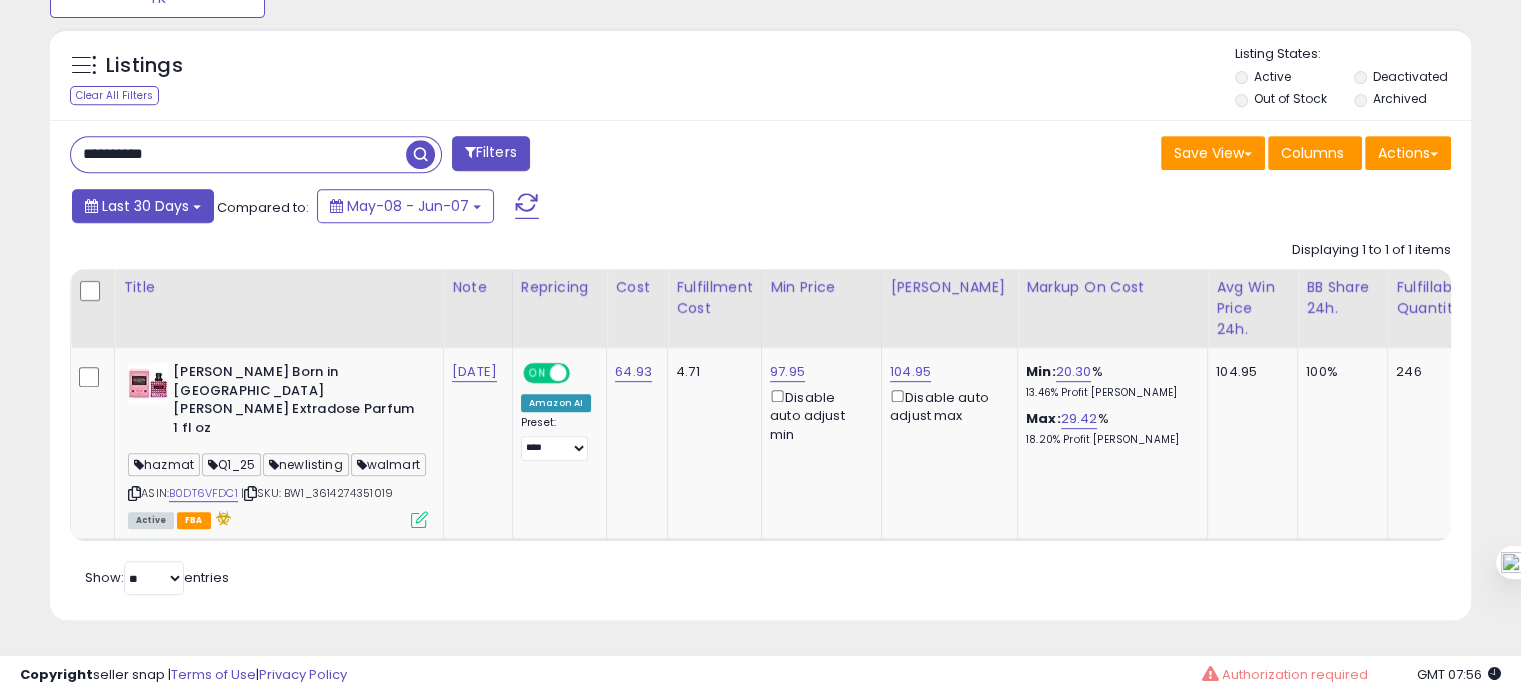 click on "Last 30 Days" at bounding box center (145, 206) 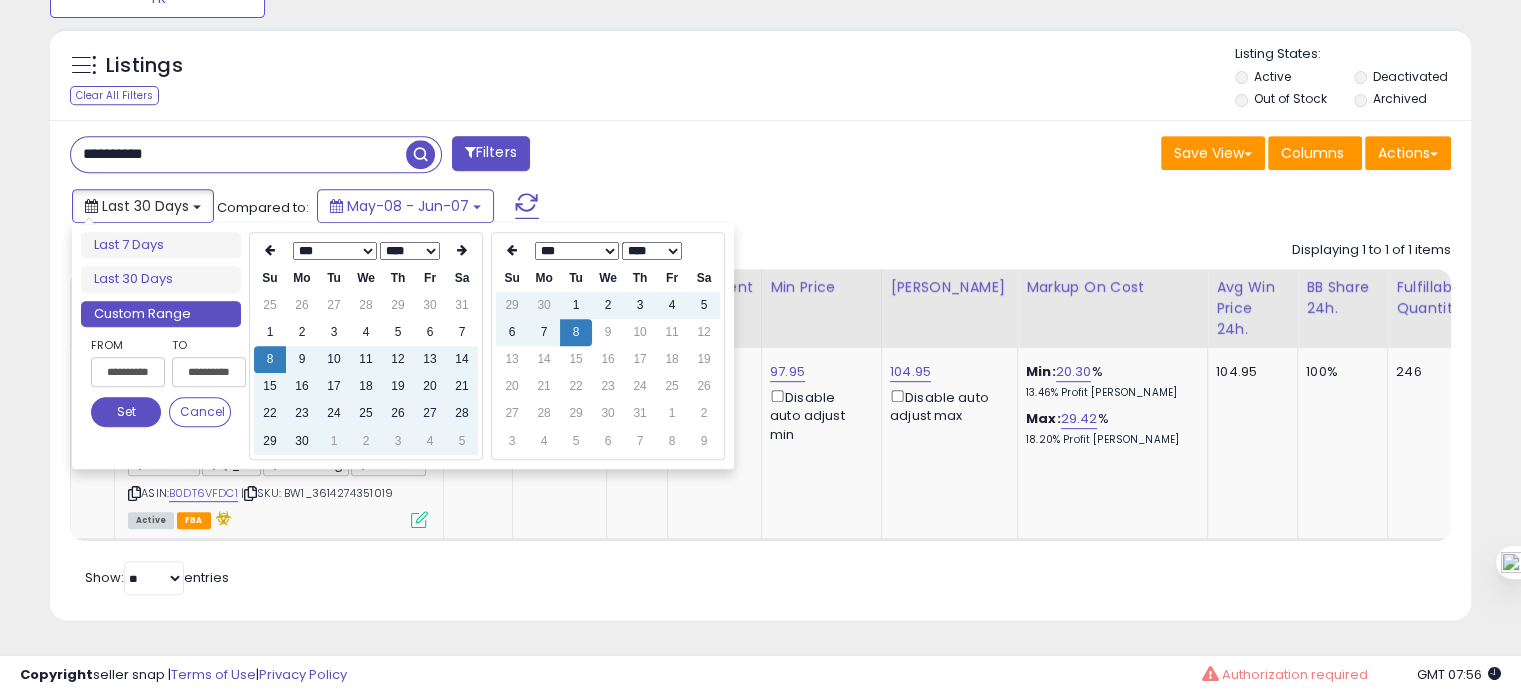 type on "**********" 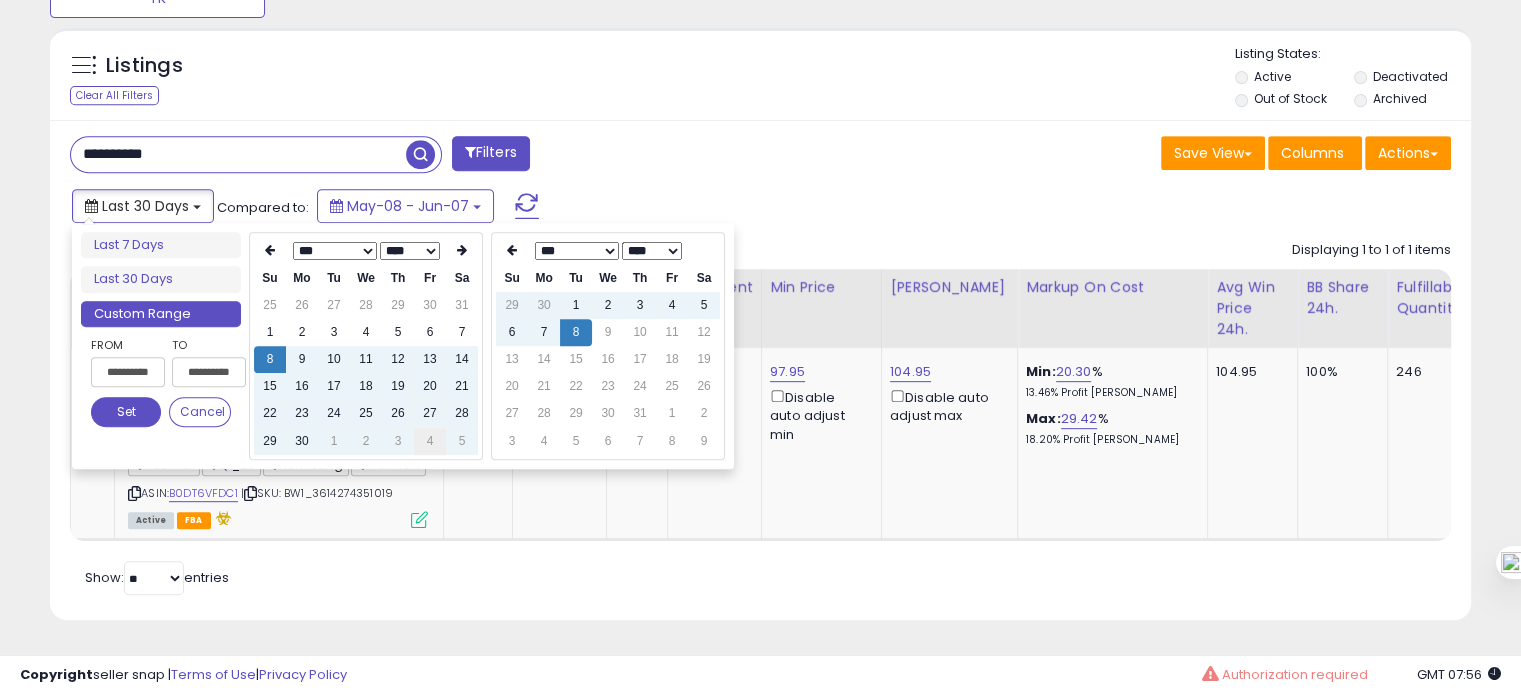 type on "**********" 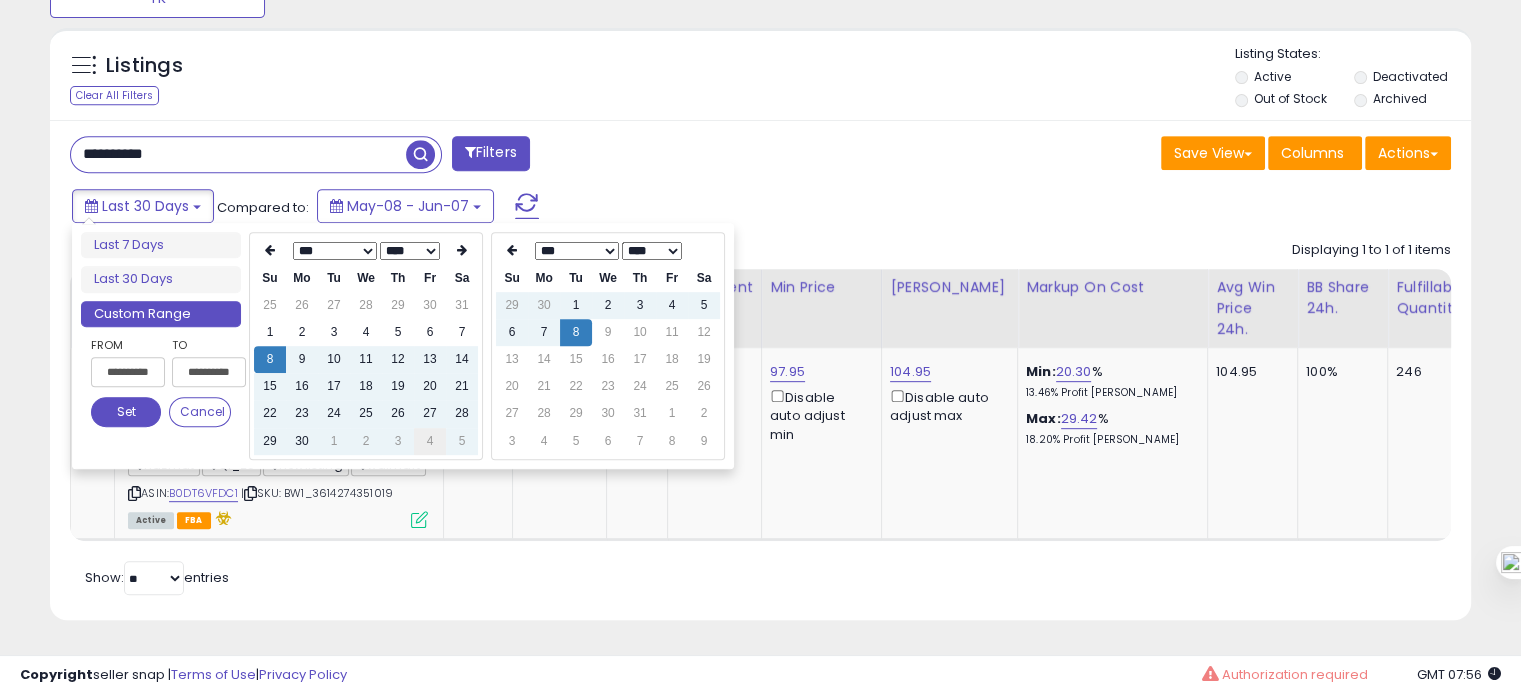 click on "4" at bounding box center (430, 441) 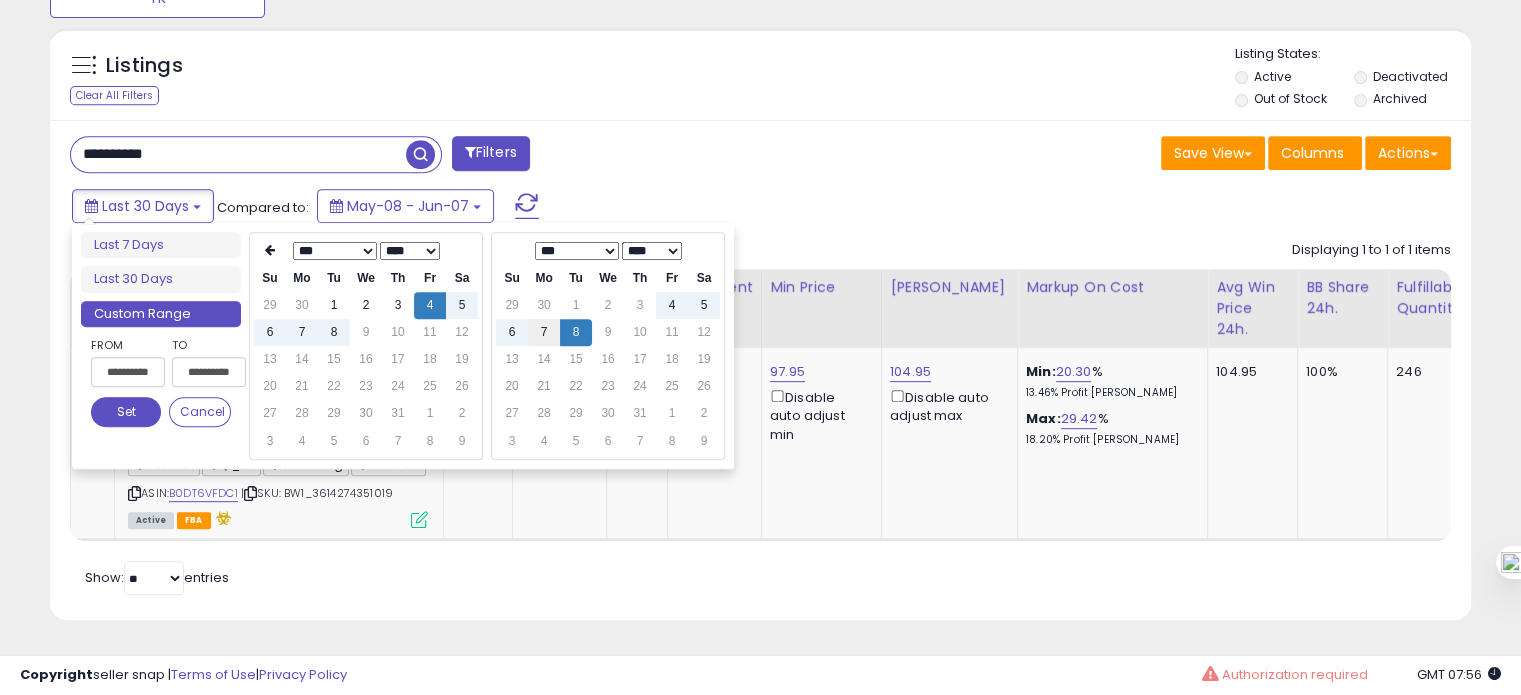 type on "**********" 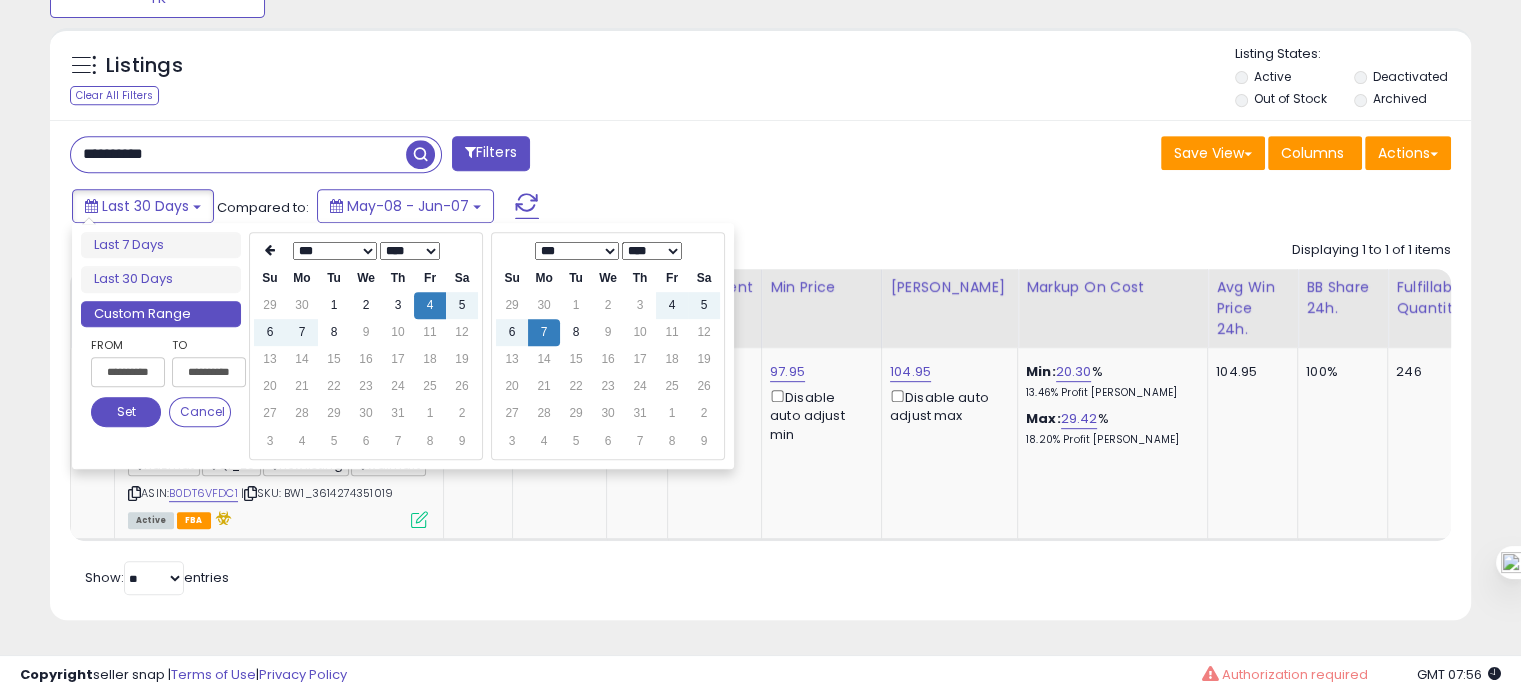 click on "Set" at bounding box center [126, 412] 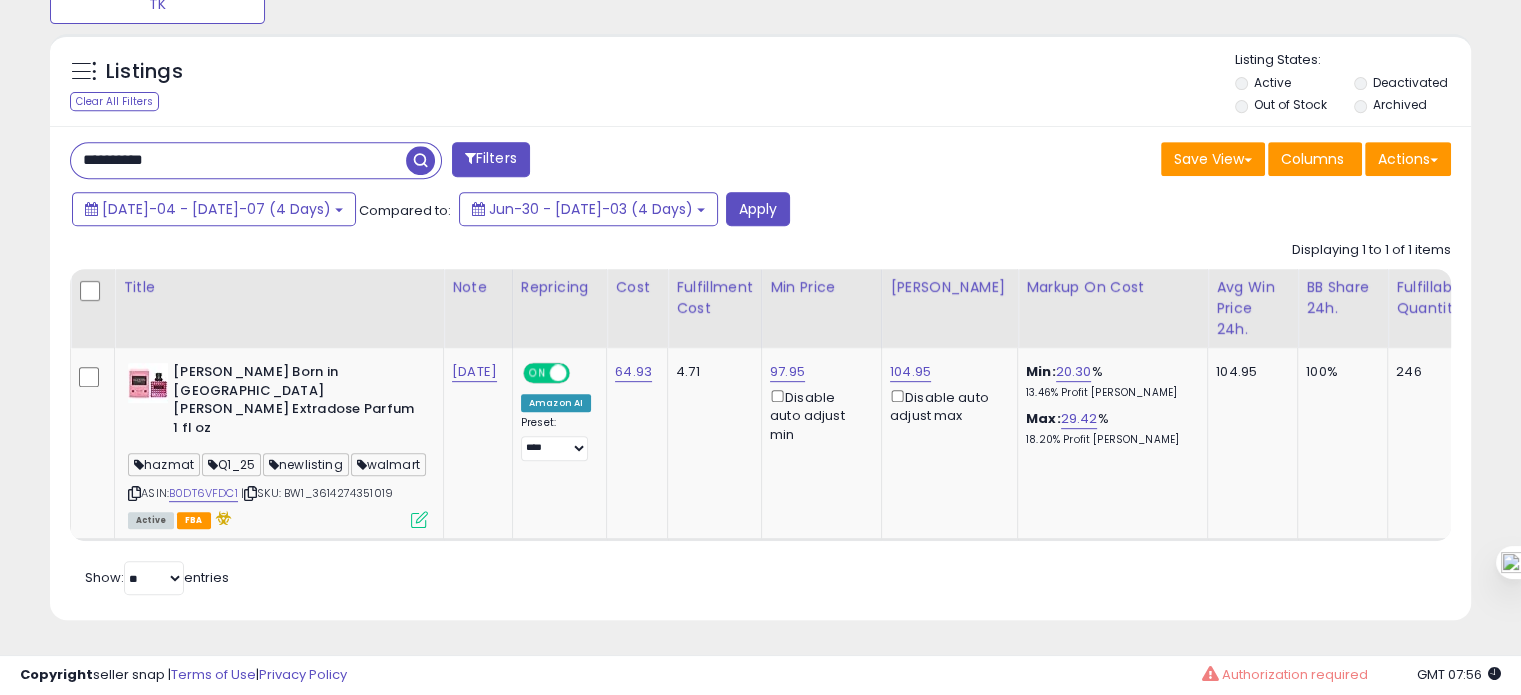 scroll, scrollTop: 850, scrollLeft: 0, axis: vertical 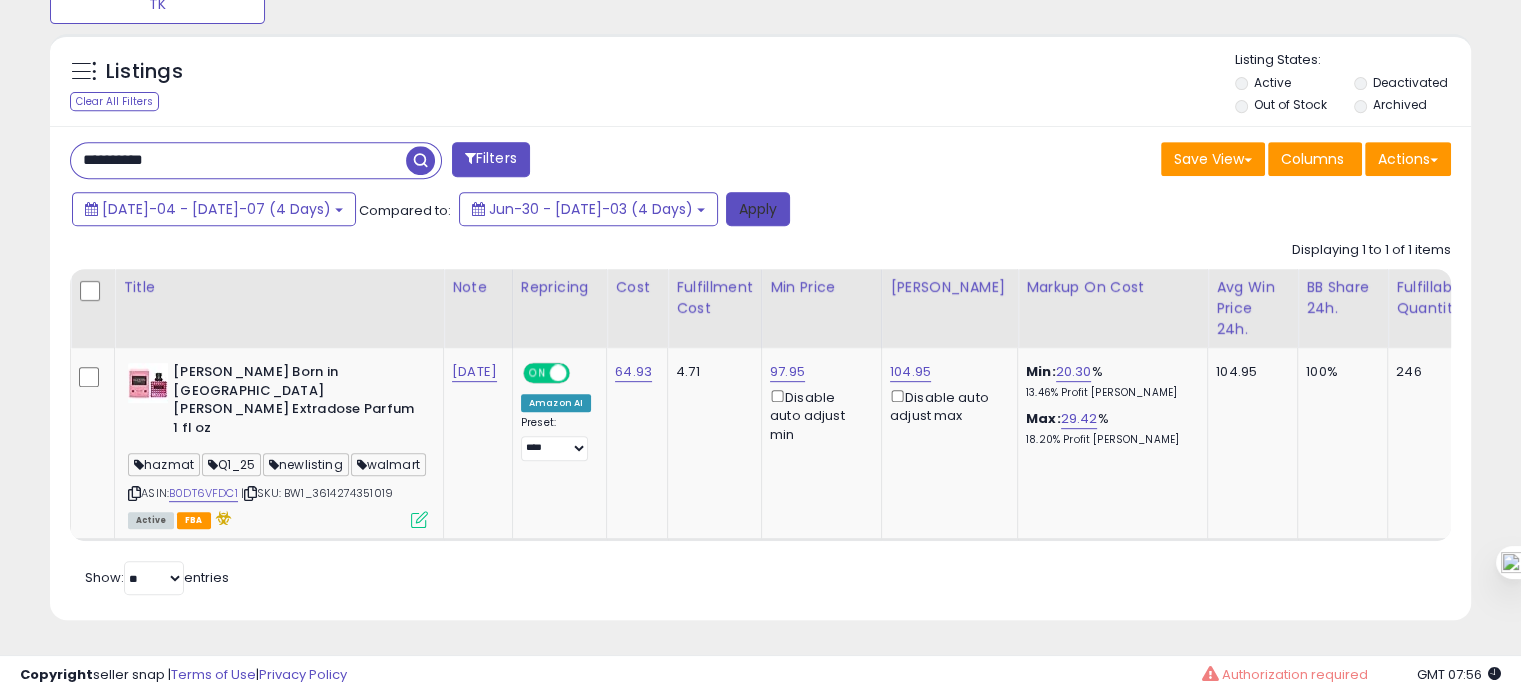 click on "Apply" at bounding box center [758, 209] 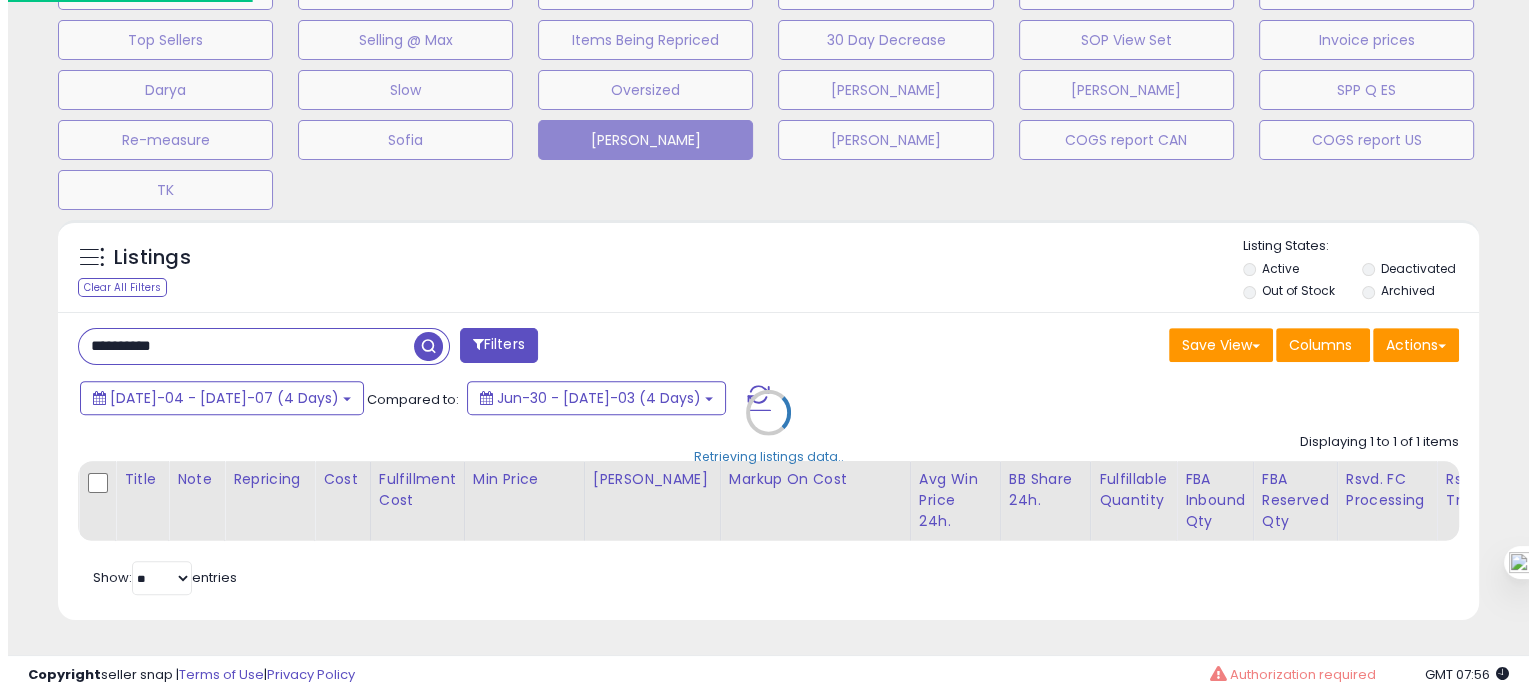 scroll, scrollTop: 674, scrollLeft: 0, axis: vertical 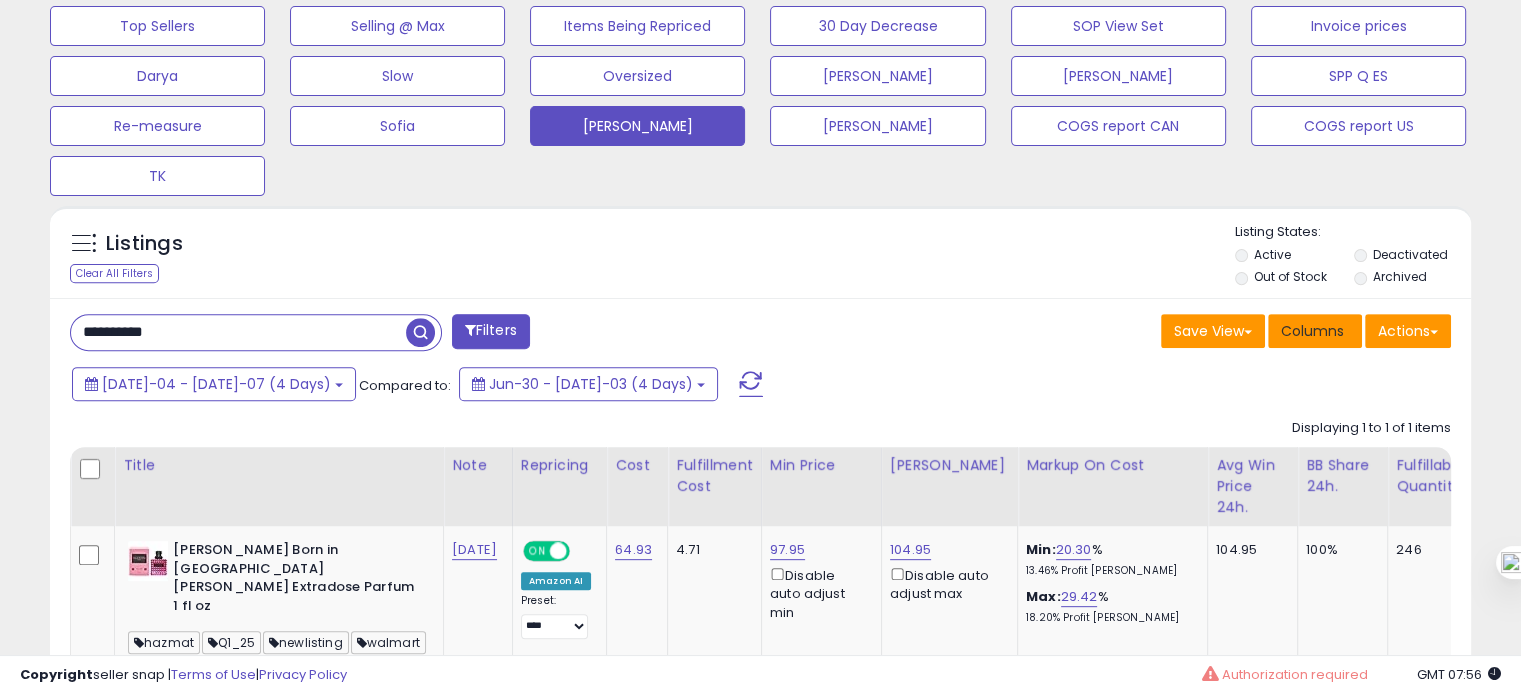 click on "Columns" at bounding box center [1312, 331] 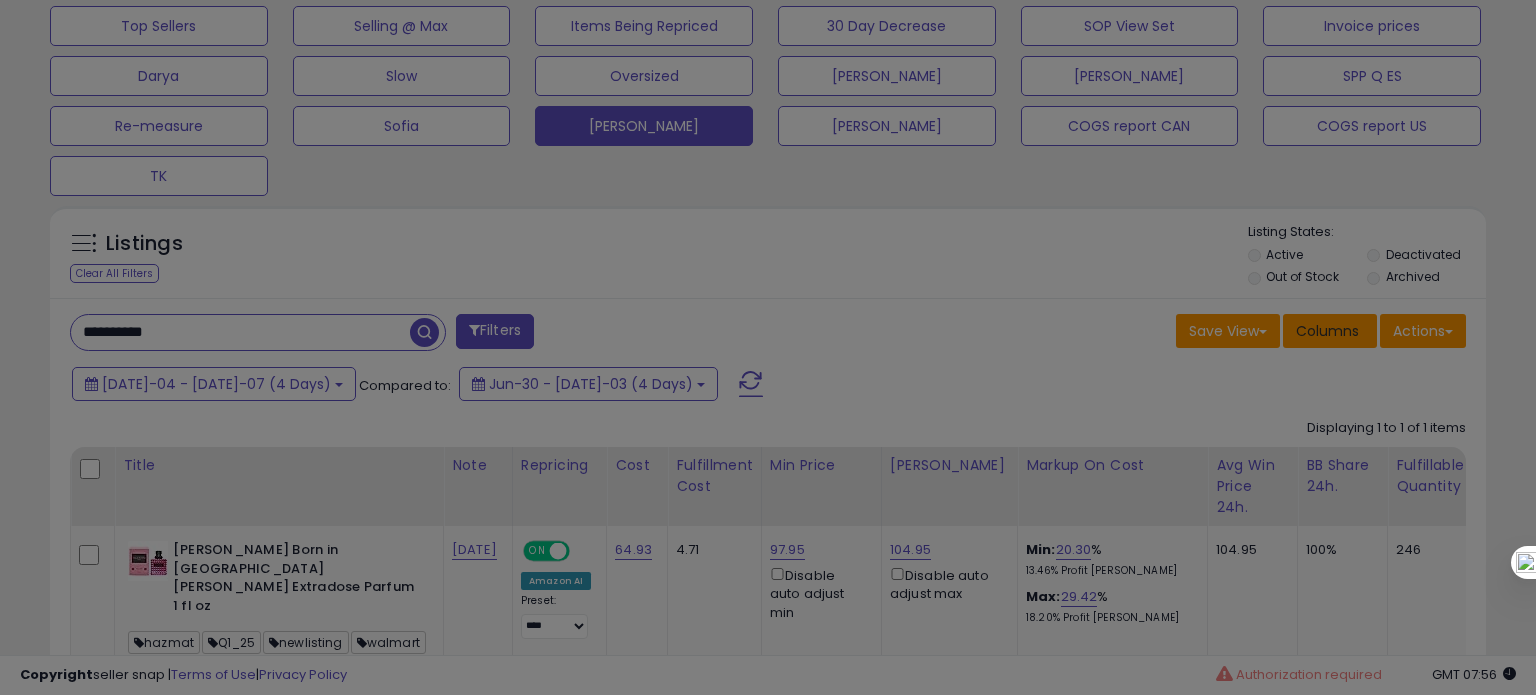 scroll, scrollTop: 999589, scrollLeft: 999168, axis: both 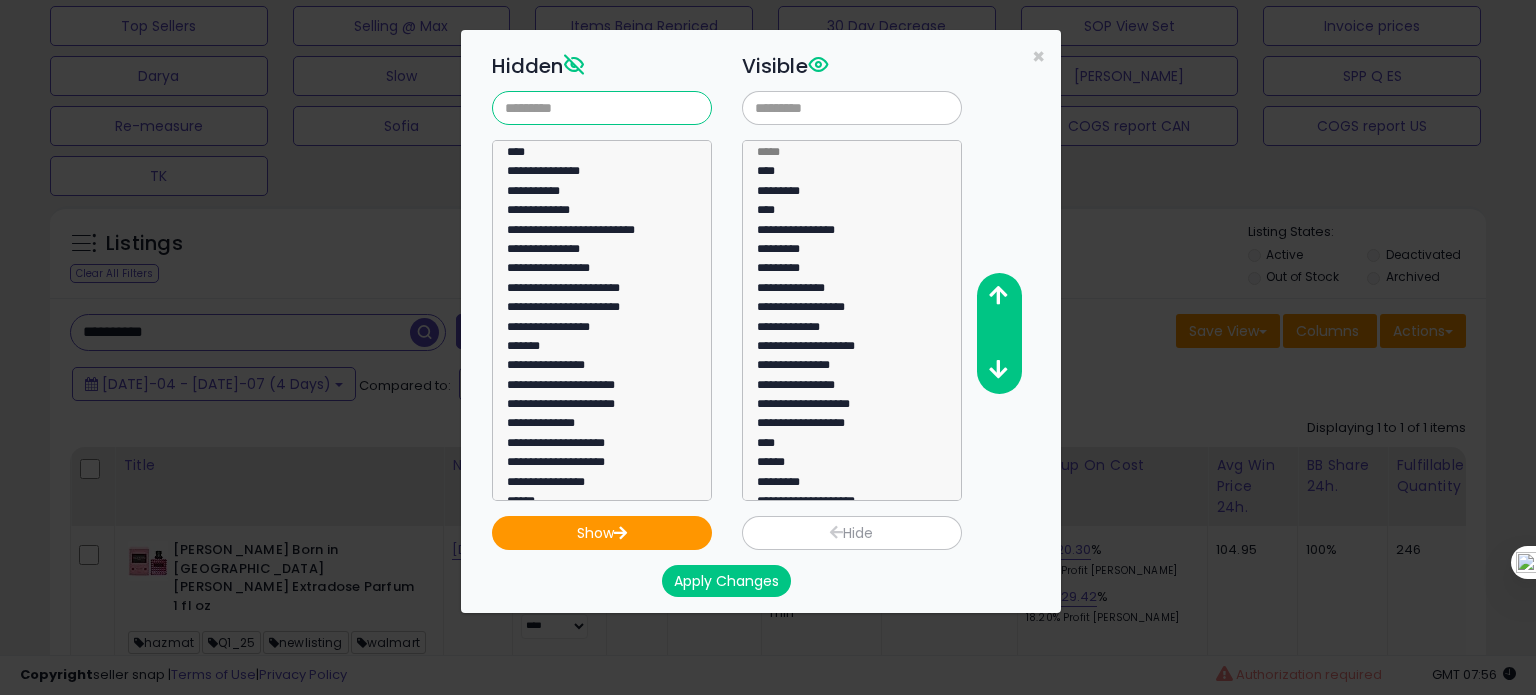 click at bounding box center (602, 108) 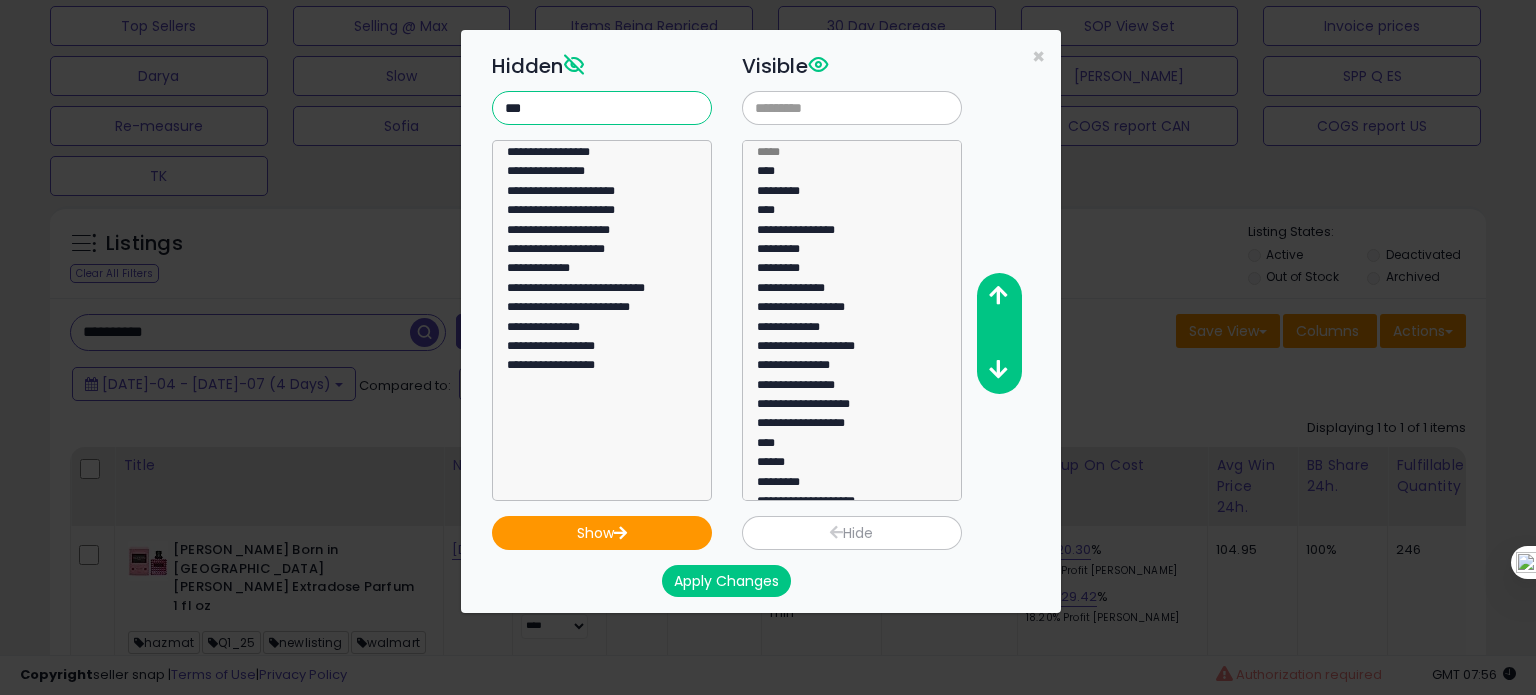 type on "***" 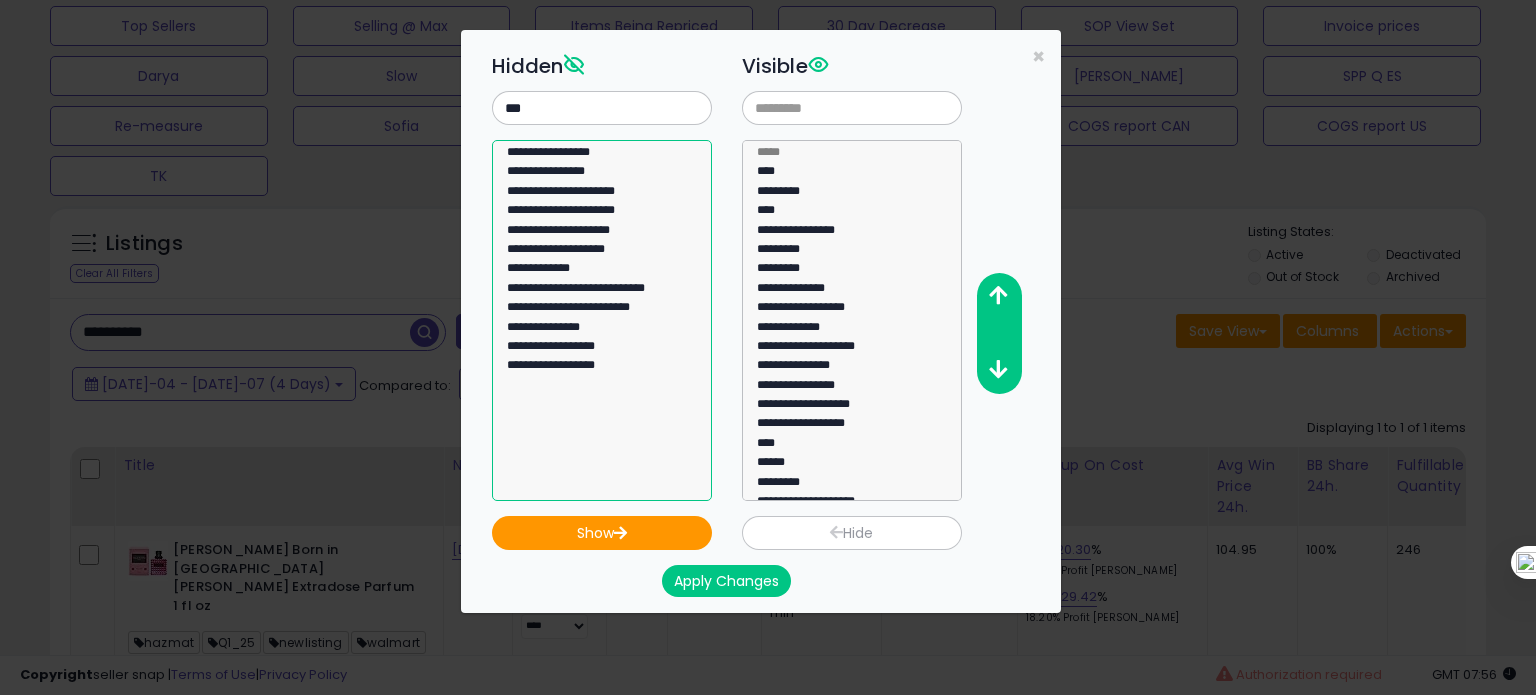 select on "**********" 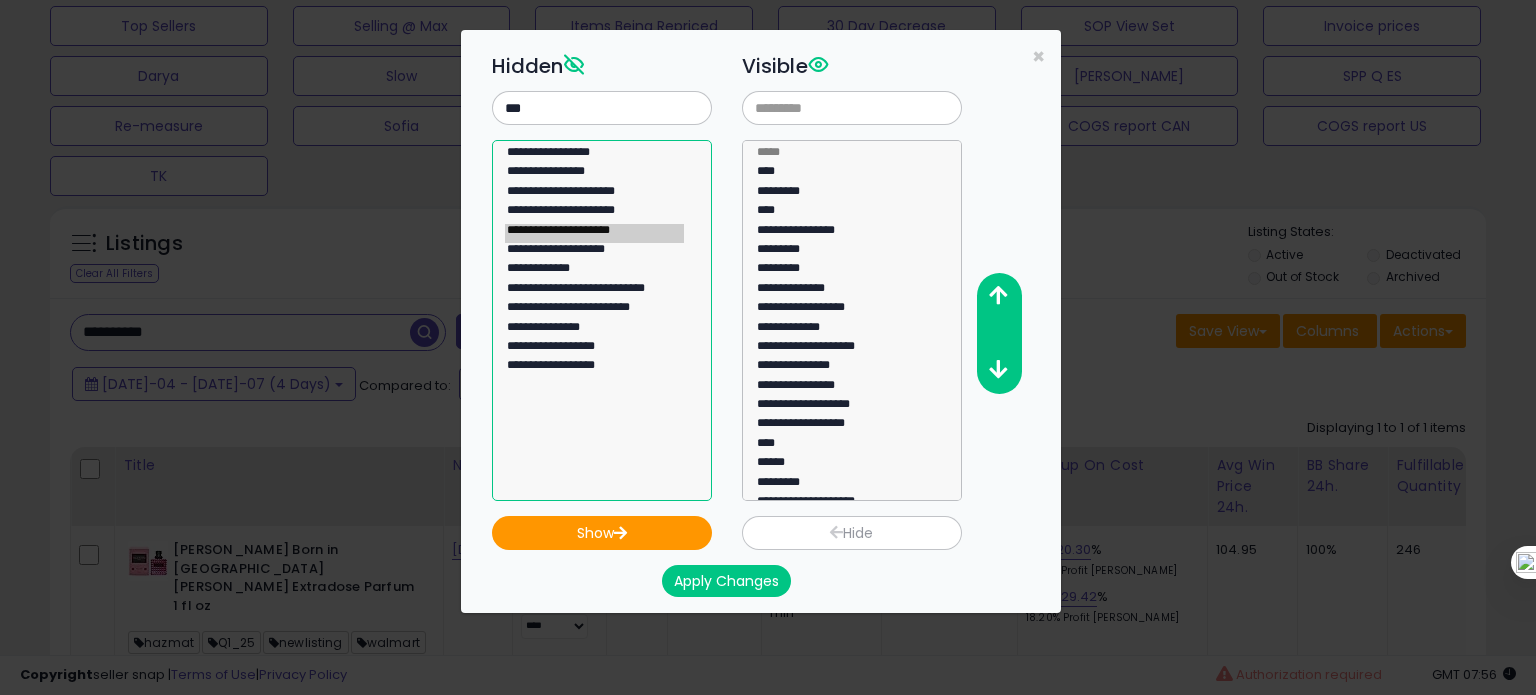 click on "**********" 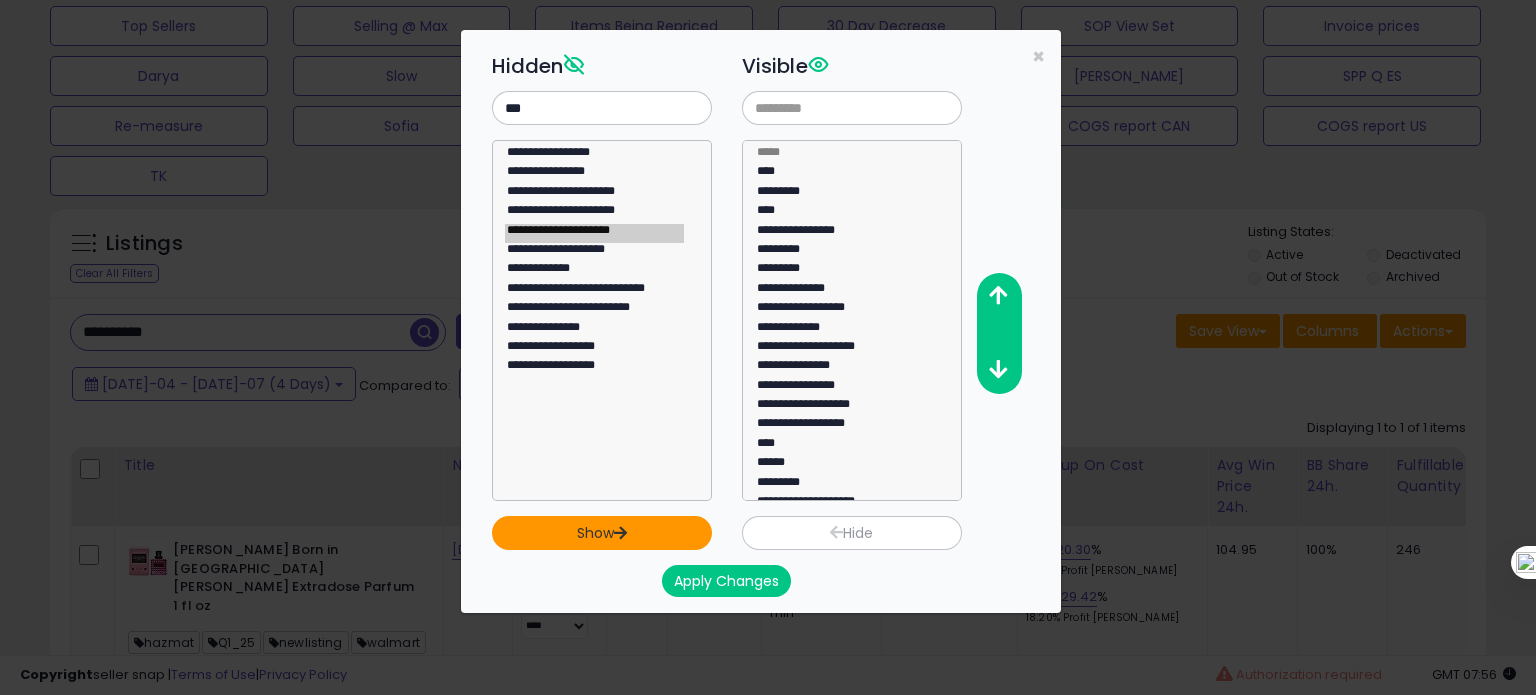 click at bounding box center [620, 532] 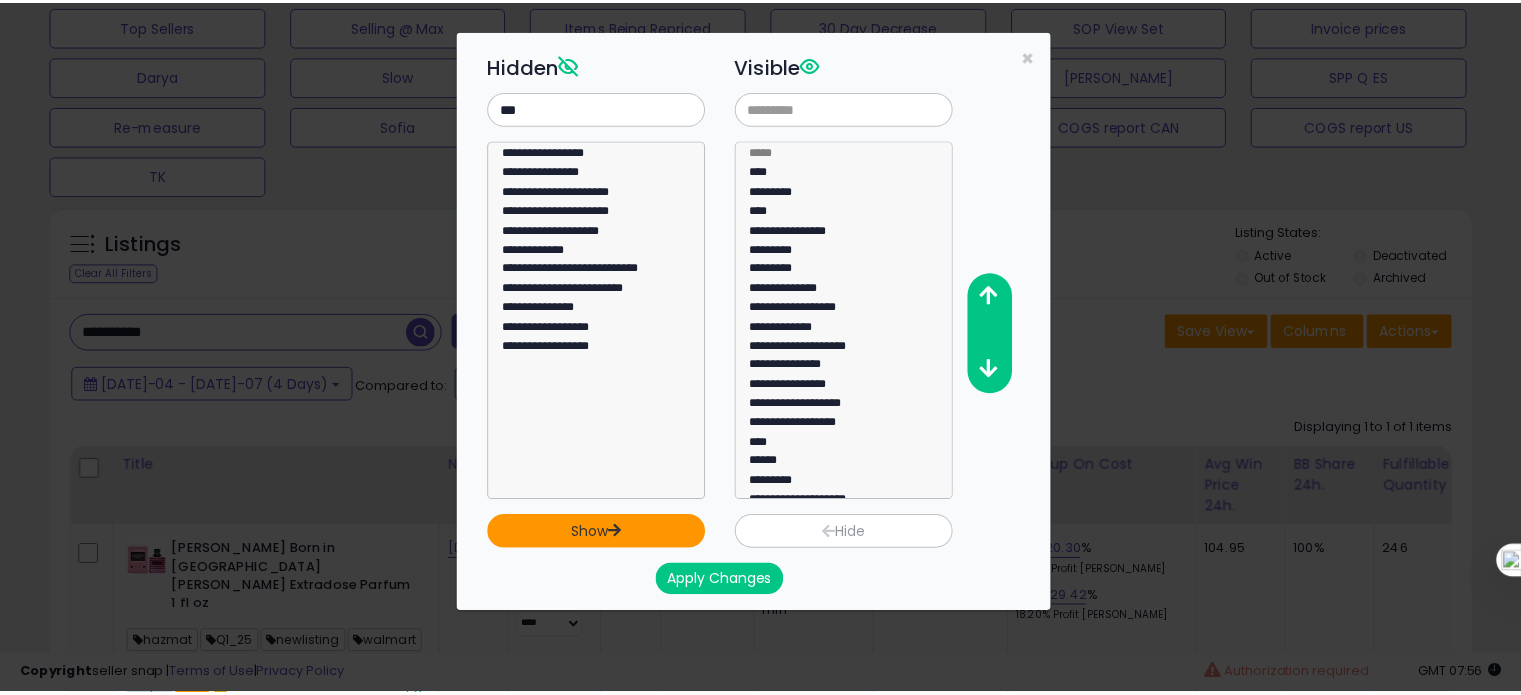 scroll, scrollTop: 286, scrollLeft: 0, axis: vertical 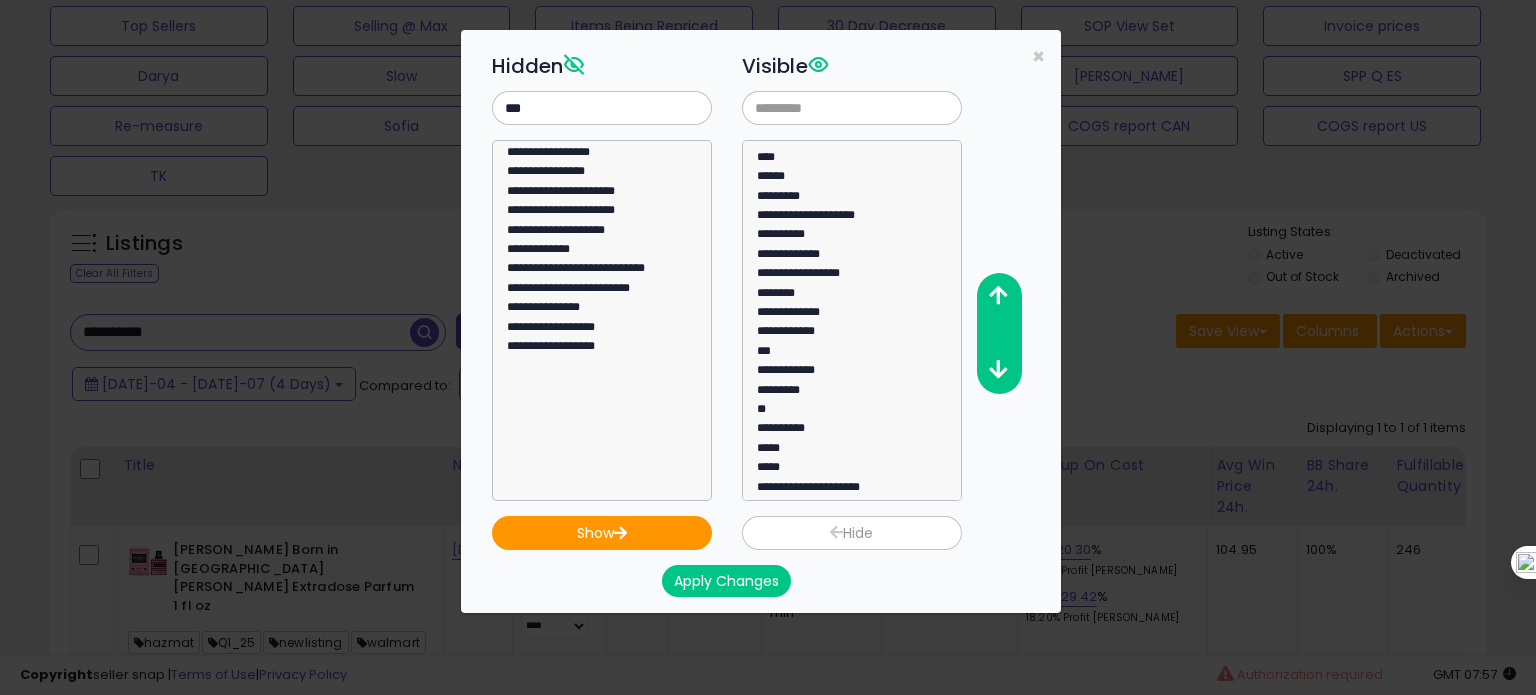 click on "Apply Changes" at bounding box center [726, 581] 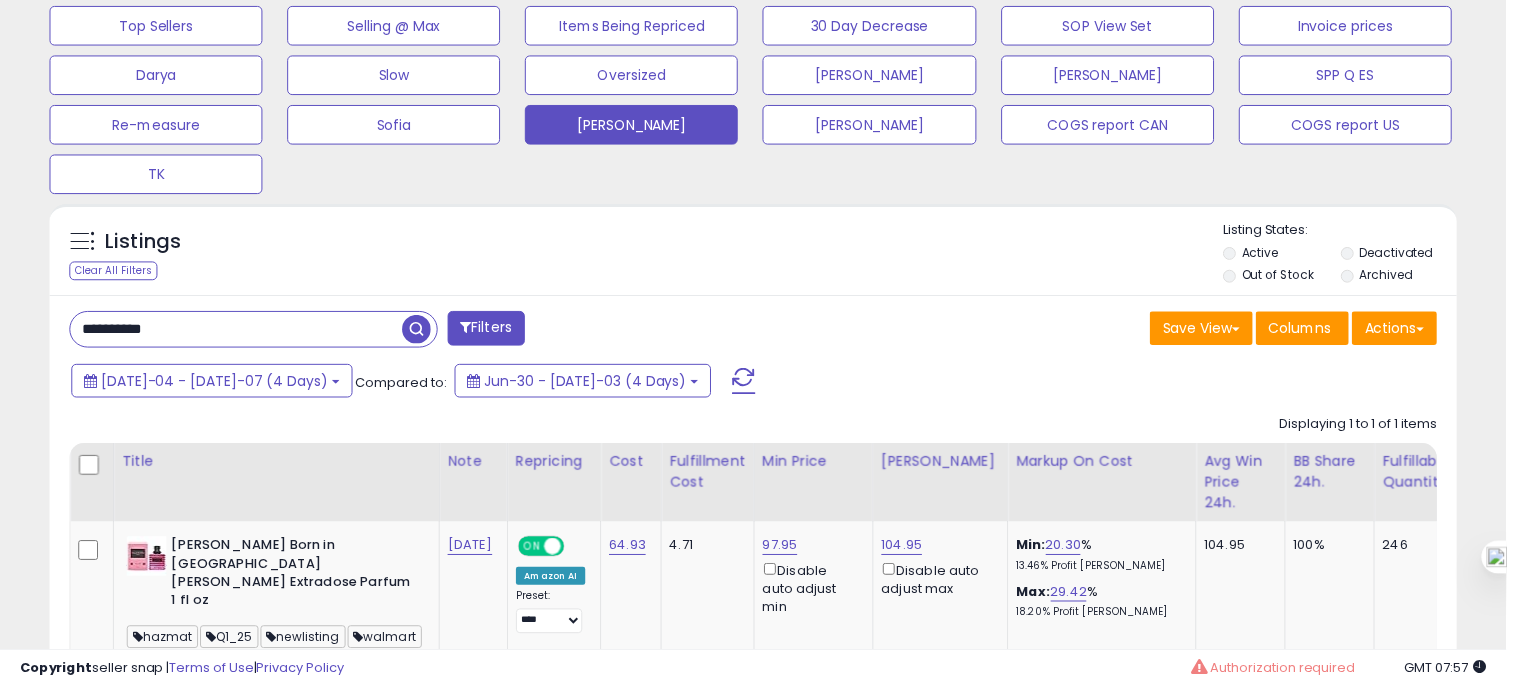 scroll, scrollTop: 409, scrollLeft: 822, axis: both 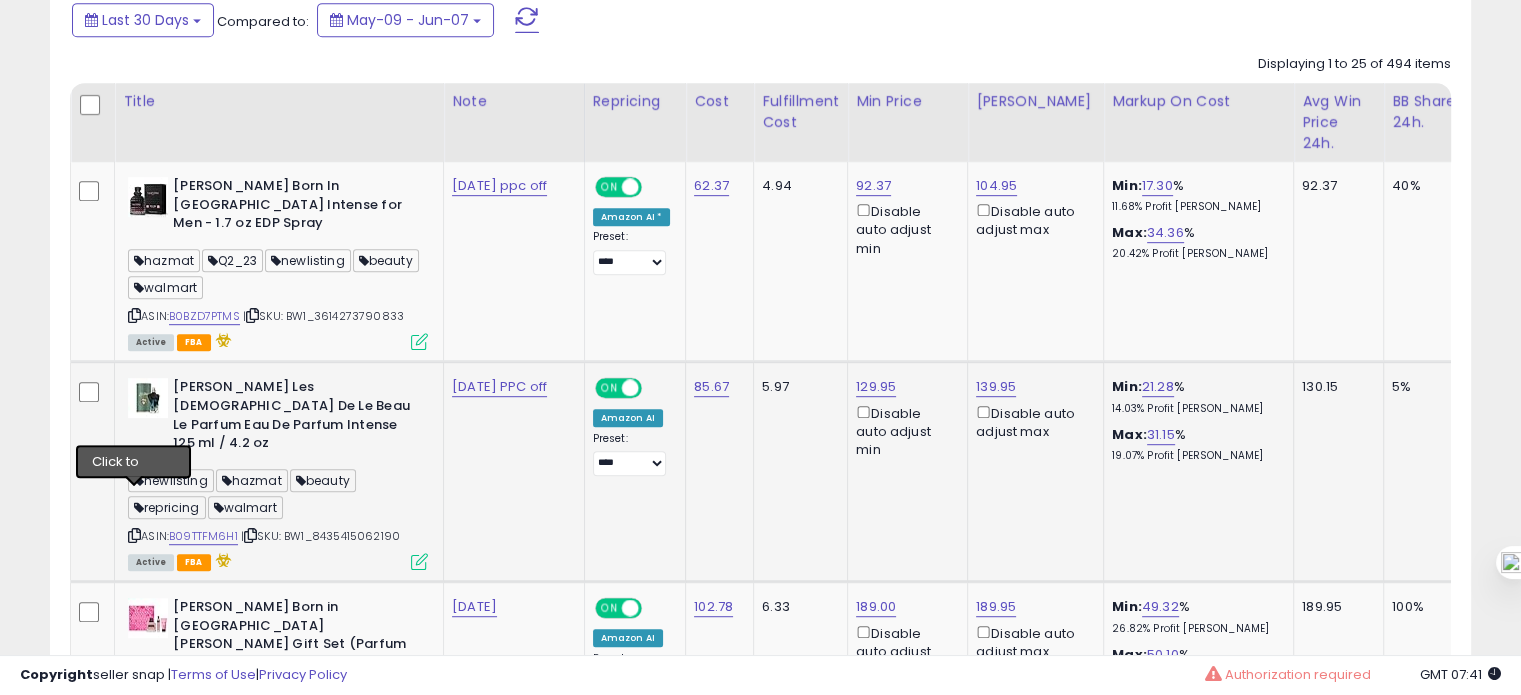 click at bounding box center [134, 535] 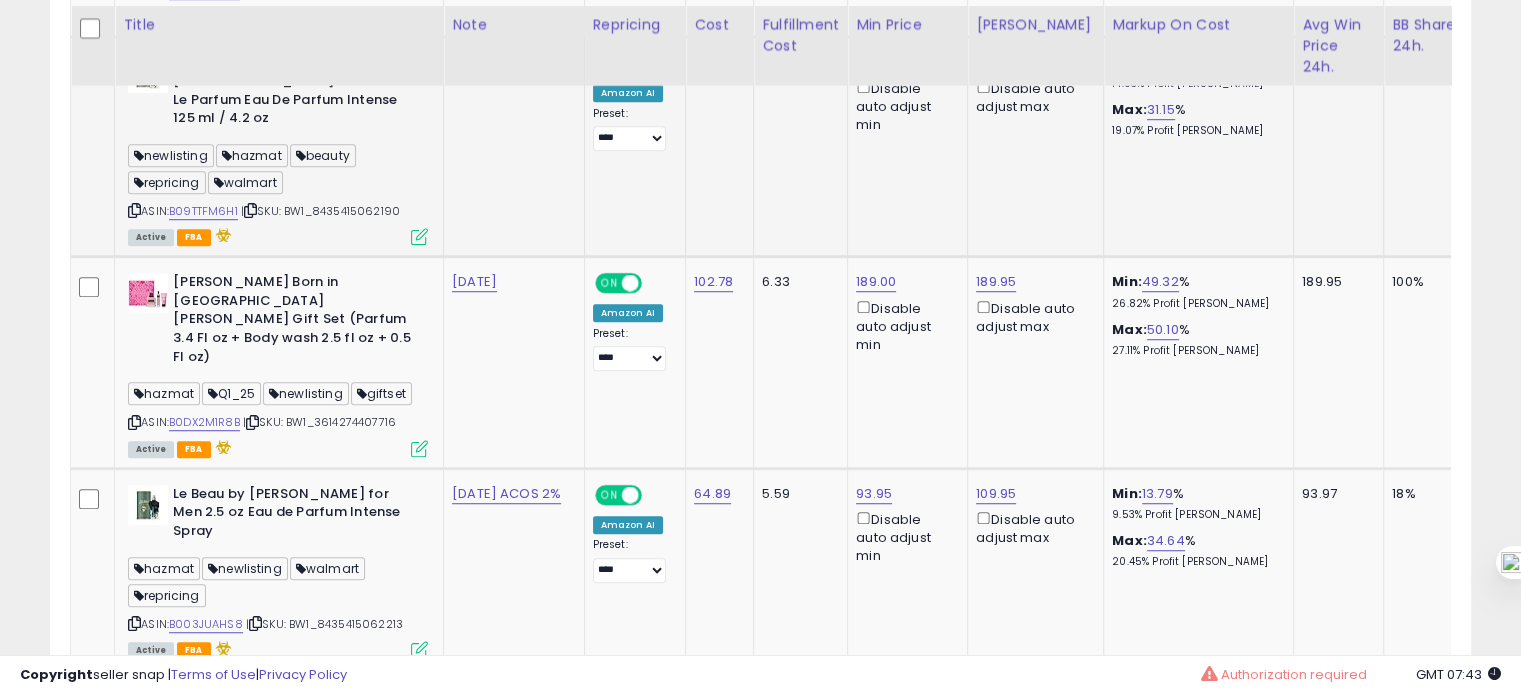 scroll, scrollTop: 1373, scrollLeft: 0, axis: vertical 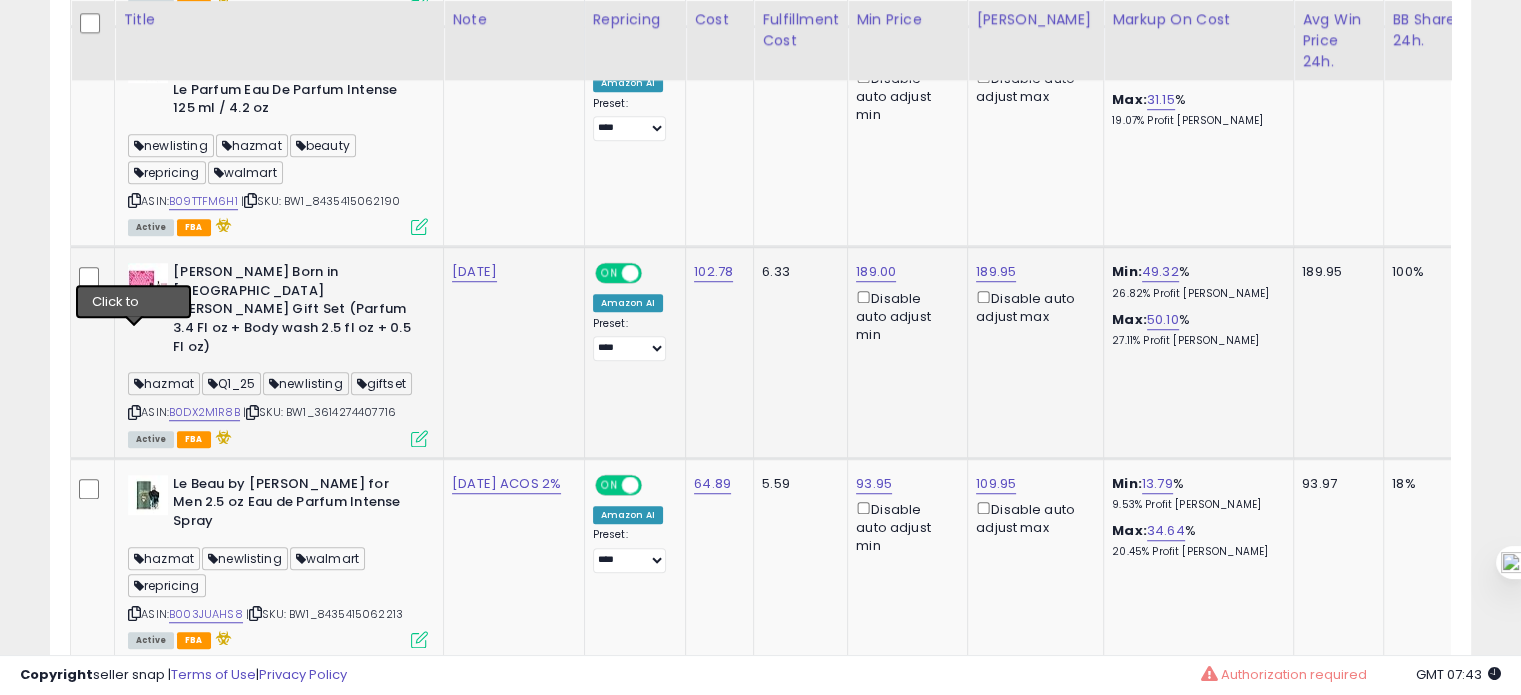 click at bounding box center (134, 412) 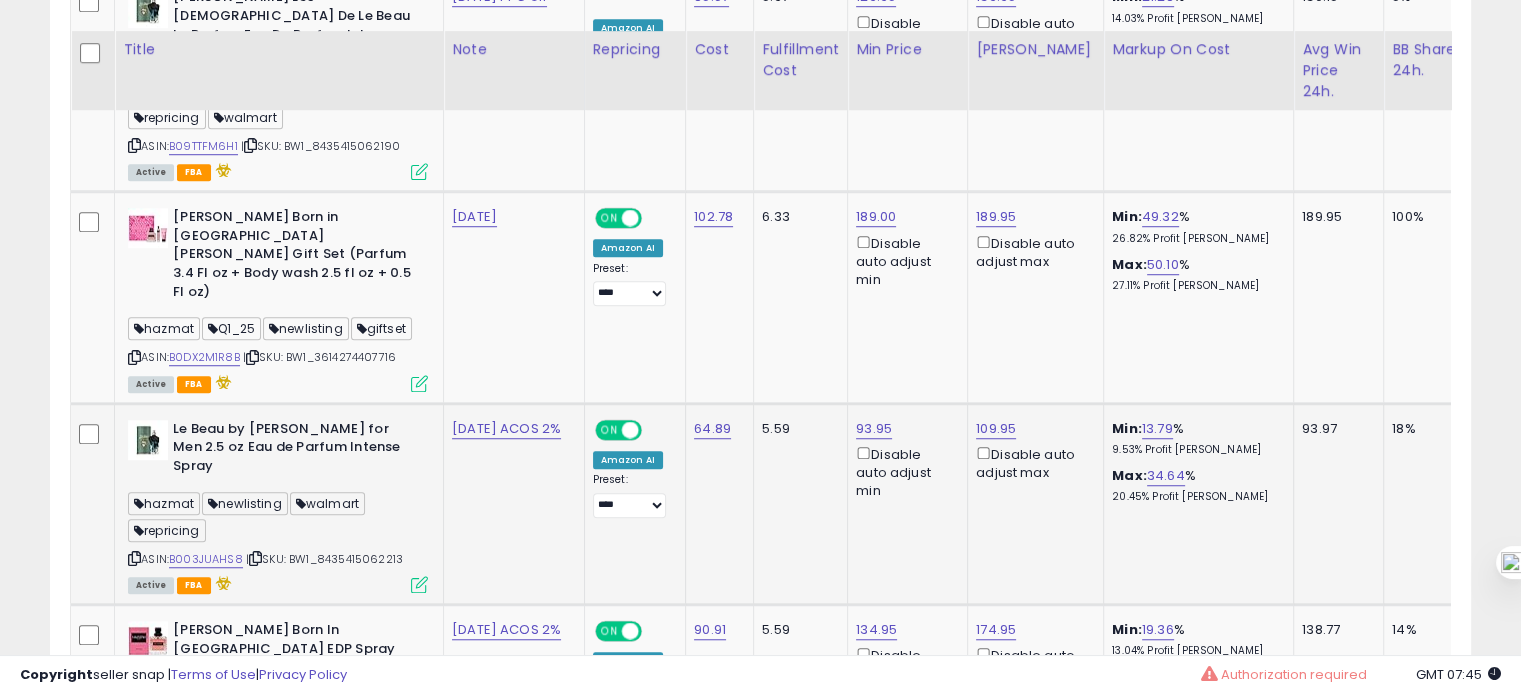 scroll, scrollTop: 1673, scrollLeft: 0, axis: vertical 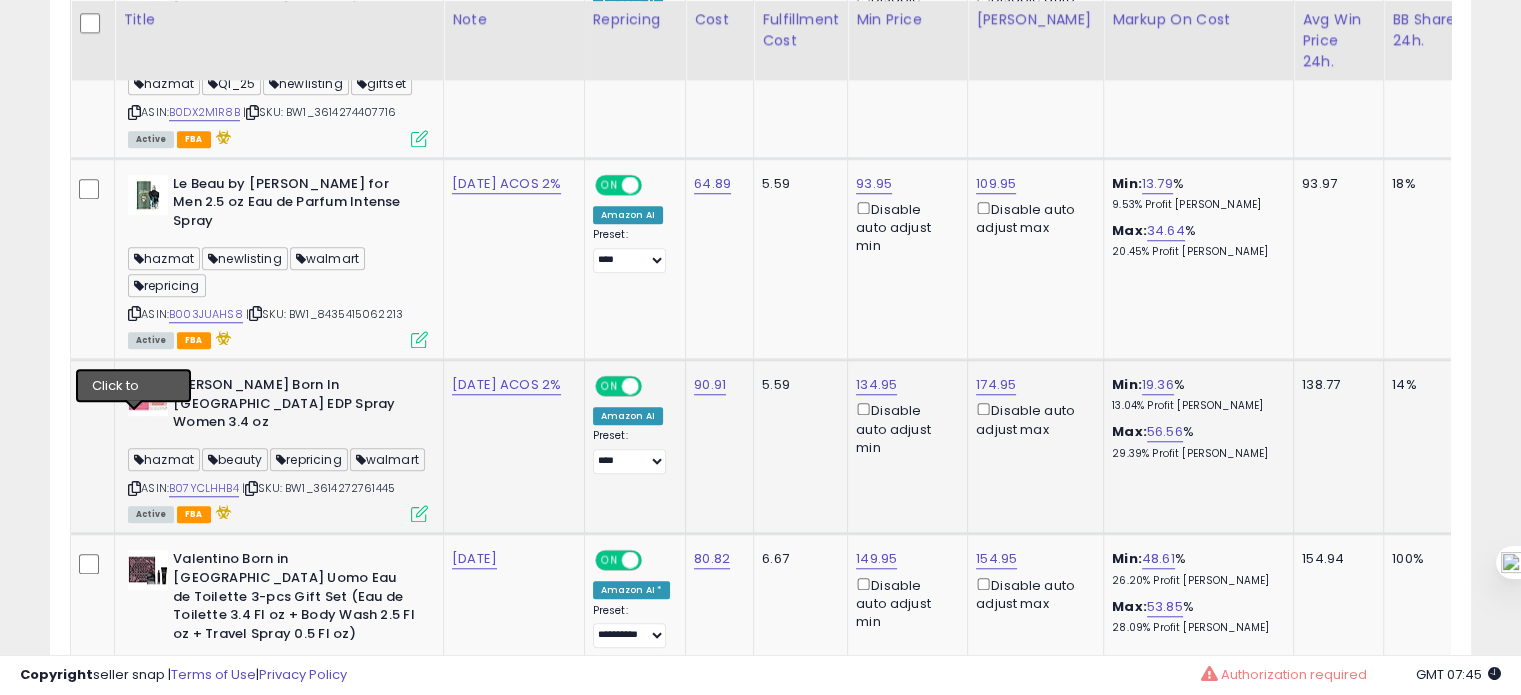 click at bounding box center (134, 488) 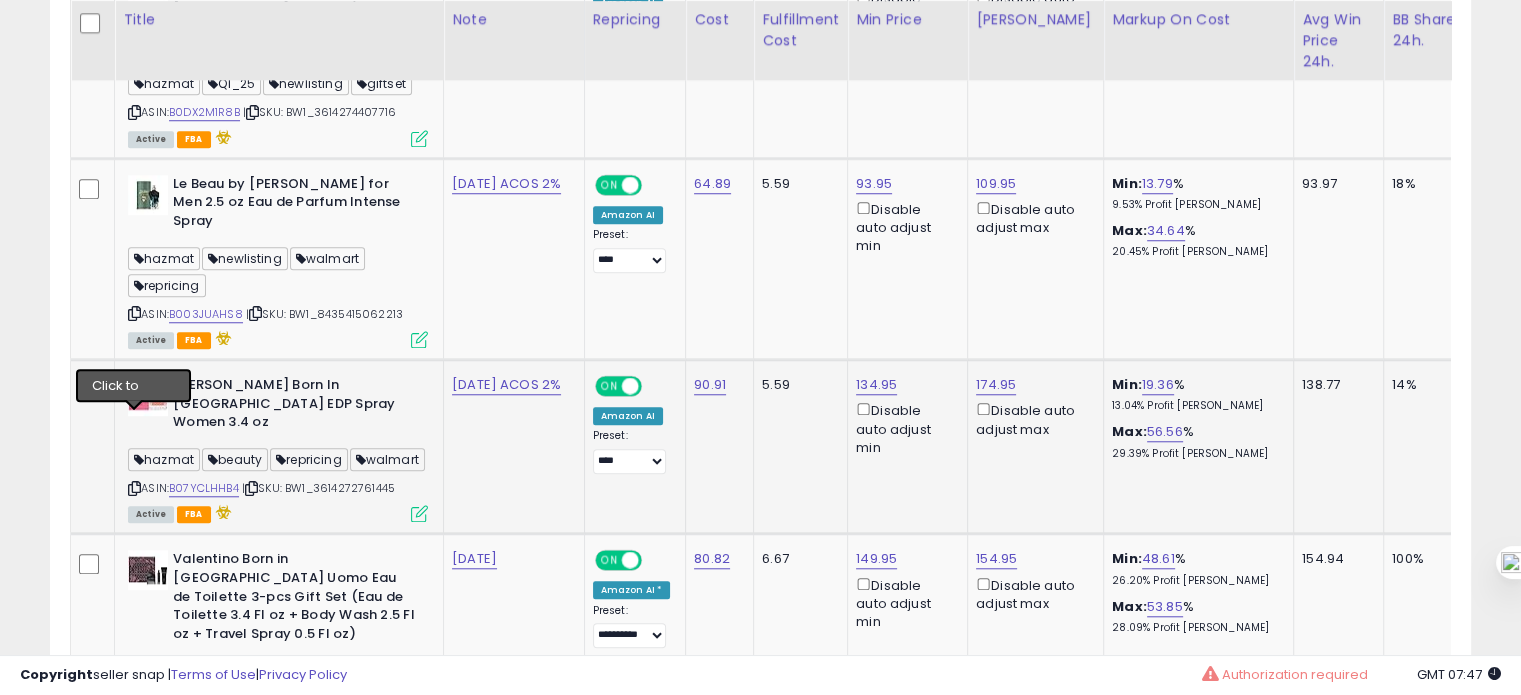 click at bounding box center [134, 488] 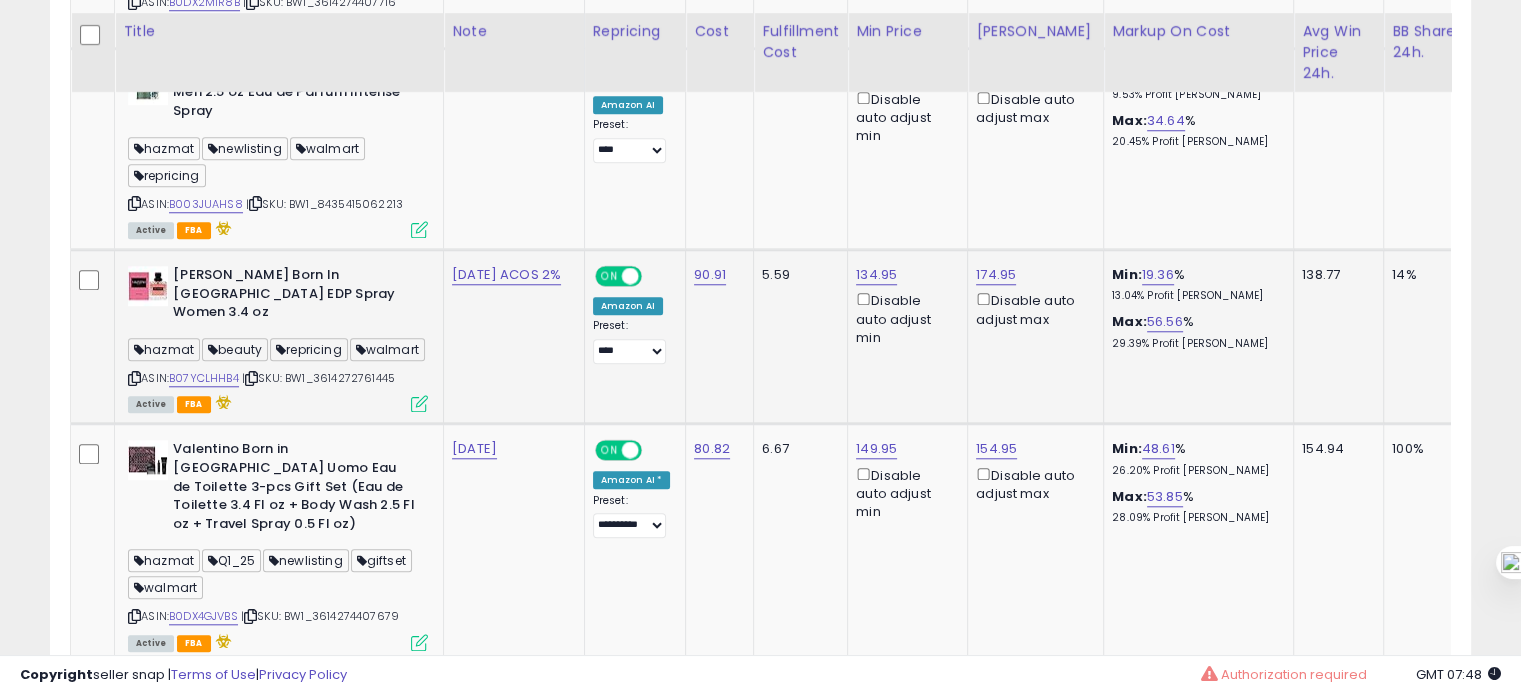 scroll, scrollTop: 1826, scrollLeft: 0, axis: vertical 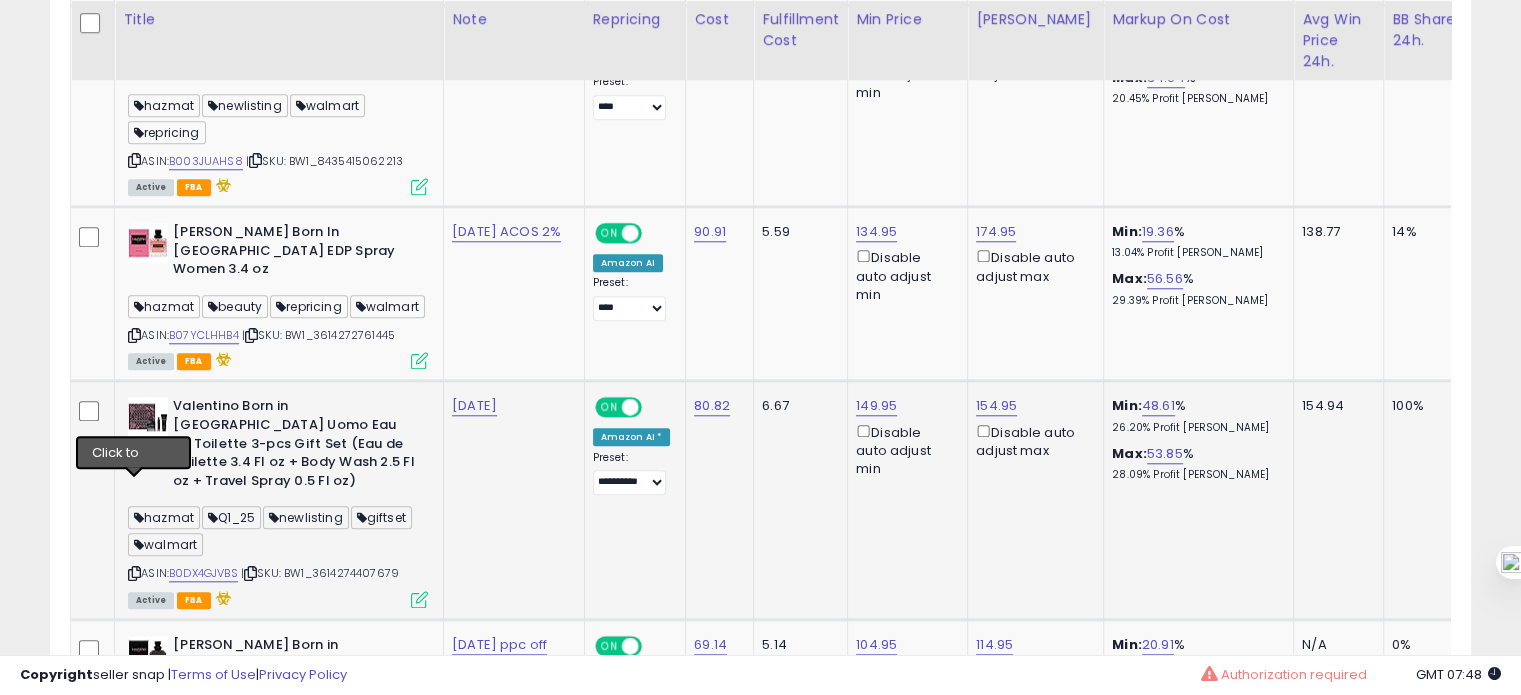 click at bounding box center [134, 573] 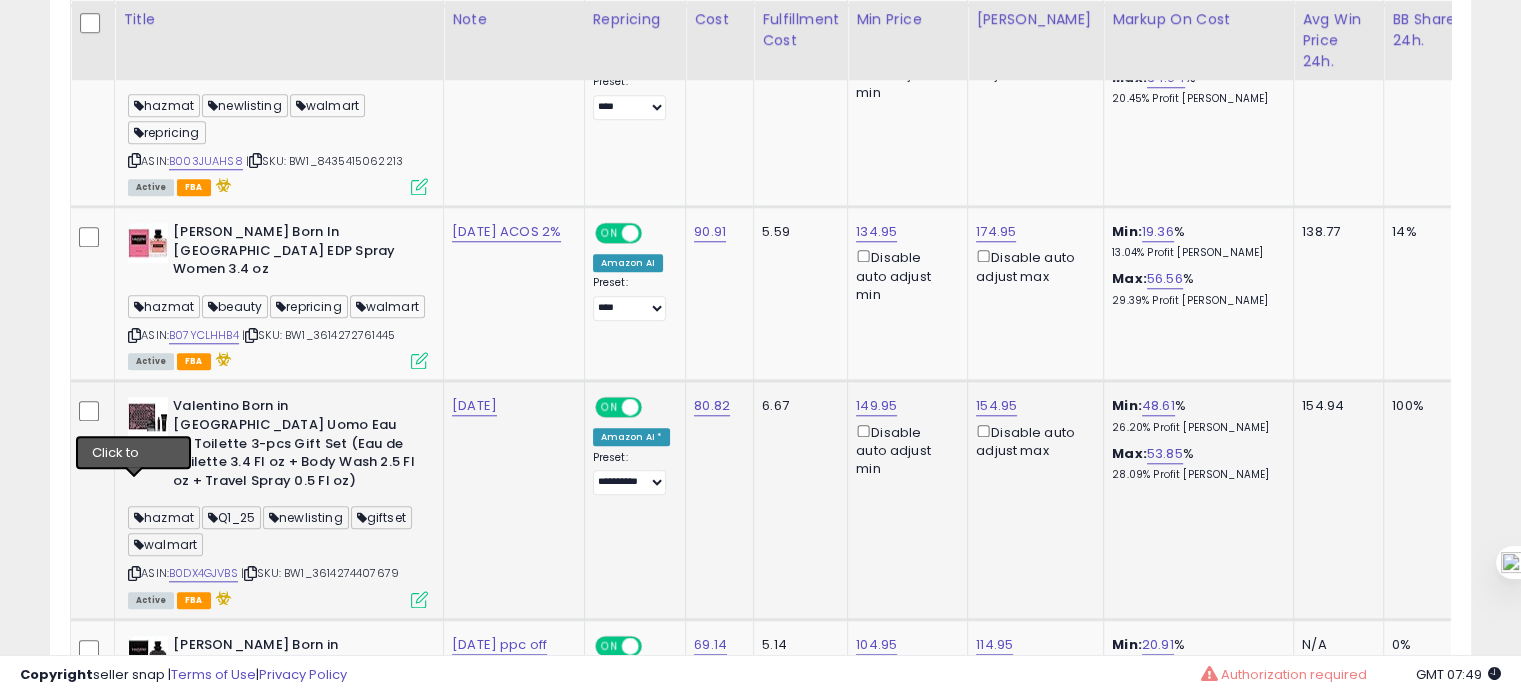 click at bounding box center [134, 573] 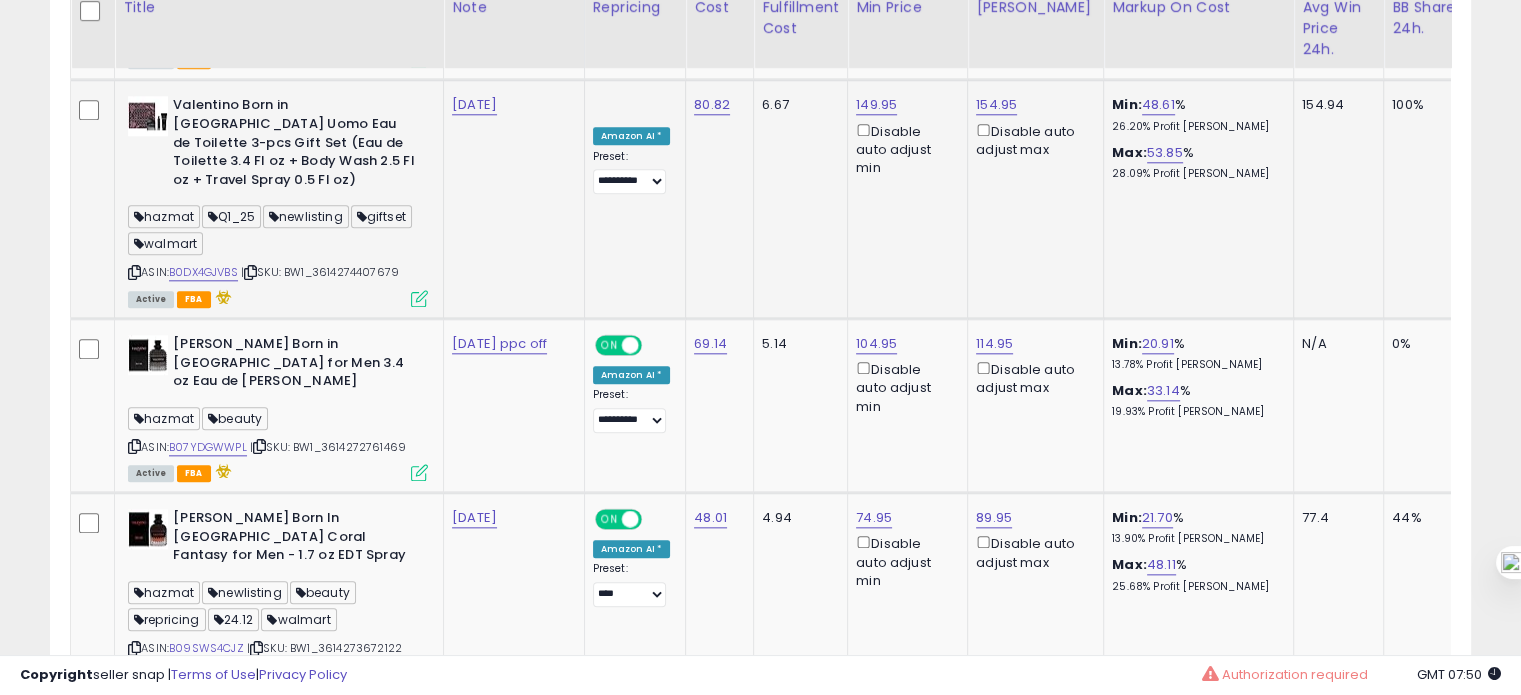 scroll, scrollTop: 2128, scrollLeft: 0, axis: vertical 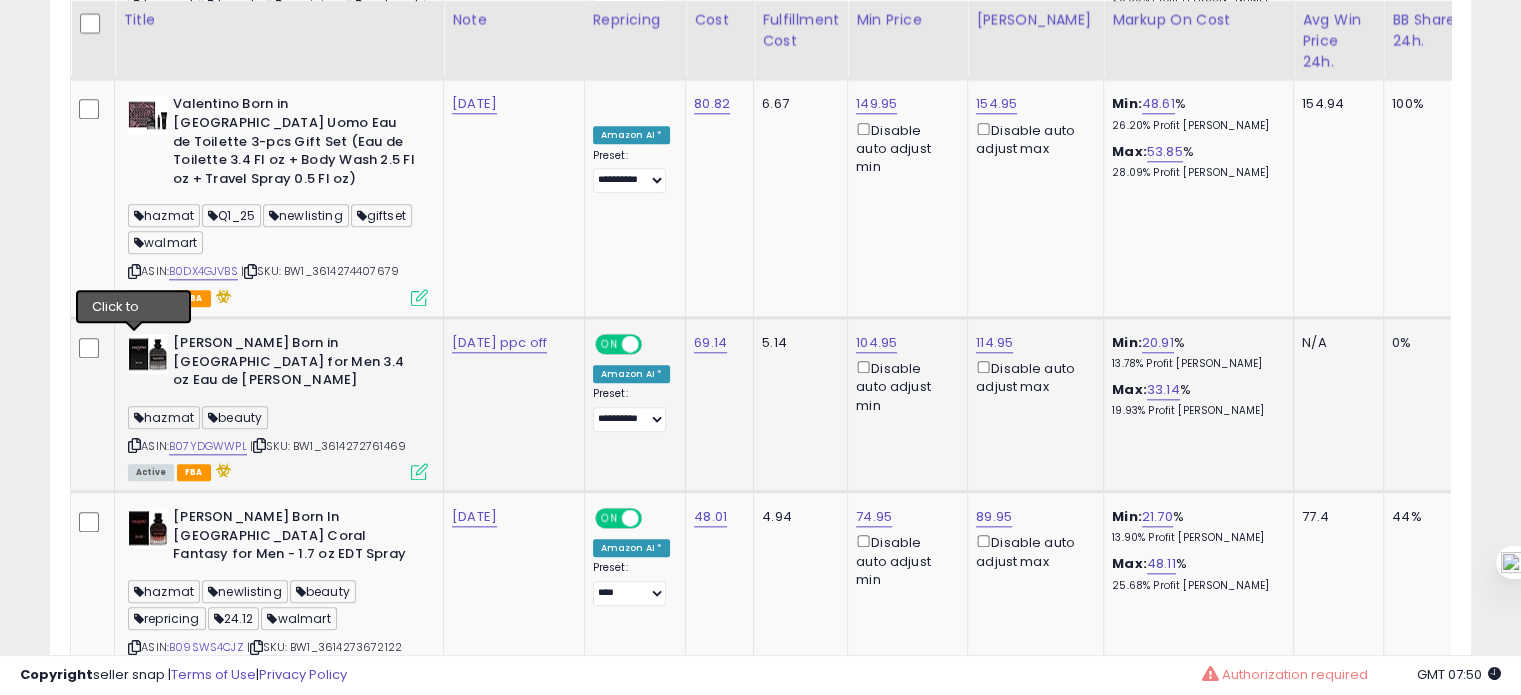 click at bounding box center (134, 445) 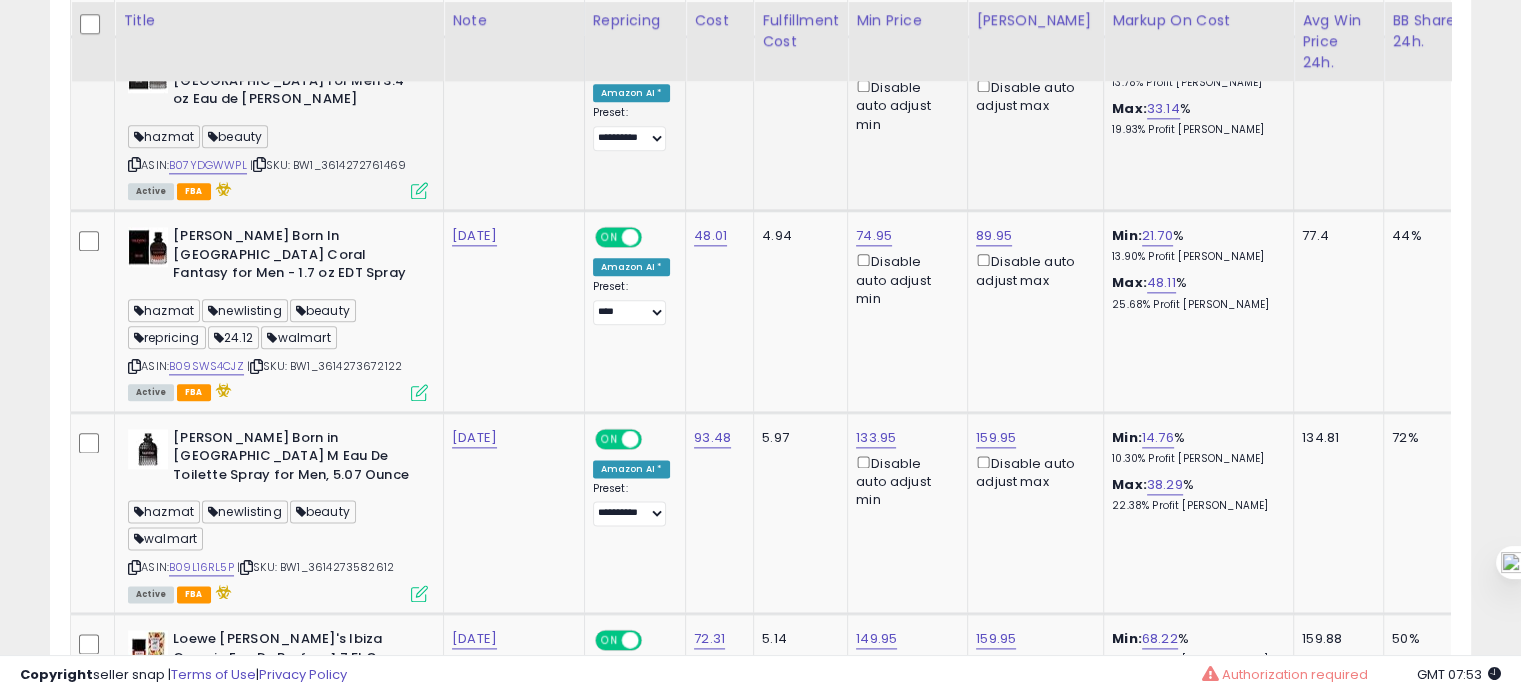 scroll, scrollTop: 2411, scrollLeft: 0, axis: vertical 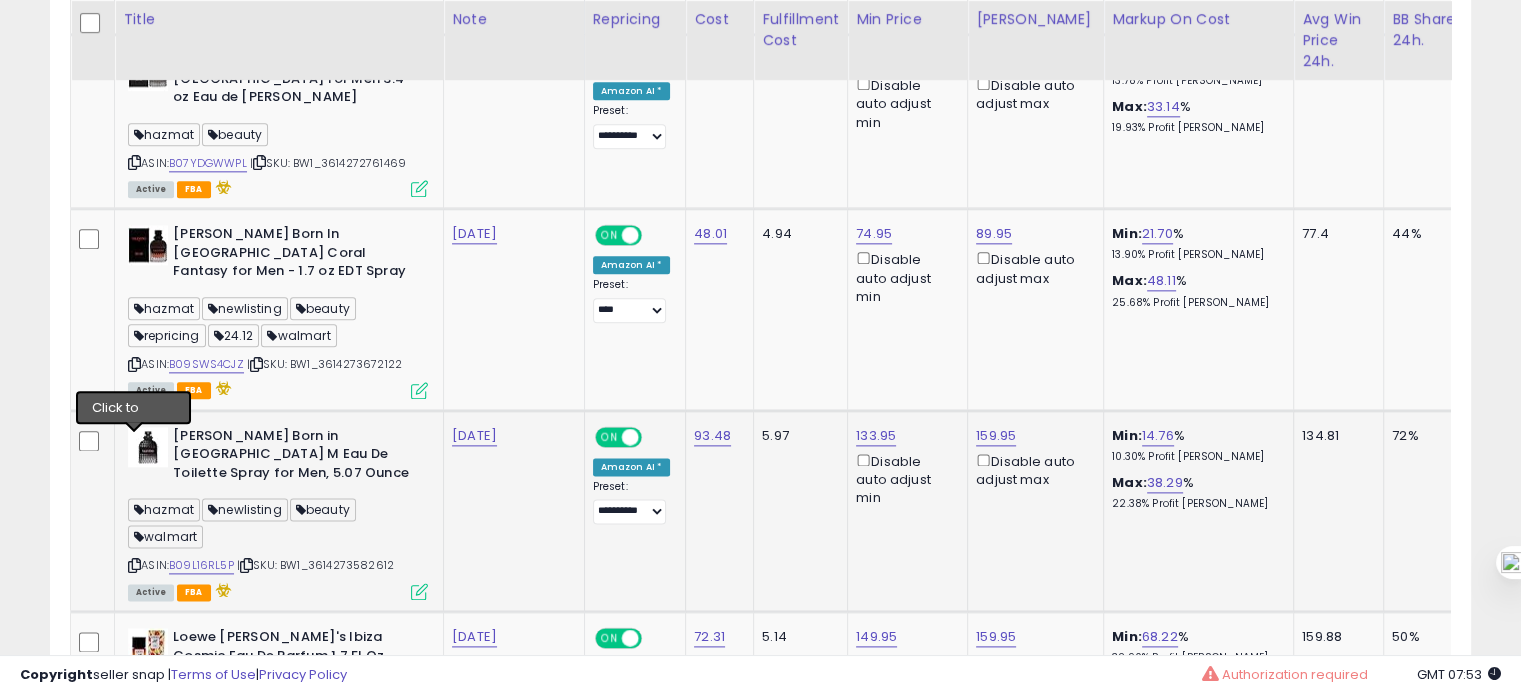 click at bounding box center (134, 565) 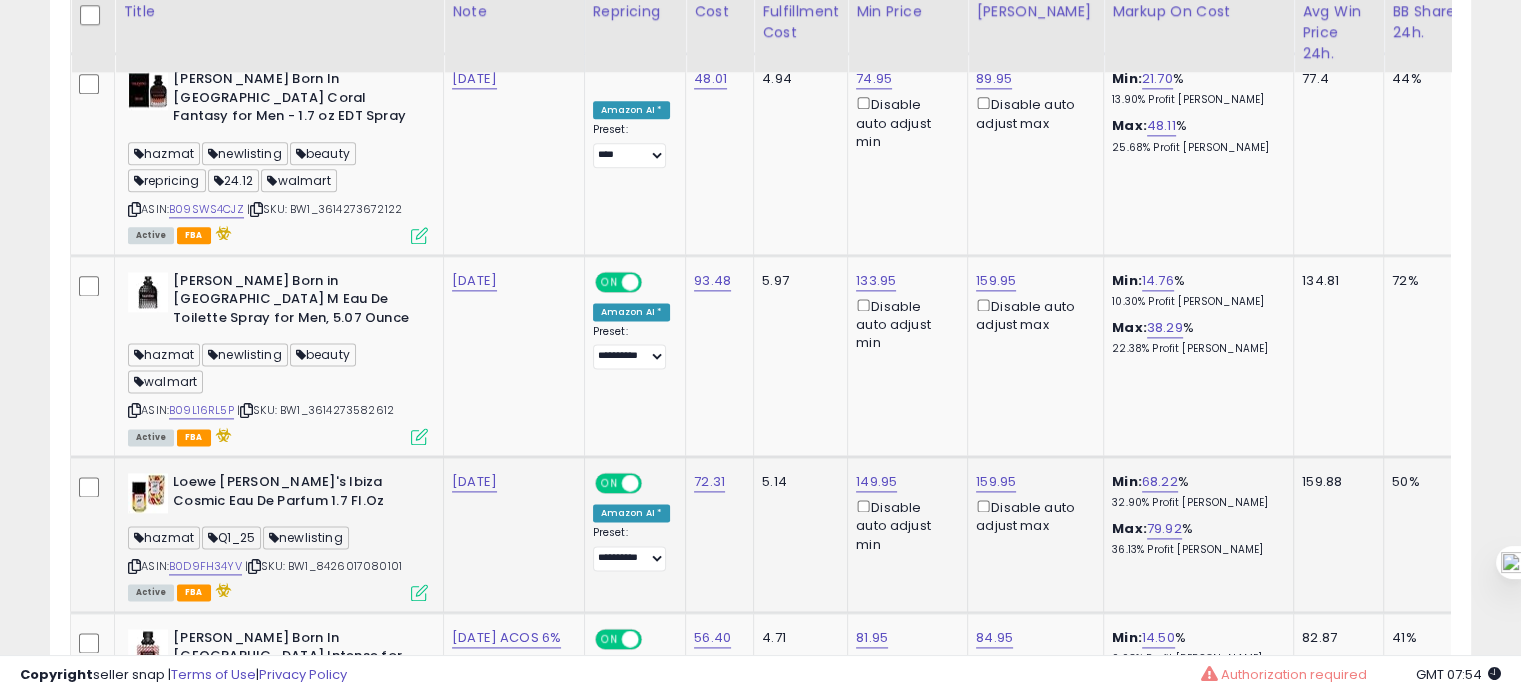 scroll, scrollTop: 2567, scrollLeft: 0, axis: vertical 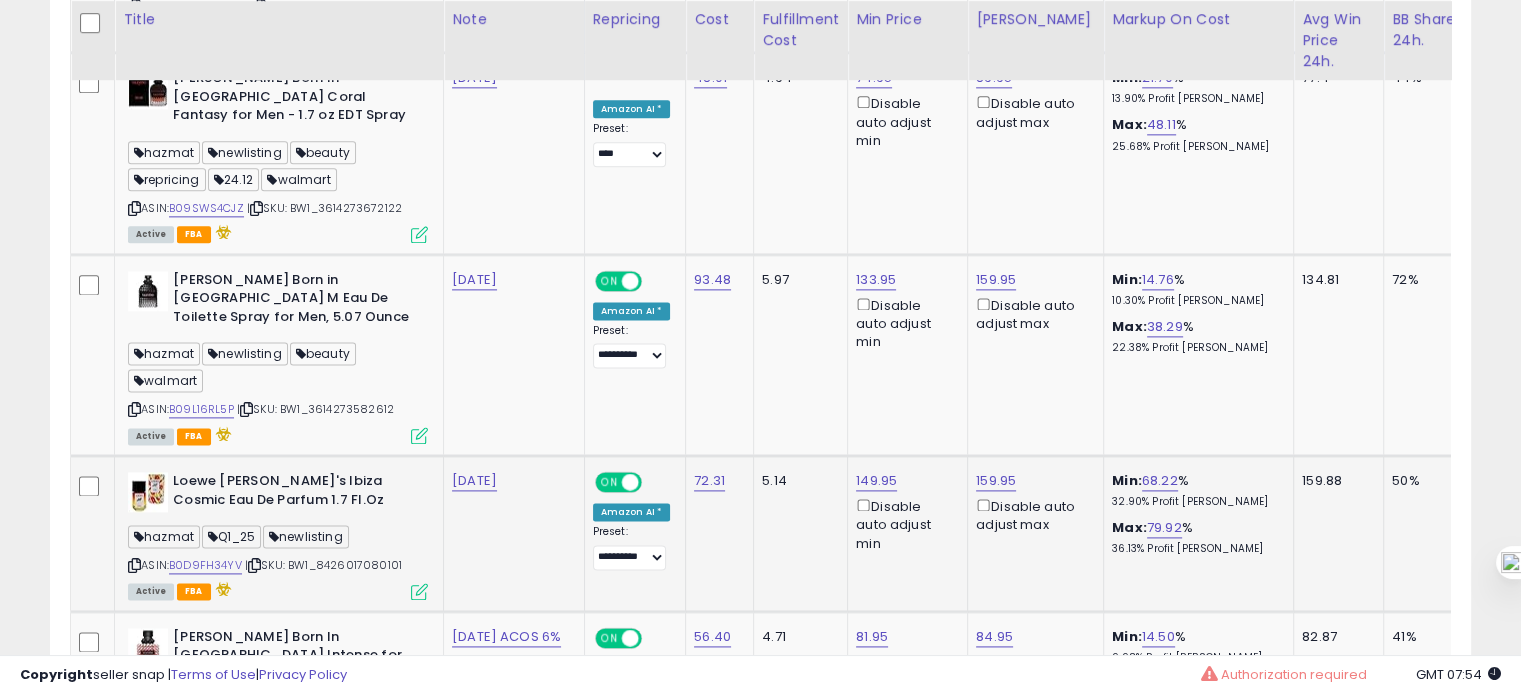 click at bounding box center [134, 565] 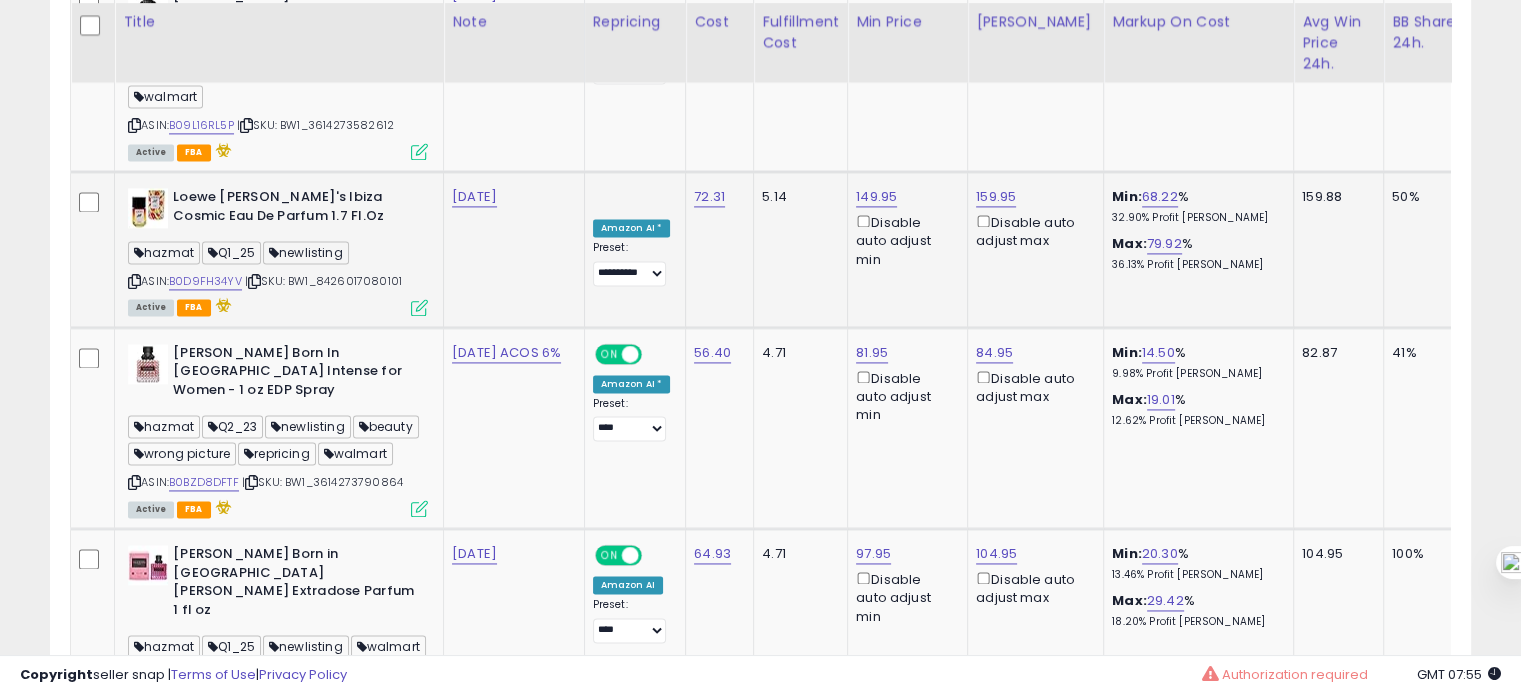 scroll, scrollTop: 2854, scrollLeft: 0, axis: vertical 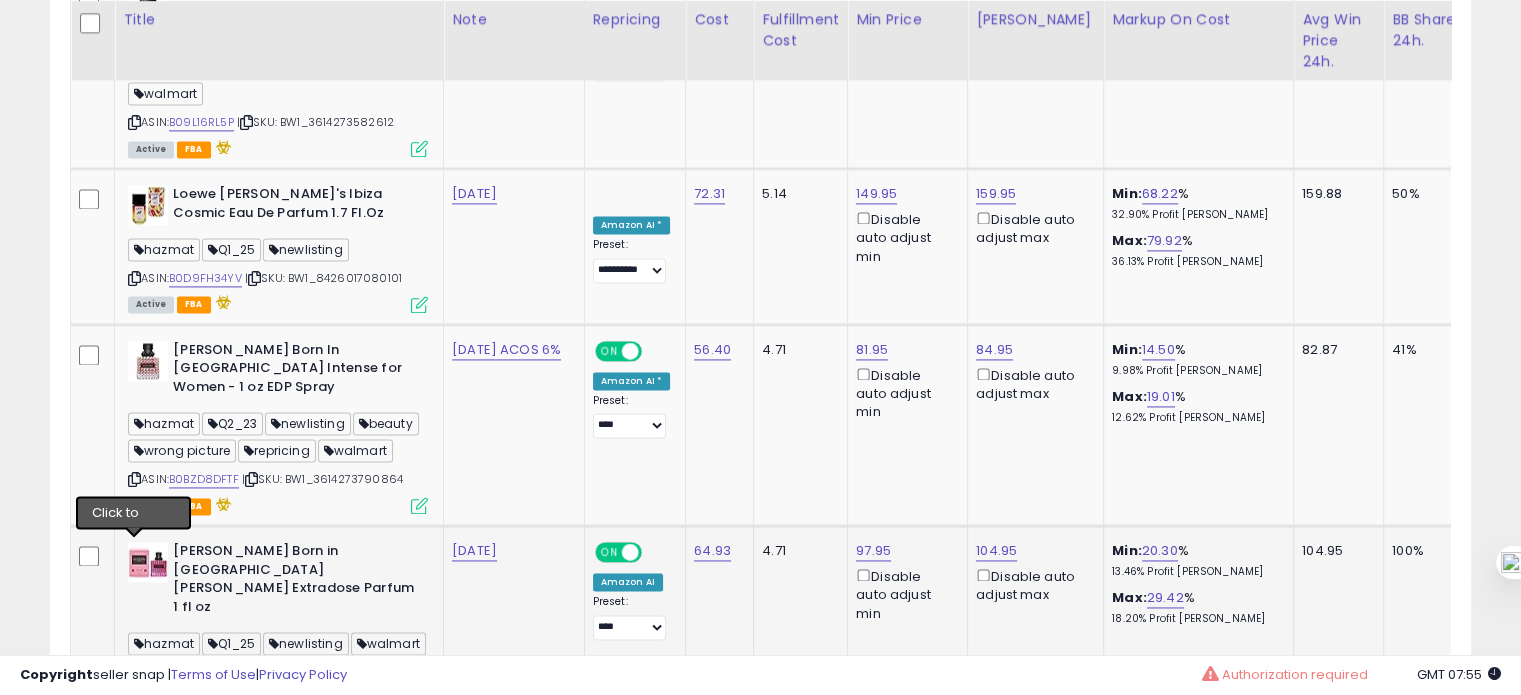 click at bounding box center [134, 672] 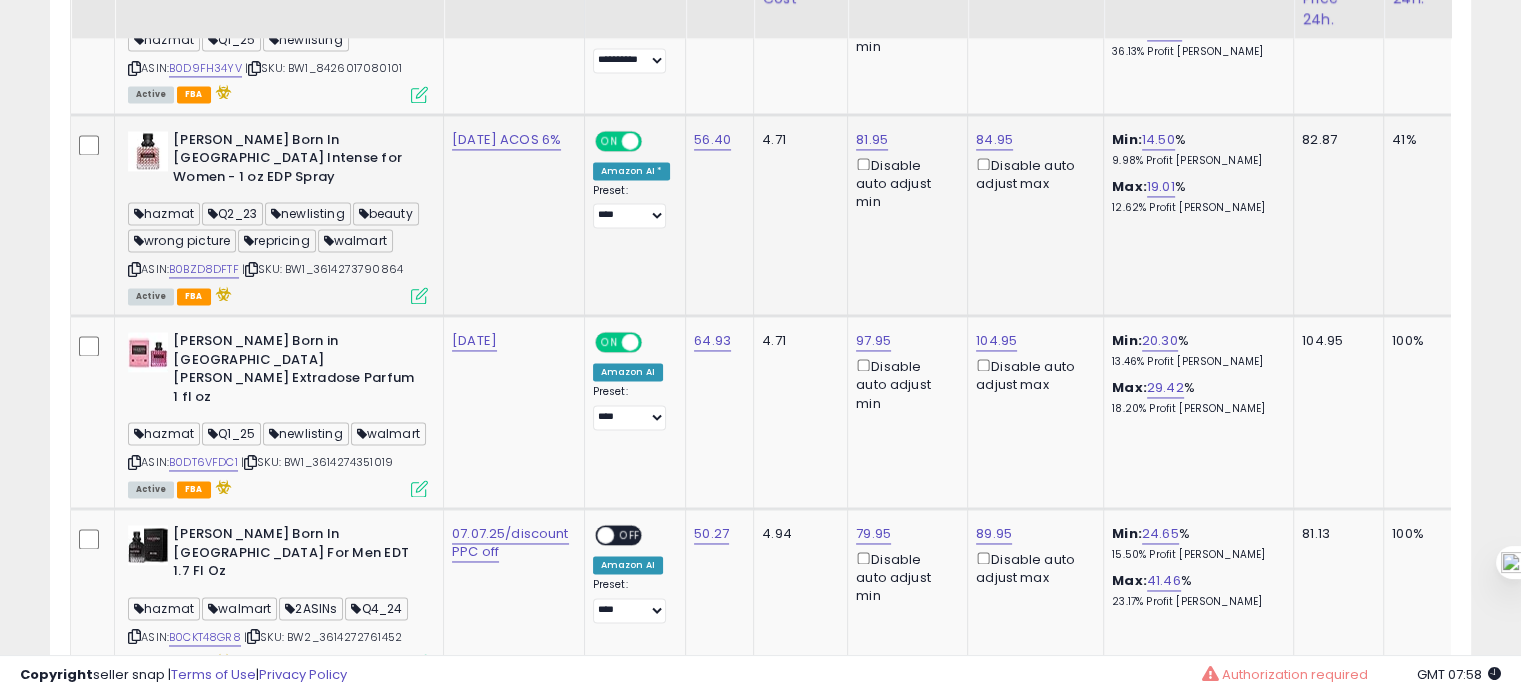 scroll, scrollTop: 3280, scrollLeft: 0, axis: vertical 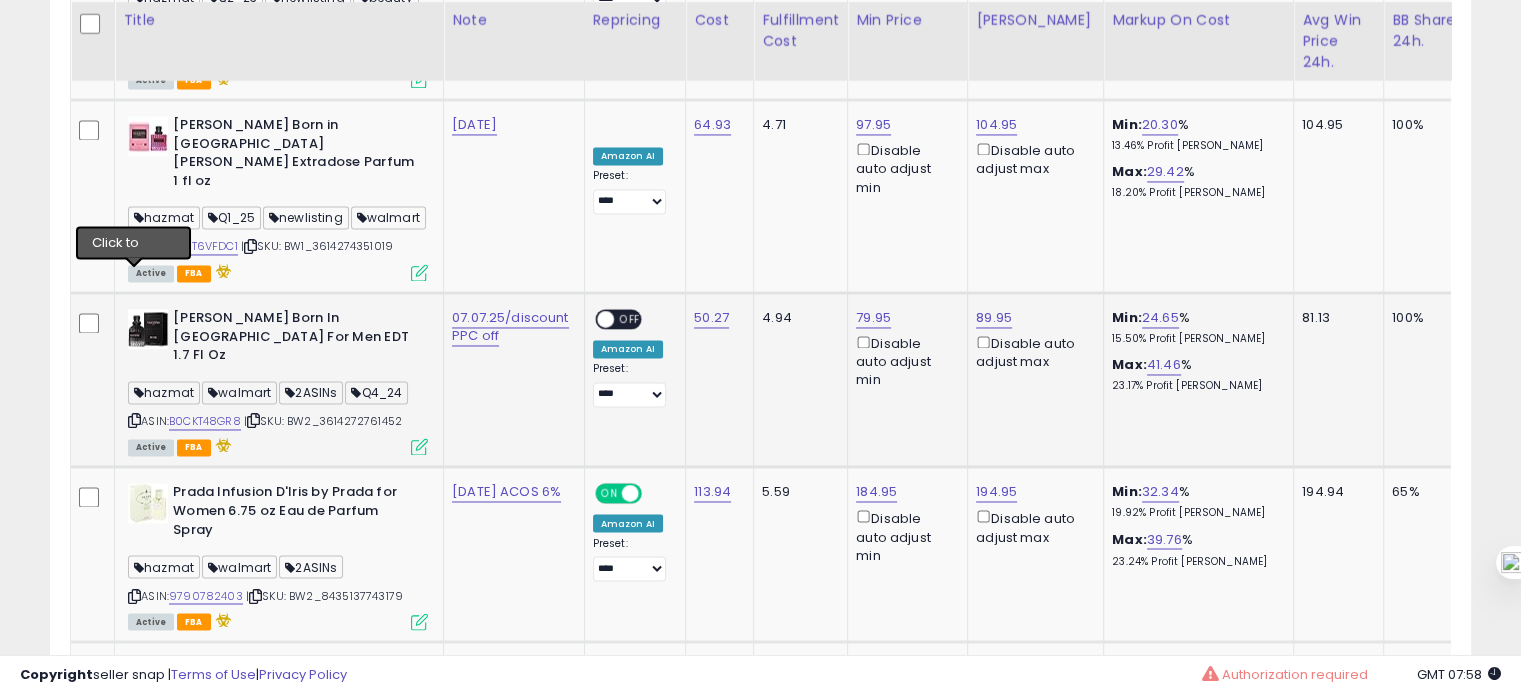 click at bounding box center (134, 420) 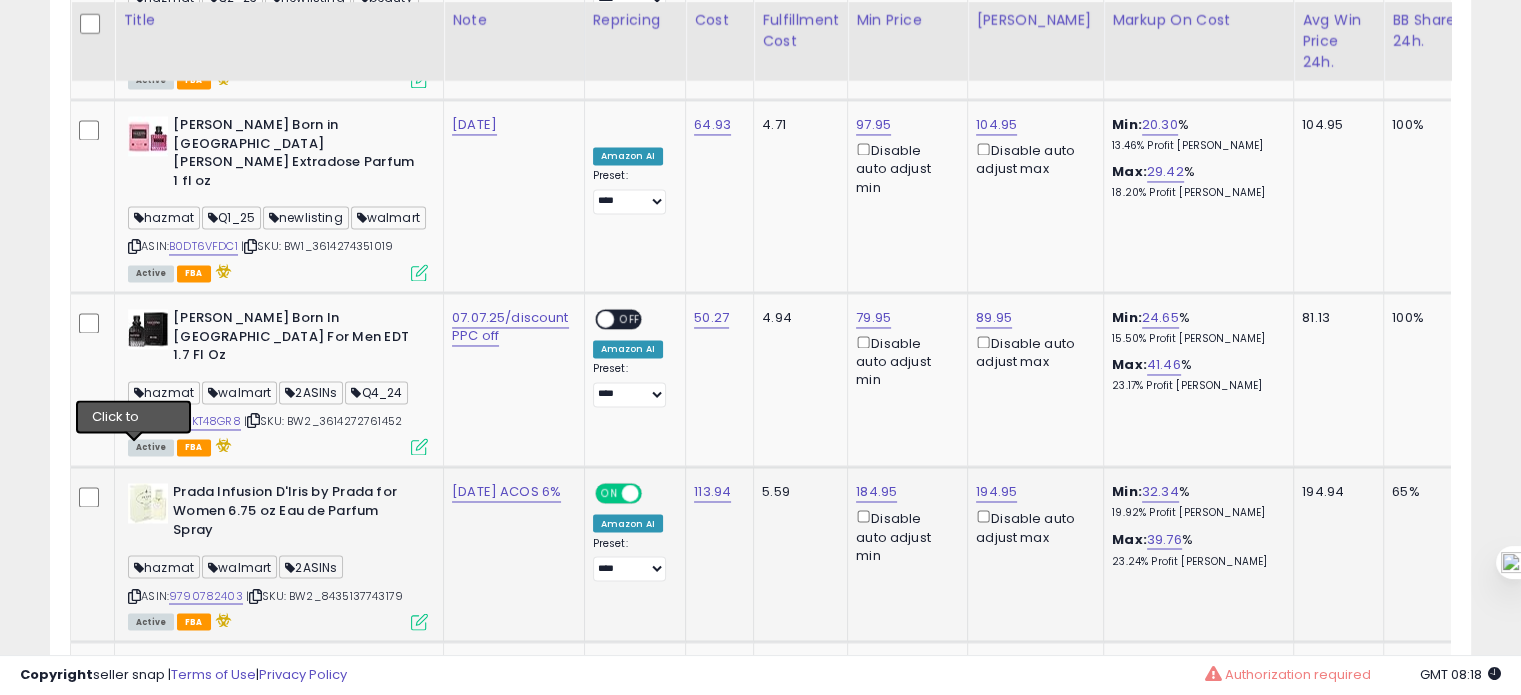 click at bounding box center (134, 595) 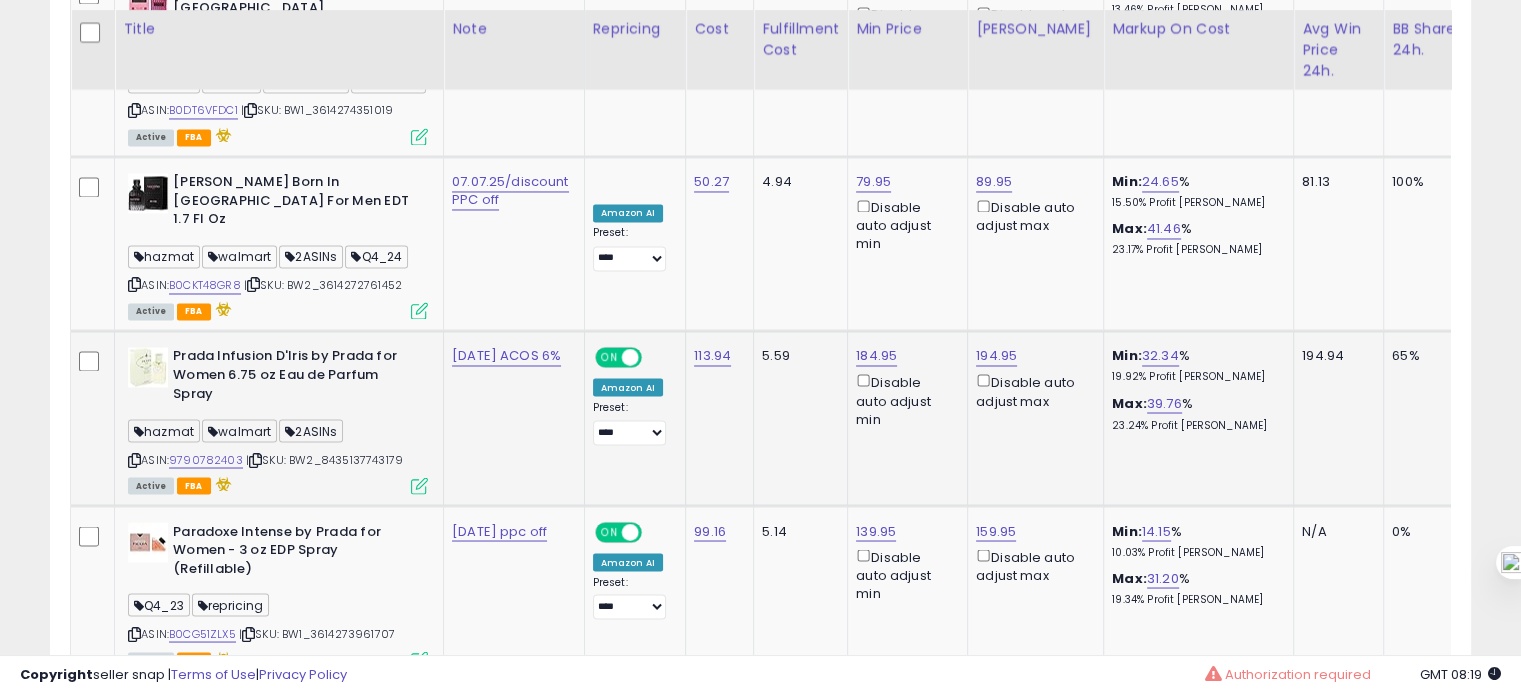 scroll, scrollTop: 3426, scrollLeft: 0, axis: vertical 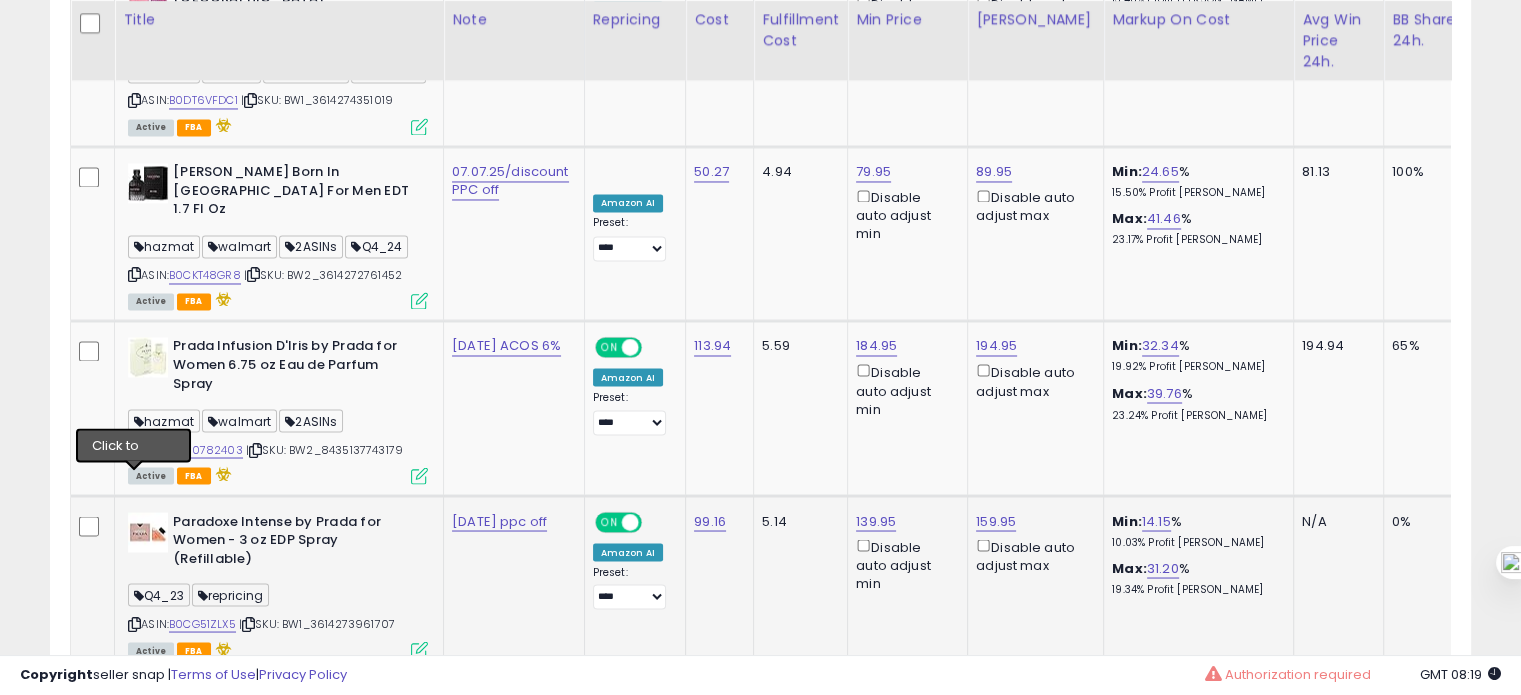 click at bounding box center [134, 623] 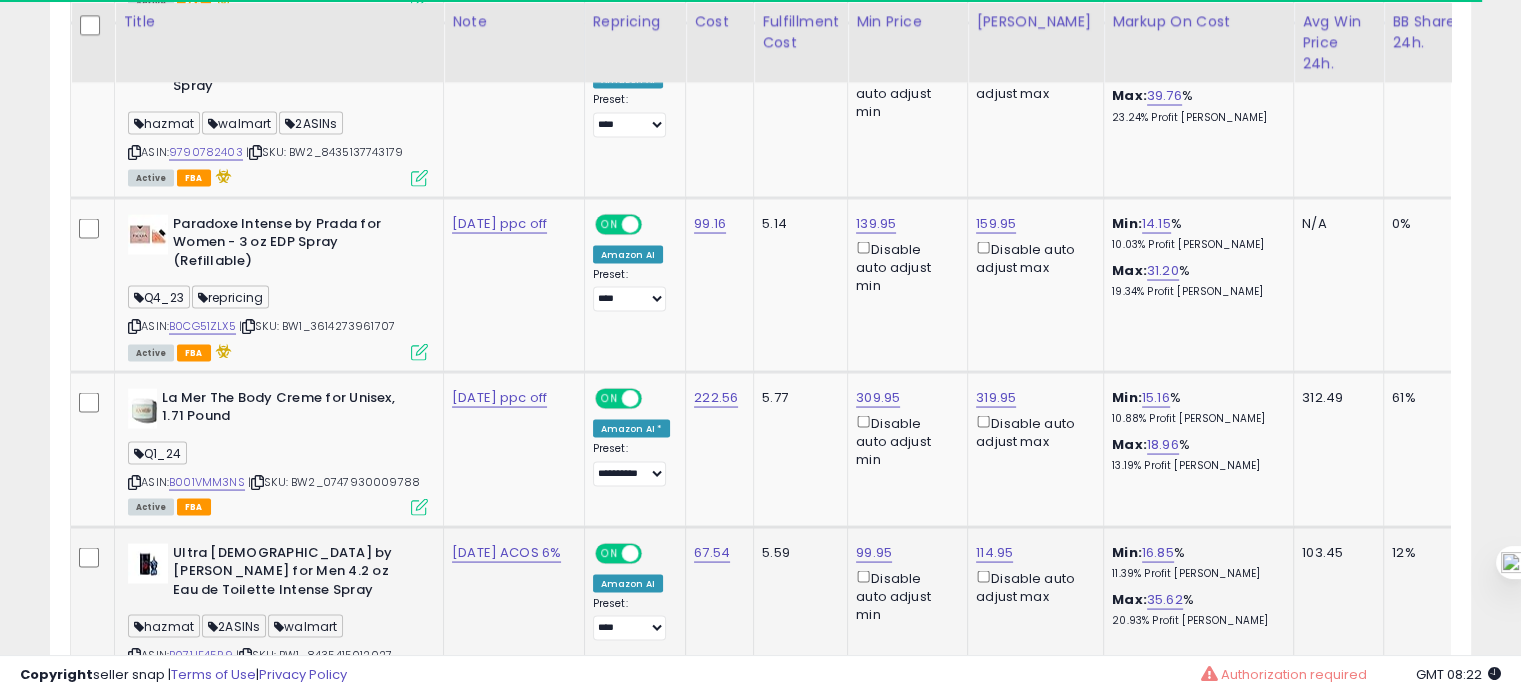 scroll, scrollTop: 3726, scrollLeft: 0, axis: vertical 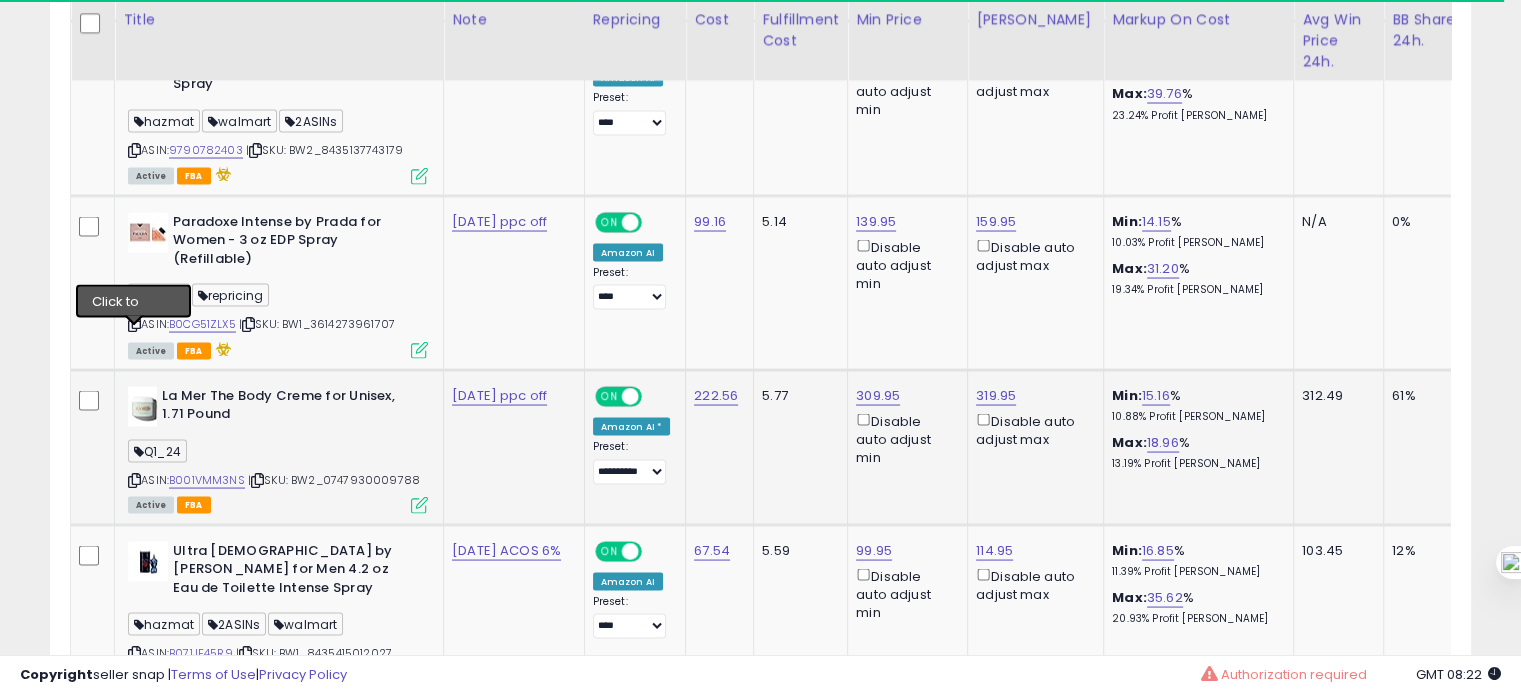 click at bounding box center (134, 479) 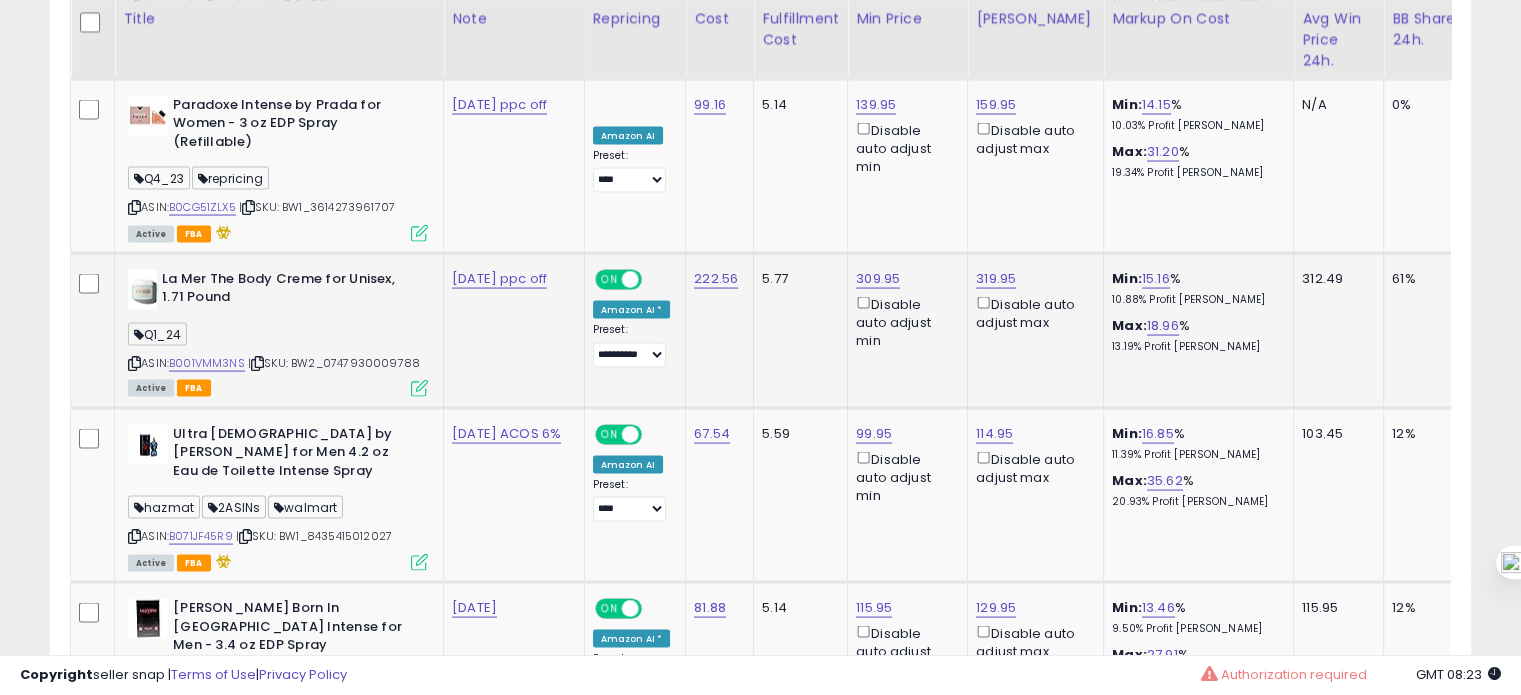 scroll, scrollTop: 3843, scrollLeft: 0, axis: vertical 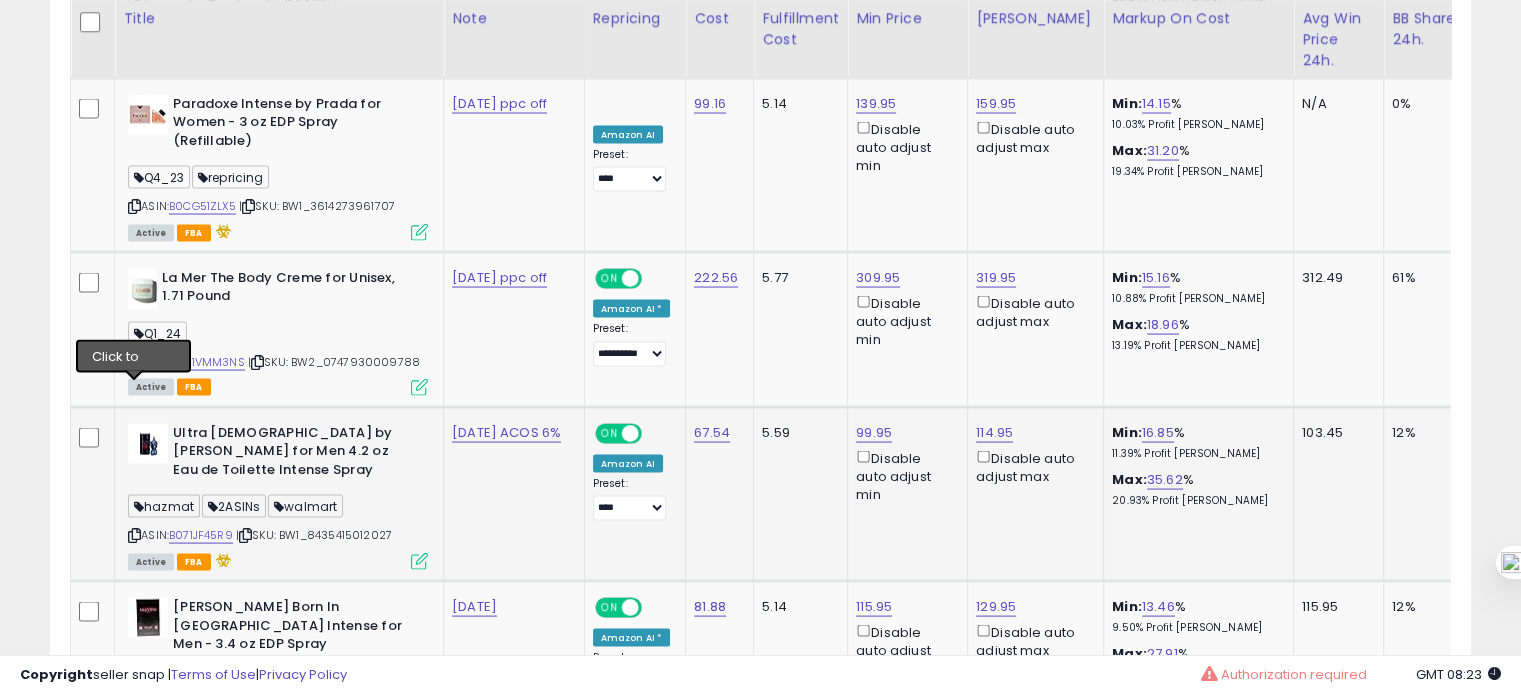 click at bounding box center [134, 535] 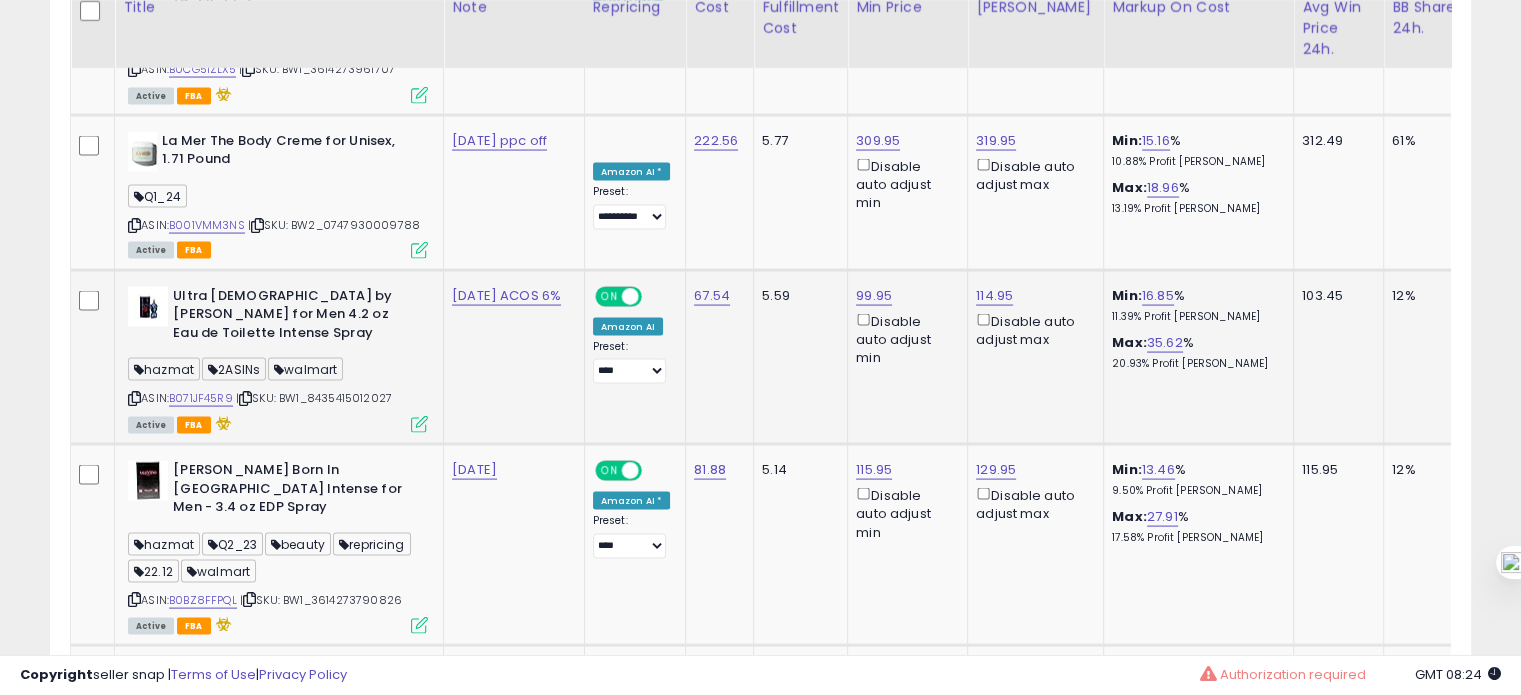 scroll, scrollTop: 3986, scrollLeft: 0, axis: vertical 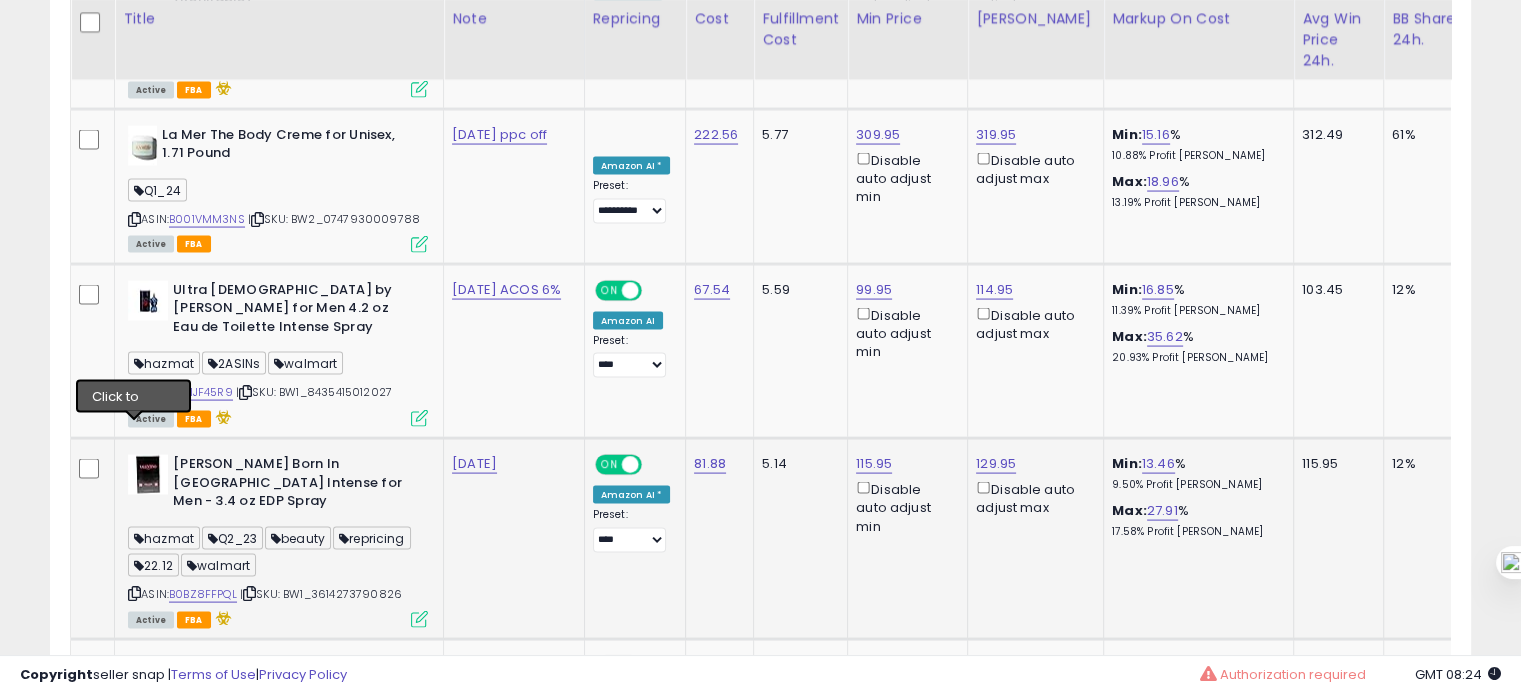 click at bounding box center [134, 593] 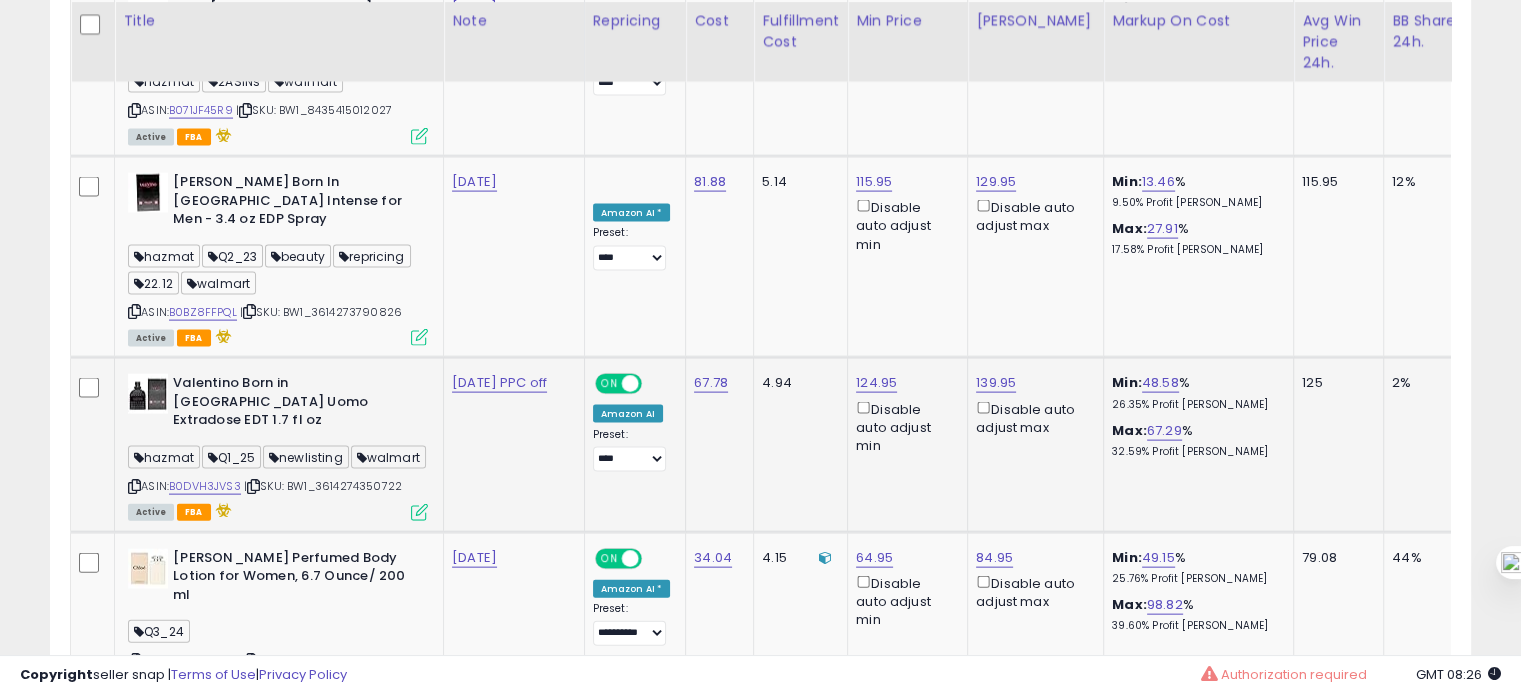 scroll, scrollTop: 4270, scrollLeft: 0, axis: vertical 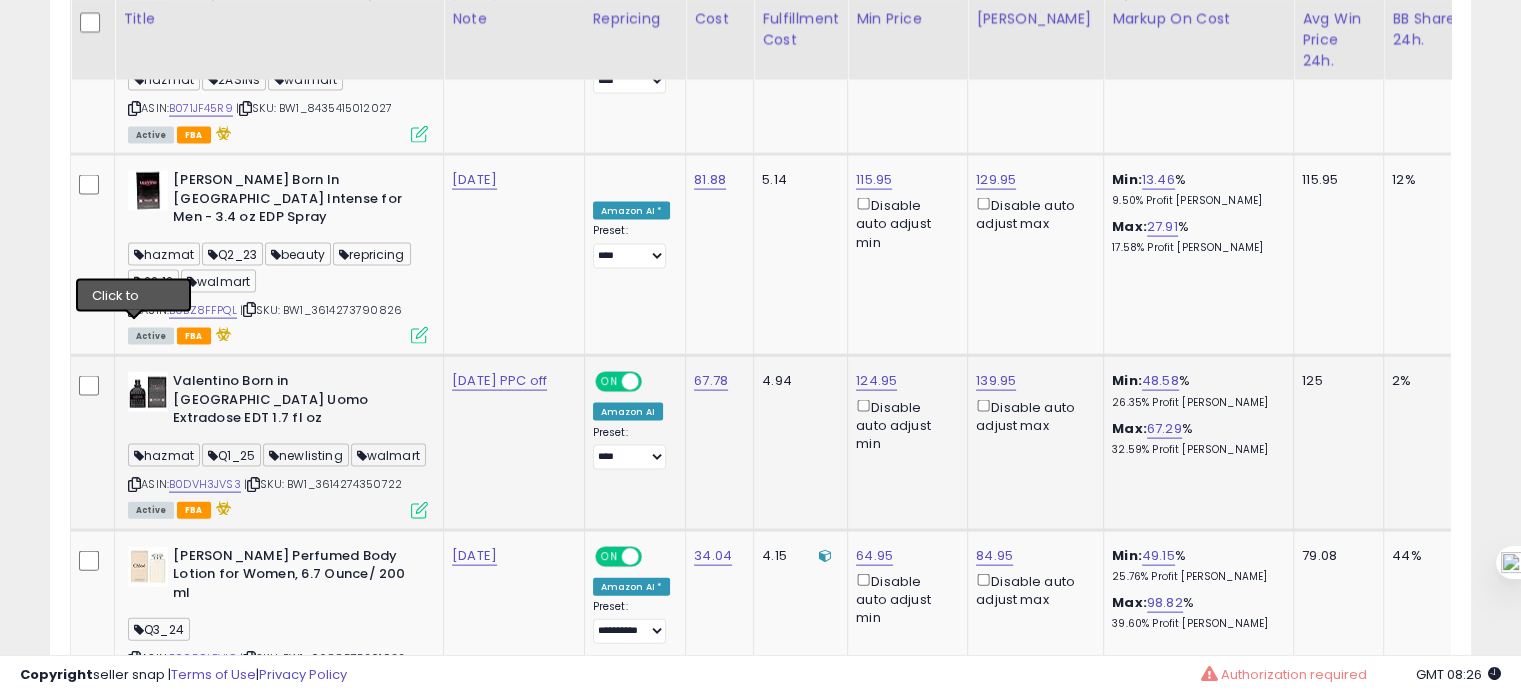 click at bounding box center [134, 484] 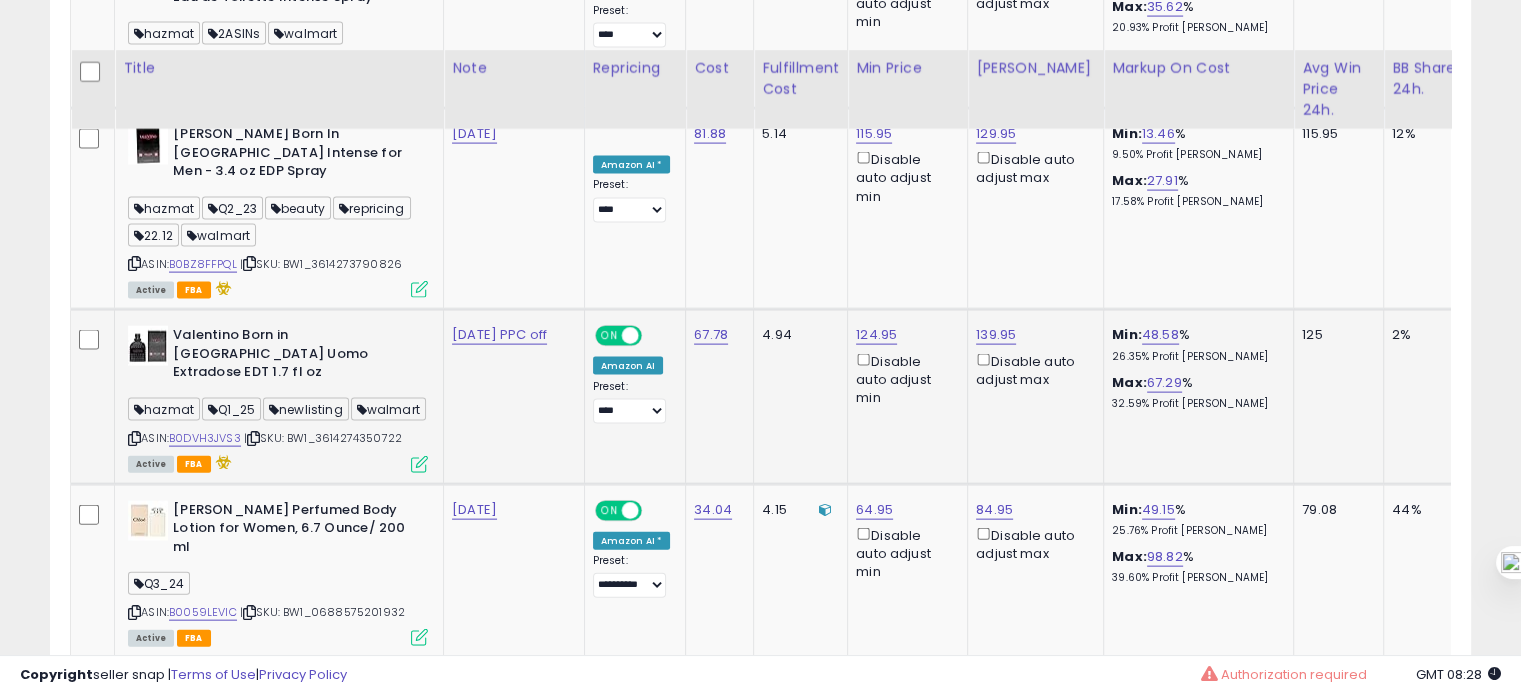 scroll, scrollTop: 4421, scrollLeft: 0, axis: vertical 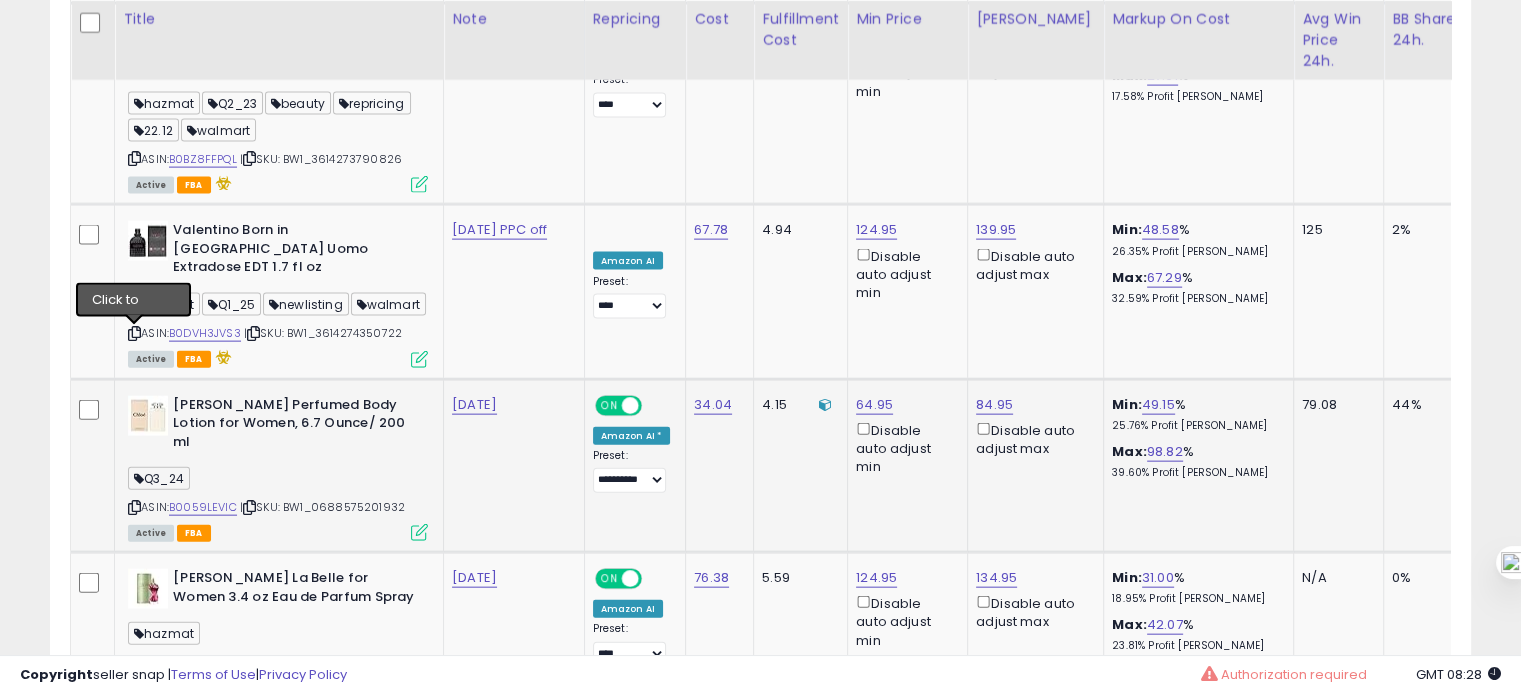 click at bounding box center [134, 507] 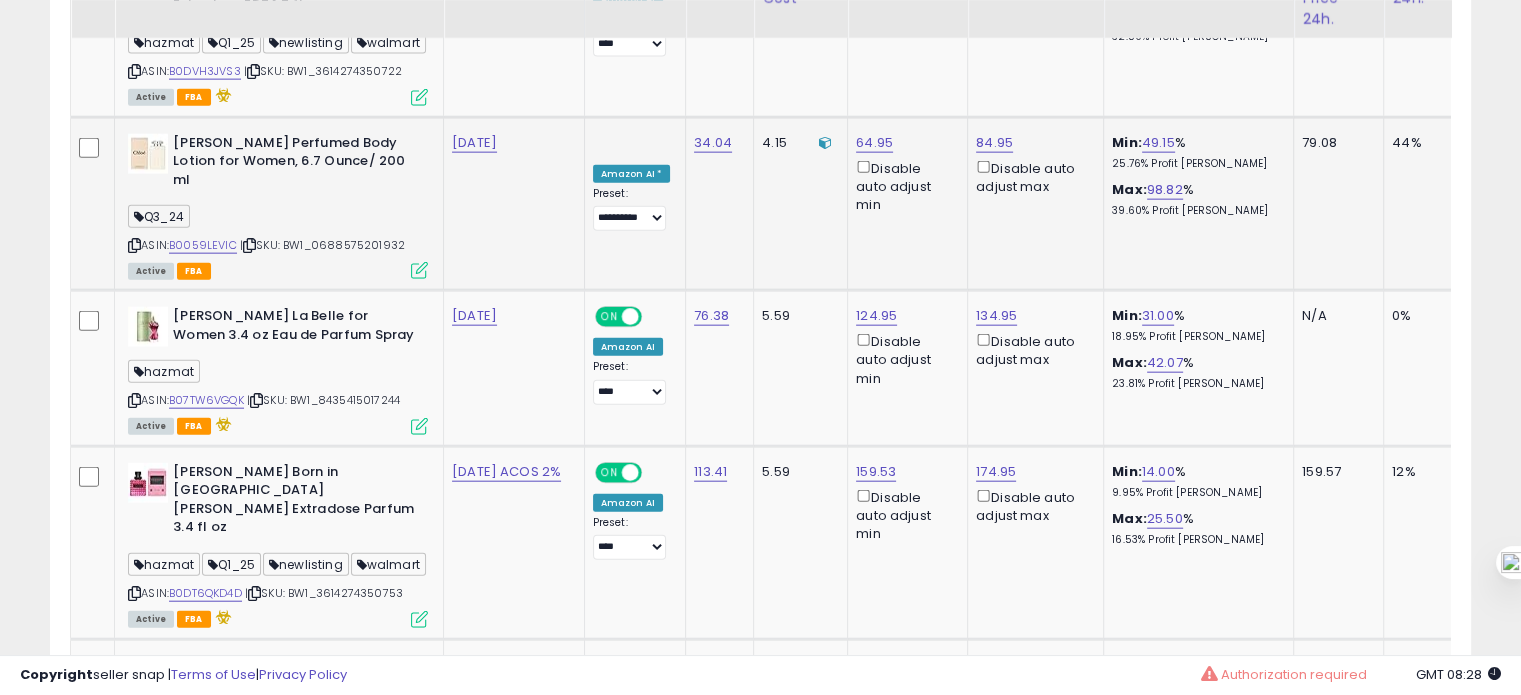 scroll, scrollTop: 4691, scrollLeft: 0, axis: vertical 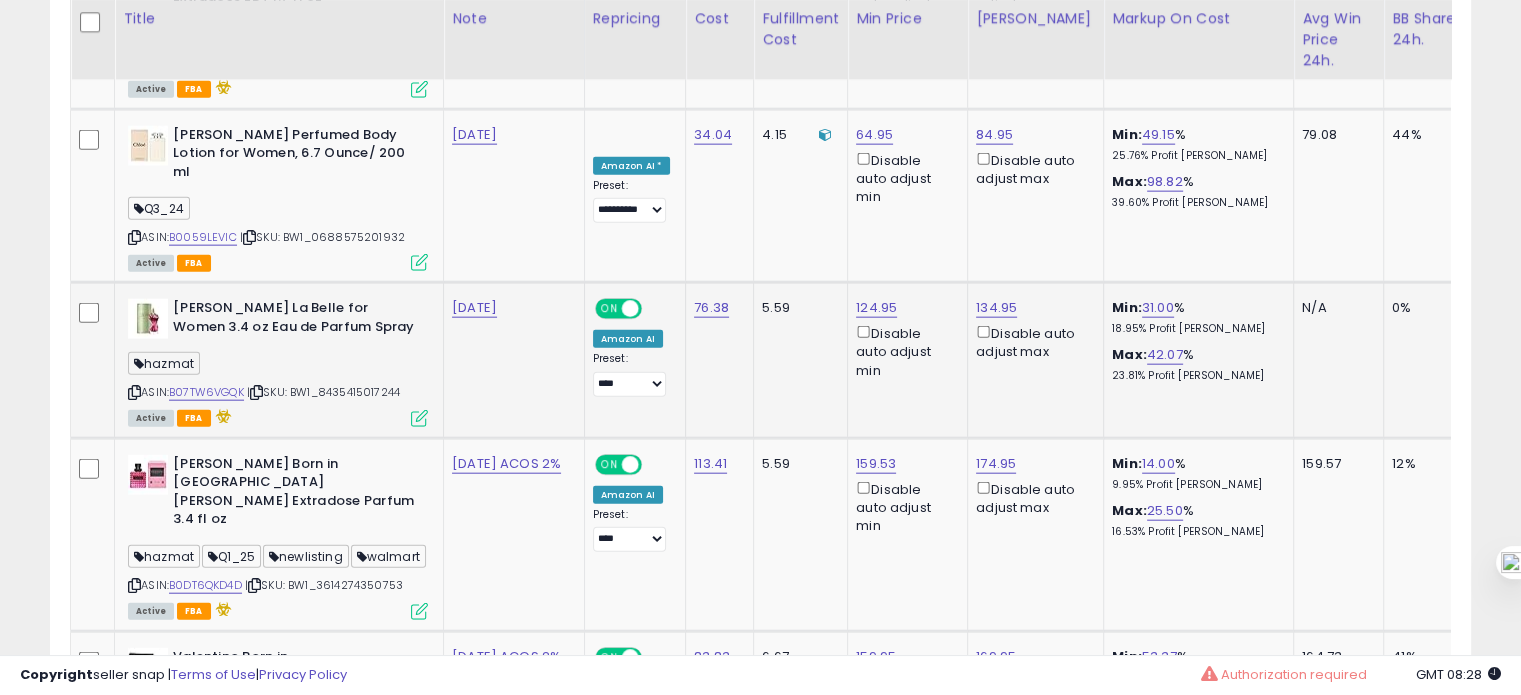 click at bounding box center (134, 392) 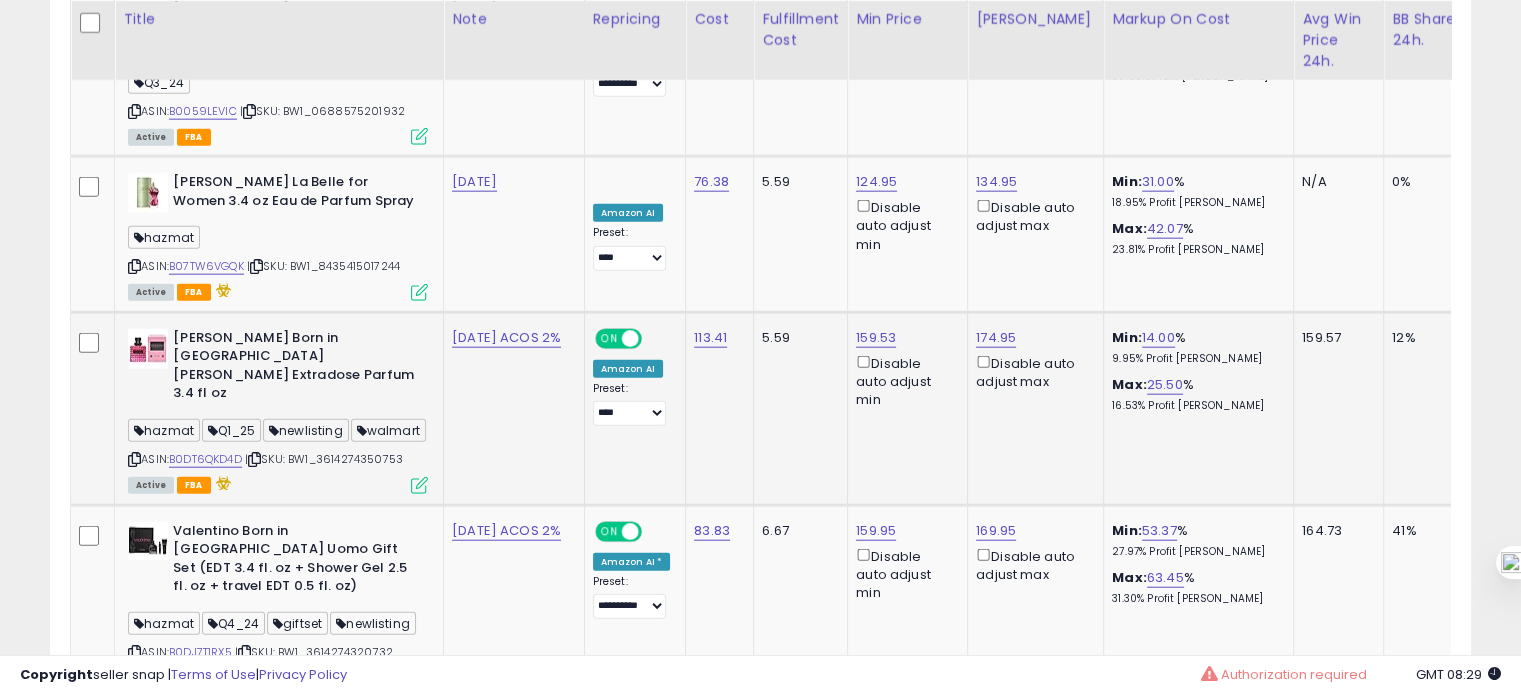scroll, scrollTop: 4831, scrollLeft: 0, axis: vertical 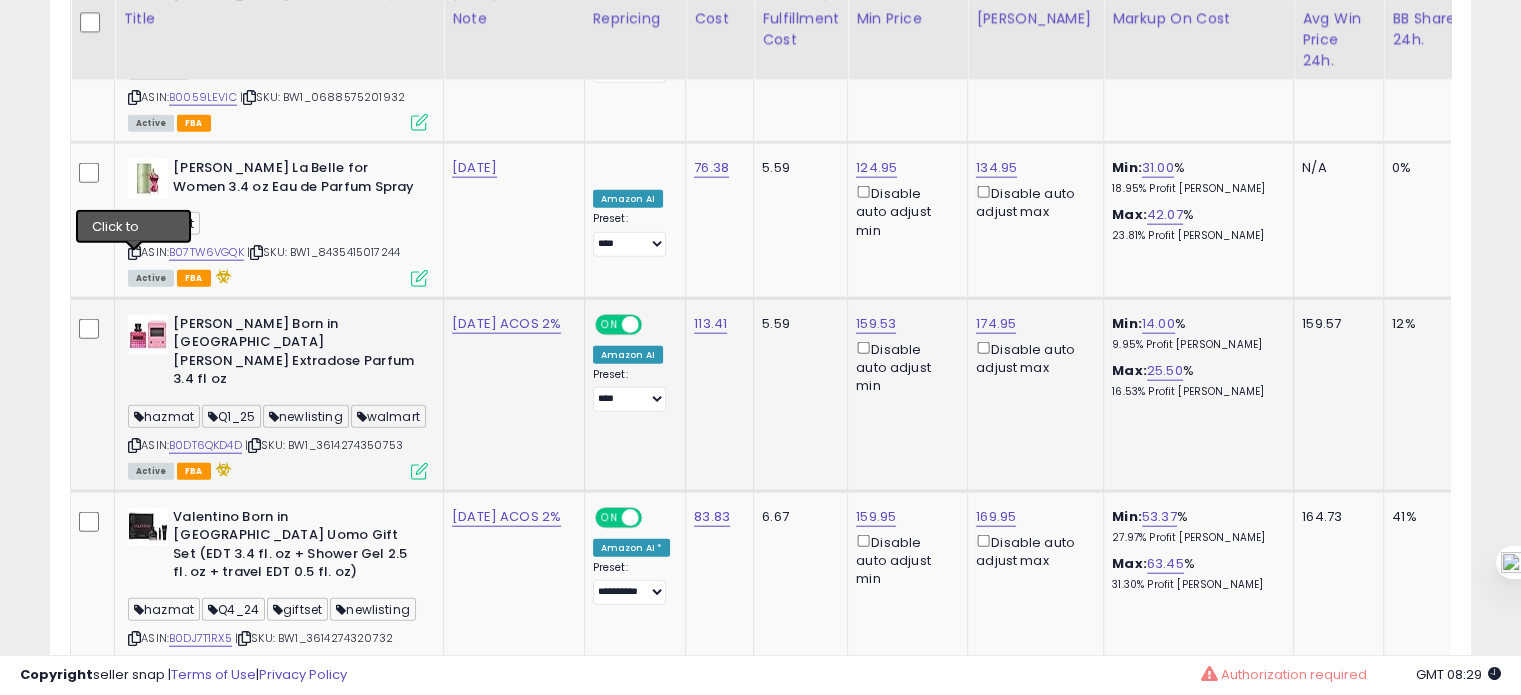 click at bounding box center (134, 445) 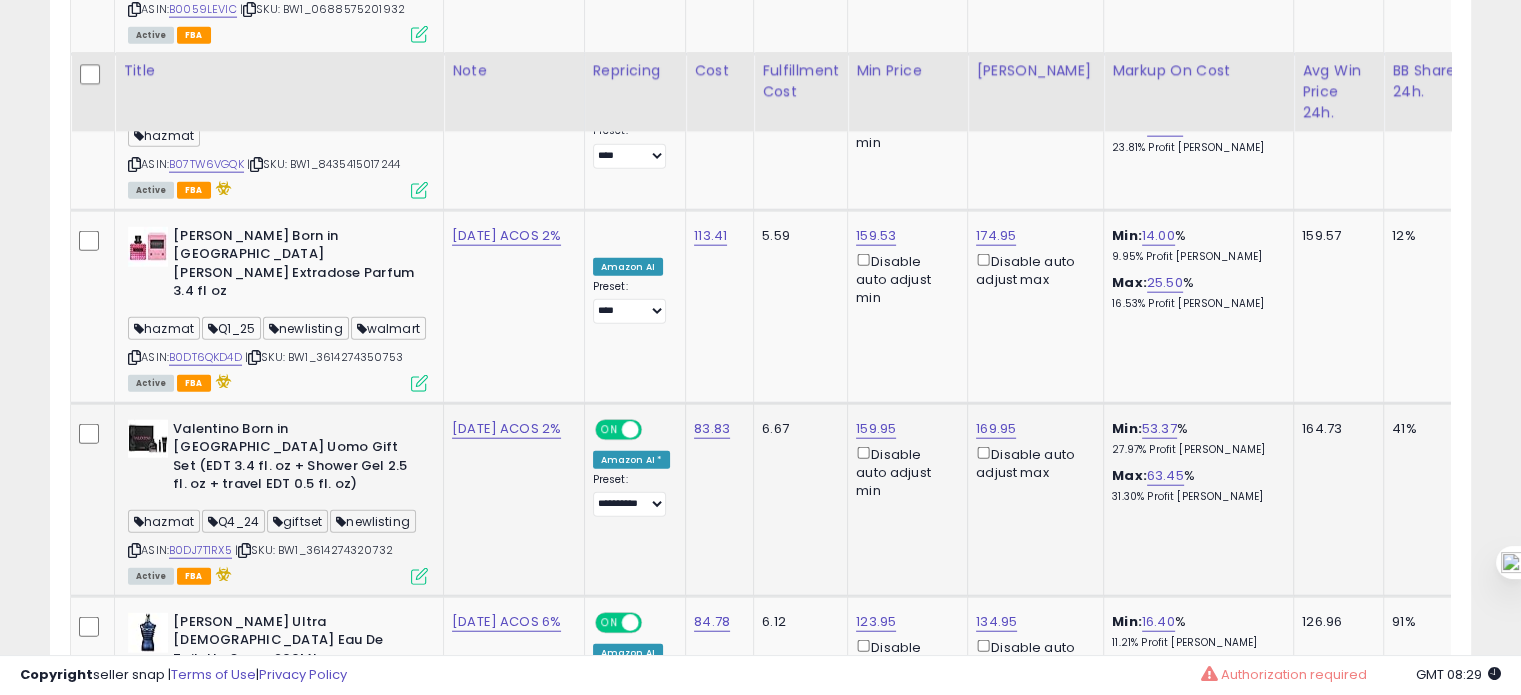 scroll, scrollTop: 5002, scrollLeft: 0, axis: vertical 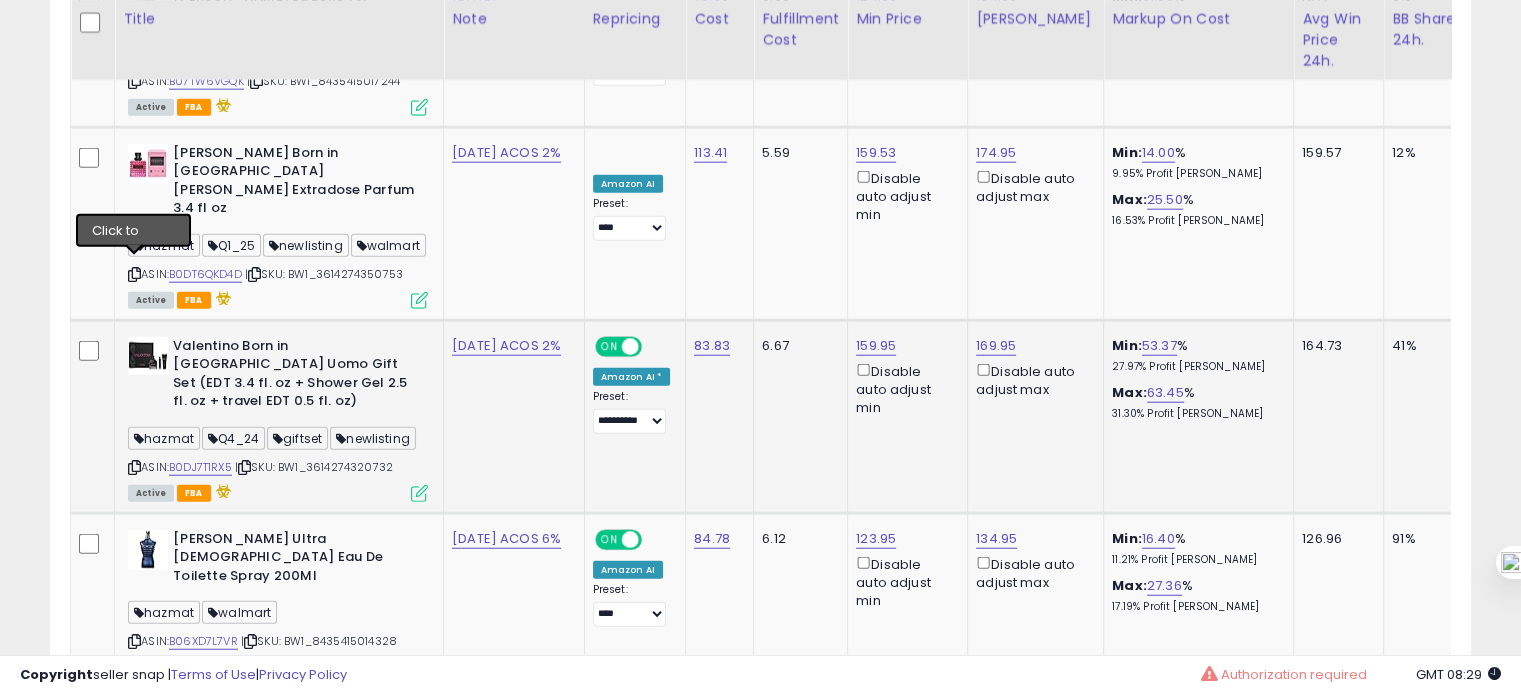 click at bounding box center (134, 467) 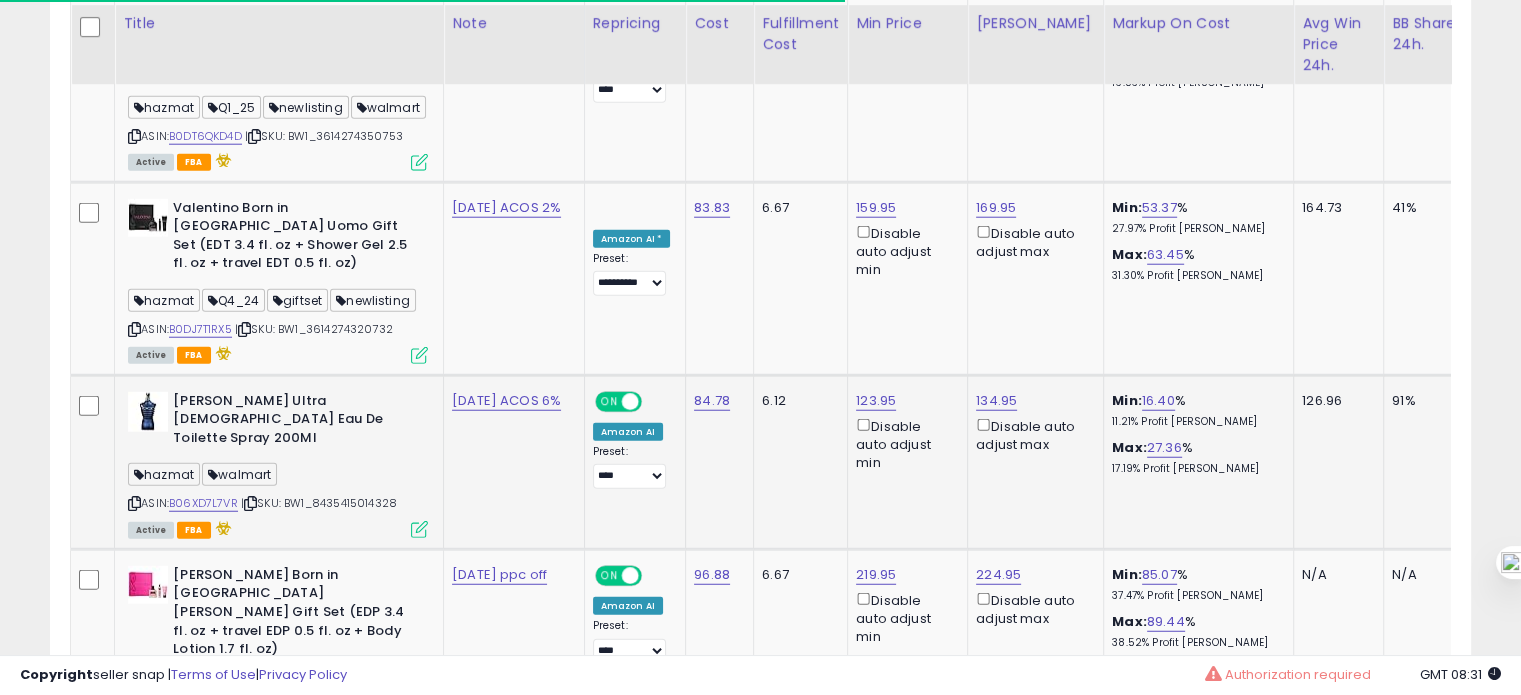 scroll, scrollTop: 5145, scrollLeft: 0, axis: vertical 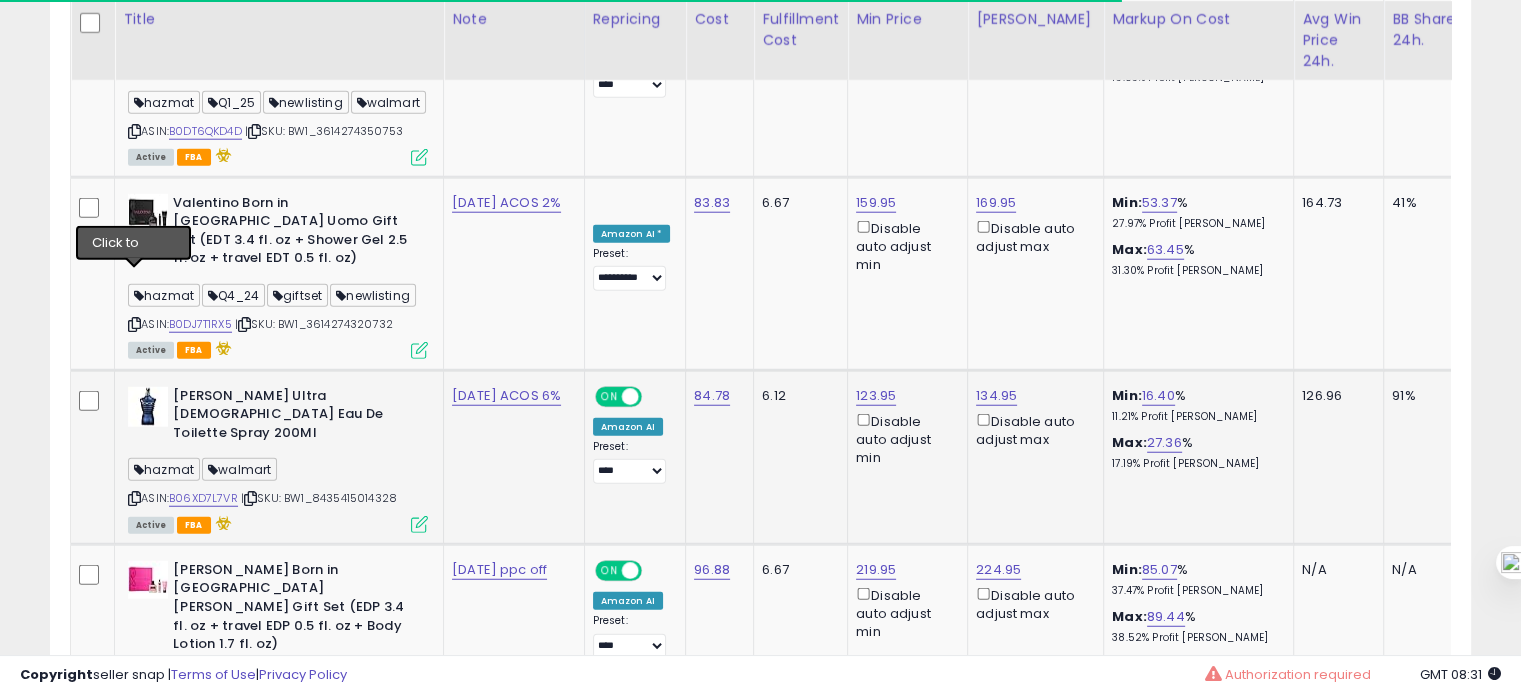 click at bounding box center (134, 498) 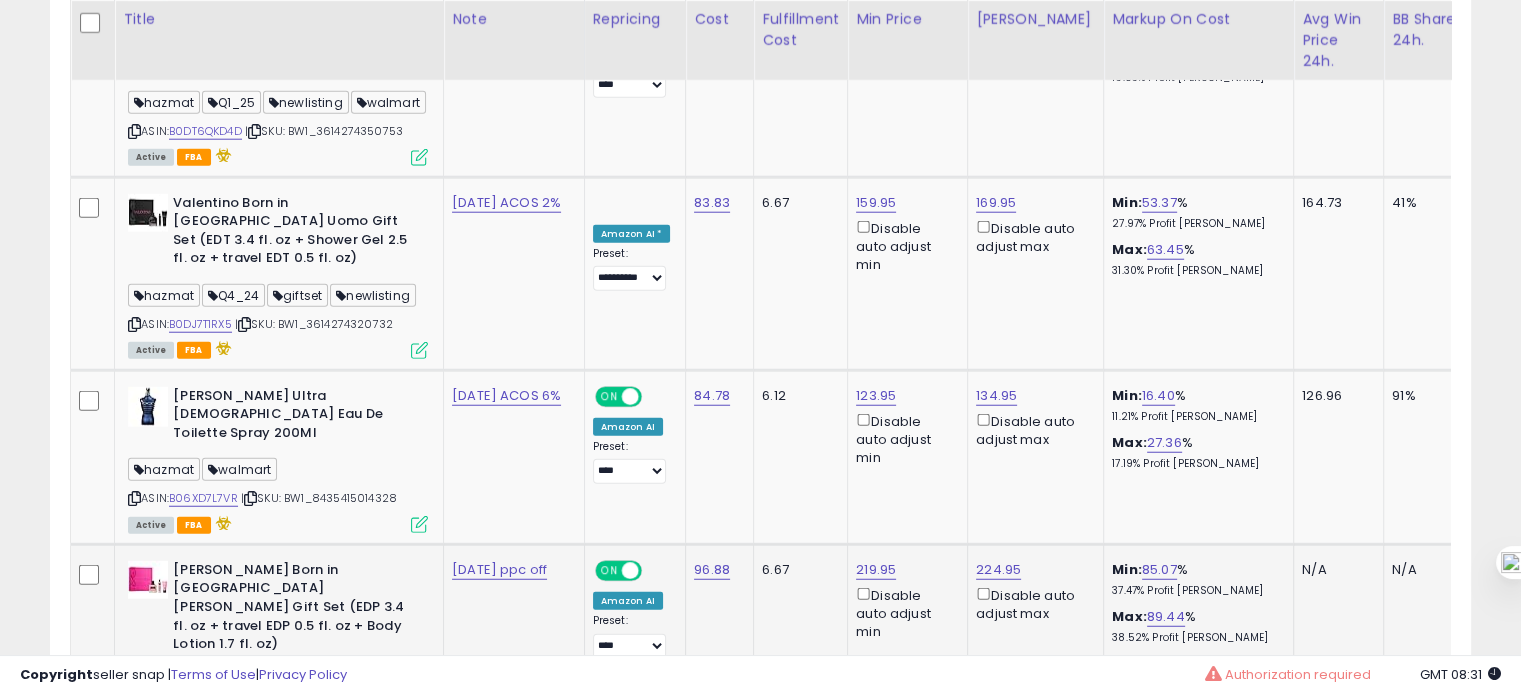 scroll, scrollTop: 0, scrollLeft: 660, axis: horizontal 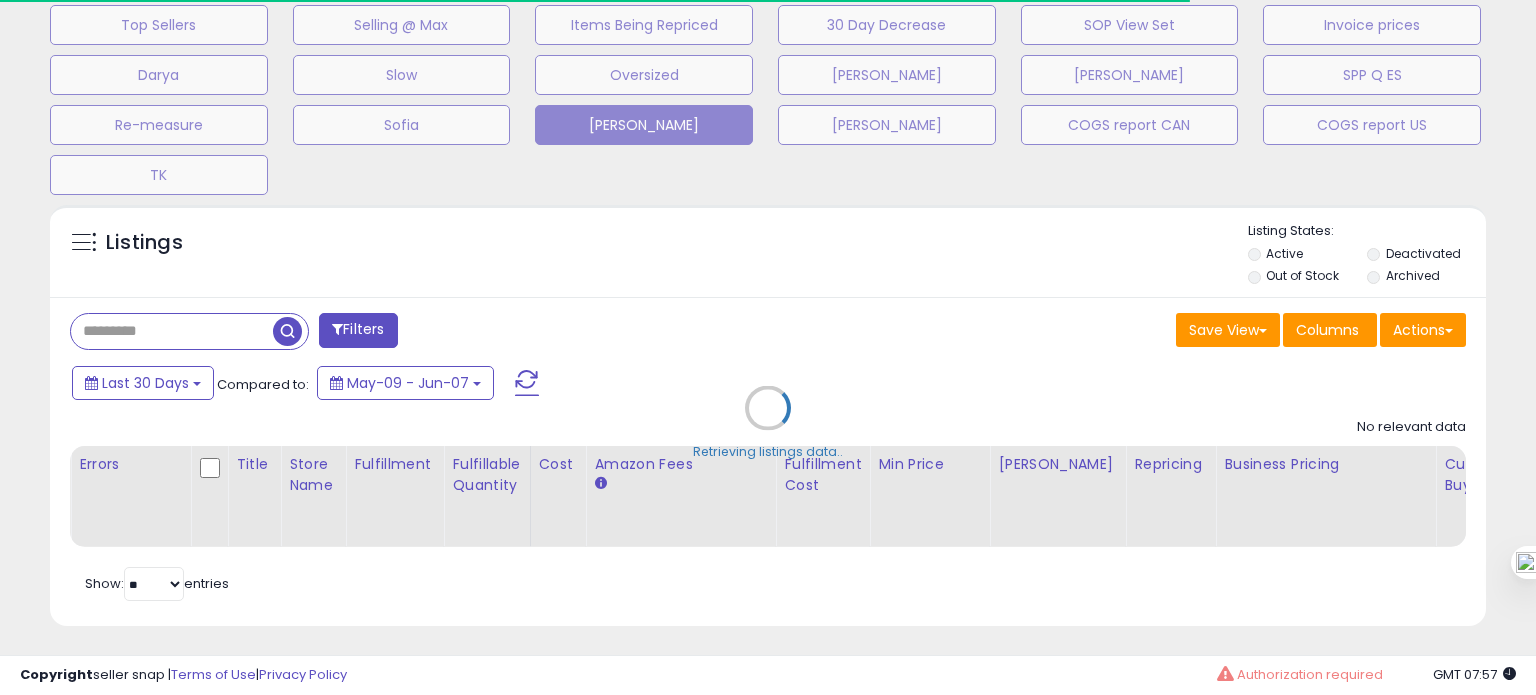 type on "**********" 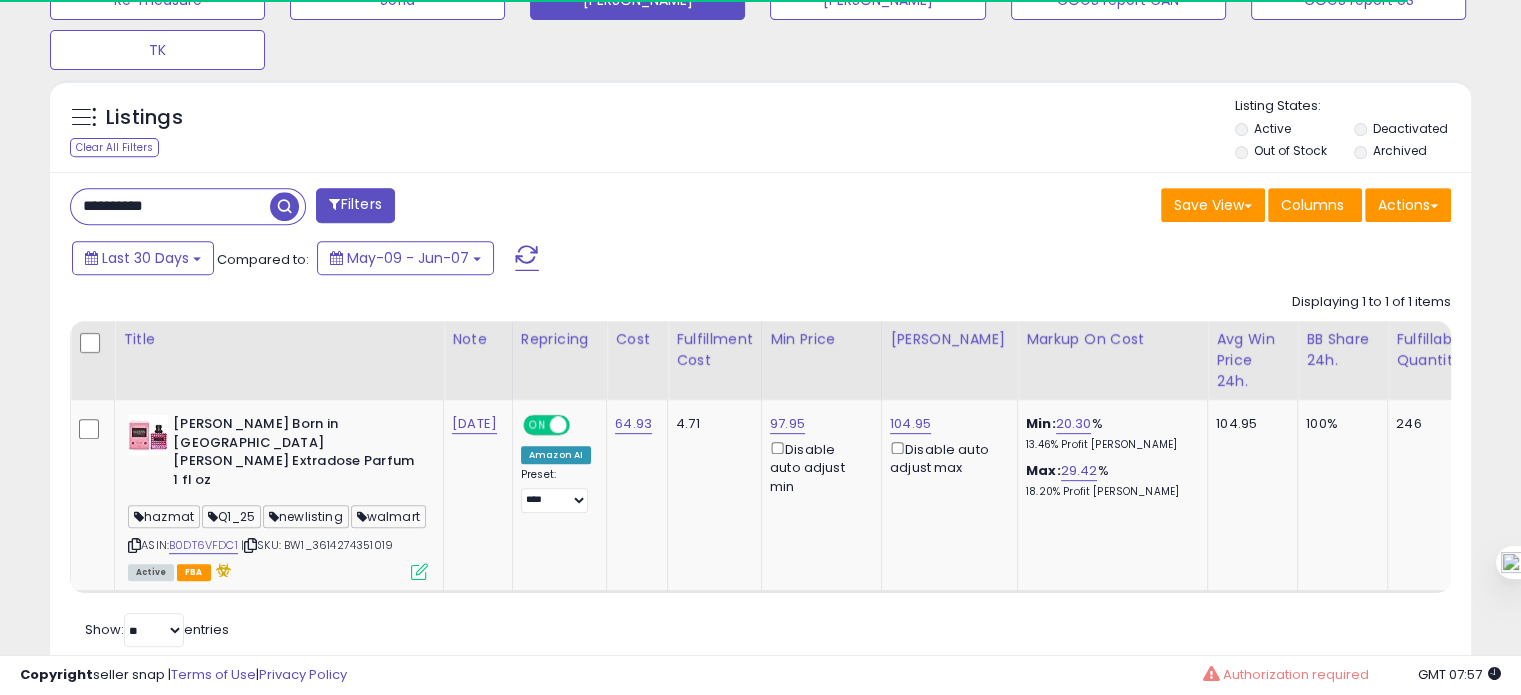 scroll, scrollTop: 802, scrollLeft: 0, axis: vertical 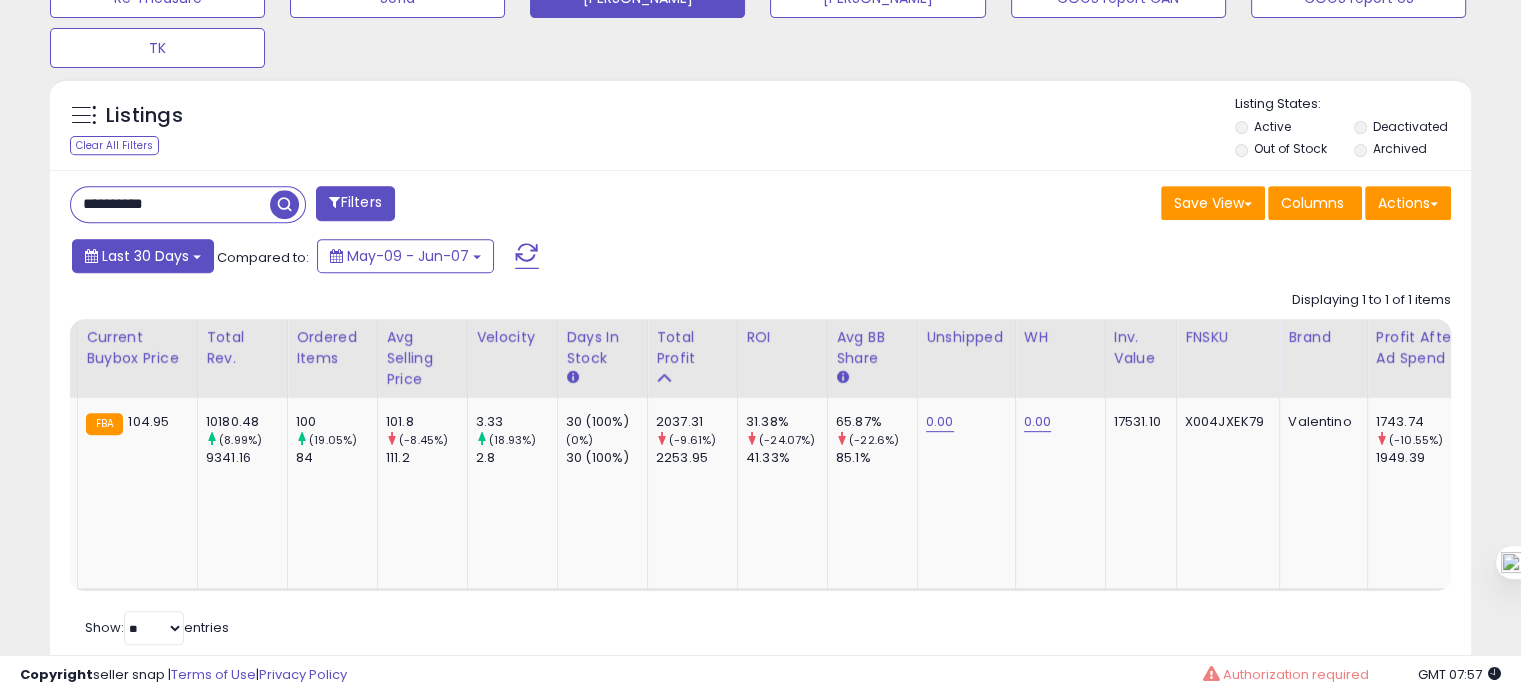 click on "Last 30 Days" at bounding box center (145, 256) 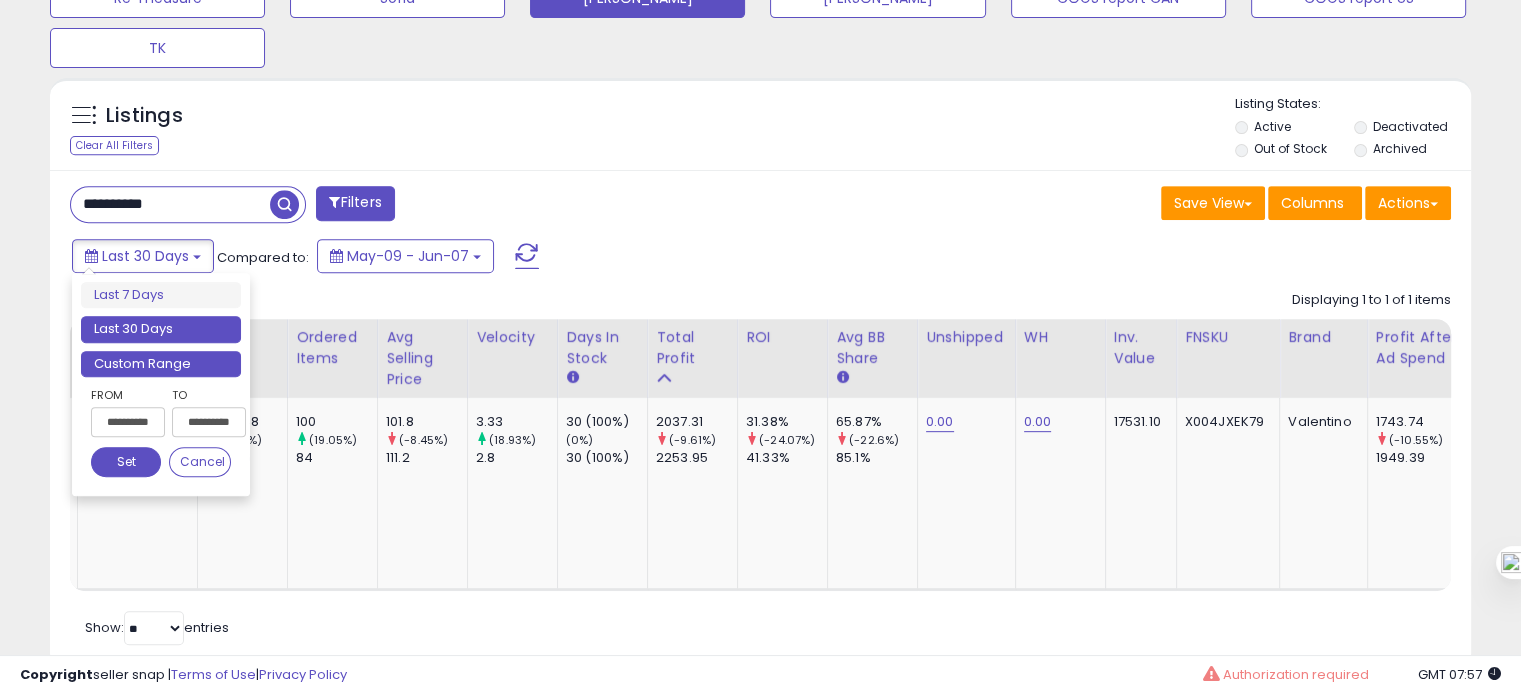 click on "Custom Range" at bounding box center [161, 364] 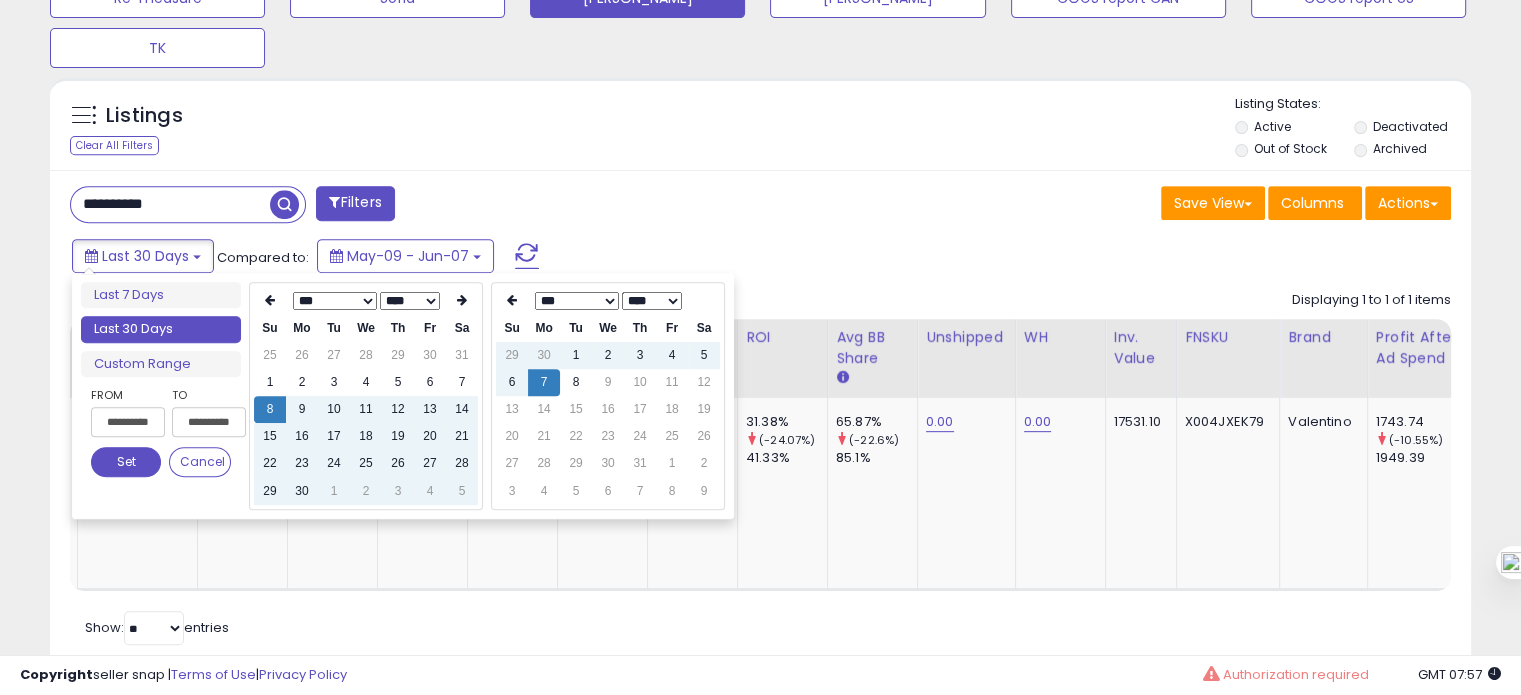 type on "**********" 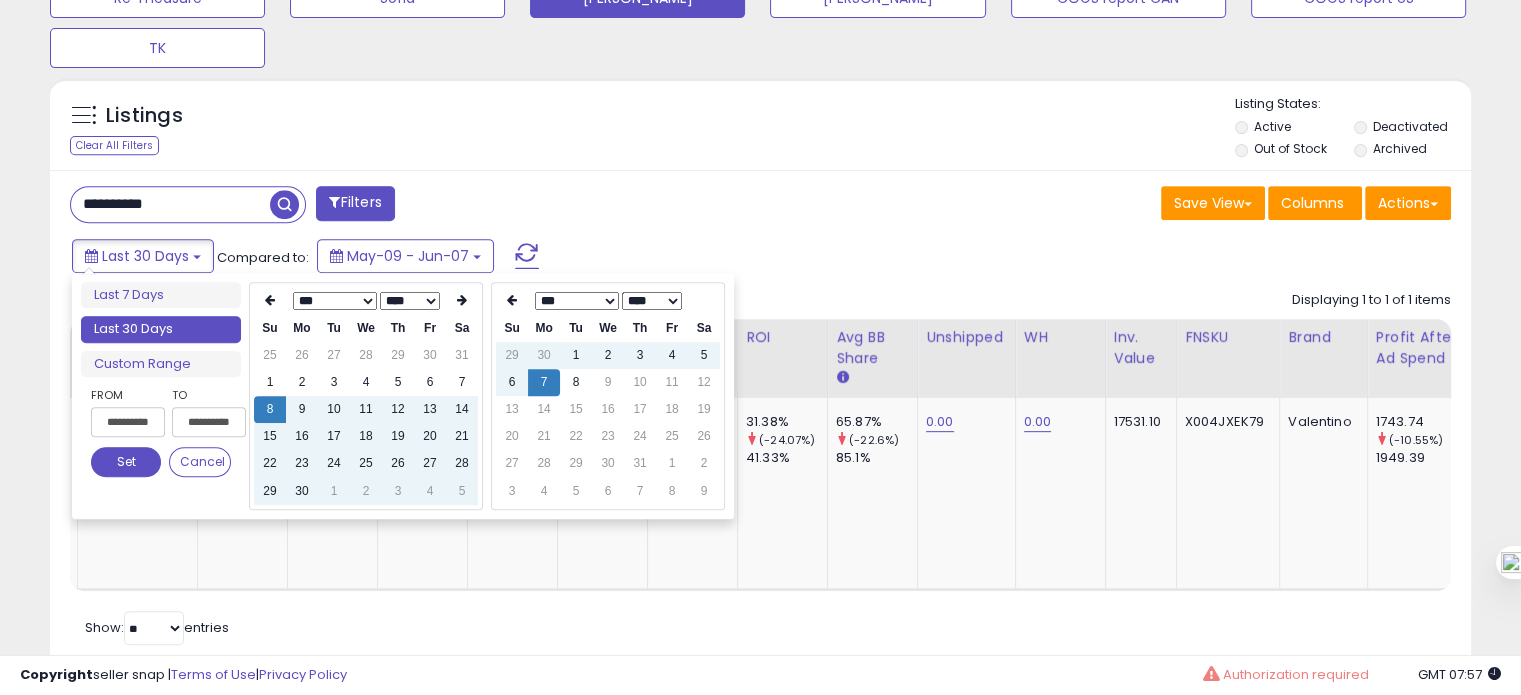 type on "**********" 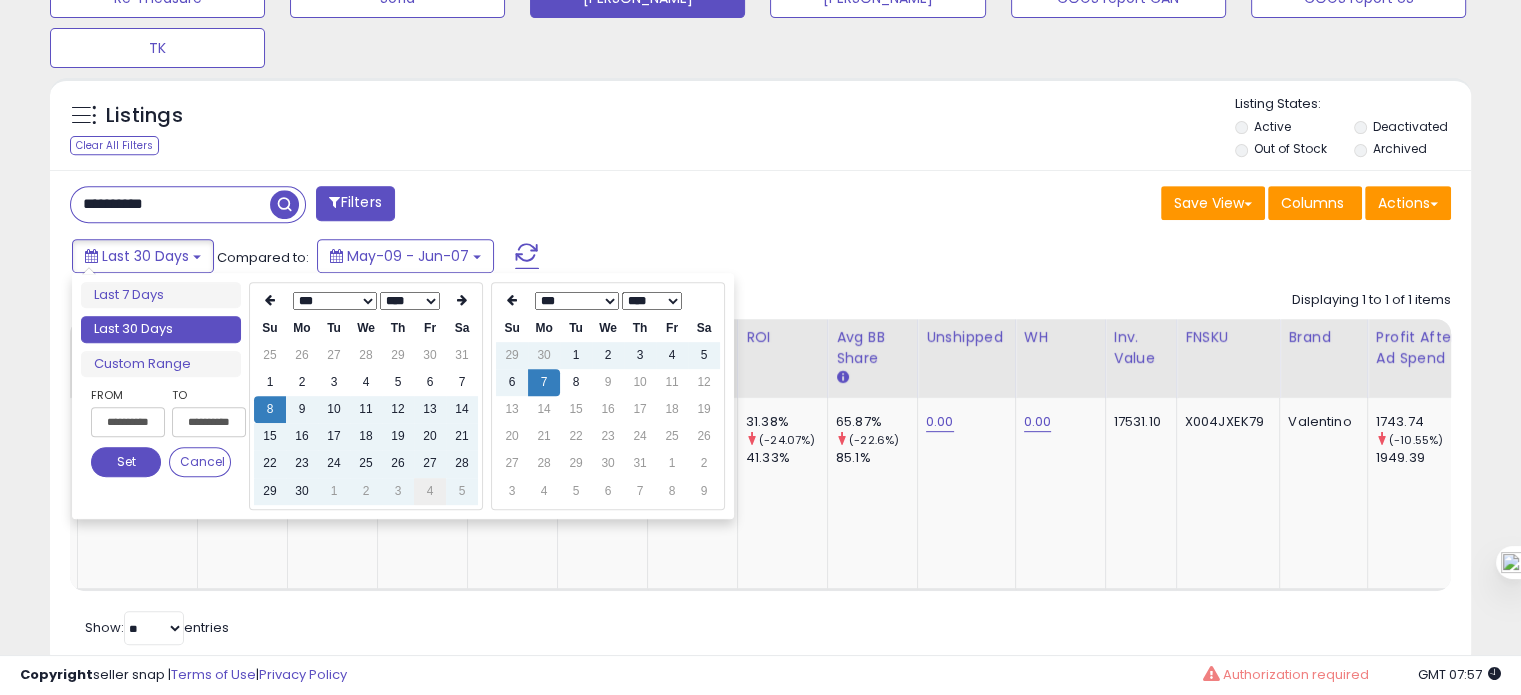 type on "**********" 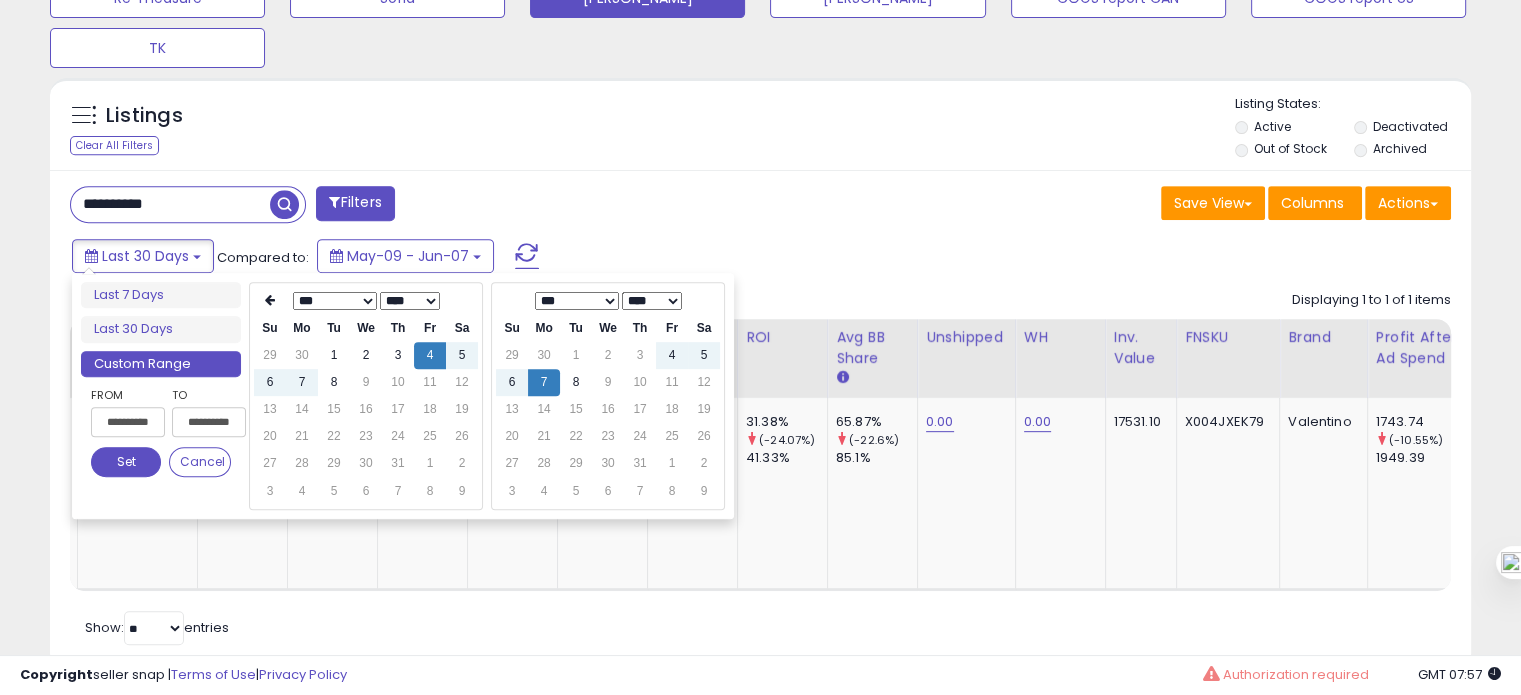 click on "**********" at bounding box center [126, 416] 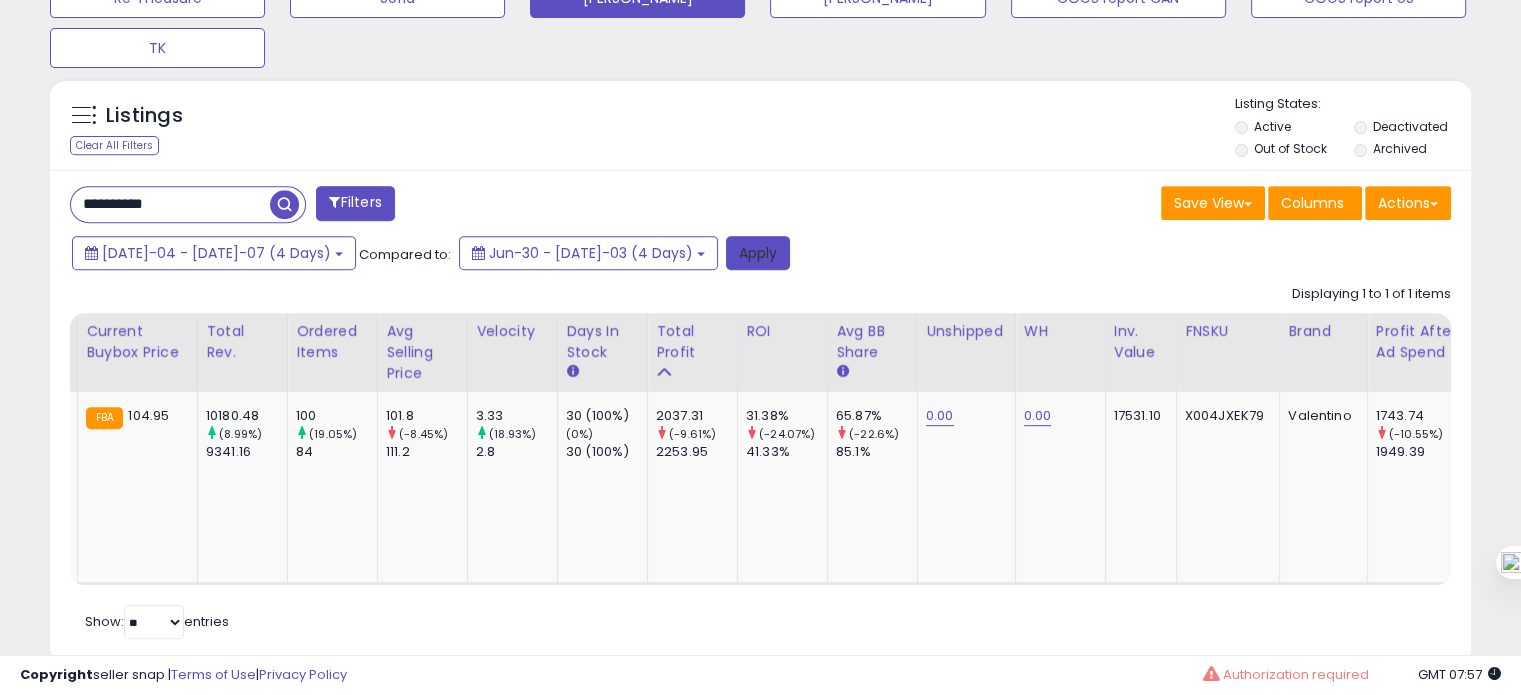 click on "Apply" at bounding box center [758, 253] 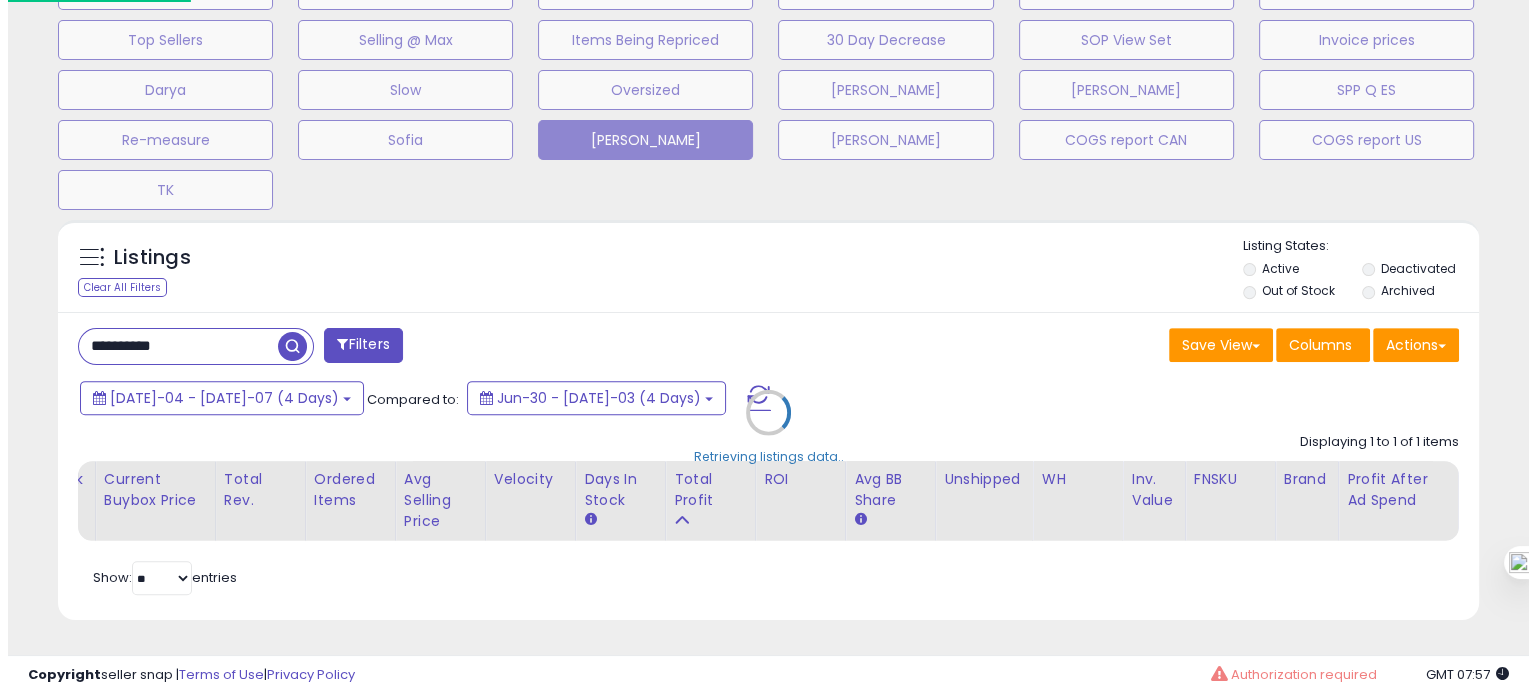 scroll, scrollTop: 674, scrollLeft: 0, axis: vertical 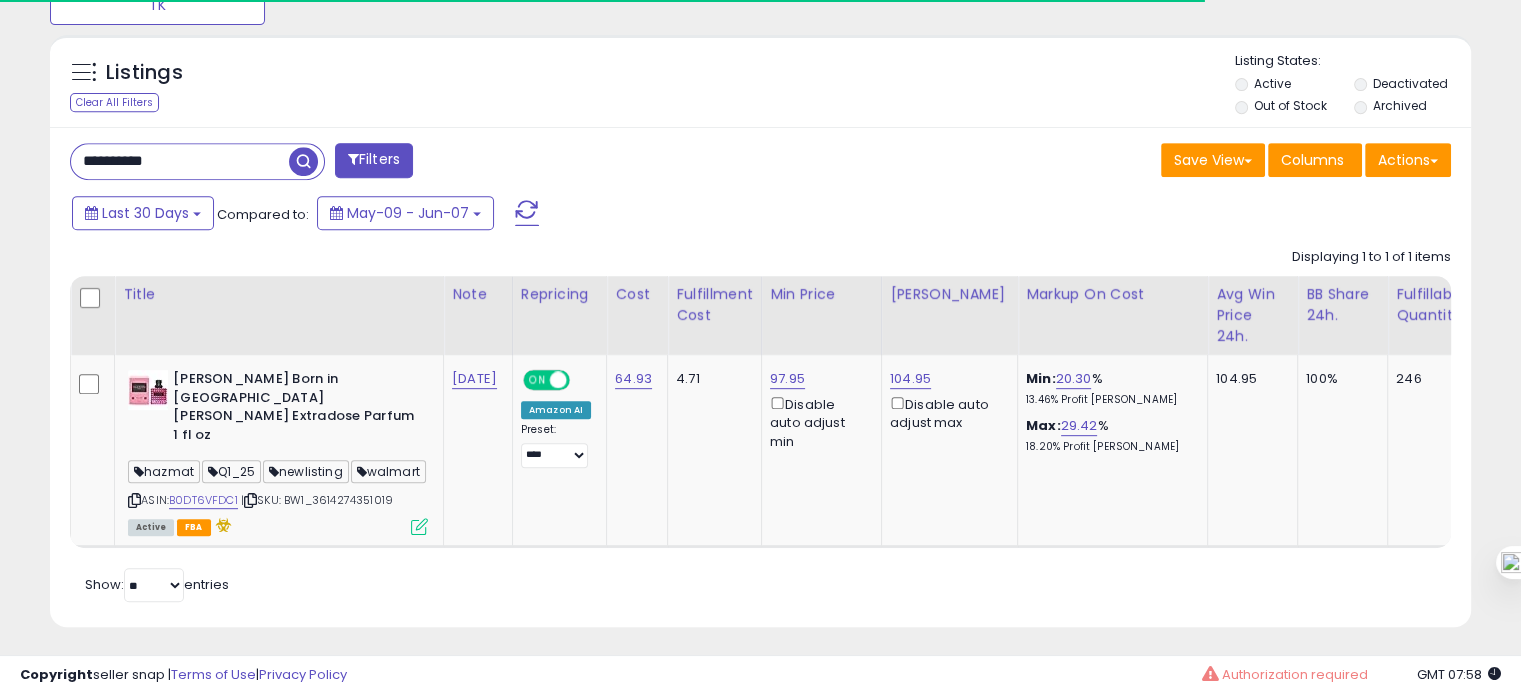 click on "**********" at bounding box center (180, 161) 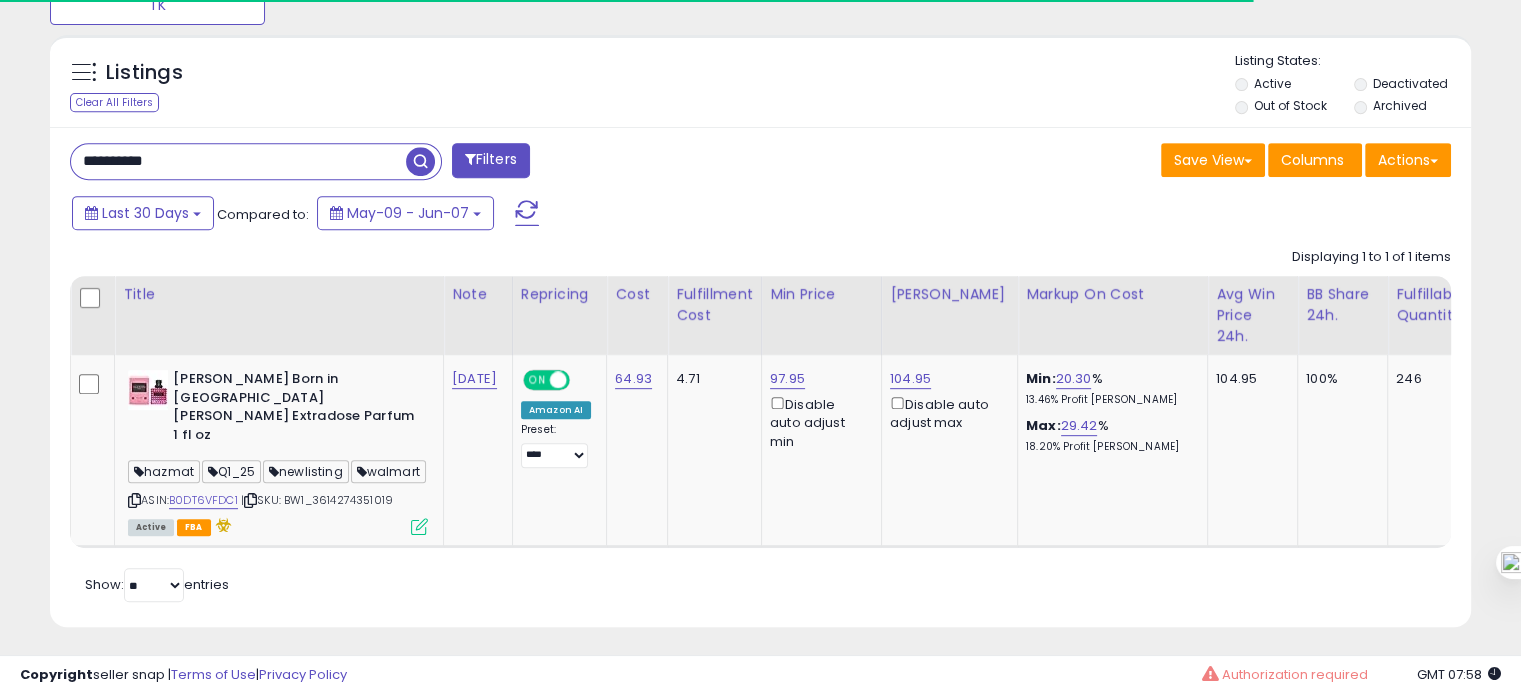 paste 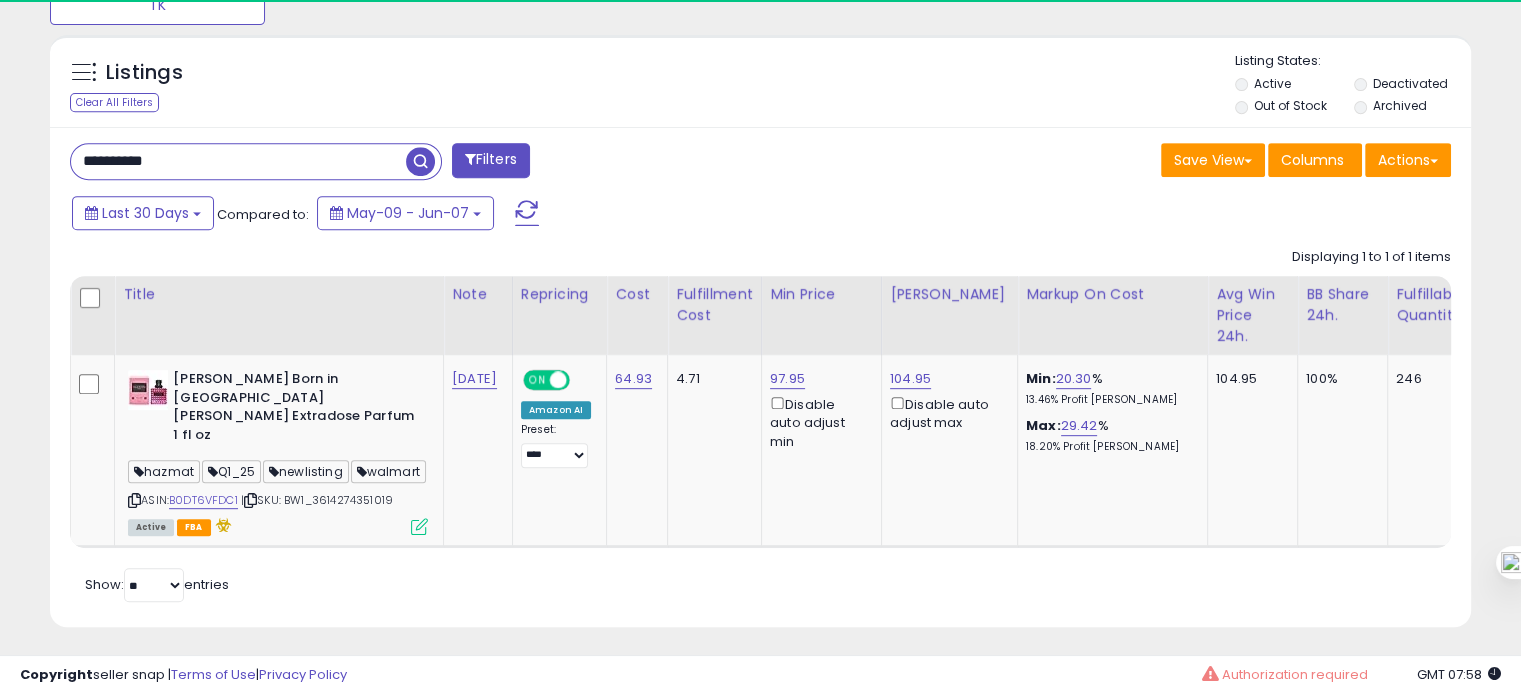 type on "**********" 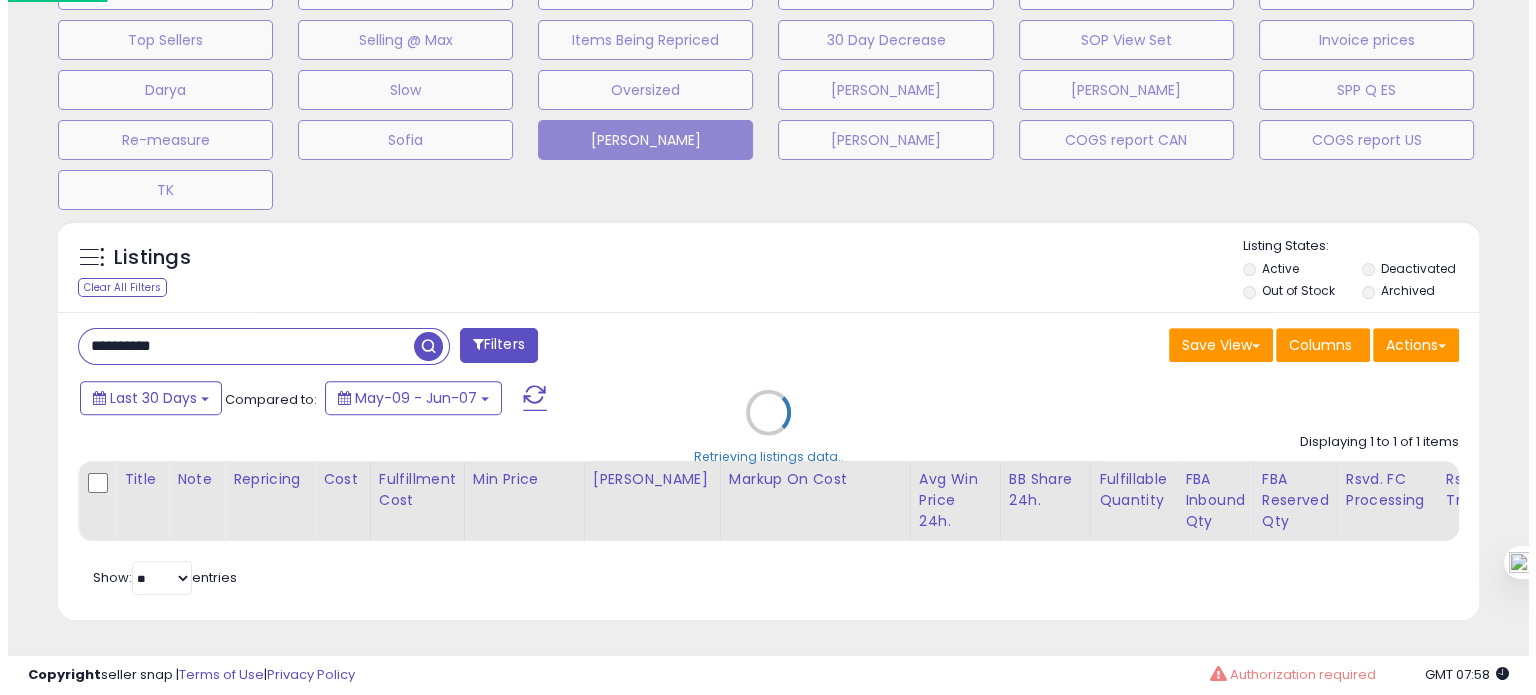 scroll, scrollTop: 674, scrollLeft: 0, axis: vertical 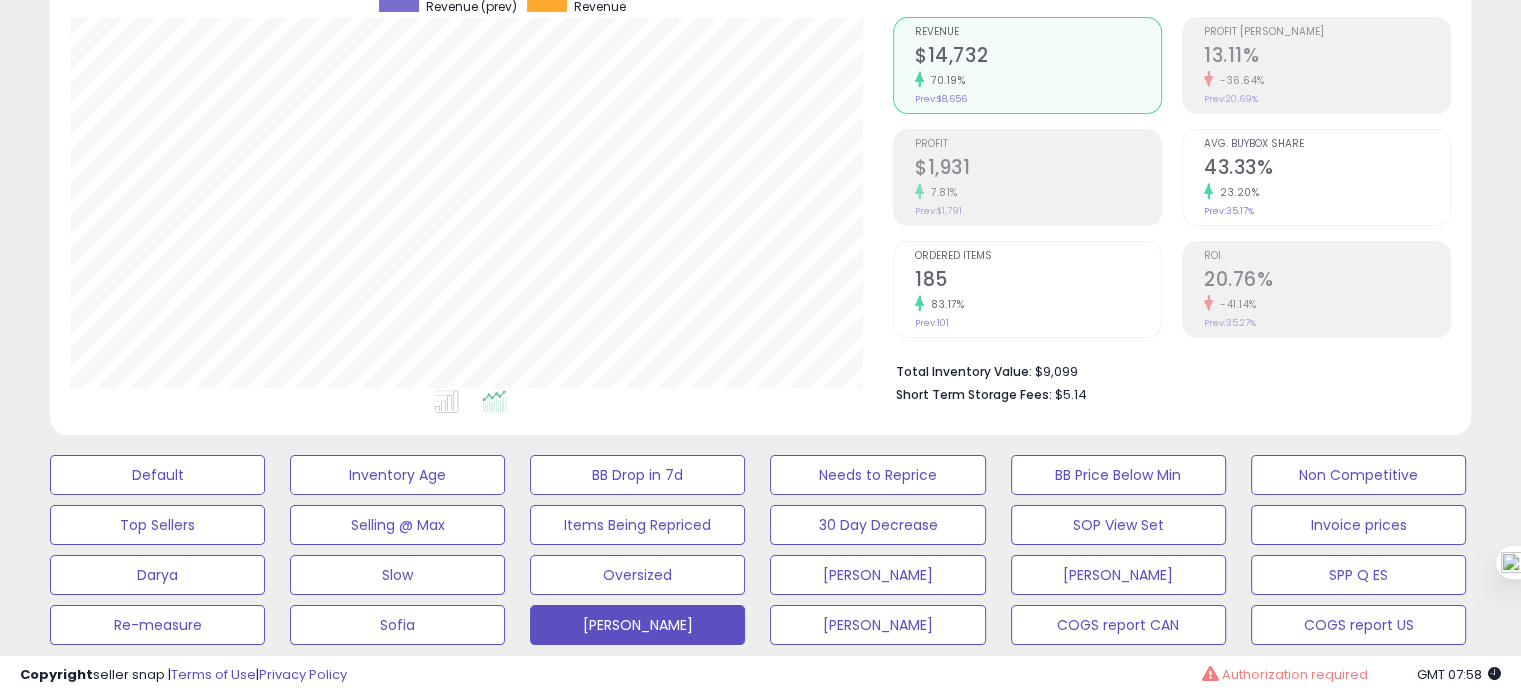 click on "Ordered Items" at bounding box center [1038, 256] 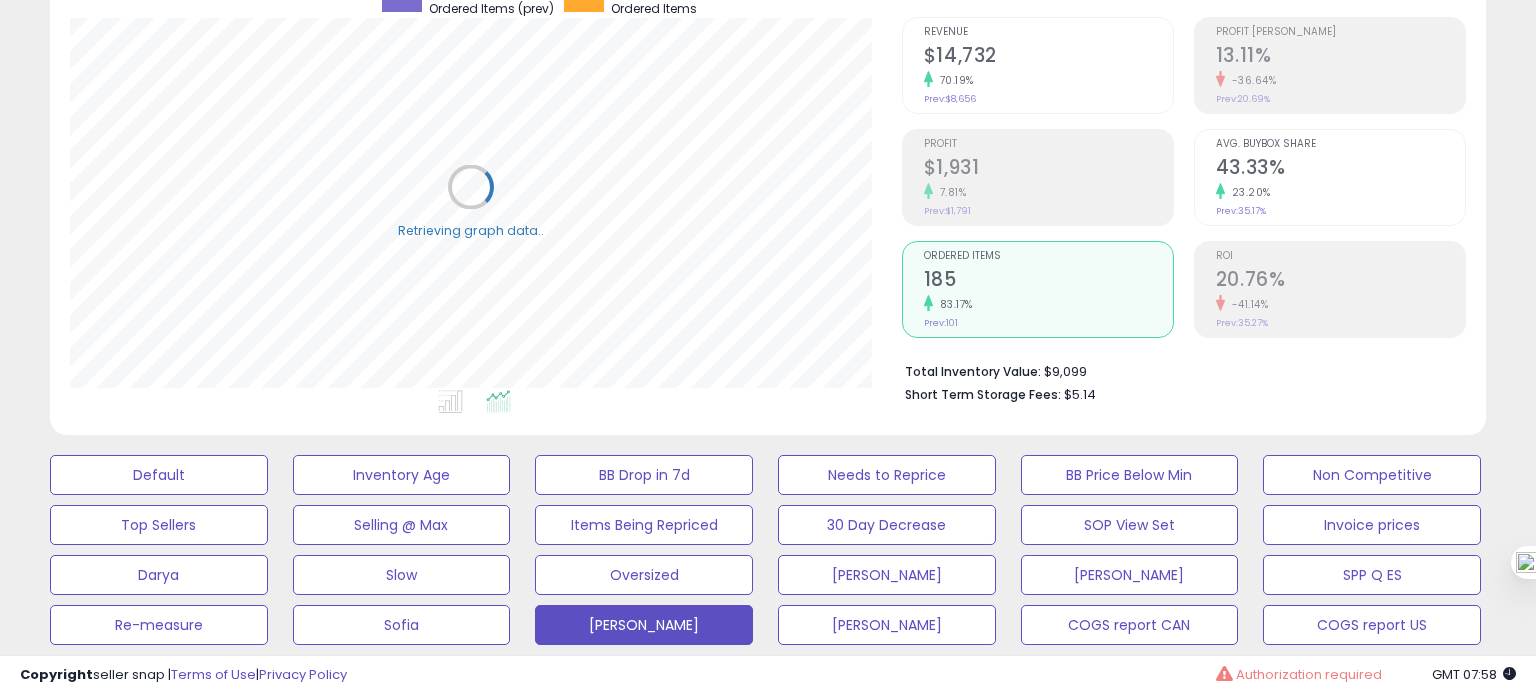 scroll, scrollTop: 999589, scrollLeft: 999168, axis: both 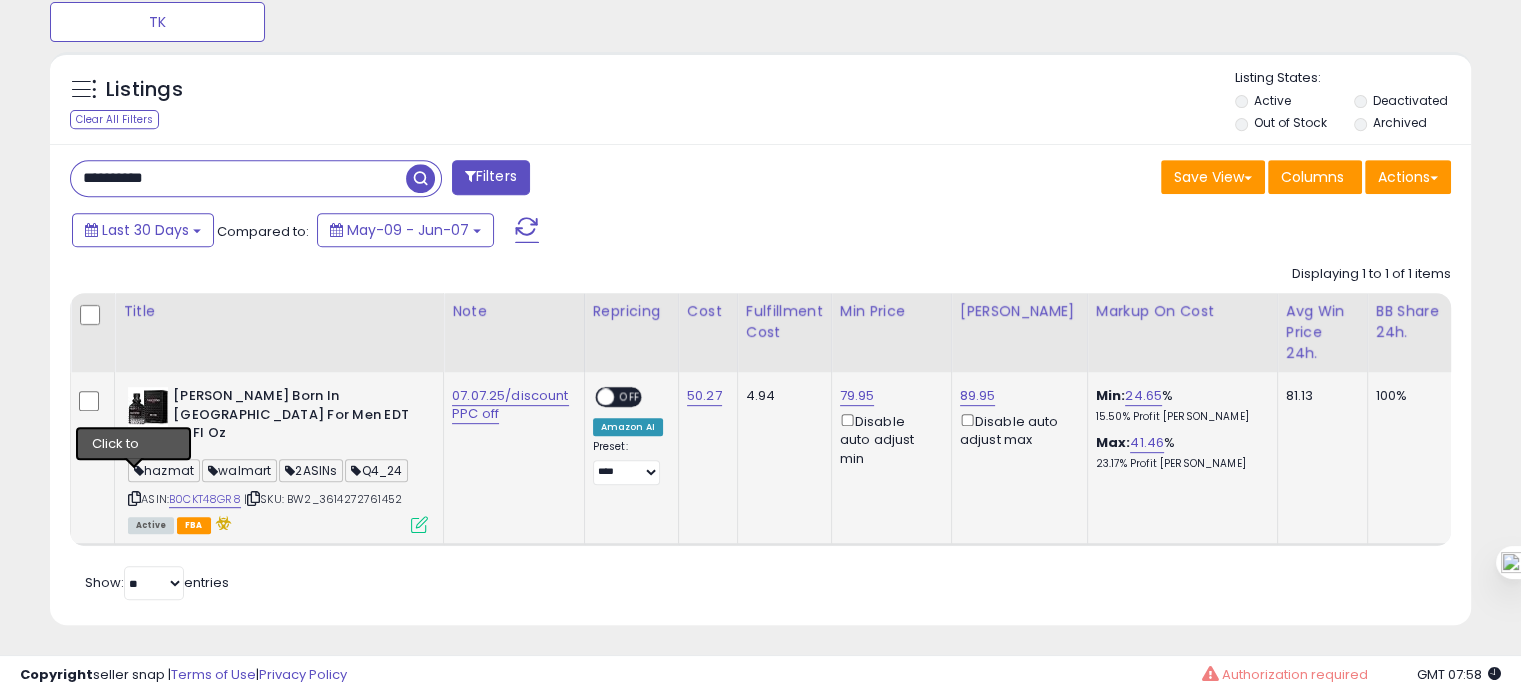 click at bounding box center (134, 498) 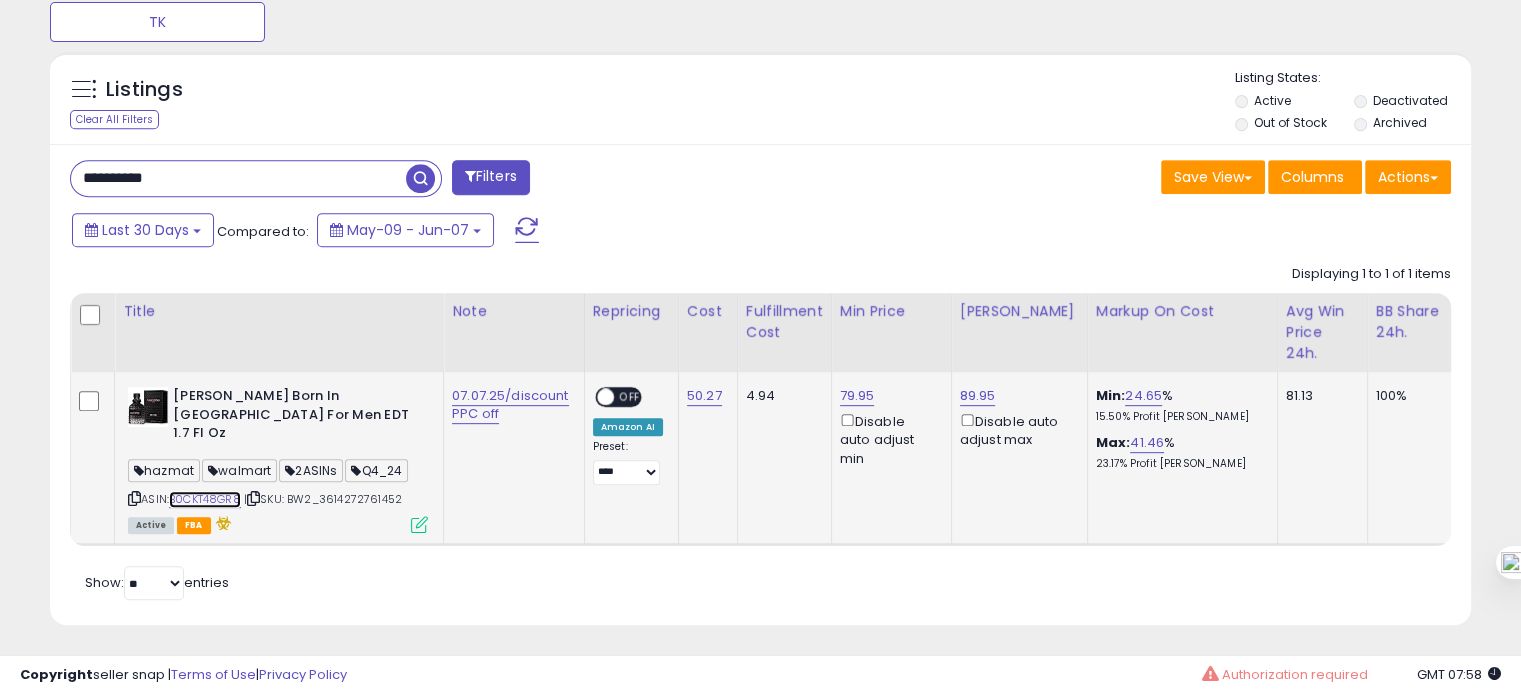 click on "B0CKT48GR8" at bounding box center (205, 499) 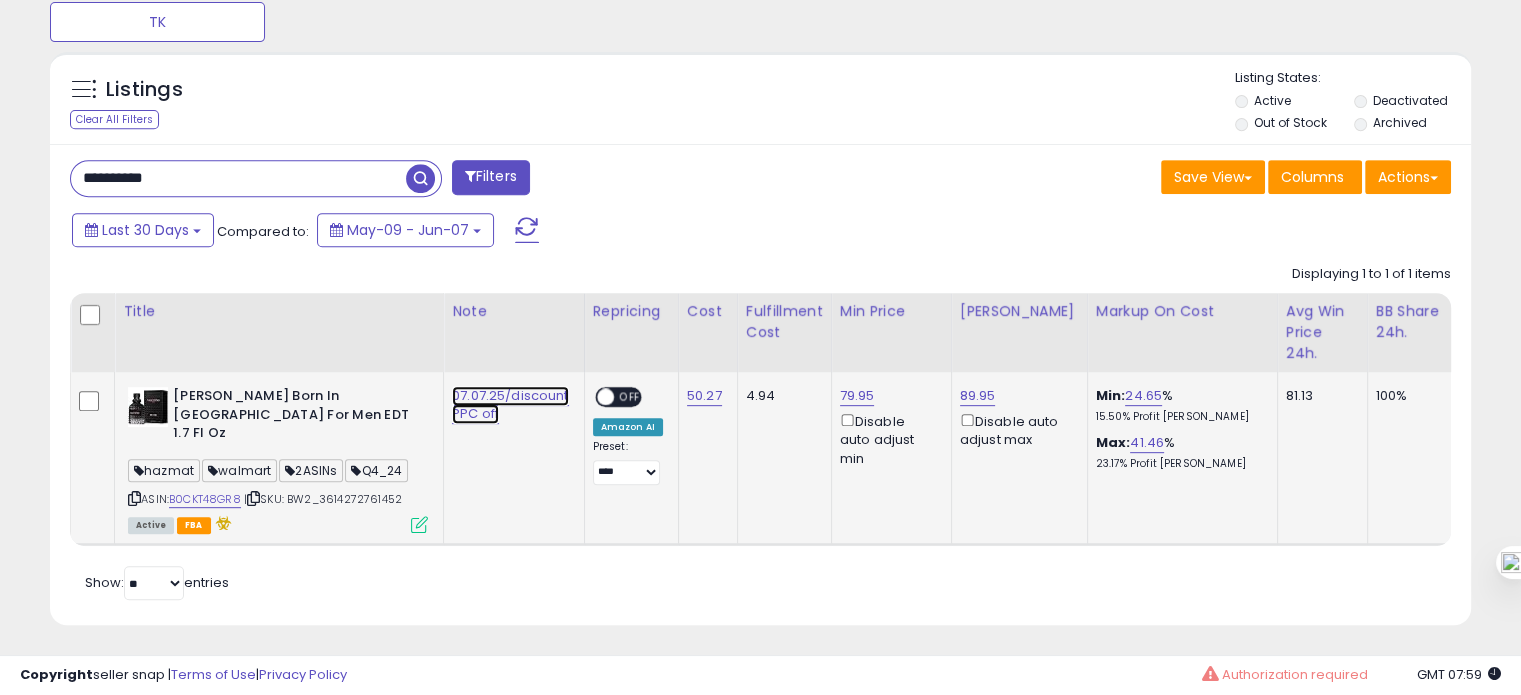 click on "07.07.25/discount PPC off" at bounding box center (510, 405) 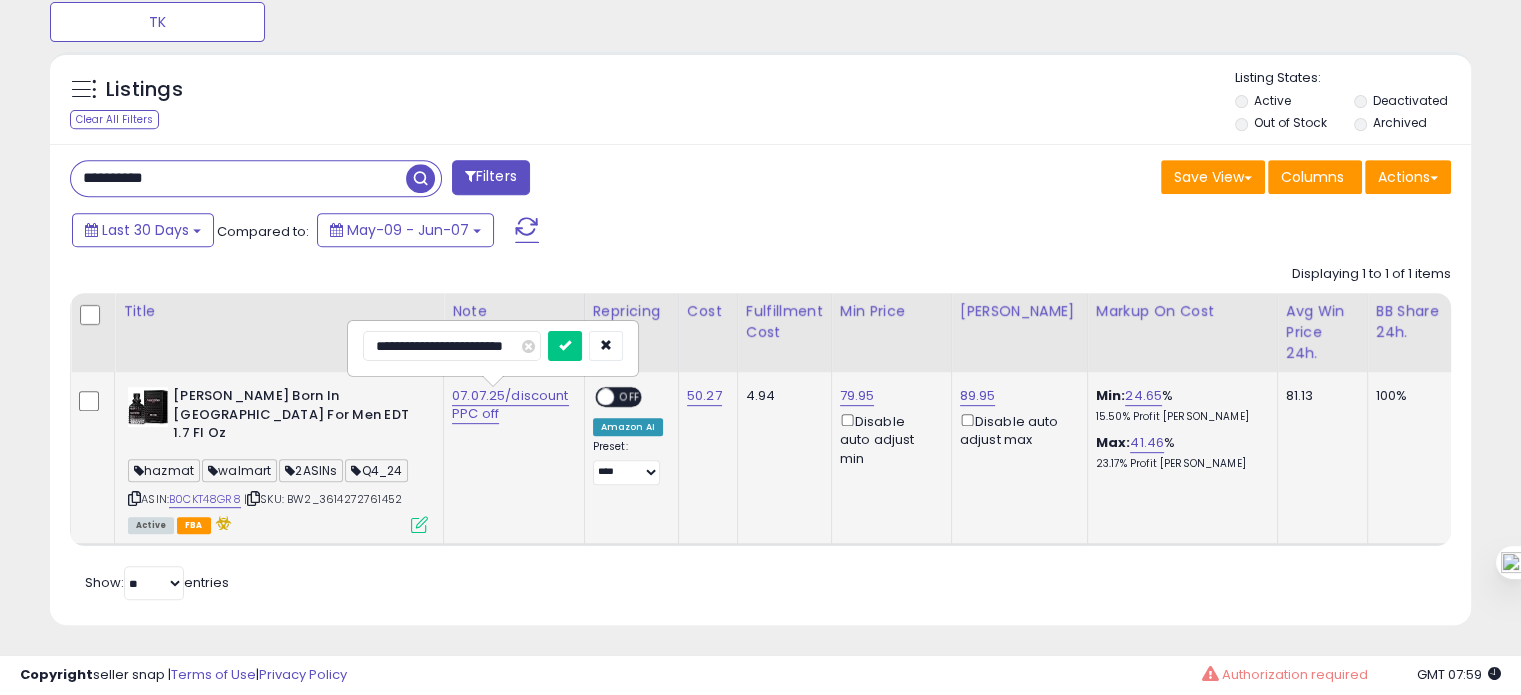 drag, startPoint x: 391, startPoint y: 341, endPoint x: 364, endPoint y: 345, distance: 27.294687 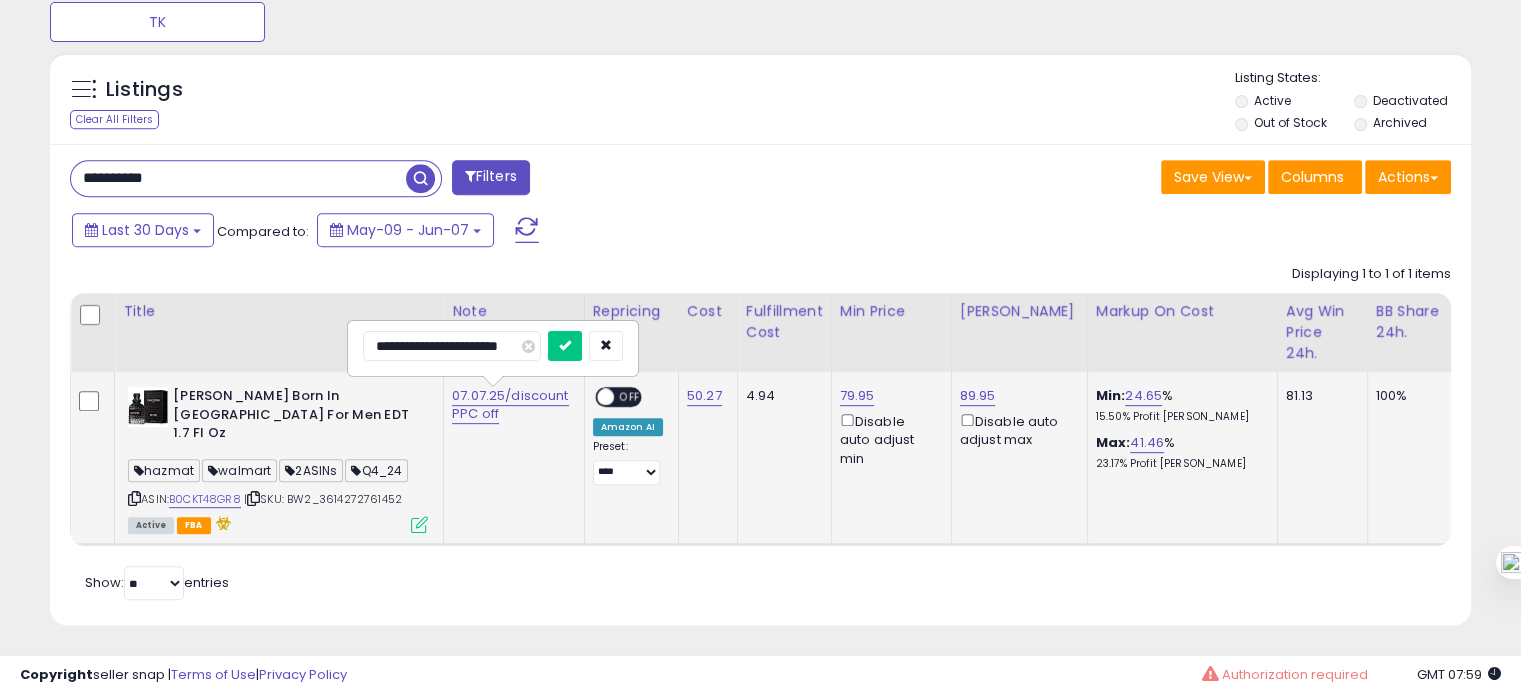 type on "**********" 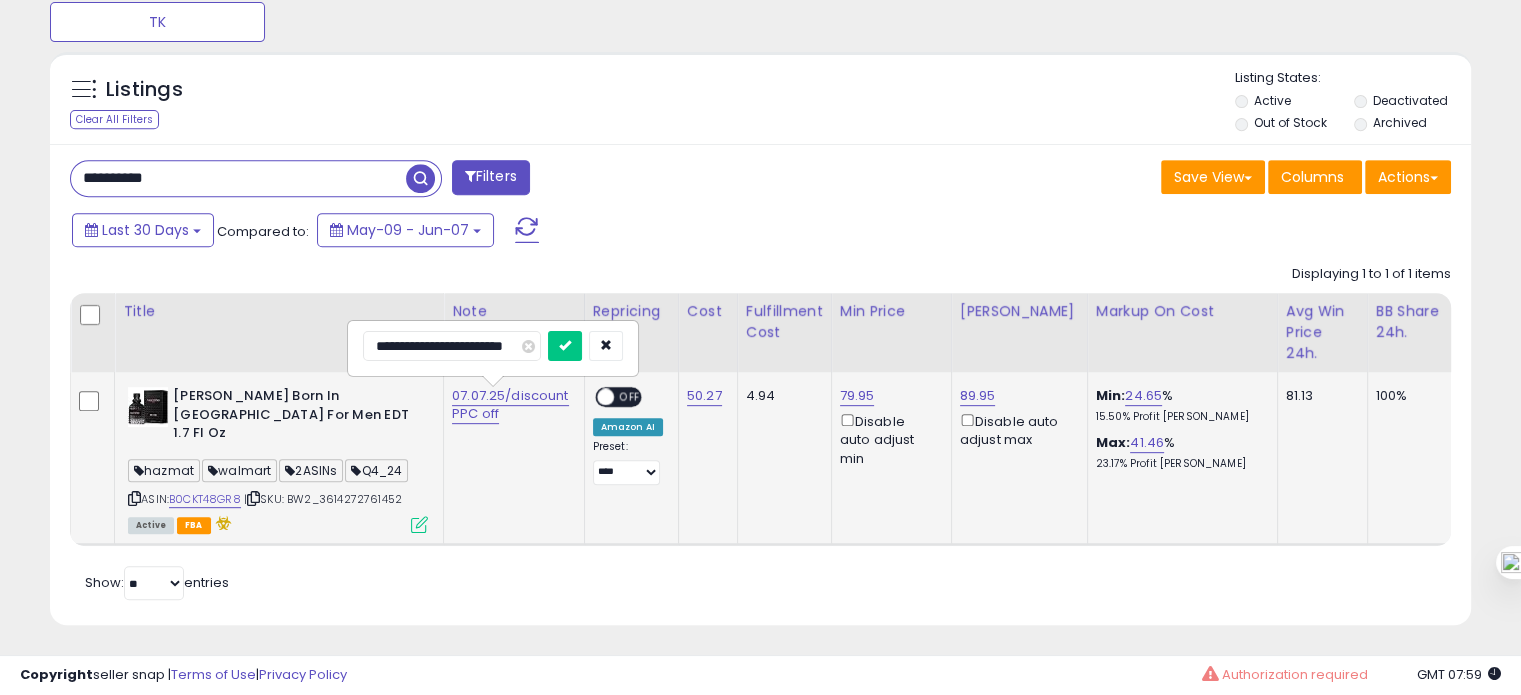 click at bounding box center [565, 346] 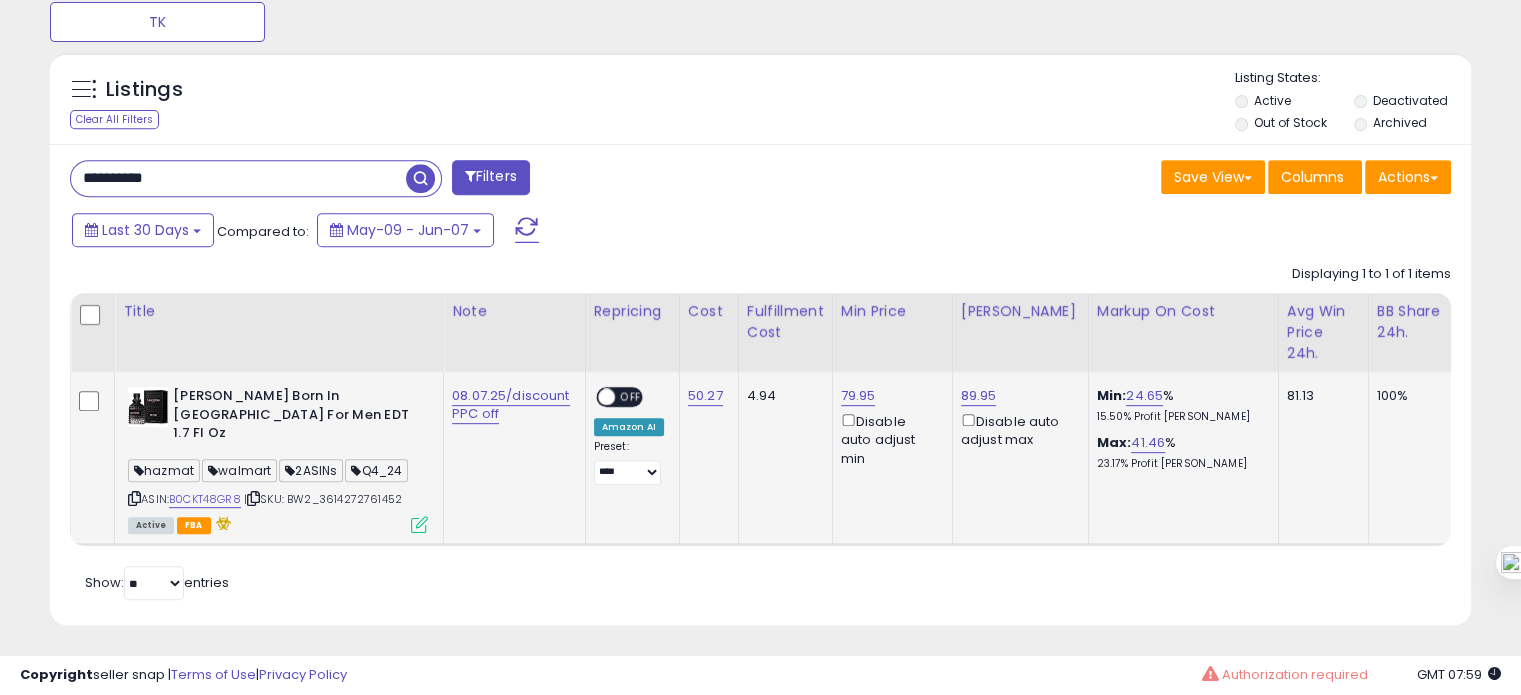 click on "|   SKU: BW2_3614272761452" at bounding box center (323, 499) 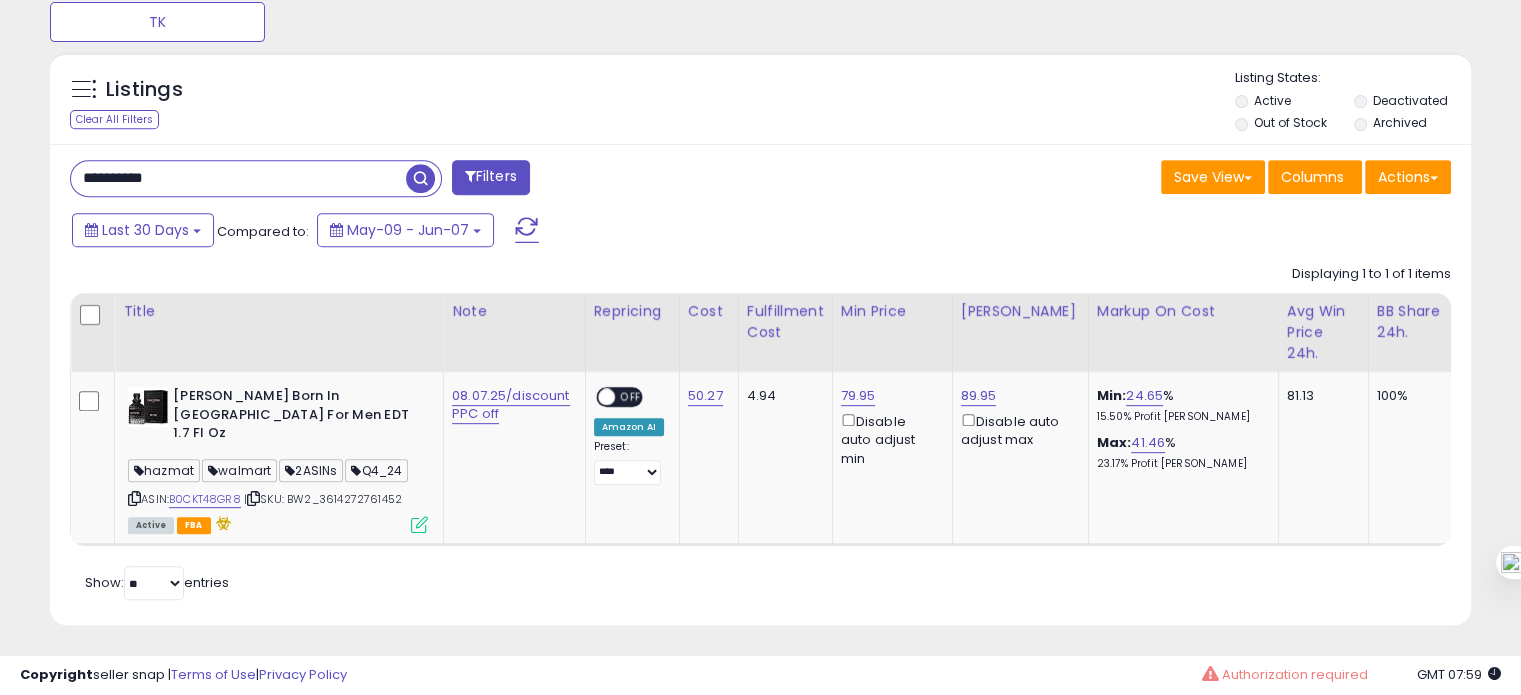 click on "**********" at bounding box center (238, 178) 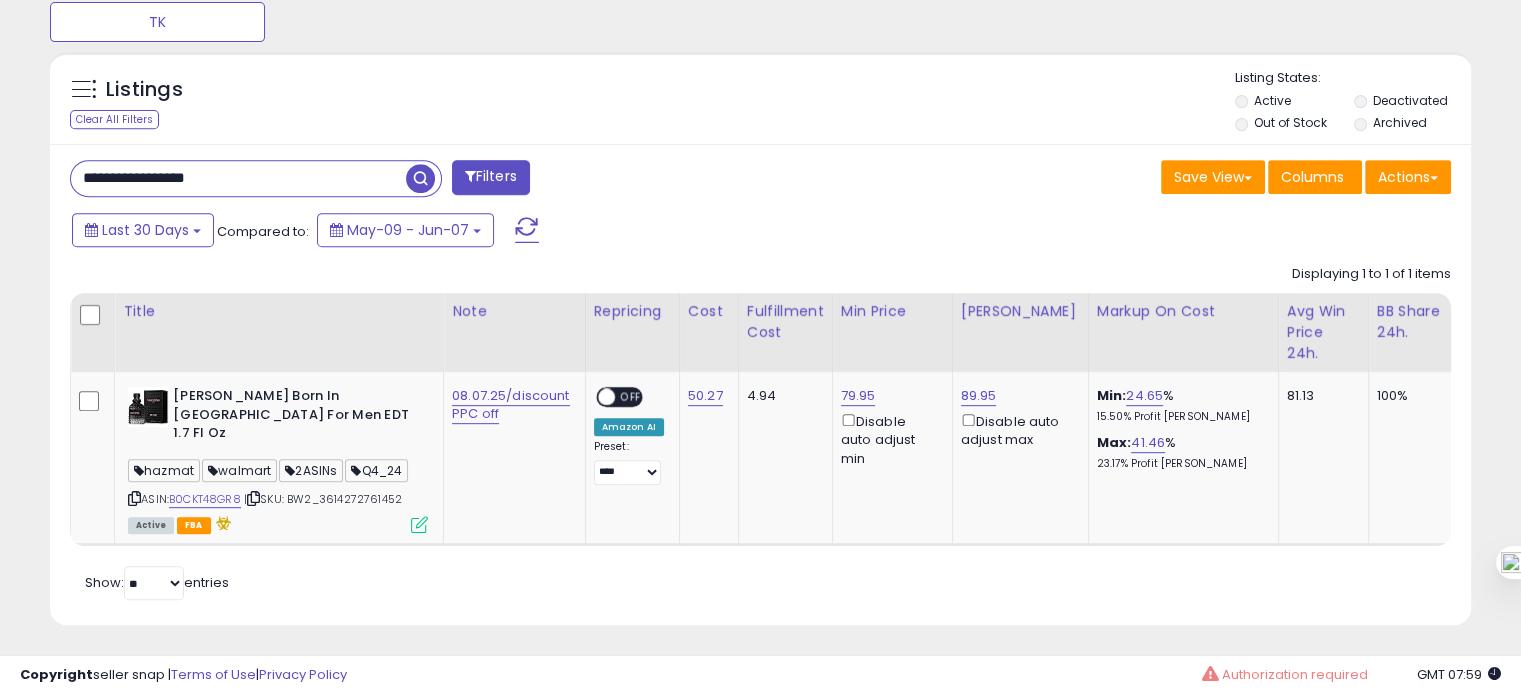 click on "**********" at bounding box center [238, 178] 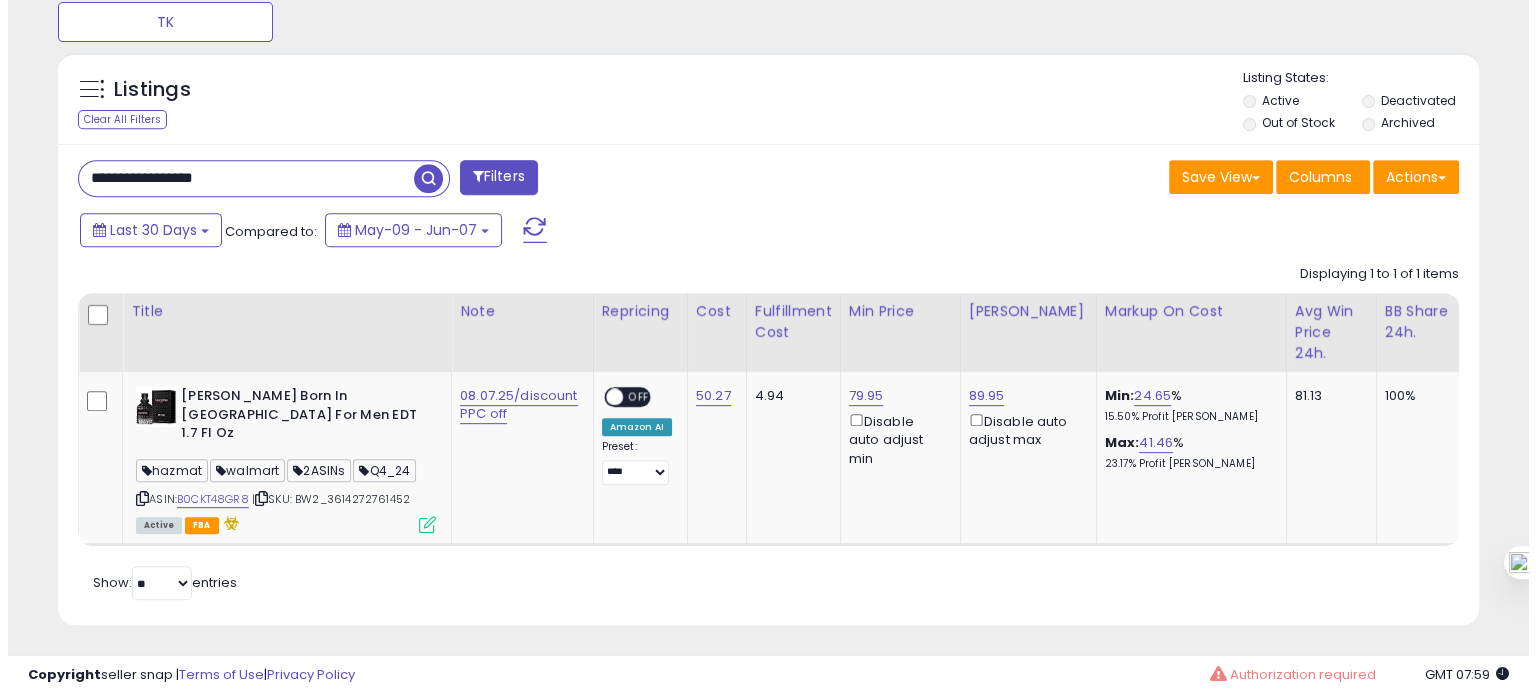 scroll, scrollTop: 674, scrollLeft: 0, axis: vertical 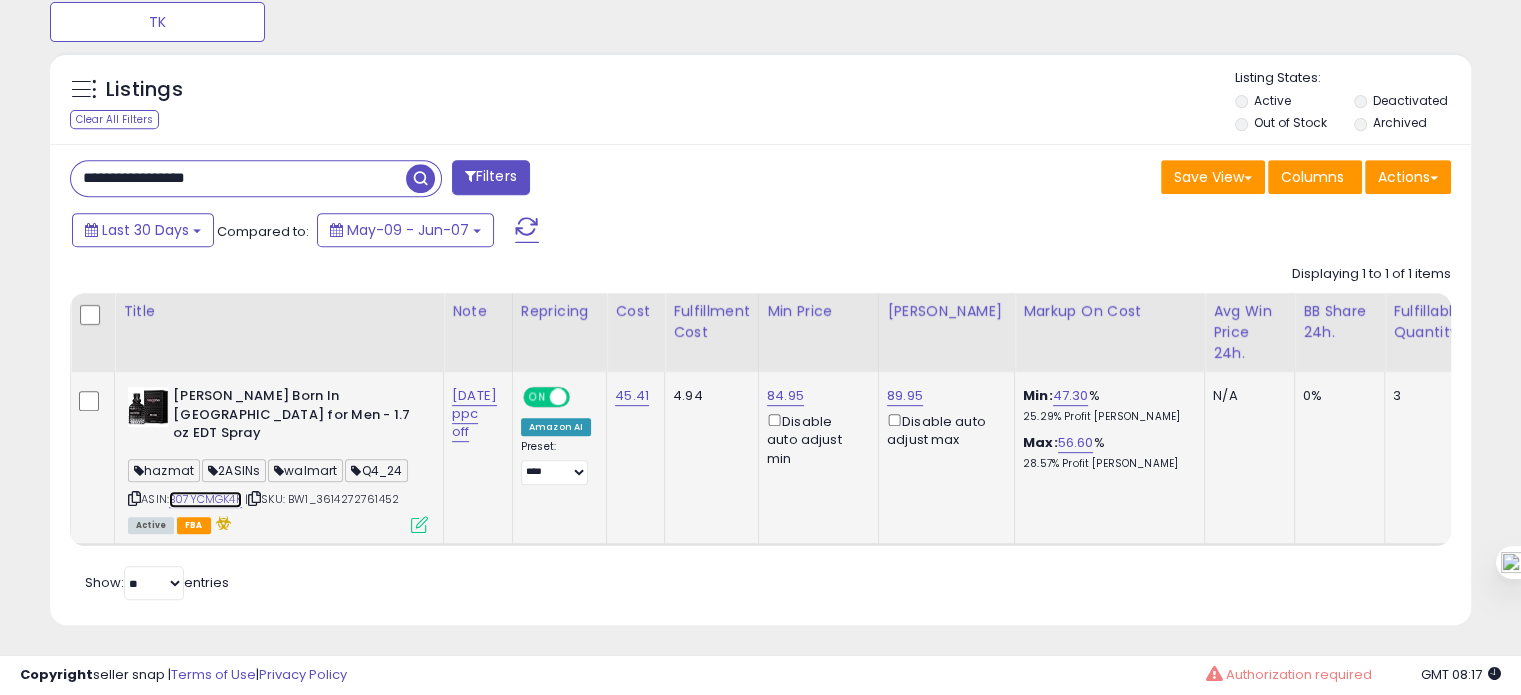 click on "B07YCMGK4K" at bounding box center [205, 499] 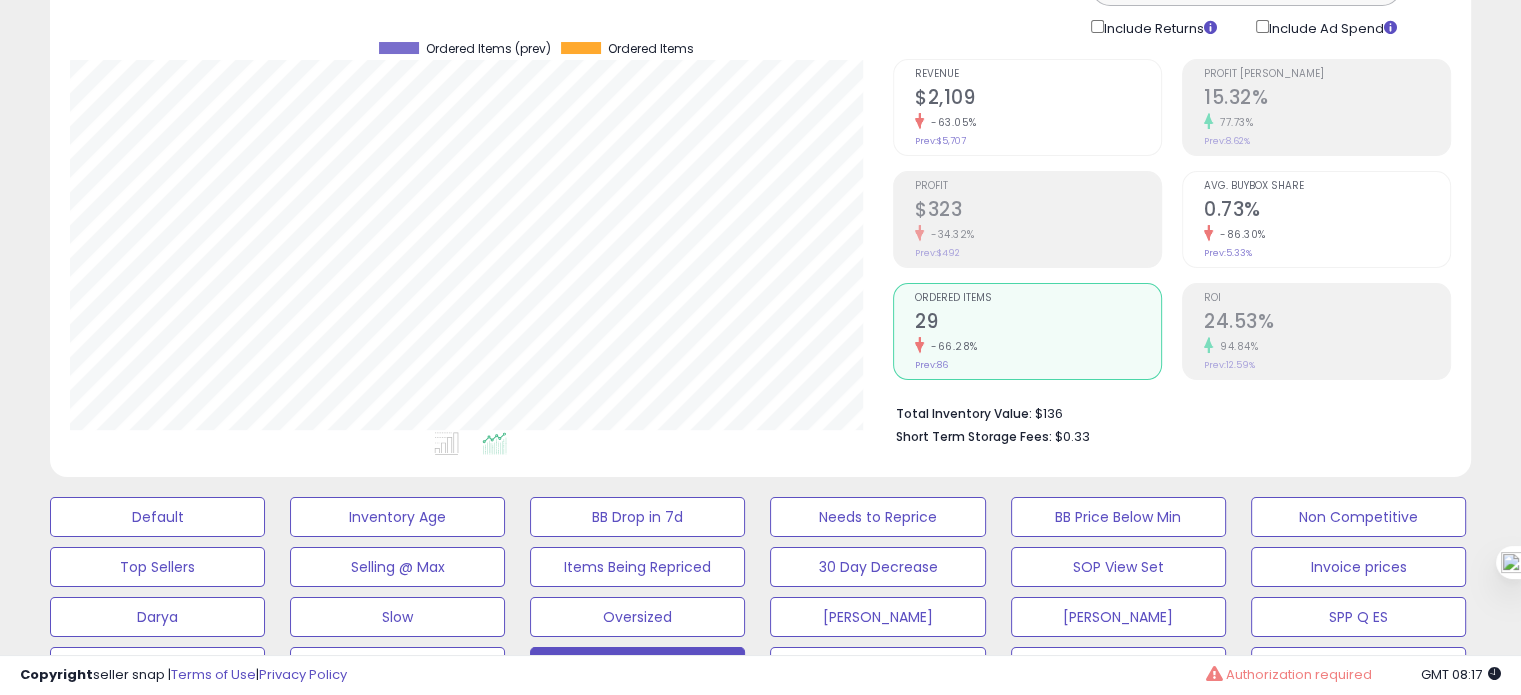 scroll, scrollTop: 132, scrollLeft: 0, axis: vertical 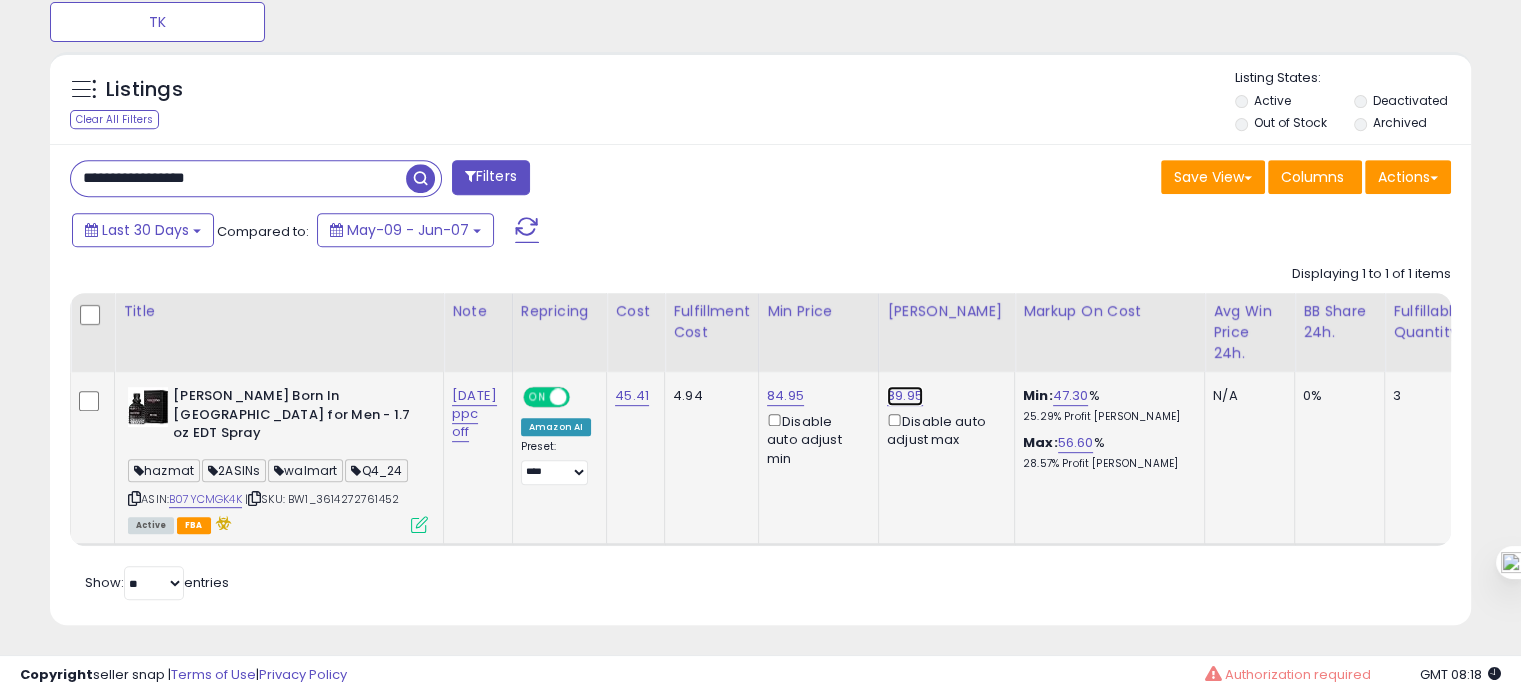 click on "89.95" at bounding box center (905, 396) 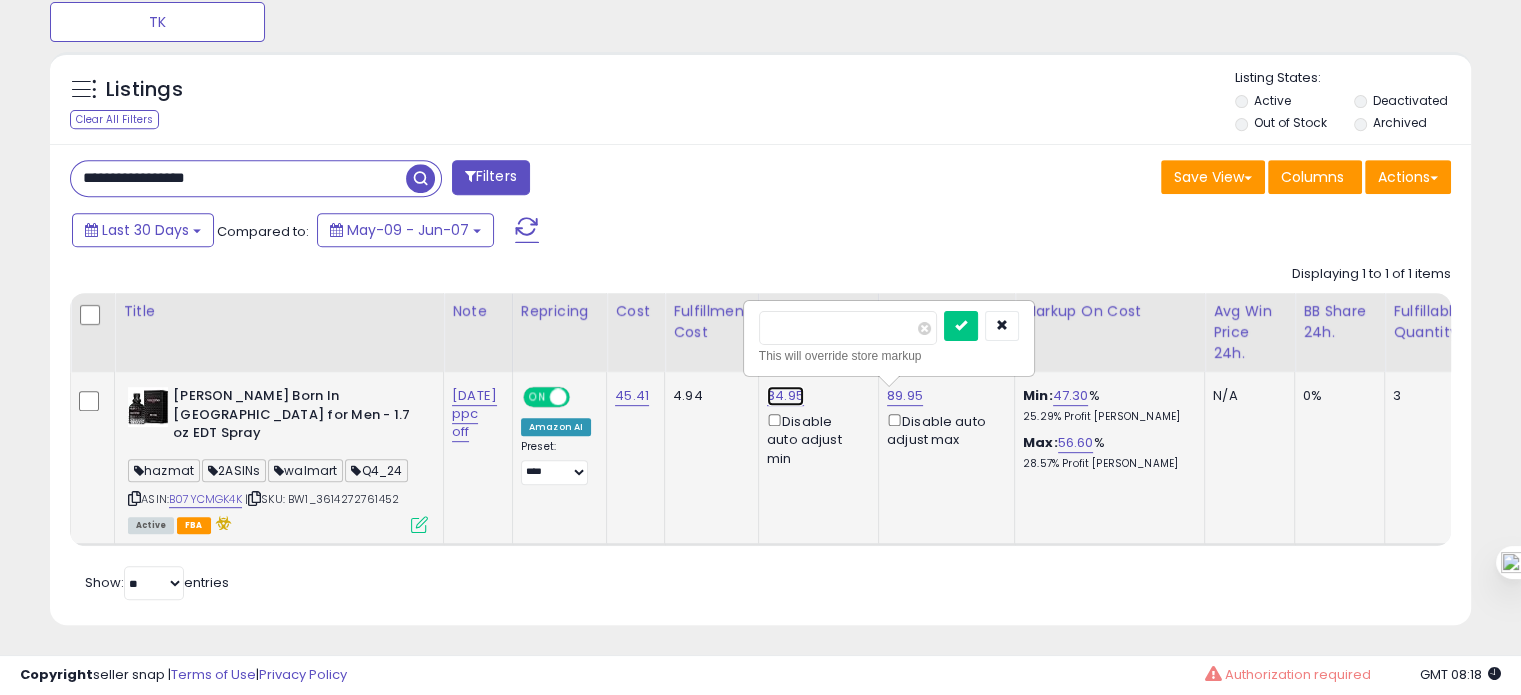 click on "84.95" at bounding box center (785, 396) 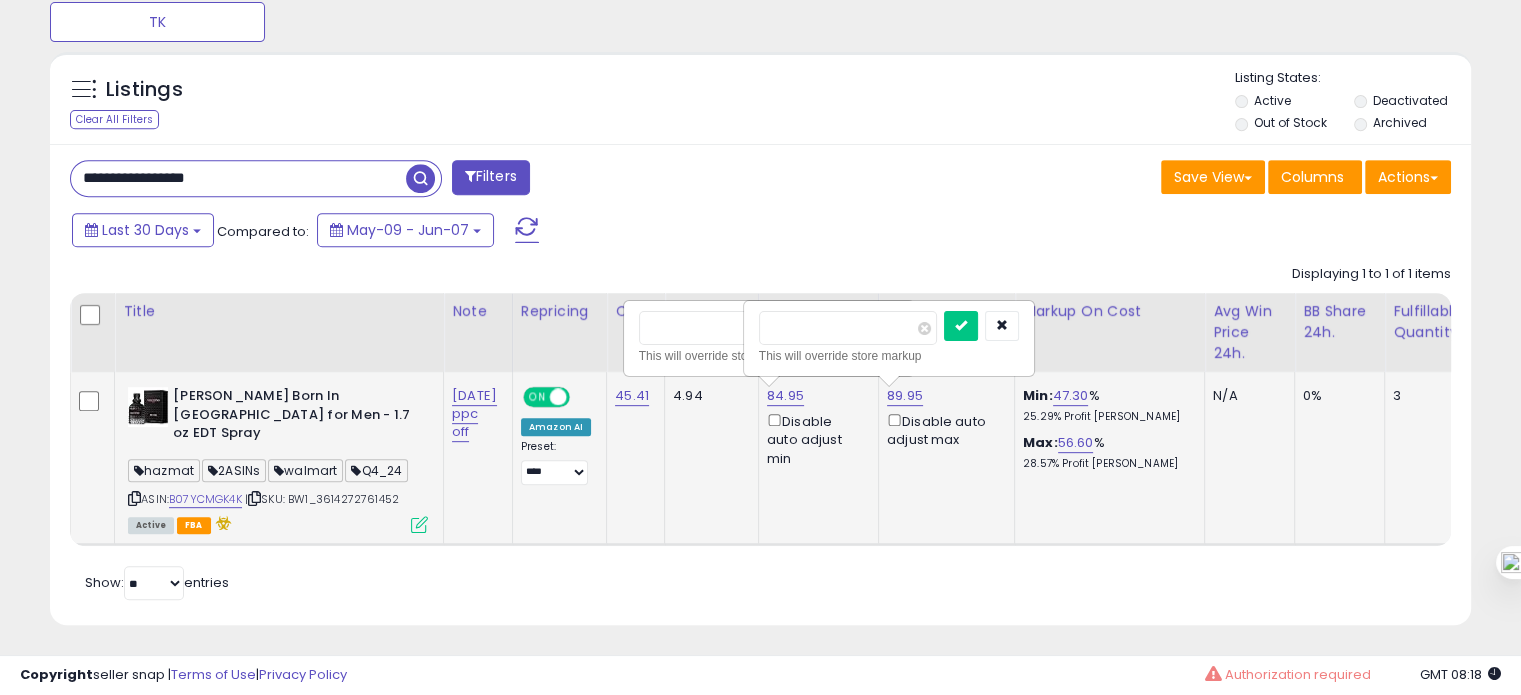 drag, startPoint x: 664, startPoint y: 317, endPoint x: 636, endPoint y: 323, distance: 28.635643 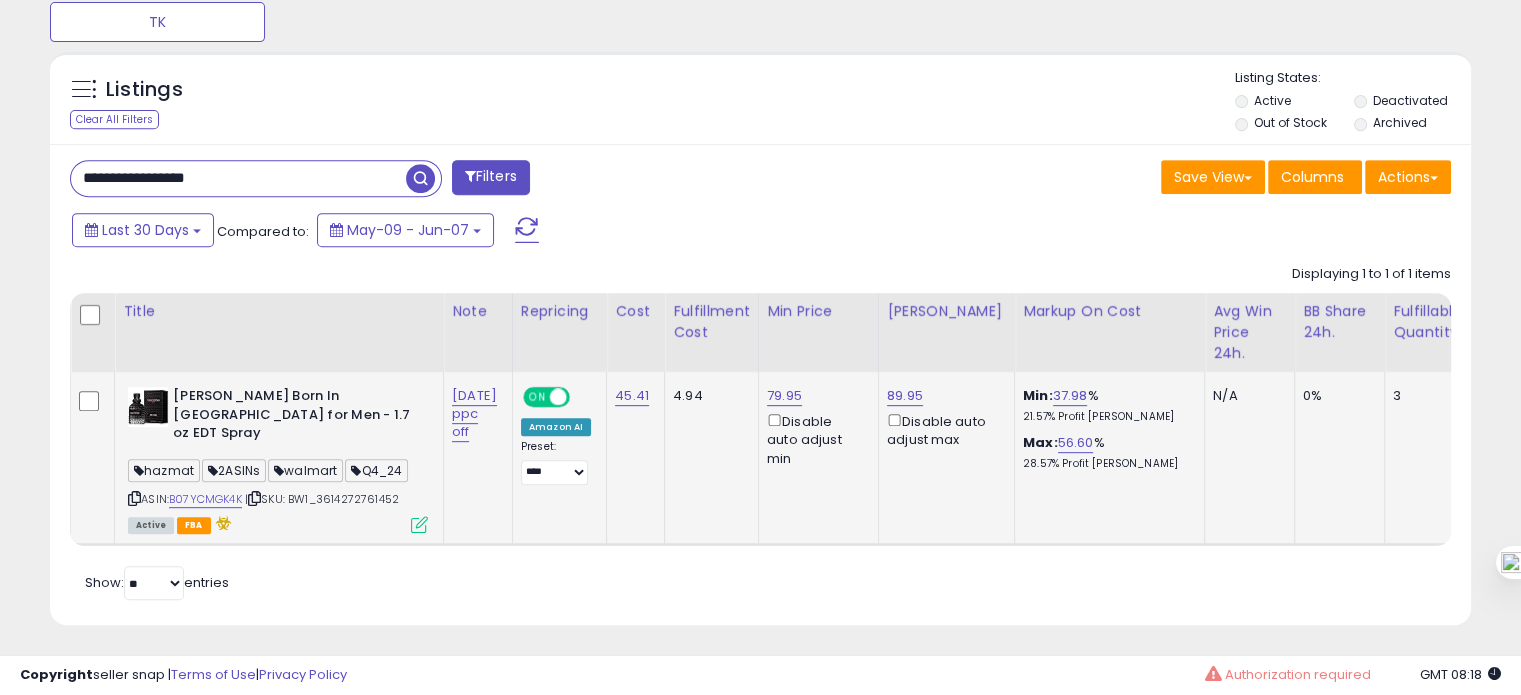 click on "**********" at bounding box center (238, 178) 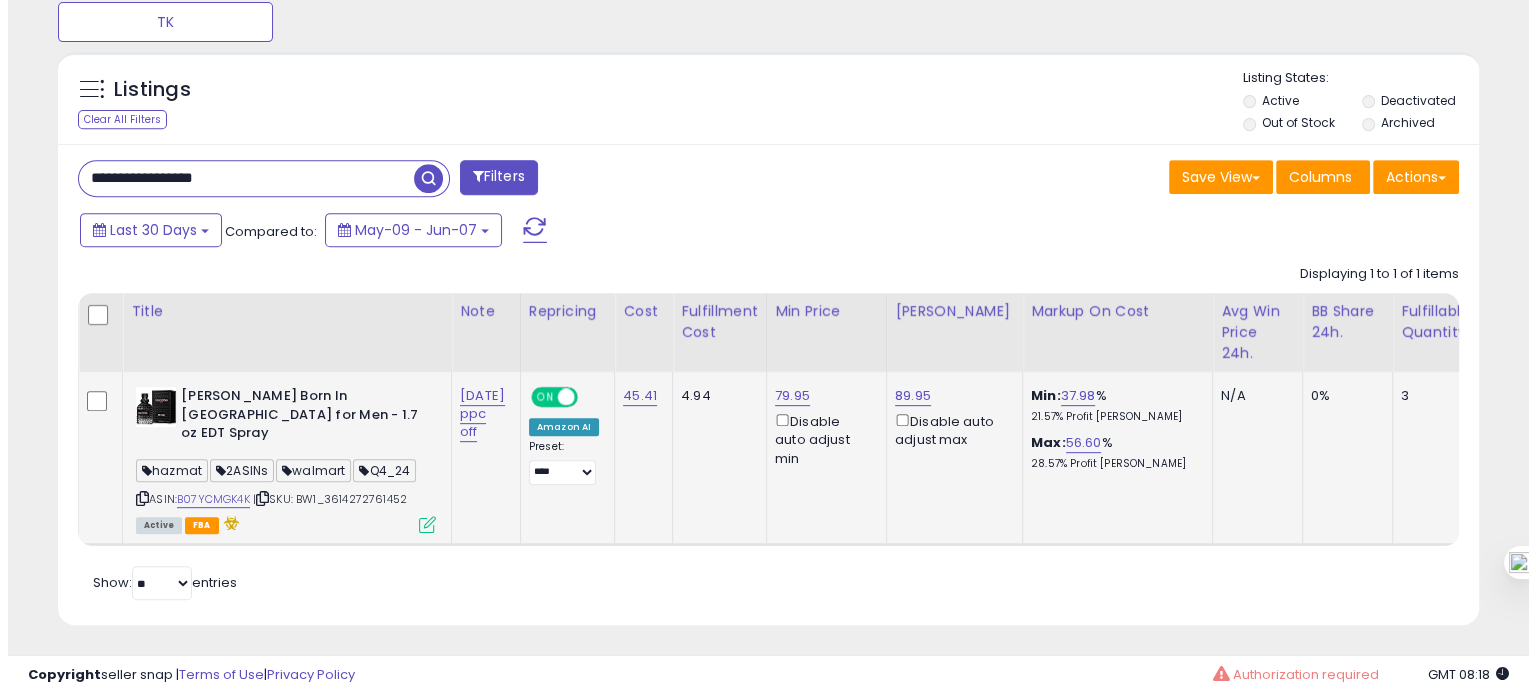 scroll, scrollTop: 674, scrollLeft: 0, axis: vertical 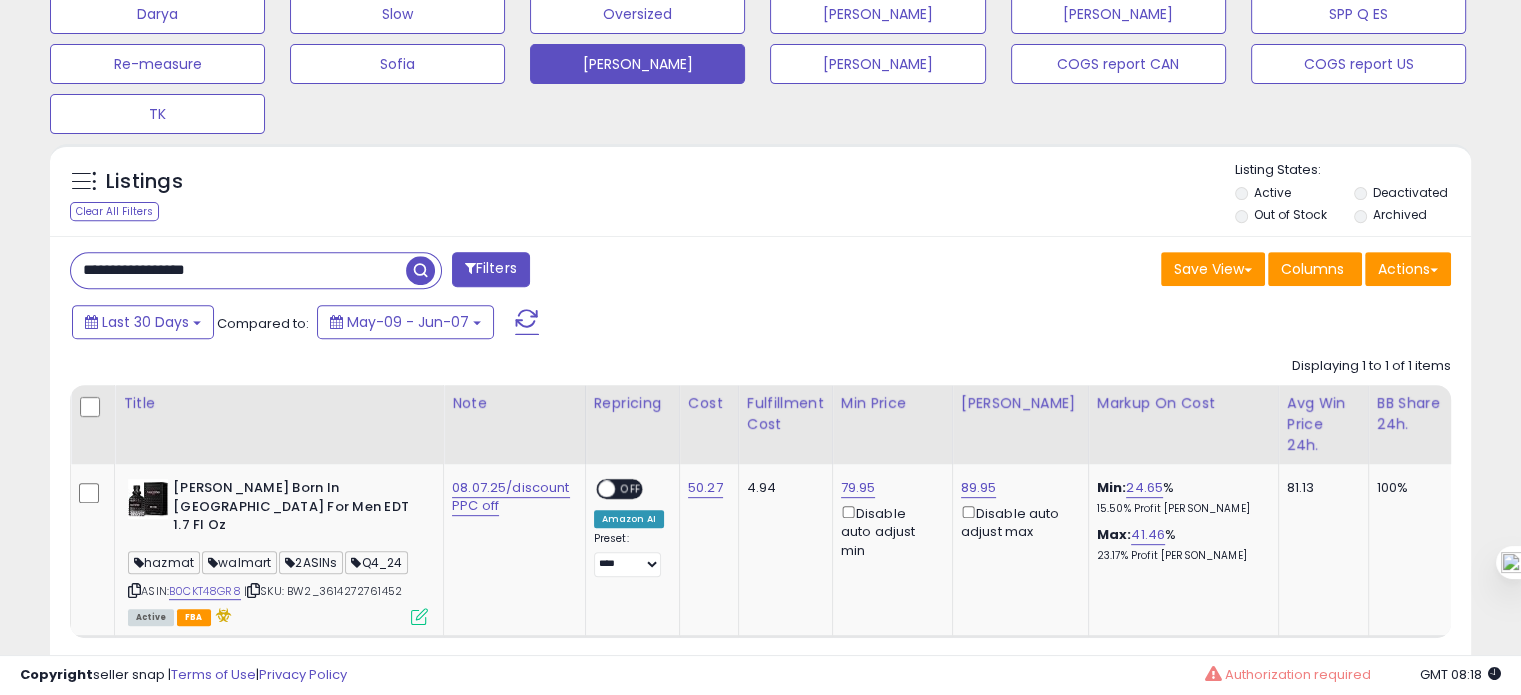 click on "**********" at bounding box center (238, 270) 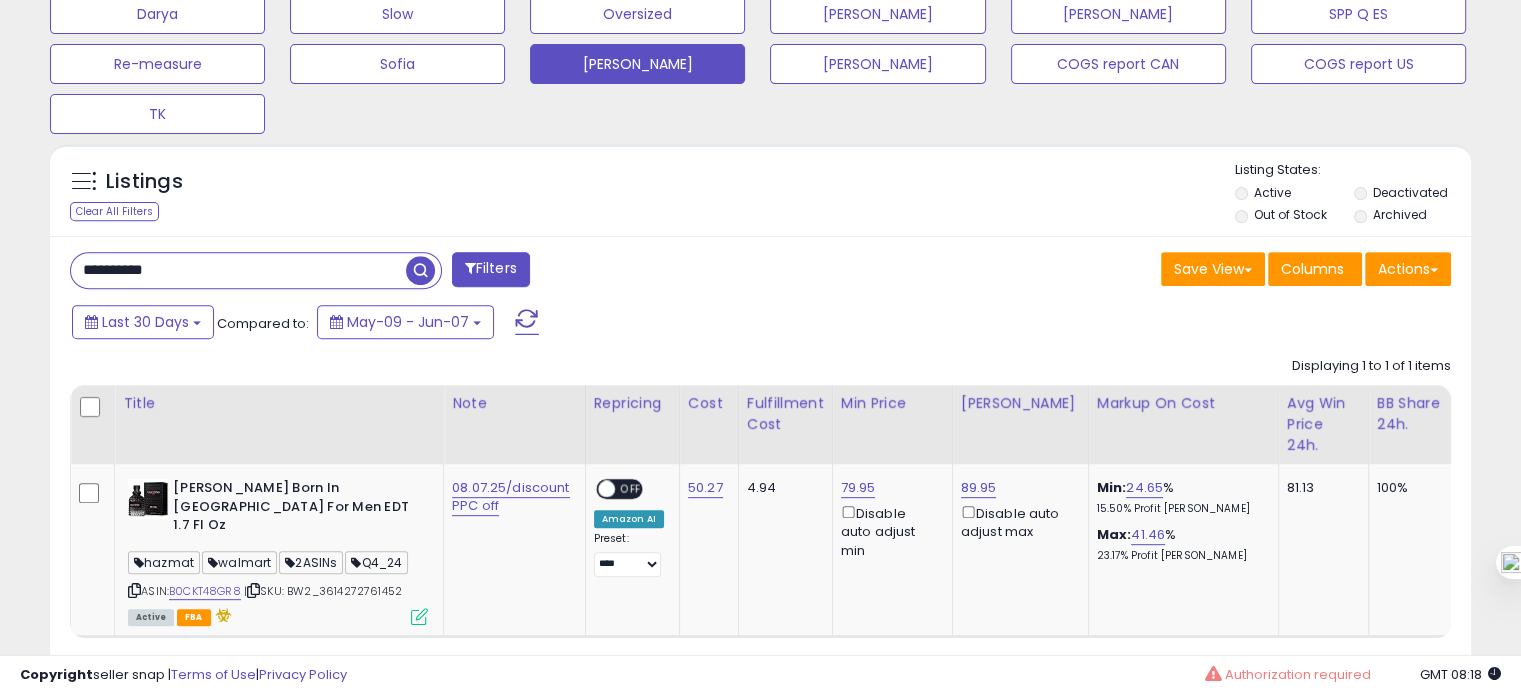 type on "**********" 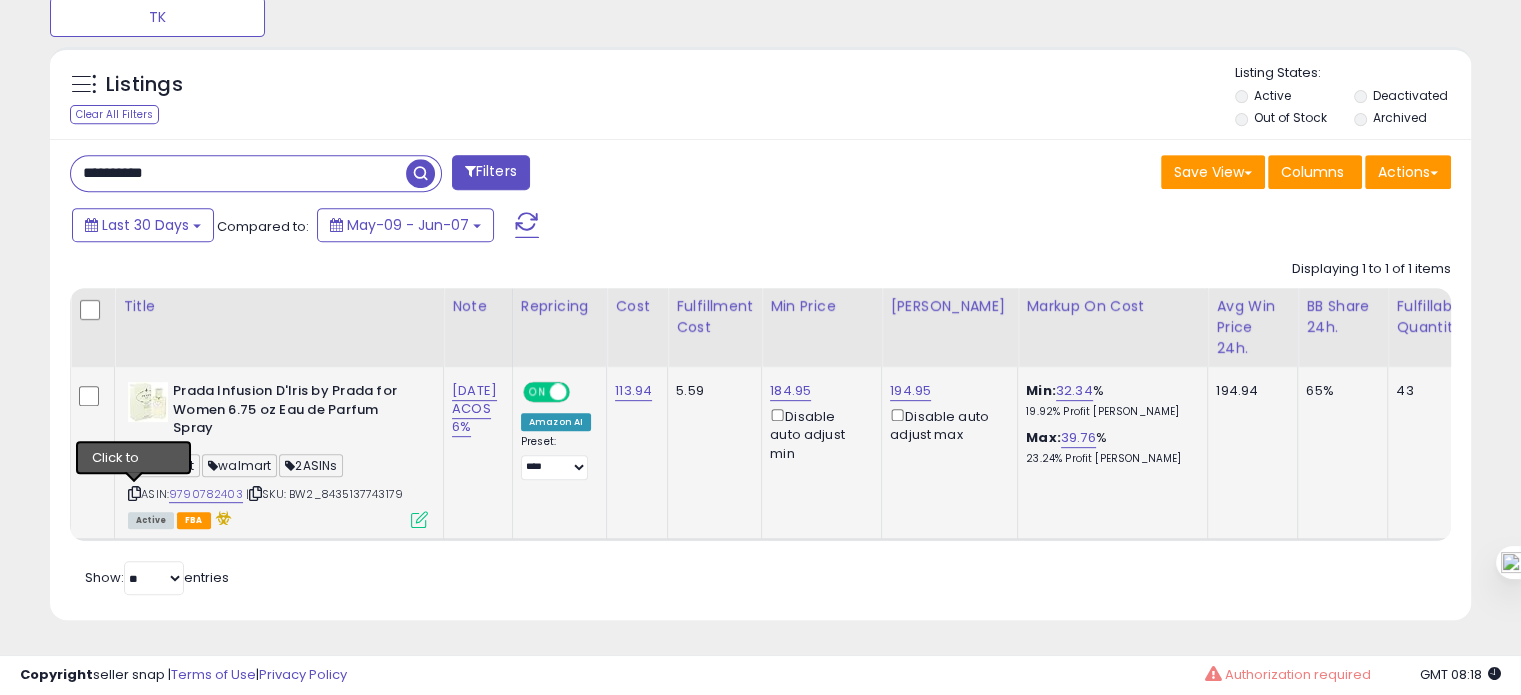click at bounding box center [134, 493] 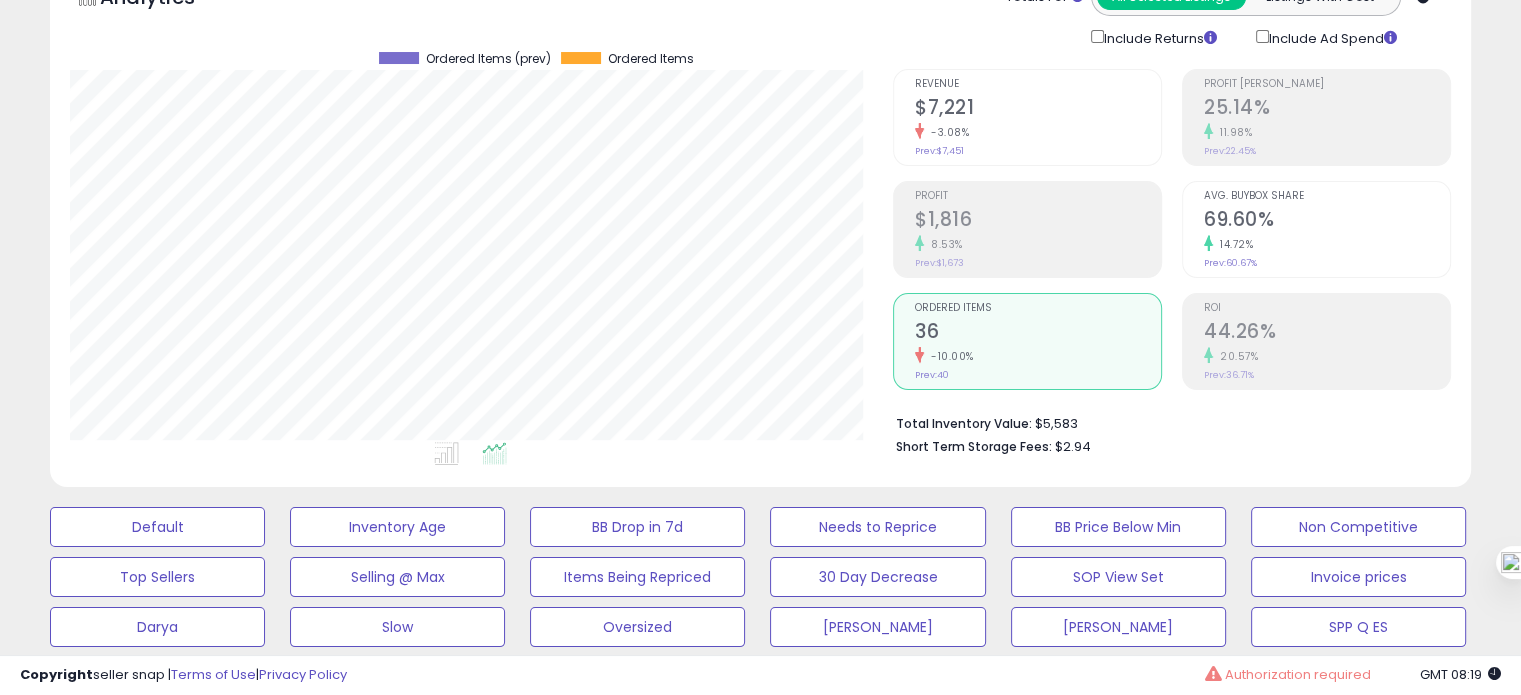click on "14.72%" 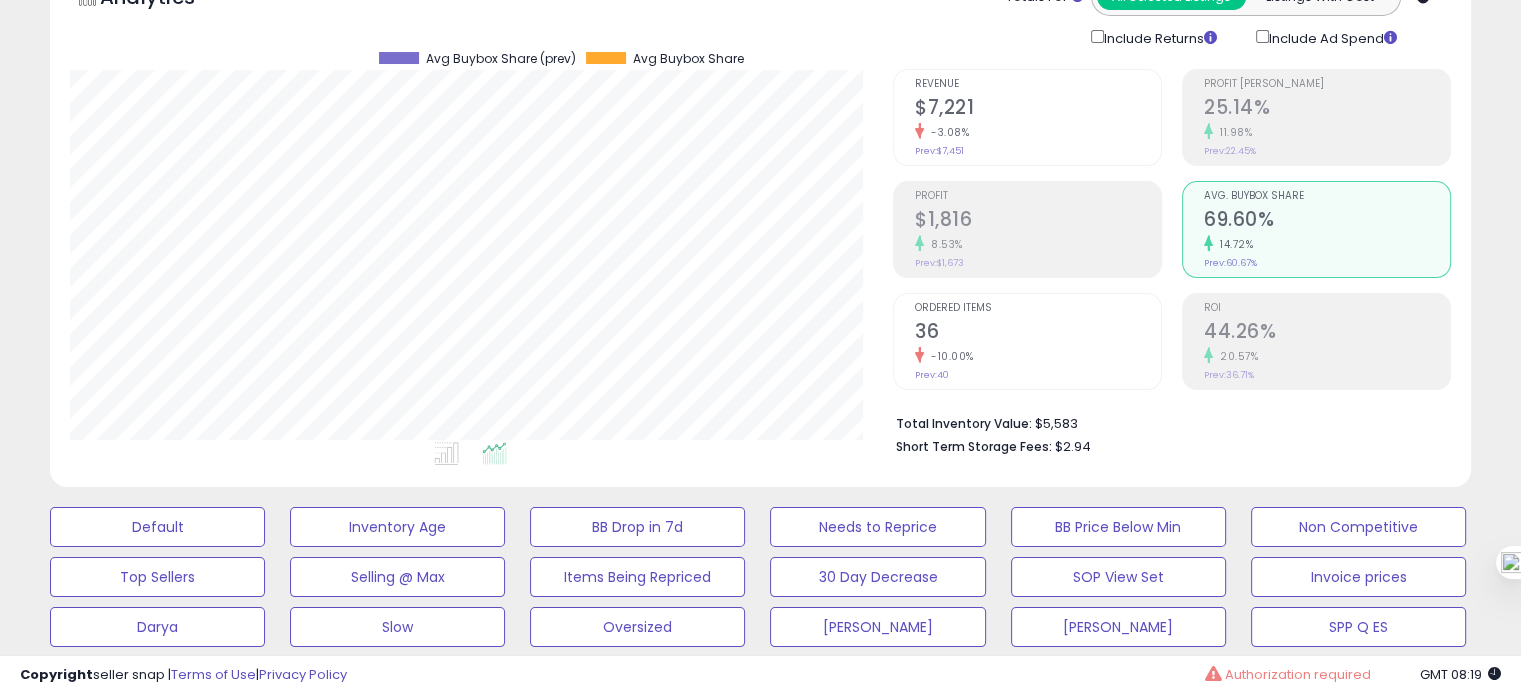 click on "44.26%" at bounding box center [1327, 333] 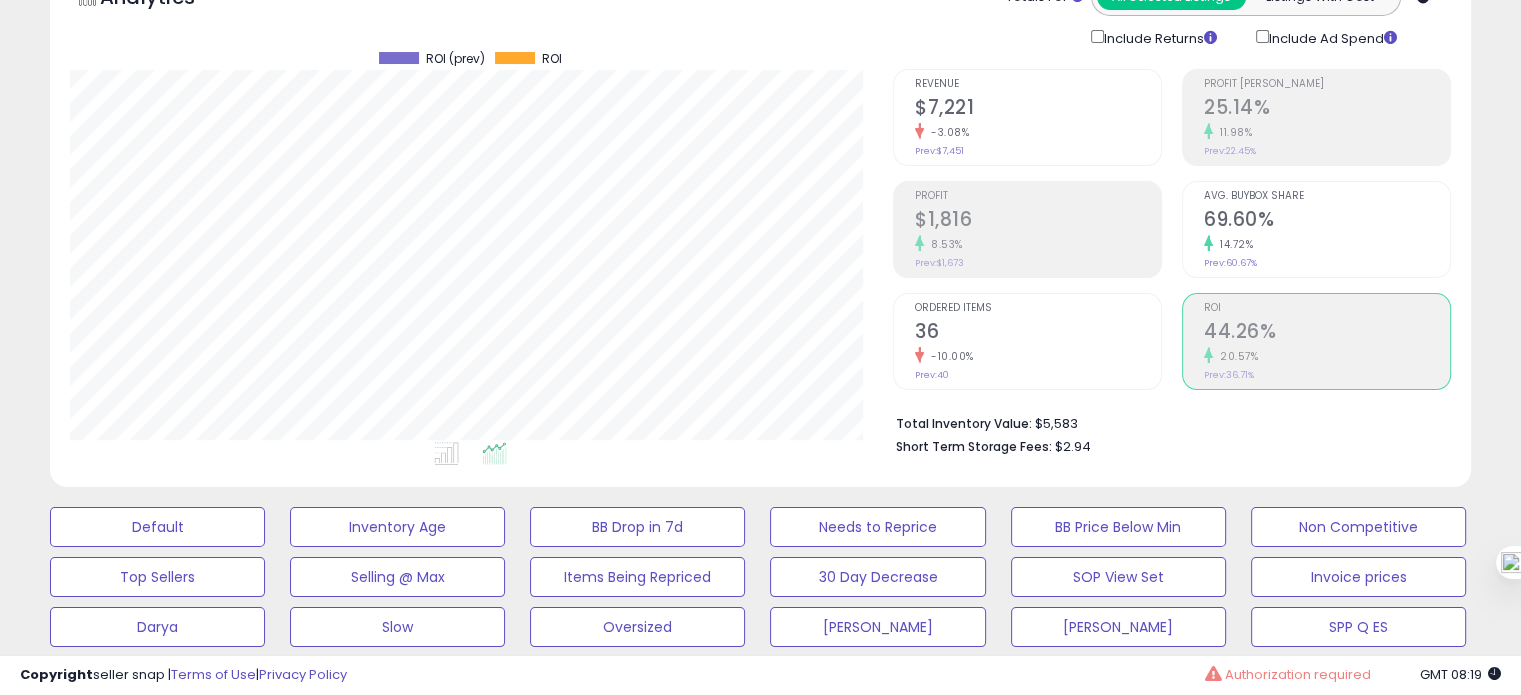 click on "-10.00%" at bounding box center (1038, 356) 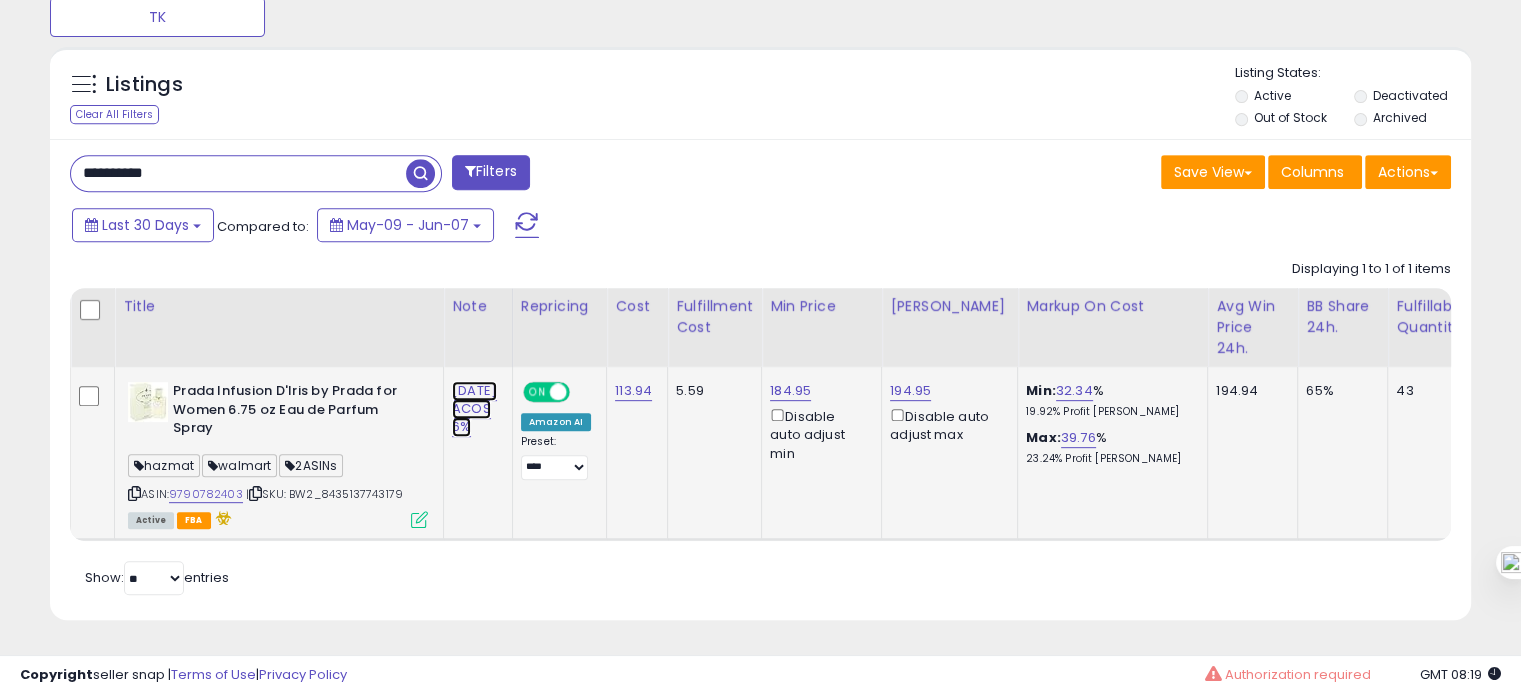 click on "[DATE] ACOS 6%" at bounding box center [474, 409] 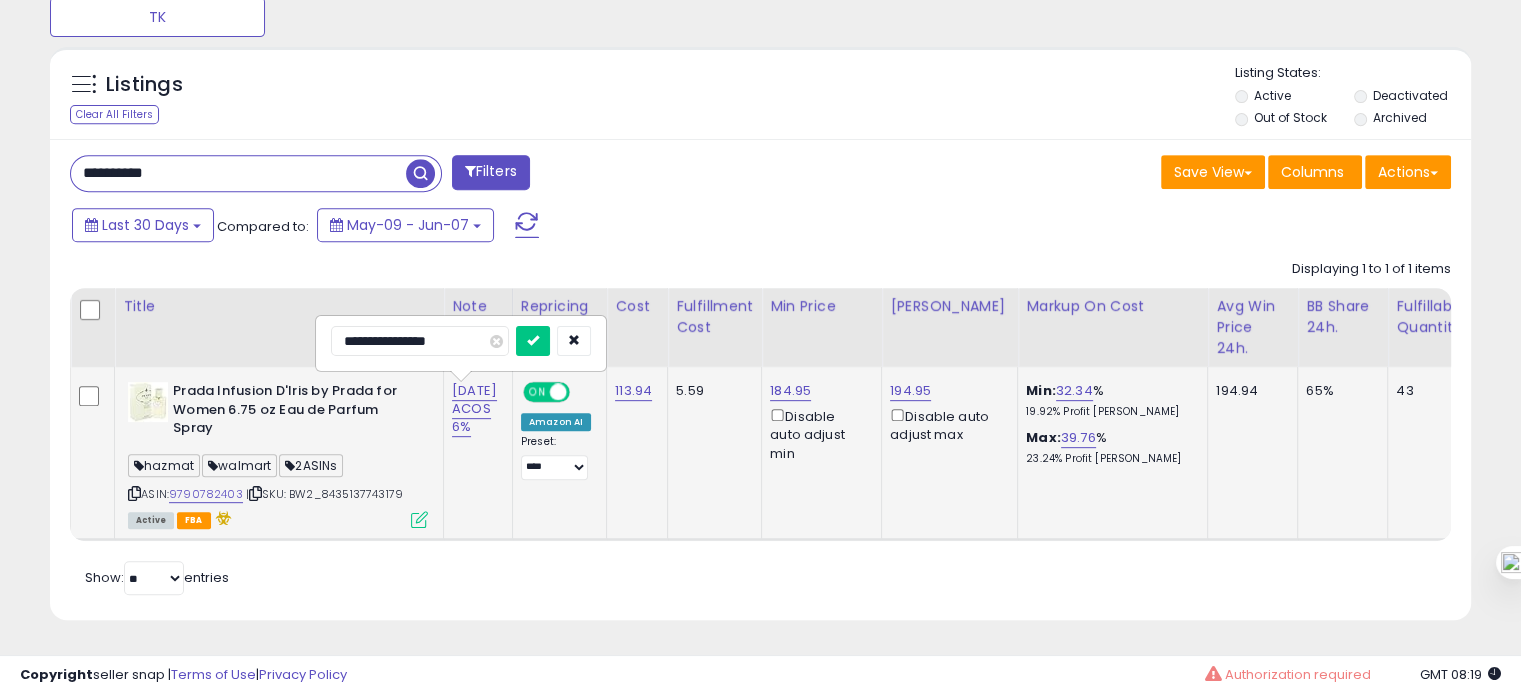 click on "**********" at bounding box center (420, 341) 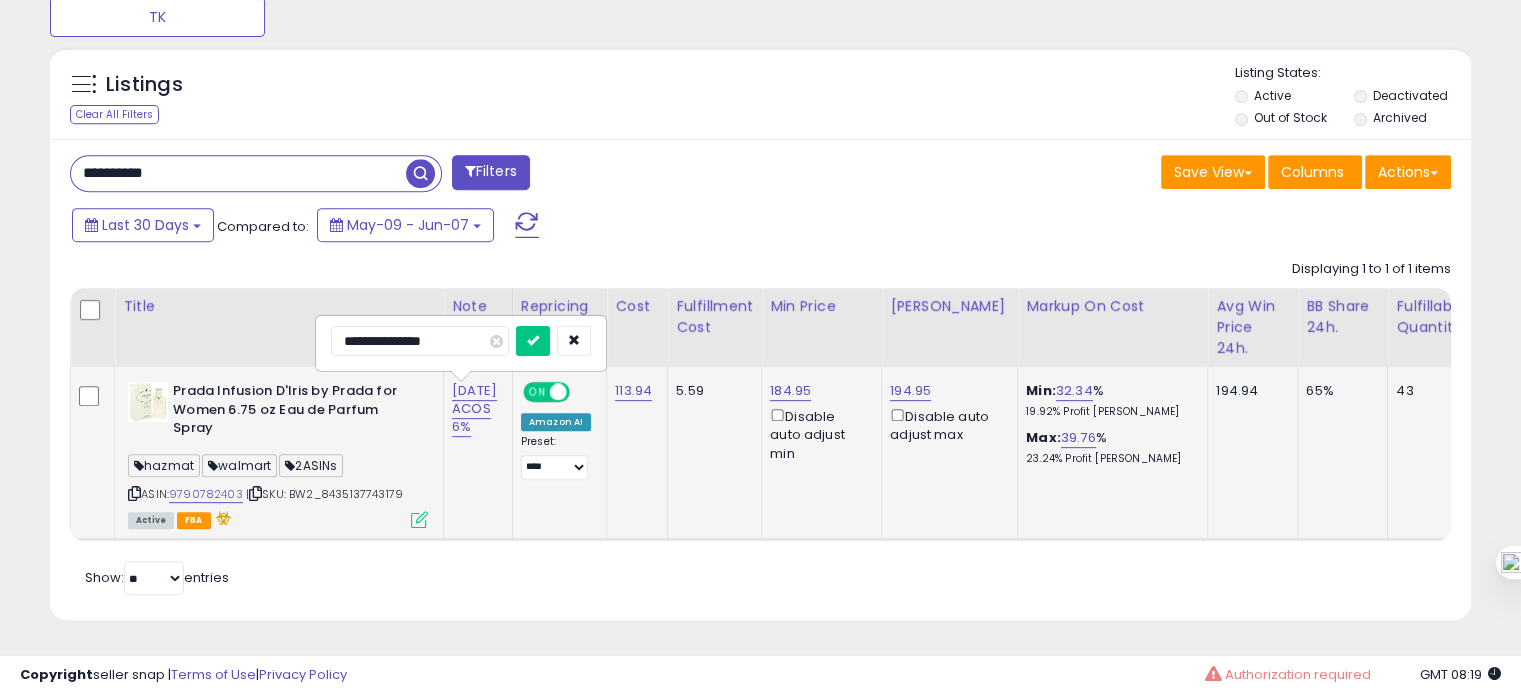 type on "**********" 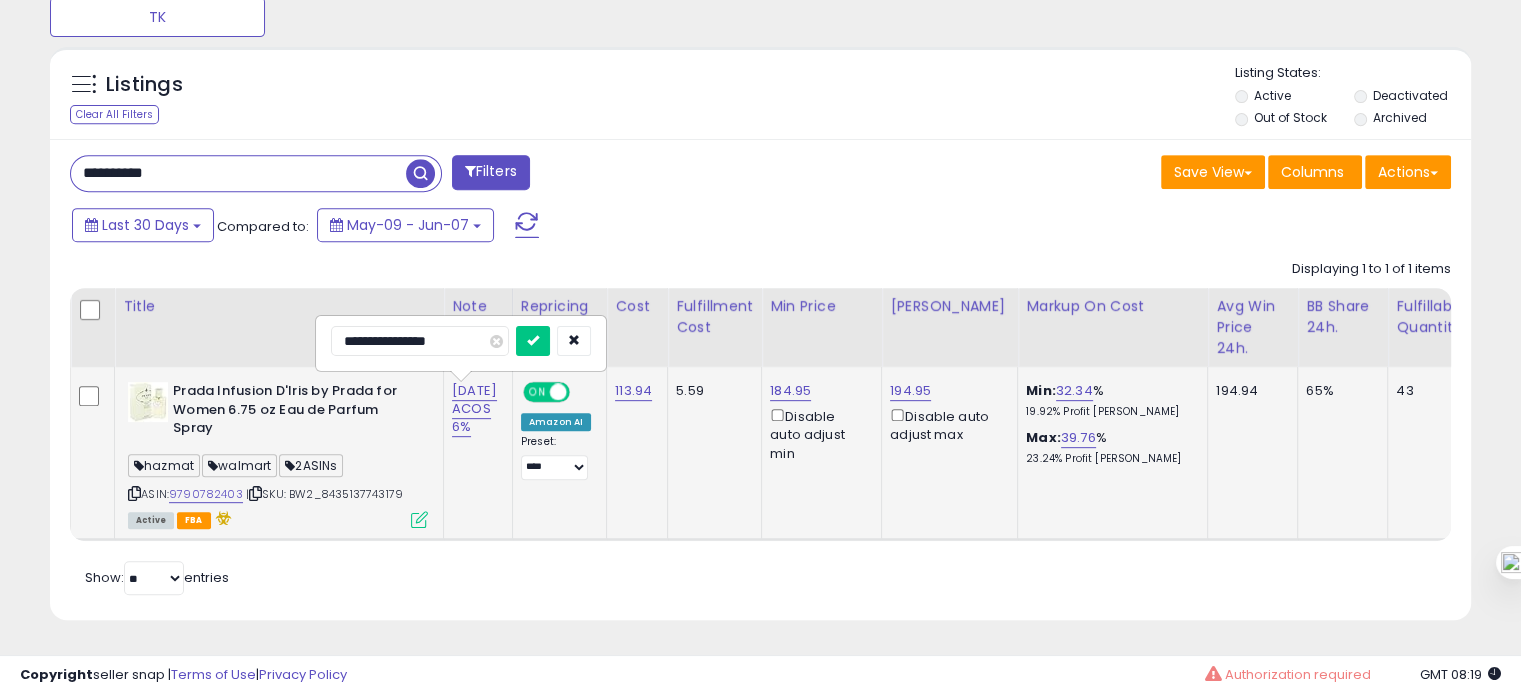 click at bounding box center (533, 341) 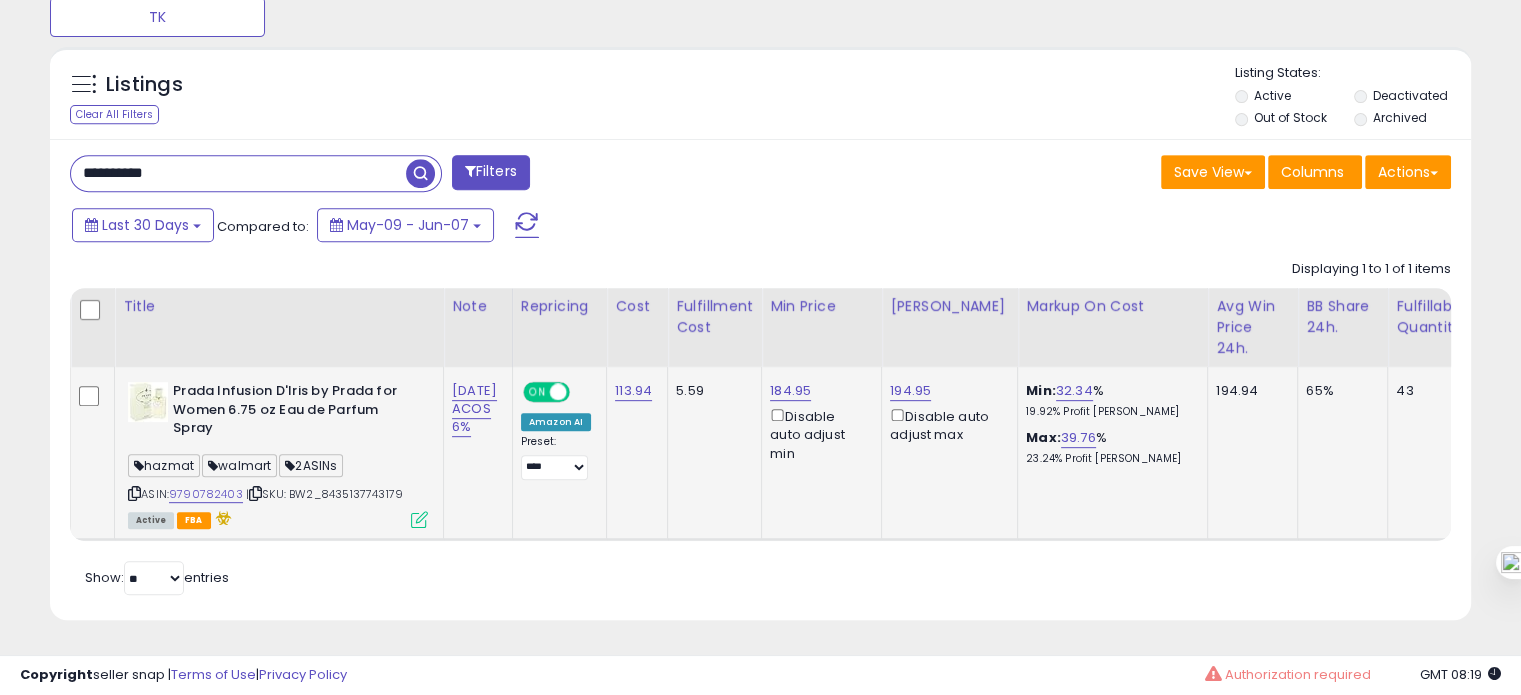 click on "**********" at bounding box center [238, 173] 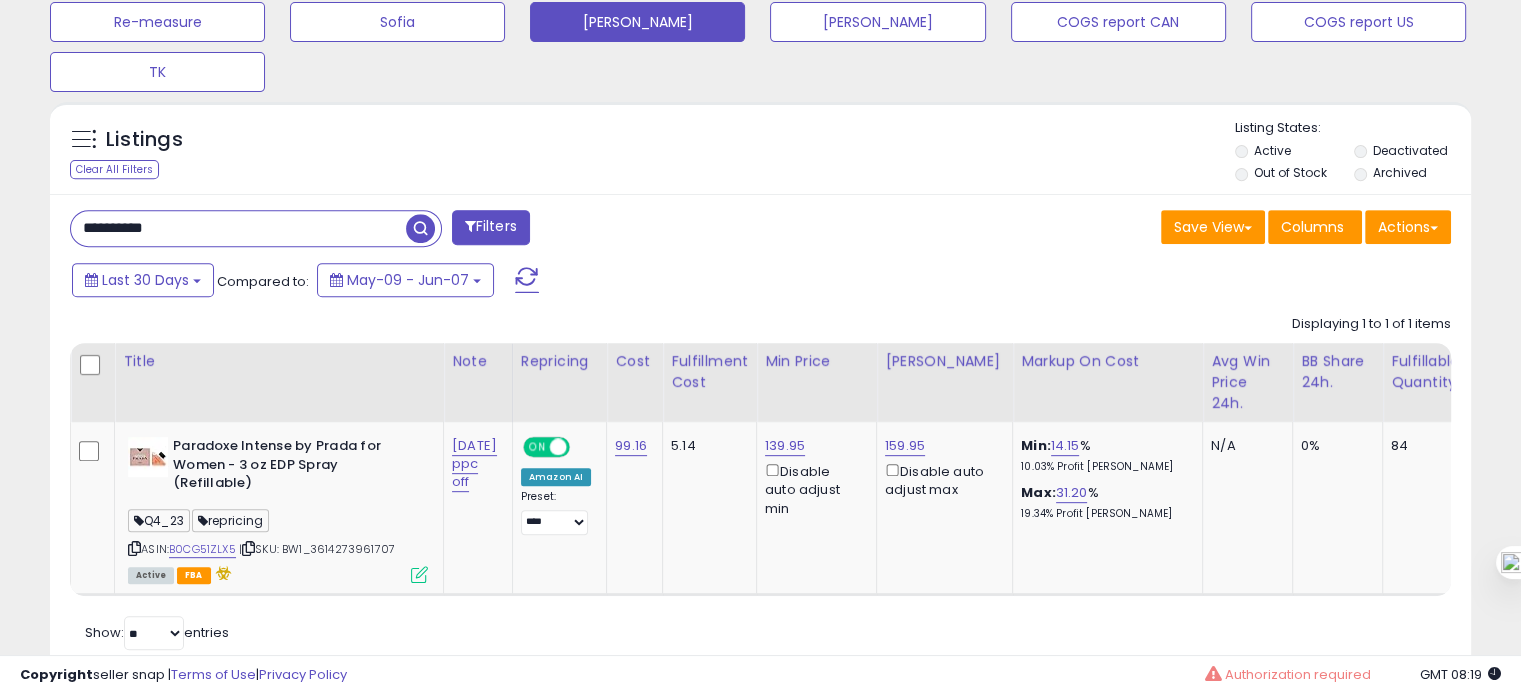 scroll, scrollTop: 848, scrollLeft: 0, axis: vertical 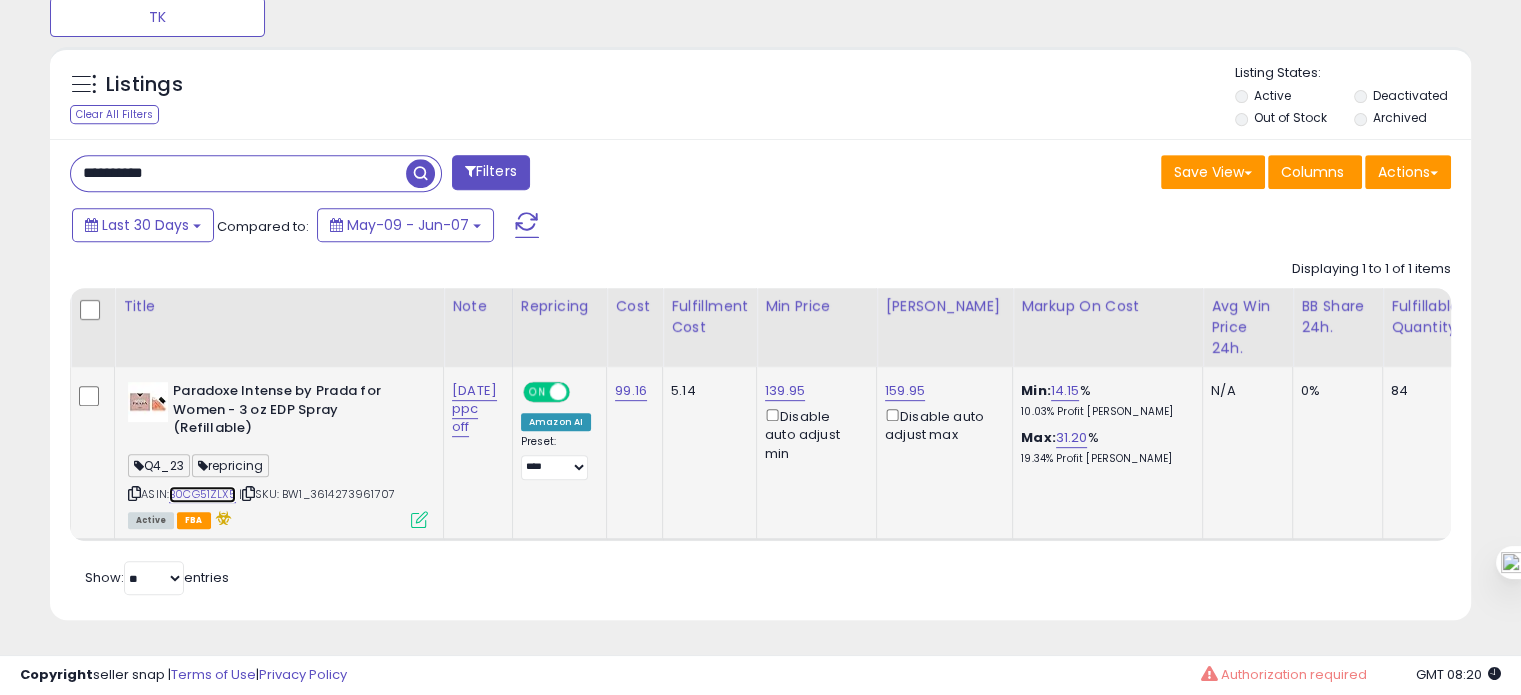 click on "B0CG51ZLX5" at bounding box center (202, 494) 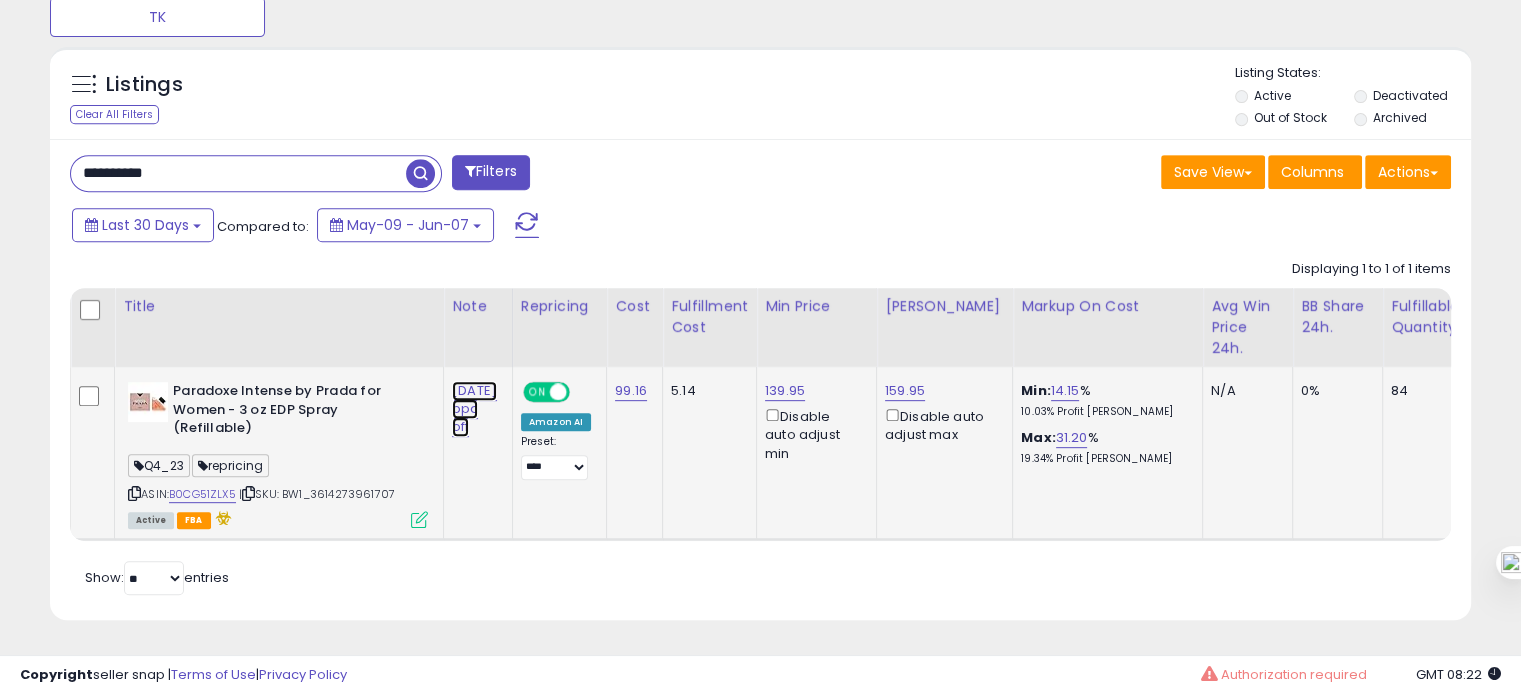 click on "[DATE] ppc off" at bounding box center [474, 409] 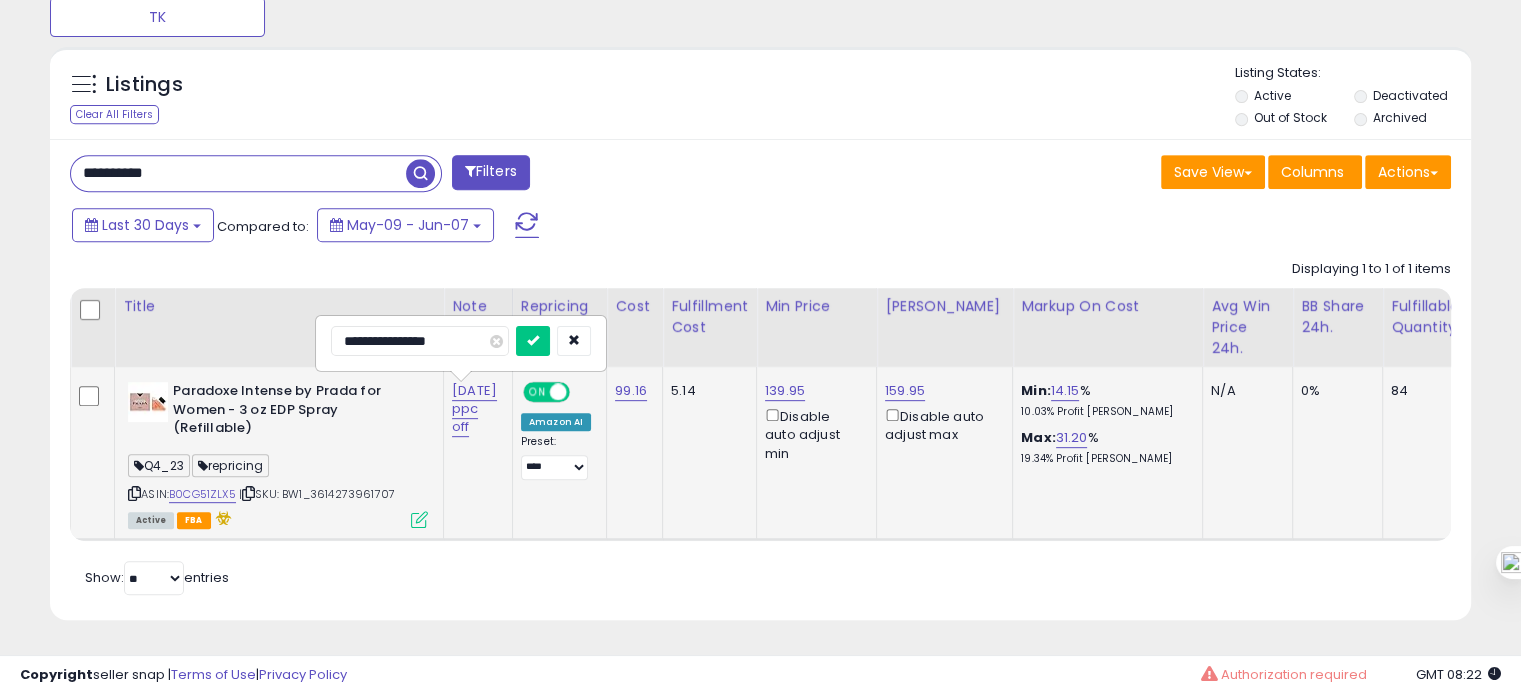 click on "**********" at bounding box center [420, 341] 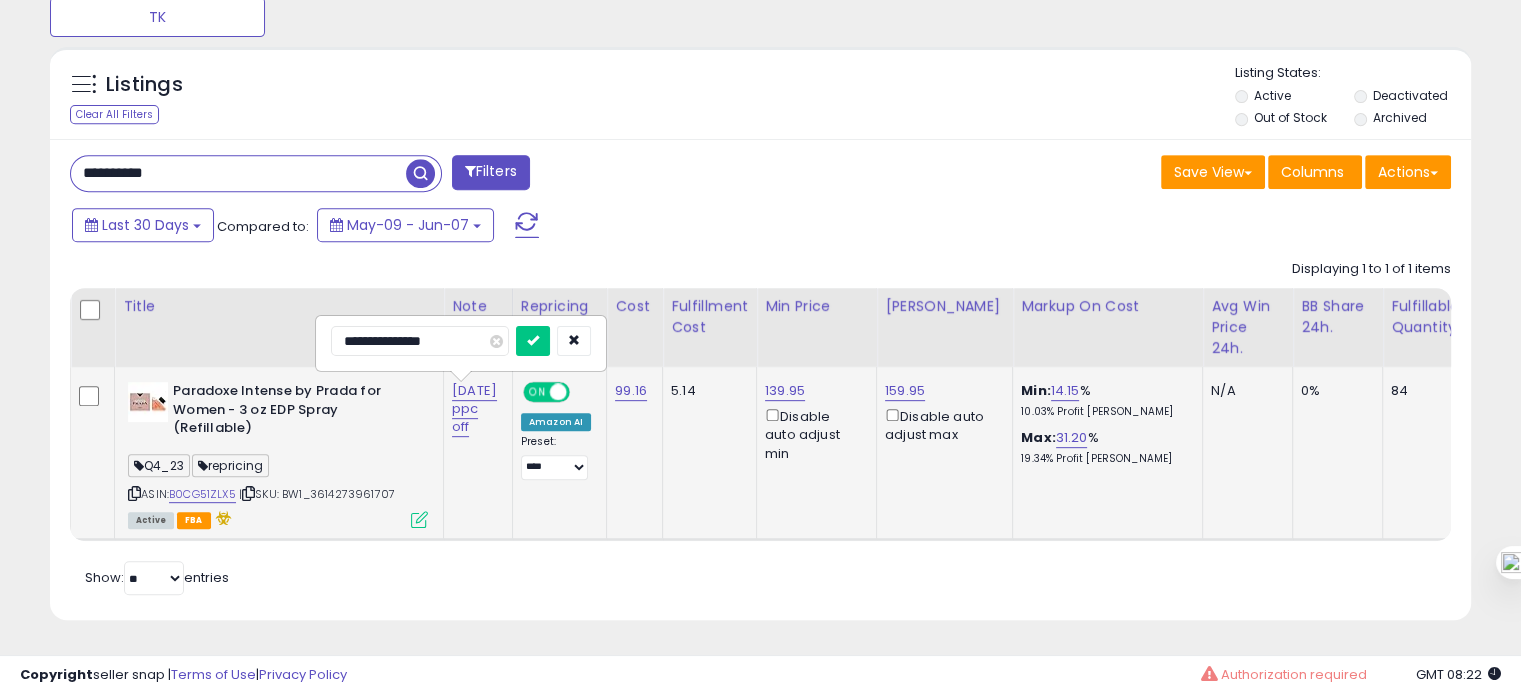 type on "**********" 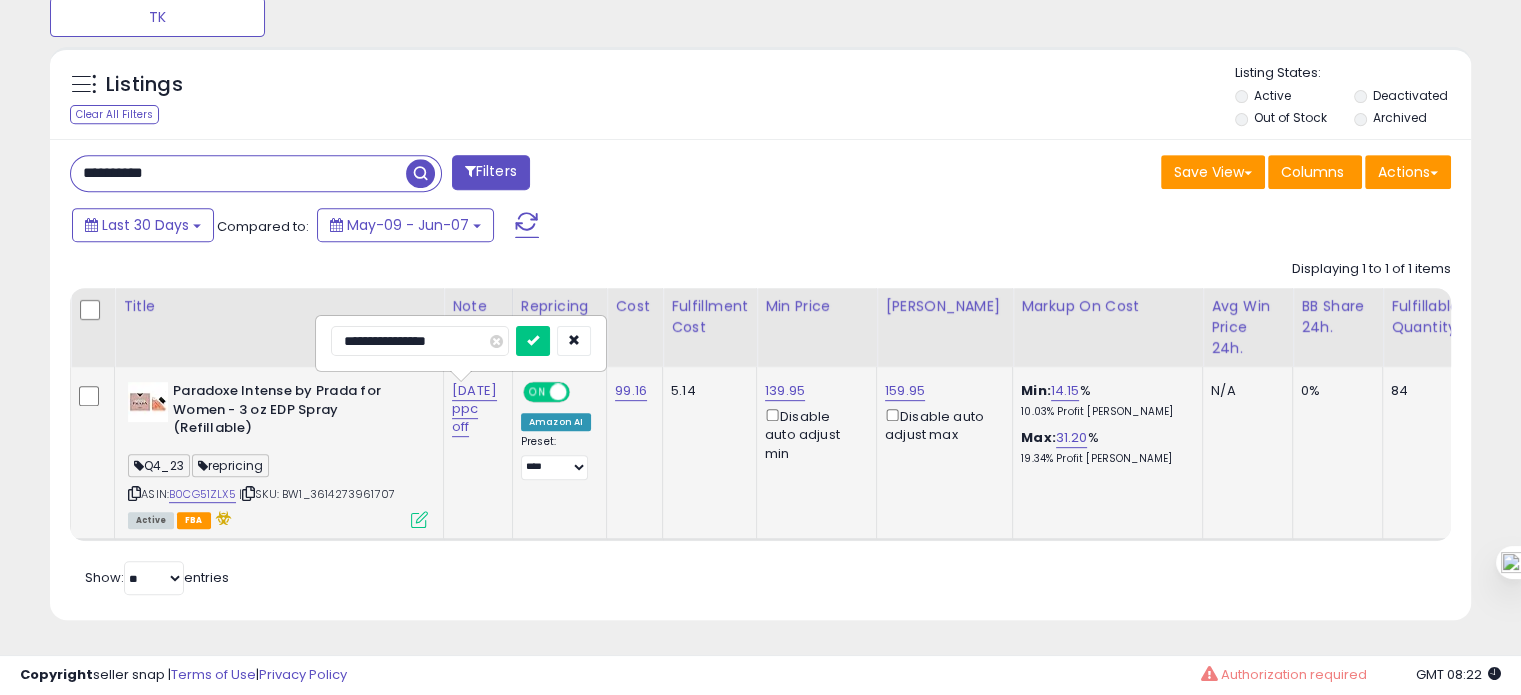 click at bounding box center (533, 341) 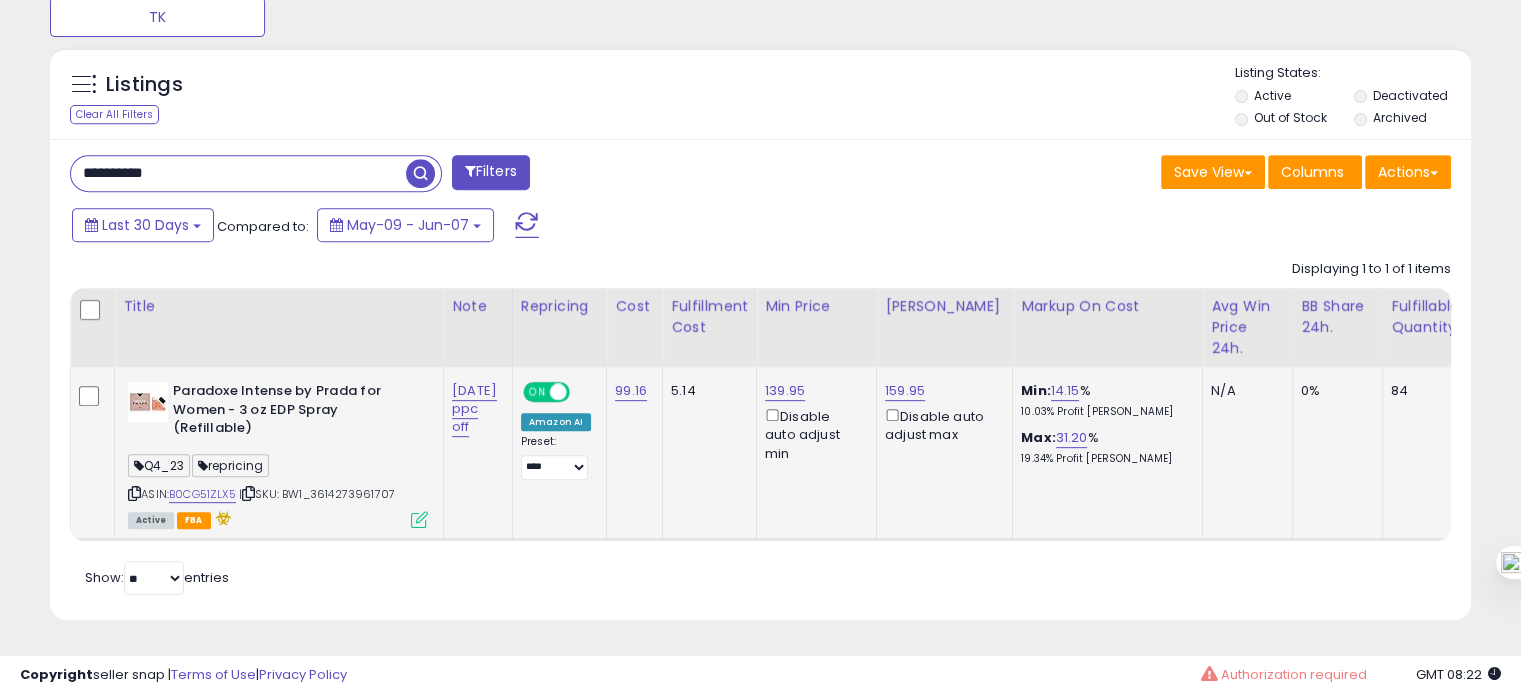 click on "**********" at bounding box center [238, 173] 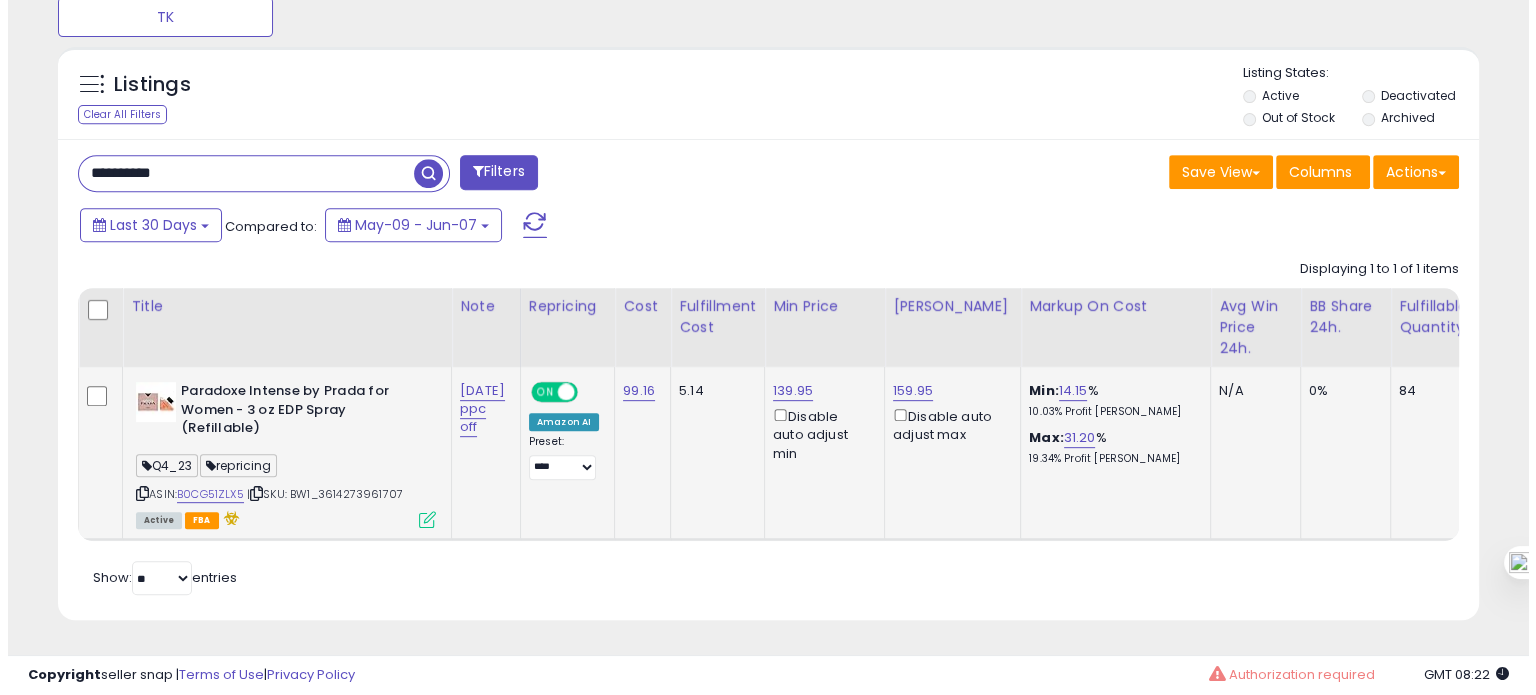 scroll, scrollTop: 674, scrollLeft: 0, axis: vertical 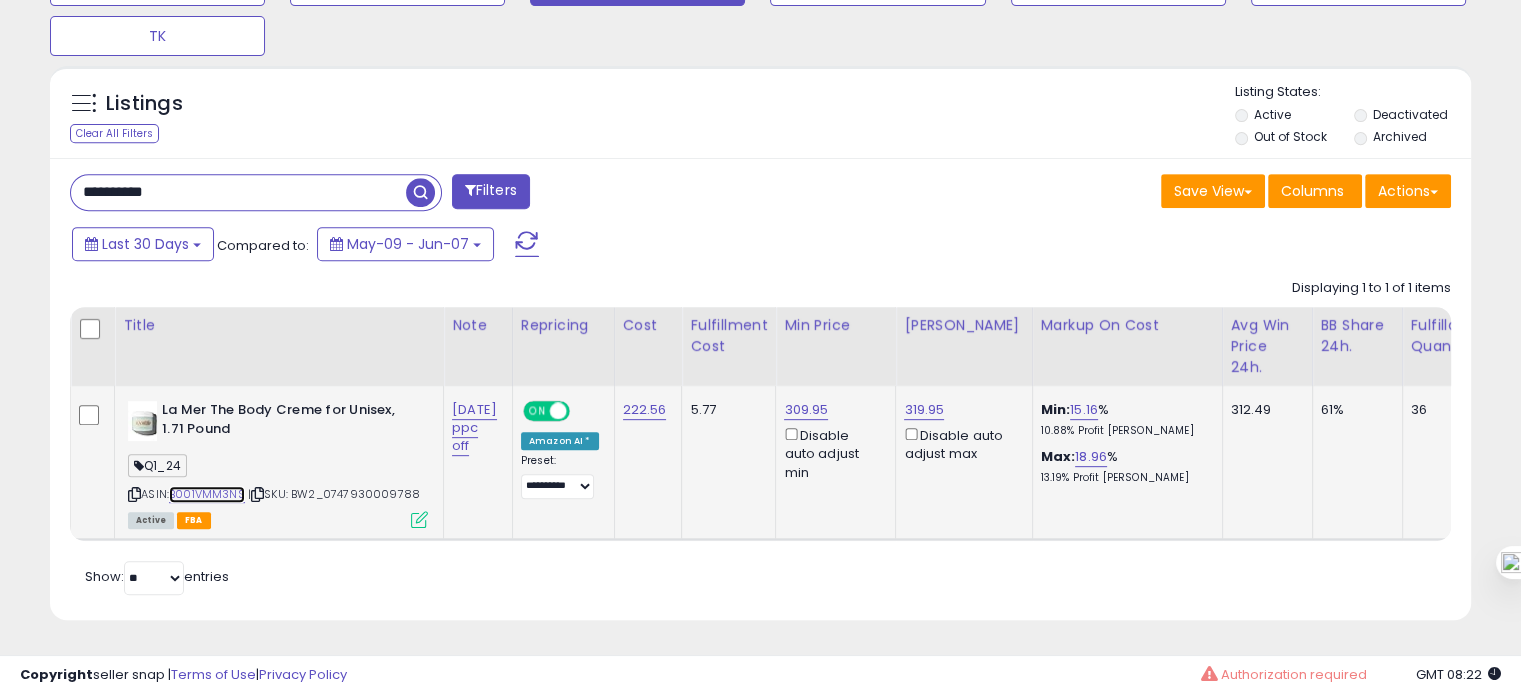 click on "B001VMM3NS" at bounding box center [207, 494] 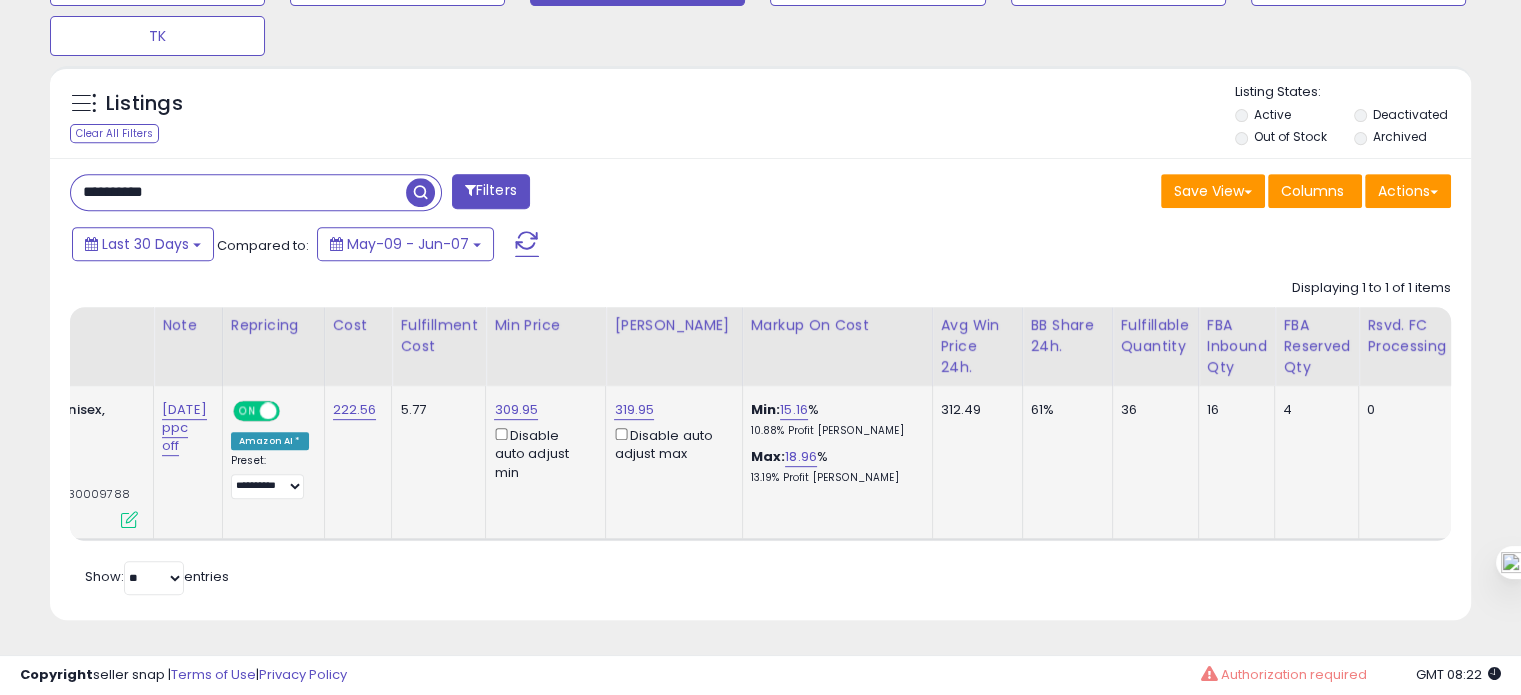 scroll, scrollTop: 0, scrollLeft: 290, axis: horizontal 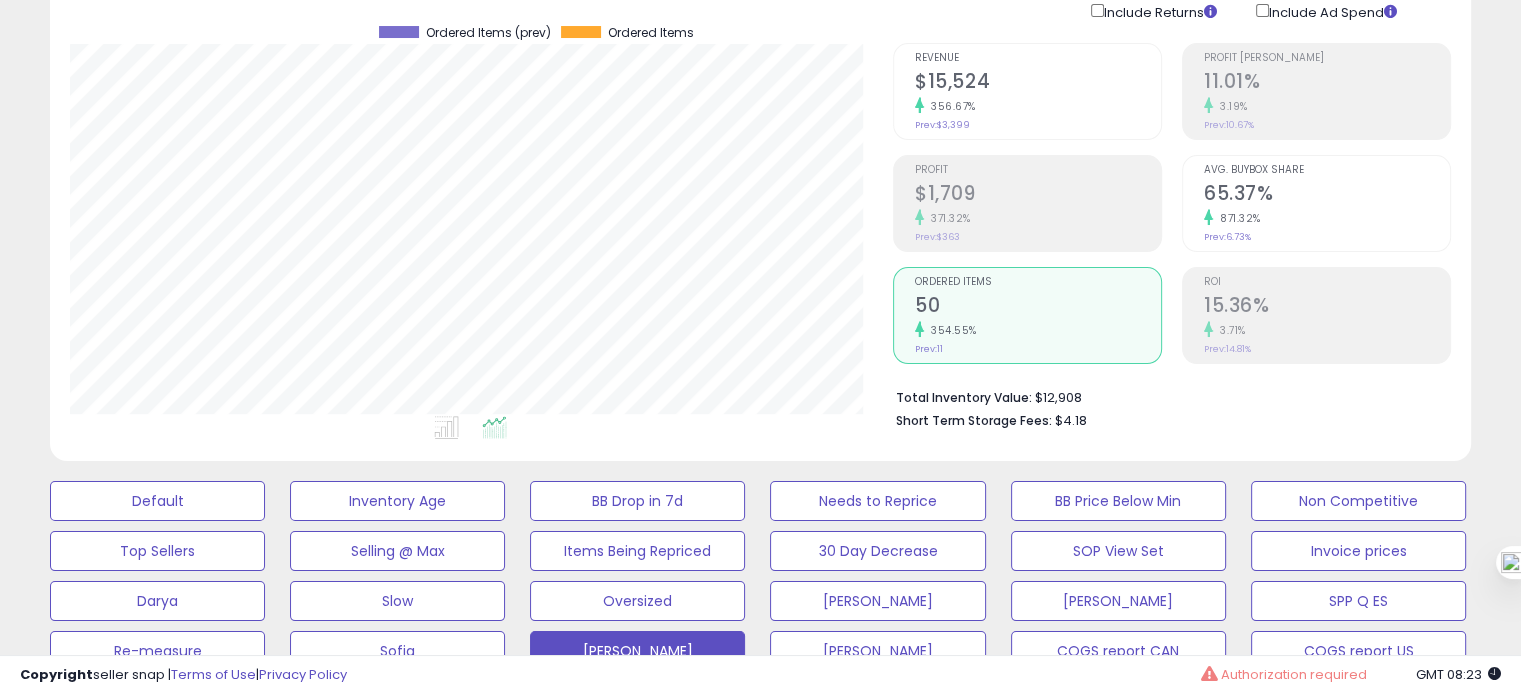 click on "65.37%" at bounding box center (1327, 195) 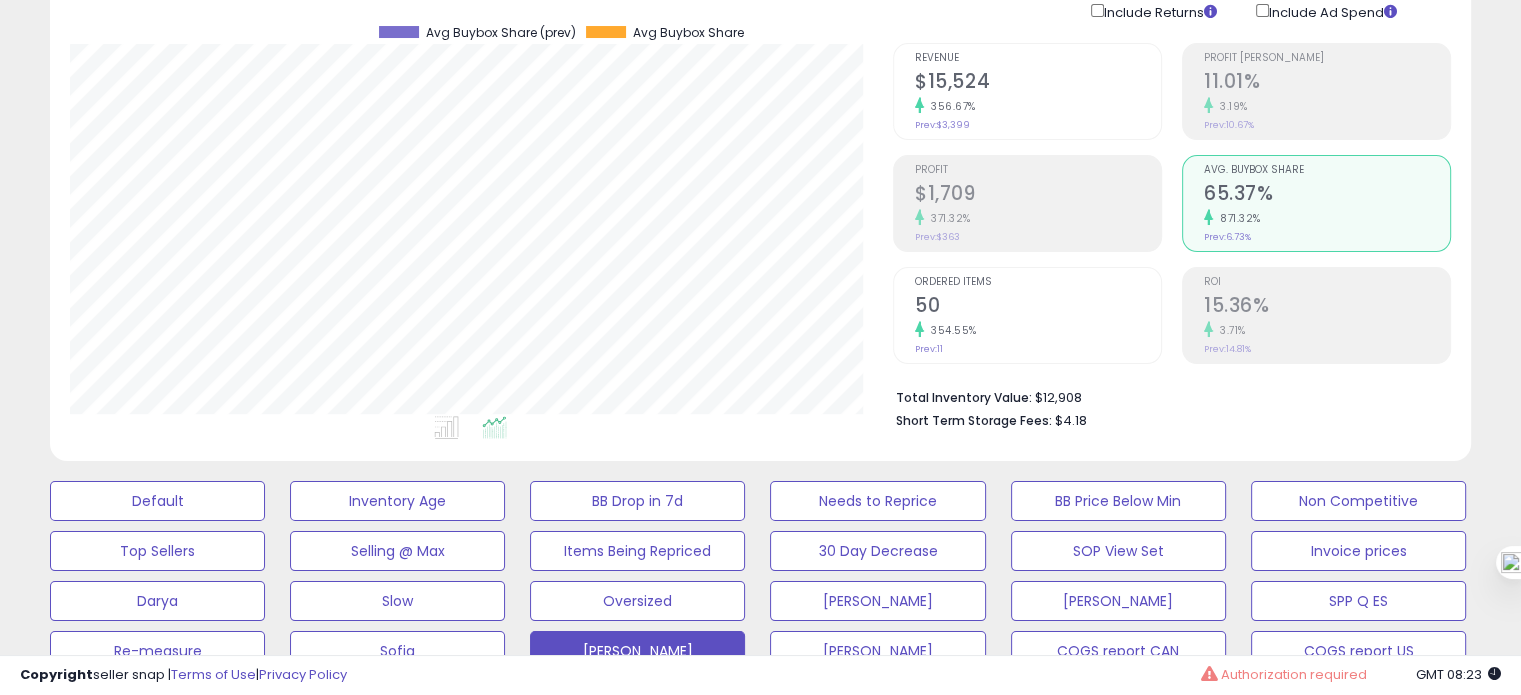 click on "Ordered Items
50
354.55%
Prev:  11" at bounding box center (1038, 313) 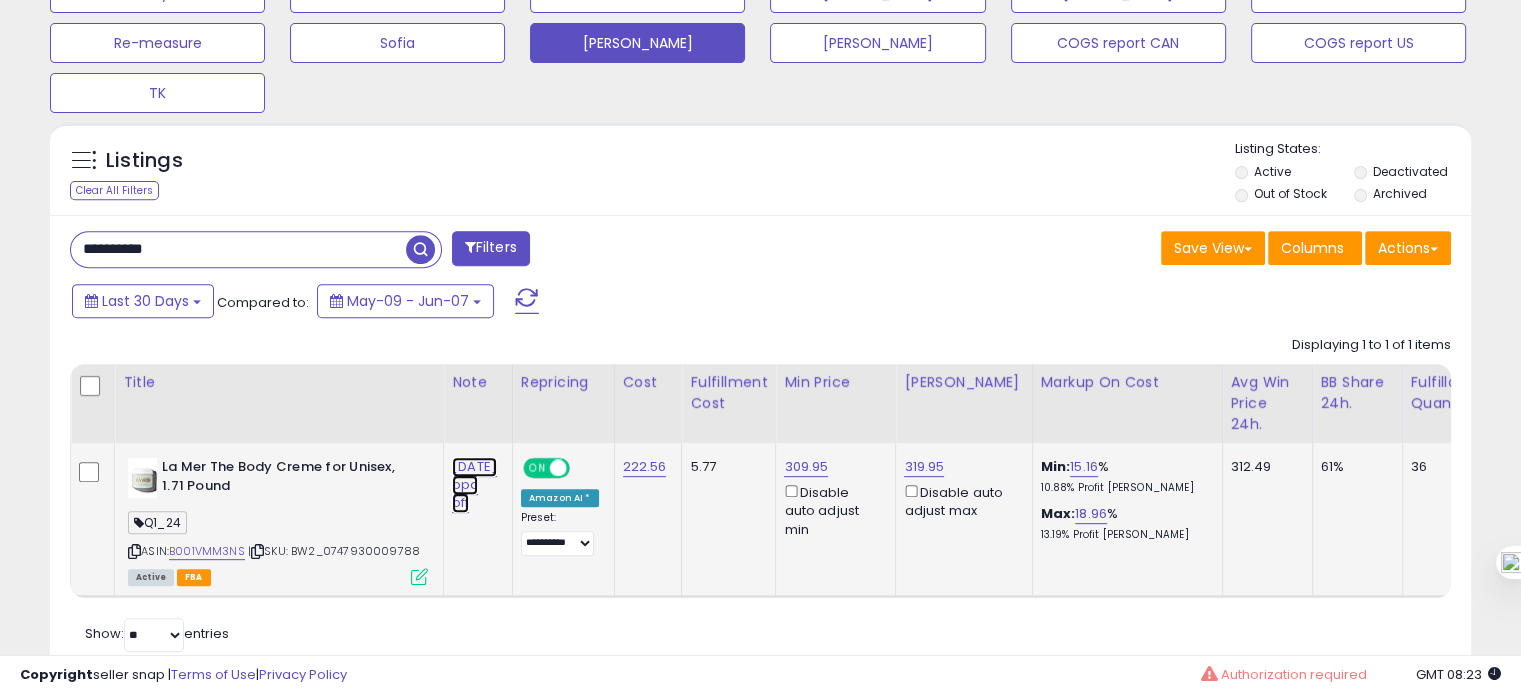 click on "[DATE] ppc off" at bounding box center (474, 485) 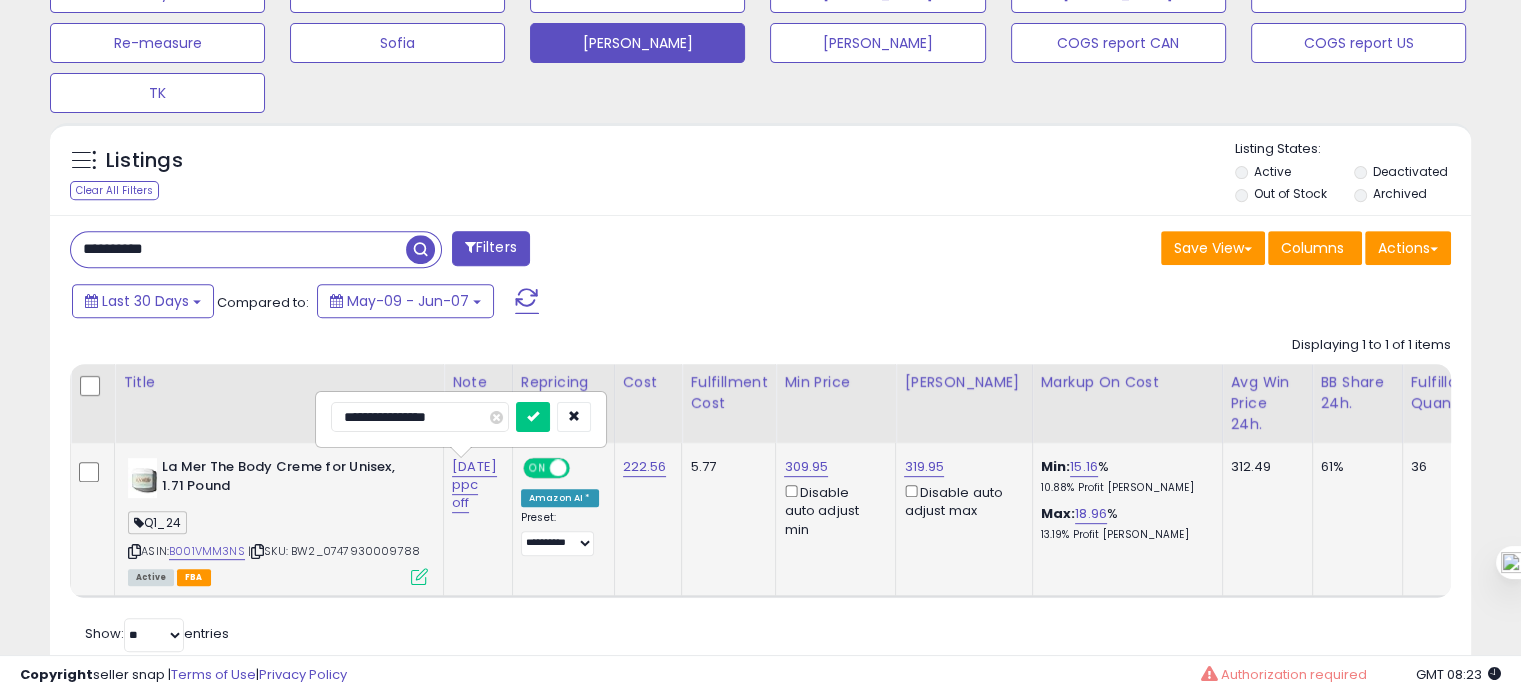 click on "**********" at bounding box center [420, 417] 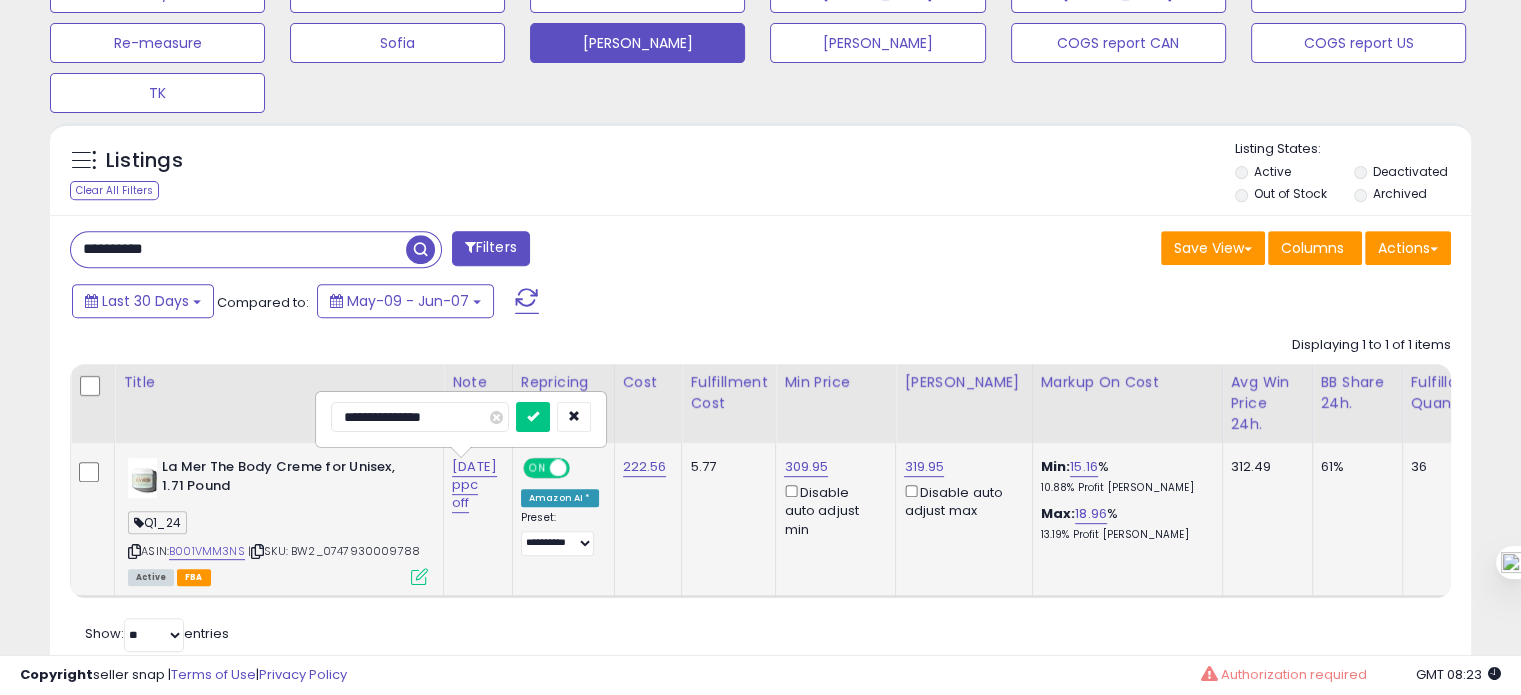 type on "**********" 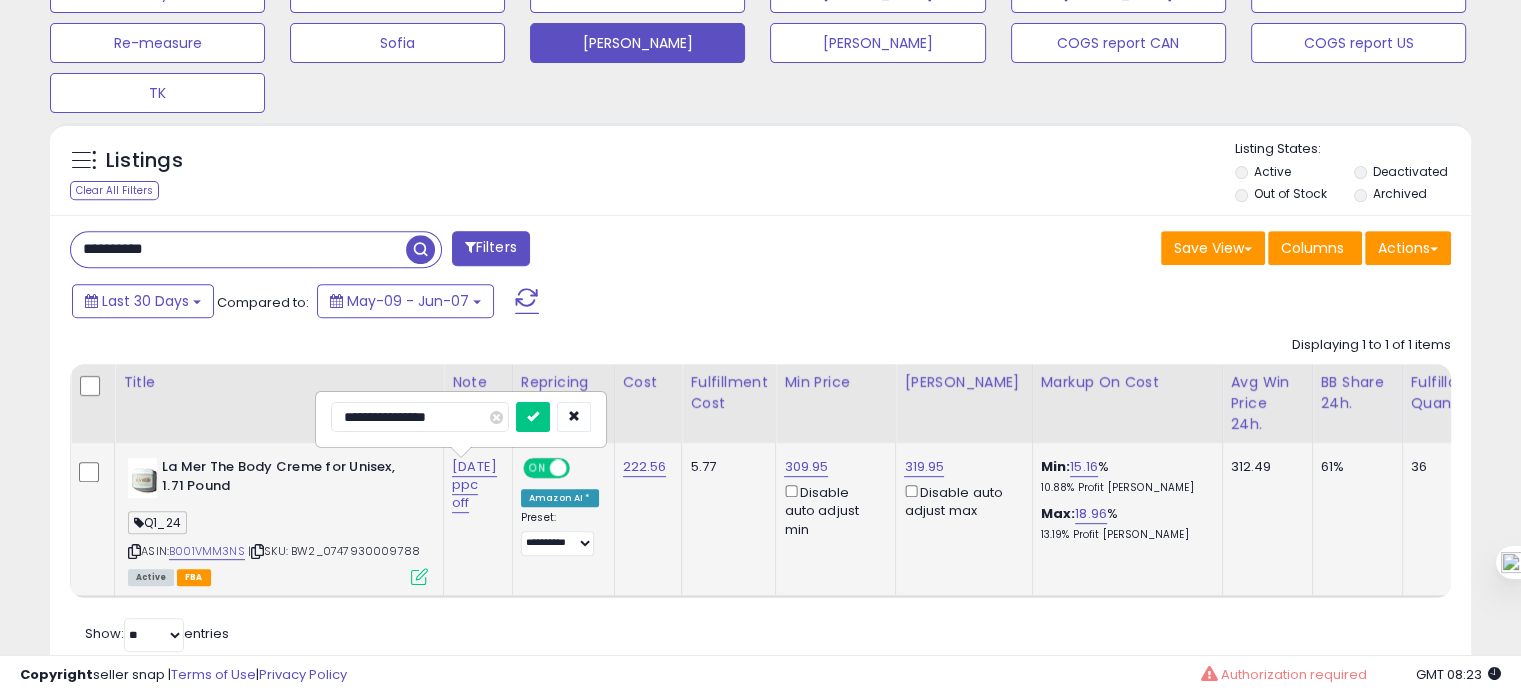 click at bounding box center (533, 417) 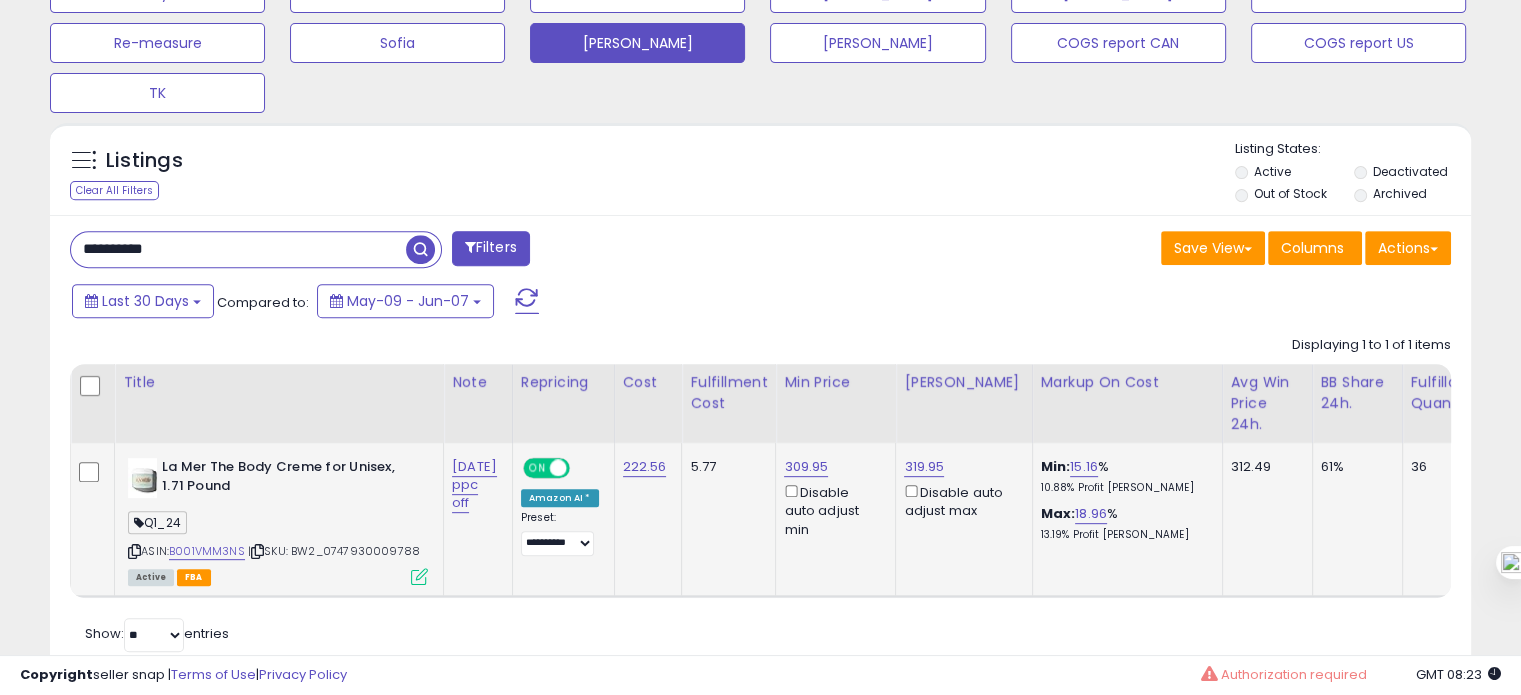 drag, startPoint x: 200, startPoint y: 267, endPoint x: 185, endPoint y: 248, distance: 24.207438 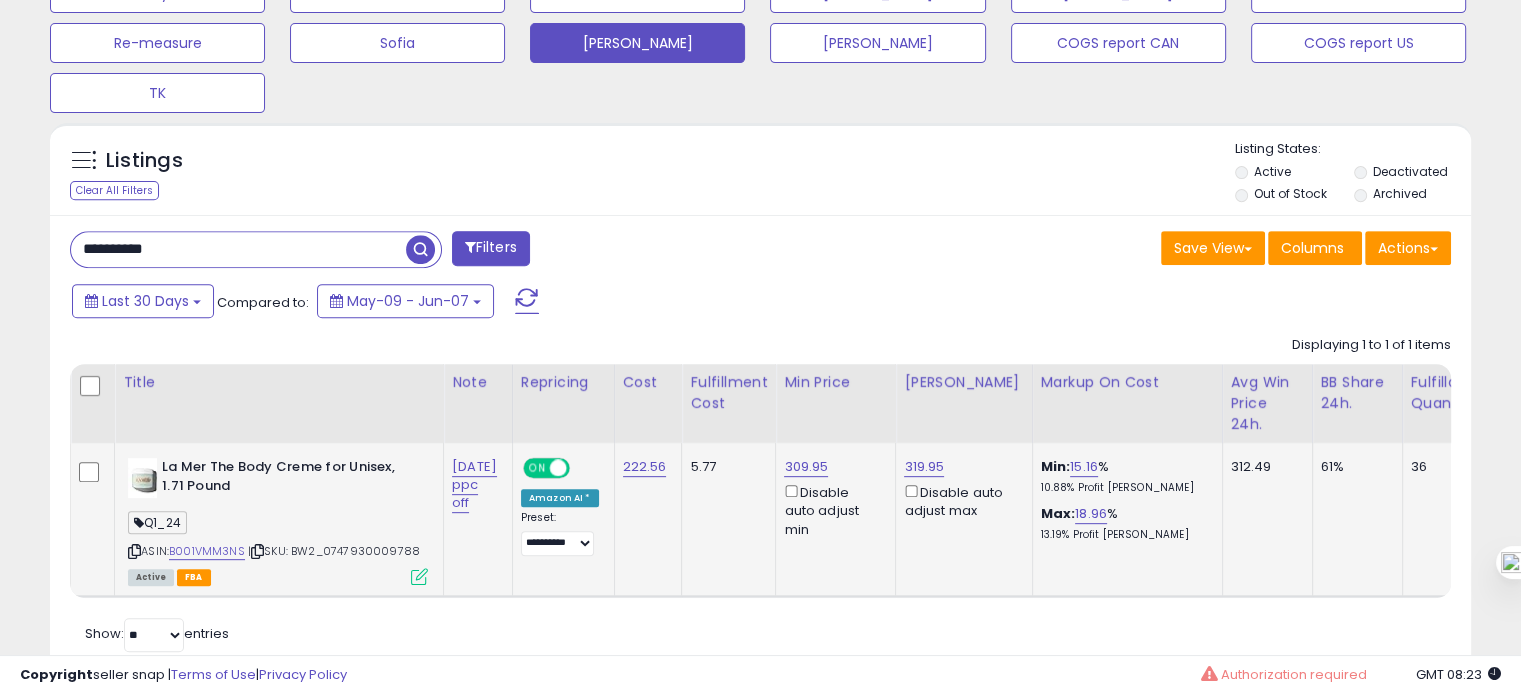 click on "**********" at bounding box center (238, 249) 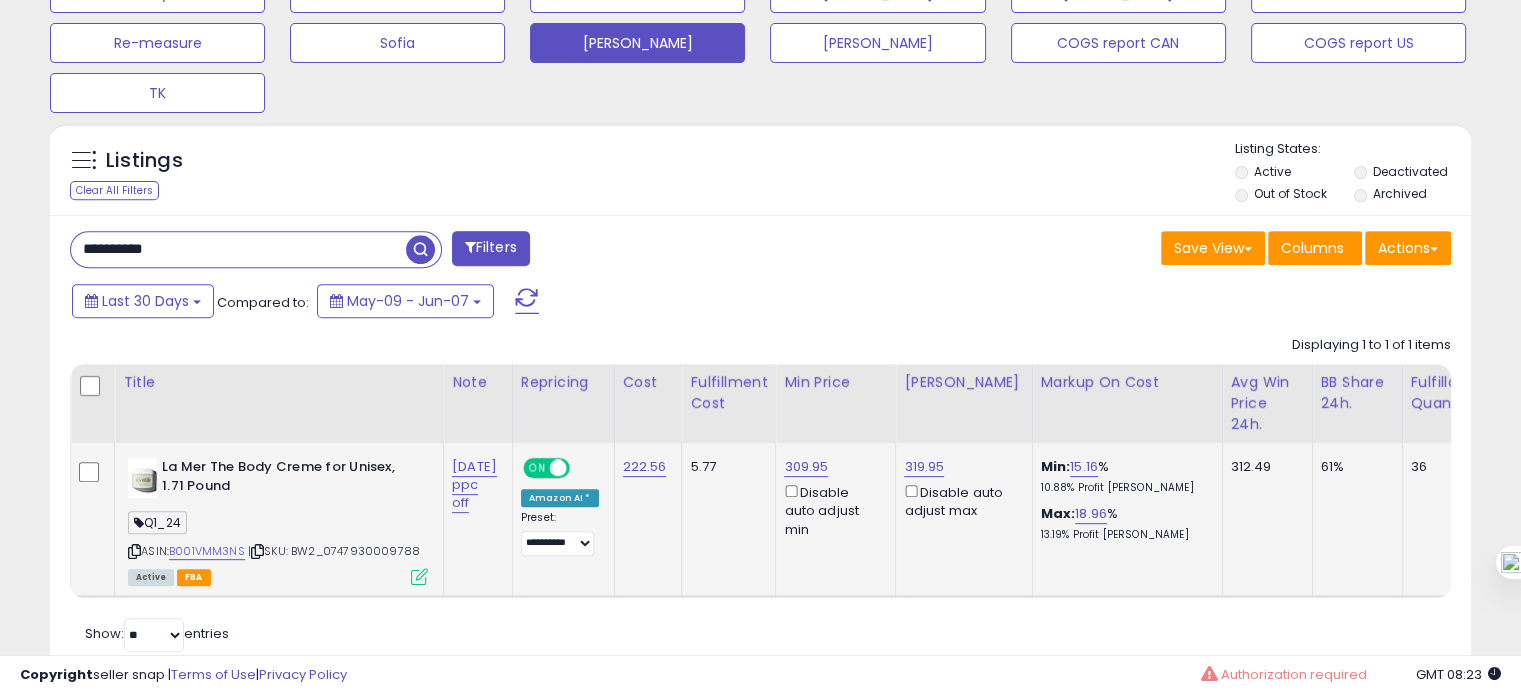 click on "**********" at bounding box center [238, 249] 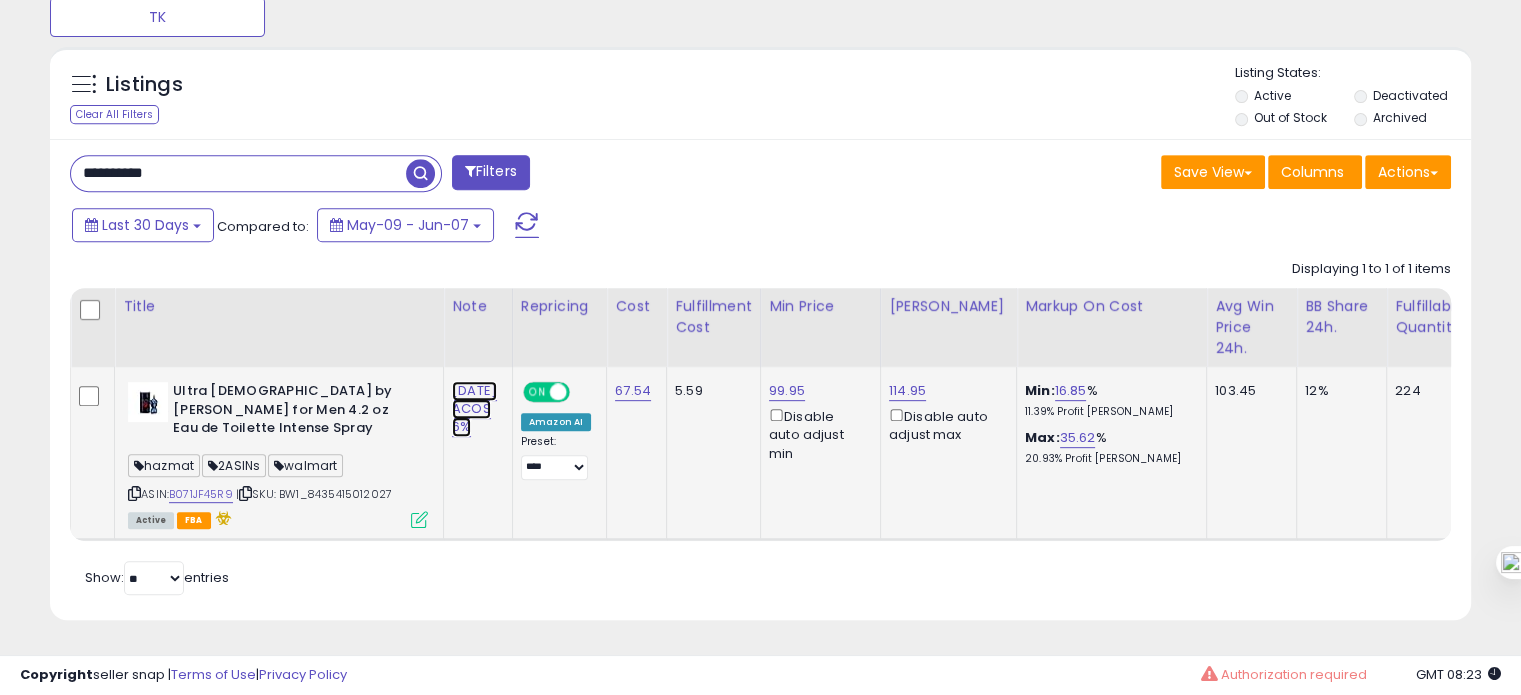 click on "[DATE] ACOS 6%" at bounding box center (474, 409) 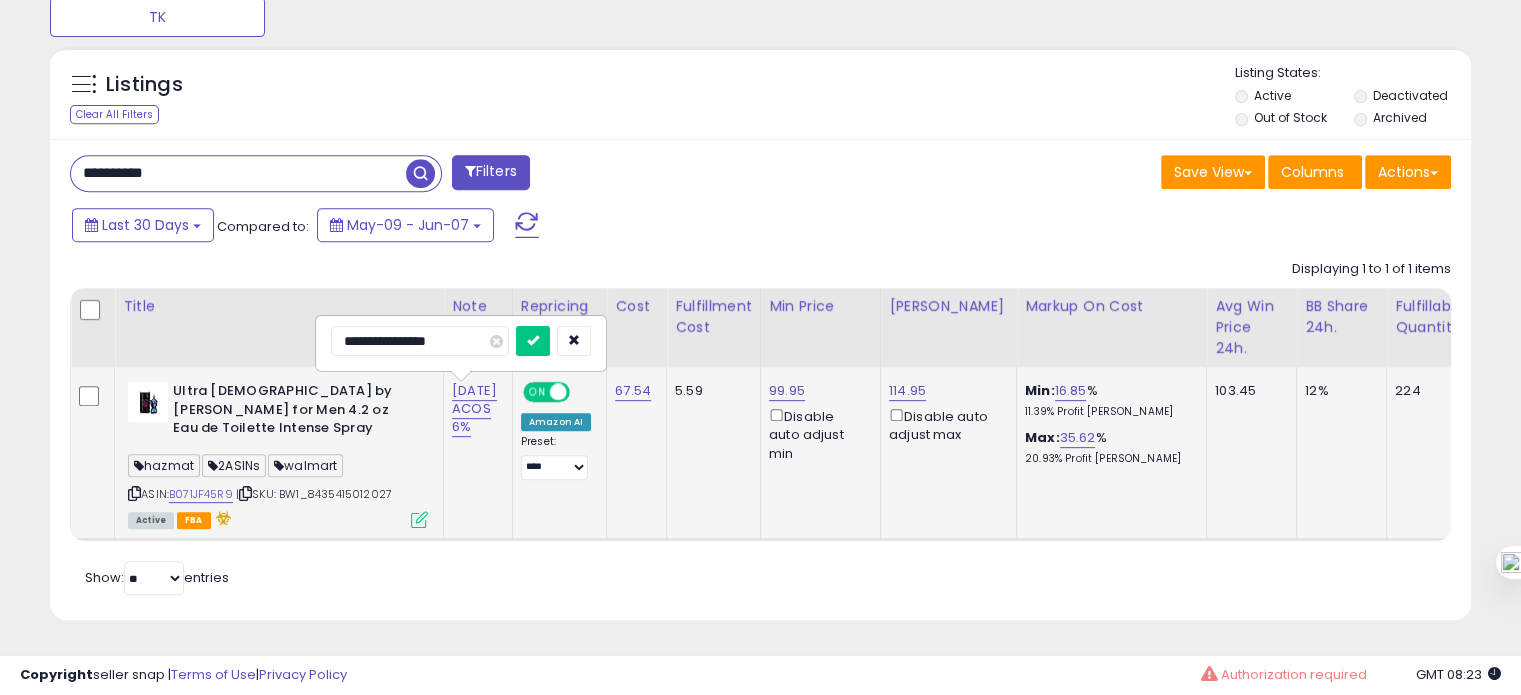 click on "**********" at bounding box center (420, 341) 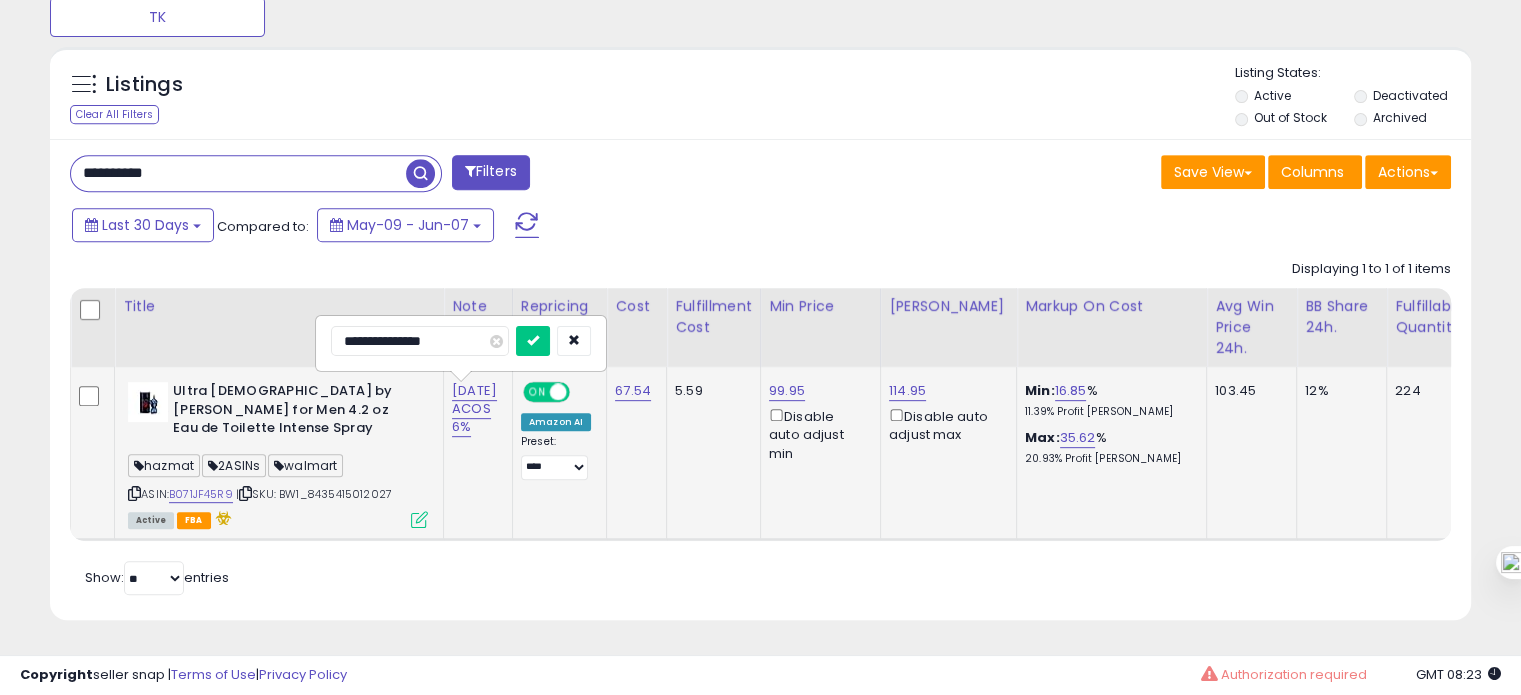 type on "**********" 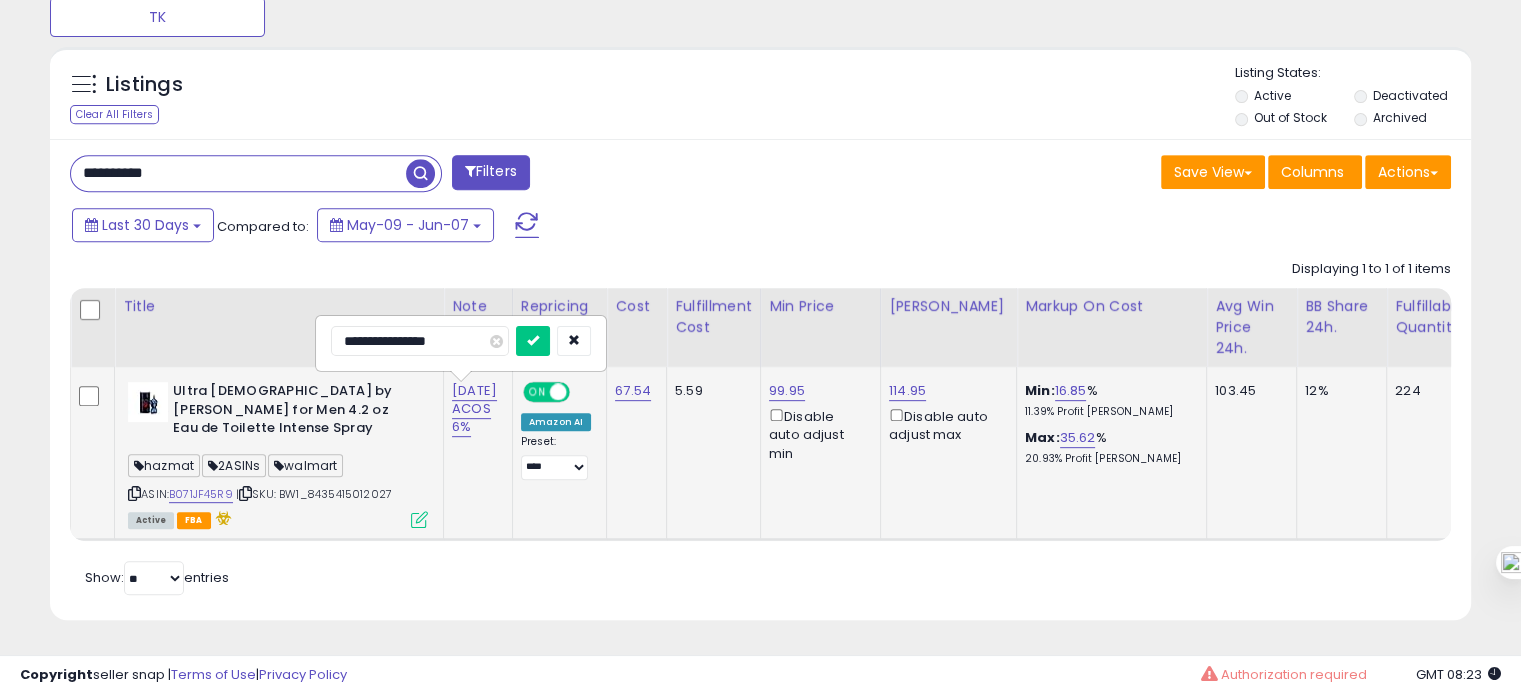click at bounding box center [533, 341] 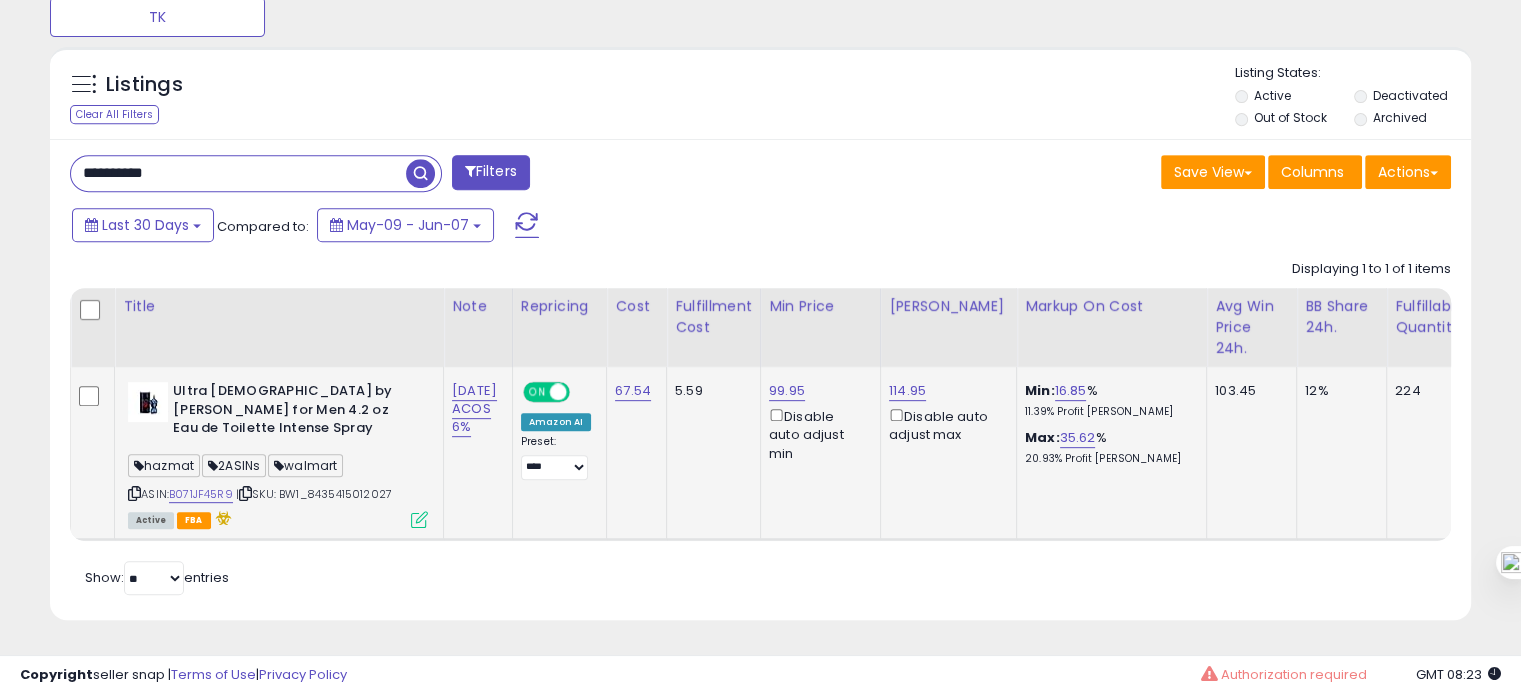 click on "|   SKU: BW1_8435415012027" at bounding box center [314, 494] 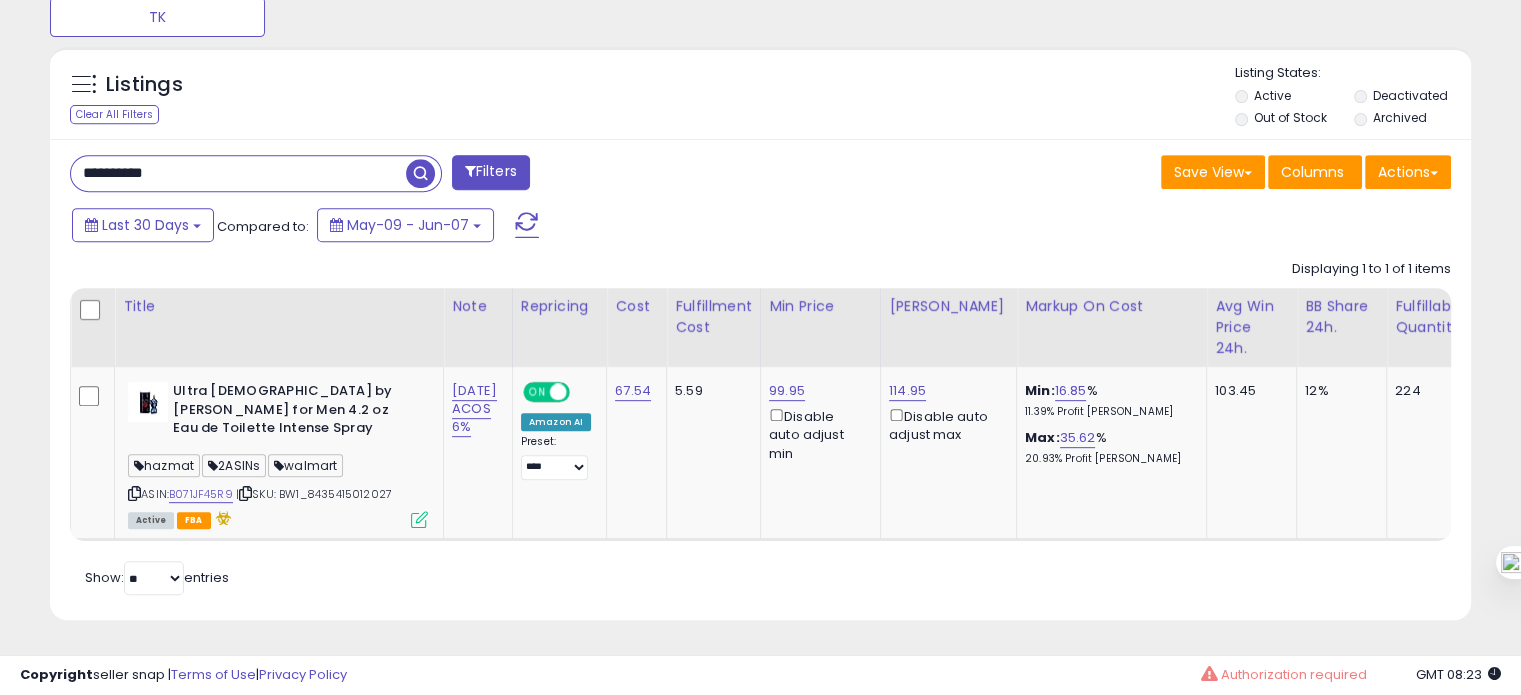 click on "**********" at bounding box center (238, 173) 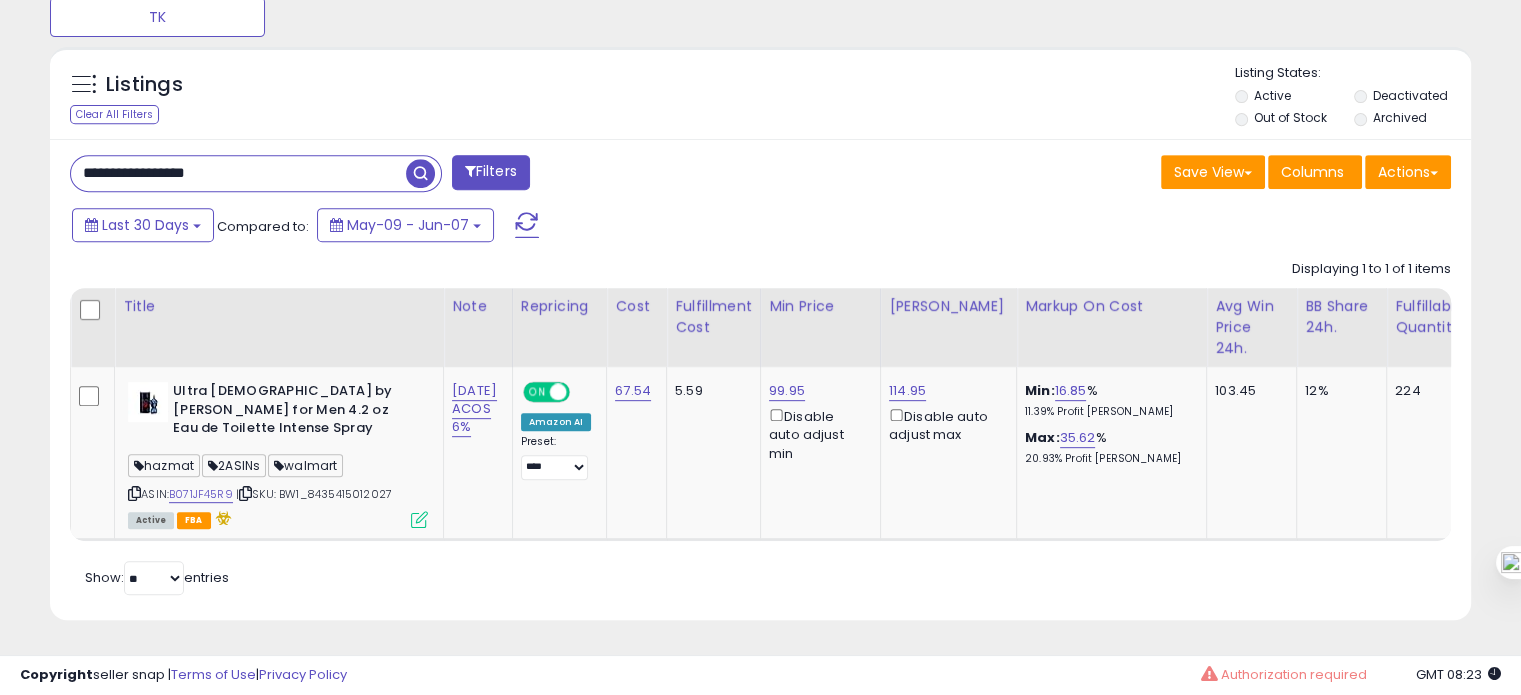click on "**********" at bounding box center (238, 173) 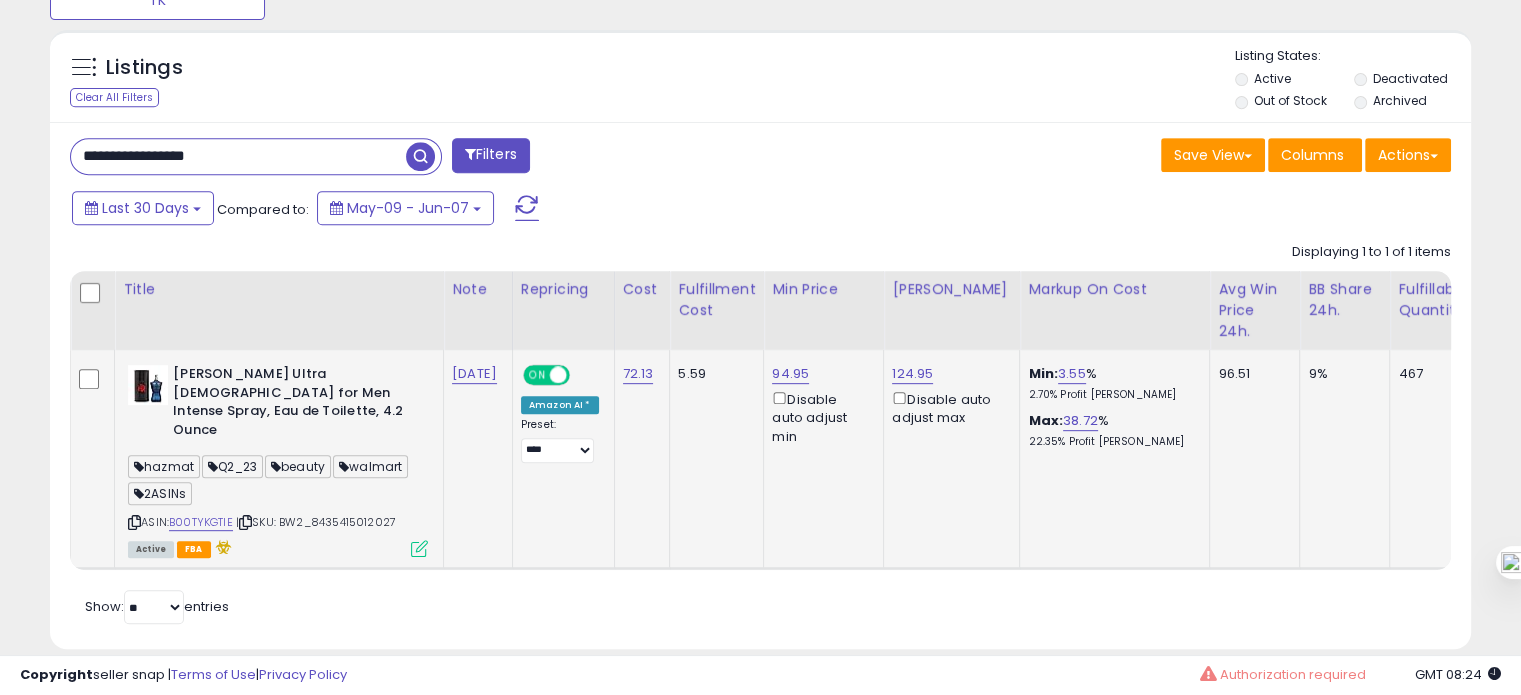 scroll, scrollTop: 874, scrollLeft: 0, axis: vertical 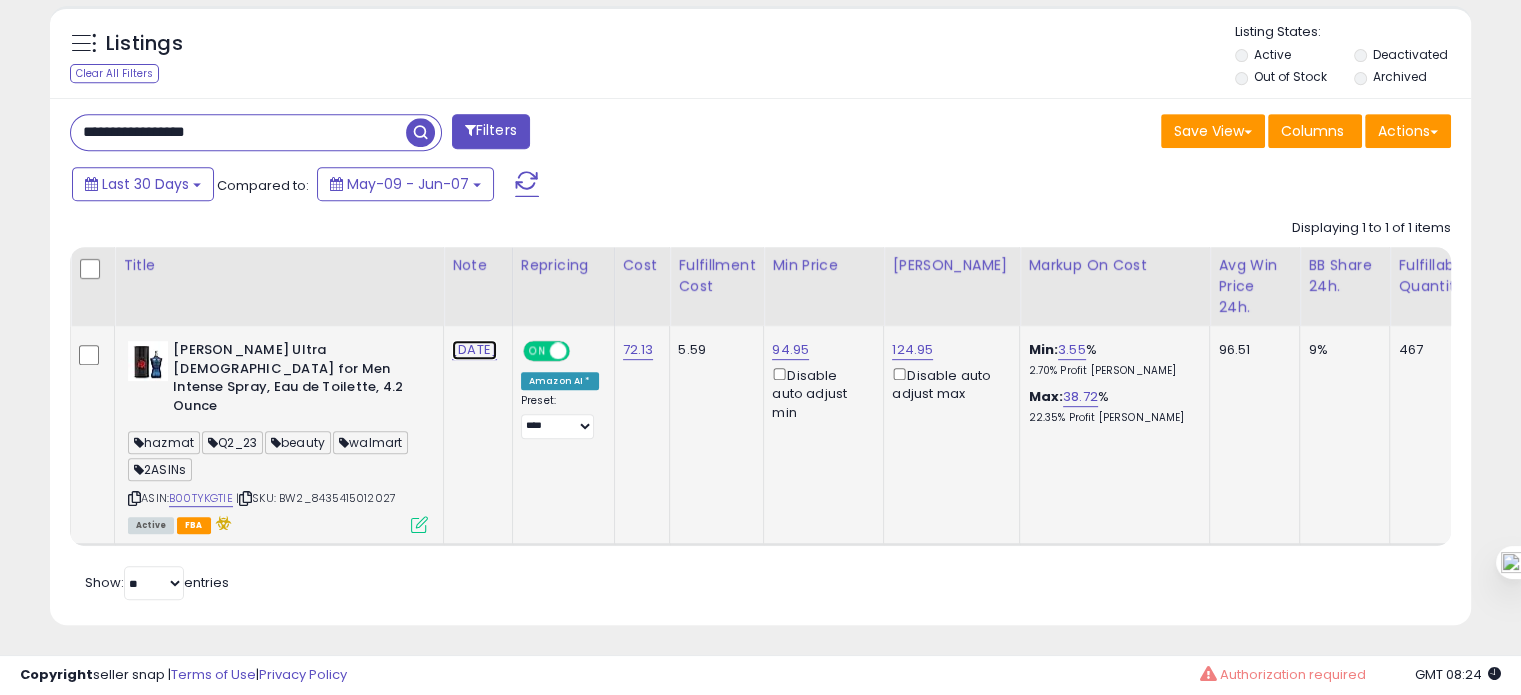 click on "[DATE]" at bounding box center (474, 350) 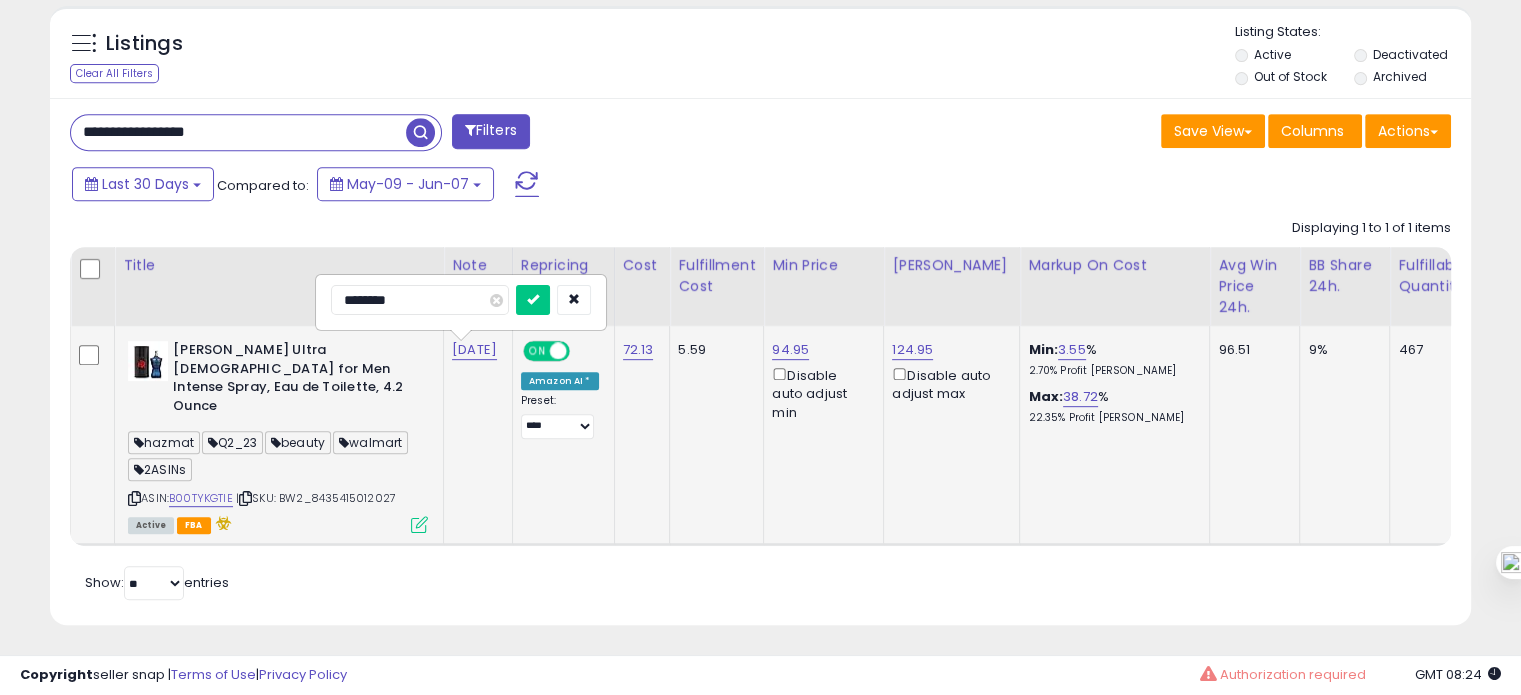 click on "********" at bounding box center (420, 300) 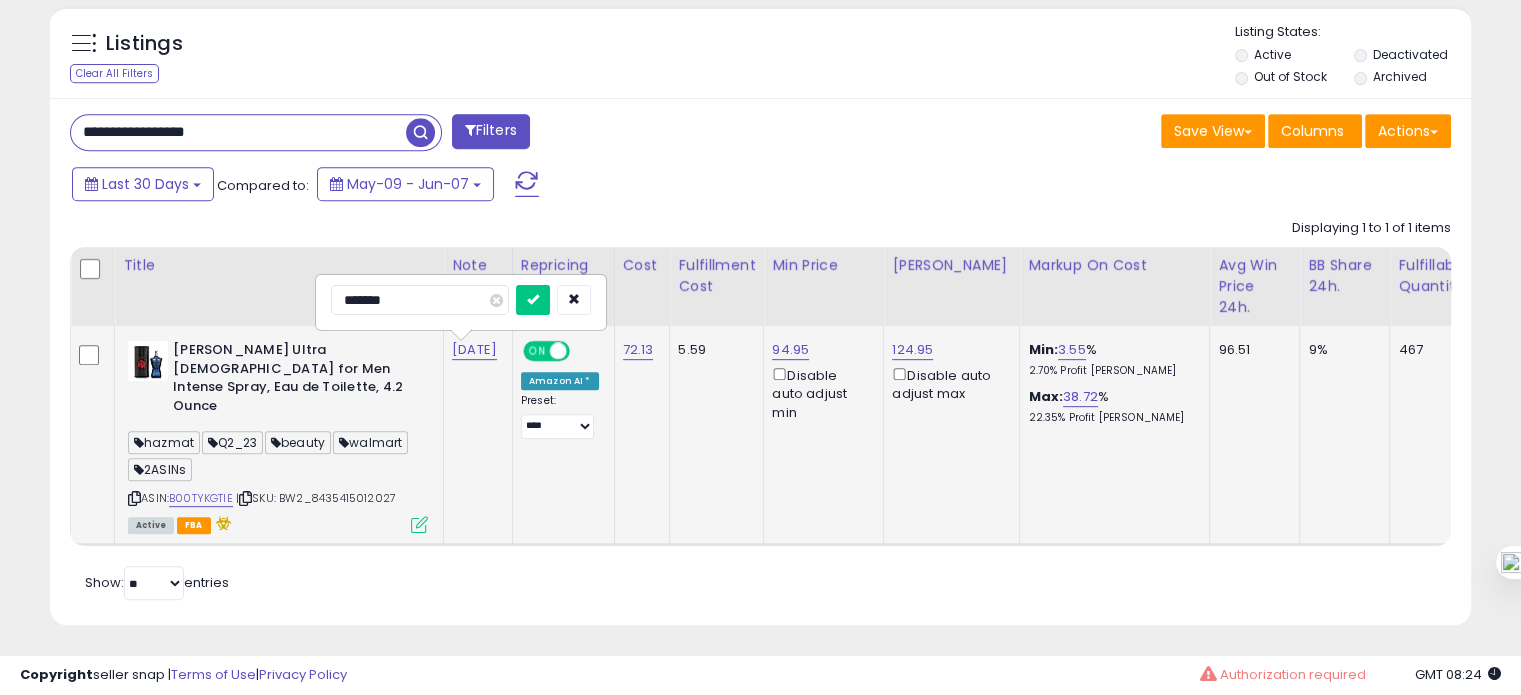 type on "********" 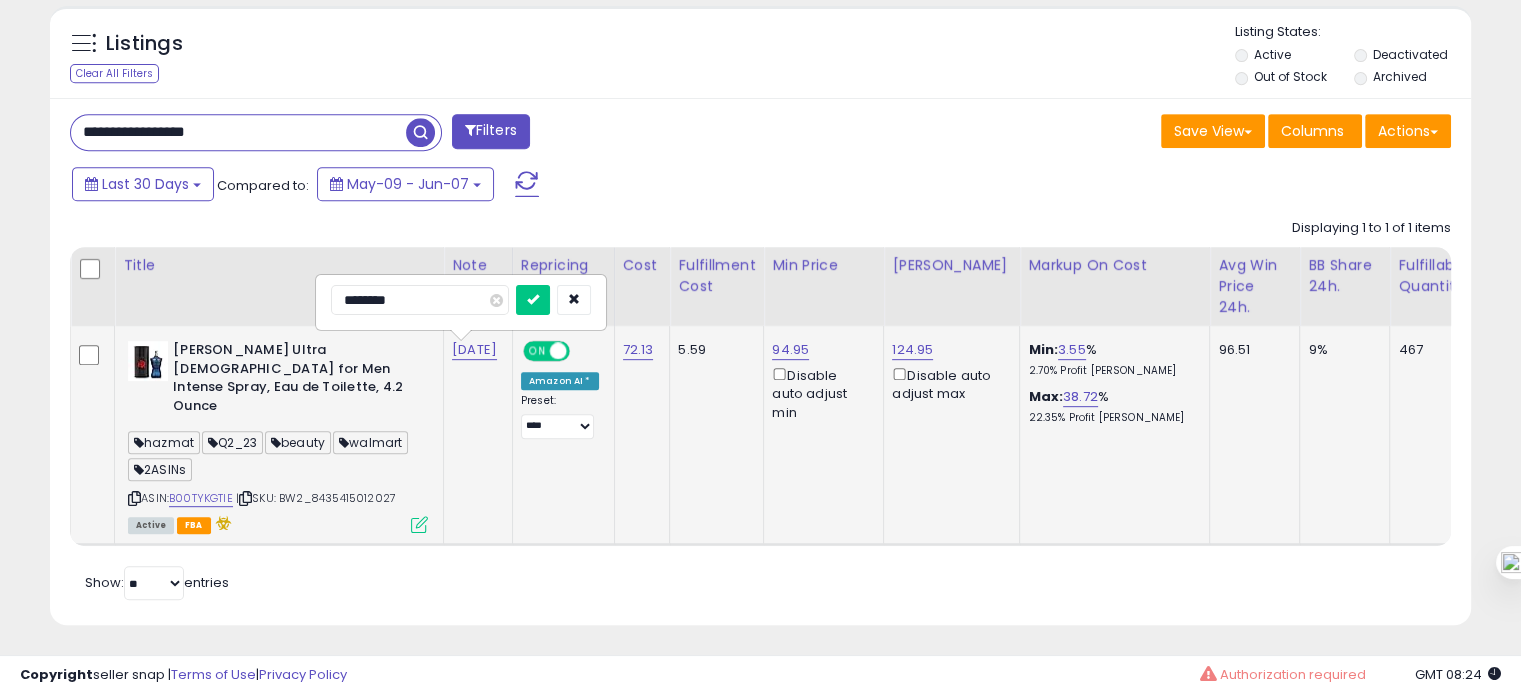 click at bounding box center [533, 300] 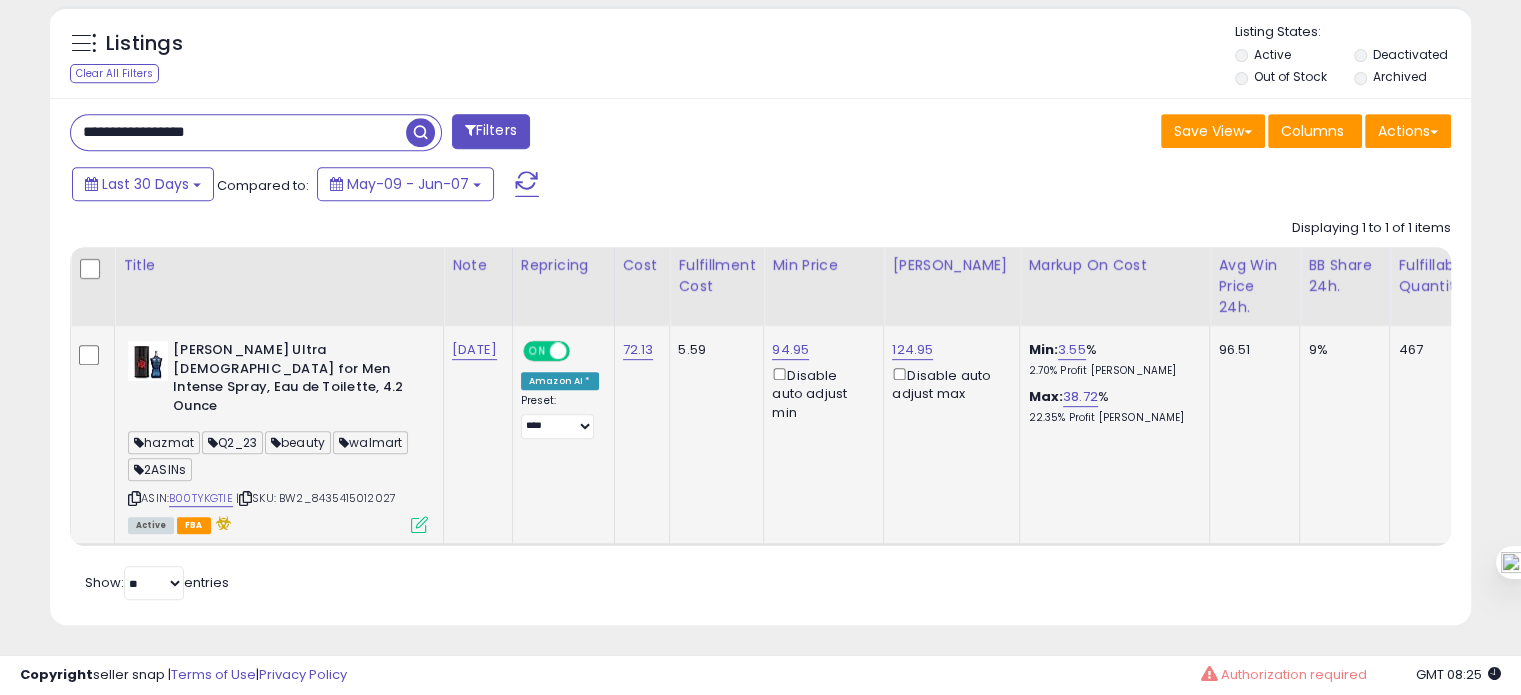 click on "**********" at bounding box center [238, 132] 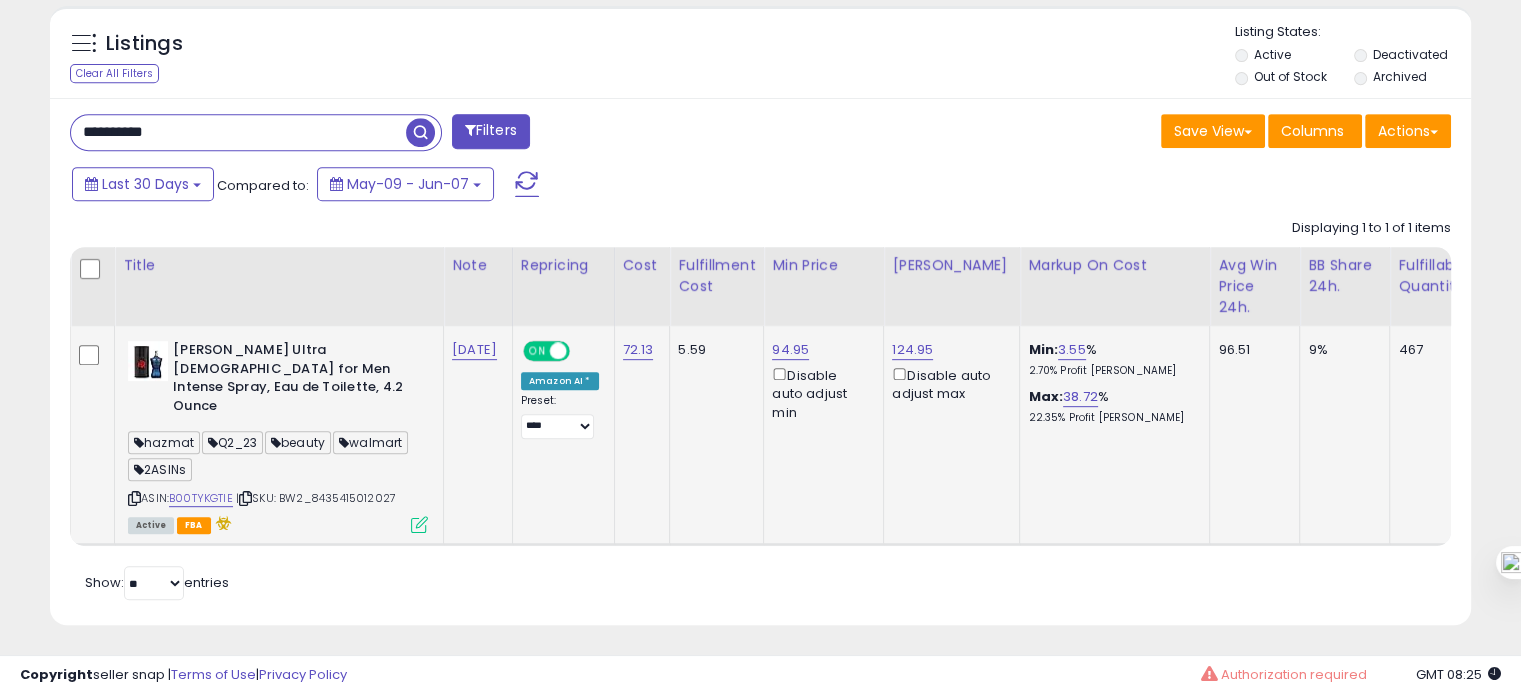 click on "**********" at bounding box center (238, 132) 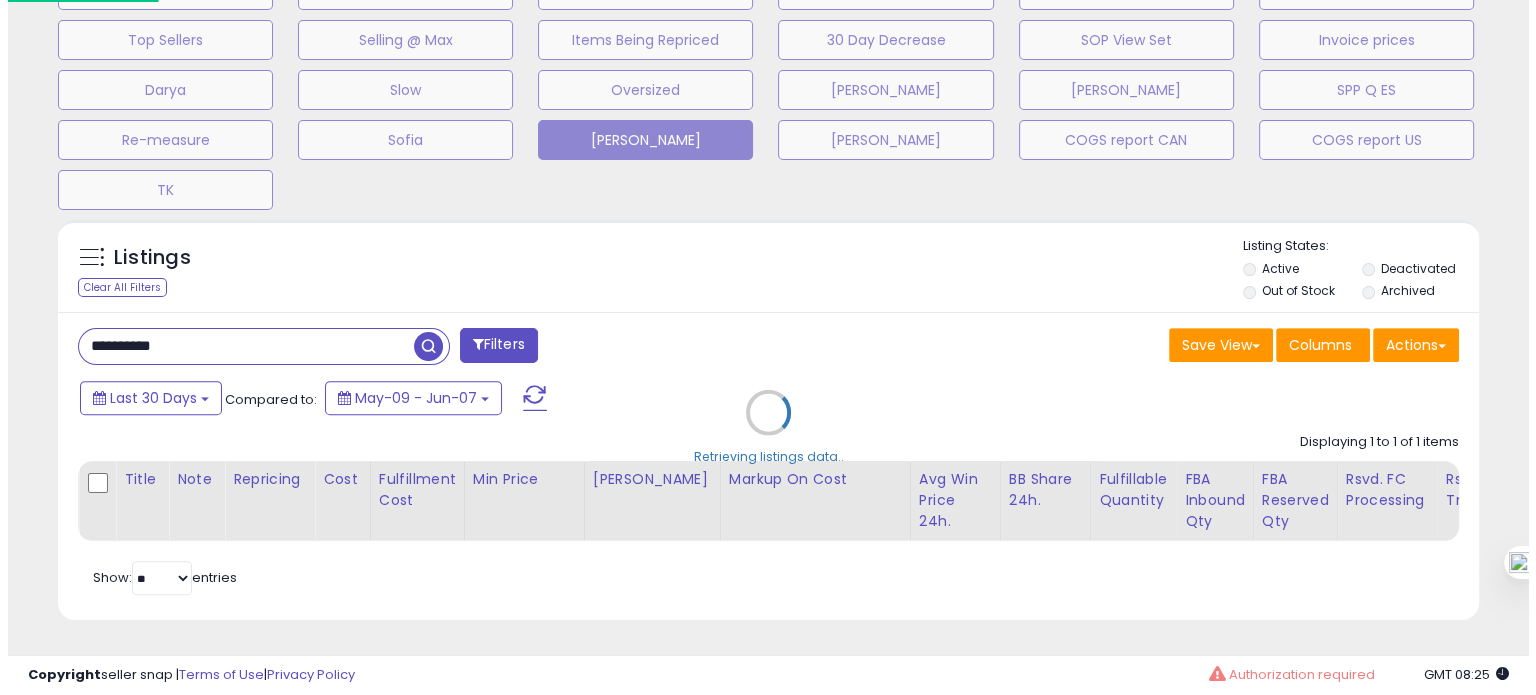 scroll, scrollTop: 674, scrollLeft: 0, axis: vertical 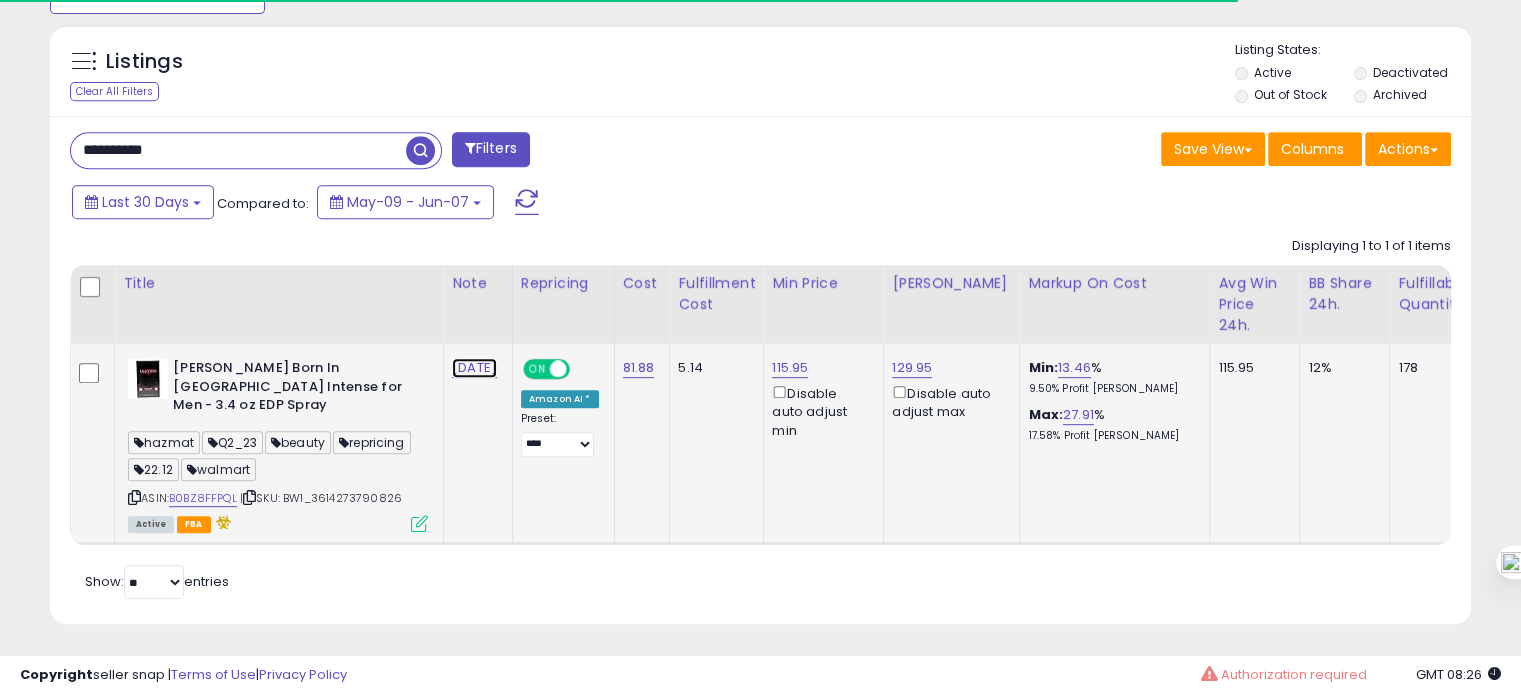 click on "[DATE]" at bounding box center (474, 368) 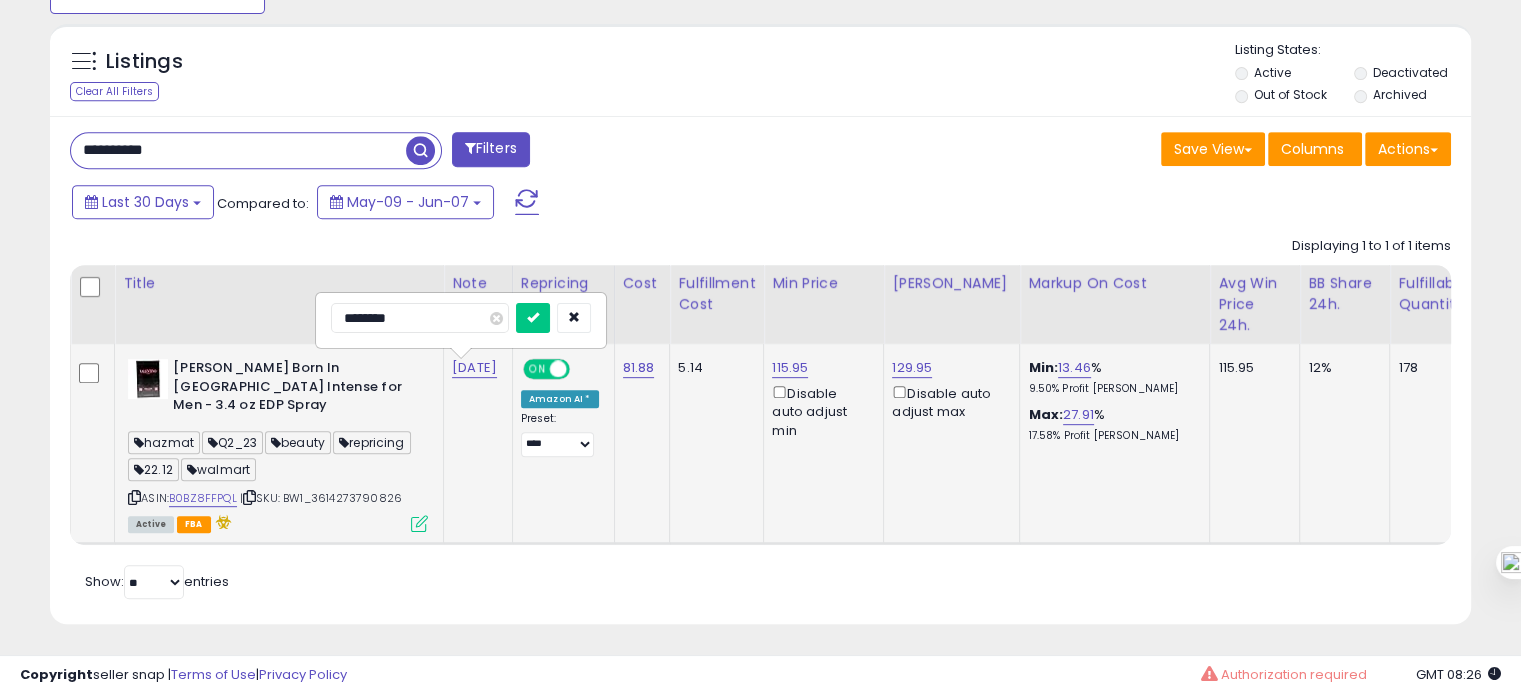 click on "********" at bounding box center [420, 318] 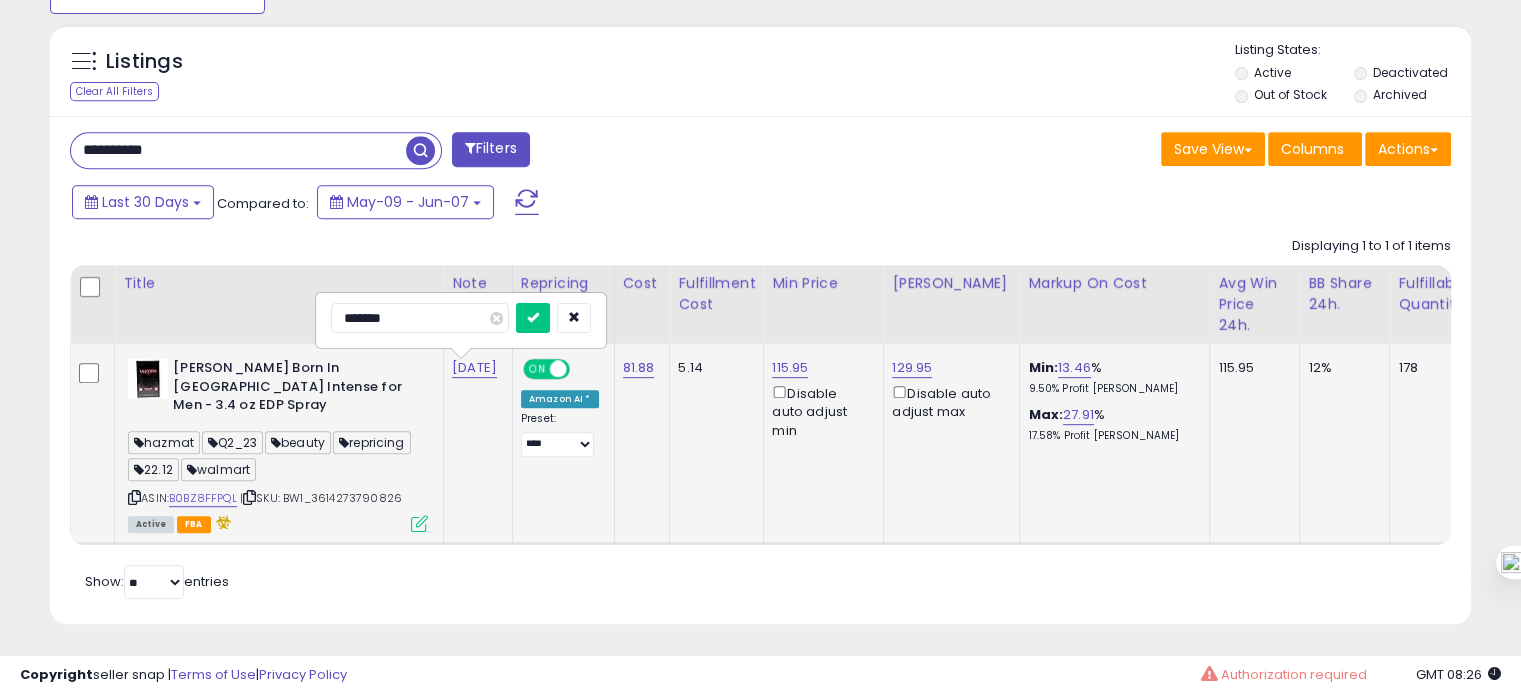 type on "********" 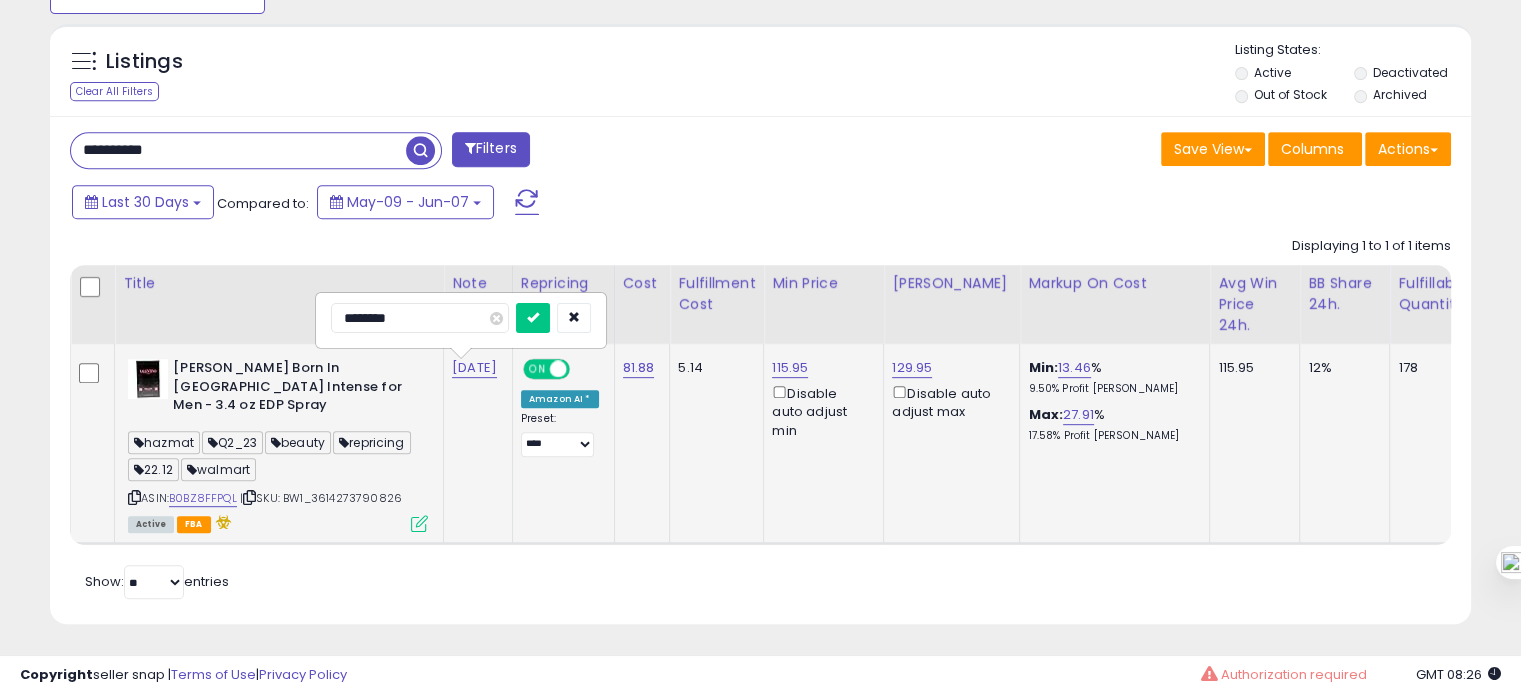 click at bounding box center (533, 318) 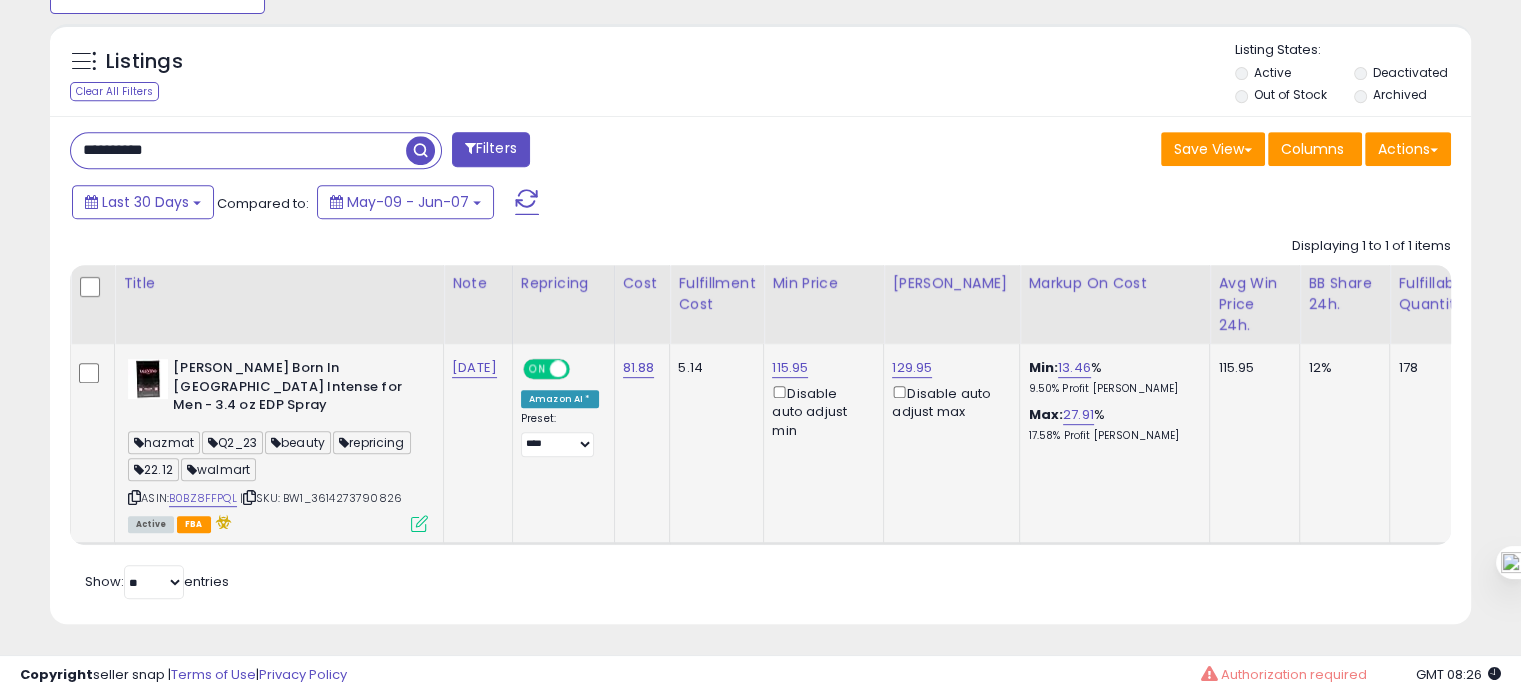 click on "**********" at bounding box center (238, 150) 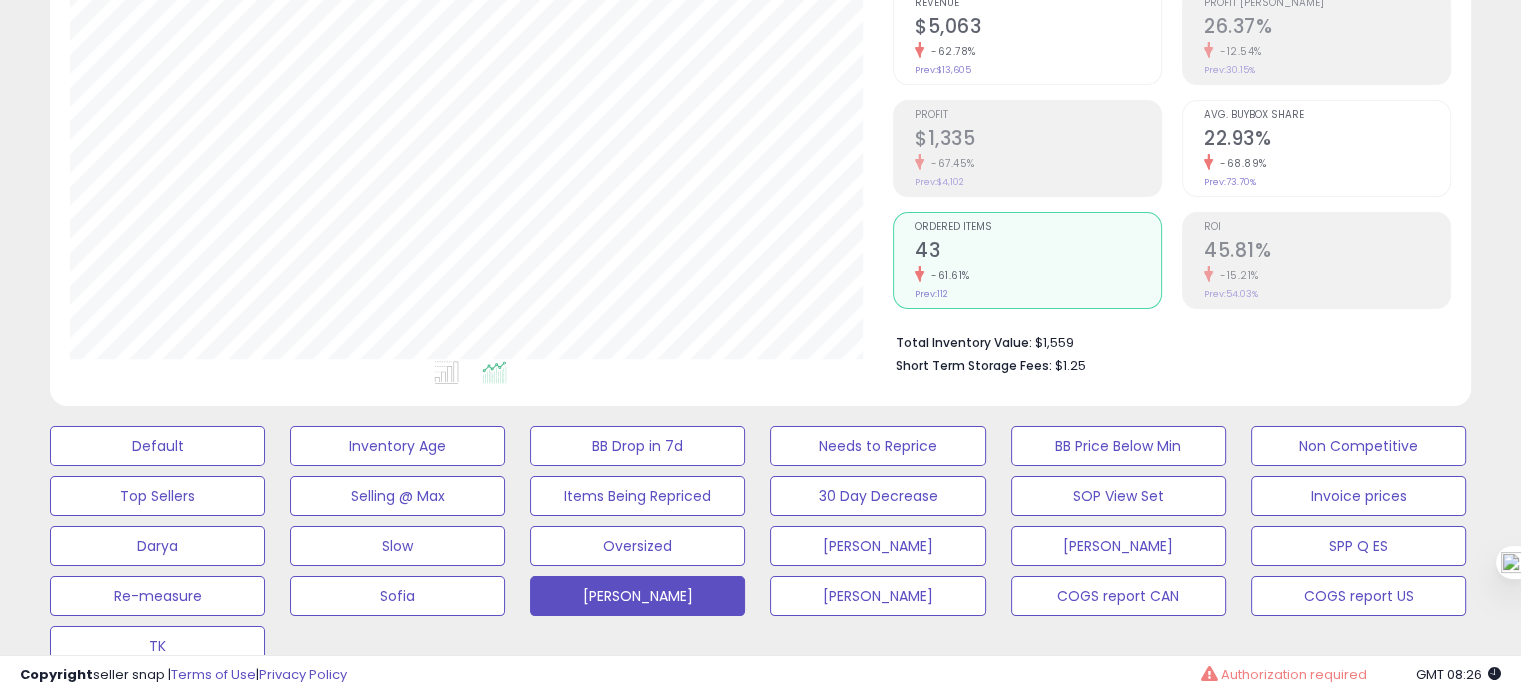 click on "Prev:  73.70%" 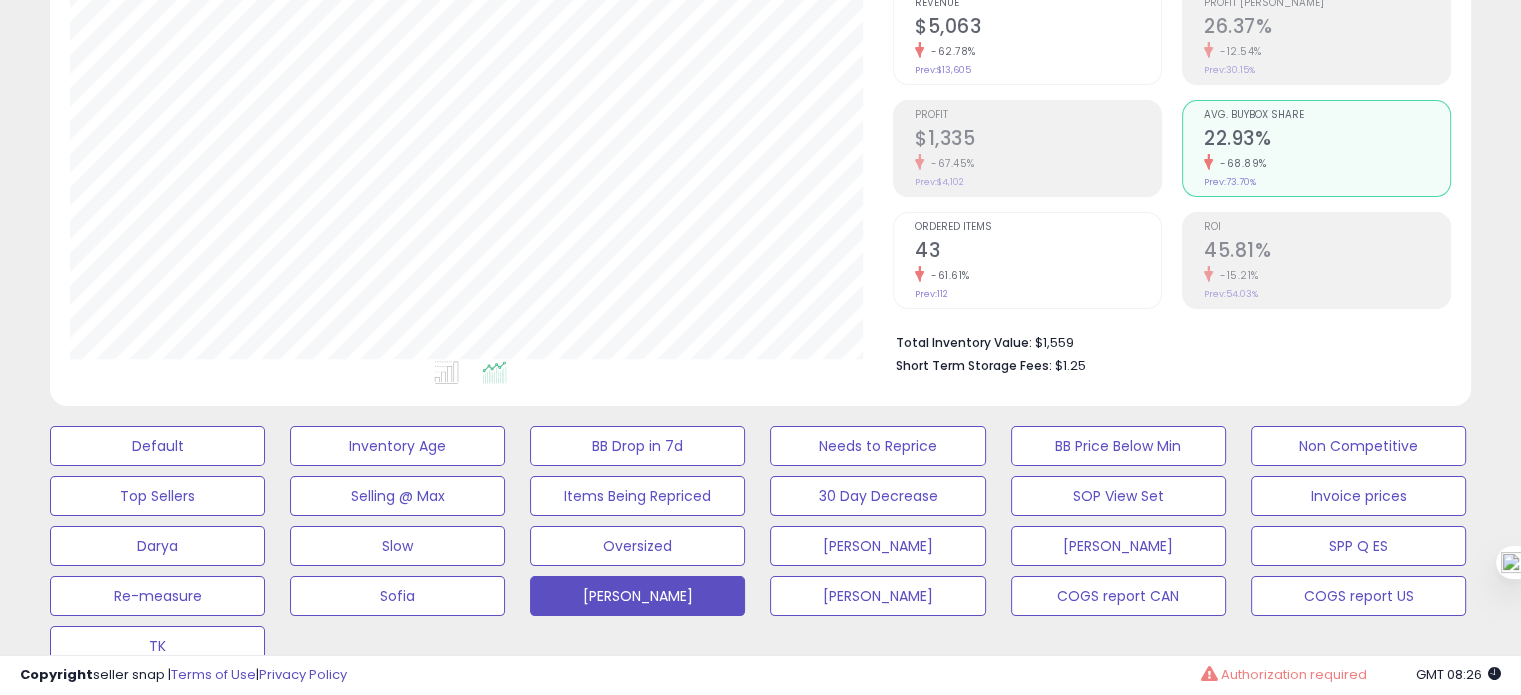 click on "43" at bounding box center [1038, 252] 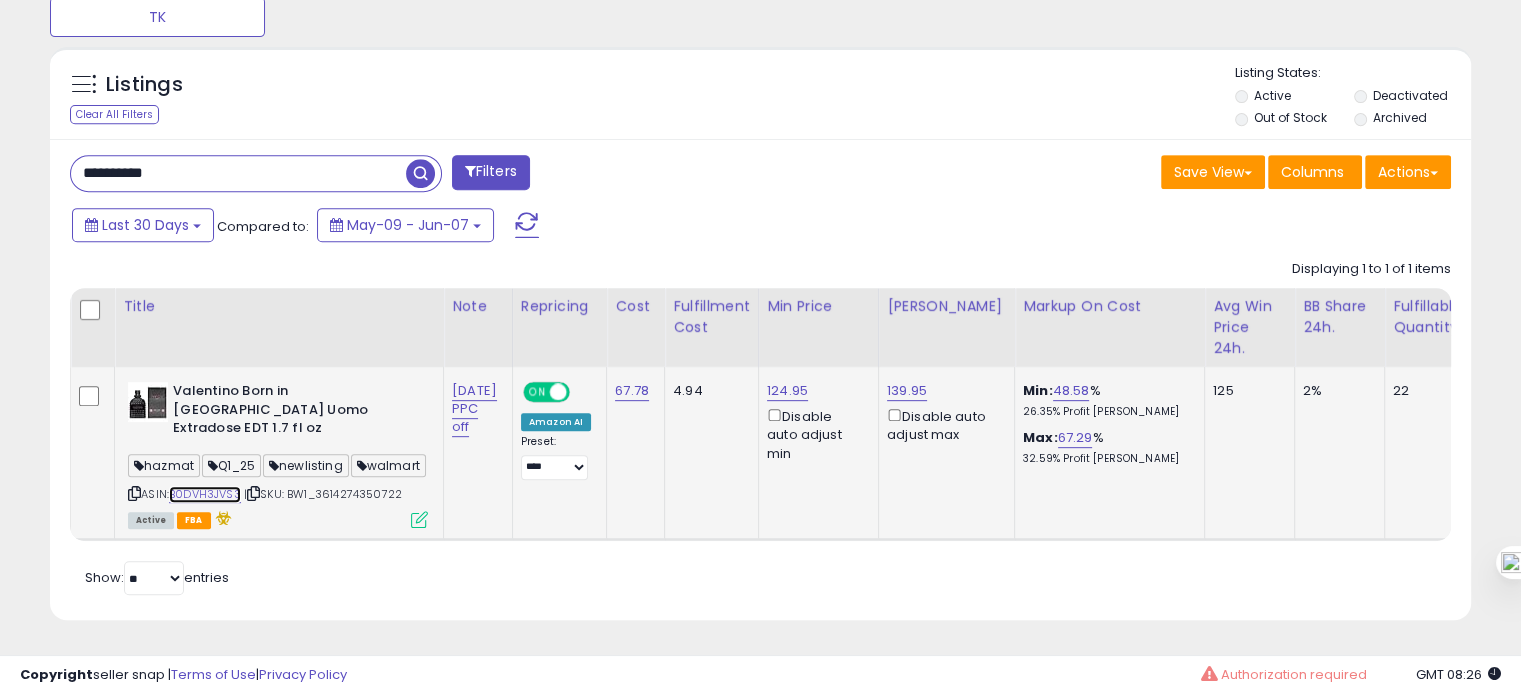 click on "B0DVH3JVS3" at bounding box center [205, 494] 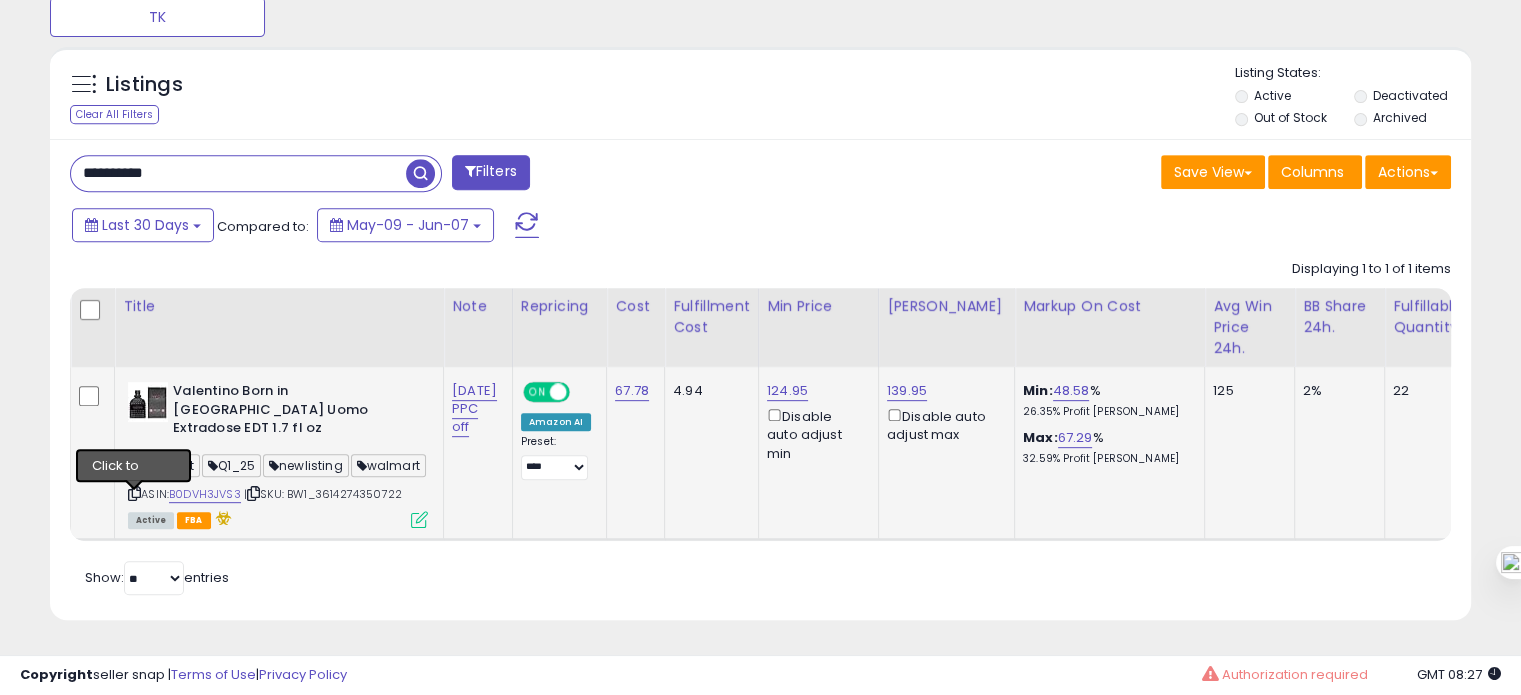 click at bounding box center (134, 493) 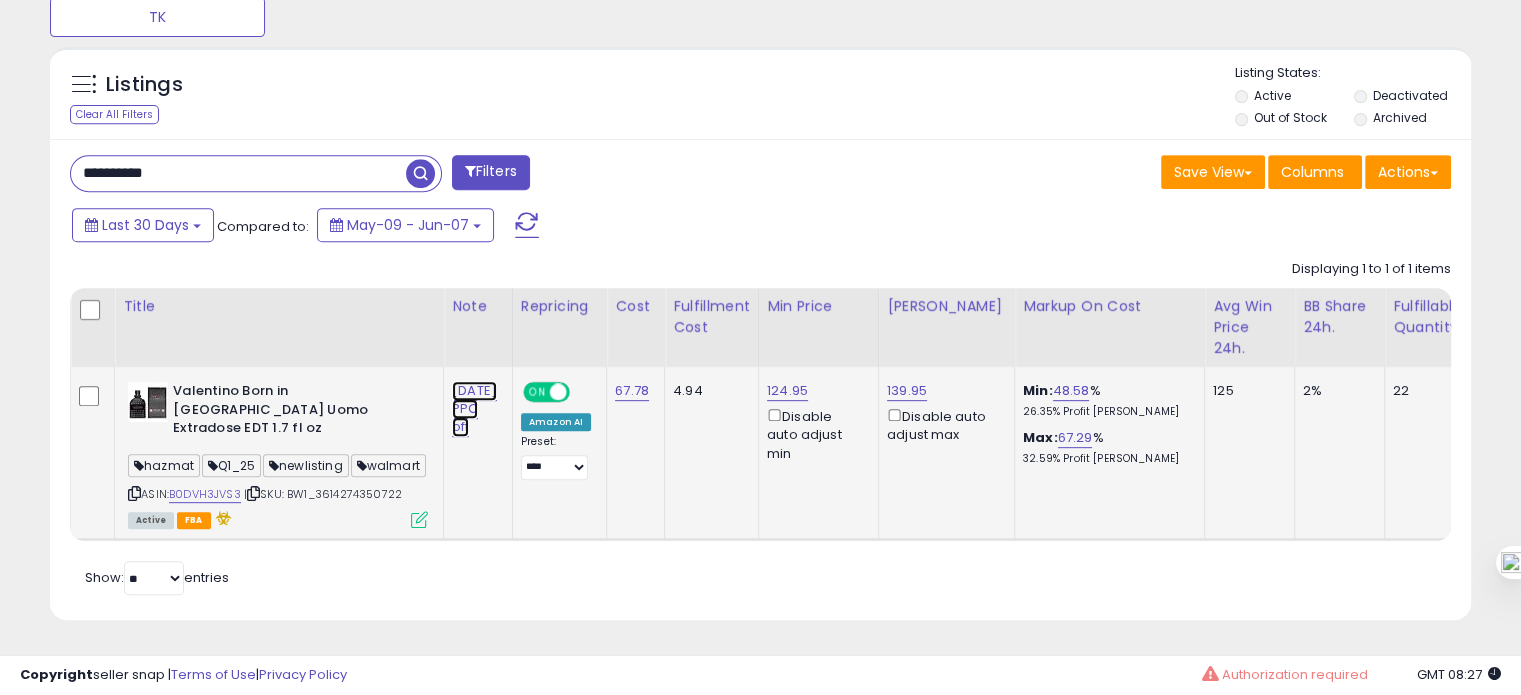 click on "[DATE] PPC off" at bounding box center [474, 409] 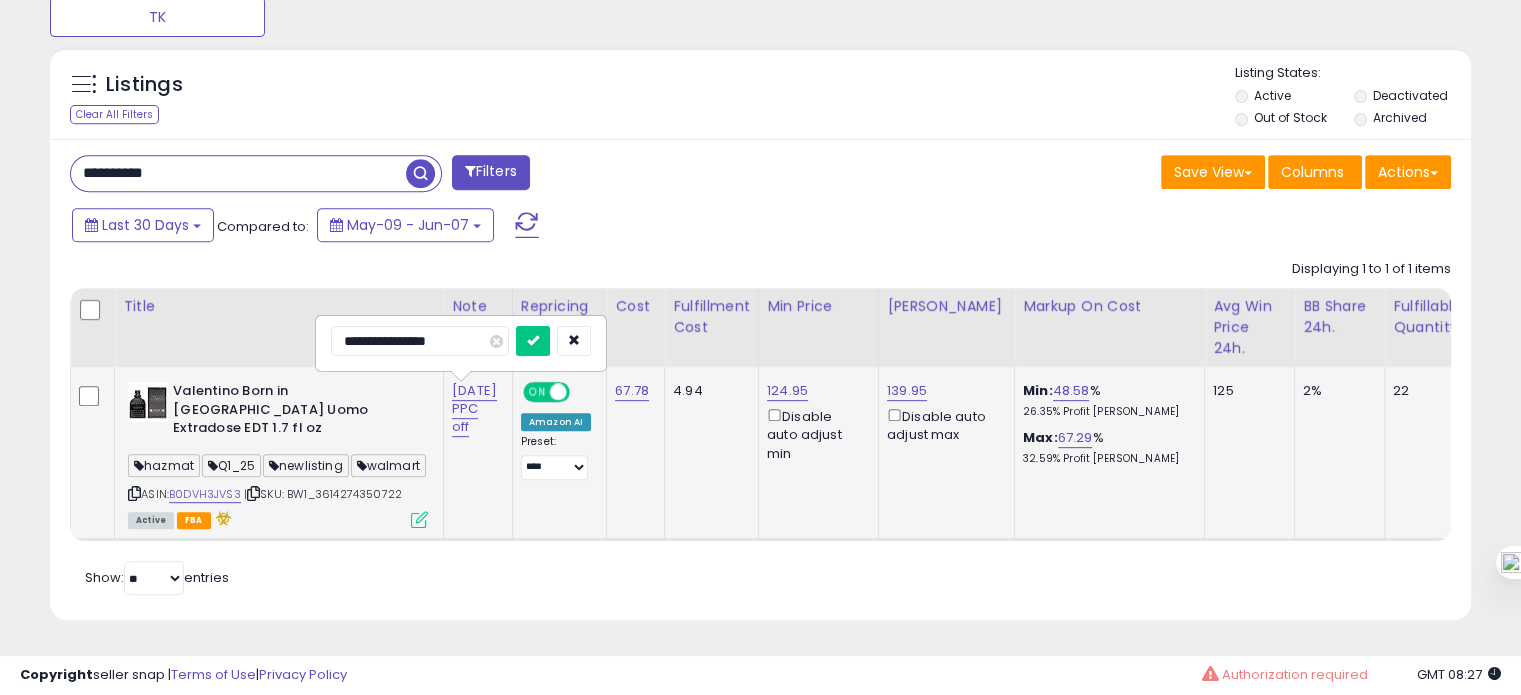 click on "**********" at bounding box center (420, 341) 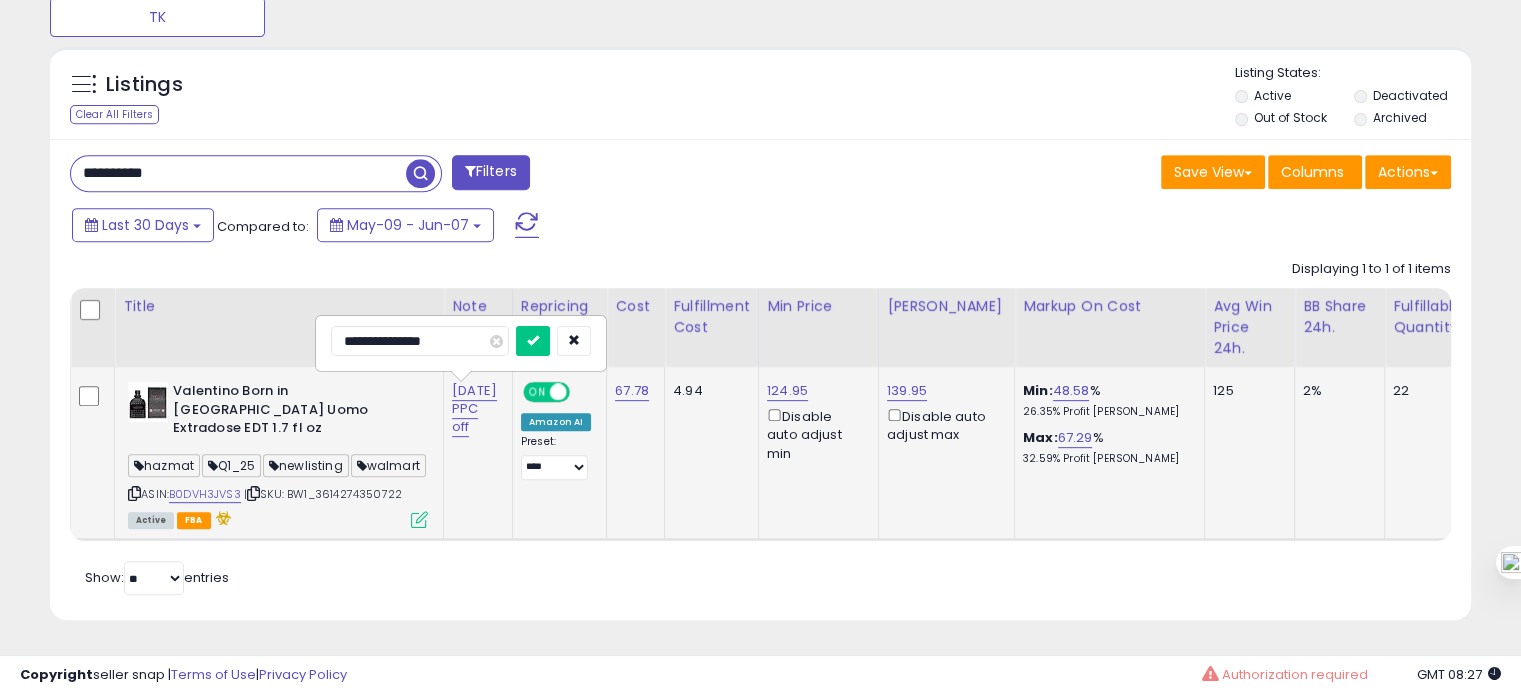 type on "**********" 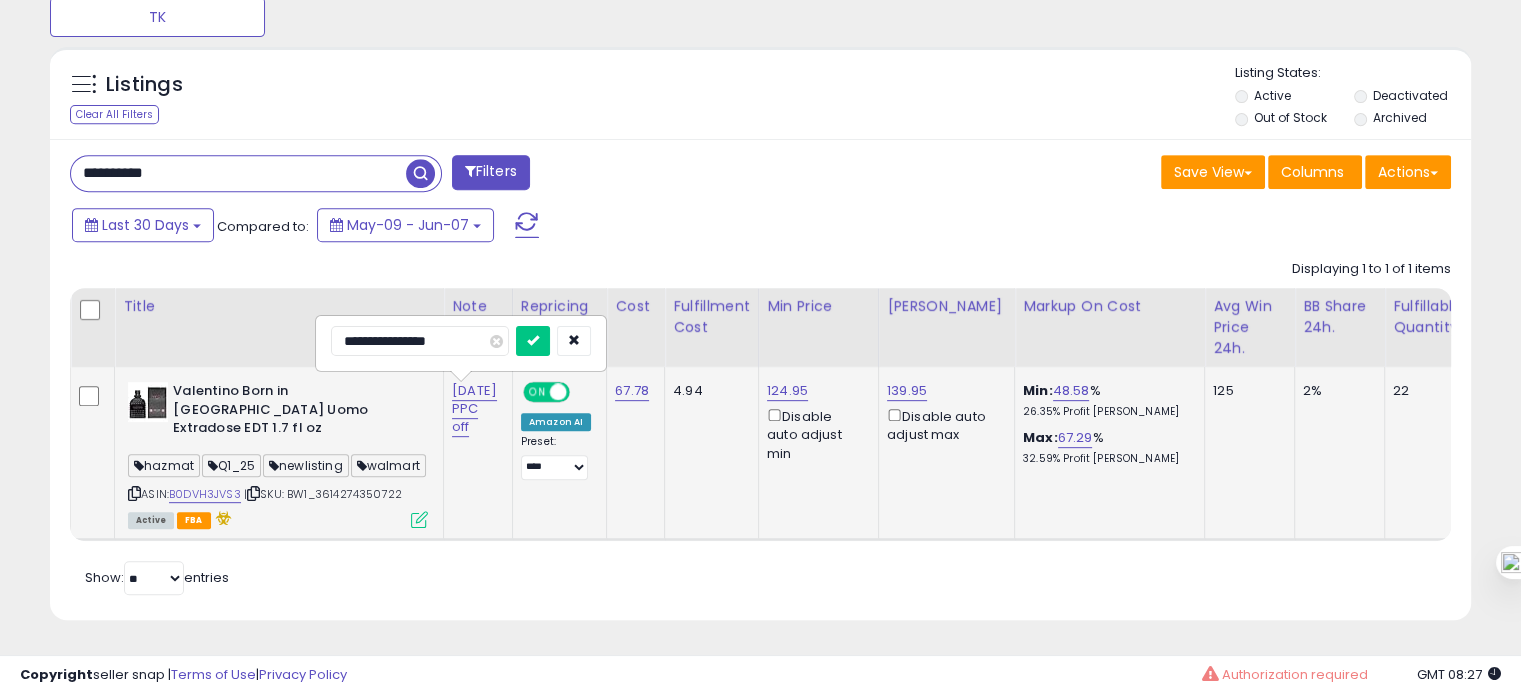 click at bounding box center (533, 341) 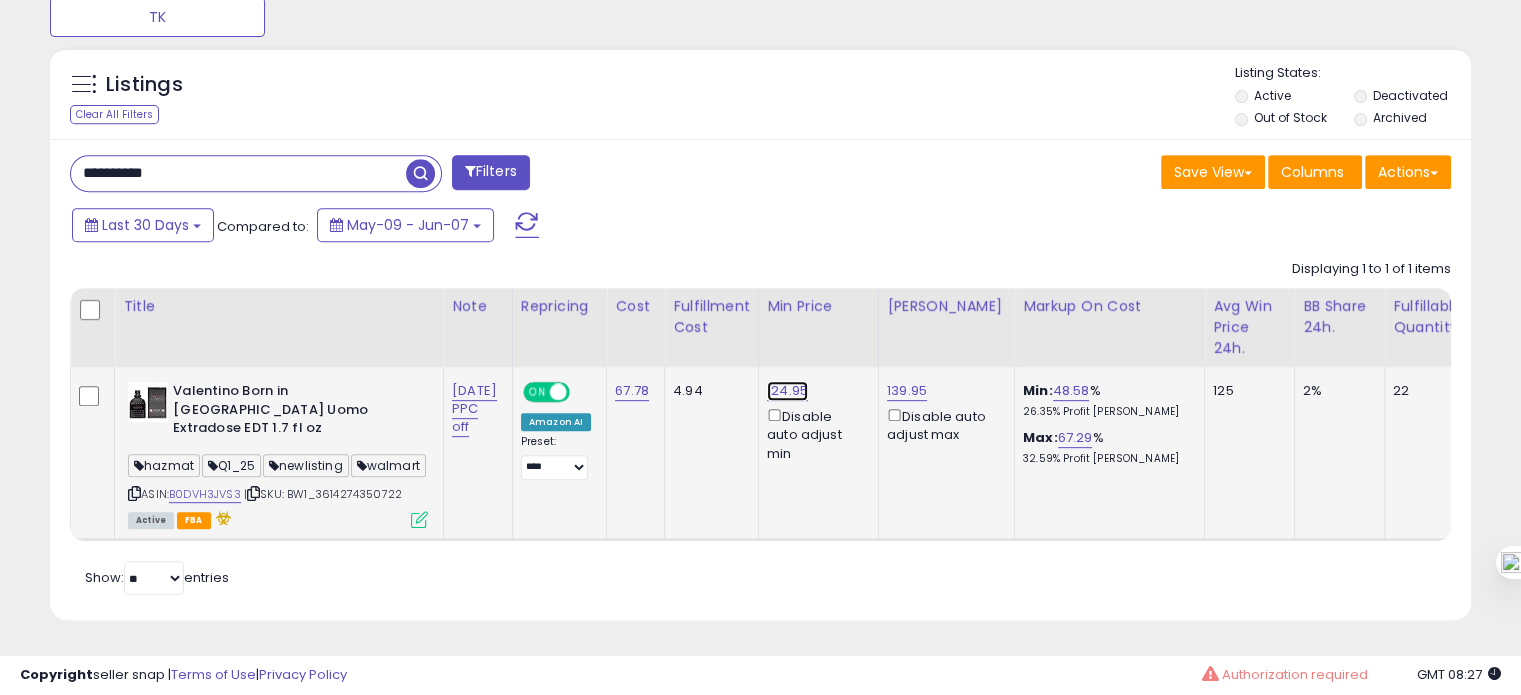 click on "124.95" at bounding box center (787, 391) 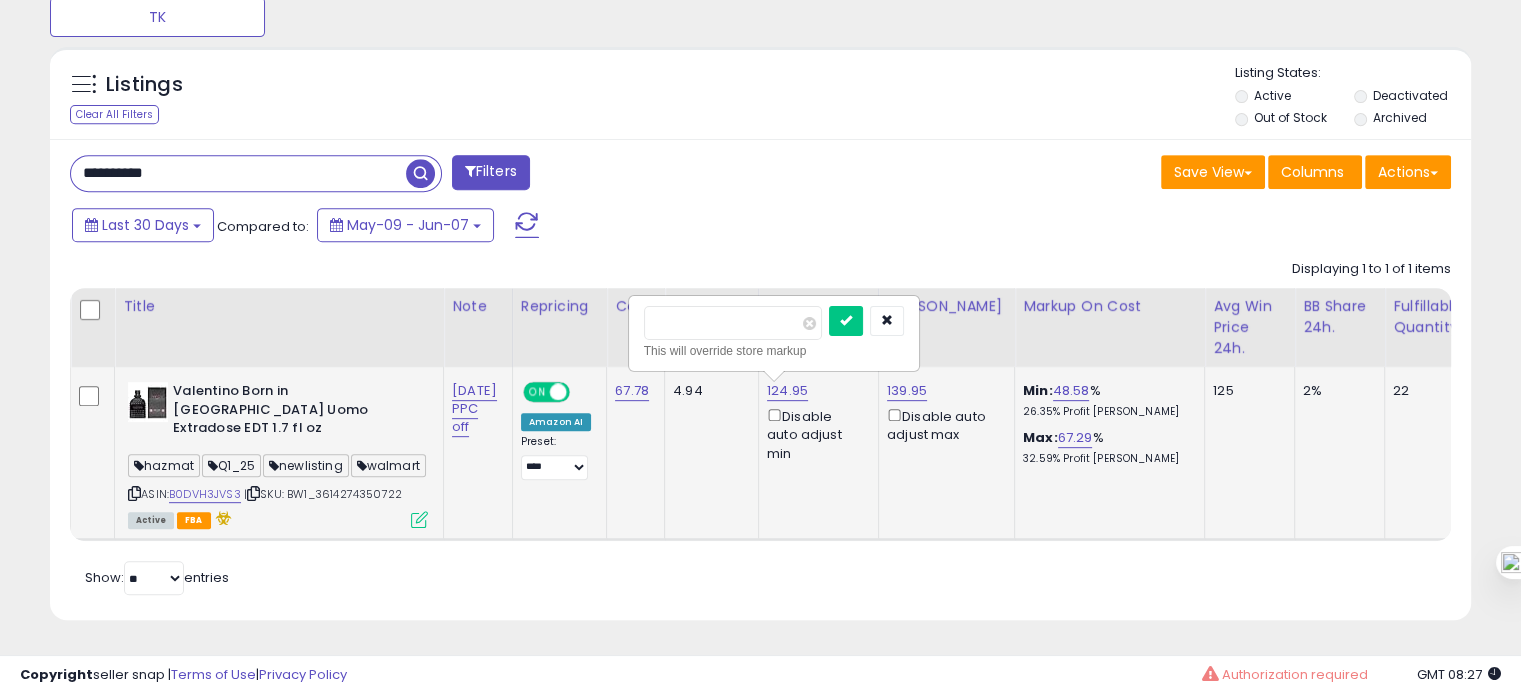 click on "******" at bounding box center [733, 323] 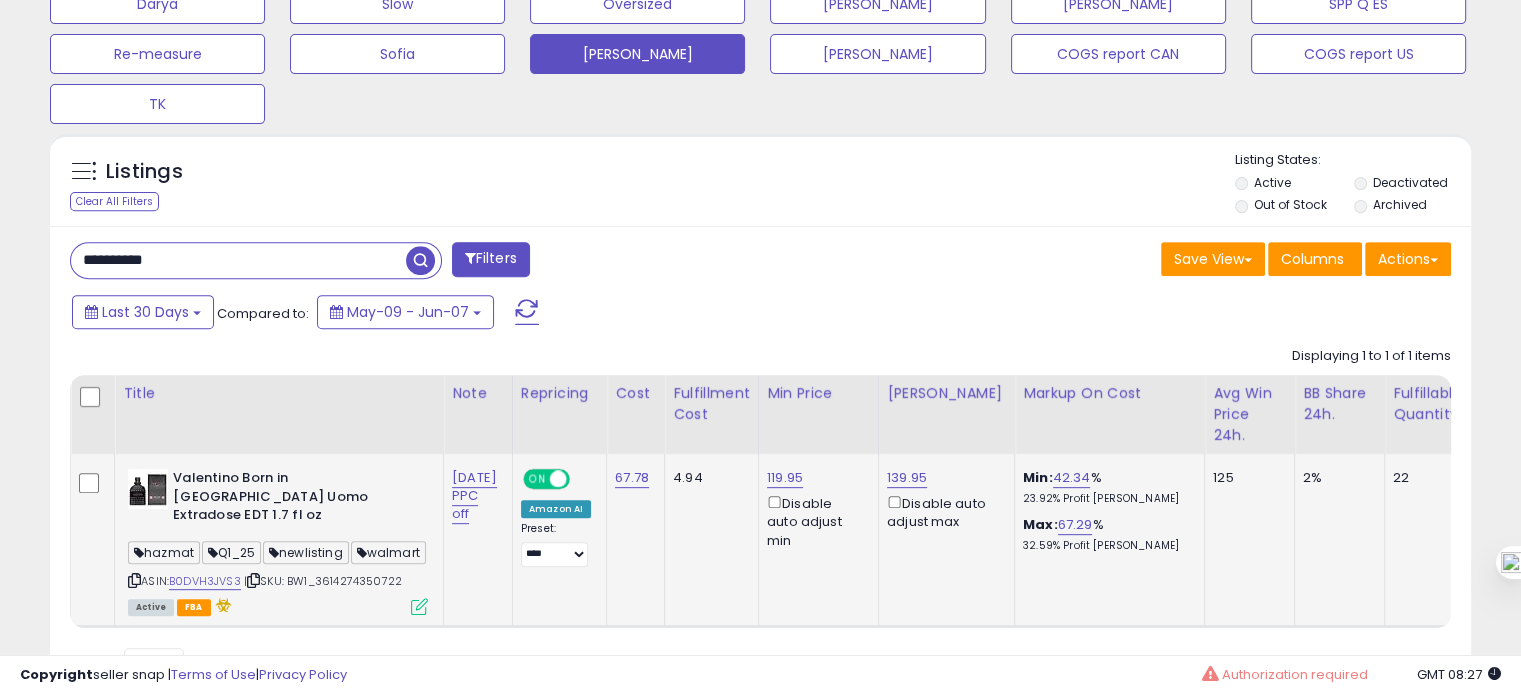 scroll, scrollTop: 856, scrollLeft: 0, axis: vertical 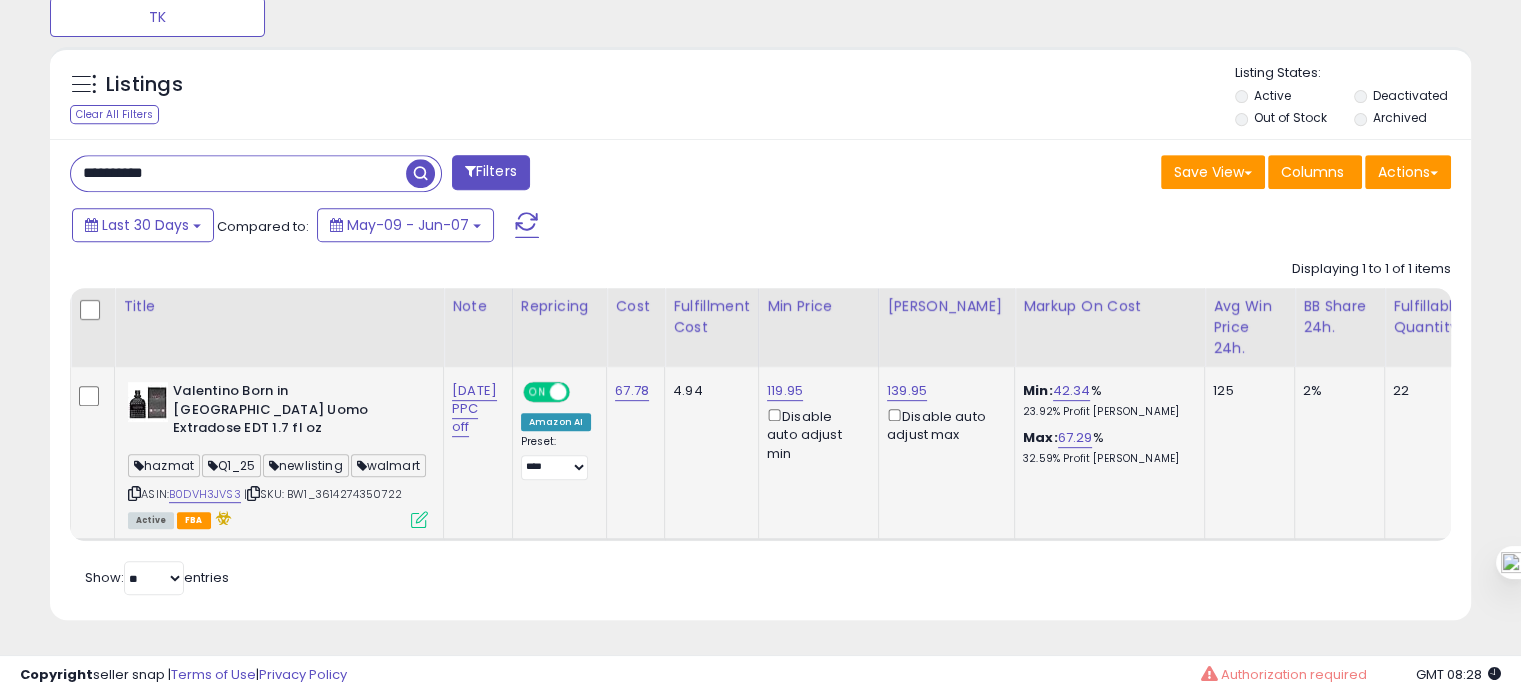 click on "**********" at bounding box center [238, 173] 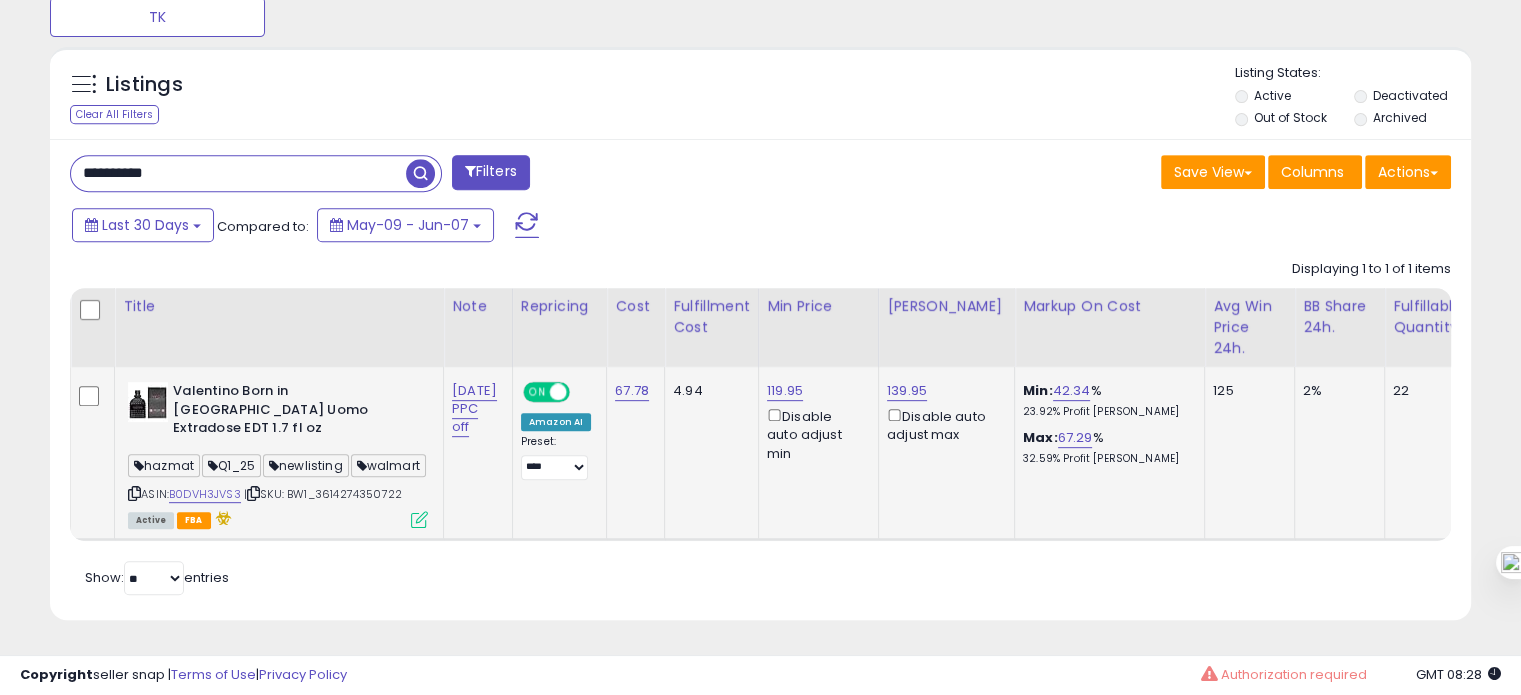 paste 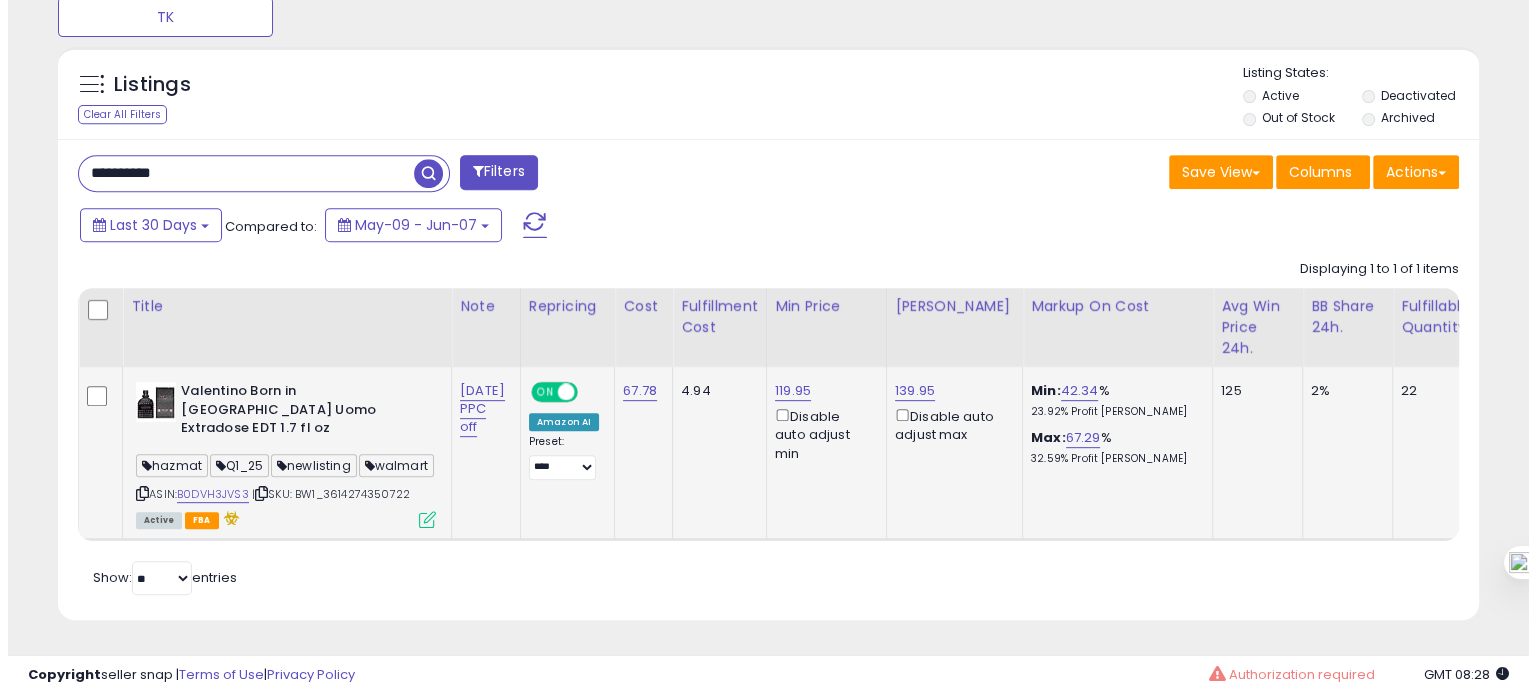 scroll, scrollTop: 674, scrollLeft: 0, axis: vertical 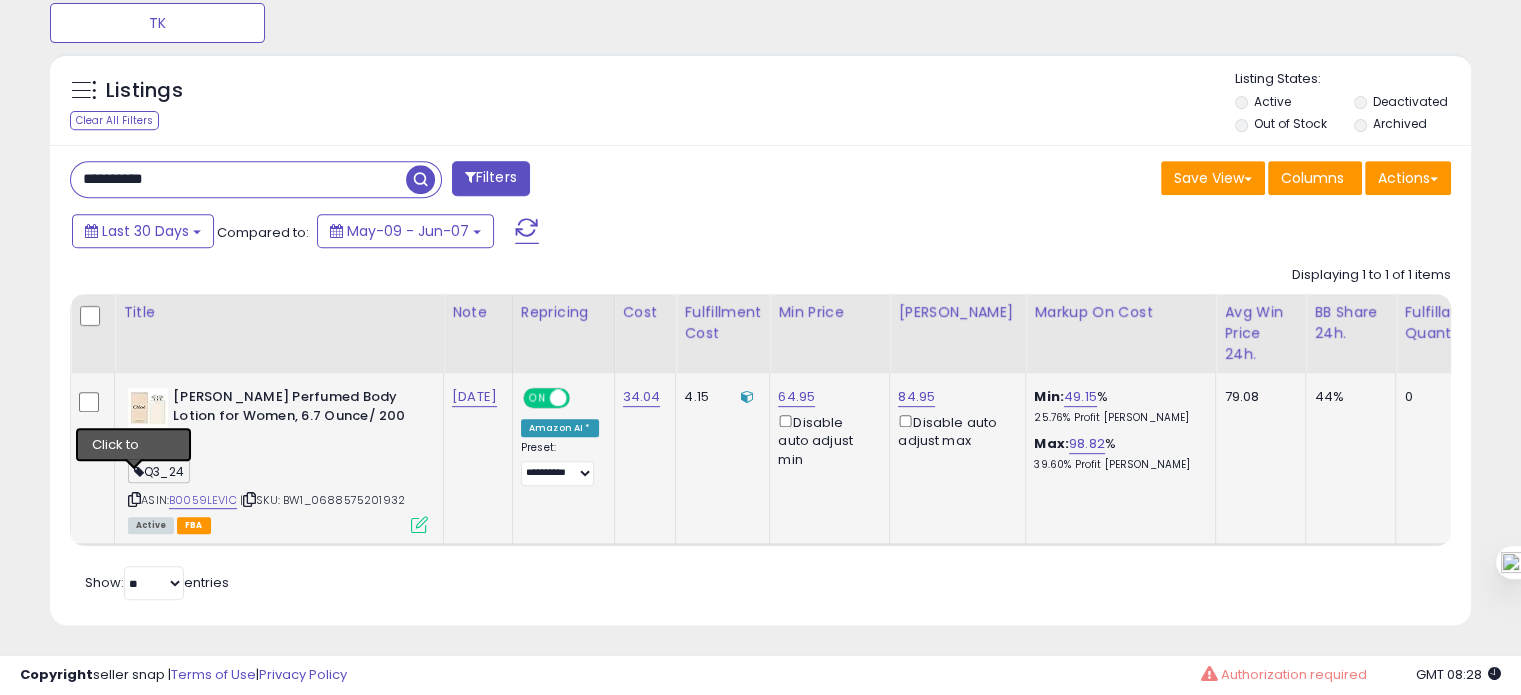 click at bounding box center (134, 499) 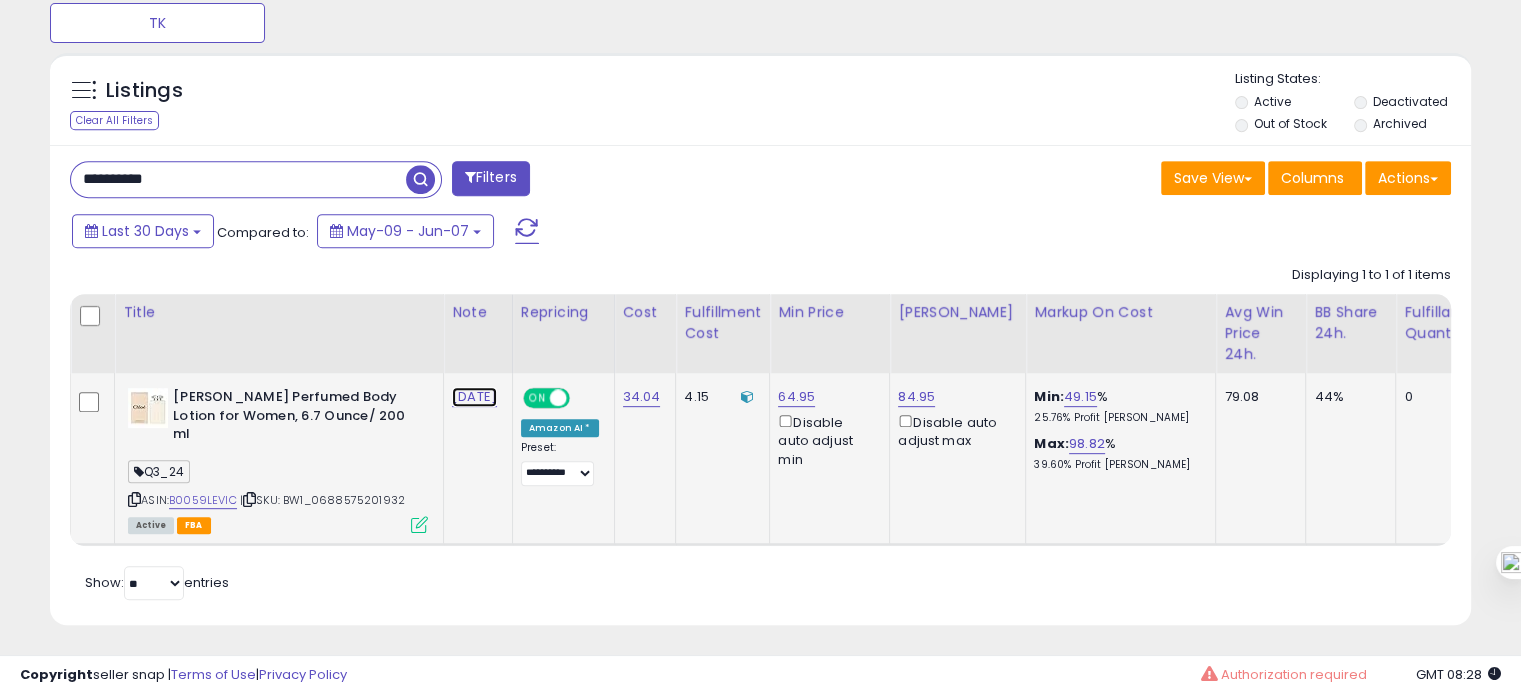 click on "[DATE]" at bounding box center [474, 397] 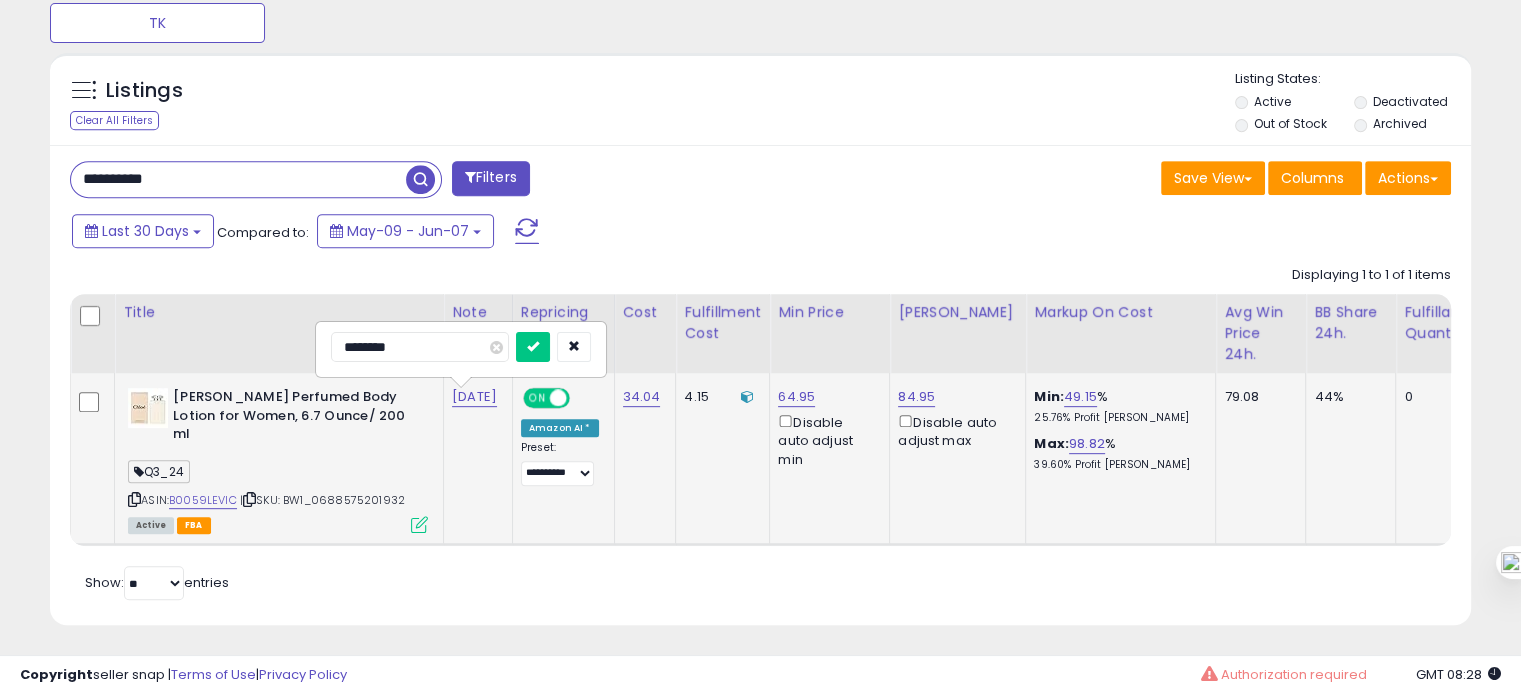 click on "********" at bounding box center [420, 347] 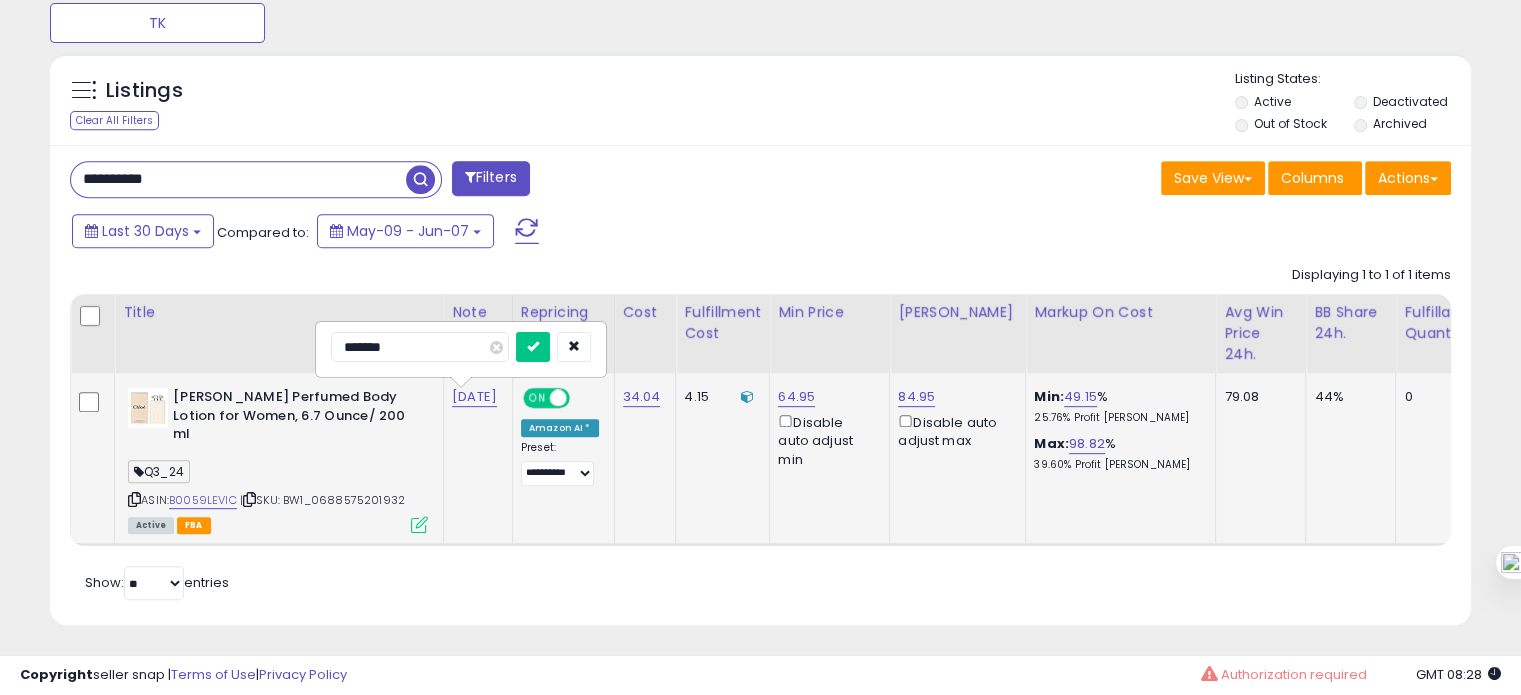 type on "********" 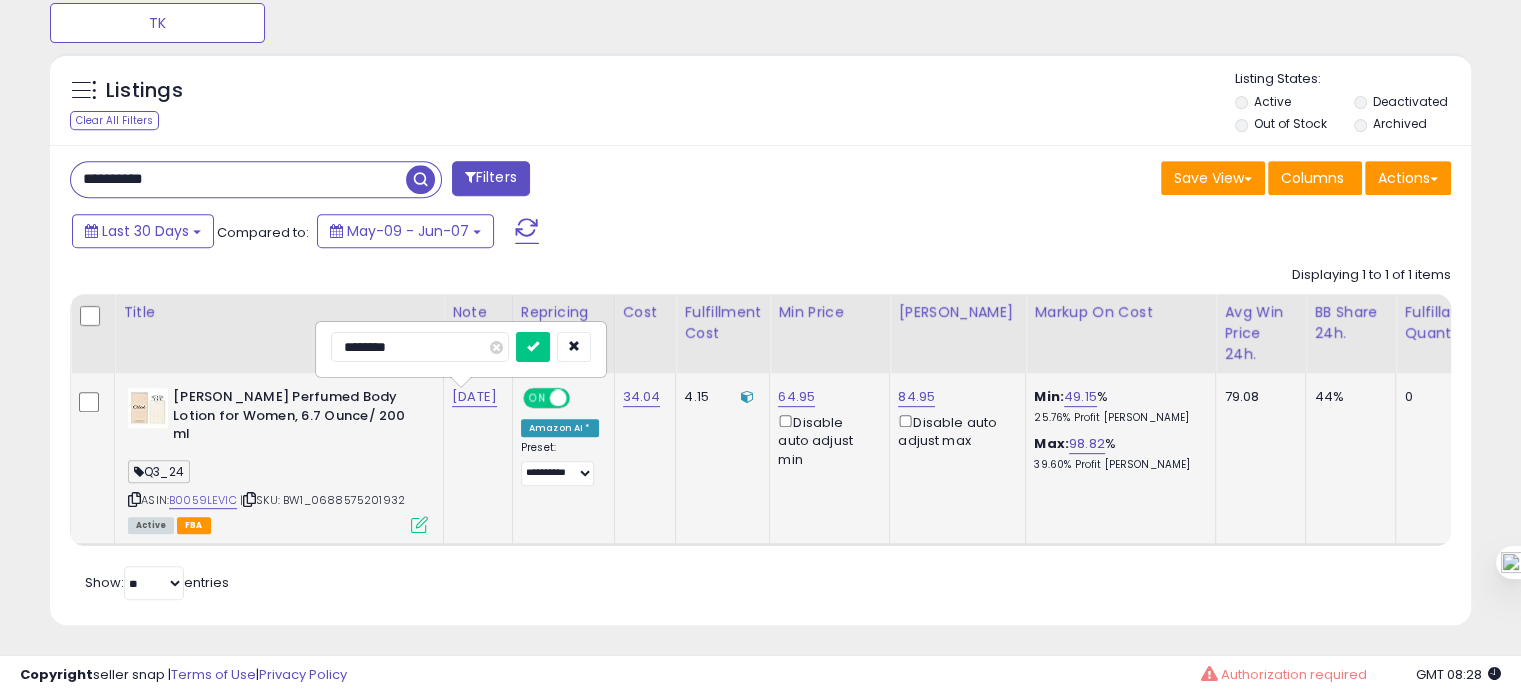 click at bounding box center [533, 347] 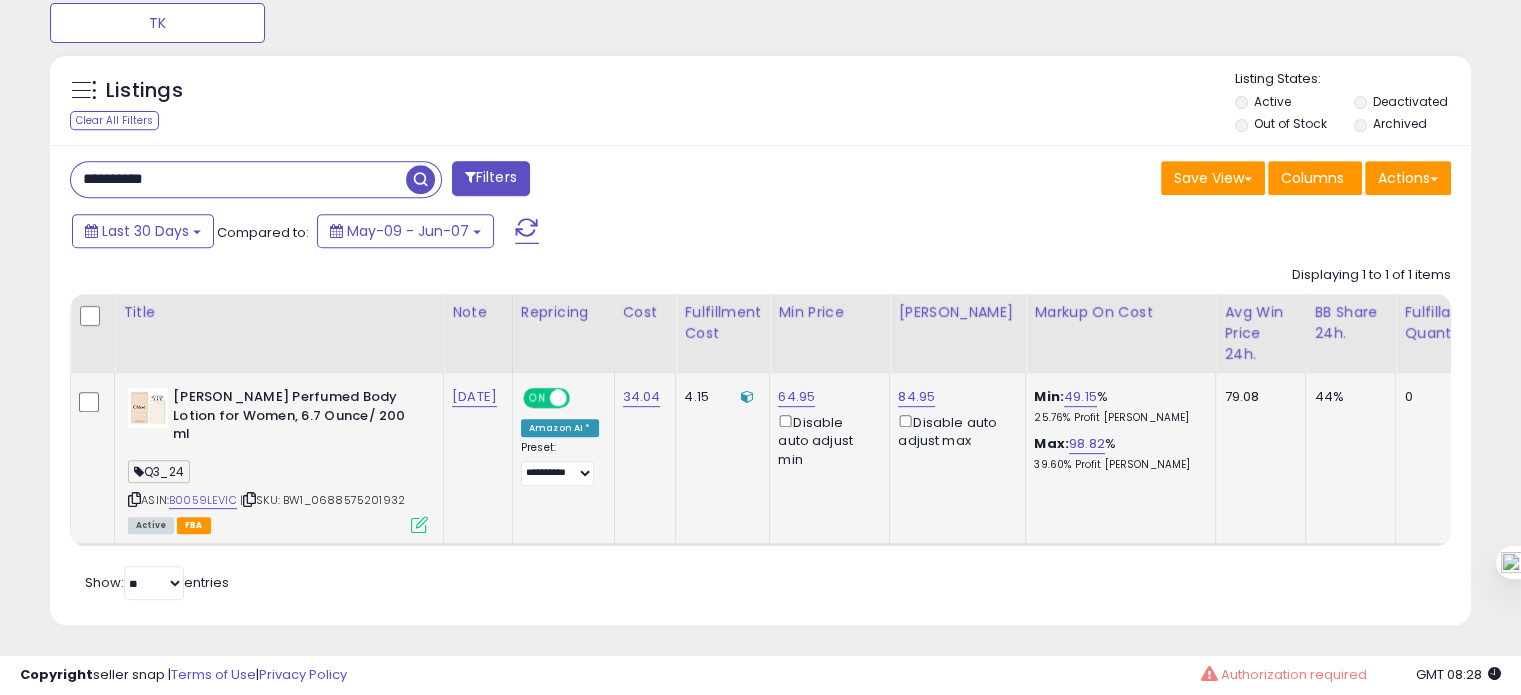 click on "**********" at bounding box center [238, 179] 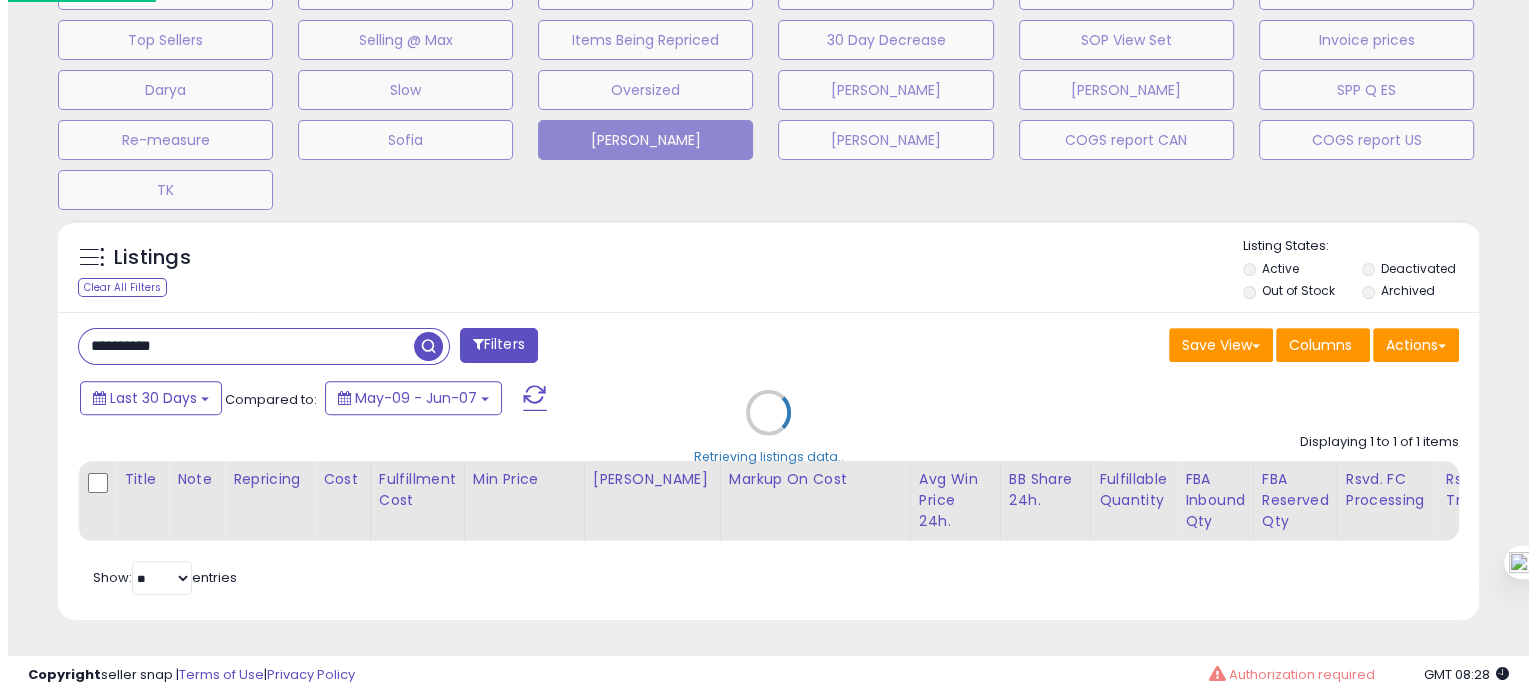 scroll, scrollTop: 674, scrollLeft: 0, axis: vertical 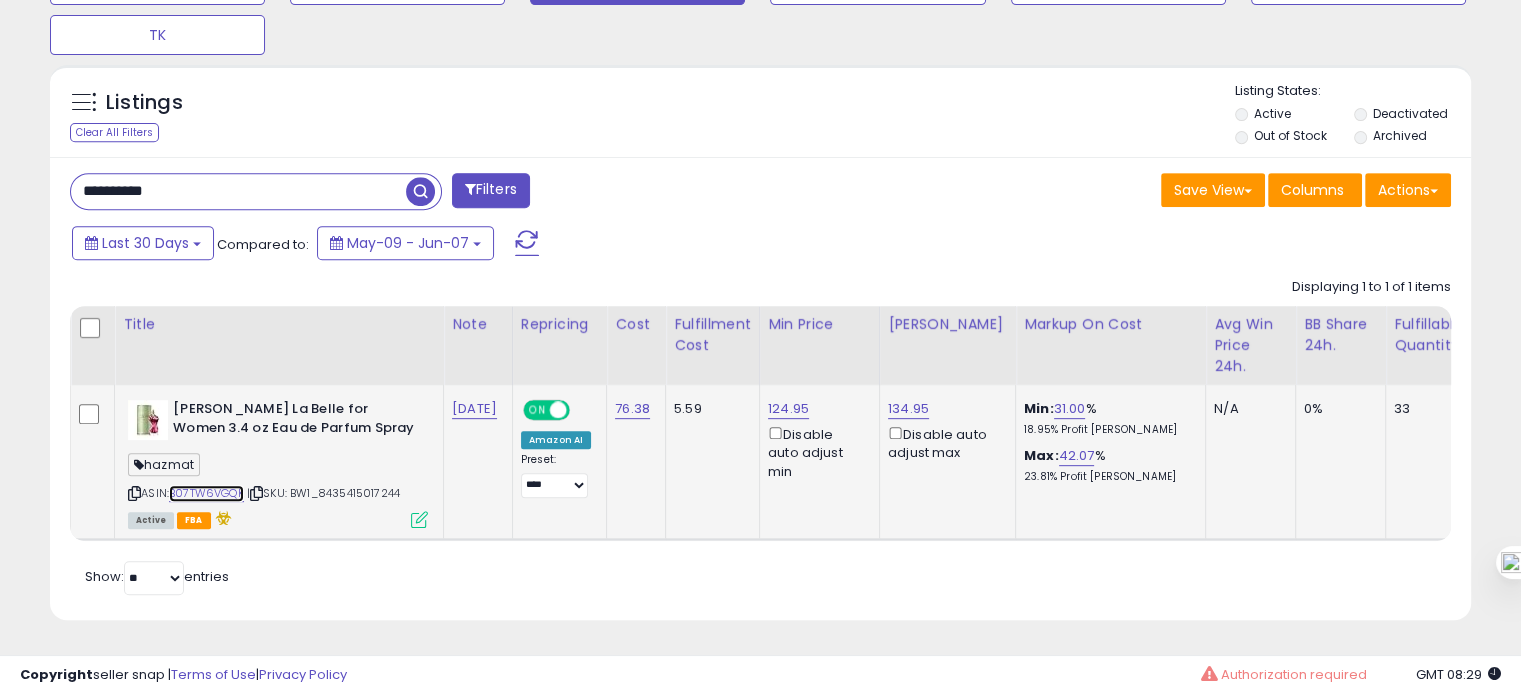 click on "B07TW6VGQK" at bounding box center [206, 493] 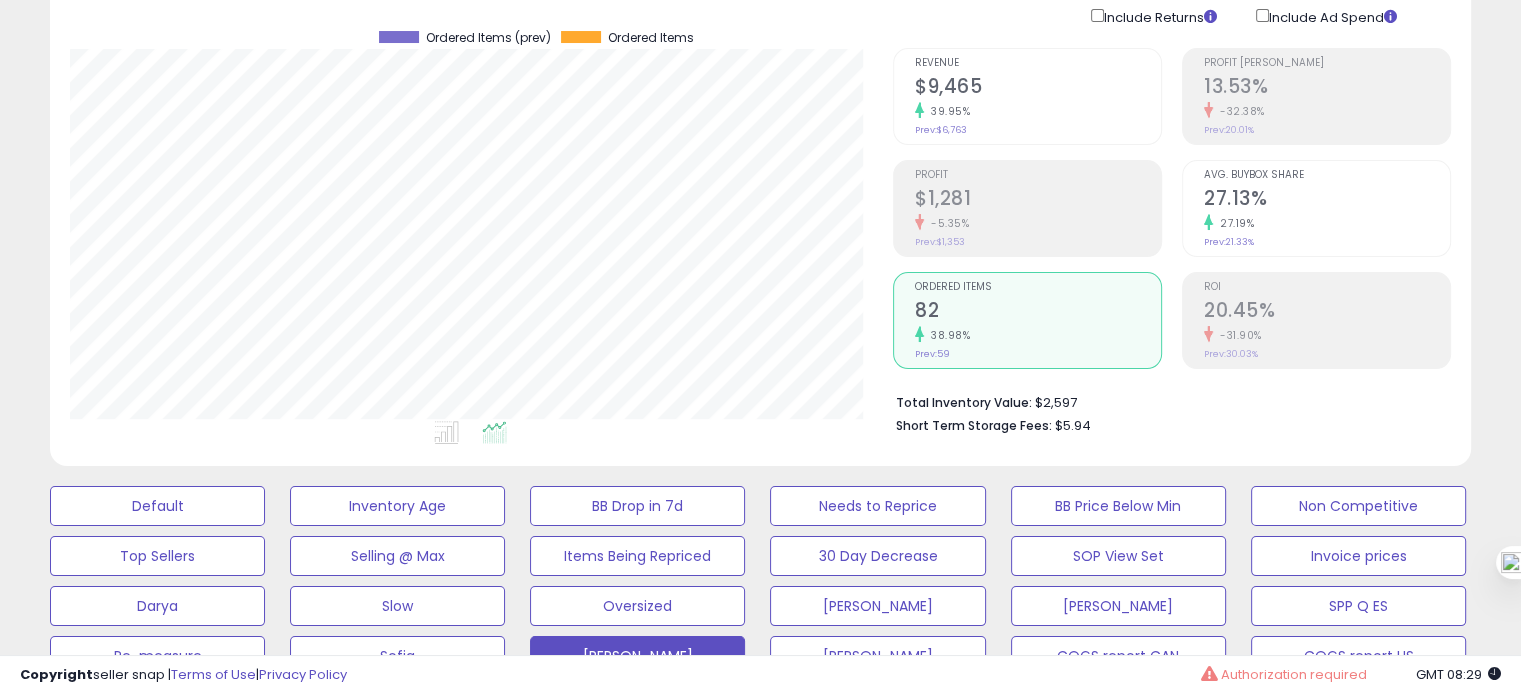 click on "39.95%" 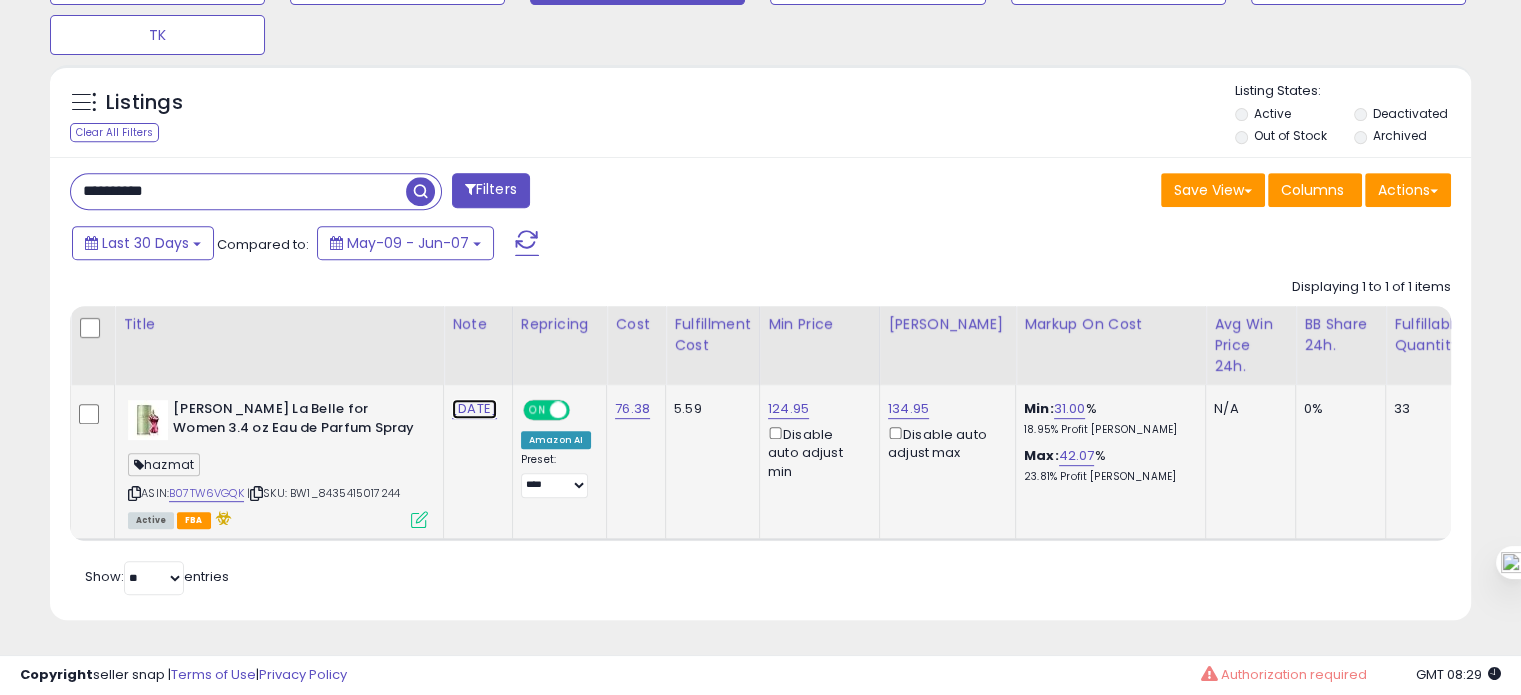 click on "[DATE]" at bounding box center [474, 409] 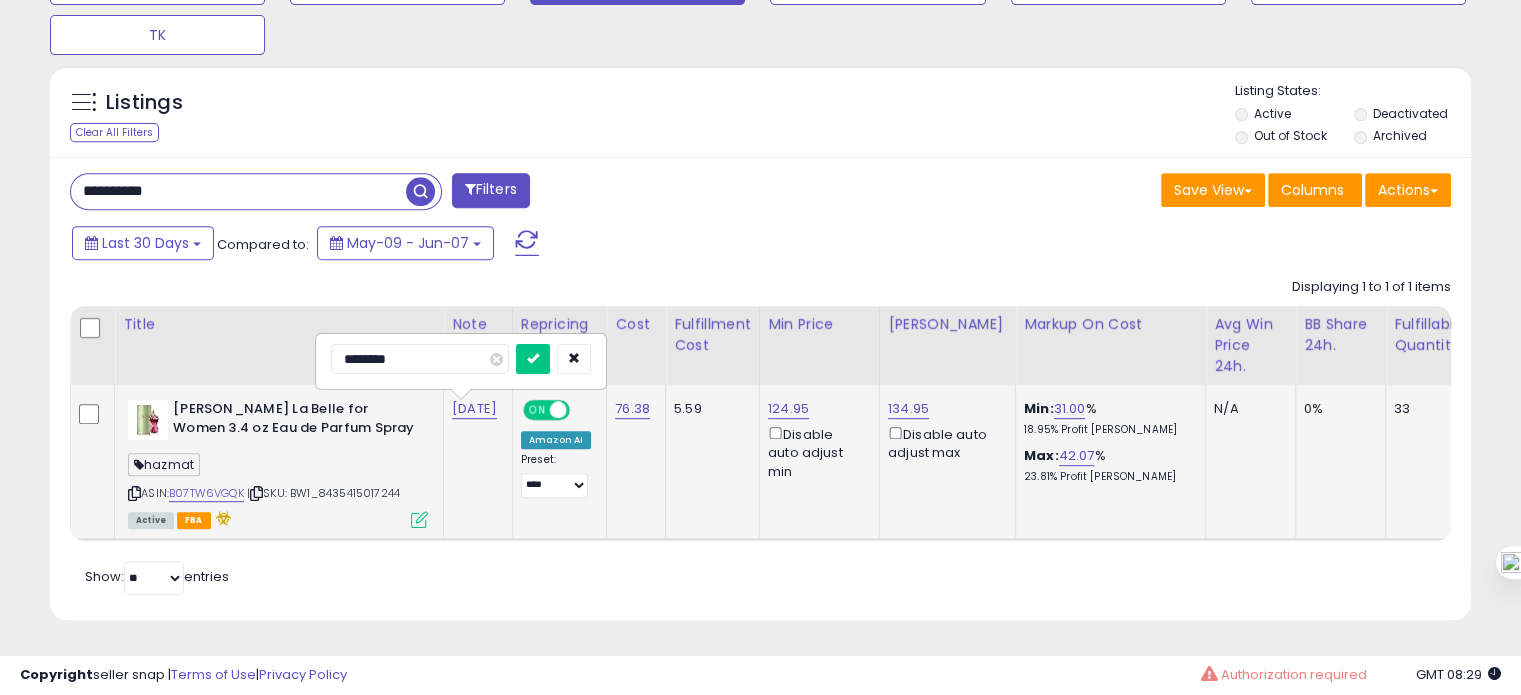 click on "********" at bounding box center (420, 359) 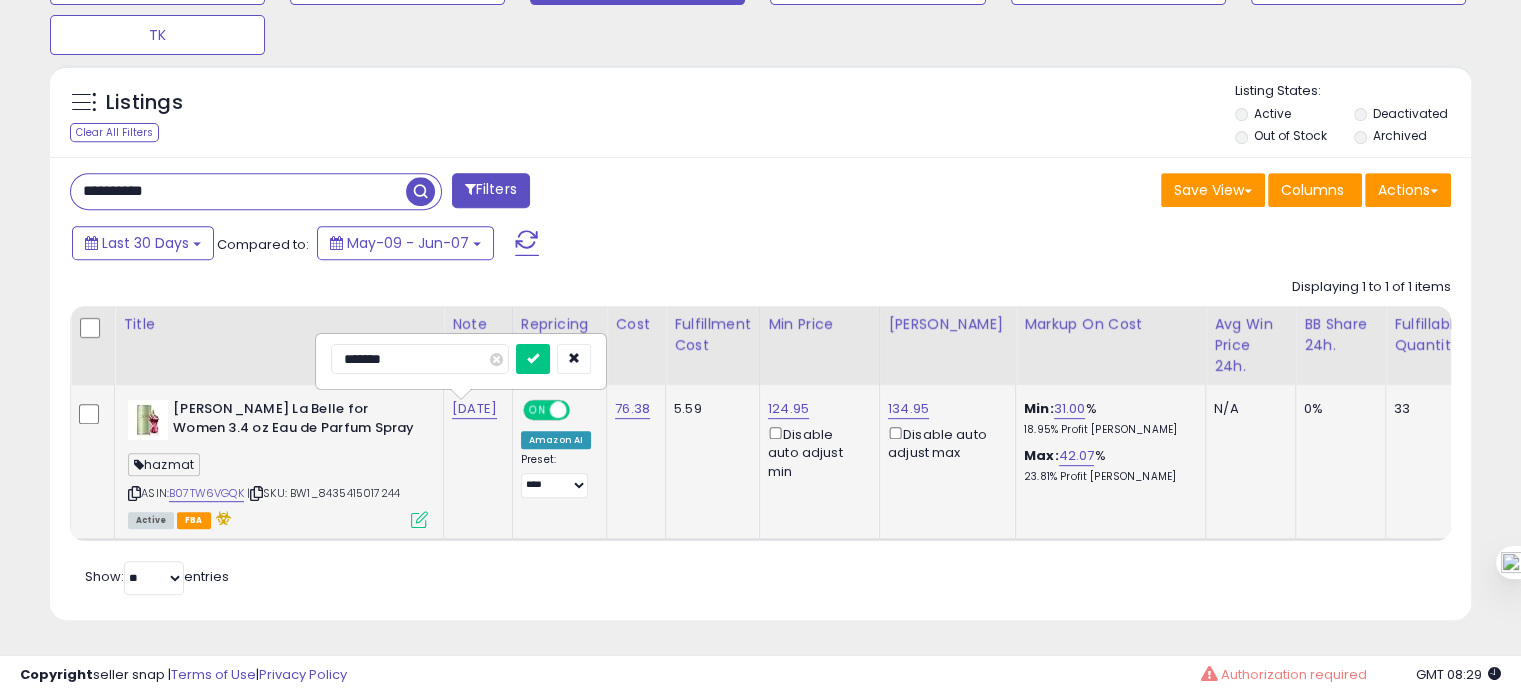 type on "********" 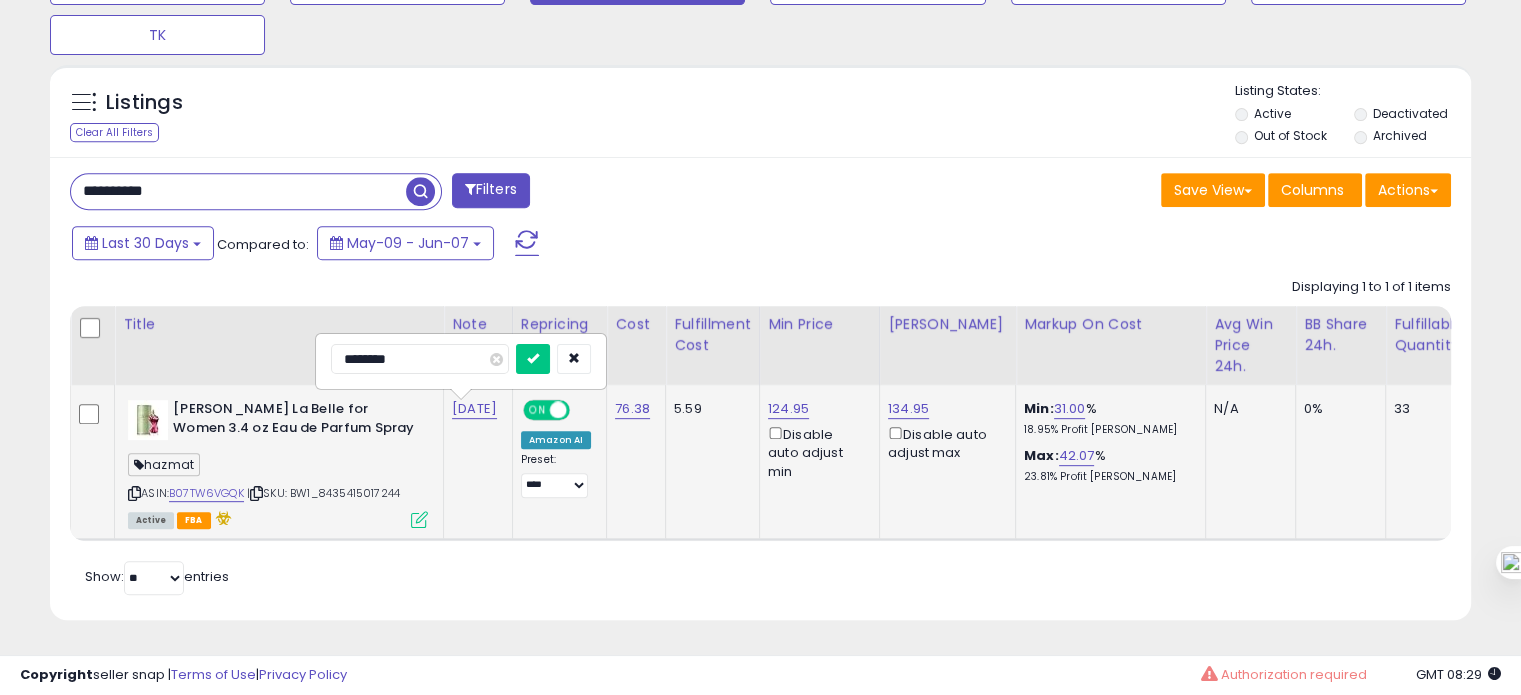 click at bounding box center (533, 359) 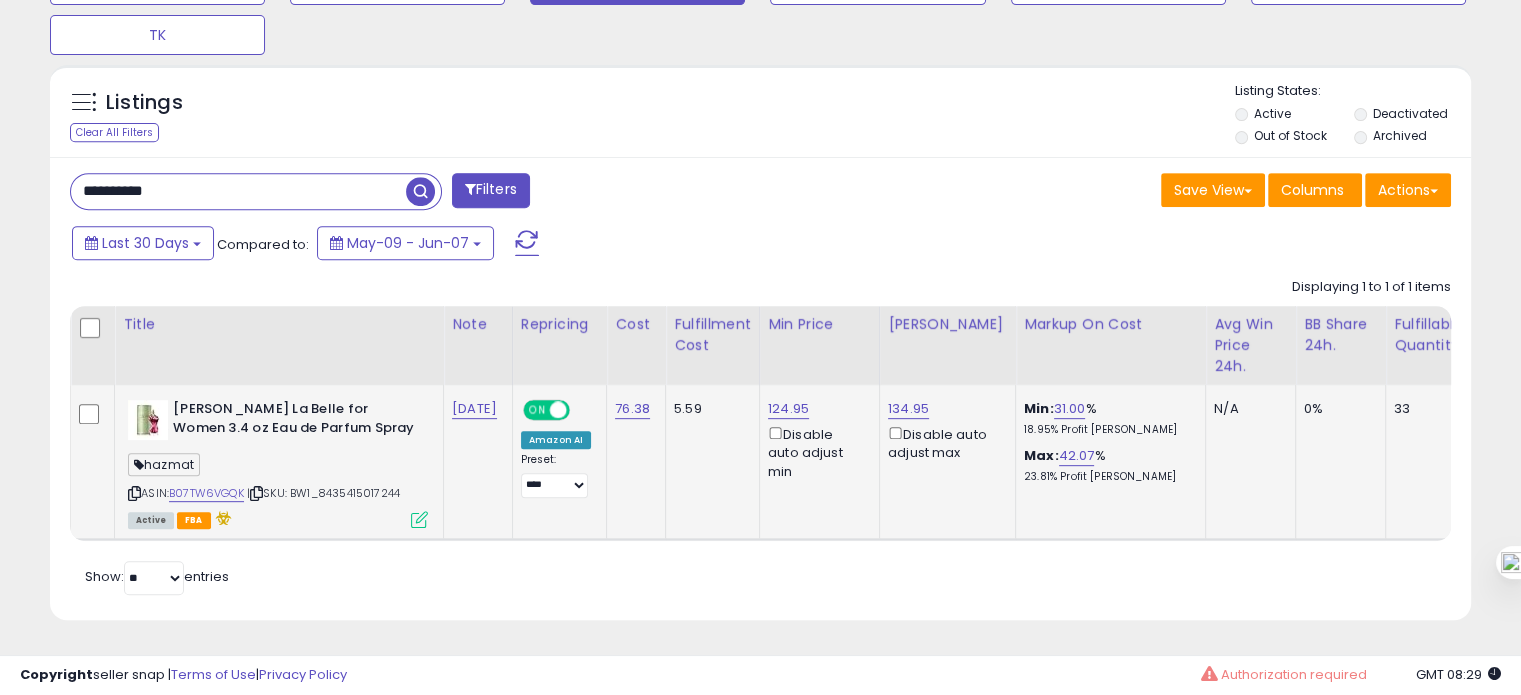 click on "**********" at bounding box center (238, 191) 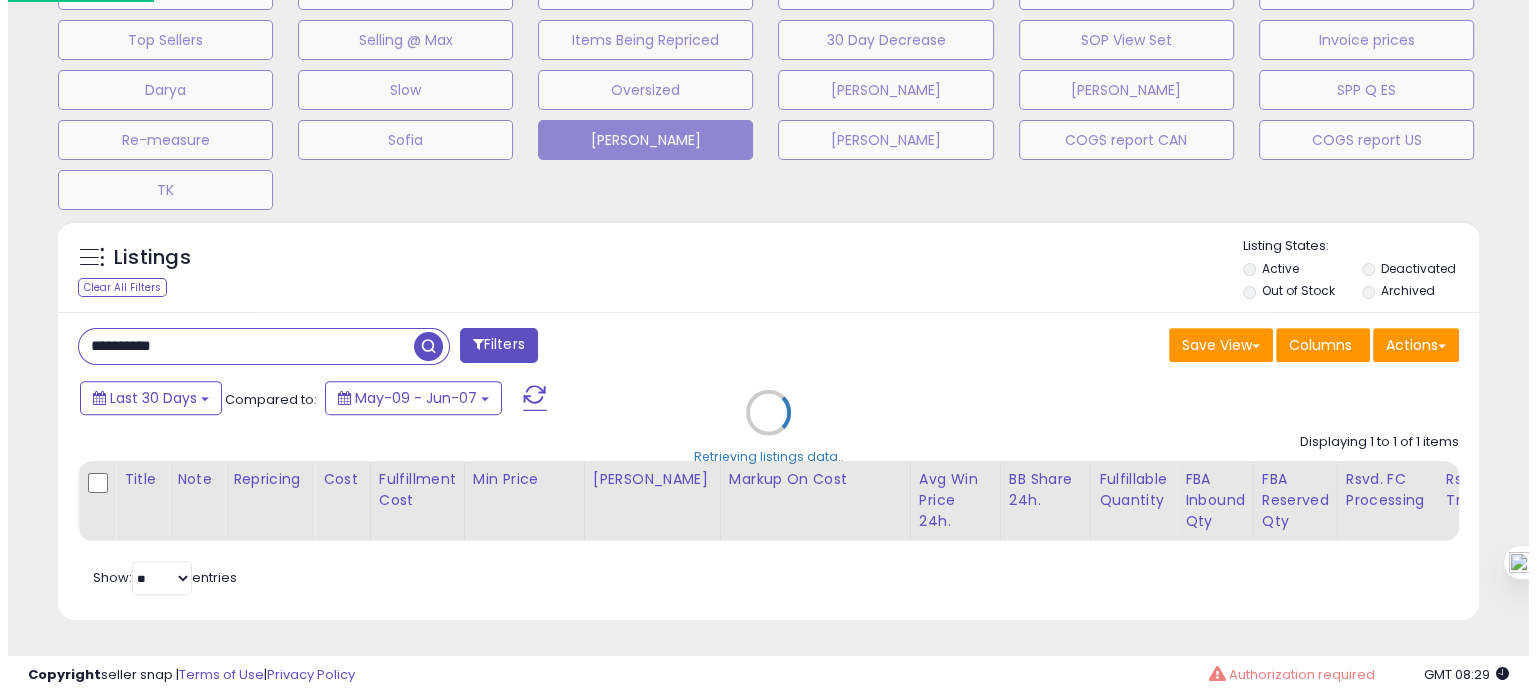 scroll, scrollTop: 674, scrollLeft: 0, axis: vertical 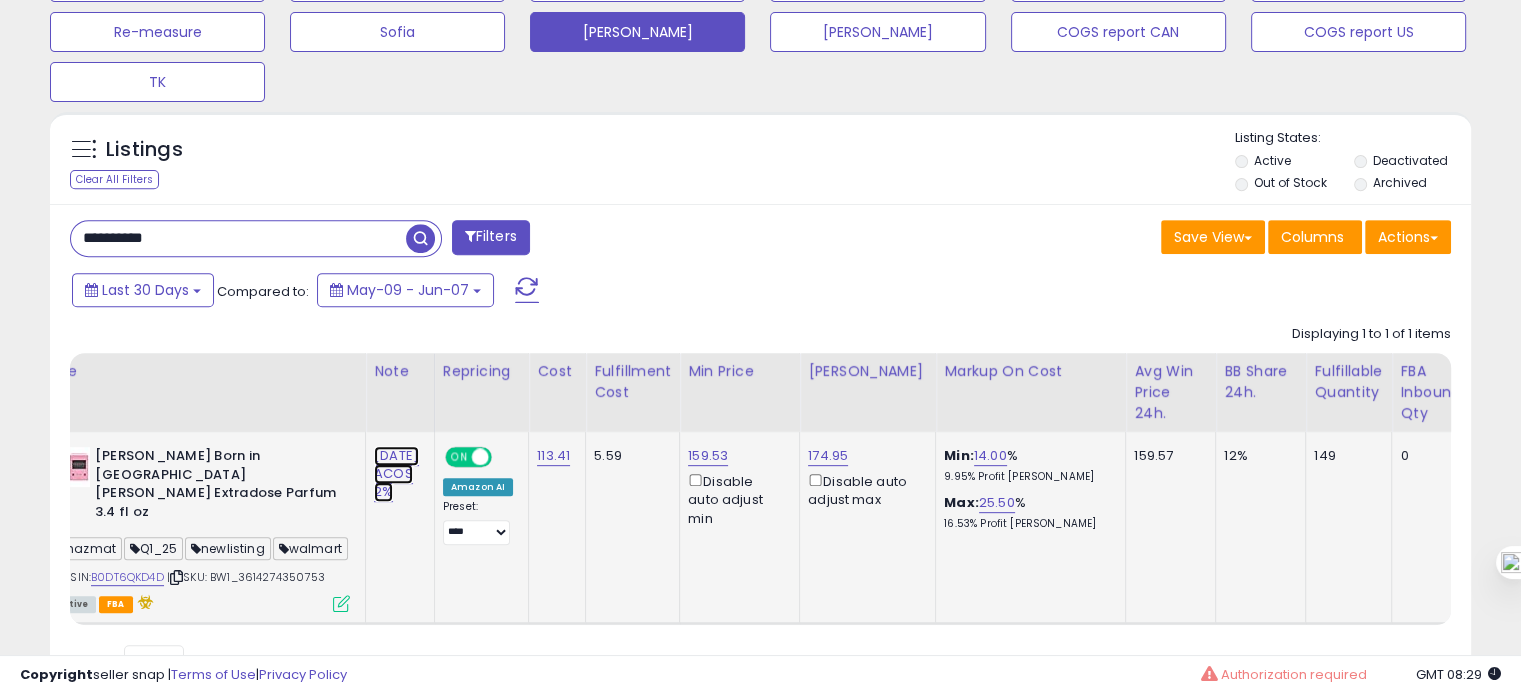 click on "[DATE] ACOS 2%" at bounding box center (396, 474) 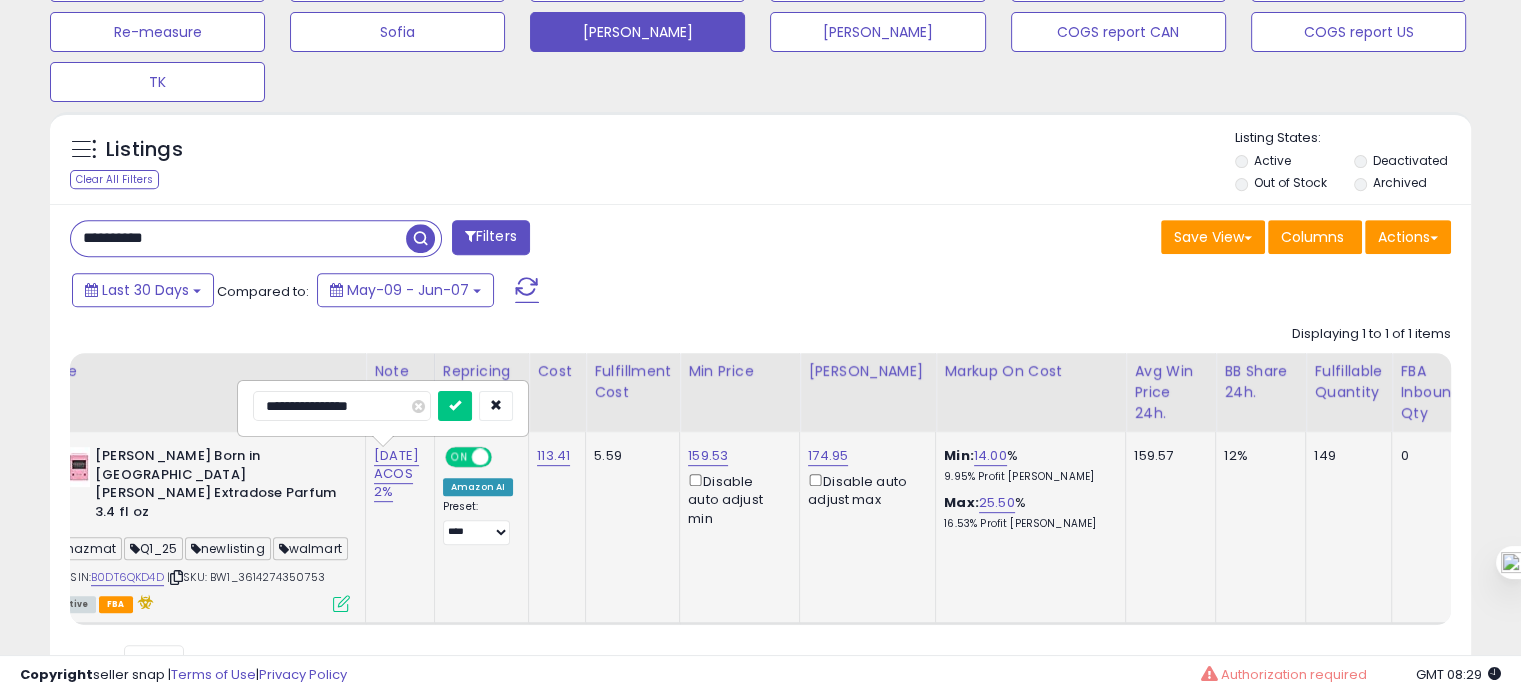 click on "**********" at bounding box center [342, 406] 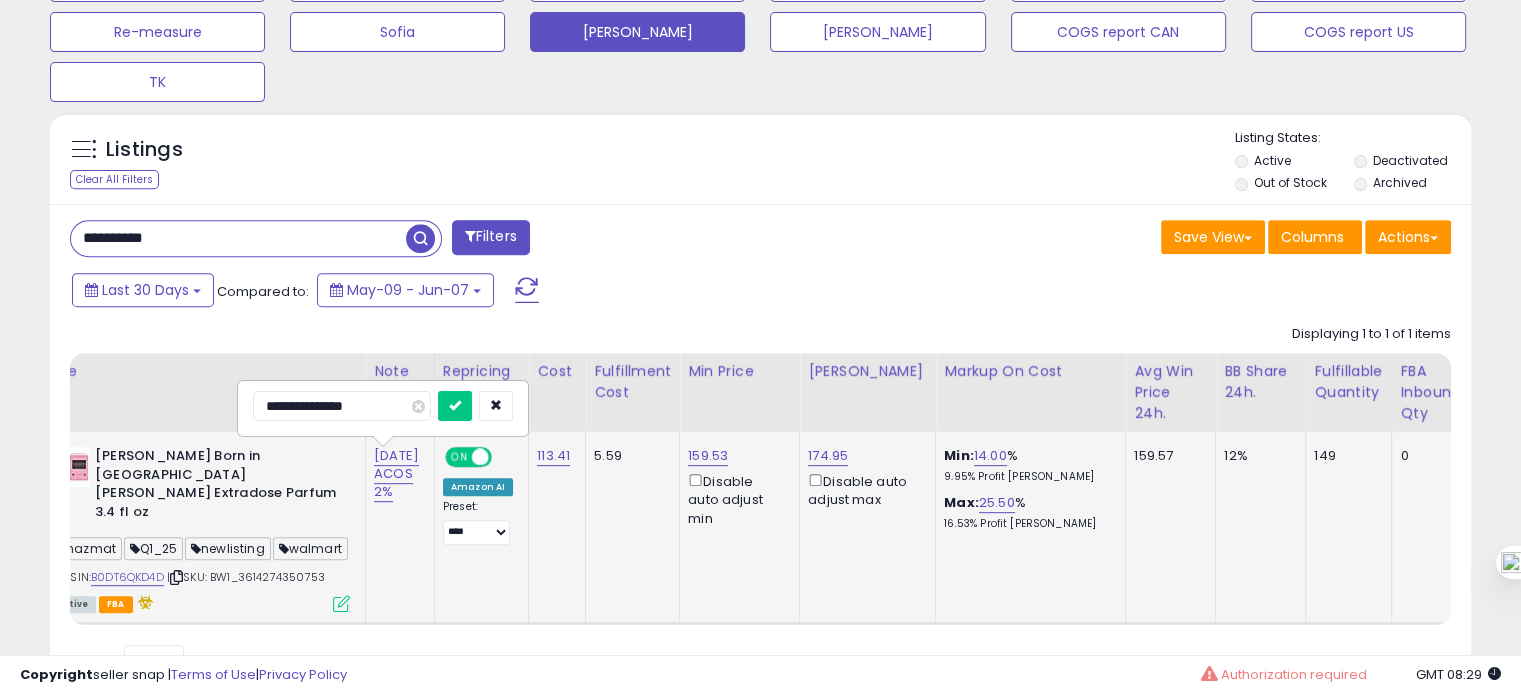 type on "**********" 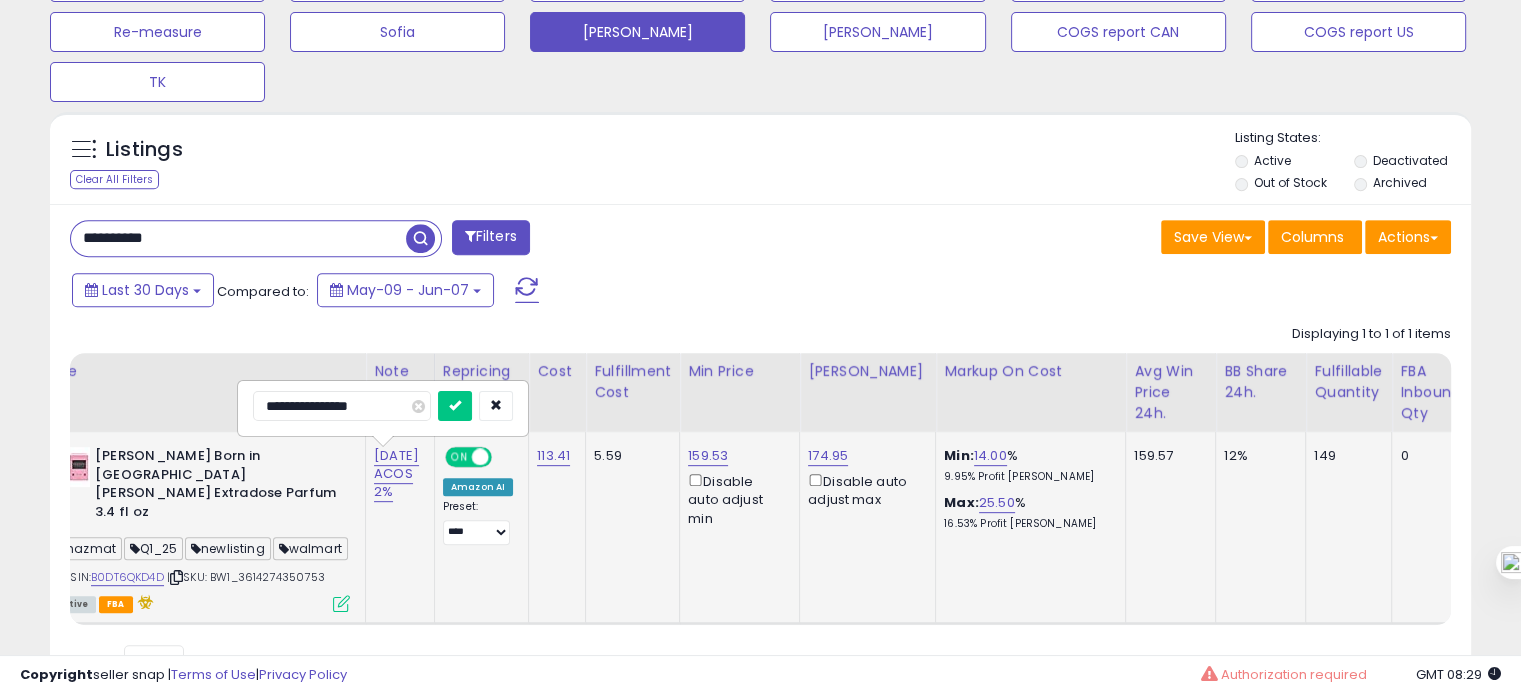 click at bounding box center [455, 406] 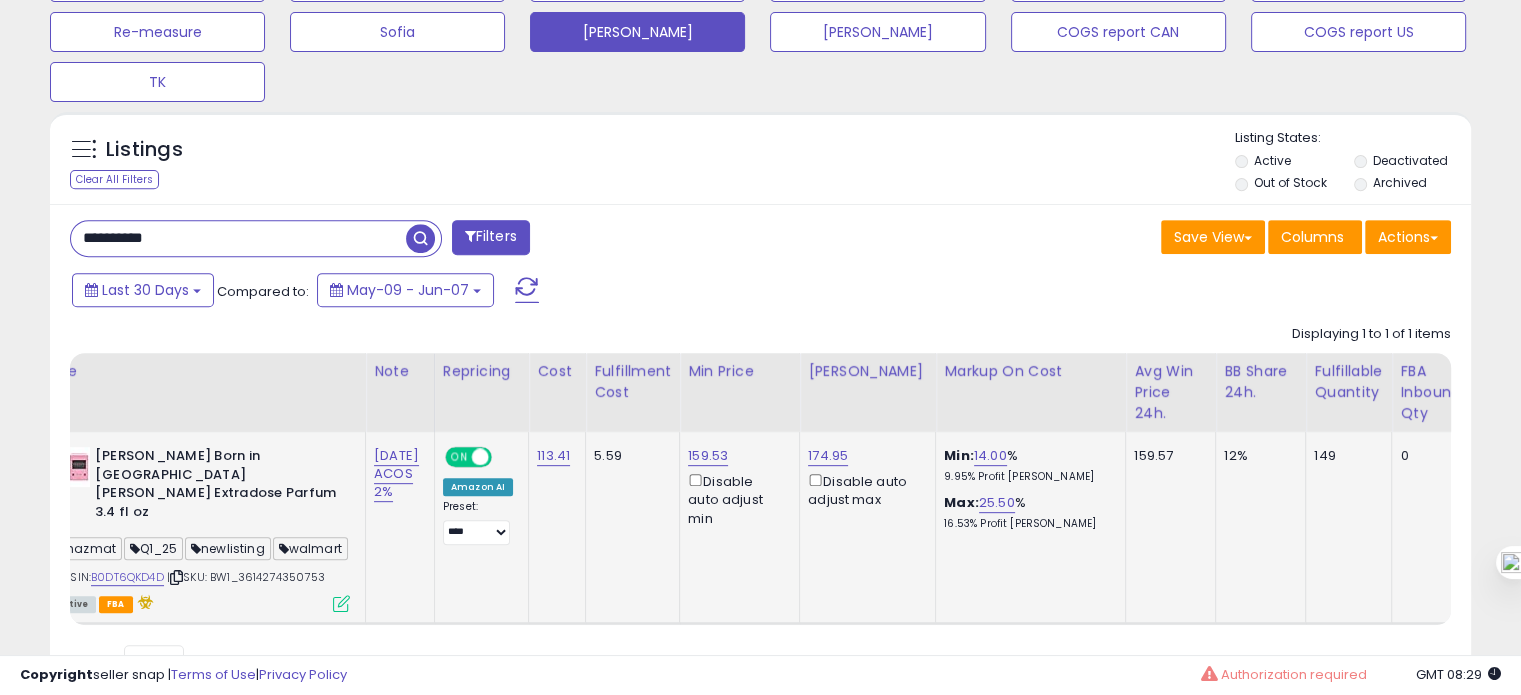 click on "**********" at bounding box center (238, 238) 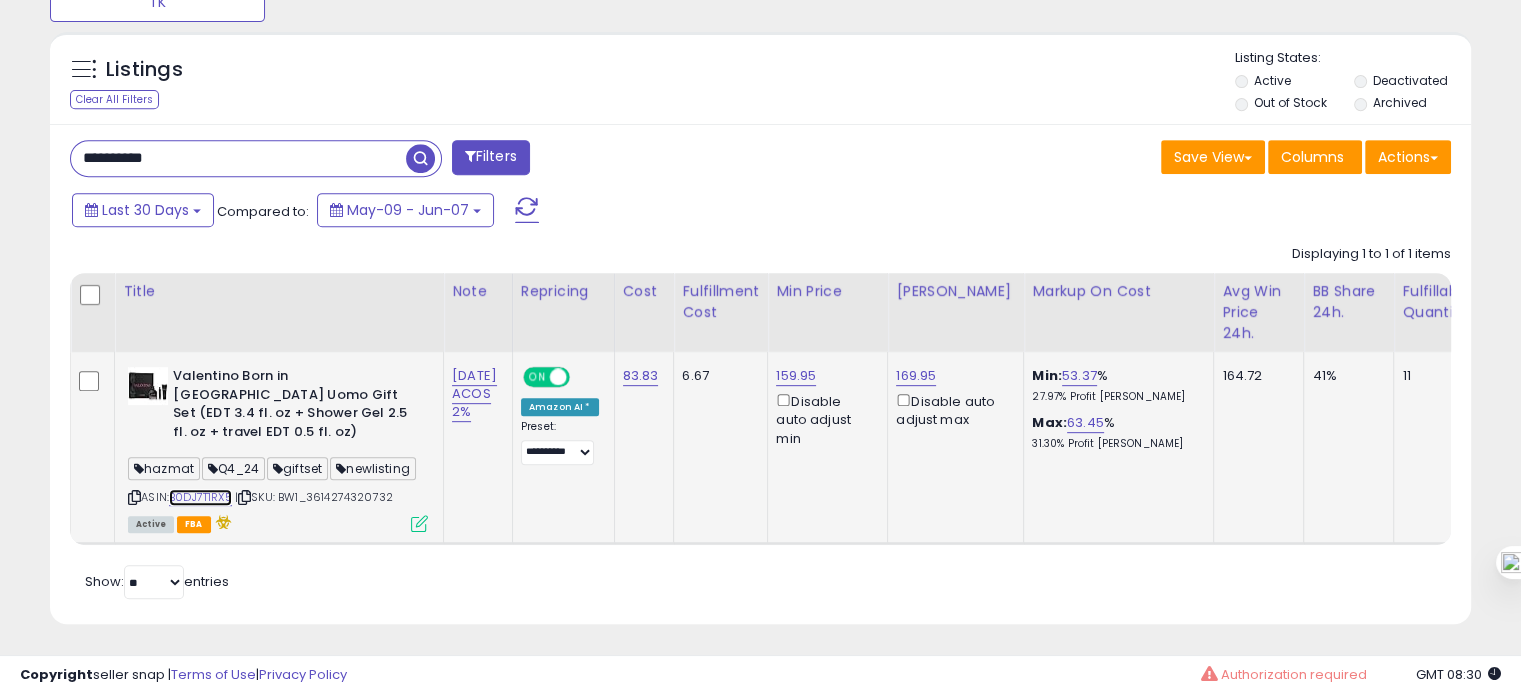 click on "B0DJ7T1RX5" at bounding box center [200, 497] 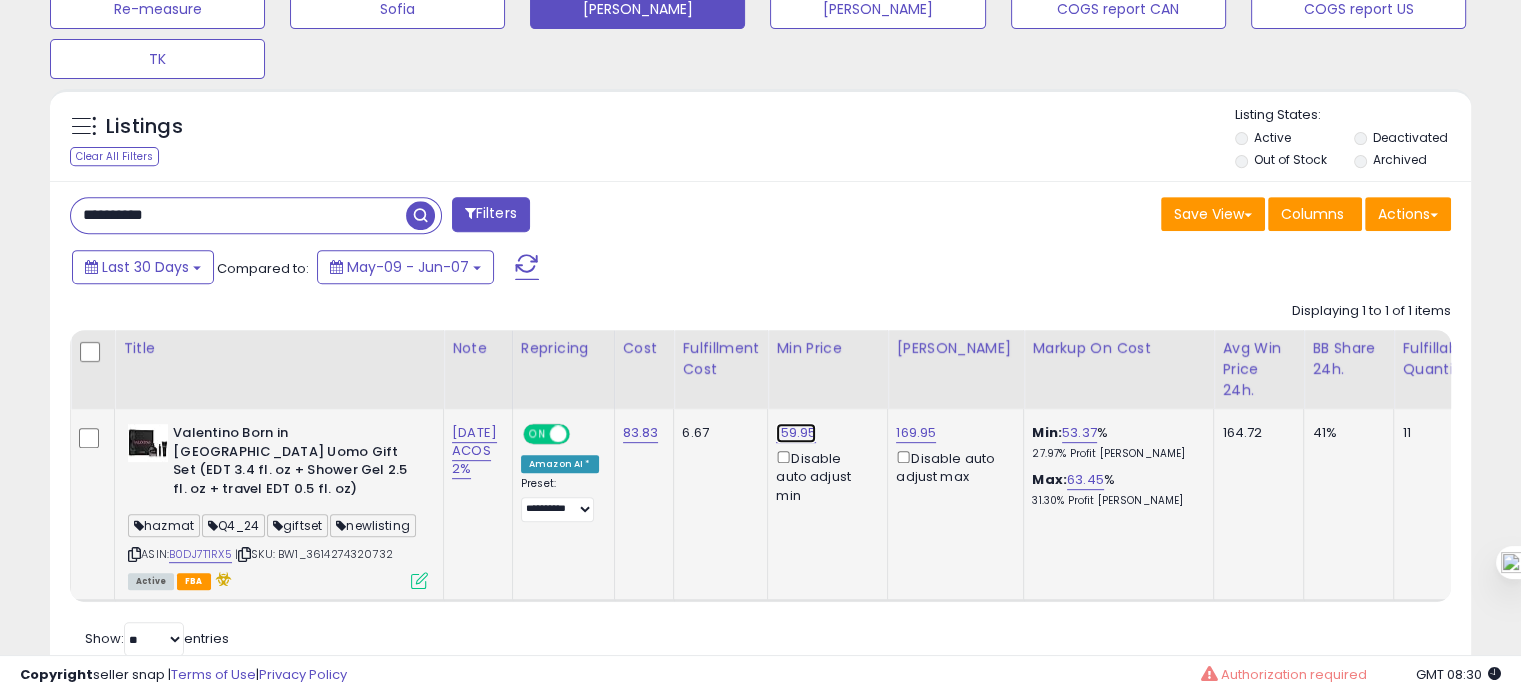 click on "159.95" at bounding box center (796, 433) 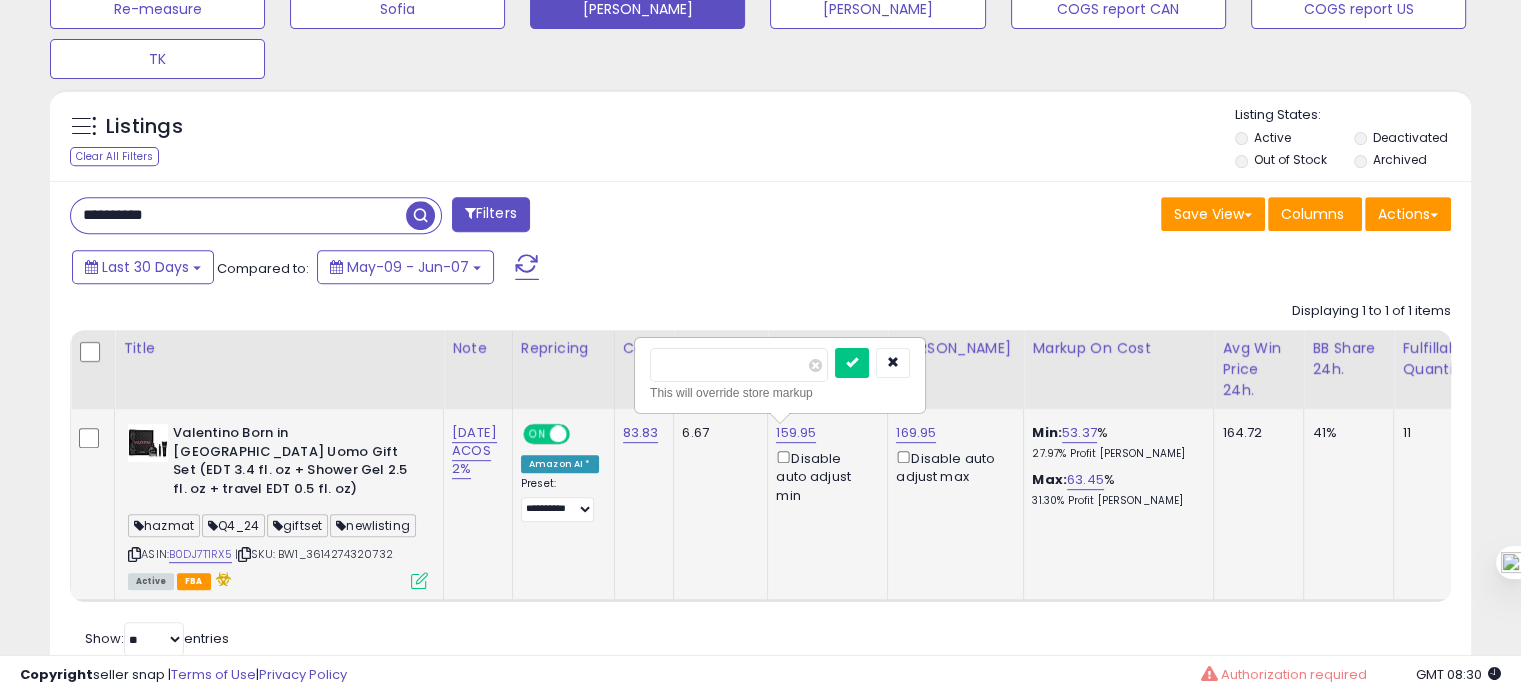 click on "******" at bounding box center [739, 365] 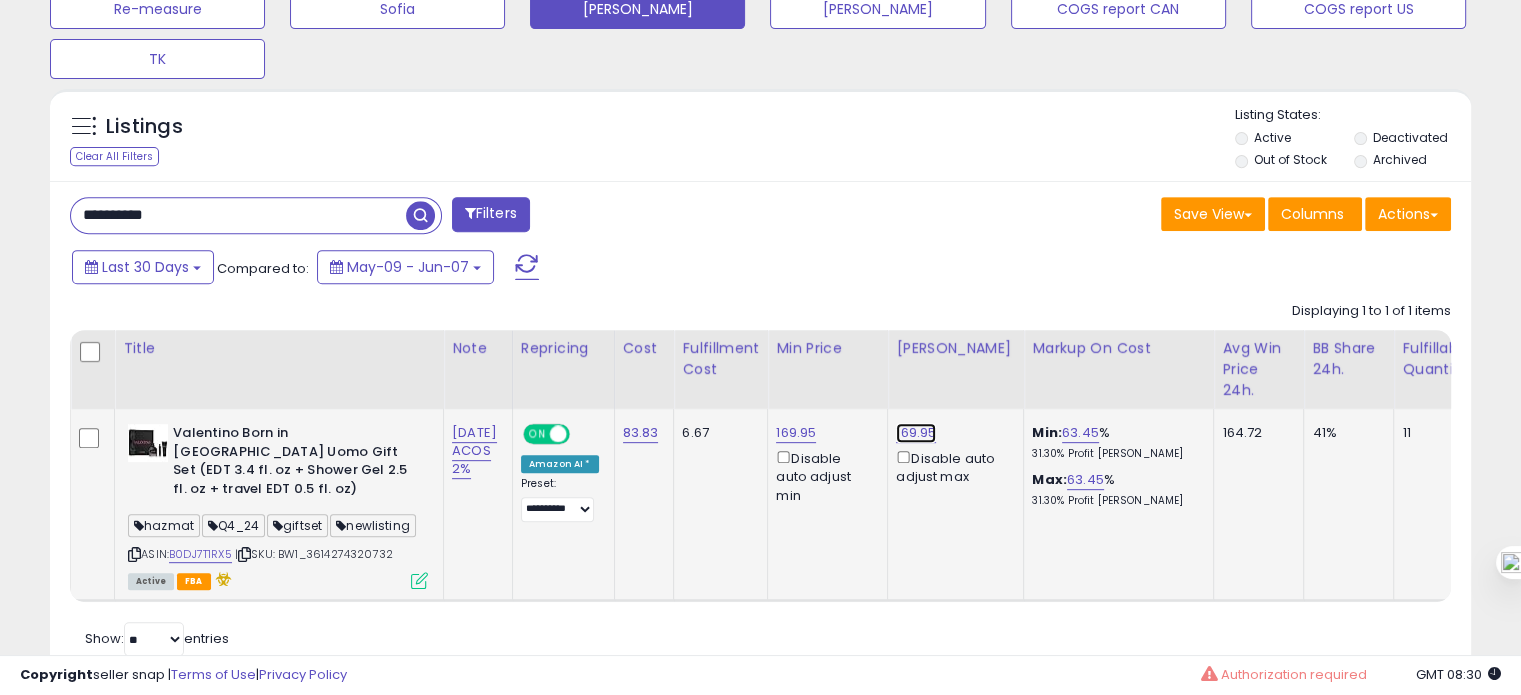 click on "169.95" at bounding box center [916, 433] 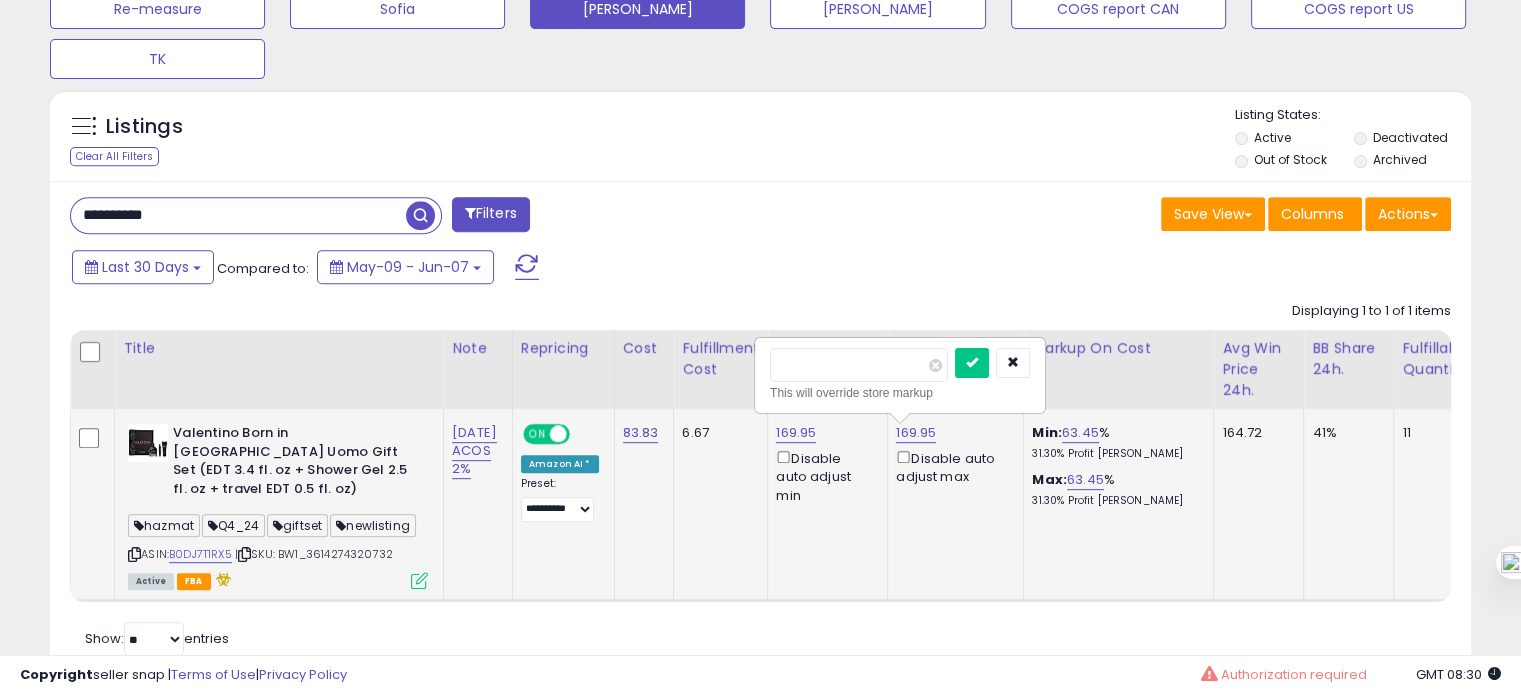 click on "******" at bounding box center (859, 365) 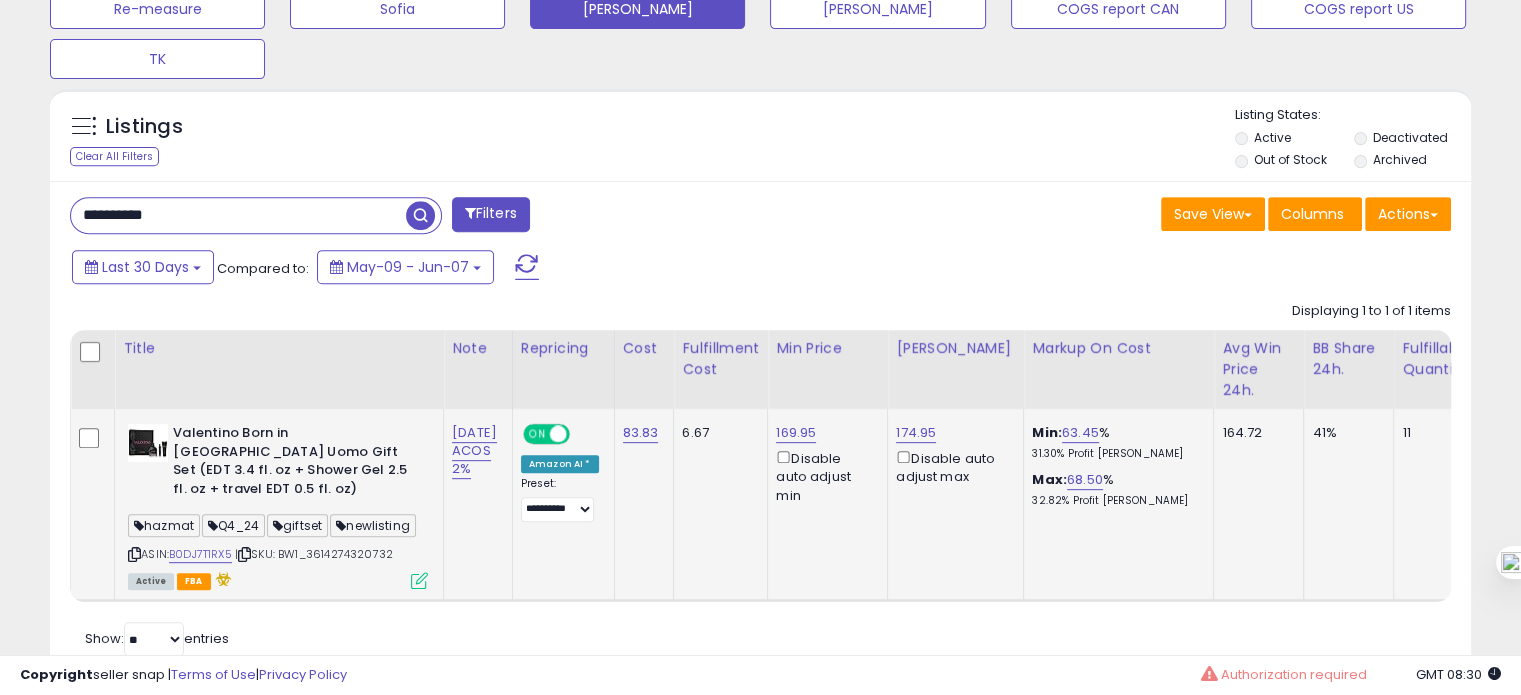 click at bounding box center (134, 554) 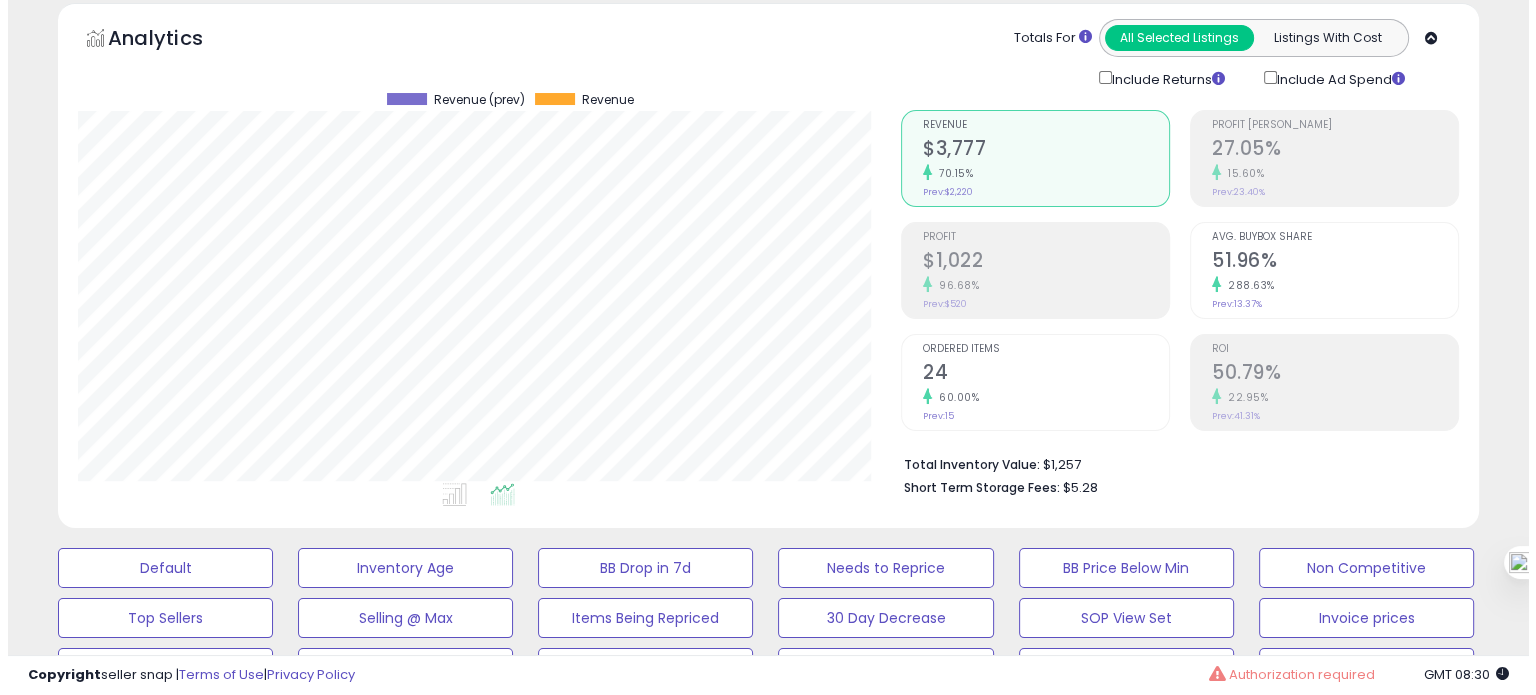 scroll, scrollTop: 58, scrollLeft: 0, axis: vertical 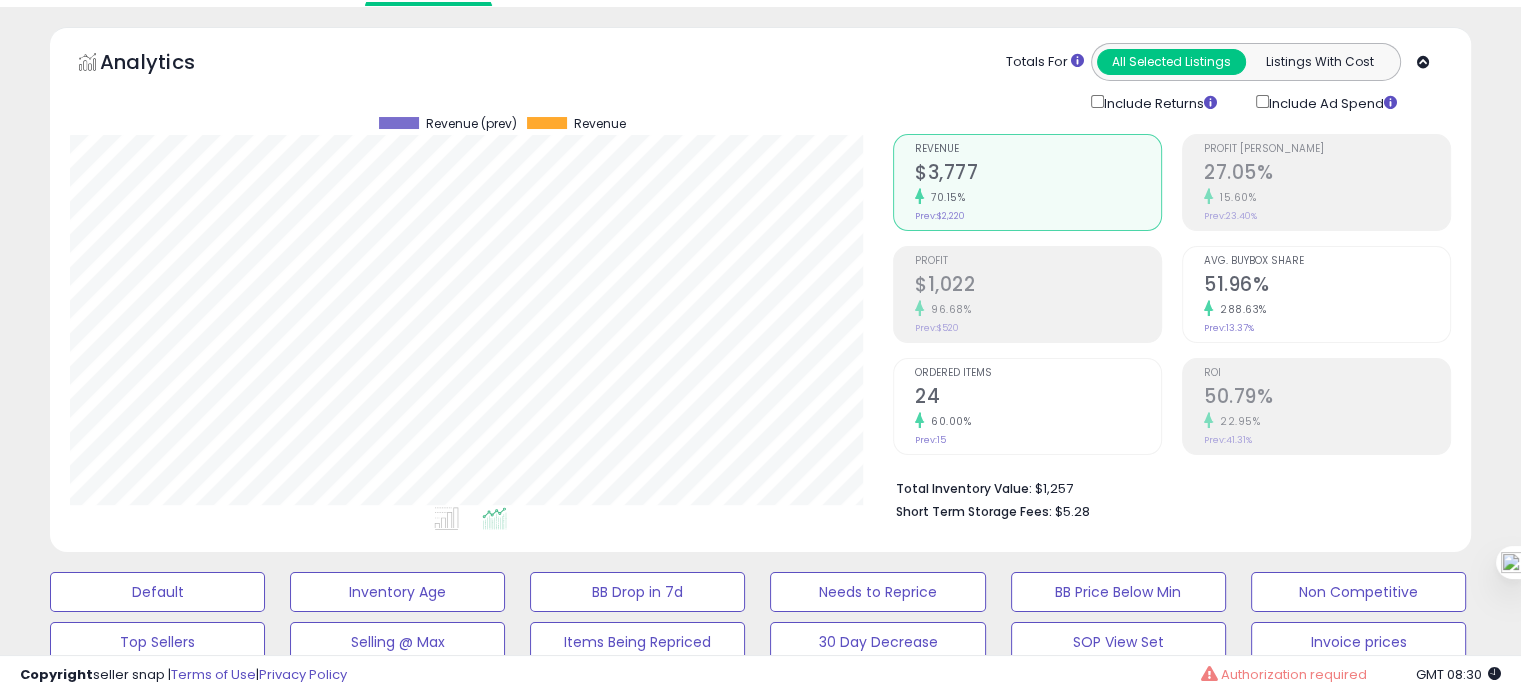 click on "Revenue
$3,777
70.15%
Prev:  $2,220" at bounding box center [1038, 180] 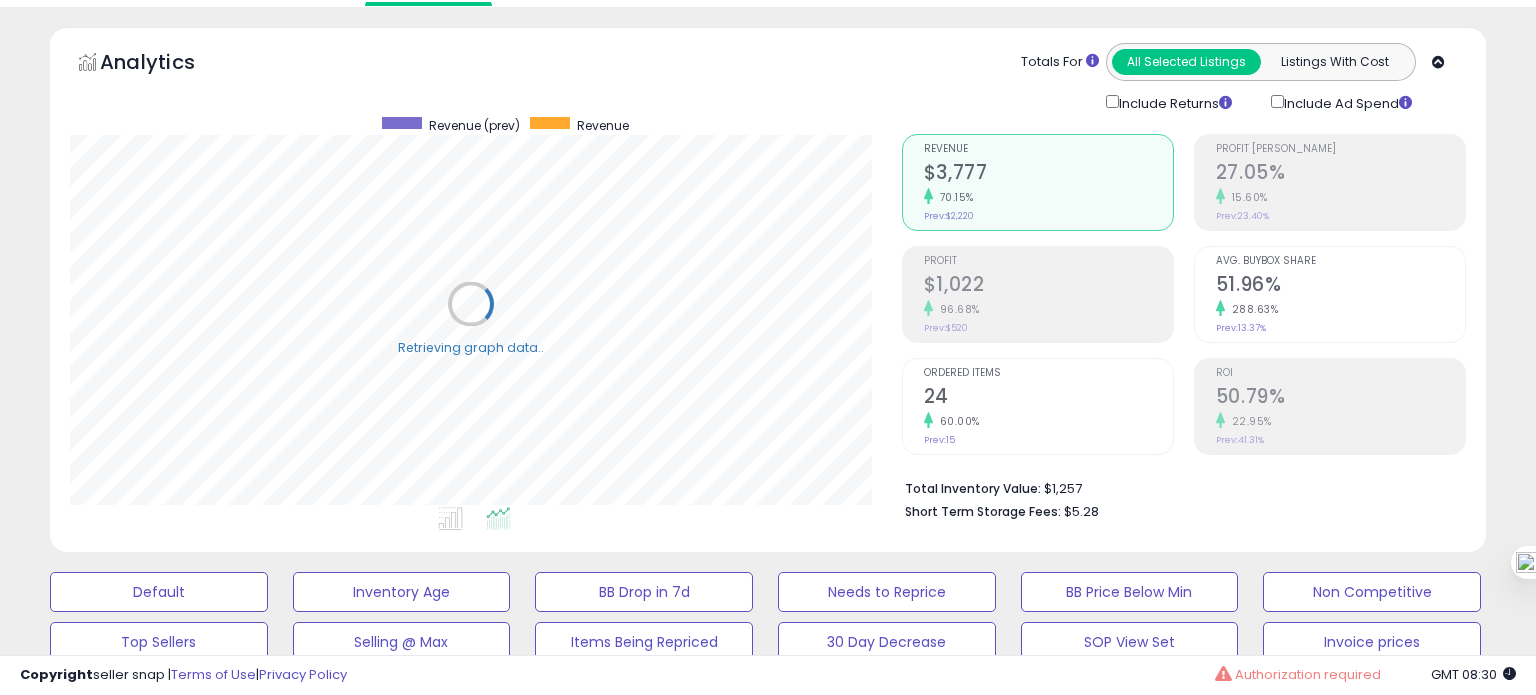 scroll, scrollTop: 999589, scrollLeft: 999168, axis: both 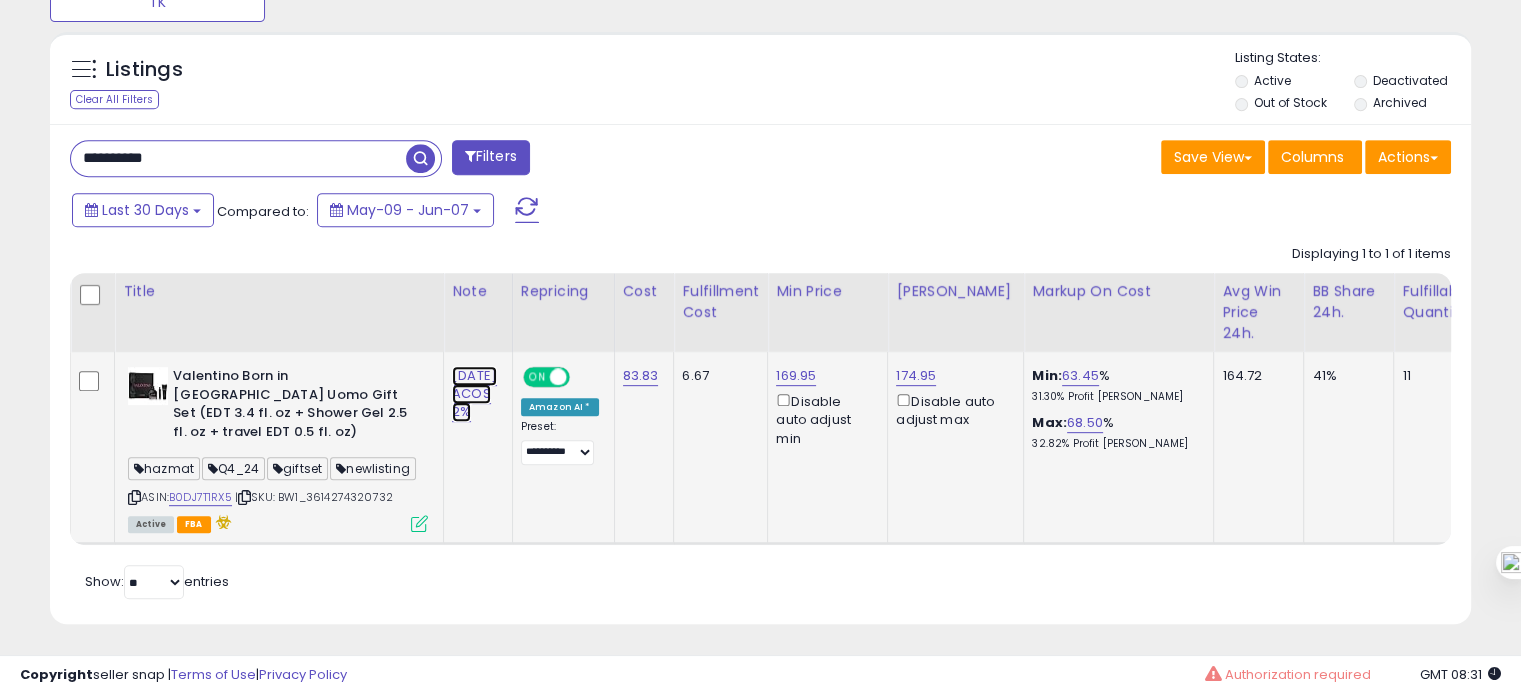 click on "[DATE] ACOS 2%" at bounding box center [474, 394] 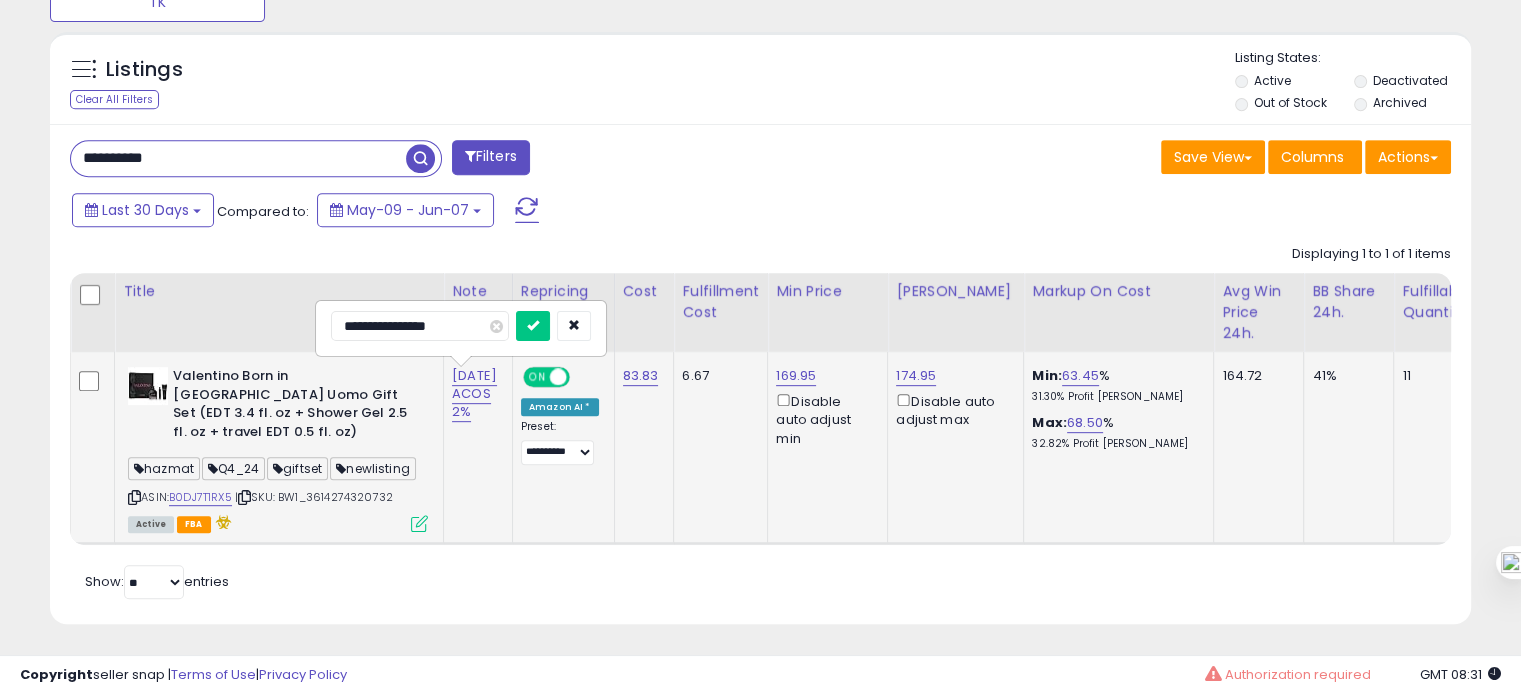 click on "**********" at bounding box center [420, 326] 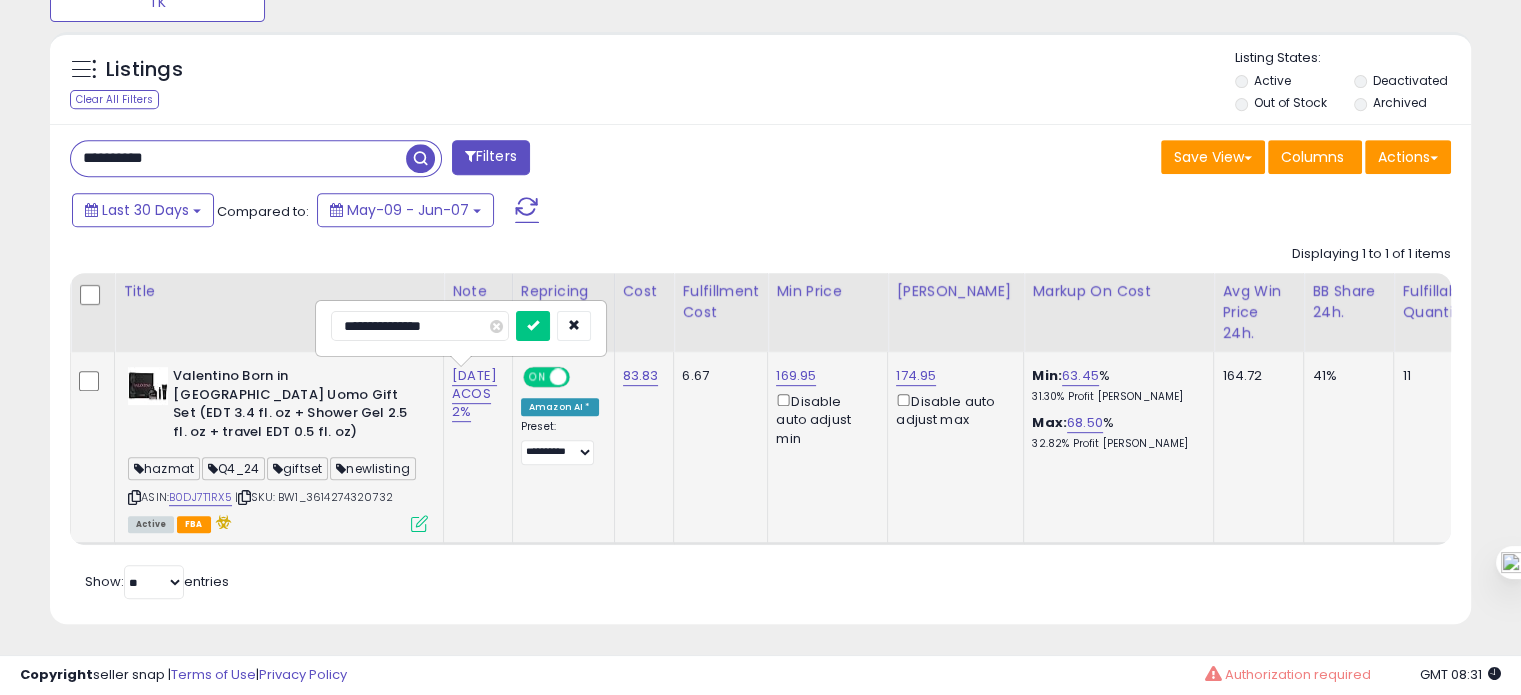 type on "**********" 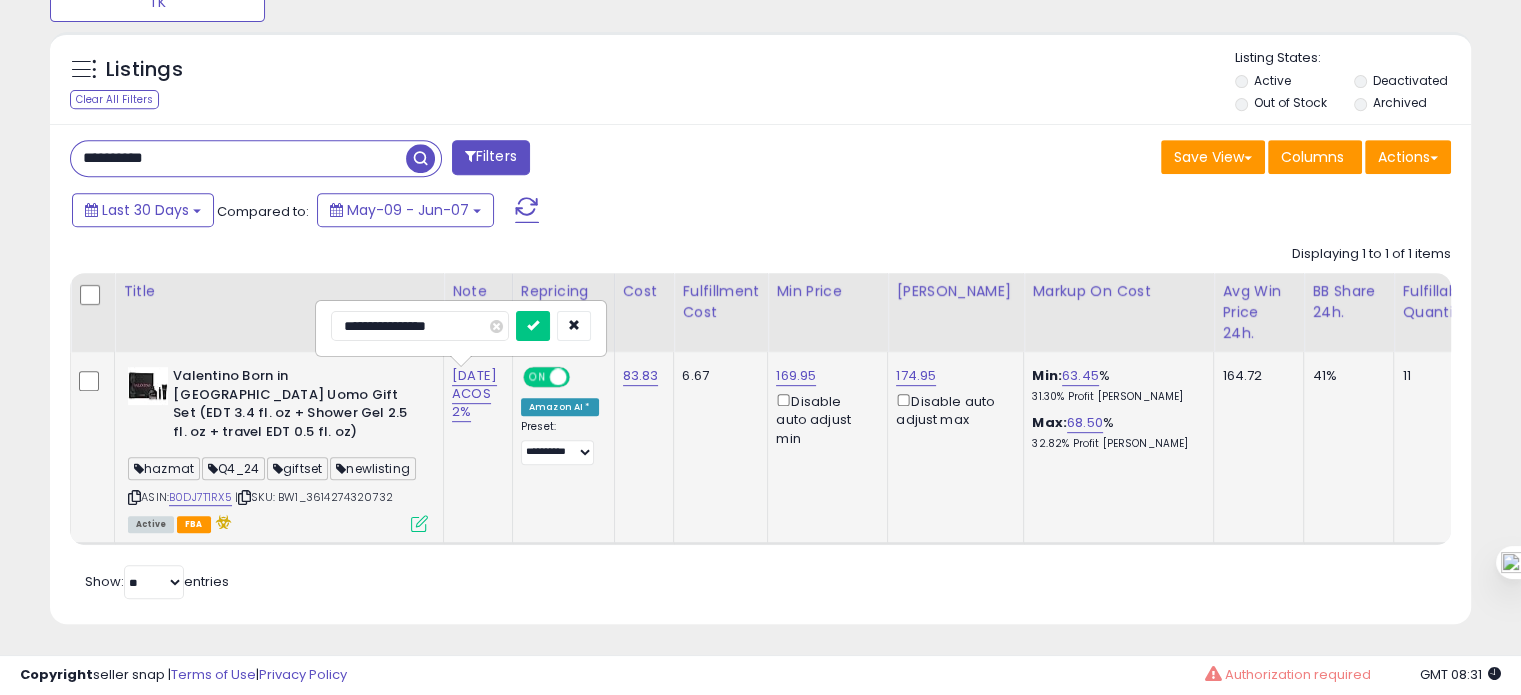 click at bounding box center [533, 326] 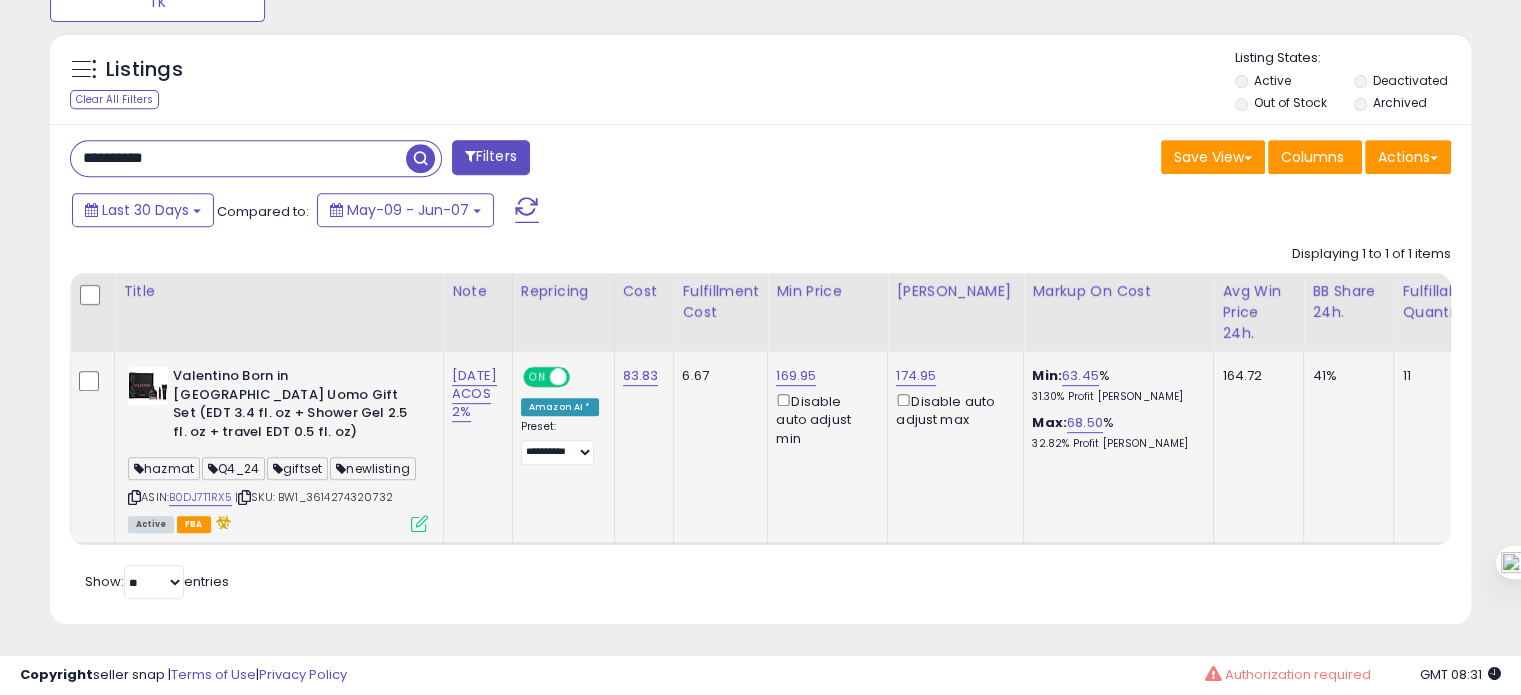 click on "**********" at bounding box center [238, 158] 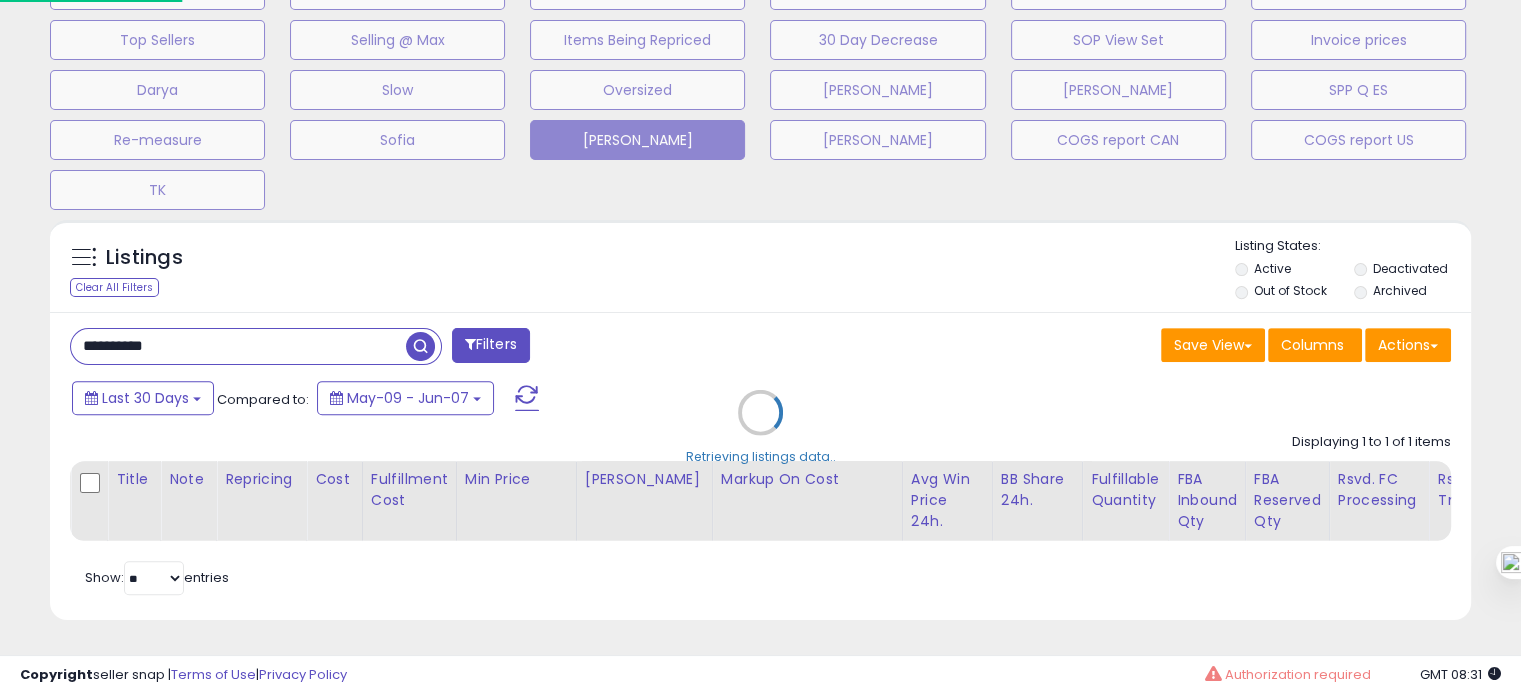 scroll, scrollTop: 999589, scrollLeft: 999168, axis: both 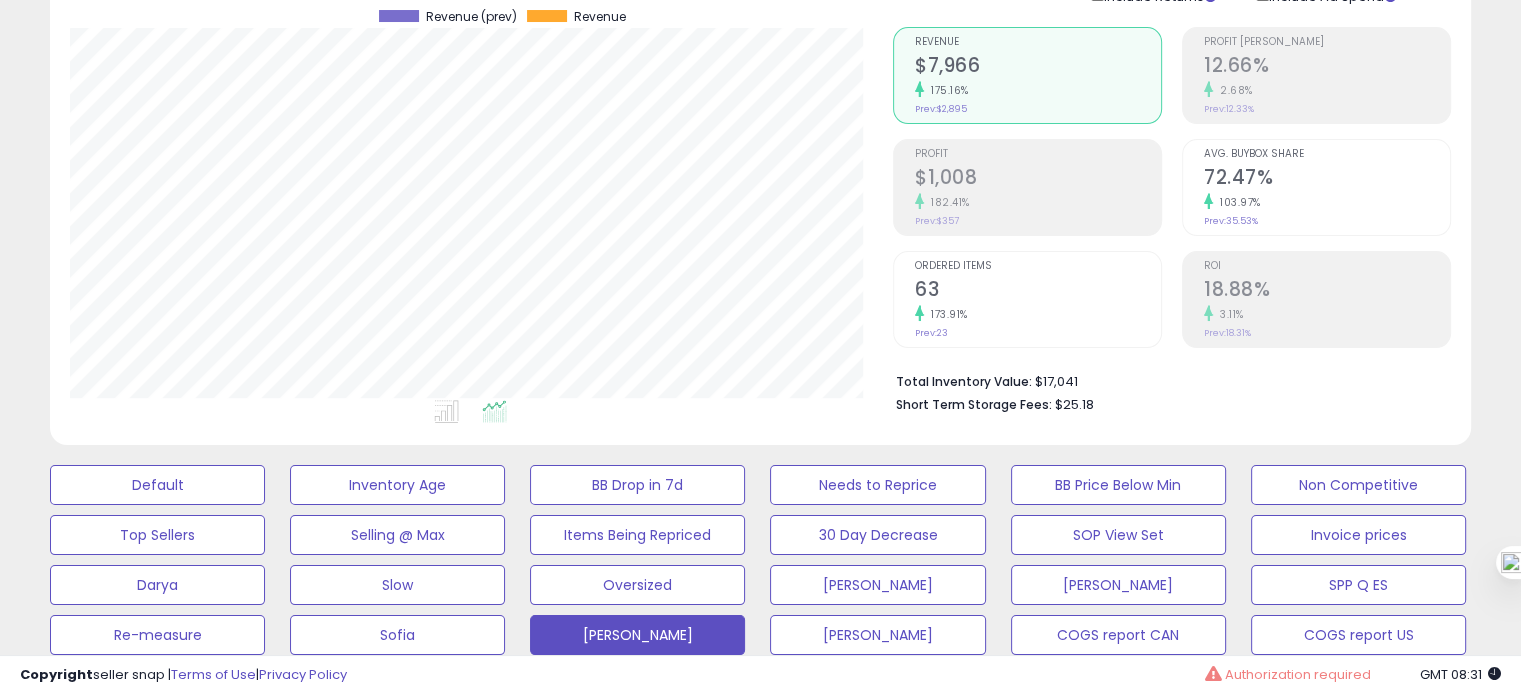 click on "63" at bounding box center (1038, 291) 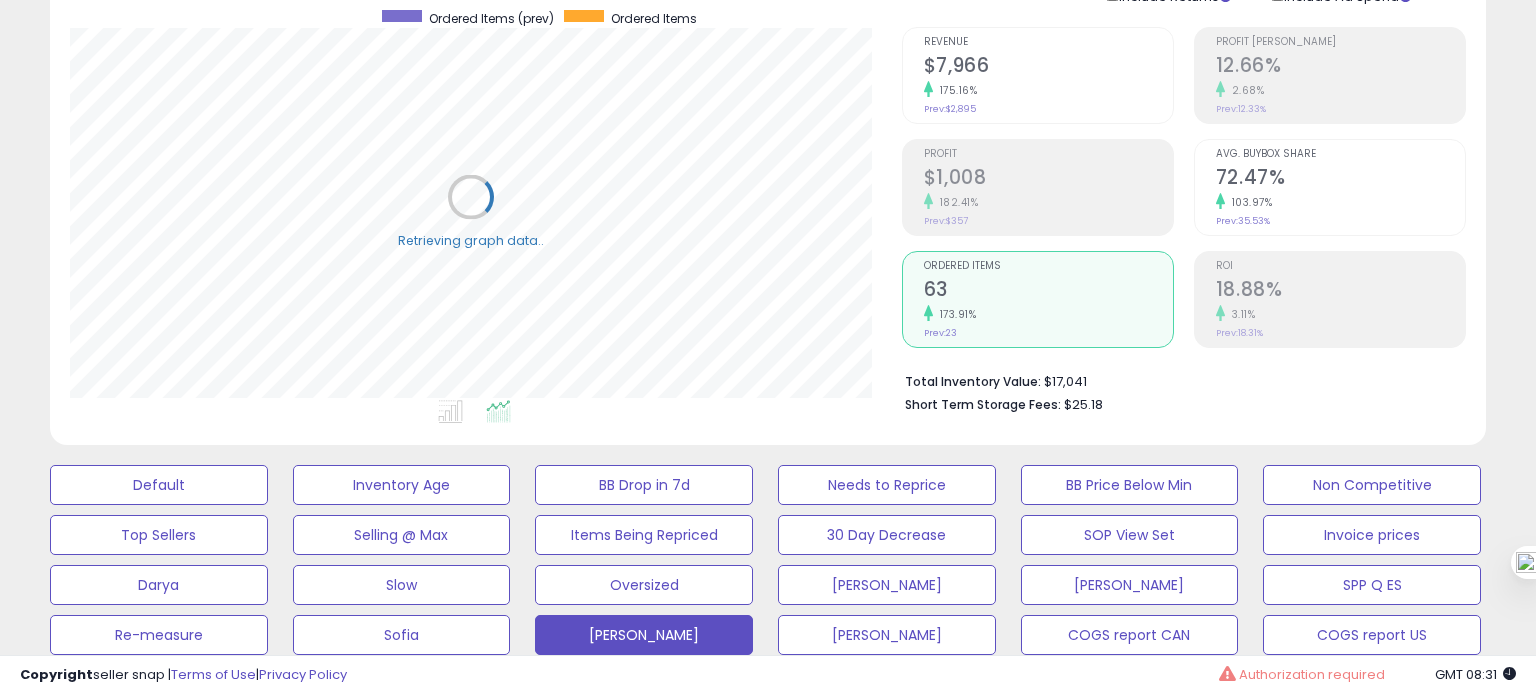 scroll, scrollTop: 999589, scrollLeft: 999168, axis: both 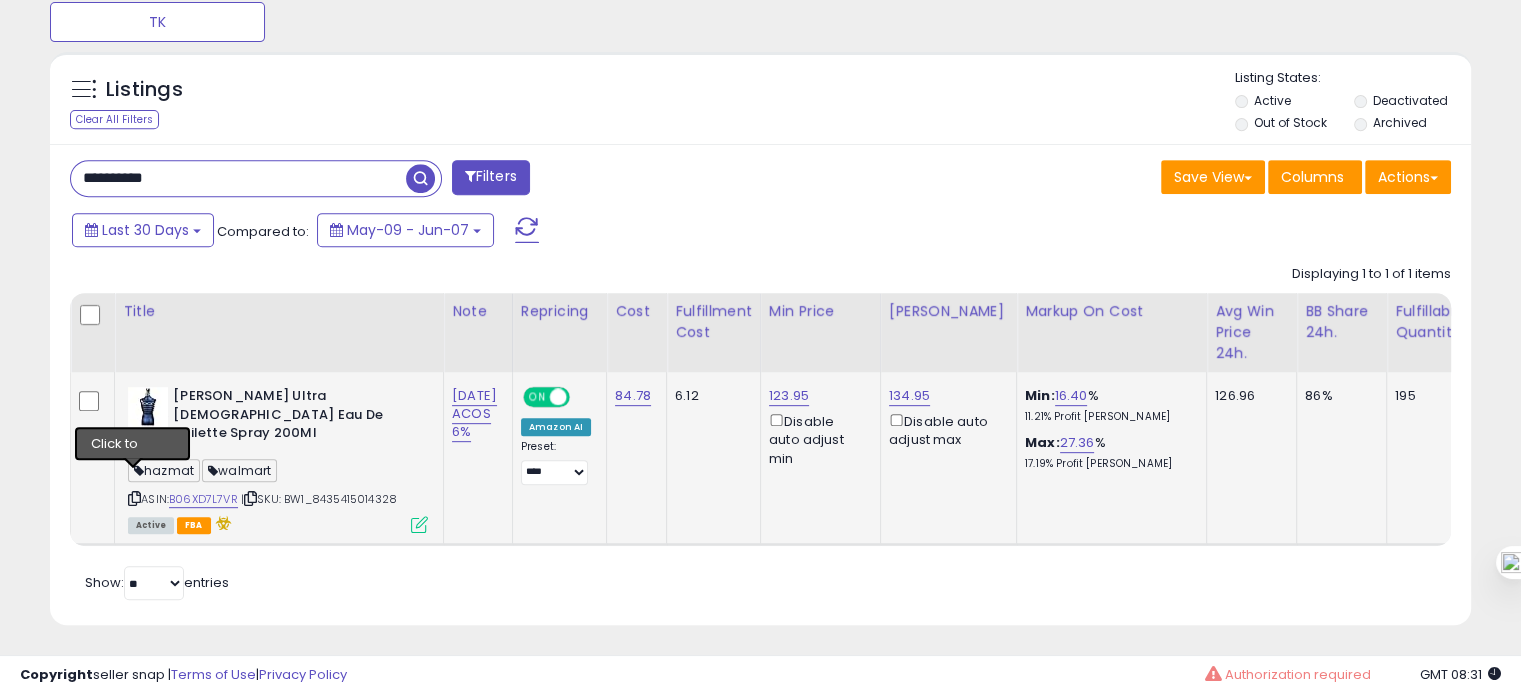click at bounding box center [134, 498] 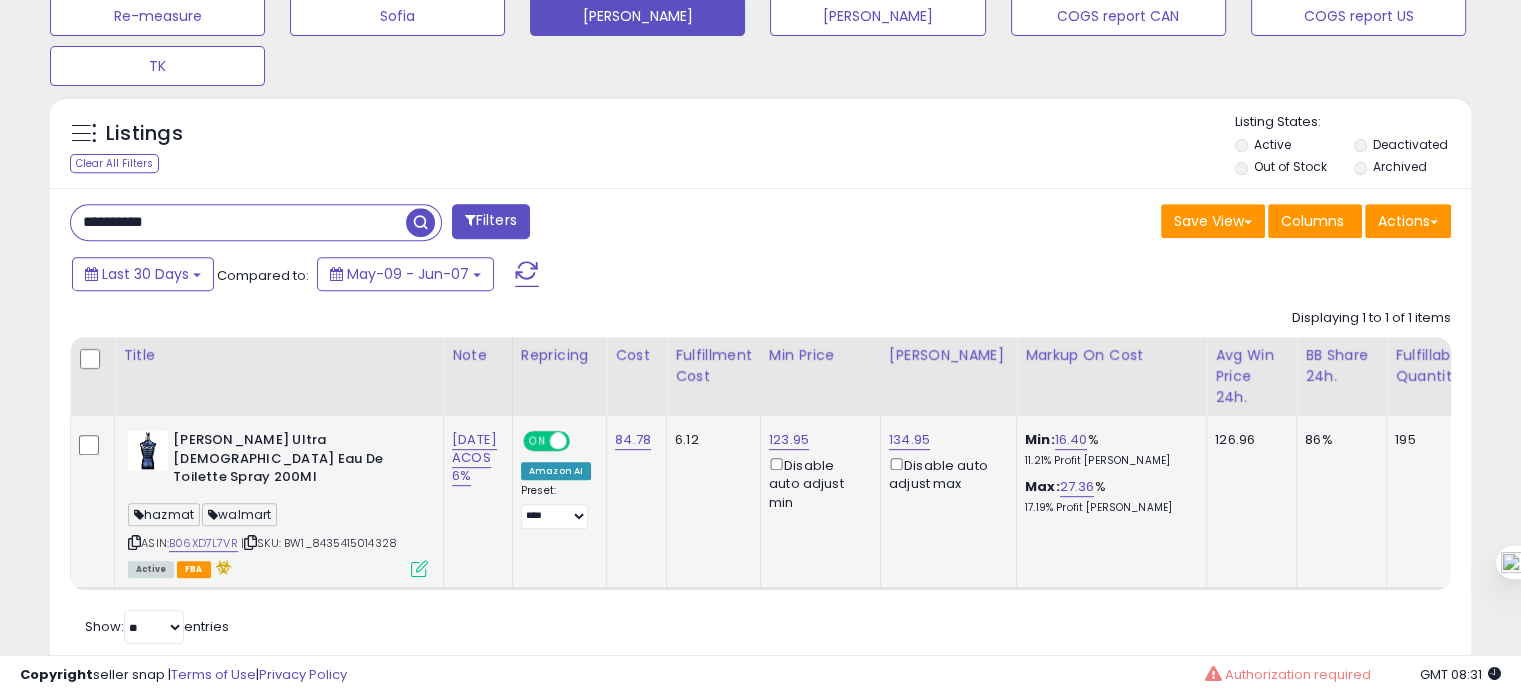 scroll, scrollTop: 828, scrollLeft: 0, axis: vertical 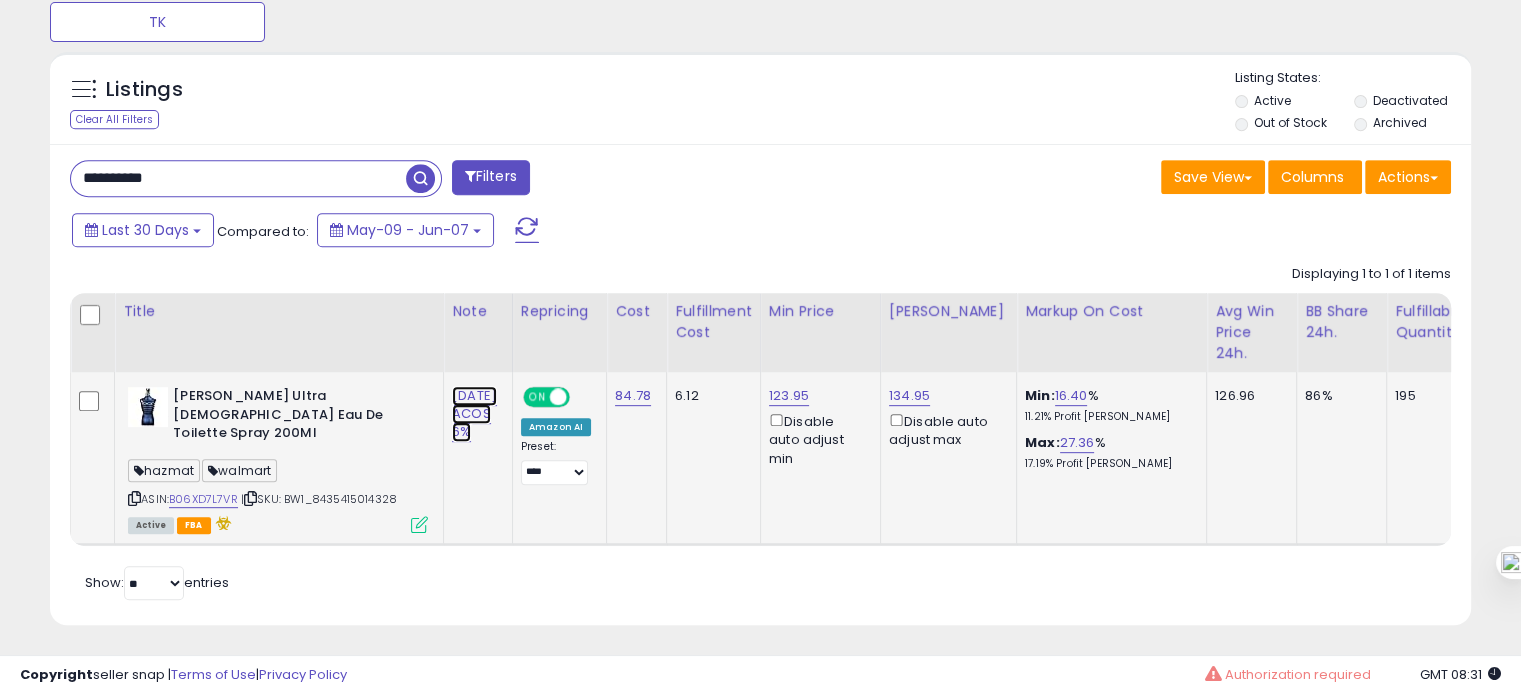 click on "[DATE] ACOS 6%" at bounding box center (474, 414) 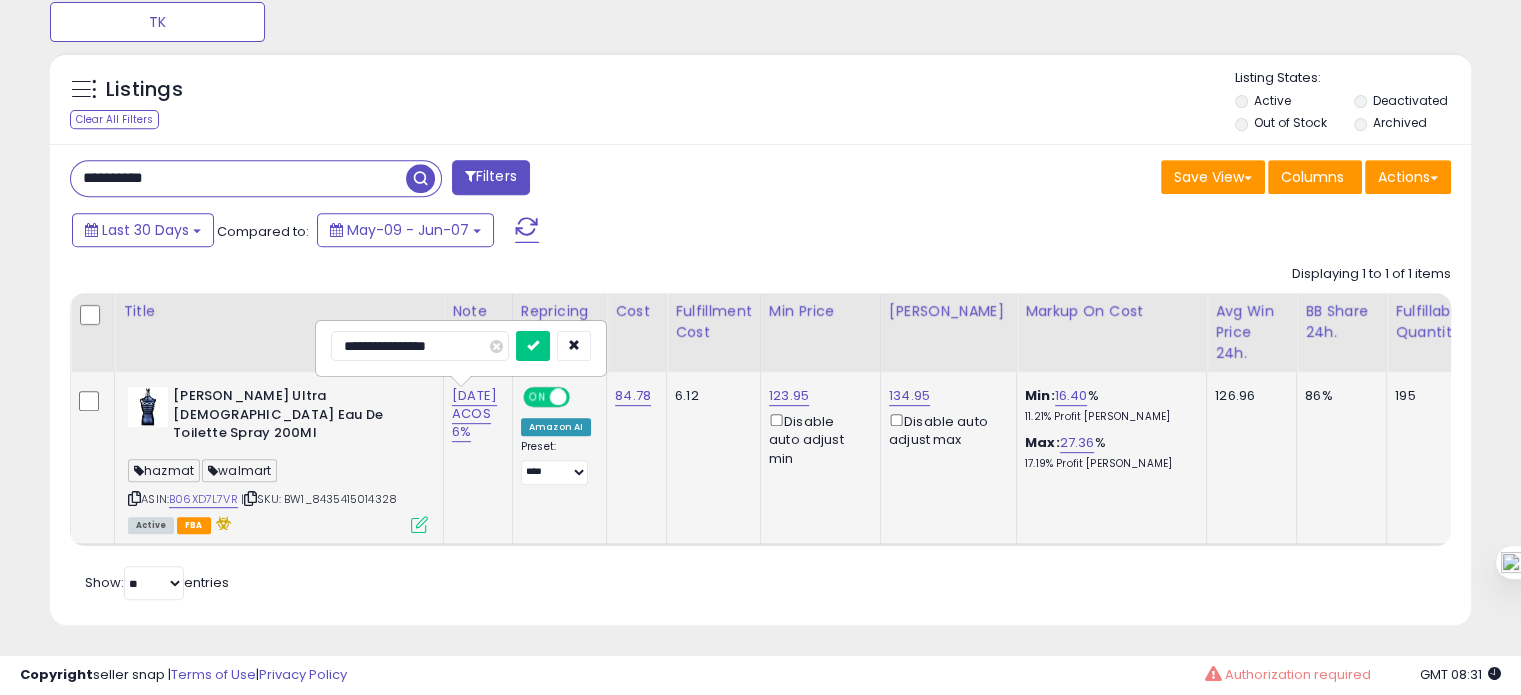 click on "**********" at bounding box center [420, 346] 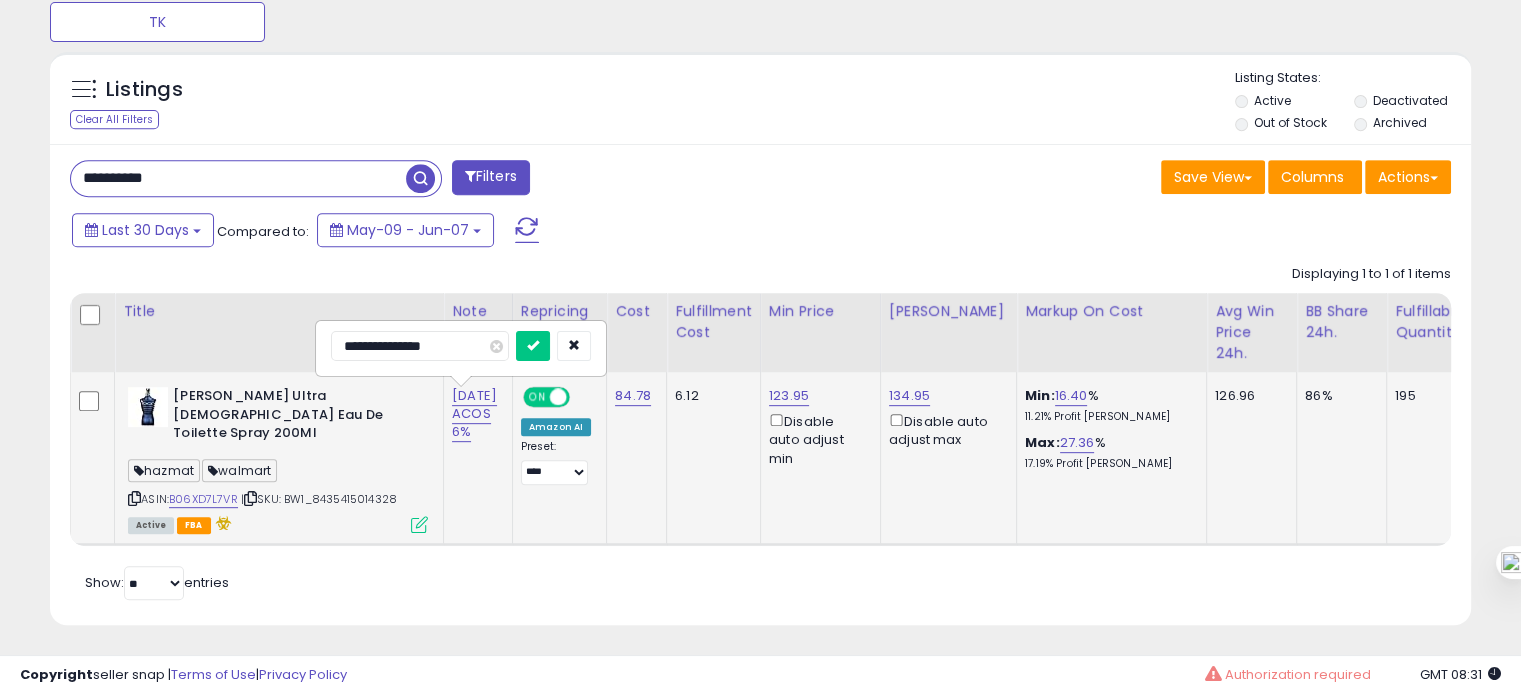 type on "**********" 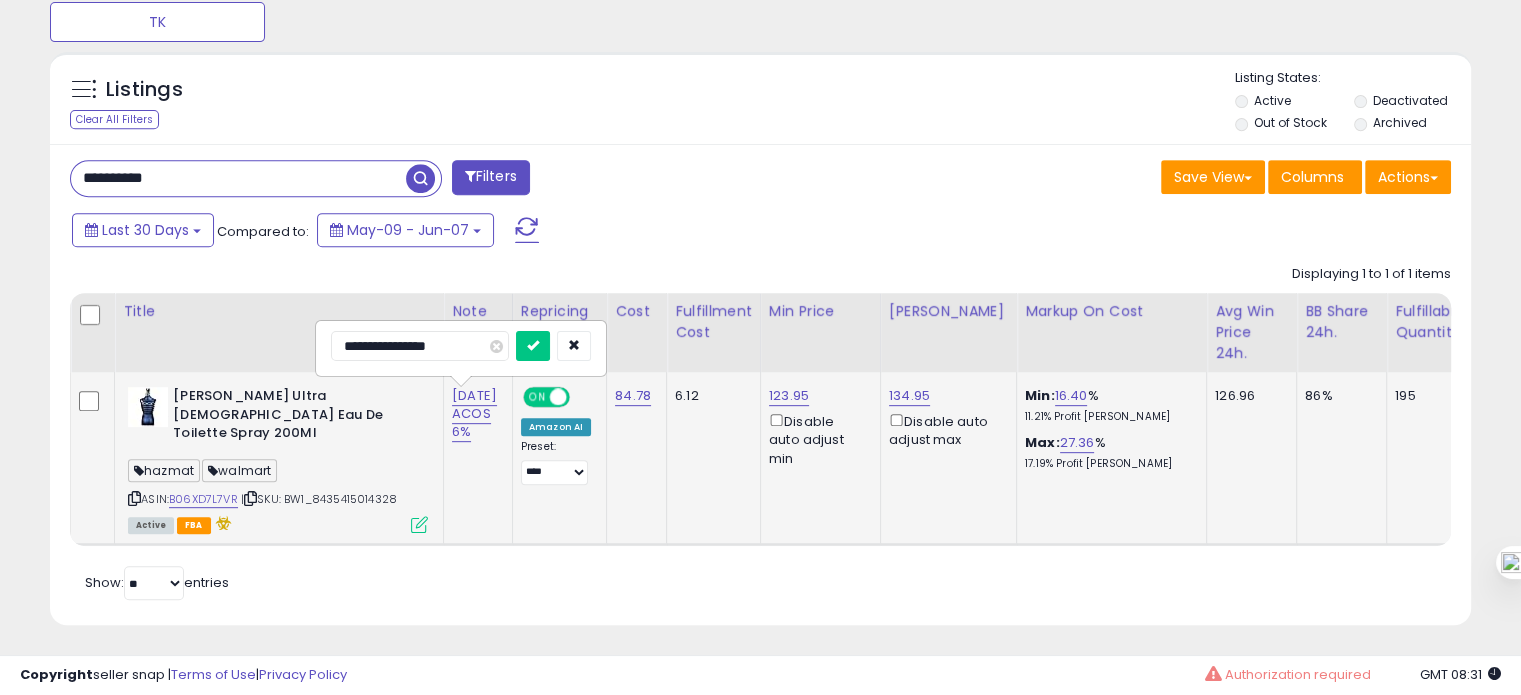 click at bounding box center (533, 346) 